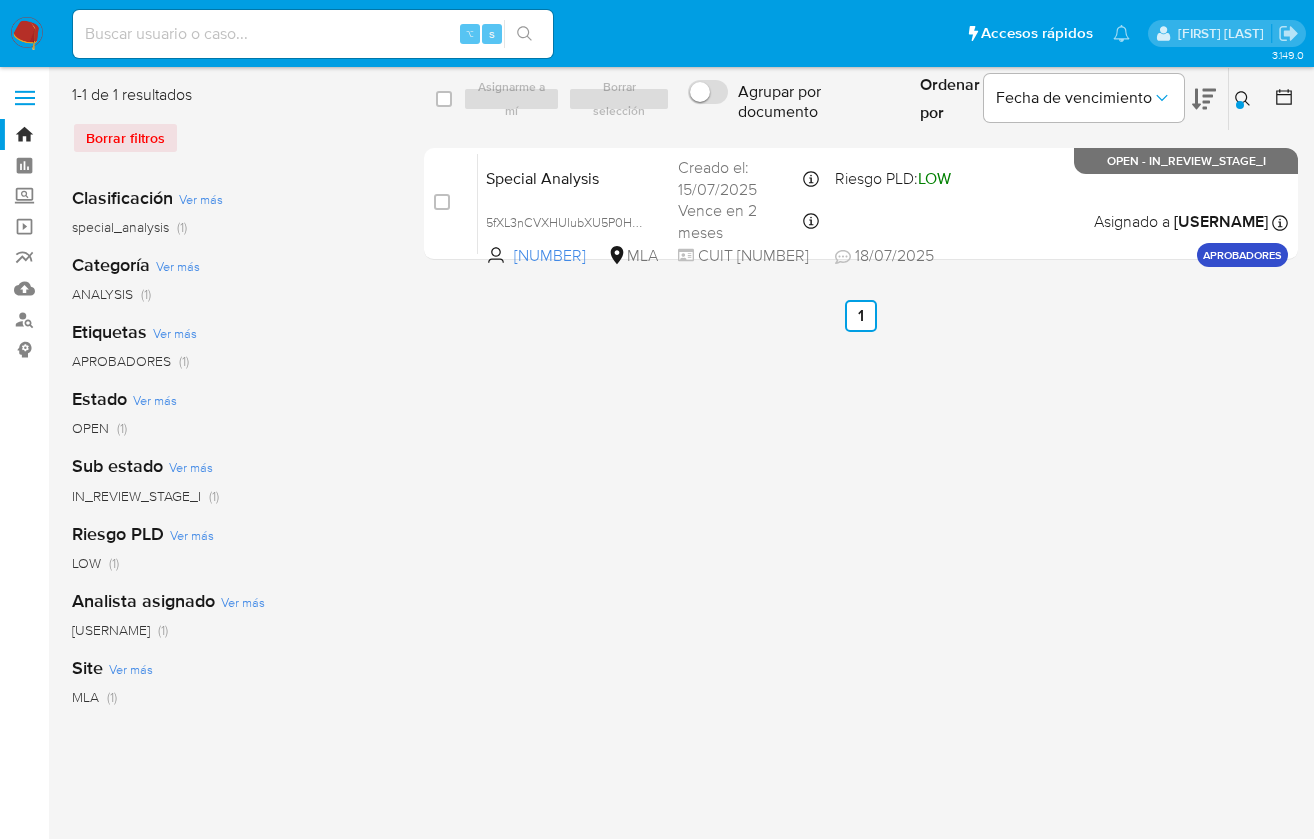 scroll, scrollTop: 0, scrollLeft: 0, axis: both 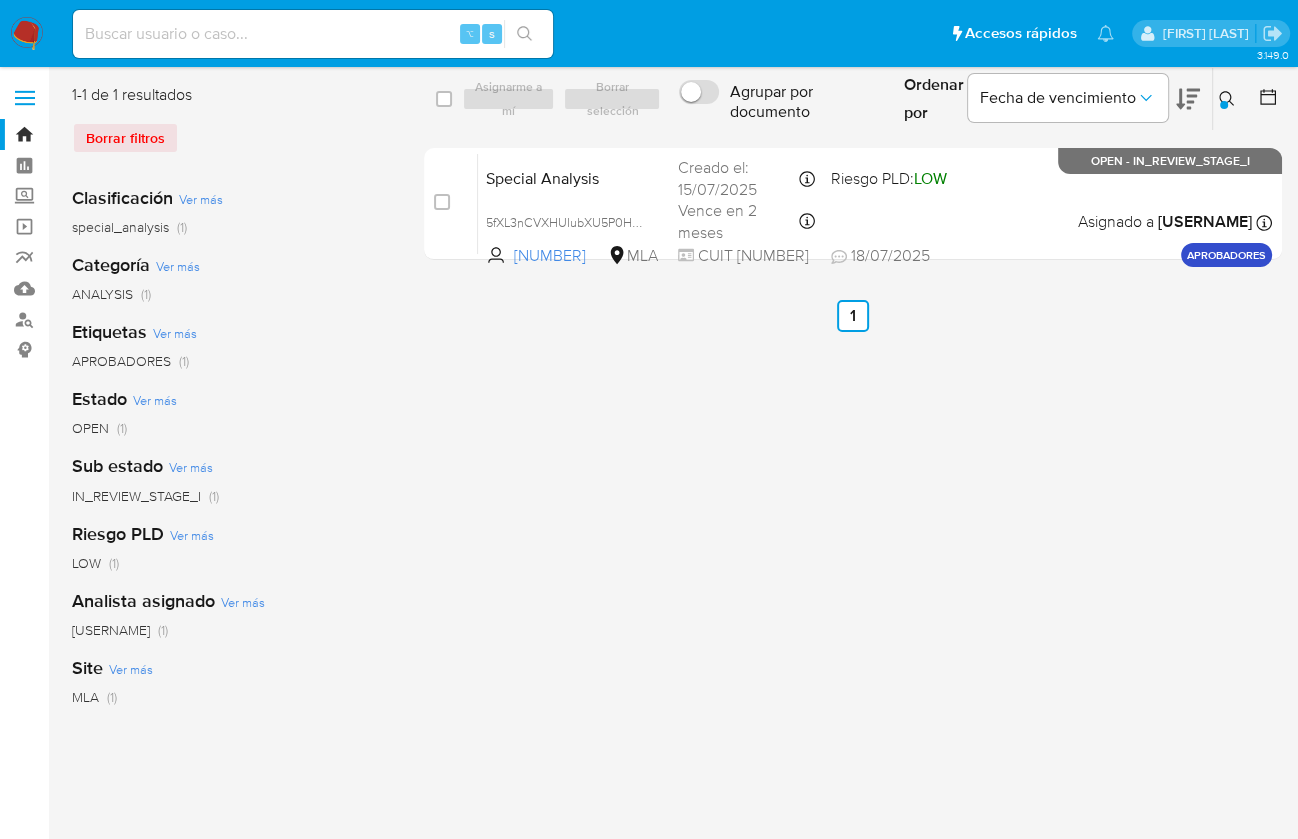 click 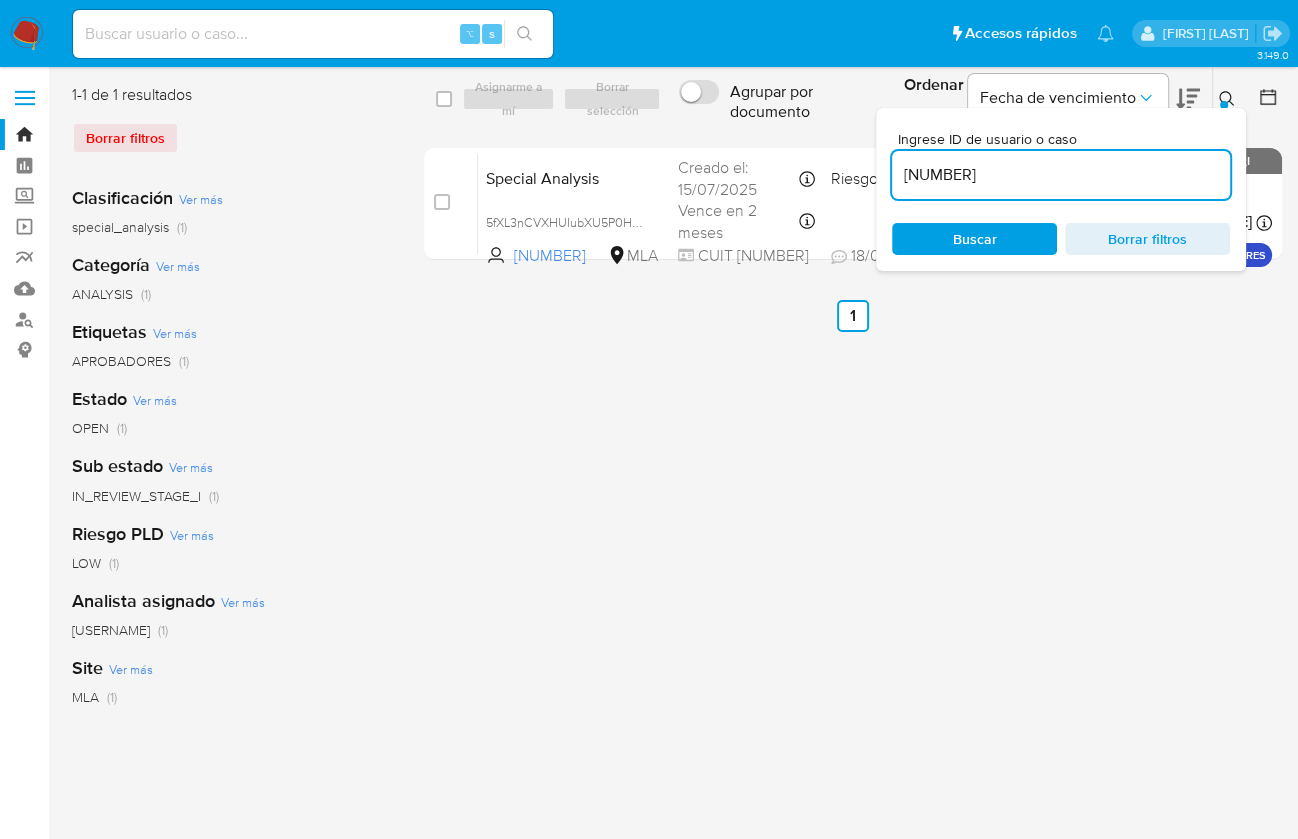 click on "707794397" at bounding box center [1061, 175] 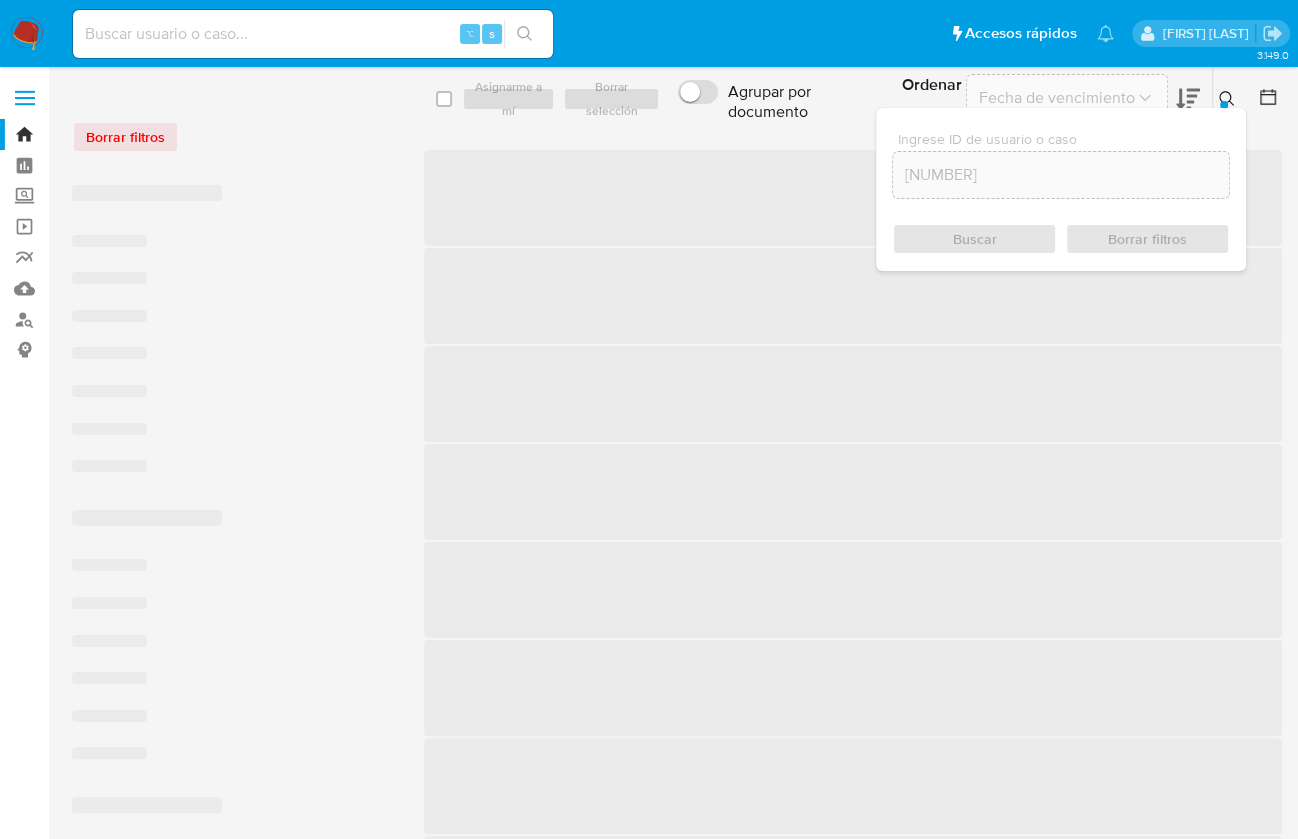 click 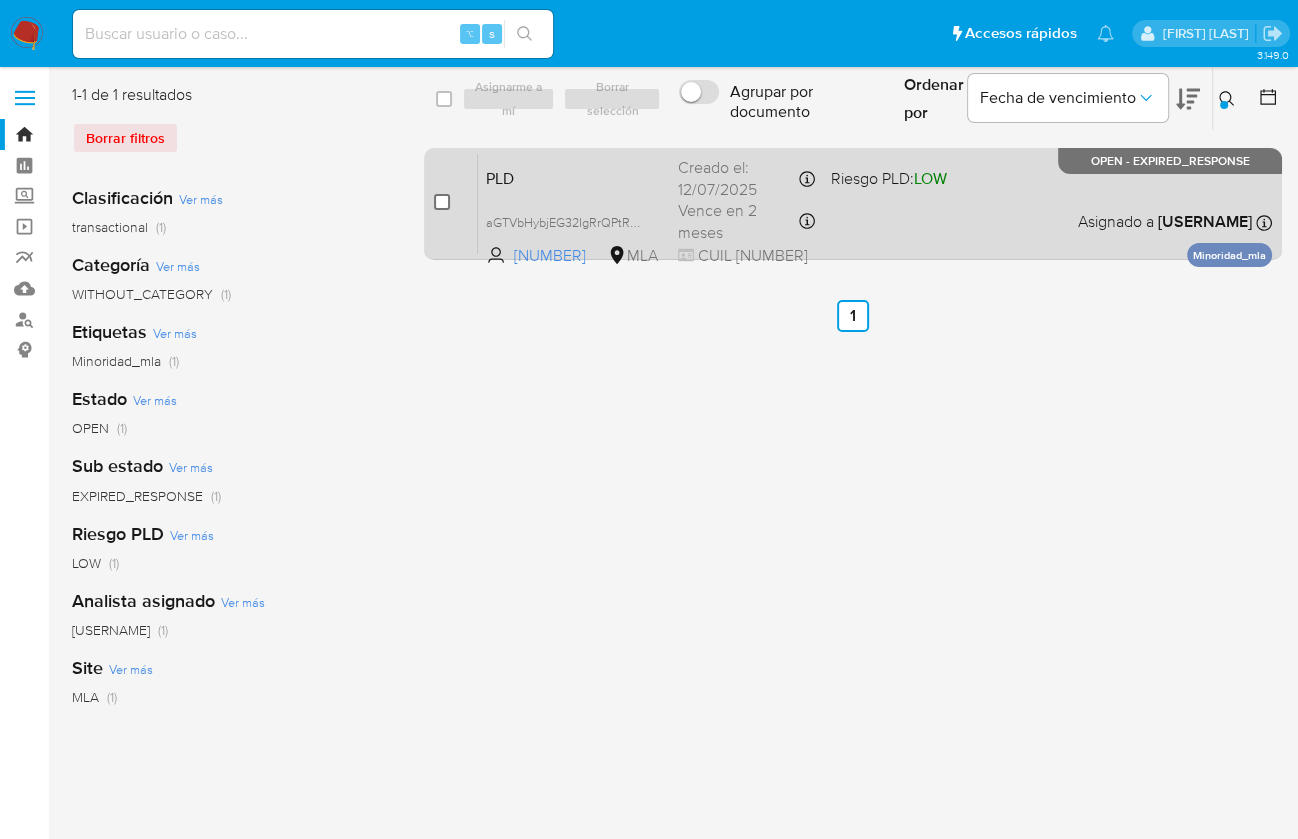 click at bounding box center [442, 202] 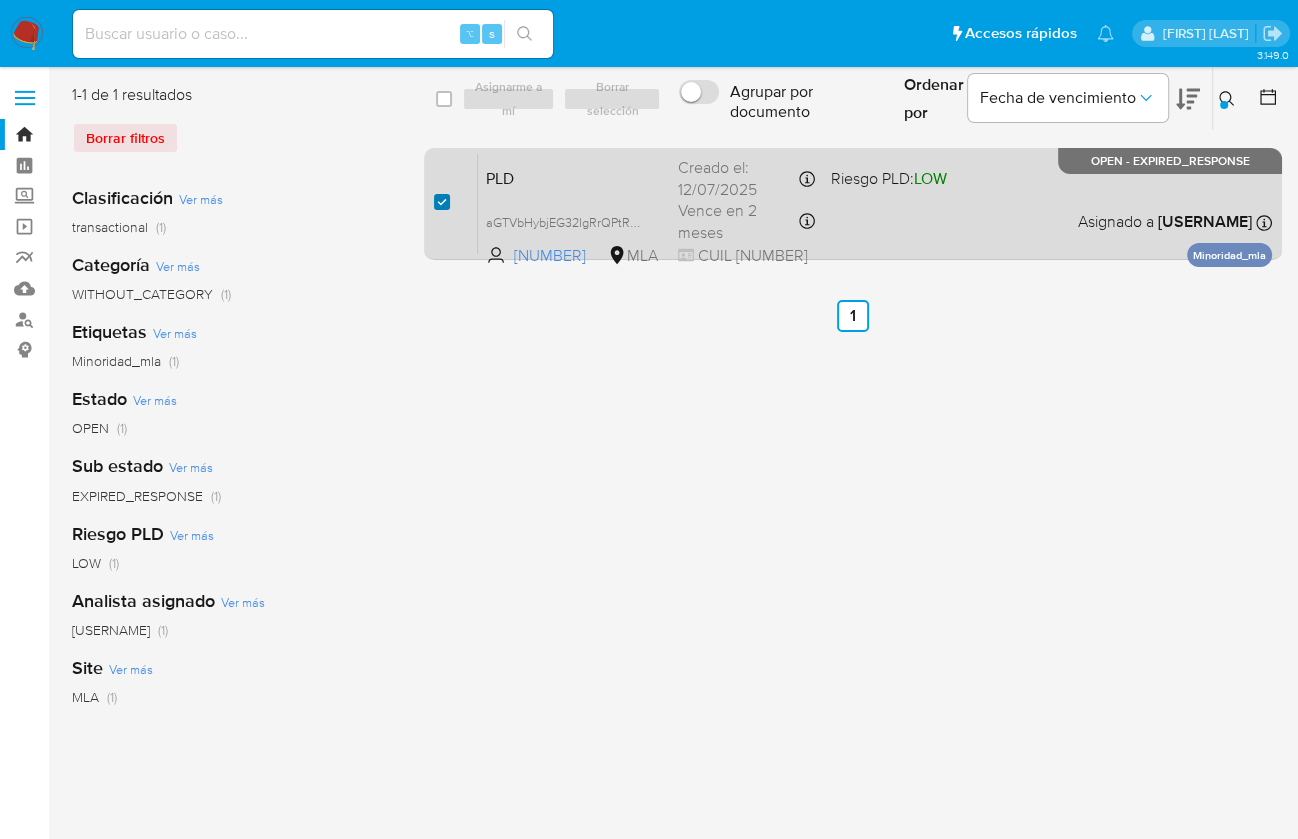 checkbox on "true" 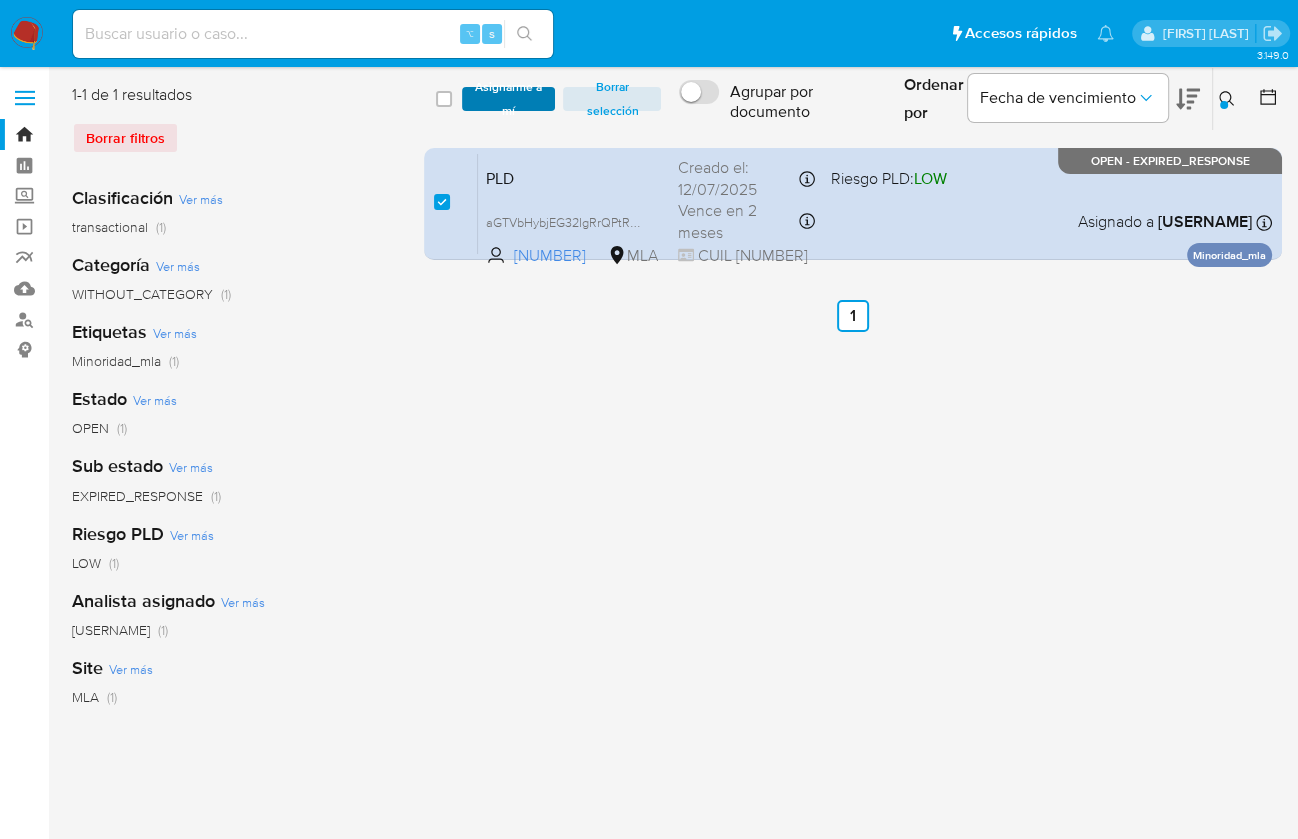 click on "Asignarme a mí" at bounding box center [509, 99] 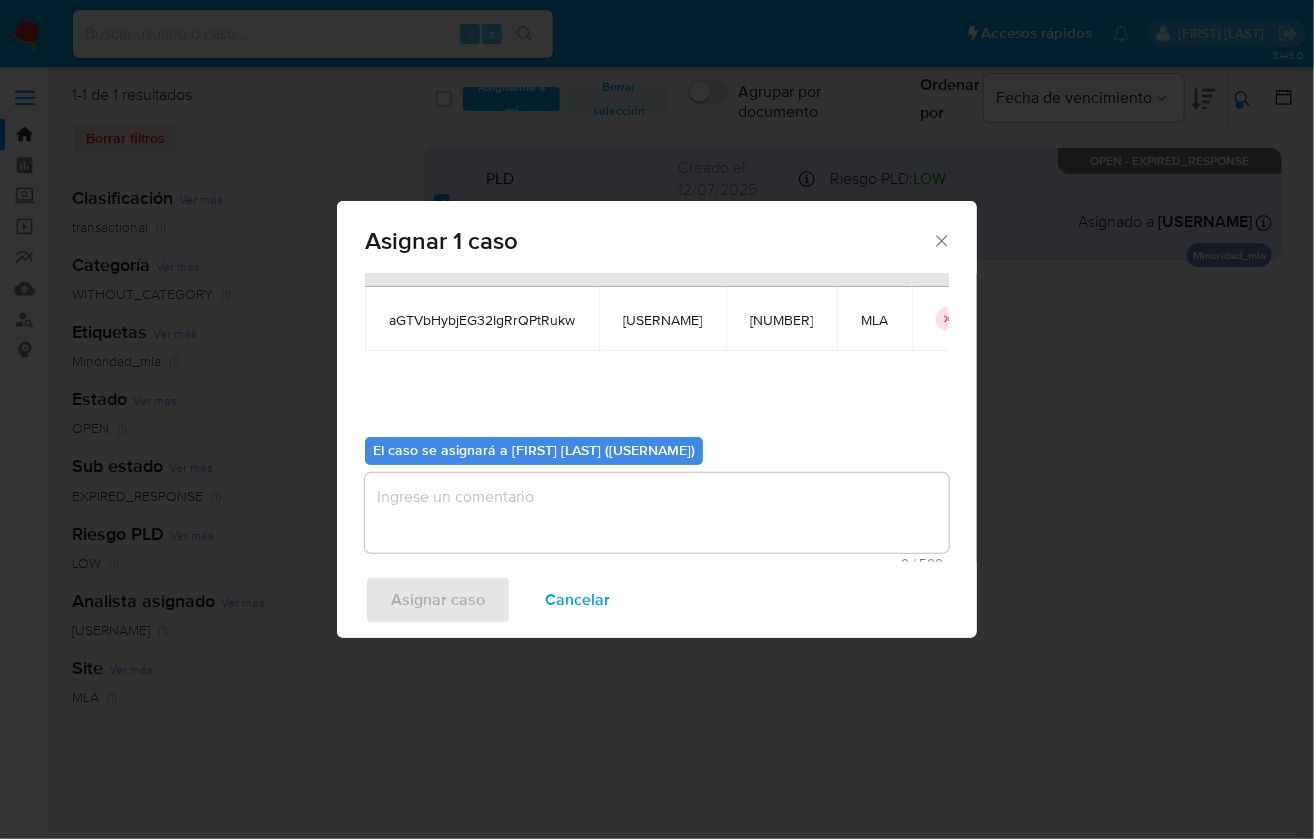 scroll, scrollTop: 102, scrollLeft: 0, axis: vertical 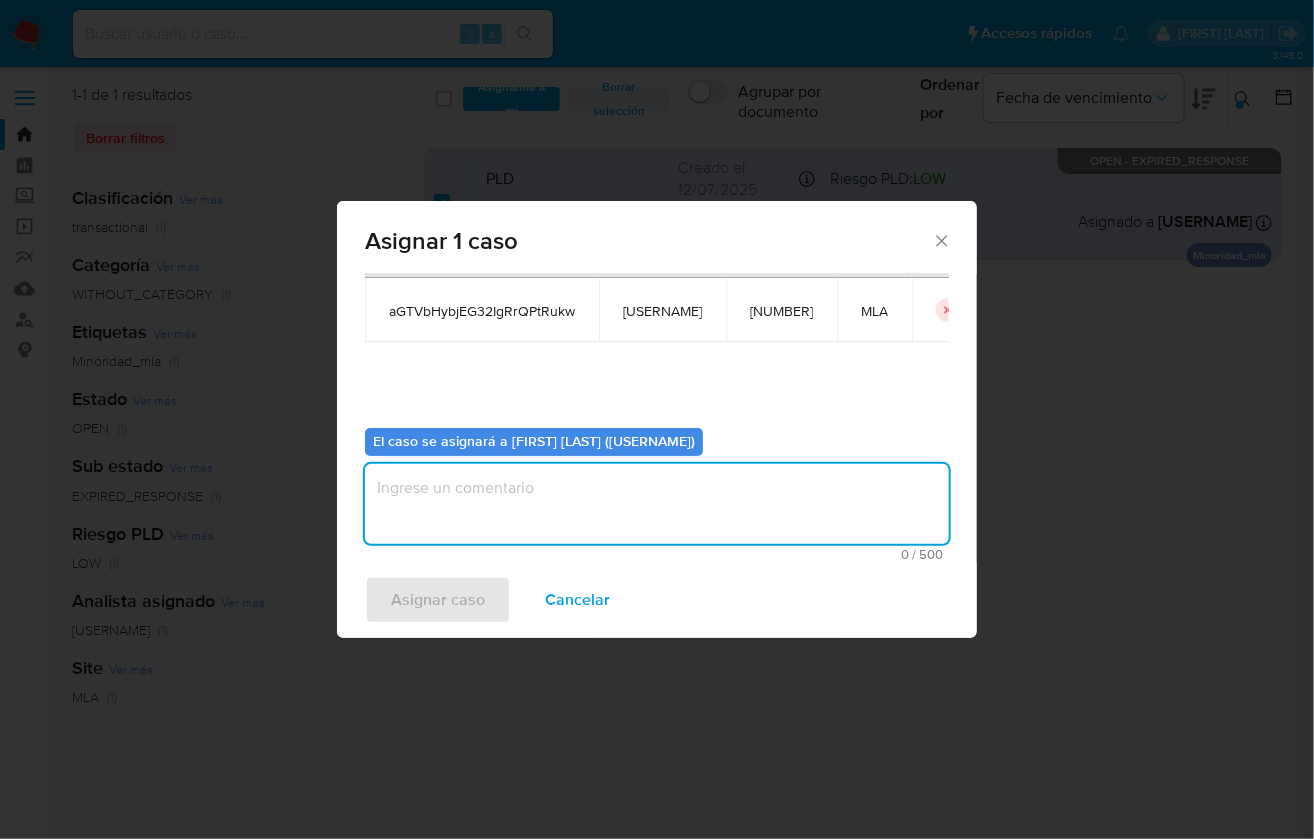 click at bounding box center (657, 504) 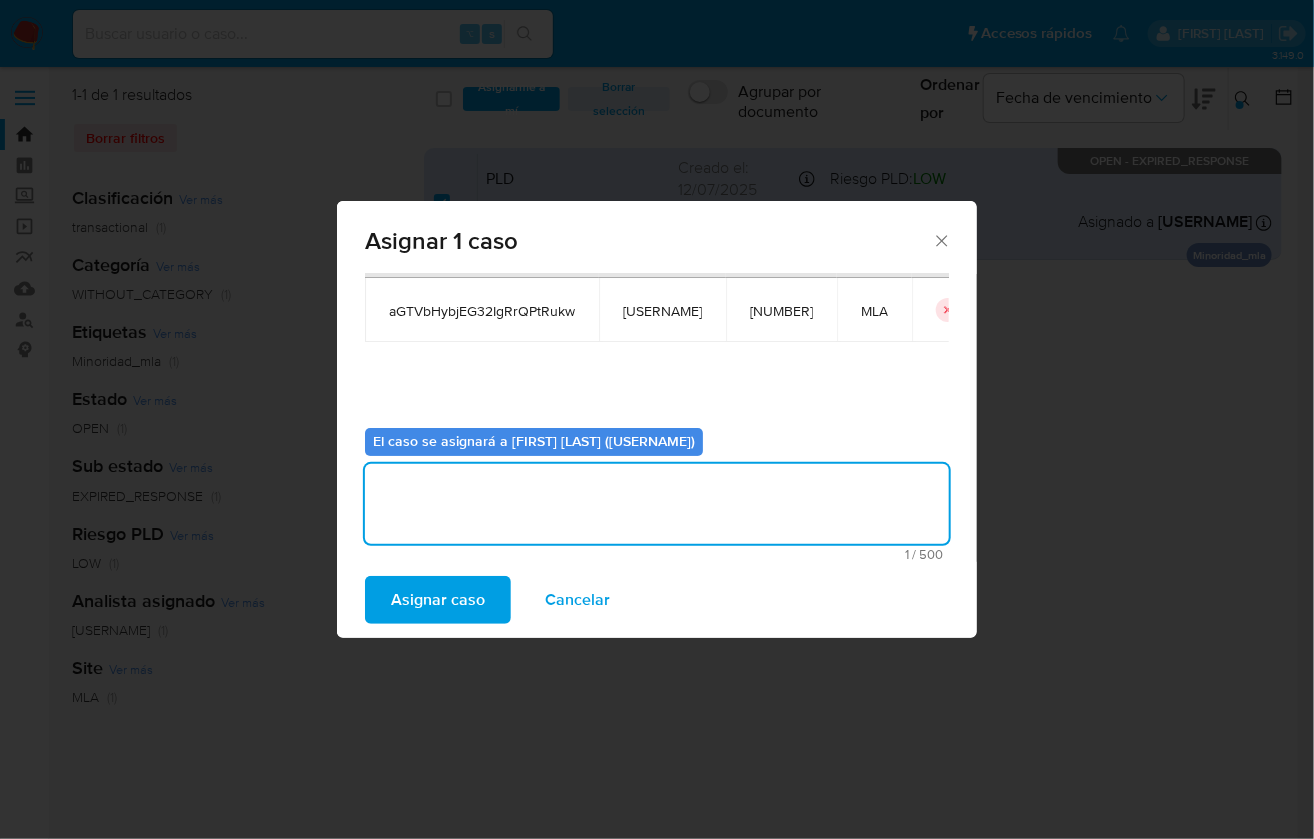 click on "Asignar caso" at bounding box center (438, 600) 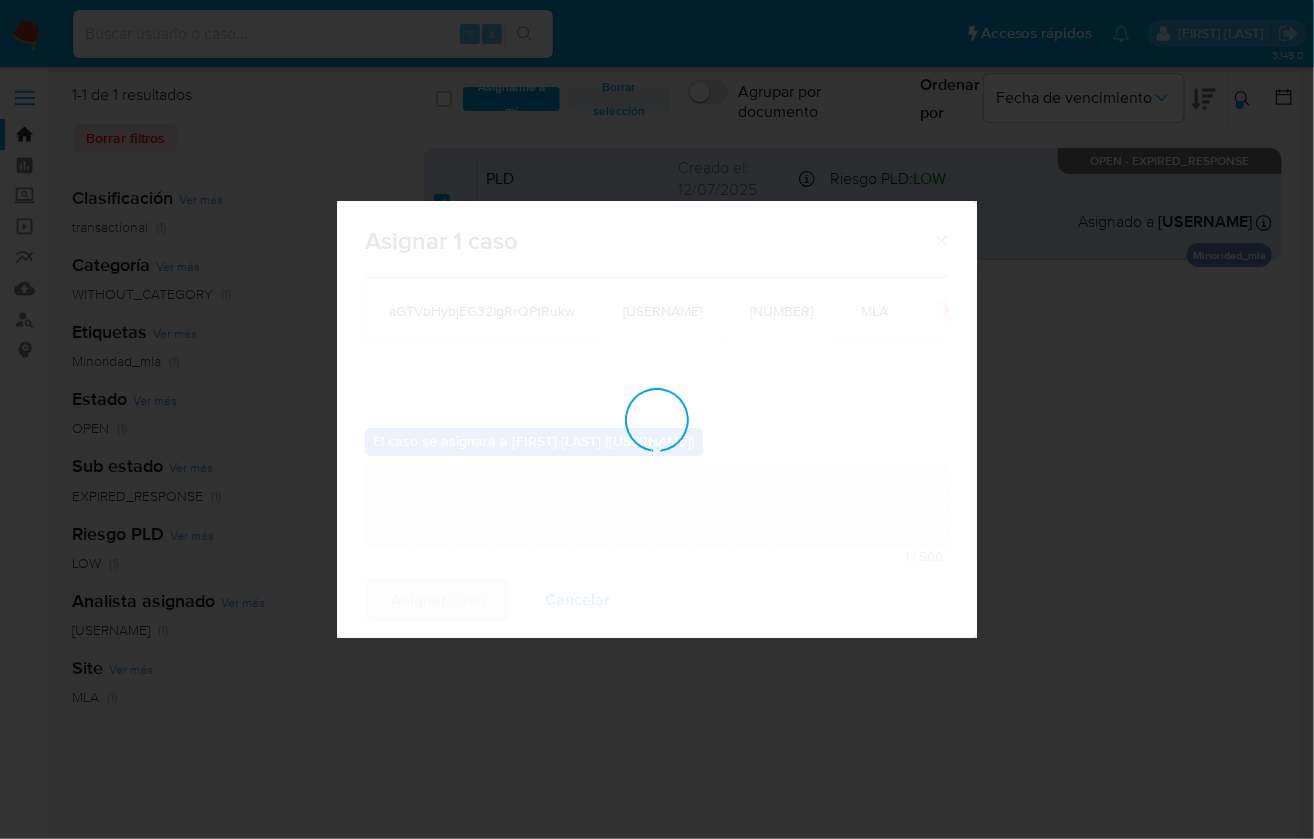 type 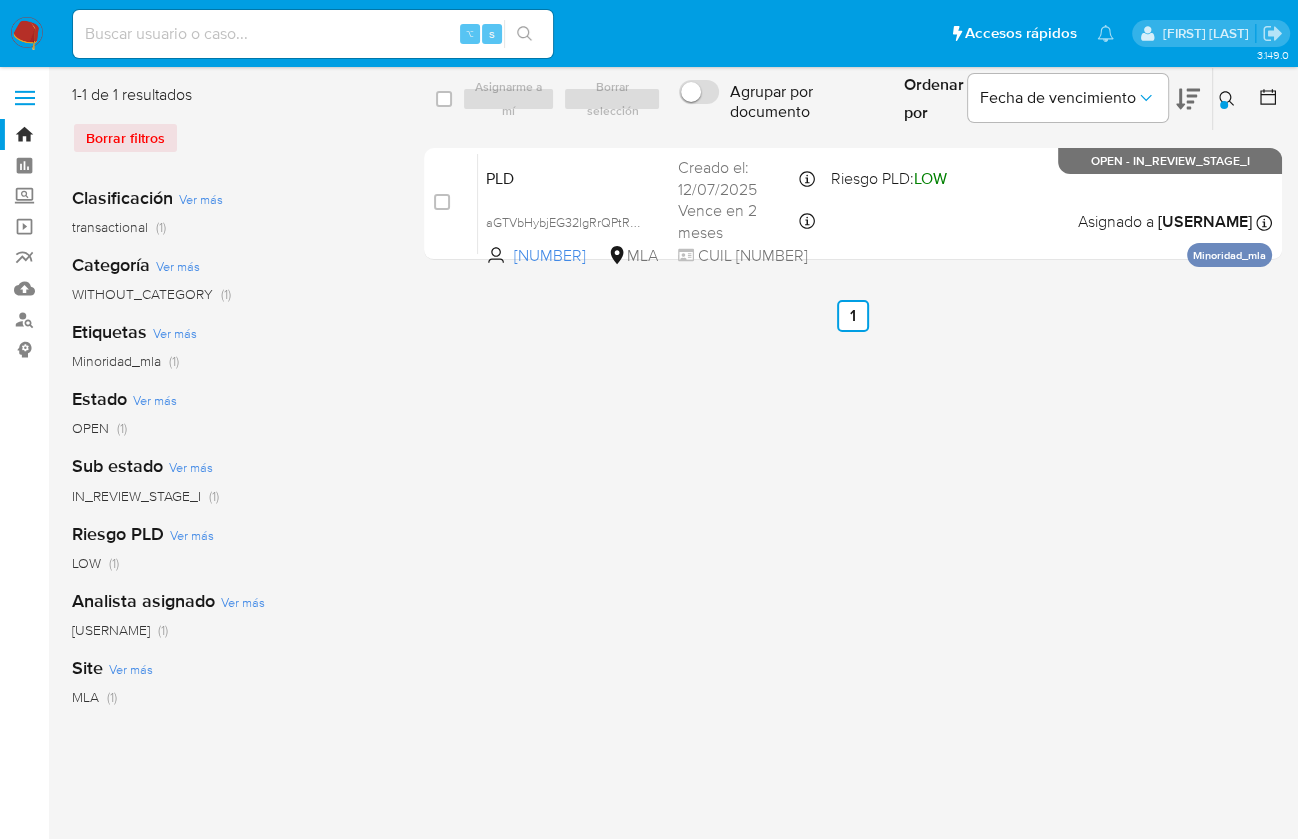 click on "select-all-cases-checkbox Asignarme a mí Borrar selección Agrupar por documento Ordenar por Fecha de vencimiento   No es posible ordenar los resultados mientras se encuentren agrupados. Ingrese ID de usuario o caso 2264444916 Buscar Borrar filtros case-item-checkbox   No es posible asignar el caso PLD aGTVbHybjEG32IgRrQPtRukw 2264444916 MLA Riesgo PLD:  LOW Creado el: 12/07/2025   Creado el: 12/07/2025 03:15:43 Vence en 2 meses   Vence el 10/10/2025 03:15:43 CUIL   27510915580 Asignado a   jimarin   Asignado el: 17/07/2025 16:30:45 Minoridad_mla OPEN - IN_REVIEW_STAGE_I  Anterior 1 Siguiente" at bounding box center [853, 515] 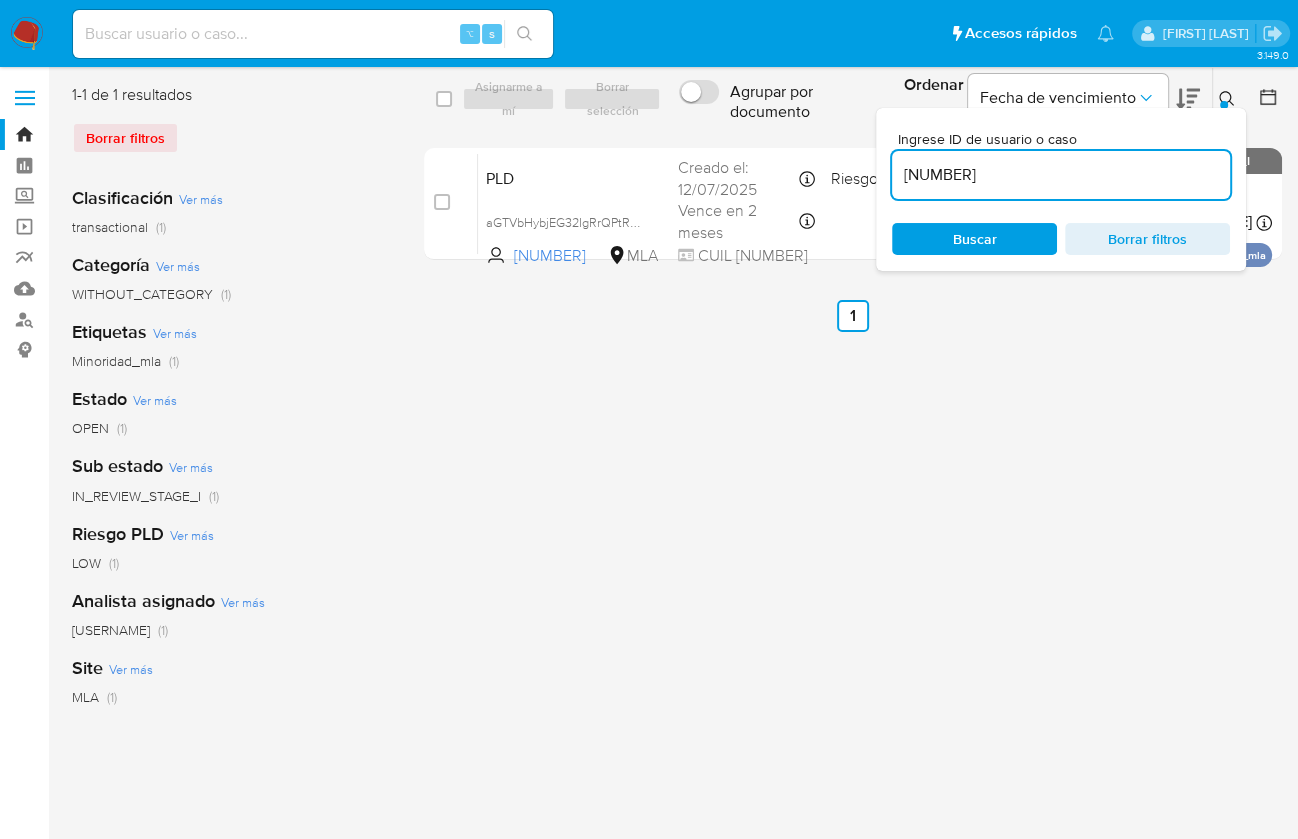 click on "2264444916" at bounding box center [1061, 175] 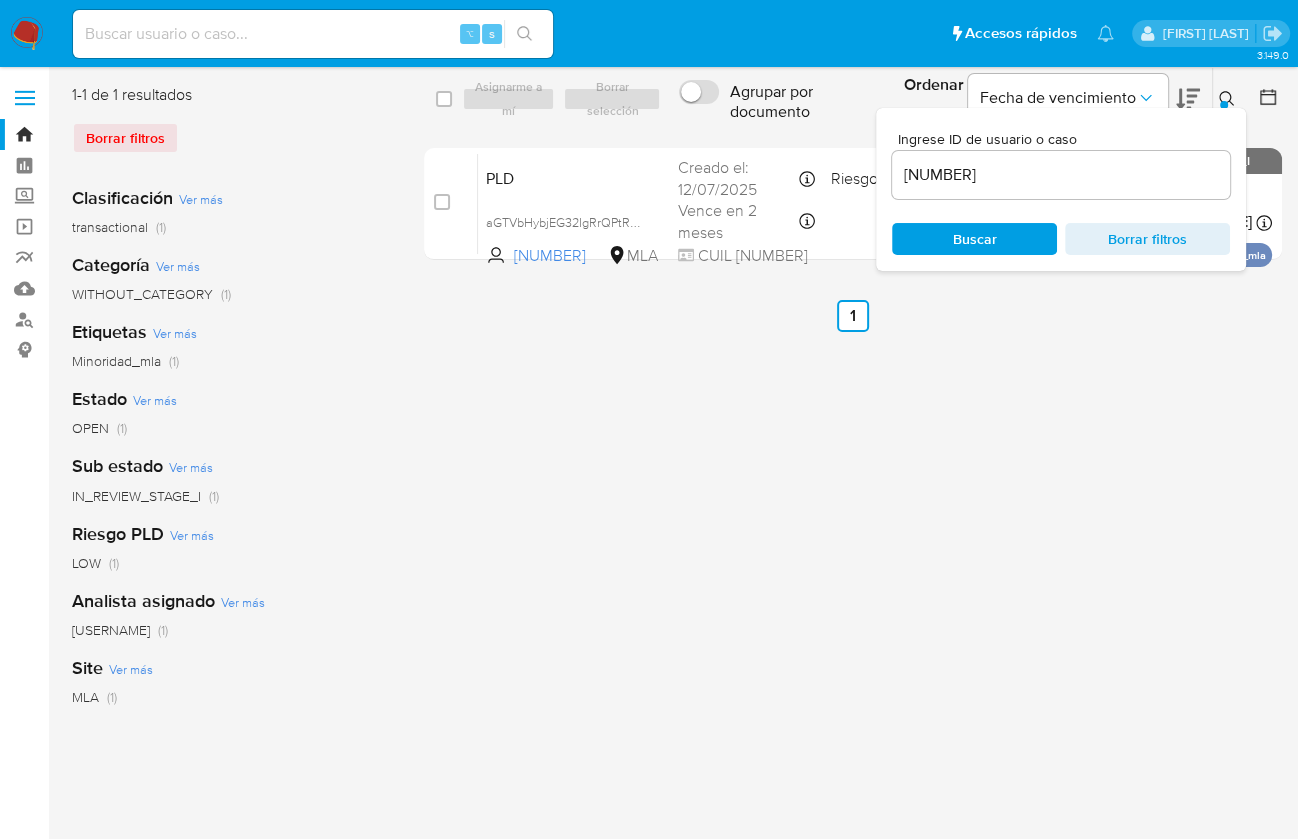 click at bounding box center [1229, 99] 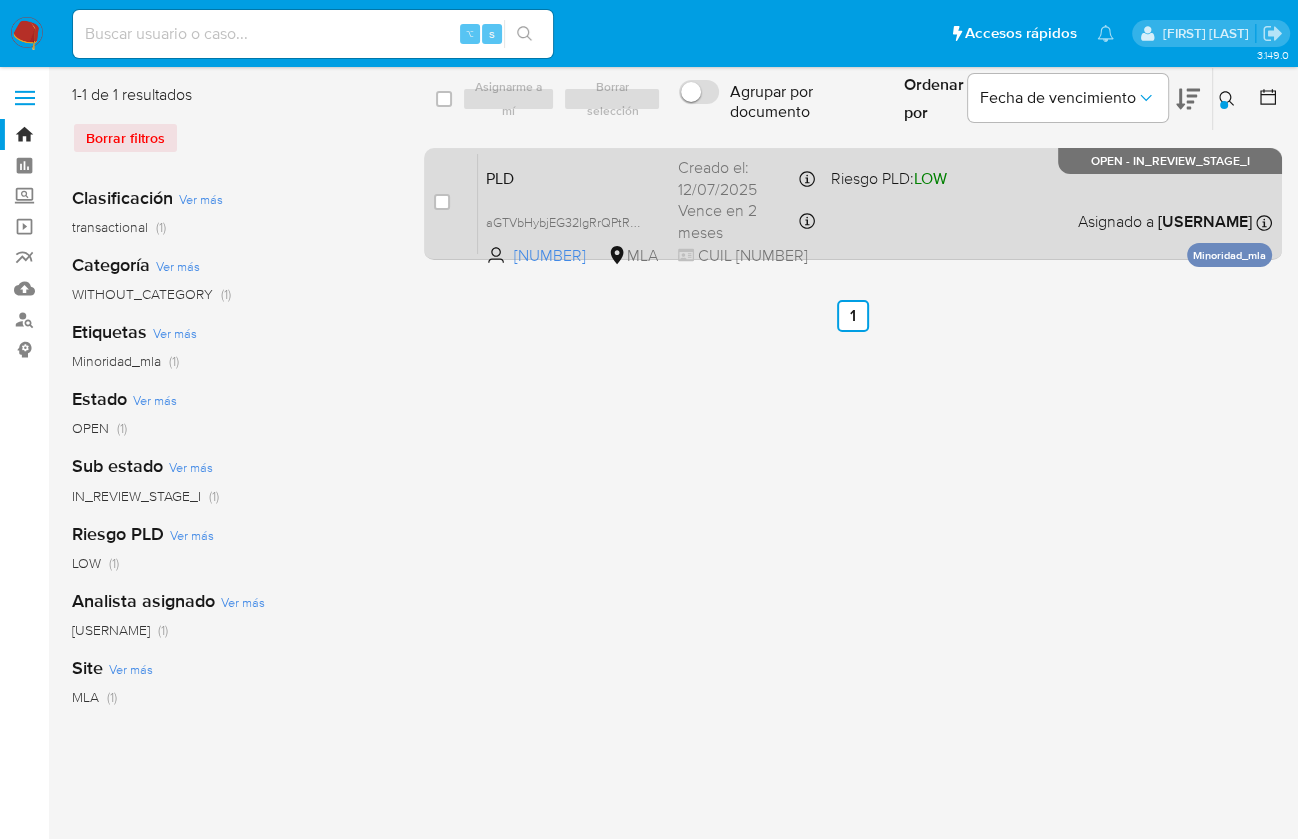 click on "PLD aGTVbHybjEG32IgRrQPtRukw 2264444916 MLA Riesgo PLD:  LOW Creado el: 12/07/2025   Creado el: 12/07/2025 03:15:43 Vence en 2 meses   Vence el 10/10/2025 03:15:43 CUIL   27510915580 Asignado a   jimarin   Asignado el: 17/07/2025 16:30:45 Minoridad_mla OPEN - IN_REVIEW_STAGE_I" at bounding box center (875, 203) 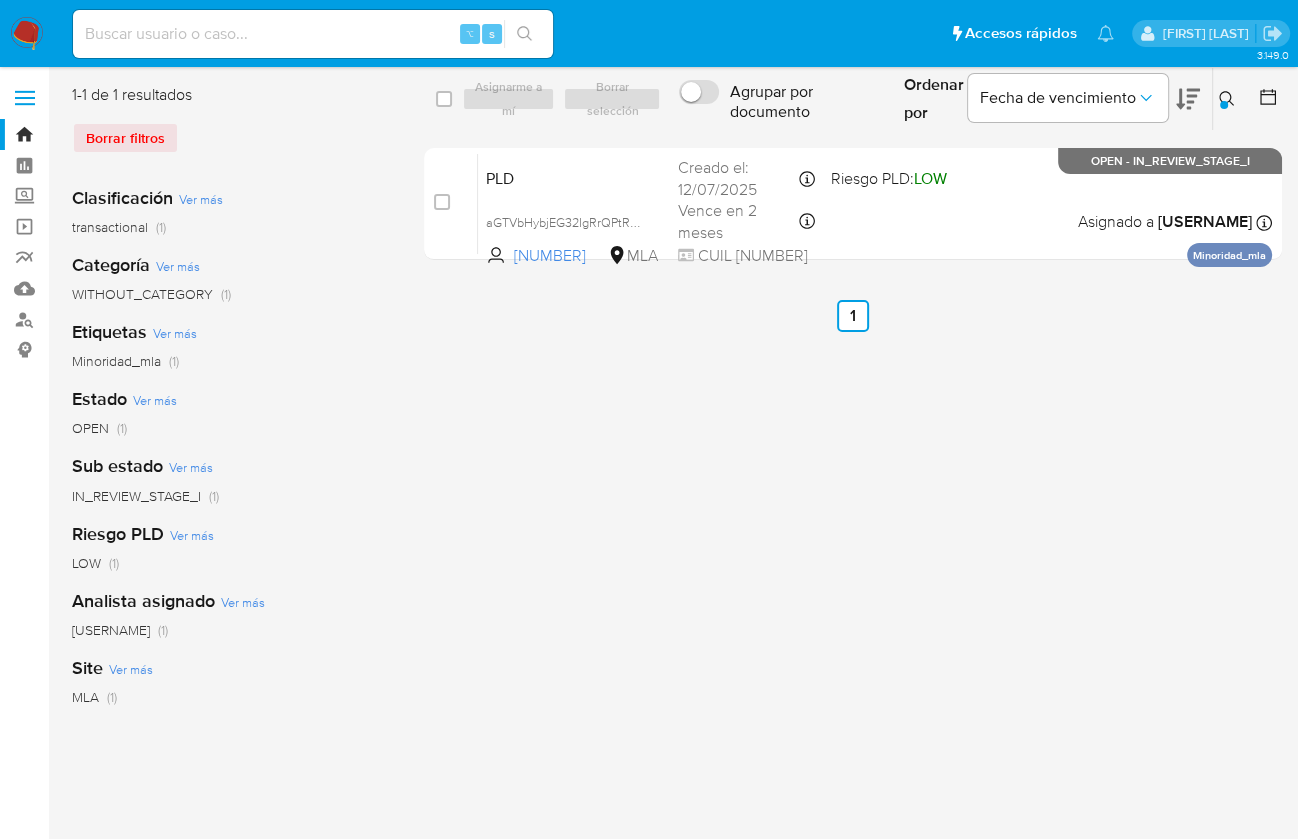 click at bounding box center (1229, 99) 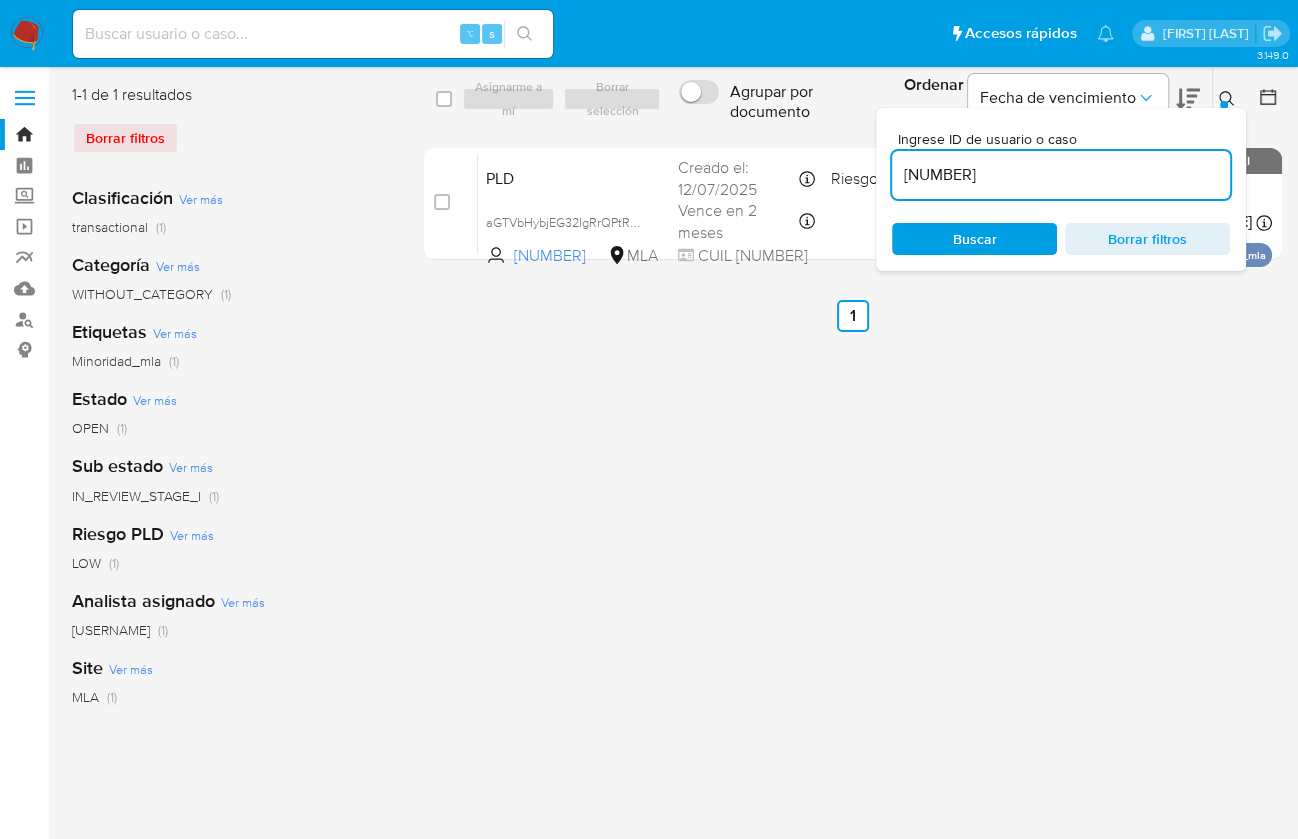 click on "2264444916" at bounding box center (1061, 175) 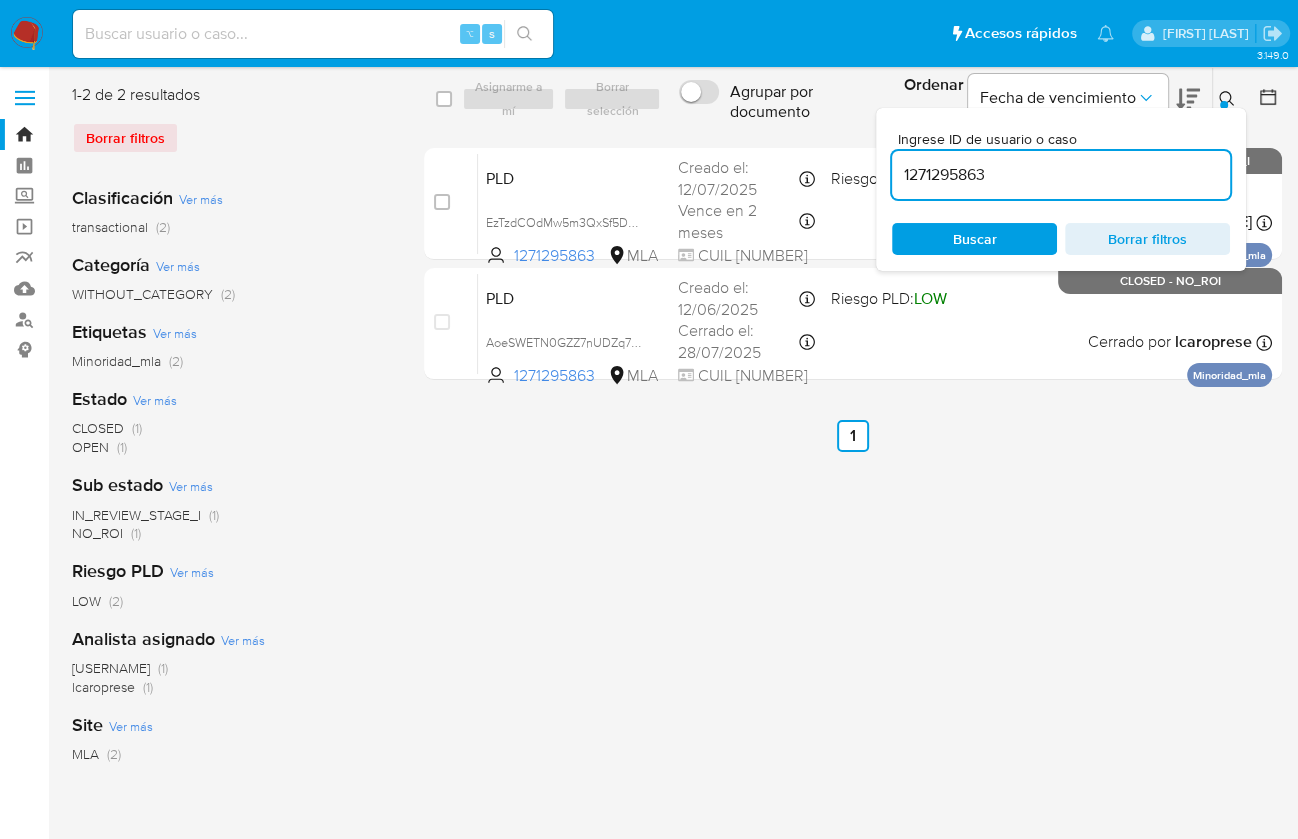 click 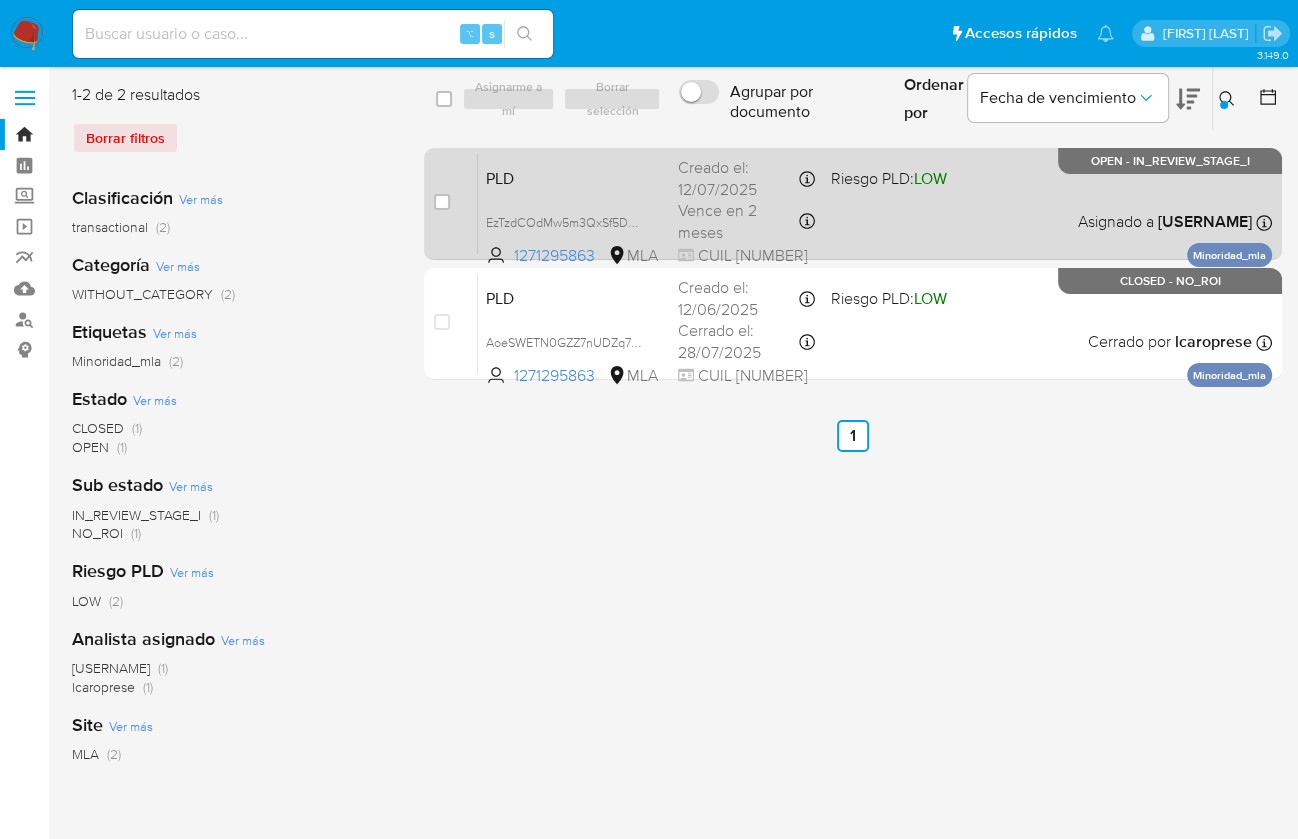 click on "PLD EzTzdCOdMw5m3QxSf5DK8YM2 1271295863 MLA Riesgo PLD:  LOW Creado el: 12/07/2025   Creado el: 12/07/2025 03:29:19 Vence en 2 meses   Vence el 10/10/2025 03:29:19 CUIL   20493538455 Asignado a   jimarin   Asignado el: 17/07/2025 16:34:02 Minoridad_mla OPEN - IN_REVIEW_STAGE_I" at bounding box center [875, 203] 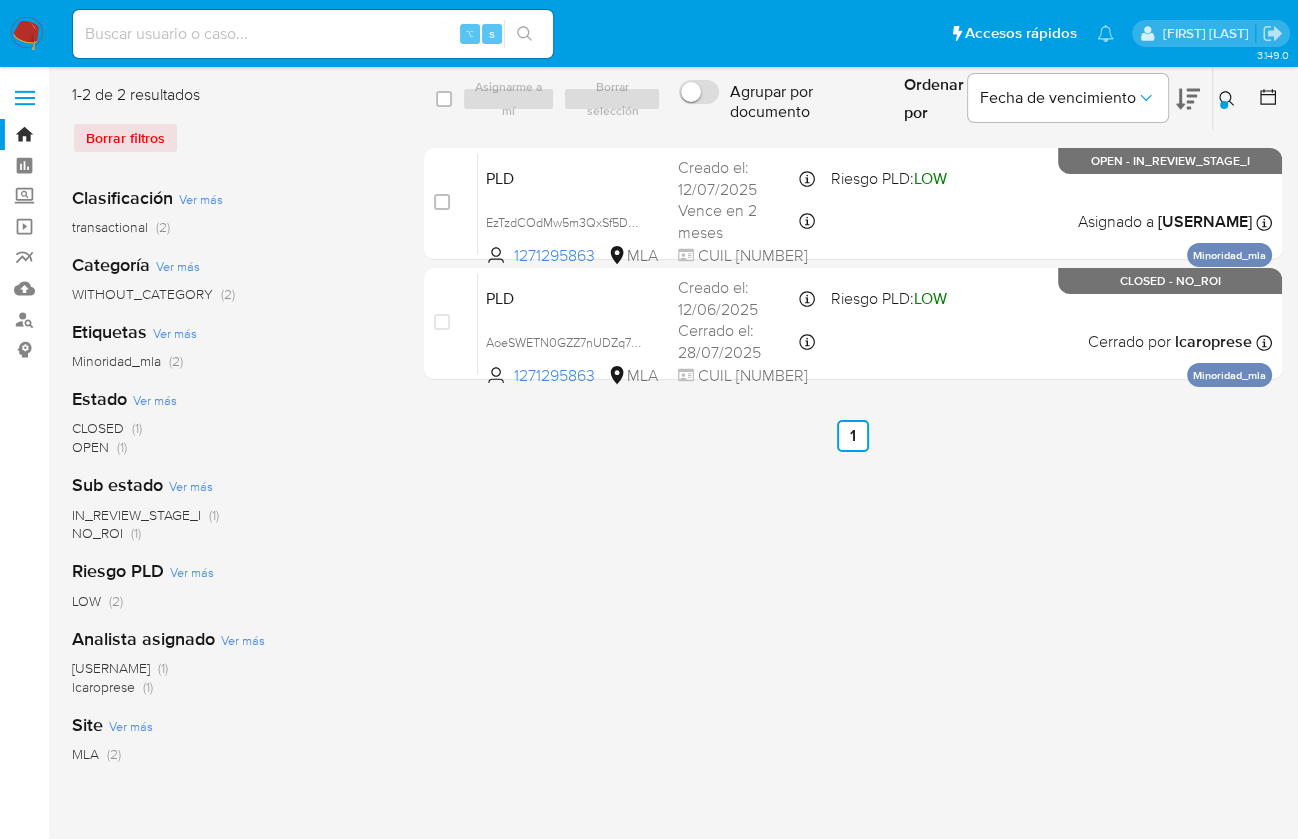 click 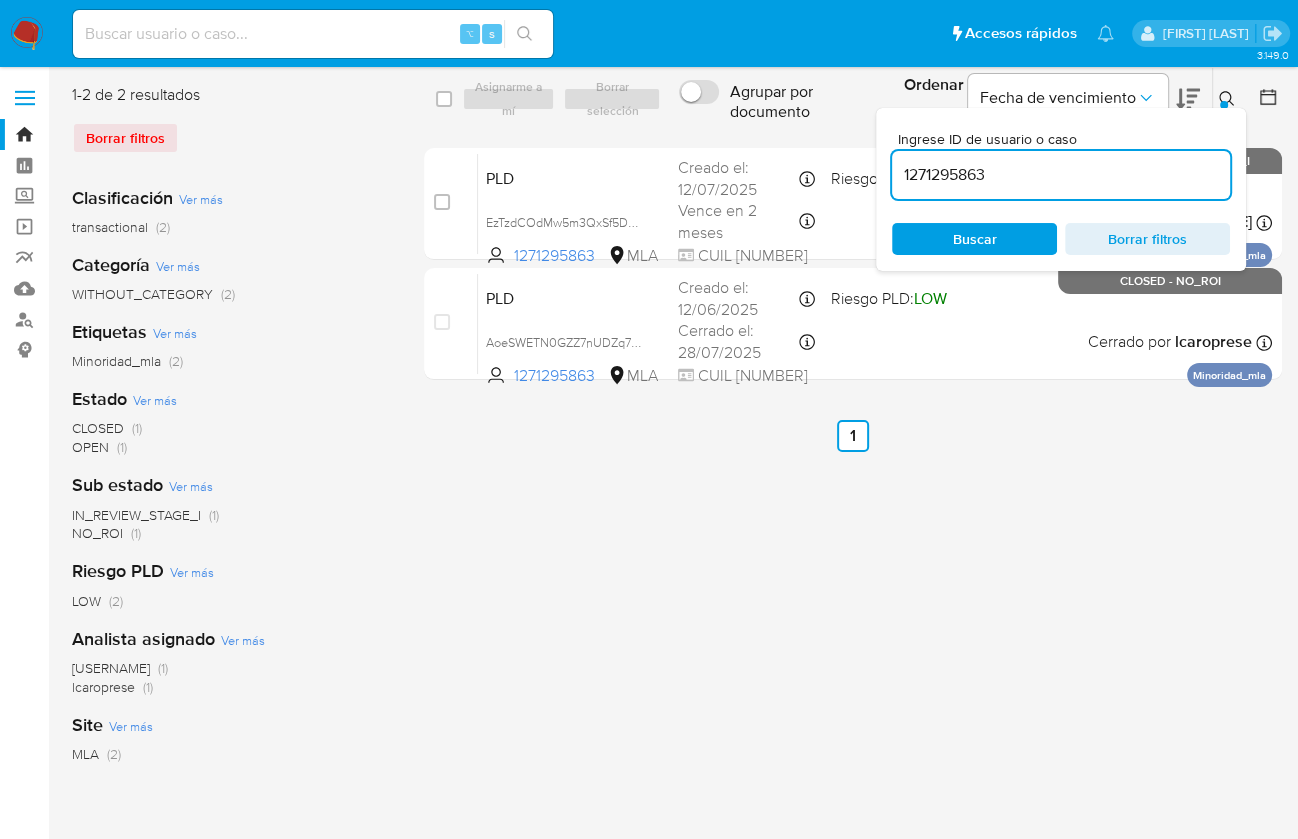 click on "1271295863" at bounding box center [1061, 175] 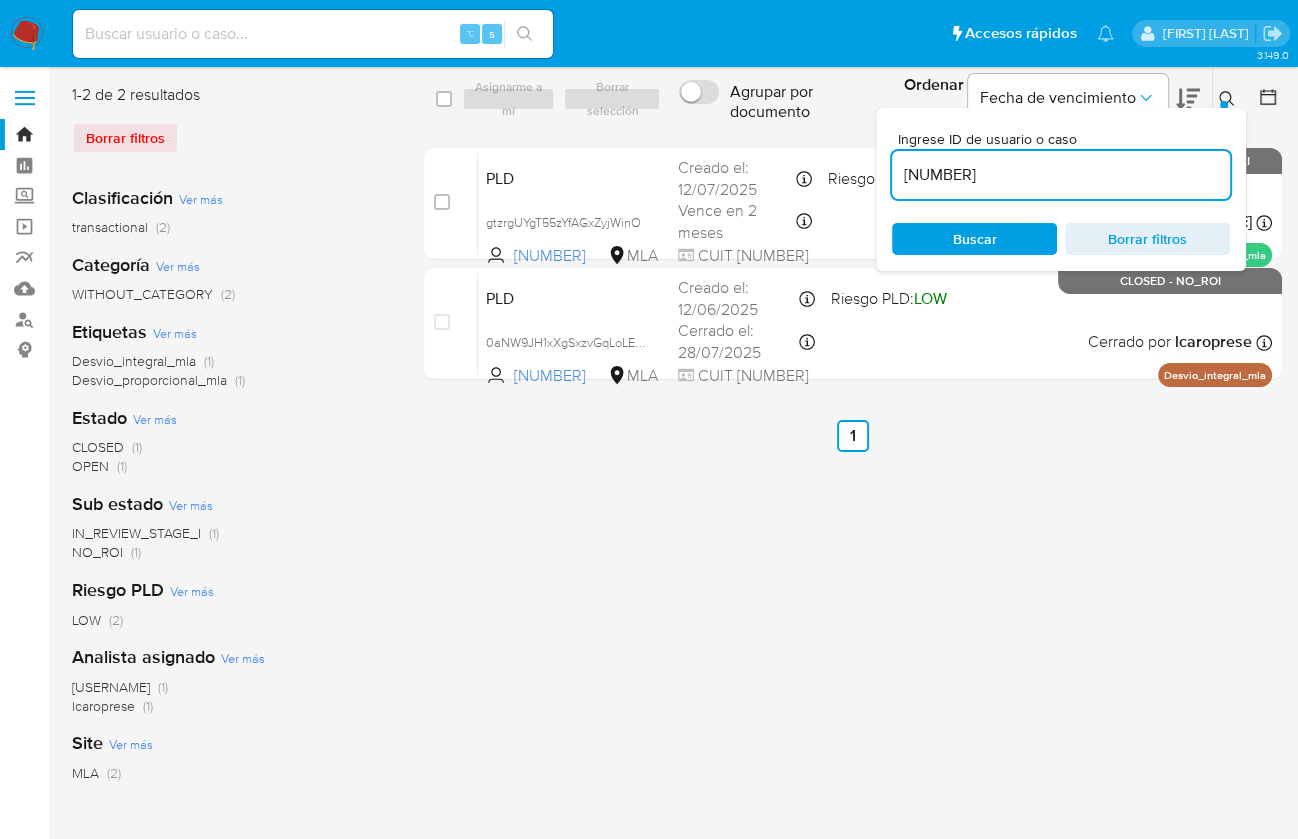 click 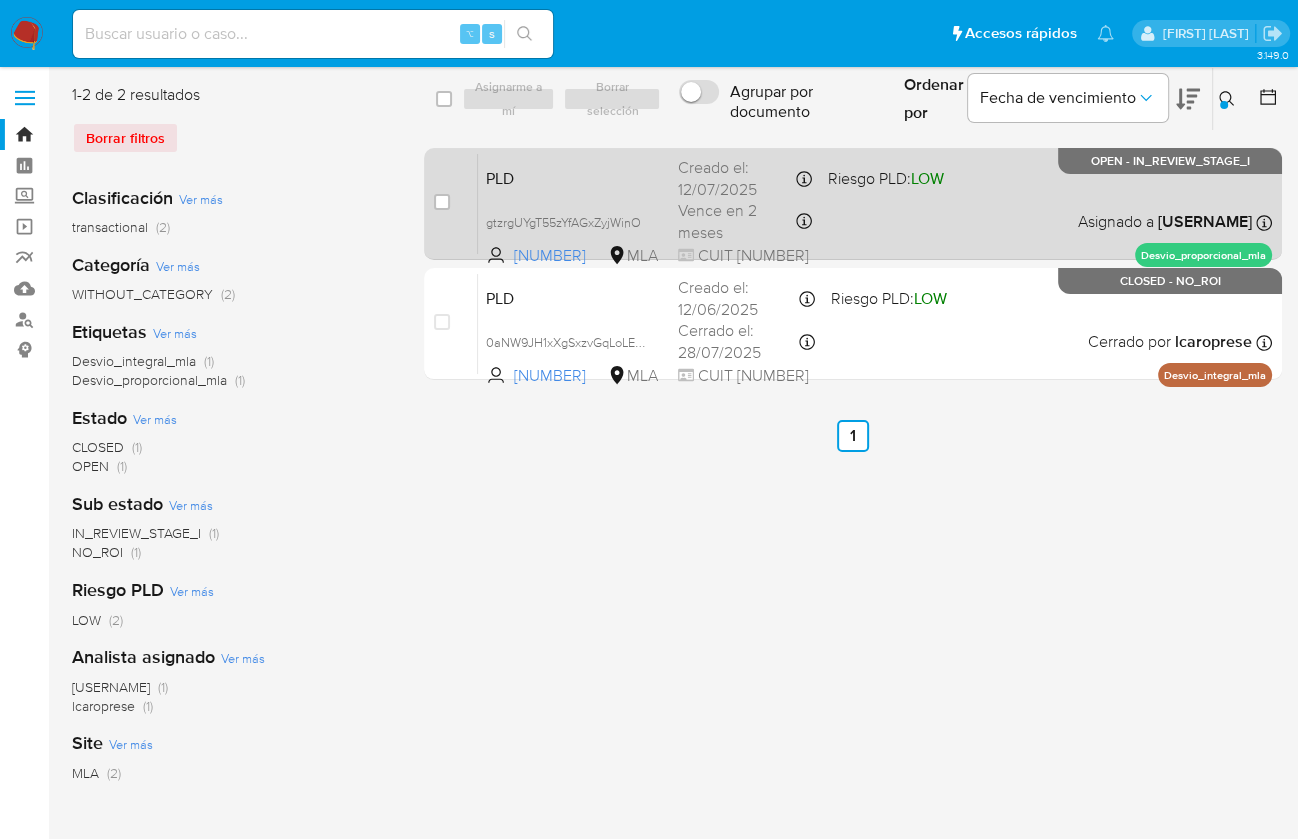 click on "PLD gtzrgUYgT55zYfAGxZyjWinO 33476 MLA Riesgo PLD:  LOW Creado el: 12/07/2025   Creado el: 12/07/2025 03:32:25 Vence en 2 meses   Vence el 10/10/2025 03:32:25 CUIT   23318178399 Asignado a   jimarin   Asignado el: 17/07/2025 16:33:27 Desvio_proporcional_mla OPEN - IN_REVIEW_STAGE_I" at bounding box center [875, 203] 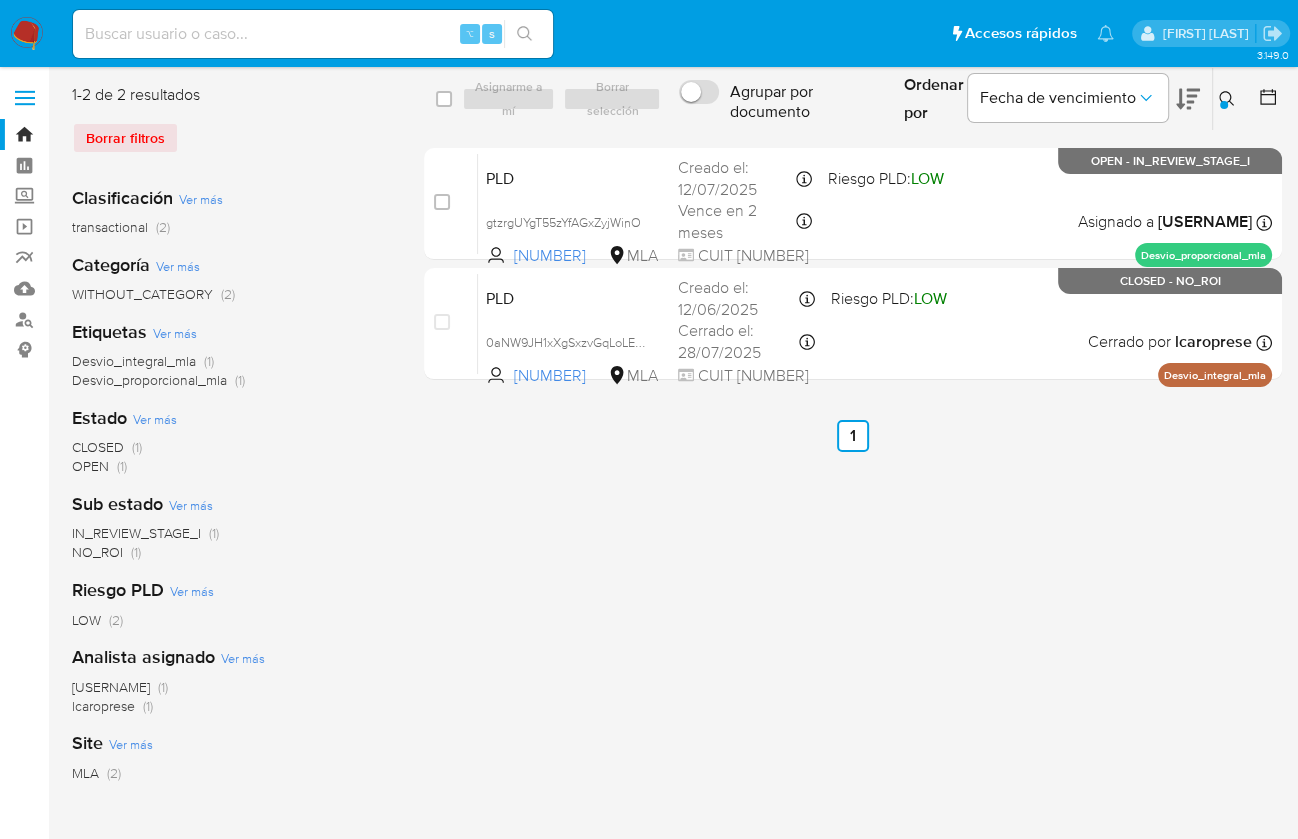 click 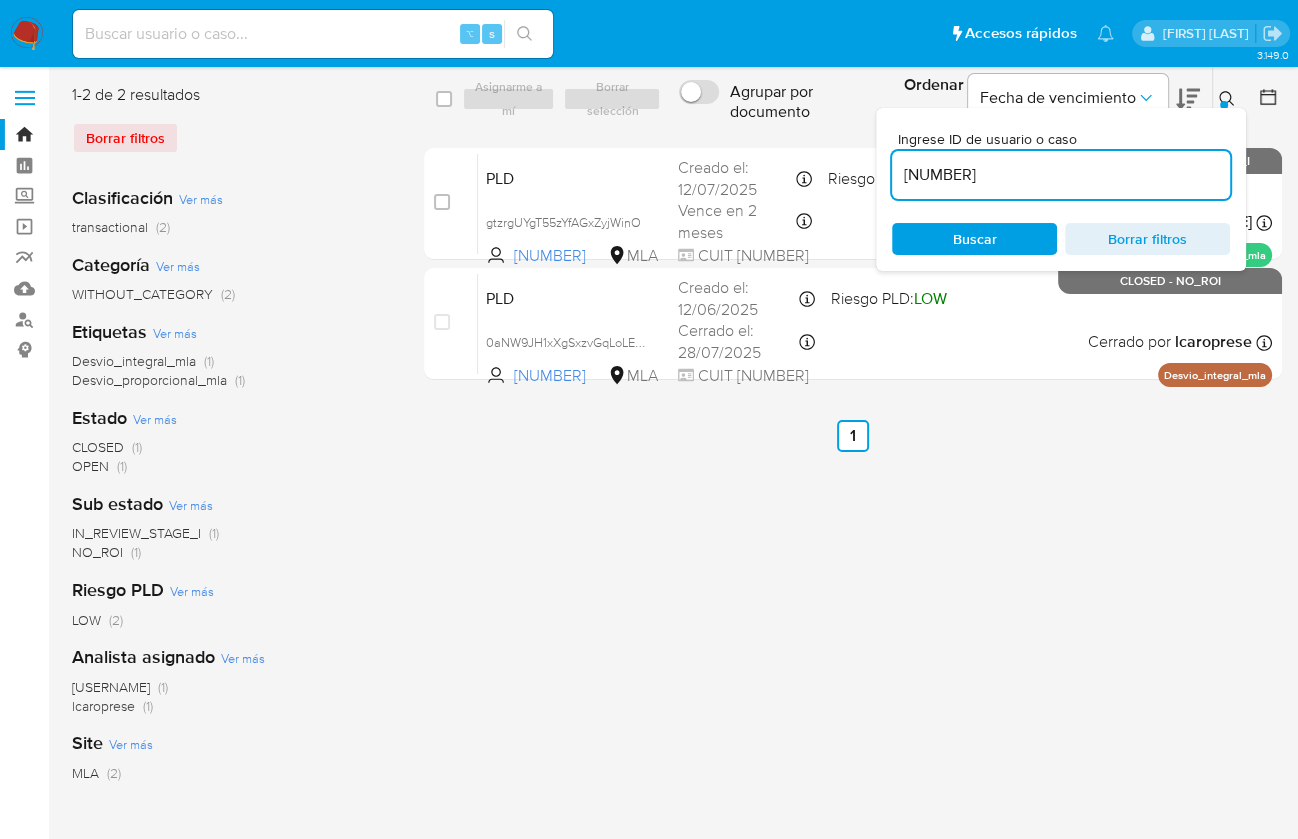 click on "33476" at bounding box center (1061, 175) 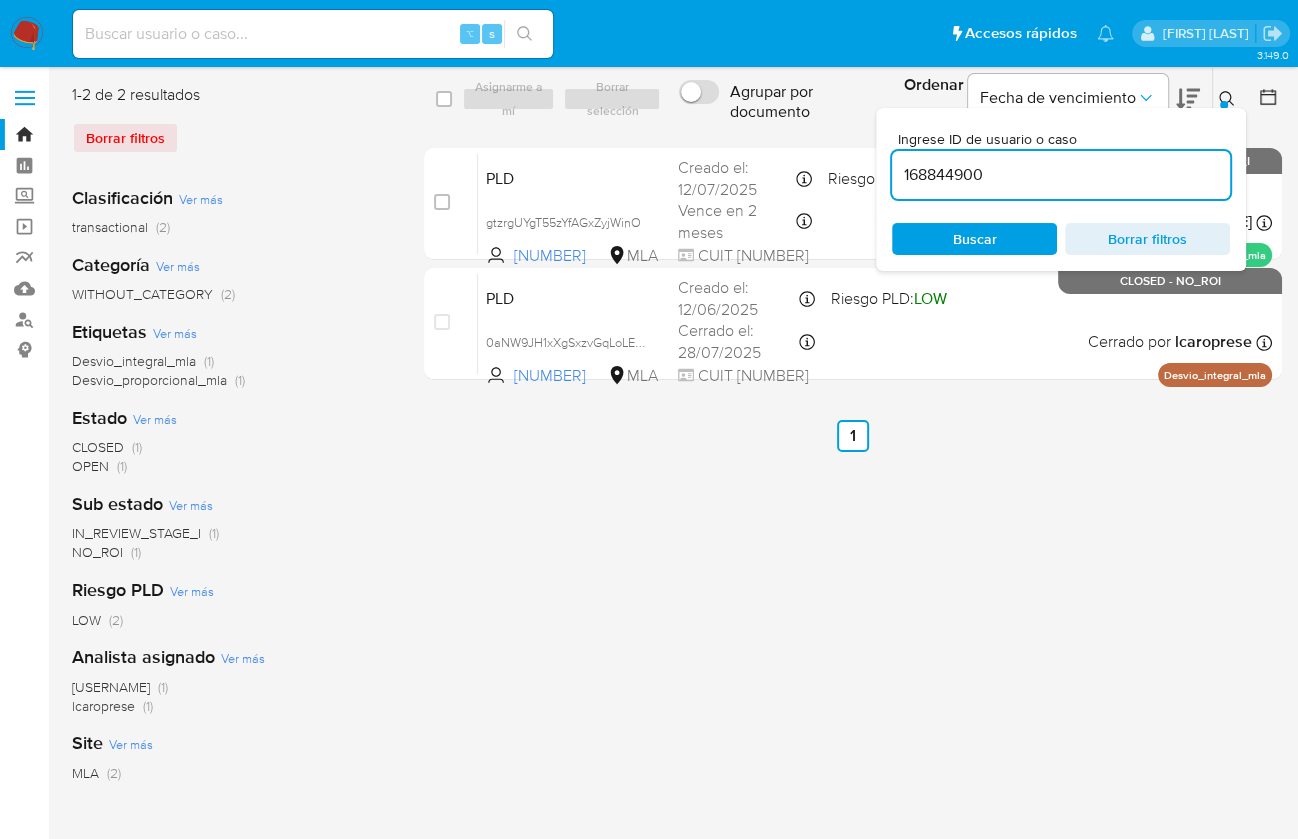 type on "168844900" 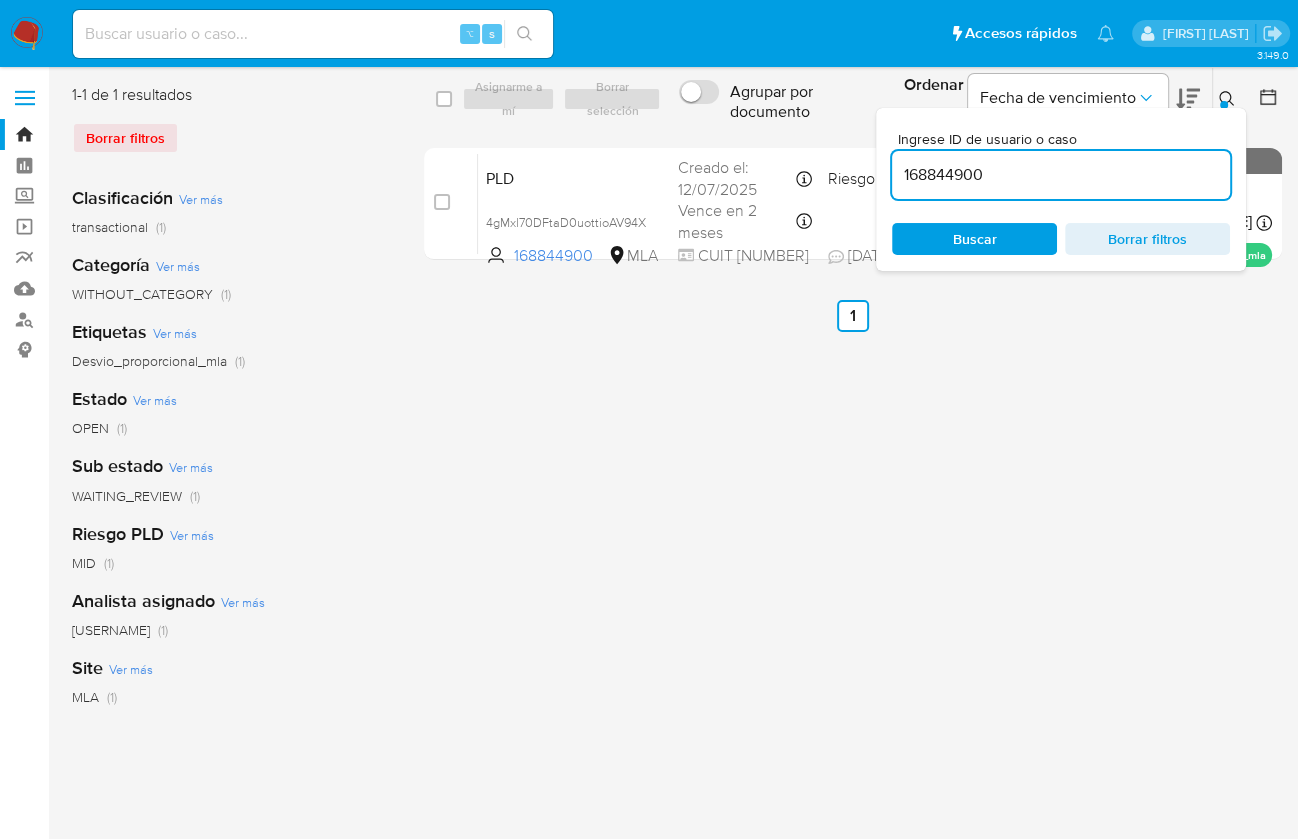 click 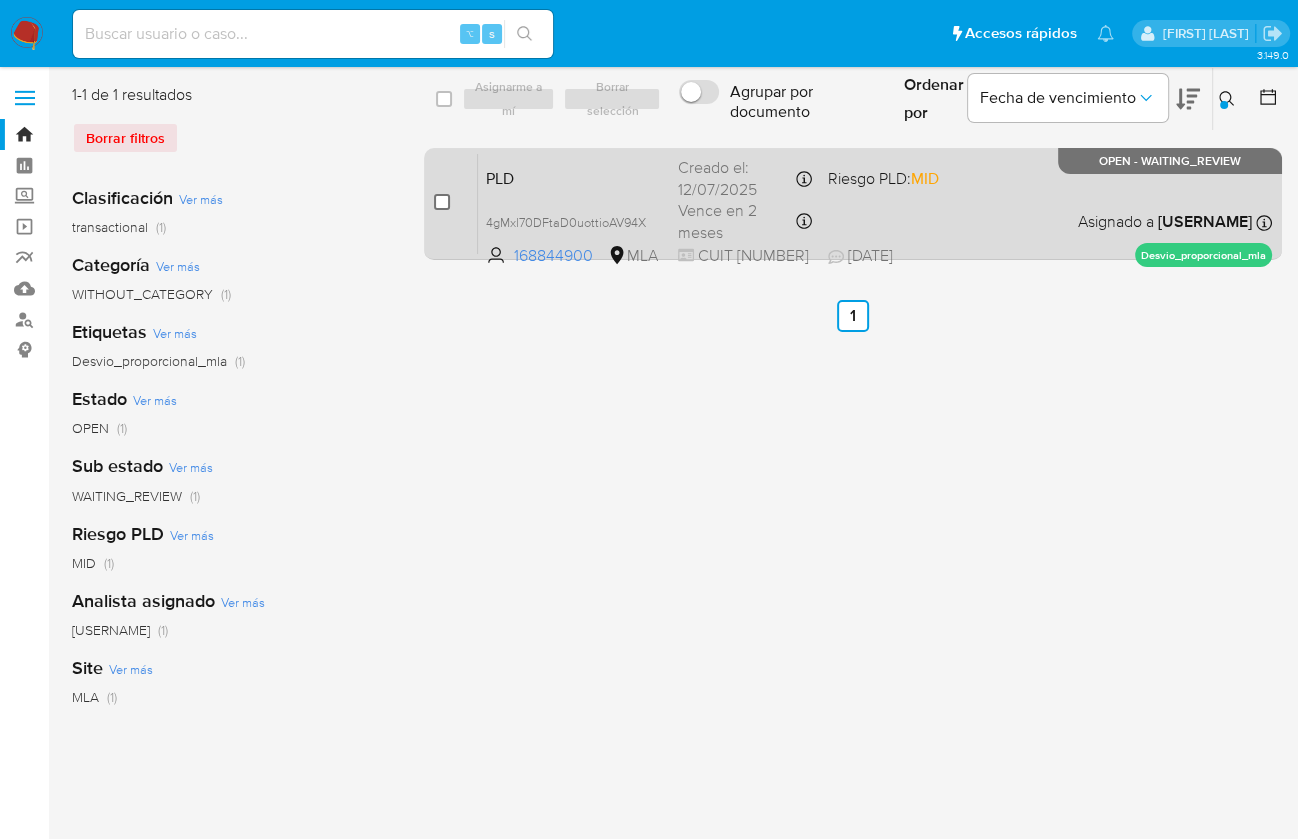 click at bounding box center [442, 202] 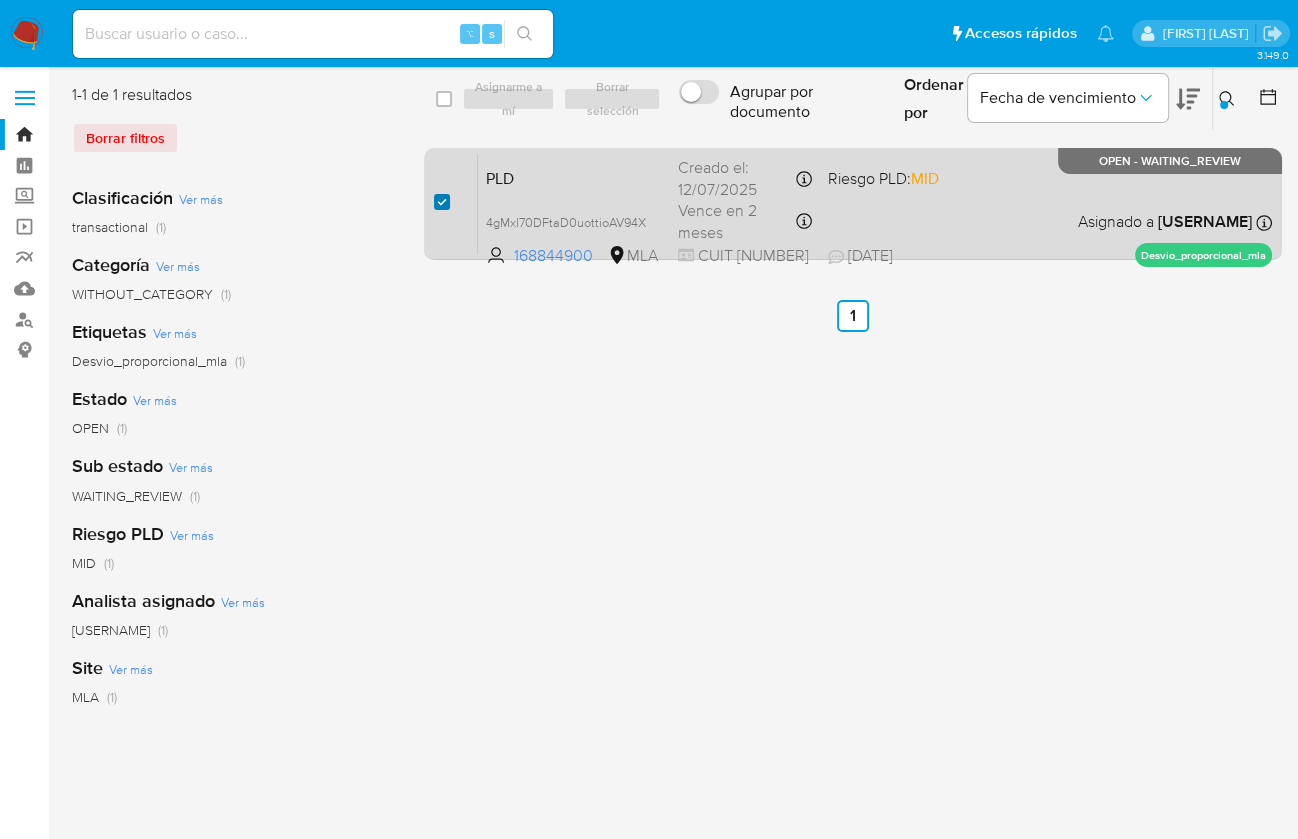 checkbox on "true" 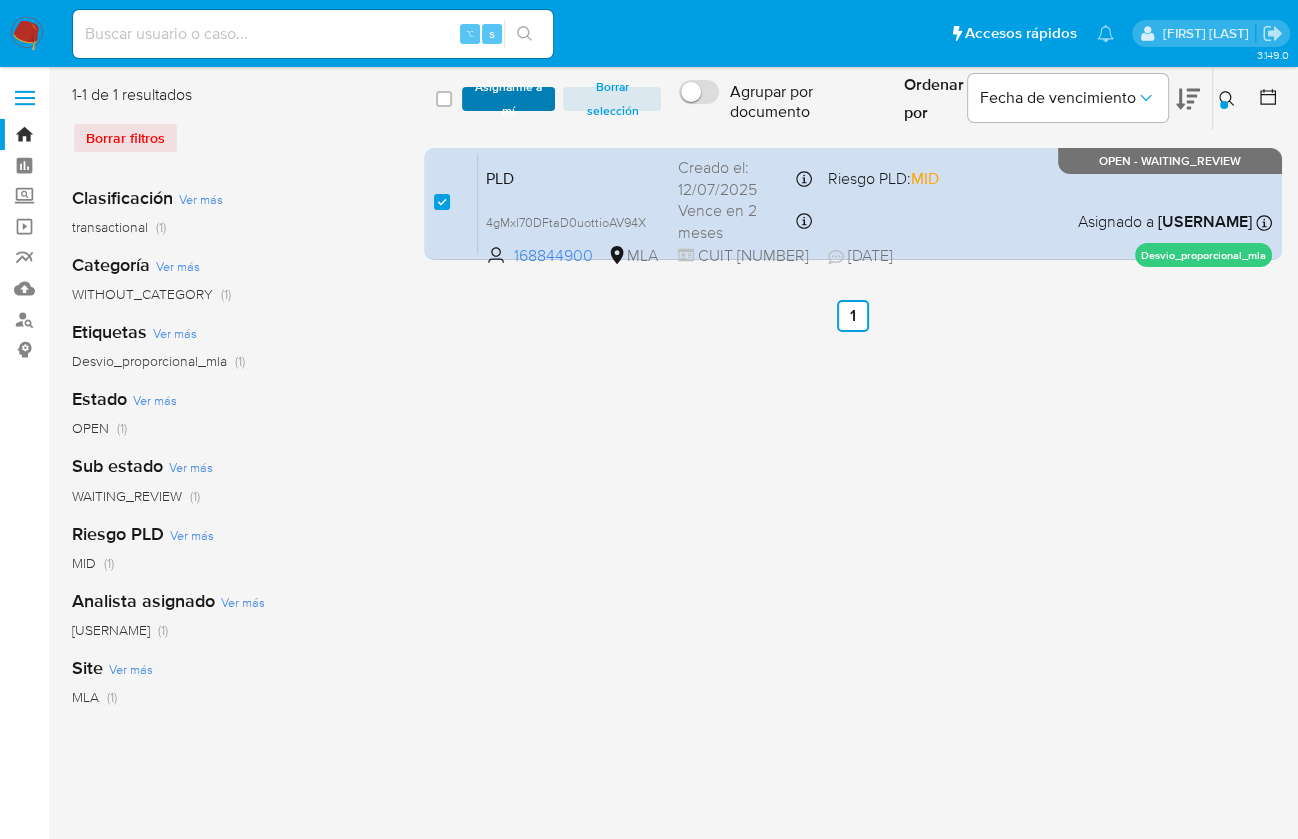click on "Asignarme a mí" at bounding box center (509, 99) 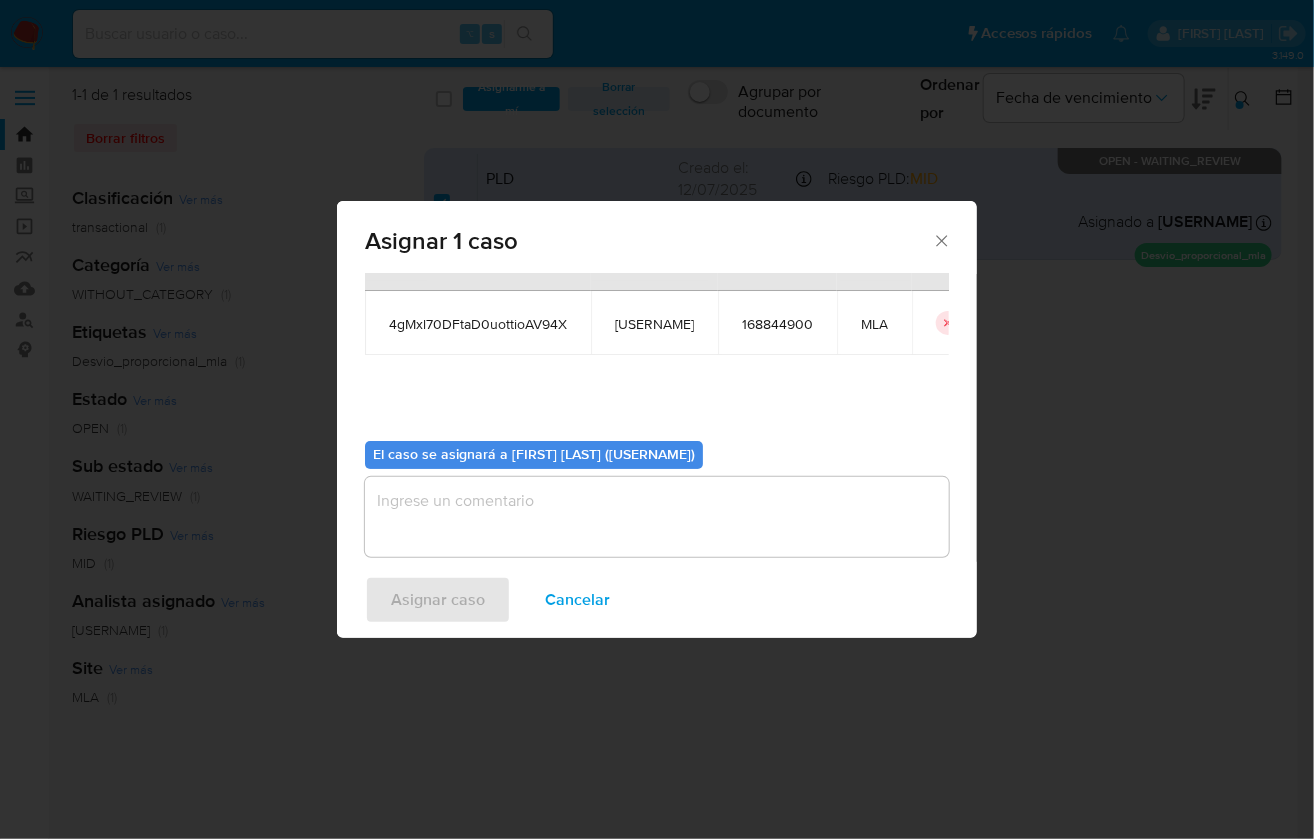 scroll, scrollTop: 102, scrollLeft: 0, axis: vertical 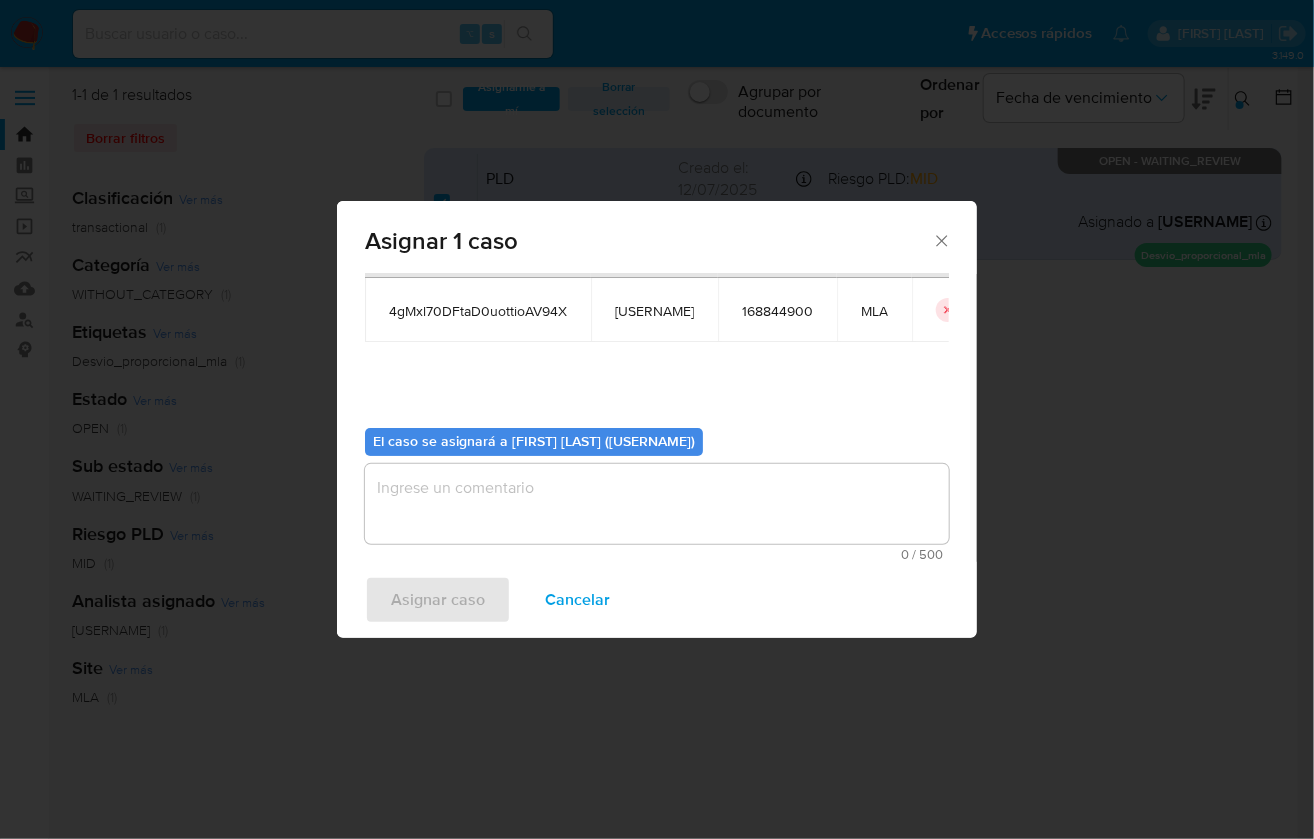 click at bounding box center [657, 504] 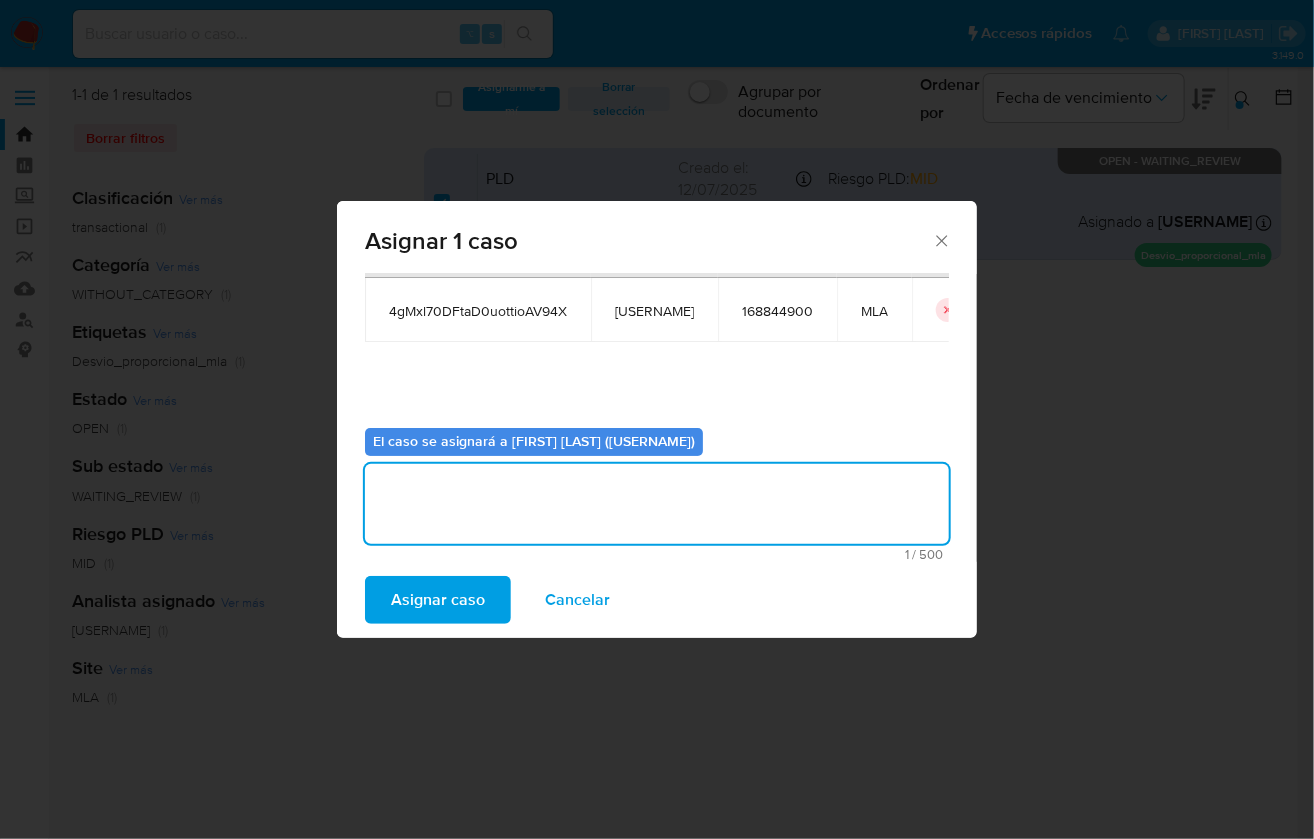 click on "Asignar caso" at bounding box center [438, 600] 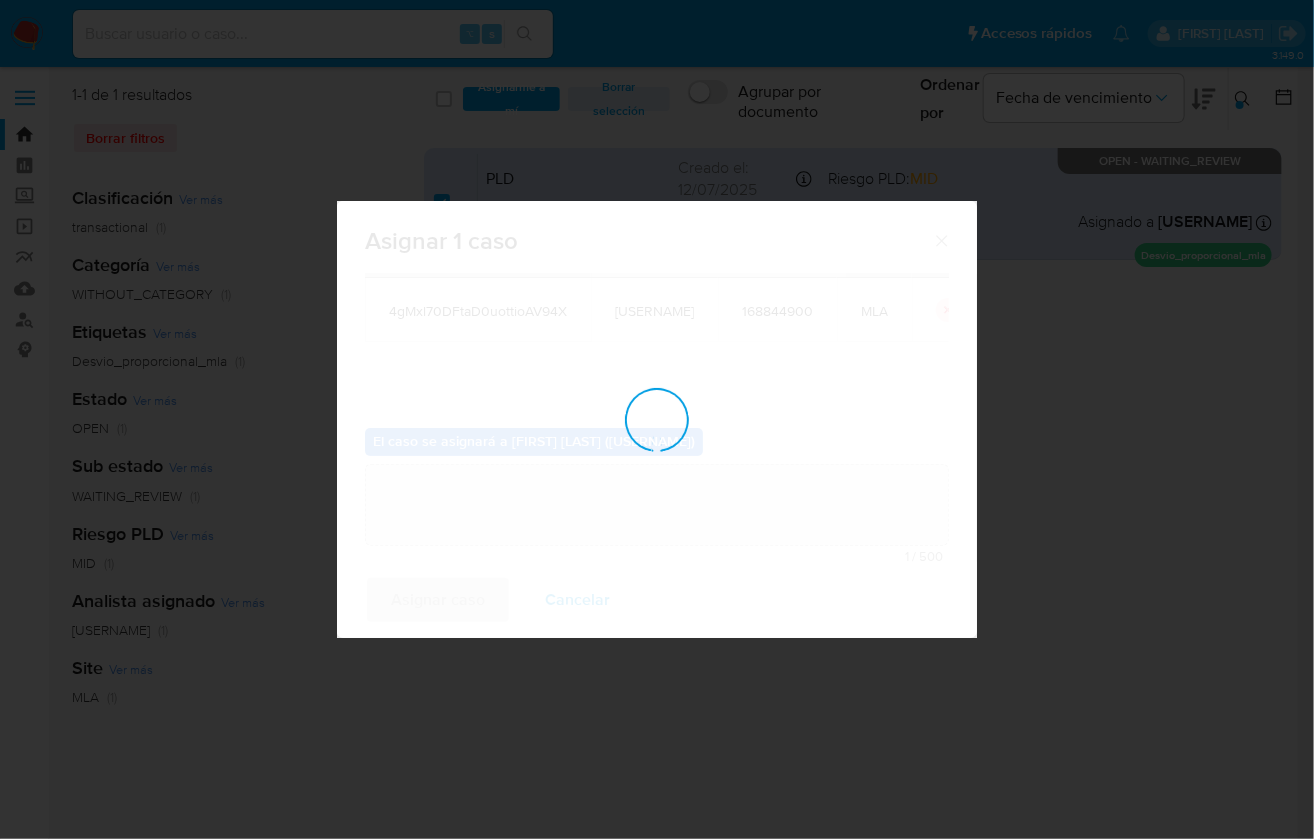 type 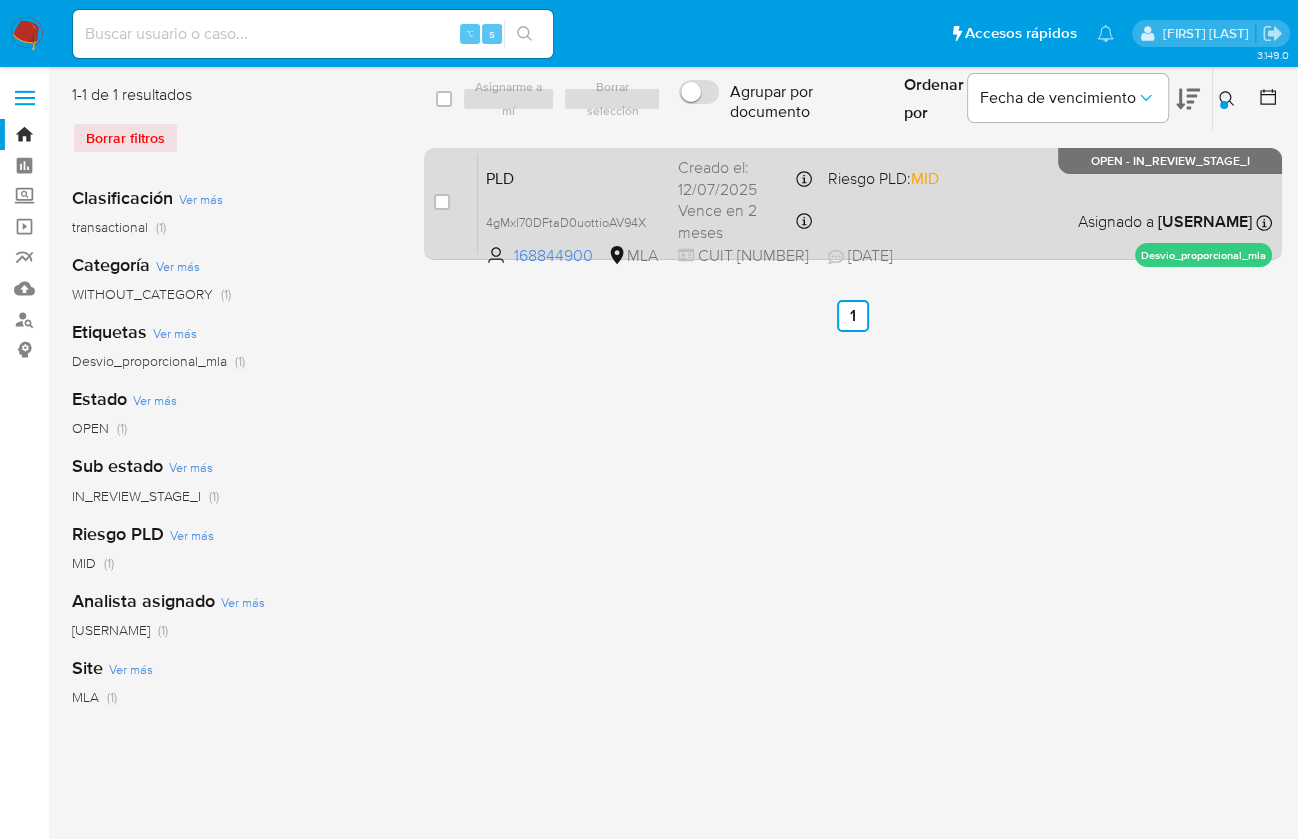 click on "PLD 4gMxl70DFtaD0uottioAV94X 168844900 MLA Riesgo PLD:  MID Creado el: 12/07/2025   Creado el: 12/07/2025 03:05:14 Vence en 2 meses   Vence el 10/10/2025 03:05:14 CUIT   27298057587 22/07/2025   22/07/2025 08:42 Asignado a   jimarin   Asignado el: 17/07/2025 16:32:09 Desvio_proporcional_mla OPEN - IN_REVIEW_STAGE_I" at bounding box center [875, 203] 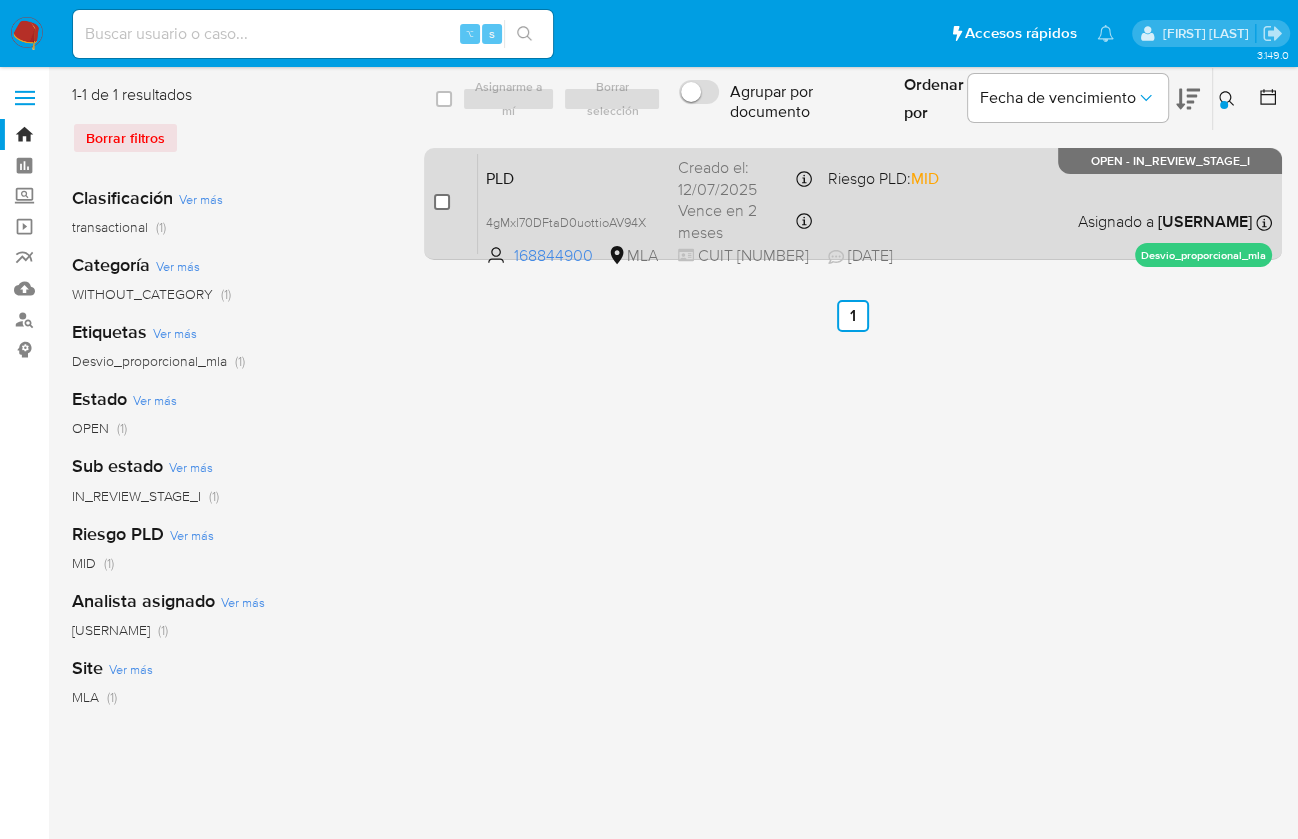 click at bounding box center [442, 202] 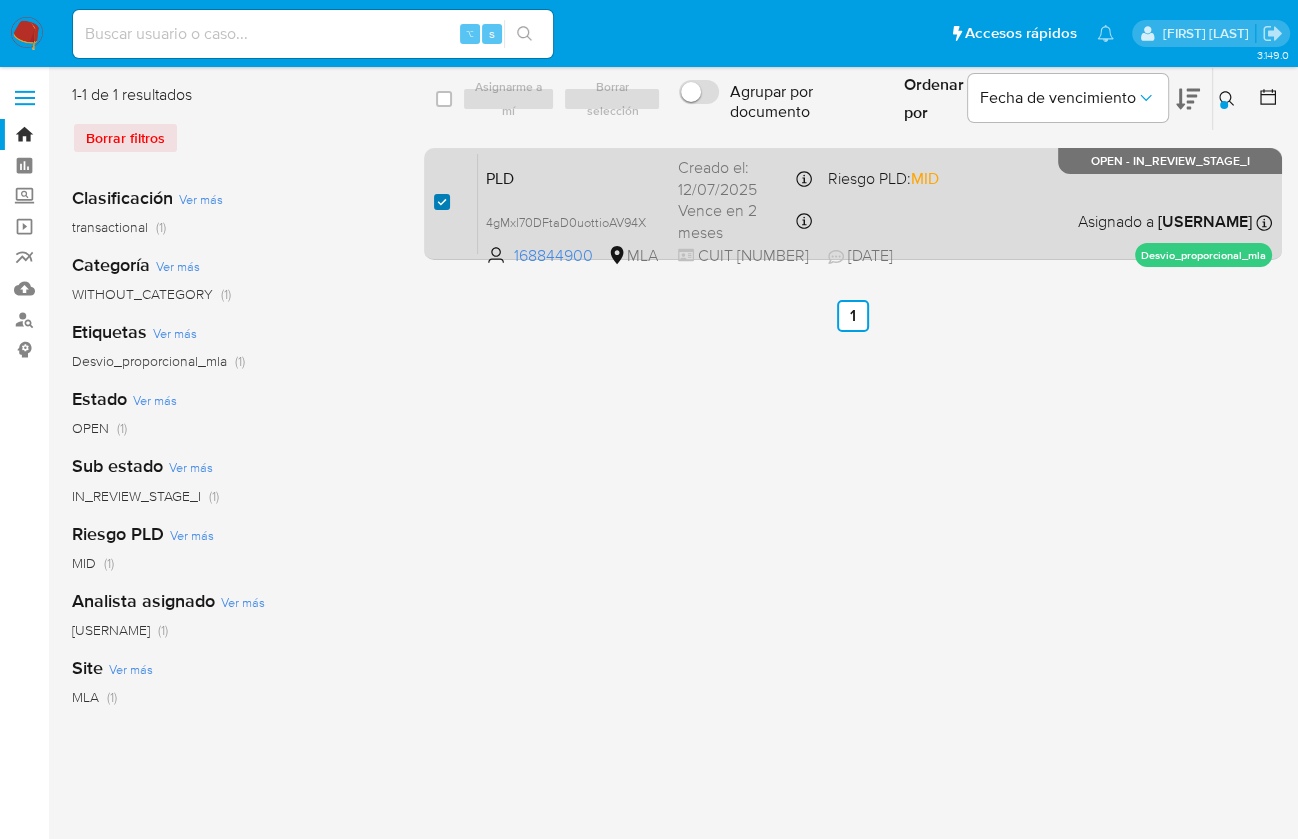 checkbox on "true" 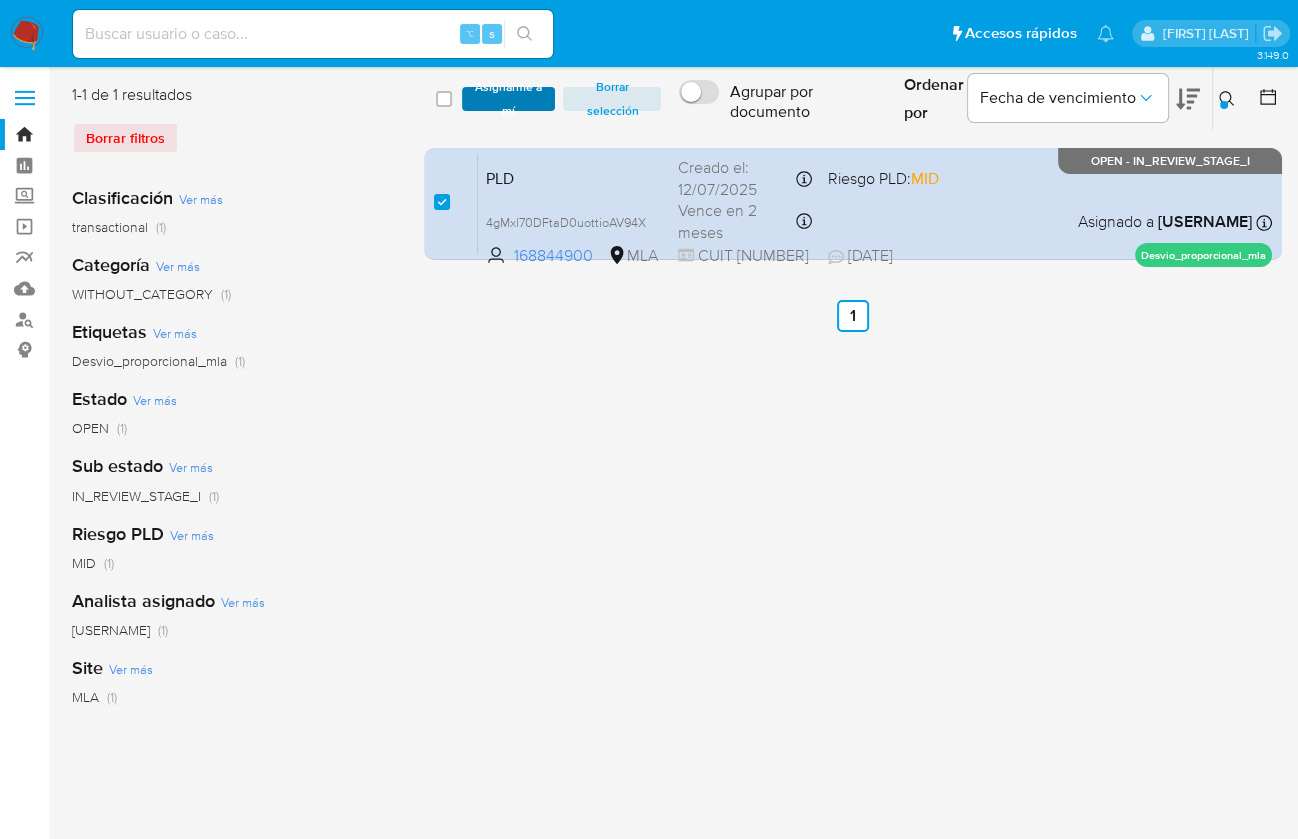 click on "Asignarme a mí" at bounding box center (509, 99) 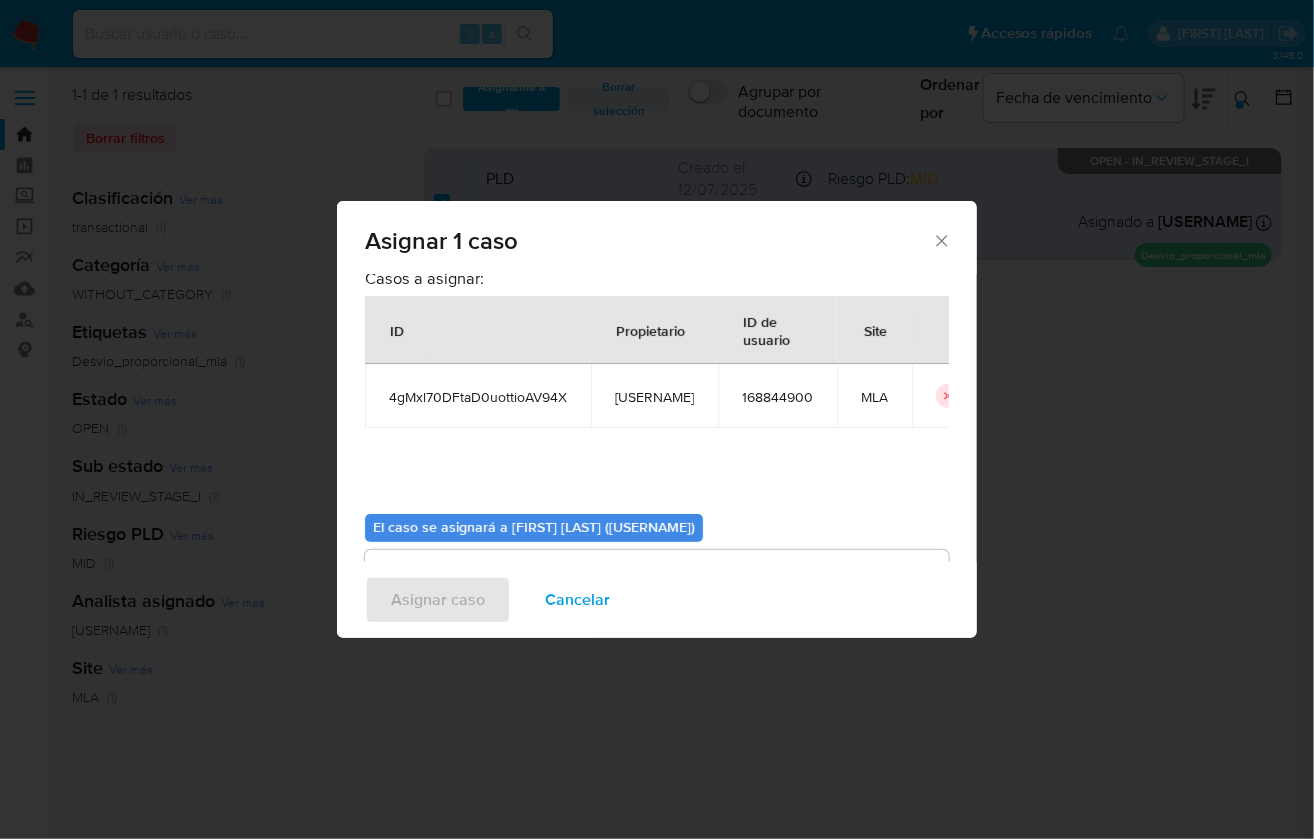 scroll, scrollTop: 102, scrollLeft: 0, axis: vertical 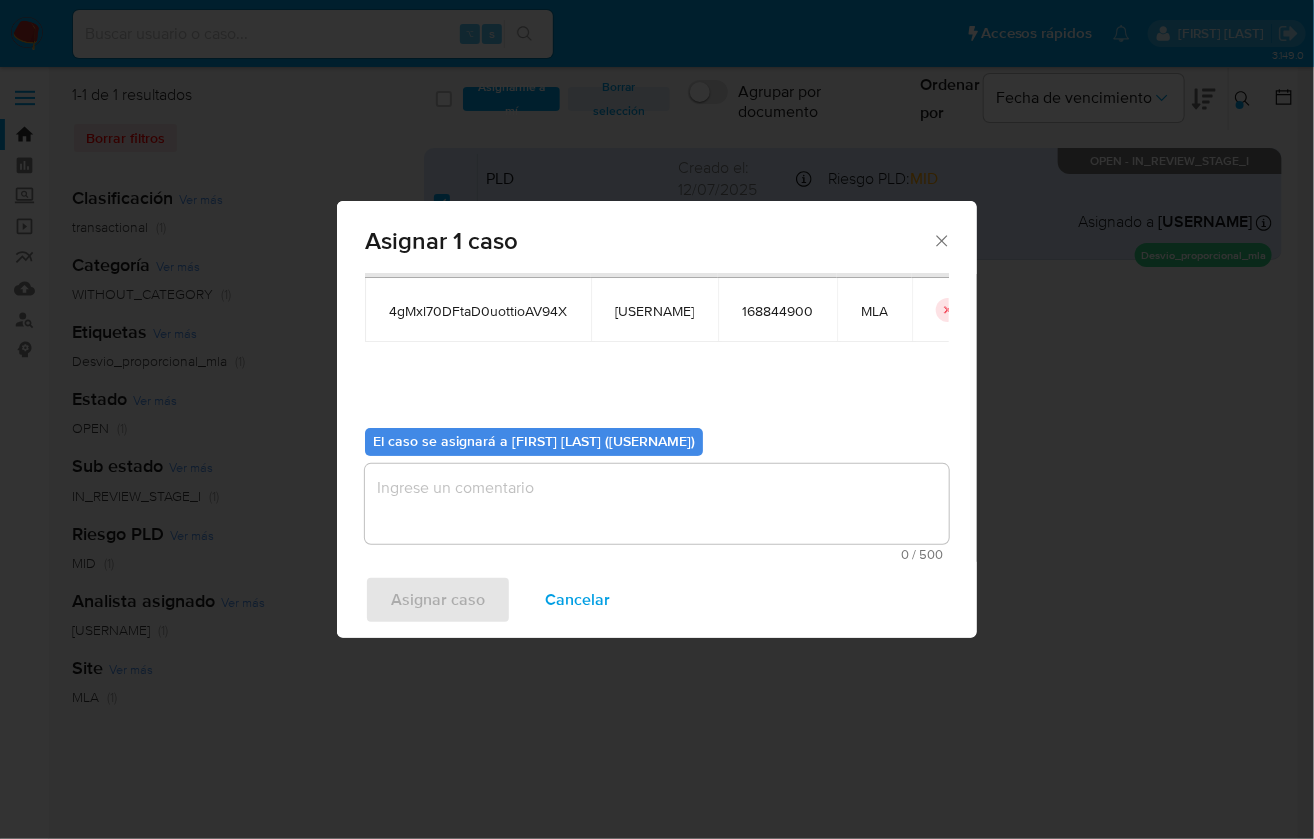 click at bounding box center [657, 504] 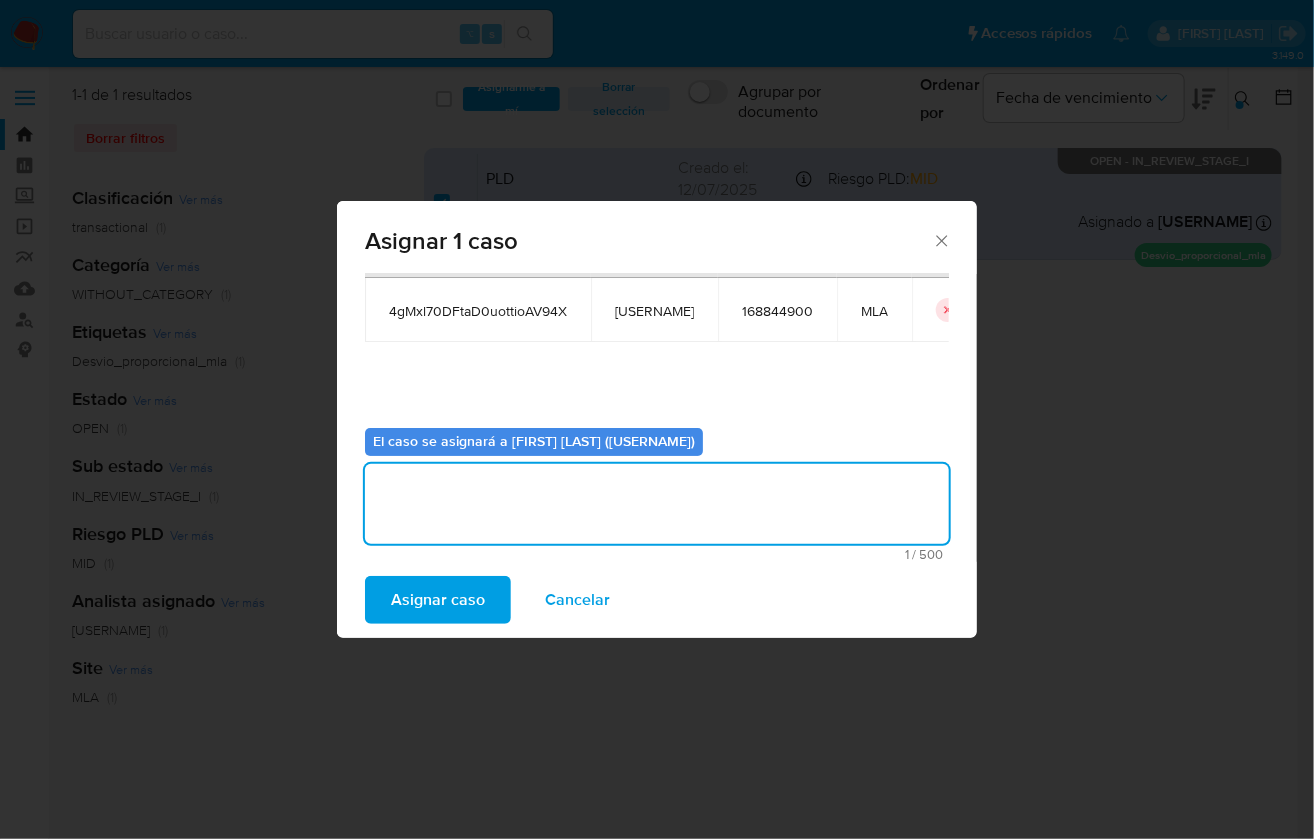 click on "Asignar caso" at bounding box center (438, 600) 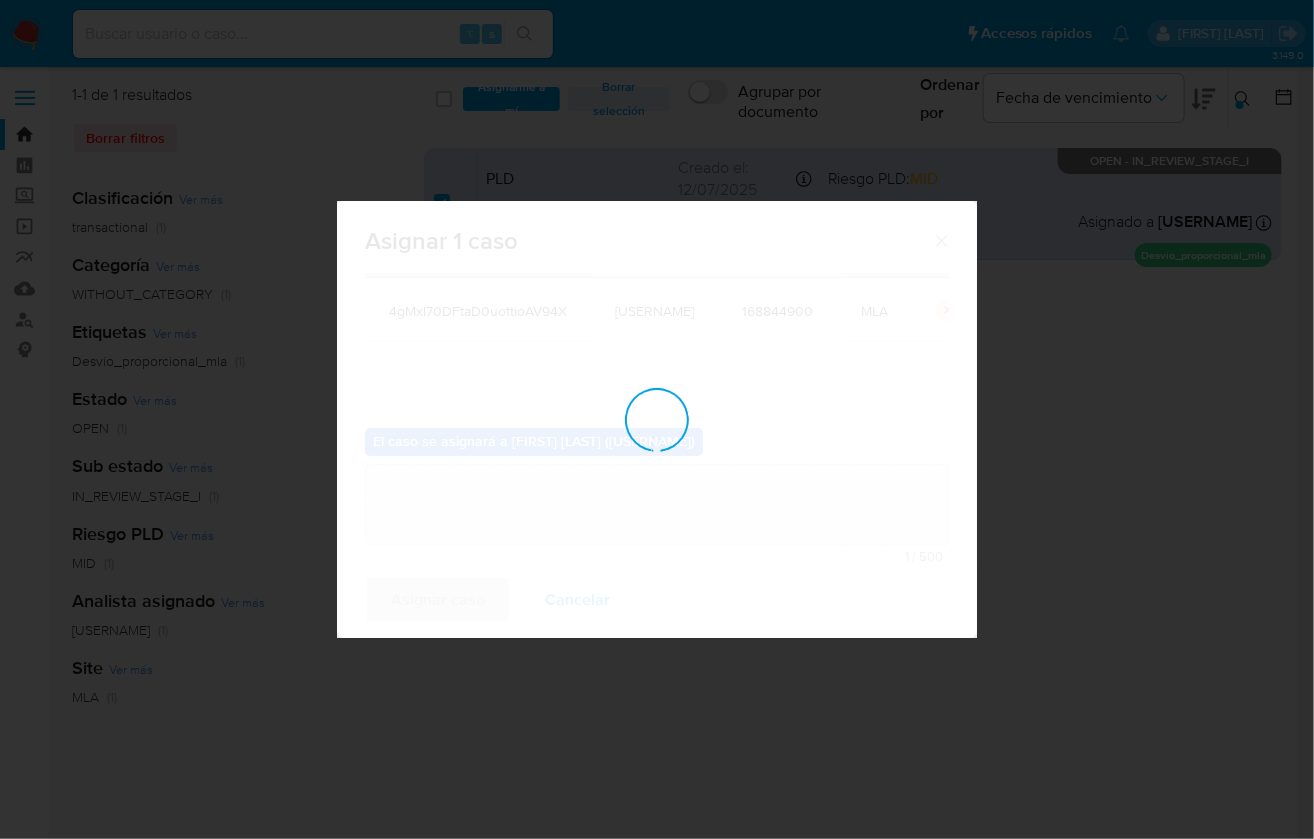 type 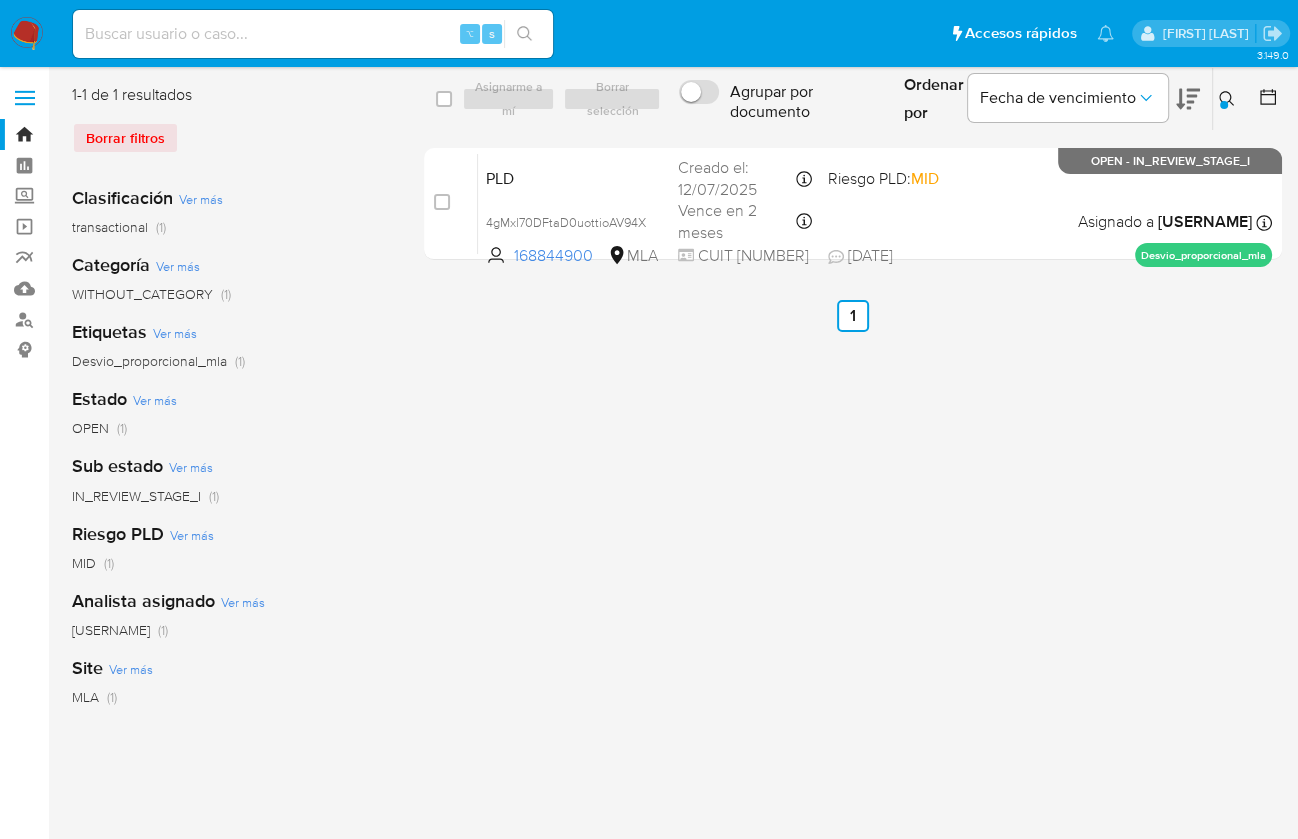 click 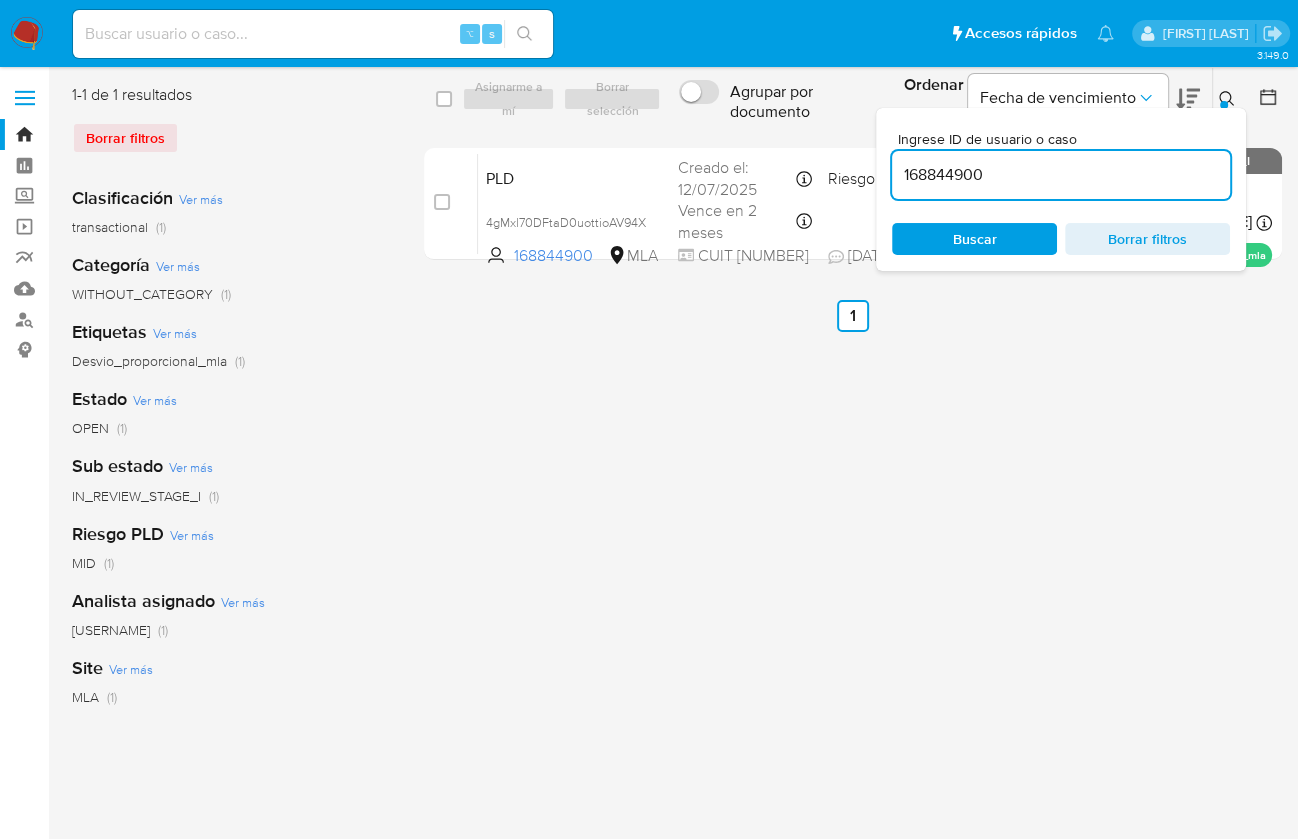 click on "168844900" at bounding box center [1061, 175] 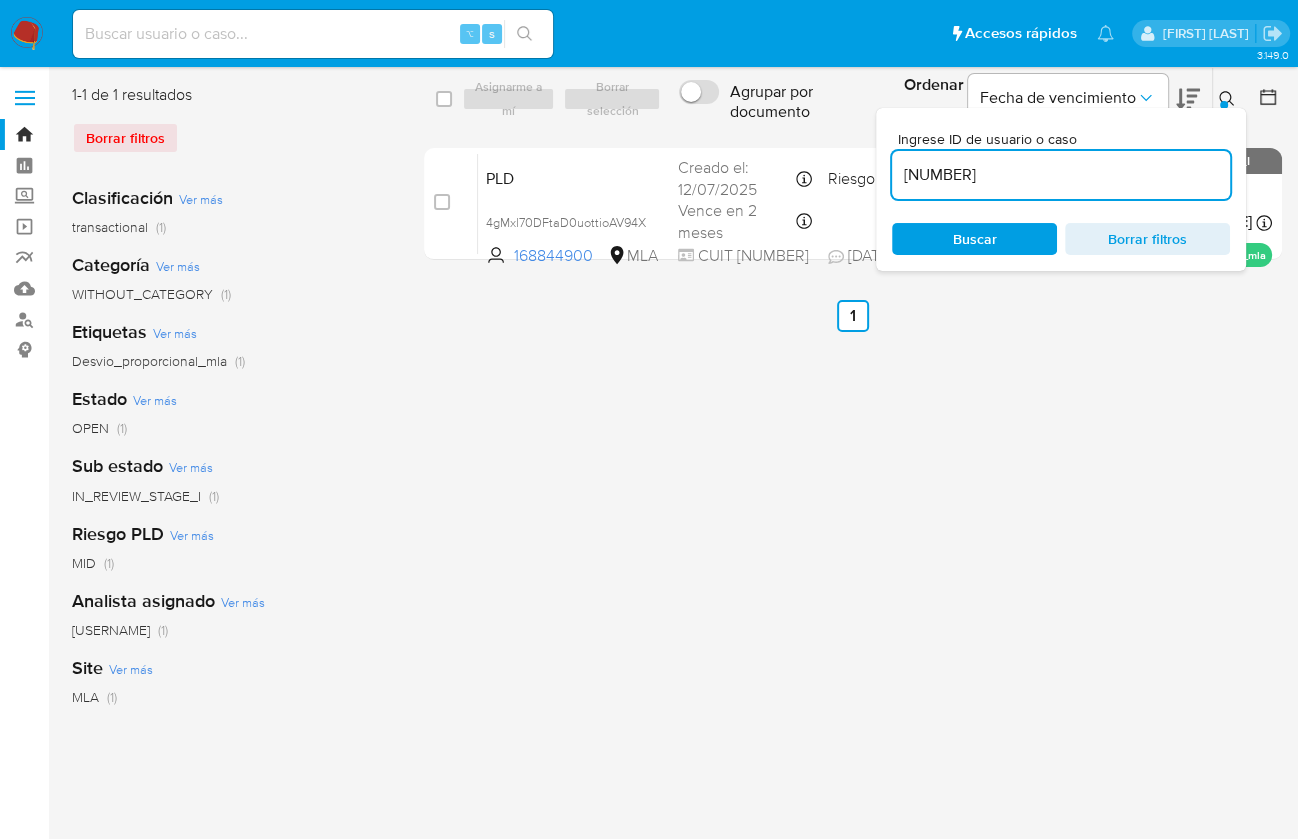 type on "201348263" 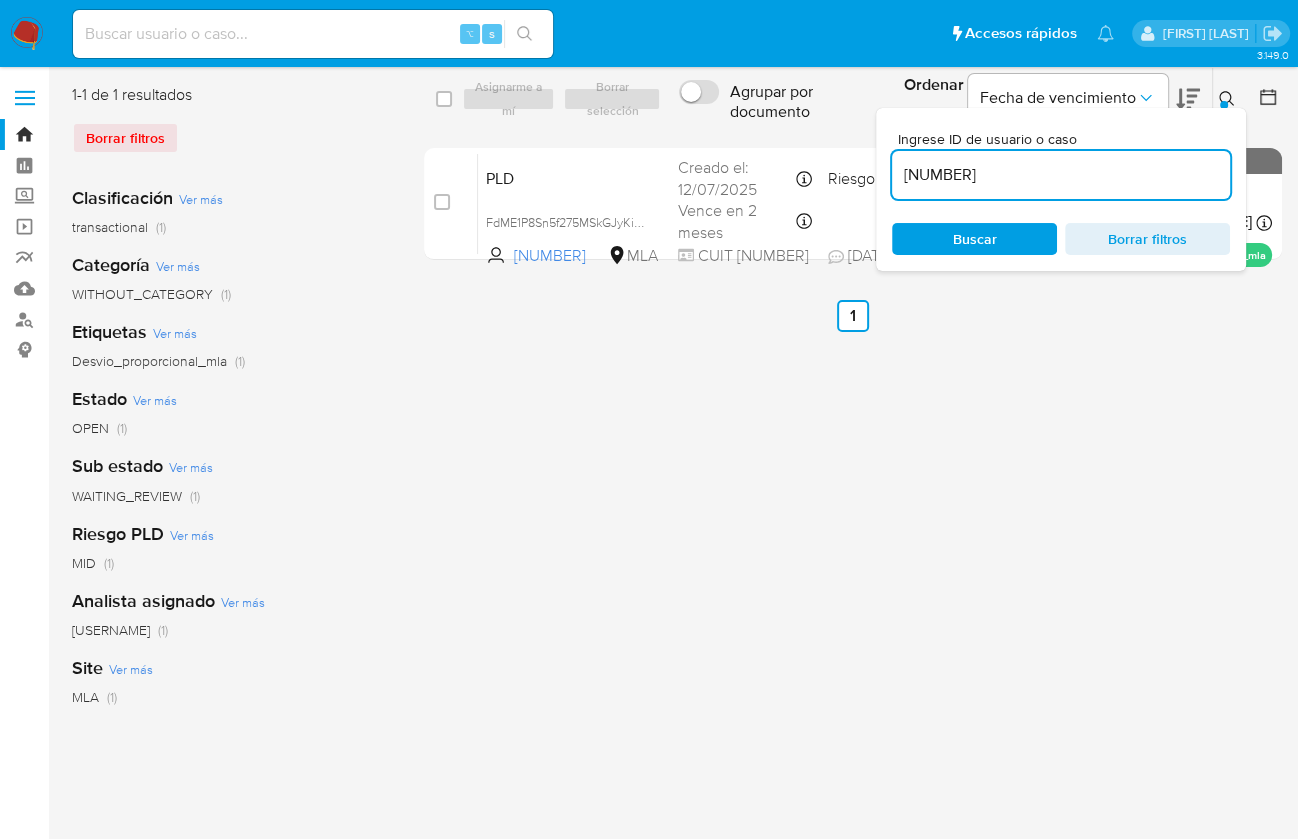 click 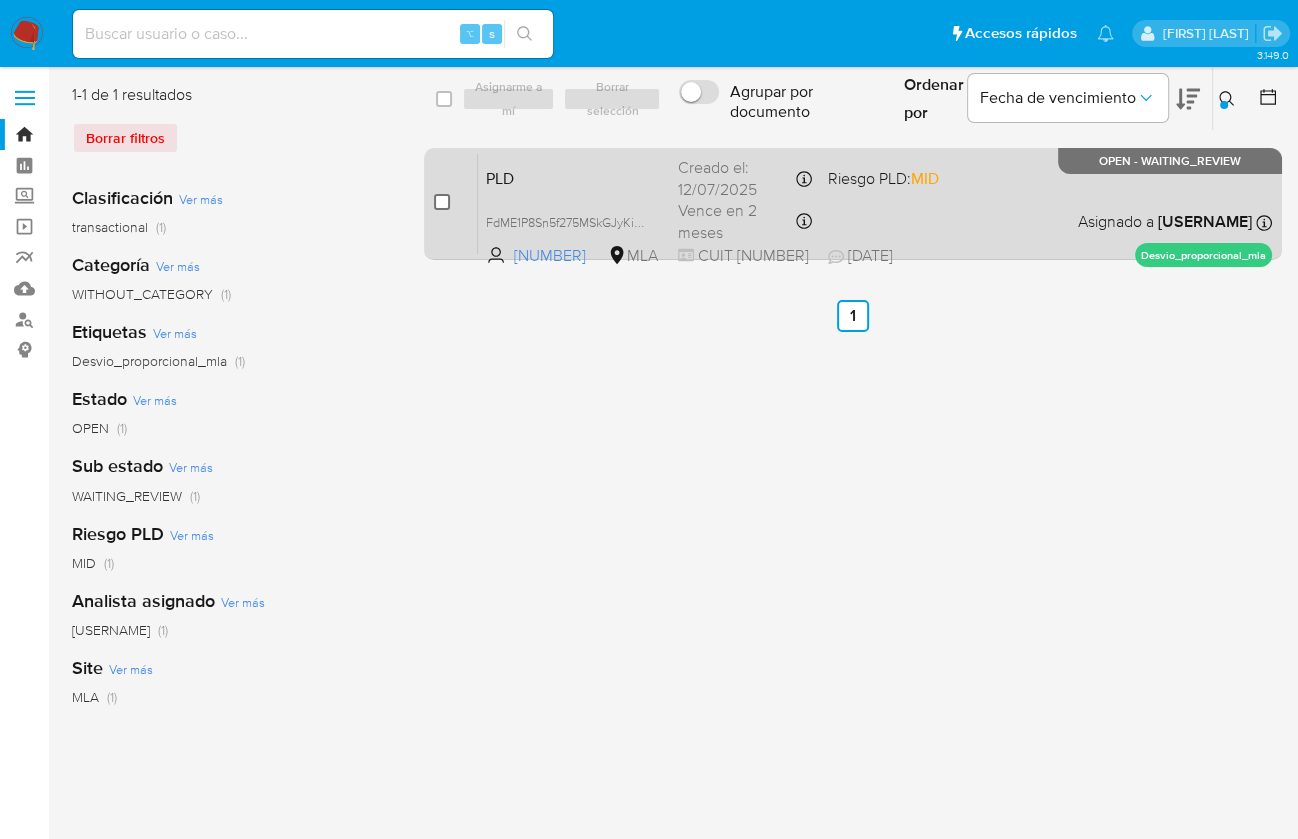 click at bounding box center (442, 202) 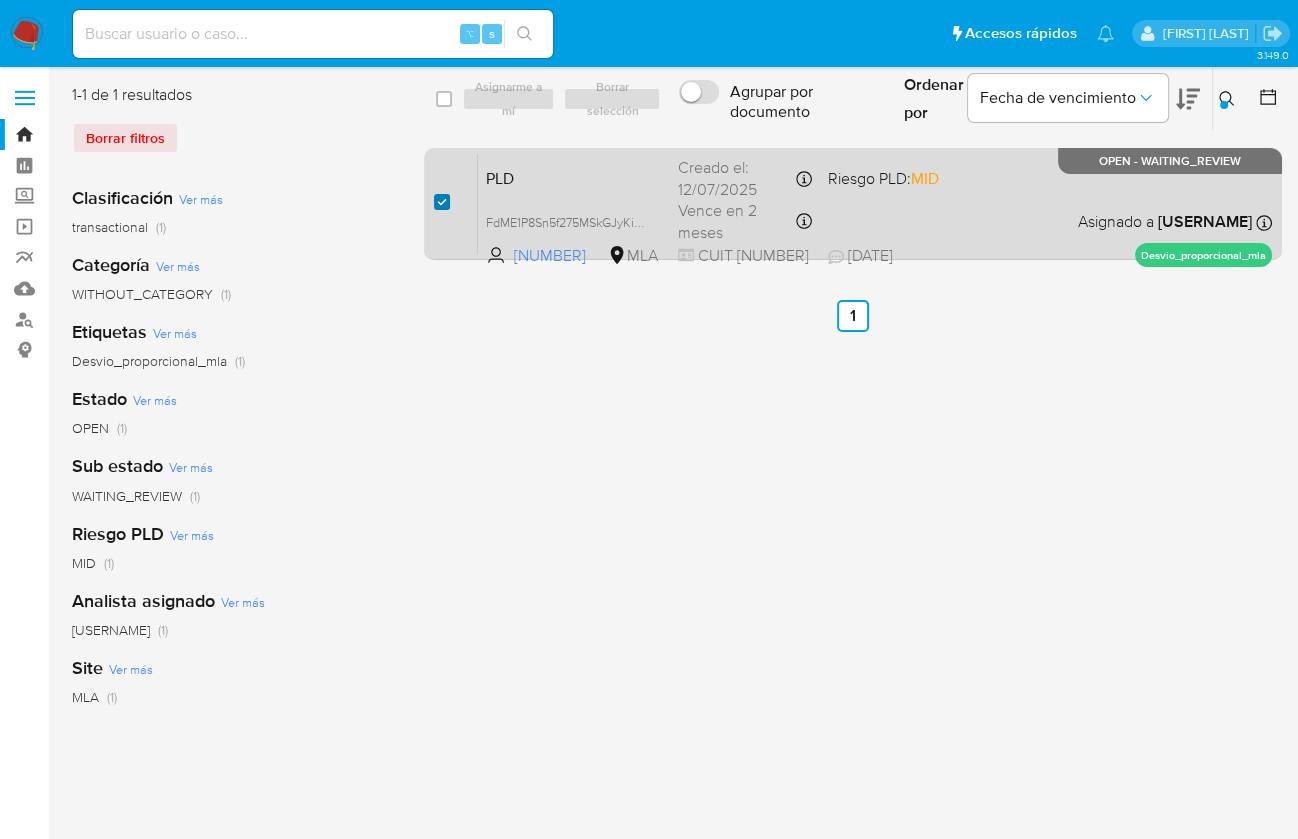 checkbox on "true" 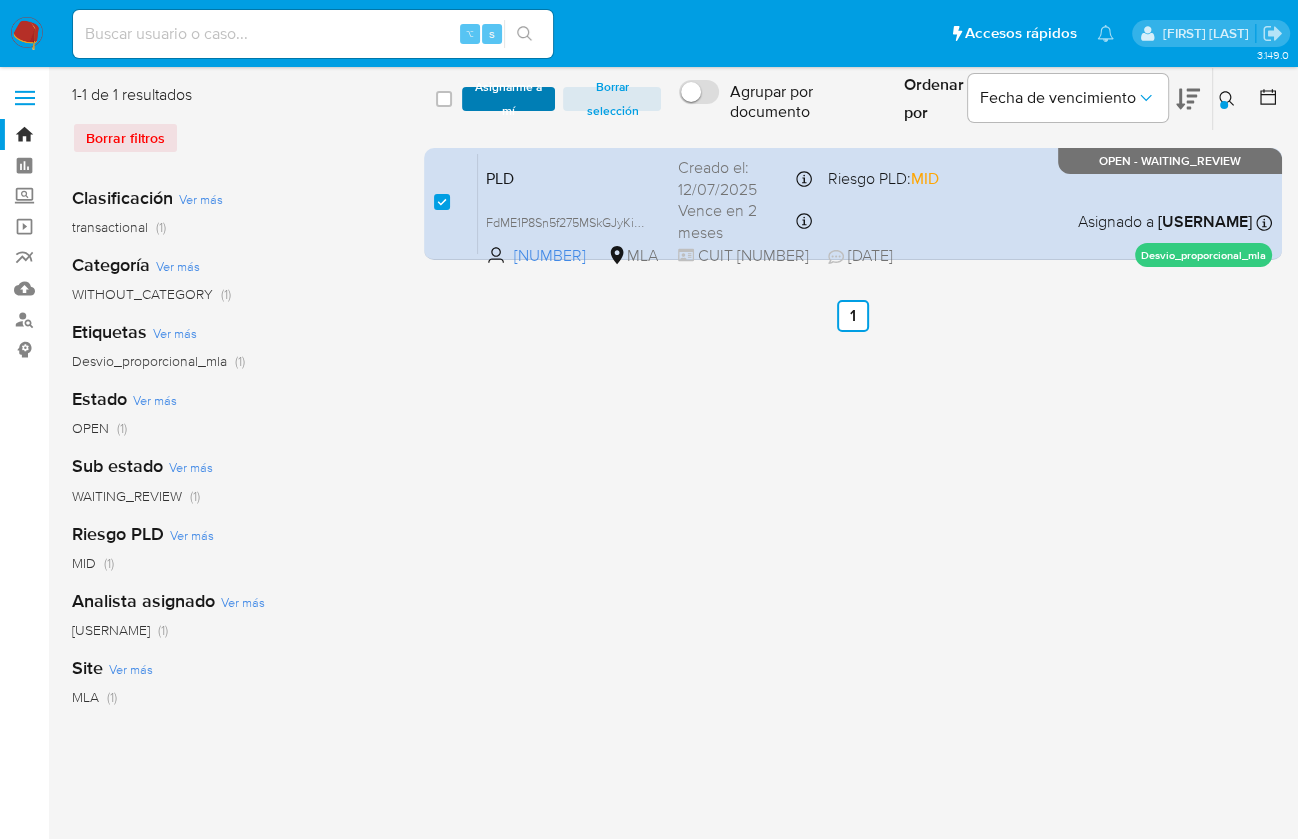 click on "Asignarme a mí" at bounding box center (509, 99) 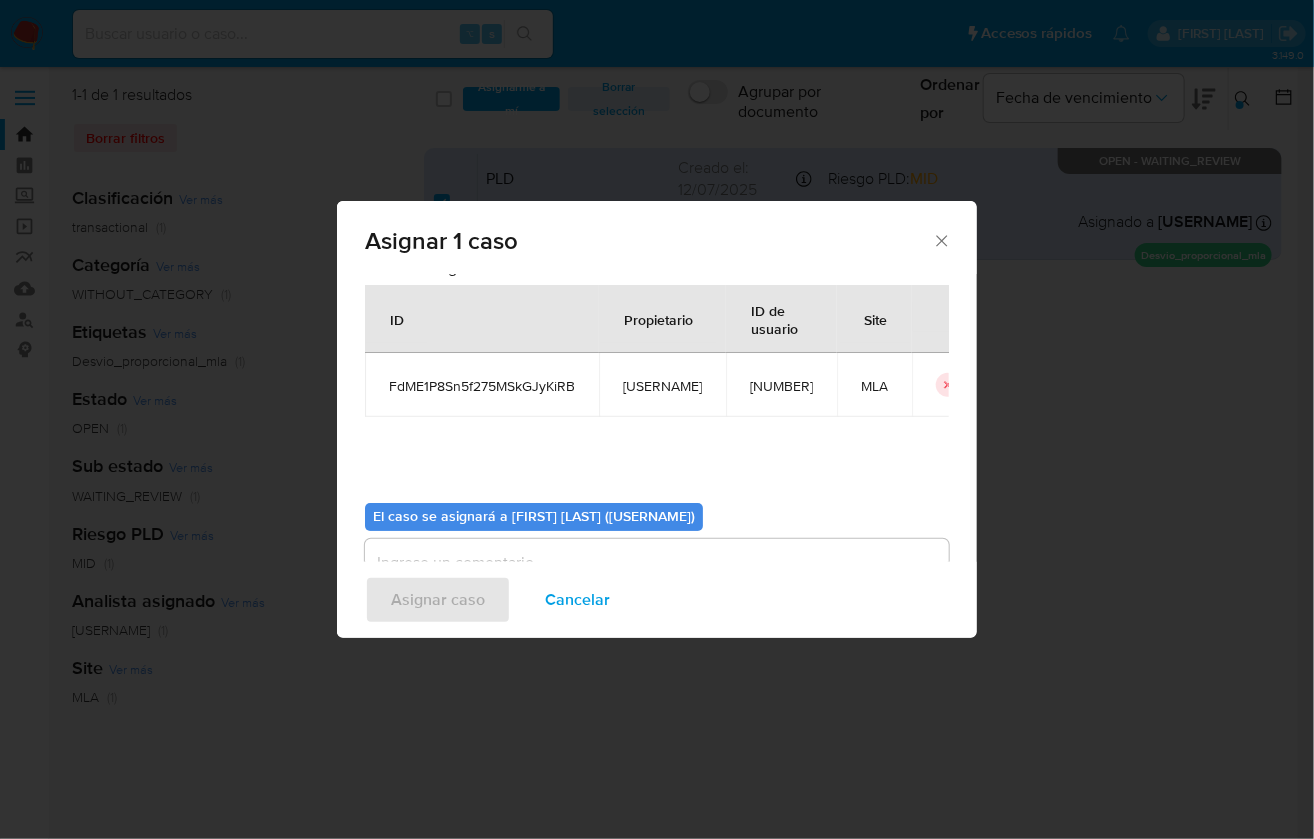 scroll, scrollTop: 102, scrollLeft: 0, axis: vertical 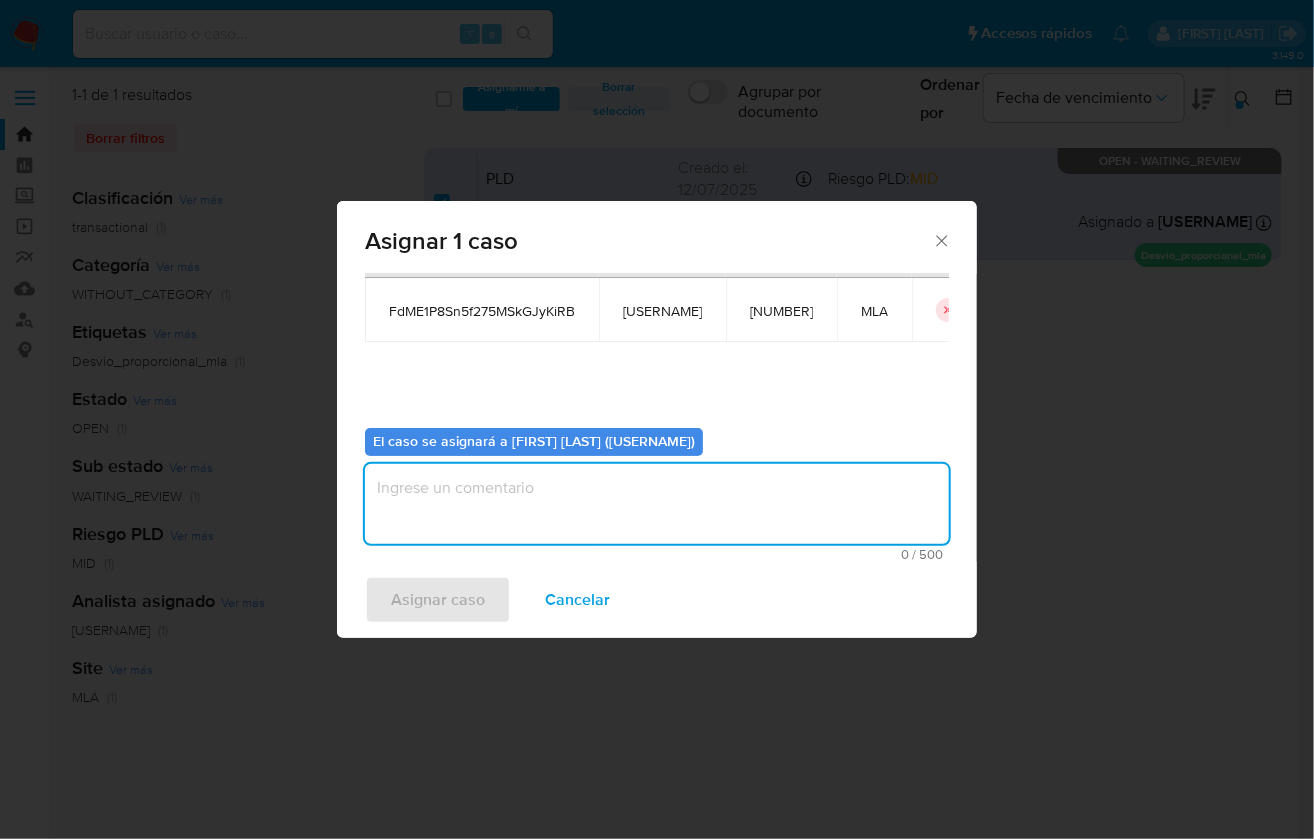 click at bounding box center (657, 504) 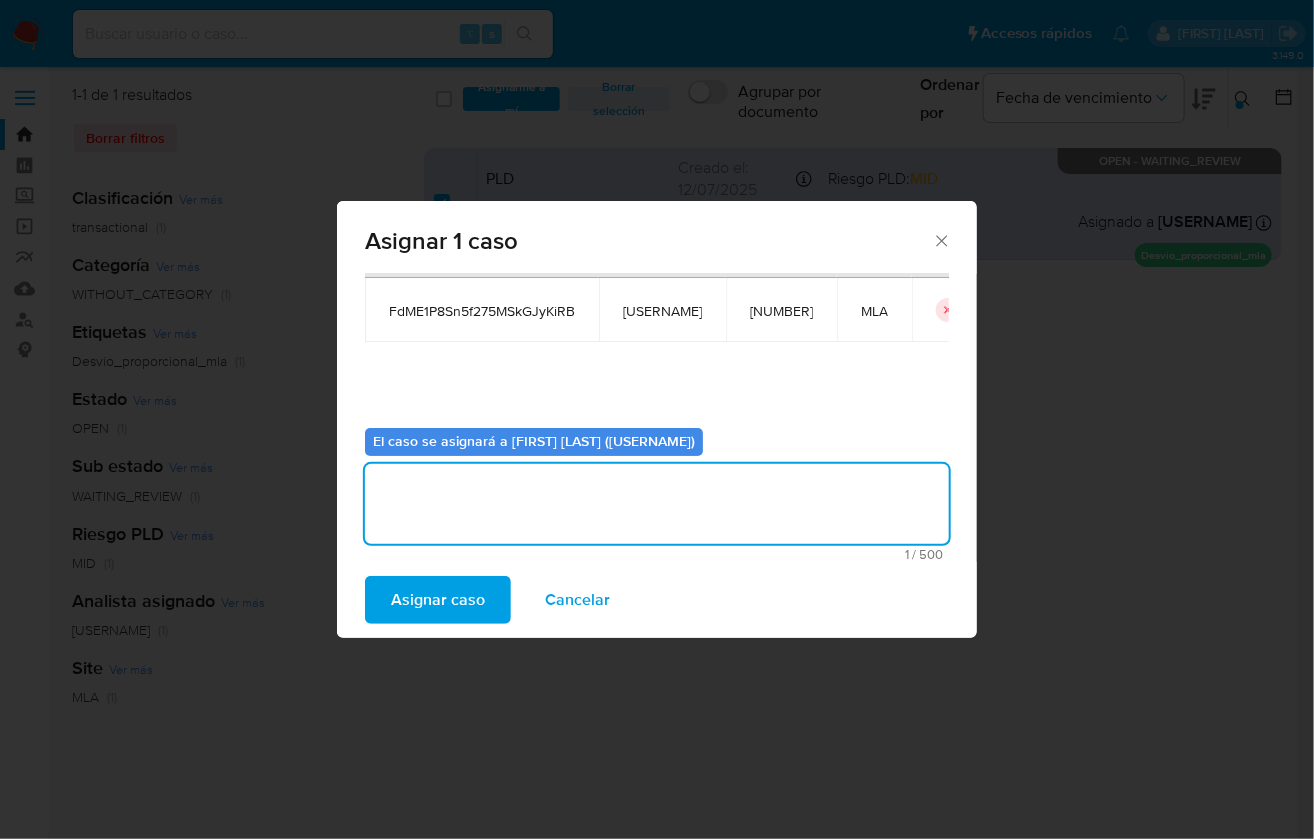 click on "Asignar caso" at bounding box center (438, 600) 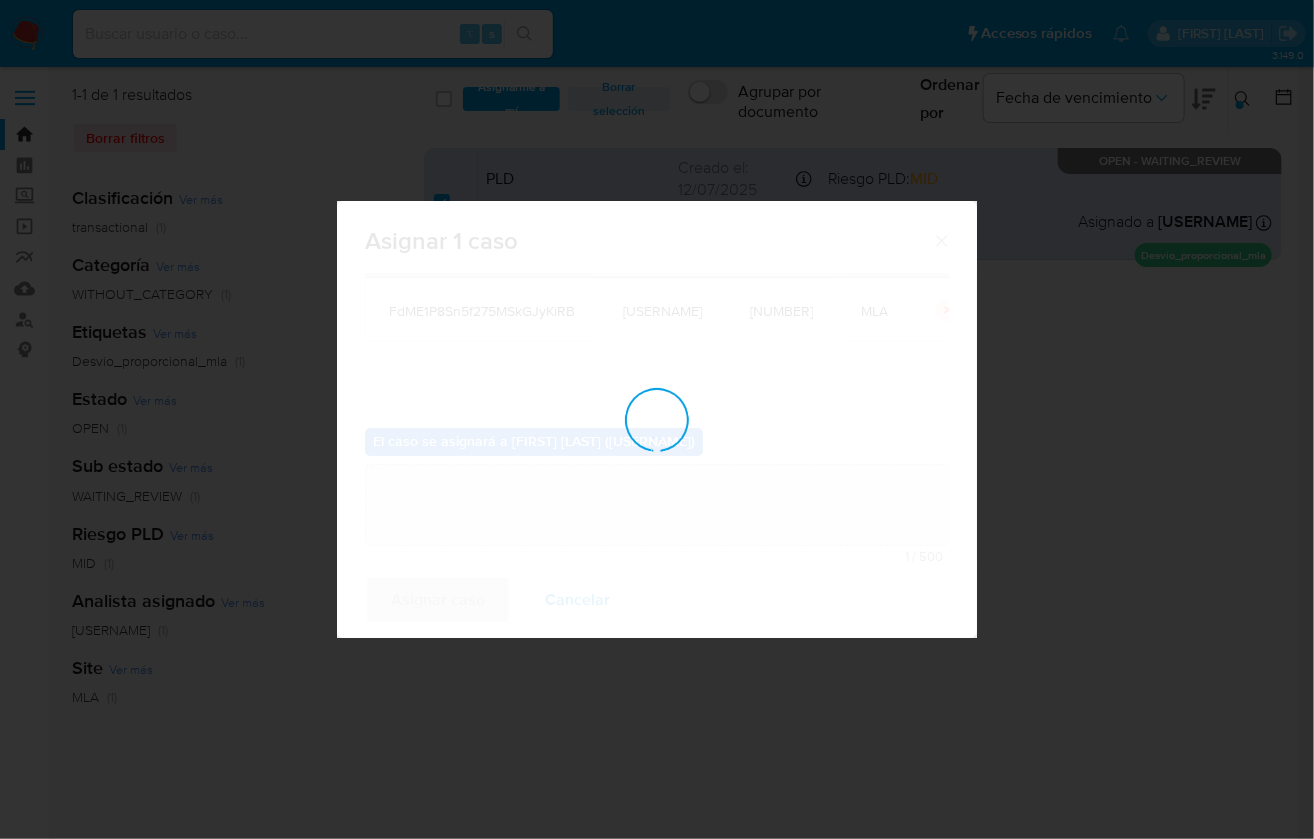 type 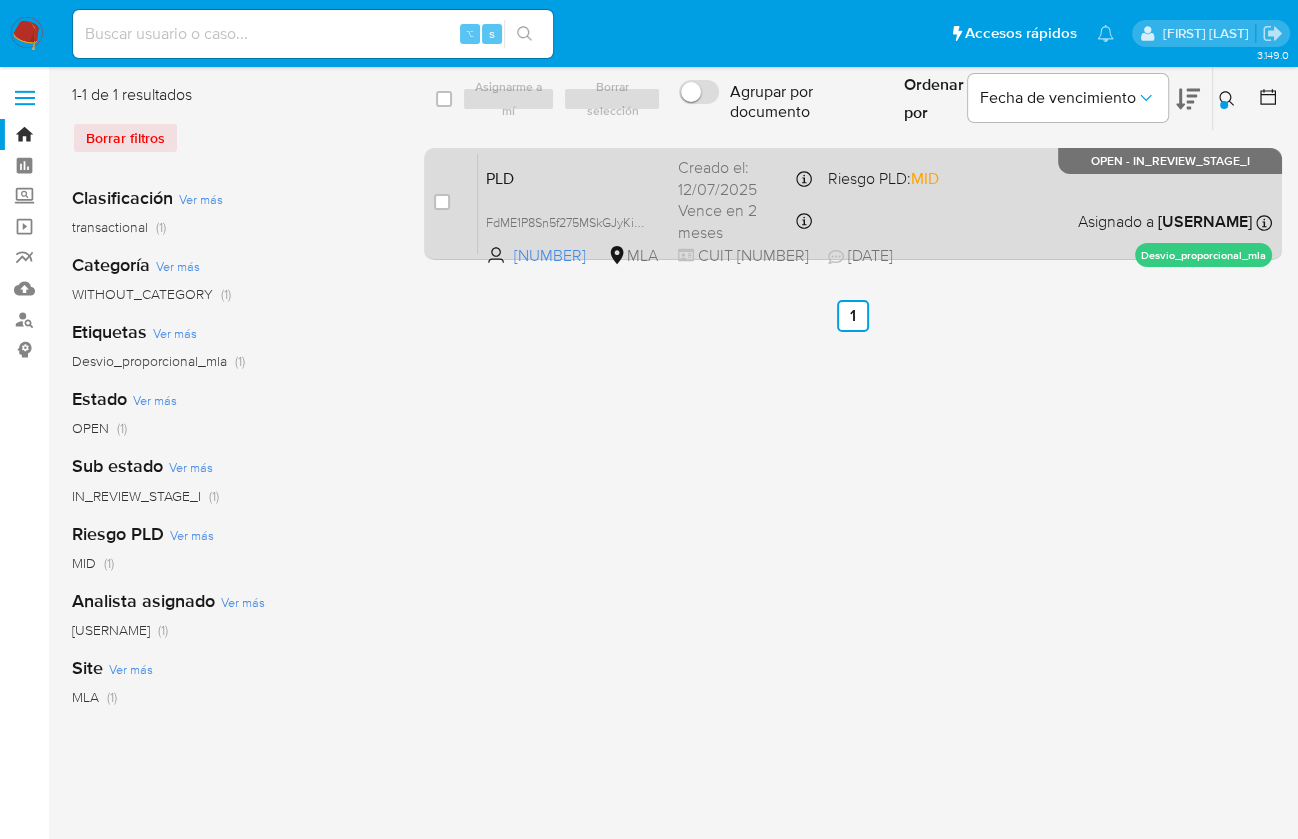 click on "PLD FdME1P8Sn5f275MSkGJyKiRB 201348263 MLA Riesgo PLD:  MID Creado el: 12/07/2025   Creado el: 12/07/2025 03:31:51 Vence en 2 meses   Vence el 10/10/2025 03:31:52 CUIT   20233872025 23/07/2025   23/07/2025 20:04 Asignado a   jimarin   Asignado el: 17/07/2025 16:37:35 Desvio_proporcional_mla OPEN - IN_REVIEW_STAGE_I" at bounding box center [875, 203] 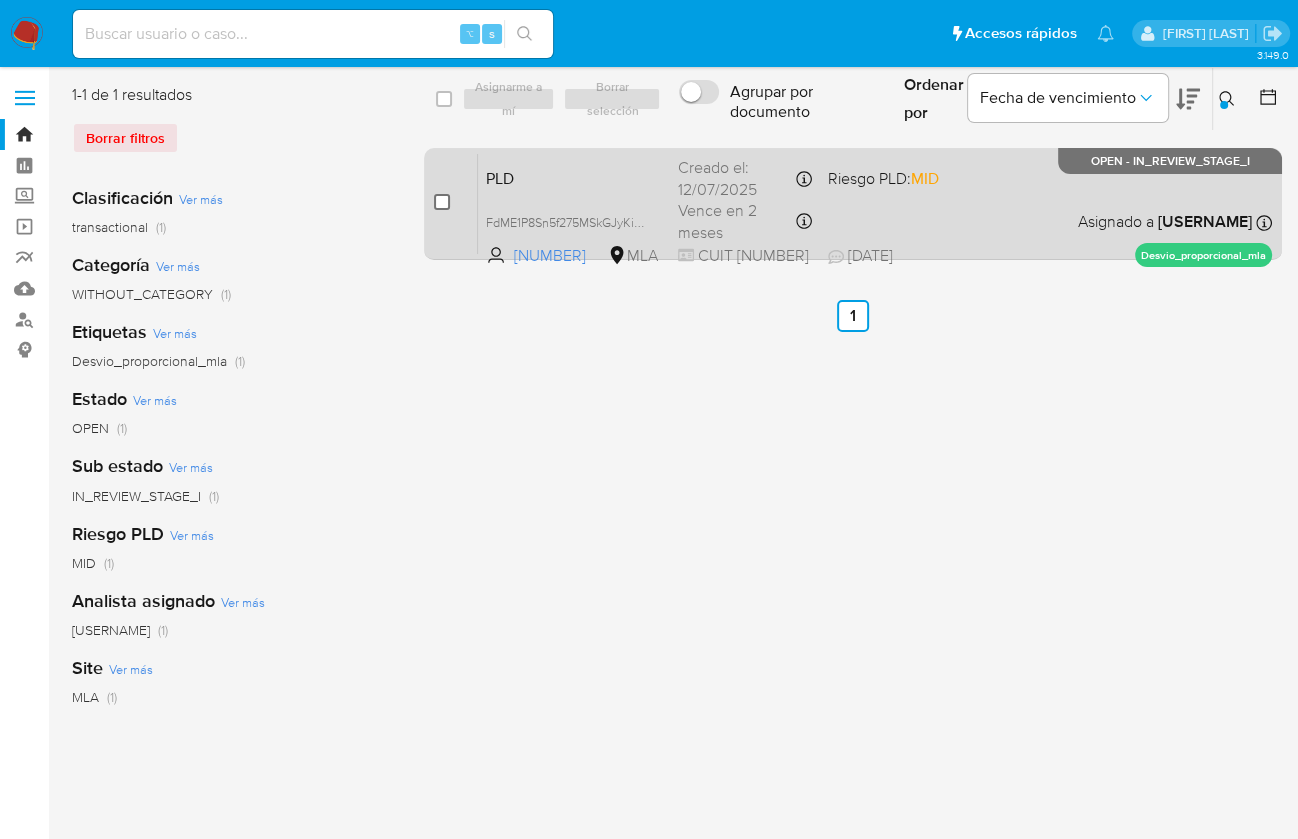 click at bounding box center [442, 202] 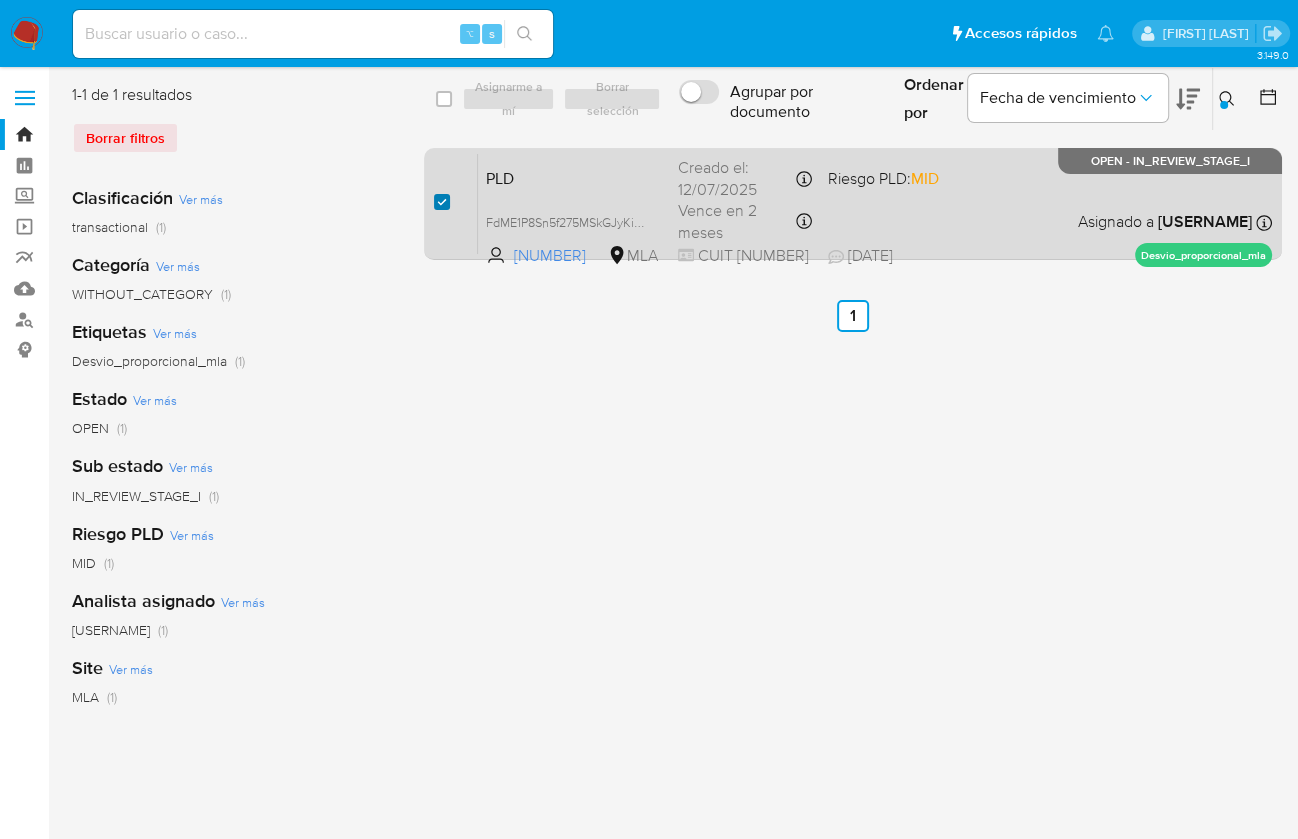 checkbox on "true" 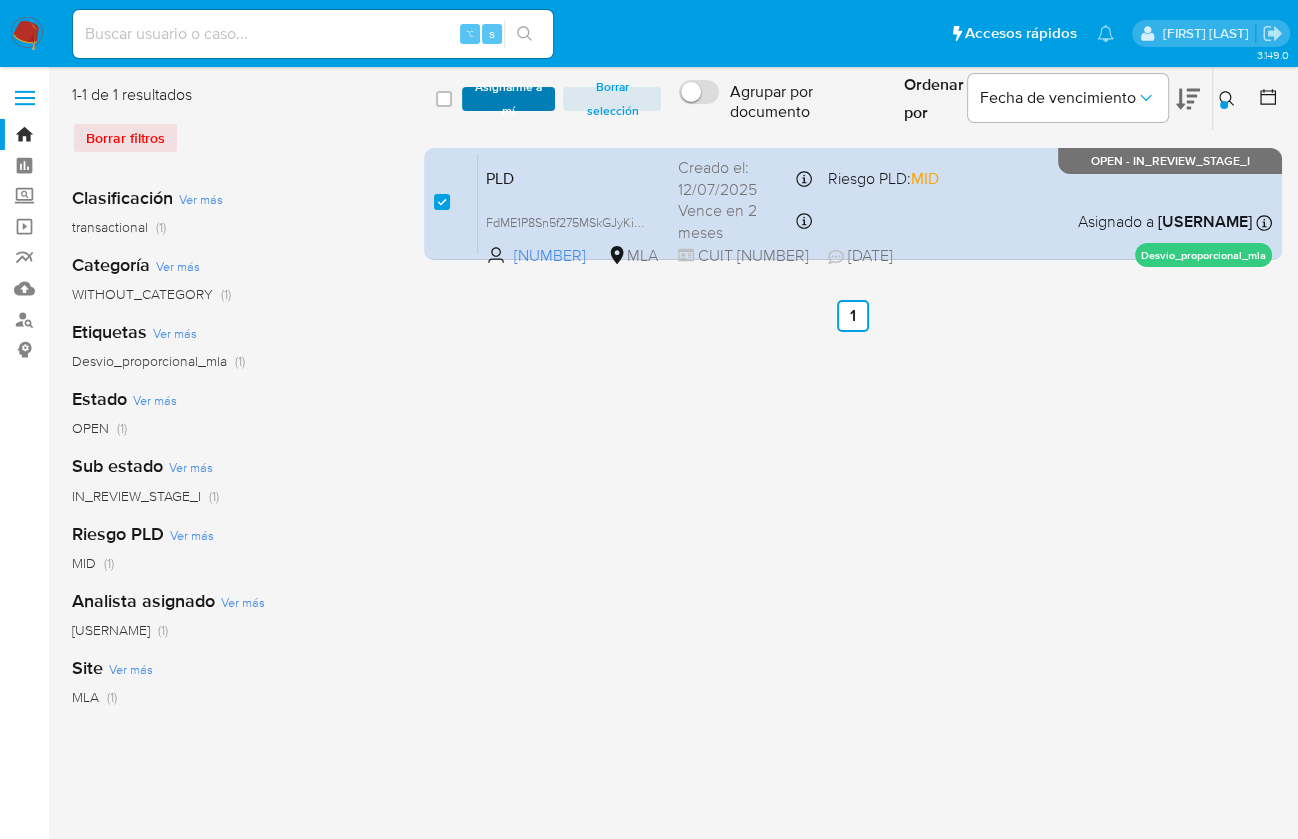 click on "Asignarme a mí" at bounding box center (509, 99) 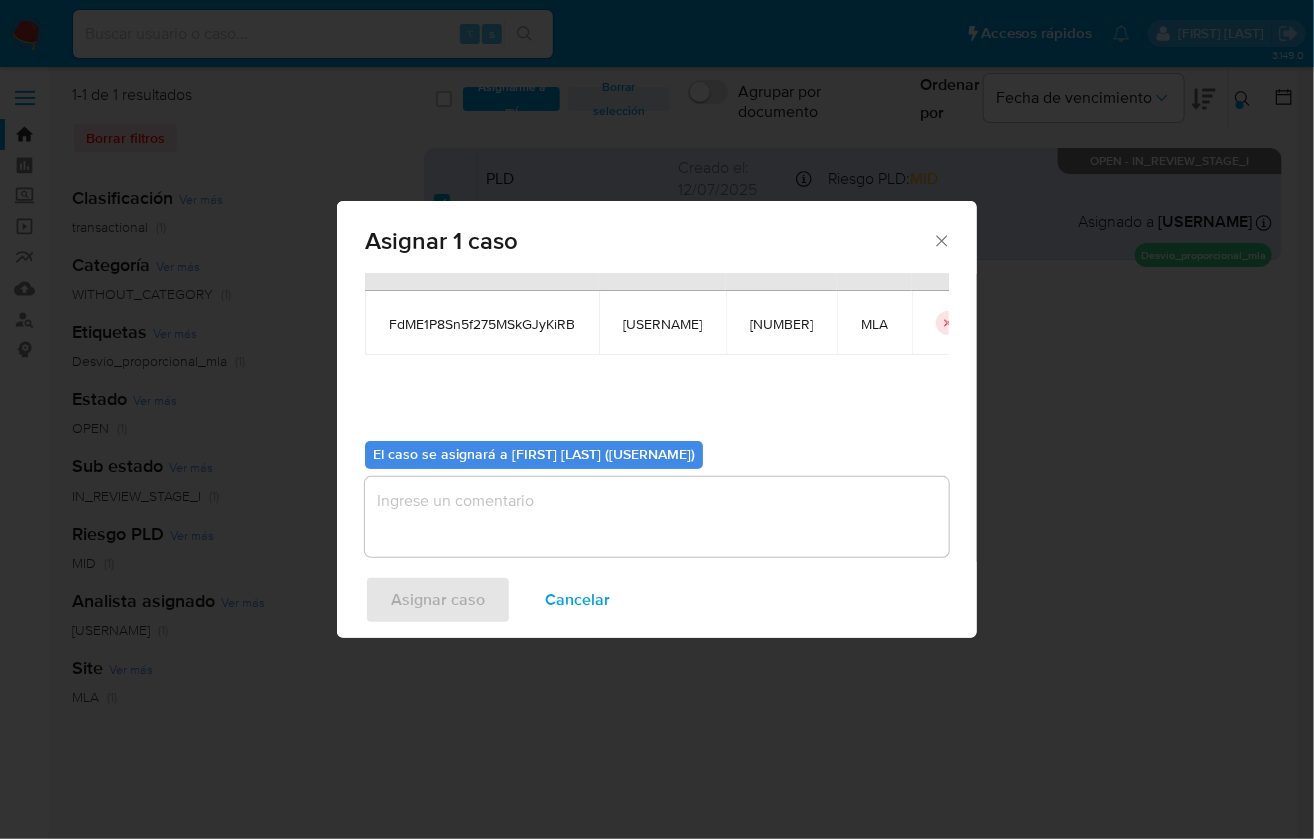 scroll, scrollTop: 102, scrollLeft: 0, axis: vertical 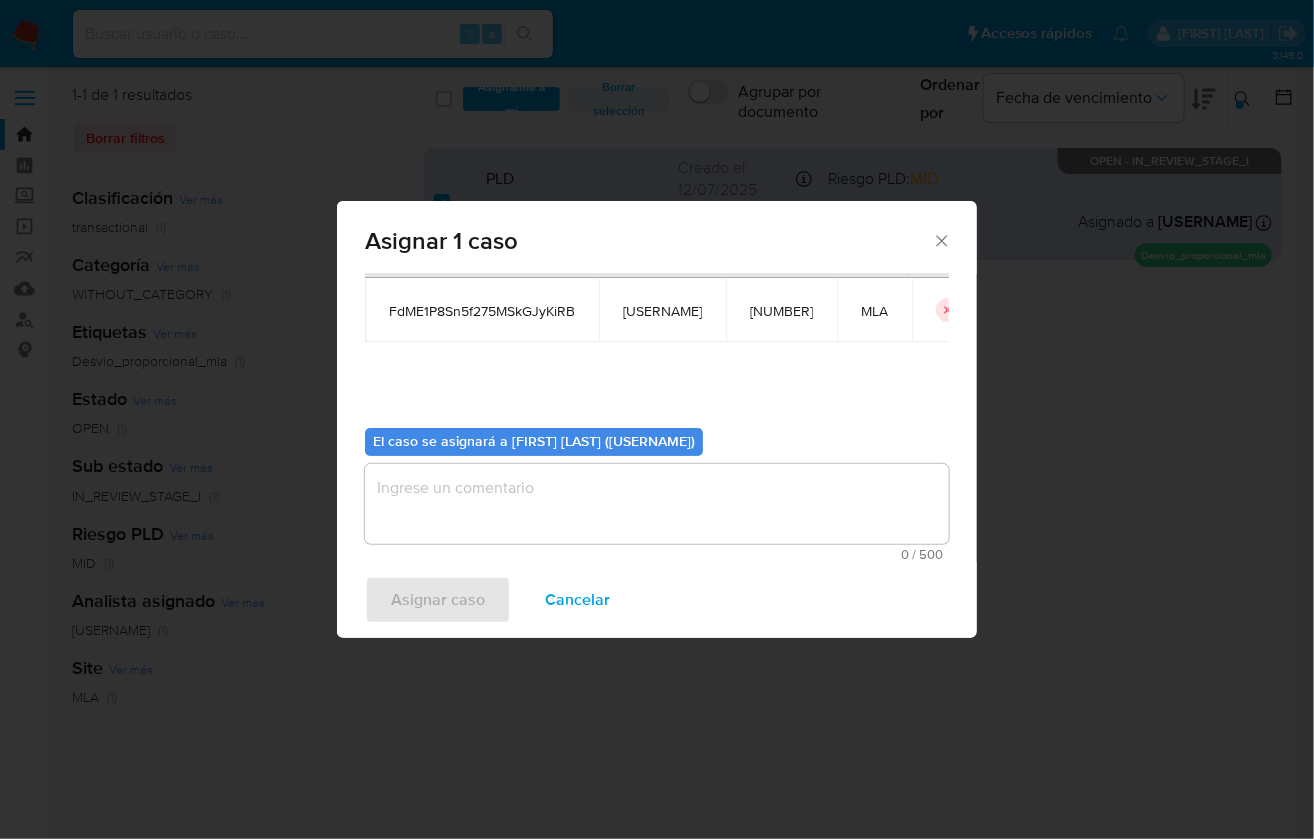 click on "0 / 500" at bounding box center (657, 554) 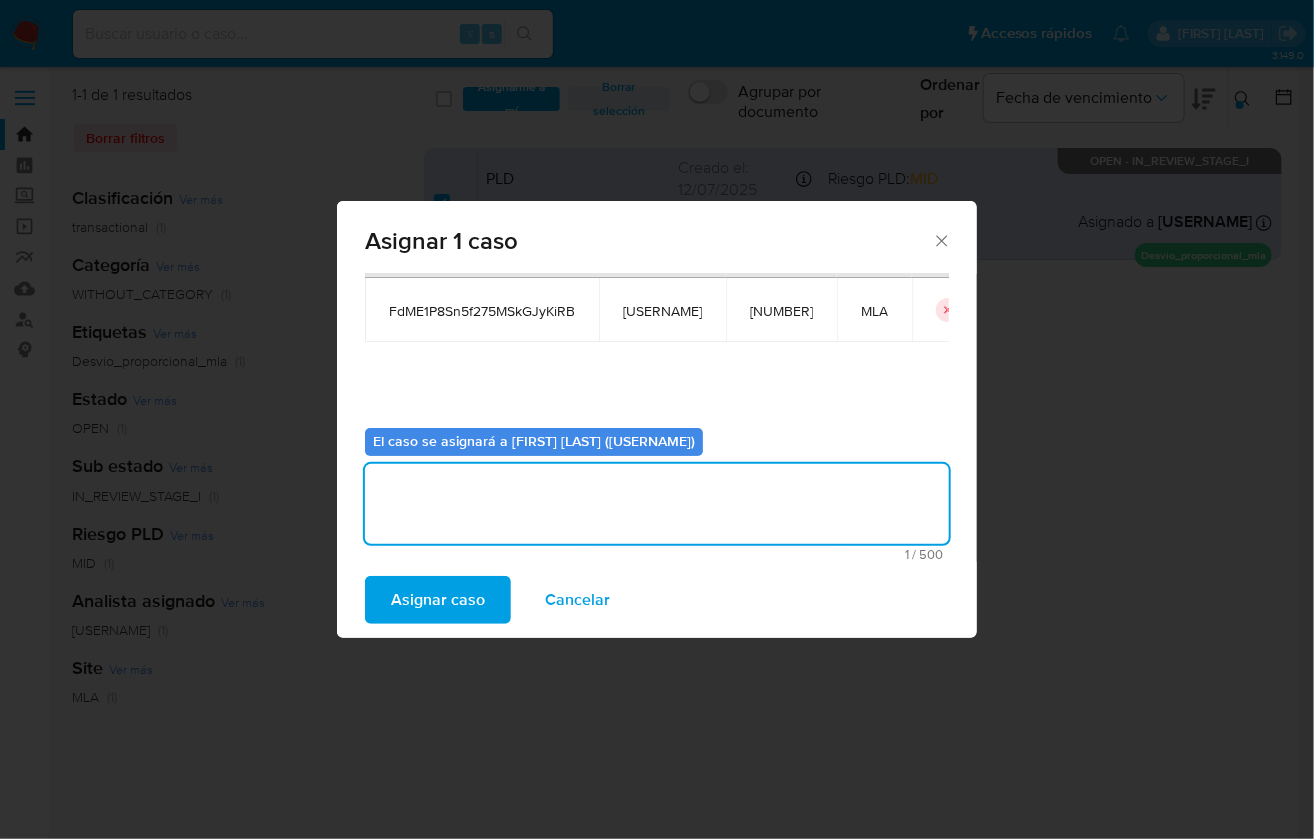 click on "Asignar caso" at bounding box center (438, 600) 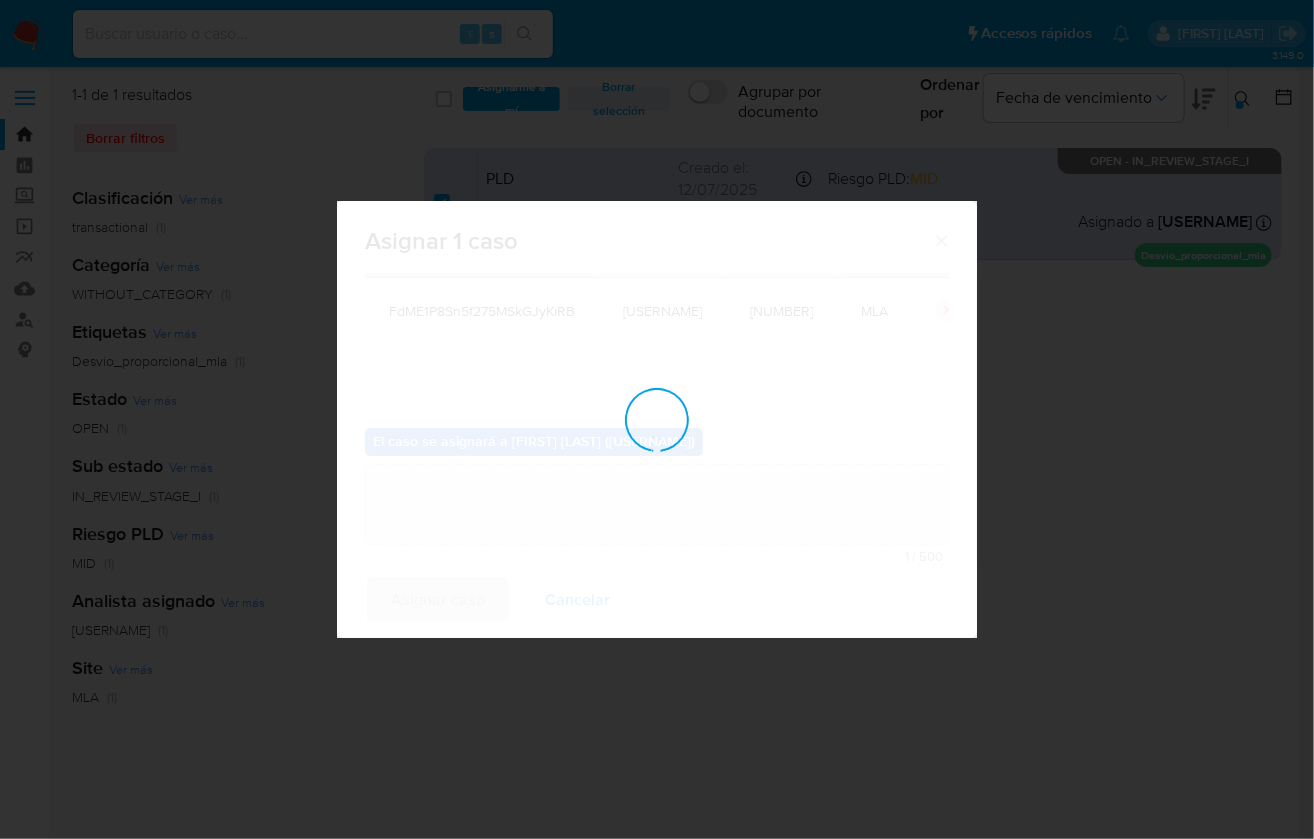 type 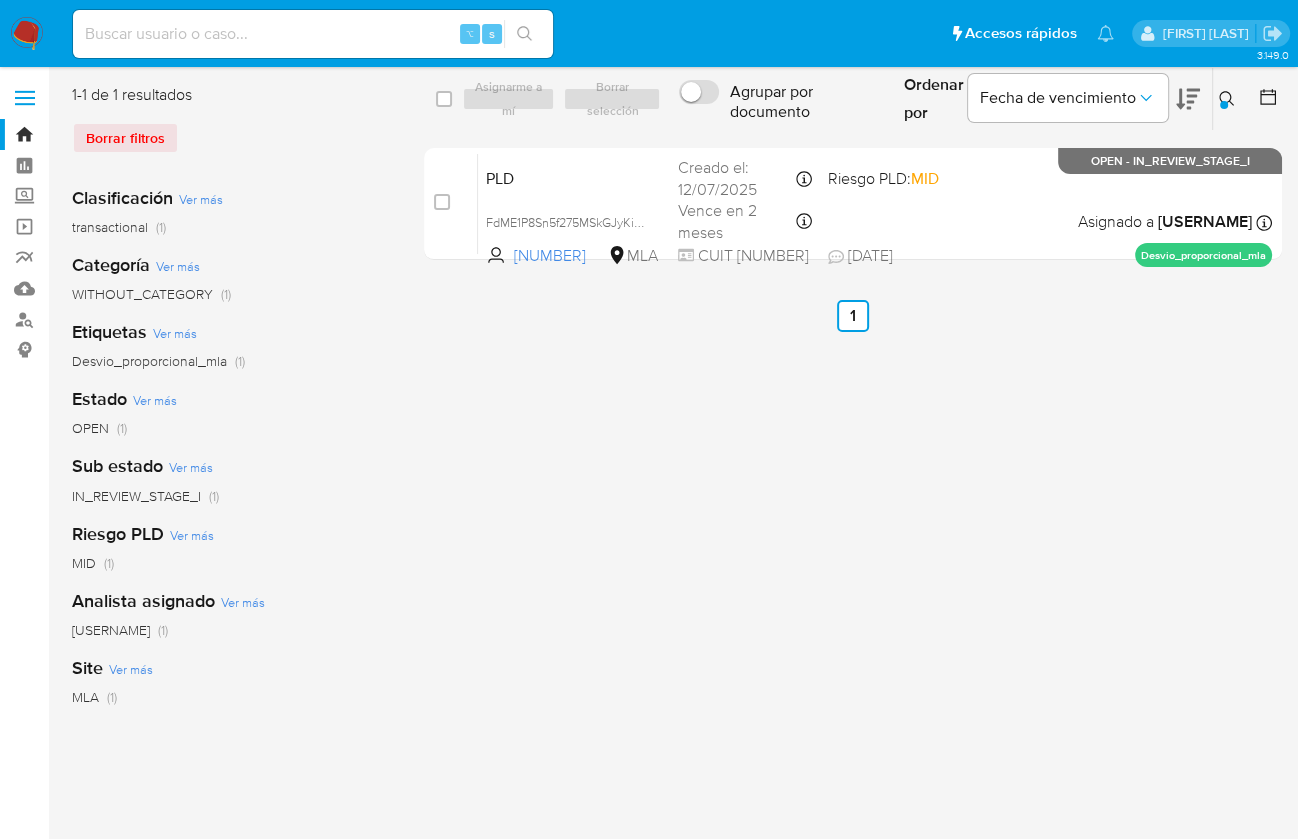 click 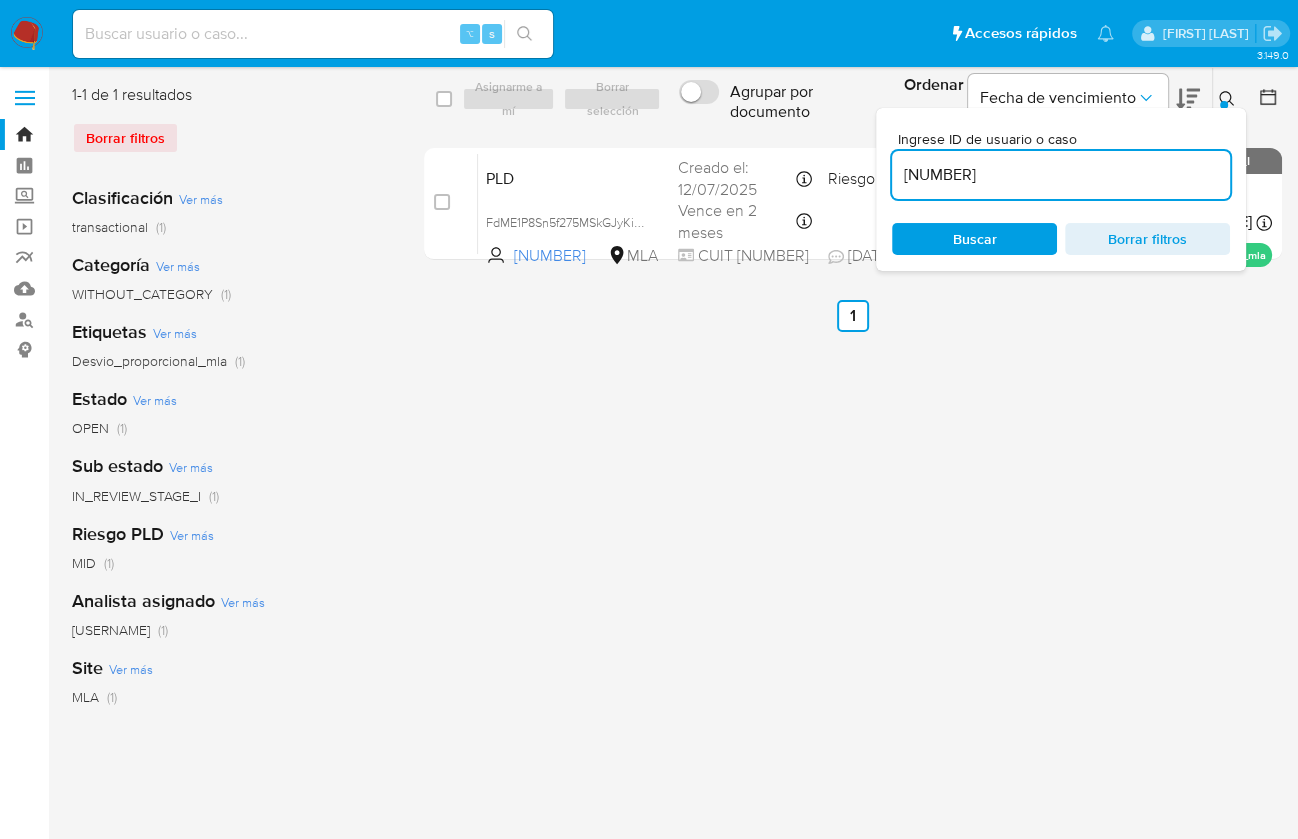 click on "201348263" at bounding box center [1061, 175] 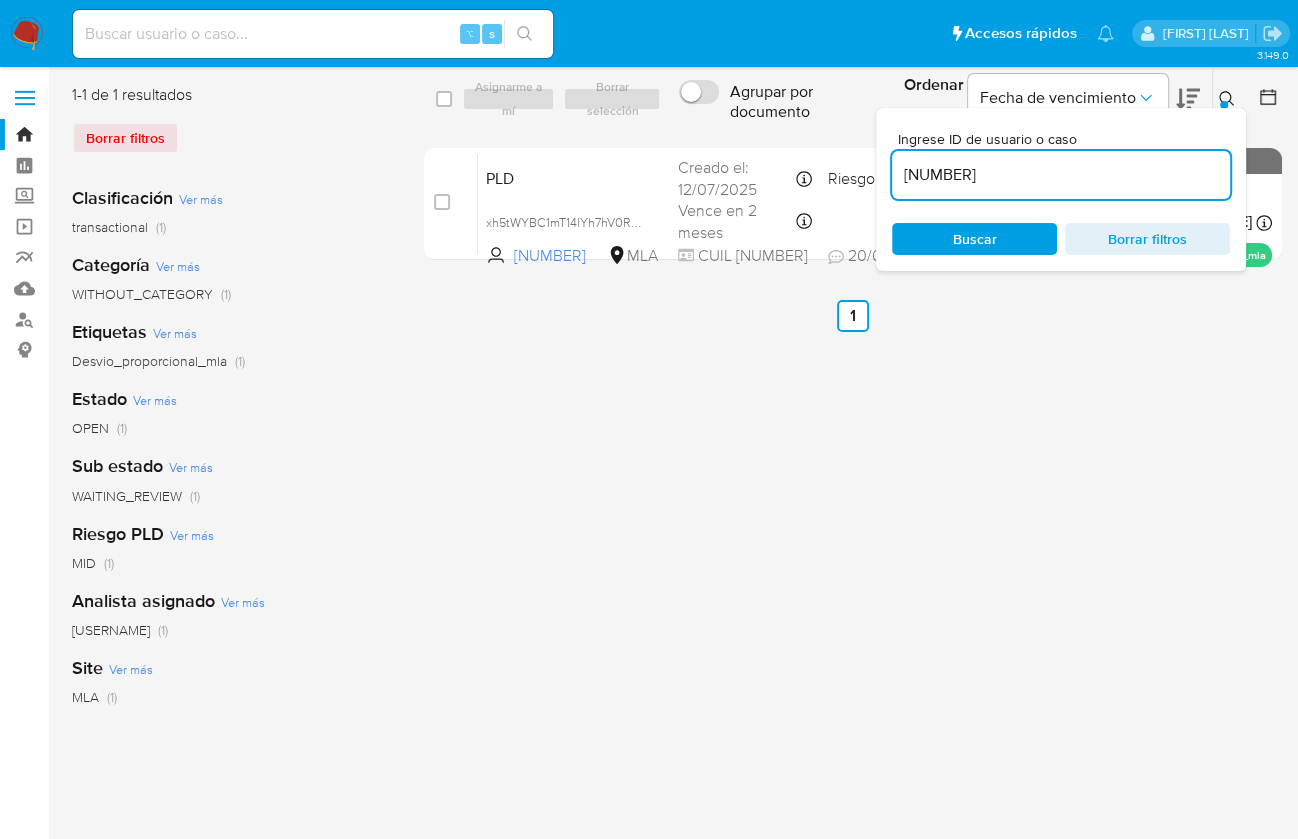 click 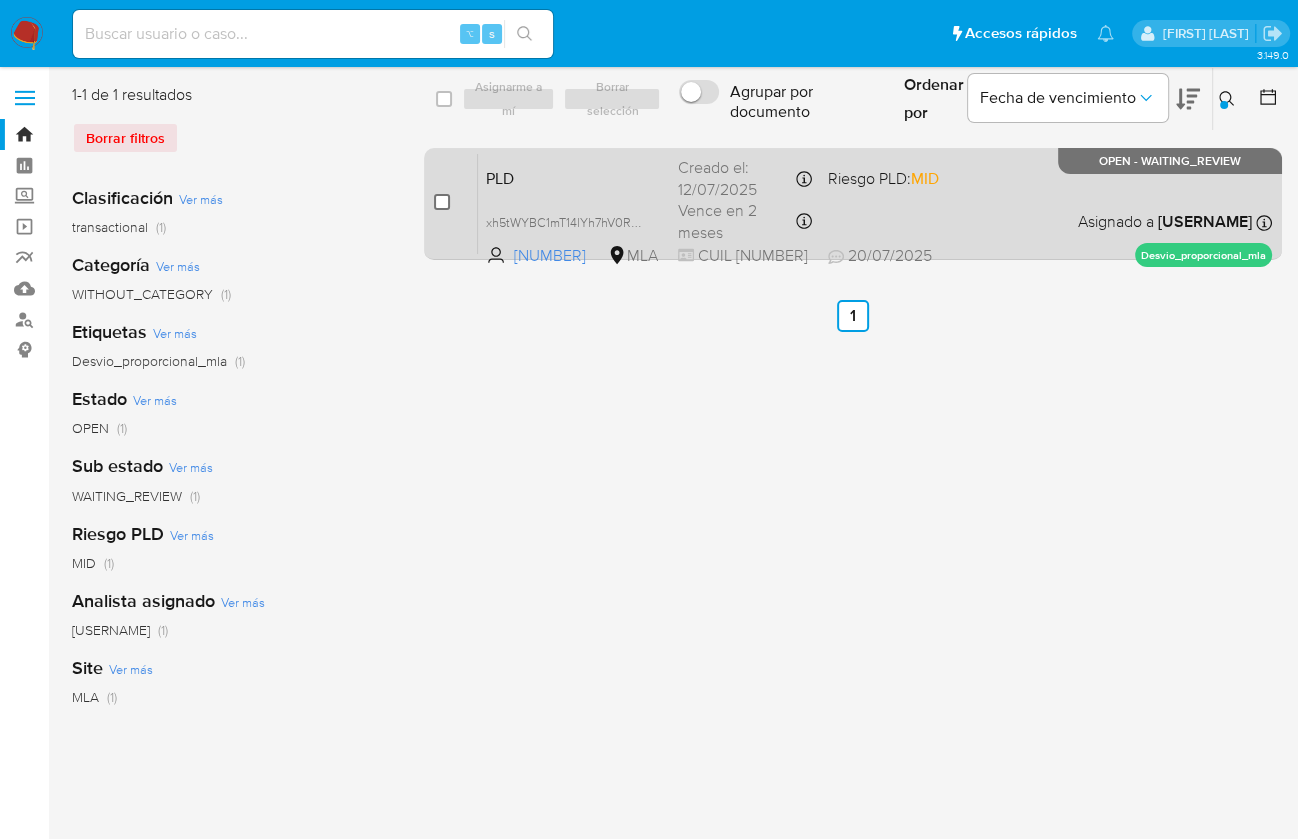click at bounding box center (442, 202) 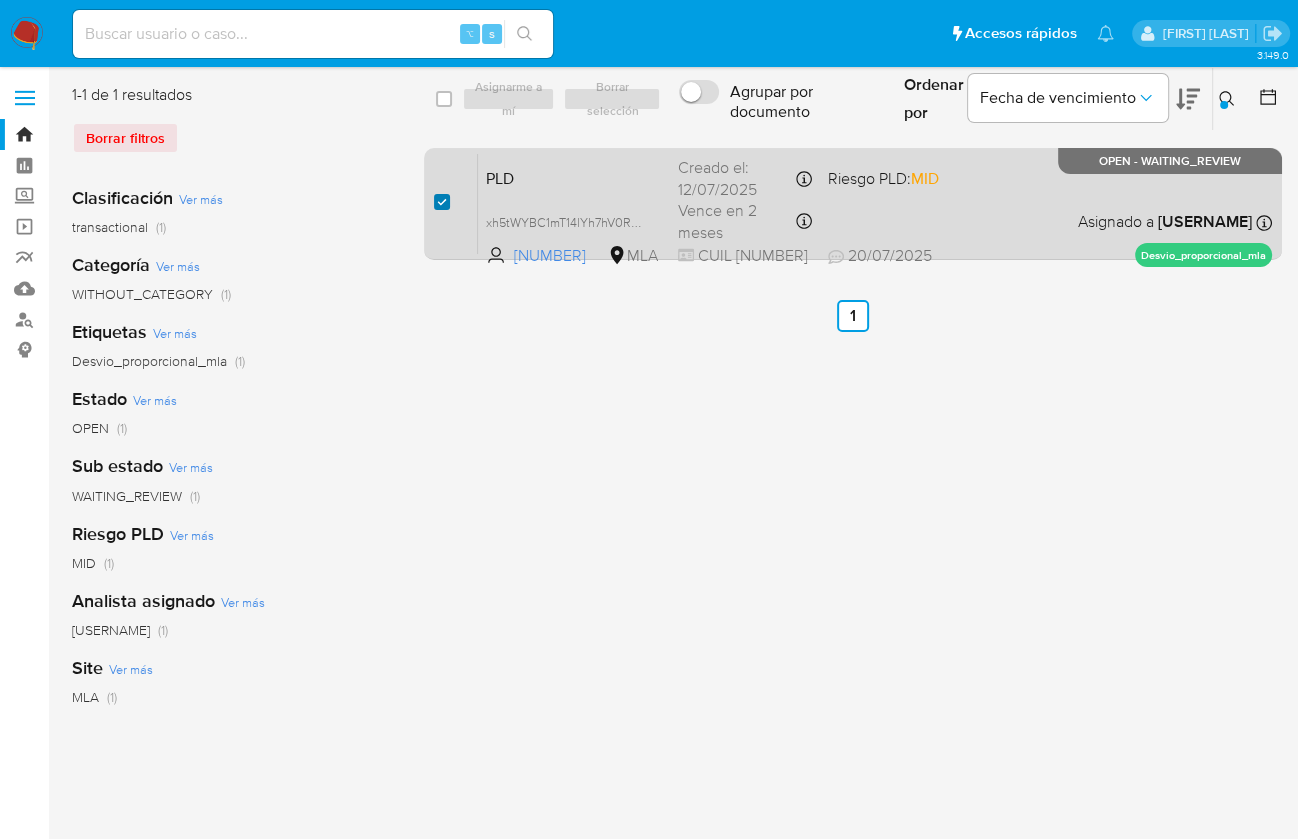 checkbox on "true" 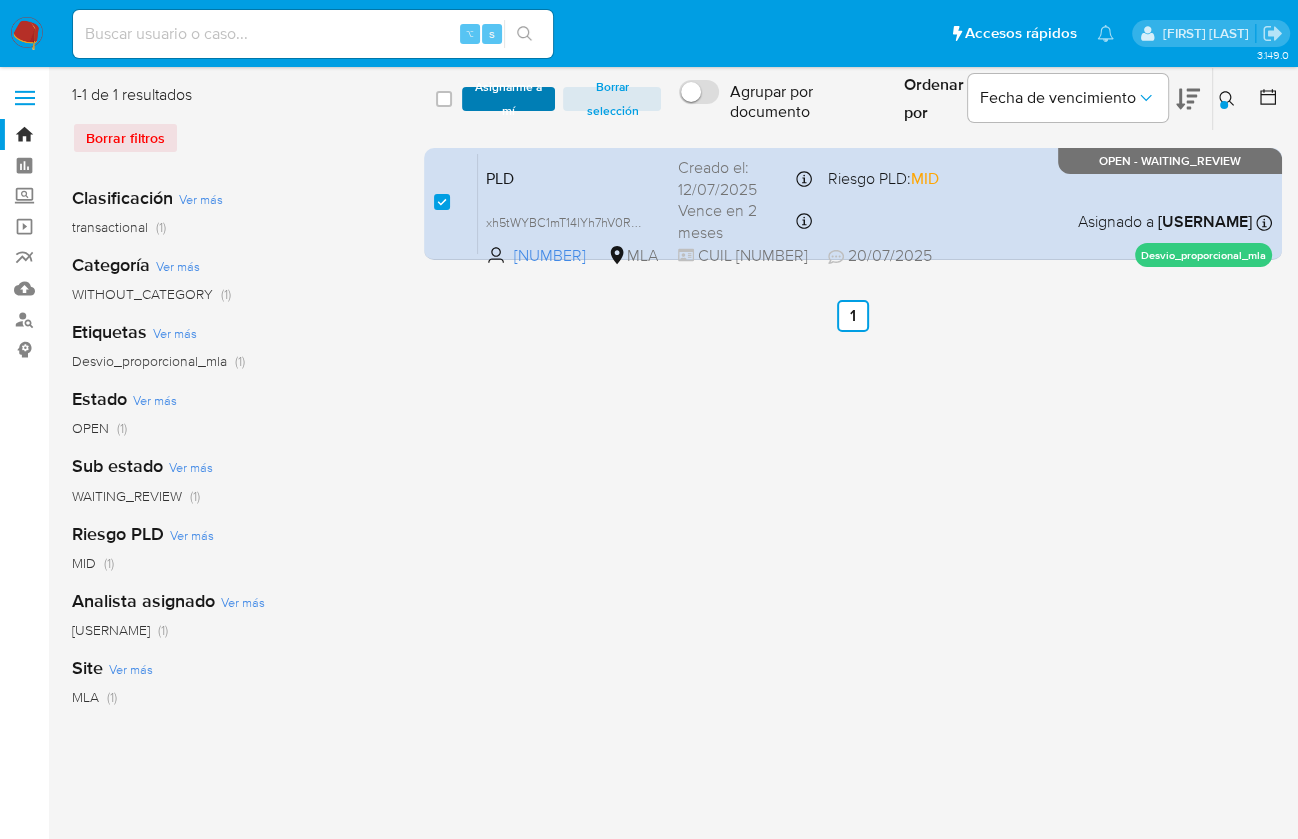 click on "Asignarme a mí" at bounding box center [509, 99] 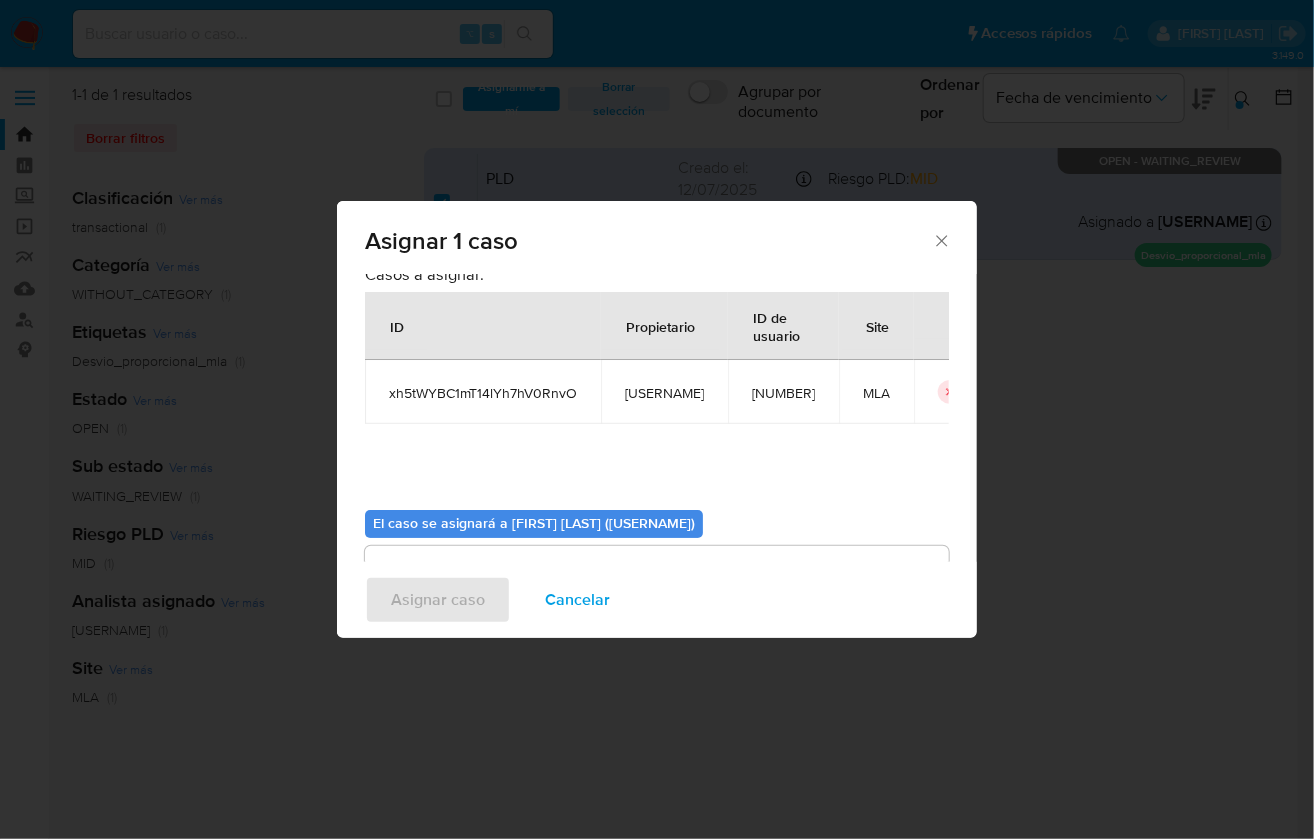 scroll, scrollTop: 102, scrollLeft: 0, axis: vertical 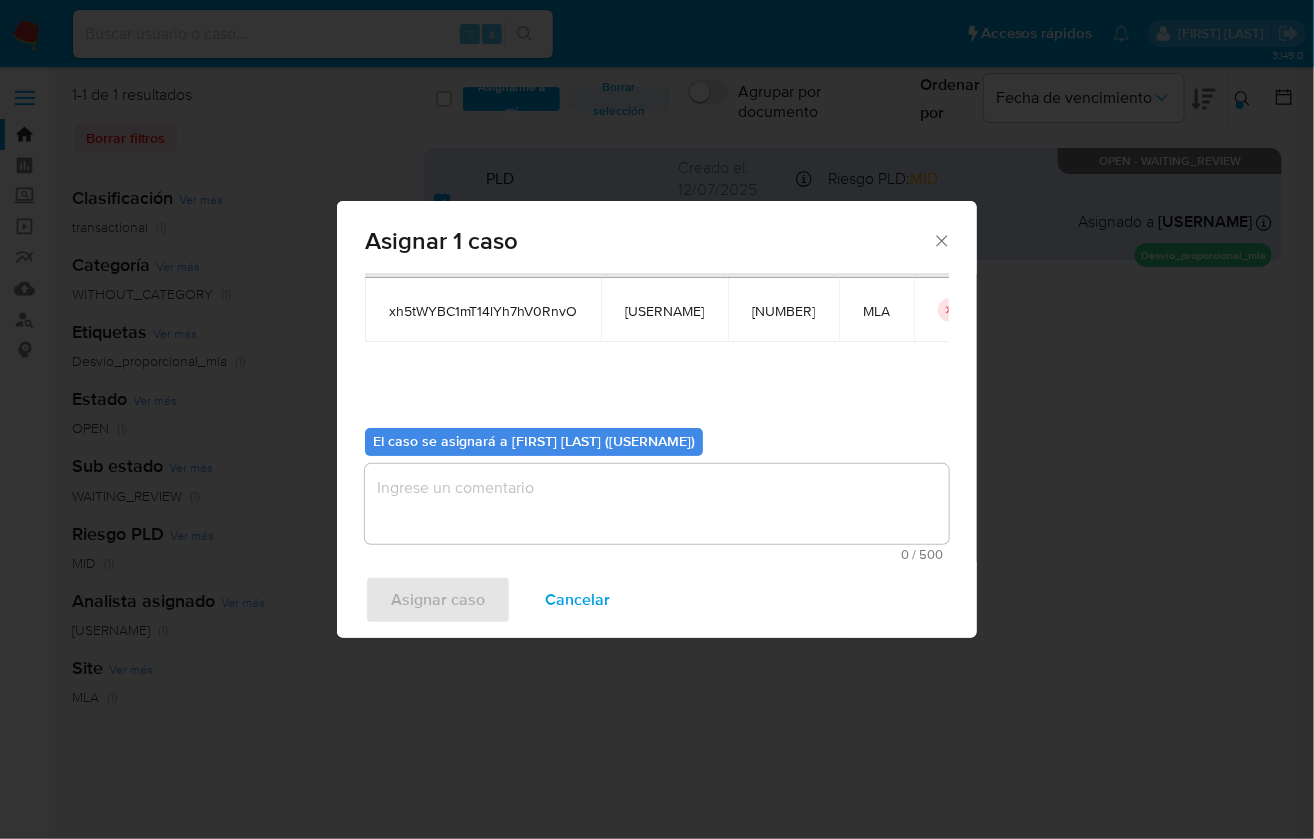 click at bounding box center (657, 504) 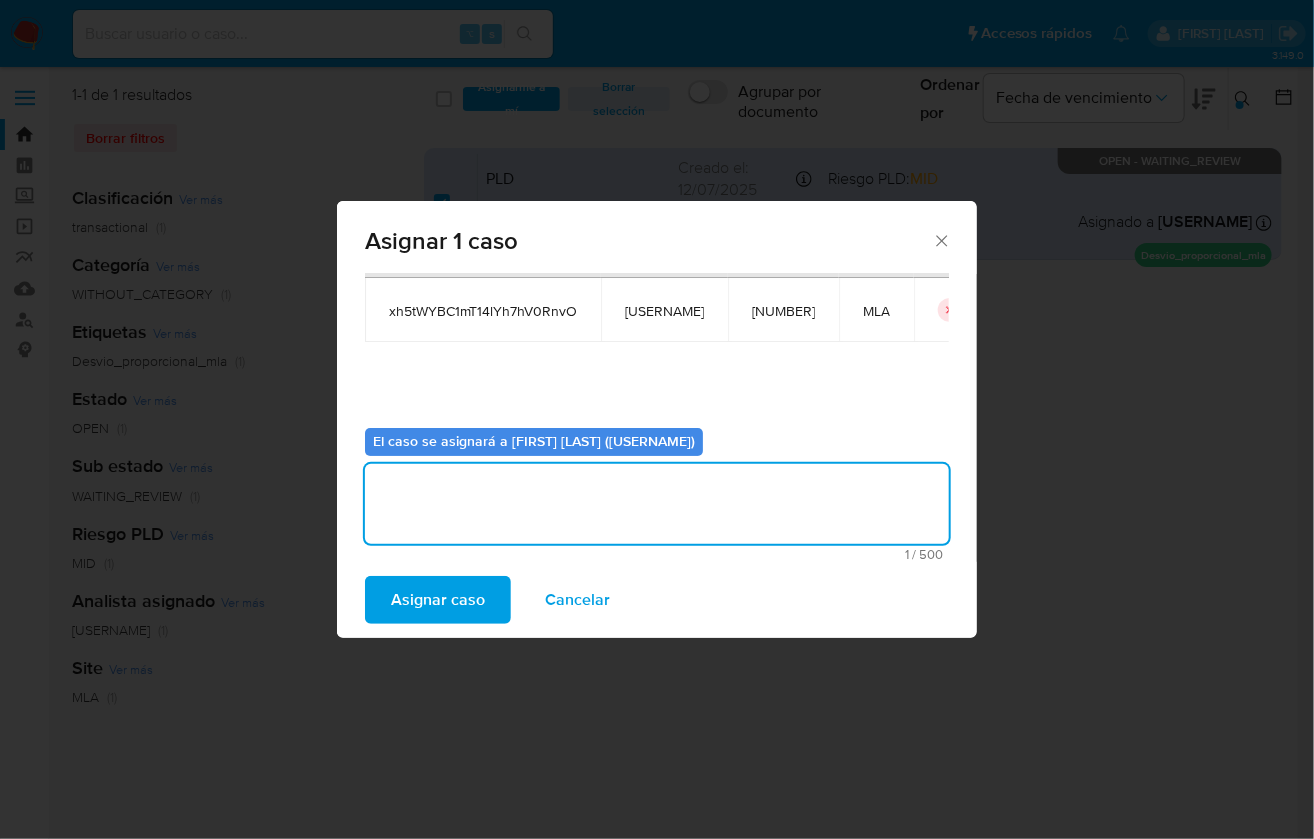 click on "Asignar caso" at bounding box center [438, 600] 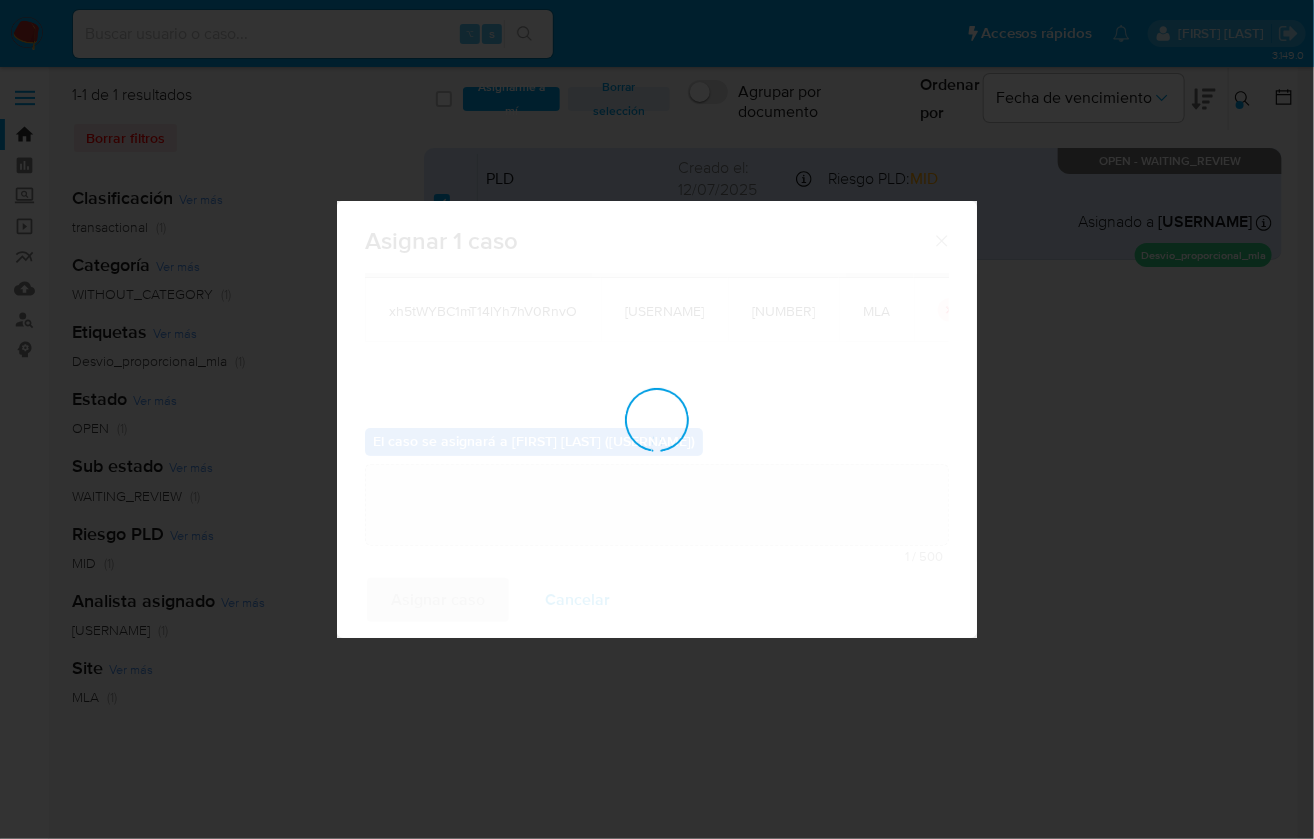 type 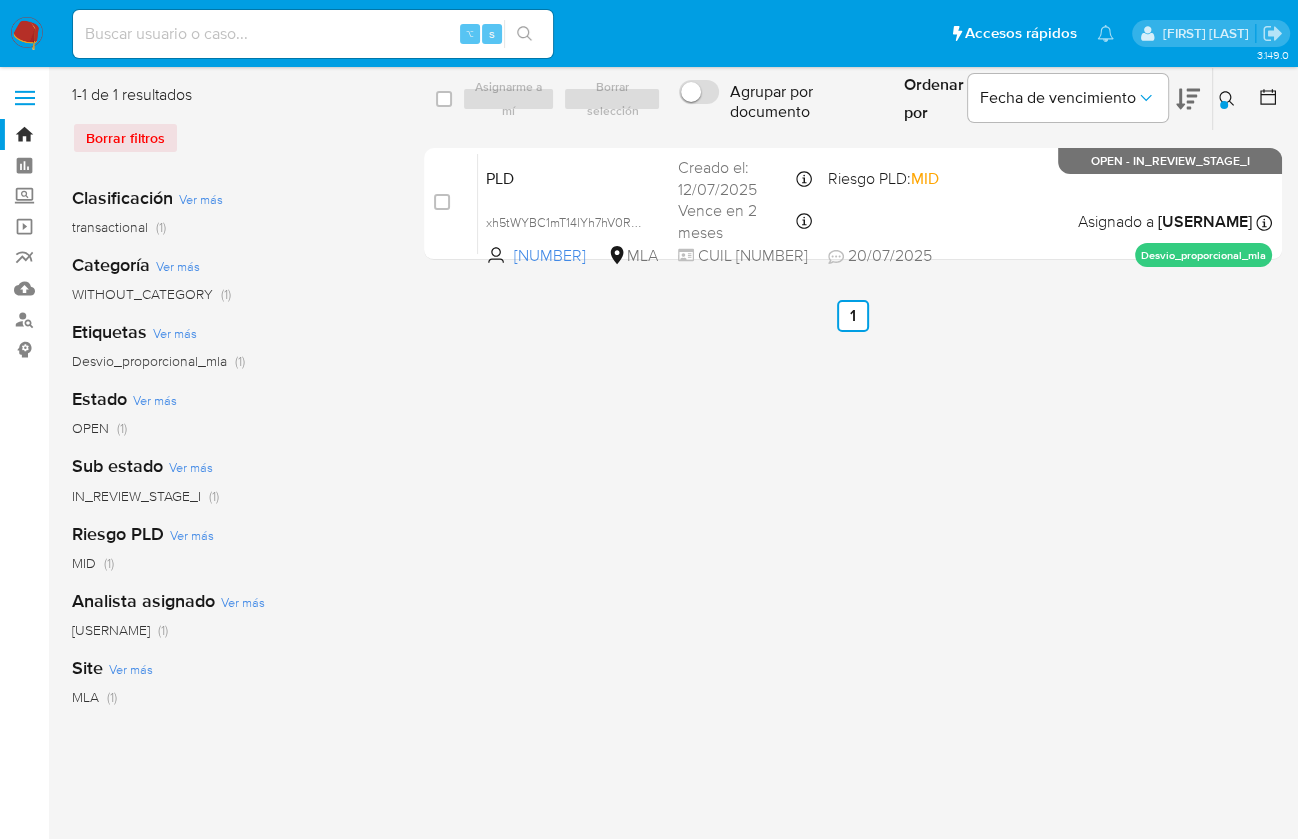 click 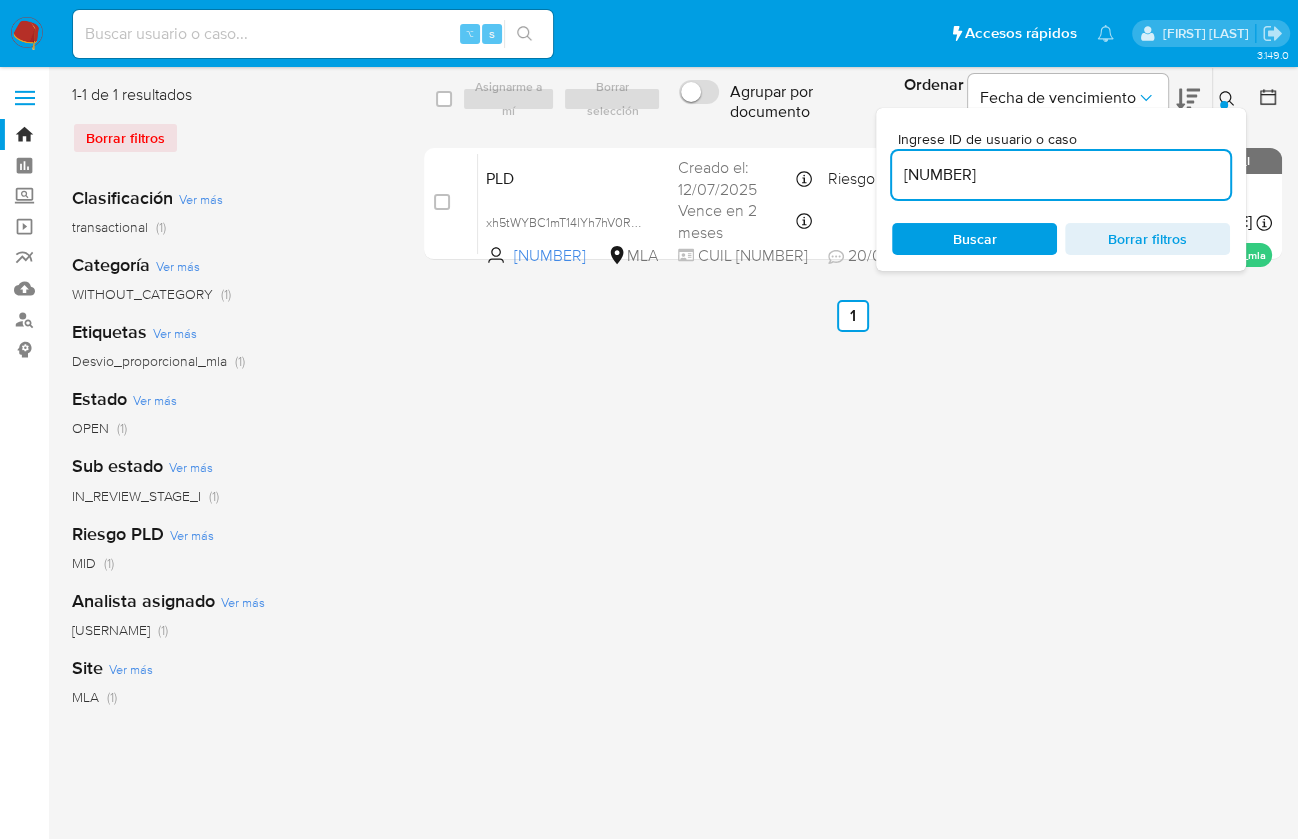 click on "458093182" at bounding box center [1061, 175] 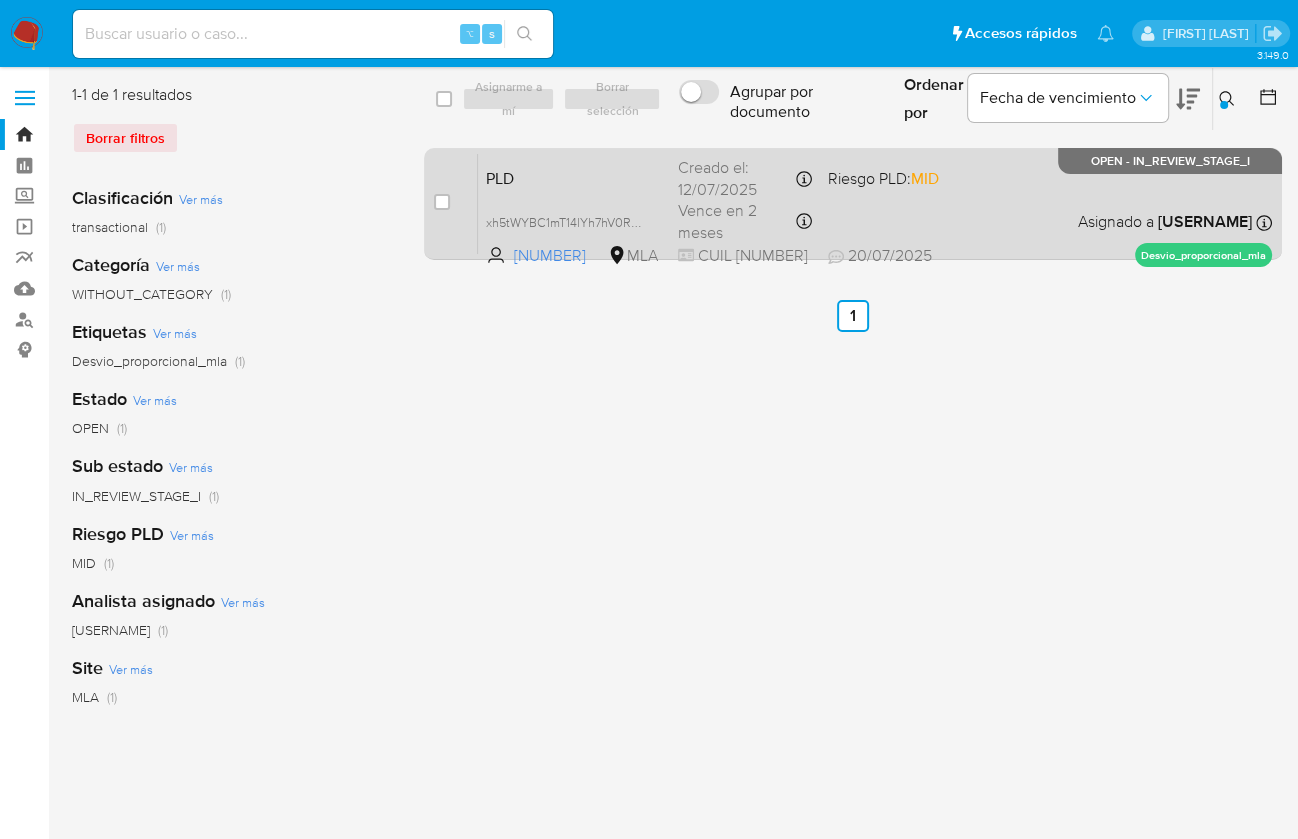 click on "PLD xh5tWYBC1mT14lYh7hV0RnvO 458093182 MLA Riesgo PLD:  MID Creado el: 12/07/2025   Creado el: 12/07/2025 03:07:51 Vence en 2 meses   Vence el 10/10/2025 03:07:52 CUIL   20475587864 20/07/2025   20/07/2025 10:02 Asignado a   jimarin   Asignado el: 17/07/2025 16:34:15 Desvio_proporcional_mla OPEN - IN_REVIEW_STAGE_I" at bounding box center (875, 203) 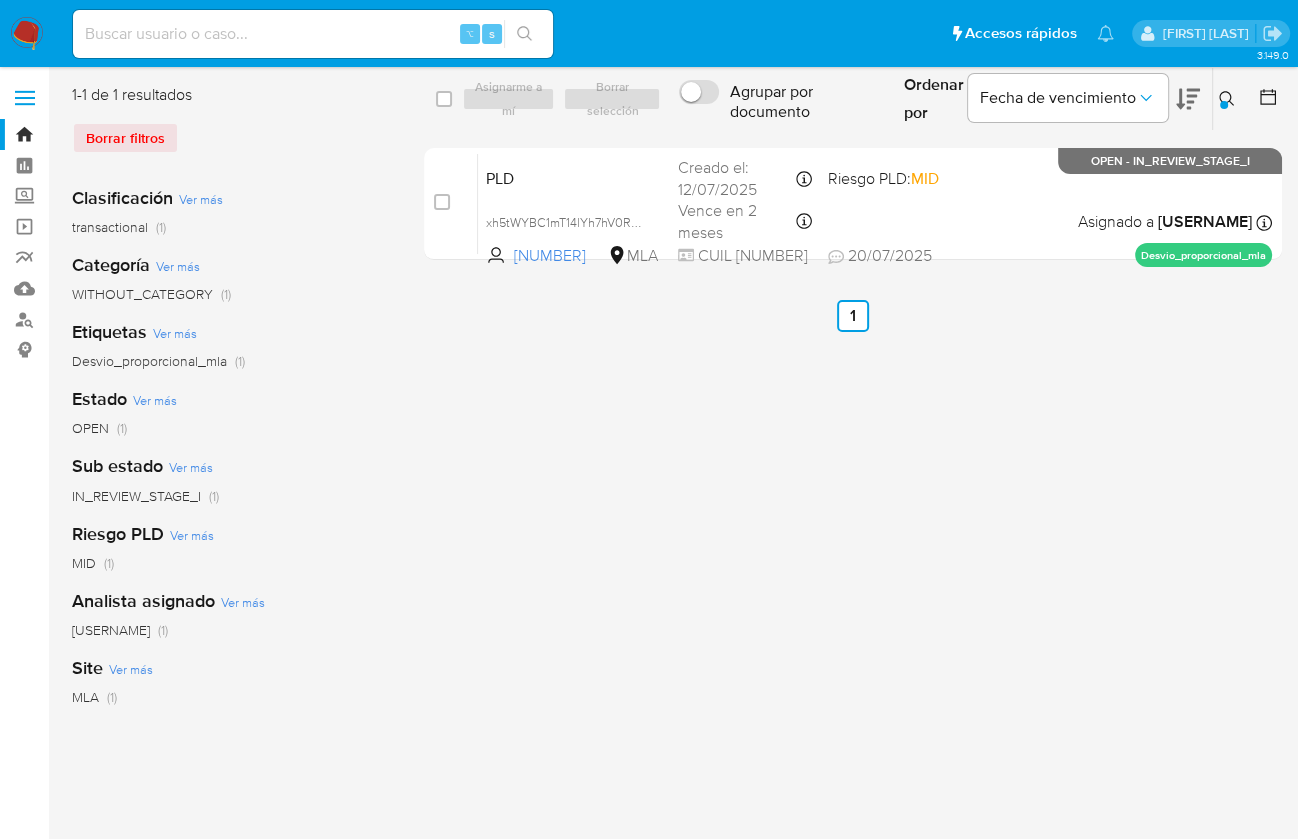 click at bounding box center [1229, 99] 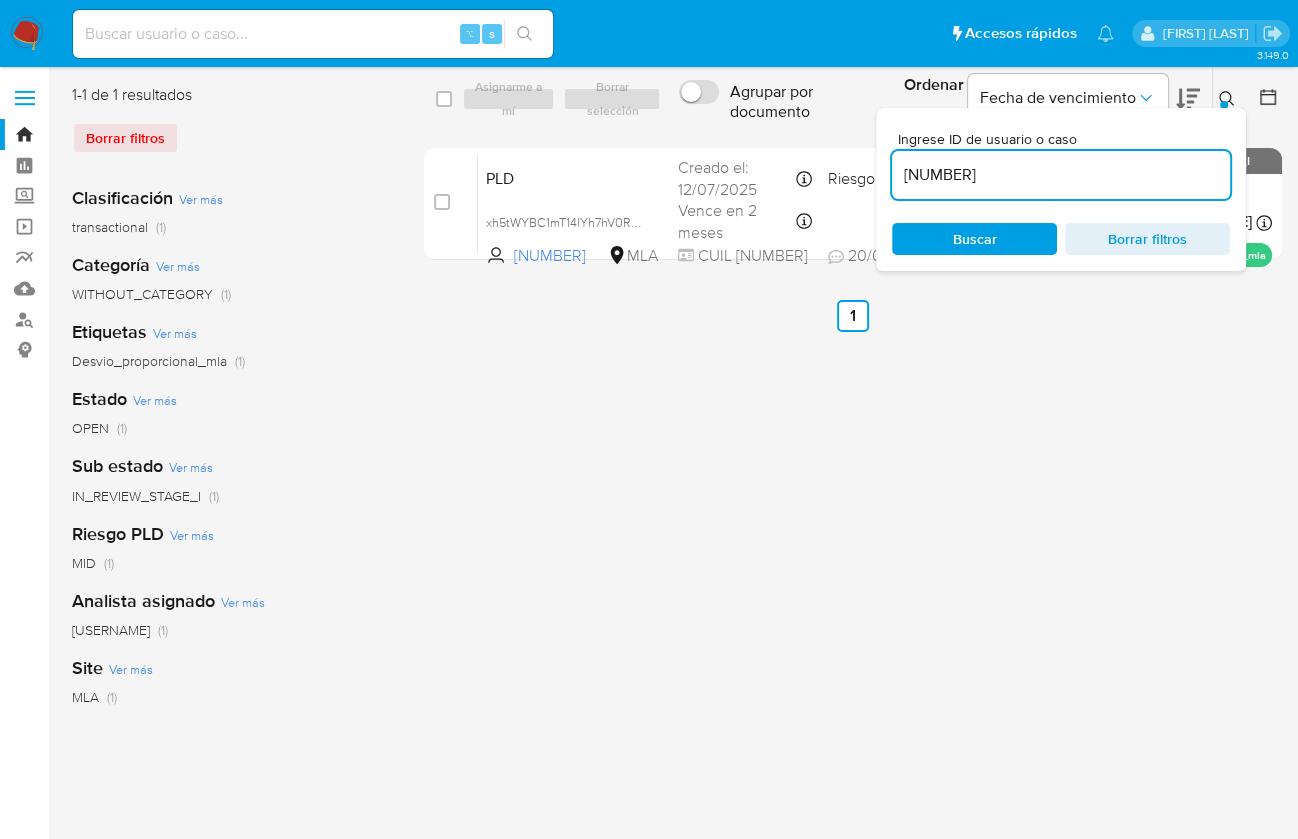 click on "458093182" at bounding box center (1061, 175) 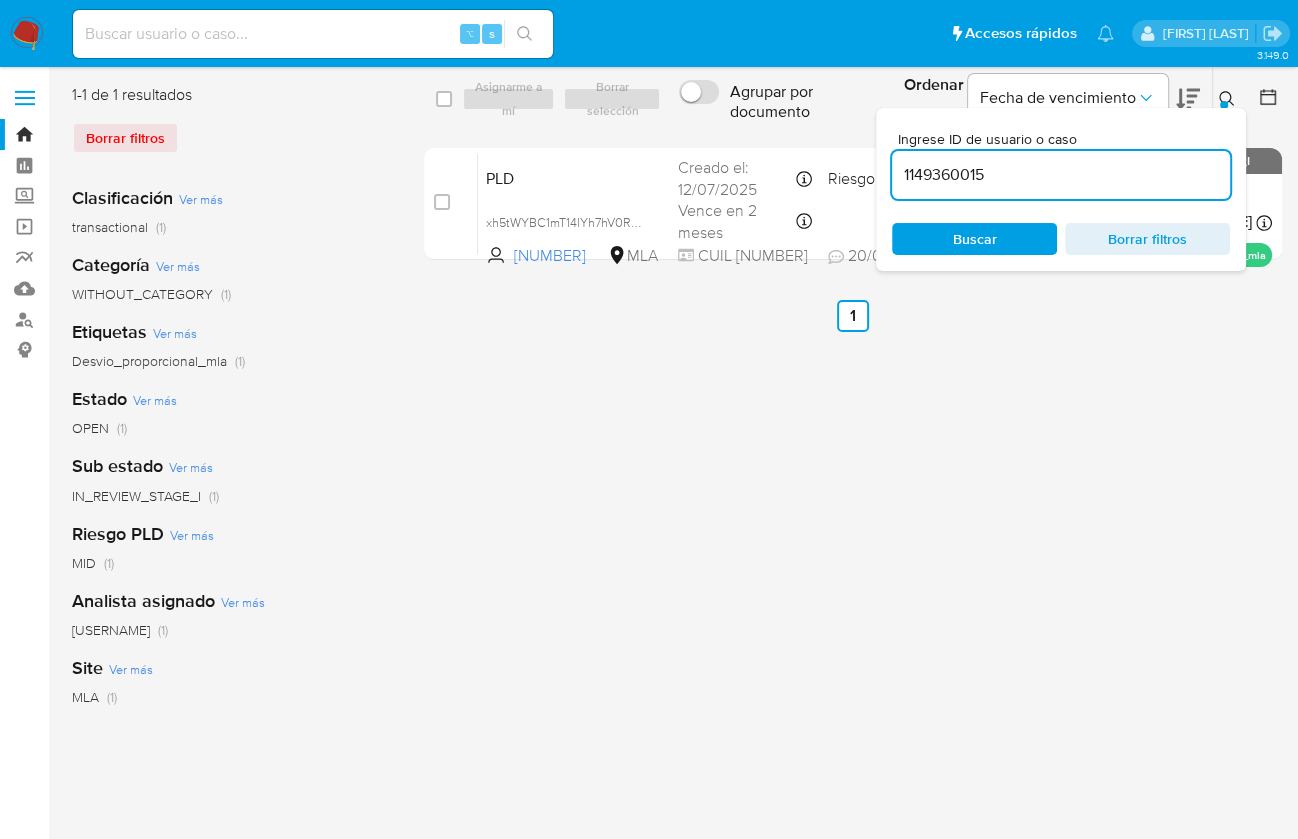 type on "1149360015" 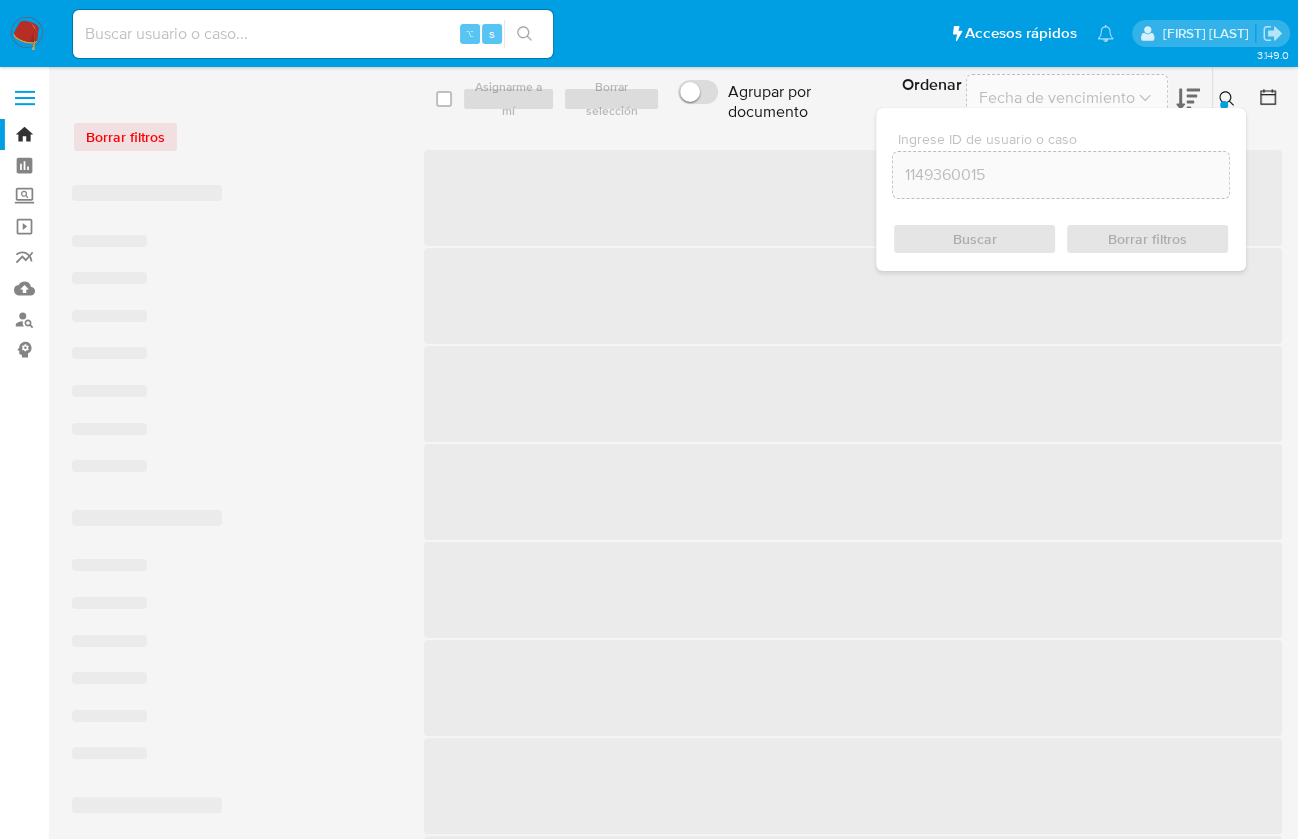 click 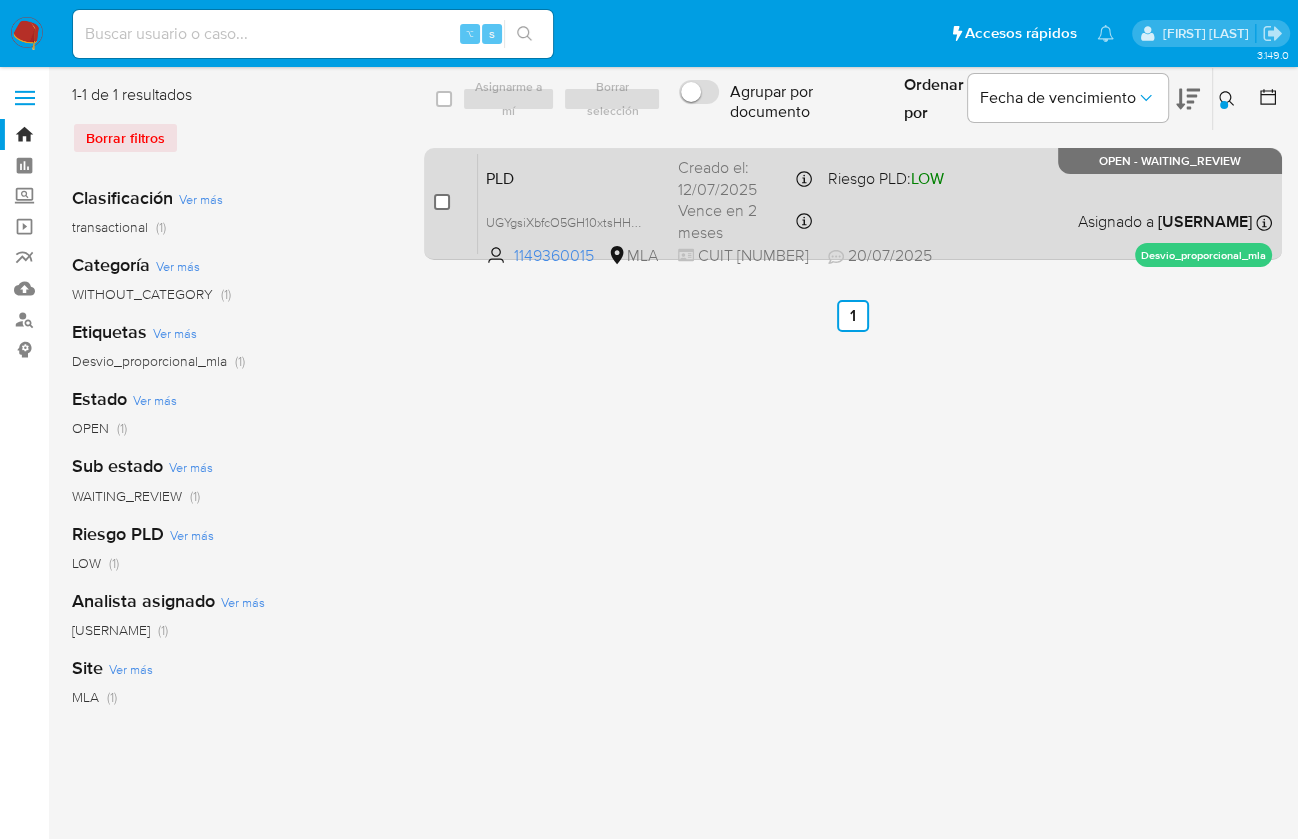 click at bounding box center (442, 202) 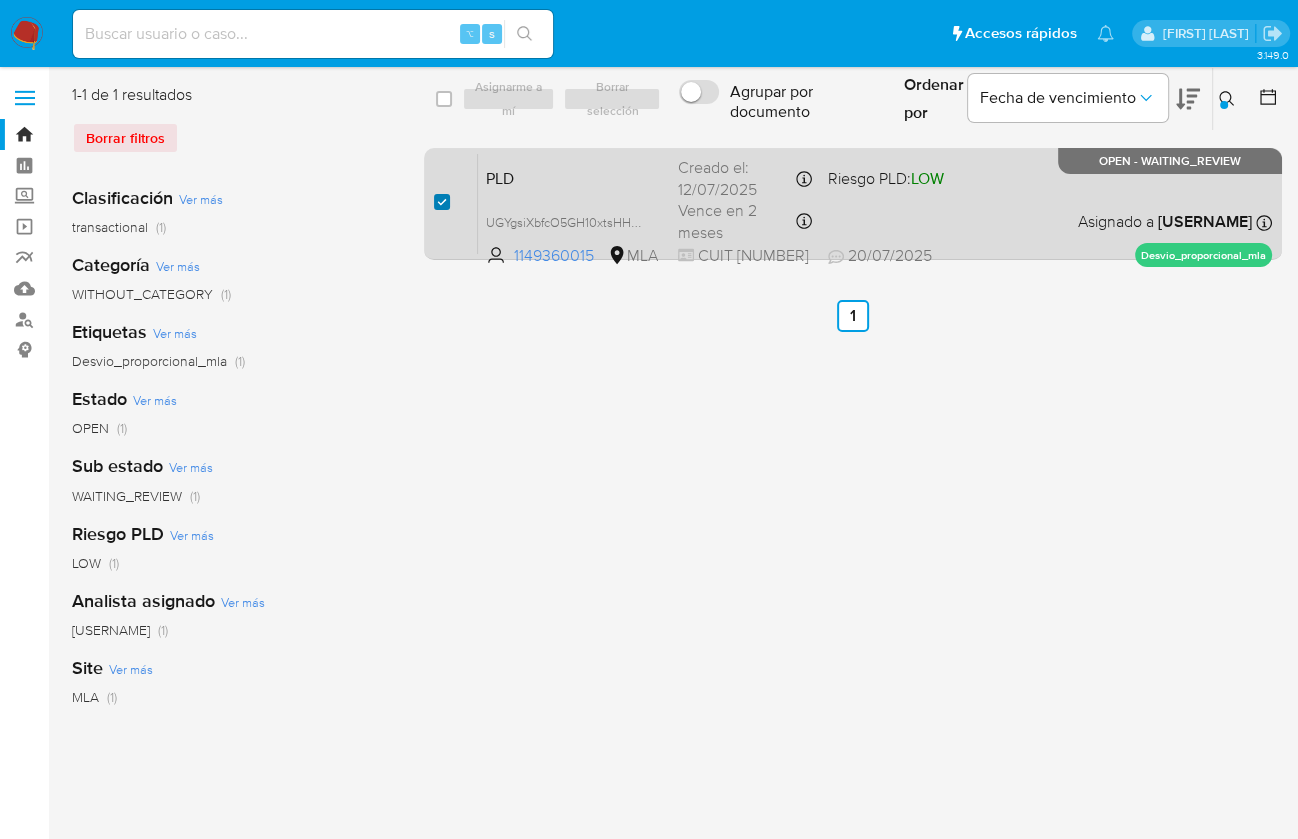 checkbox on "true" 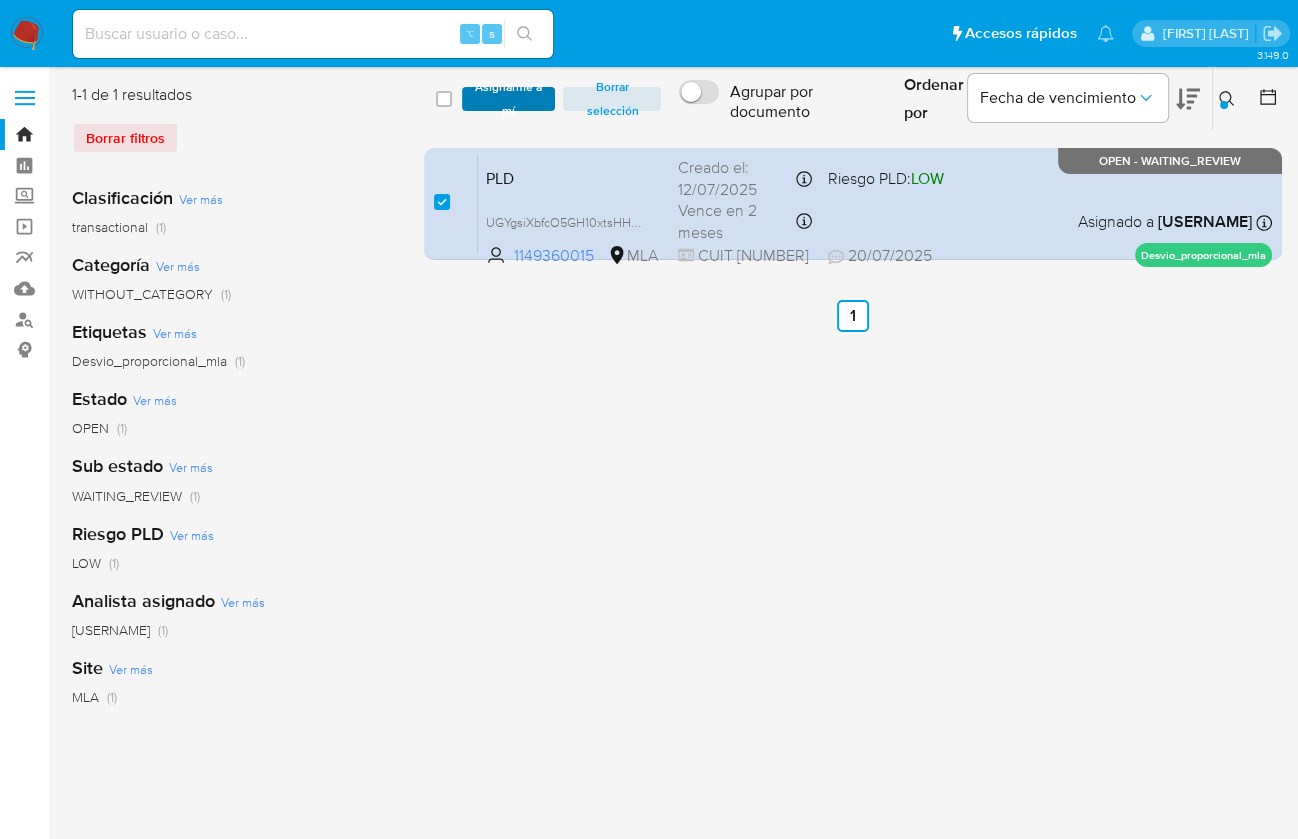 click on "Asignarme a mí" at bounding box center [509, 99] 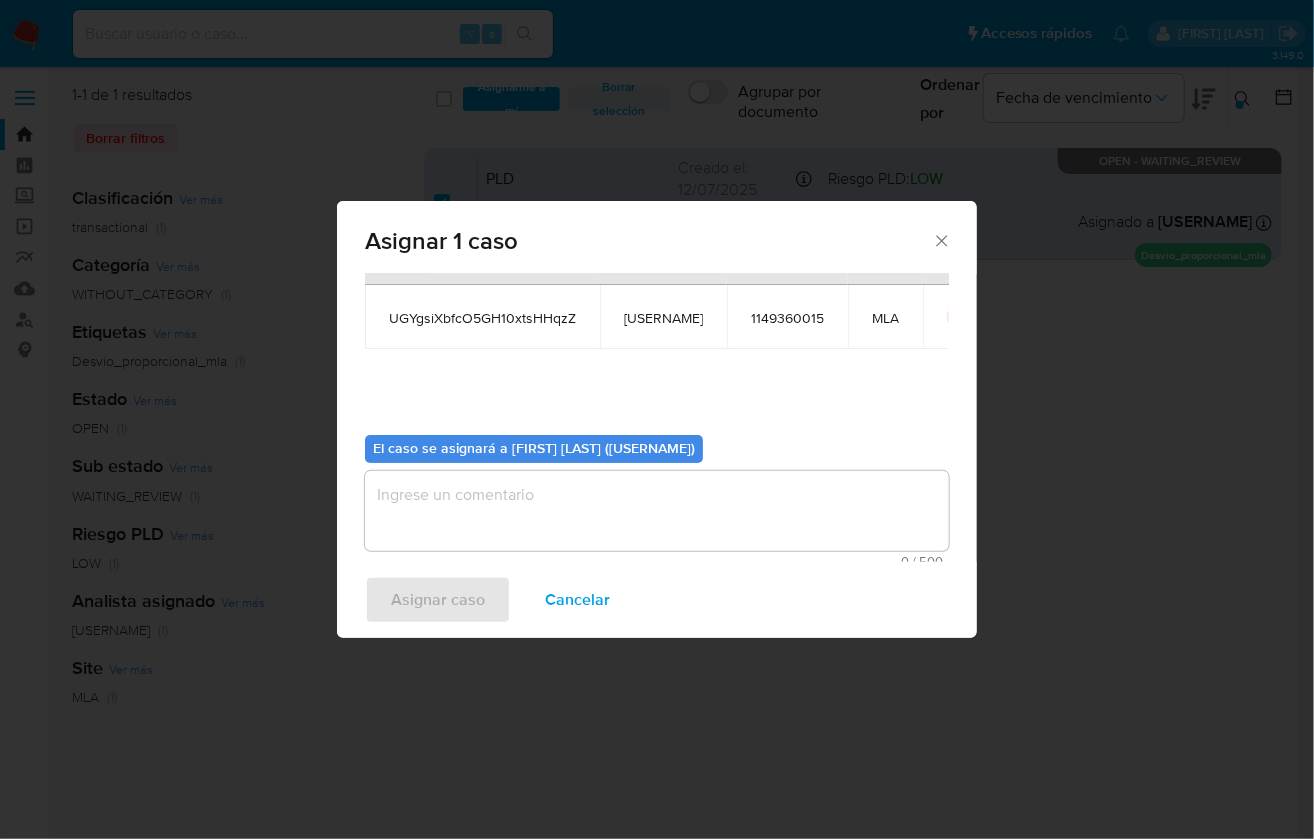 scroll, scrollTop: 102, scrollLeft: 0, axis: vertical 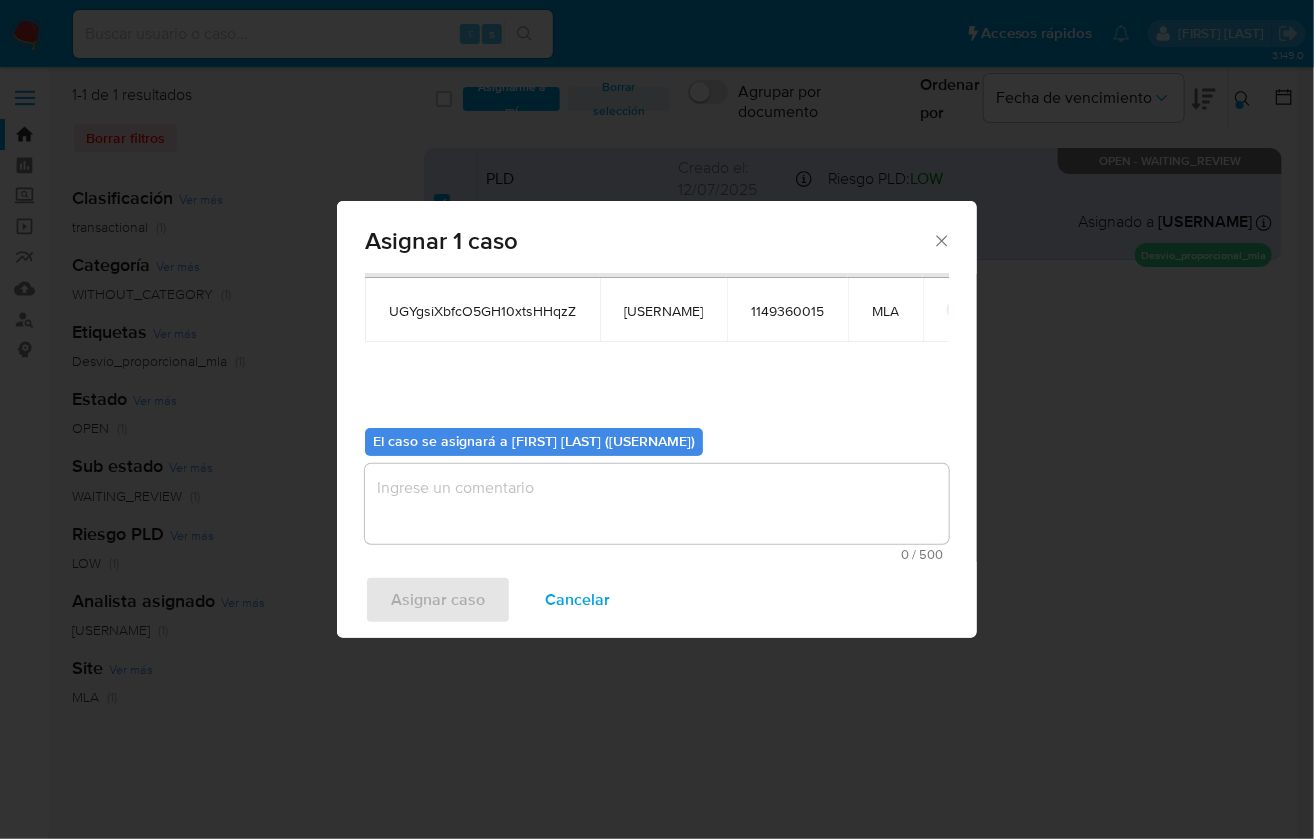 click at bounding box center (657, 504) 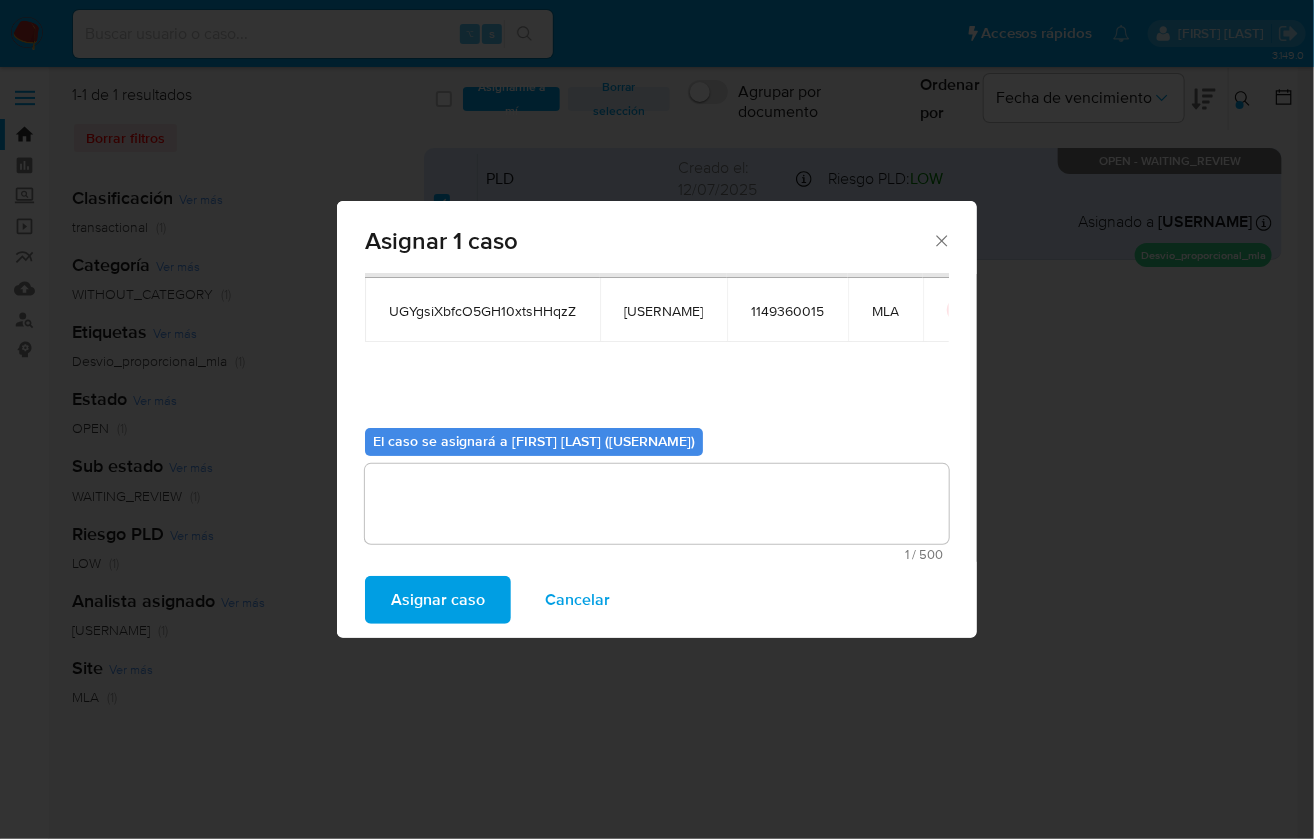 click on "Asignar caso" at bounding box center [438, 600] 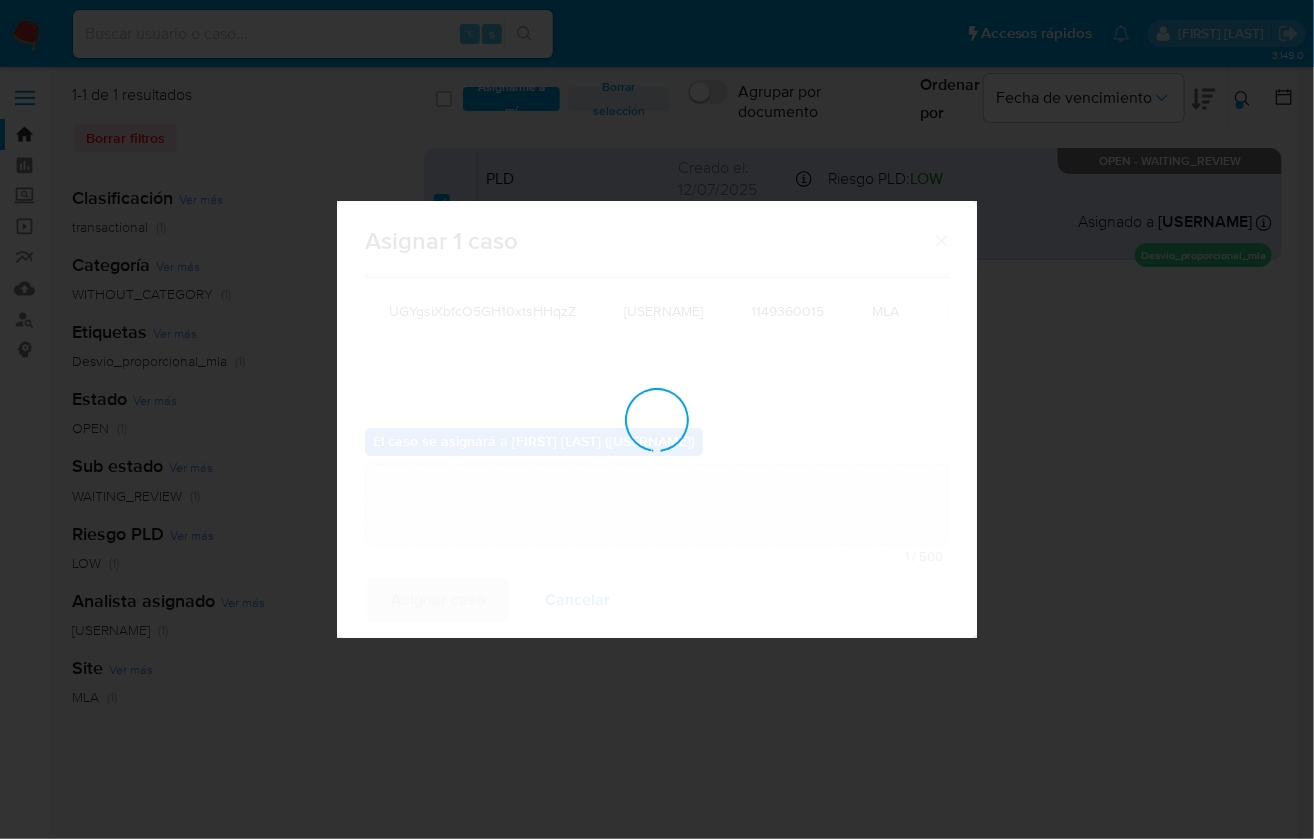 type 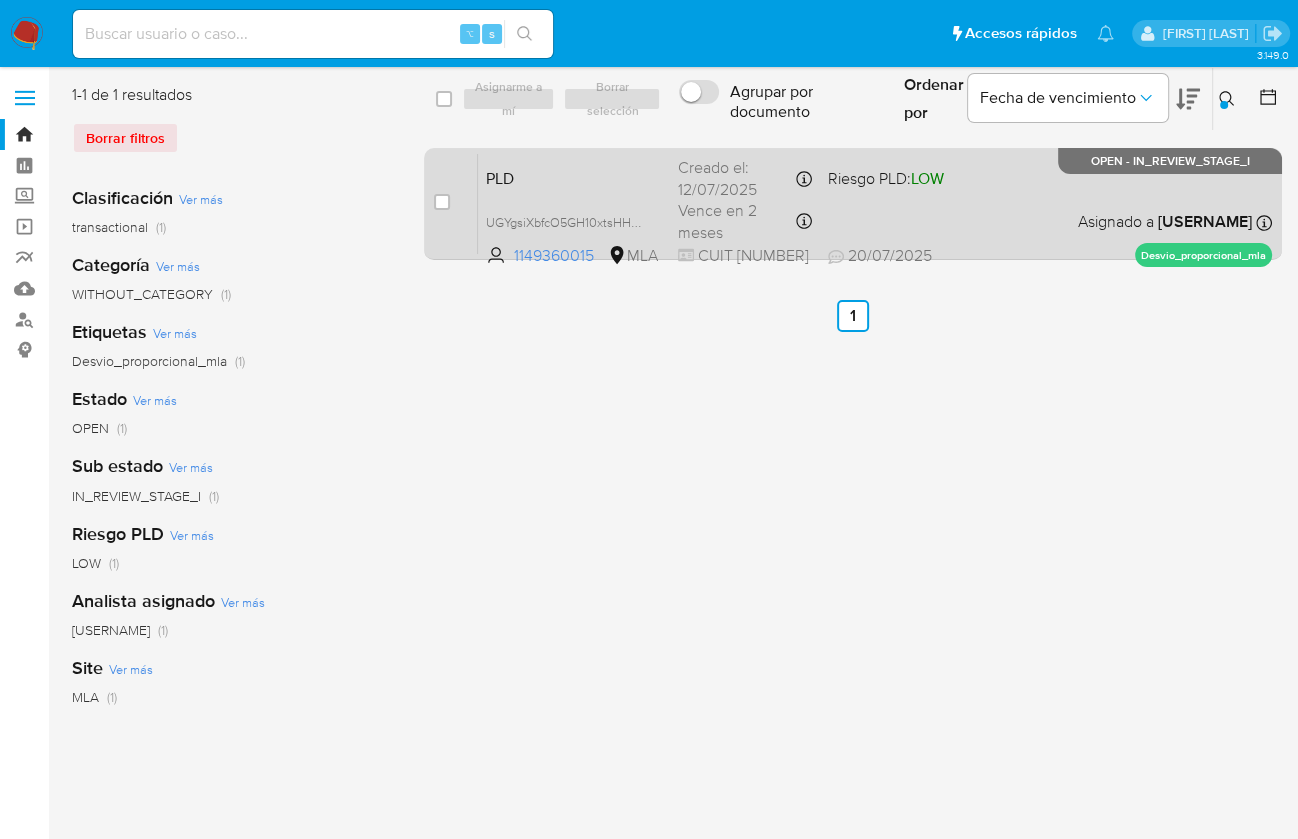 click on "PLD UGYgsiXbfcO5GH10xtsHHqzZ 1149360015 MLA Riesgo PLD:  LOW Creado el: 12/07/2025   Creado el: 12/07/2025 03:32:11 Vence en 2 meses   Vence el 10/10/2025 03:32:12 CUIT   27493085757 20/07/2025   20/07/2025 21:16 Asignado a   jimarin   Asignado el: 17/07/2025 16:30:50 Desvio_proporcional_mla OPEN - IN_REVIEW_STAGE_I" at bounding box center [875, 203] 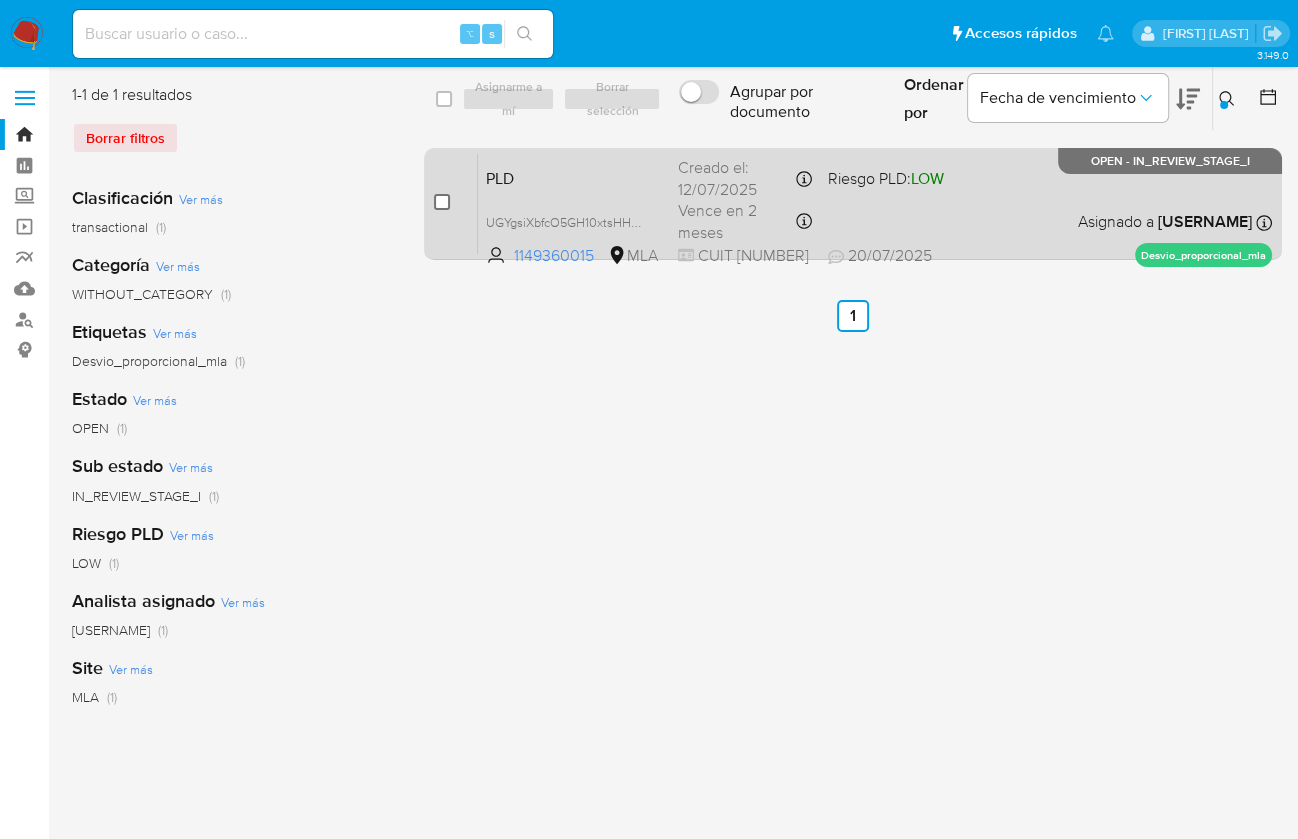 click on "case-item-checkbox" at bounding box center (442, 202) 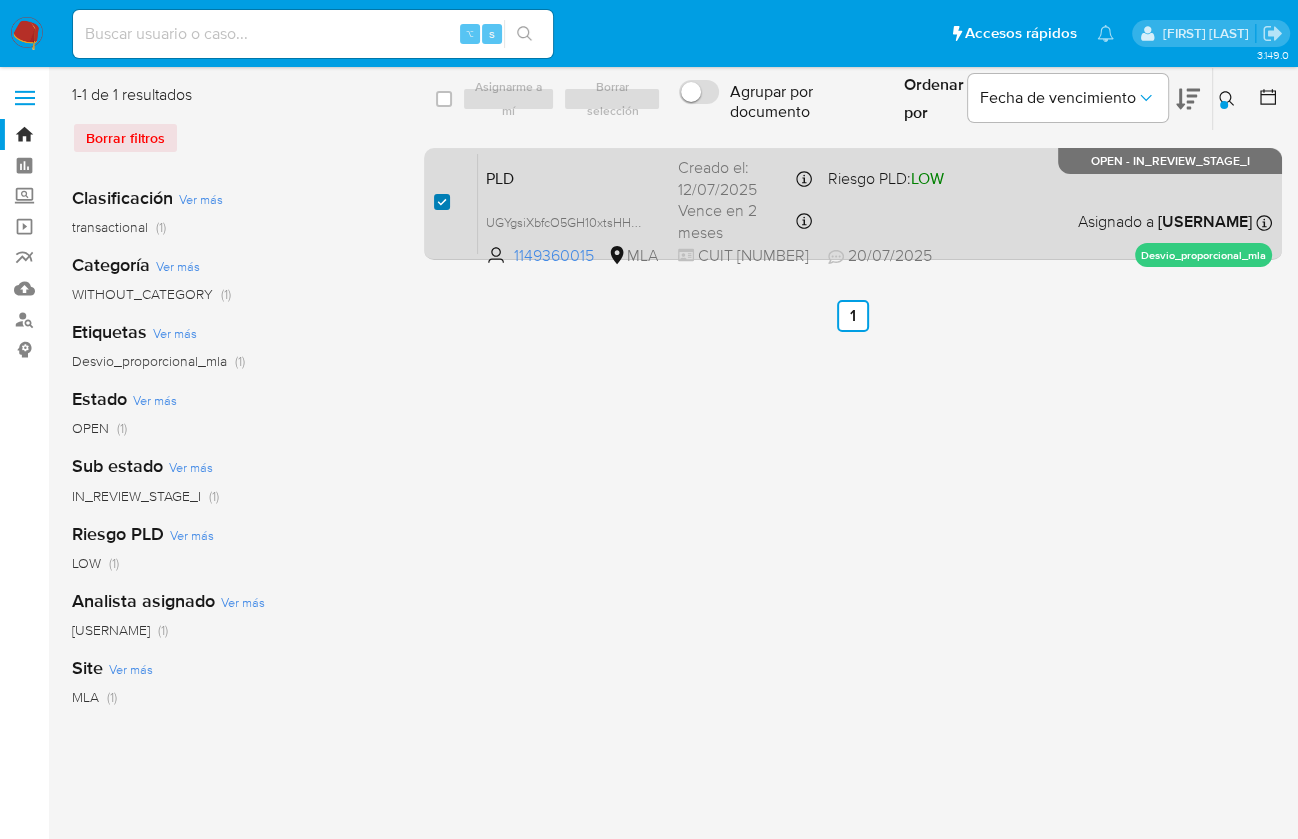 checkbox on "true" 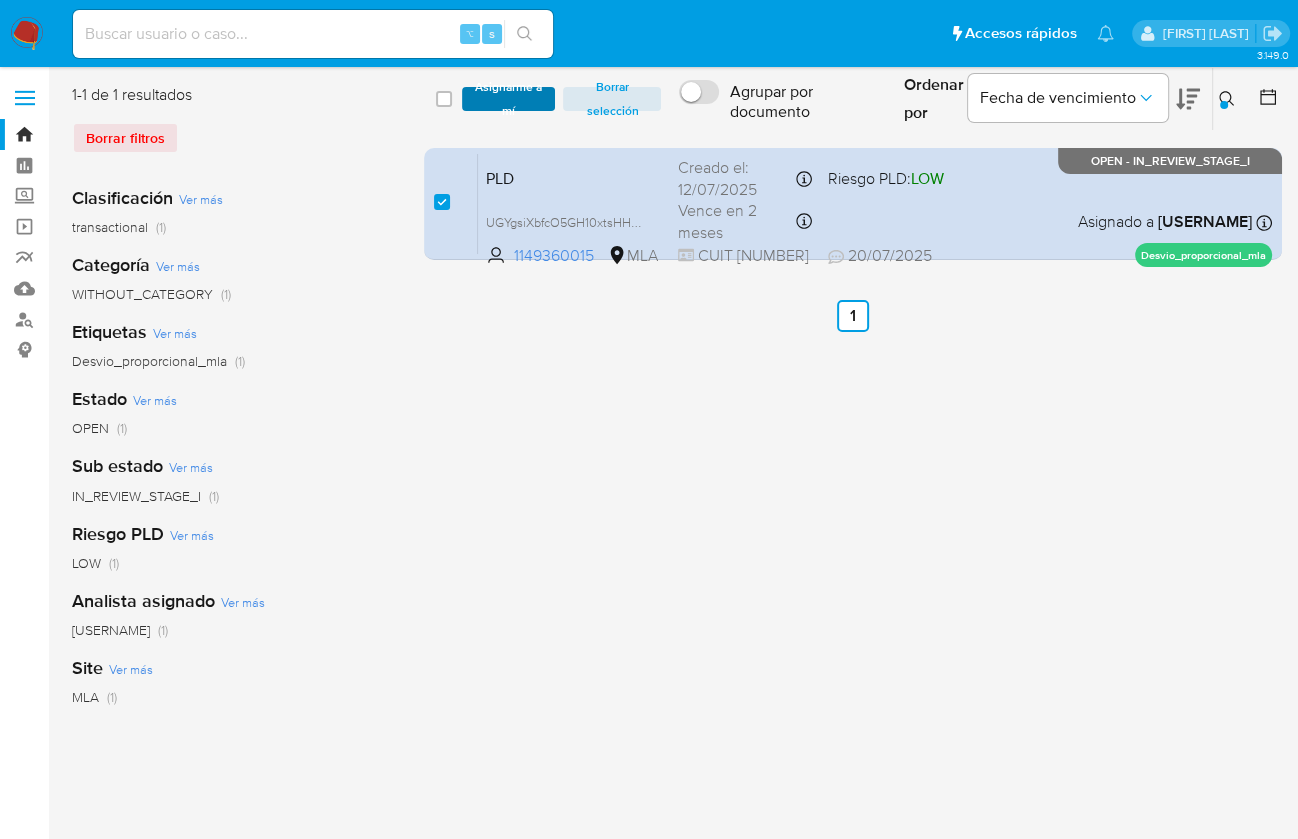click on "Asignarme a mí" at bounding box center (509, 99) 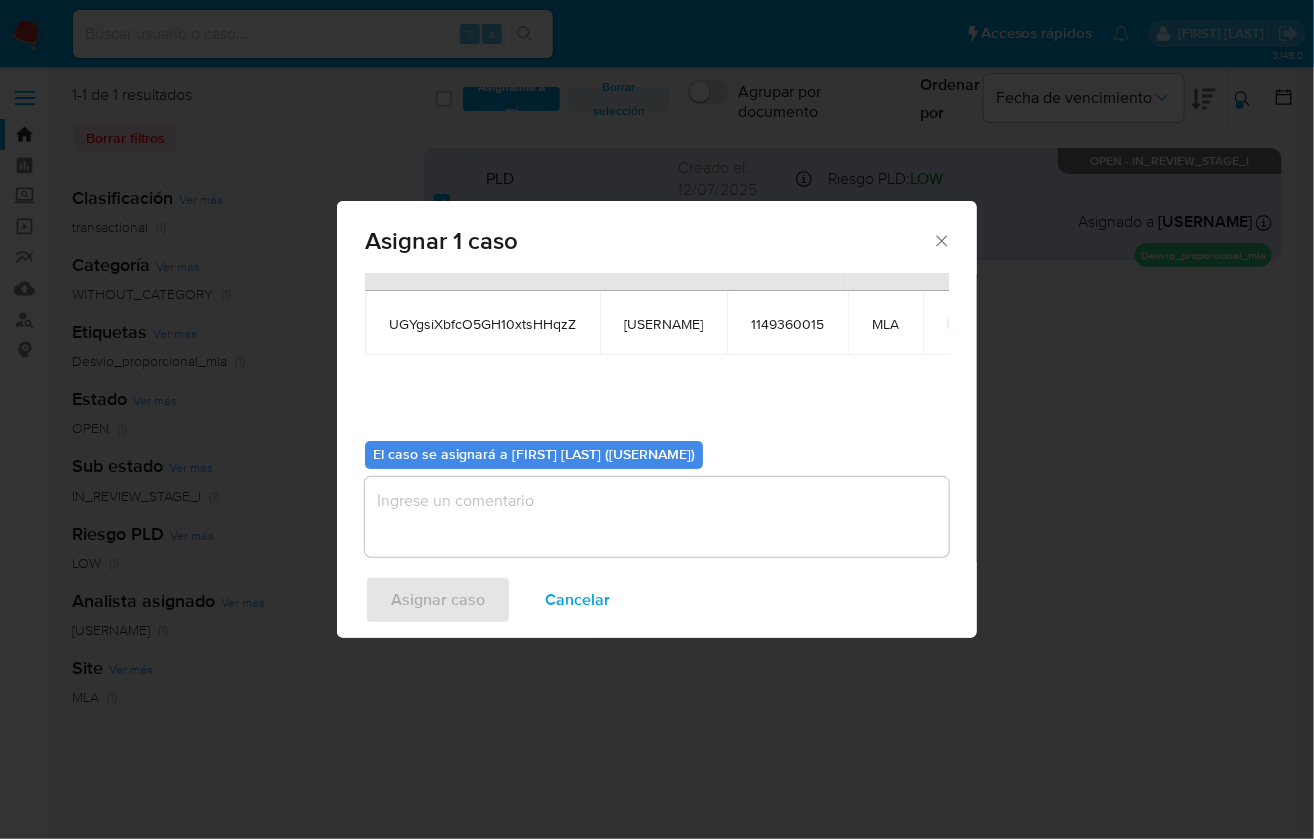 scroll, scrollTop: 102, scrollLeft: 0, axis: vertical 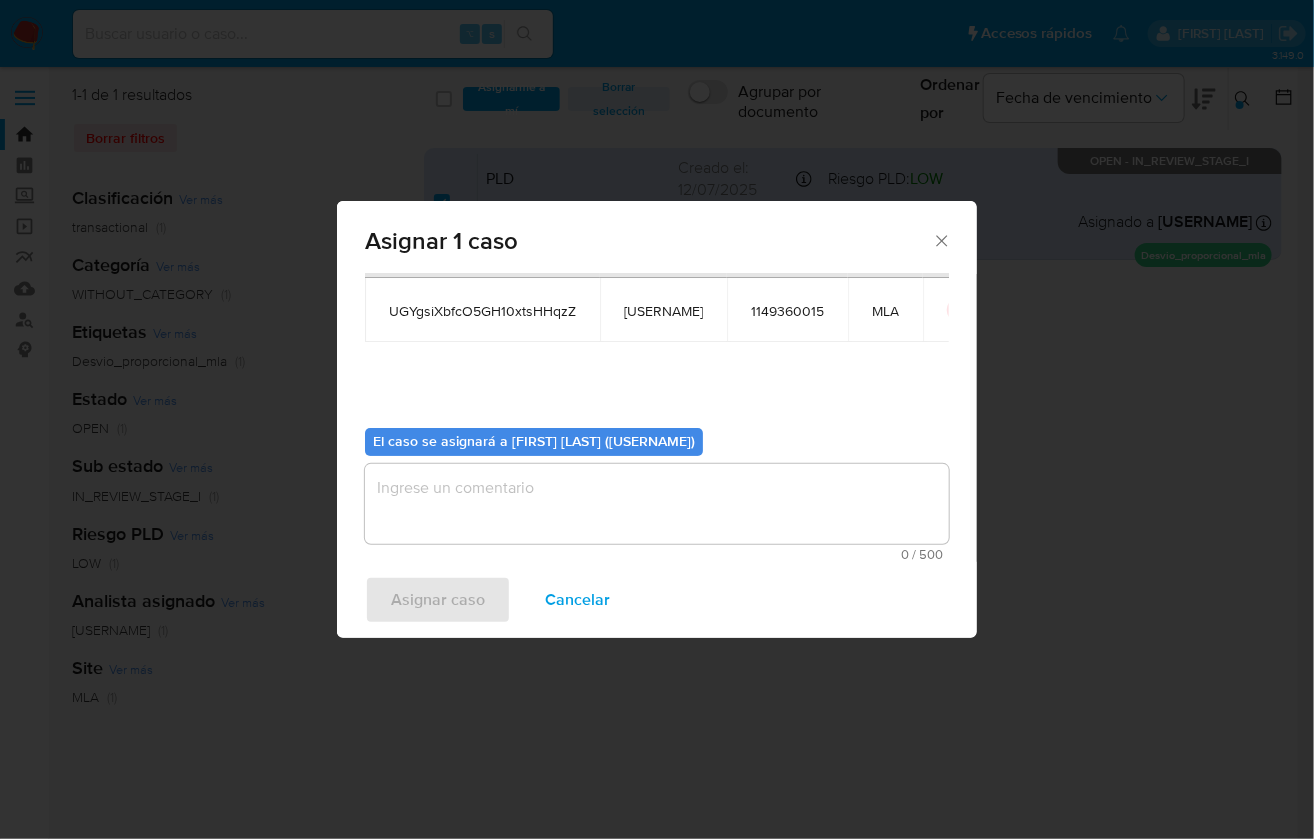 click at bounding box center (657, 504) 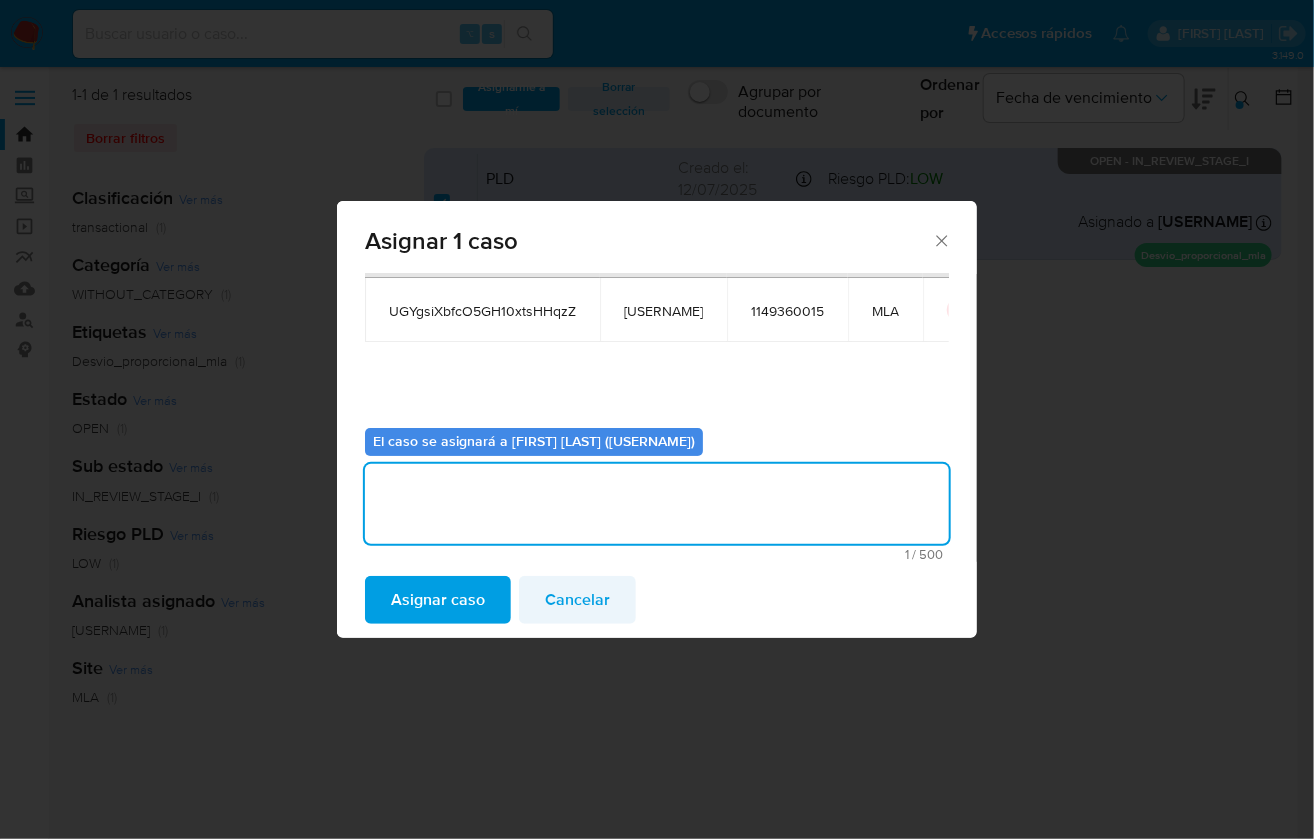 type 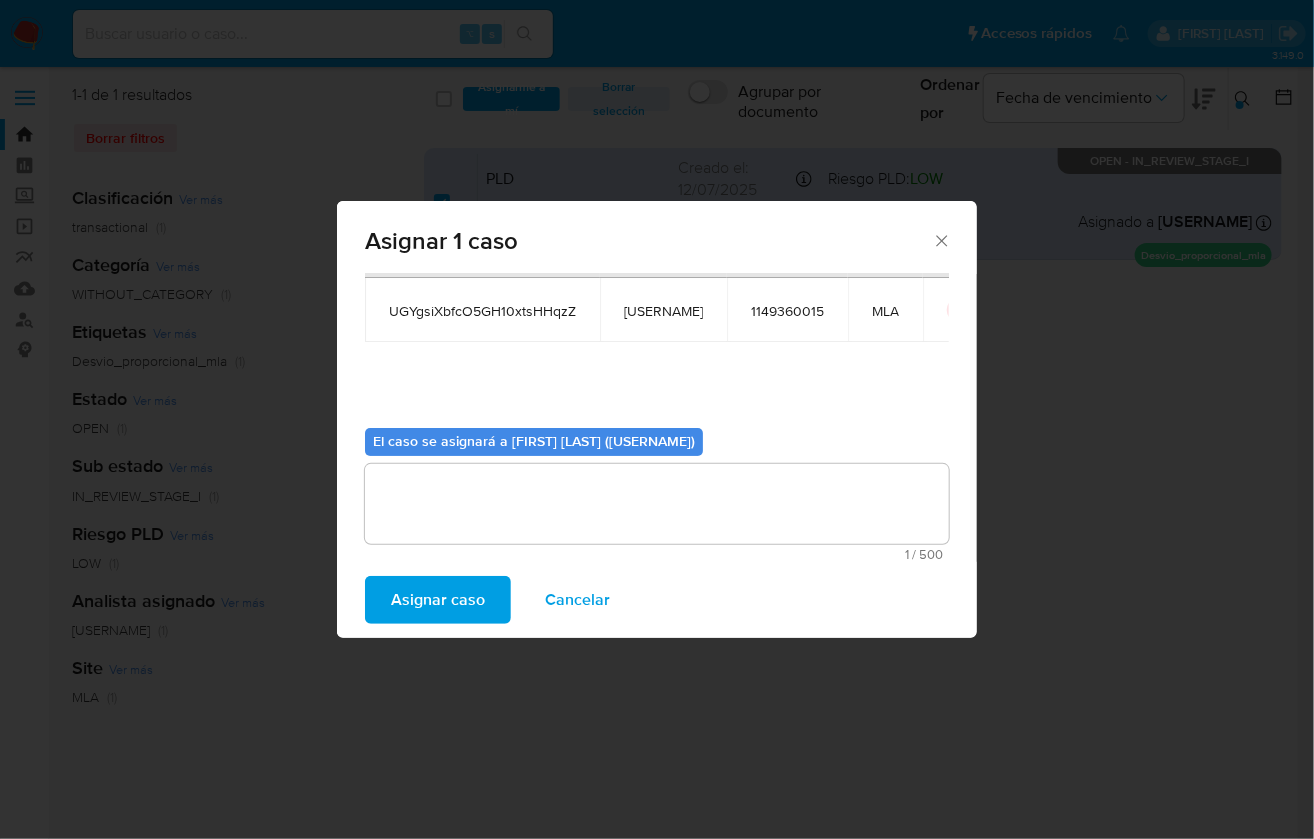 click on "Cancelar" at bounding box center (577, 600) 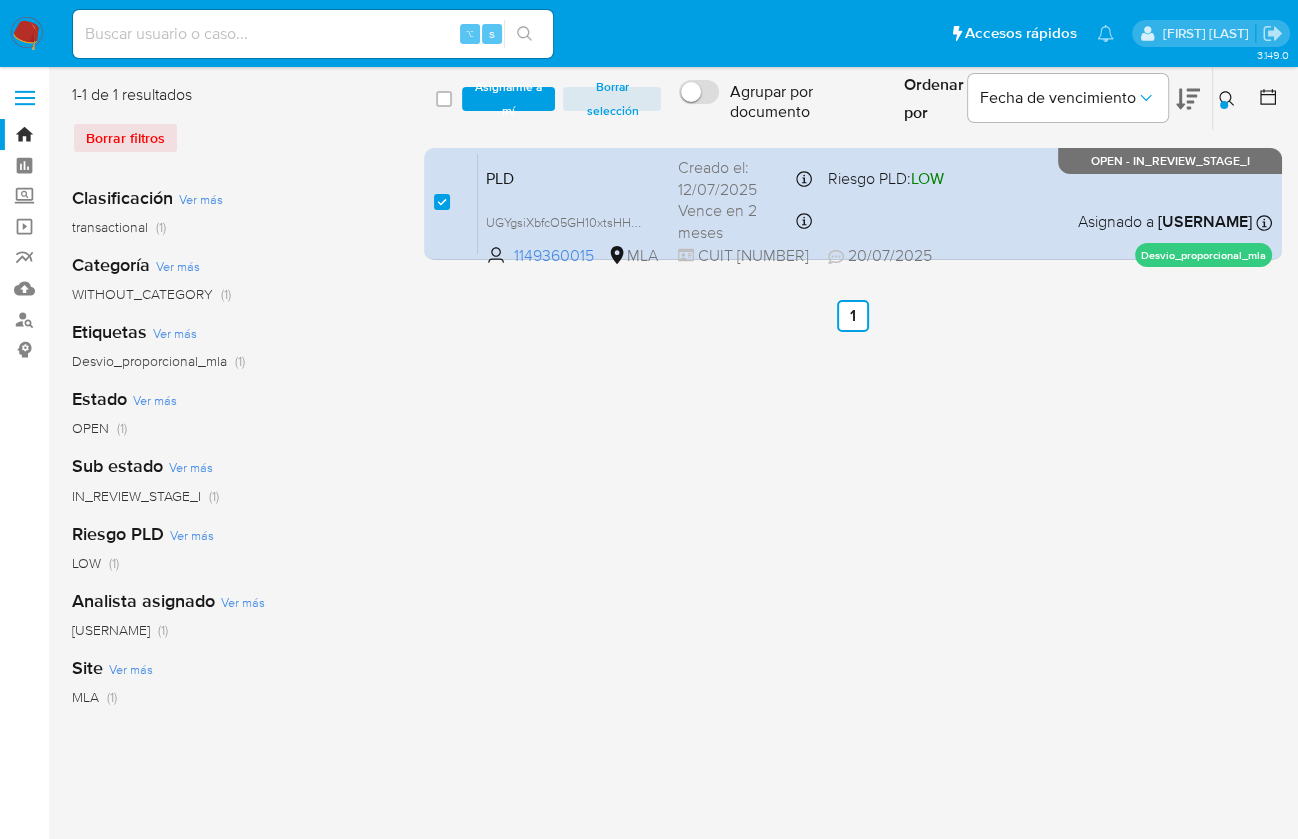 click 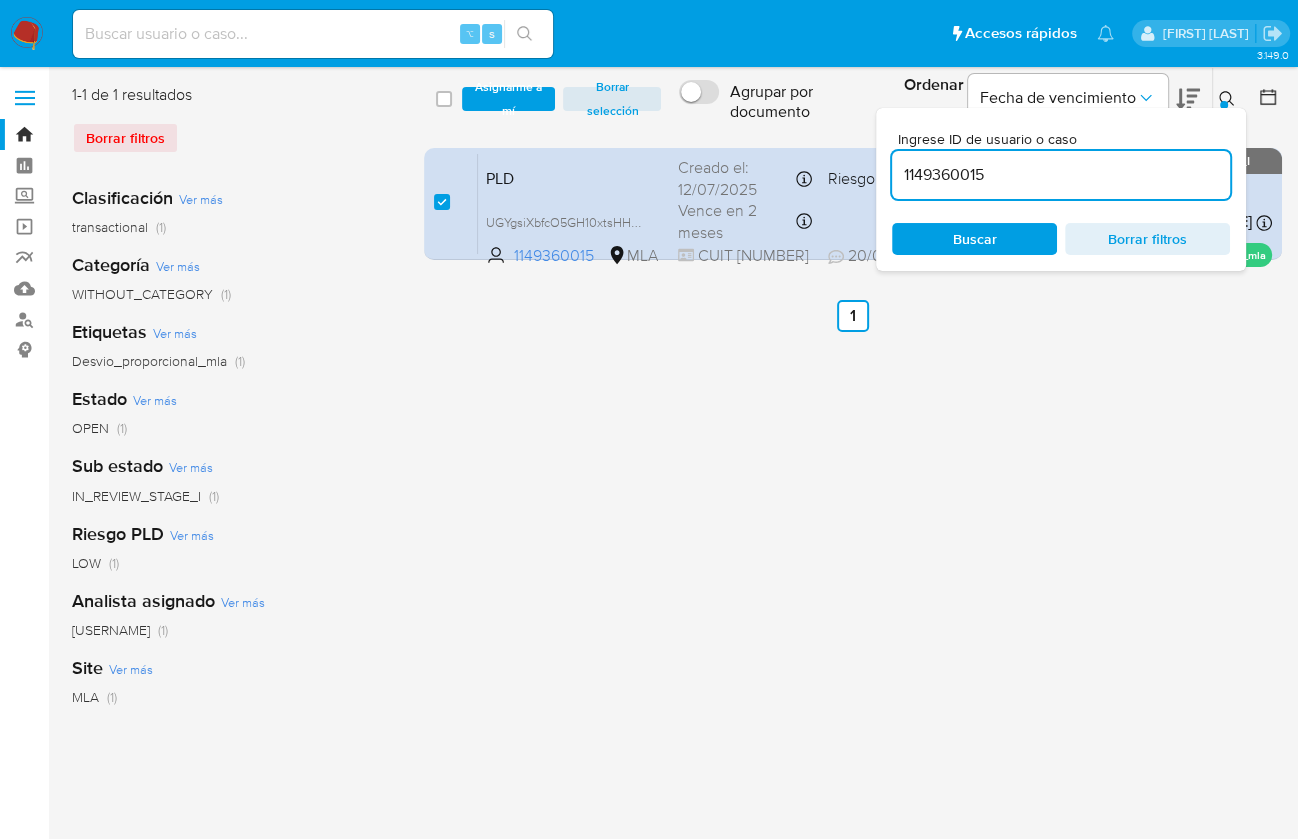 click on "1149360015" at bounding box center (1061, 175) 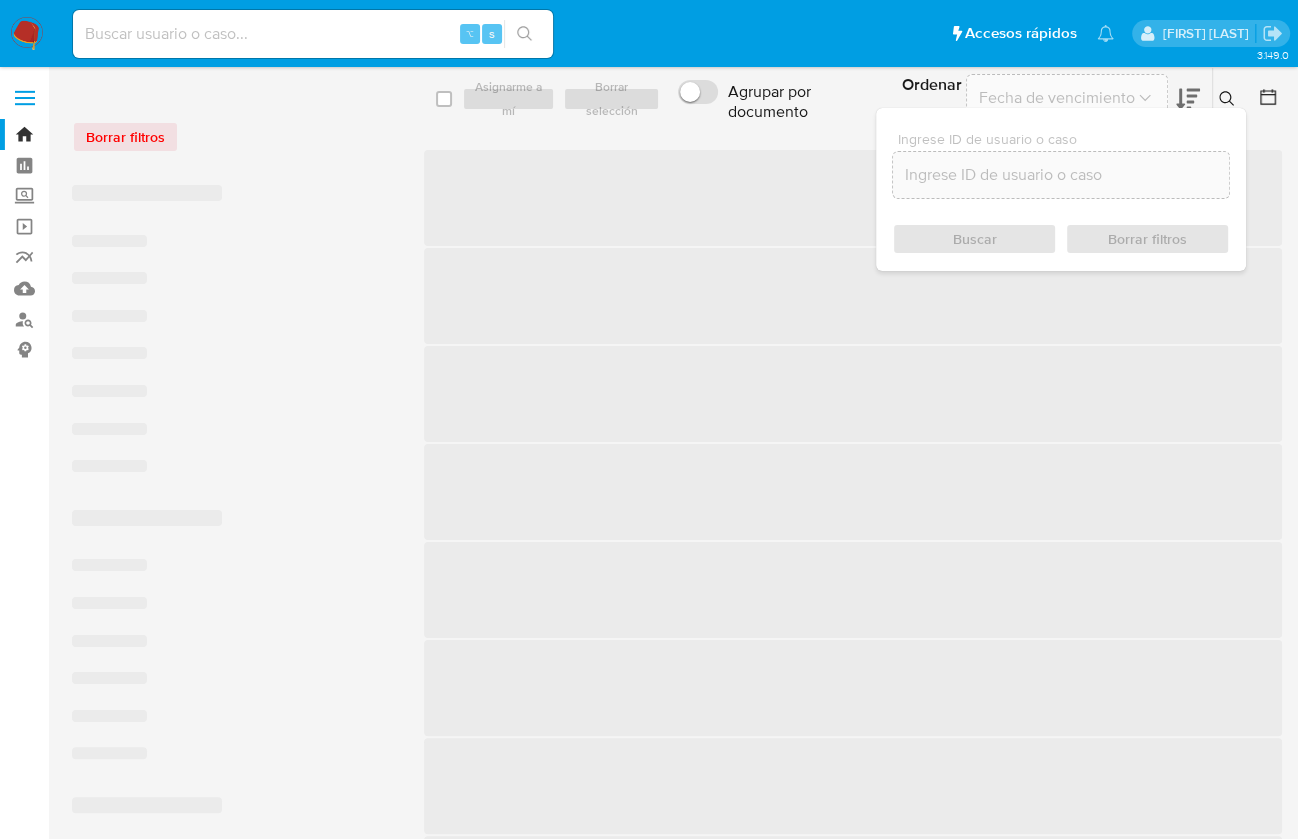 click at bounding box center [1061, 175] 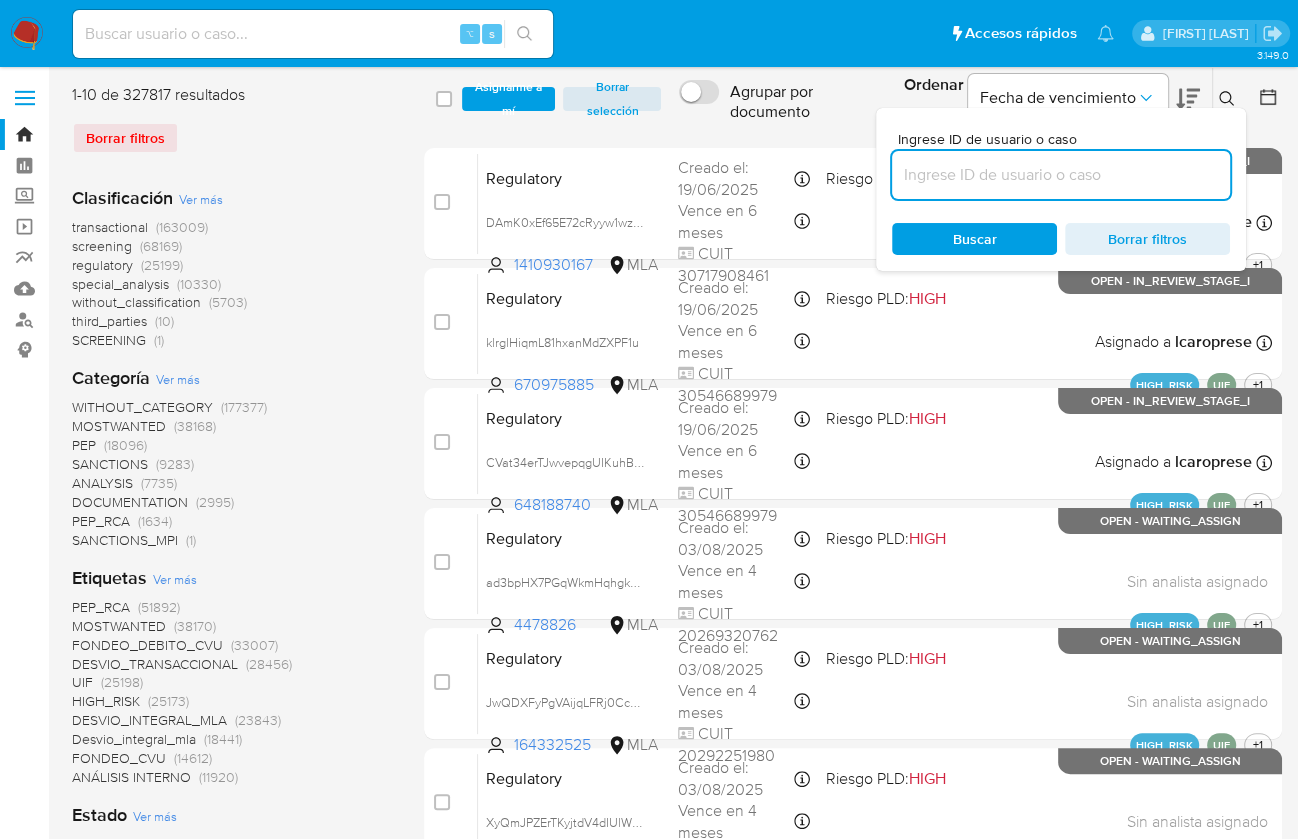 click at bounding box center (1061, 175) 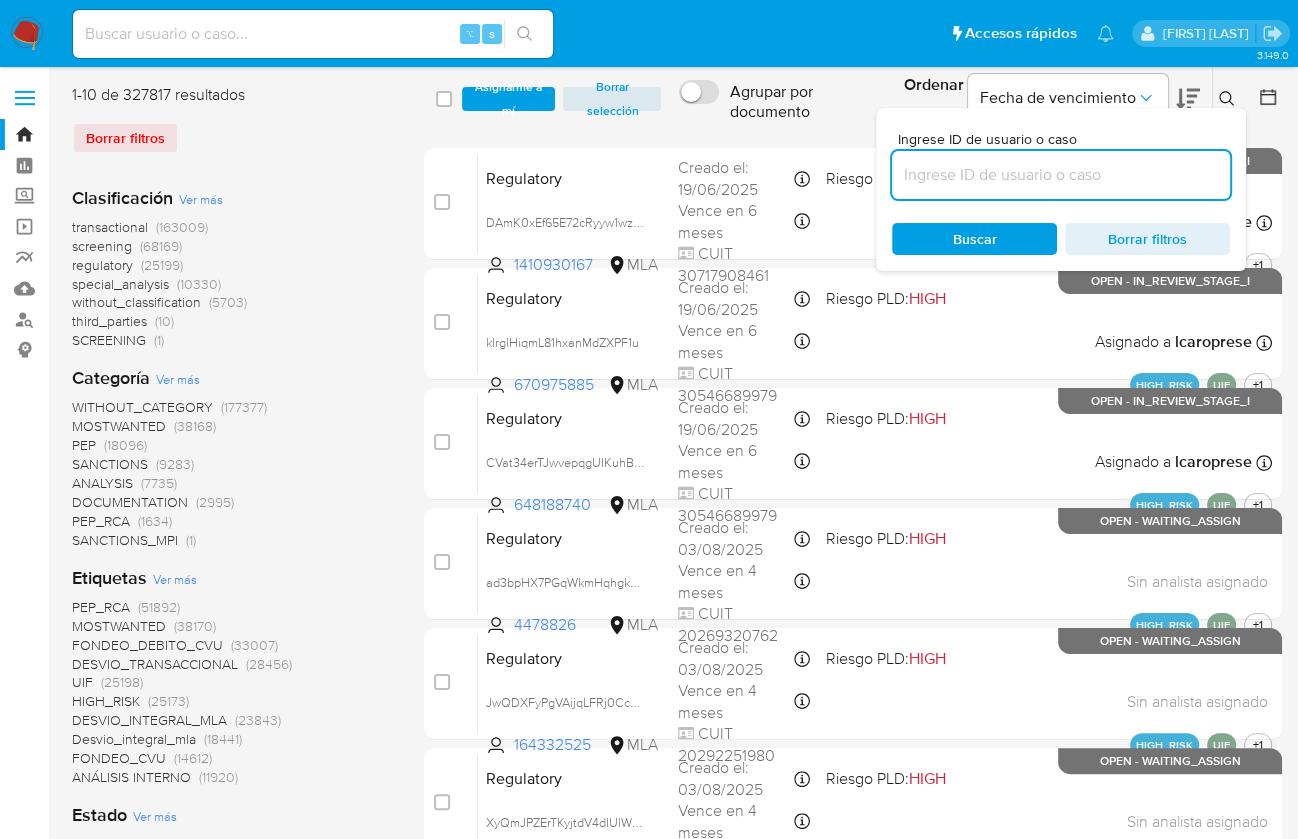 click at bounding box center (1061, 175) 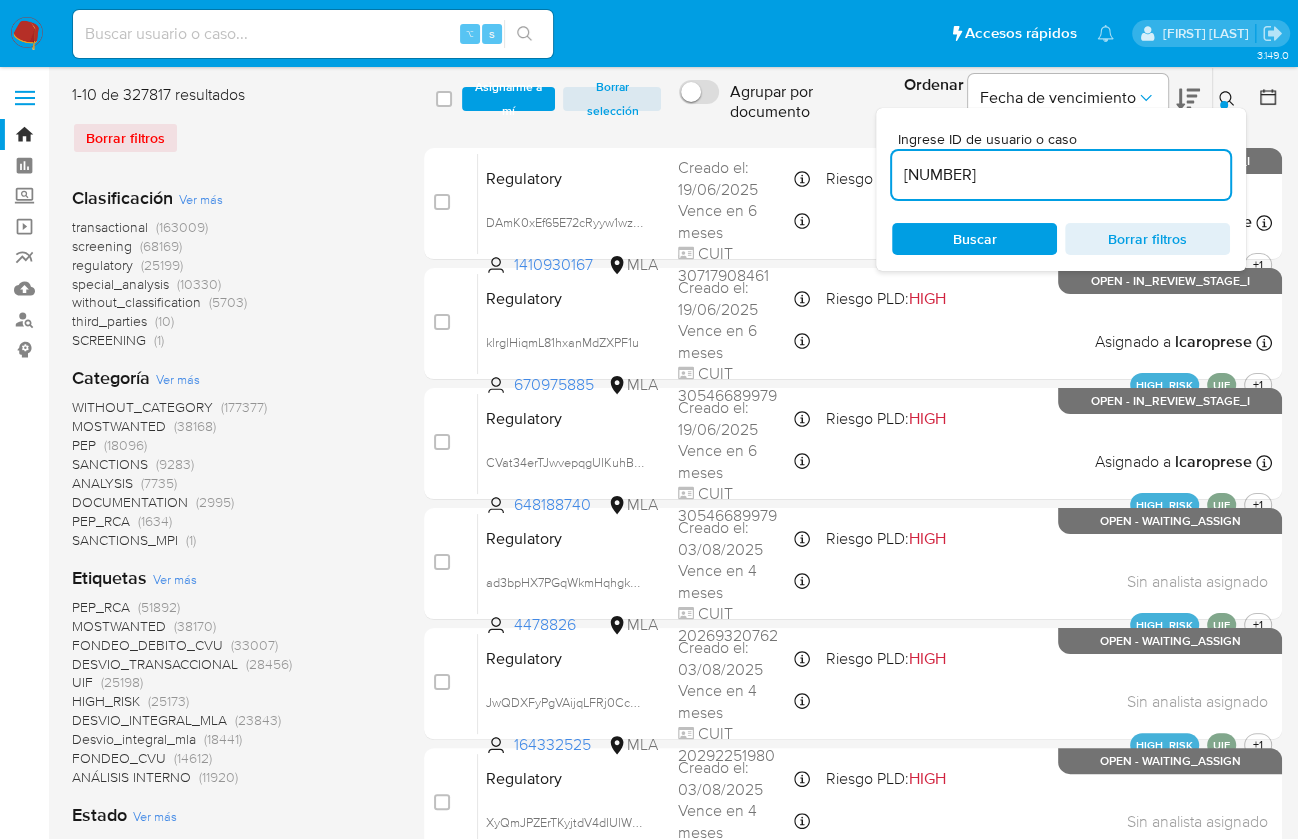 type on "1172274044" 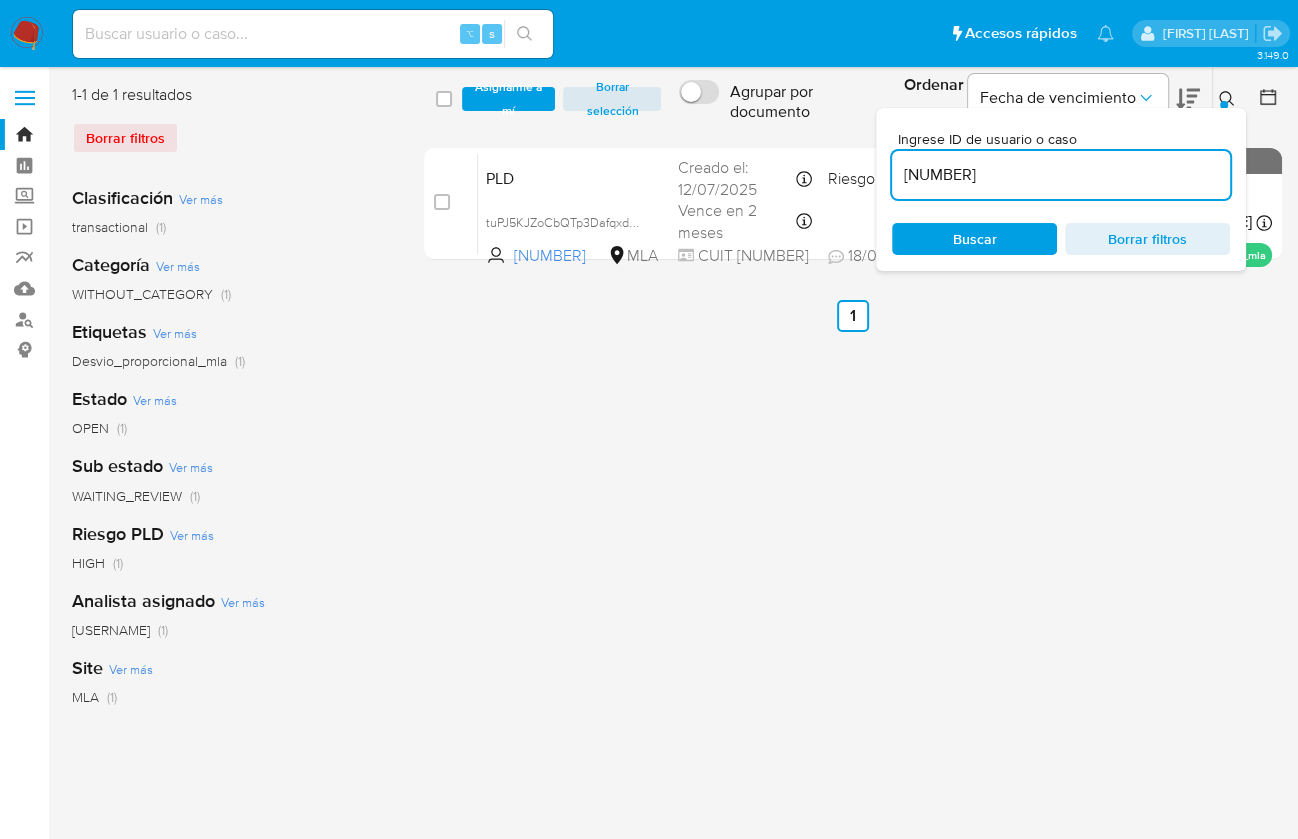 click 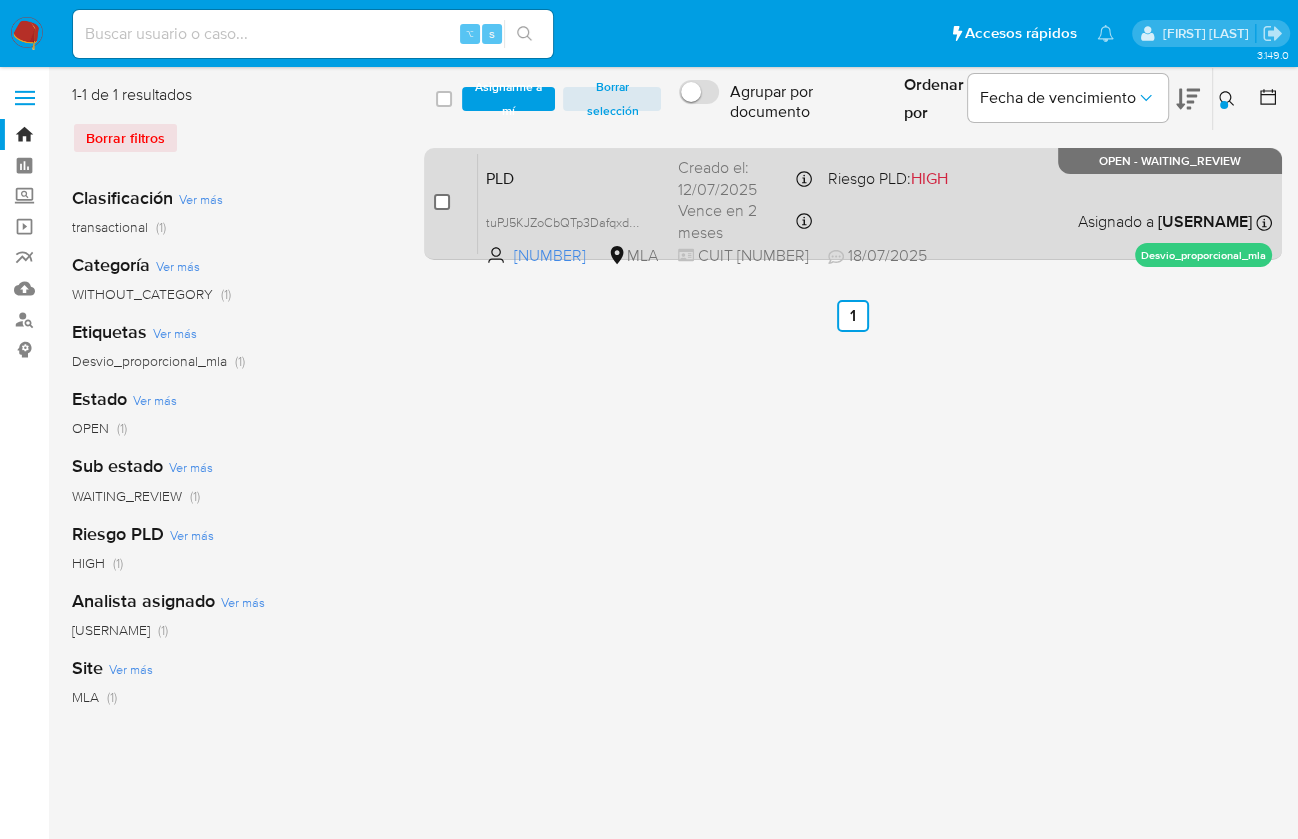 click at bounding box center (442, 202) 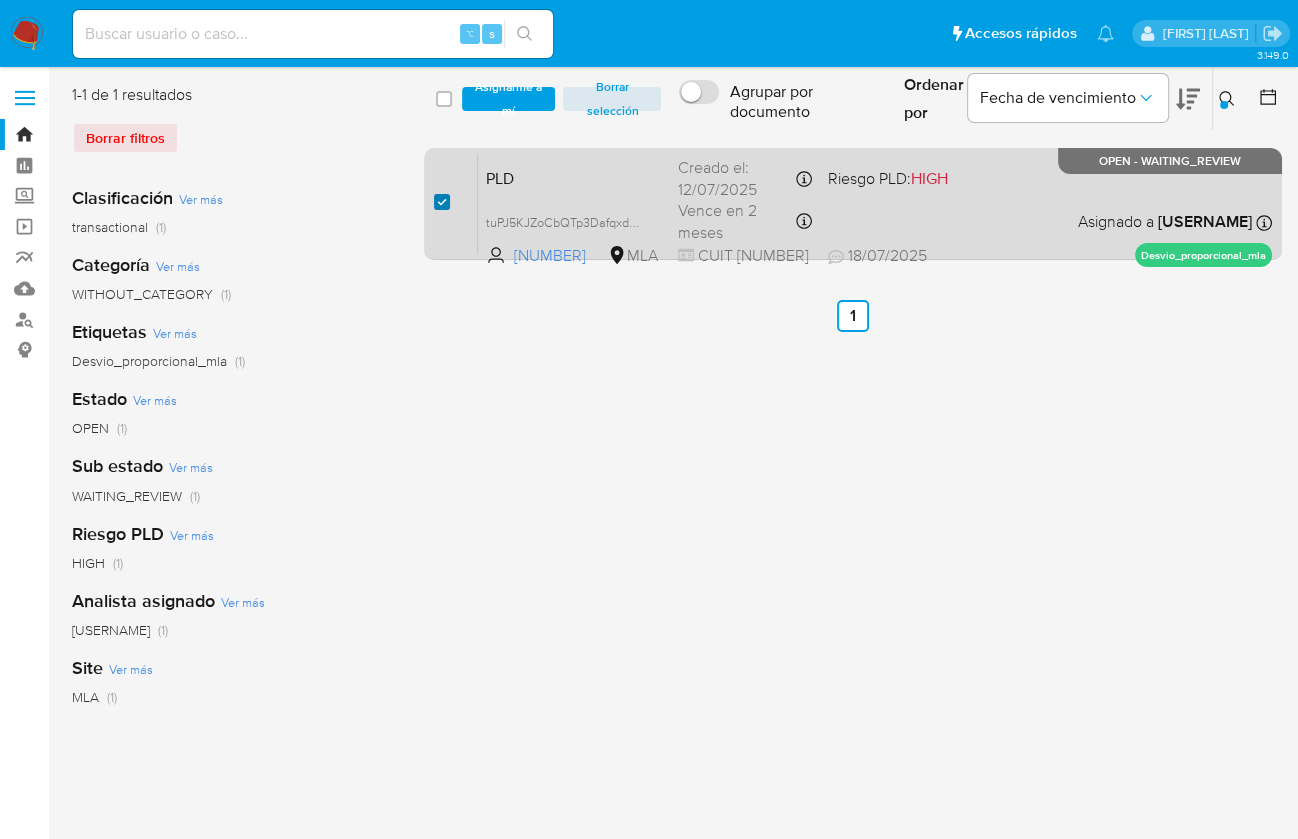 checkbox on "true" 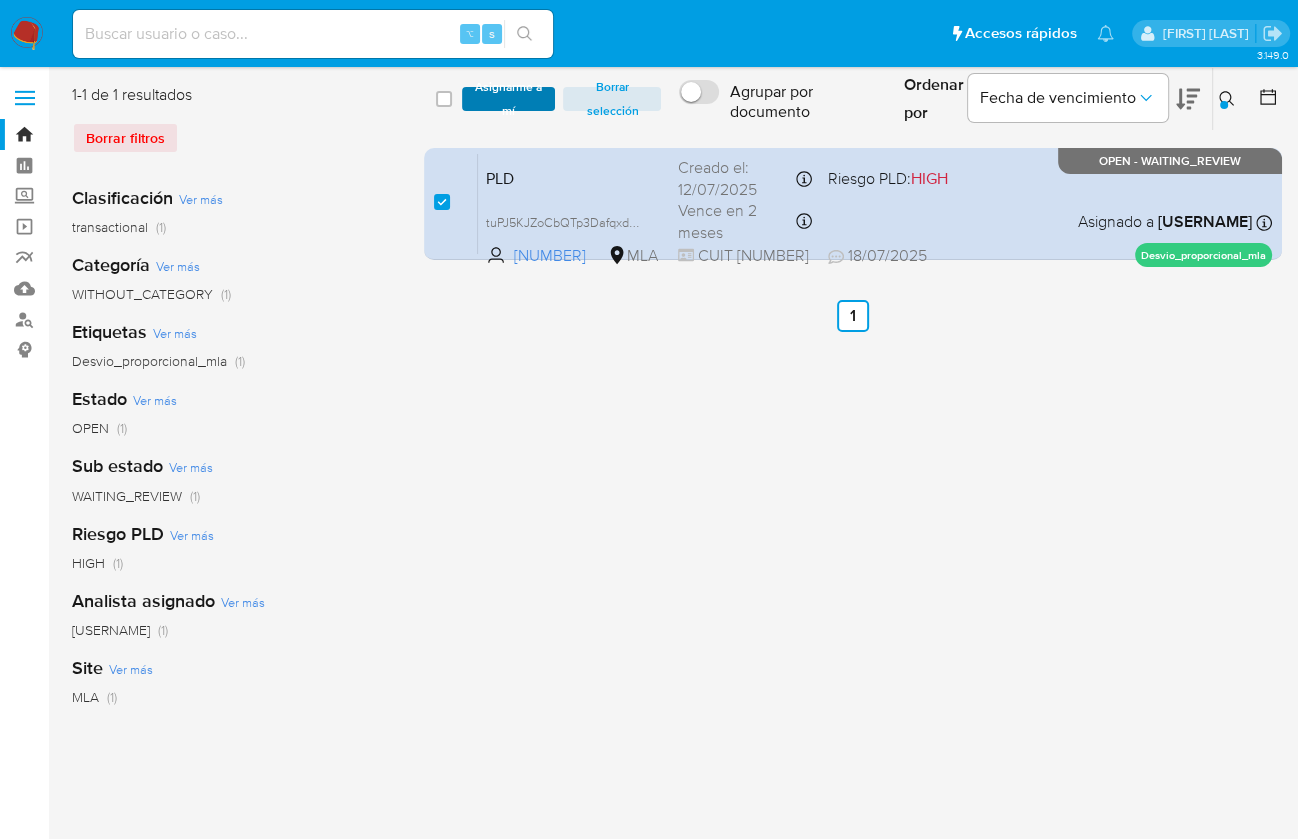 click on "Asignarme a mí" at bounding box center (509, 99) 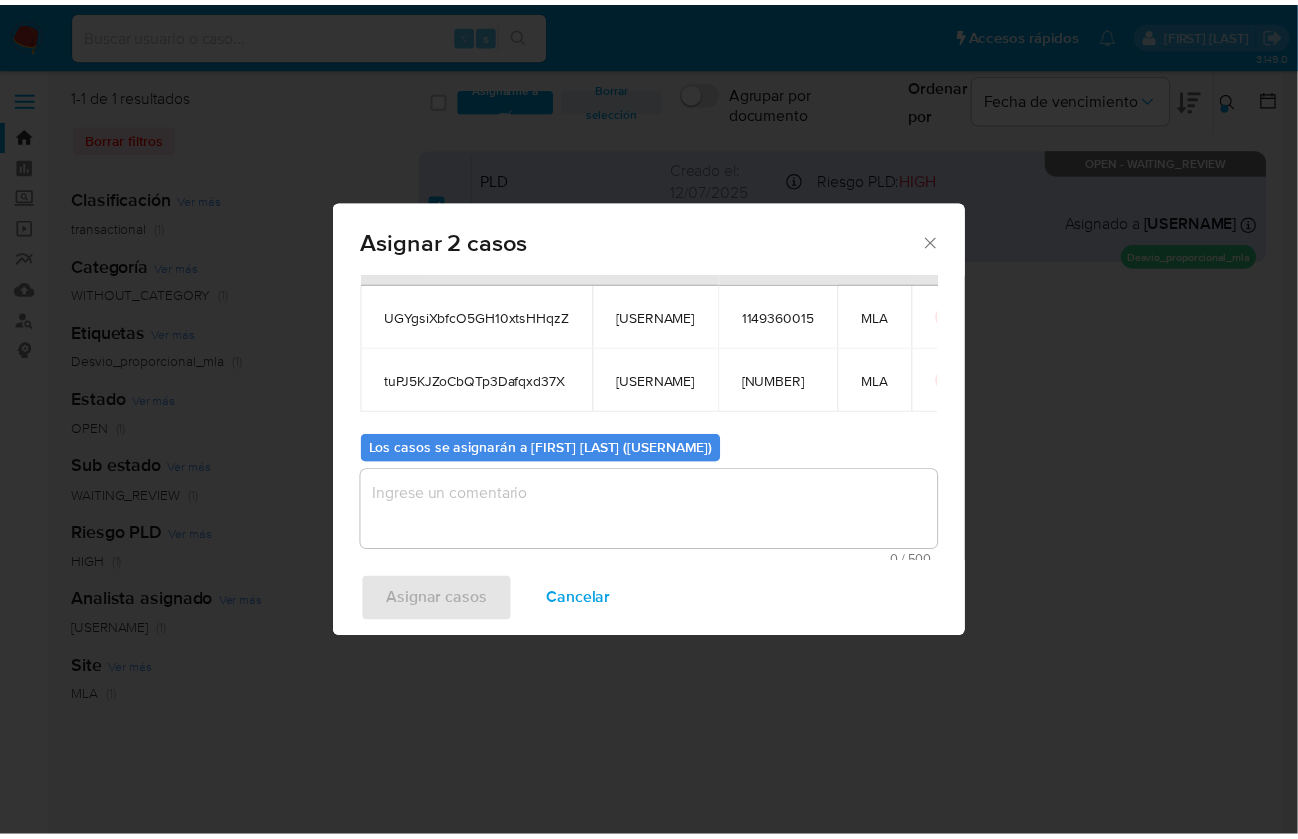scroll, scrollTop: 113, scrollLeft: 0, axis: vertical 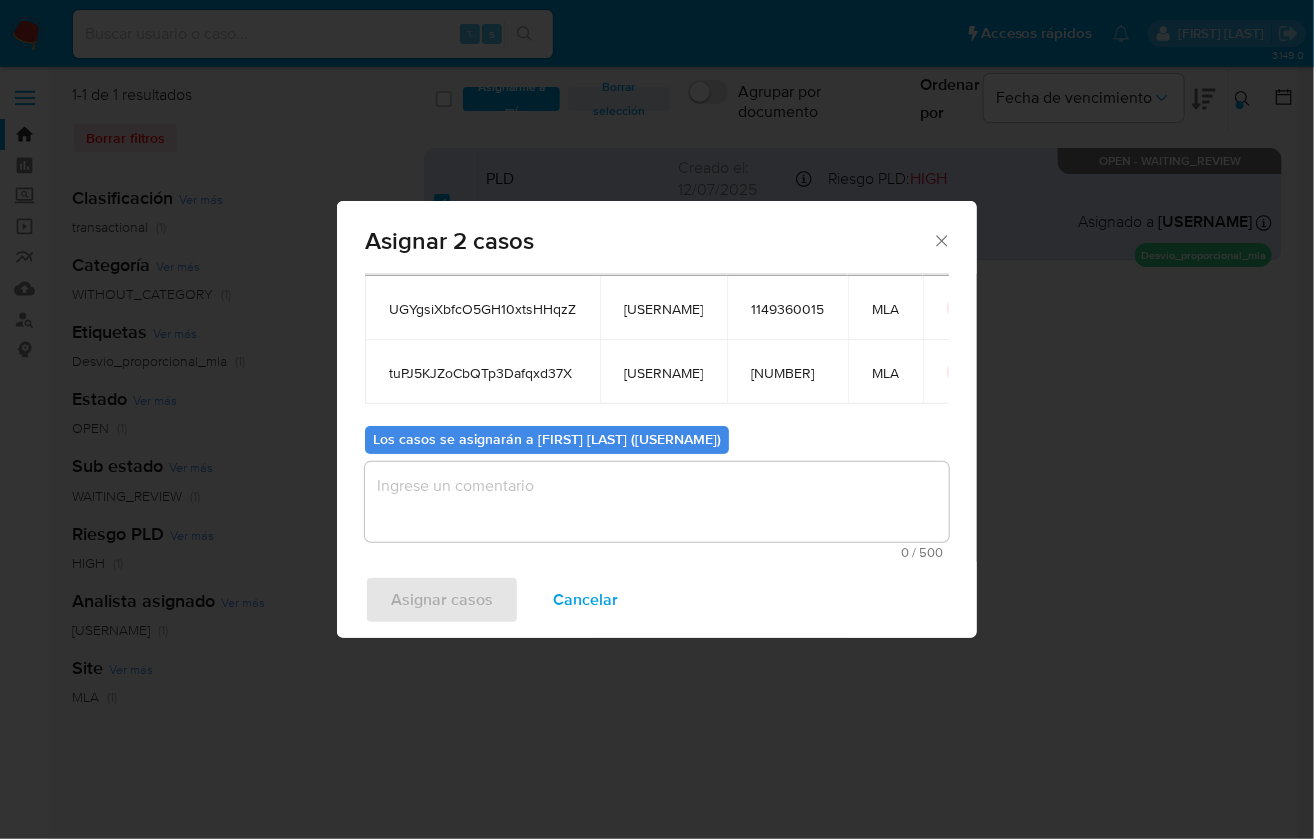 click at bounding box center (657, 502) 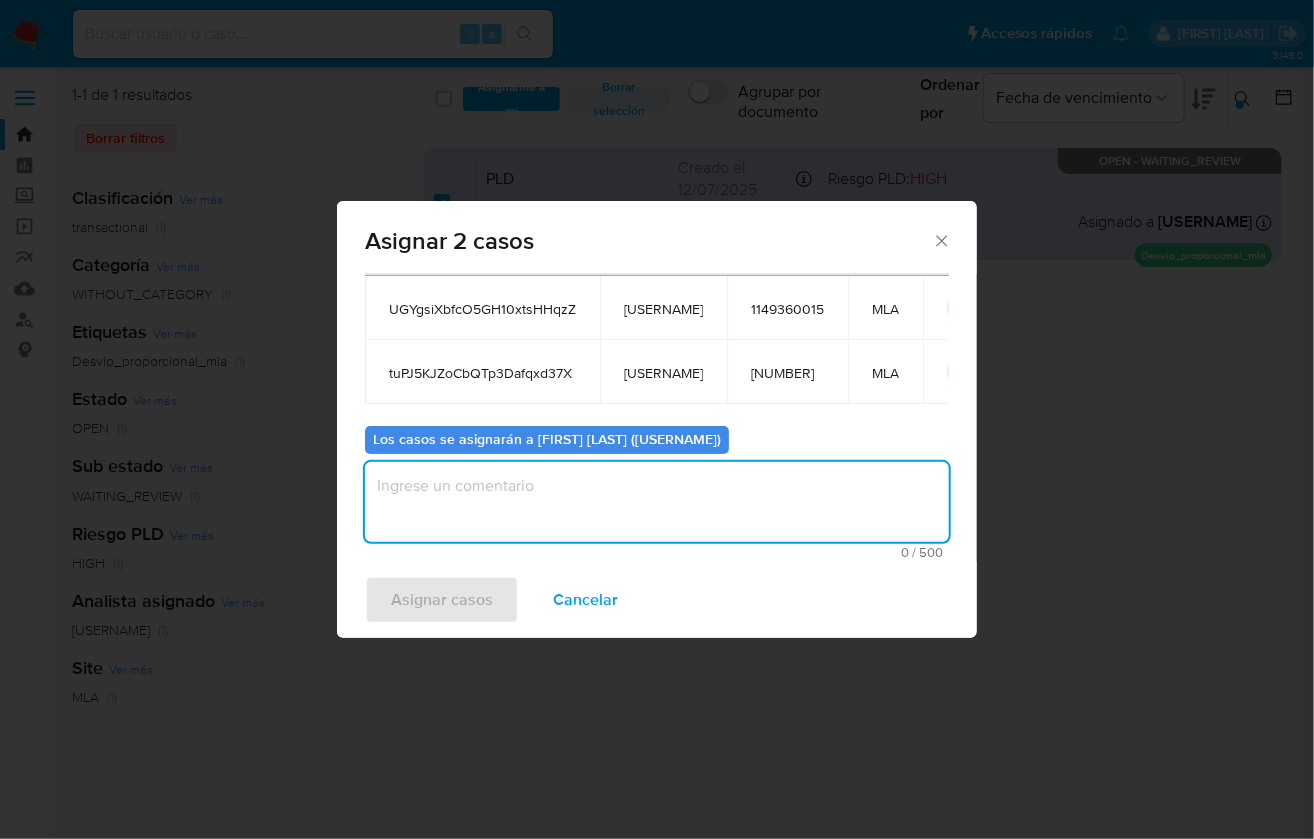 click on "Cancelar" at bounding box center [585, 600] 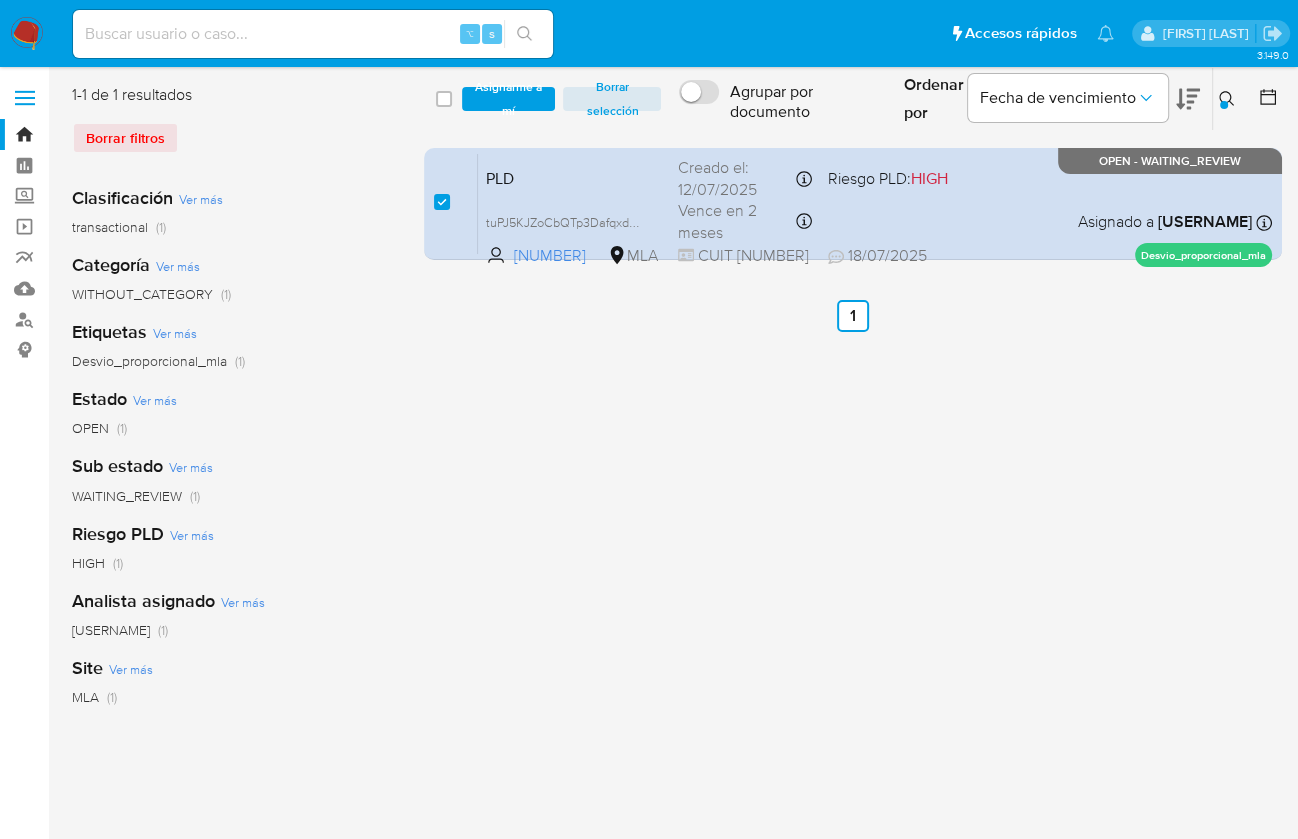 click on "select-all-cases-checkbox Asignarme a mí Borrar selección Agrupar por documento Ordenar por Fecha de vencimiento   No es posible ordenar los resultados mientras se encuentren agrupados. Ingrese ID de usuario o caso 1172274044 Buscar Borrar filtros case-item-checkbox   No es posible asignar el caso PLD tuPJ5KJZoCbQTp3Dafqxd37X 1172274044 MLA Riesgo PLD:  HIGH Creado el: 12/07/2025   Creado el: 12/07/2025 03:31:10 Vence en 2 meses   Vence el 10/10/2025 03:31:10 CUIT   20456071334 18/07/2025   18/07/2025 05:45 Asignado a   jimarin   Asignado el: 17/07/2025 16:34:22 Desvio_proporcional_mla OPEN - WAITING_REVIEW  Anterior 1 Siguiente" at bounding box center [853, 515] 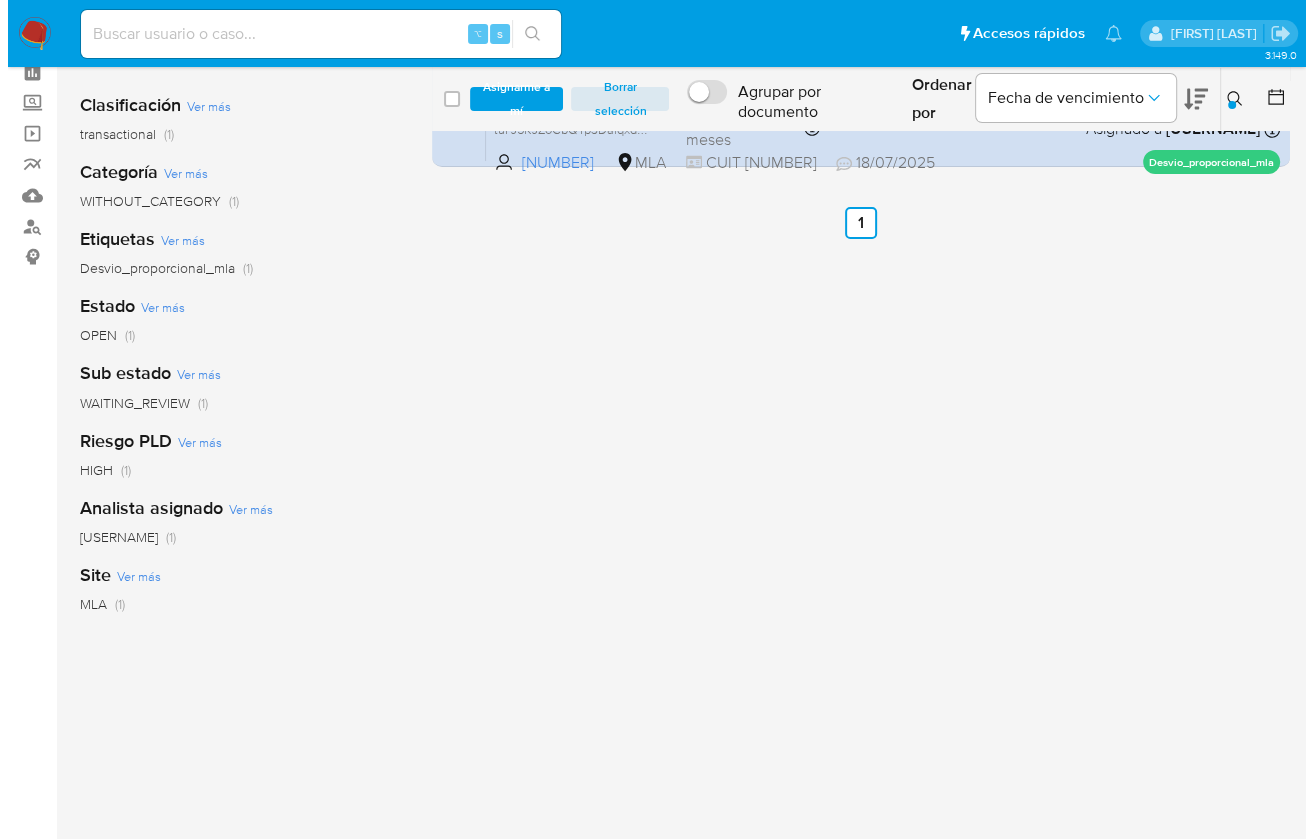 scroll, scrollTop: 0, scrollLeft: 0, axis: both 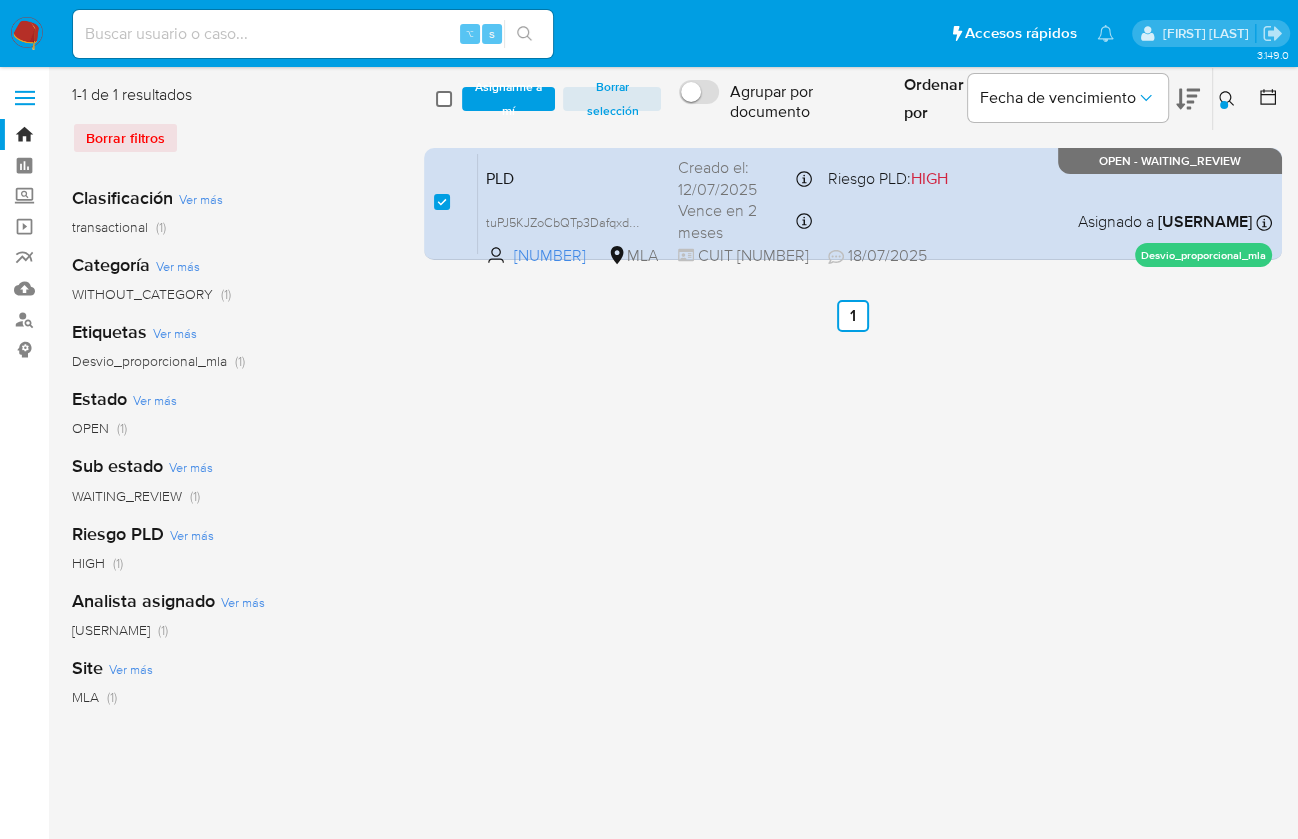 click at bounding box center (444, 99) 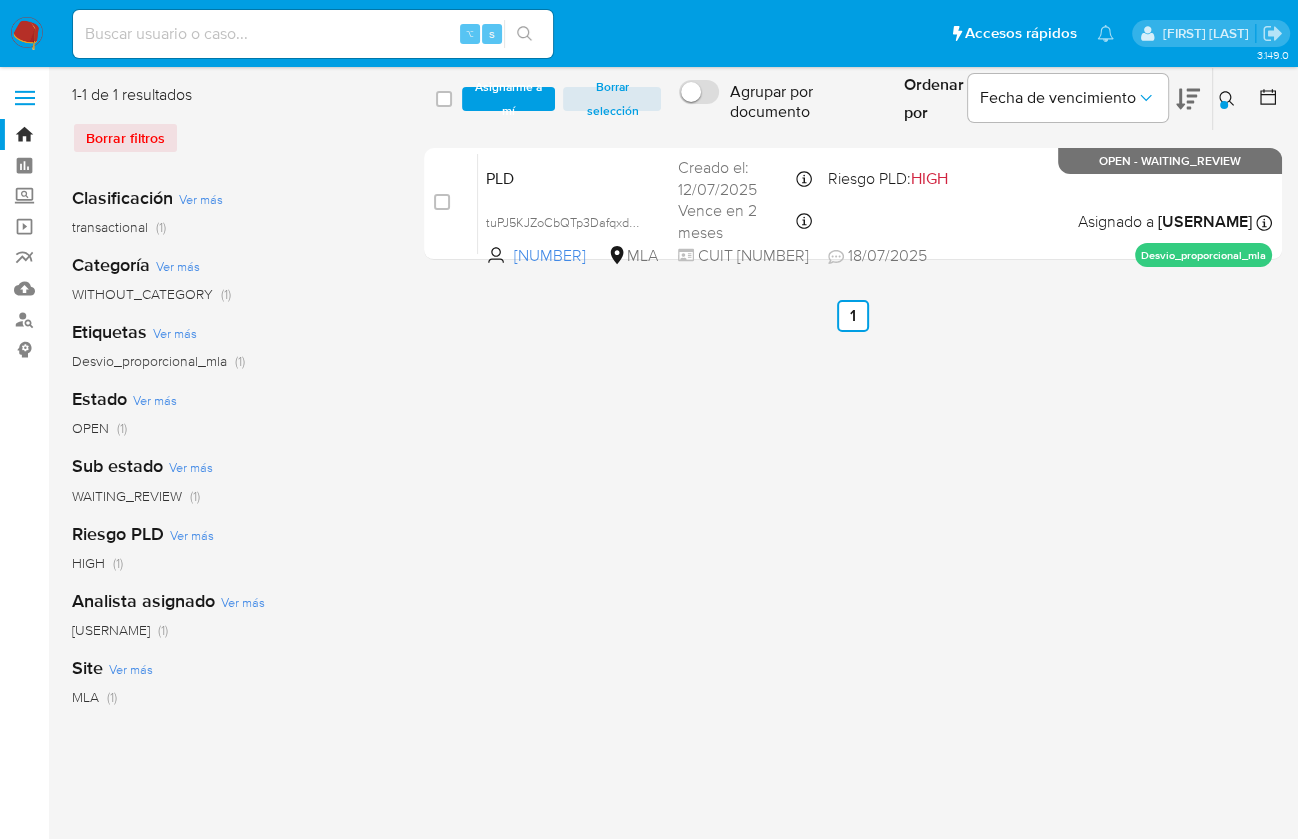 drag, startPoint x: 447, startPoint y: 389, endPoint x: 447, endPoint y: 324, distance: 65 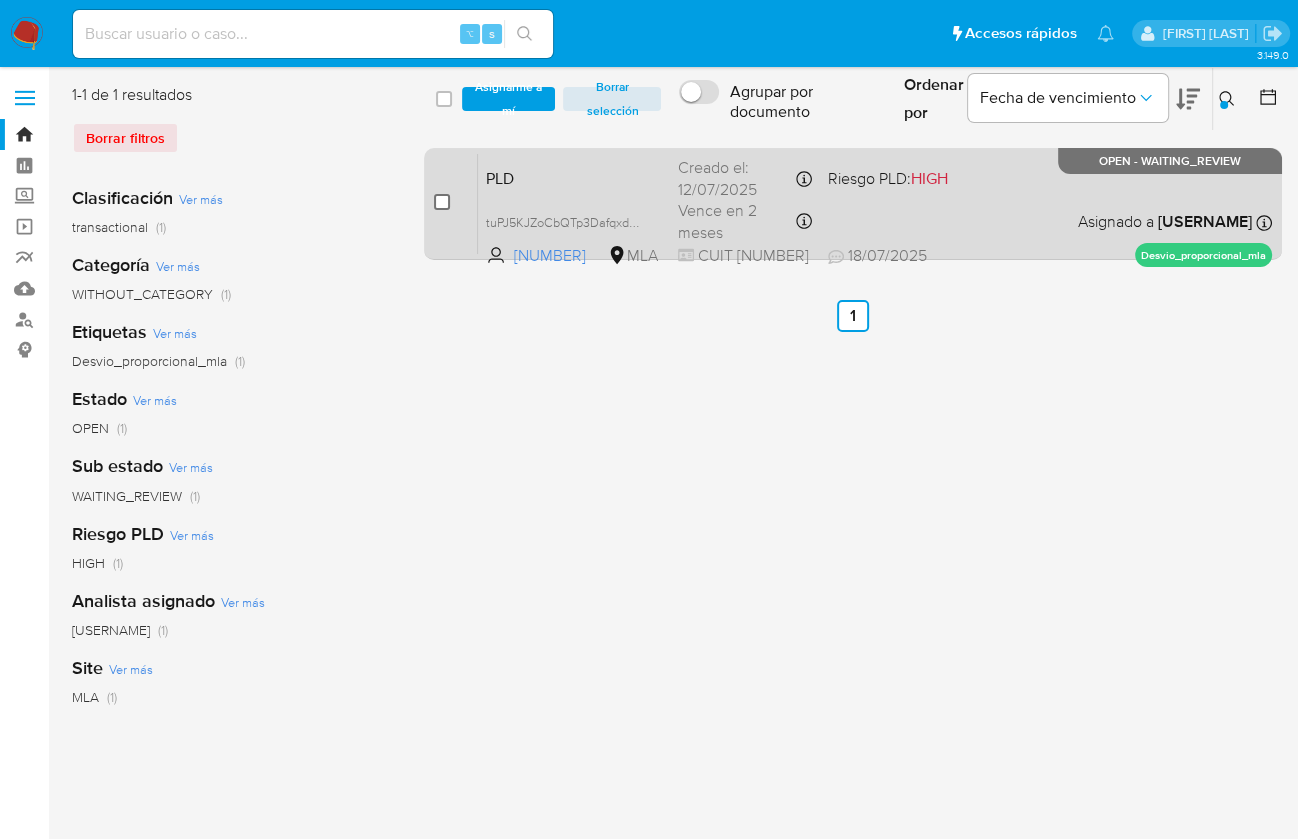 click at bounding box center [442, 202] 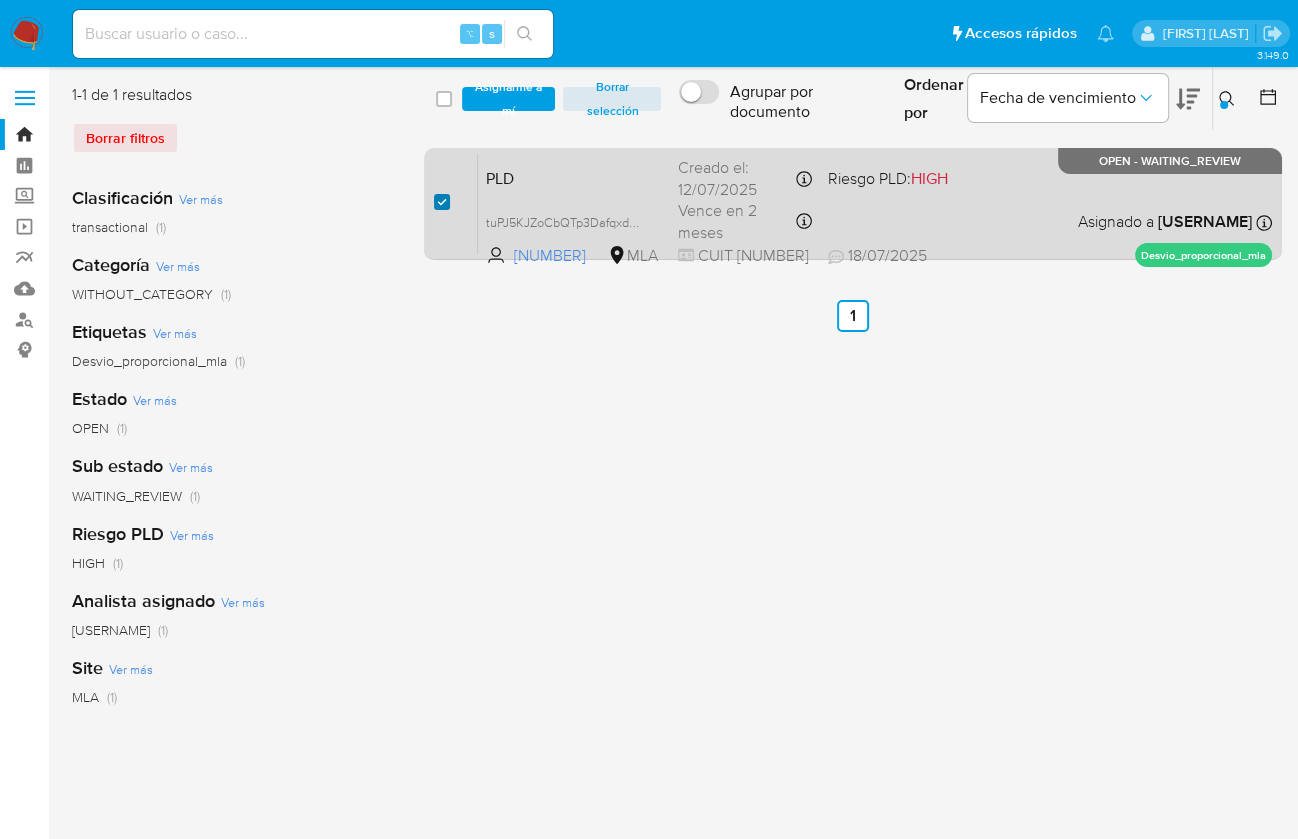 checkbox on "true" 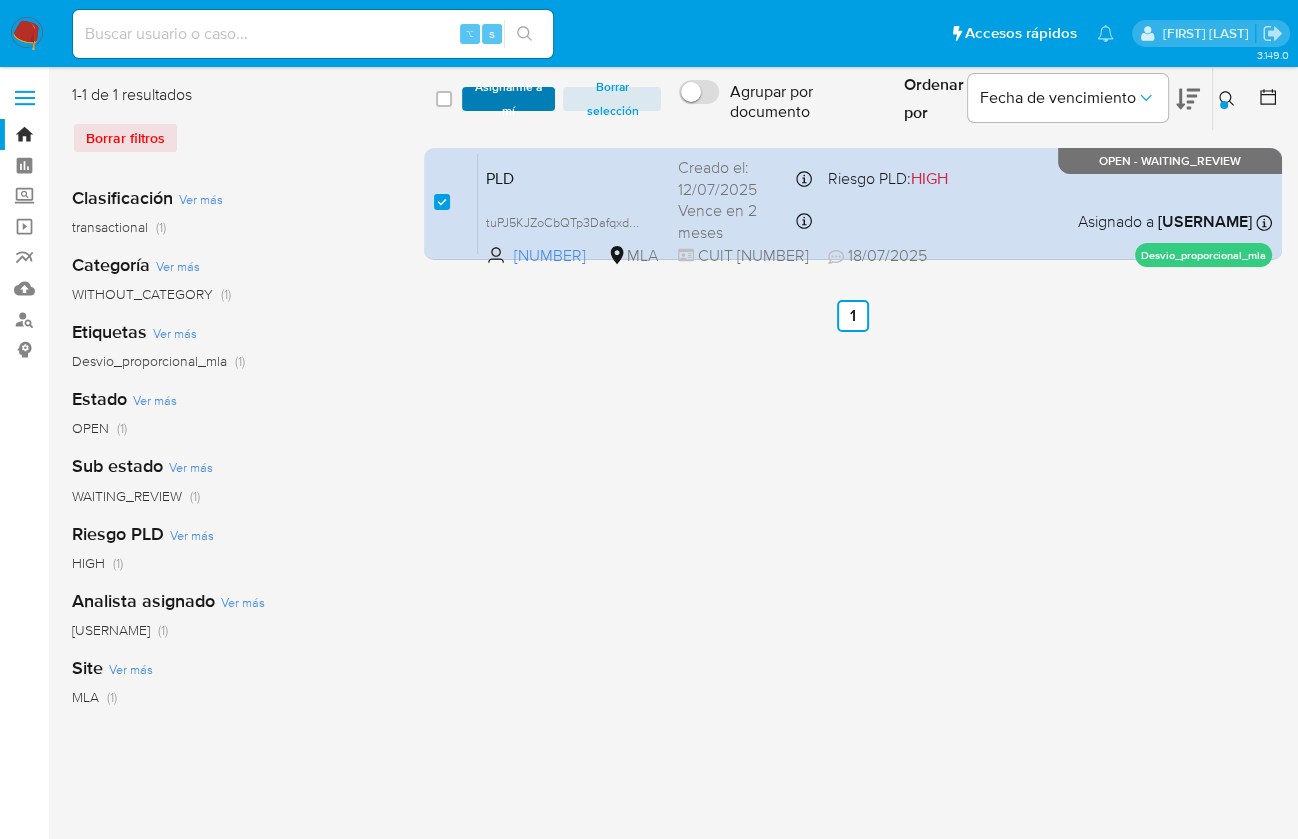 click on "Asignarme a mí" at bounding box center [509, 99] 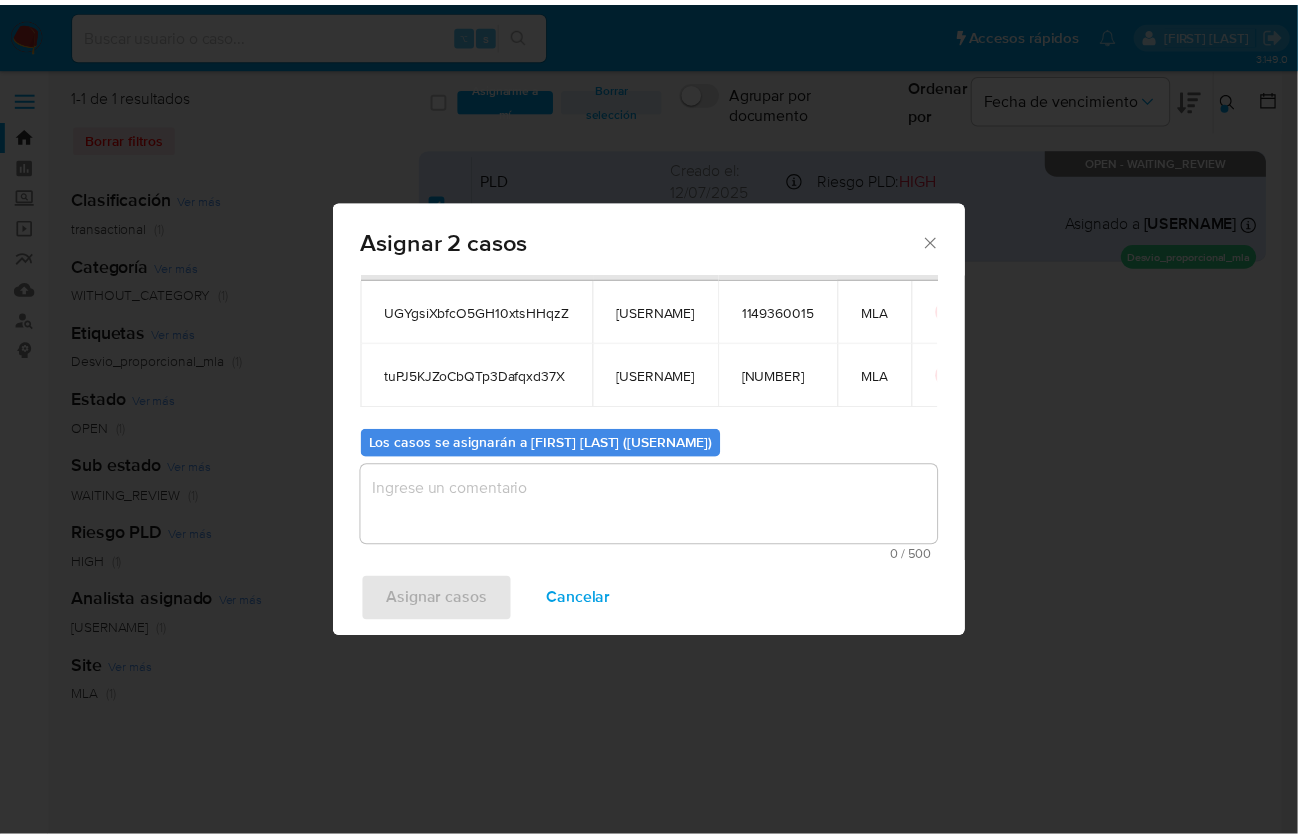 scroll, scrollTop: 113, scrollLeft: 0, axis: vertical 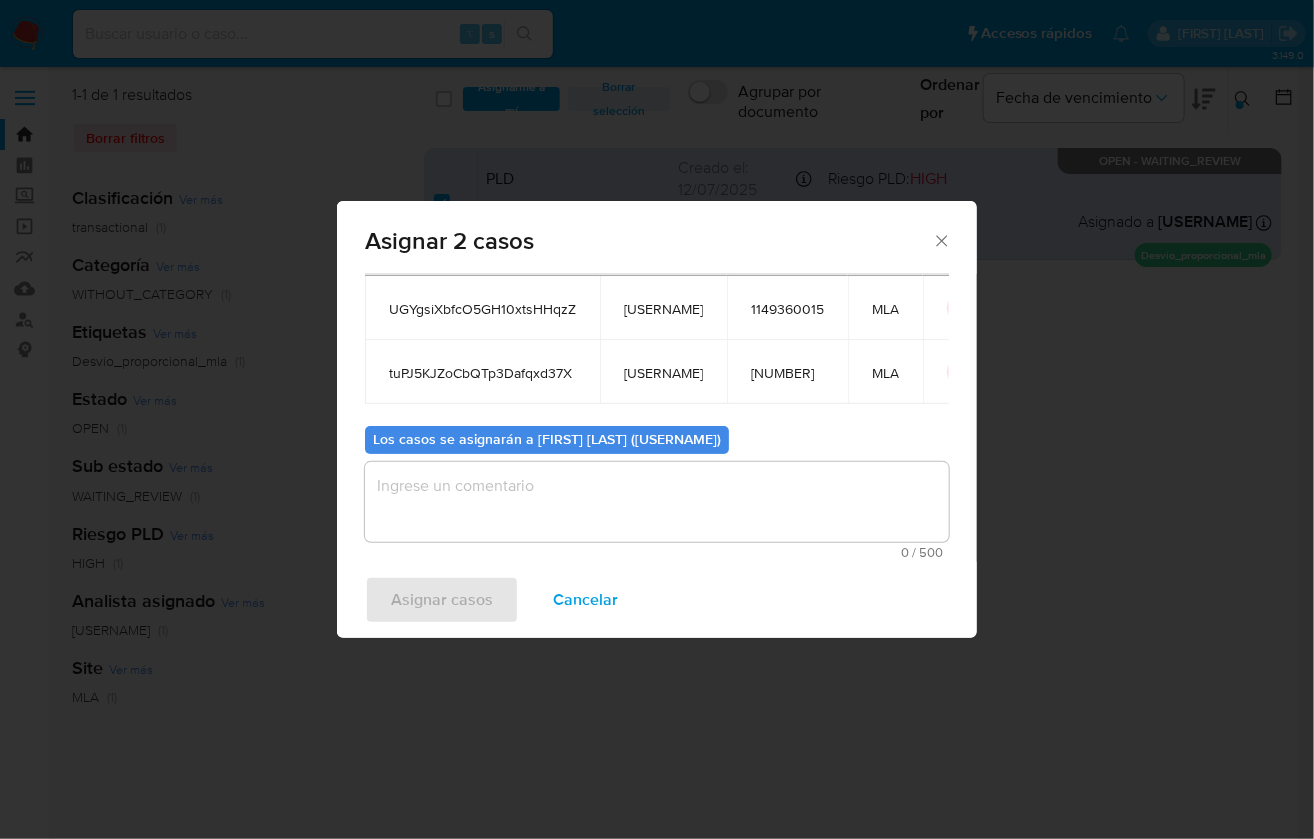 click on "Cancelar" at bounding box center [585, 600] 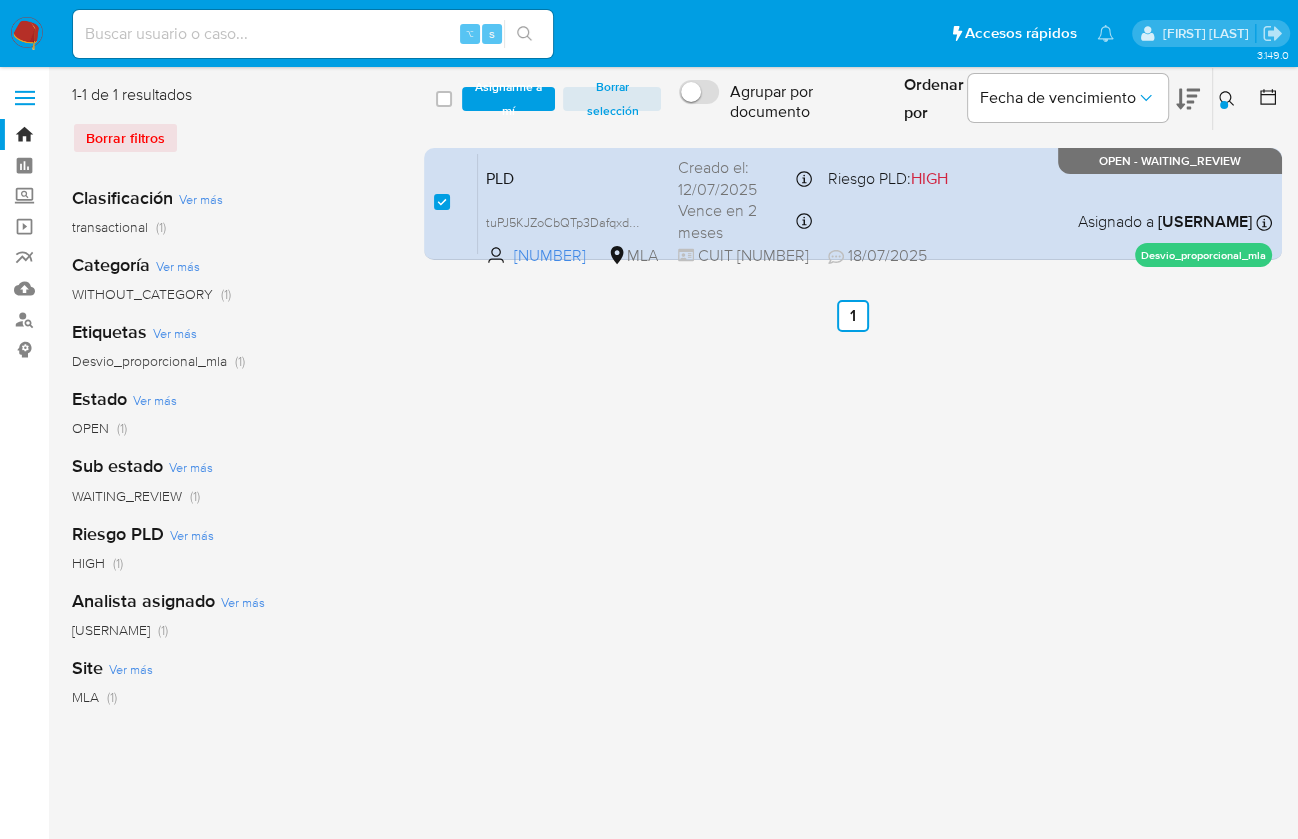 click at bounding box center (27, 34) 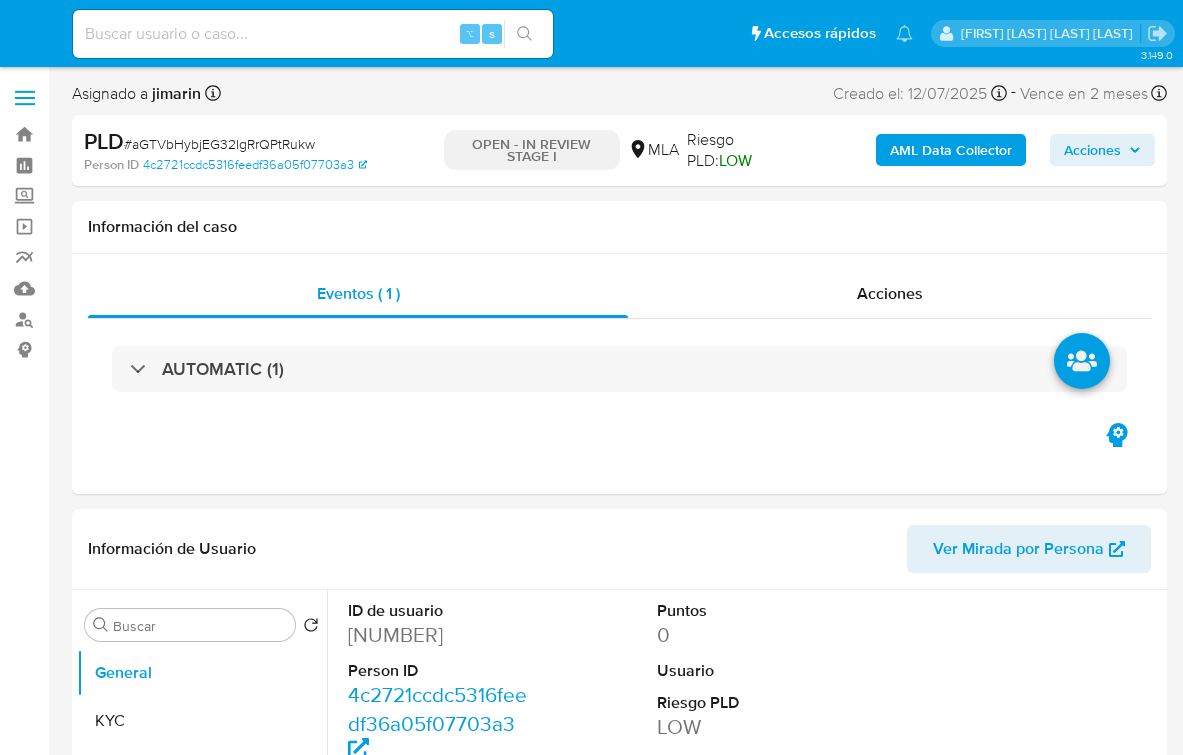 select on "10" 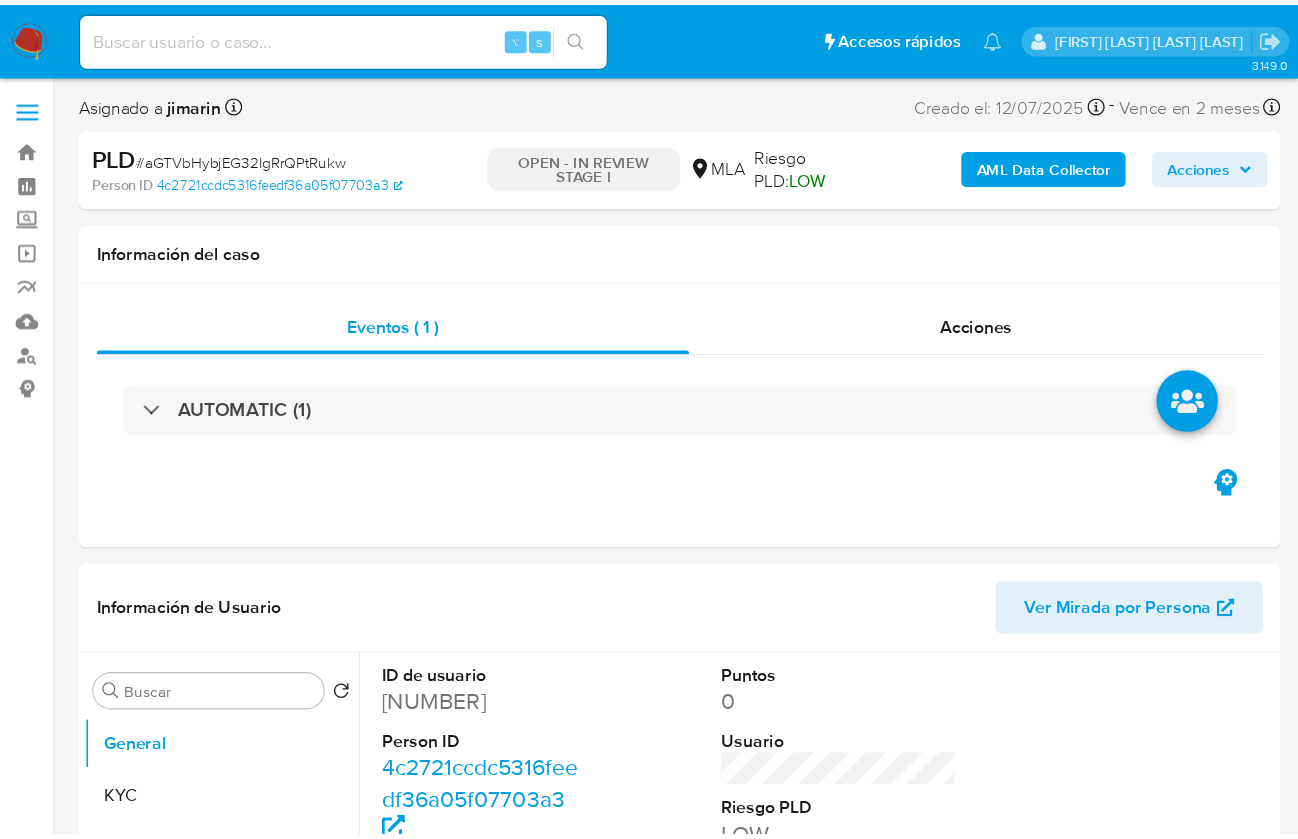 scroll, scrollTop: 0, scrollLeft: 0, axis: both 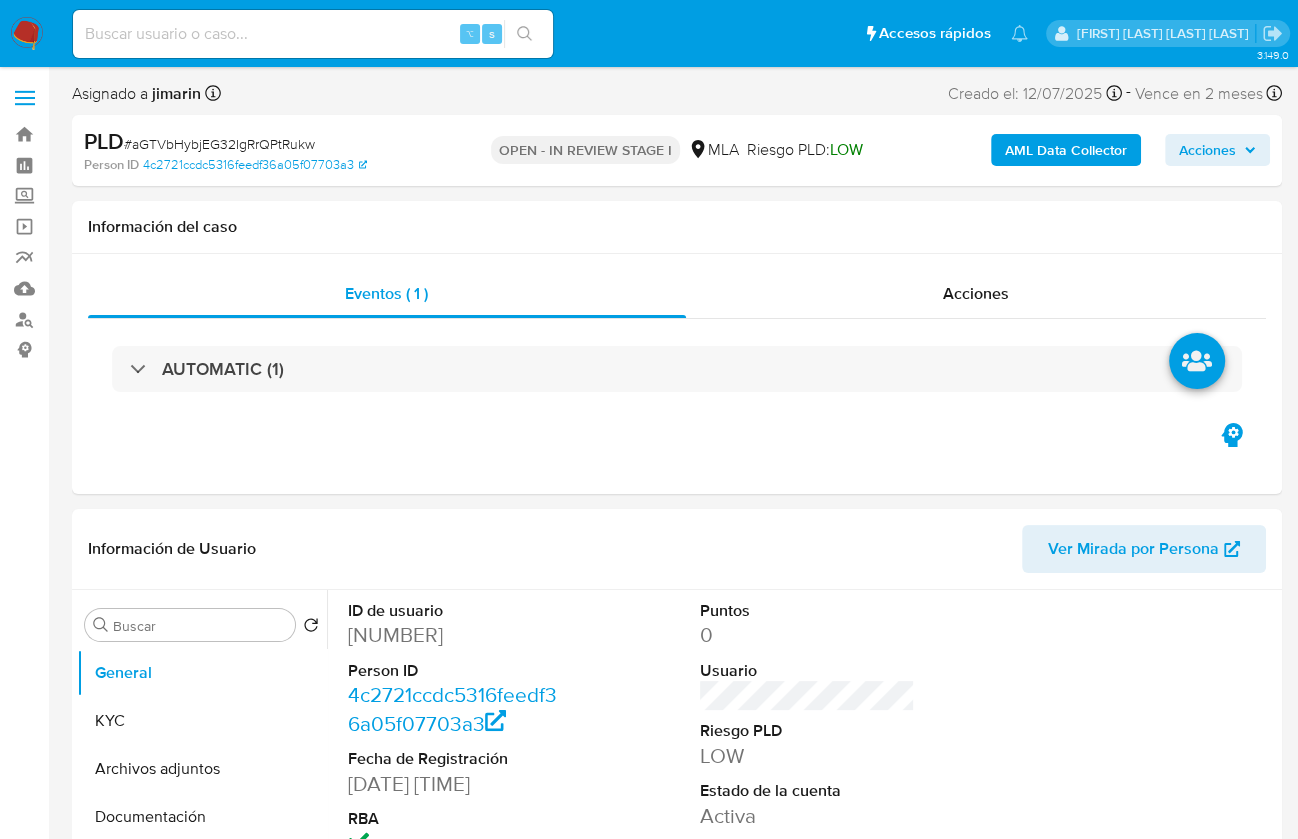 click on "# aGTVbHybjEG32IgRrQPtRukw" at bounding box center [219, 144] 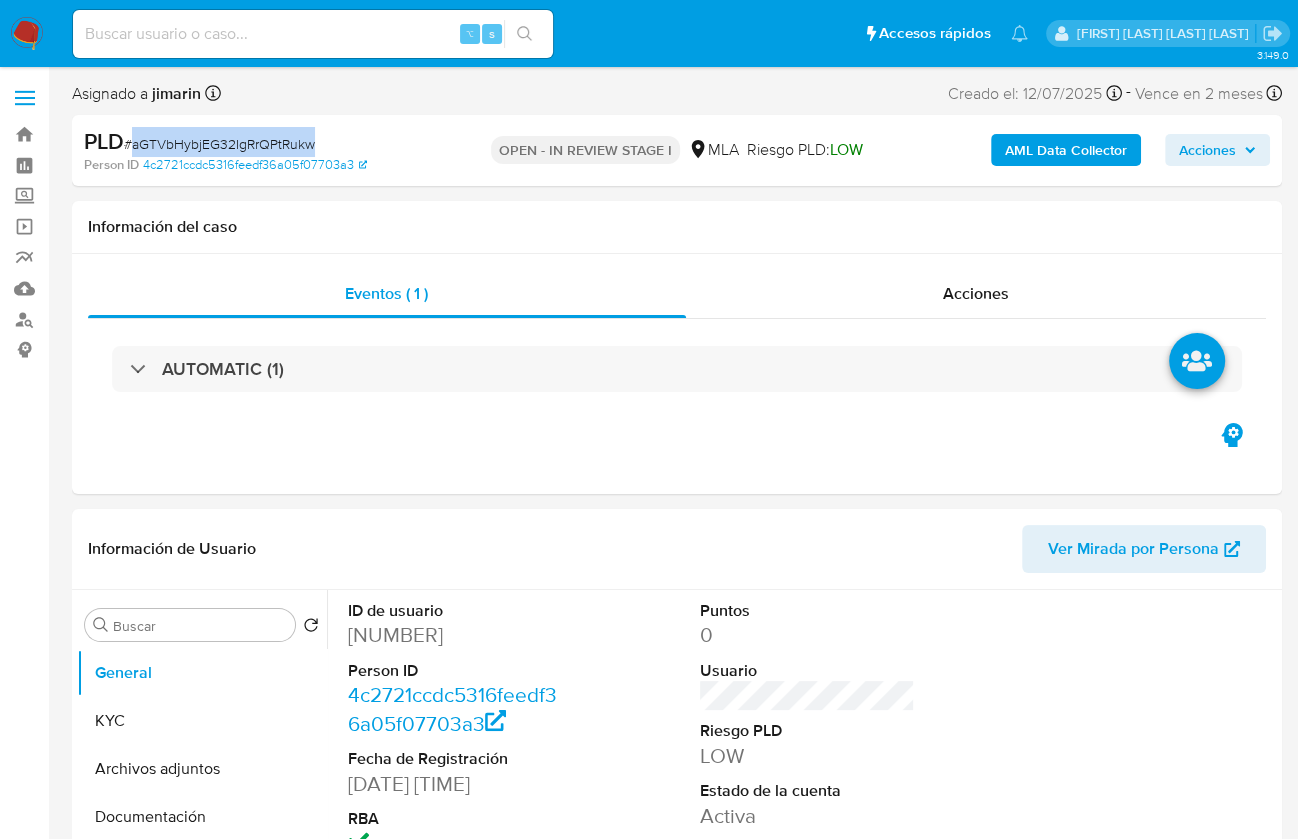 click on "# aGTVbHybjEG32IgRrQPtRukw" at bounding box center [219, 144] 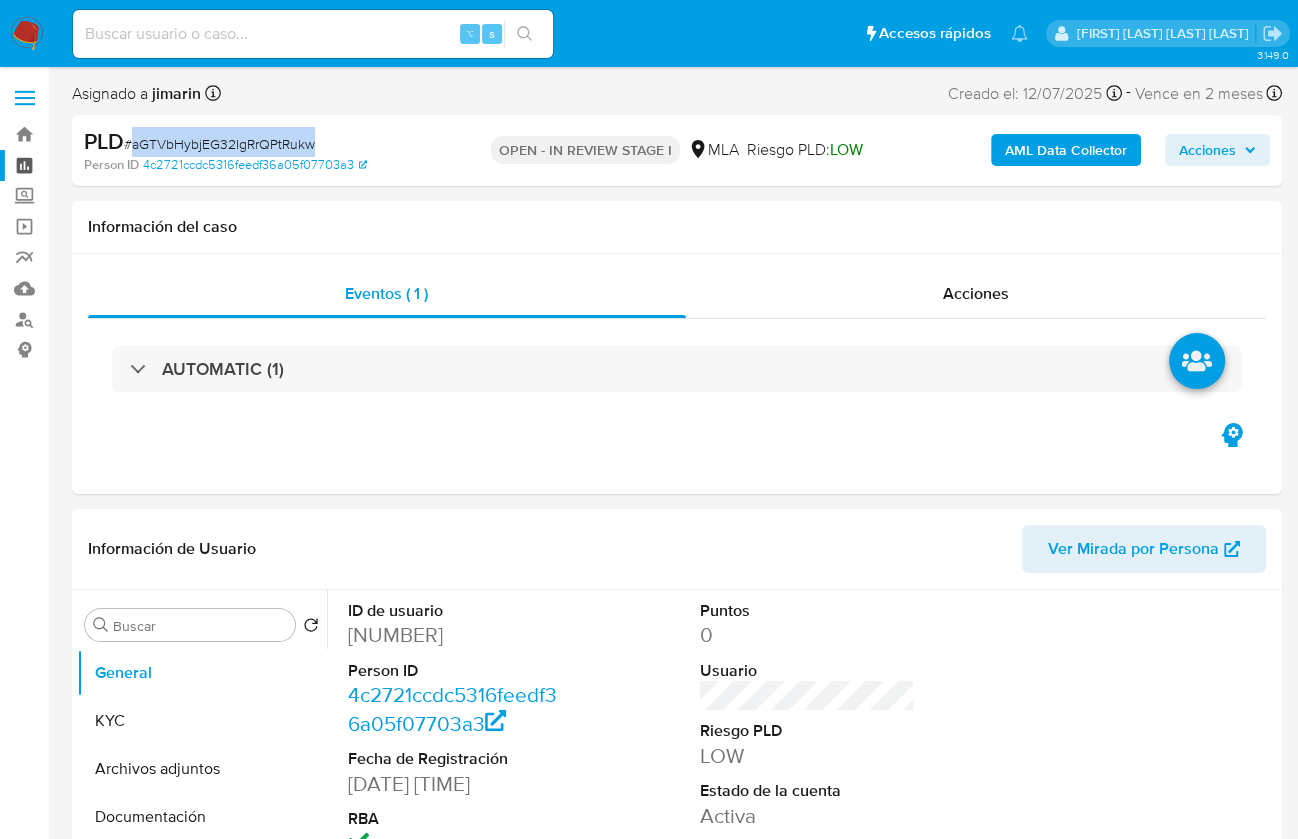 copy on "aGTVbHybjEG32IgRrQPtRukw" 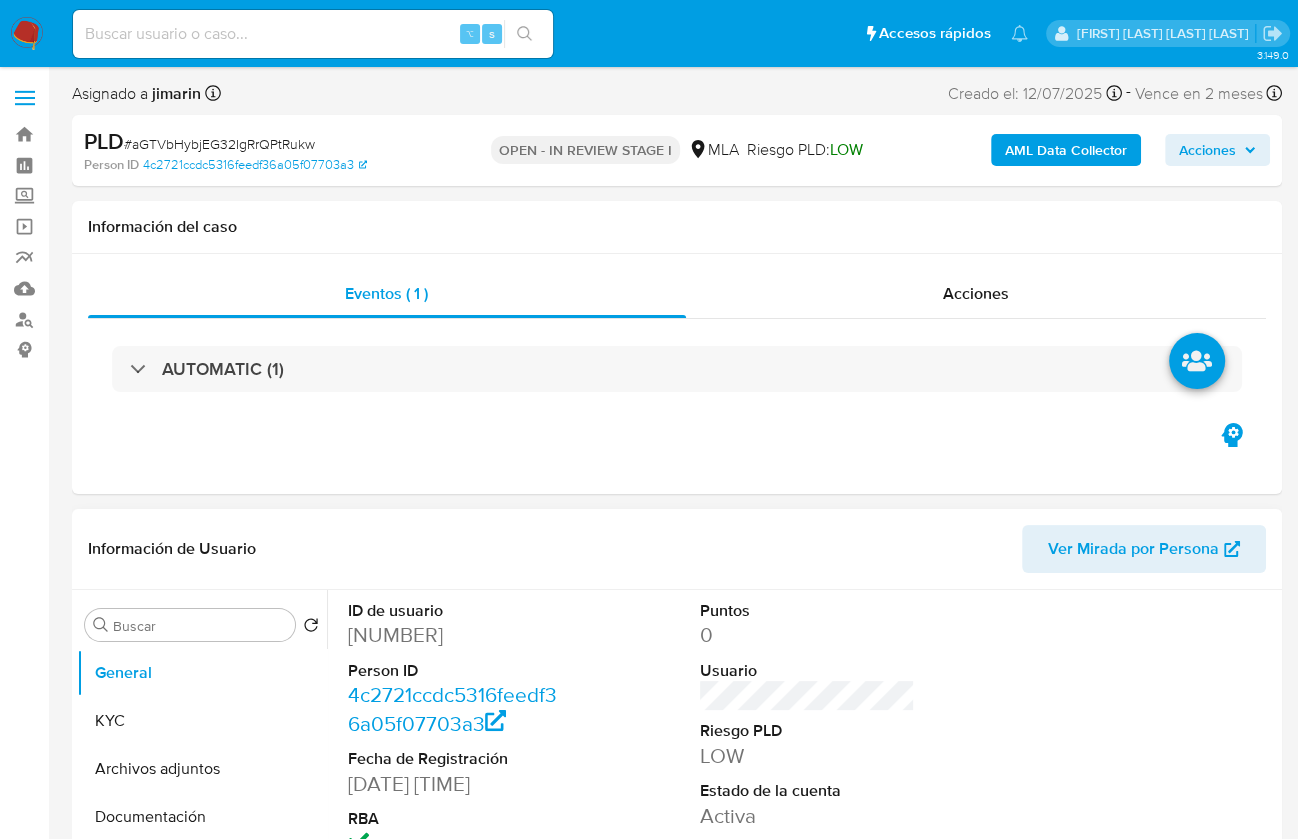 click on "2264444916" at bounding box center (455, 635) 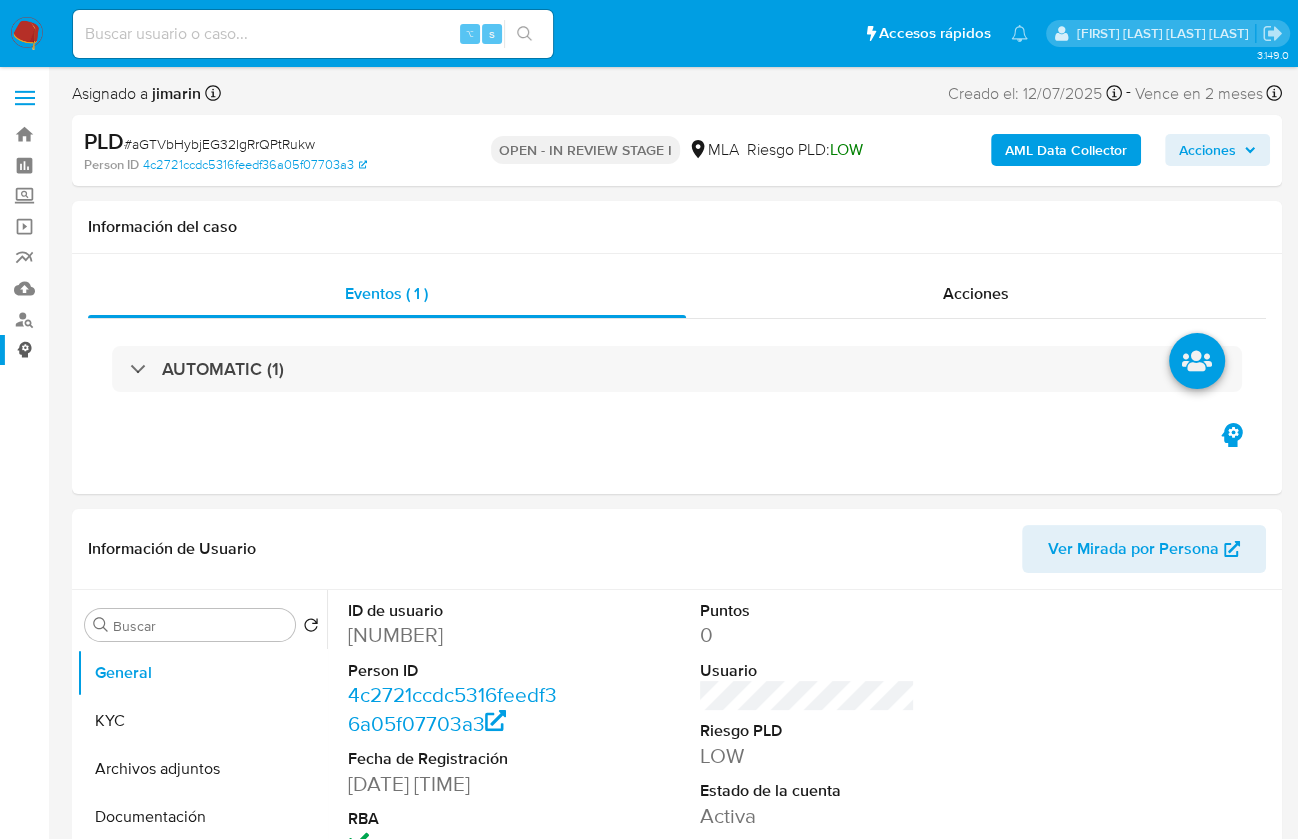 copy on "2264444916" 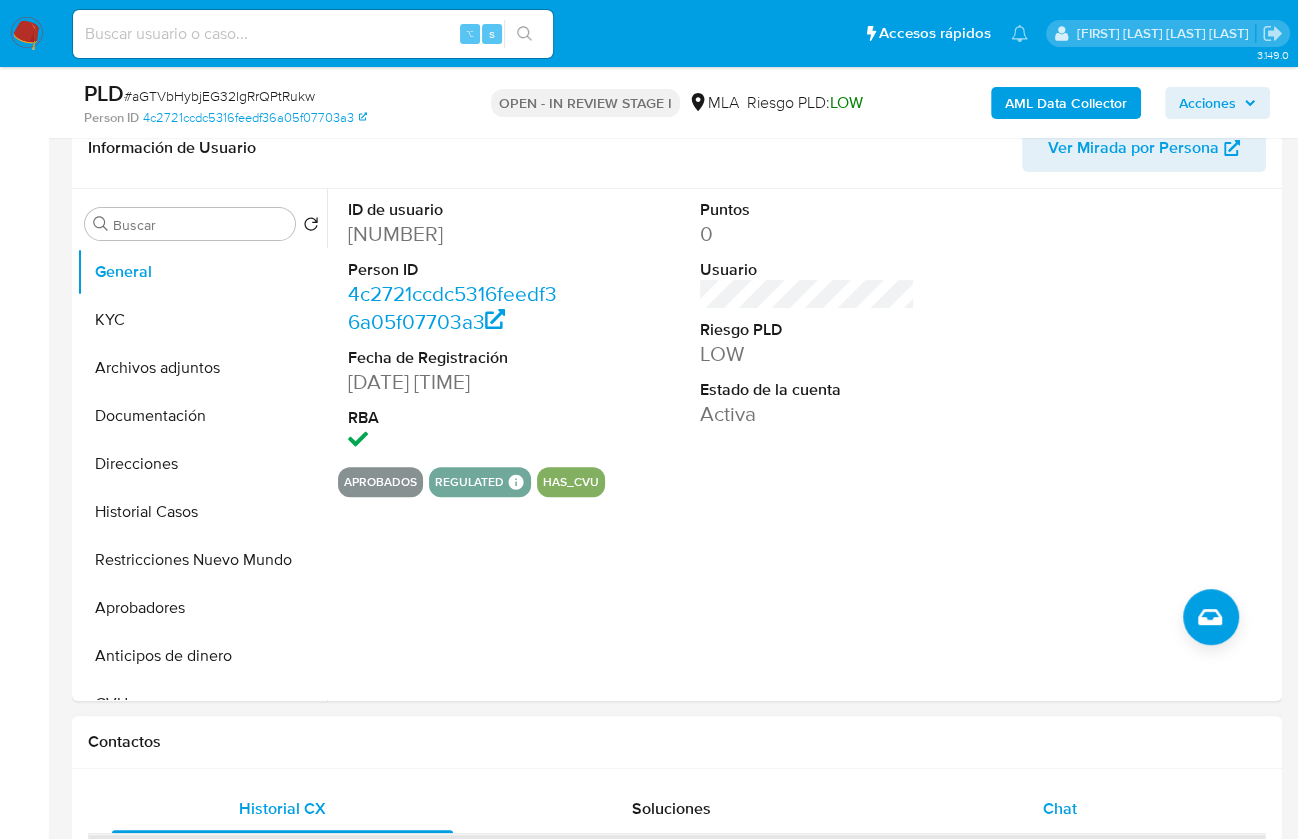 click on "Chat" at bounding box center (1059, 809) 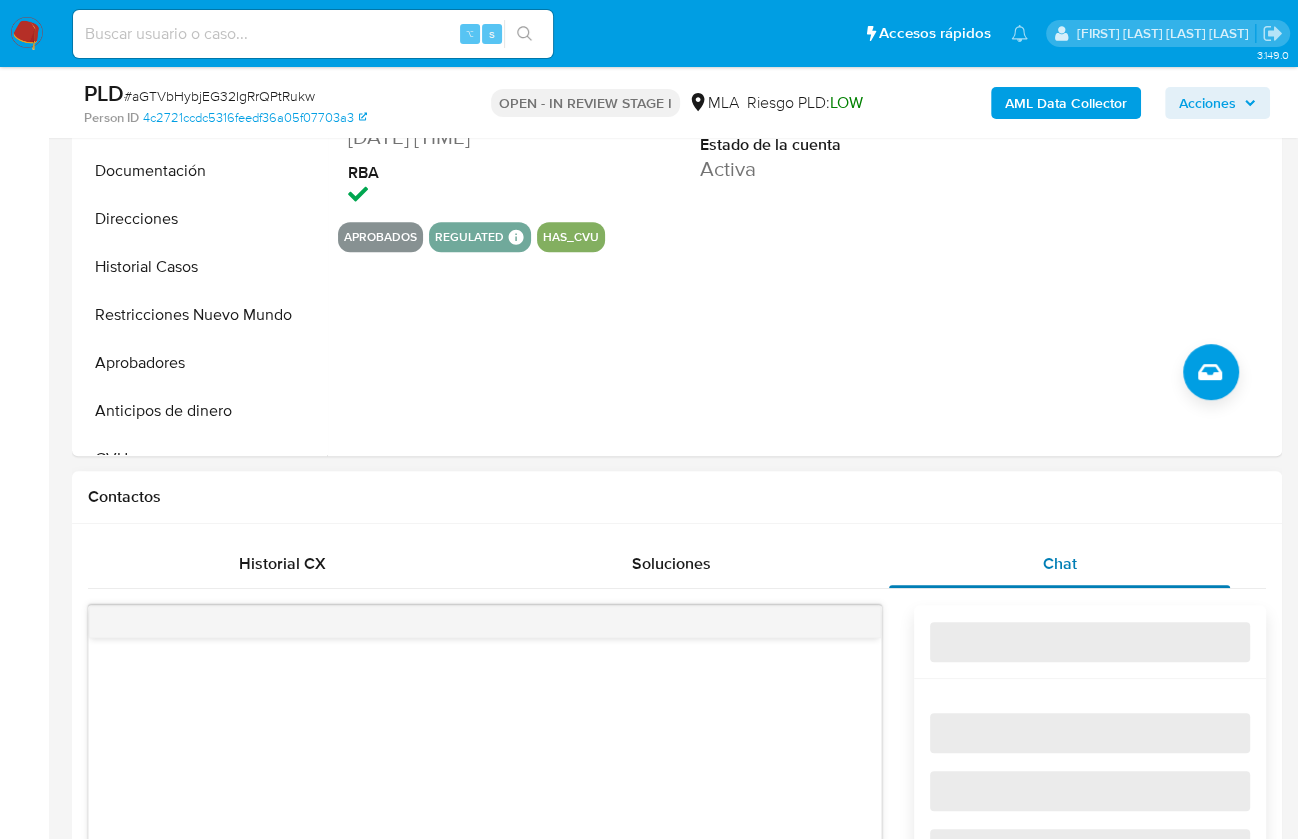 scroll, scrollTop: 709, scrollLeft: 0, axis: vertical 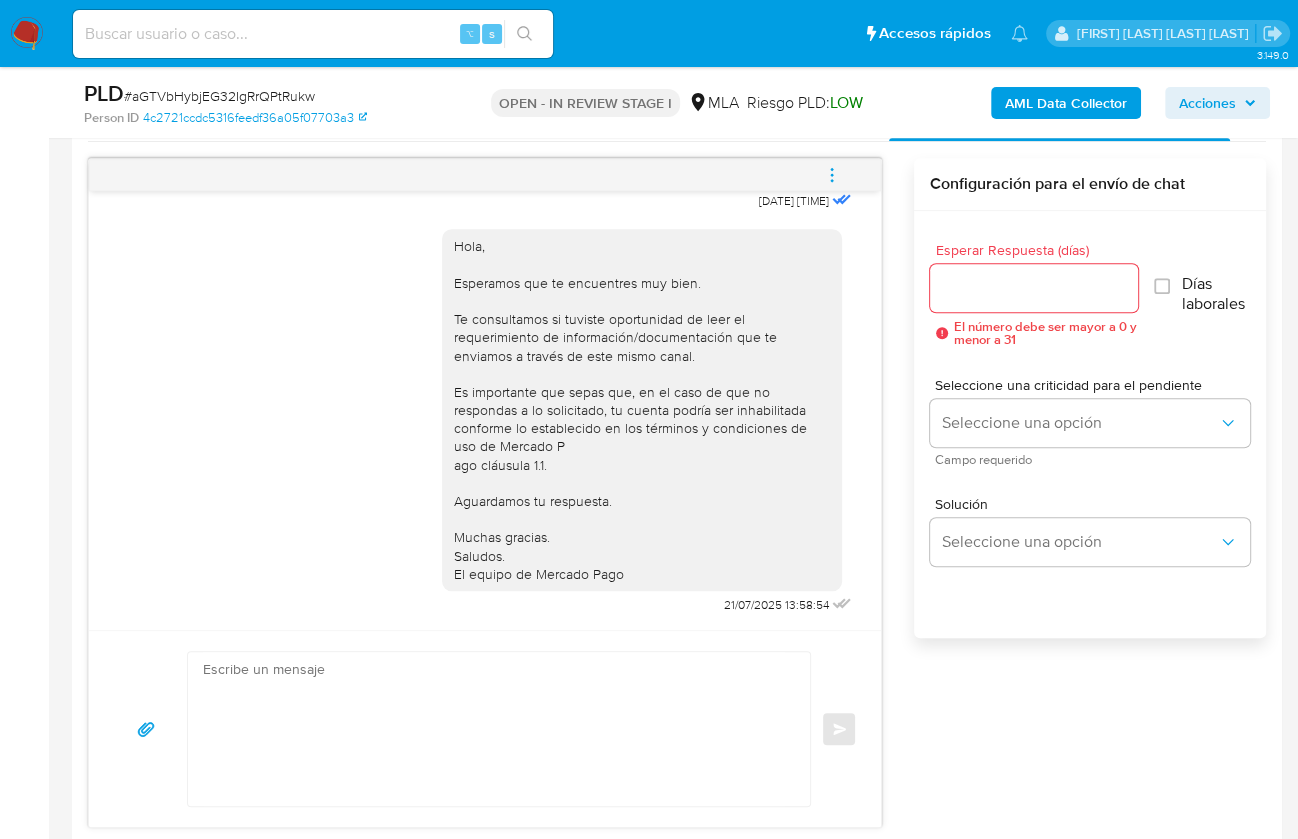click at bounding box center (832, 175) 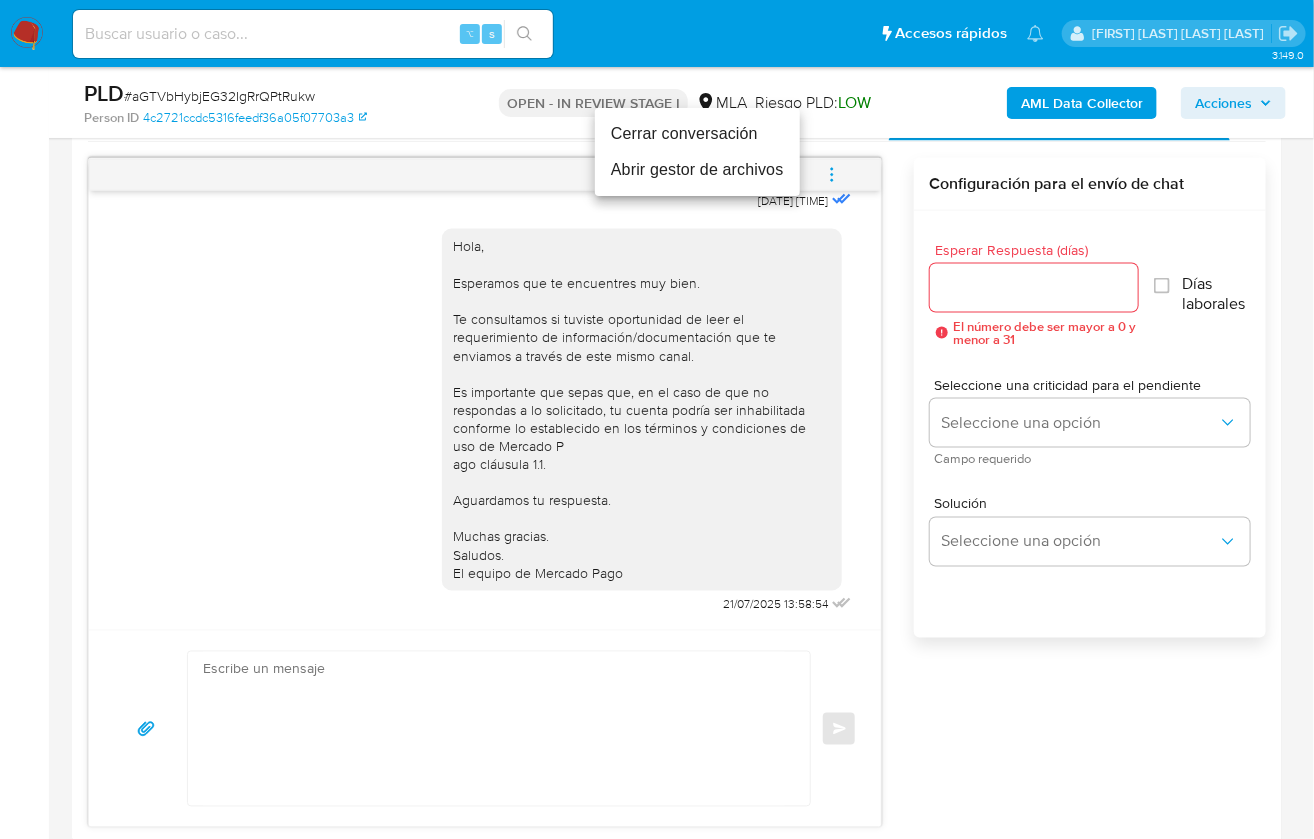 click on "Cerrar conversación" at bounding box center (697, 134) 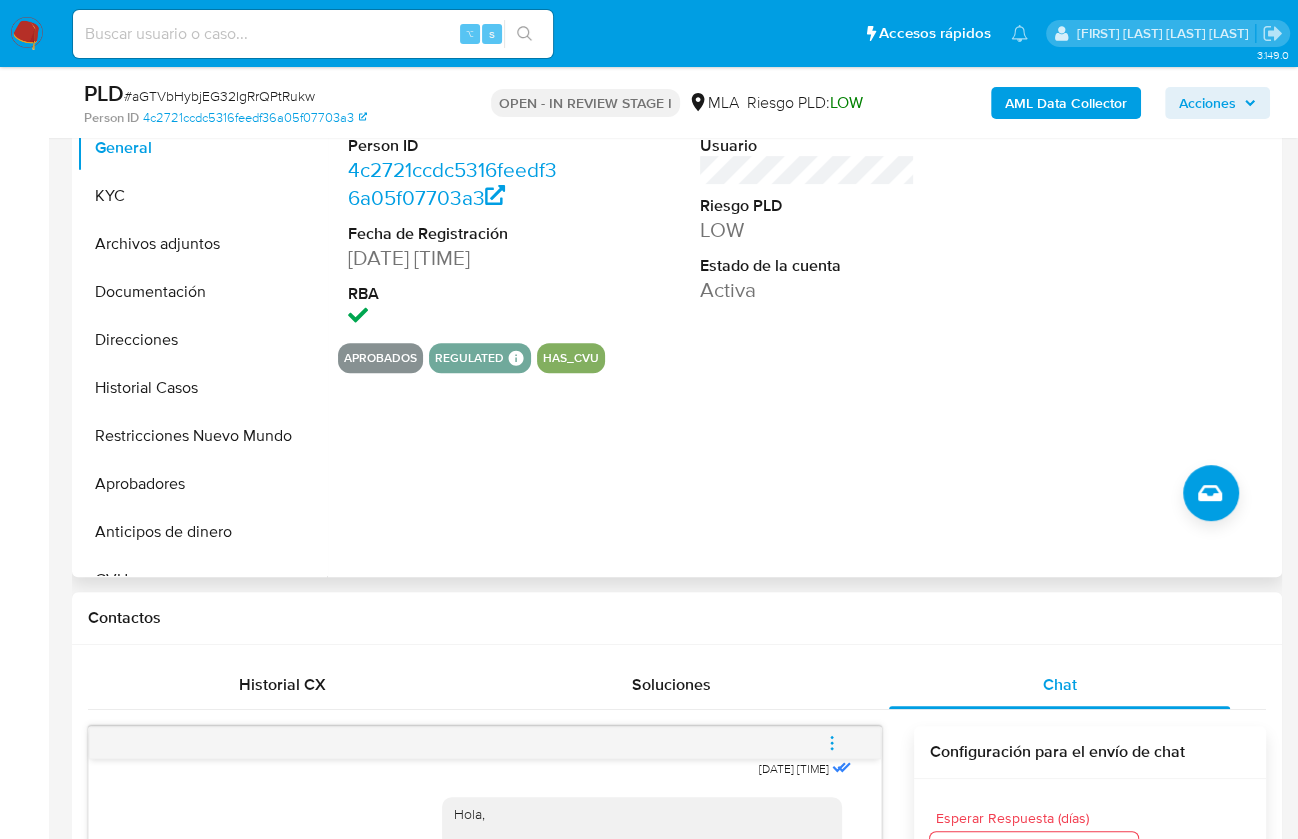 scroll, scrollTop: 452, scrollLeft: 0, axis: vertical 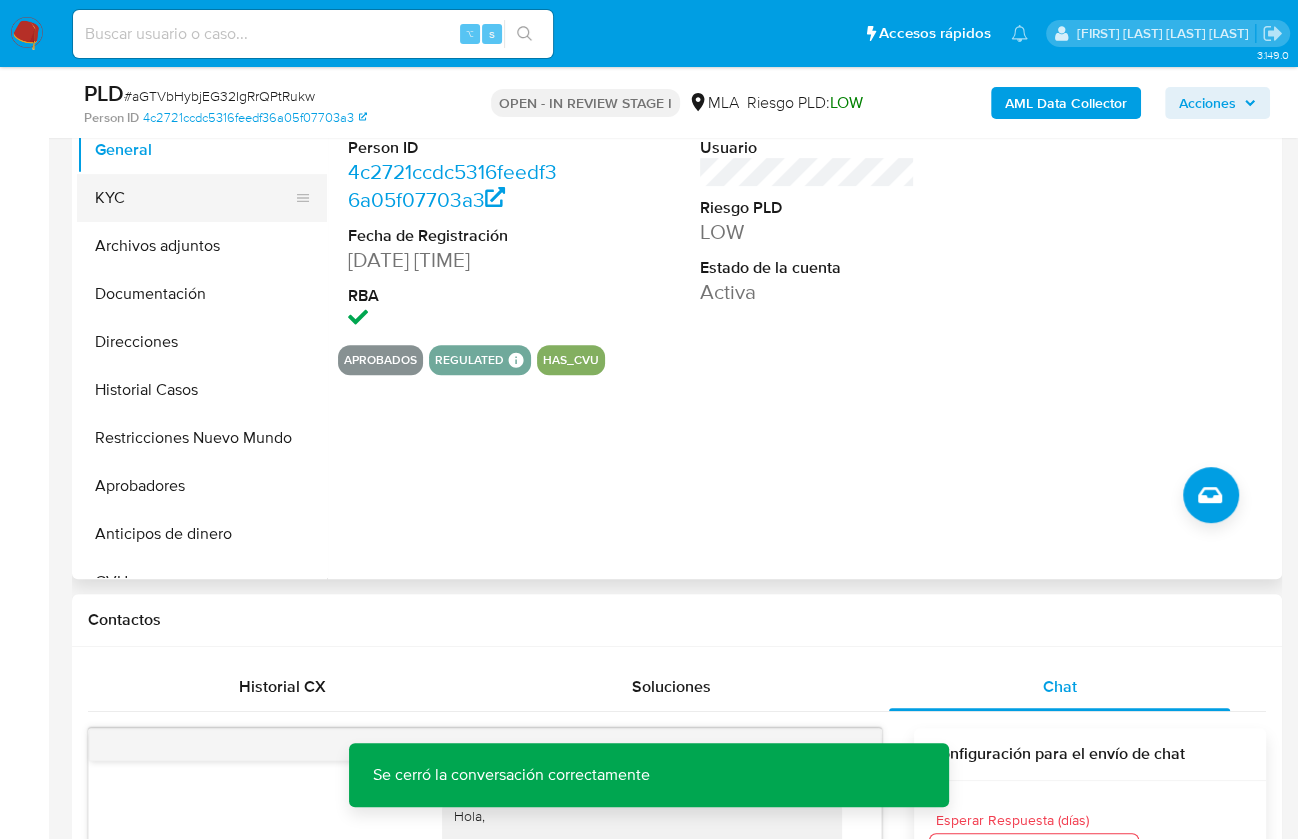 click on "KYC" at bounding box center (194, 198) 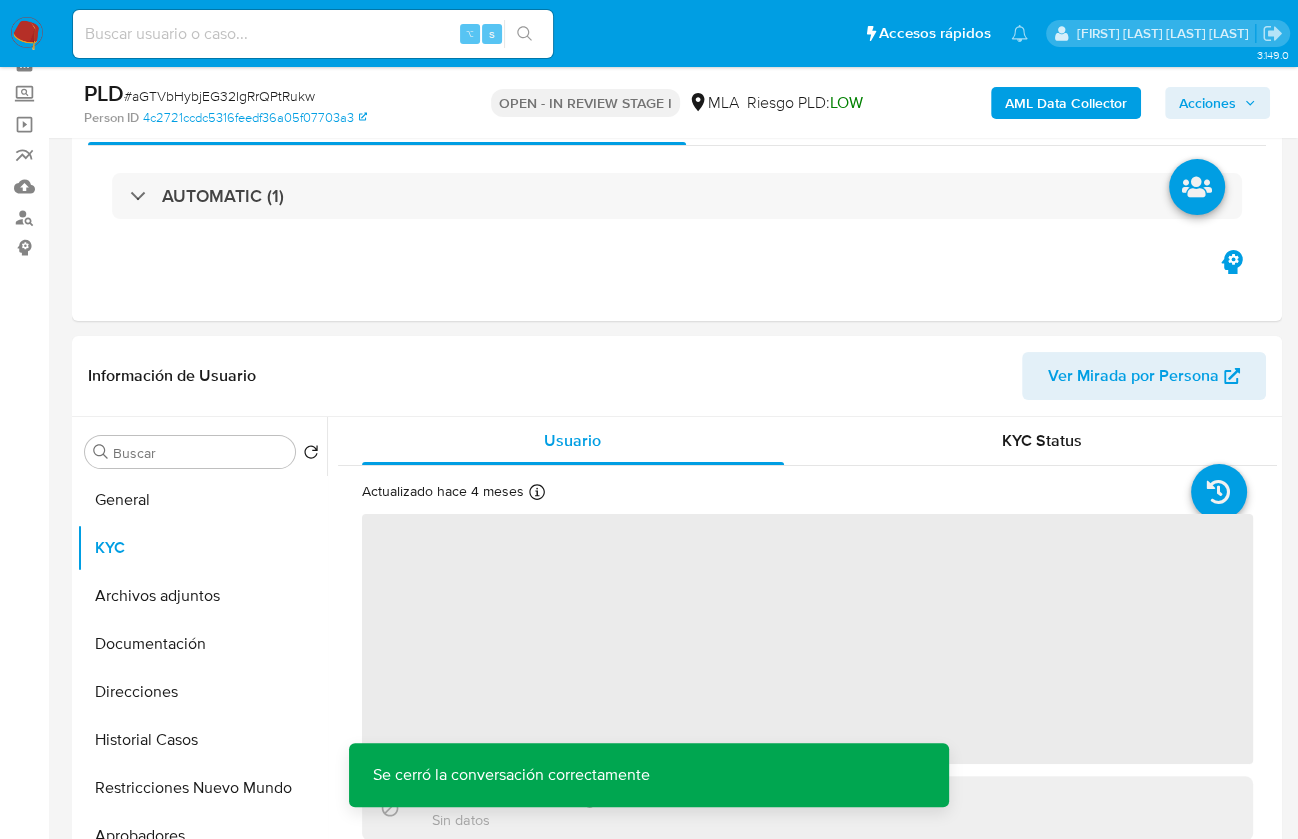 scroll, scrollTop: 93, scrollLeft: 0, axis: vertical 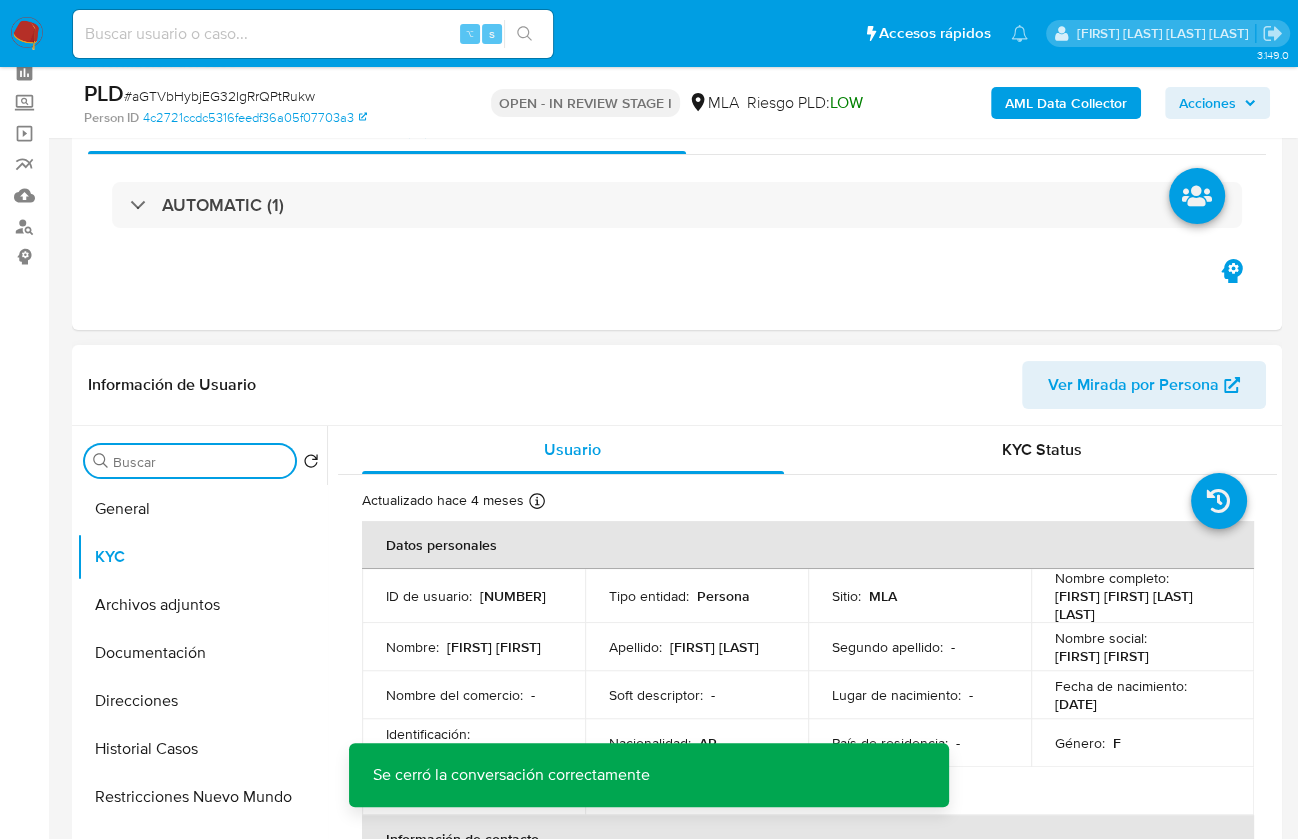 click on "Buscar" at bounding box center [200, 462] 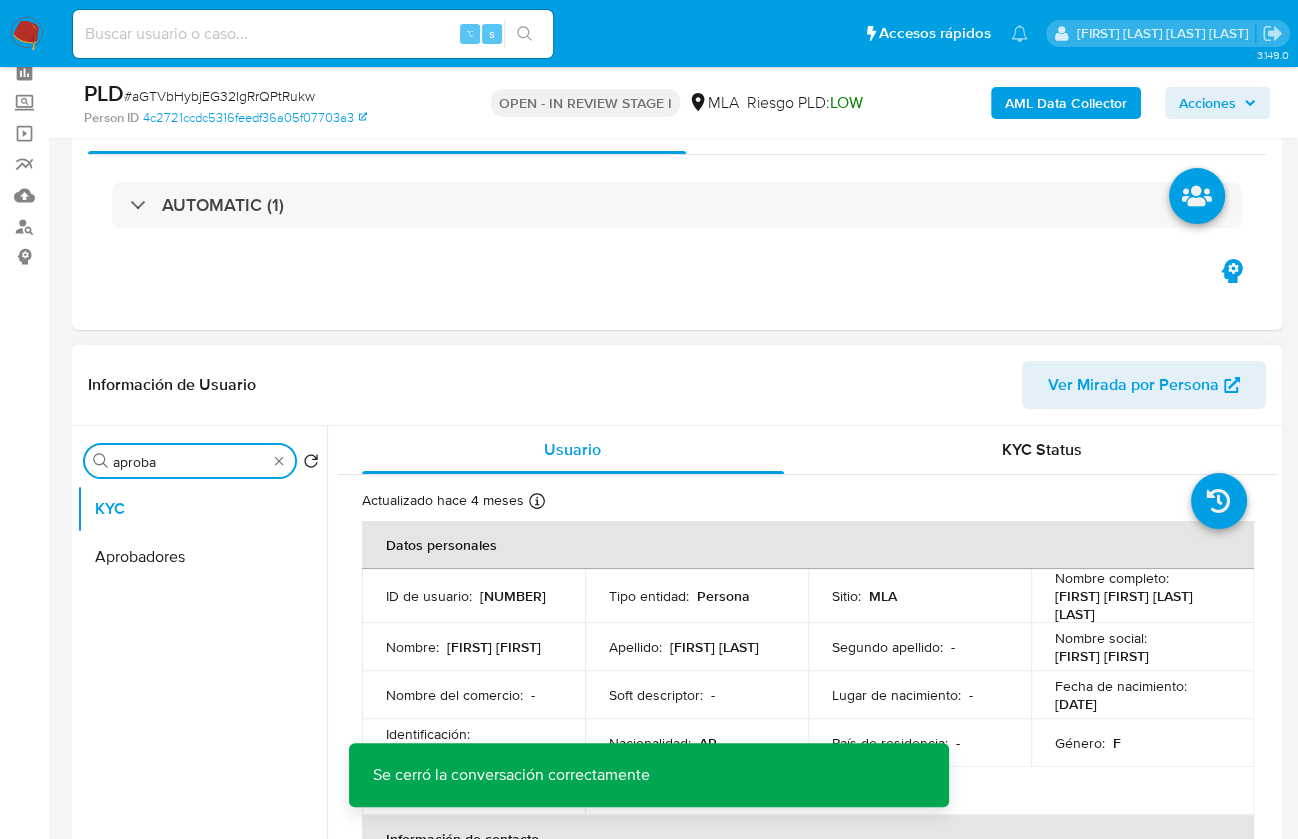 type on "aproba" 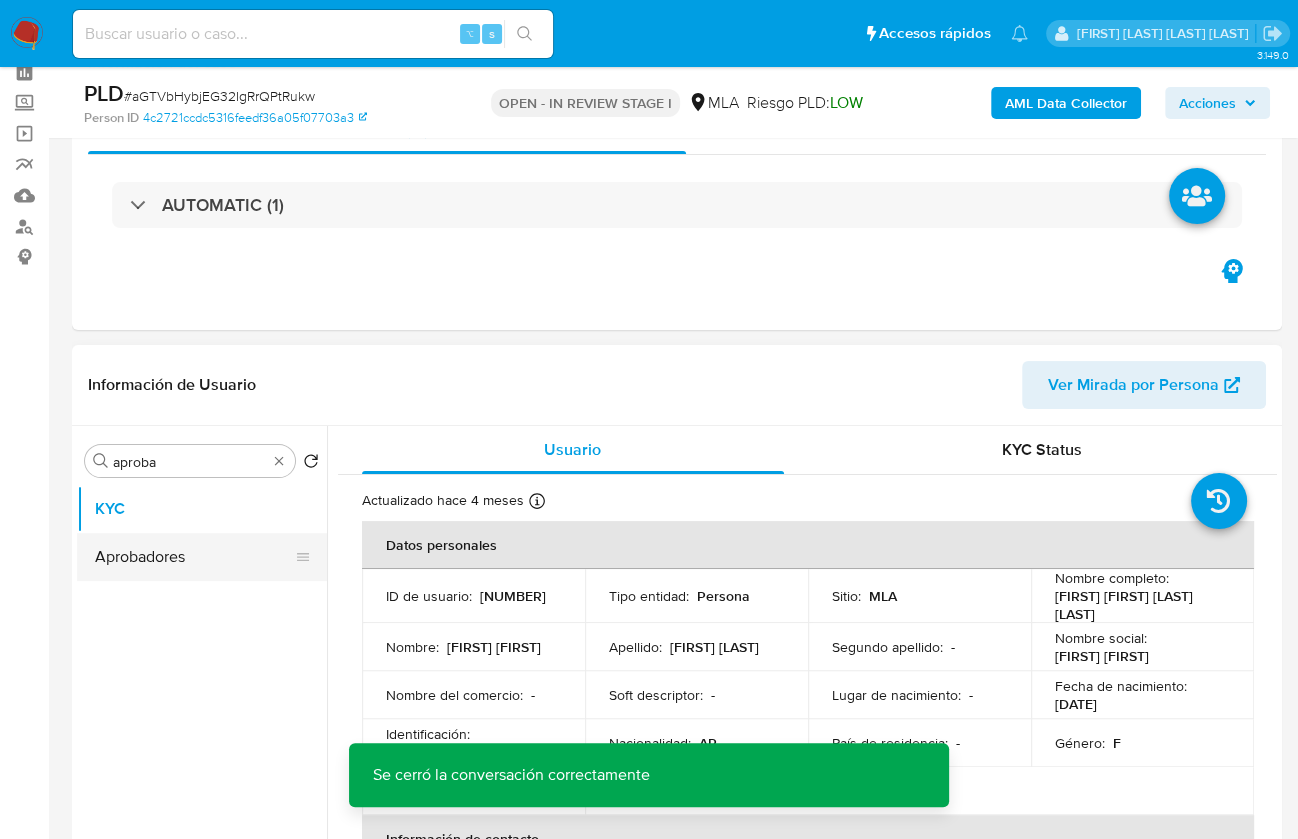 click on "Aprobadores" at bounding box center (194, 557) 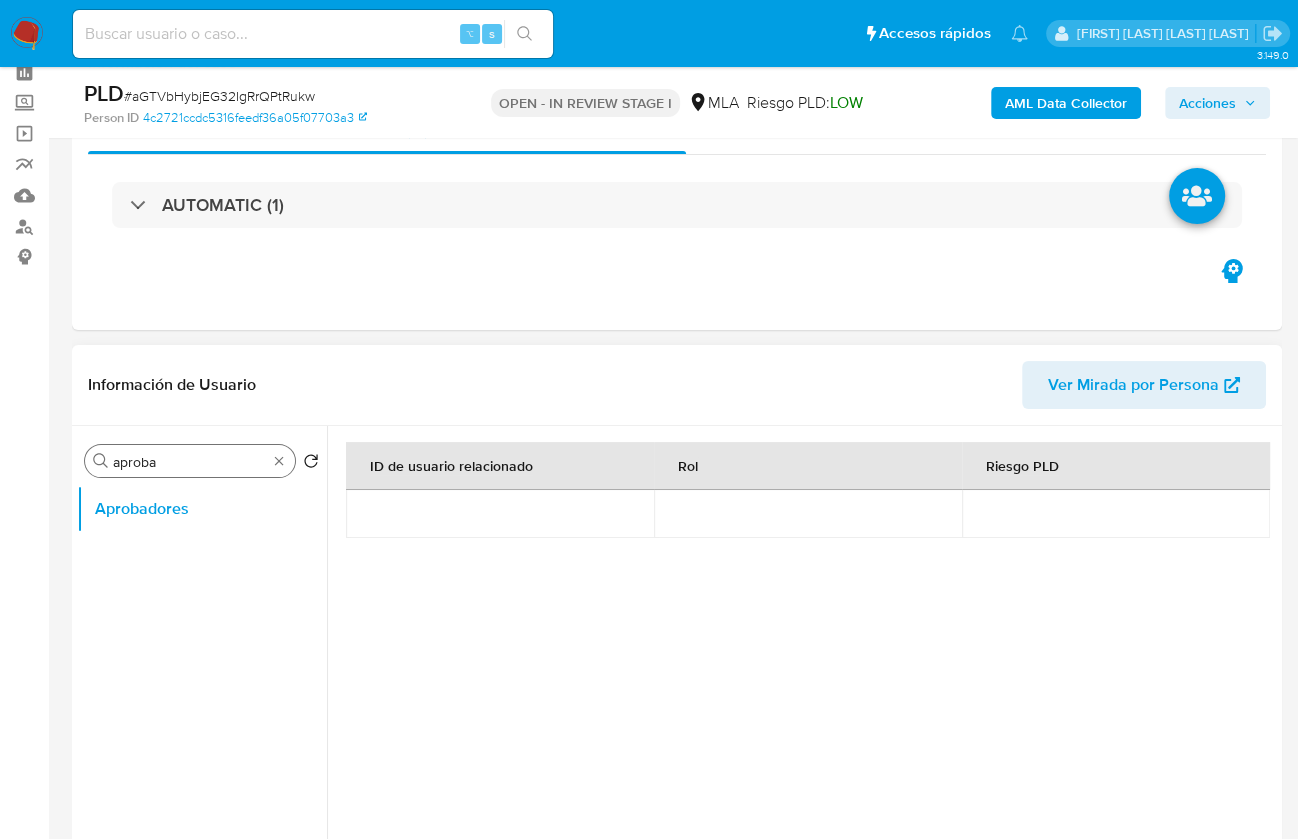 type 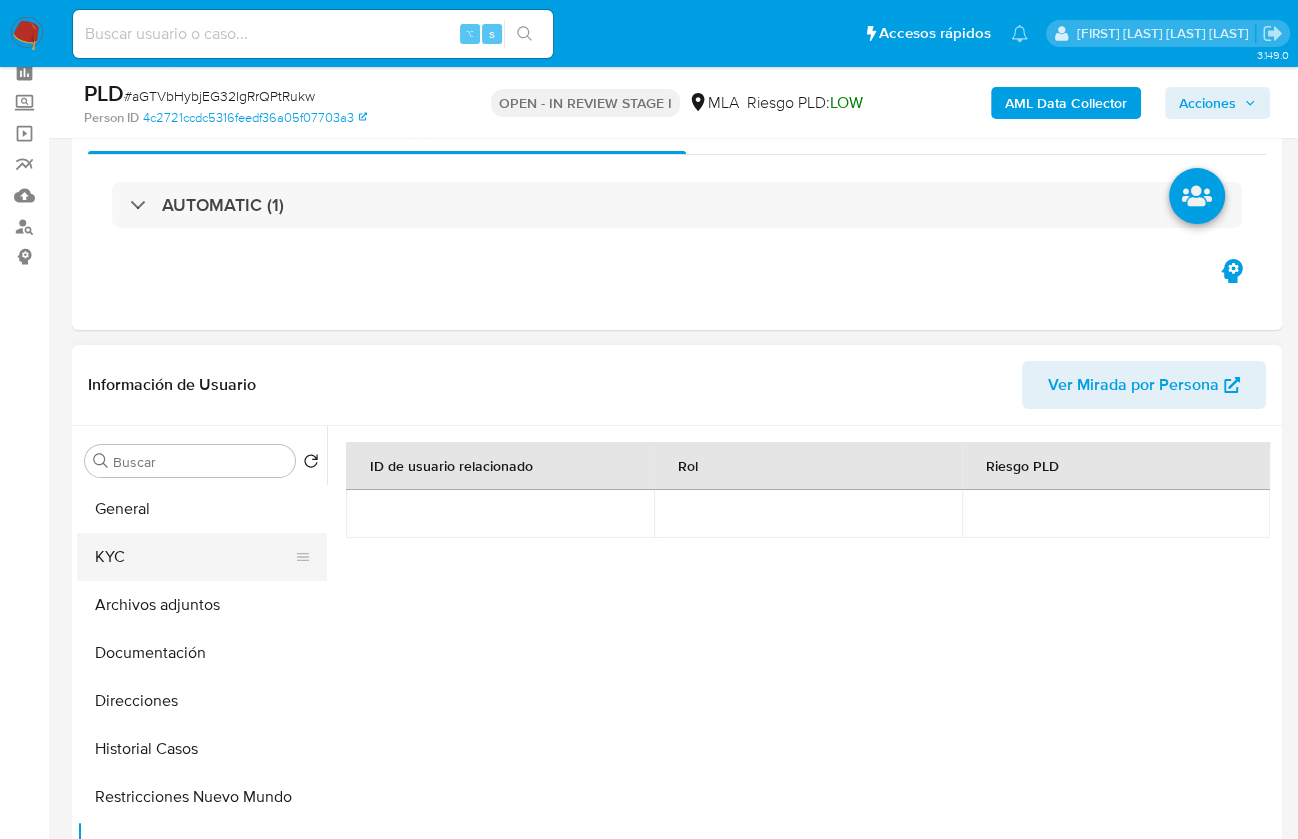 click on "KYC" at bounding box center [194, 557] 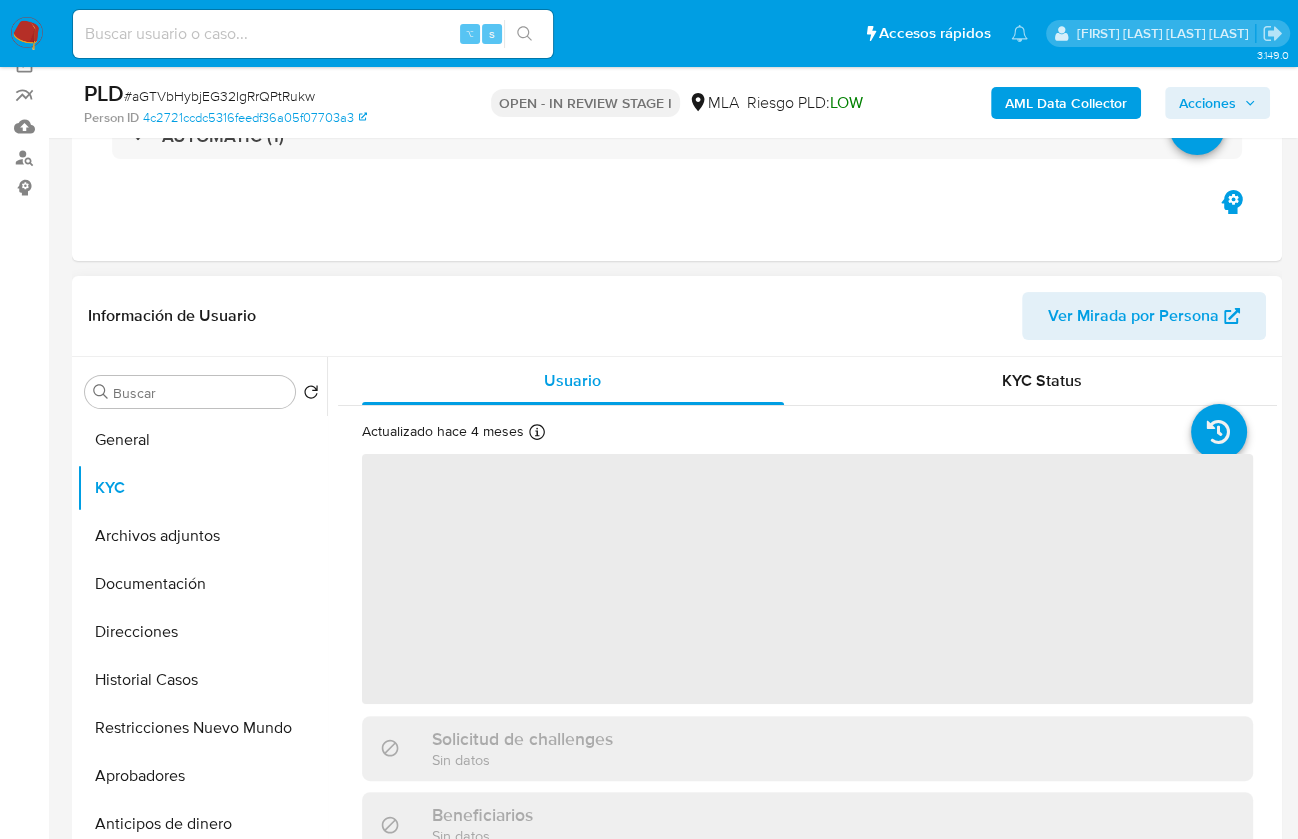 scroll, scrollTop: 428, scrollLeft: 0, axis: vertical 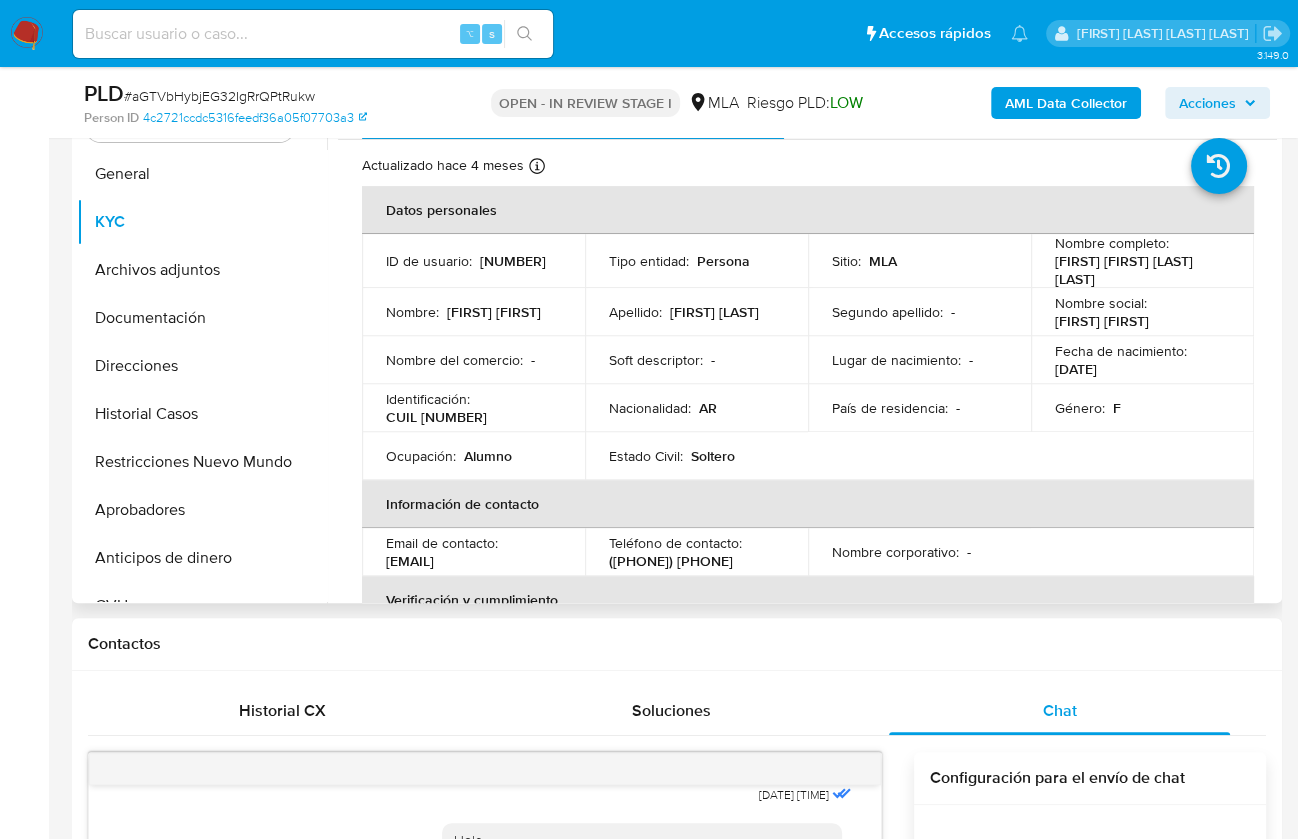 click on "CUIL 27510915580" at bounding box center [436, 417] 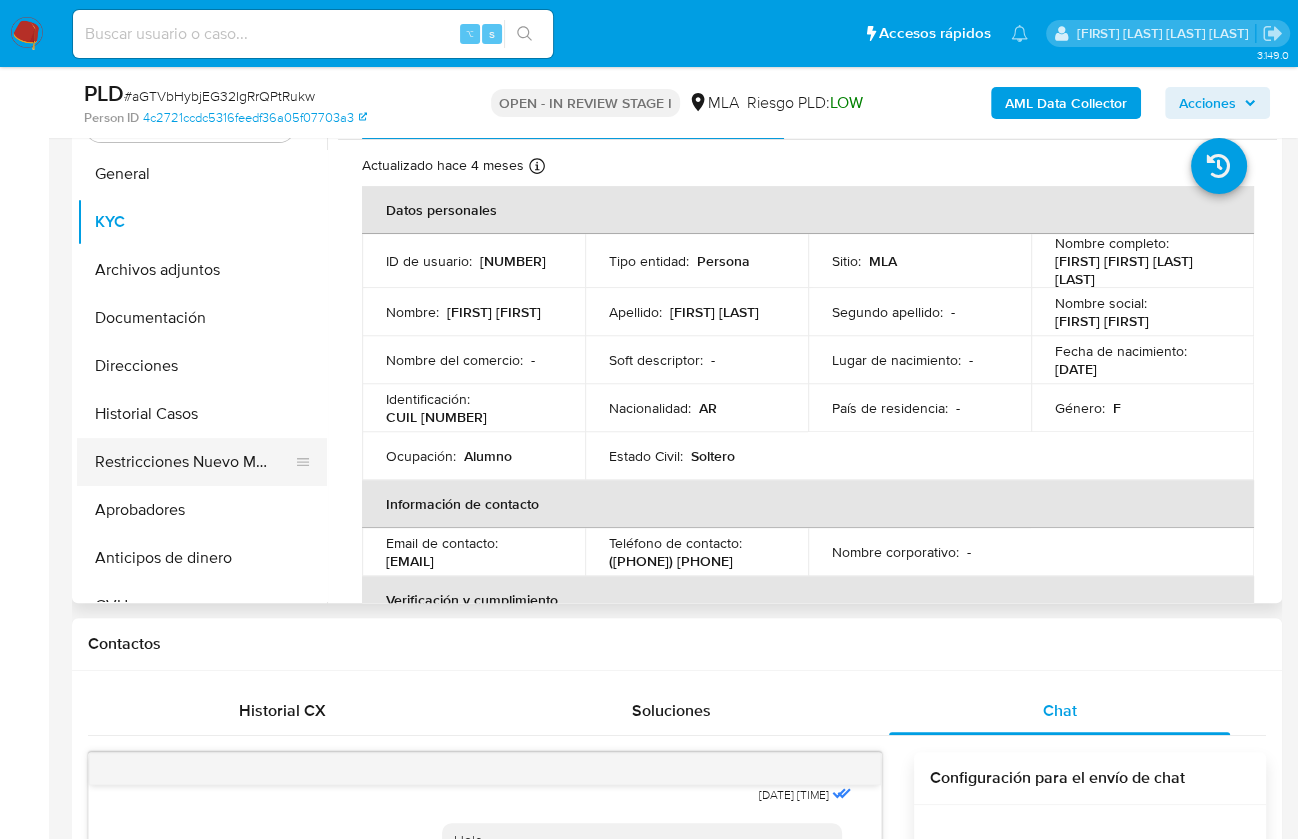 copy on "27510915580" 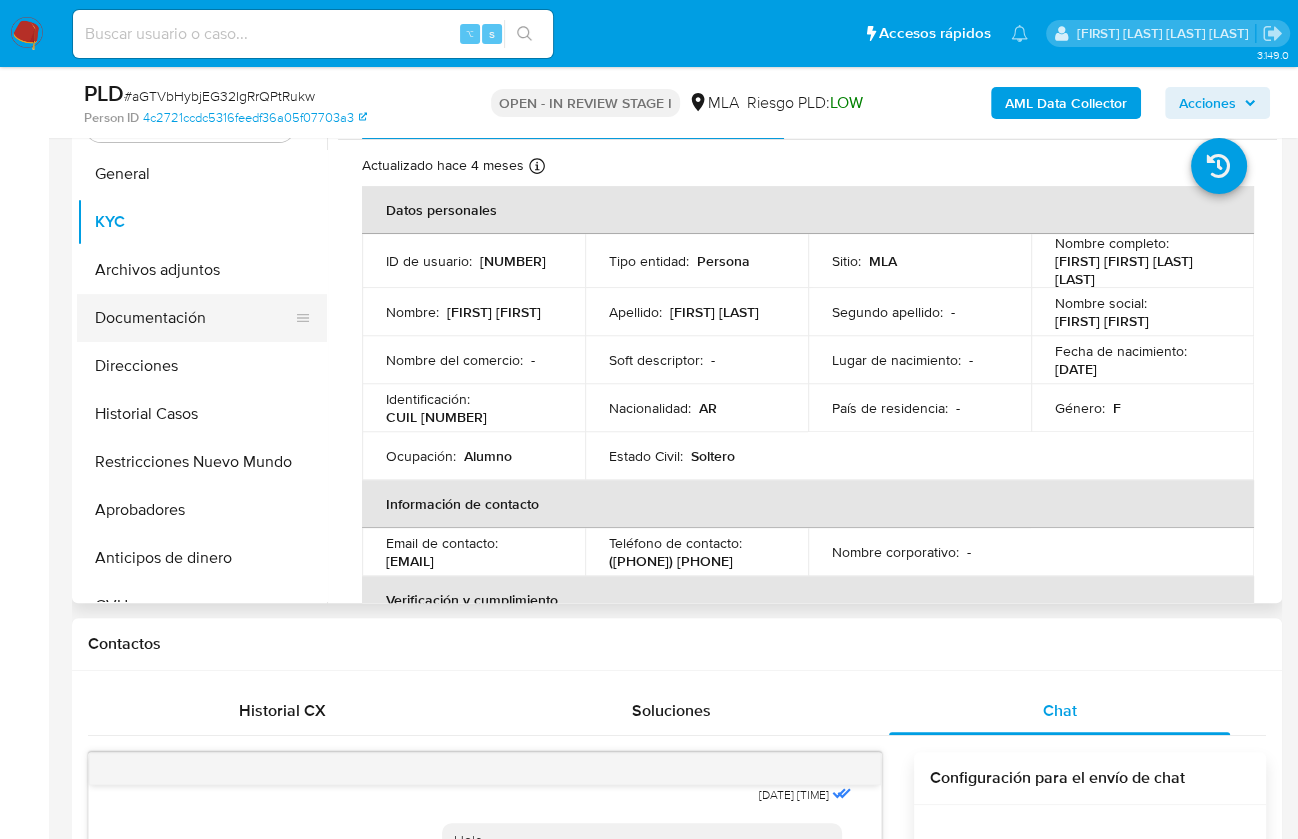 click on "Documentación" at bounding box center (194, 318) 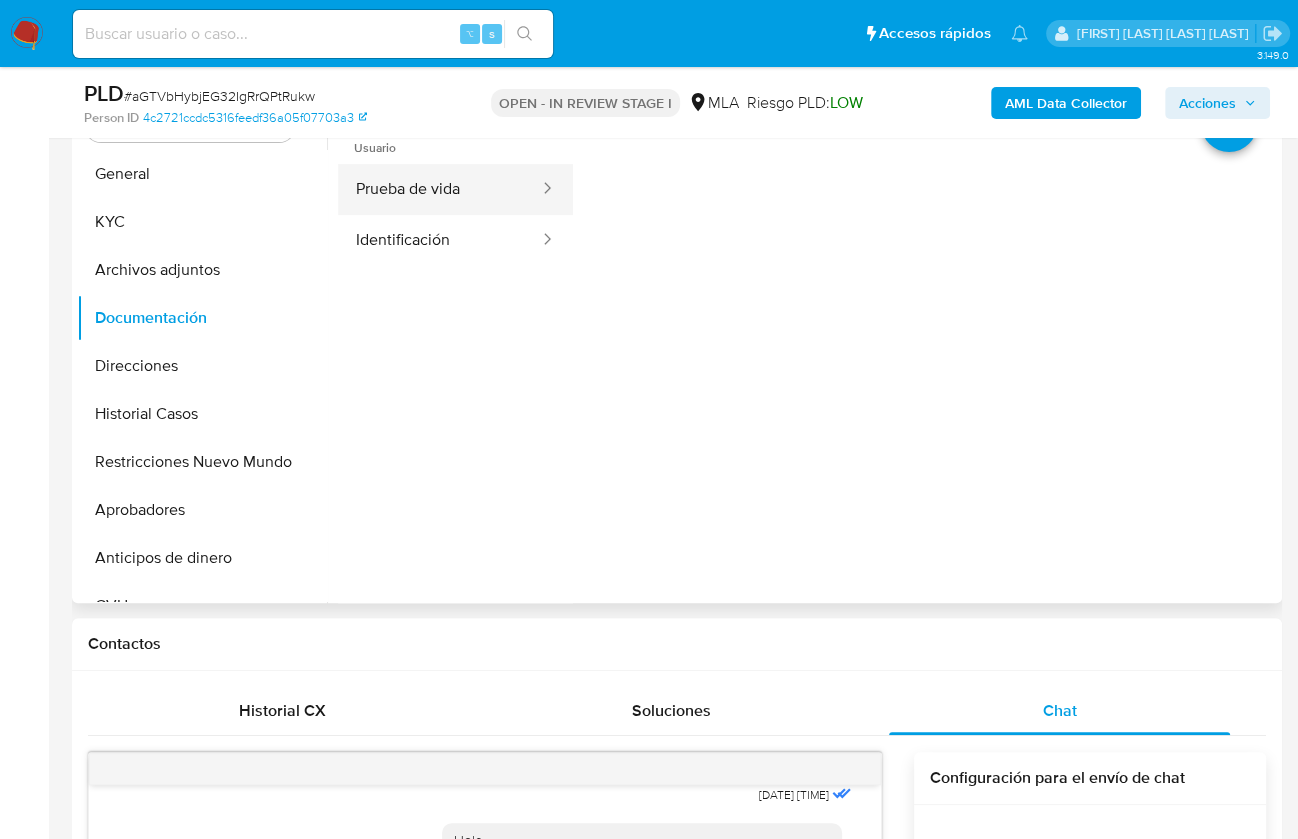 click on "Prueba de vida" at bounding box center [439, 189] 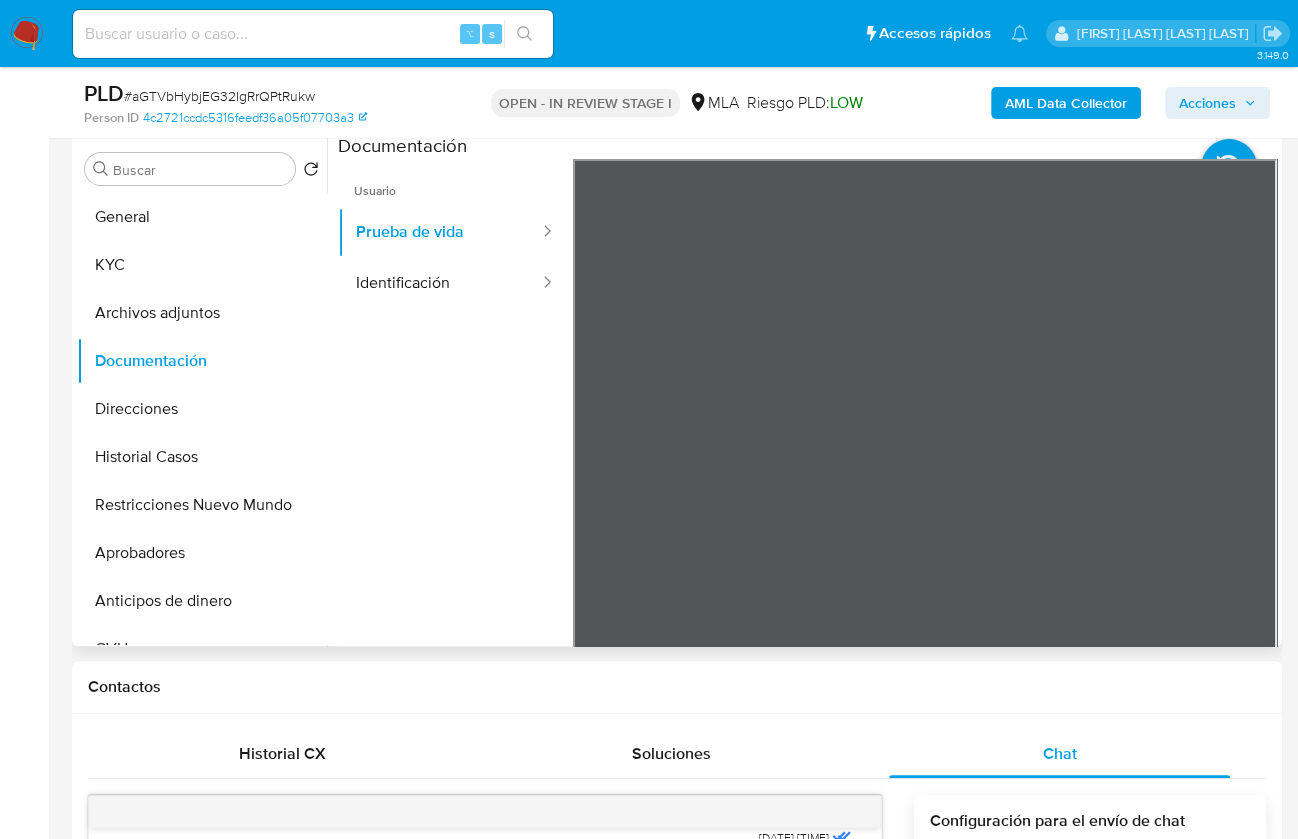 scroll, scrollTop: 360, scrollLeft: 0, axis: vertical 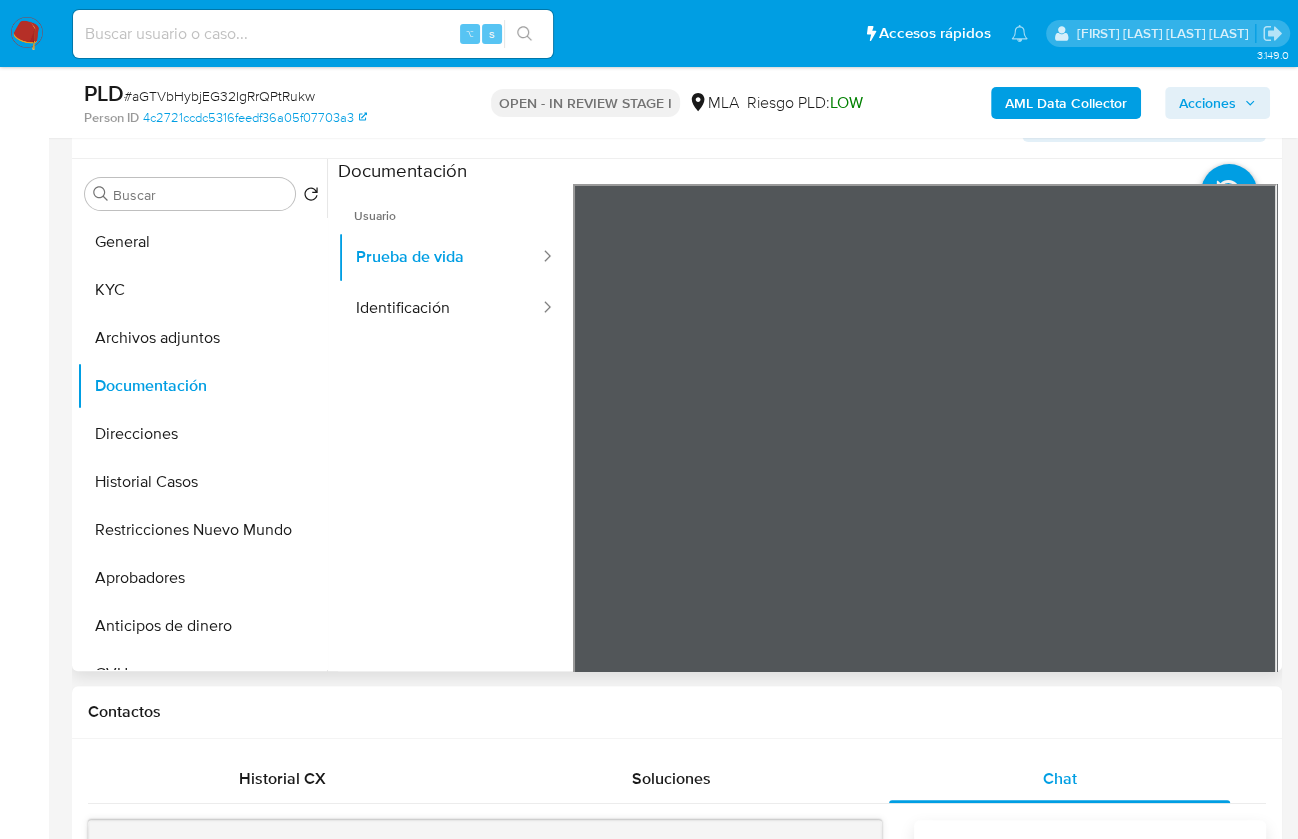 click at bounding box center [925, 512] 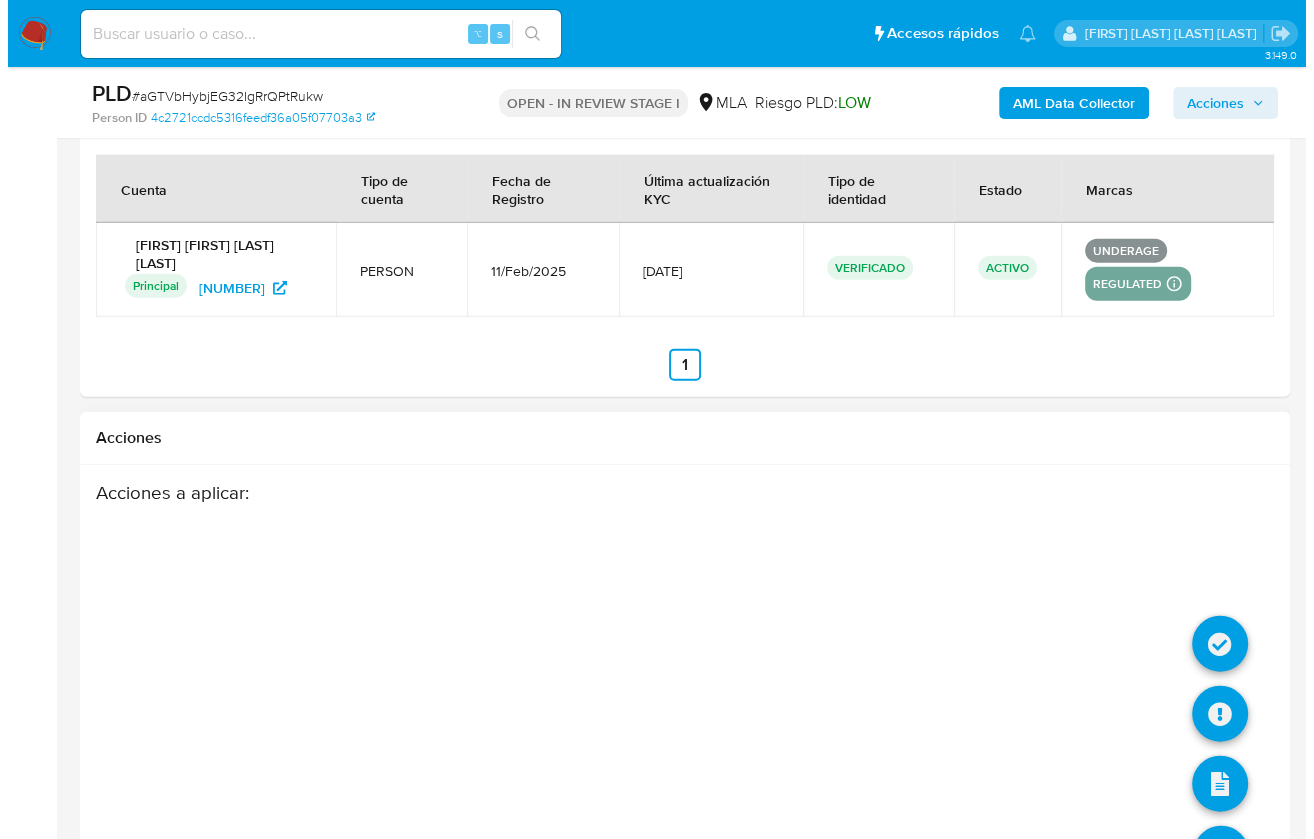 scroll, scrollTop: 3558, scrollLeft: 0, axis: vertical 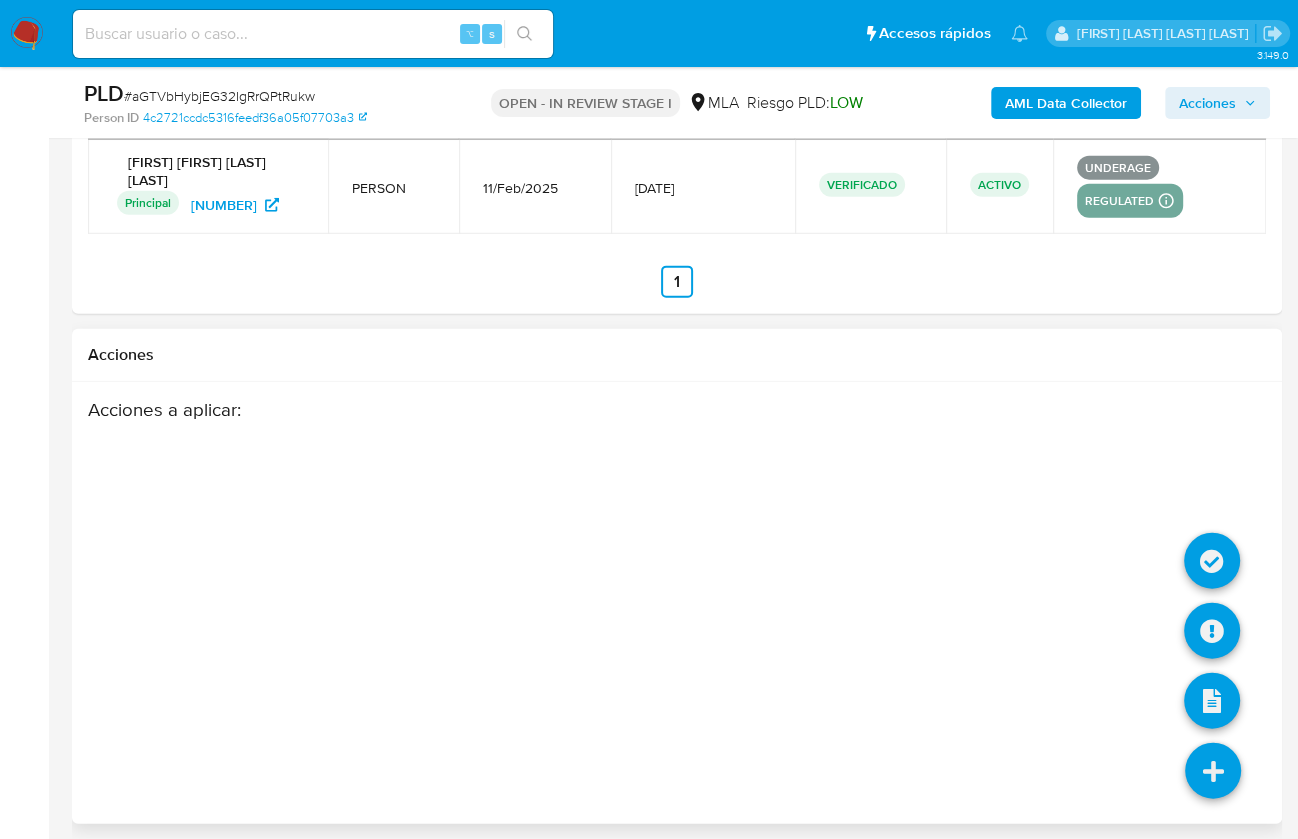 click at bounding box center [1213, 771] 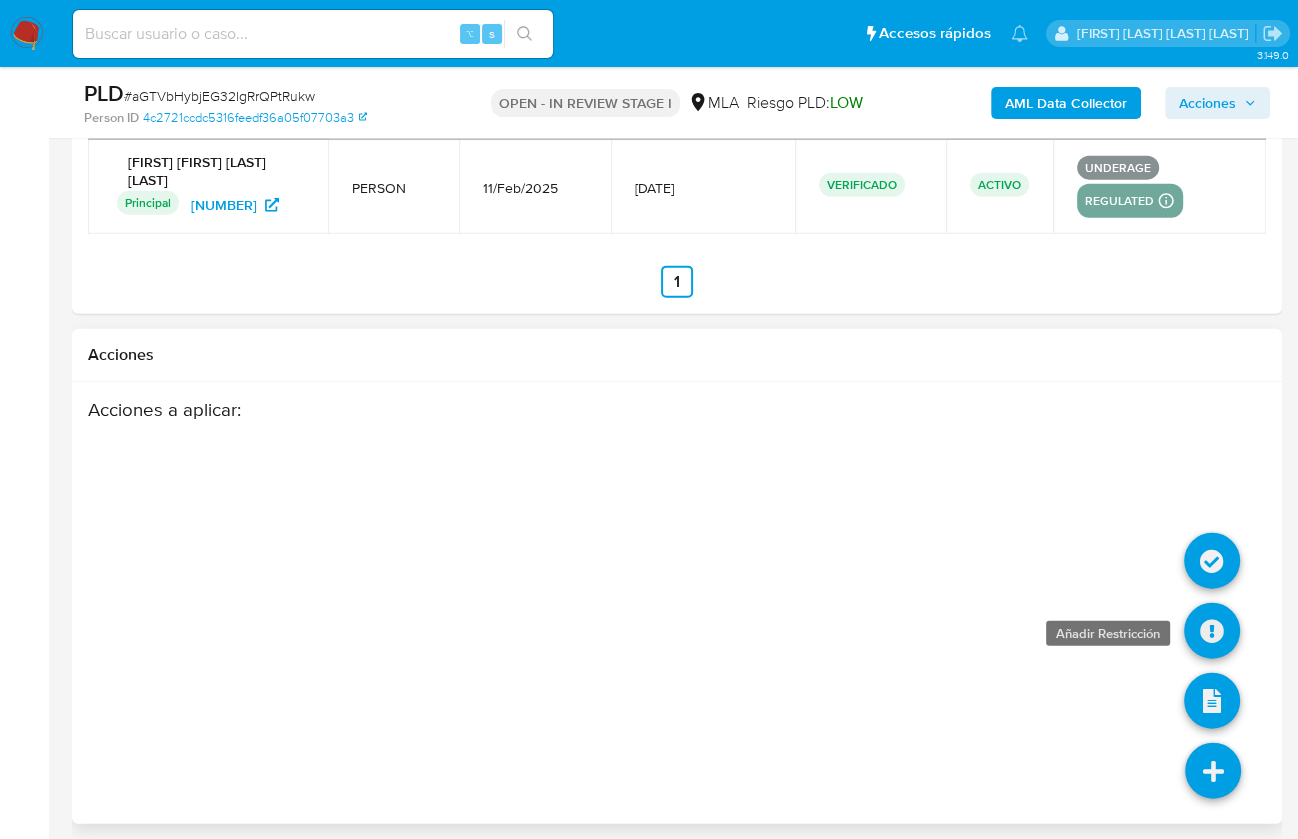 click at bounding box center (1212, 631) 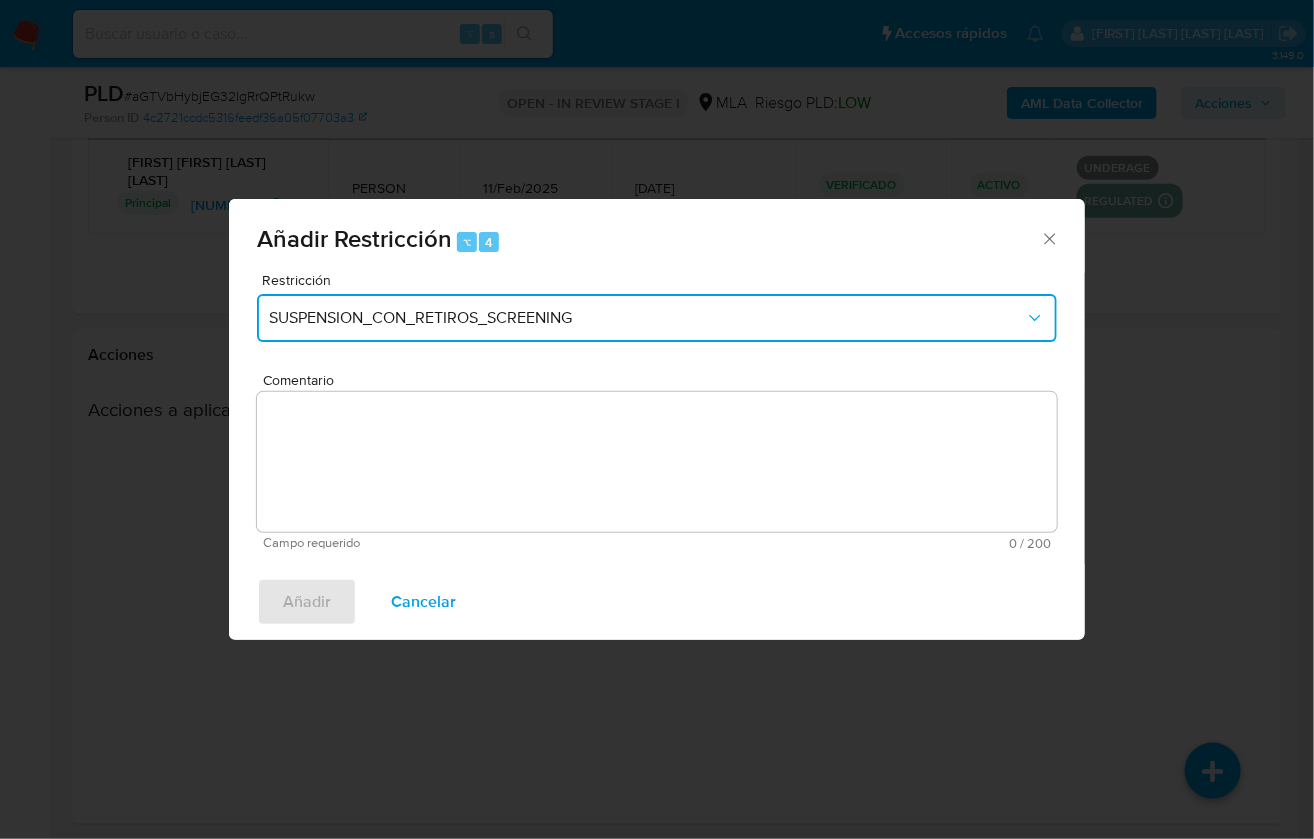 click on "SUSPENSION_CON_RETIROS_SCREENING" at bounding box center (657, 318) 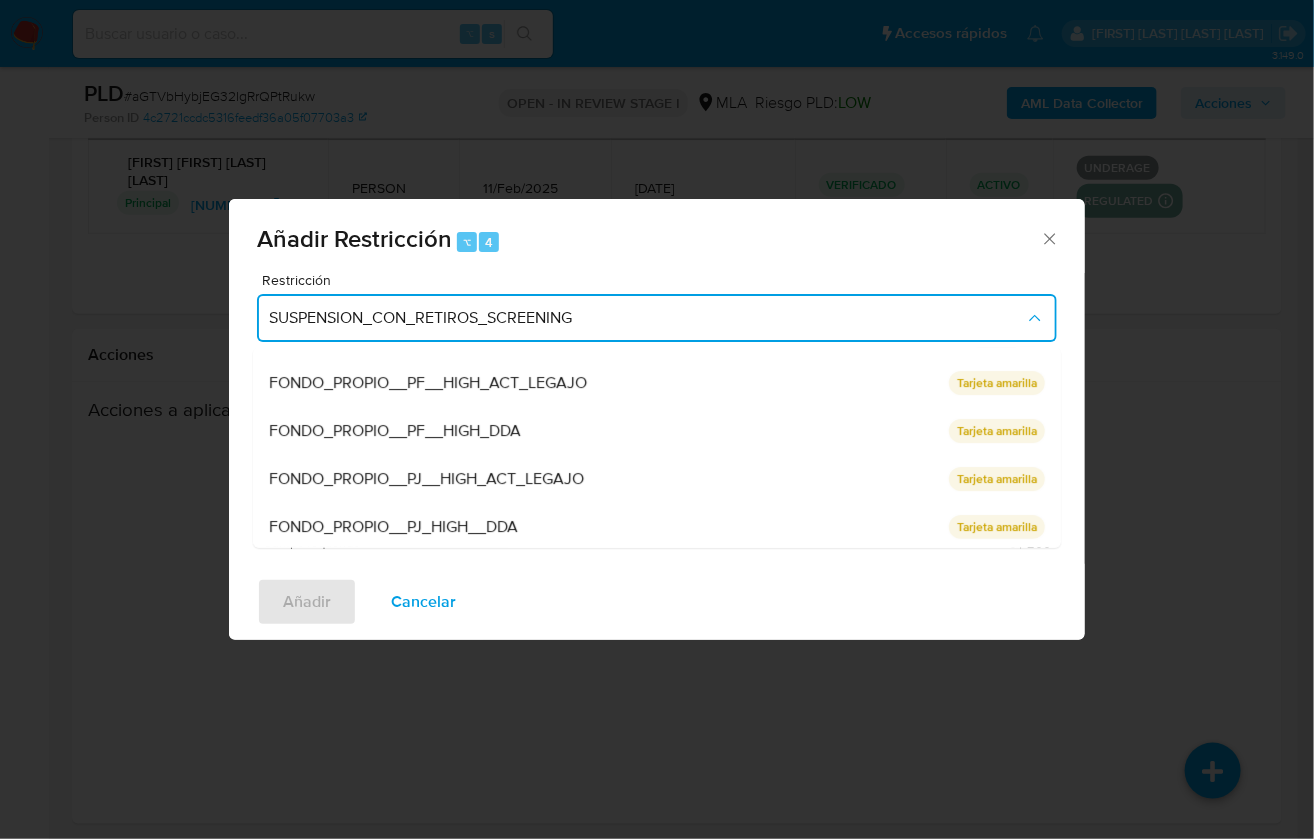 scroll, scrollTop: 327, scrollLeft: 0, axis: vertical 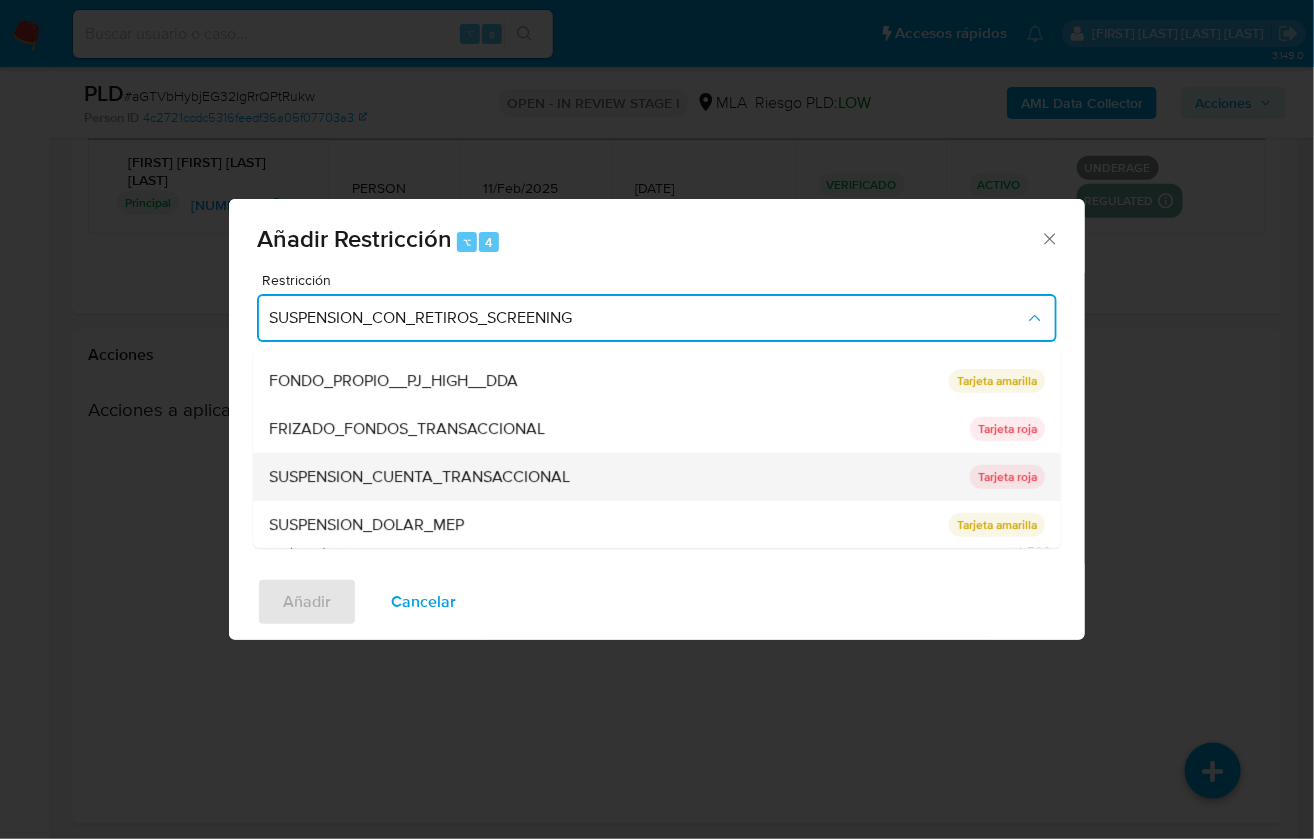 click on "SUSPENSION_CUENTA_TRANSACCIONAL" at bounding box center [613, 477] 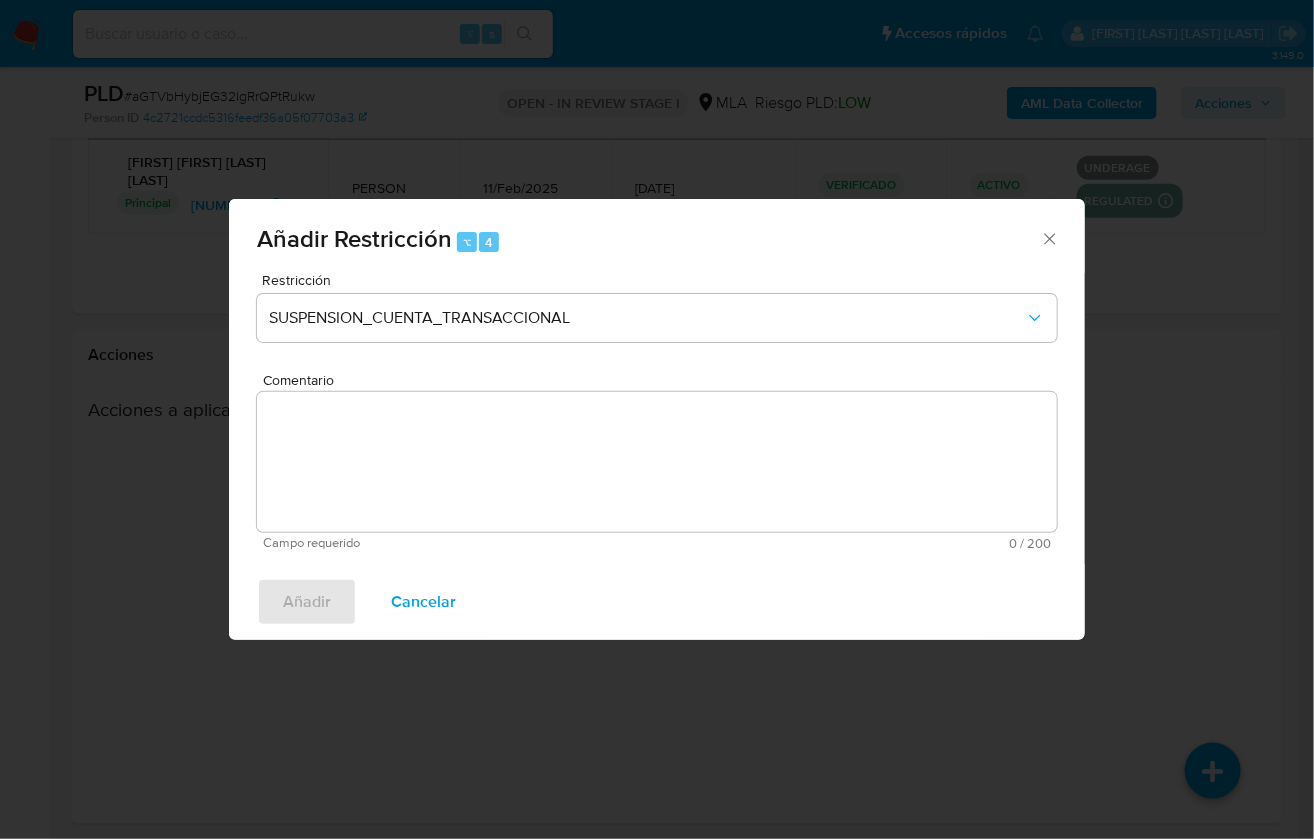 click on "Comentario" at bounding box center [657, 462] 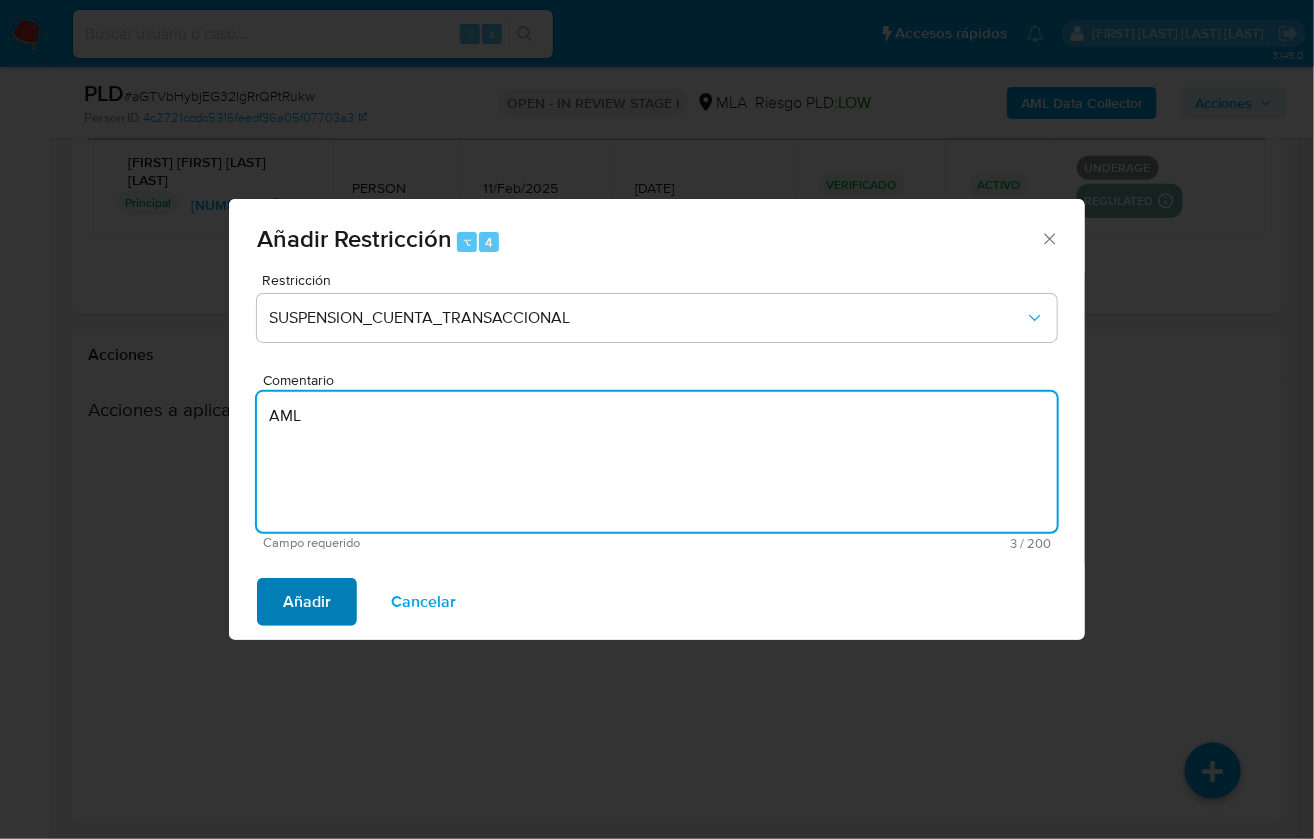 type on "AML" 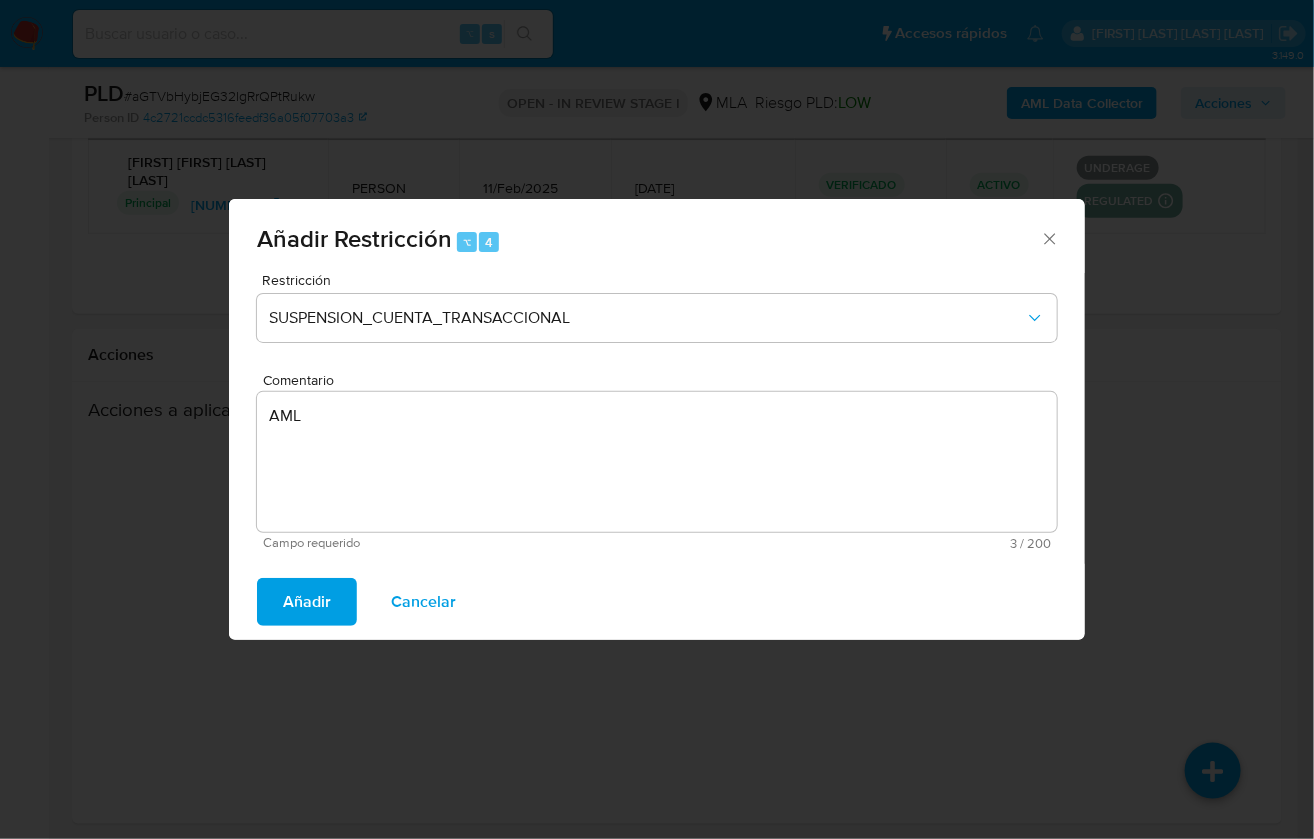 click on "Añadir" at bounding box center [307, 602] 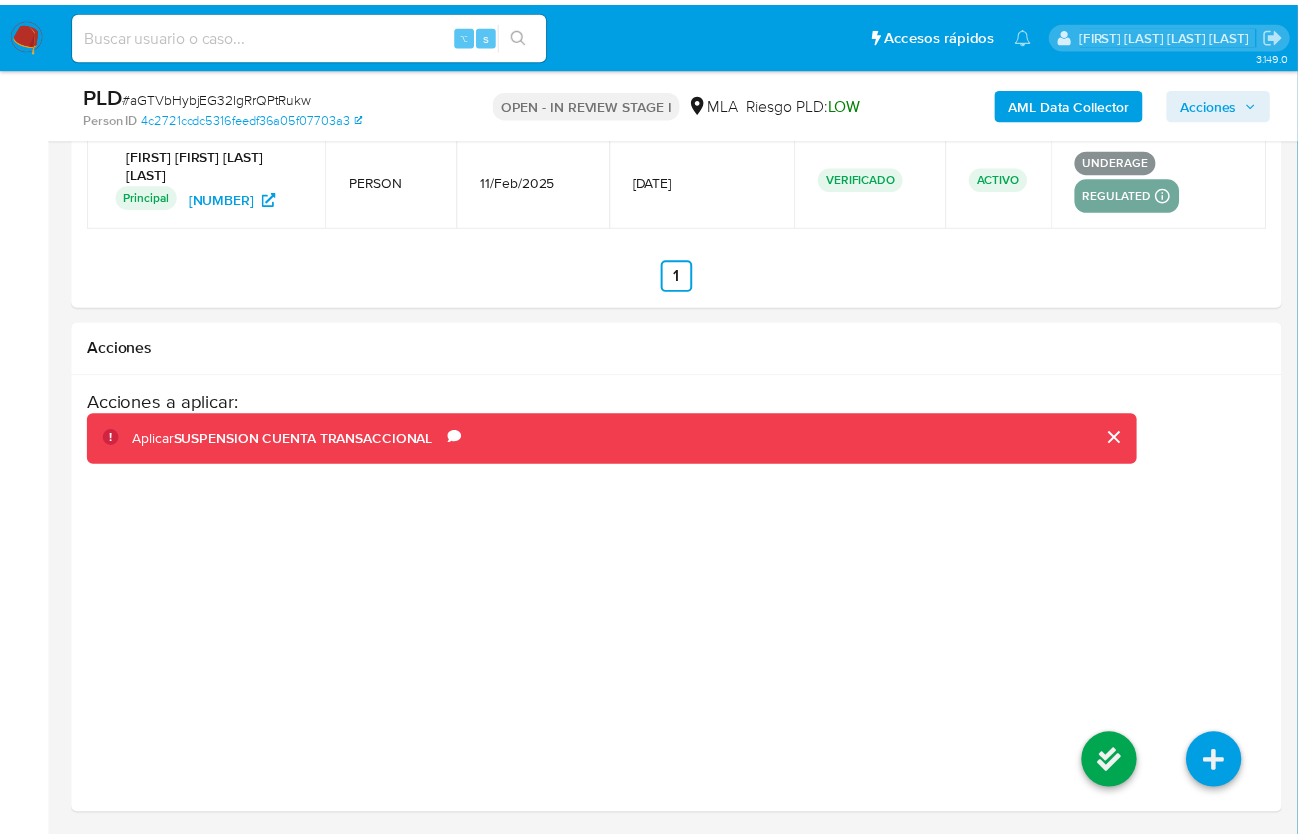 scroll, scrollTop: 3550, scrollLeft: 0, axis: vertical 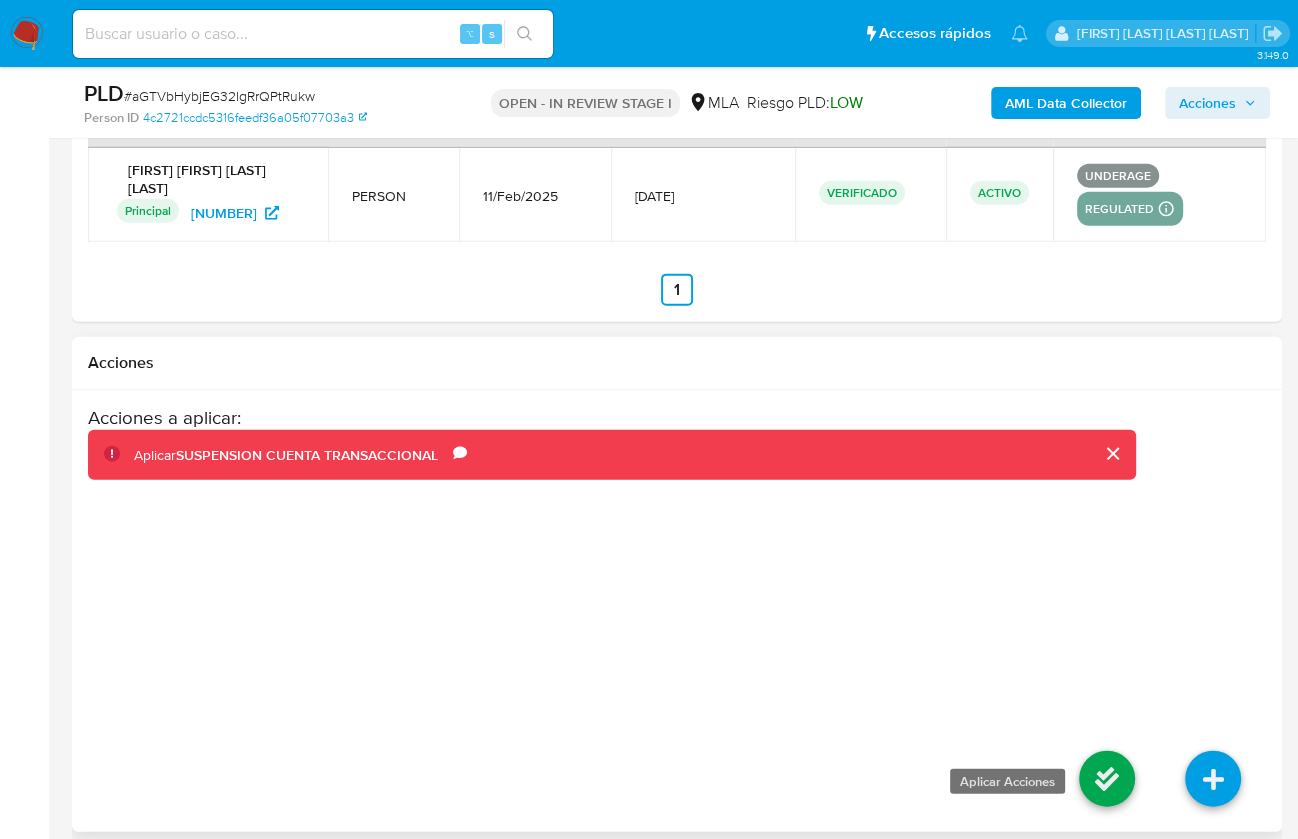 click at bounding box center [1107, 779] 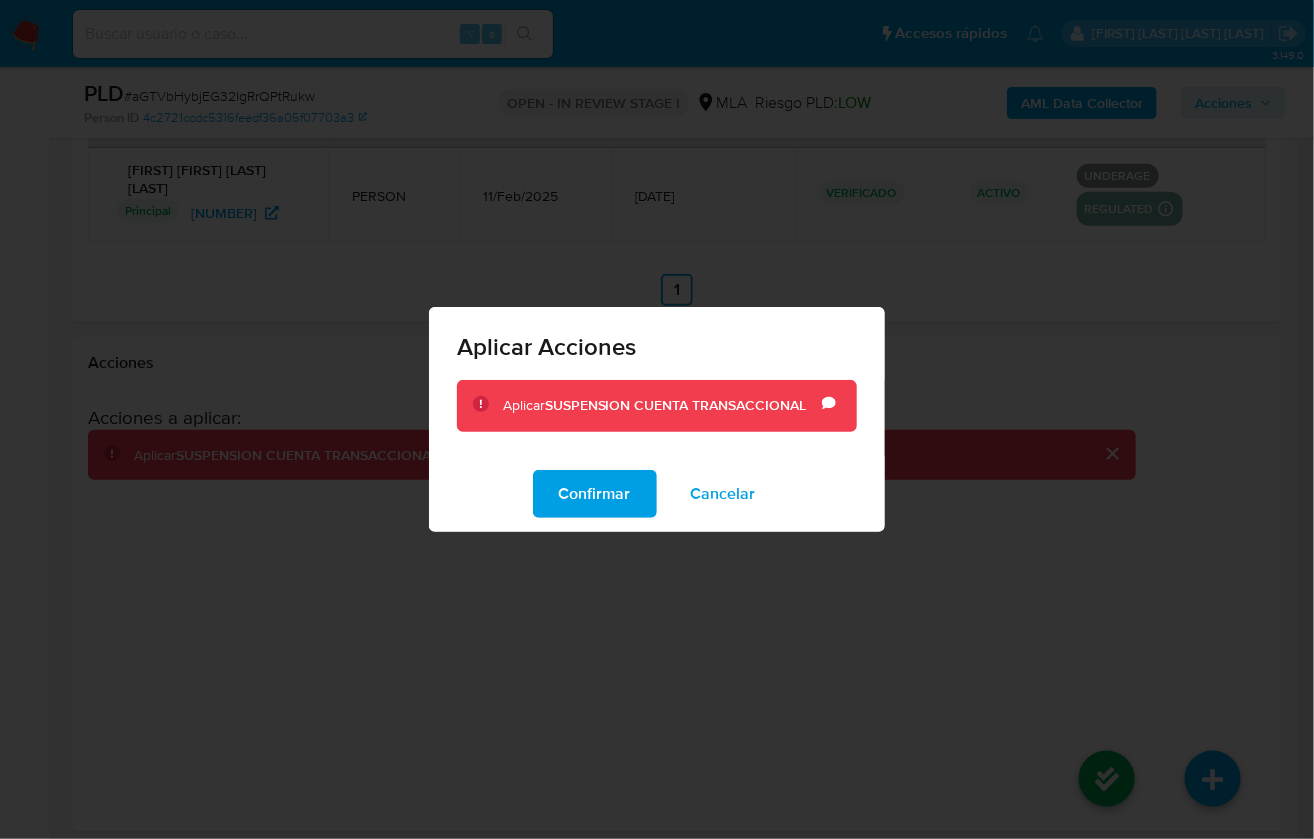 click on "Confirmar" at bounding box center [595, 494] 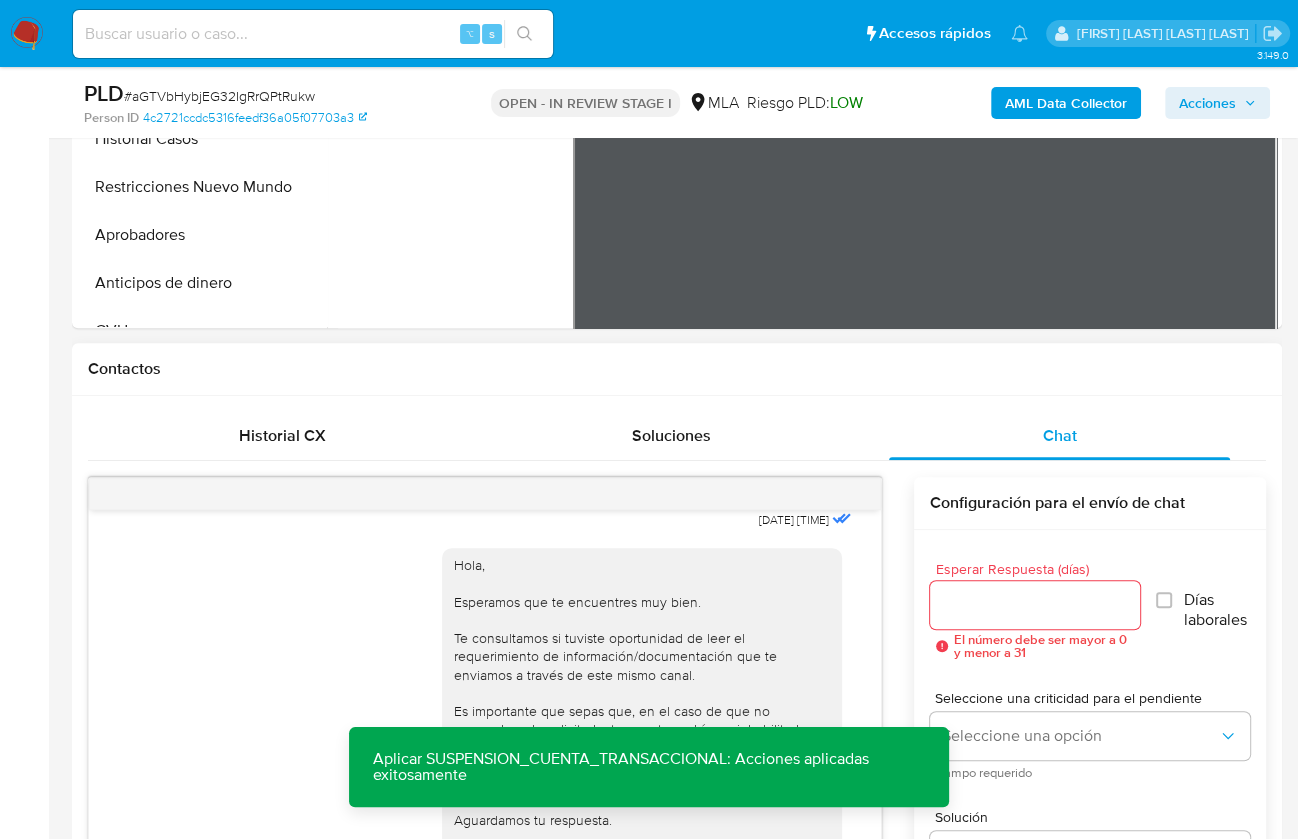 scroll, scrollTop: 416, scrollLeft: 0, axis: vertical 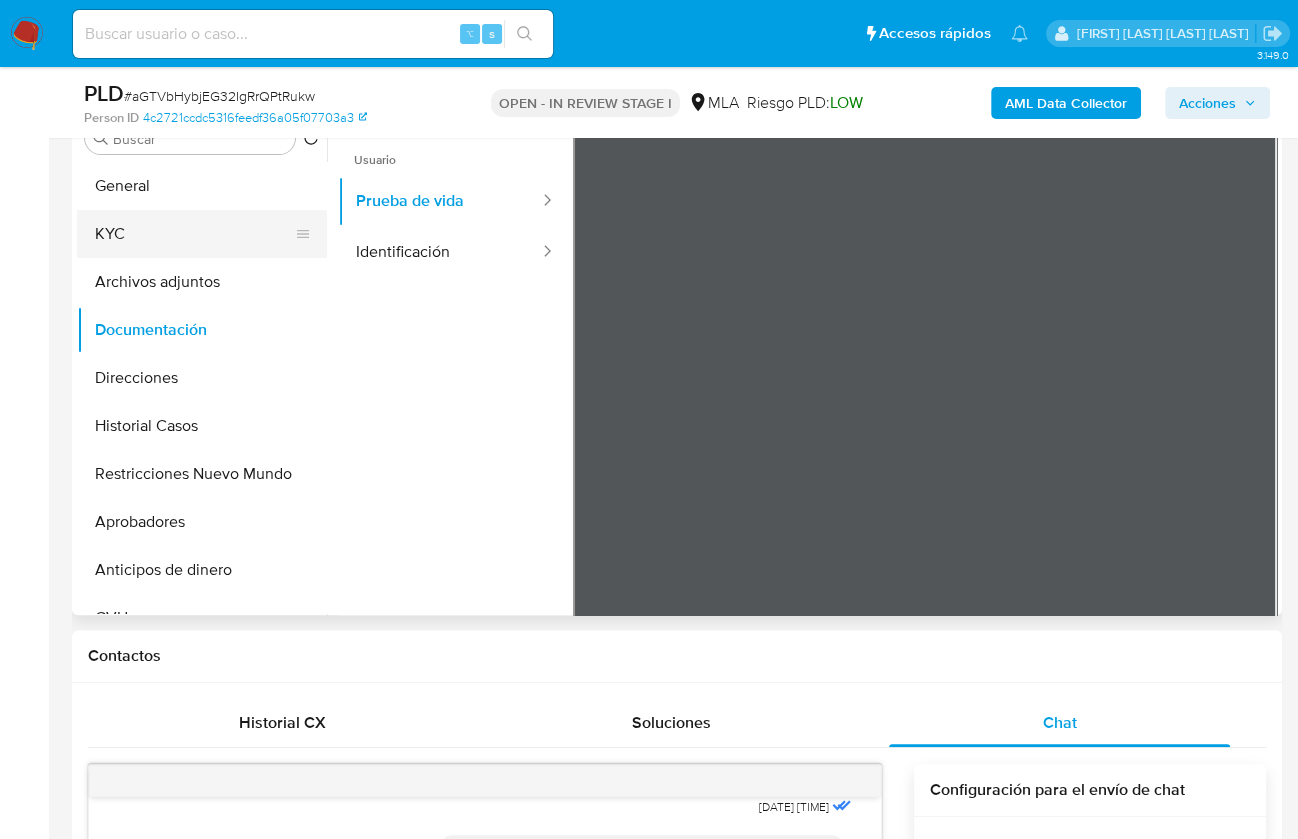 click on "KYC" at bounding box center [194, 234] 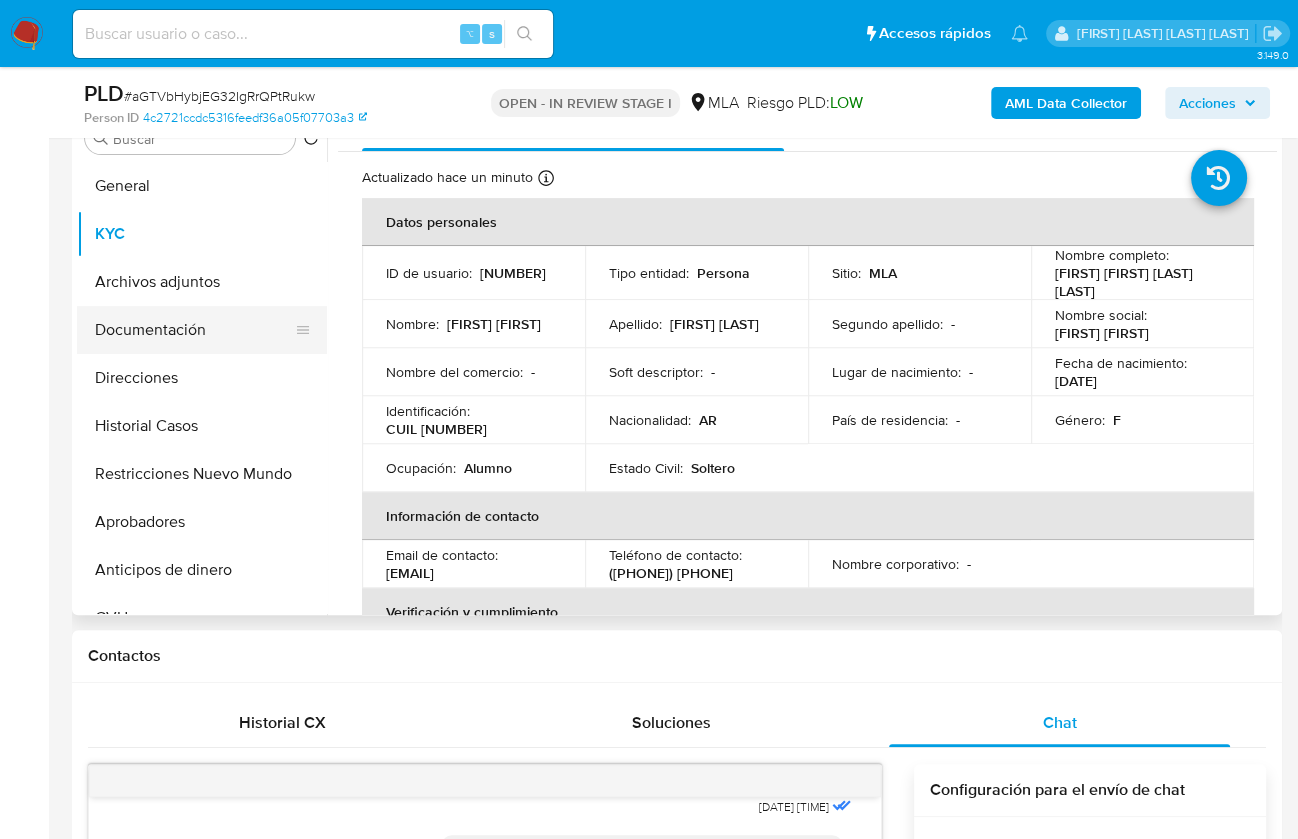 click on "Documentación" at bounding box center (194, 330) 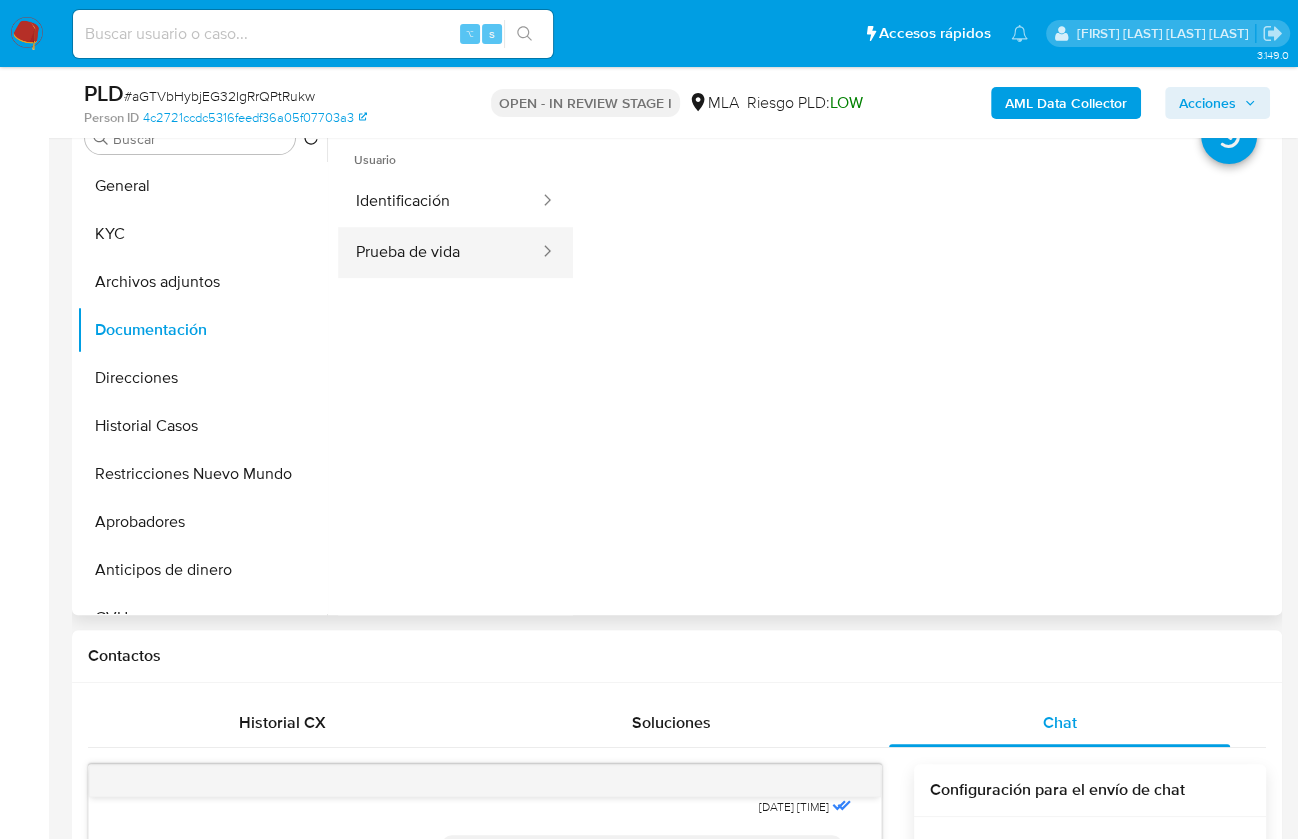 click on "Prueba de vida" at bounding box center [439, 252] 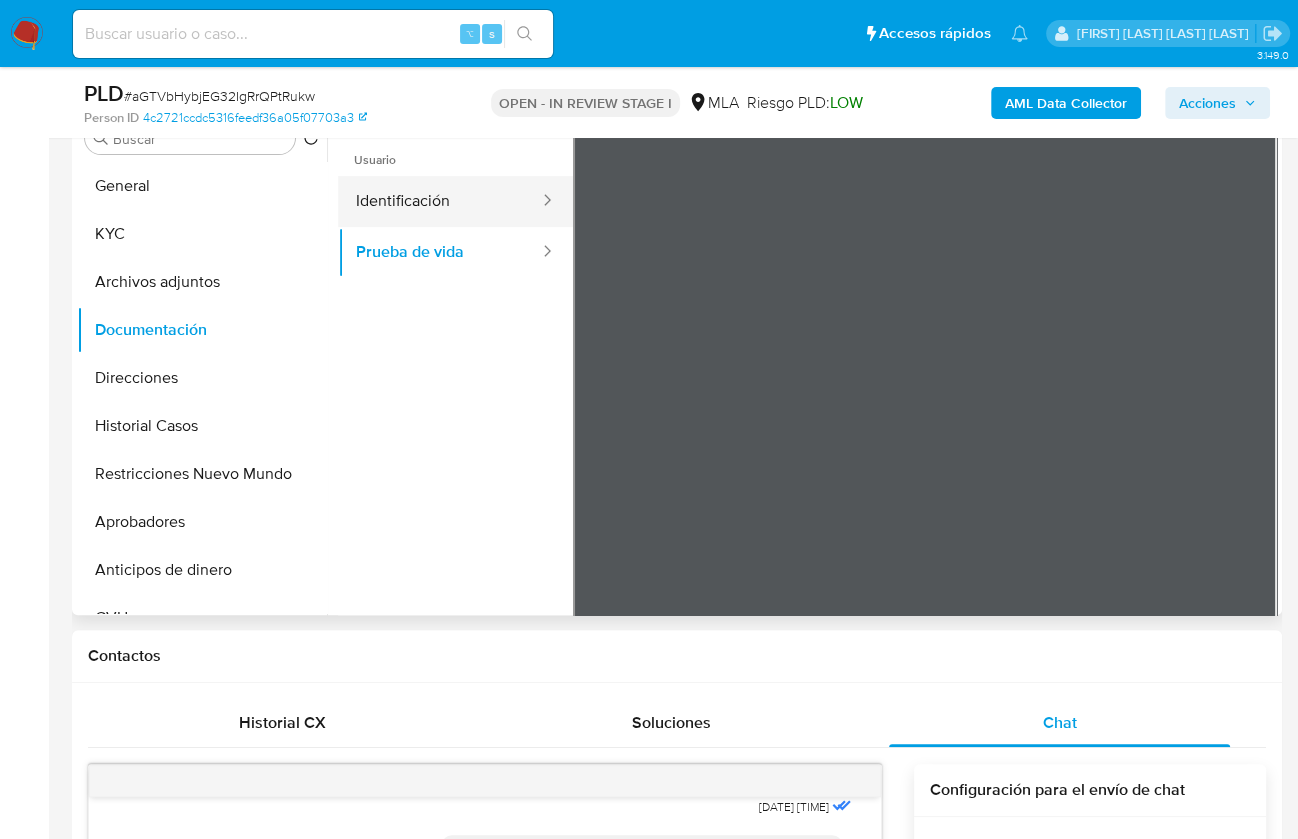 click on "Identificación" at bounding box center (439, 201) 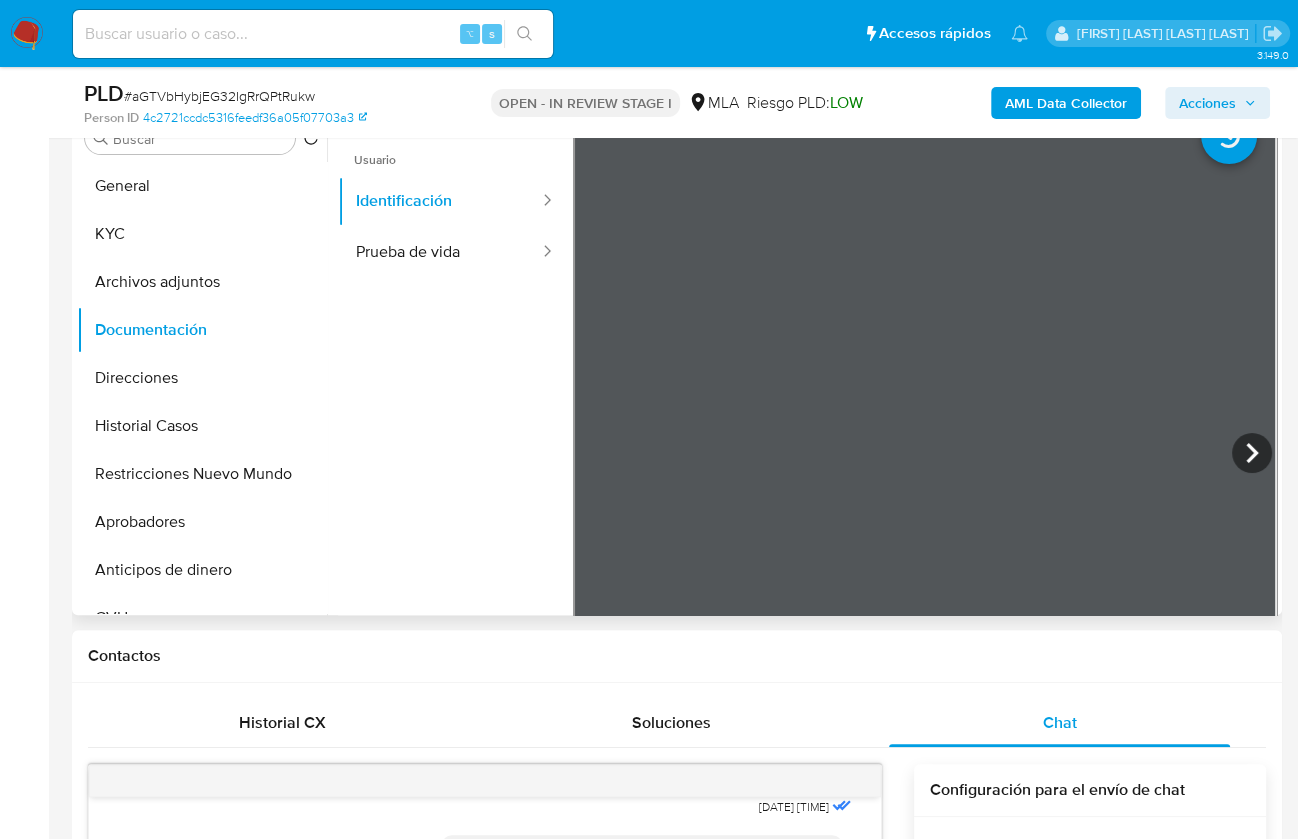 scroll, scrollTop: 4, scrollLeft: 0, axis: vertical 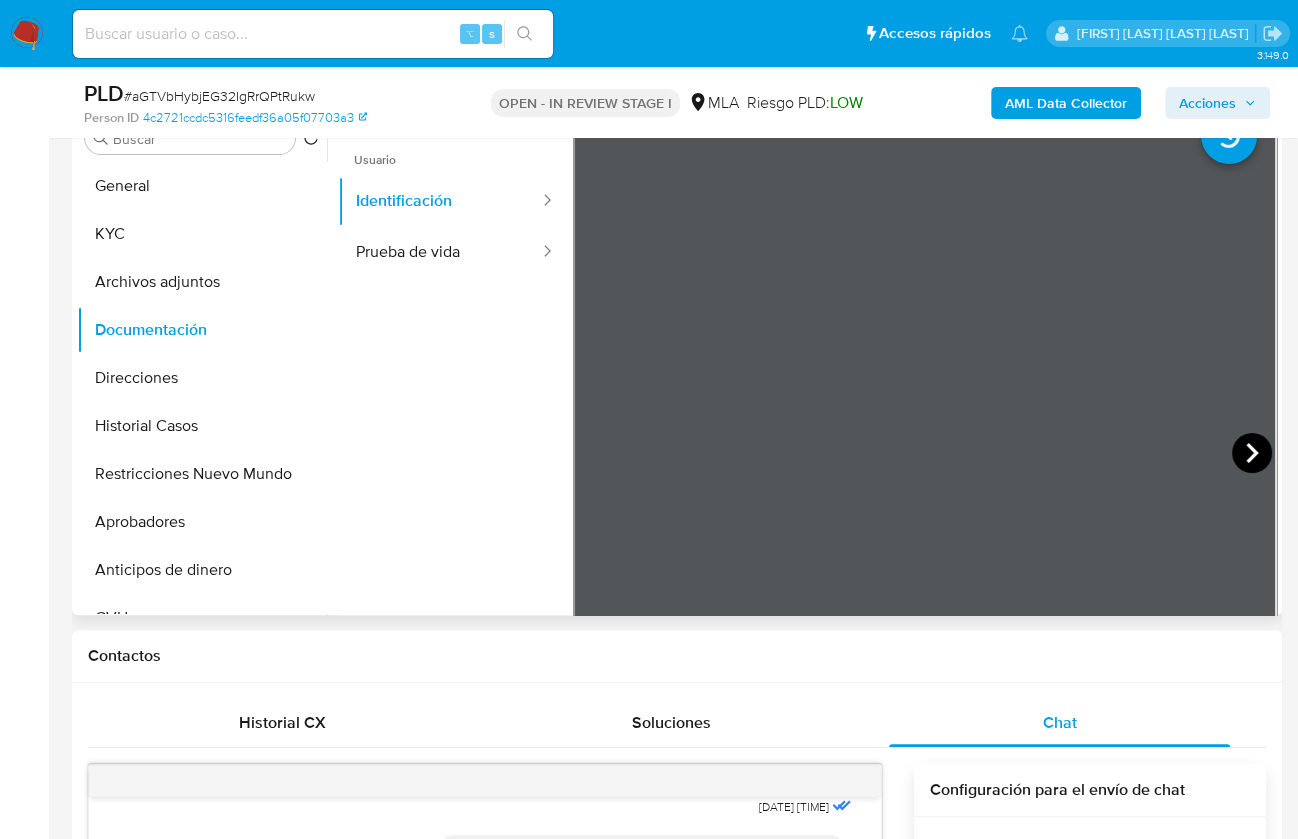 click 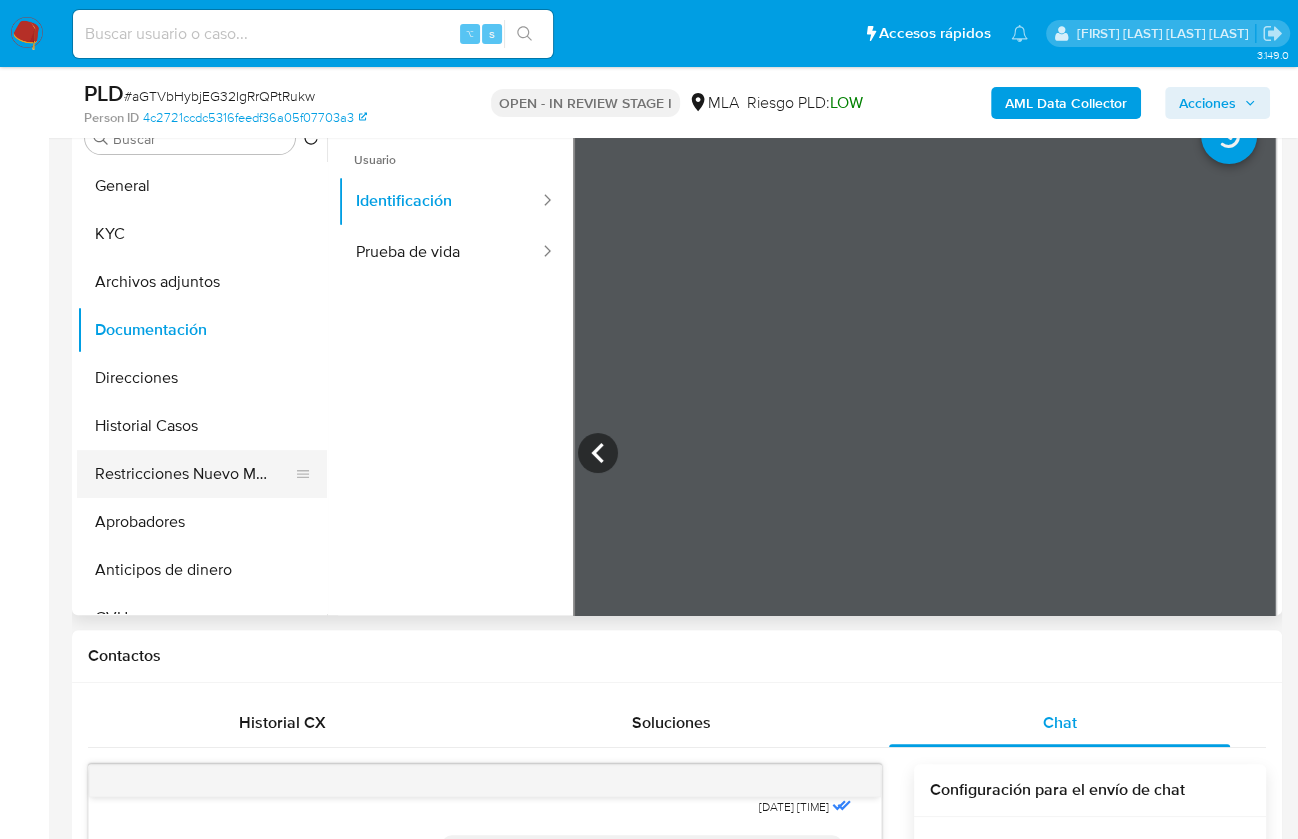 click on "Restricciones Nuevo Mundo" at bounding box center [194, 474] 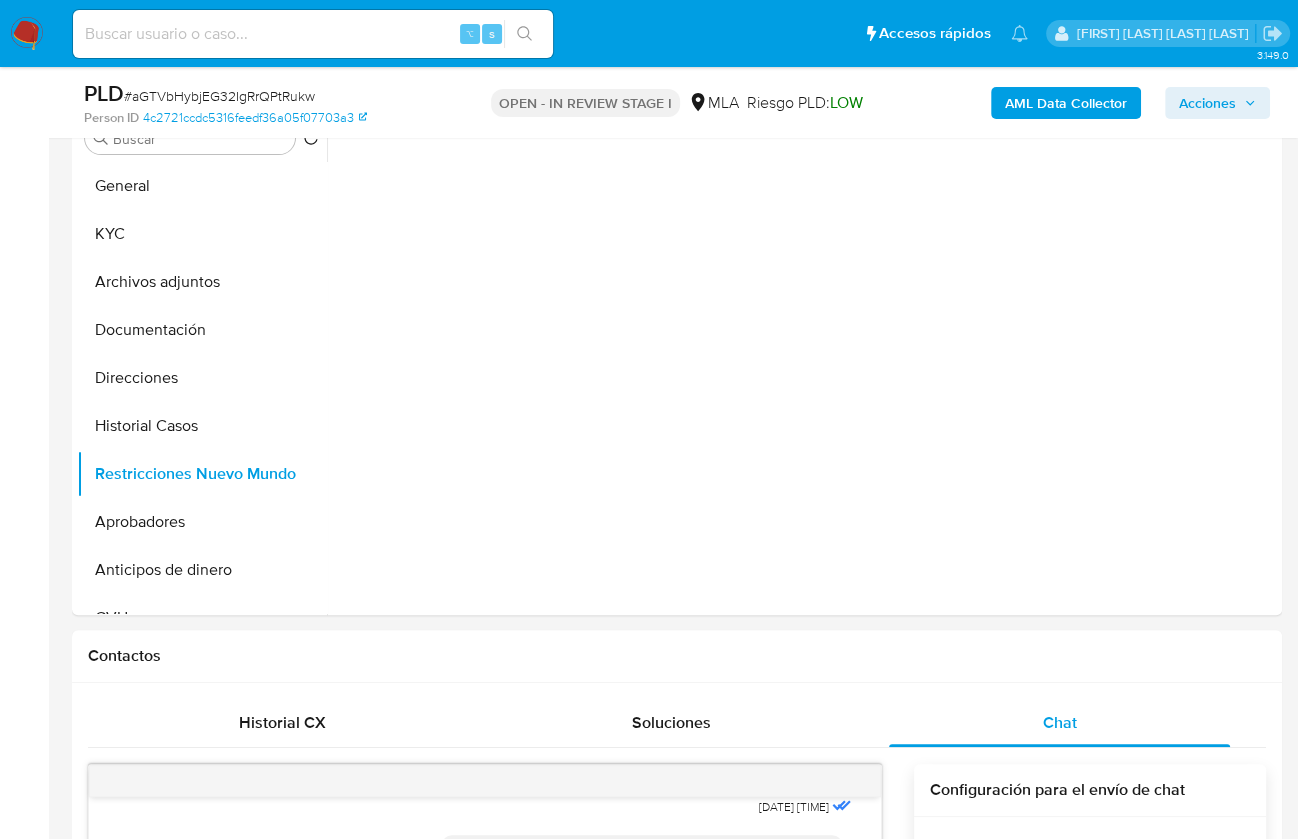 click on "AML Data Collector" at bounding box center [1066, 103] 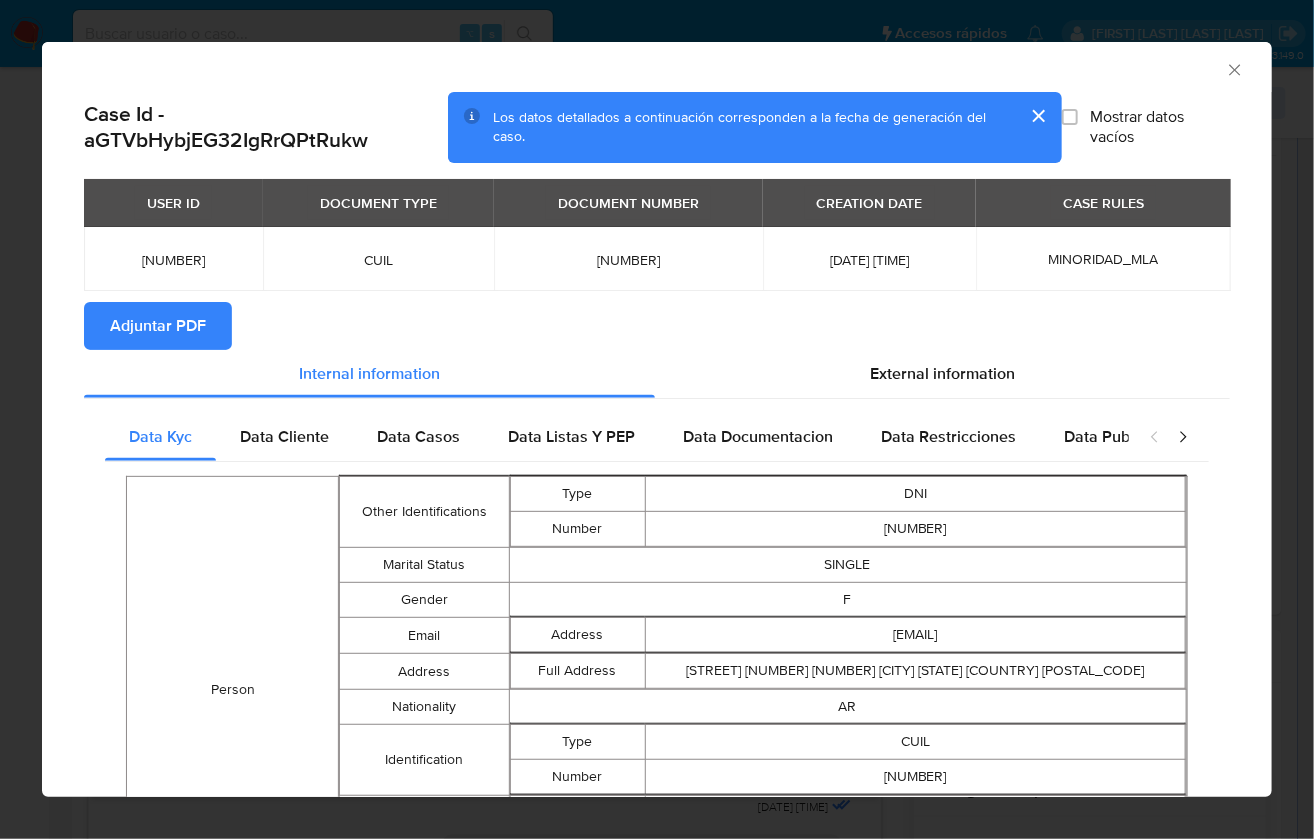 click on "Adjuntar PDF" at bounding box center [158, 326] 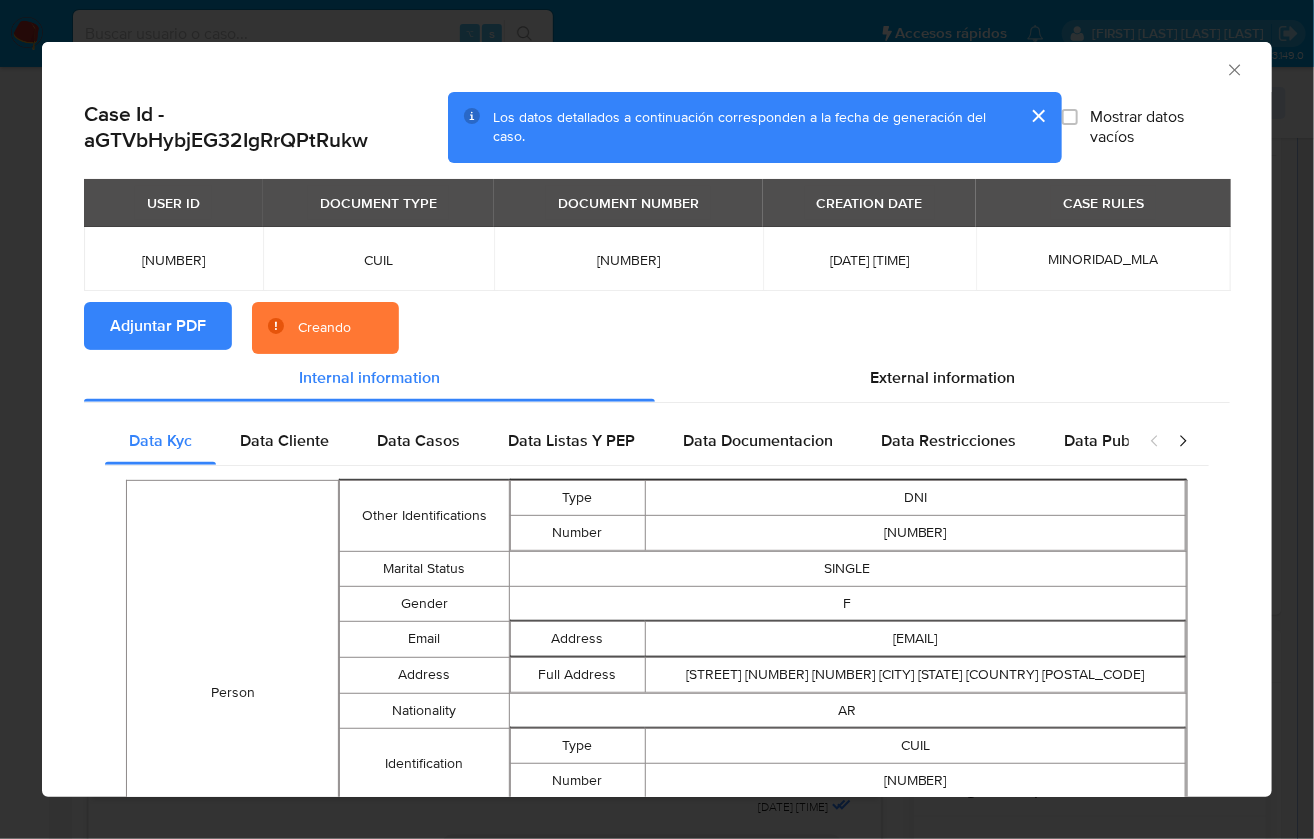 click on "AML Data Collector" at bounding box center [640, 67] 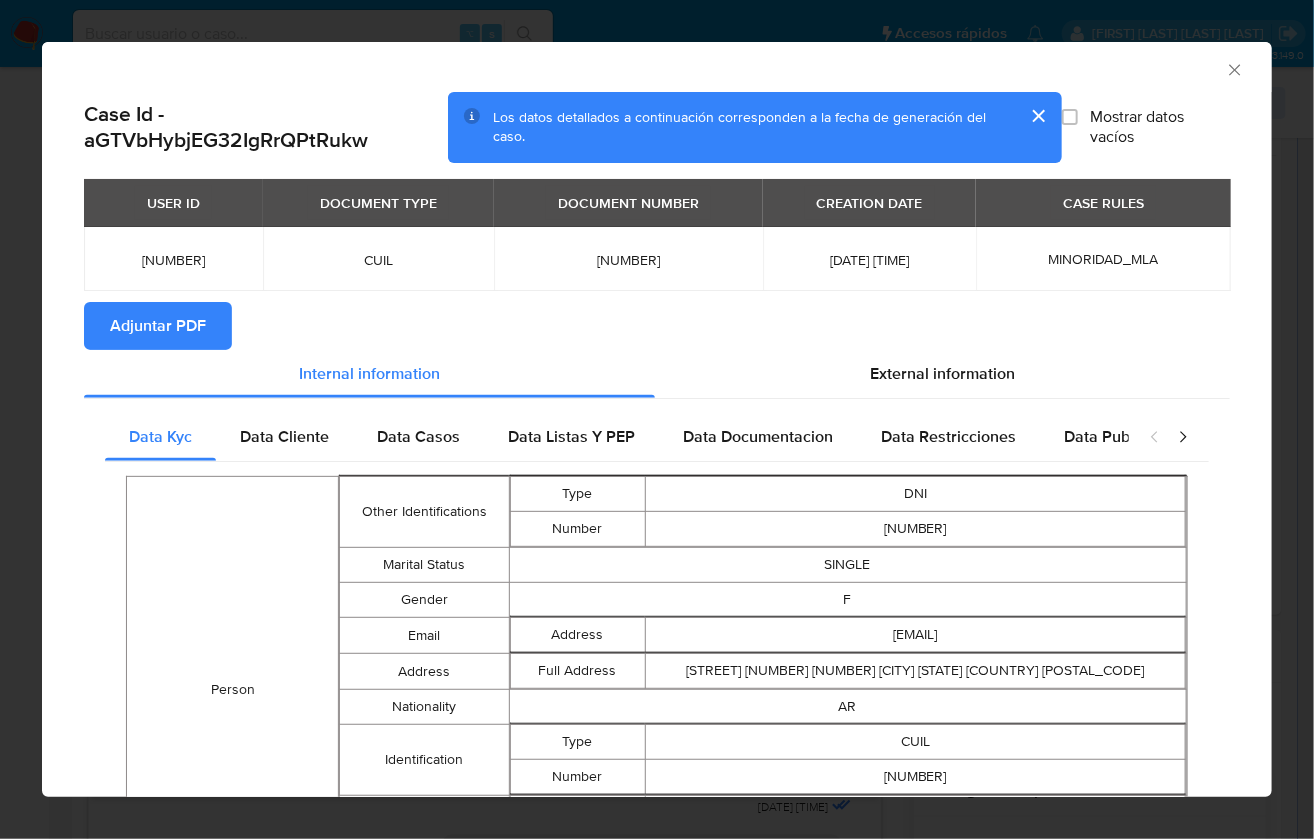 click 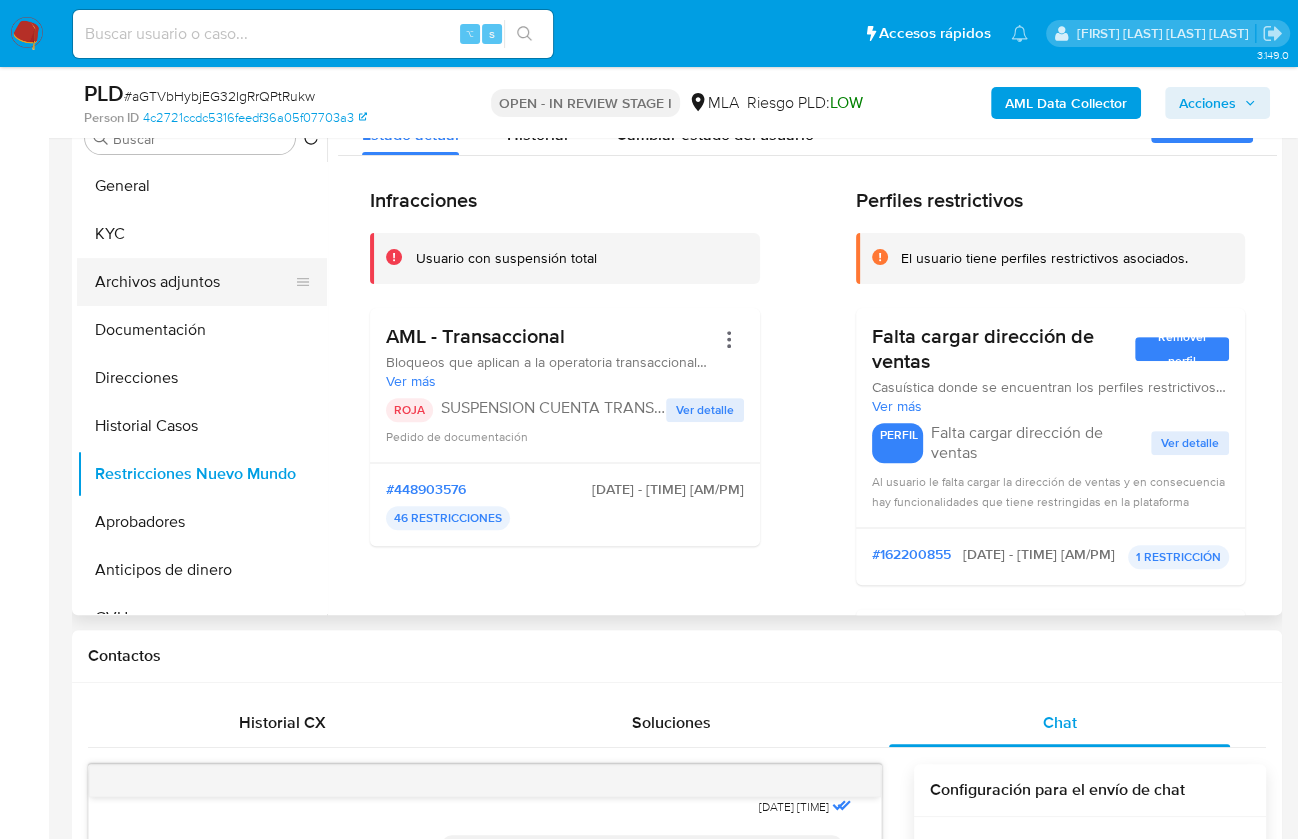 click on "Archivos adjuntos" at bounding box center (194, 282) 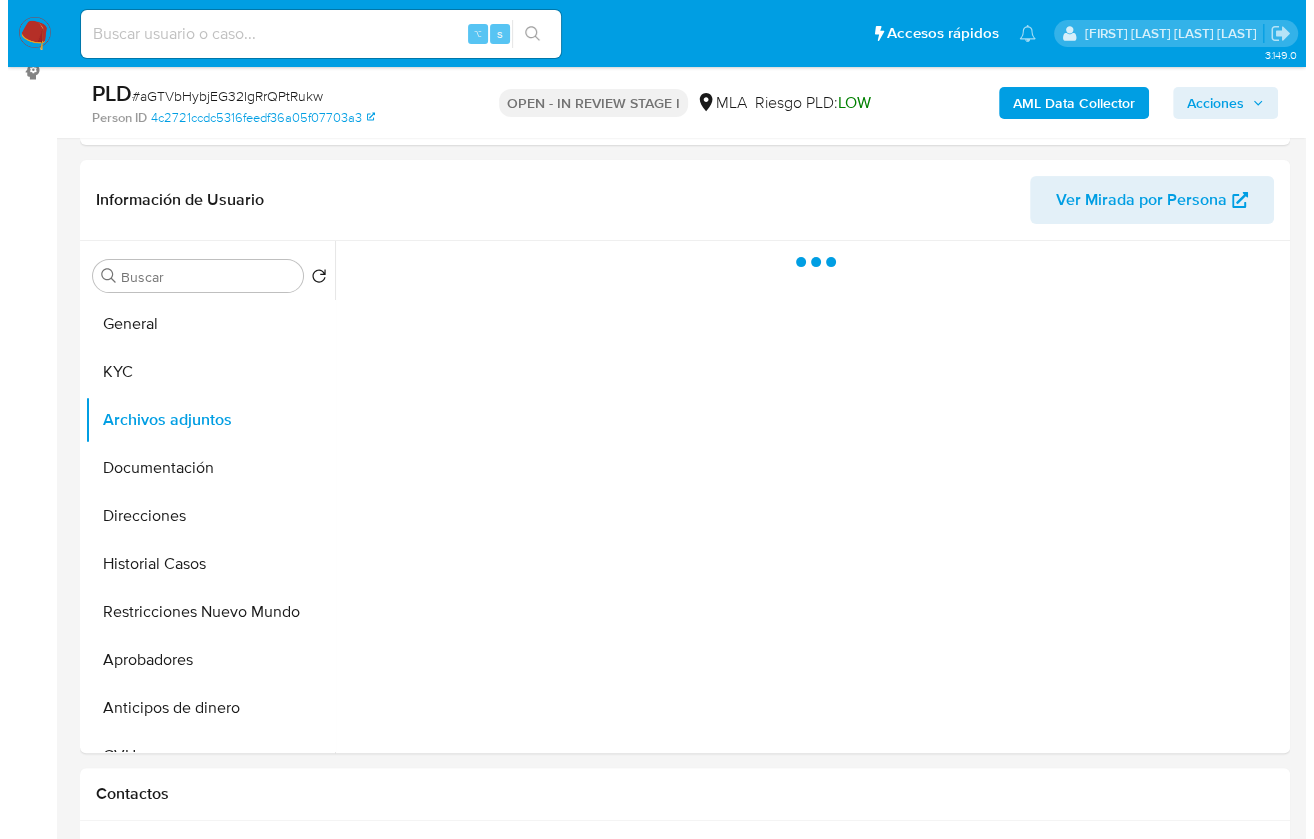 scroll, scrollTop: 271, scrollLeft: 0, axis: vertical 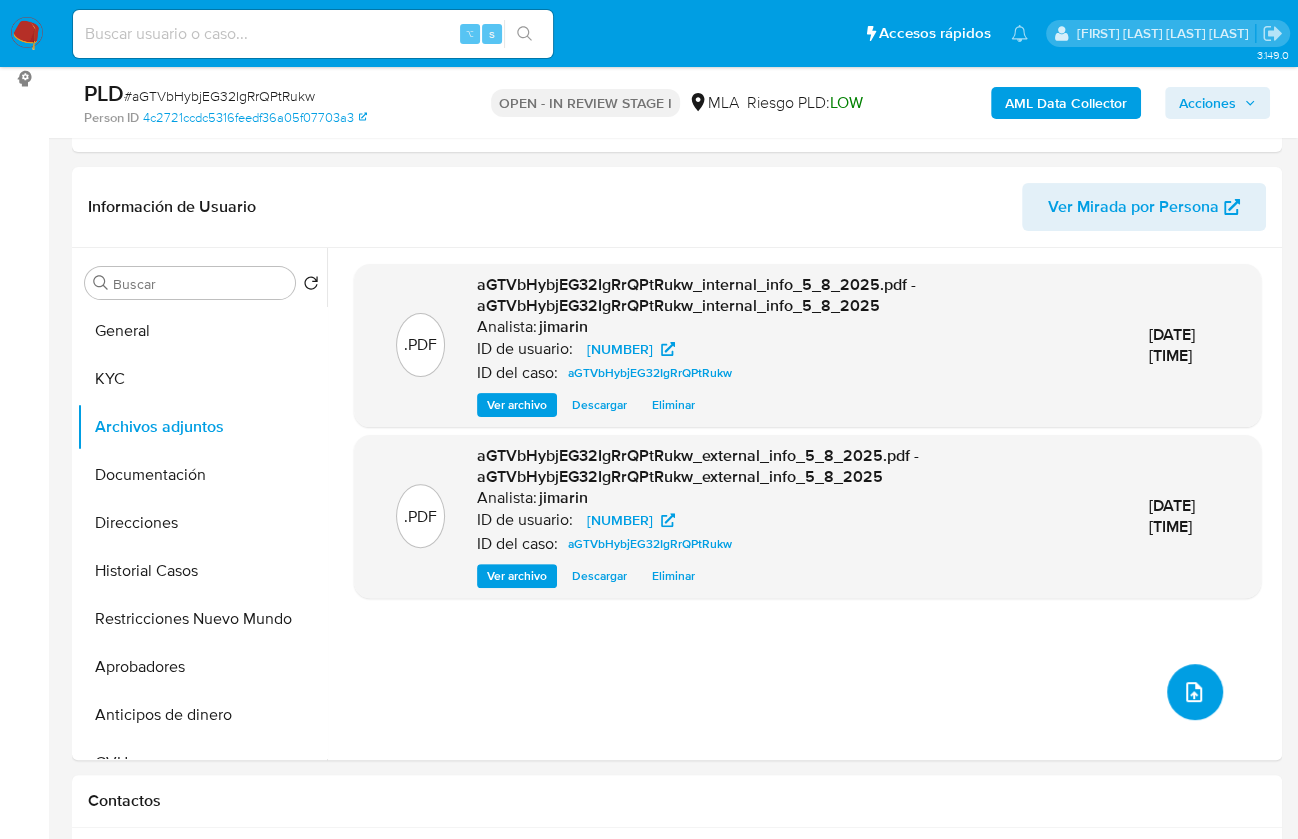 click 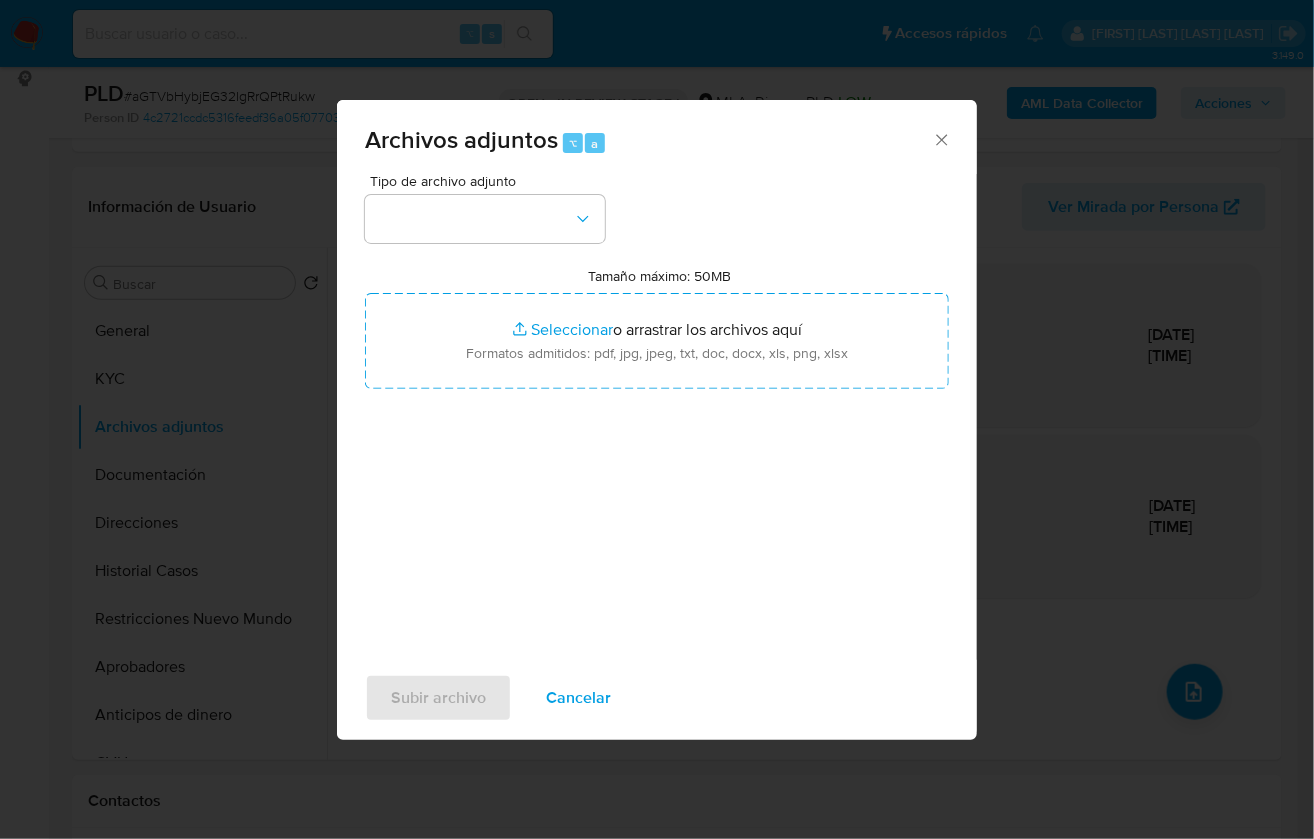 click on "Tipo de archivo adjunto Tamaño máximo: 50MB Seleccionar archivos Seleccionar  o arrastrar los archivos aquí Formatos admitidos: pdf, jpg, jpeg, txt, doc, docx, xls, png, xlsx" at bounding box center (657, 410) 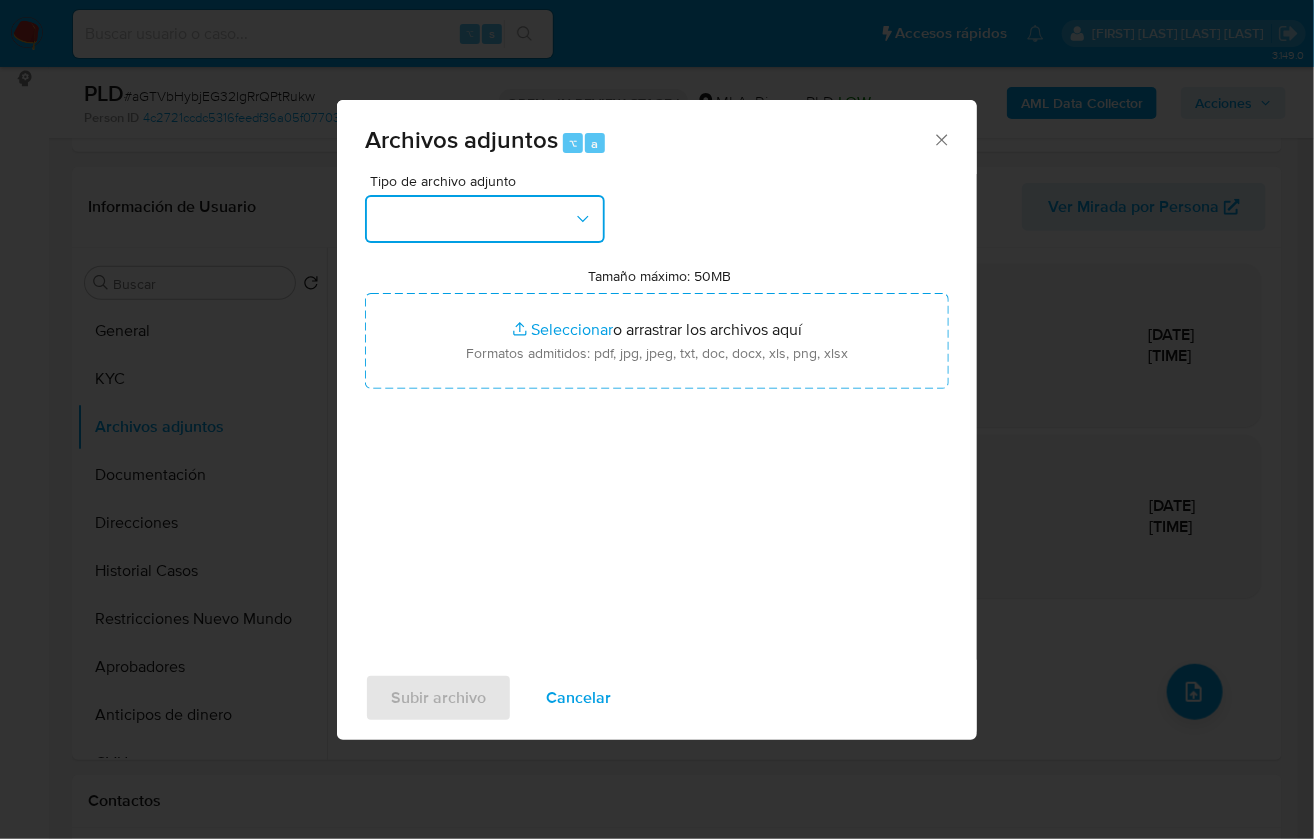 click at bounding box center (485, 219) 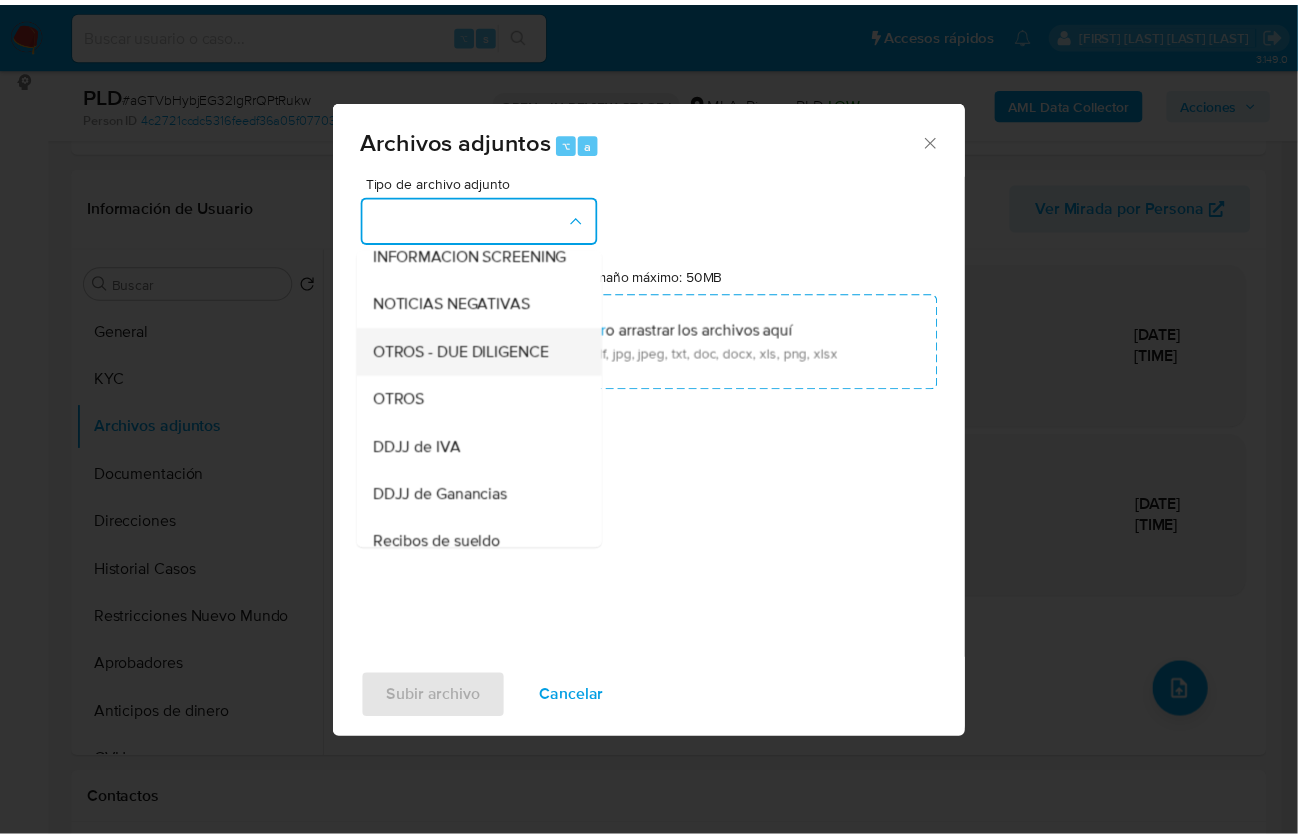 scroll, scrollTop: 312, scrollLeft: 0, axis: vertical 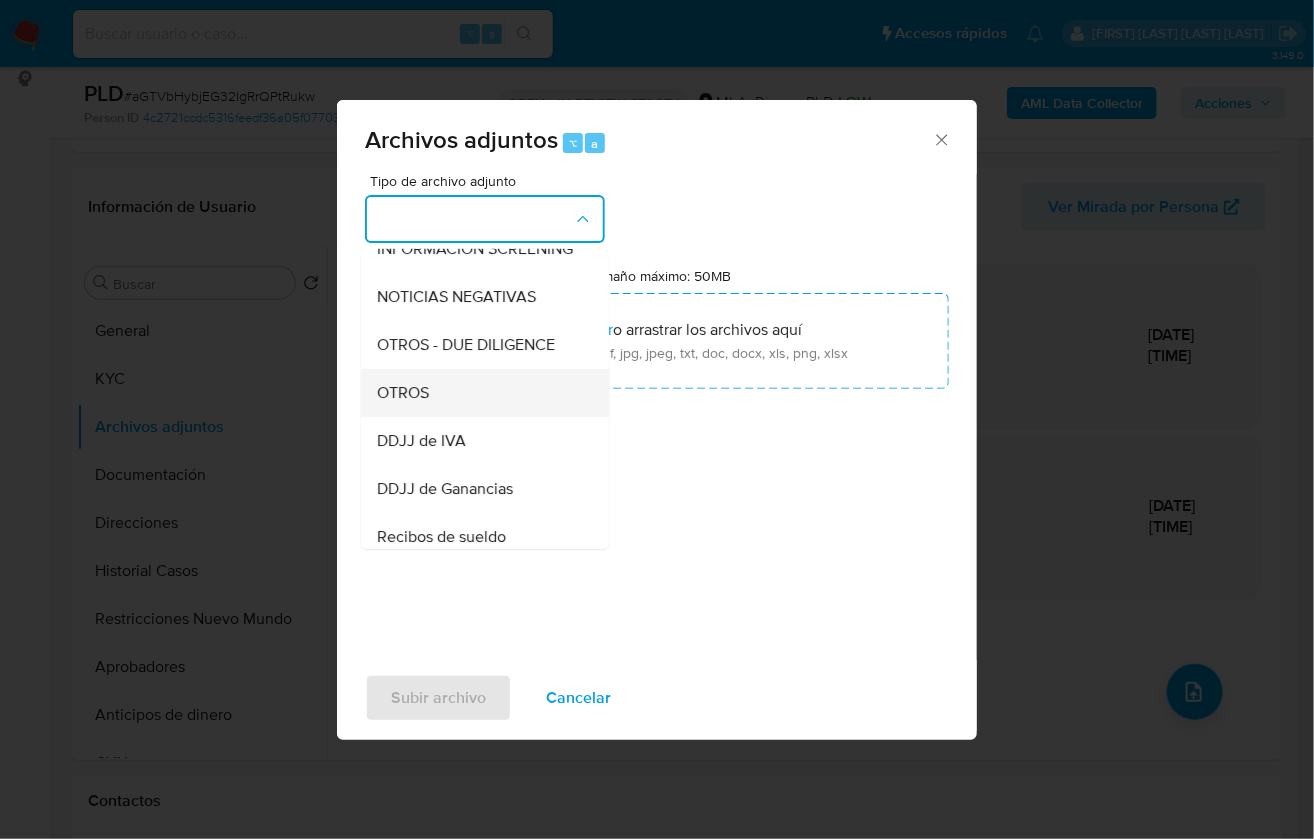 click on "OTROS" at bounding box center [479, 393] 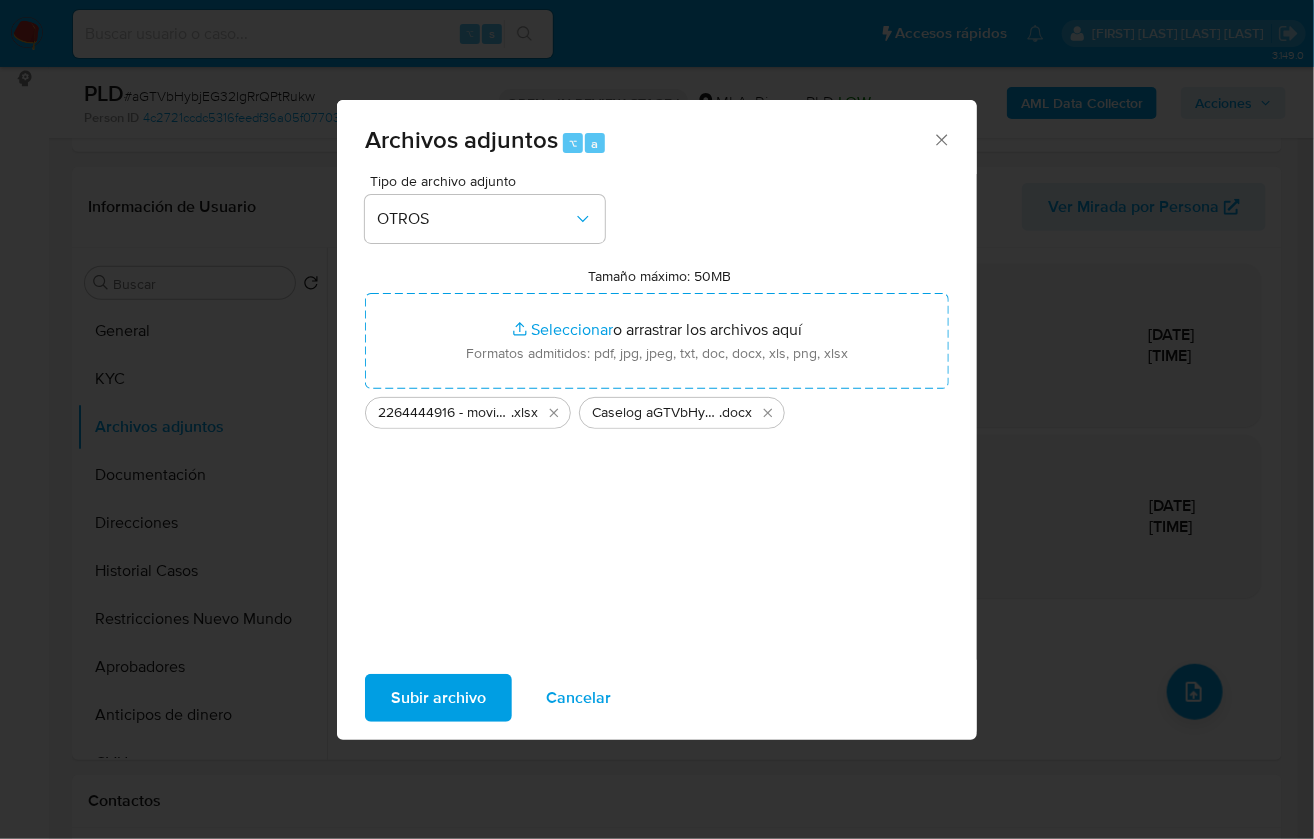 click on "Subir archivo" at bounding box center (438, 698) 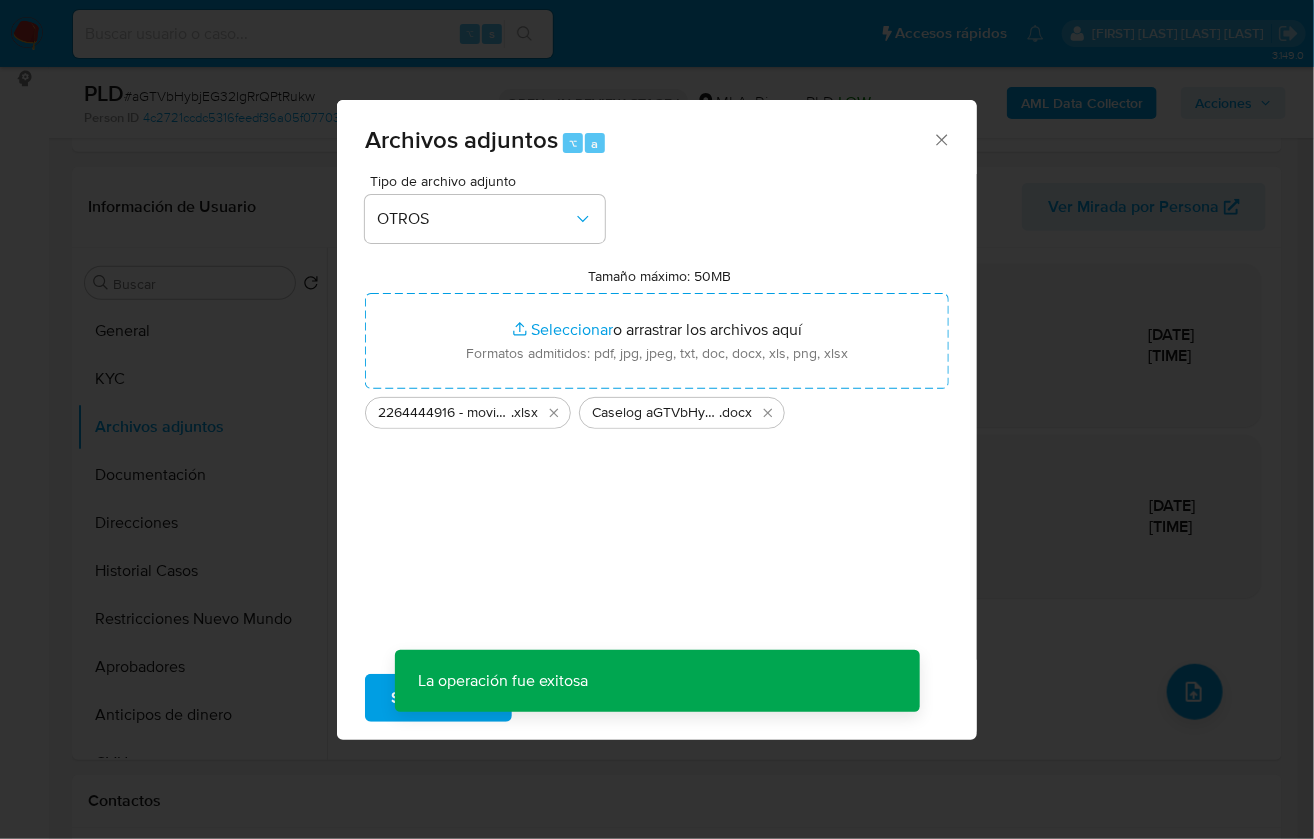 click on "Archivos adjuntos ⌥ a Tipo de archivo adjunto OTROS Tamaño máximo: 50MB Seleccionar archivos Seleccionar  o arrastrar los archivos aquí Formatos admitidos: pdf, jpg, jpeg, txt, doc, docx, xls, png, xlsx 2264444916 - movimientos .xlsx Caselog aGTVbHybjEG32IgRrQPtRukw_2025_07_17_18_24_47 .docx La operación fue exitosa La operación fue exitosa Subir archivo Cancelar" at bounding box center [657, 419] 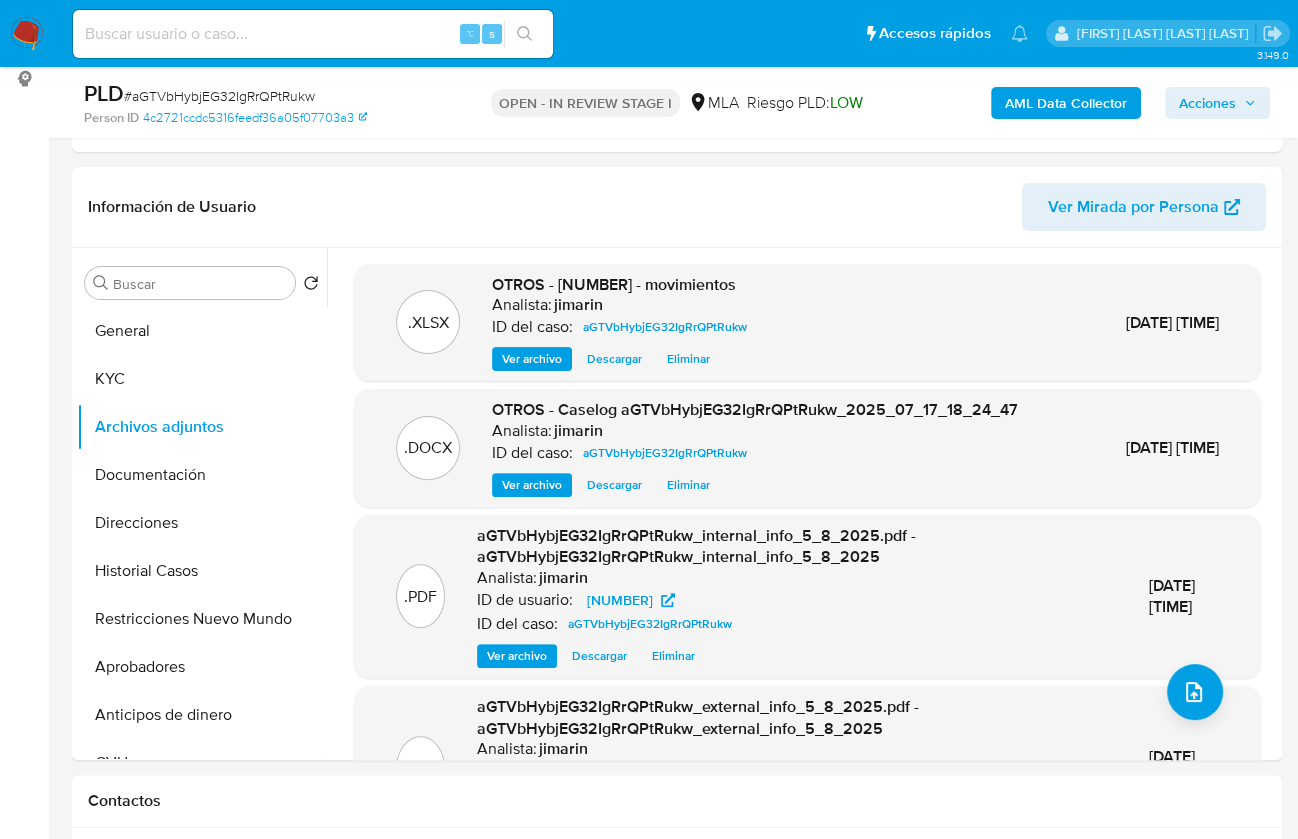 click 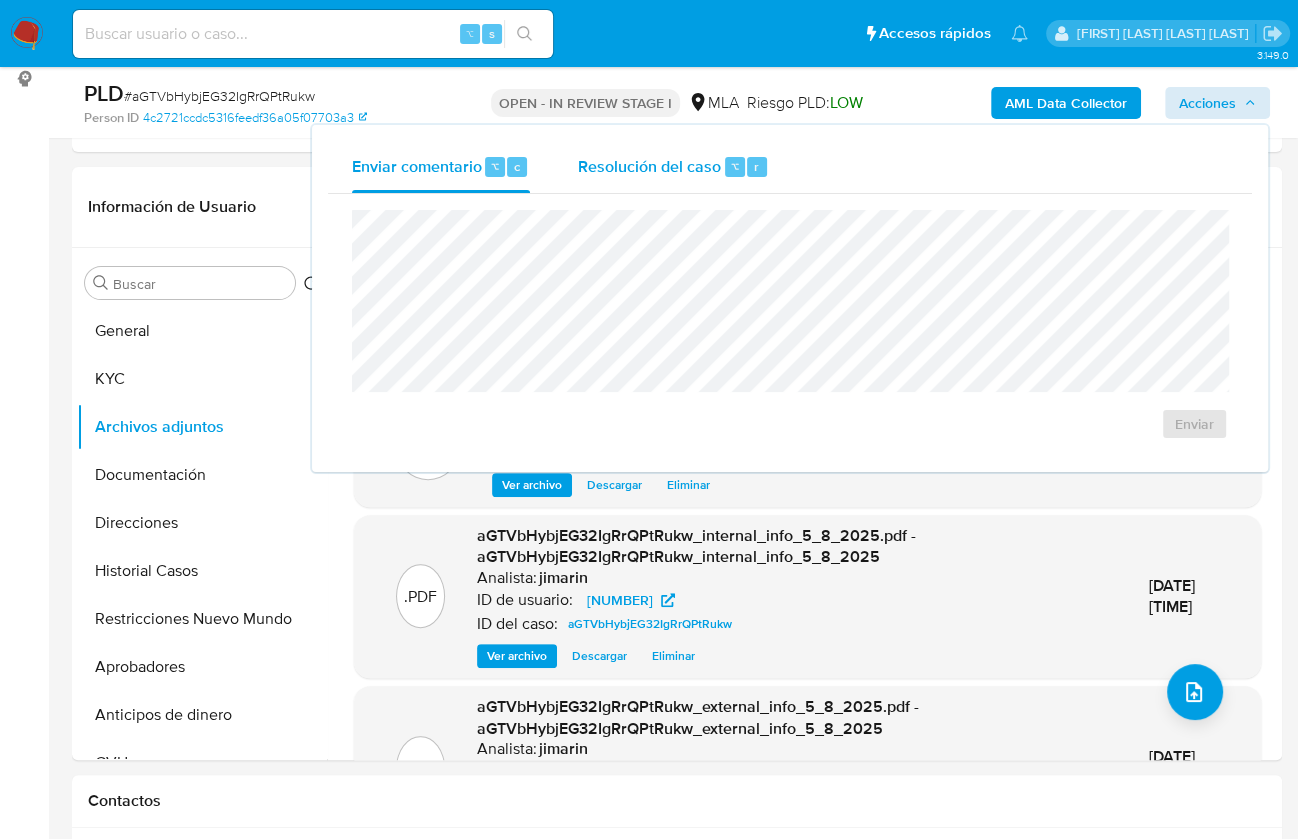 click on "Resolución del caso" at bounding box center [649, 165] 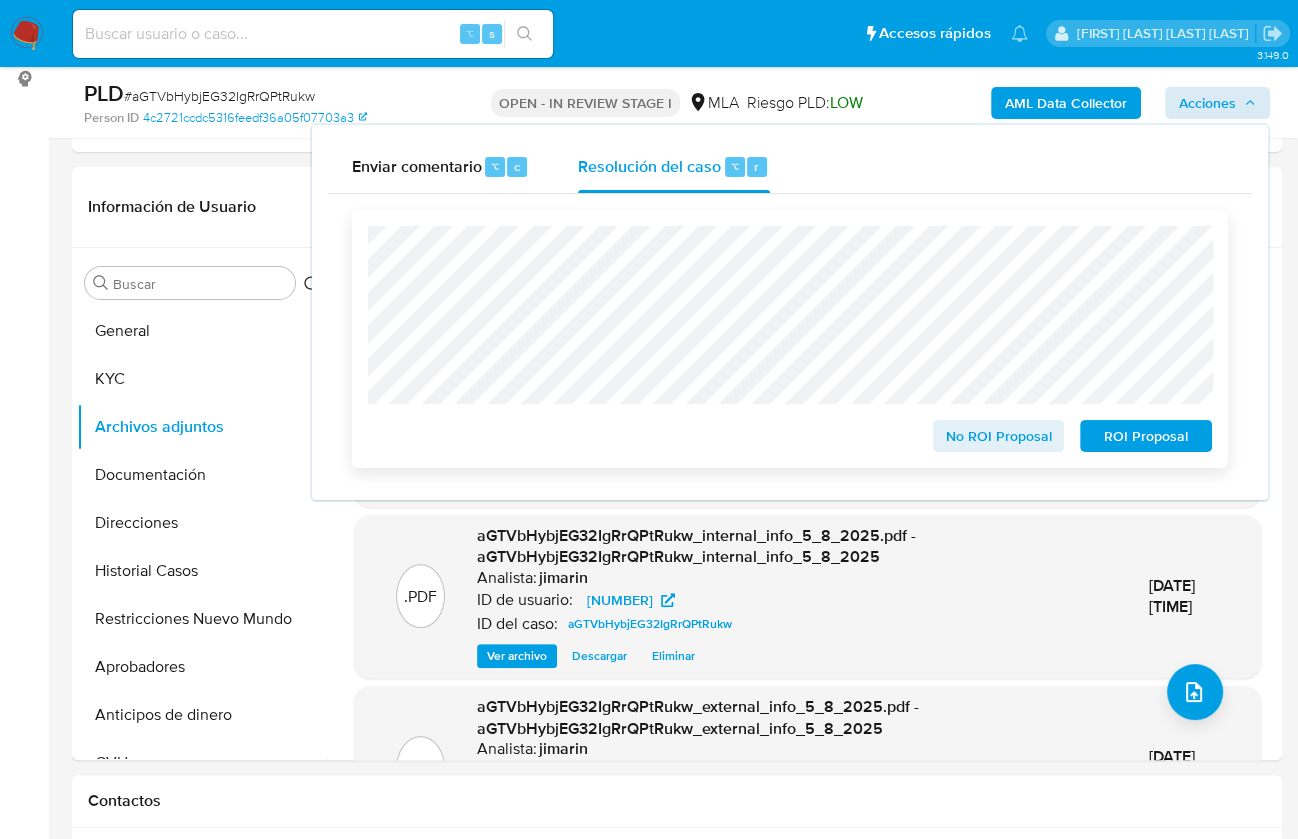 click on "ROI Proposal" at bounding box center [1146, 436] 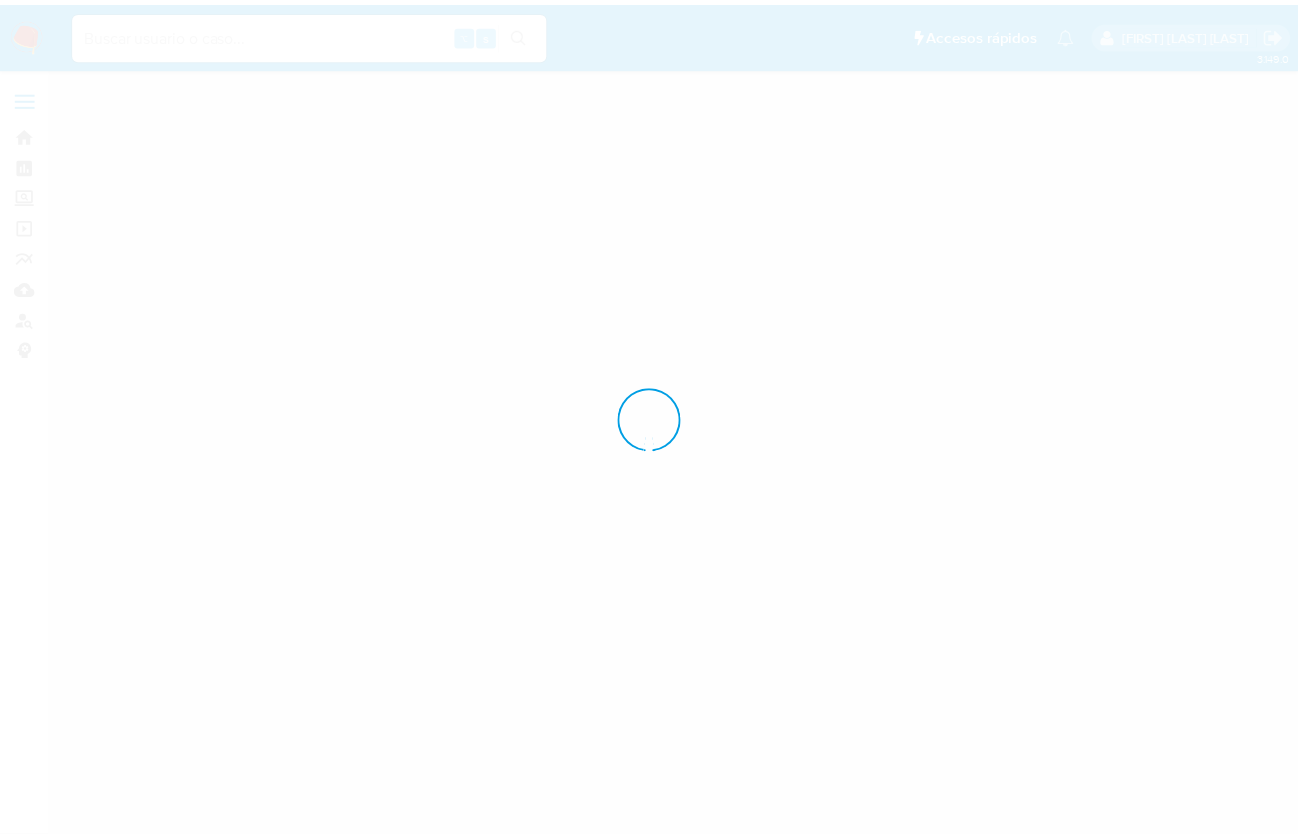 scroll, scrollTop: 0, scrollLeft: 0, axis: both 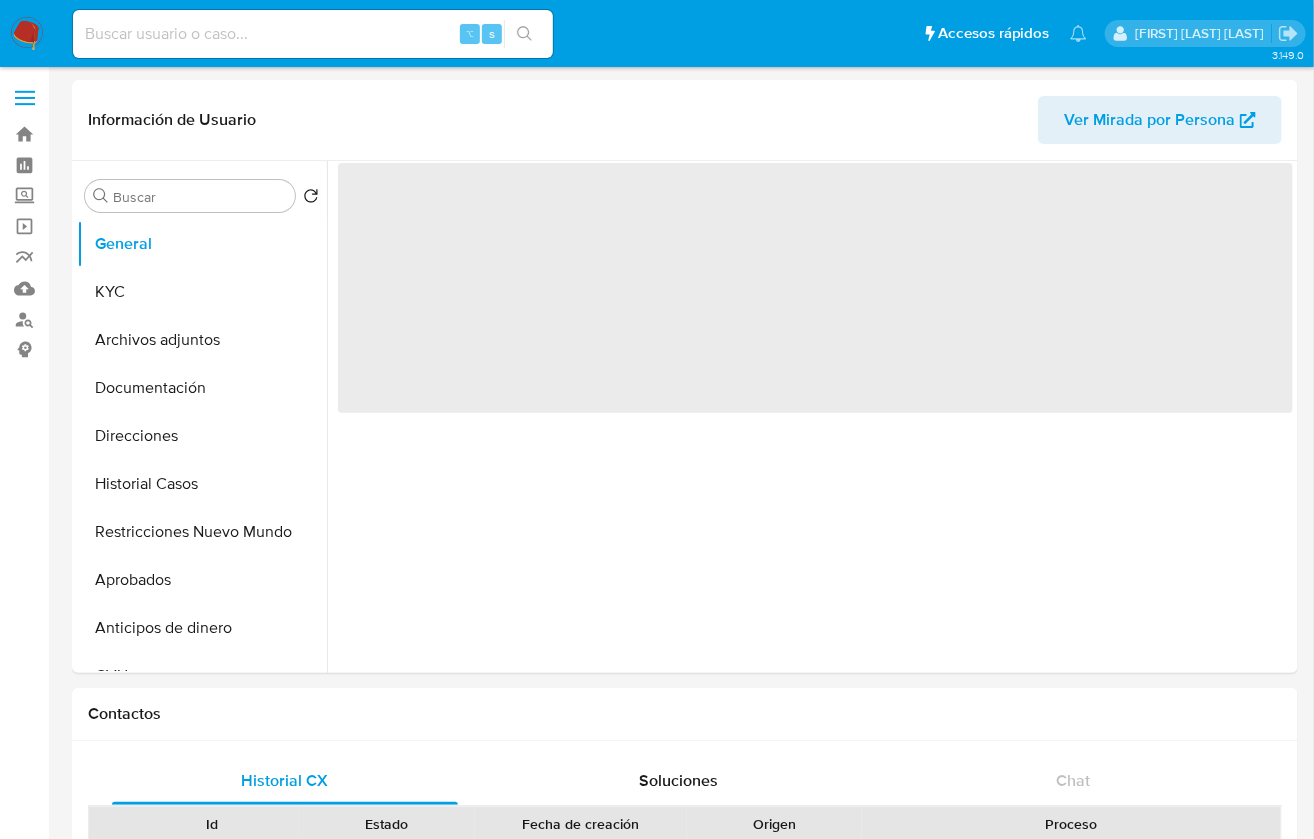 select on "10" 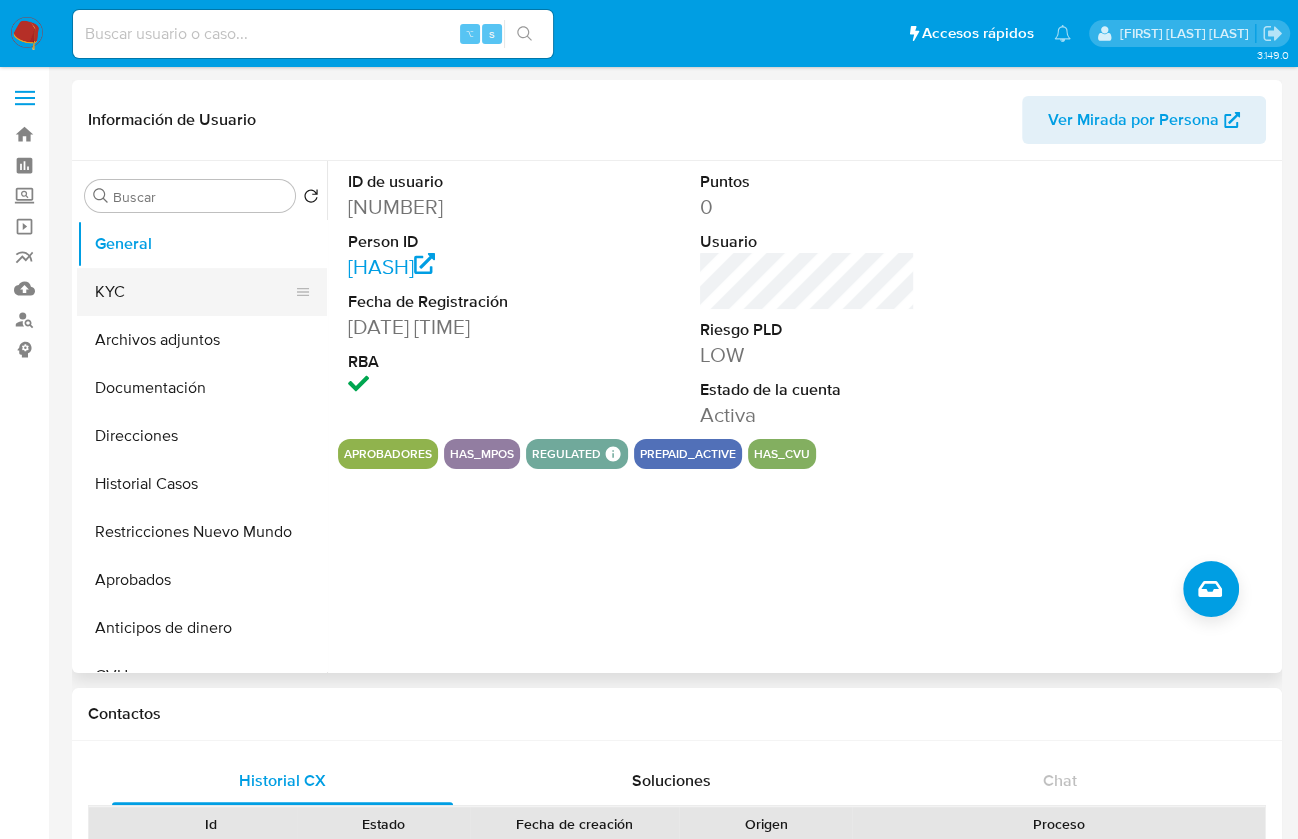 click on "KYC" at bounding box center (194, 292) 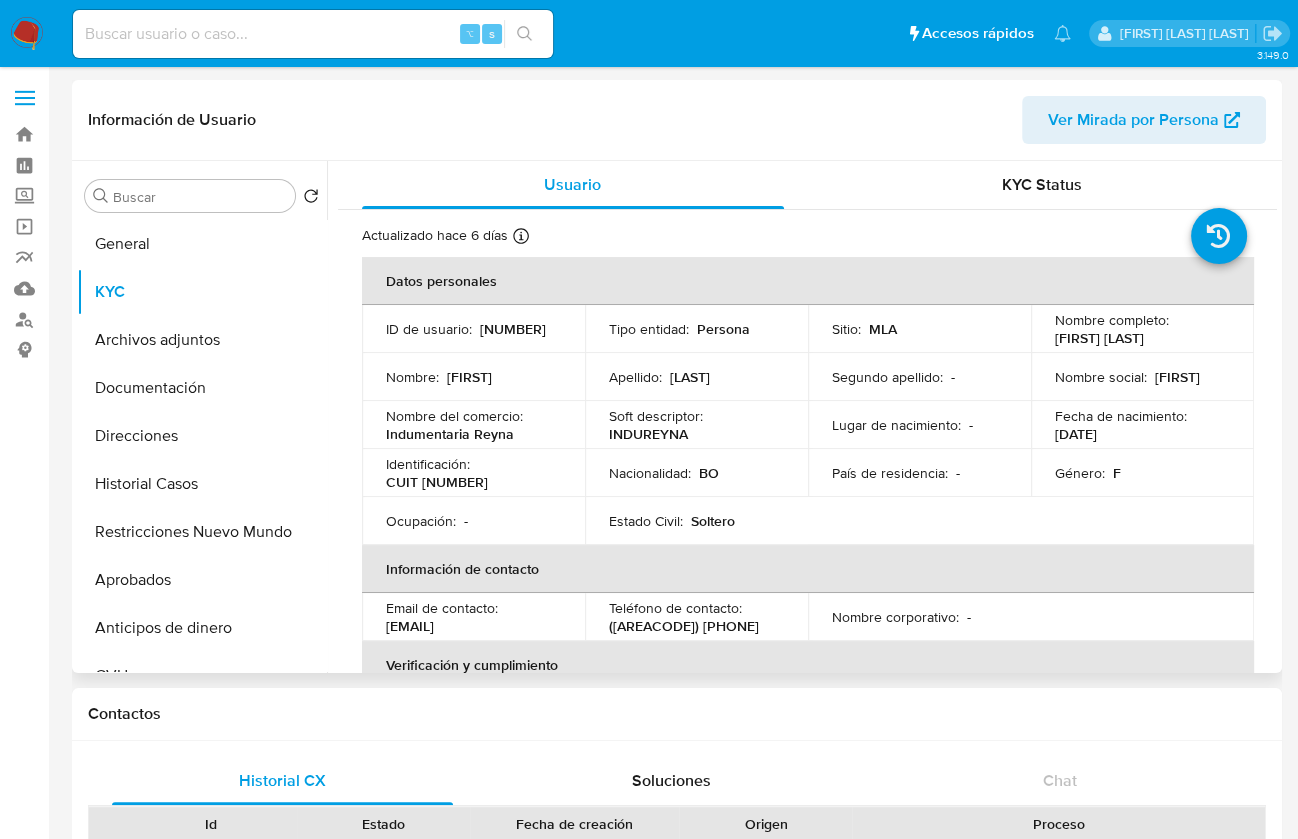 click on "CUIT 27946402864" at bounding box center (437, 482) 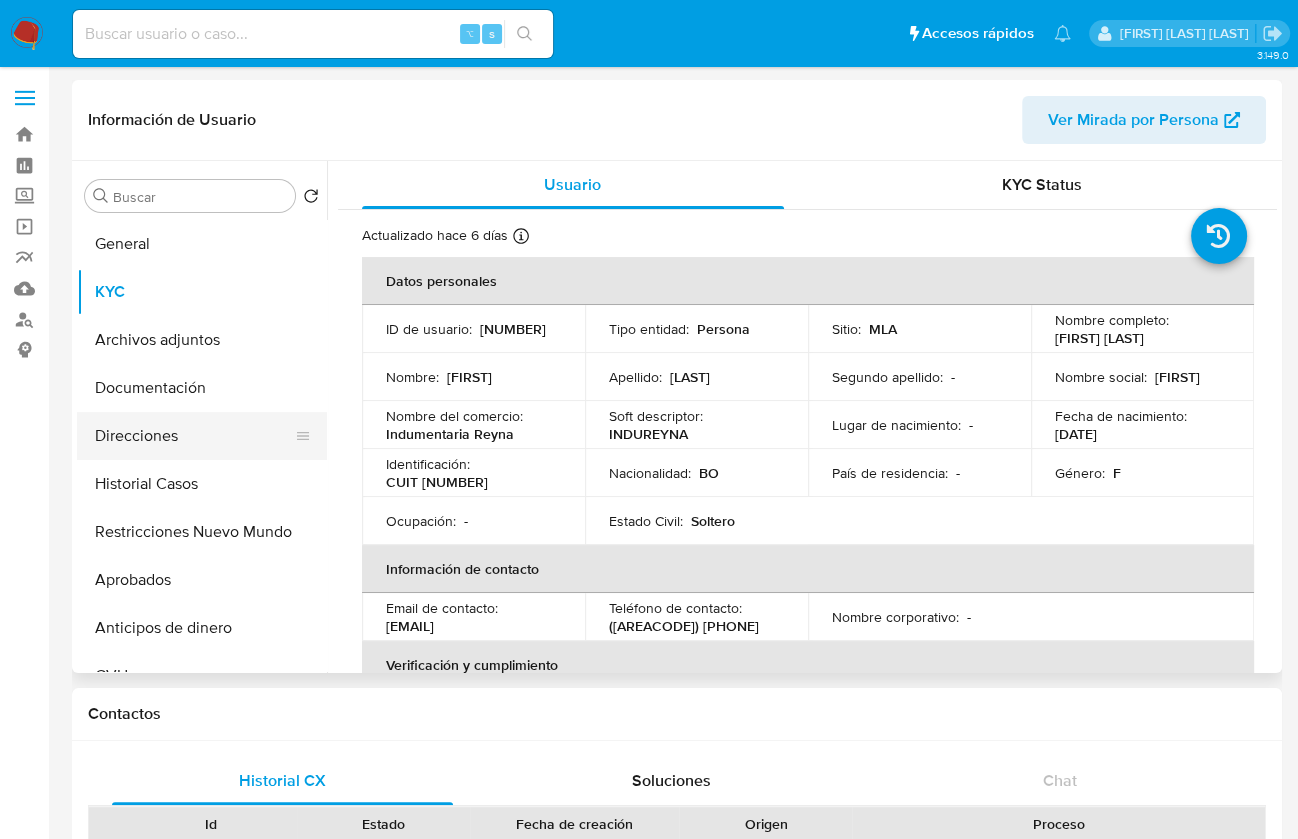 copy on "27946402864" 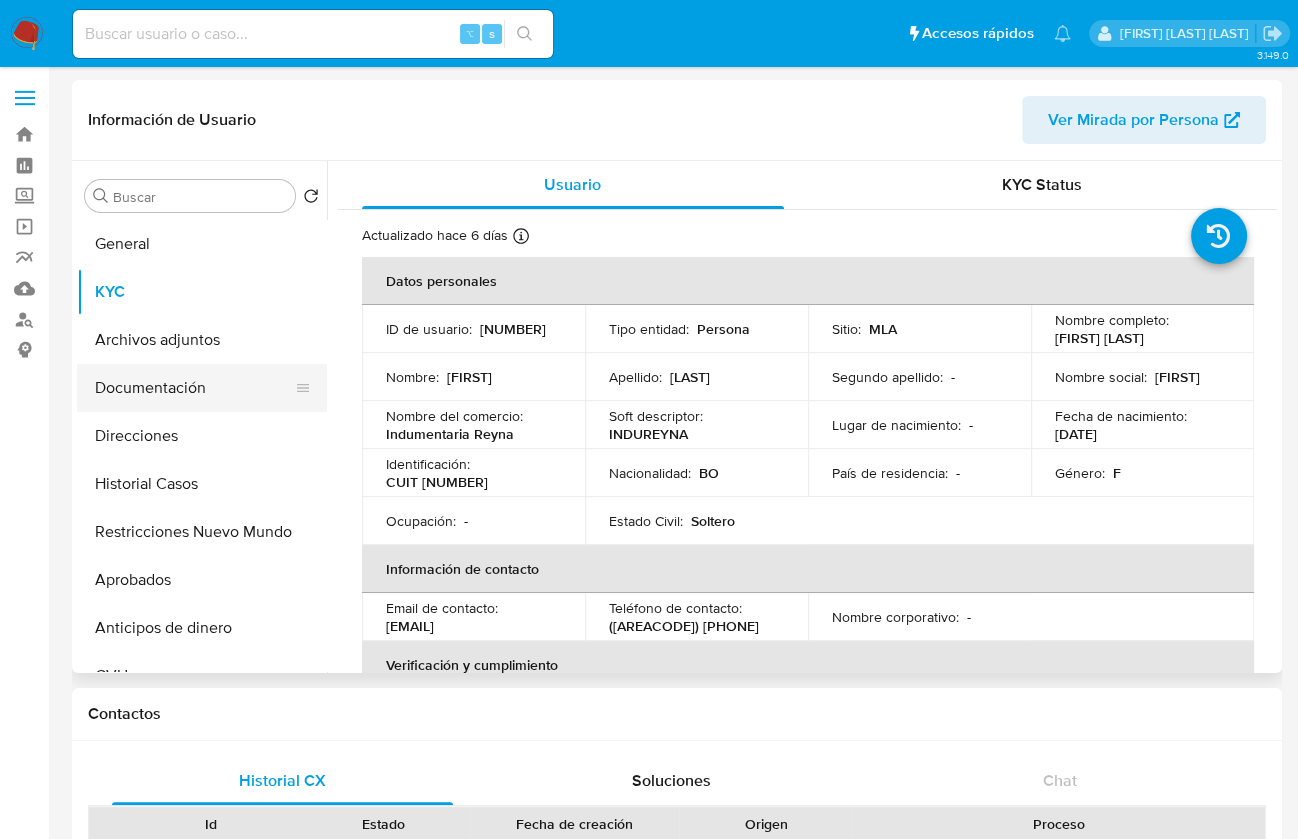 click on "Documentación" at bounding box center [194, 388] 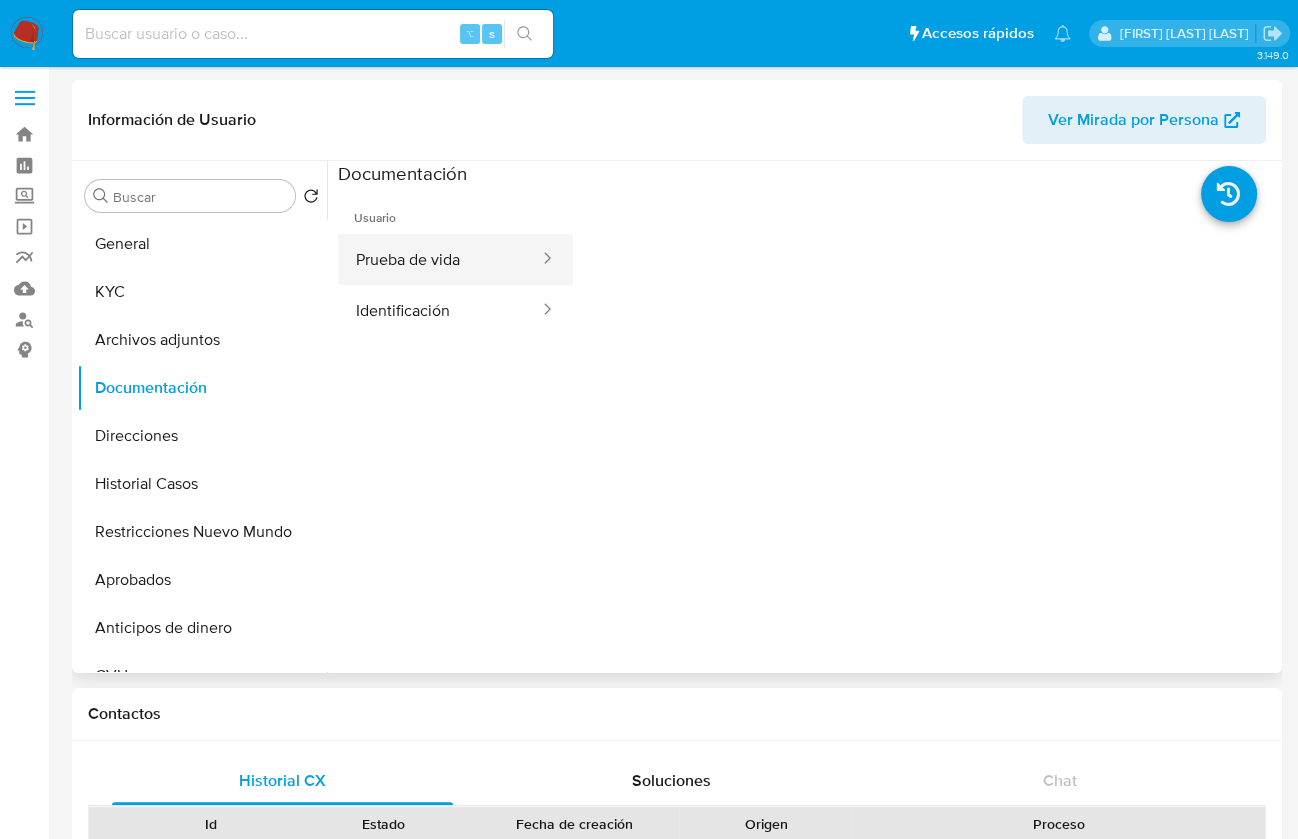 click on "Prueba de vida" at bounding box center (439, 259) 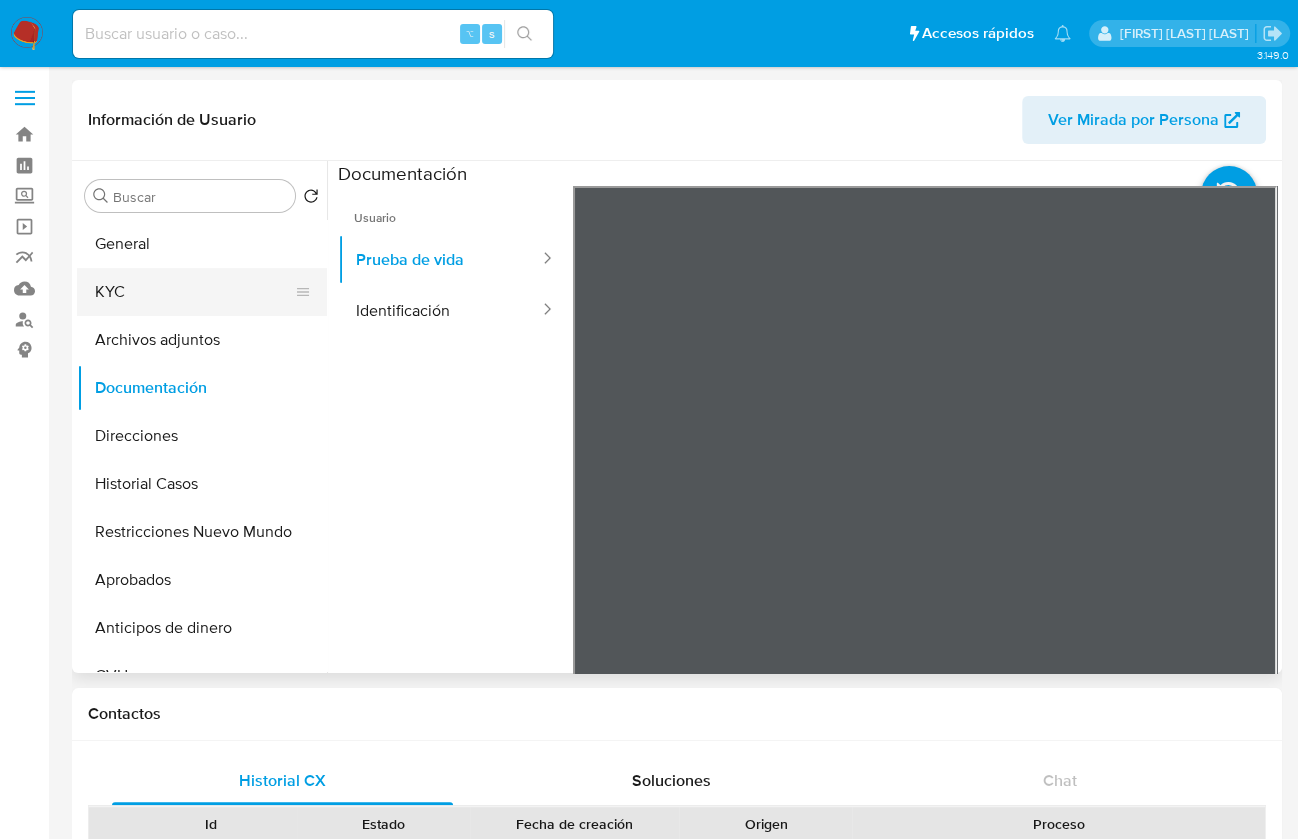 click on "KYC" at bounding box center [194, 292] 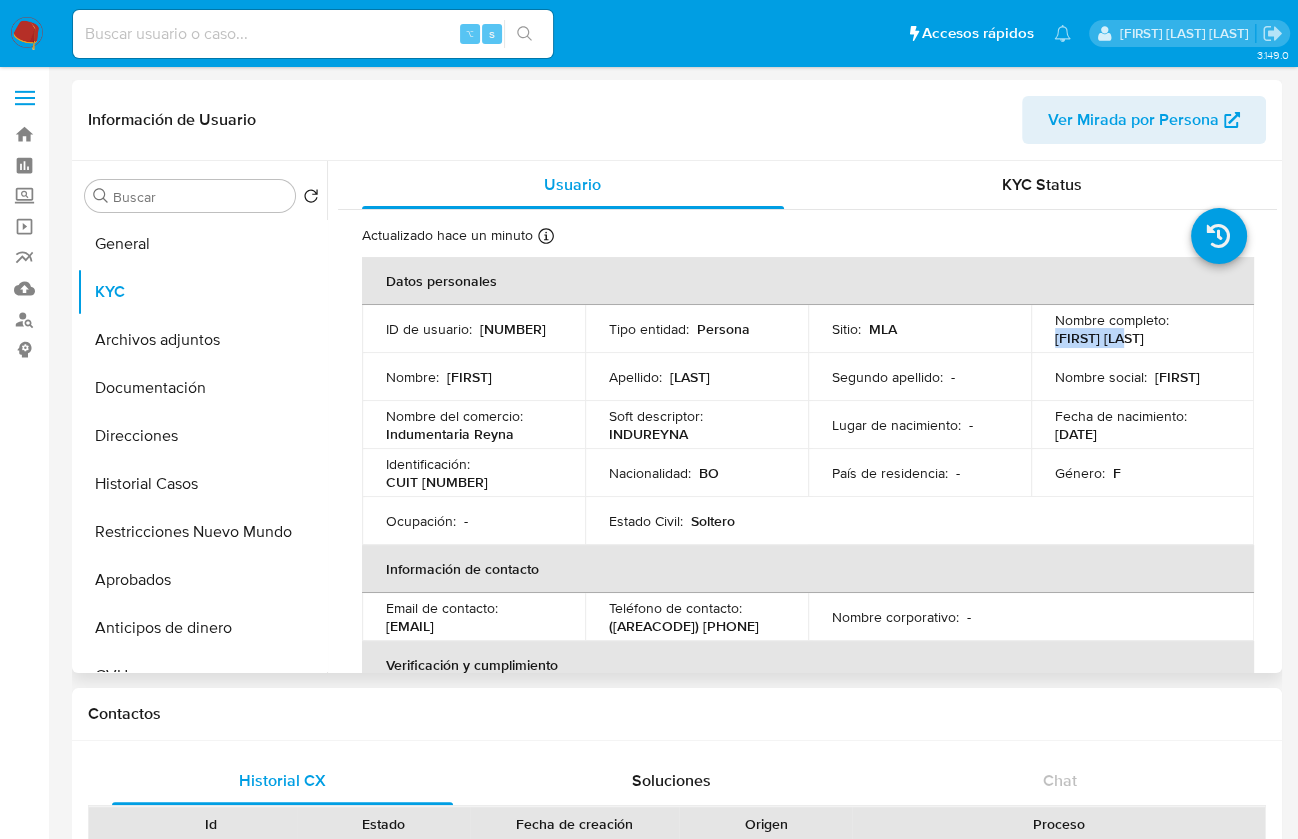 drag, startPoint x: 1041, startPoint y: 345, endPoint x: 1133, endPoint y: 343, distance: 92.021736 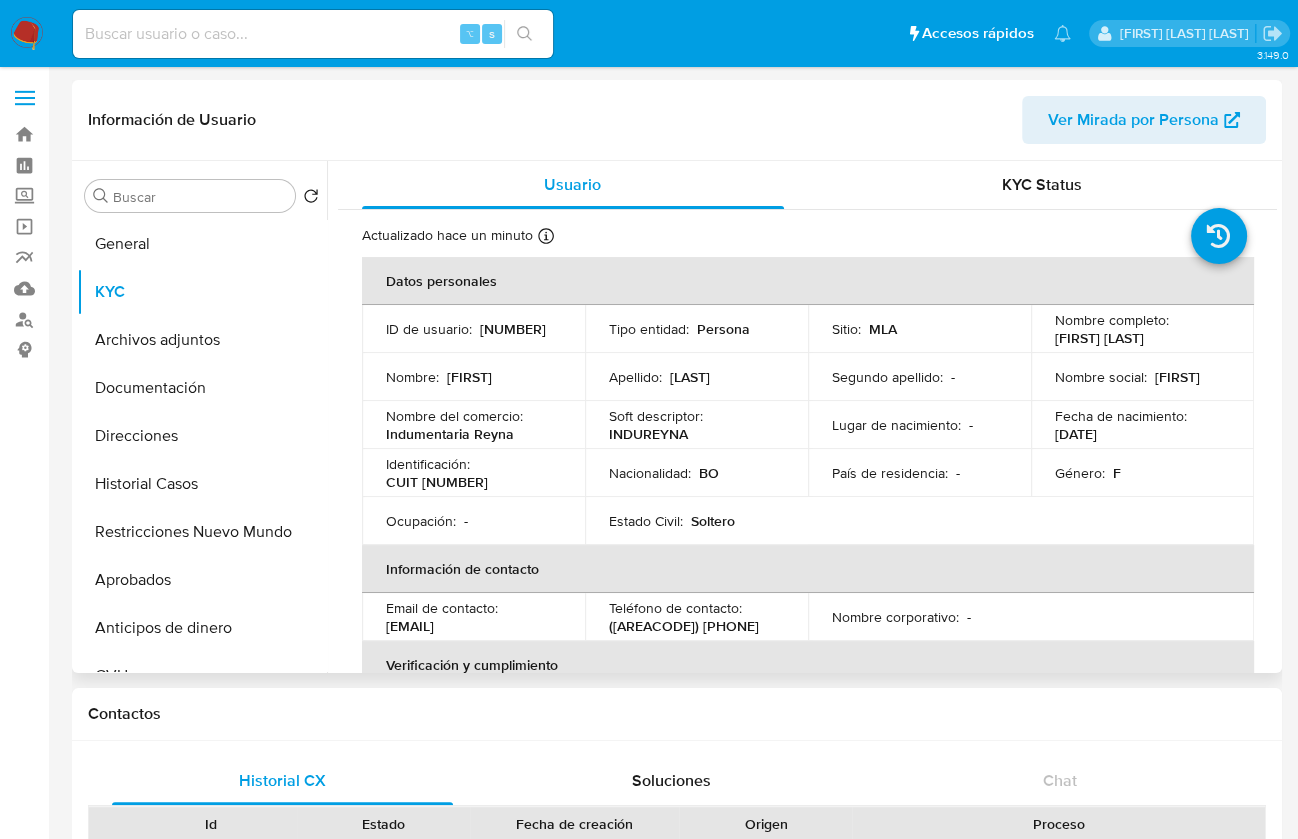 click on "CUIT 27946402864" at bounding box center [437, 482] 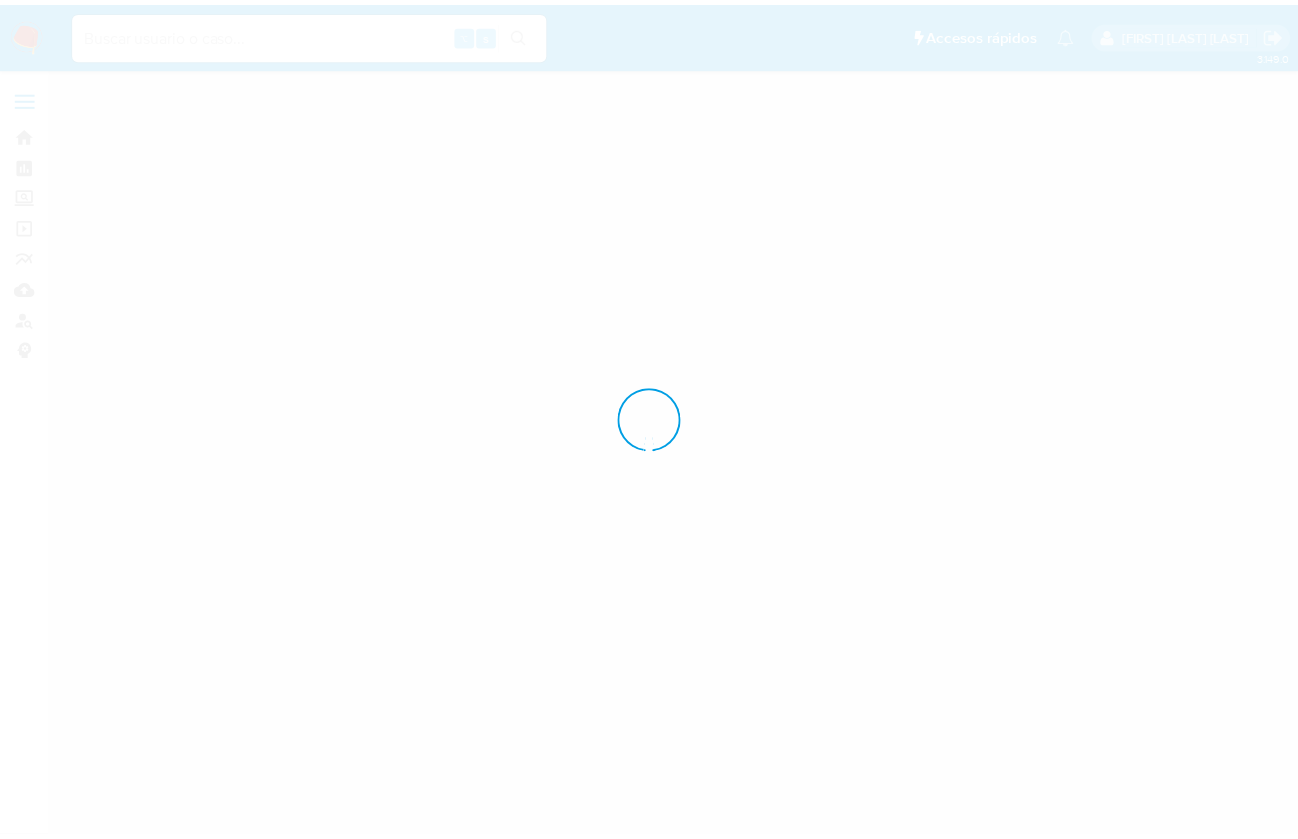scroll, scrollTop: 0, scrollLeft: 0, axis: both 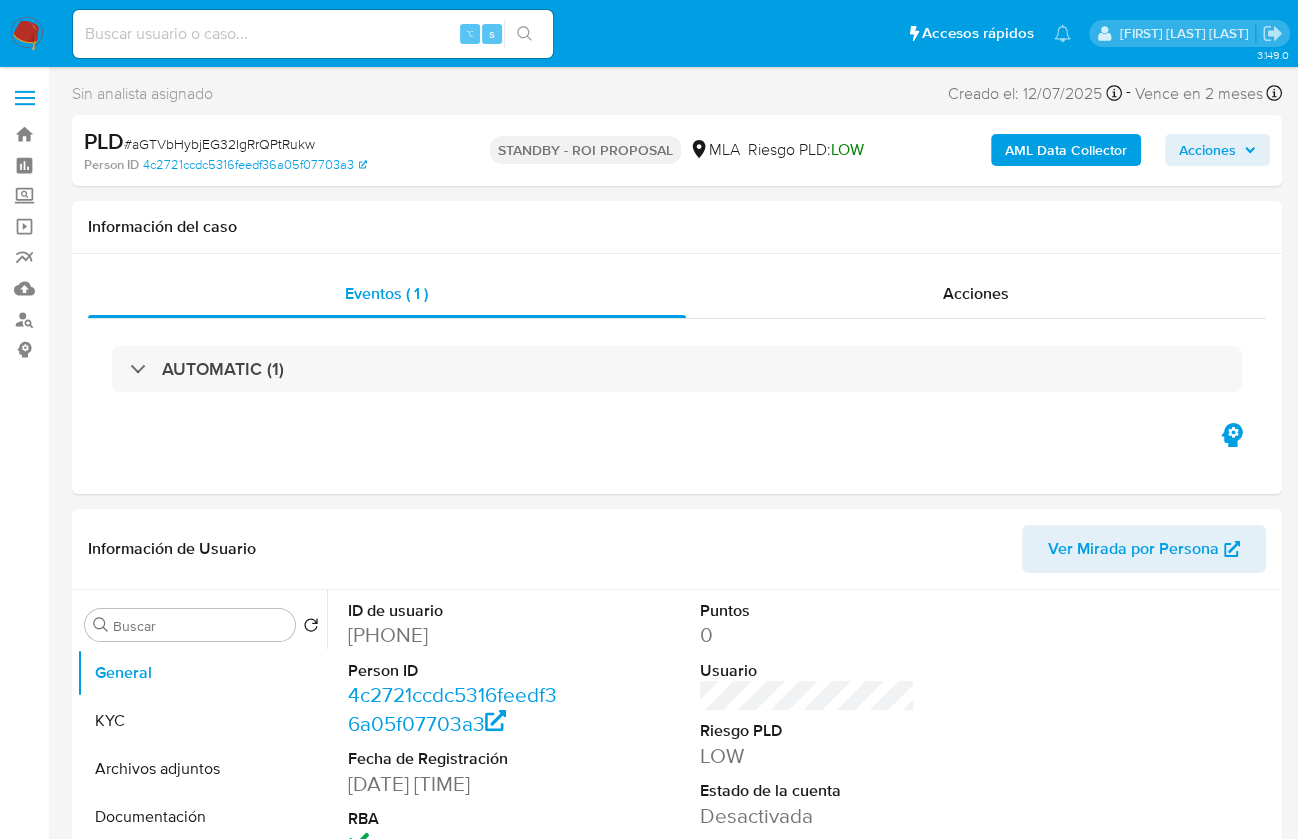 select on "10" 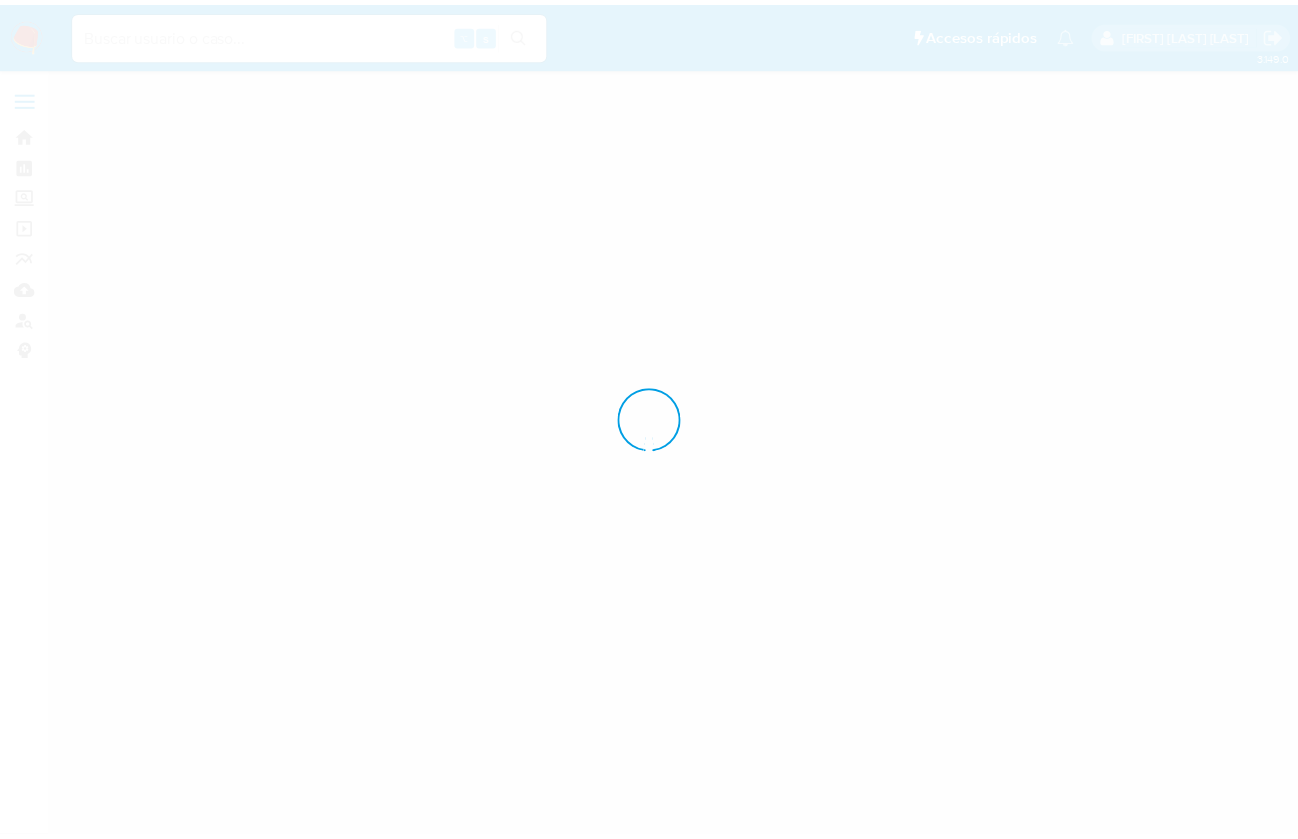scroll, scrollTop: 0, scrollLeft: 0, axis: both 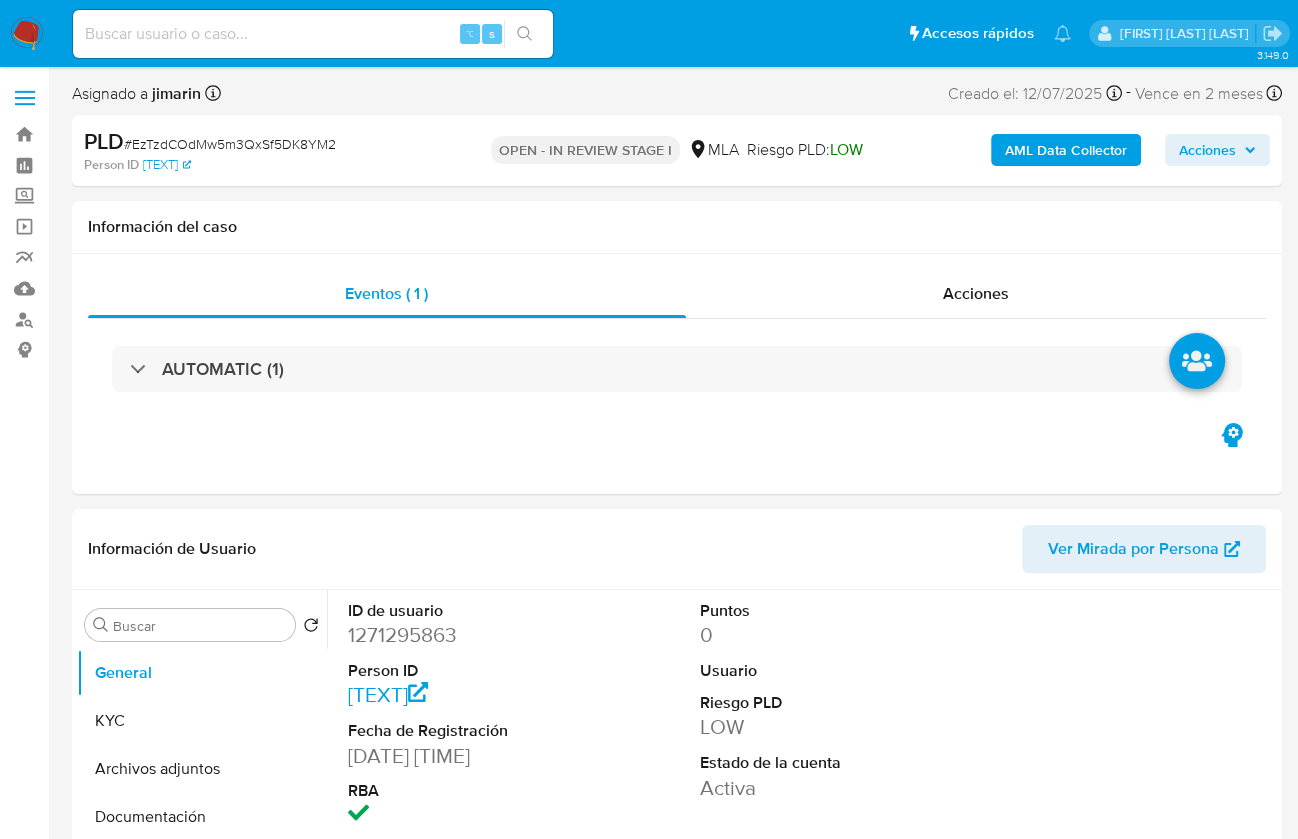 select on "10" 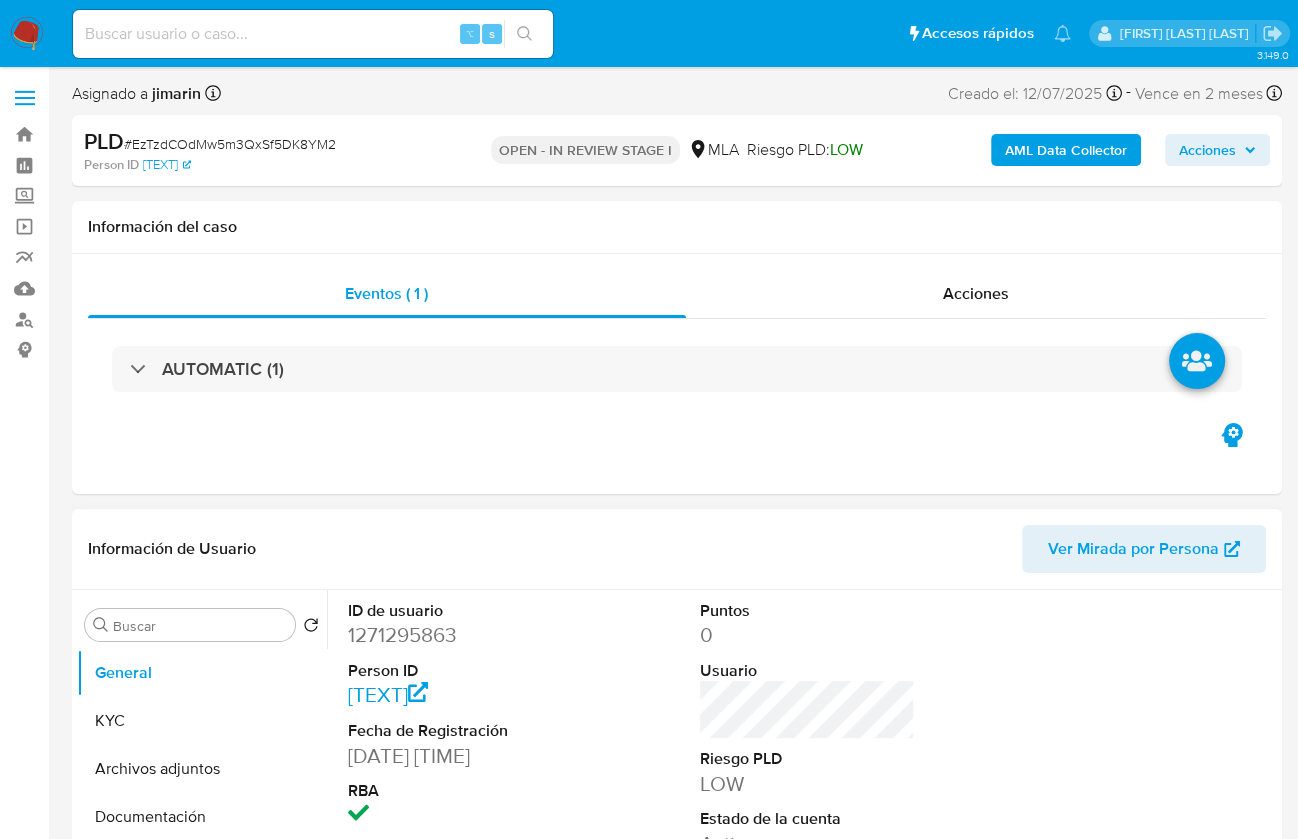click on "1271295863" at bounding box center (455, 635) 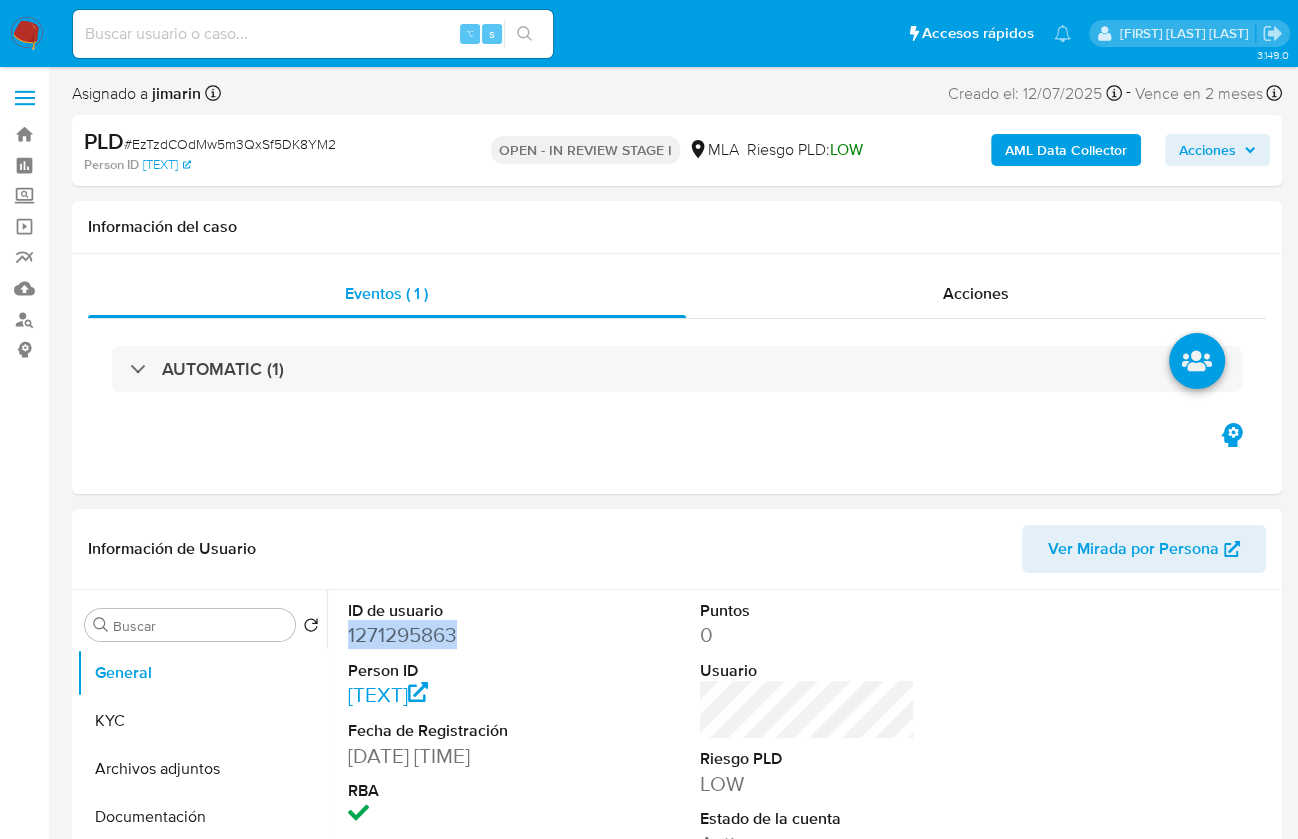 click on "1271295863" at bounding box center [455, 635] 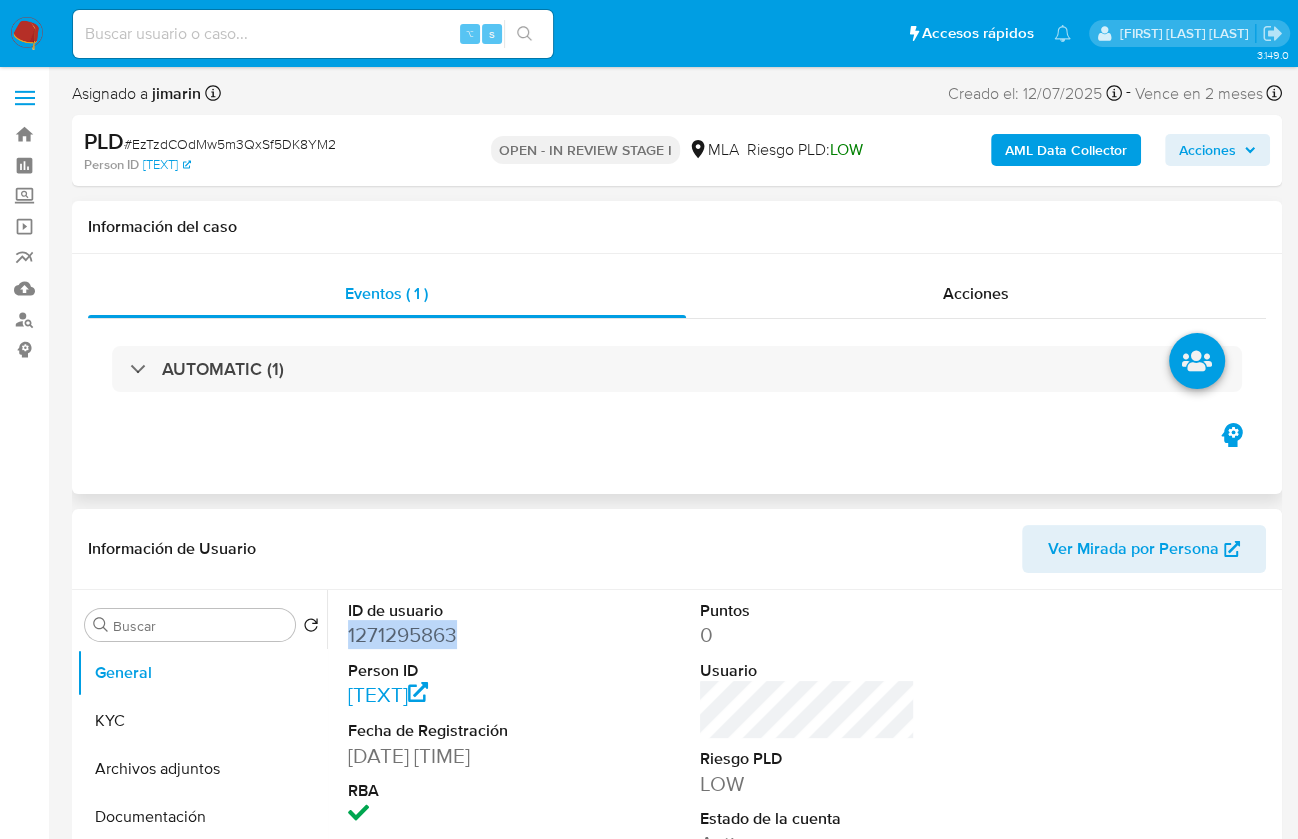 scroll, scrollTop: 339, scrollLeft: 0, axis: vertical 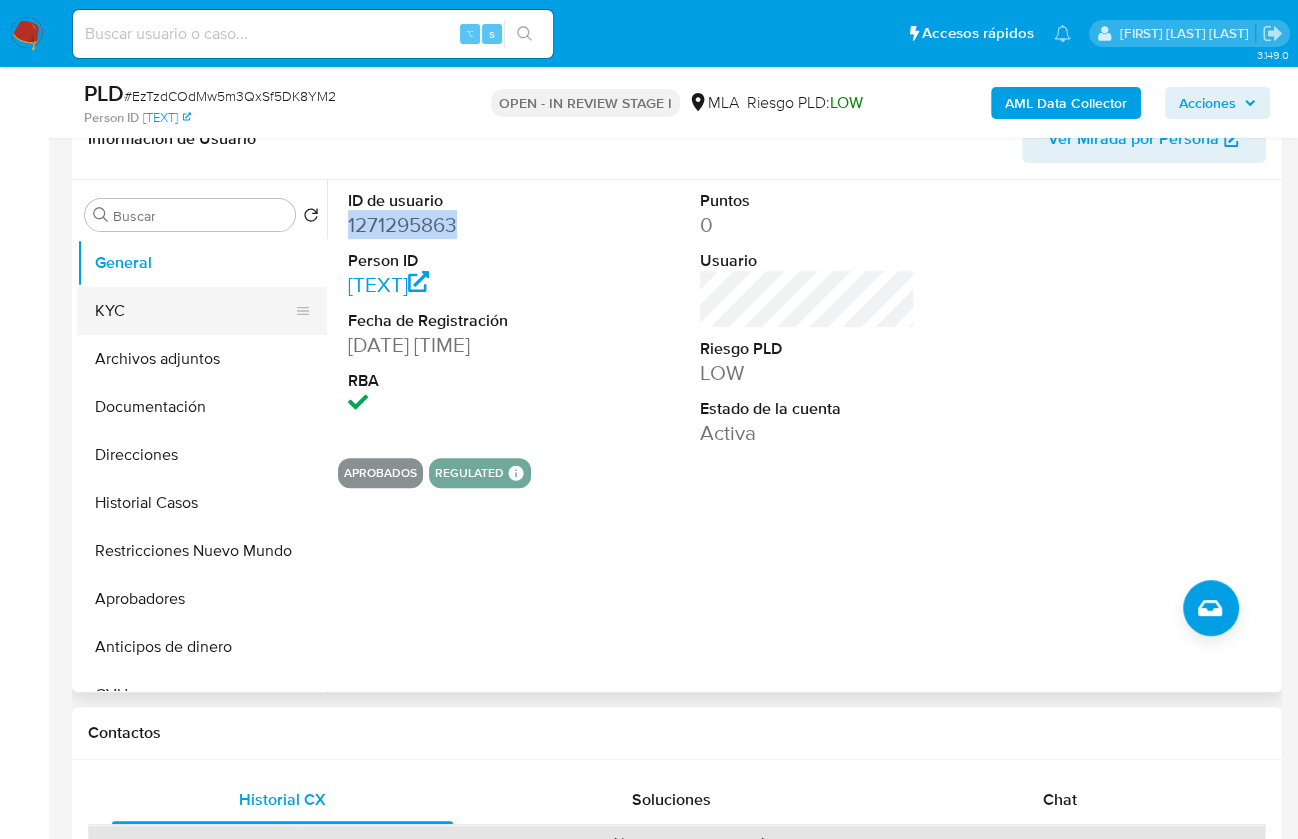 click on "KYC" at bounding box center (194, 311) 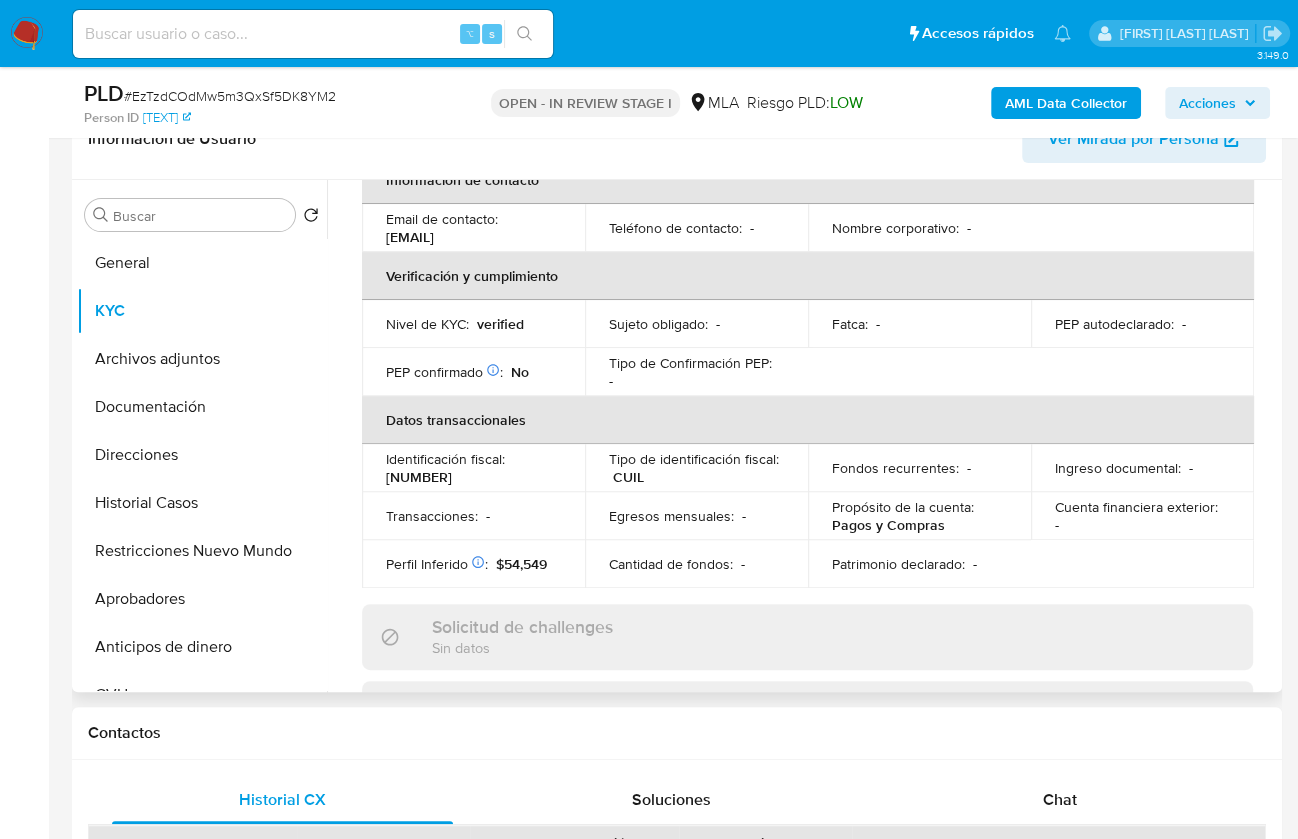 scroll, scrollTop: 411, scrollLeft: 0, axis: vertical 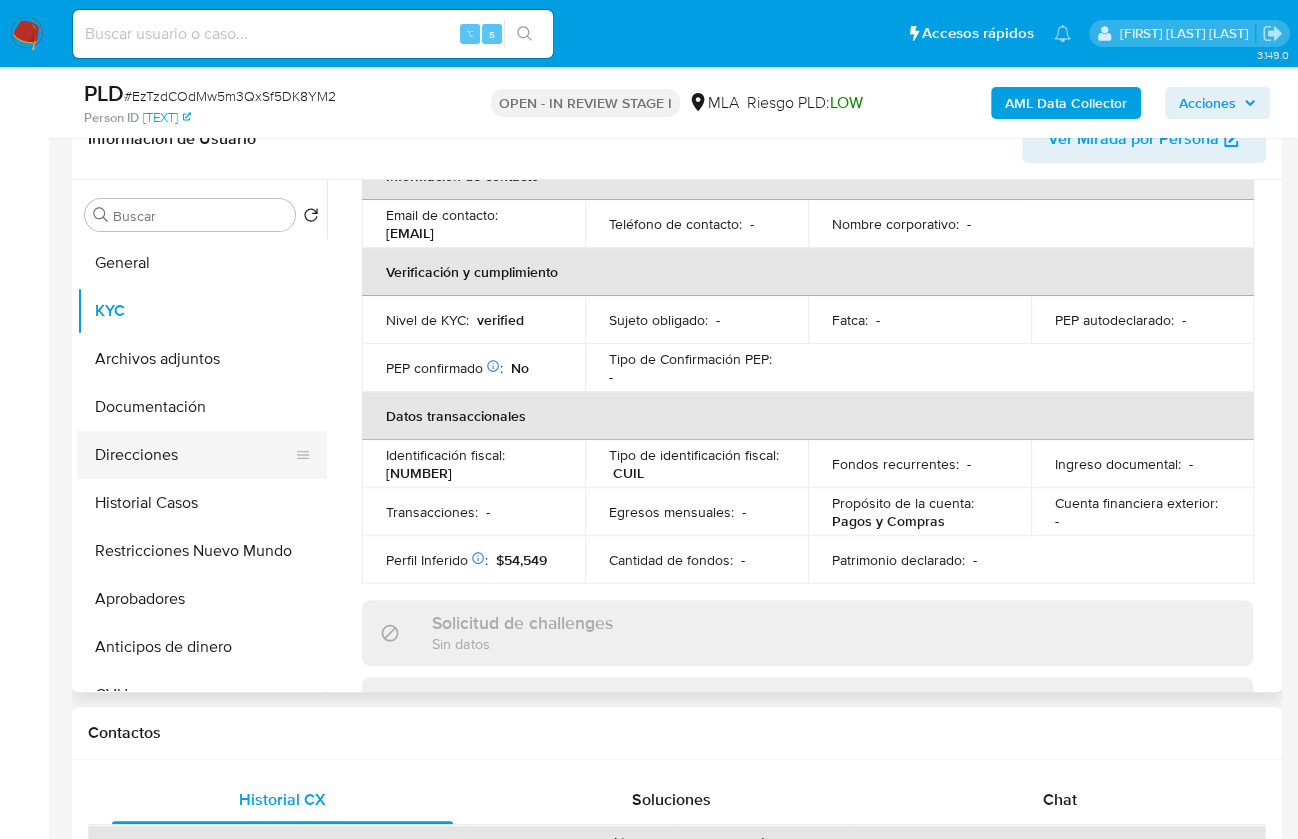 click on "Direcciones" at bounding box center (194, 455) 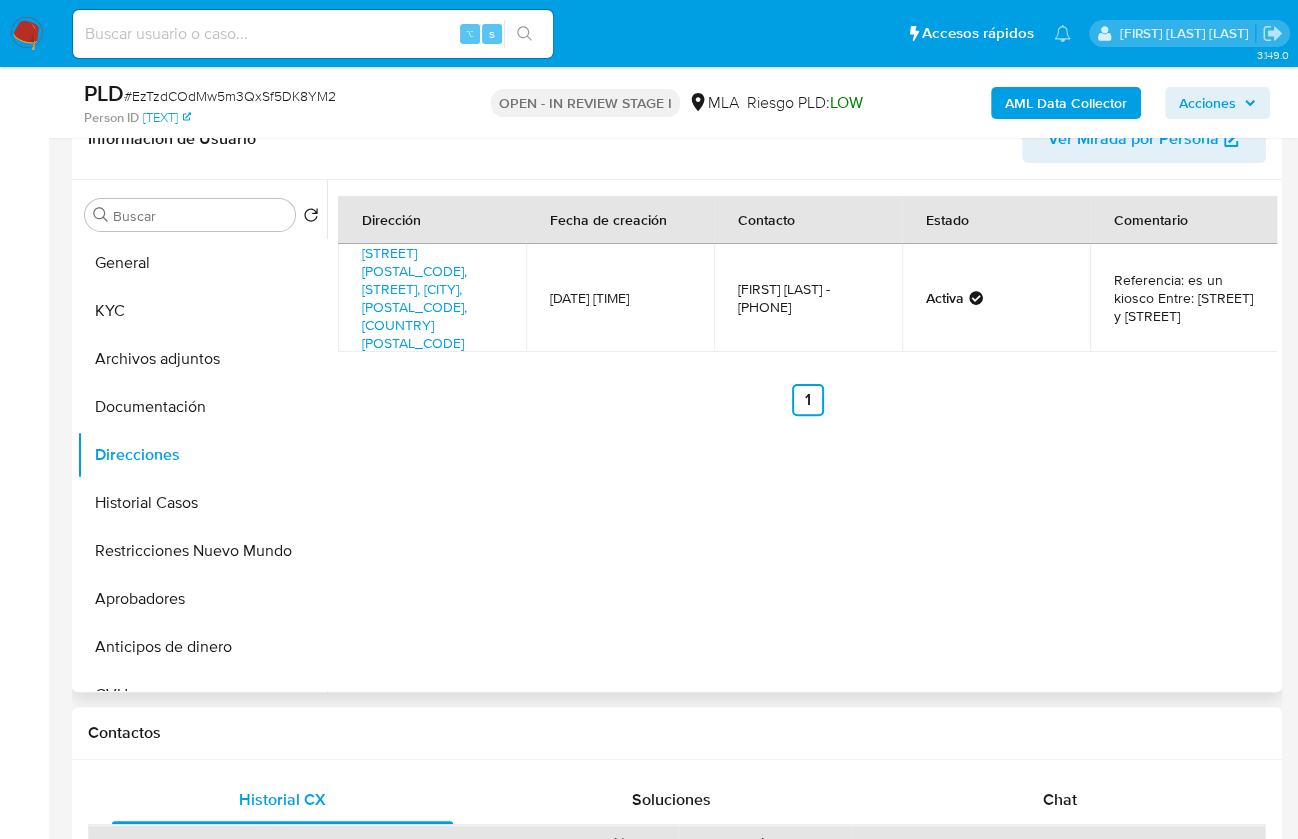 click on "Claudia Cerretto - 1127255269" at bounding box center [808, 298] 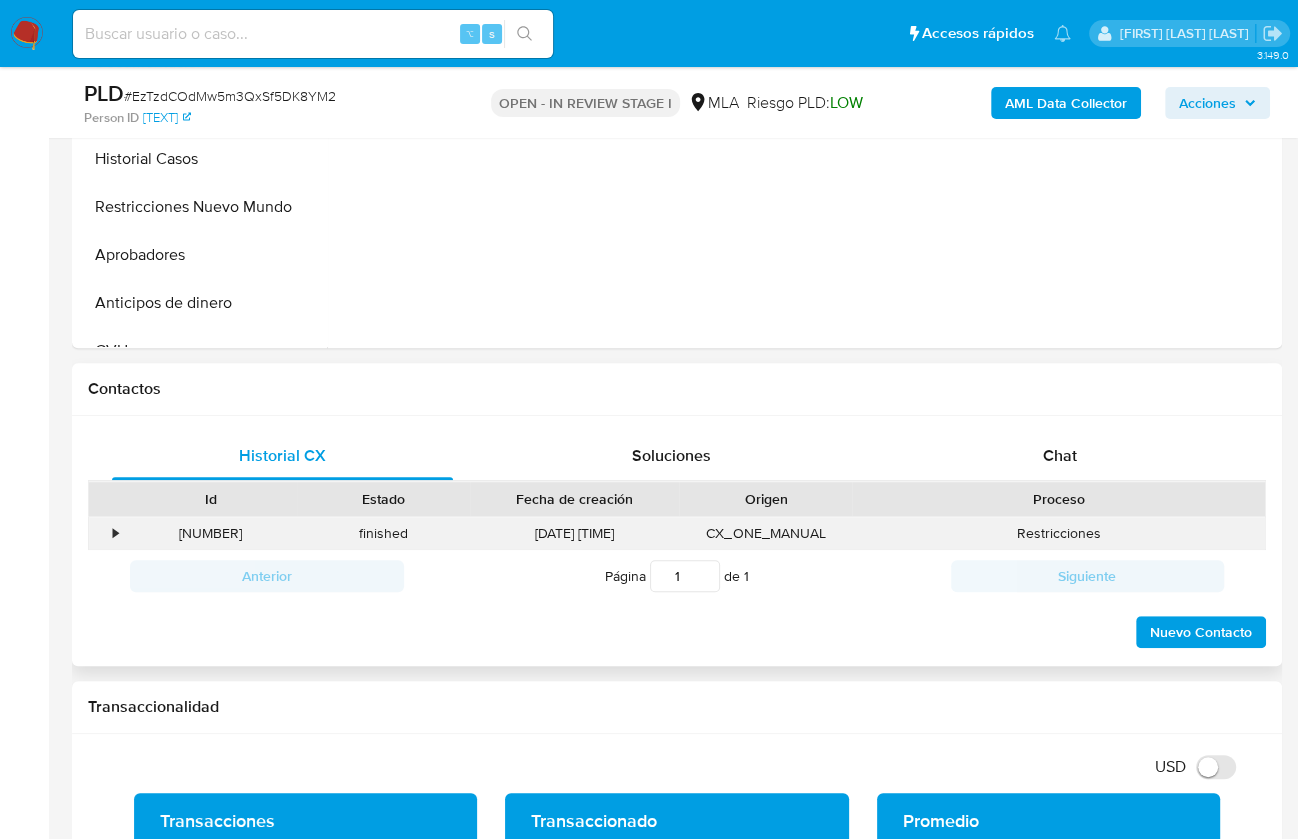 click on "393334664" at bounding box center (210, 533) 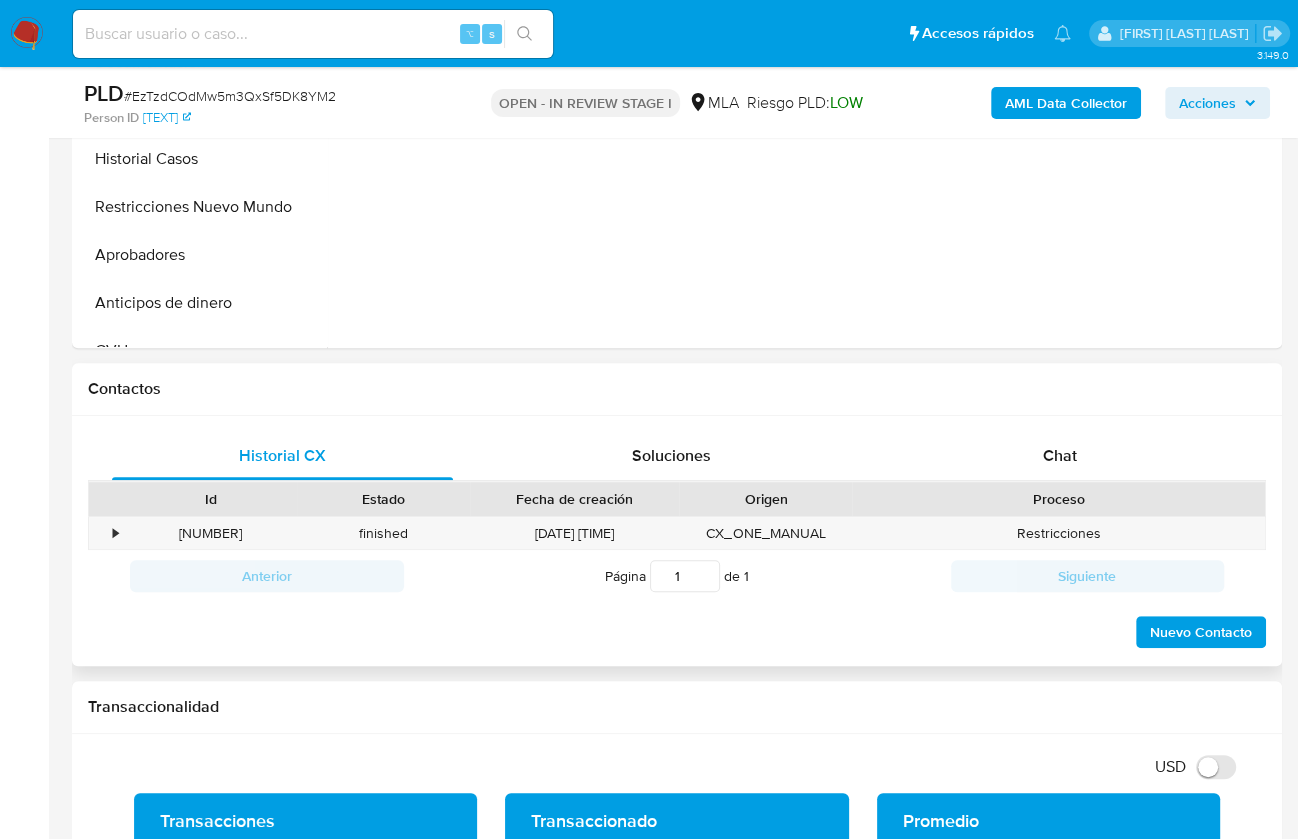 copy on "393334664" 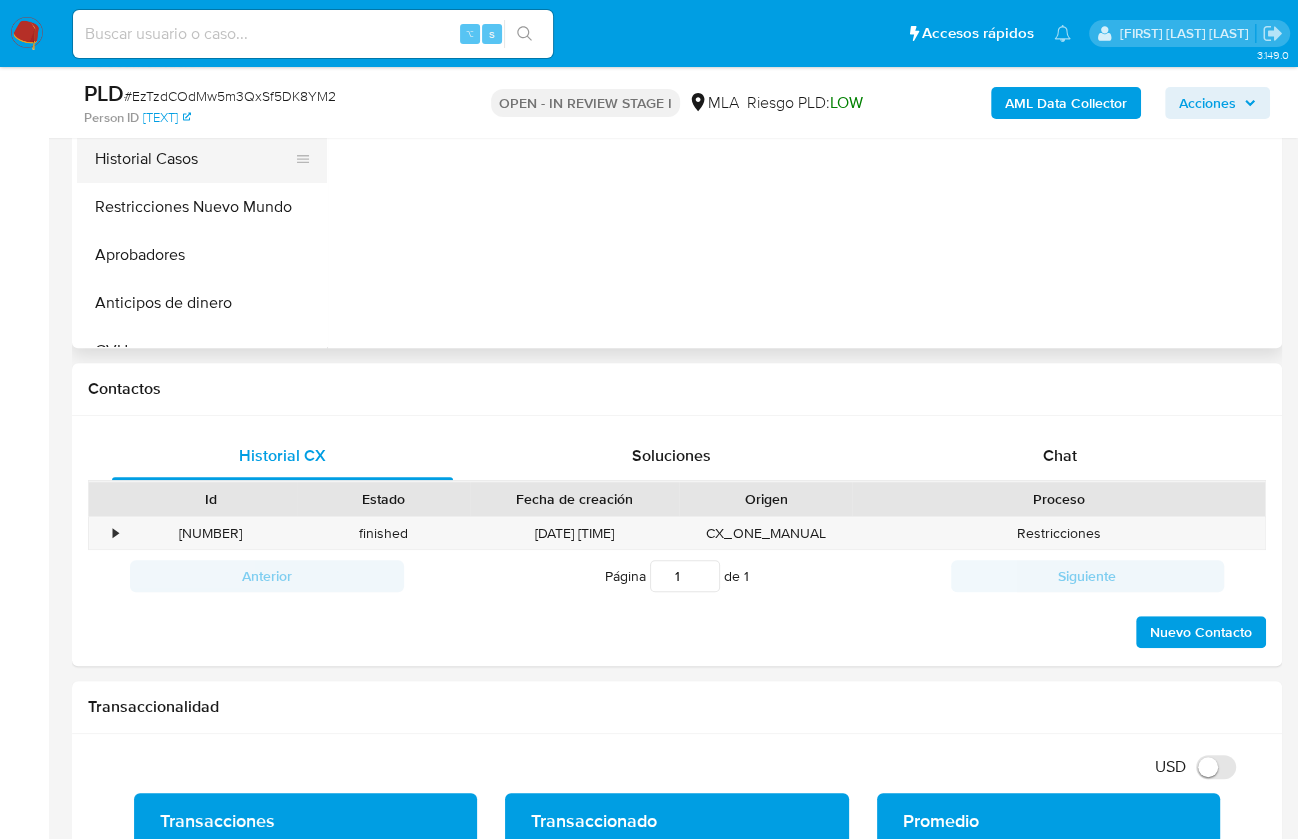 click on "Historial Casos" at bounding box center (194, 159) 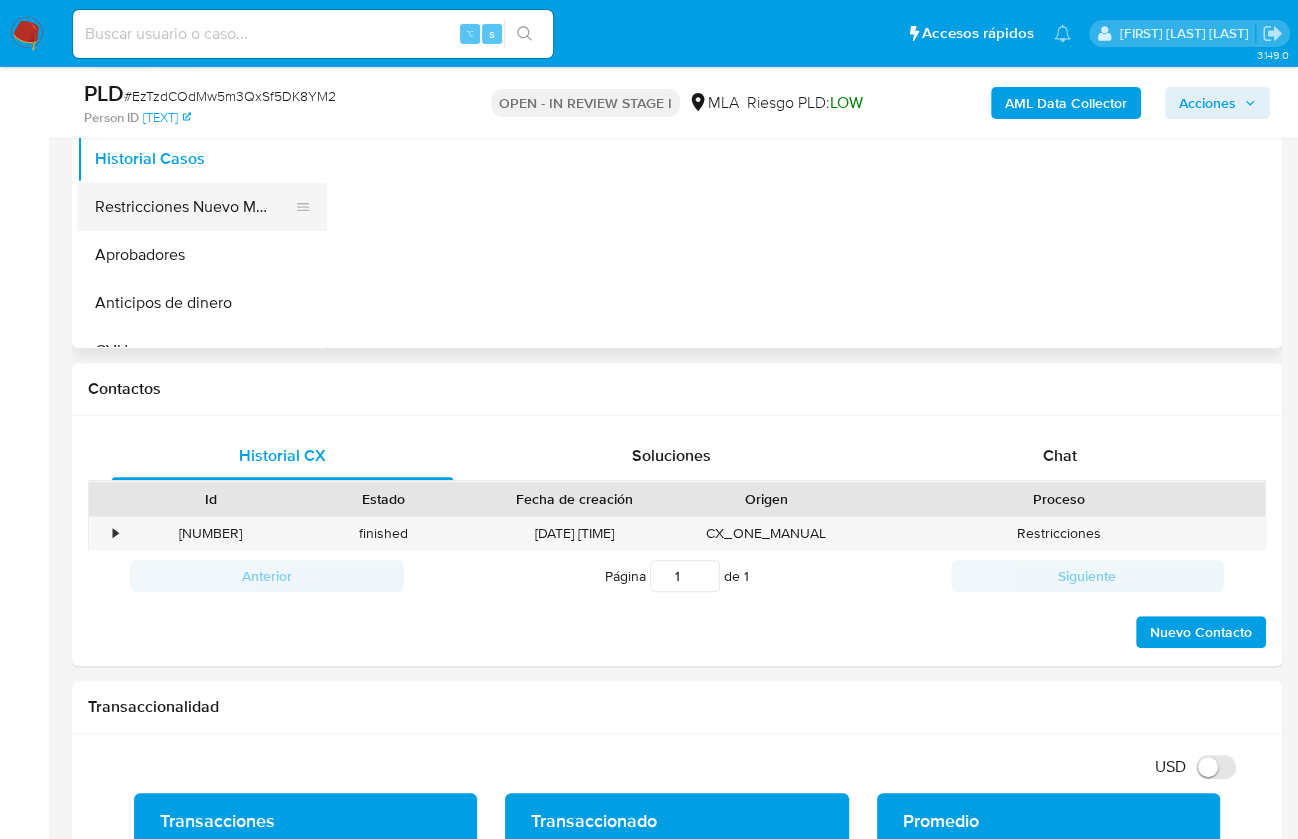 click on "Restricciones Nuevo Mundo" at bounding box center (194, 207) 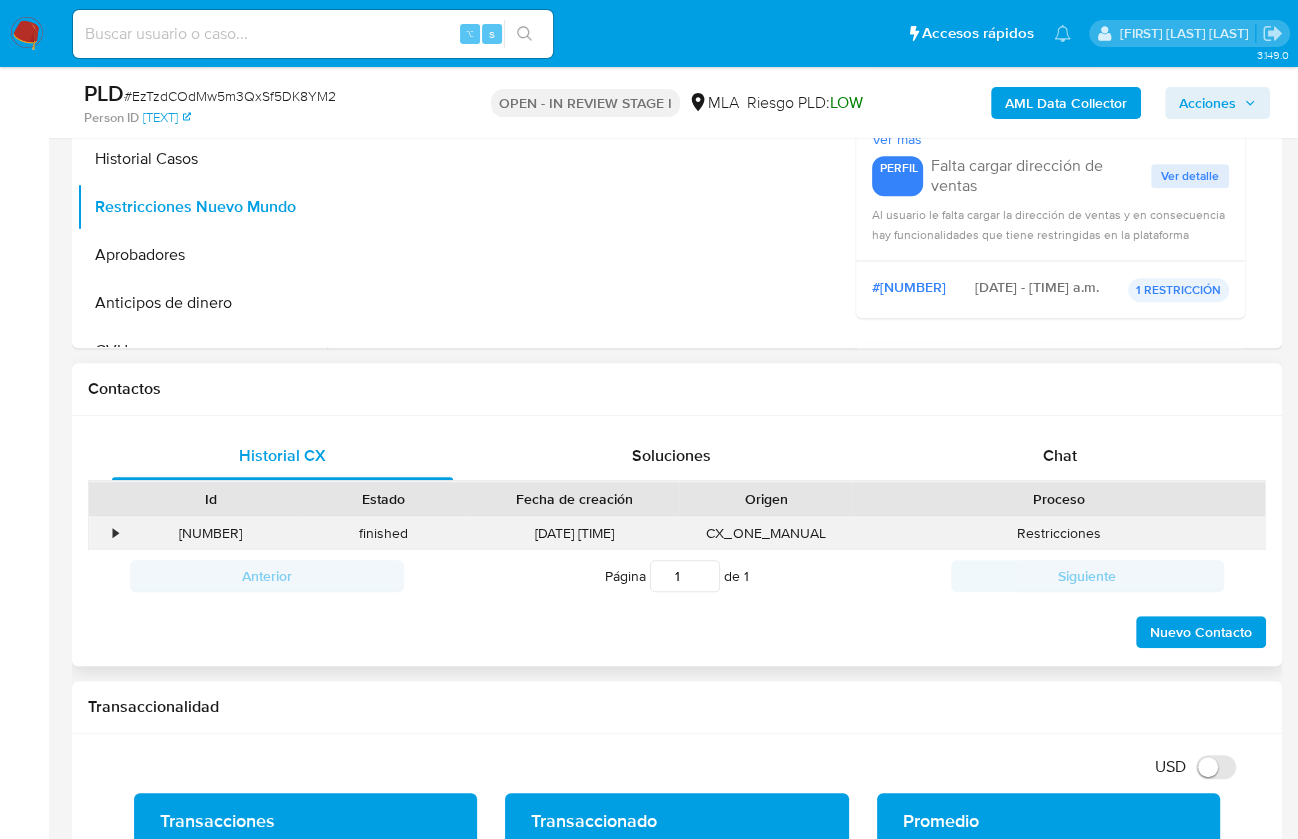 click on "[NUMBER]" at bounding box center [210, 533] 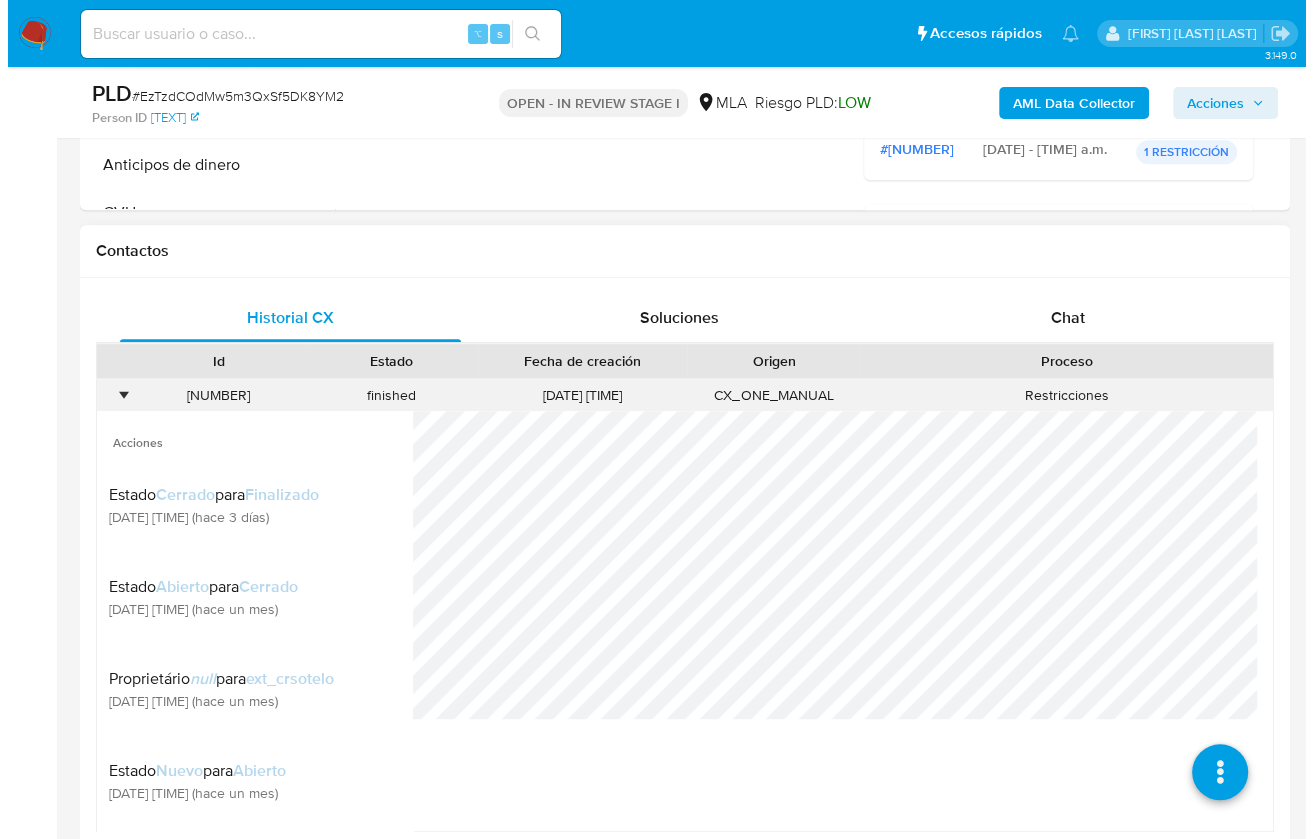 scroll, scrollTop: 839, scrollLeft: 0, axis: vertical 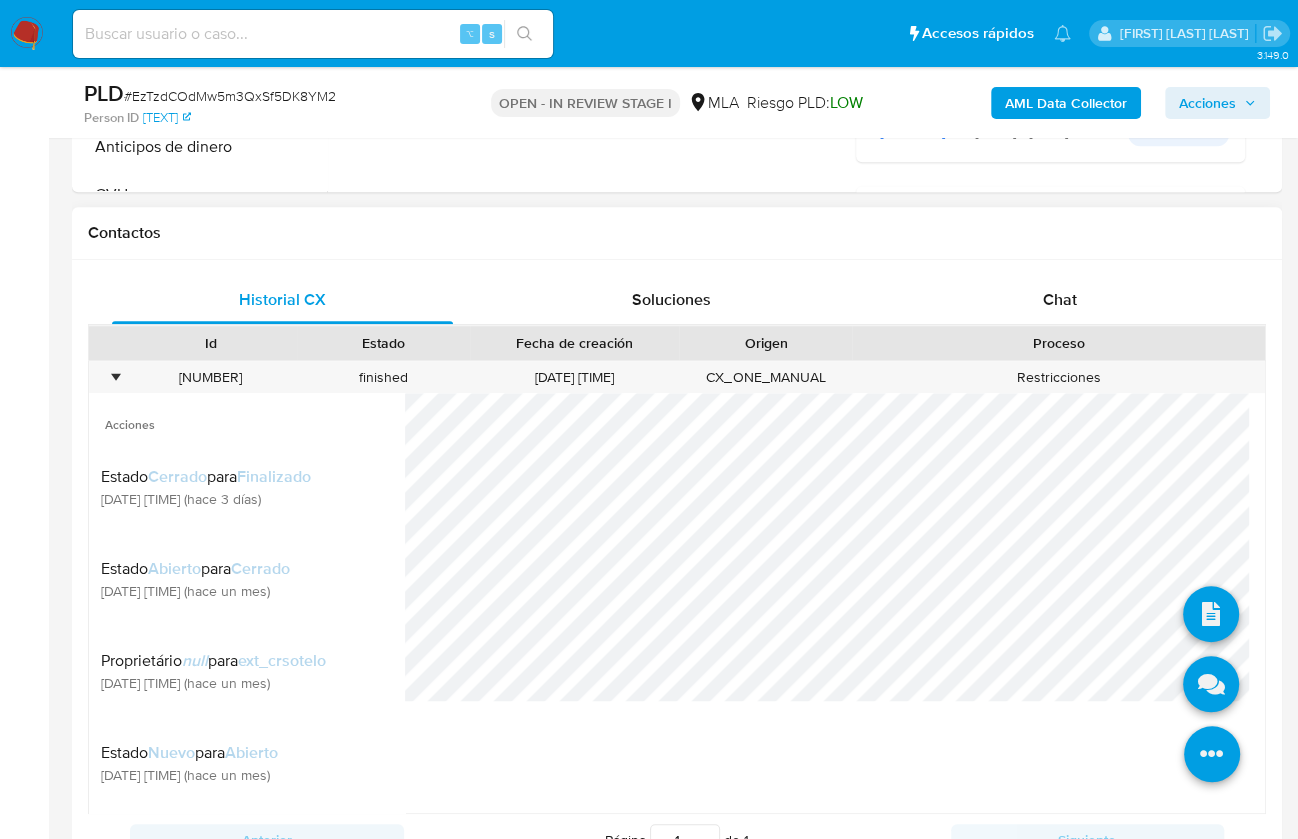 click at bounding box center (1212, 756) 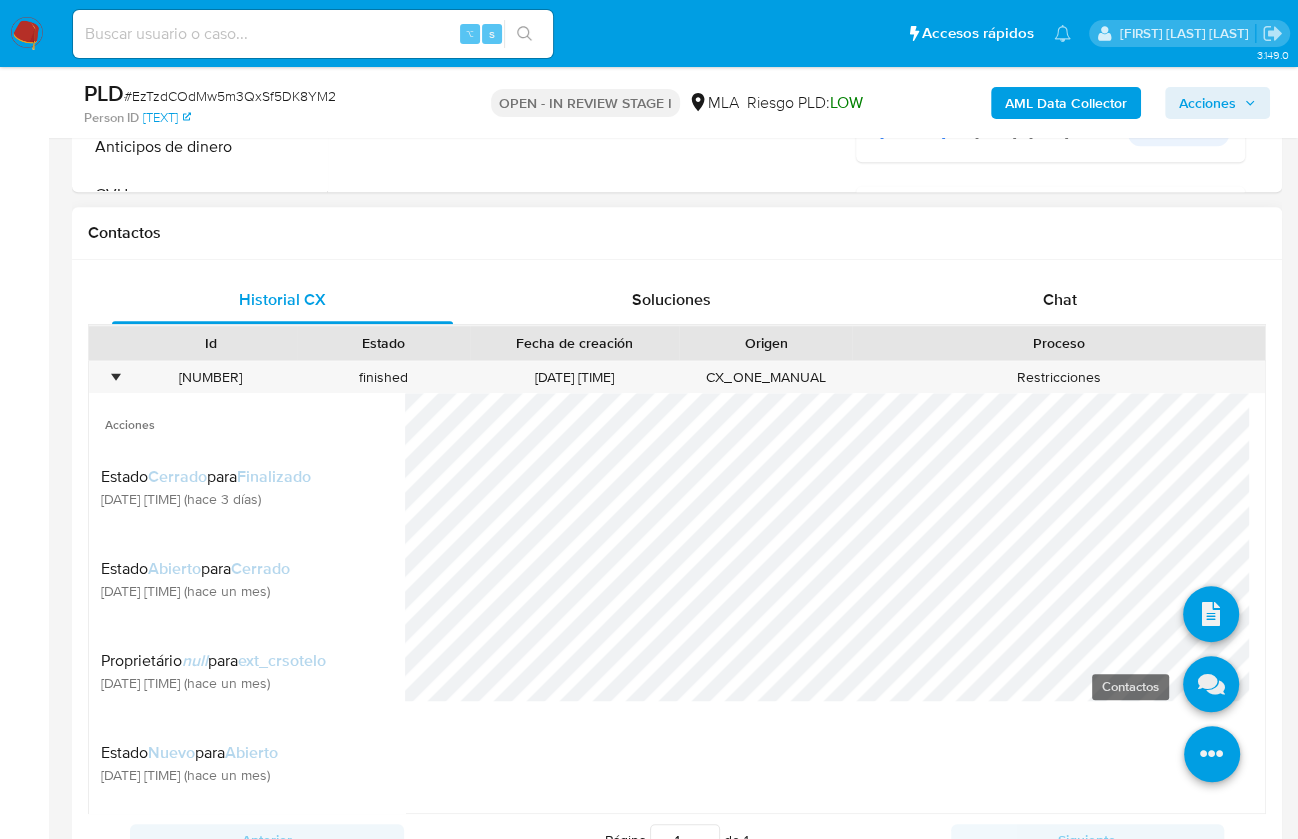 click at bounding box center (1211, 684) 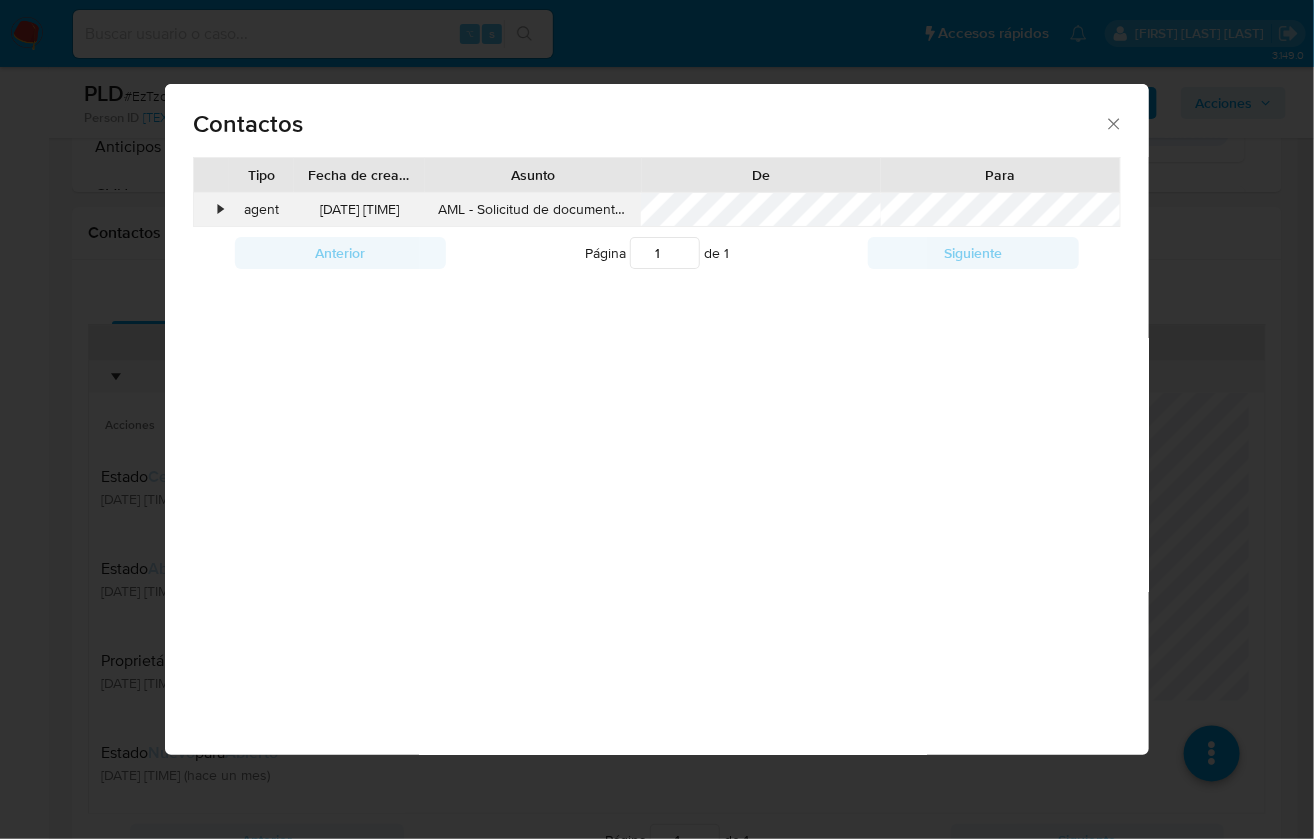 click on "agent" at bounding box center [261, 210] 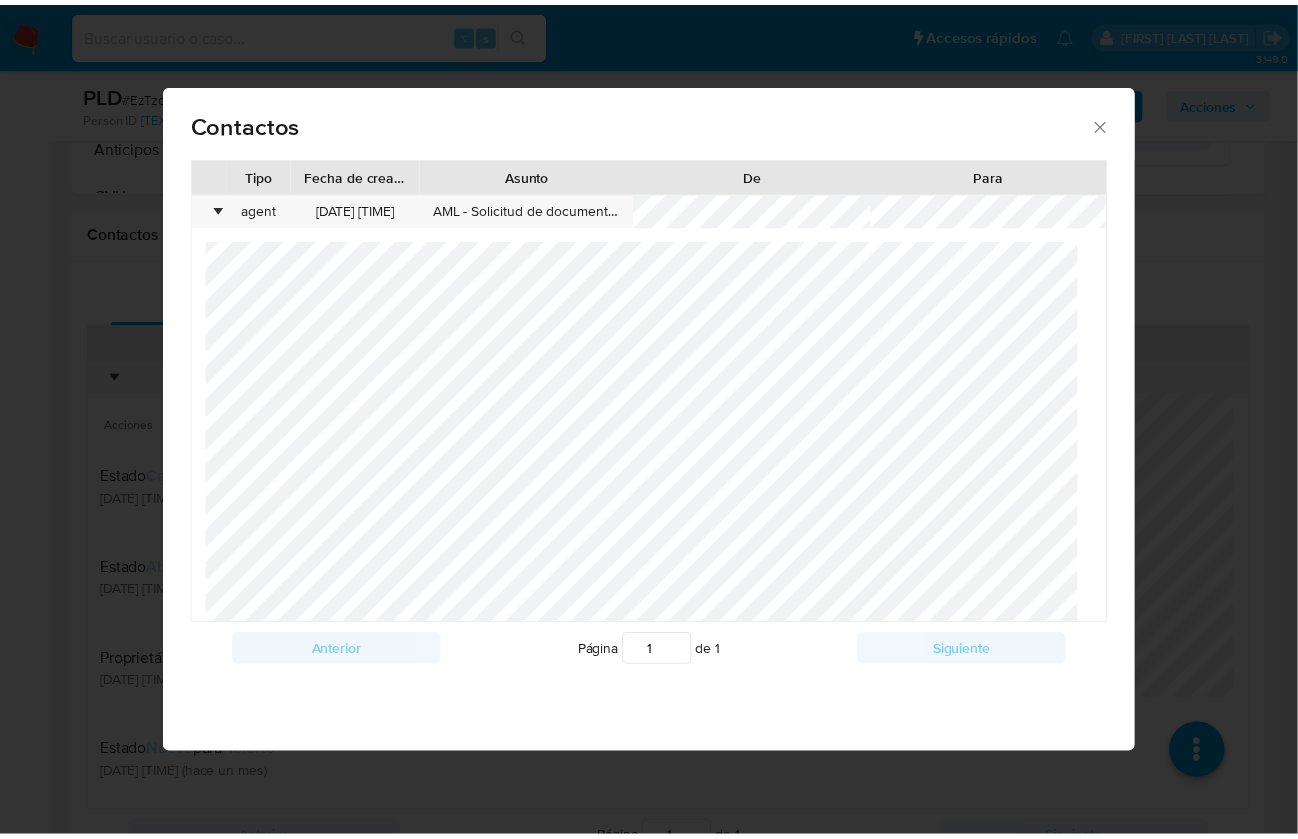 scroll, scrollTop: 0, scrollLeft: 0, axis: both 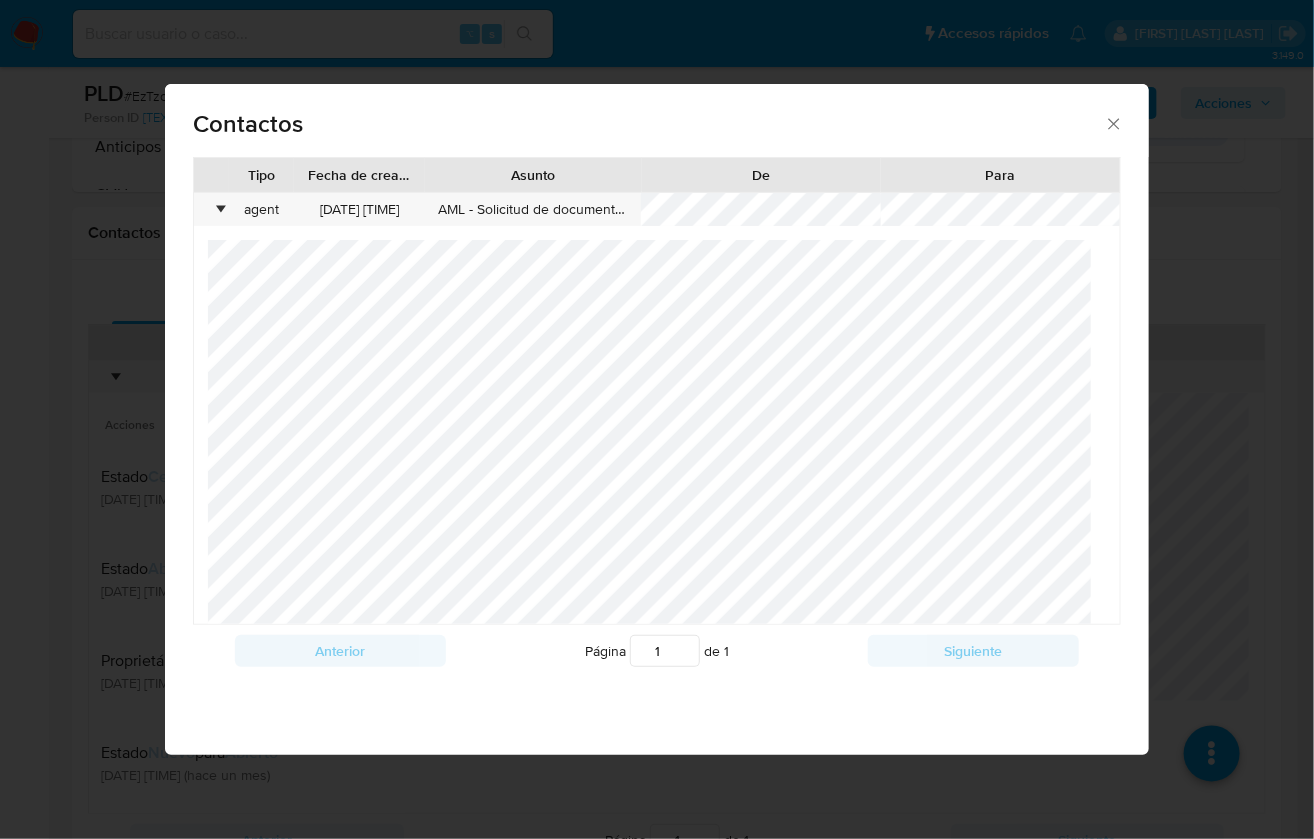 click 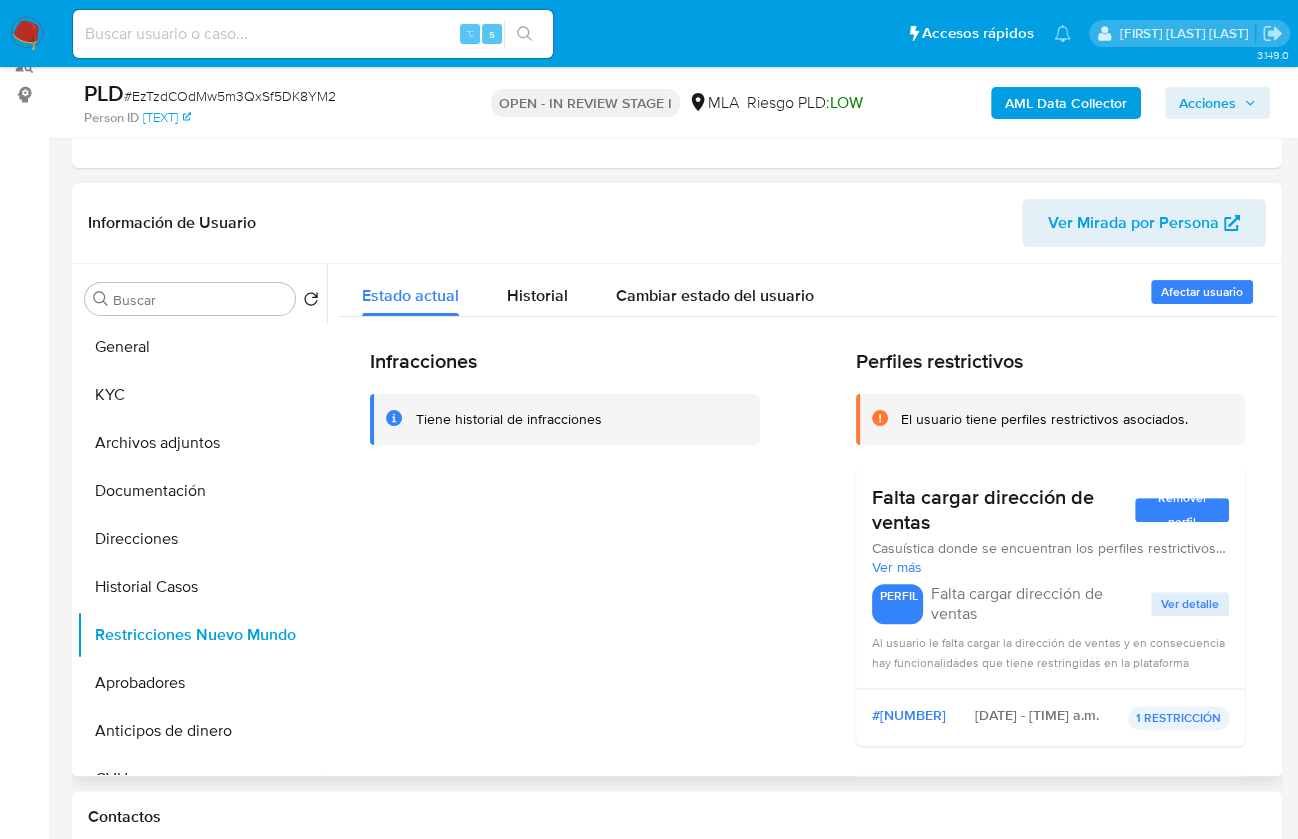 scroll, scrollTop: 252, scrollLeft: 0, axis: vertical 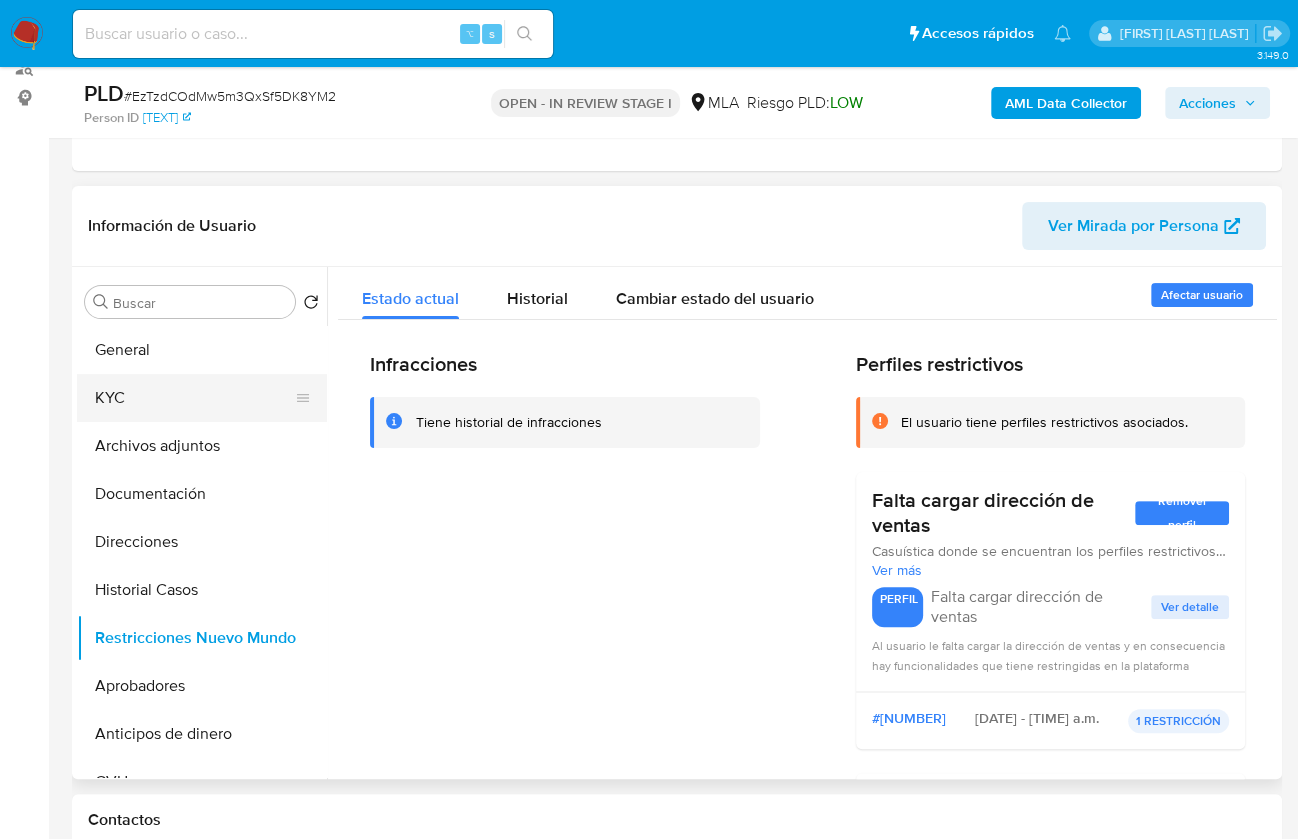 click on "KYC" at bounding box center [194, 398] 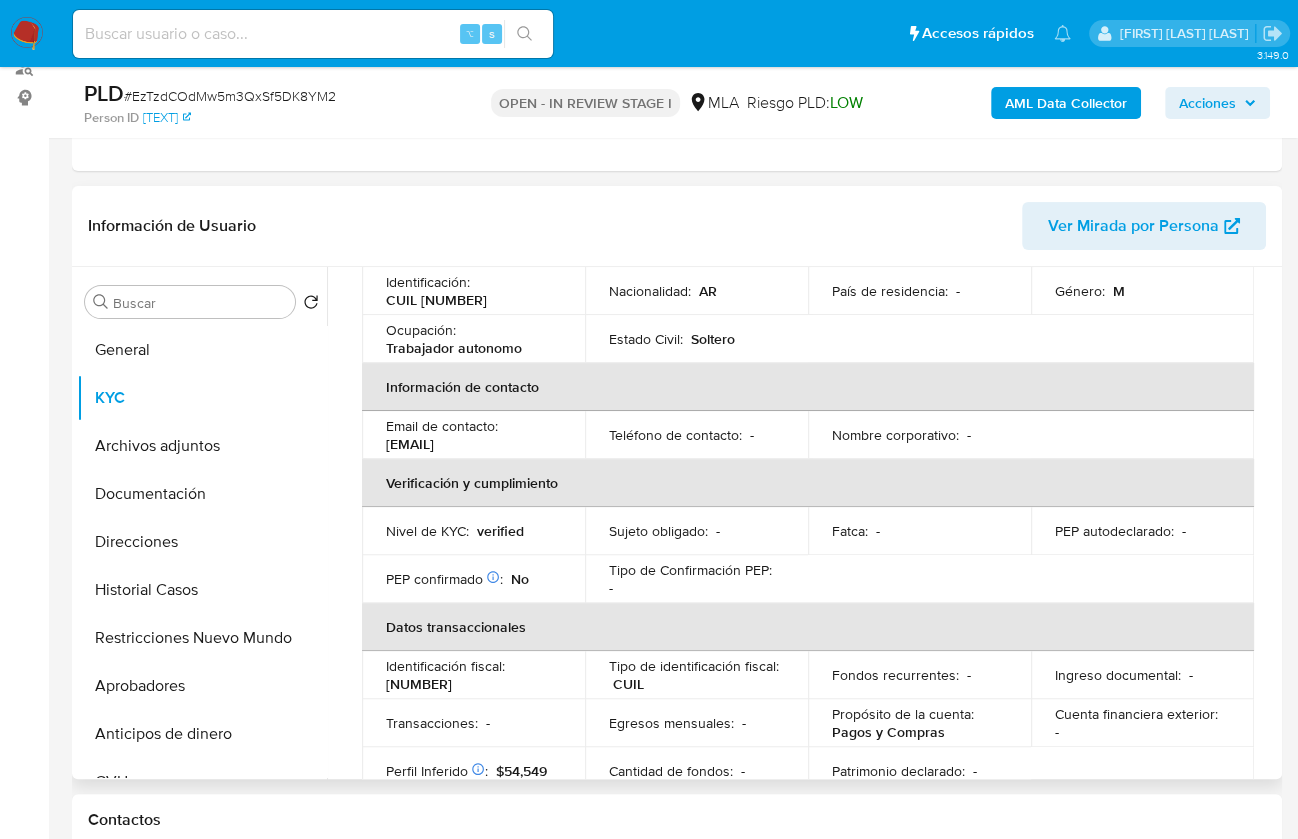 scroll, scrollTop: 287, scrollLeft: 0, axis: vertical 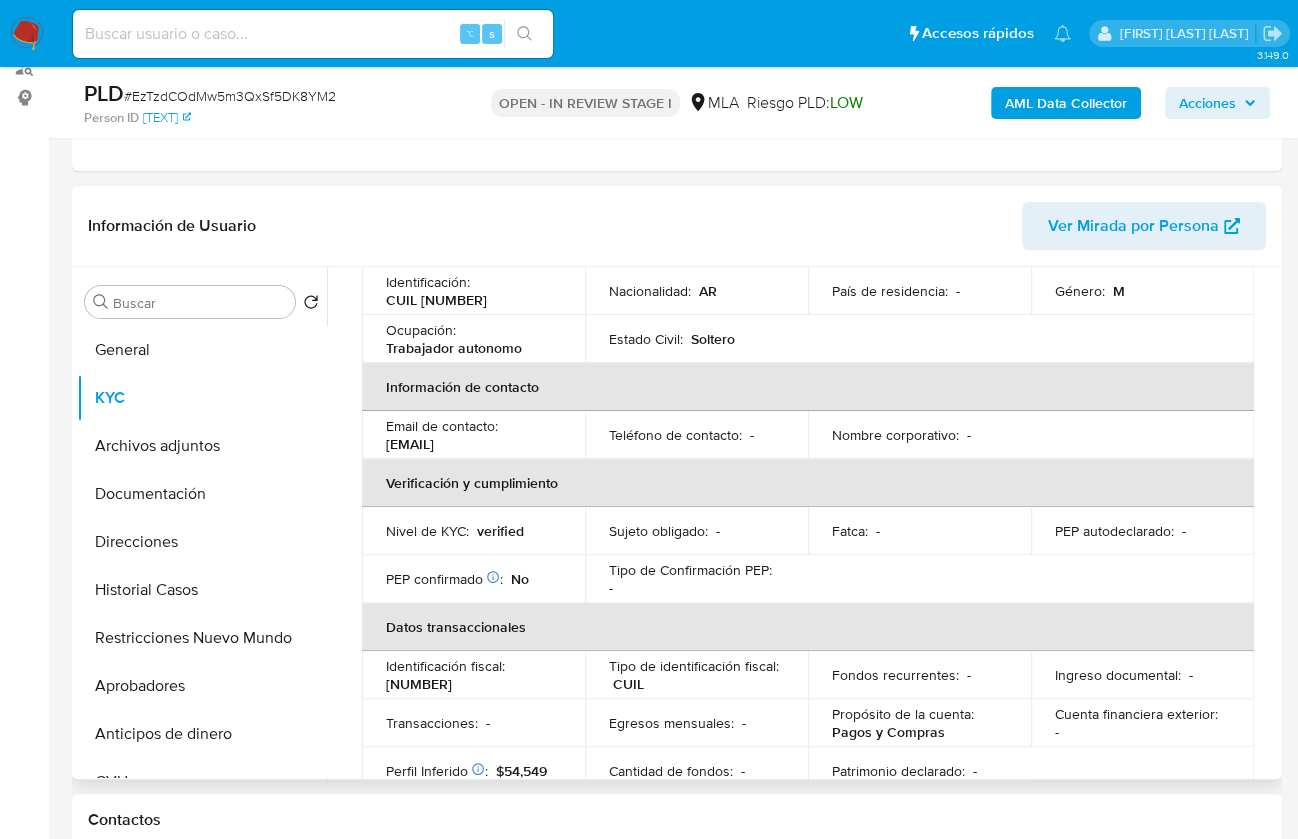 drag, startPoint x: 564, startPoint y: 445, endPoint x: 385, endPoint y: 447, distance: 179.01117 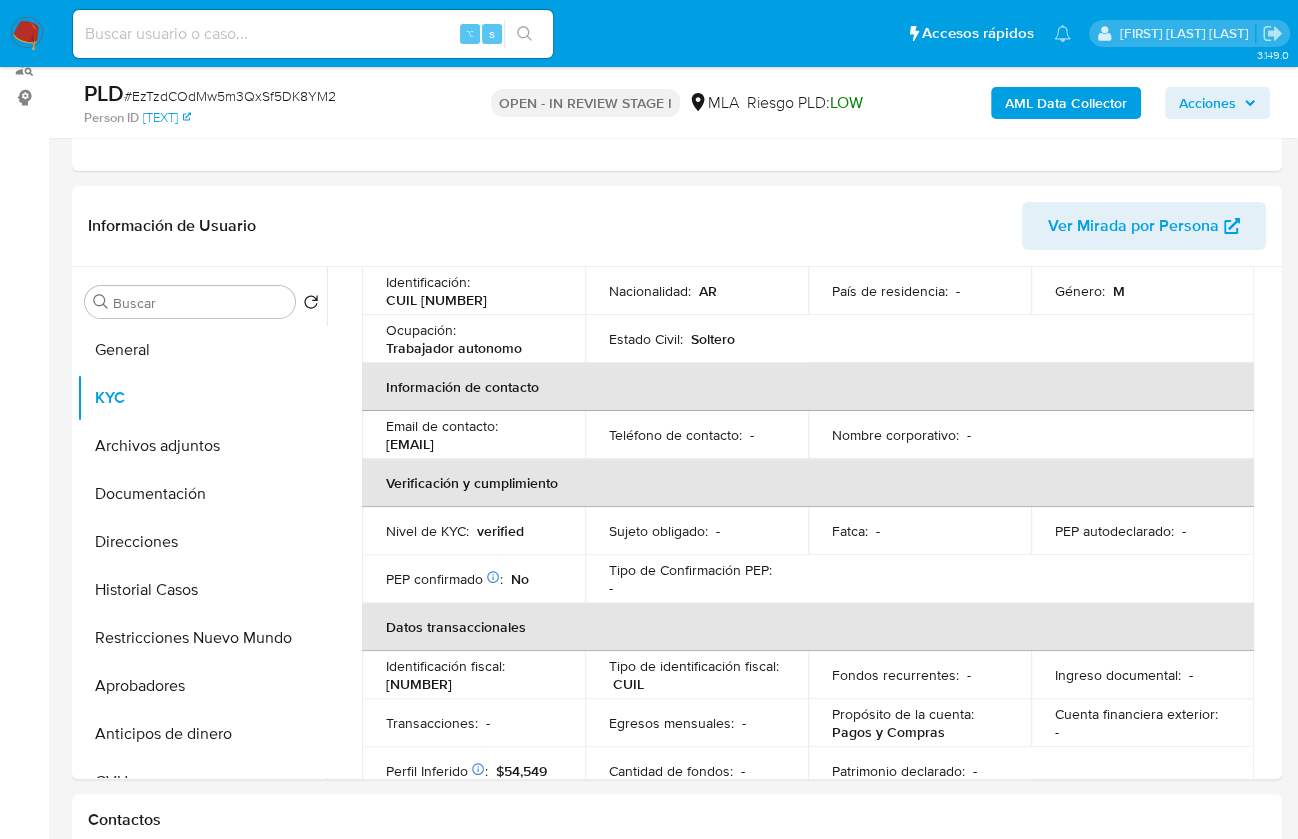 copy on "thiagodeboca36@gmail.com" 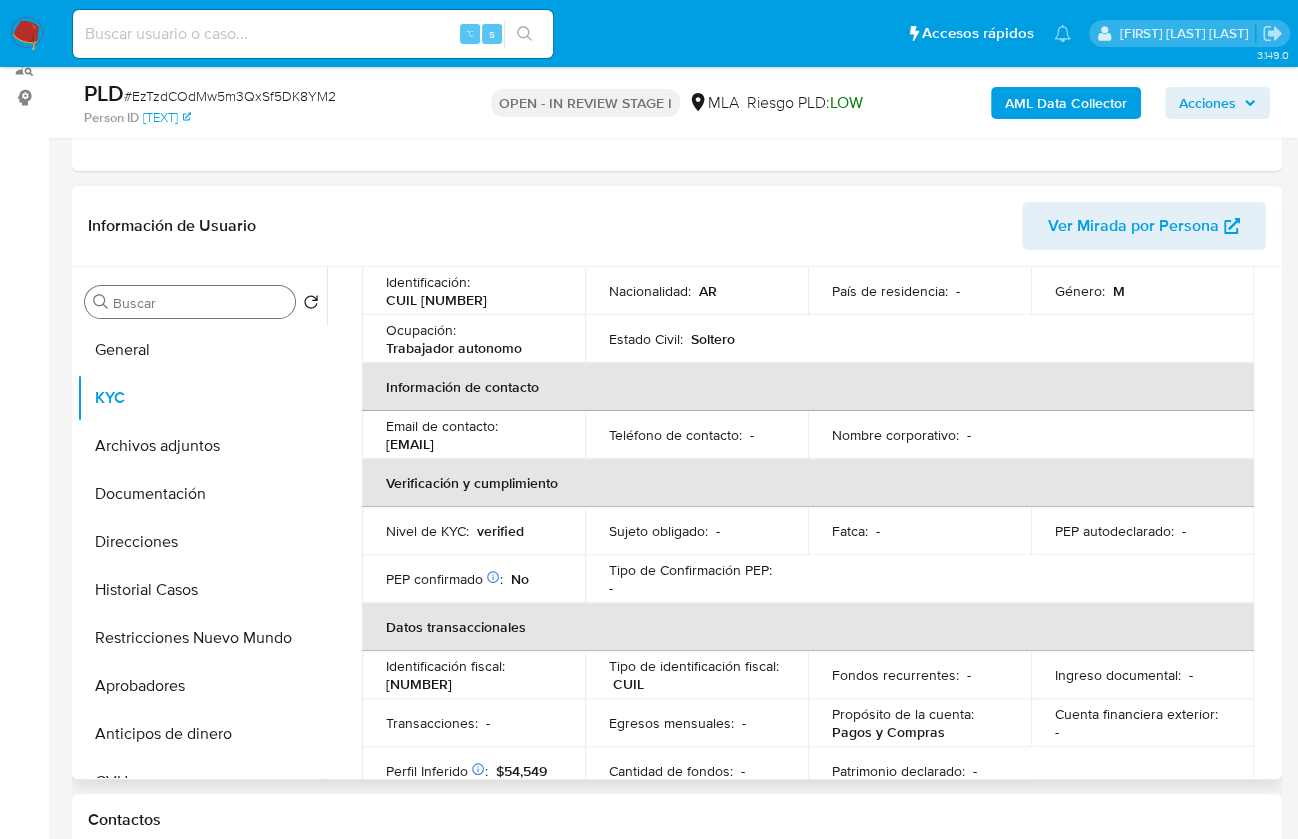 click on "Buscar" at bounding box center [200, 303] 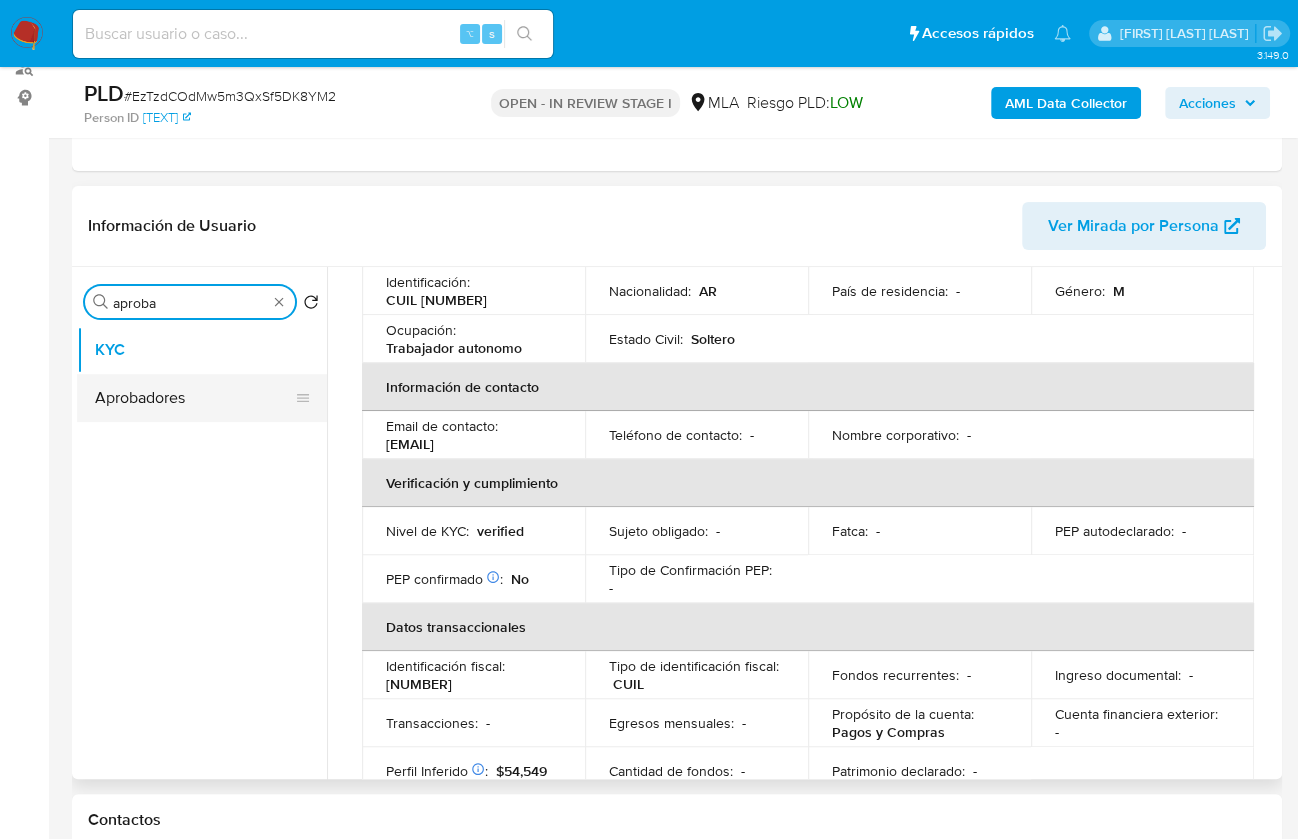 type on "aproba" 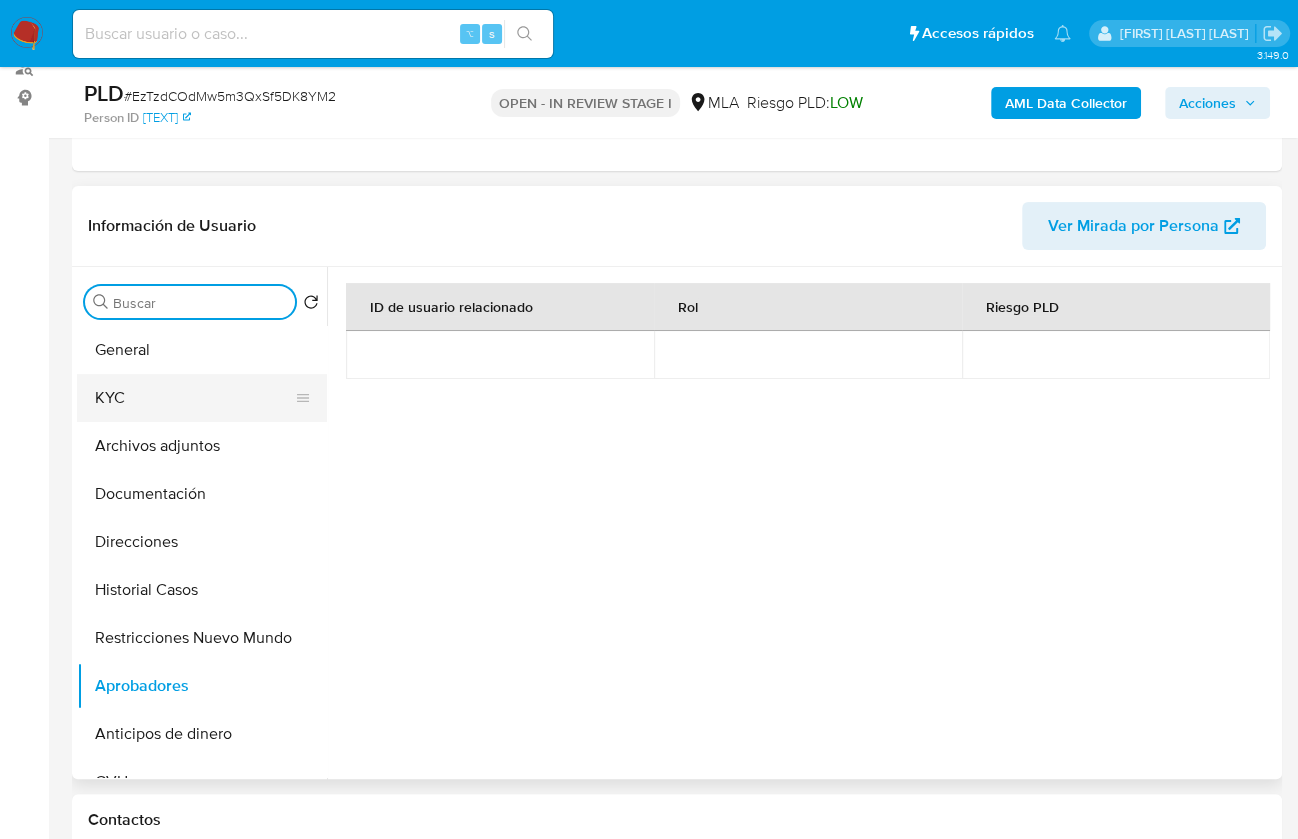 click on "KYC" at bounding box center (194, 398) 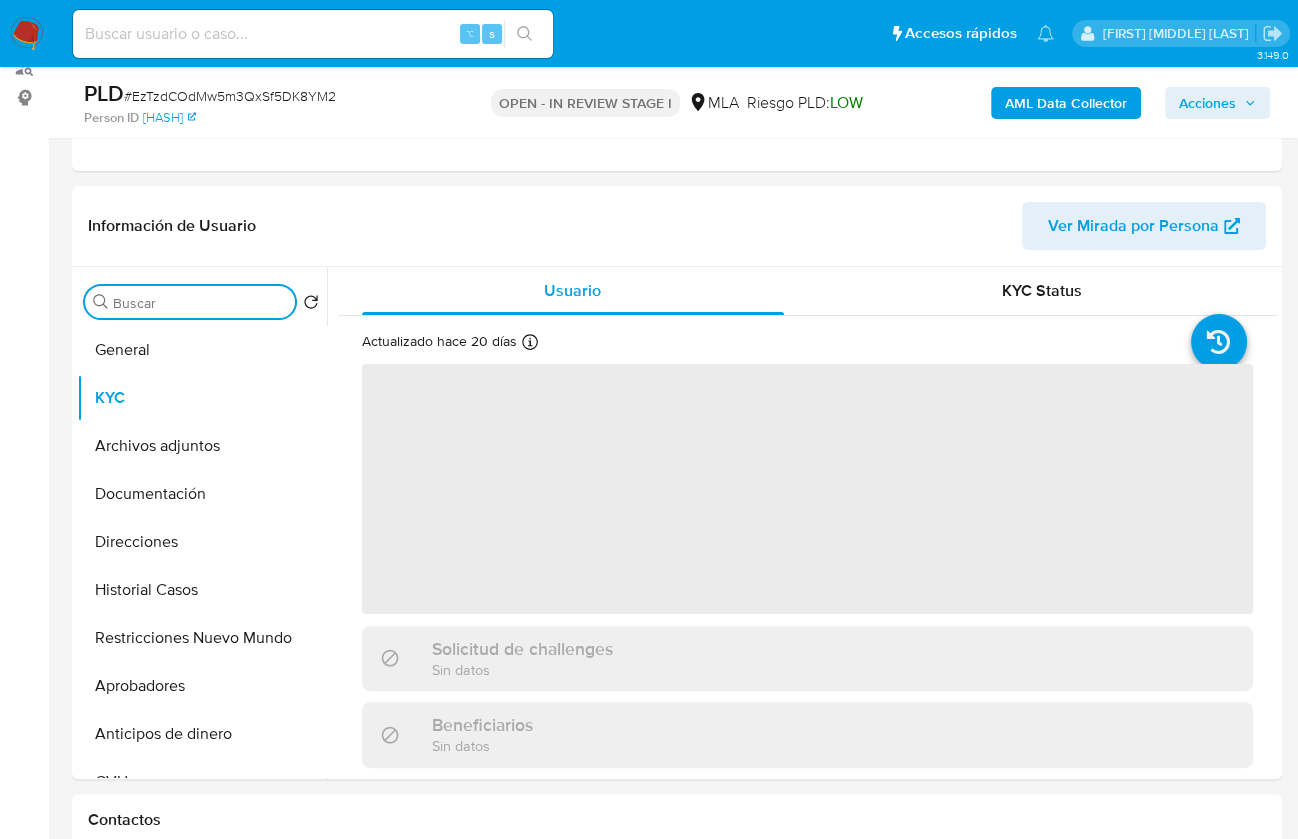 click on "Buscar" at bounding box center (200, 303) 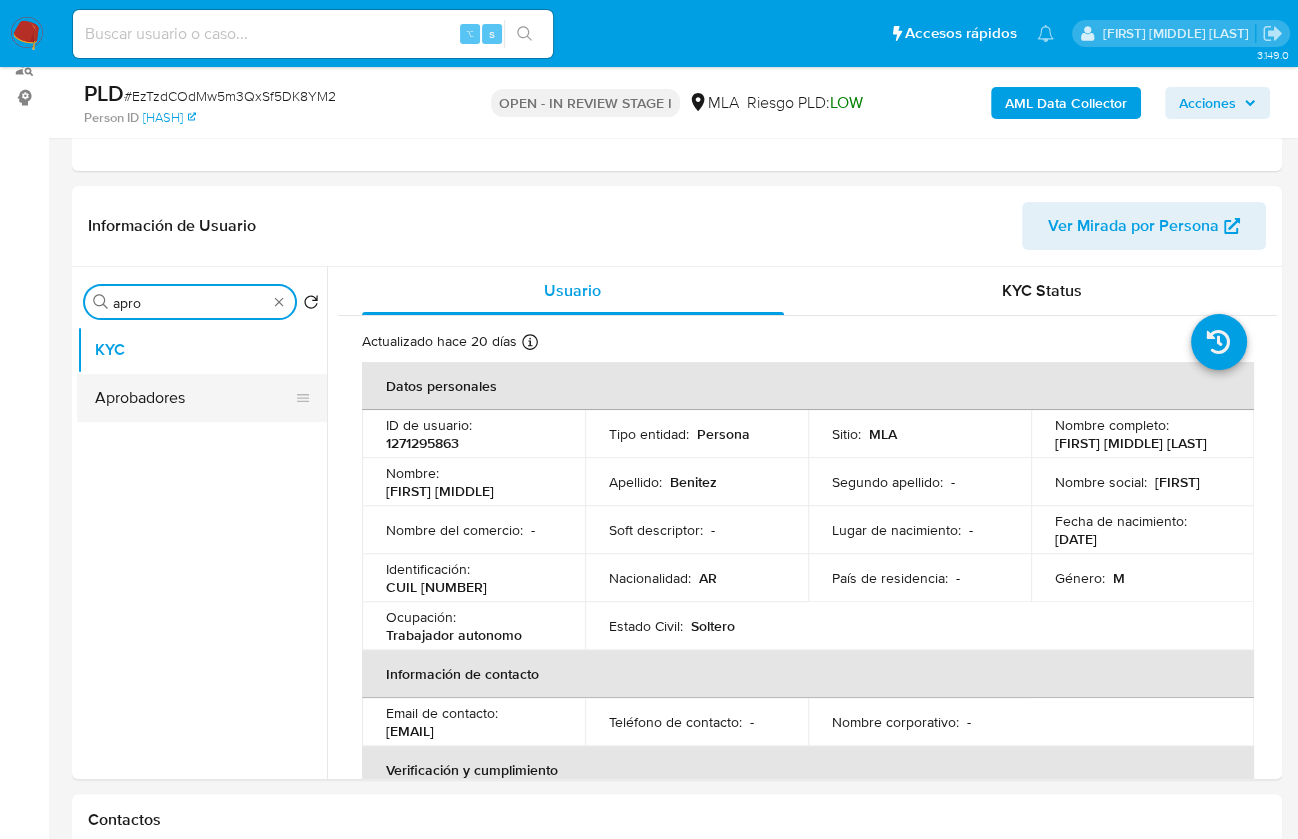 type on "apro" 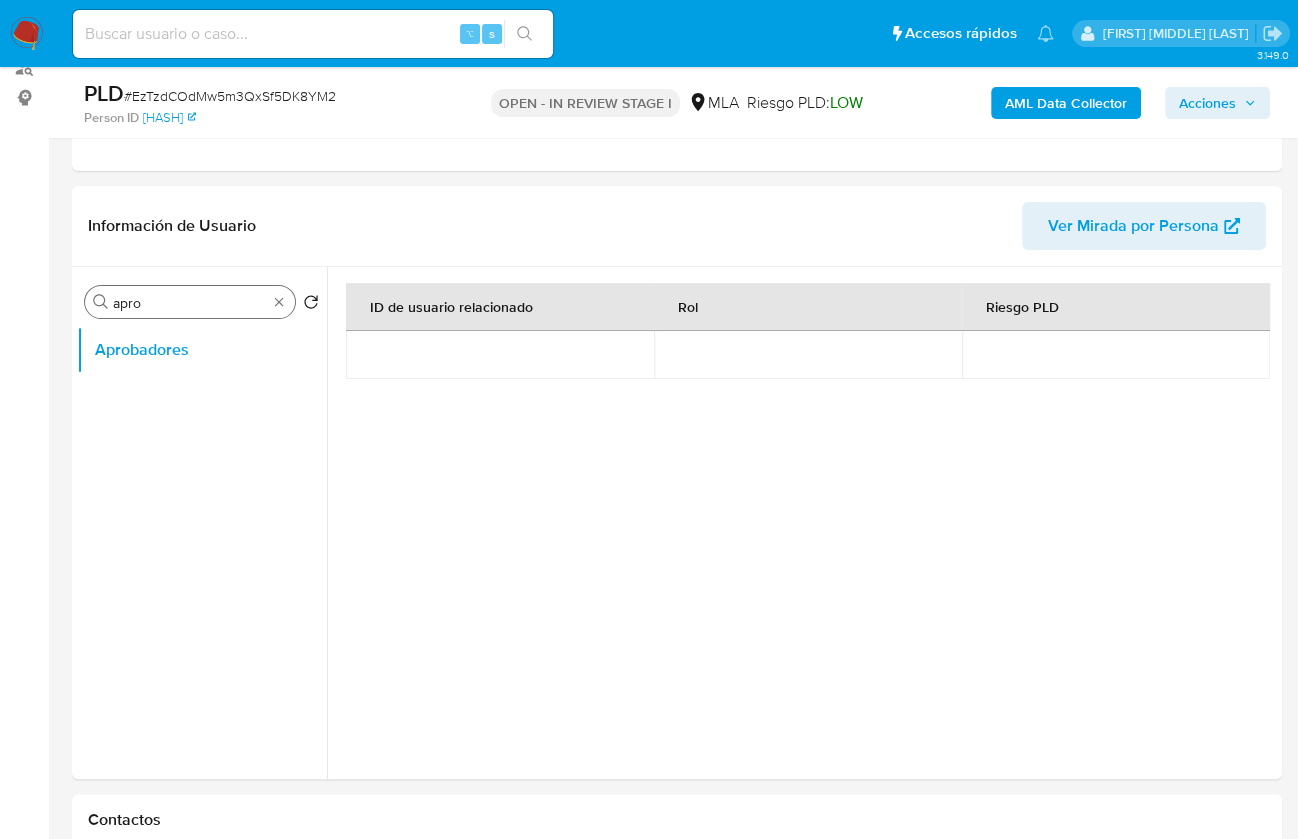 type 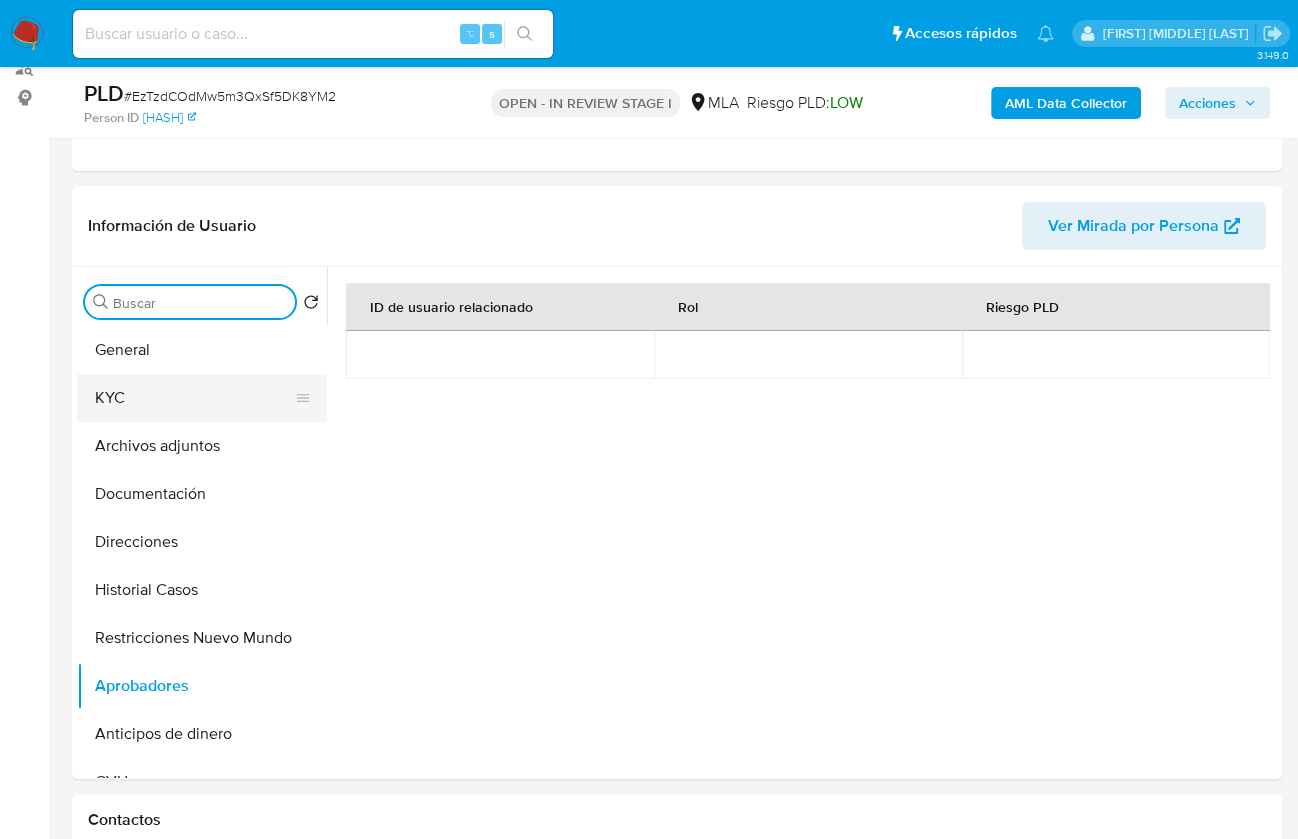 click on "KYC" at bounding box center (194, 398) 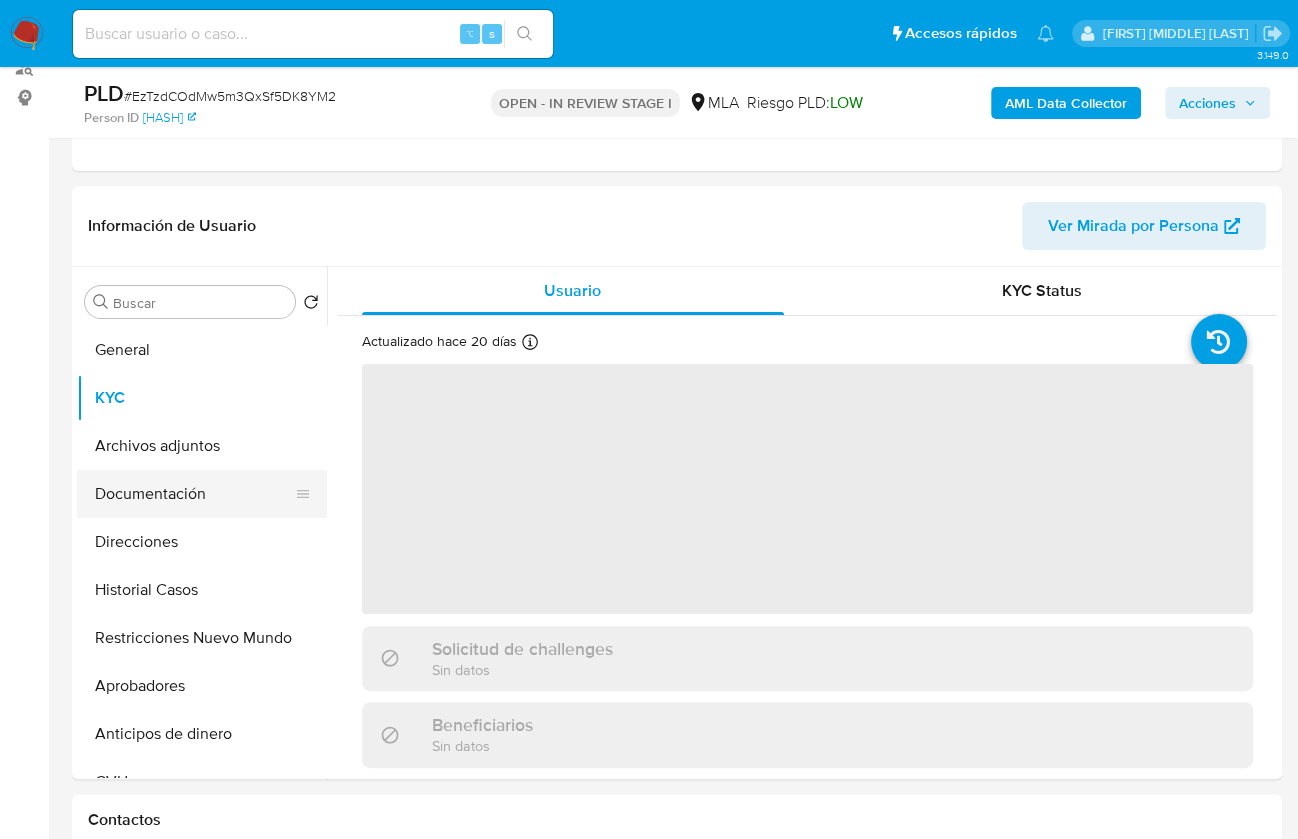 click on "Documentación" at bounding box center (194, 494) 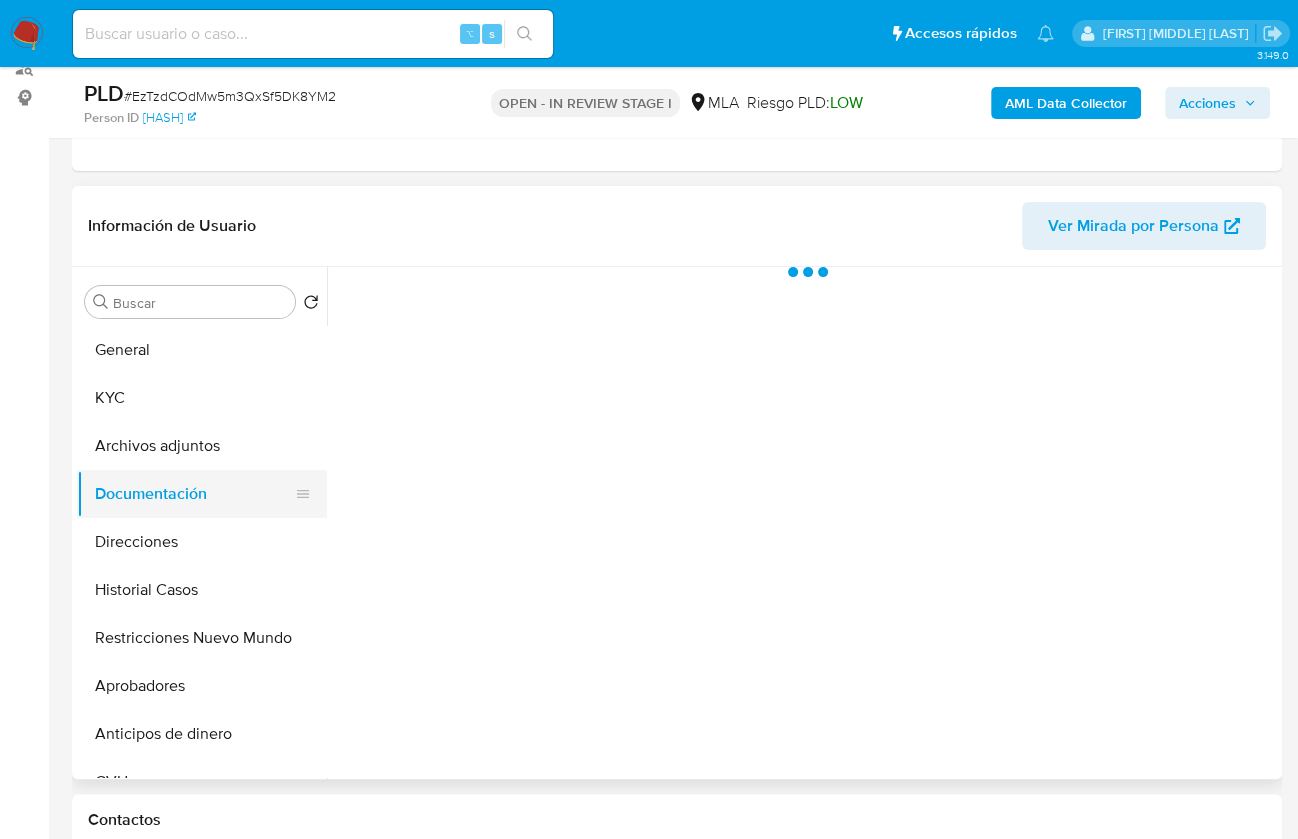 click on "Documentación" at bounding box center [194, 494] 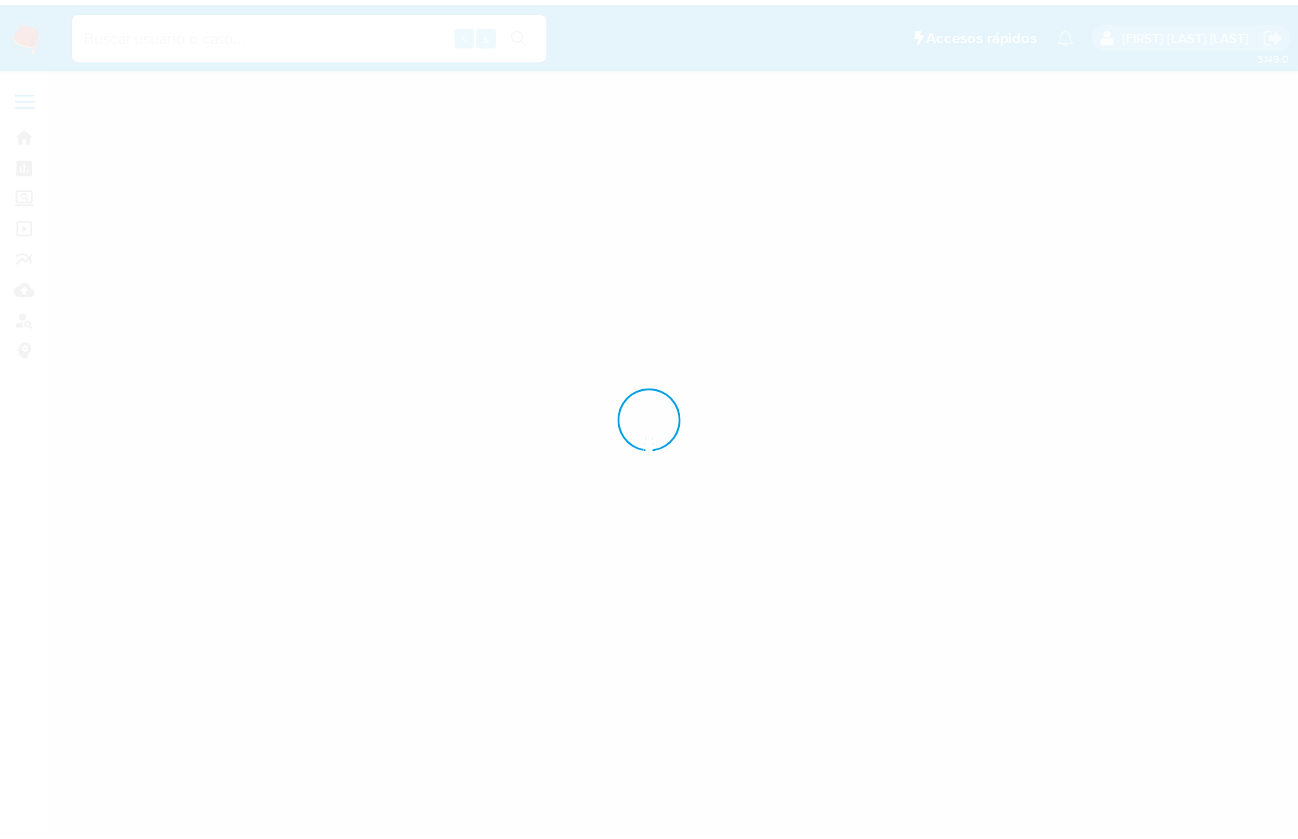 scroll, scrollTop: 0, scrollLeft: 0, axis: both 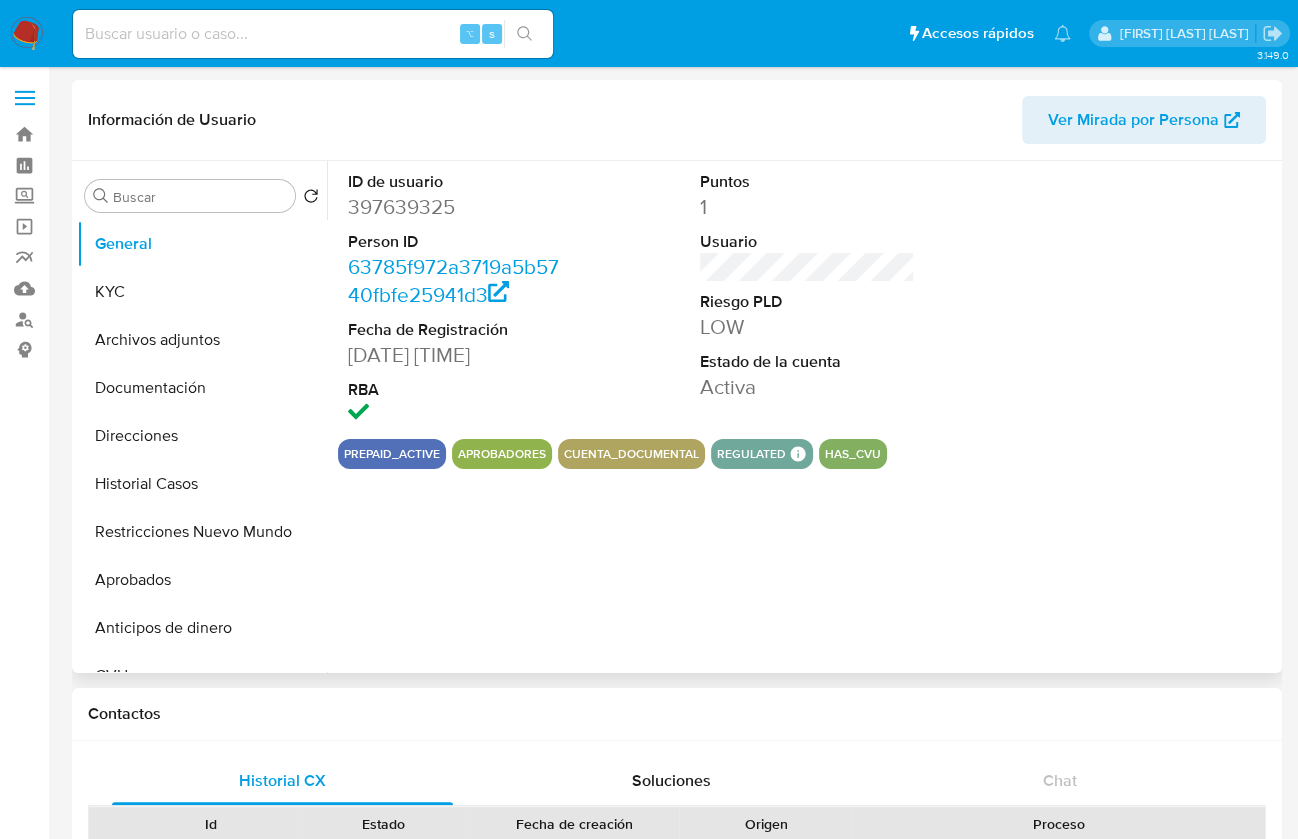 select on "10" 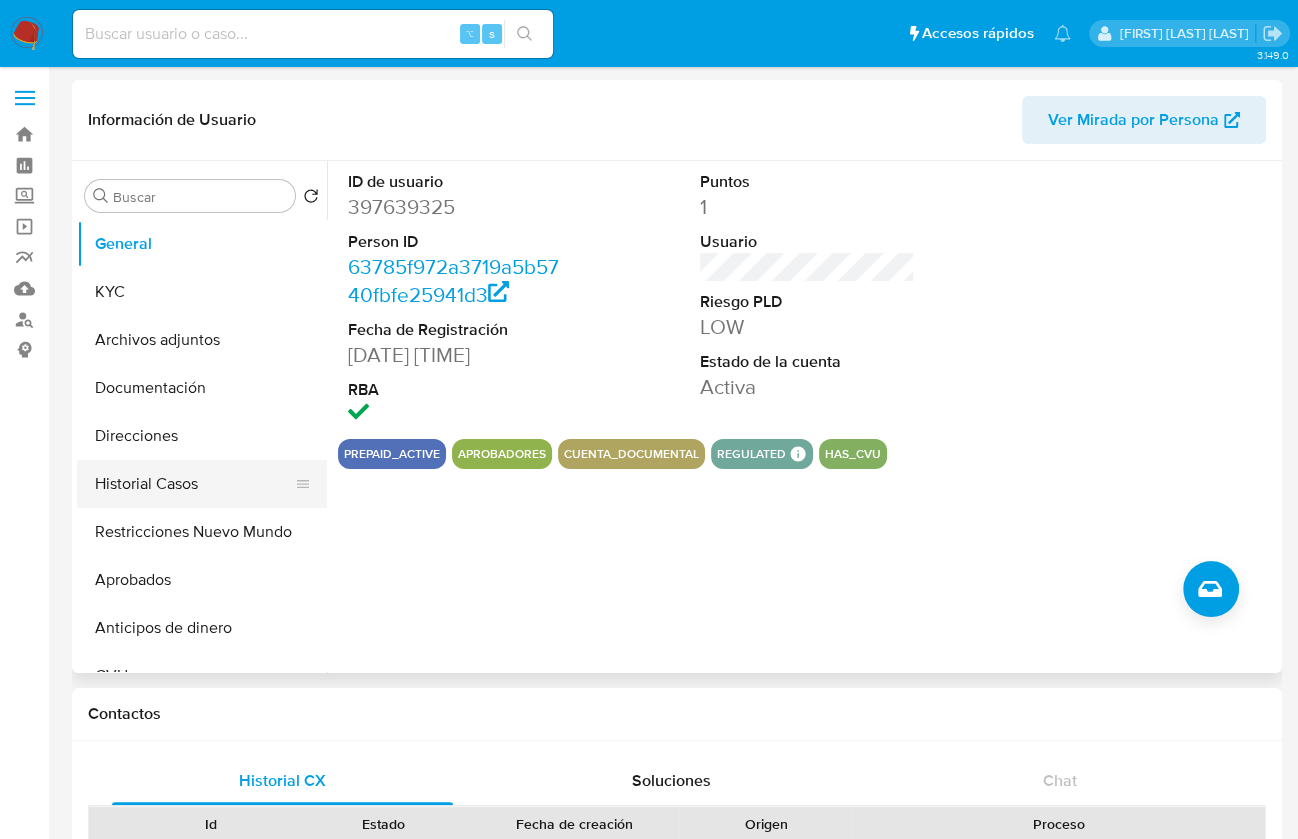 click on "Historial Casos" at bounding box center (194, 484) 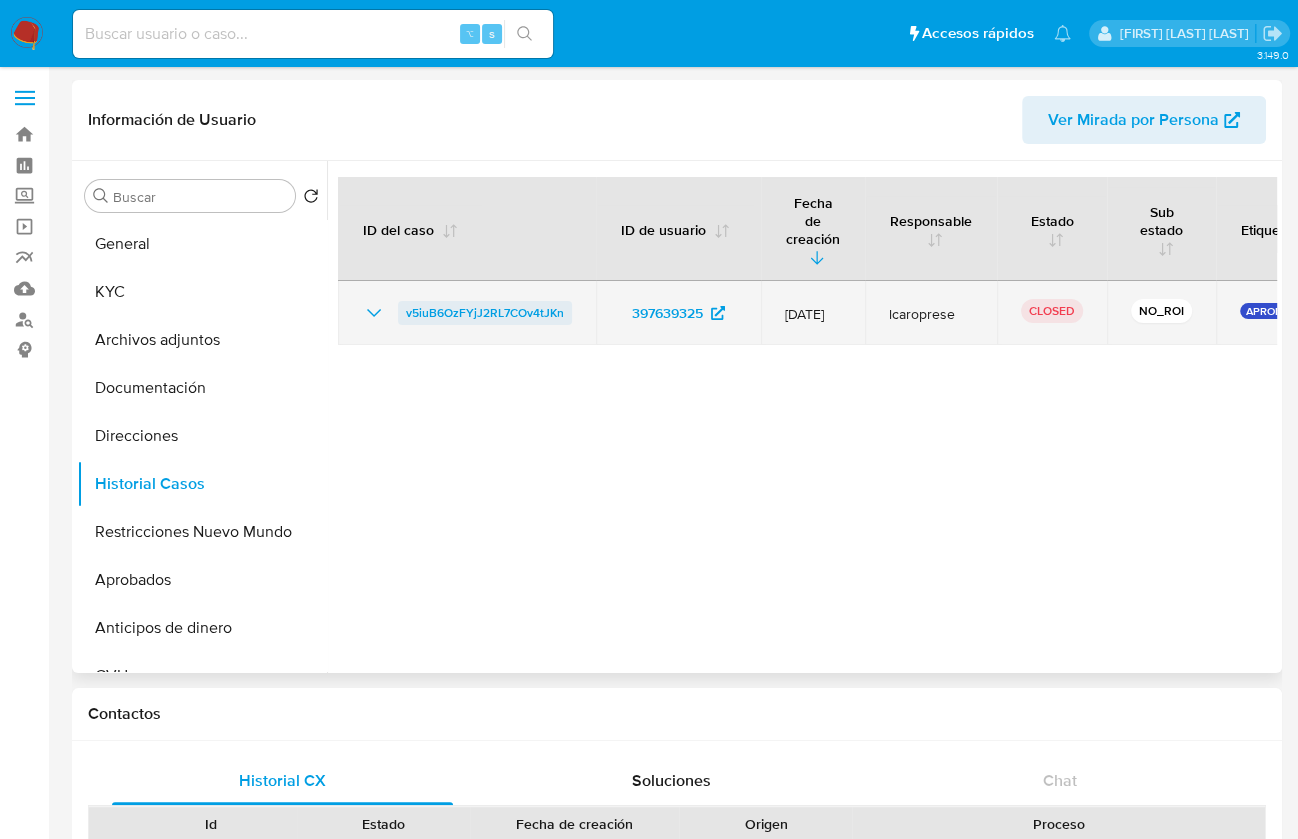 click on "v5iuB6OzFYjJ2RL7COv4tJKn" at bounding box center (485, 313) 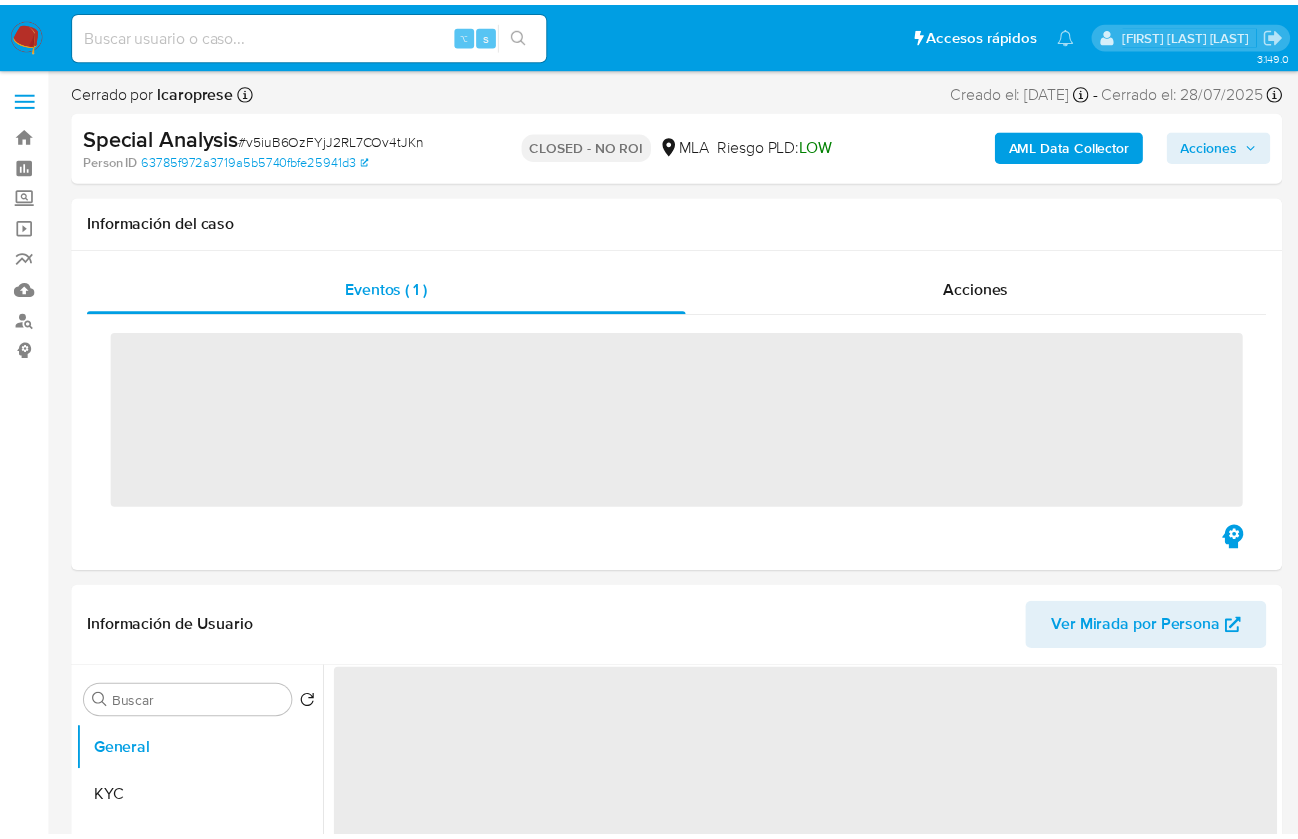 scroll, scrollTop: 0, scrollLeft: 0, axis: both 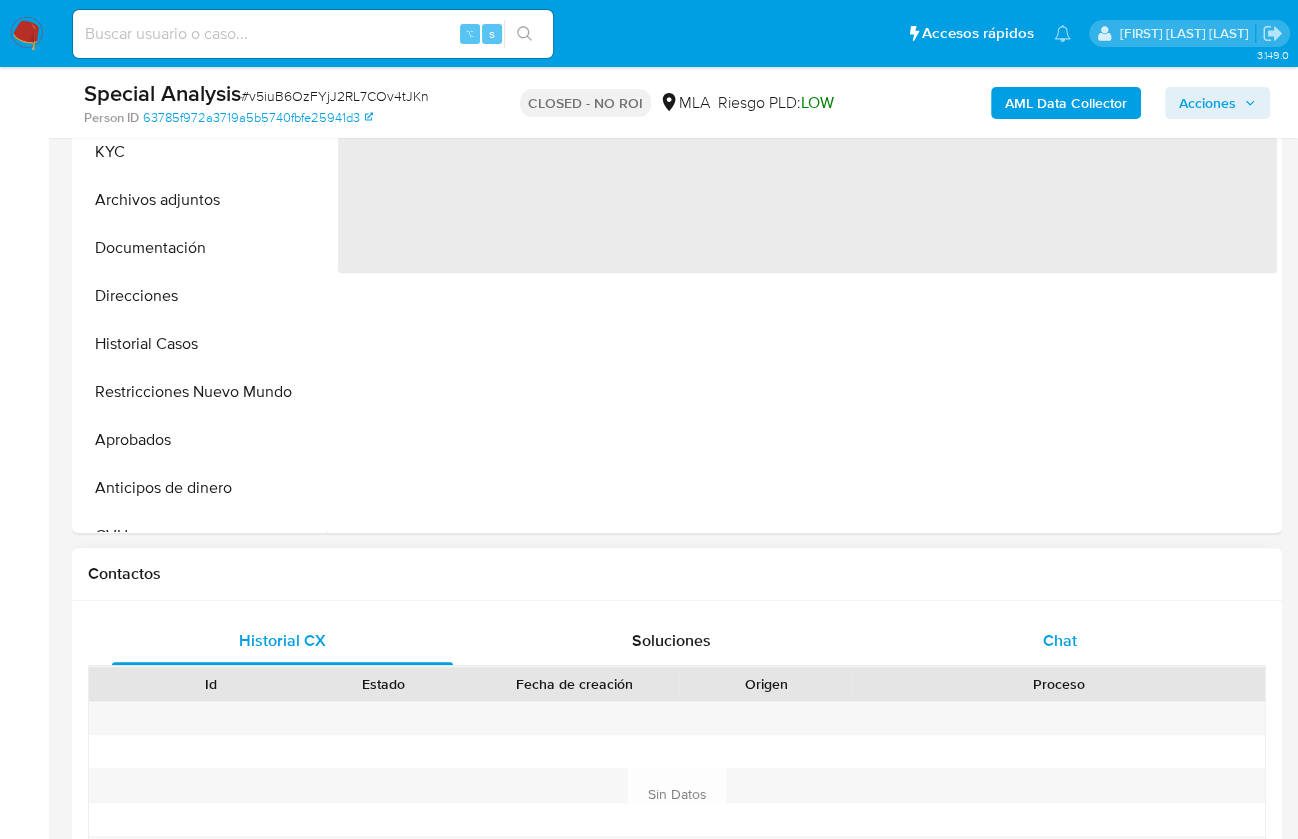 click on "Chat" at bounding box center (1059, 641) 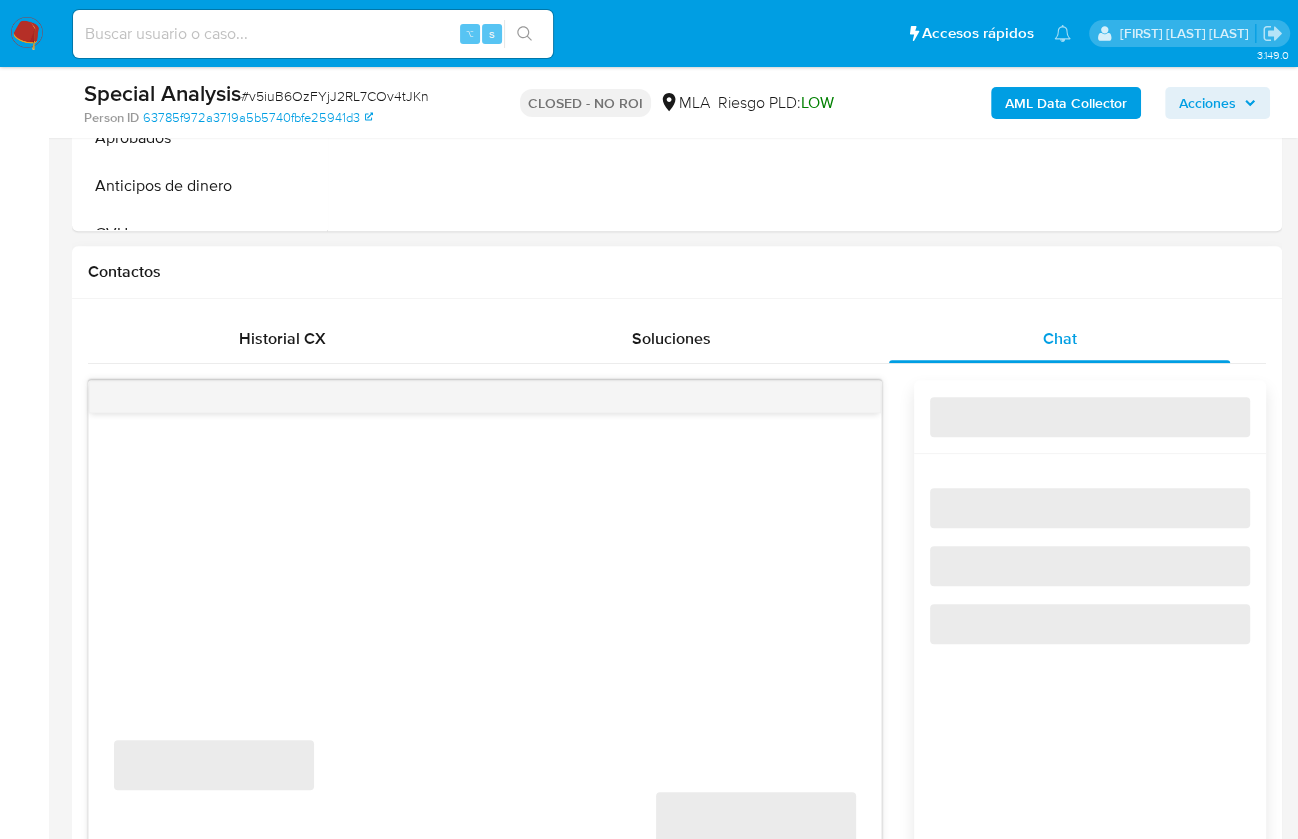 select on "10" 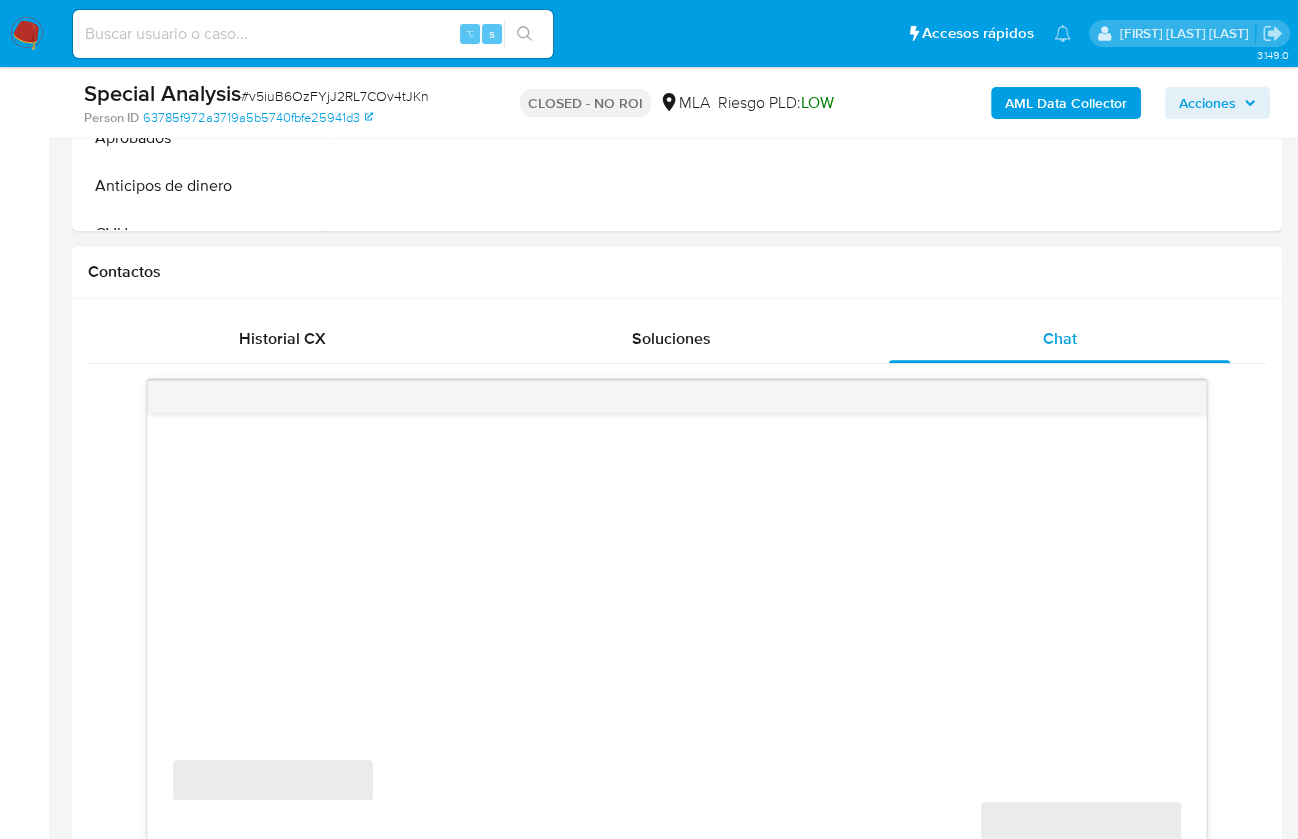 scroll, scrollTop: 798, scrollLeft: 0, axis: vertical 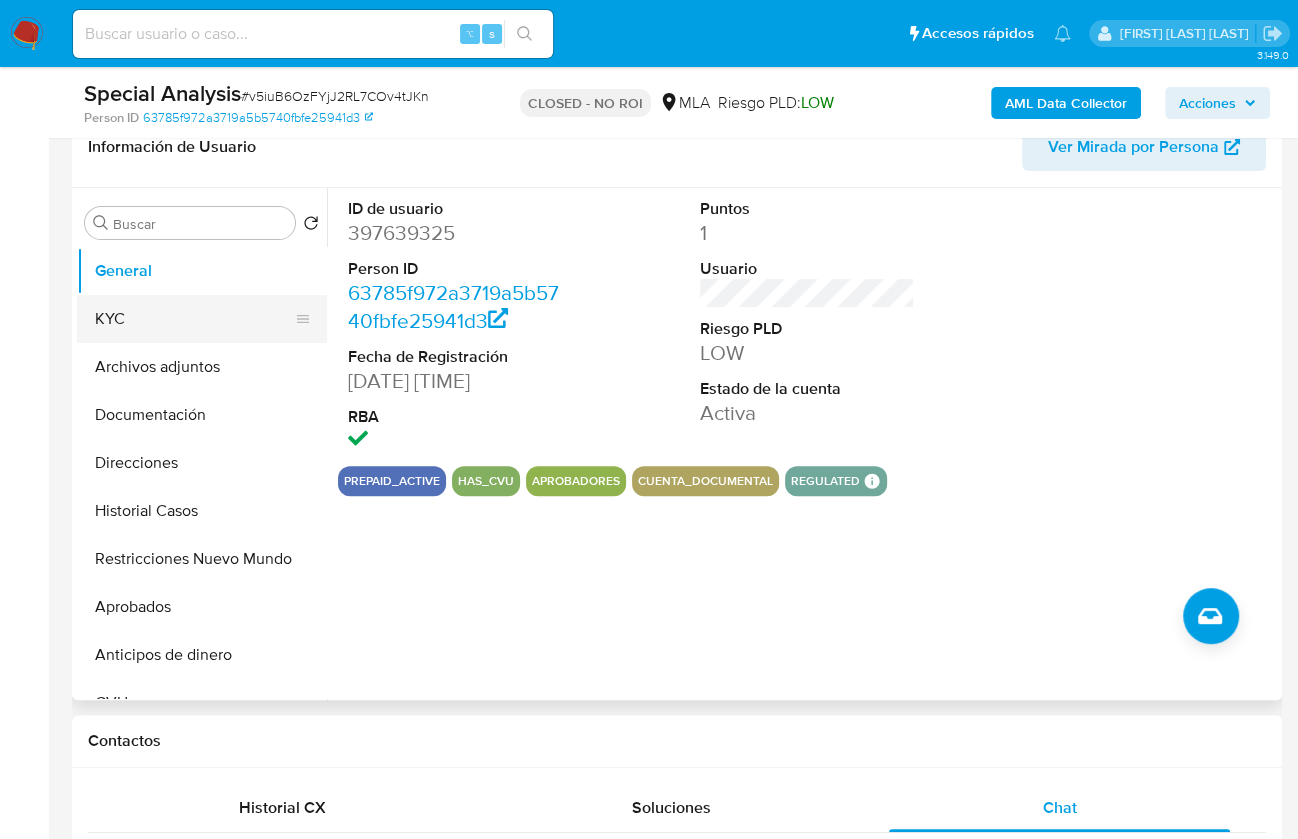 click on "KYC" at bounding box center [194, 319] 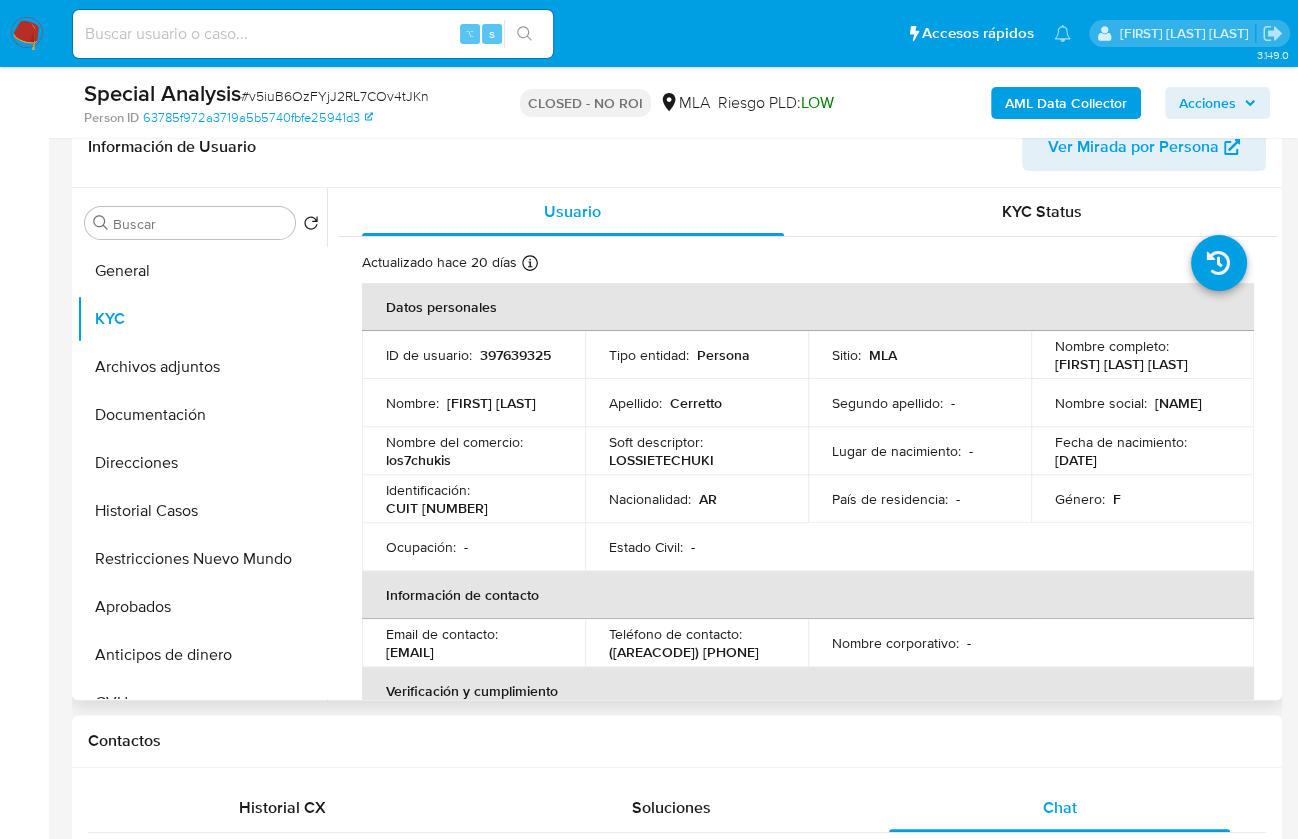 drag, startPoint x: 553, startPoint y: 655, endPoint x: 384, endPoint y: 659, distance: 169.04733 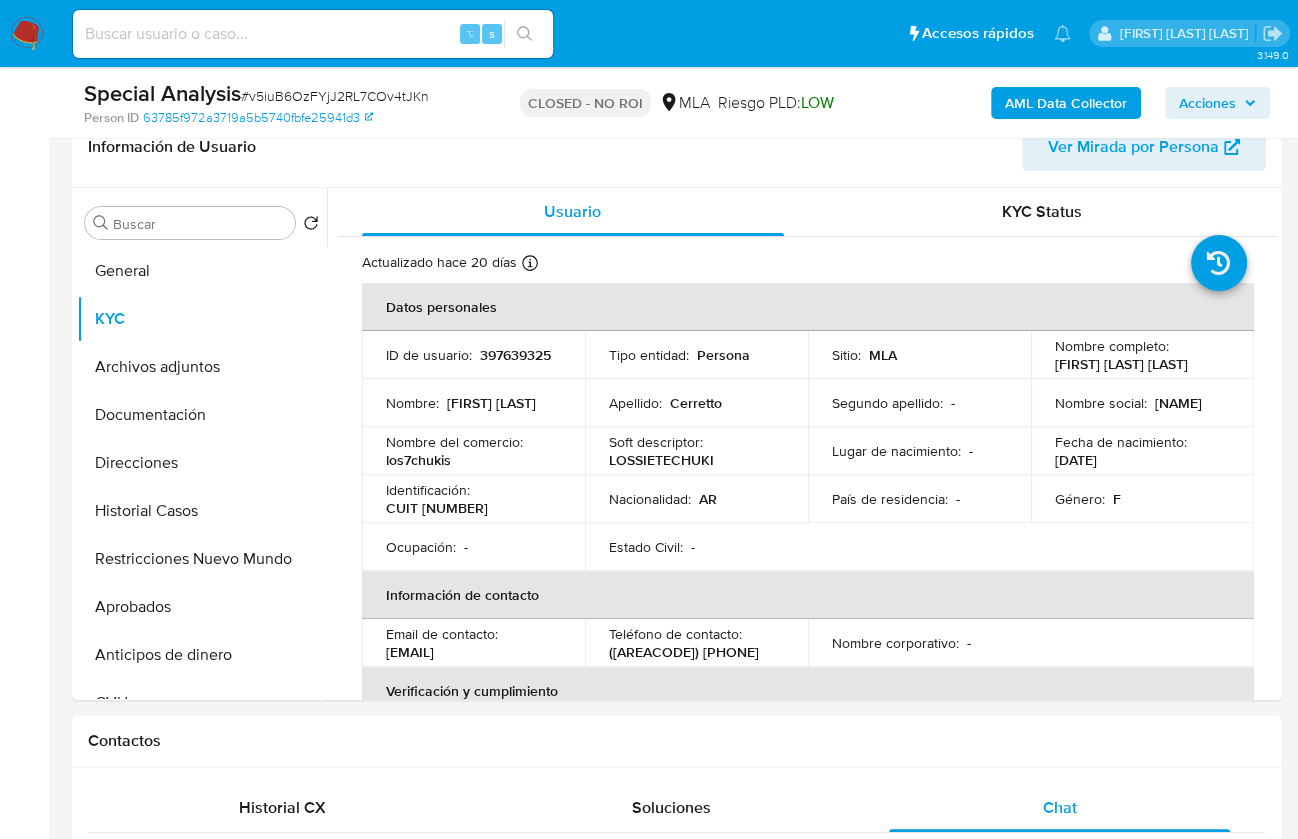 copy on "[EMAIL]" 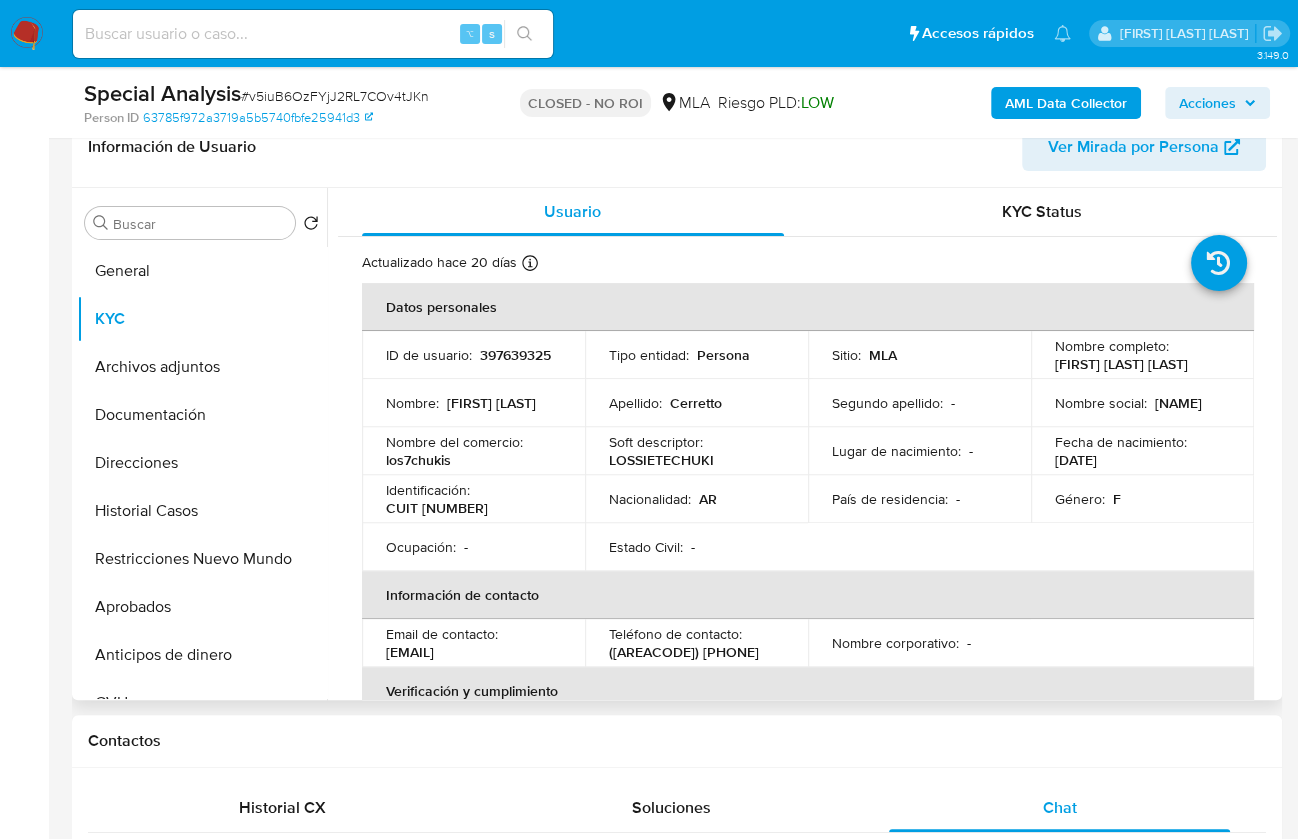 click on "Identificación :    CUIT [NUMBER]" at bounding box center [473, 499] 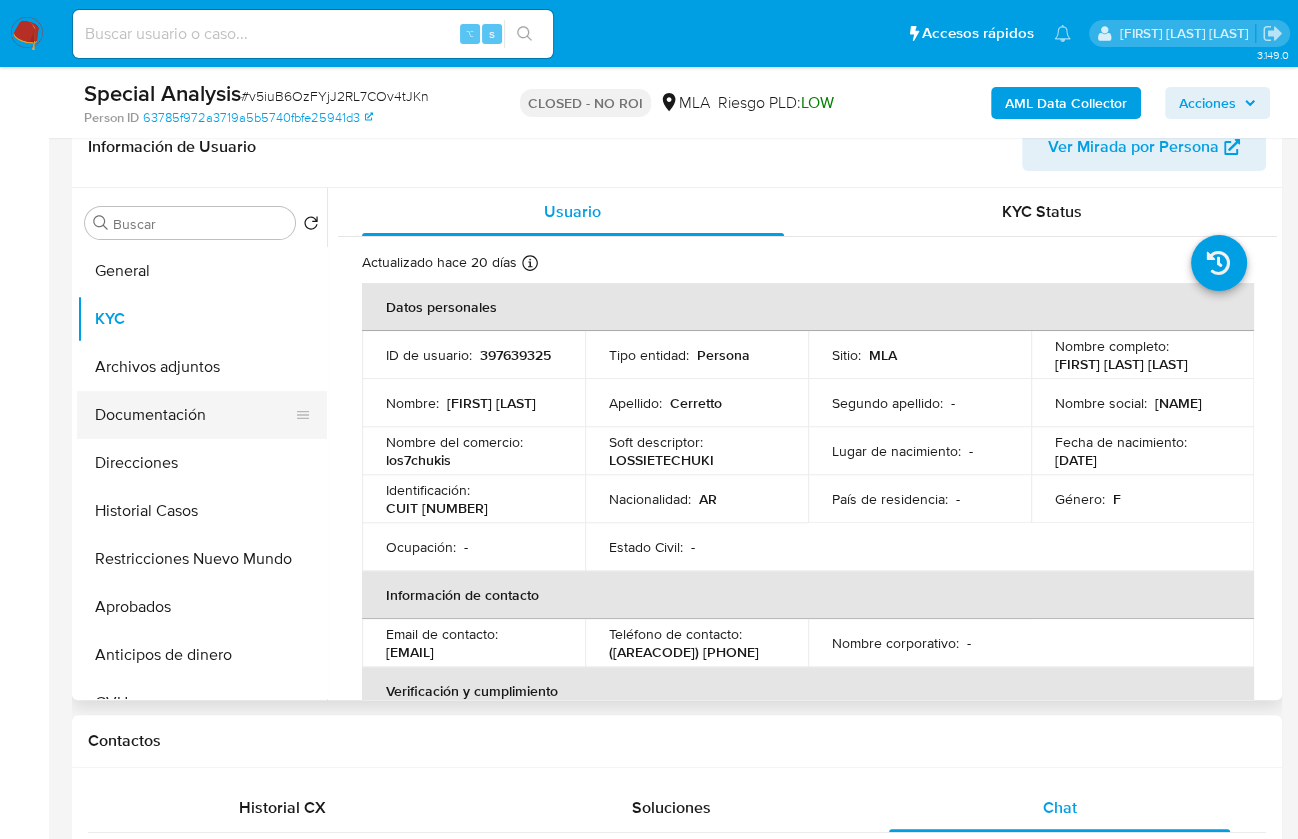 click on "Documentación" at bounding box center (194, 415) 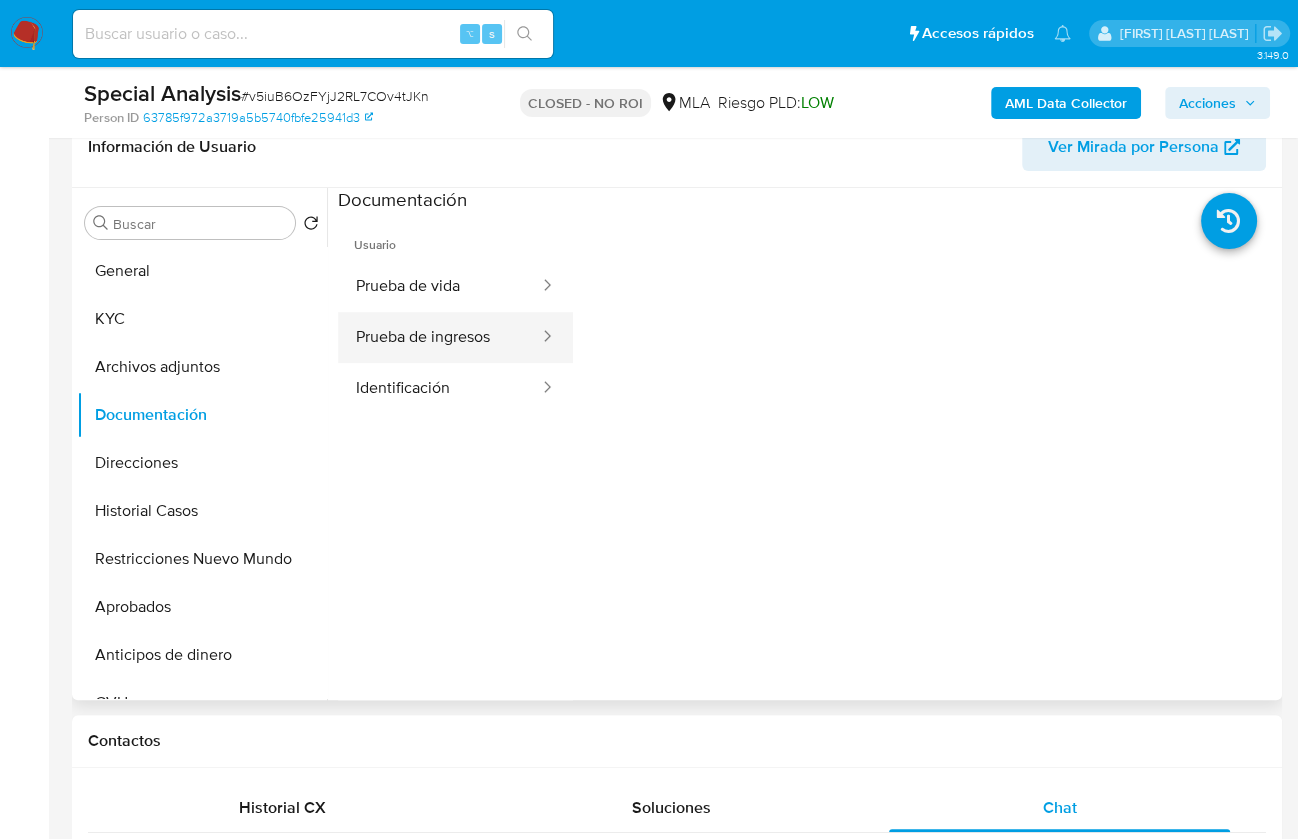 click on "Prueba de ingresos" at bounding box center [439, 337] 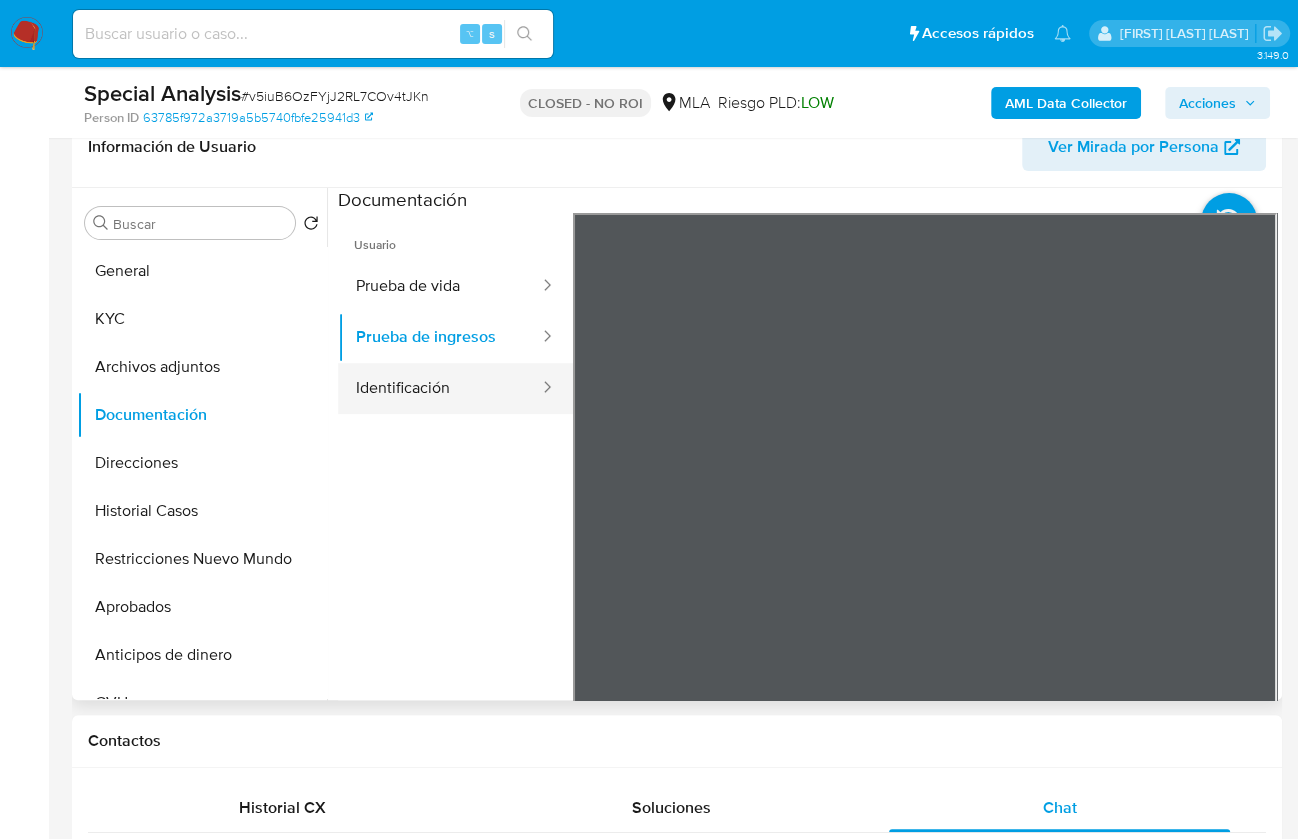 click on "Identificación" at bounding box center (439, 388) 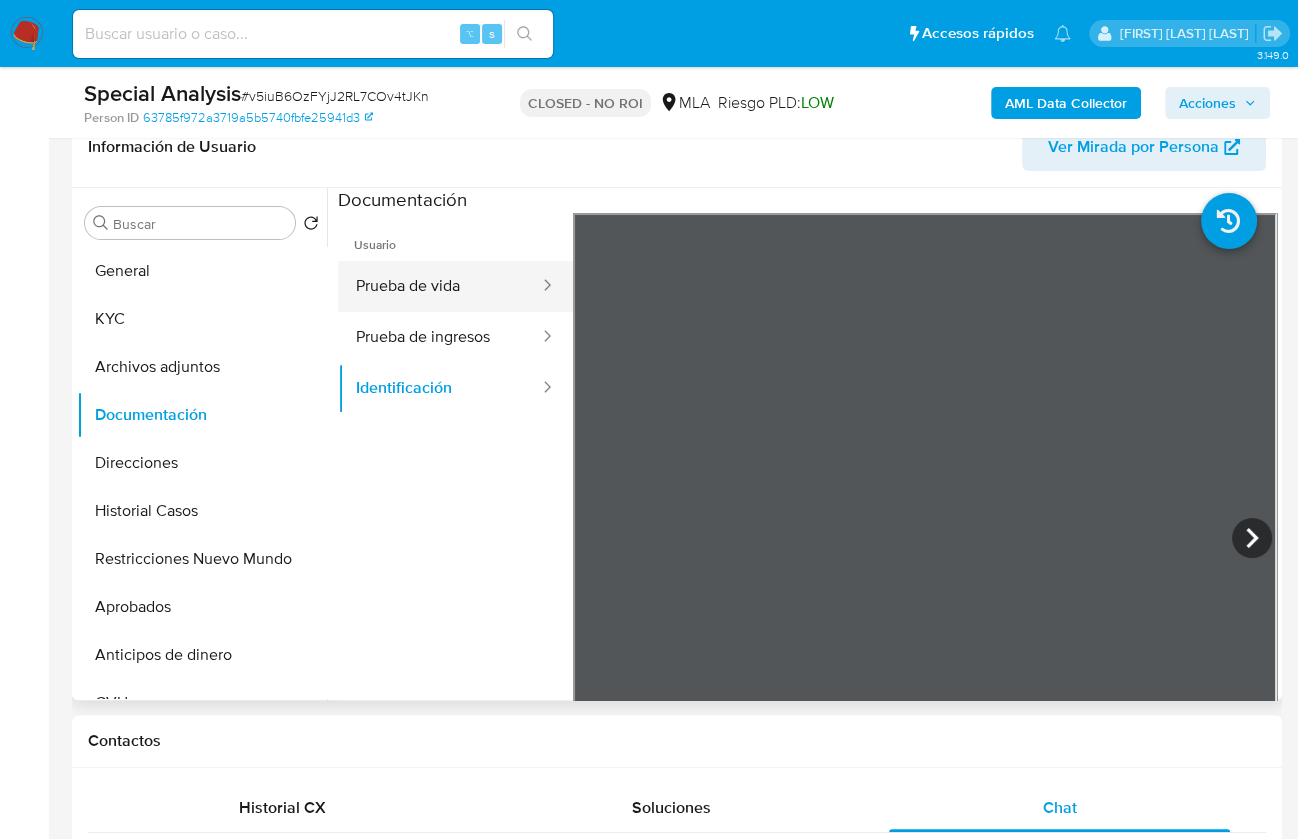 click on "Prueba de vida" at bounding box center (439, 286) 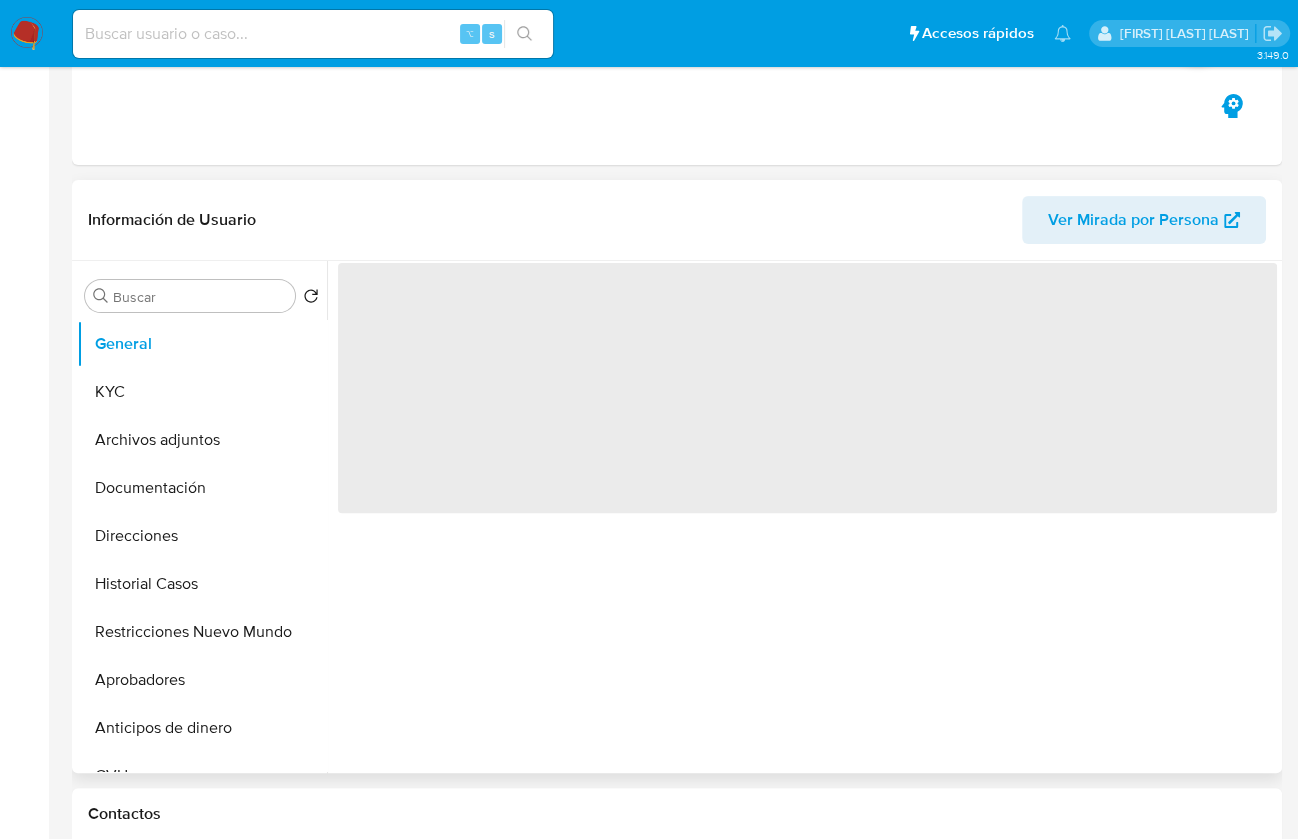 scroll, scrollTop: 472, scrollLeft: 0, axis: vertical 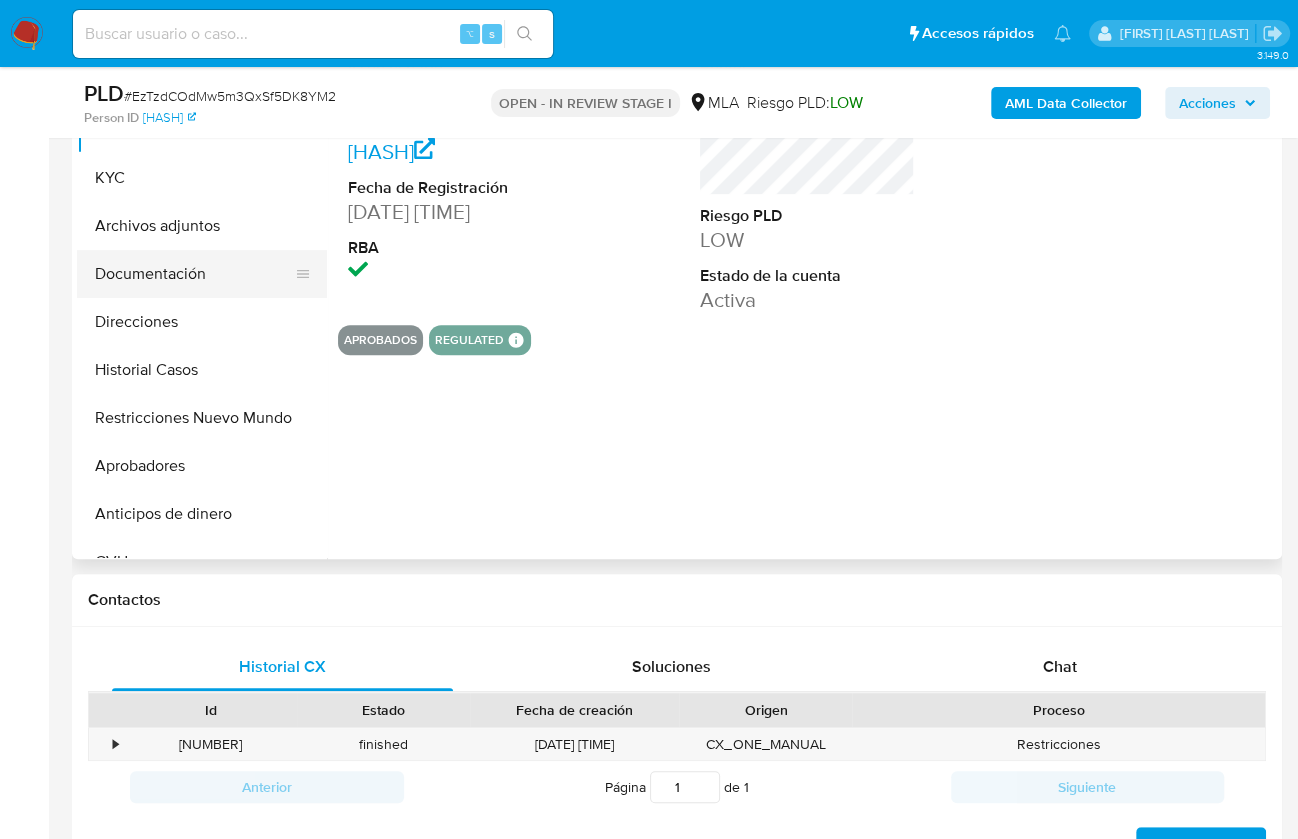 select on "10" 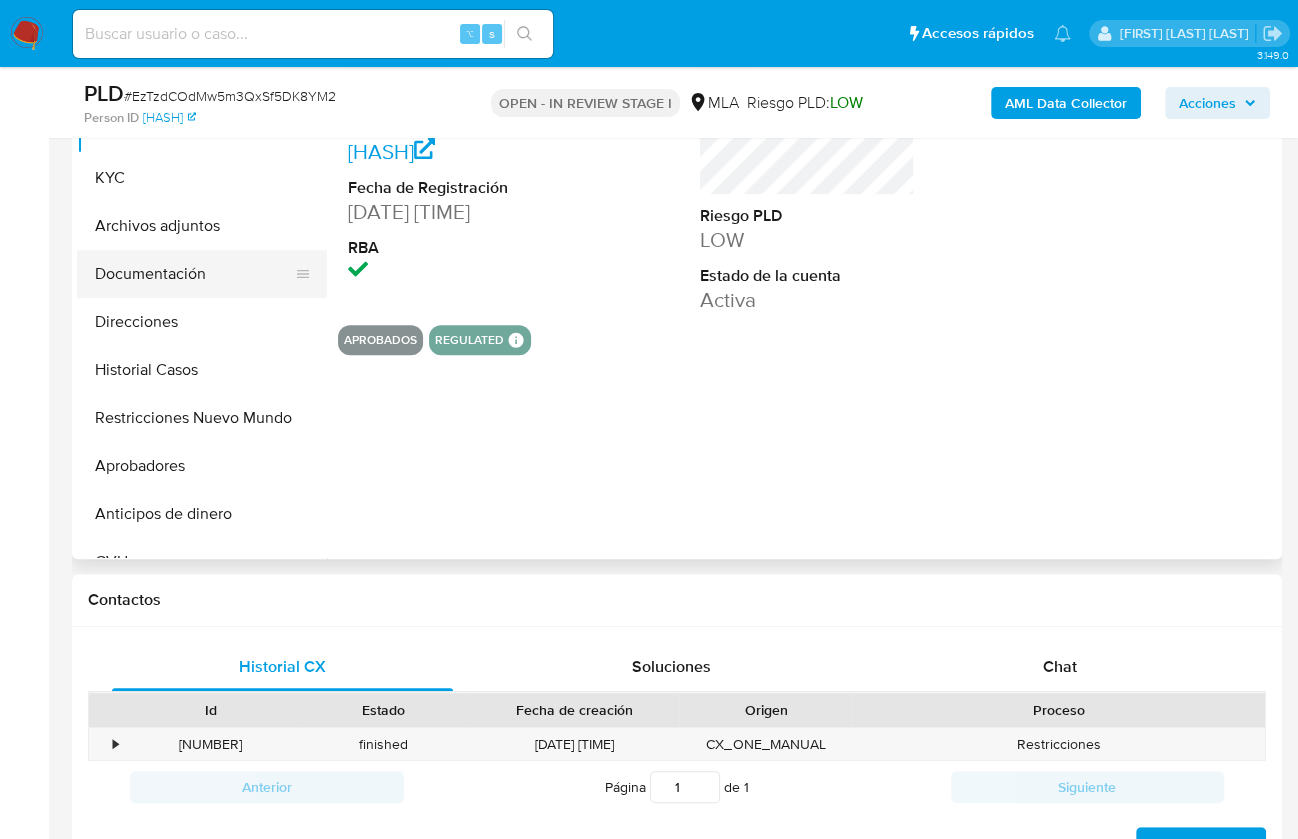 click on "Documentación" at bounding box center (194, 274) 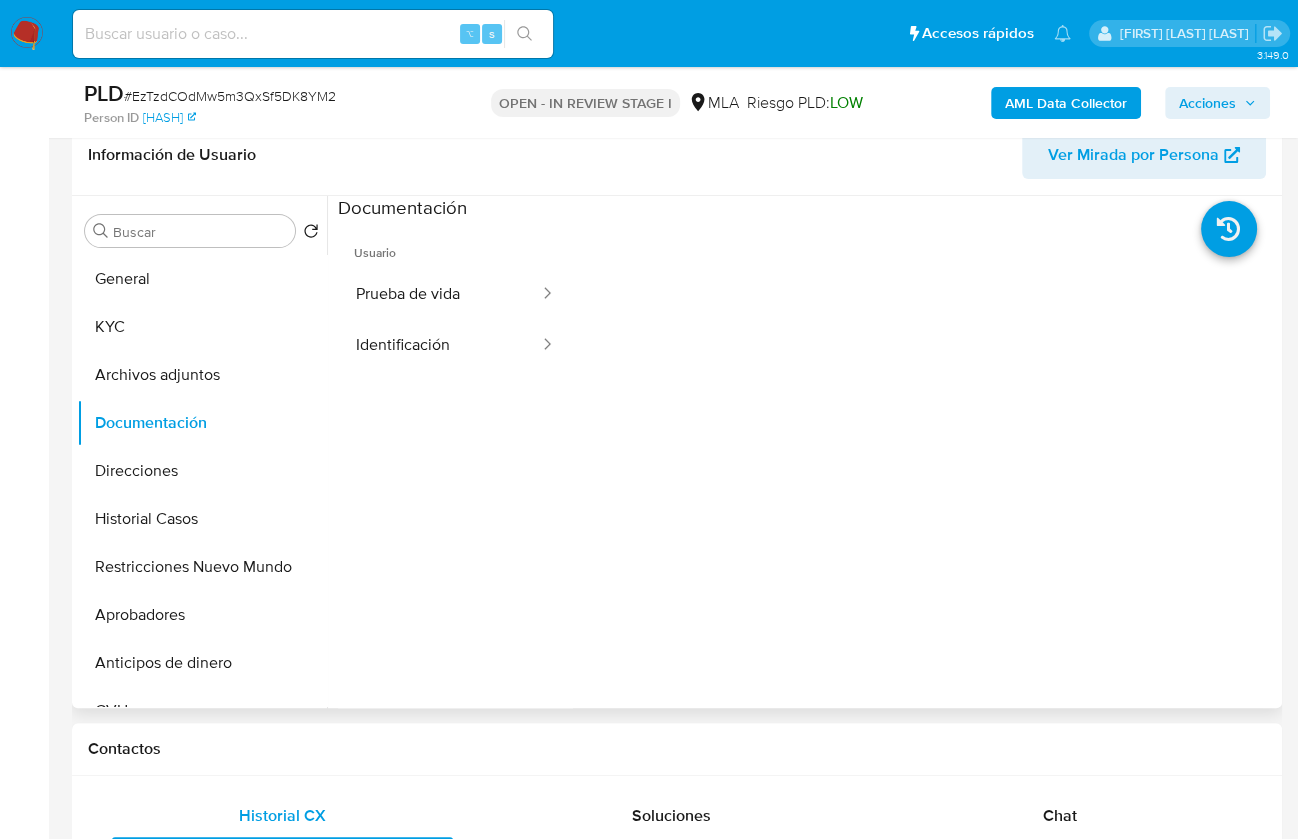 scroll, scrollTop: 312, scrollLeft: 0, axis: vertical 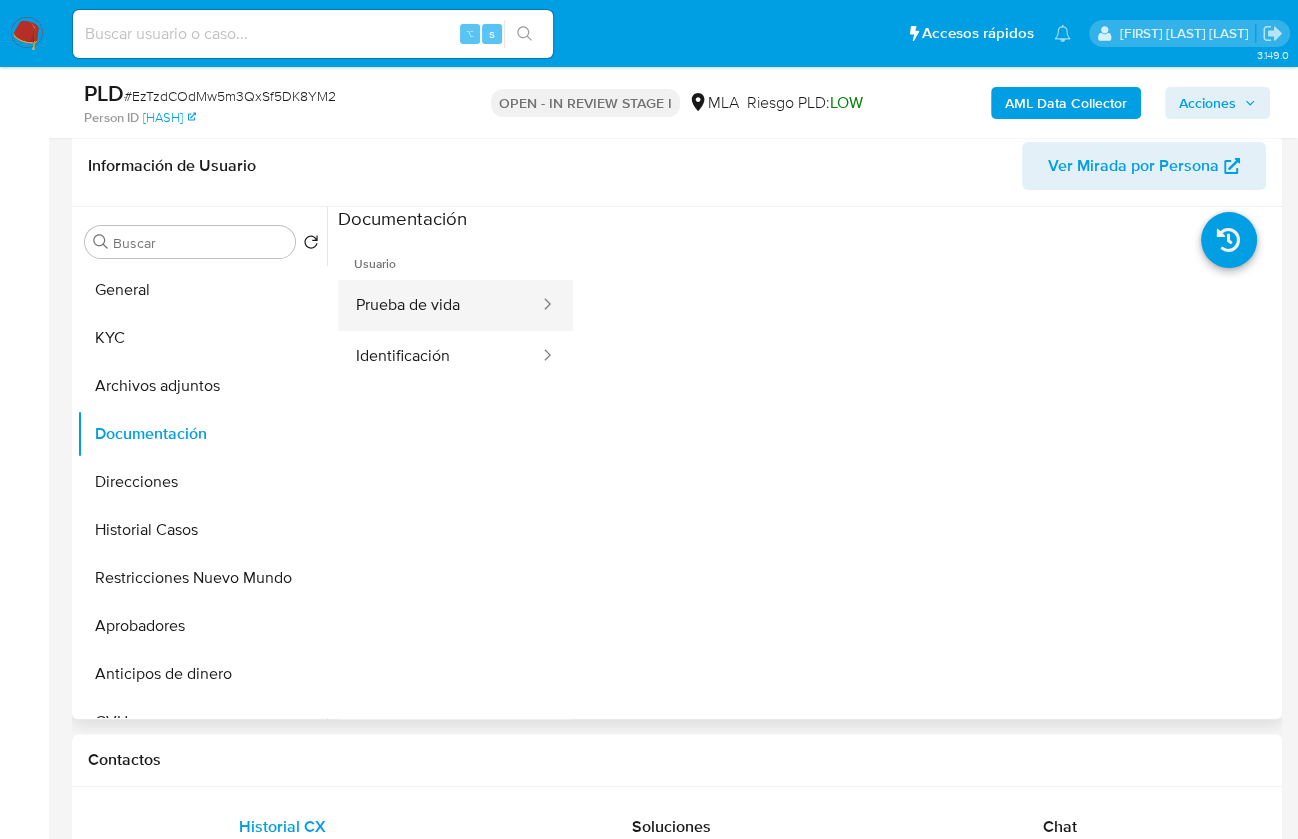 click on "Prueba de vida" at bounding box center [439, 305] 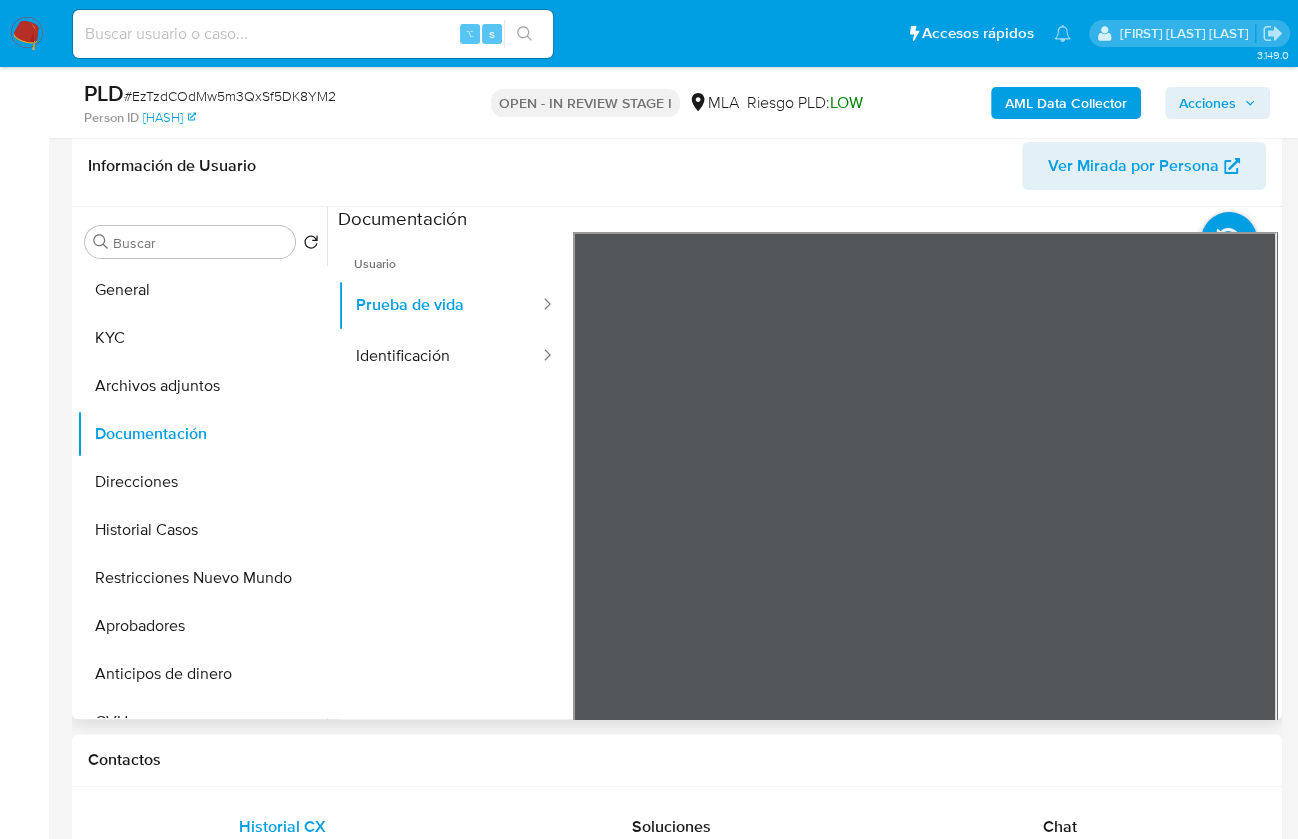 click on "Usuario Prueba de vida Identificación" at bounding box center (455, 520) 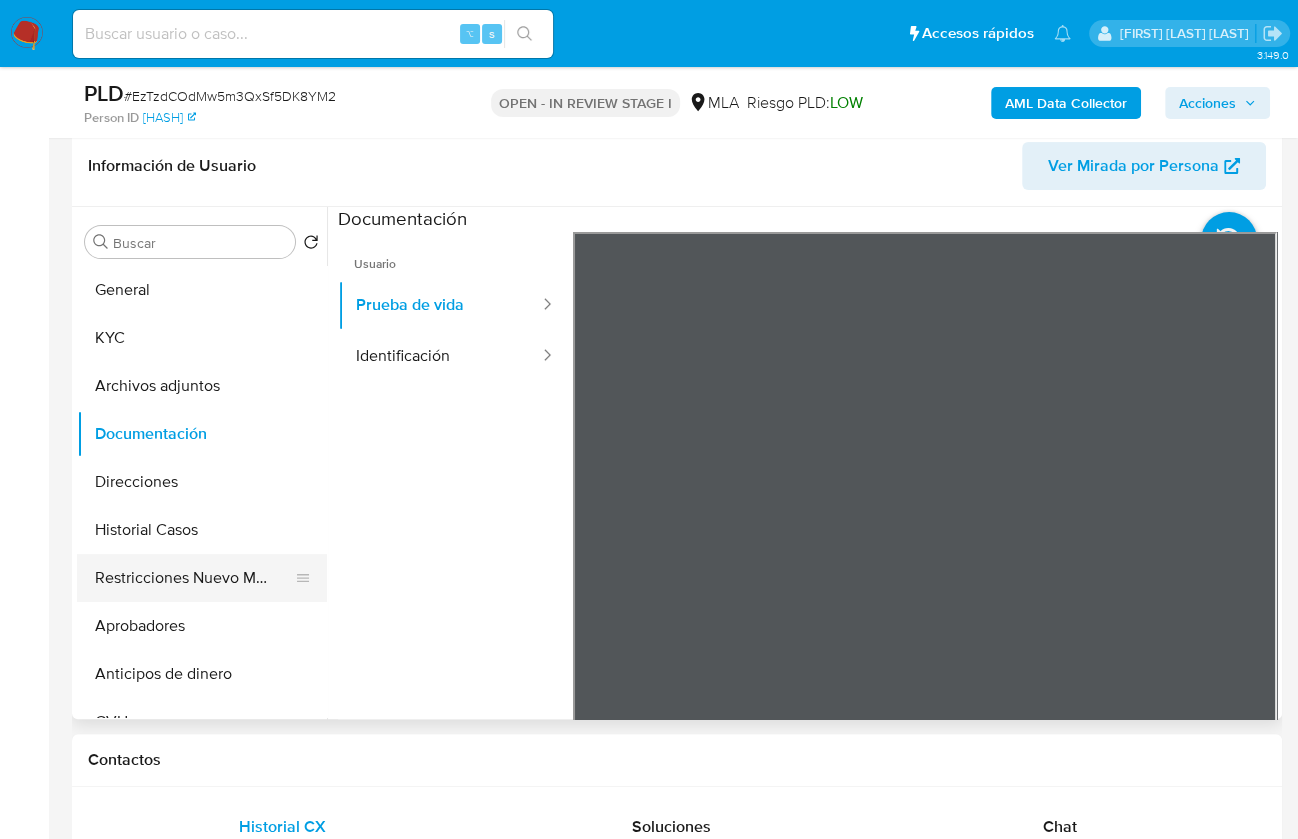 click on "Restricciones Nuevo Mundo" at bounding box center [194, 578] 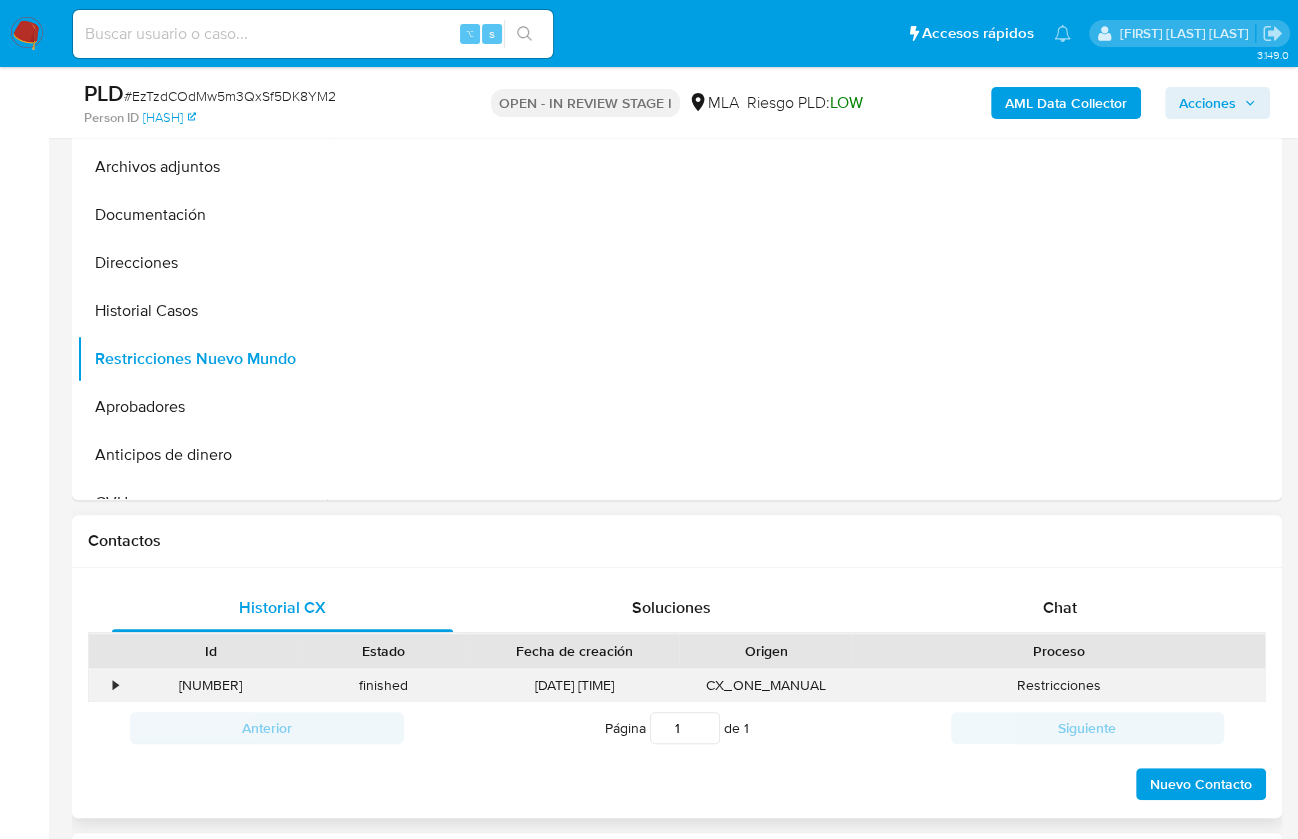 scroll, scrollTop: 595, scrollLeft: 0, axis: vertical 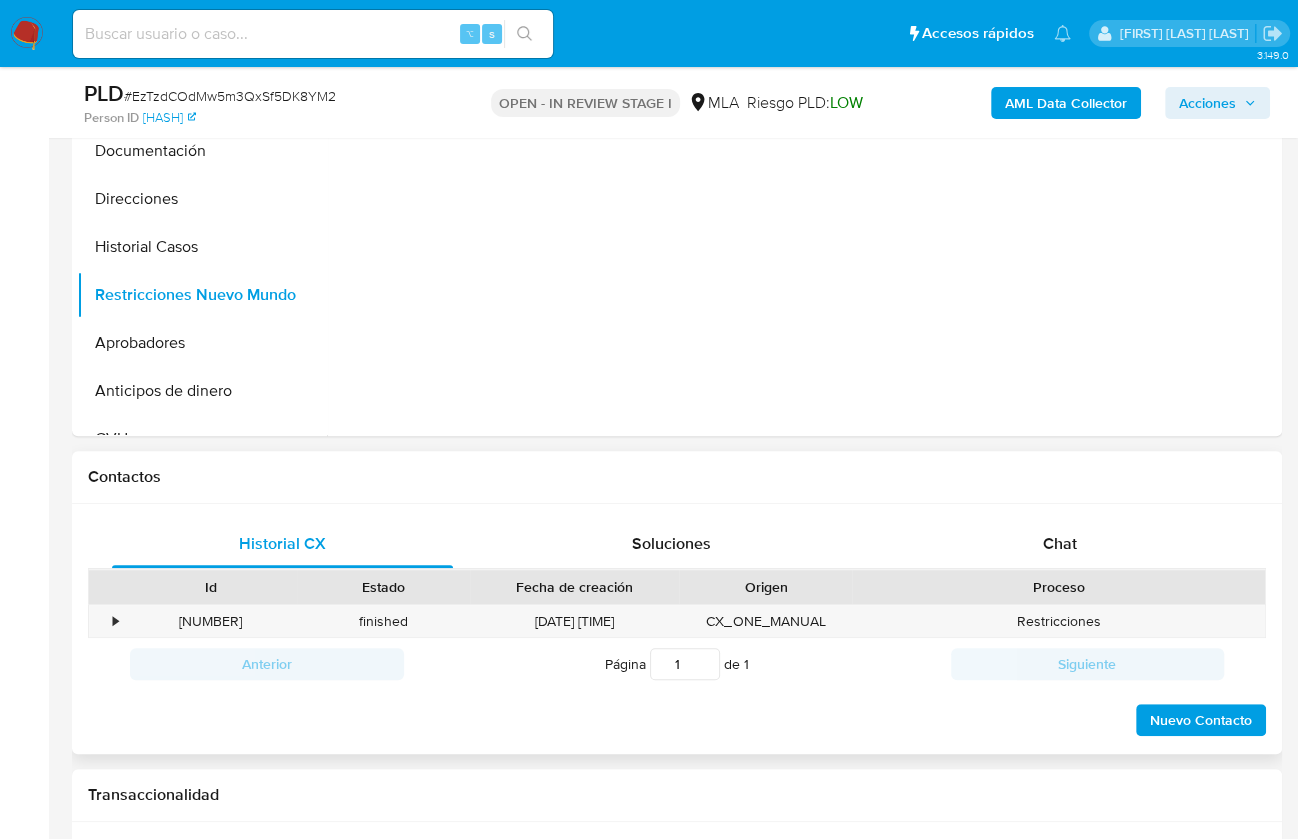 click on "Historial CX Soluciones Chat Id Estado Fecha de creación Origen Proceso • 393334664 finished 03/07/2025 11:34:49 CX_ONE_MANUAL Restricciones Anterior Página   1   de   1 Siguiente Cargando... Nuevo Contacto" at bounding box center (677, 629) 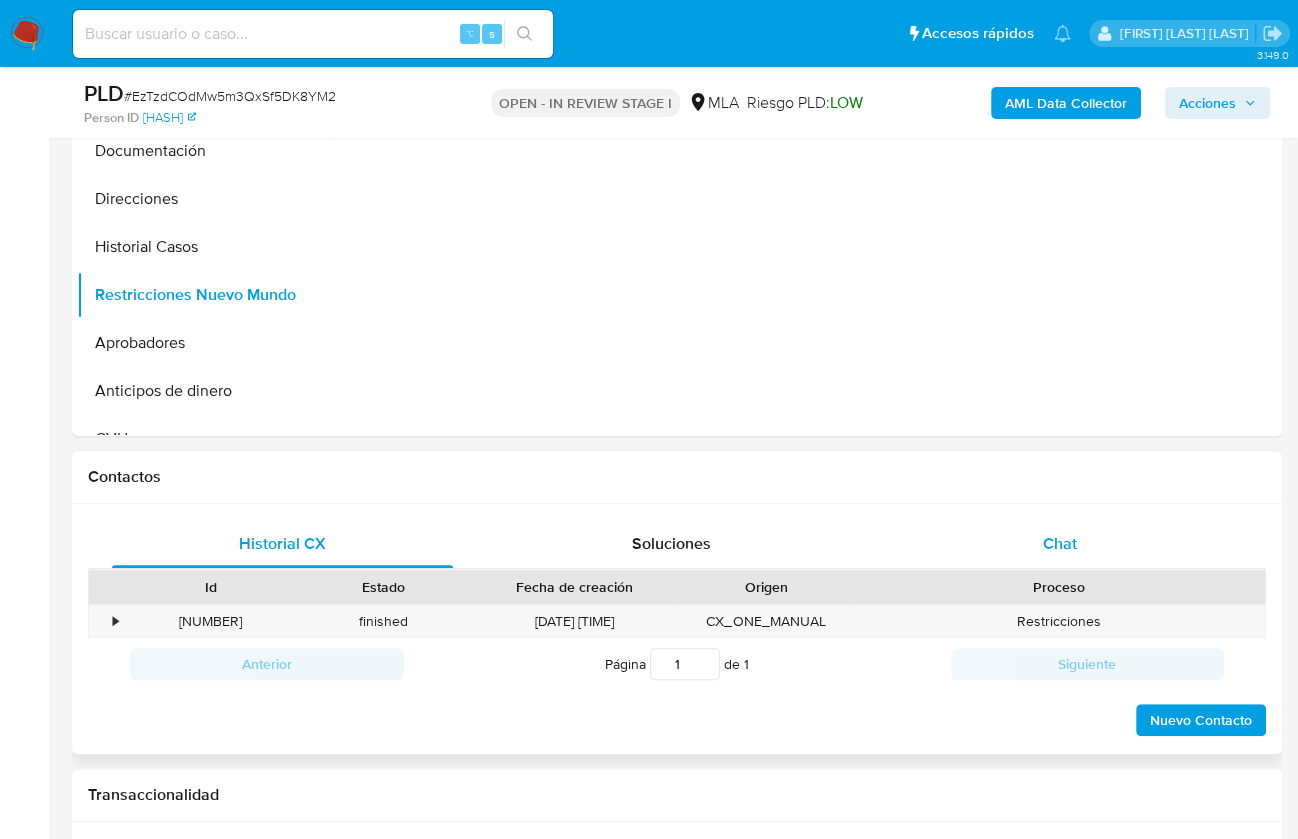 click on "Chat" at bounding box center (1060, 543) 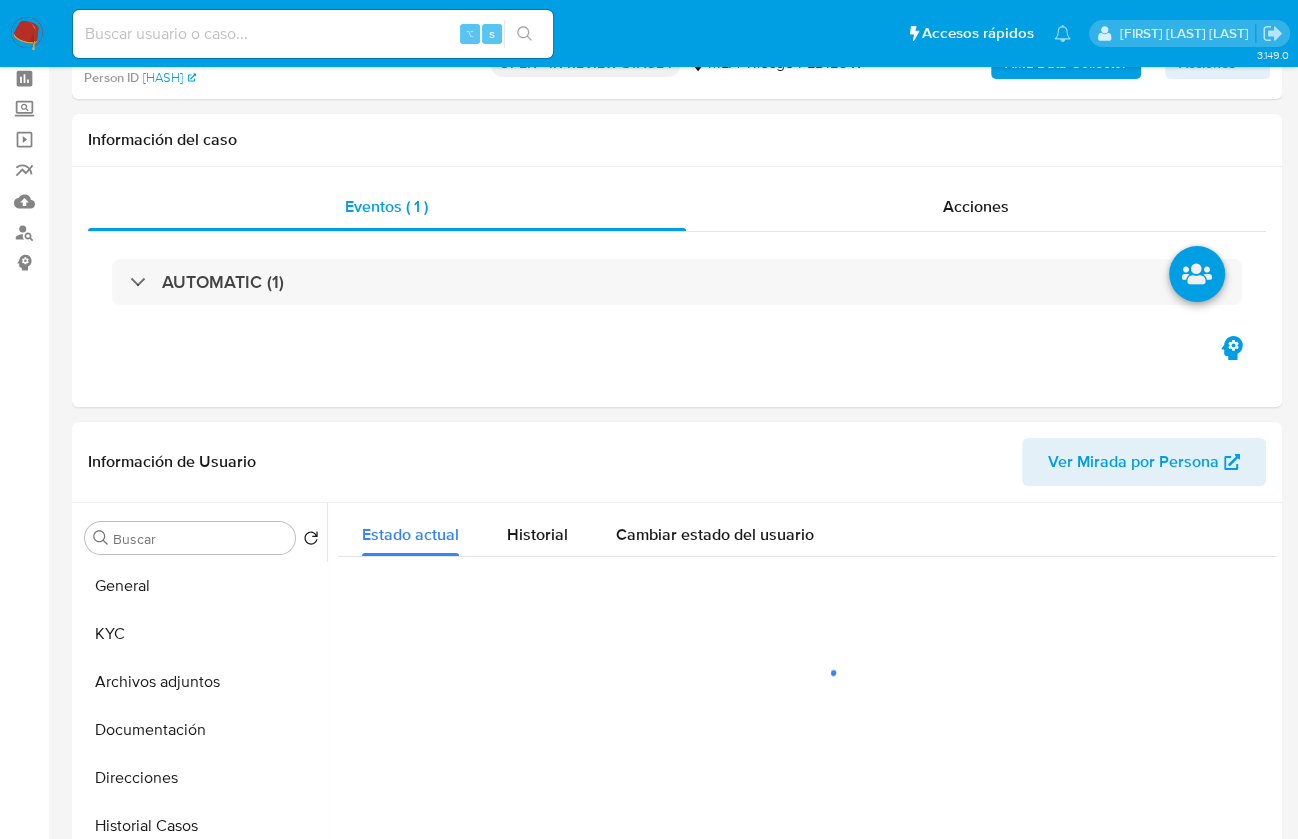 scroll, scrollTop: 0, scrollLeft: 0, axis: both 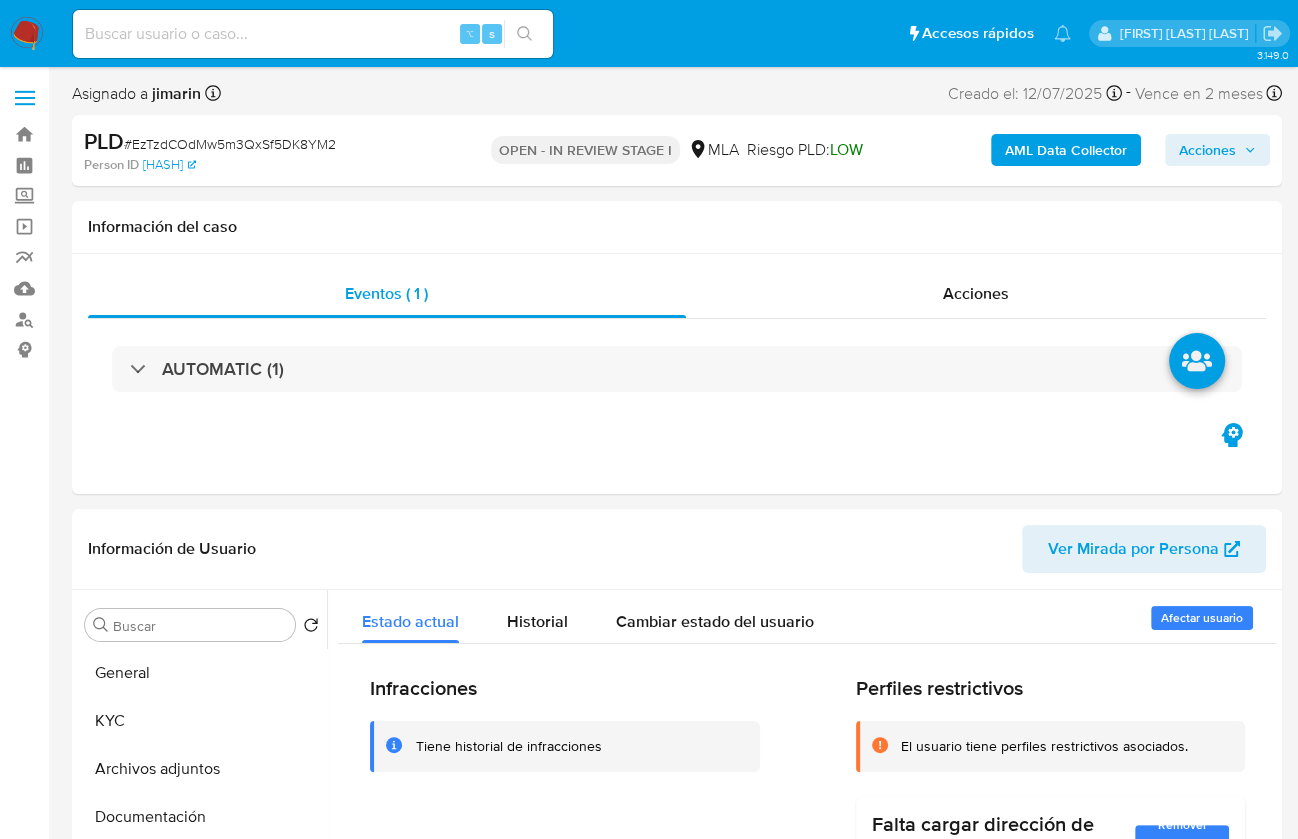 click on "AML Data Collector" at bounding box center [1066, 150] 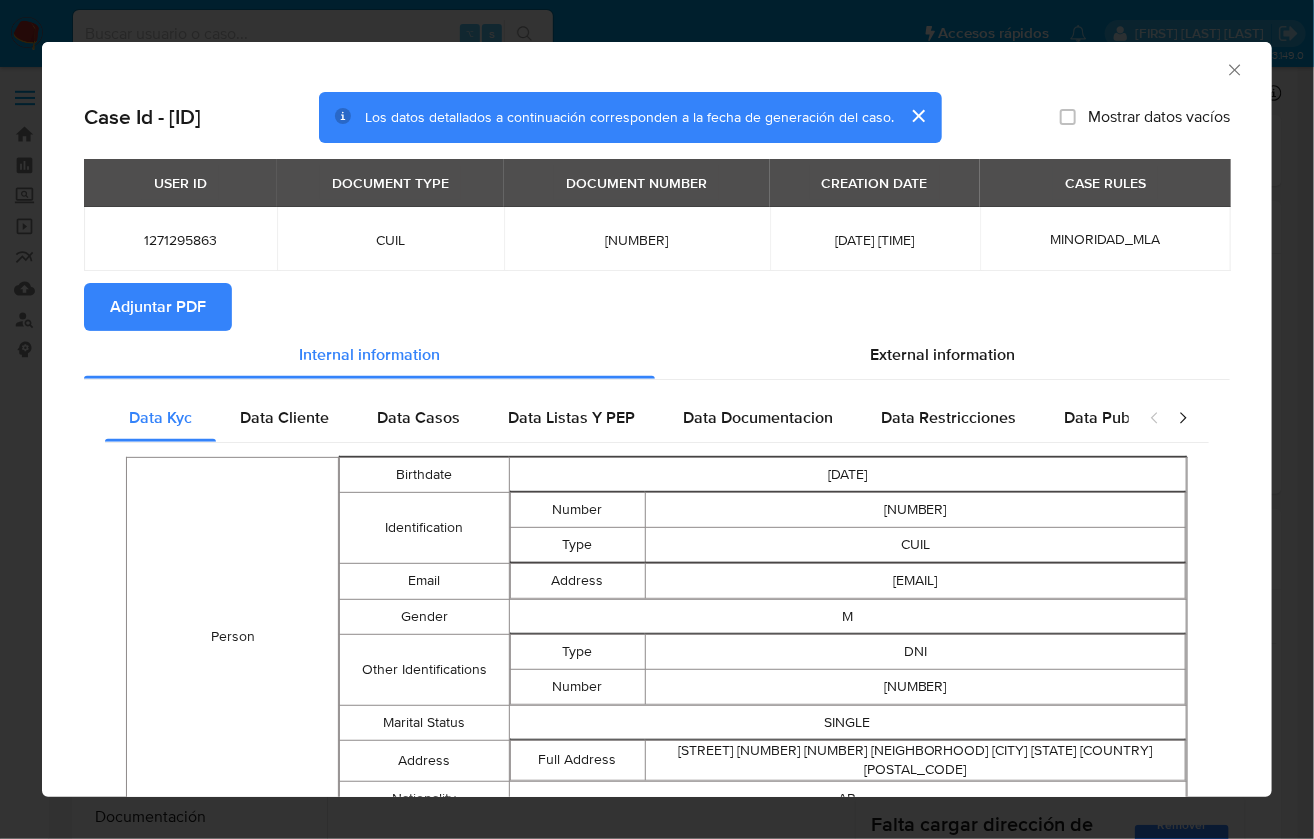 click on "Adjuntar PDF" at bounding box center [158, 307] 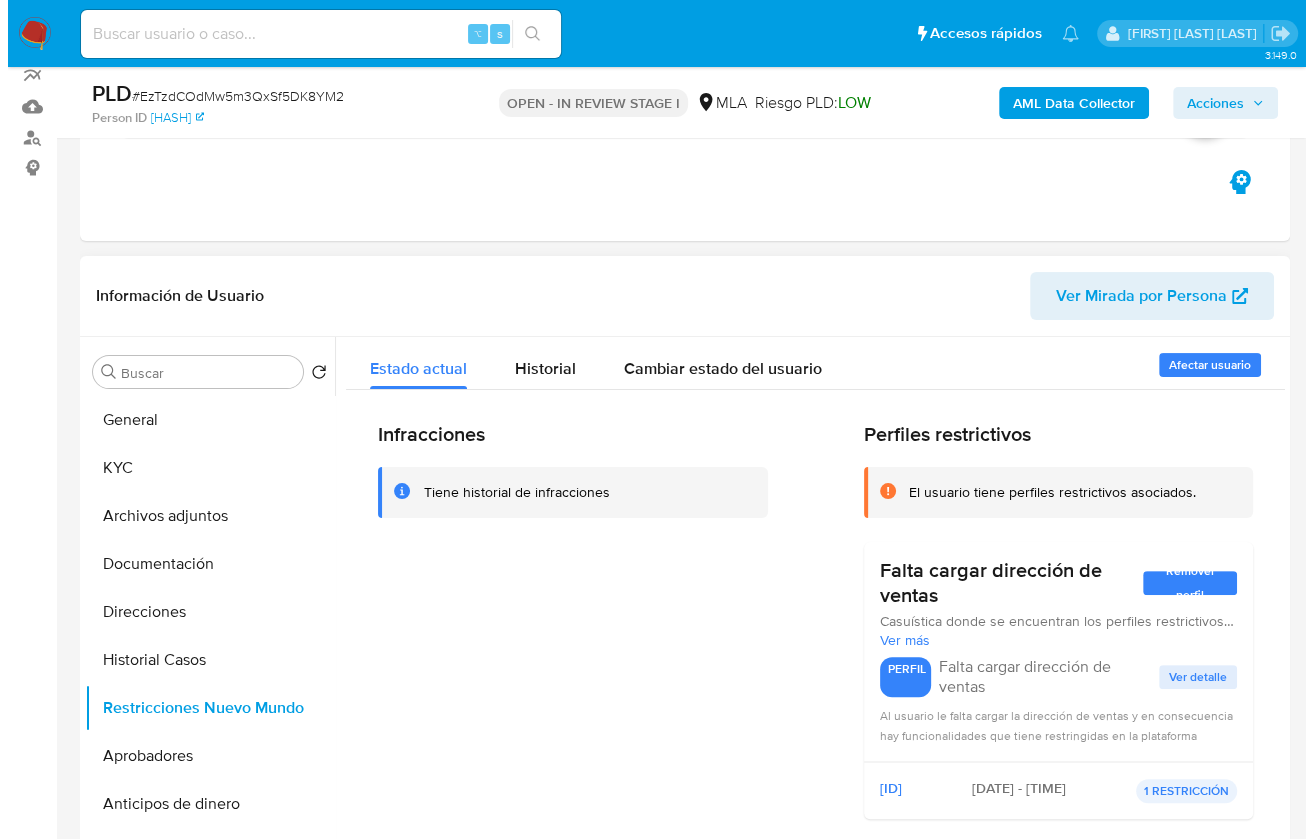scroll, scrollTop: 353, scrollLeft: 0, axis: vertical 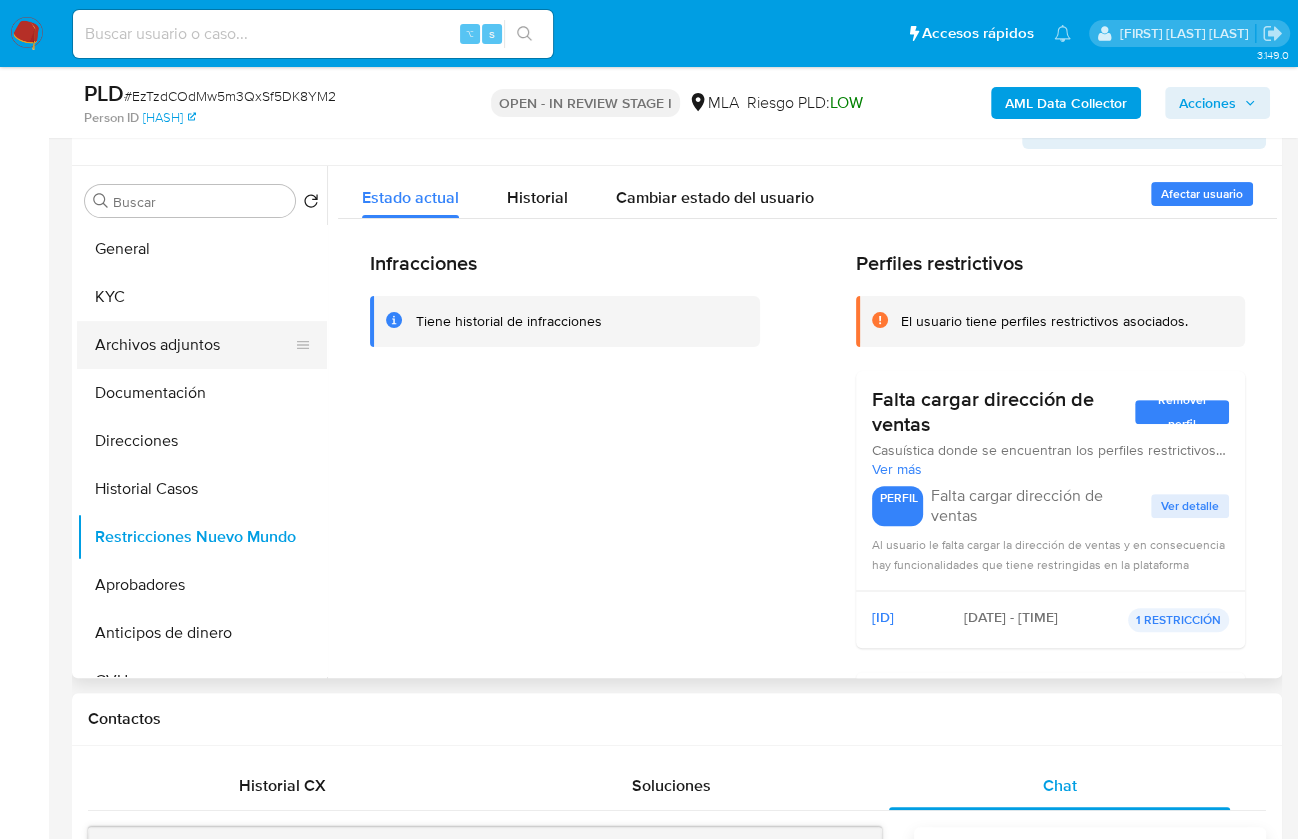 click on "Archivos adjuntos" at bounding box center (194, 345) 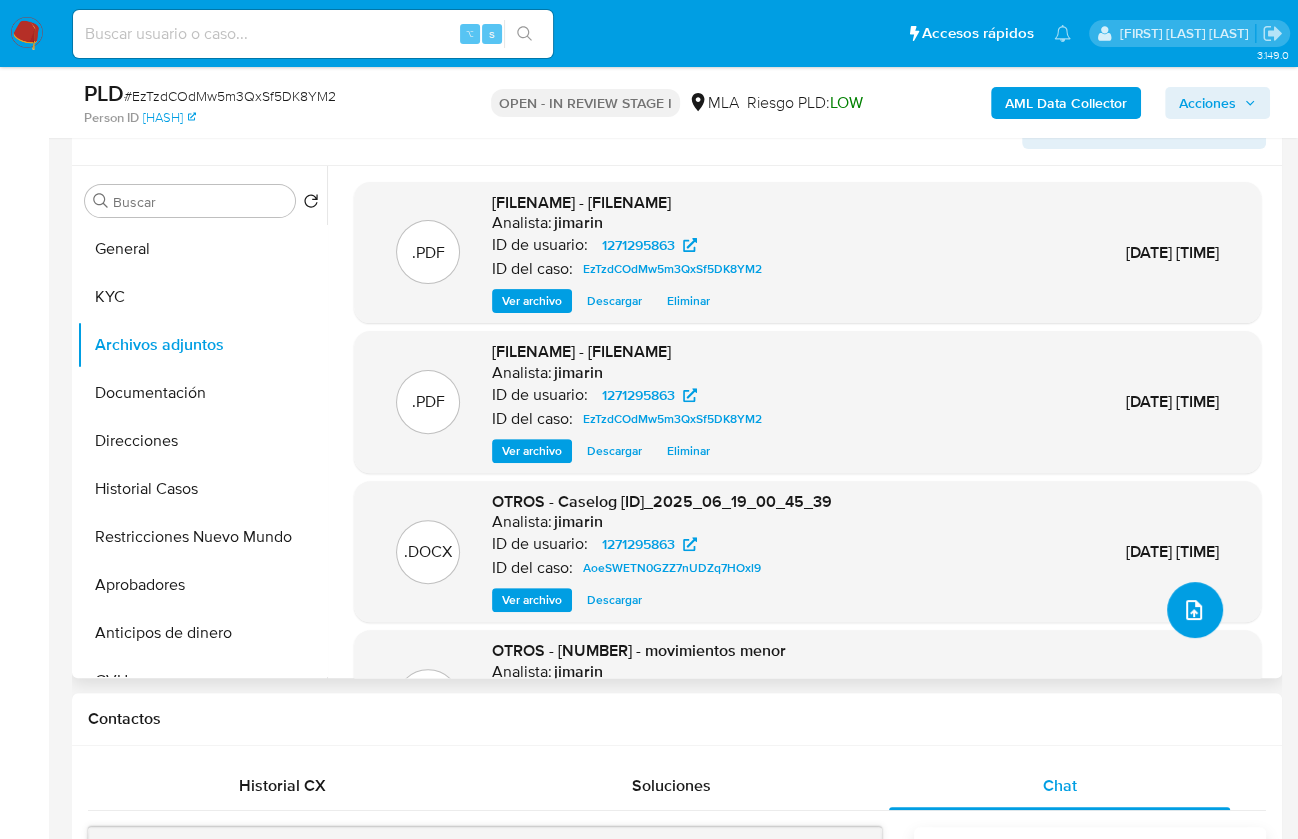 click 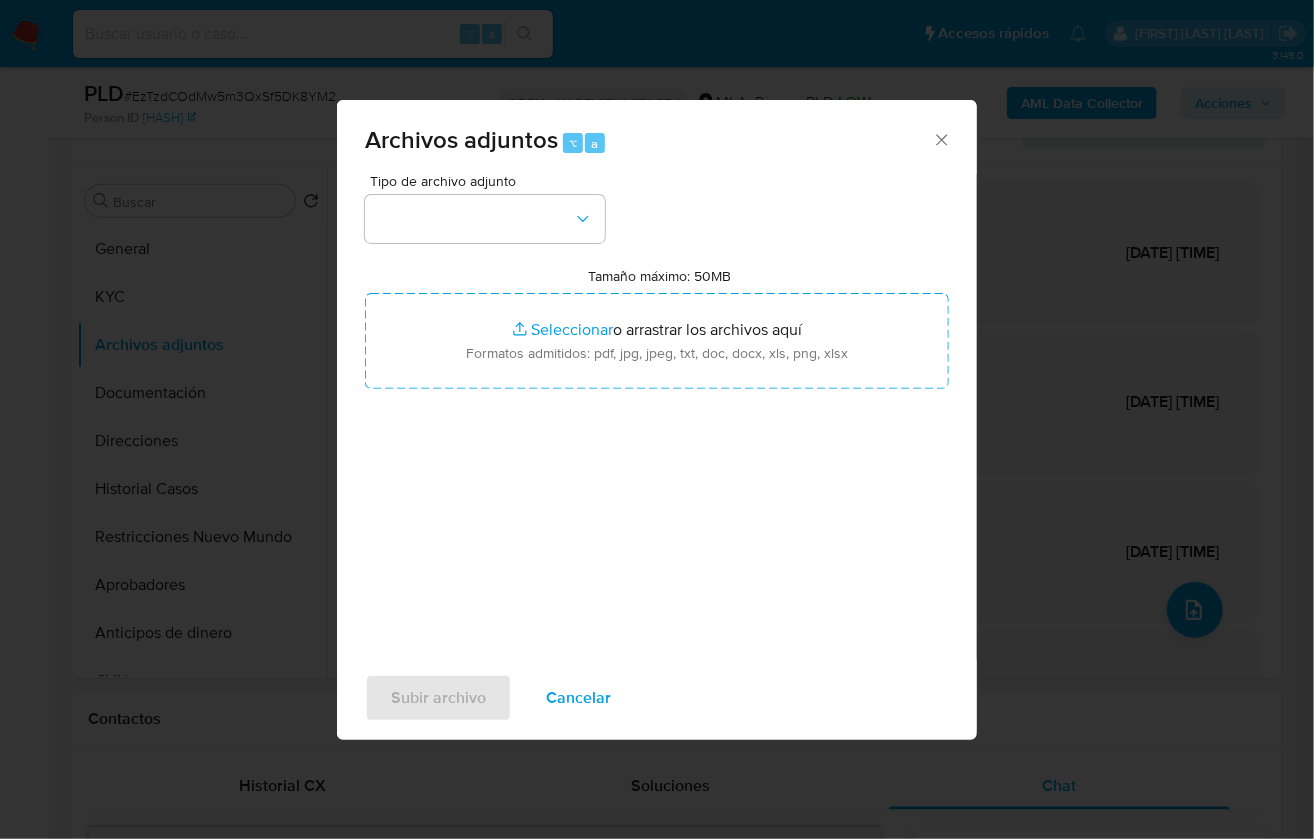 click on "Tipo de archivo adjunto" at bounding box center (490, 181) 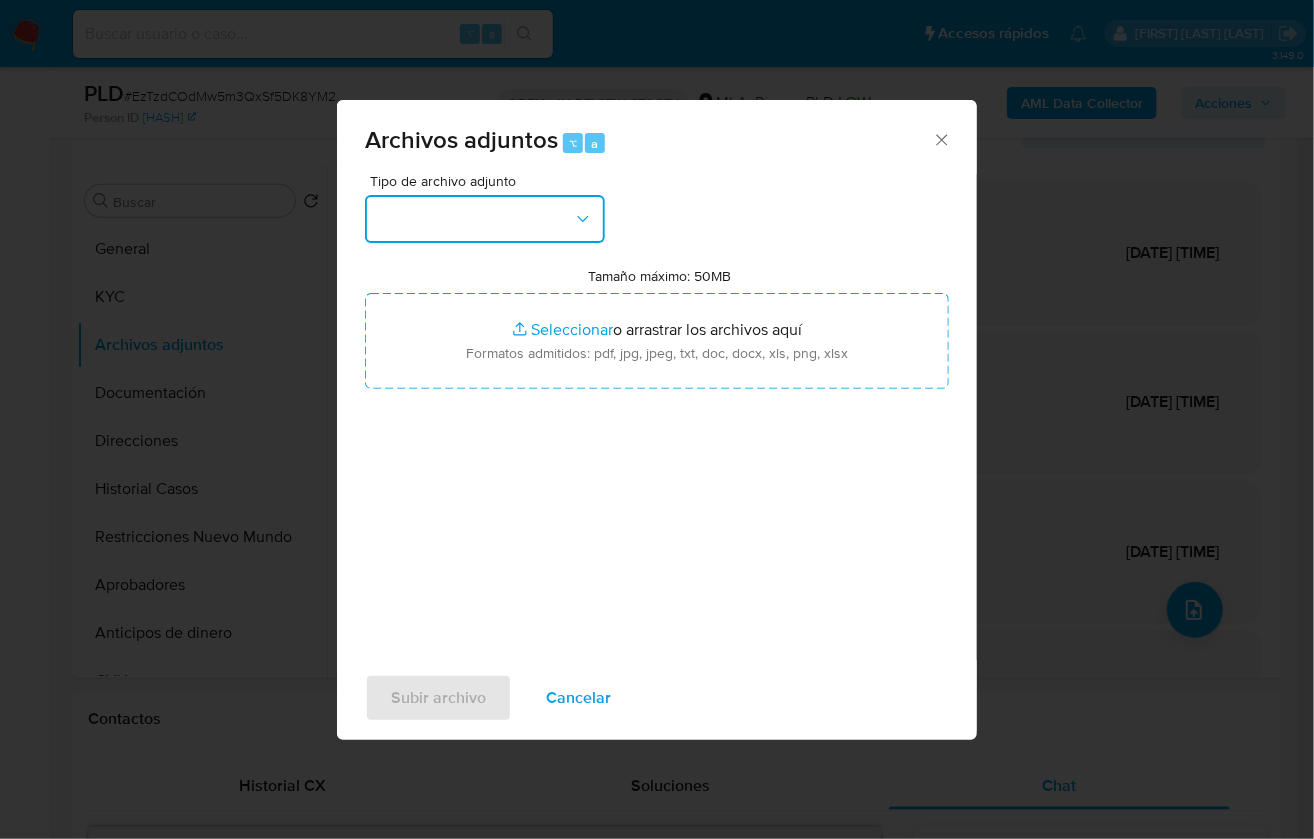 click at bounding box center [485, 219] 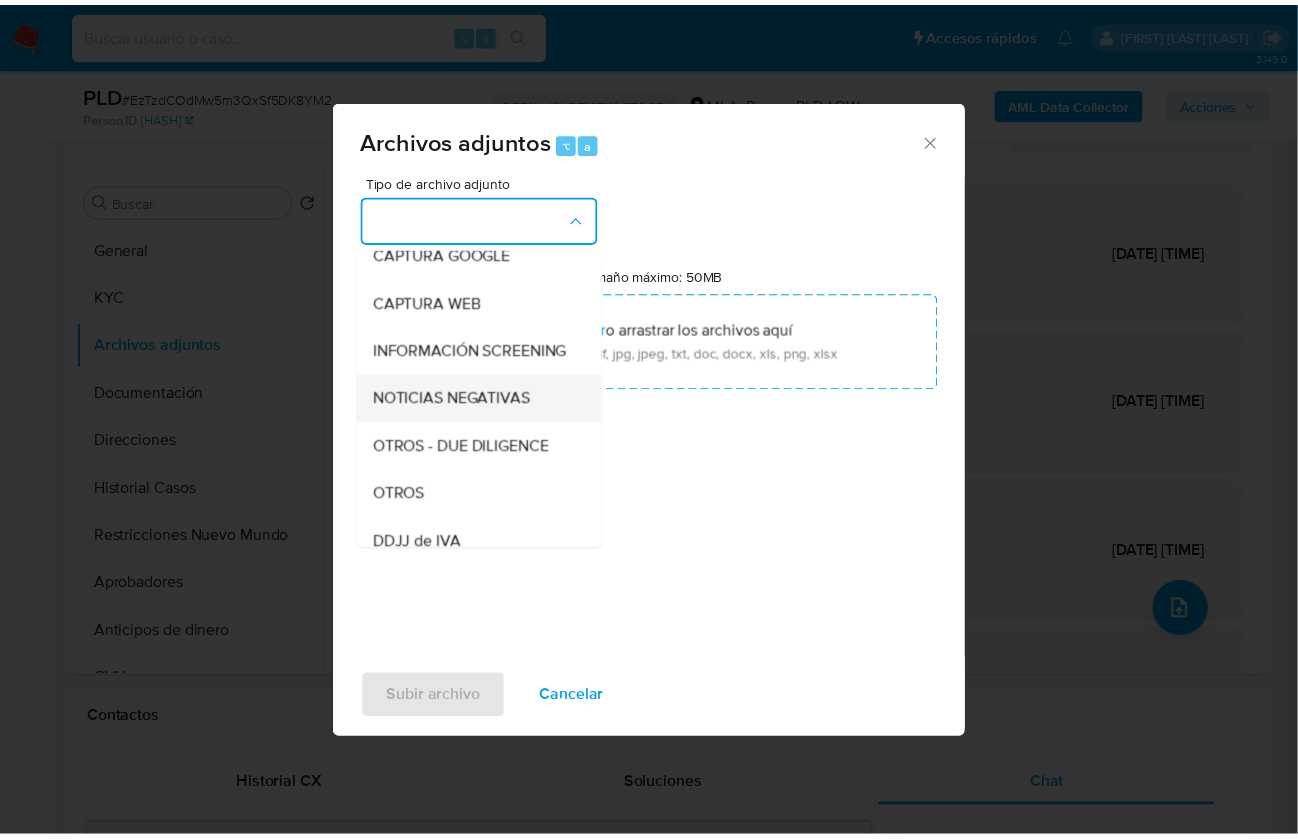 scroll, scrollTop: 223, scrollLeft: 0, axis: vertical 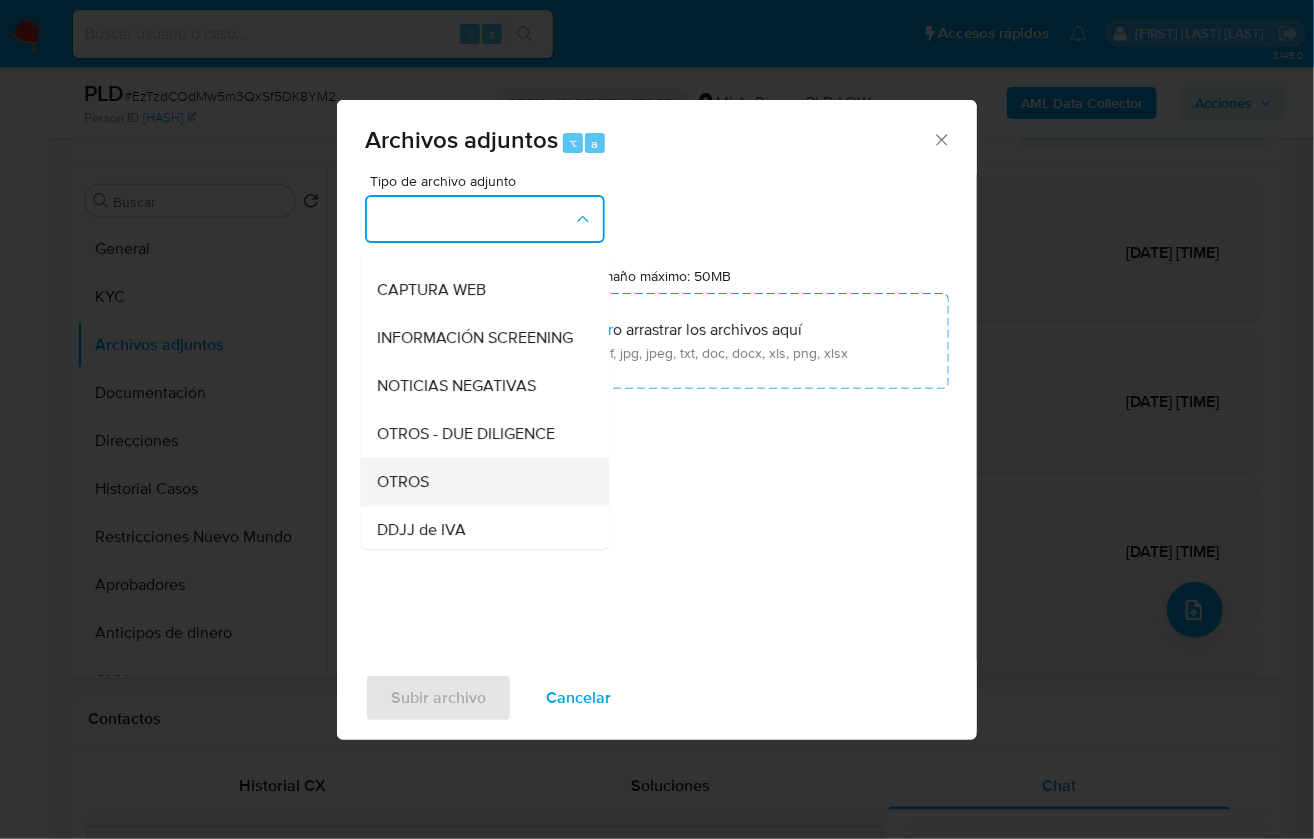 click on "OTROS" at bounding box center [479, 482] 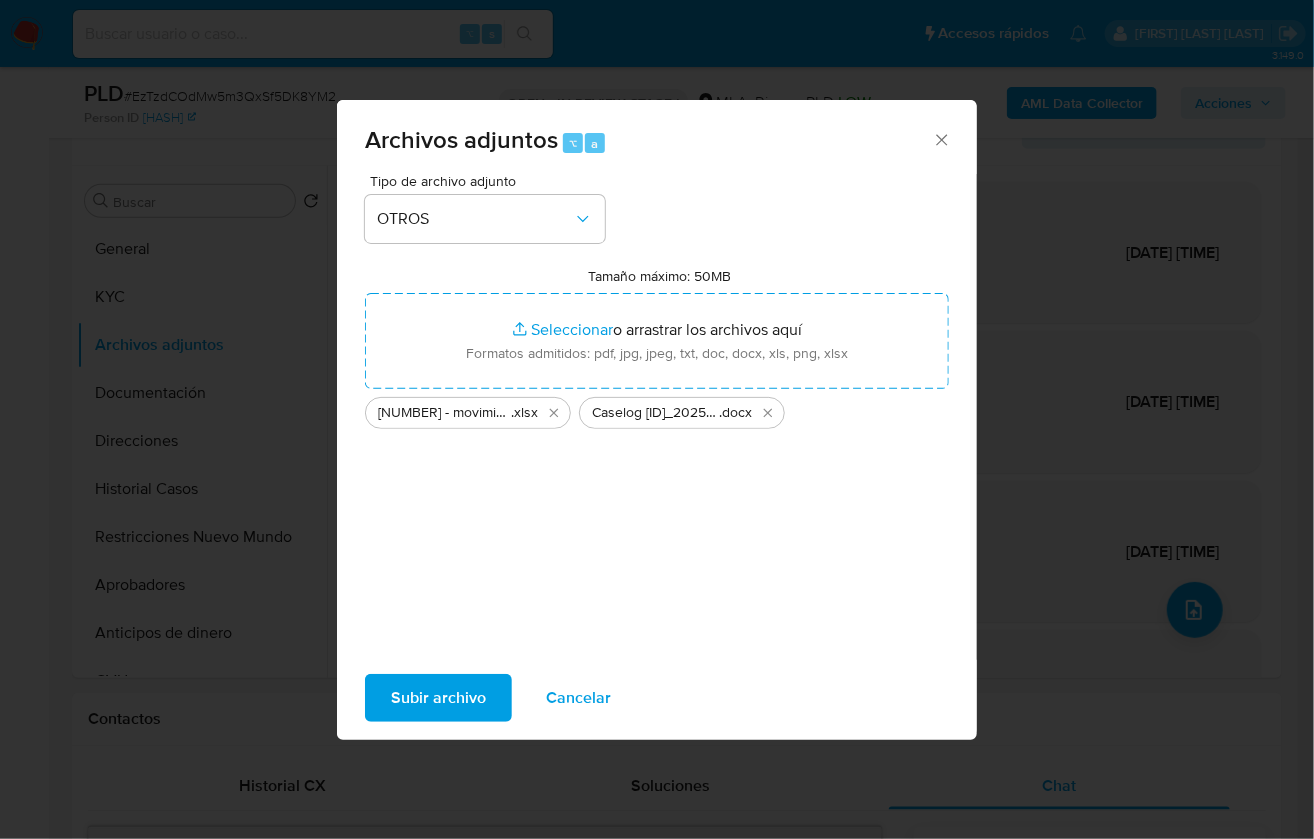 click on "Subir archivo" at bounding box center (438, 698) 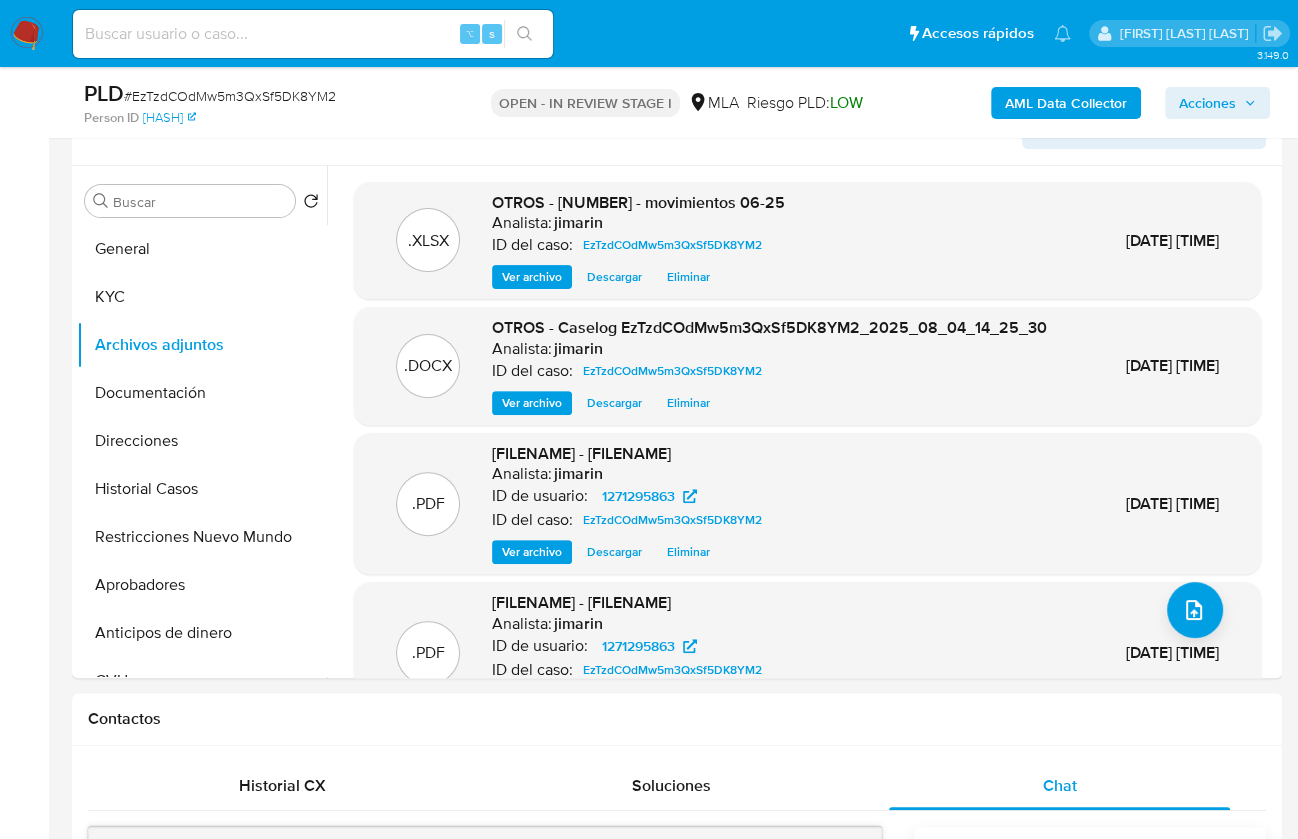 click on "Acciones" at bounding box center [1207, 103] 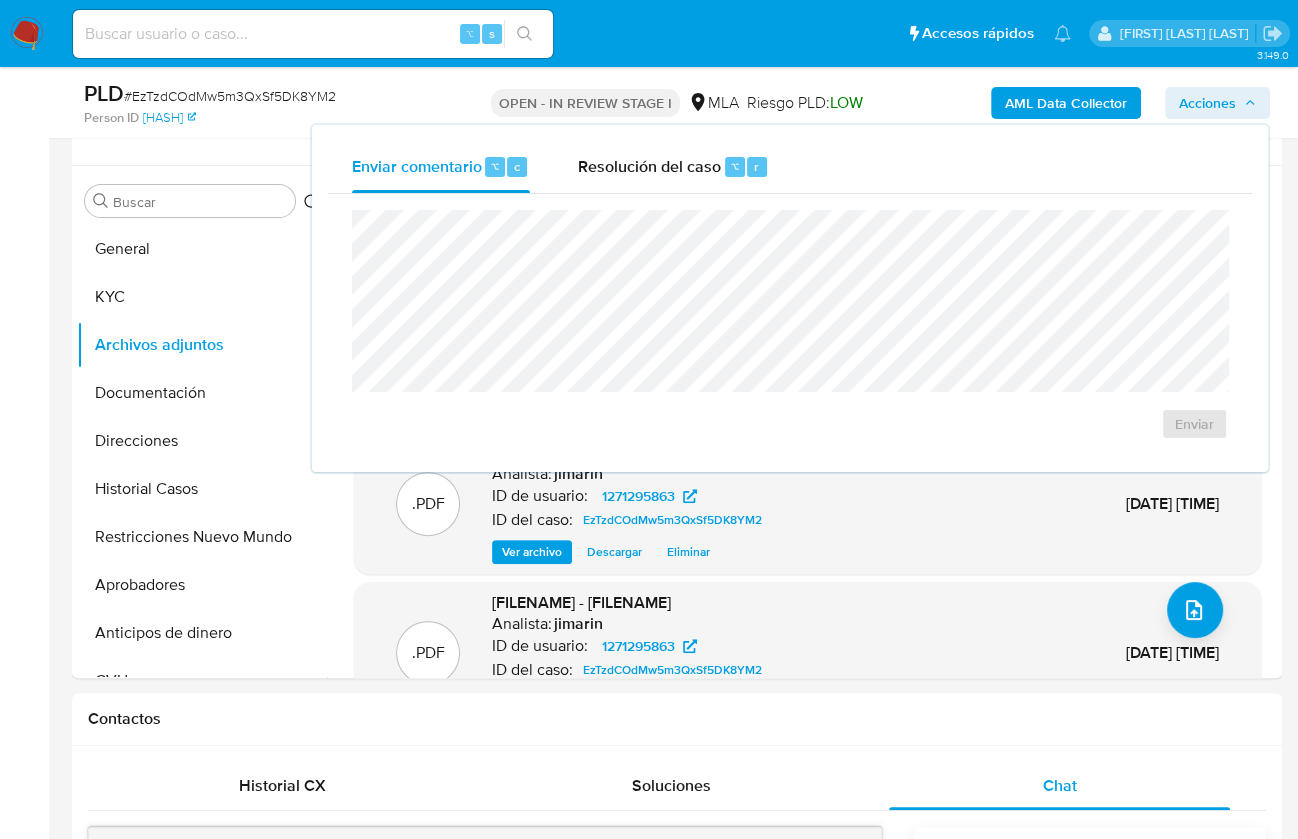 click on "Enviar" at bounding box center [790, 325] 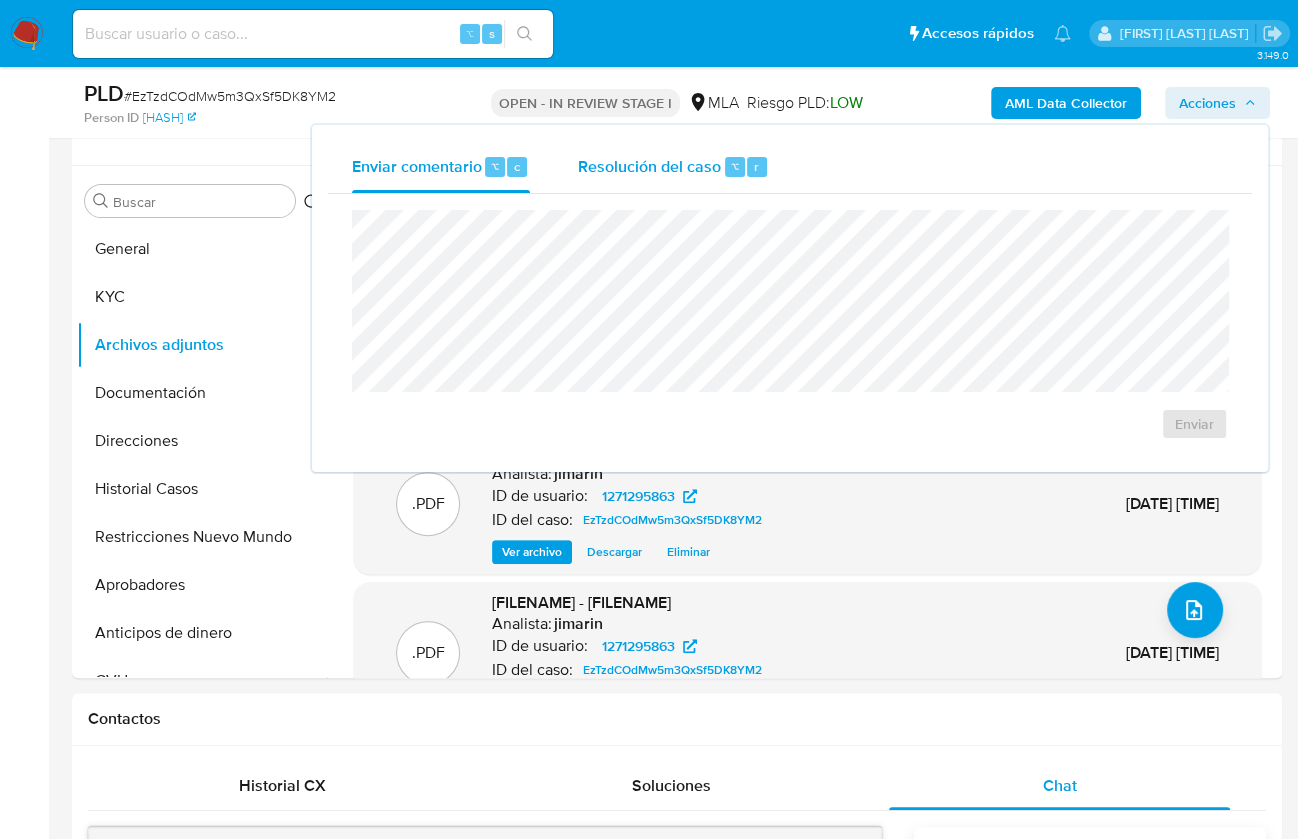 click on "Resolución del caso" at bounding box center (649, 165) 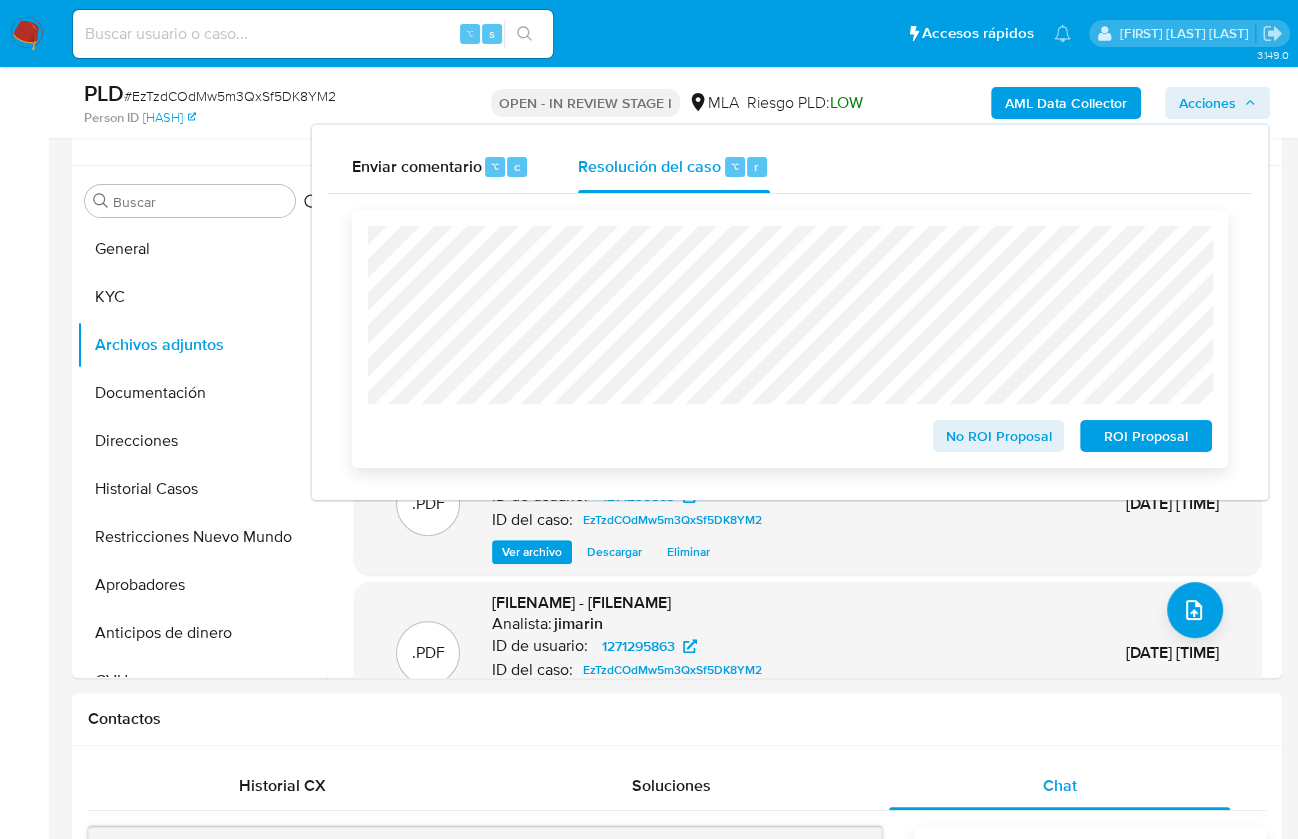 click on "No ROI Proposal" at bounding box center (999, 436) 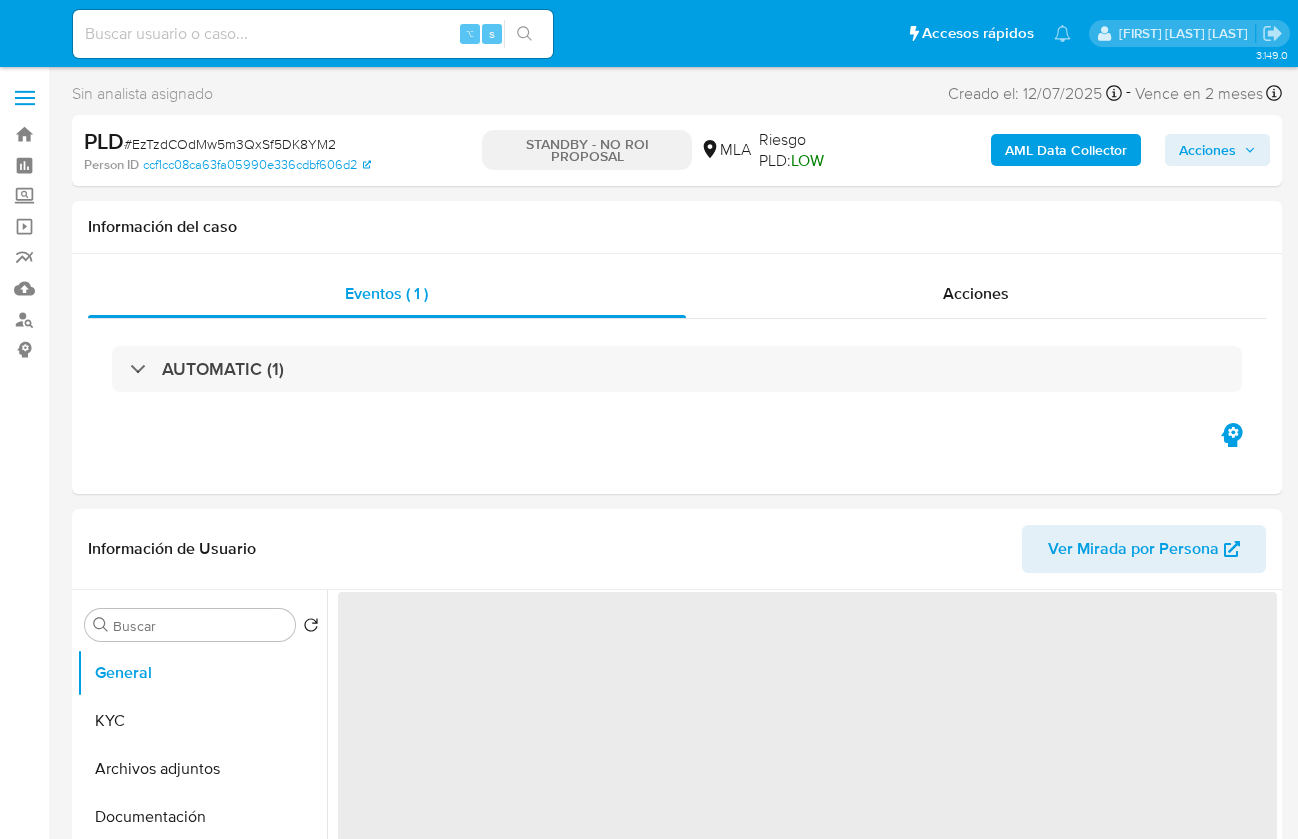 select on "10" 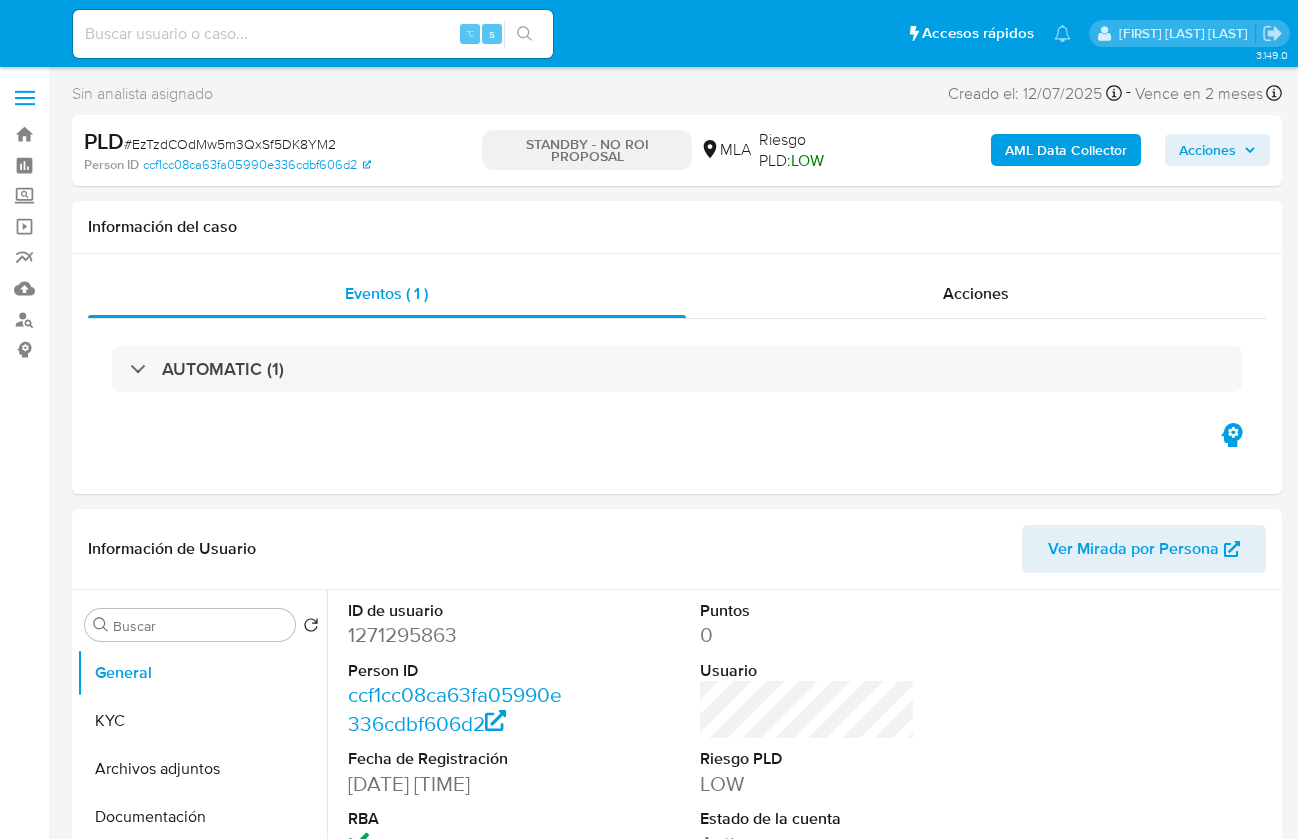 scroll, scrollTop: 0, scrollLeft: 0, axis: both 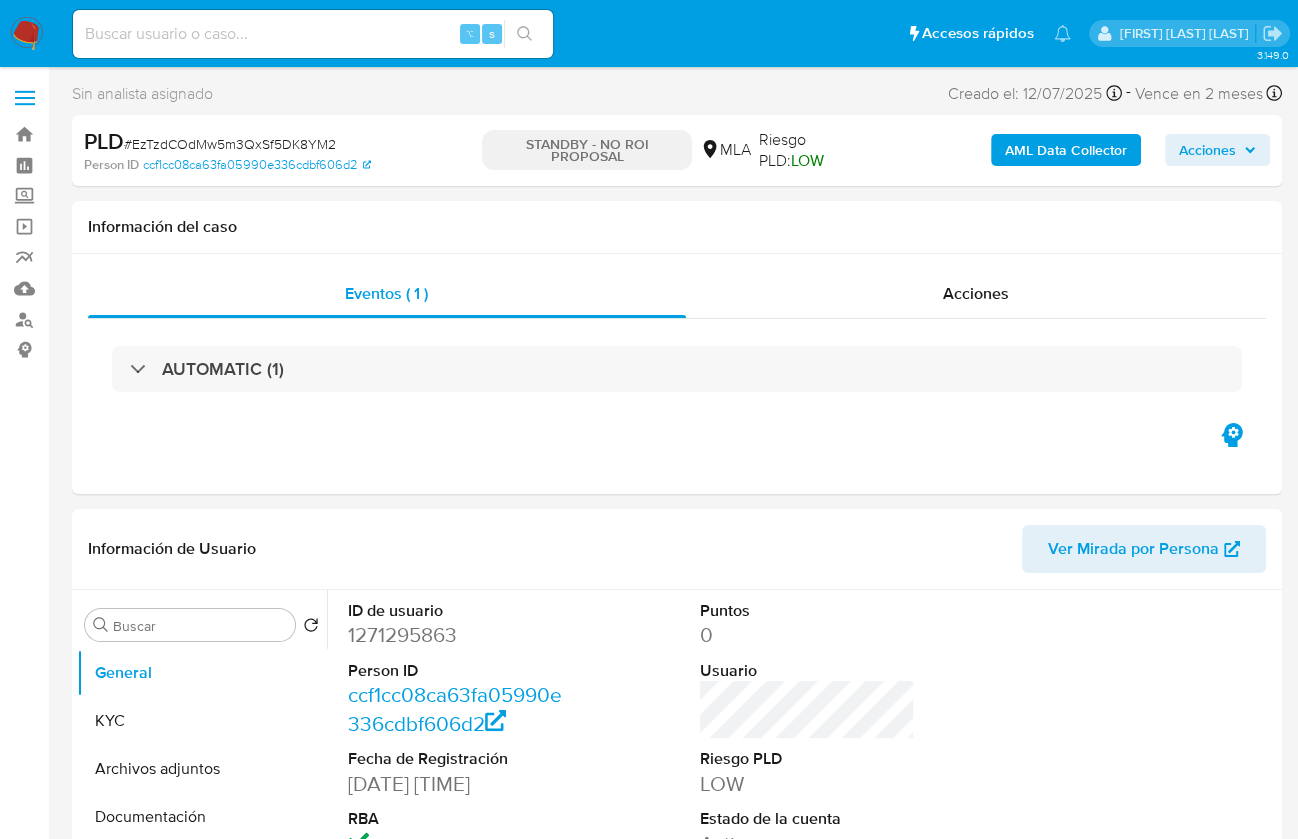 click on "[ID]" at bounding box center [230, 144] 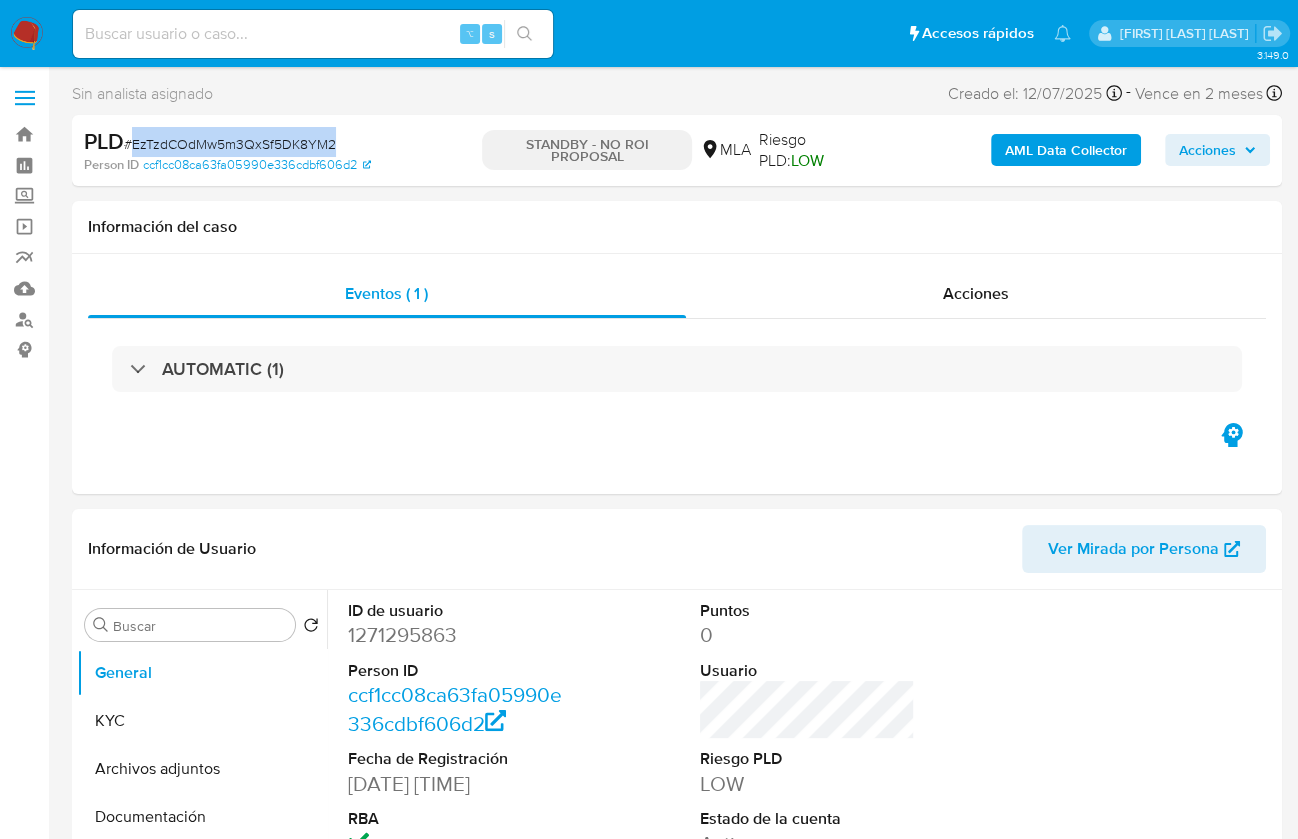 click on "[ID]" at bounding box center (230, 144) 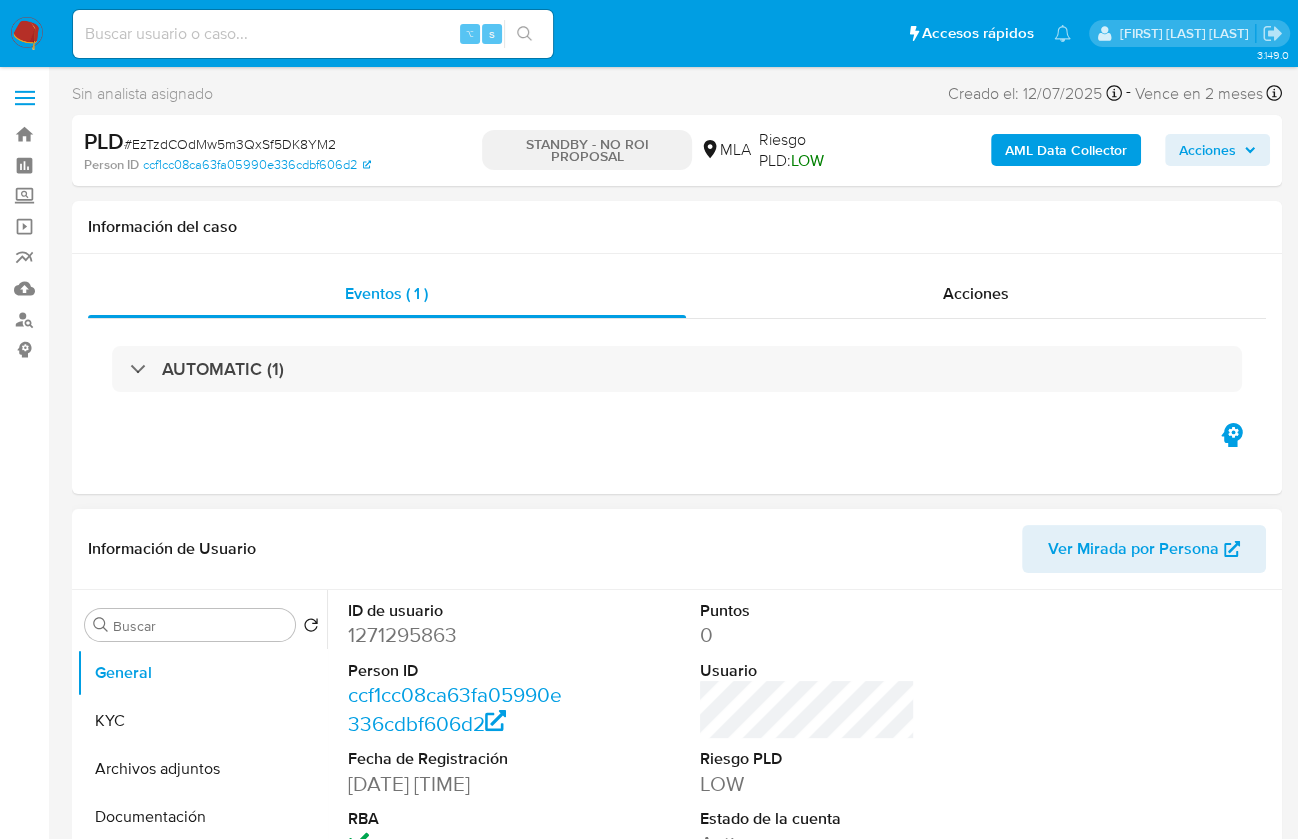 click on "ID de usuario [NUMBER] Person ID [ID] Fecha de Registración [DATE] [TIME] RBA" at bounding box center [455, 715] 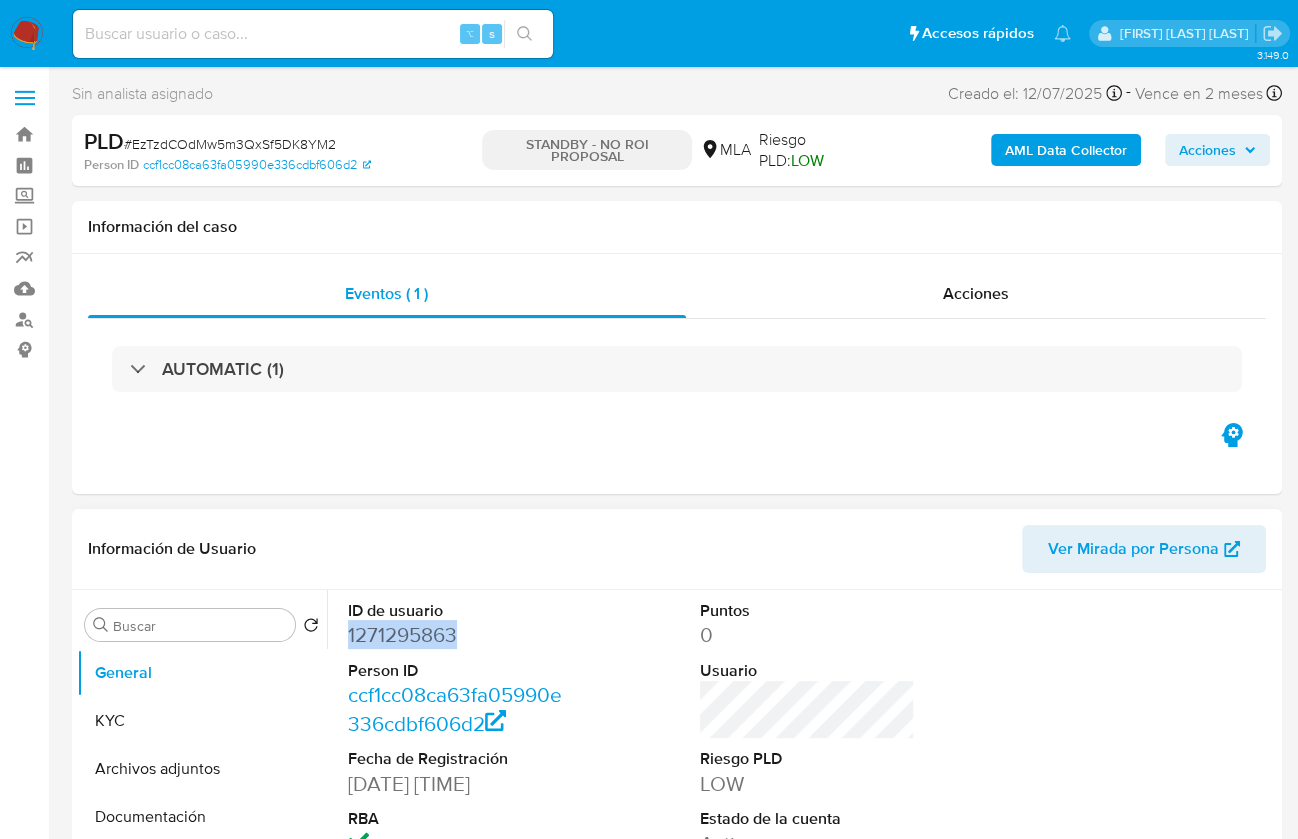 click on "1271295863" at bounding box center [455, 635] 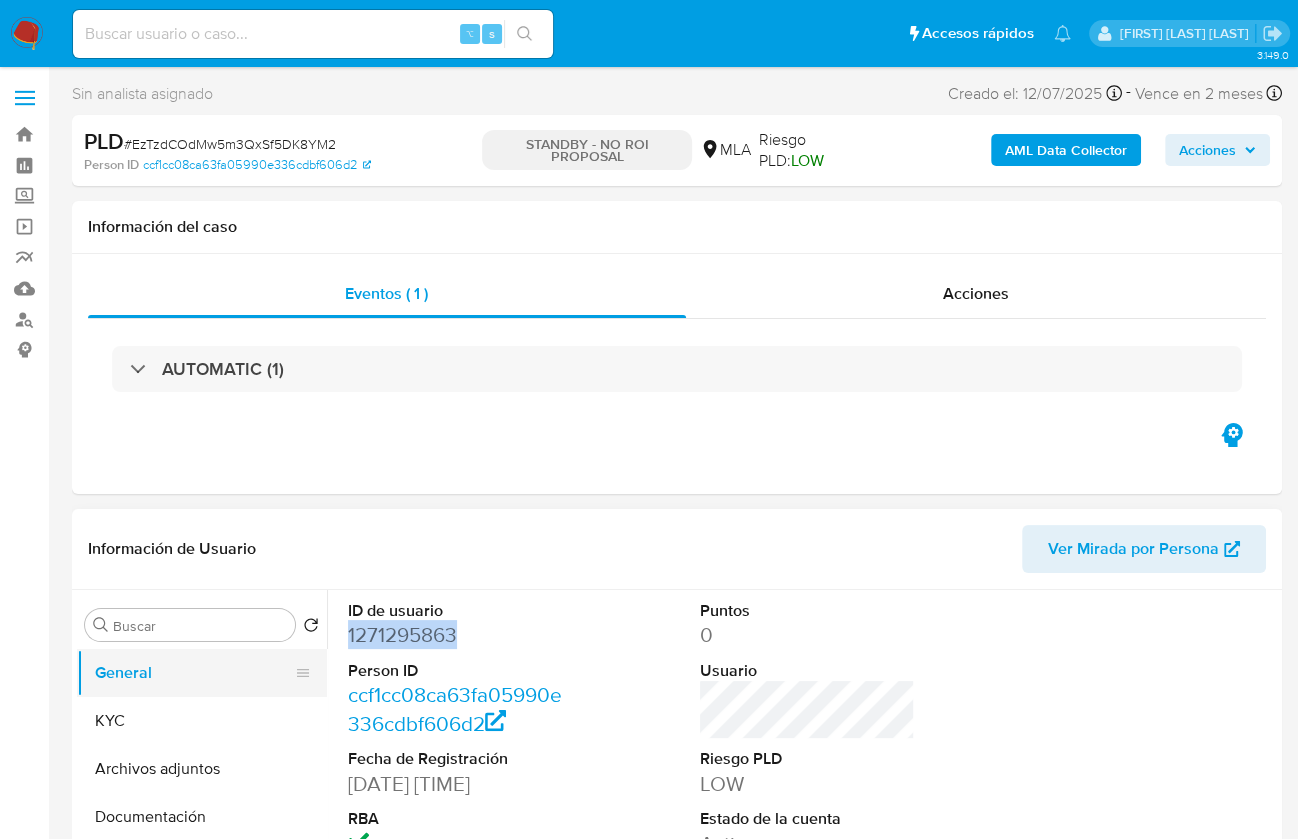 copy on "1271295863" 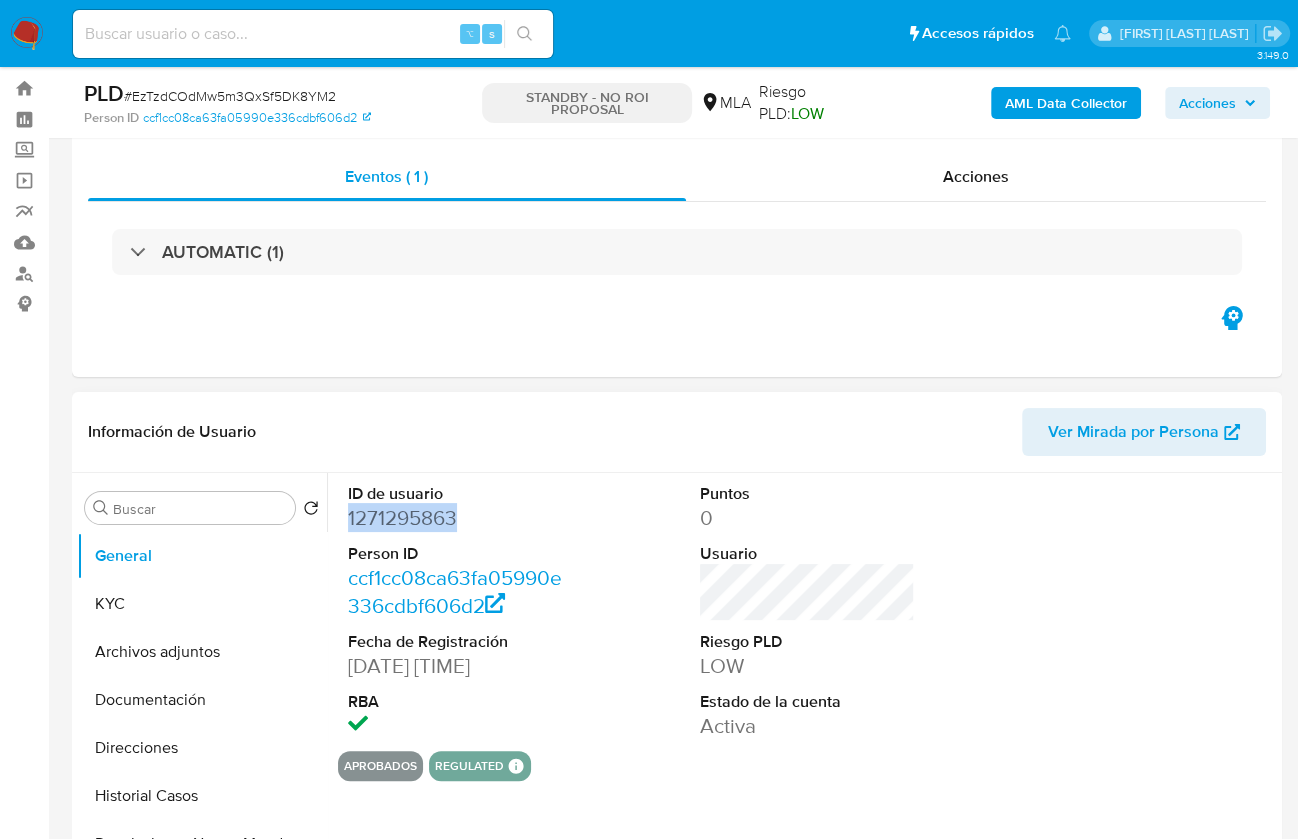 scroll, scrollTop: 295, scrollLeft: 0, axis: vertical 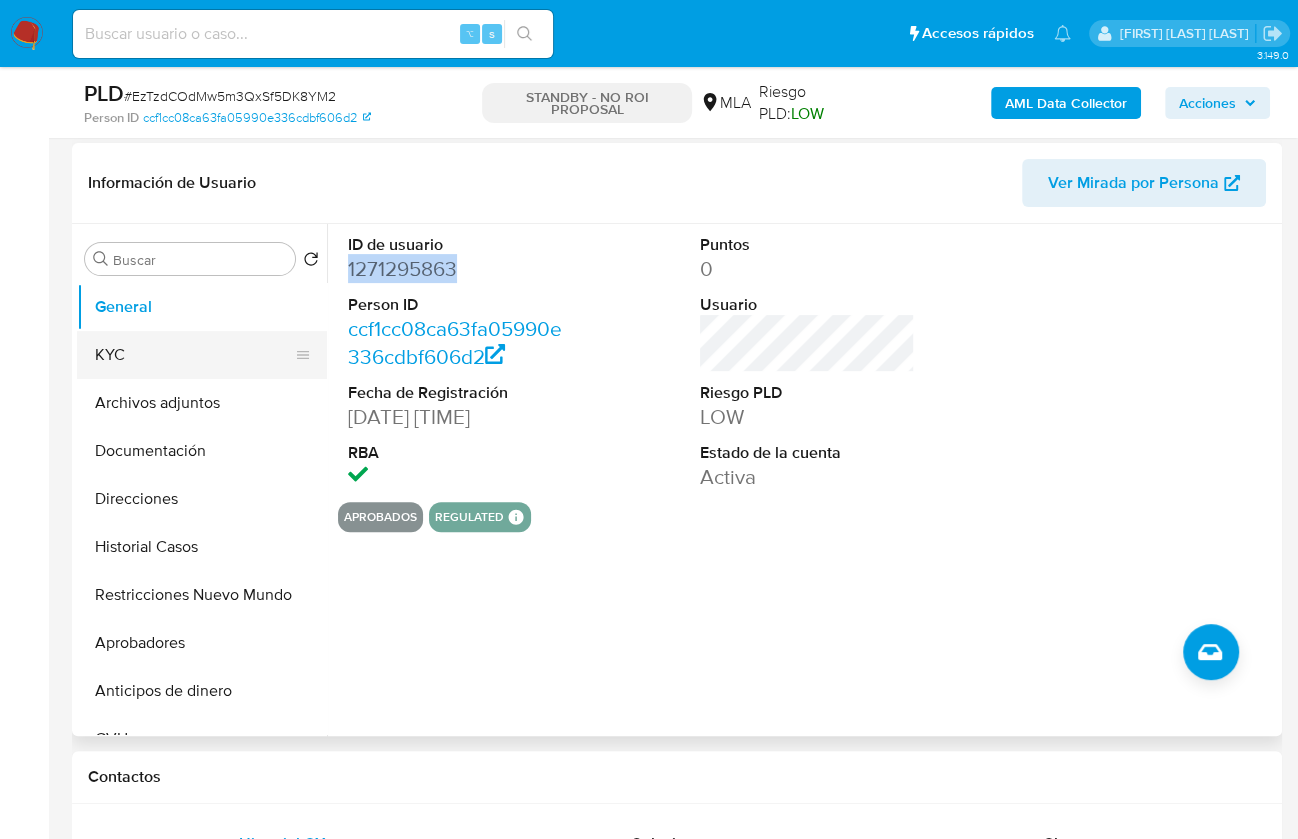 click on "KYC" at bounding box center (194, 355) 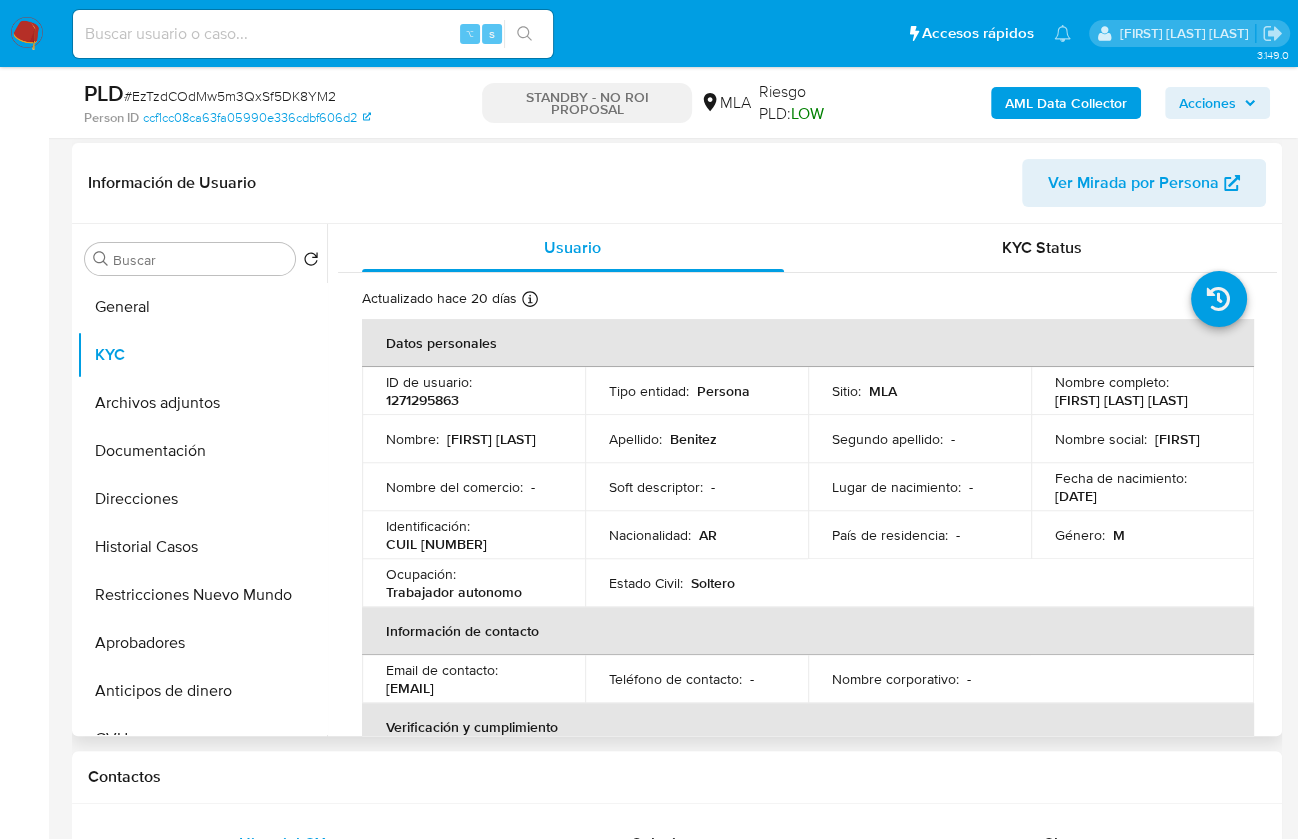 click on "CUIL [NUMBER]" at bounding box center (436, 544) 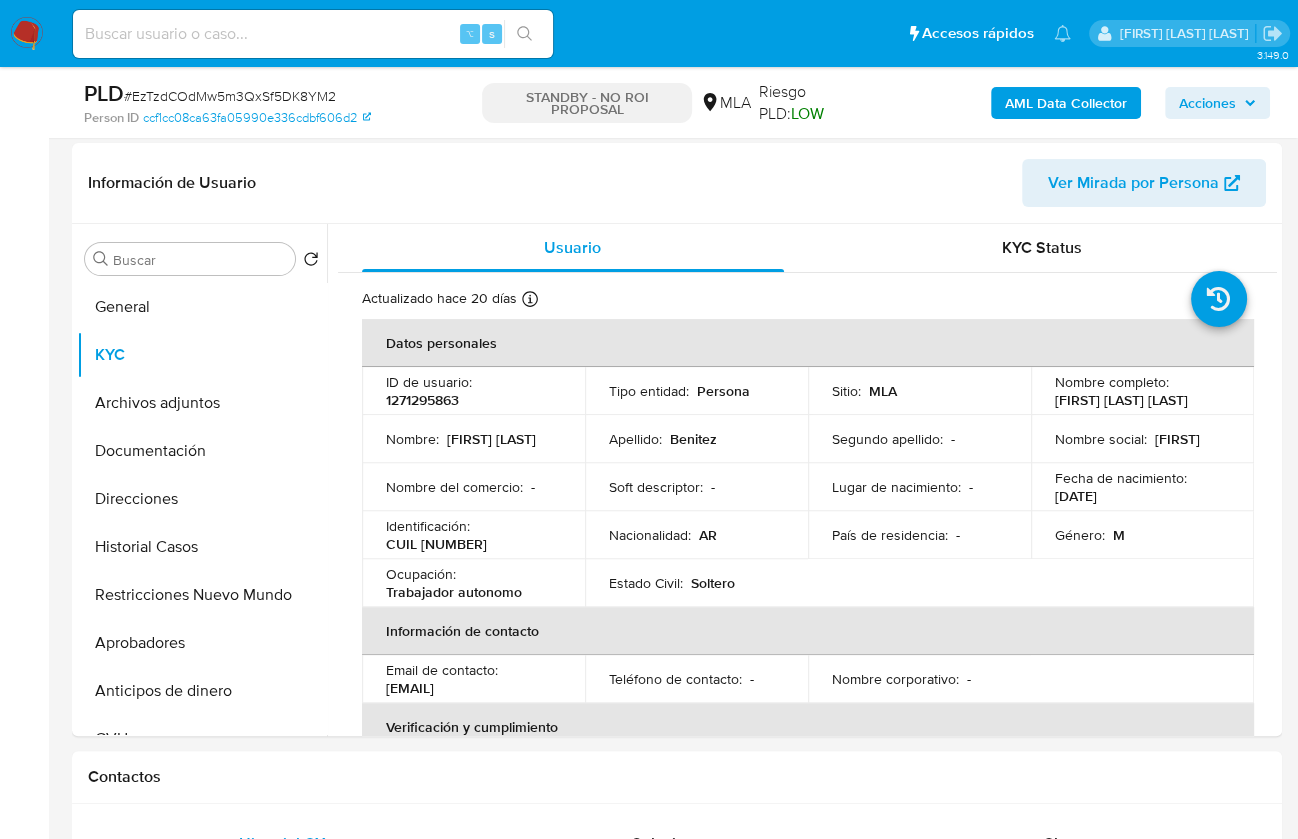copy on "[NUMBER]" 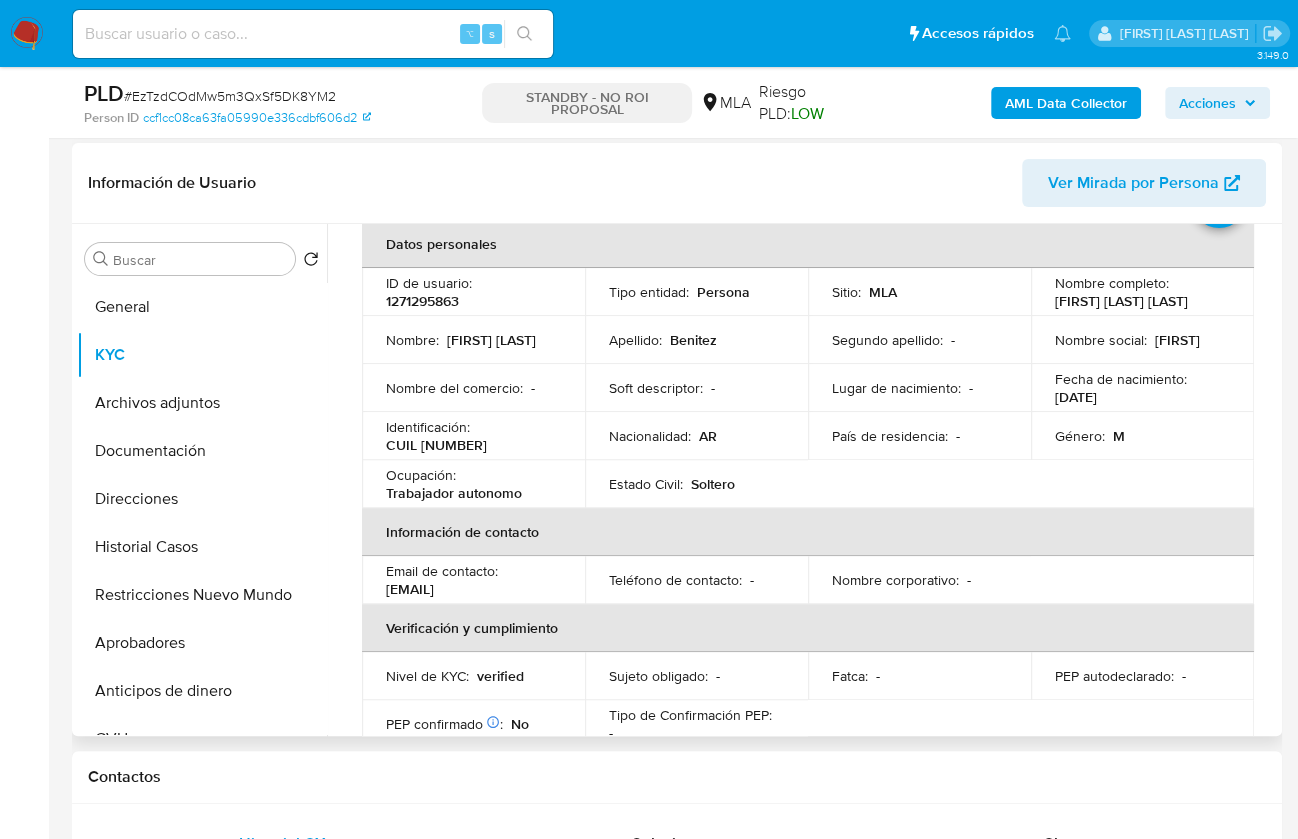 scroll, scrollTop: 333, scrollLeft: 0, axis: vertical 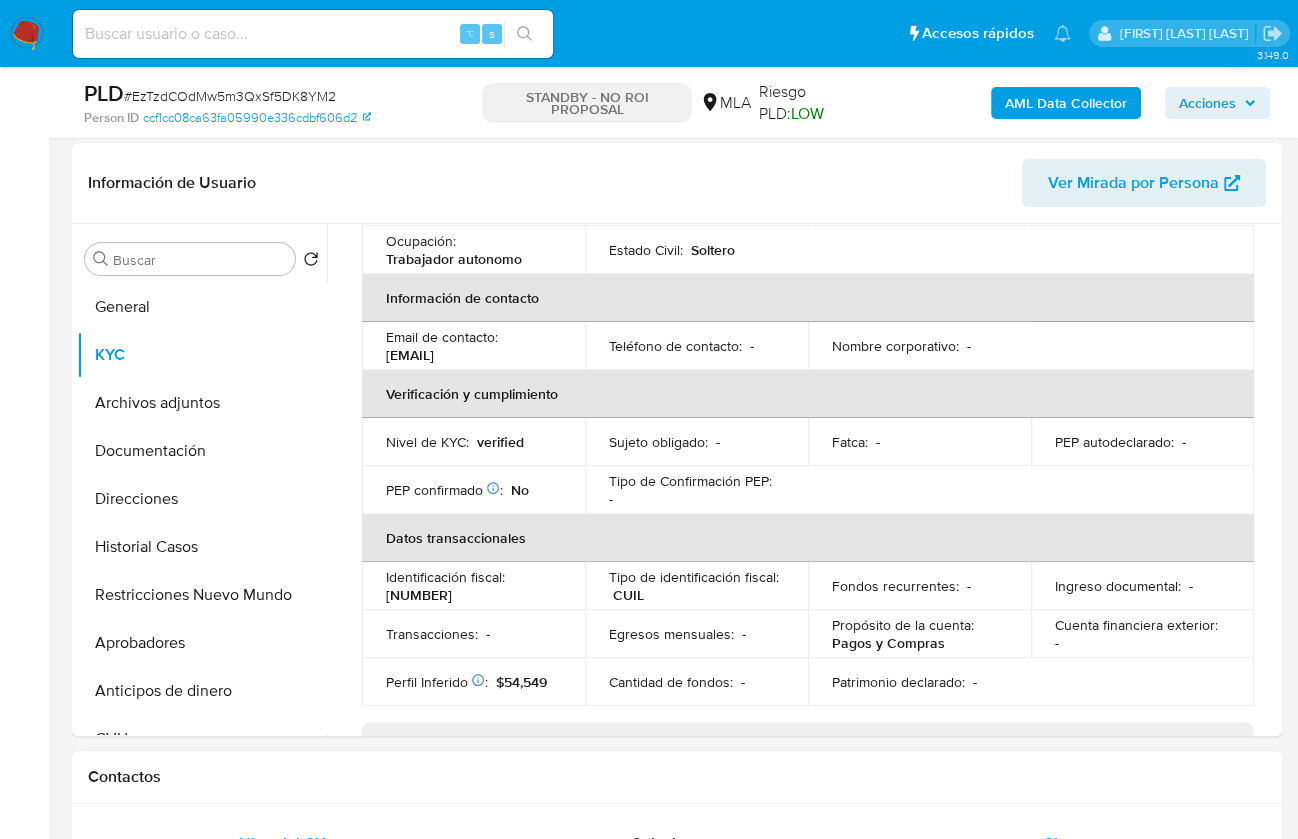 click on "Chat" at bounding box center [1059, 844] 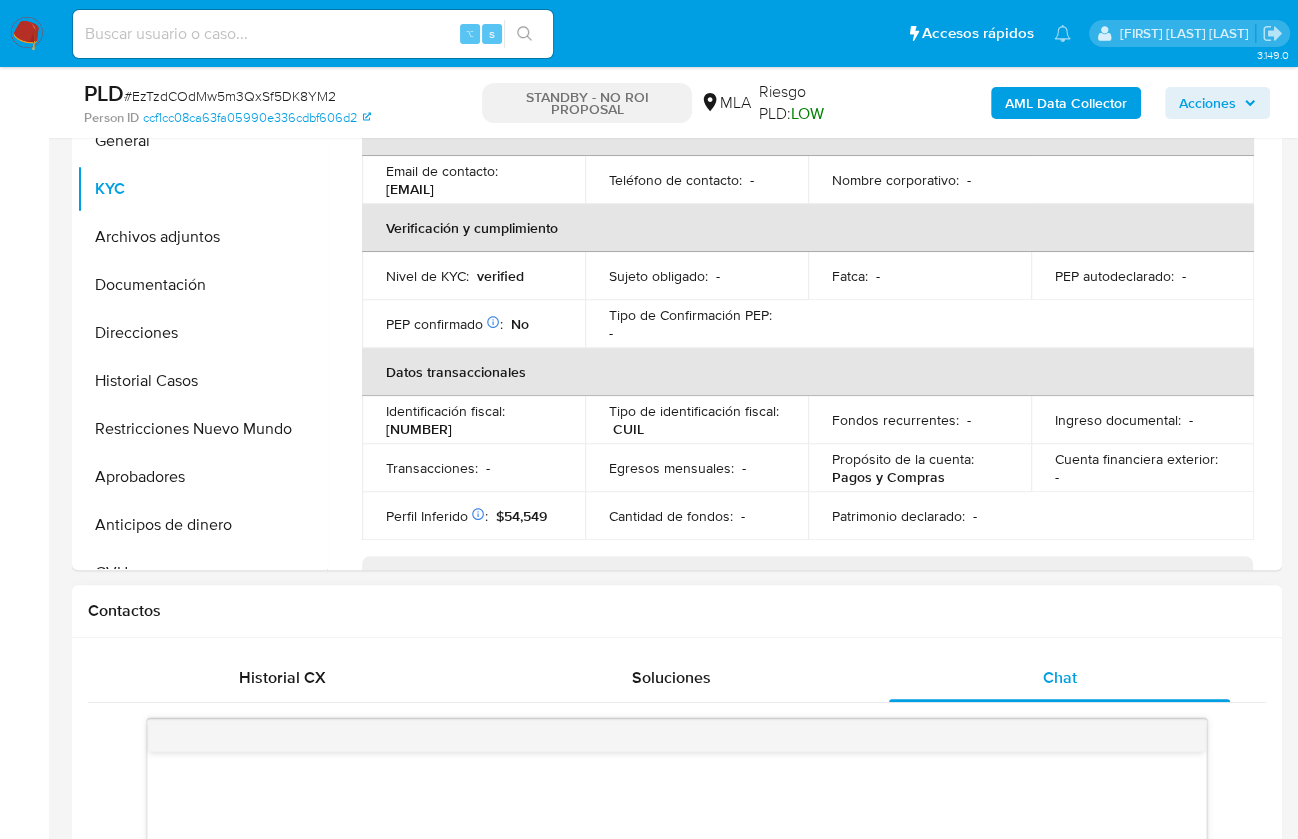 scroll, scrollTop: 422, scrollLeft: 0, axis: vertical 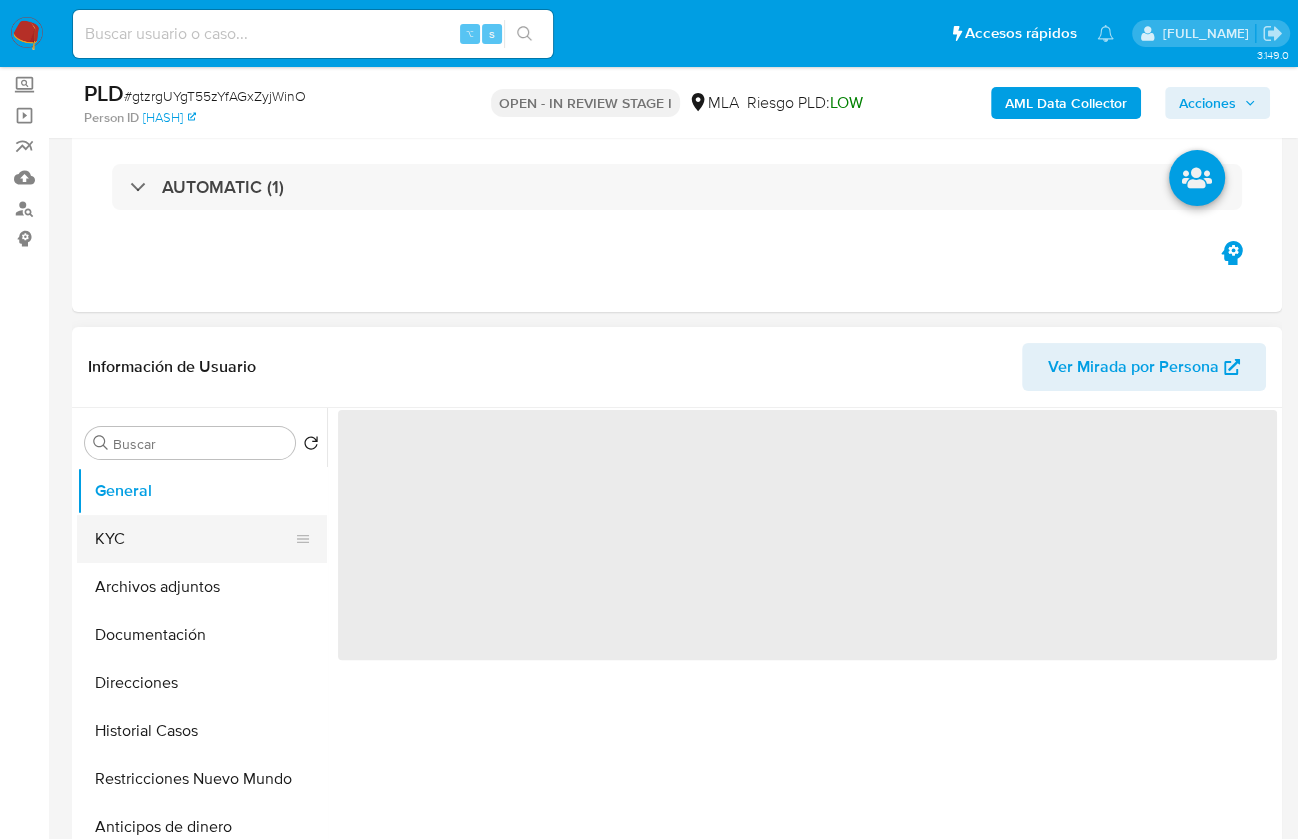 click on "KYC" at bounding box center [194, 539] 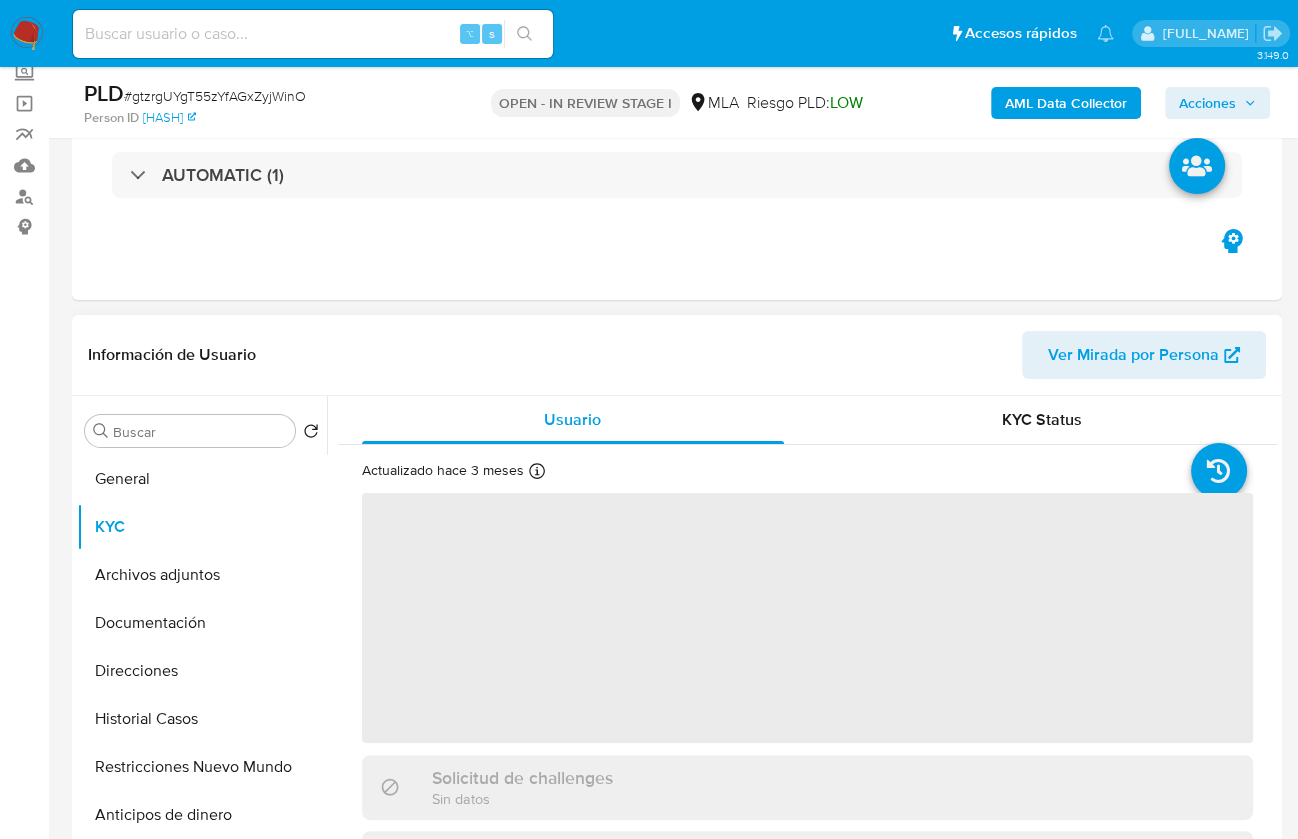scroll, scrollTop: 243, scrollLeft: 0, axis: vertical 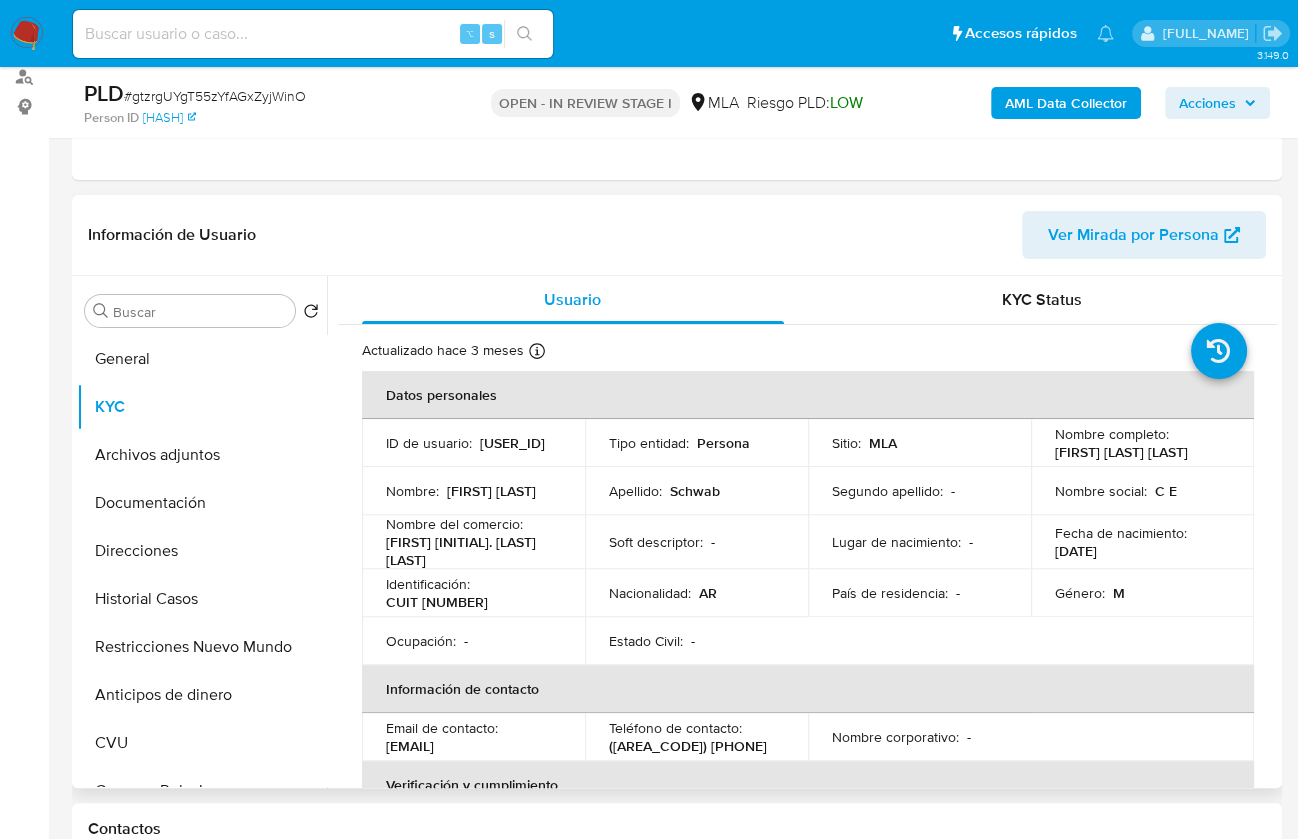 select on "10" 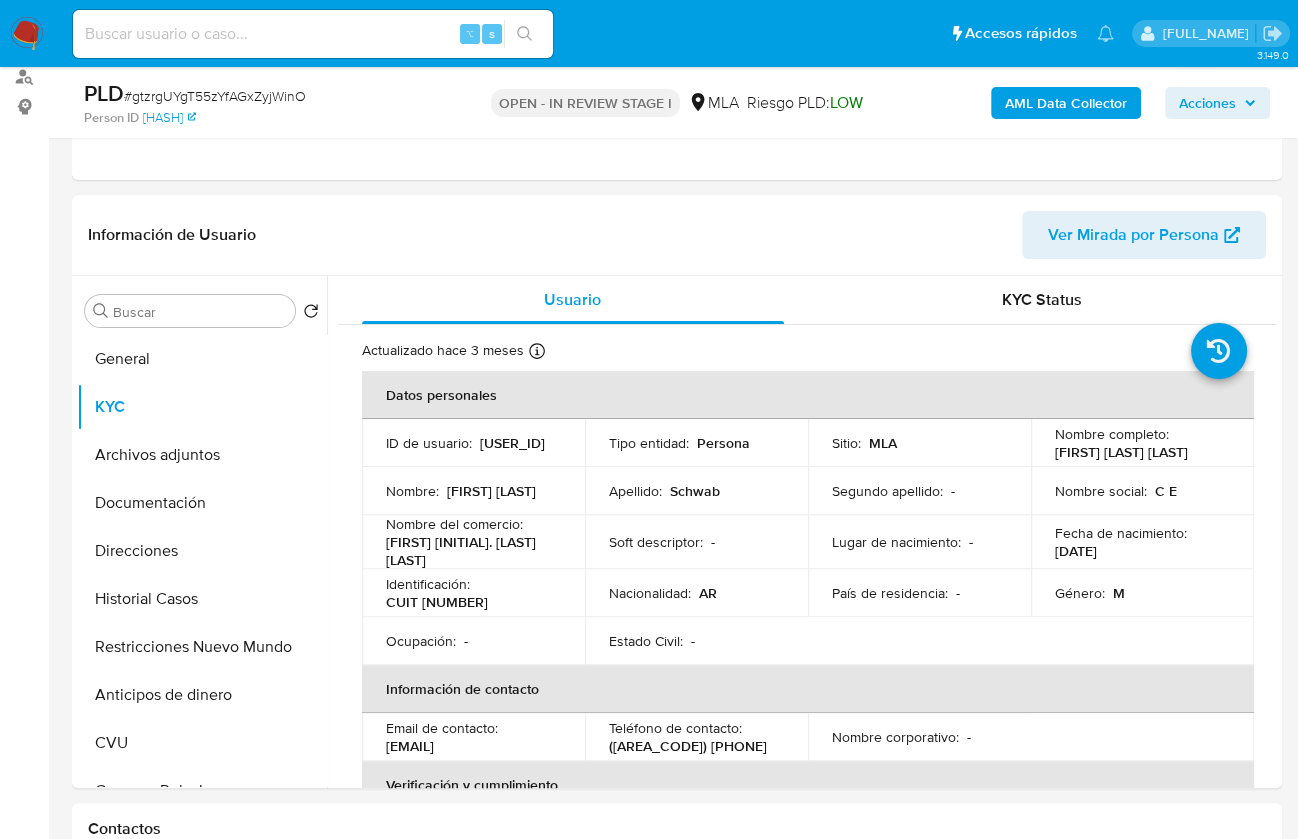 copy on "23318178399" 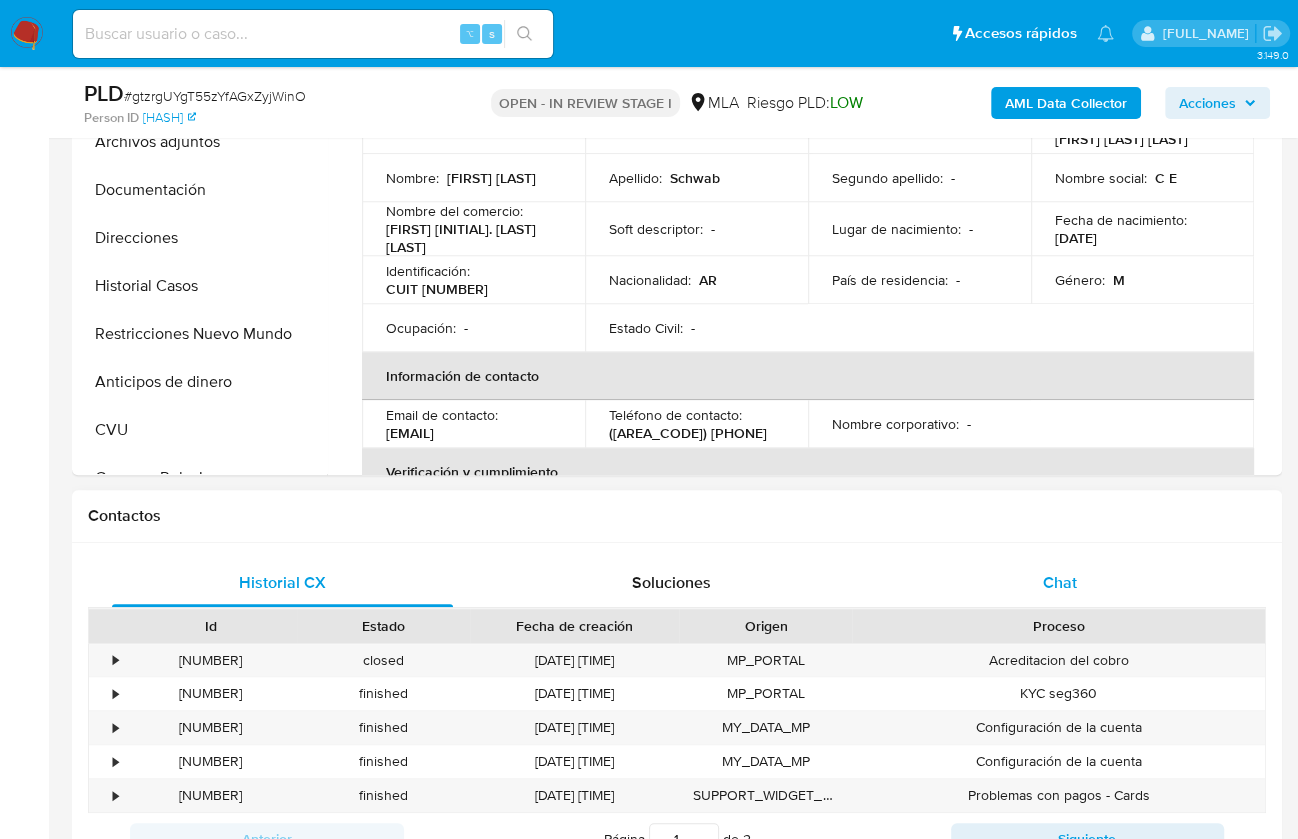 click on "Chat" at bounding box center [1059, 583] 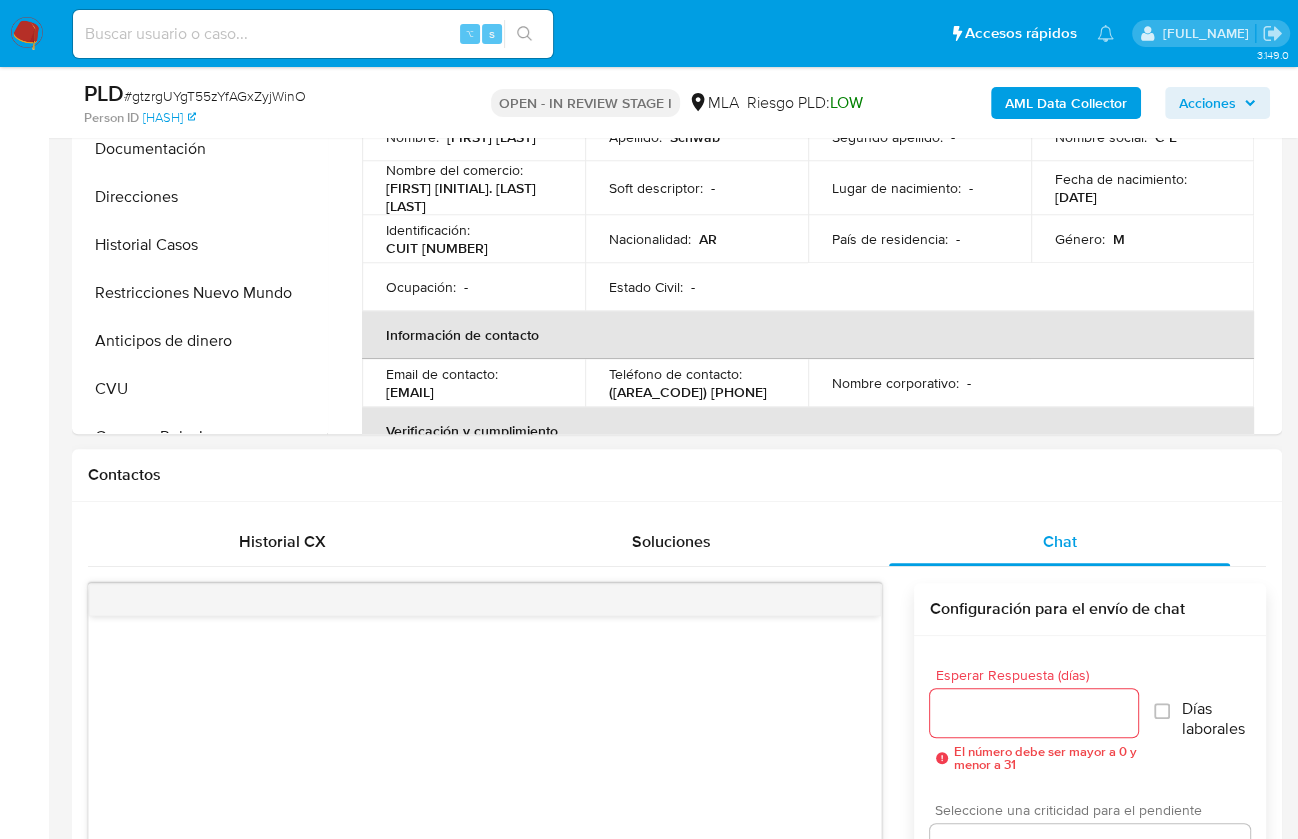scroll, scrollTop: 549, scrollLeft: 0, axis: vertical 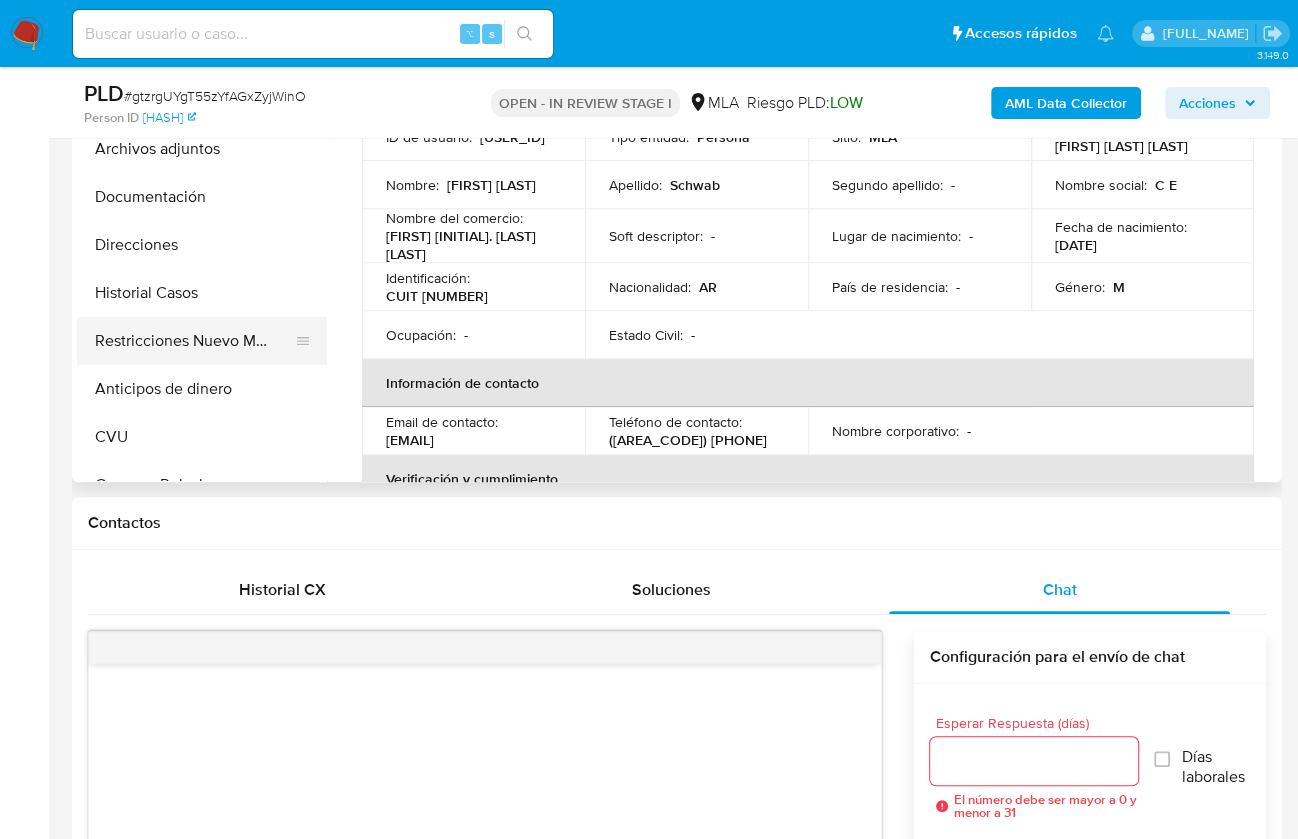 click on "Restricciones Nuevo Mundo" at bounding box center [194, 341] 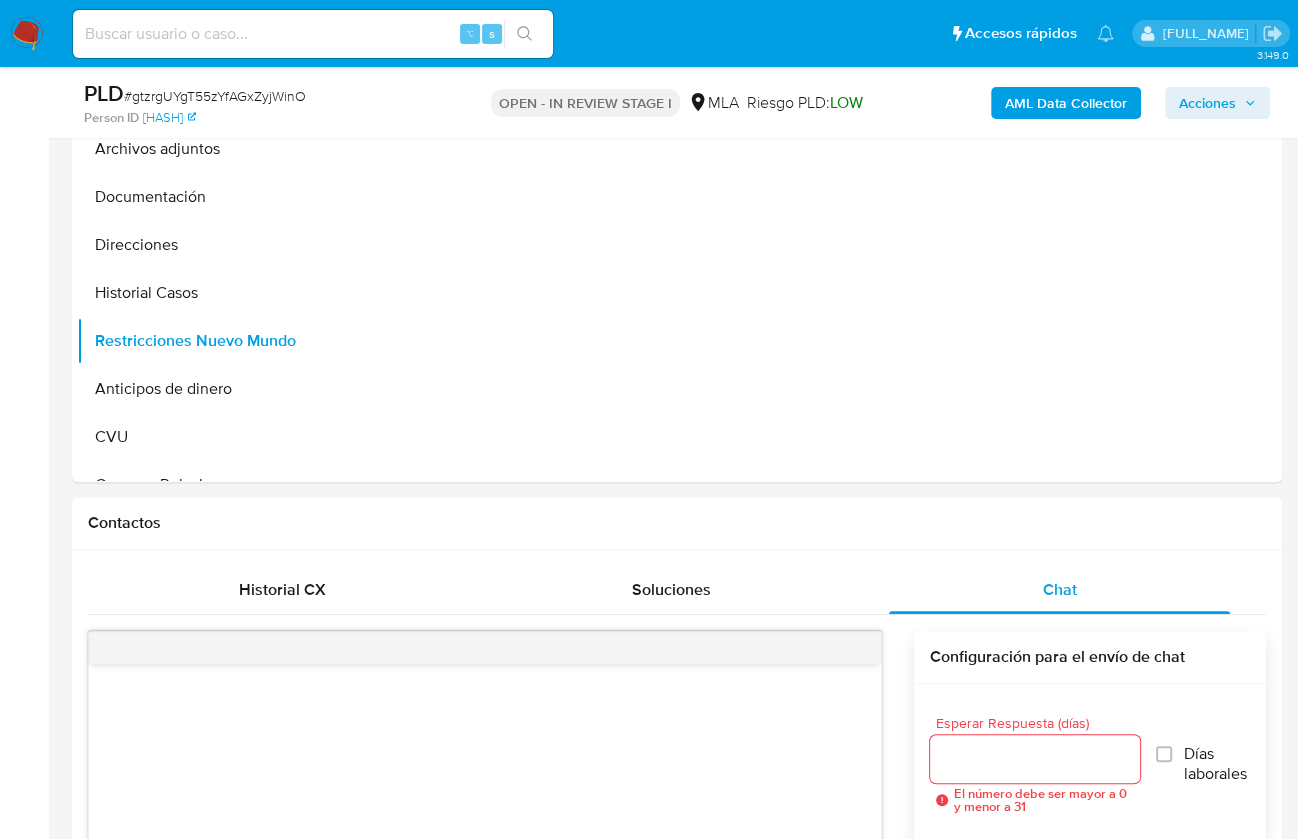 click on "AML Data Collector" at bounding box center (1066, 103) 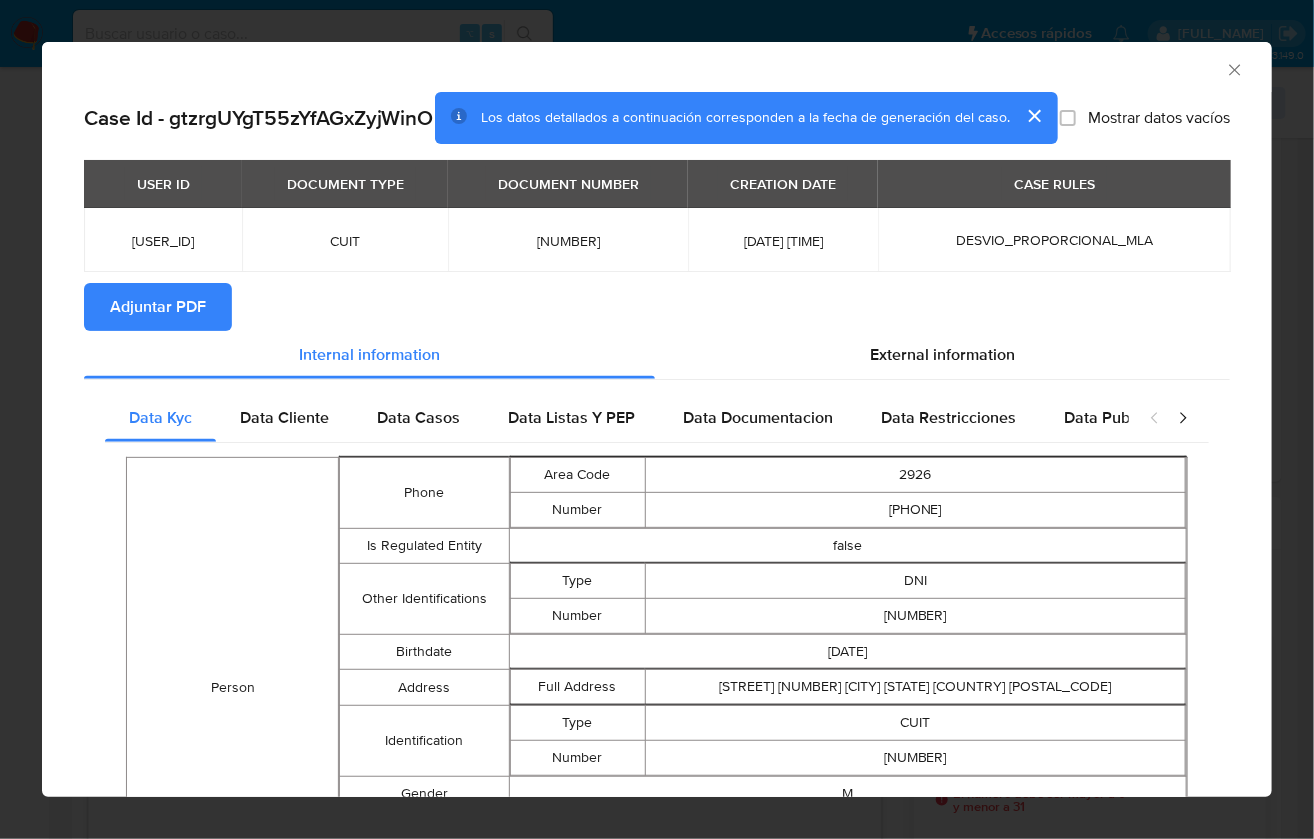 click on "Adjuntar PDF" at bounding box center [657, 307] 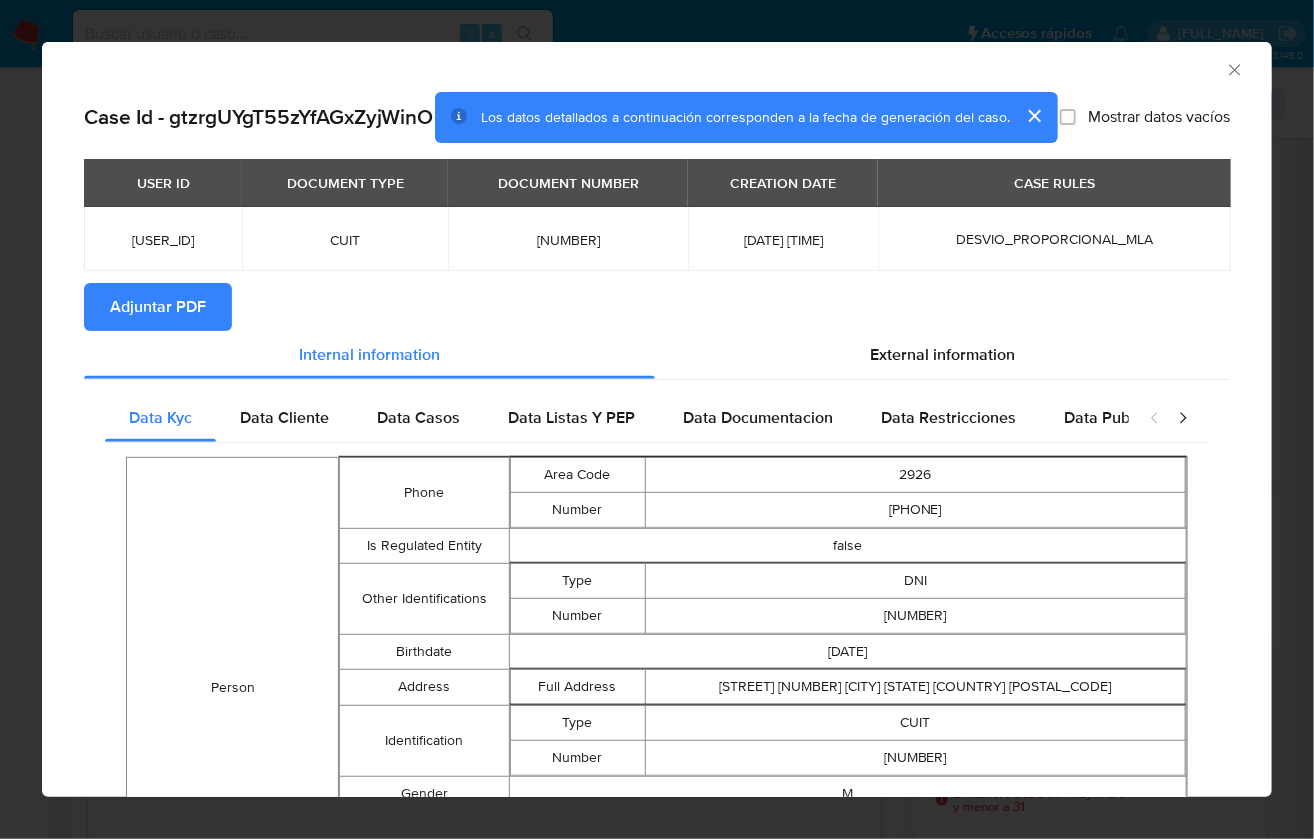 click 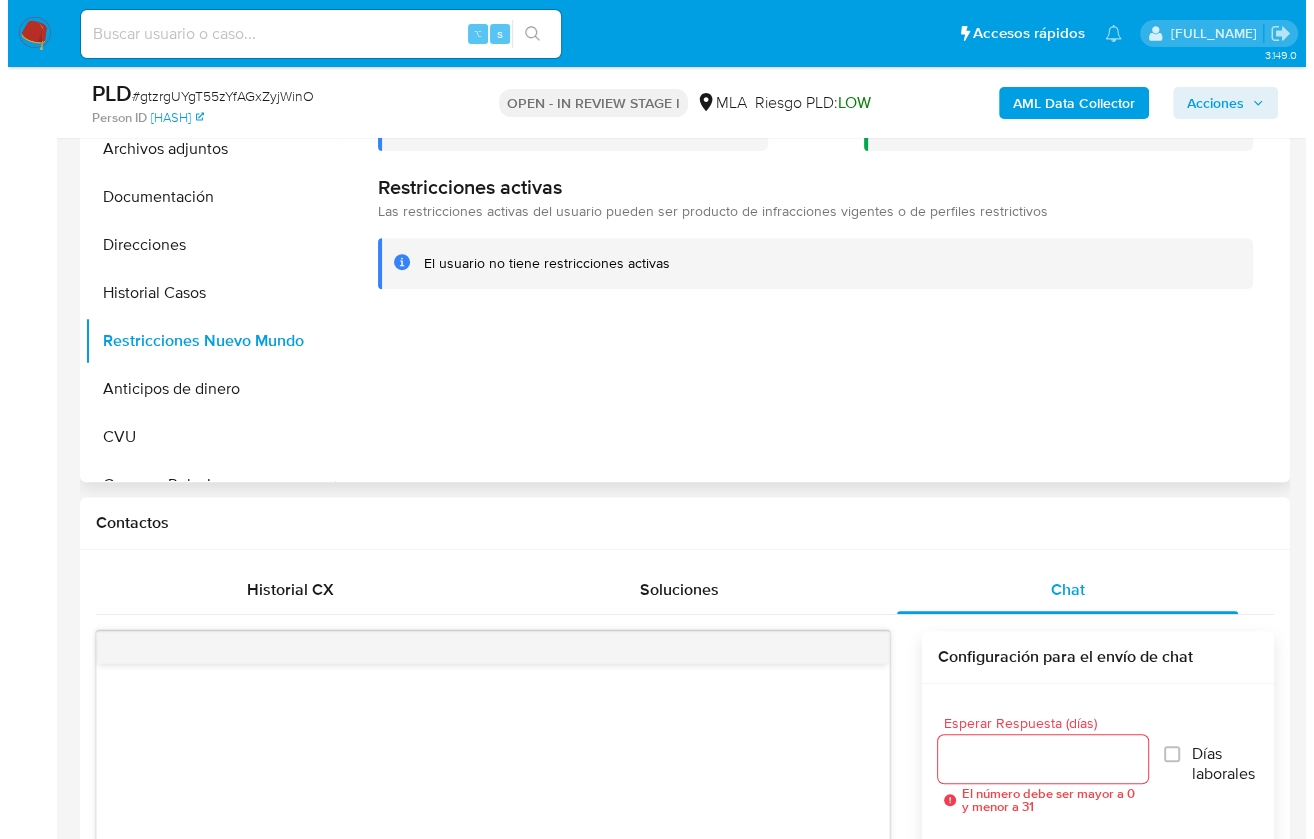 scroll, scrollTop: 241, scrollLeft: 0, axis: vertical 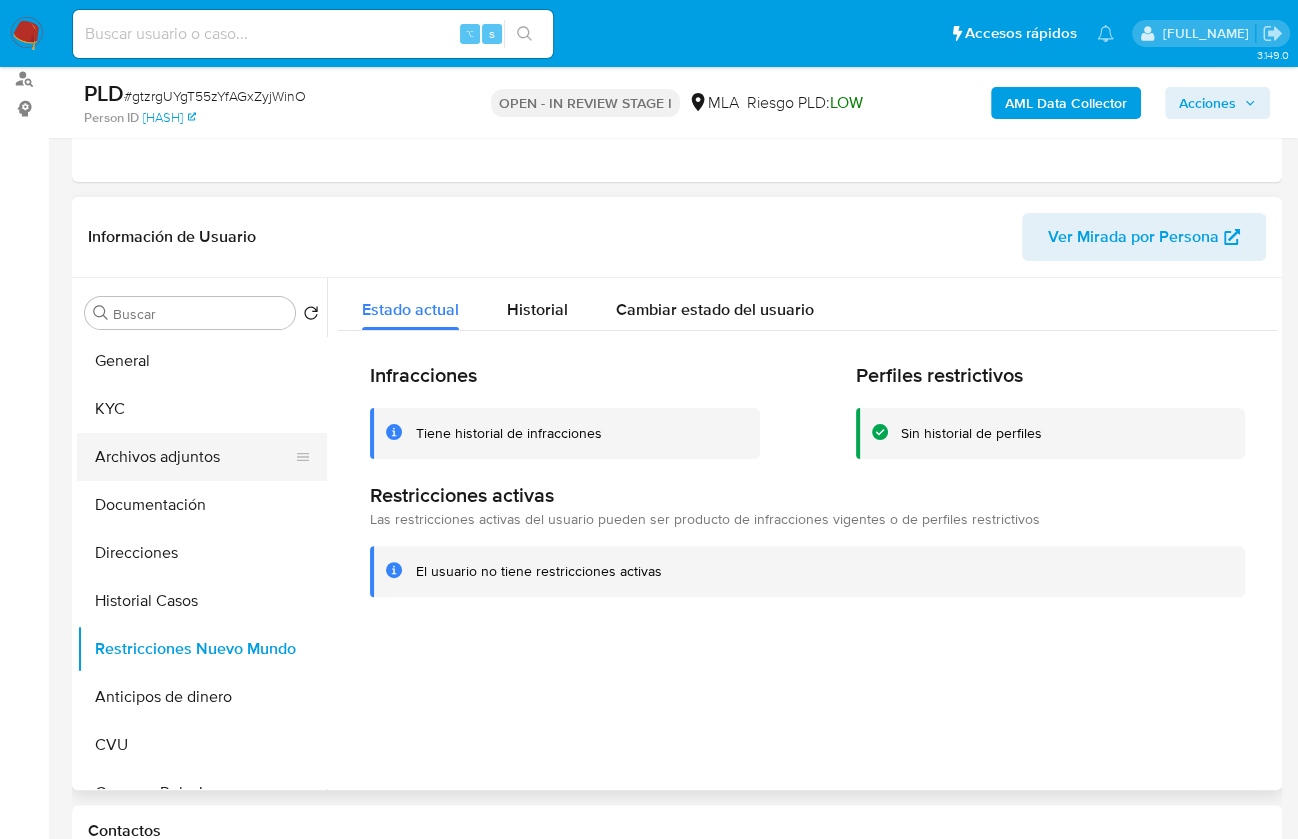 click on "Archivos adjuntos" at bounding box center [194, 457] 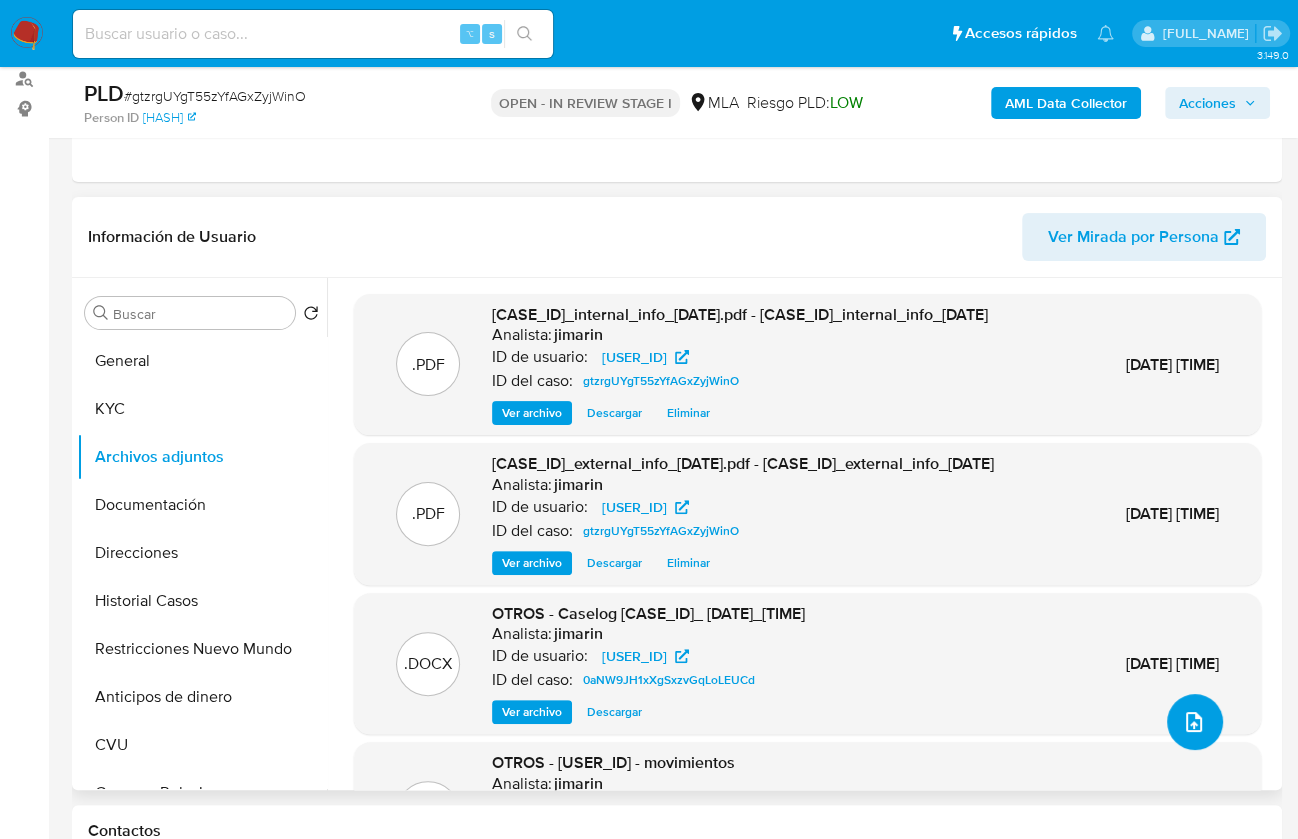 click 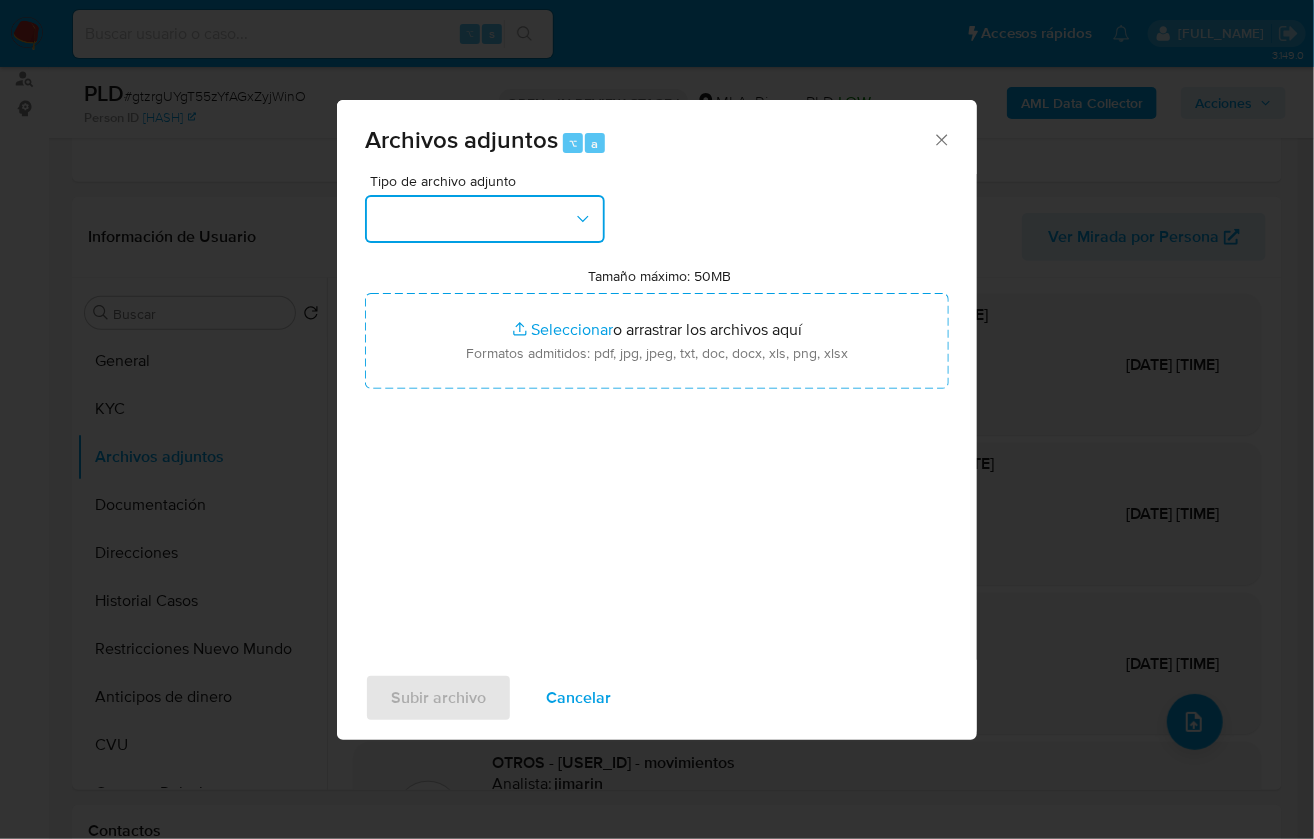 click at bounding box center (485, 219) 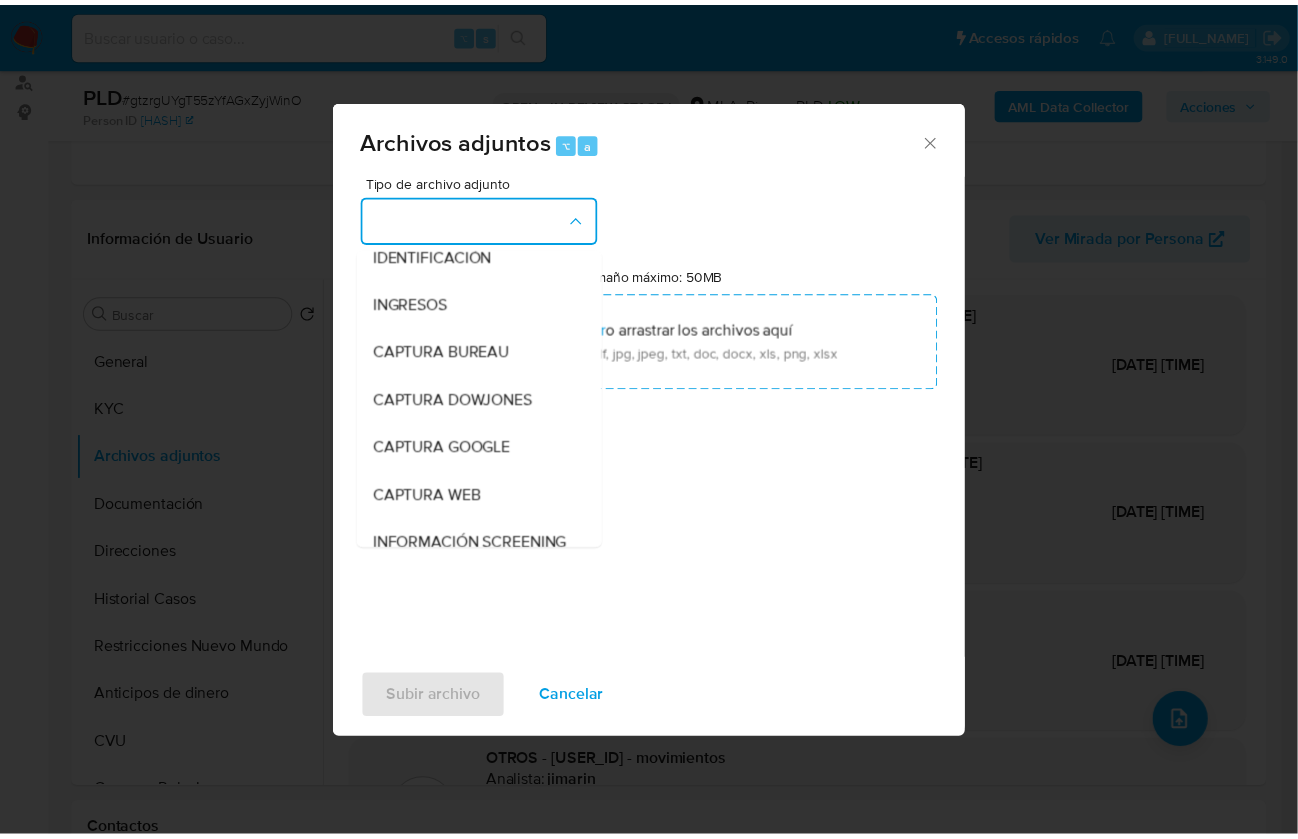 scroll, scrollTop: 256, scrollLeft: 0, axis: vertical 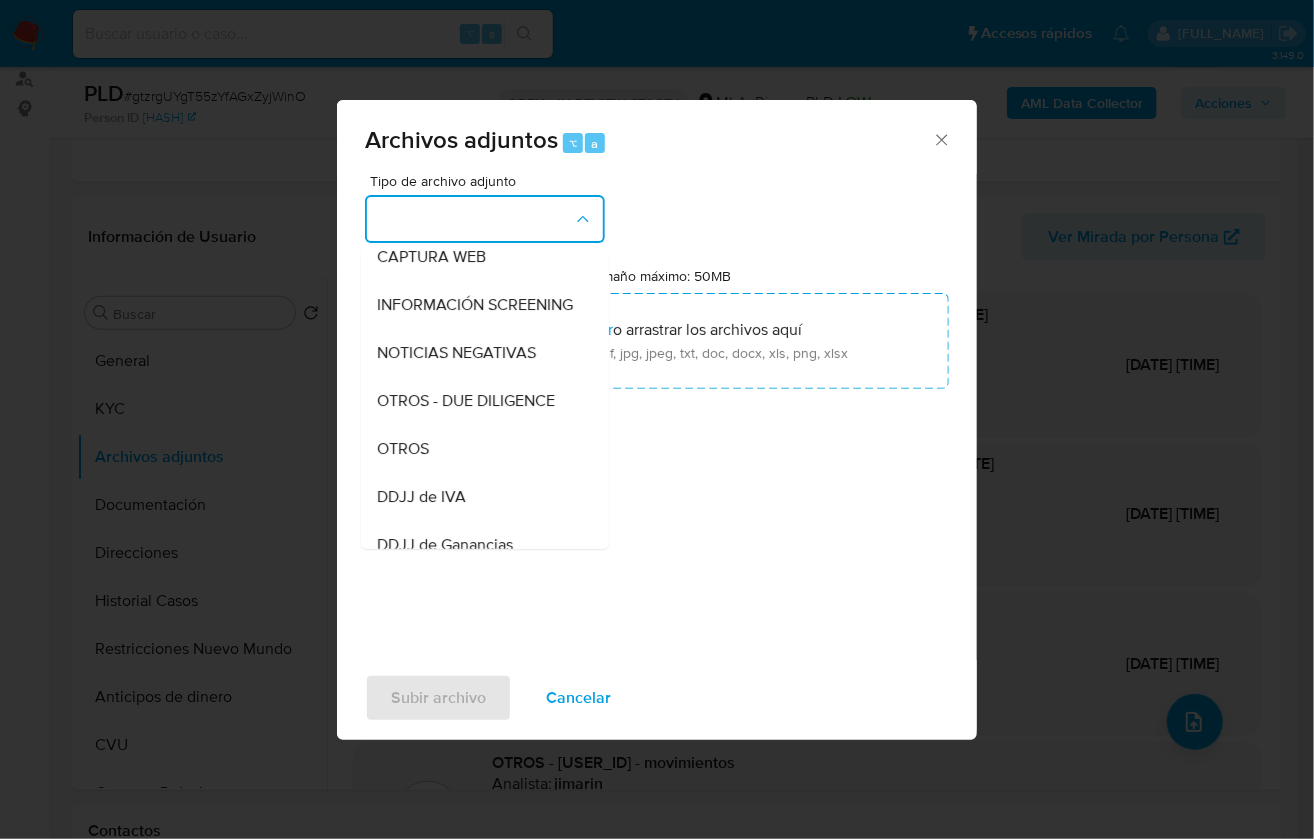click on "OTROS" at bounding box center [479, 449] 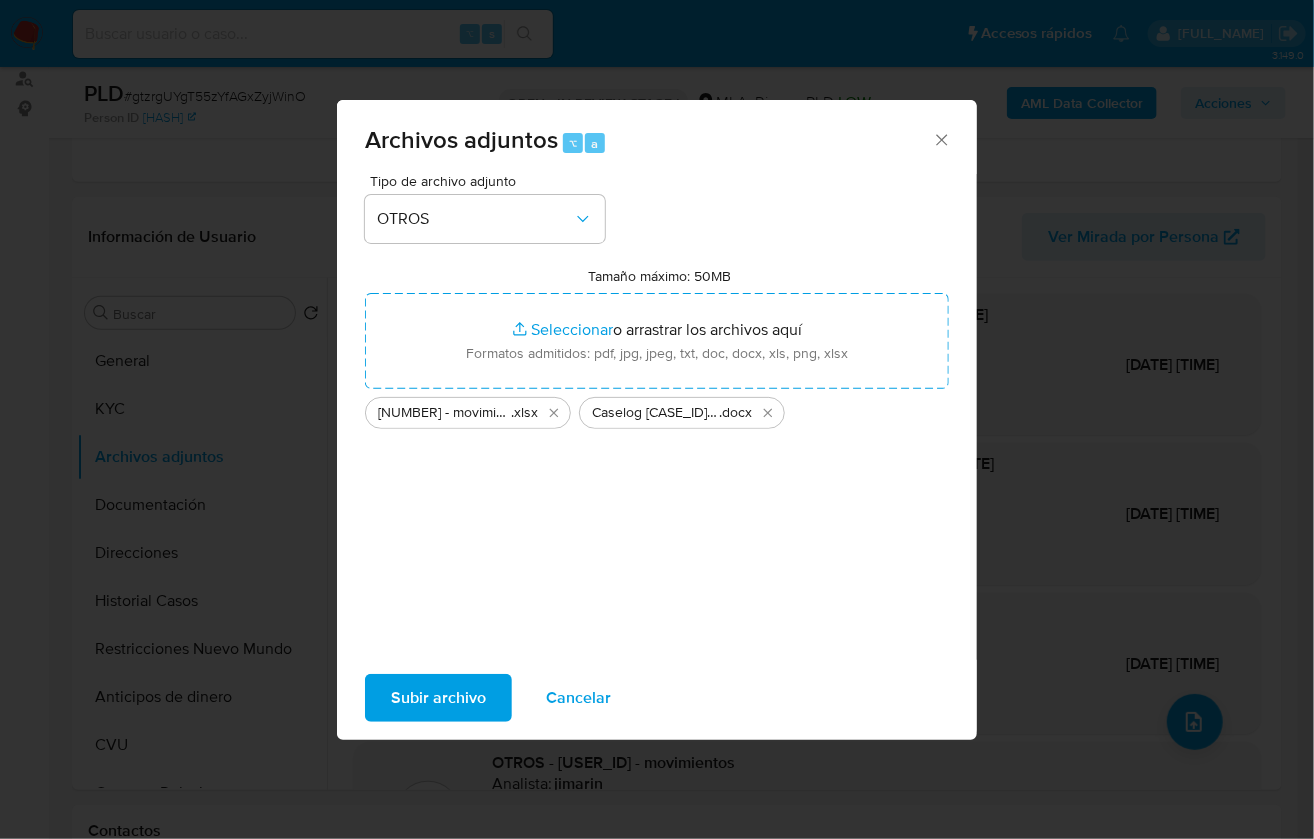 click on "Subir archivo" at bounding box center (438, 698) 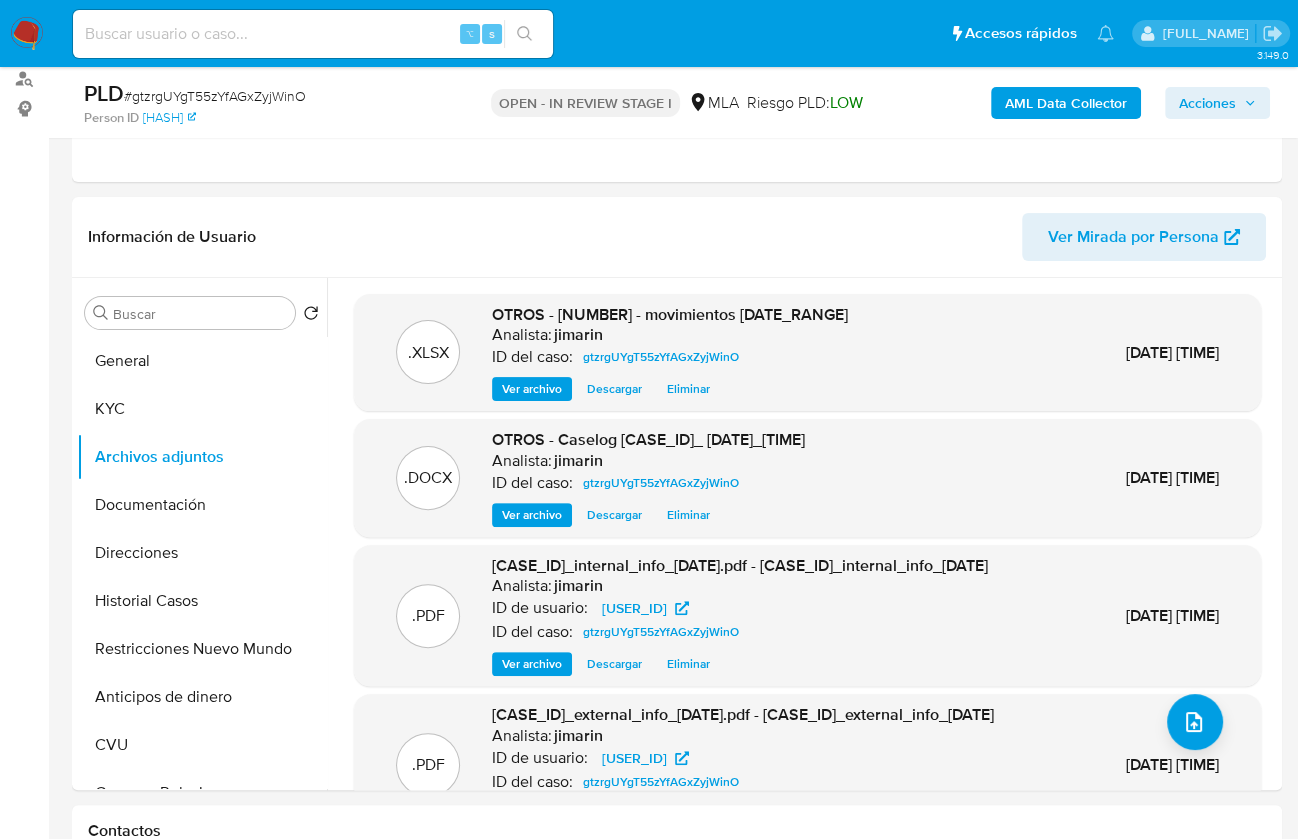 click on "Acciones" at bounding box center [1207, 103] 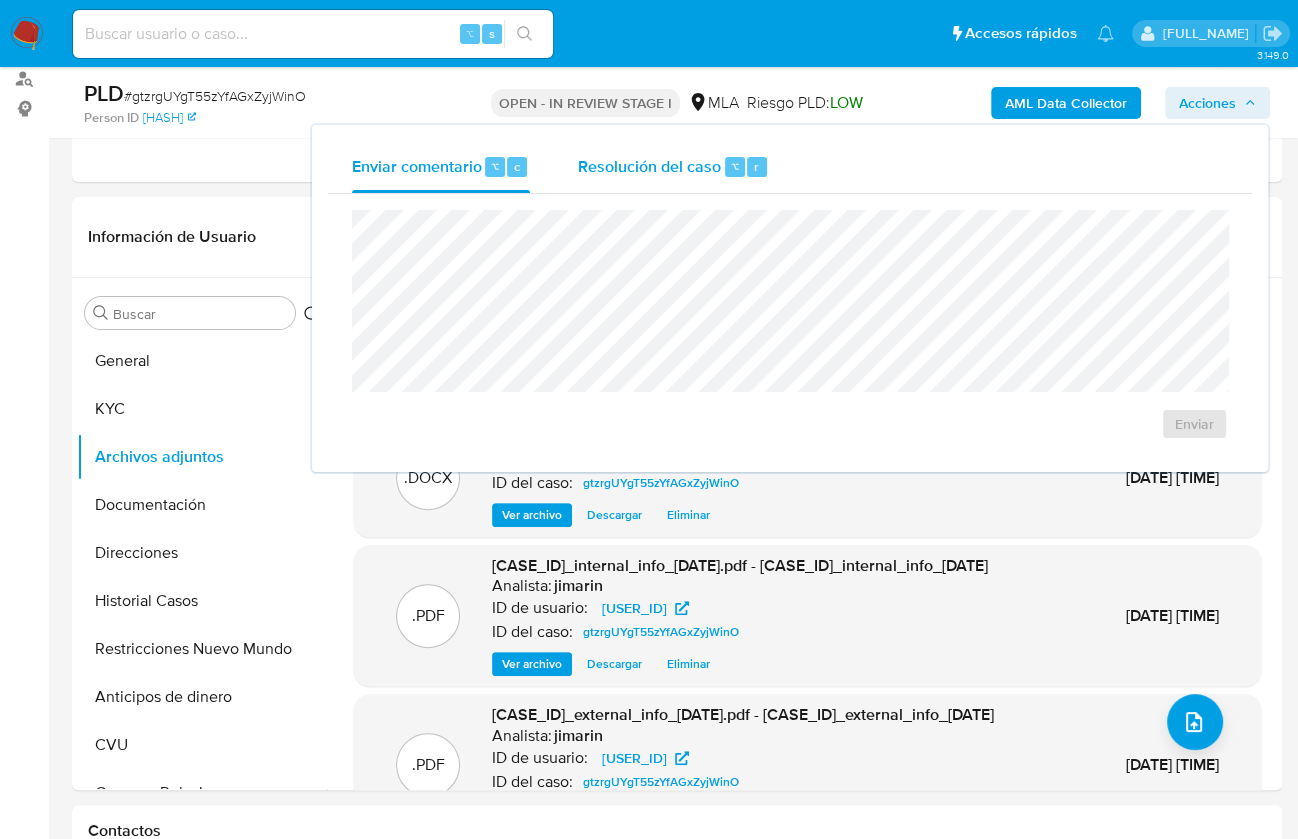 click on "Resolución del caso ⌥ r" at bounding box center (673, 167) 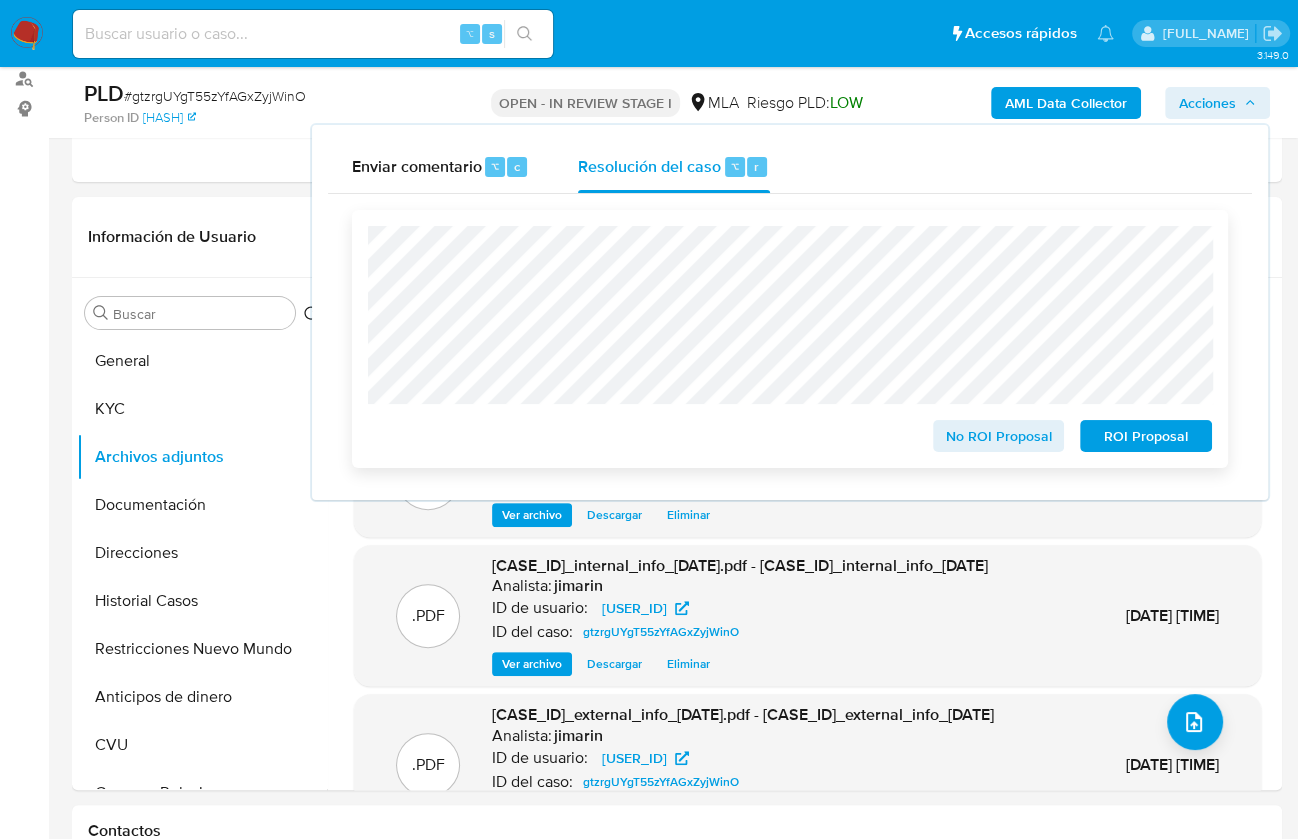 click on "No ROI Proposal" at bounding box center [999, 436] 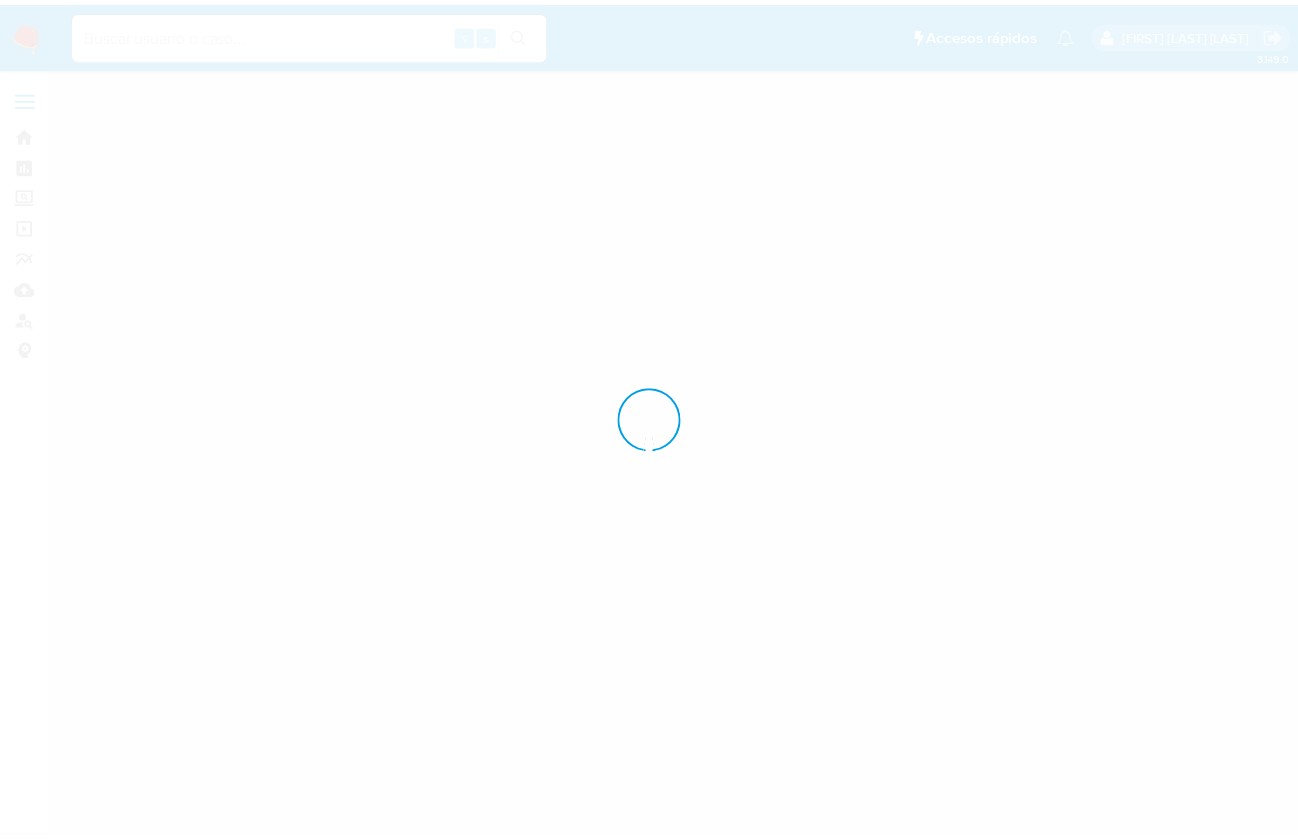scroll, scrollTop: 0, scrollLeft: 0, axis: both 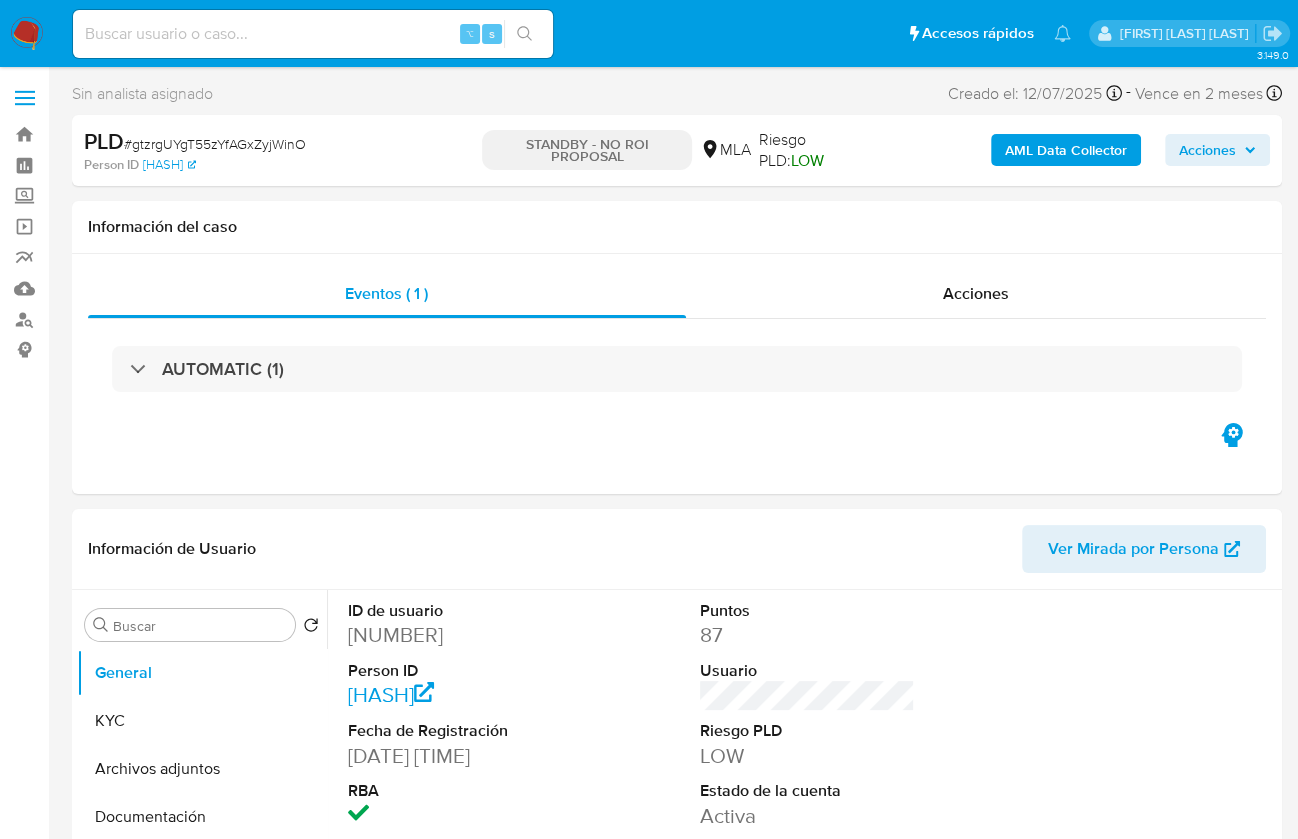 select on "10" 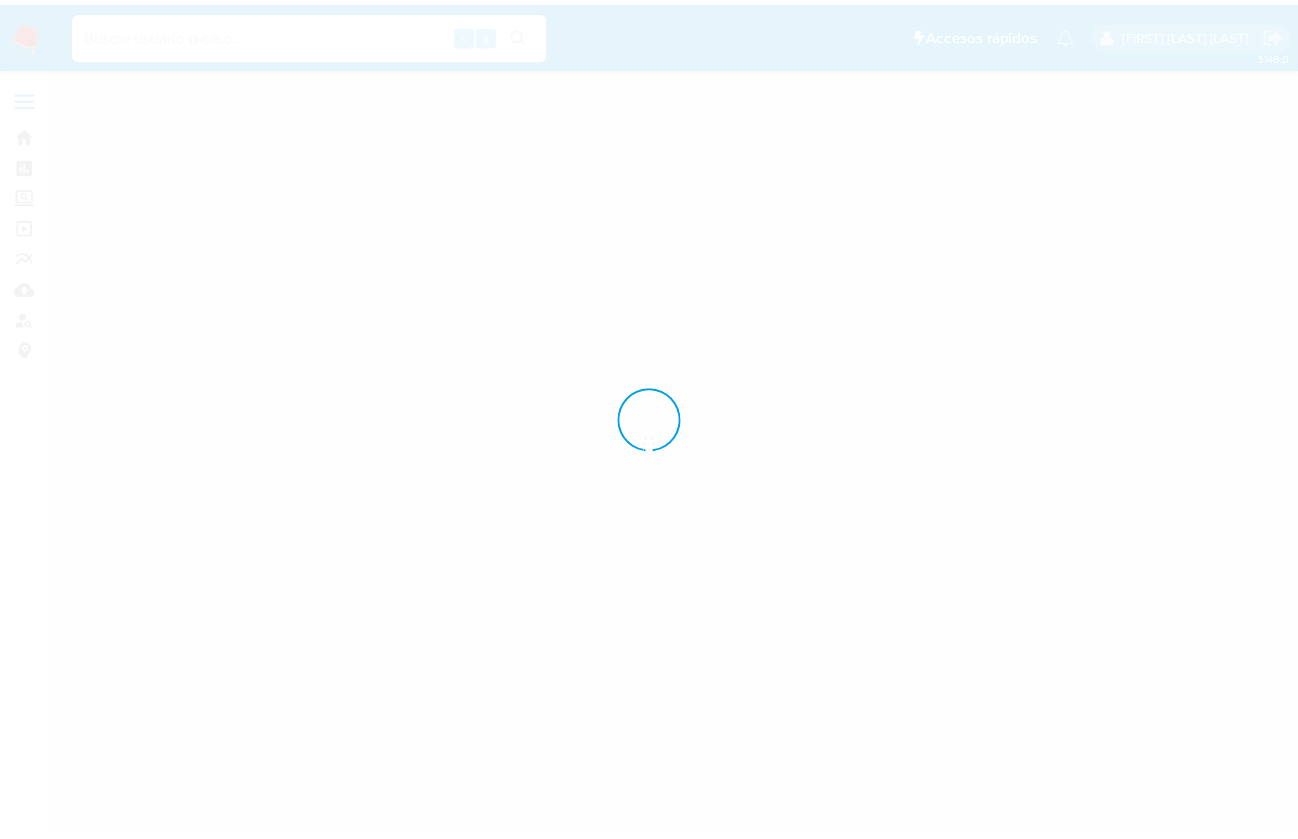 scroll, scrollTop: 0, scrollLeft: 0, axis: both 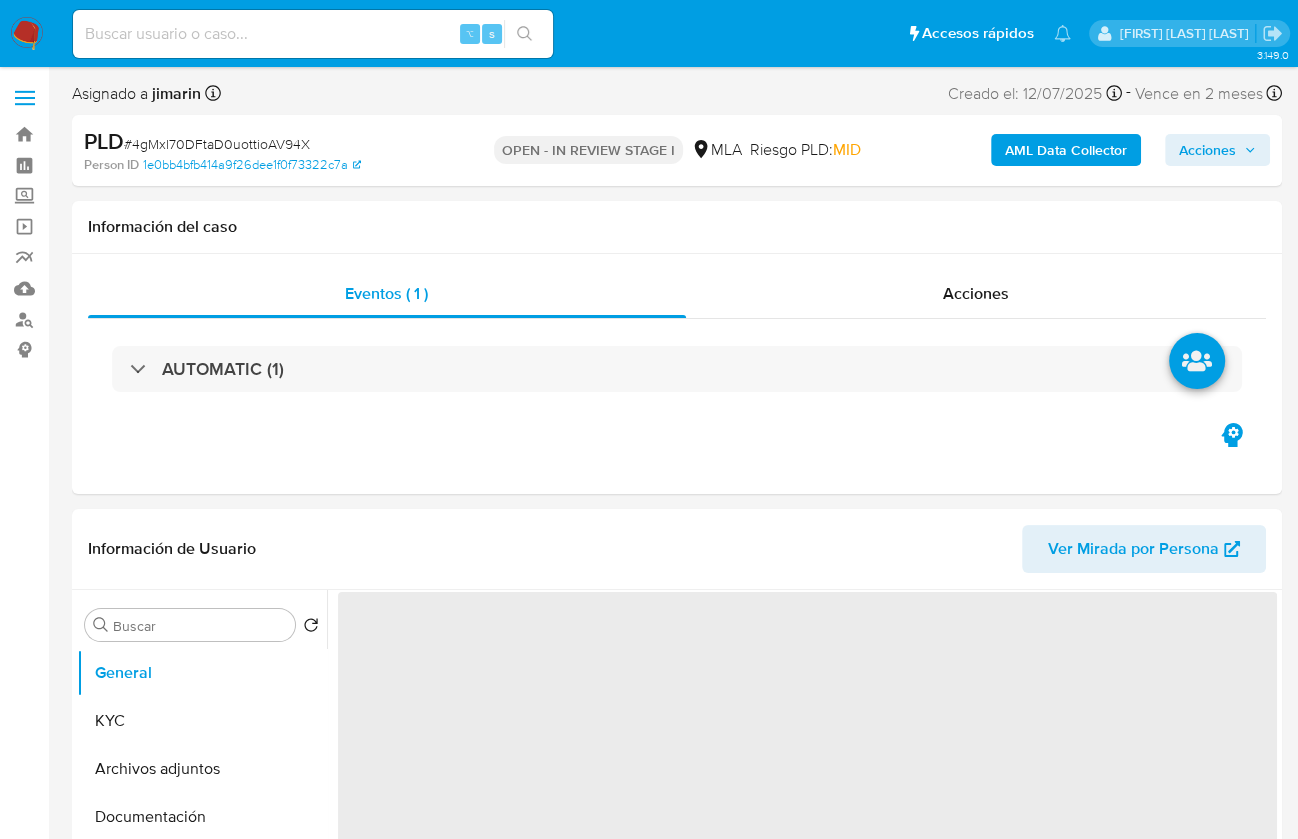 click on "# 4gMxl70DFtaD0uottioAV94X" at bounding box center (209, 144) 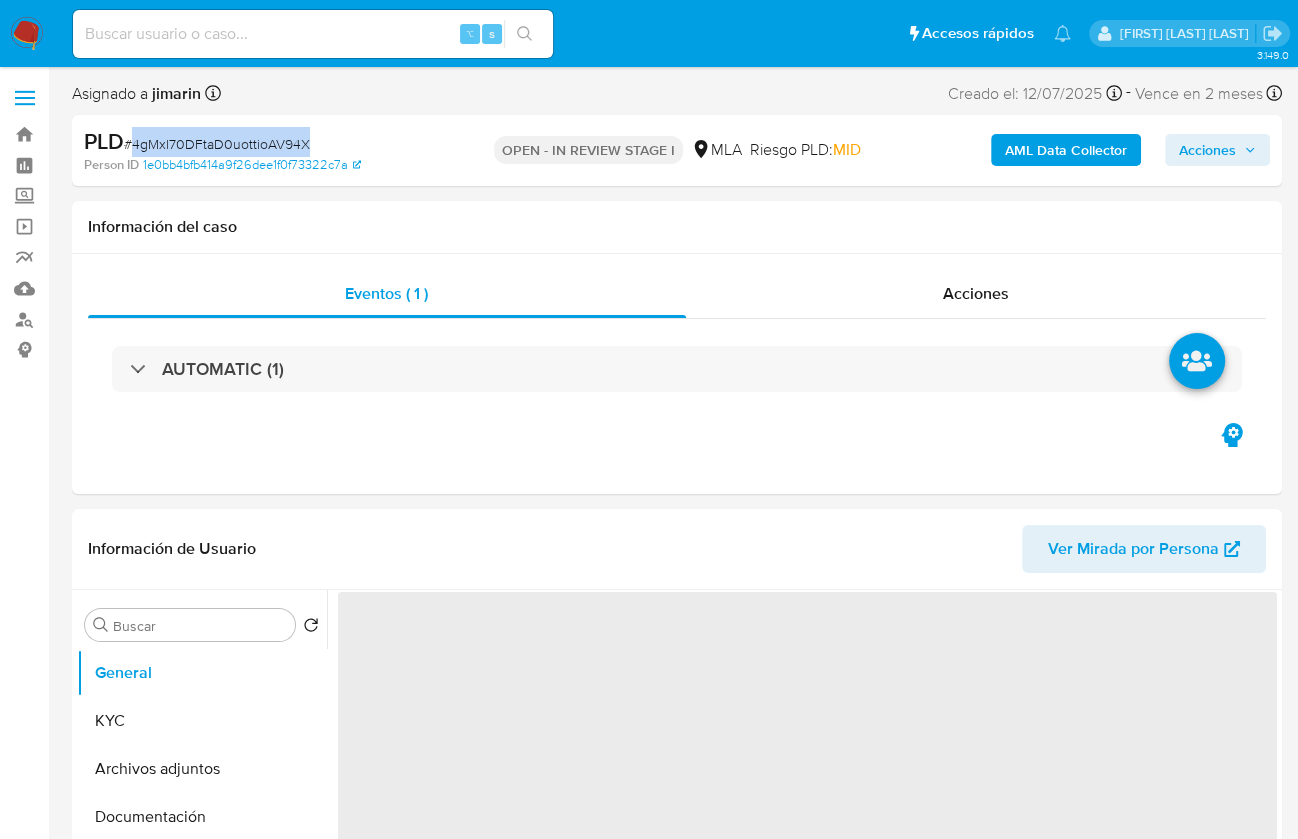 click on "# 4gMxl70DFtaD0uottioAV94X" at bounding box center [209, 144] 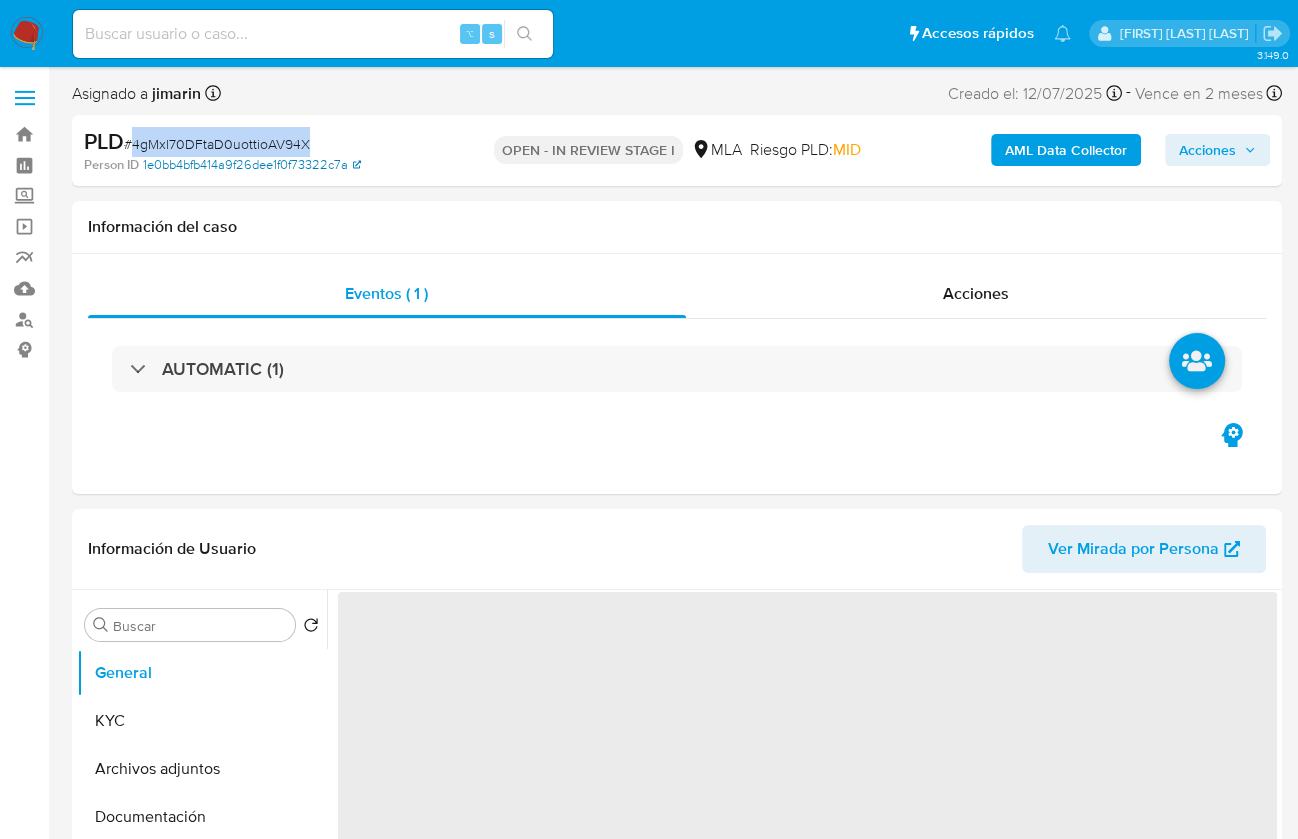 copy on "[ALPHANUMERIC_STRING]" 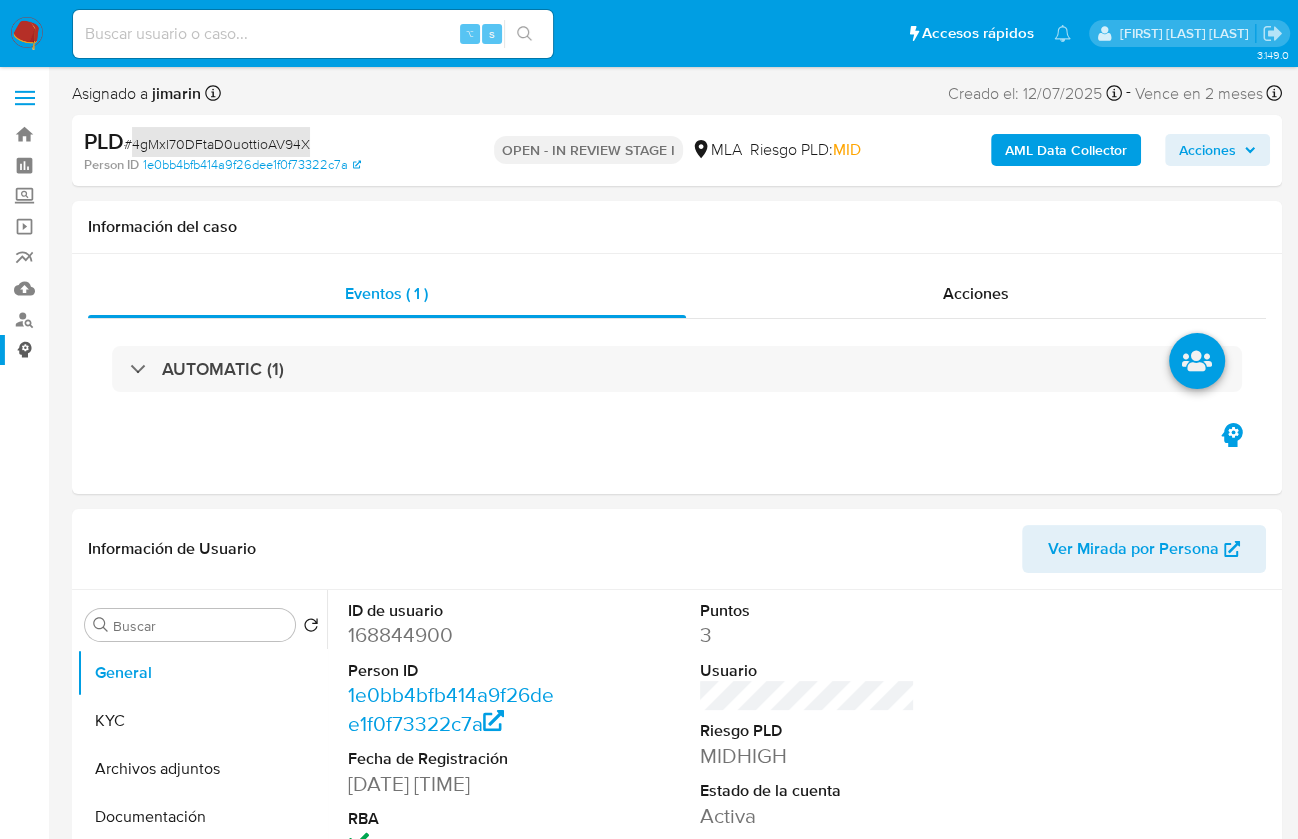 select on "10" 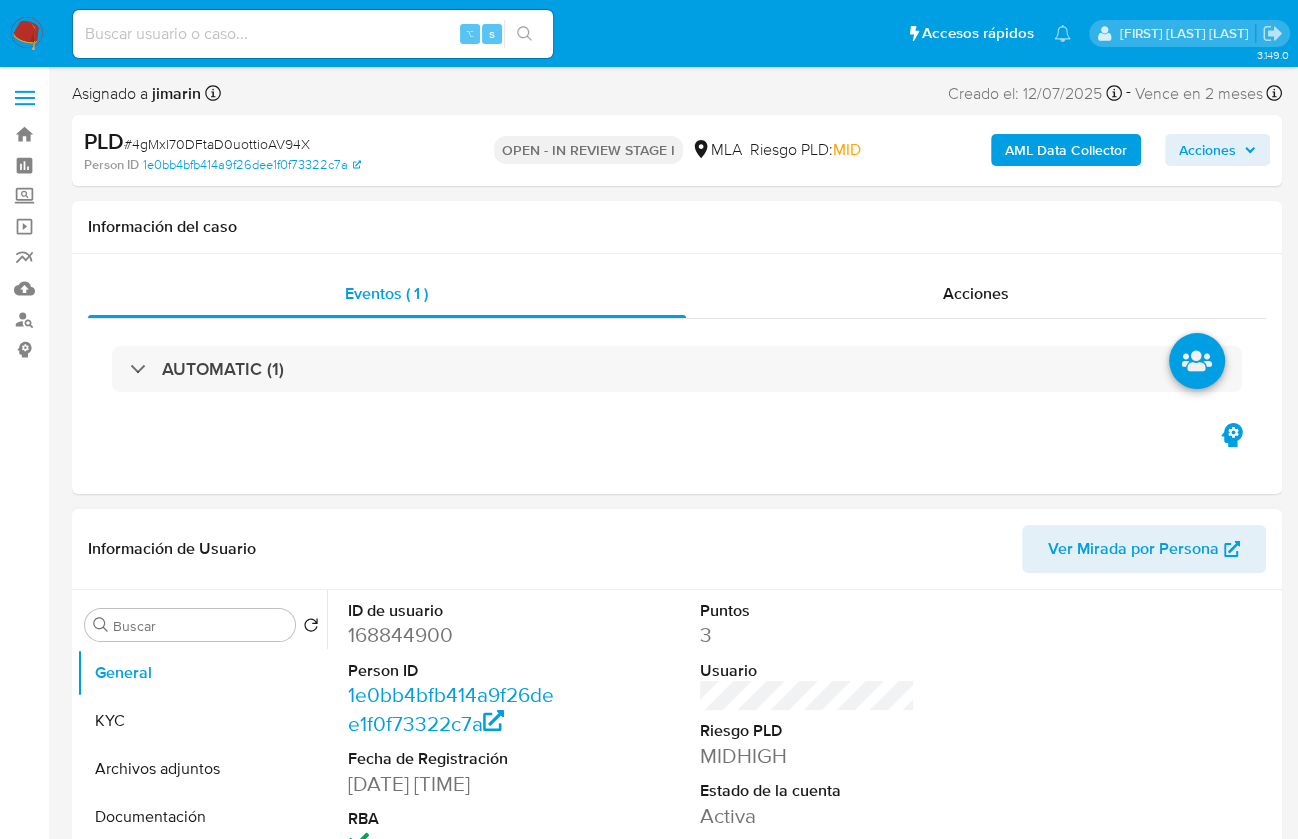 click on "[NUMBER]" at bounding box center [455, 635] 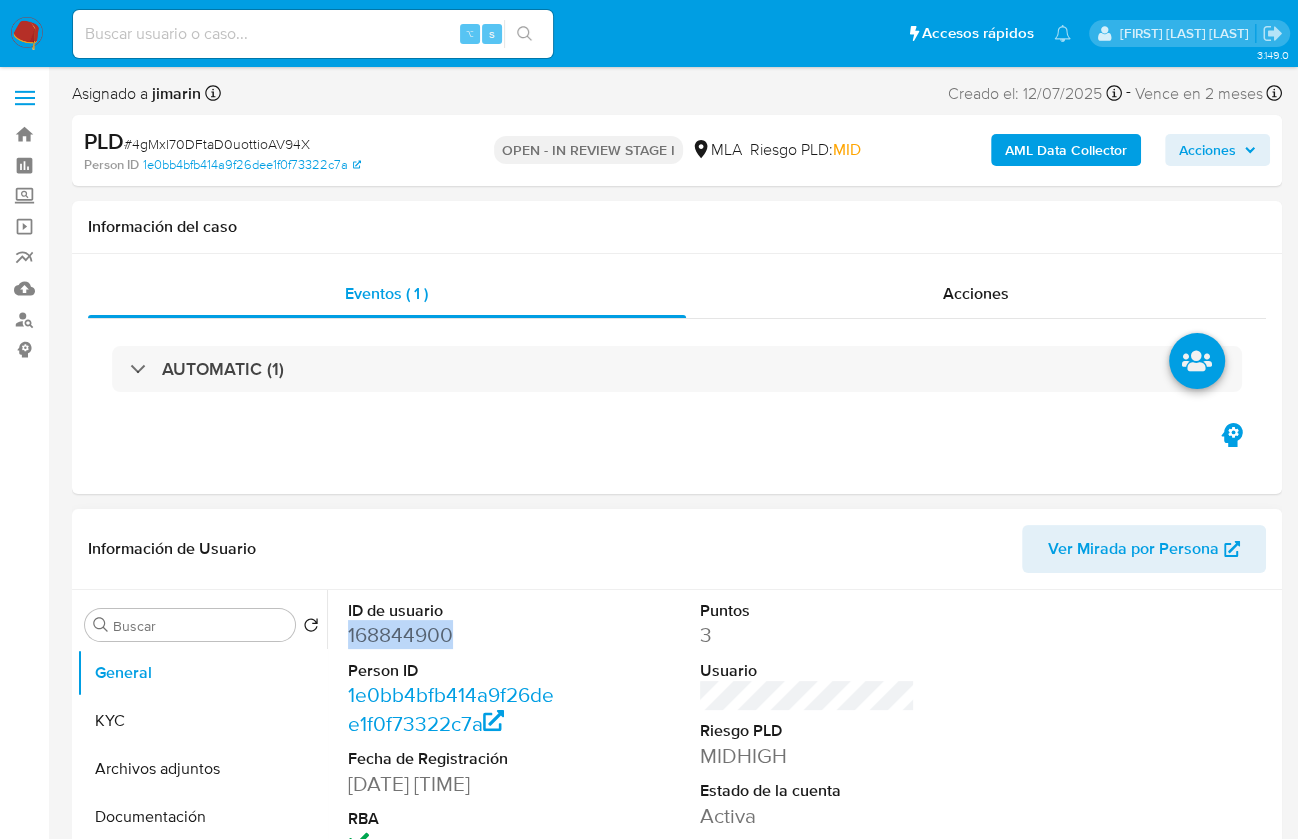 click on "[NUMBER]" at bounding box center (455, 635) 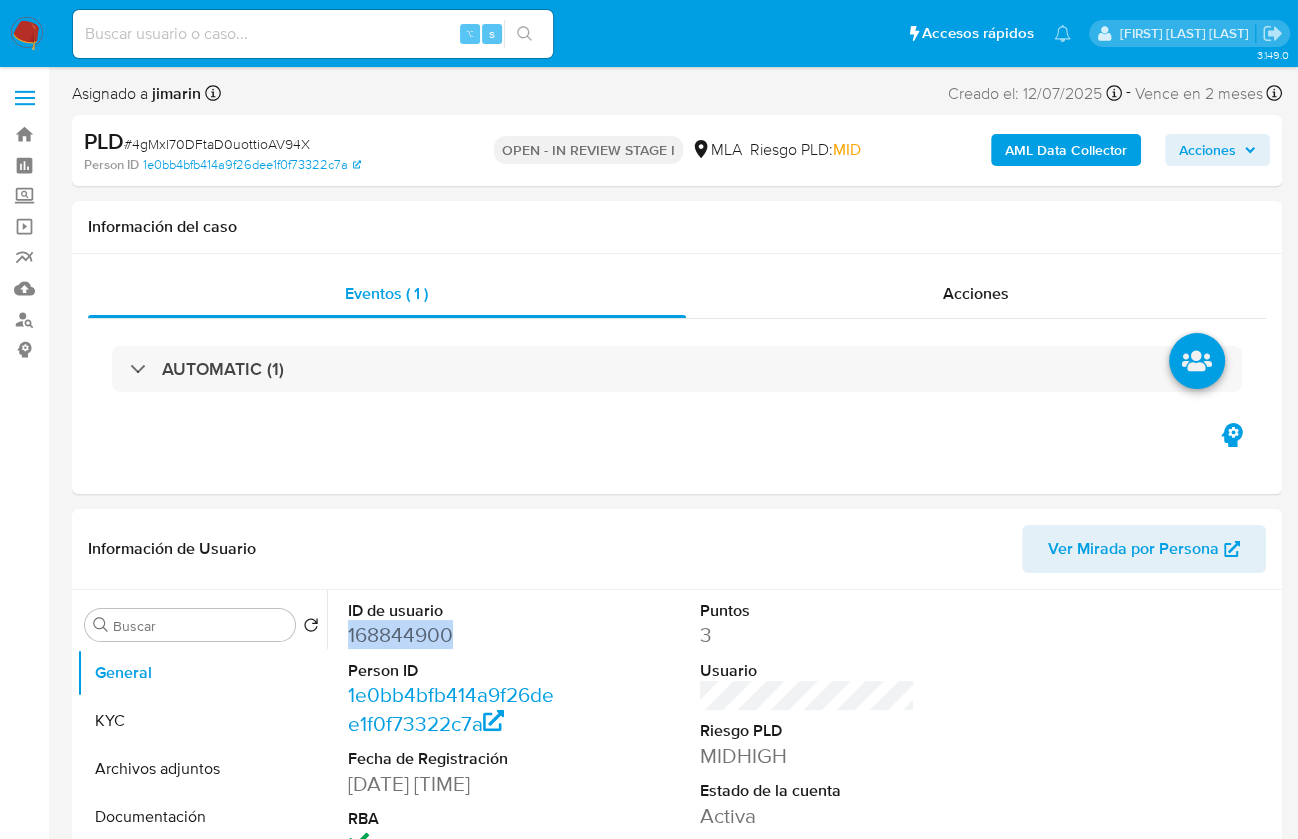 copy on "[NUMBER]" 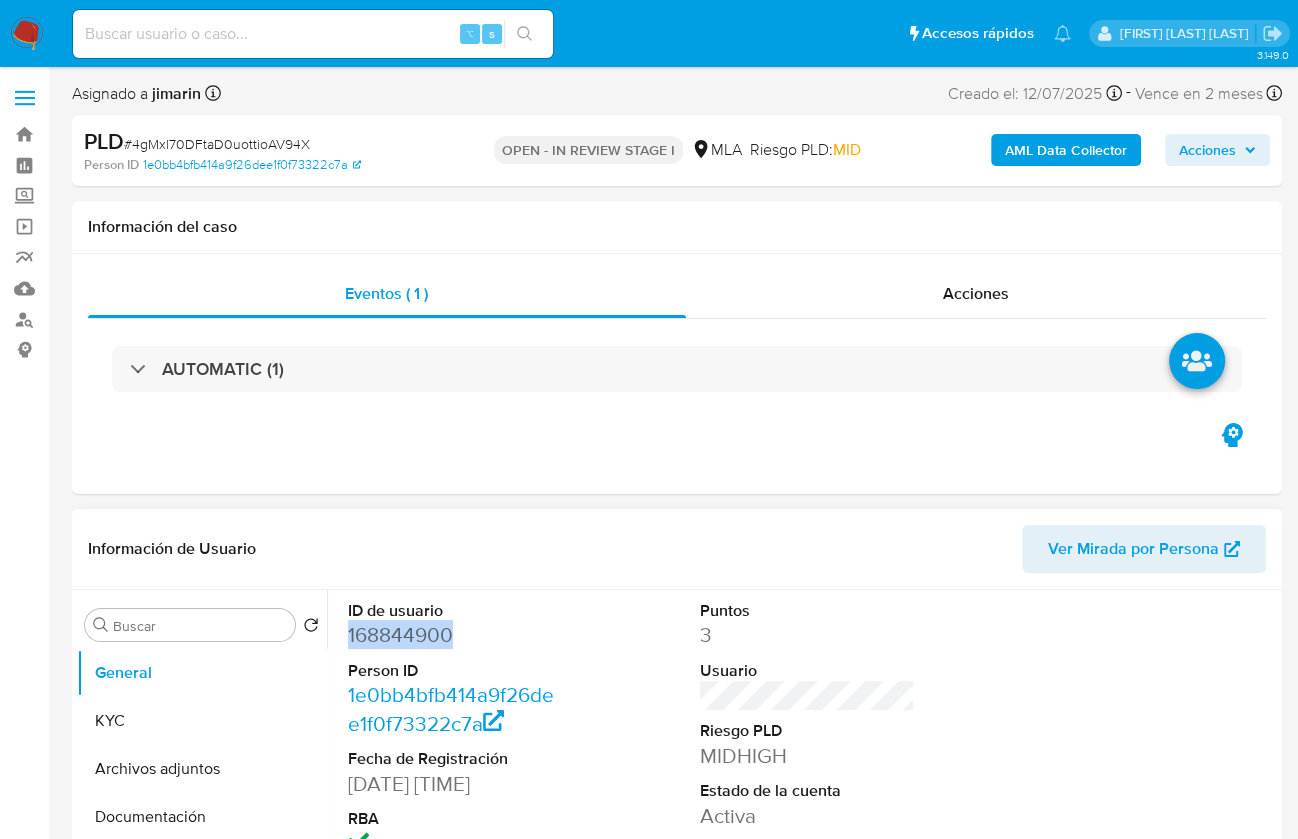 click on "[NUMBER]" at bounding box center [455, 635] 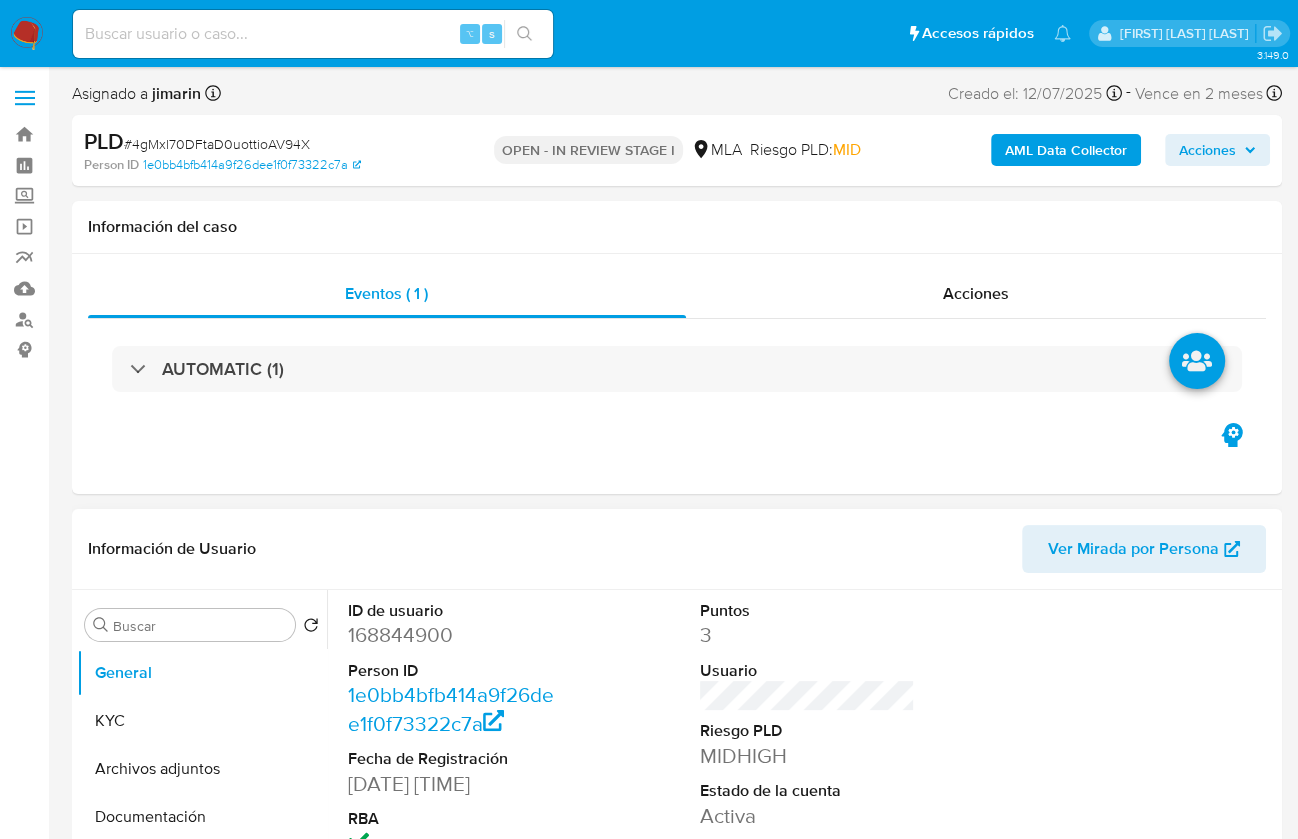 click on "[NUMBER]" at bounding box center (455, 635) 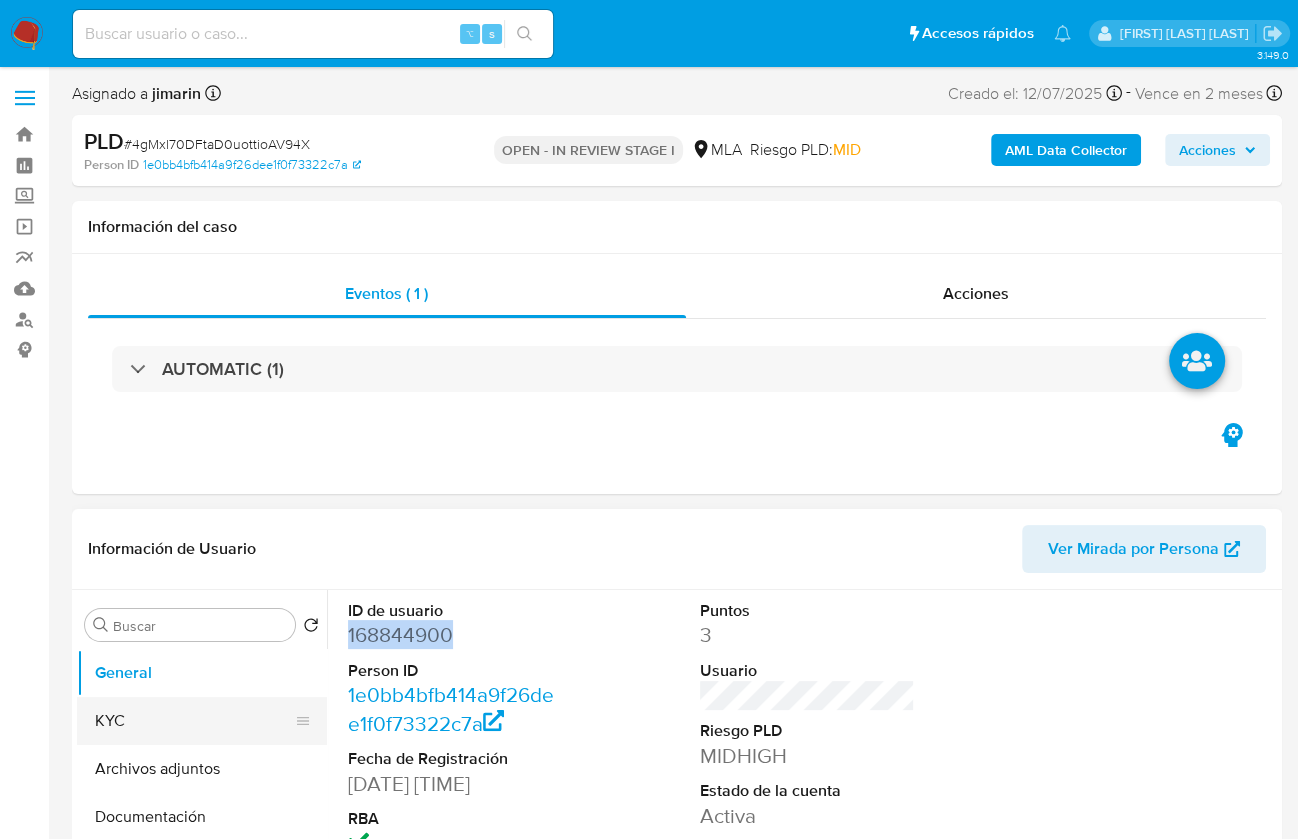 click on "KYC" at bounding box center [194, 721] 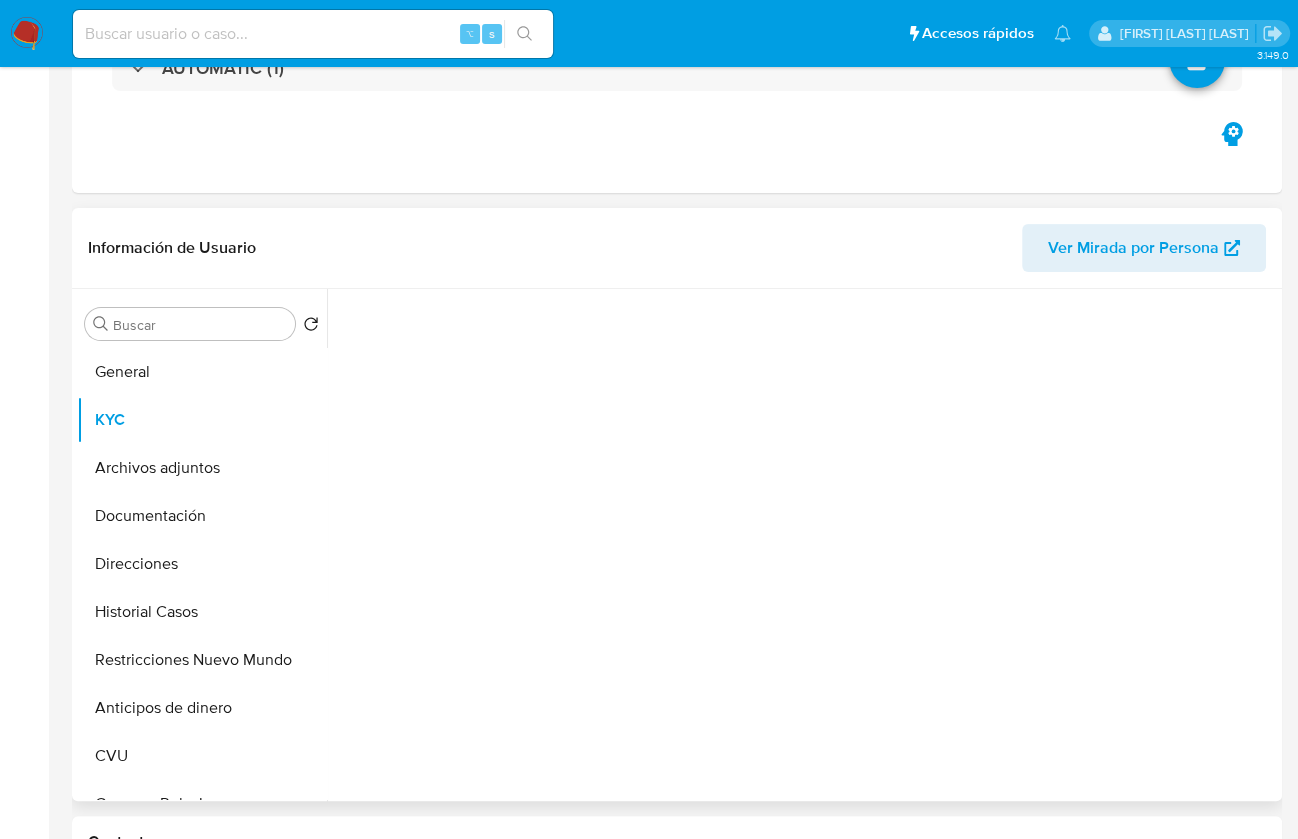 scroll, scrollTop: 303, scrollLeft: 0, axis: vertical 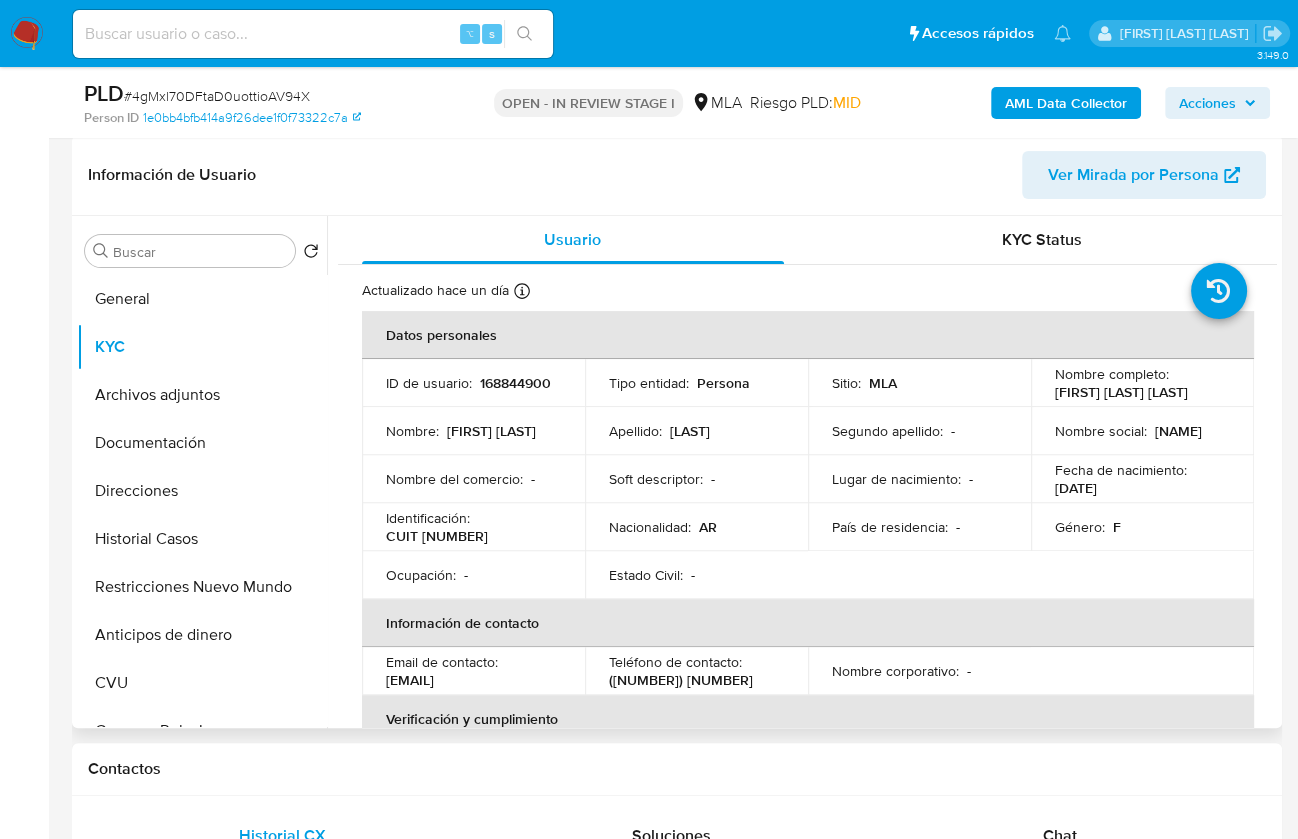 click on "[ID_TYPE] [NUMBER]" at bounding box center (453, 566) 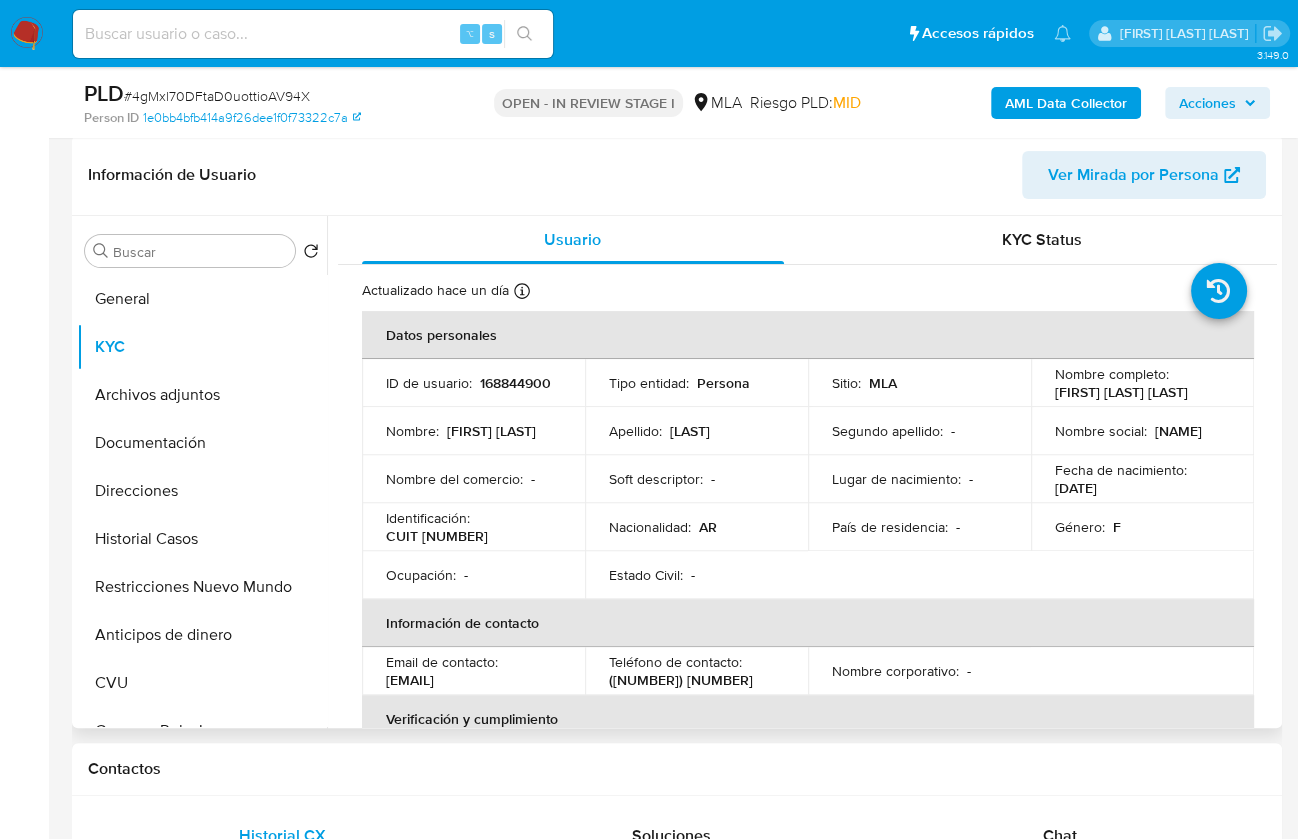click on "Identificación :" at bounding box center (428, 548) 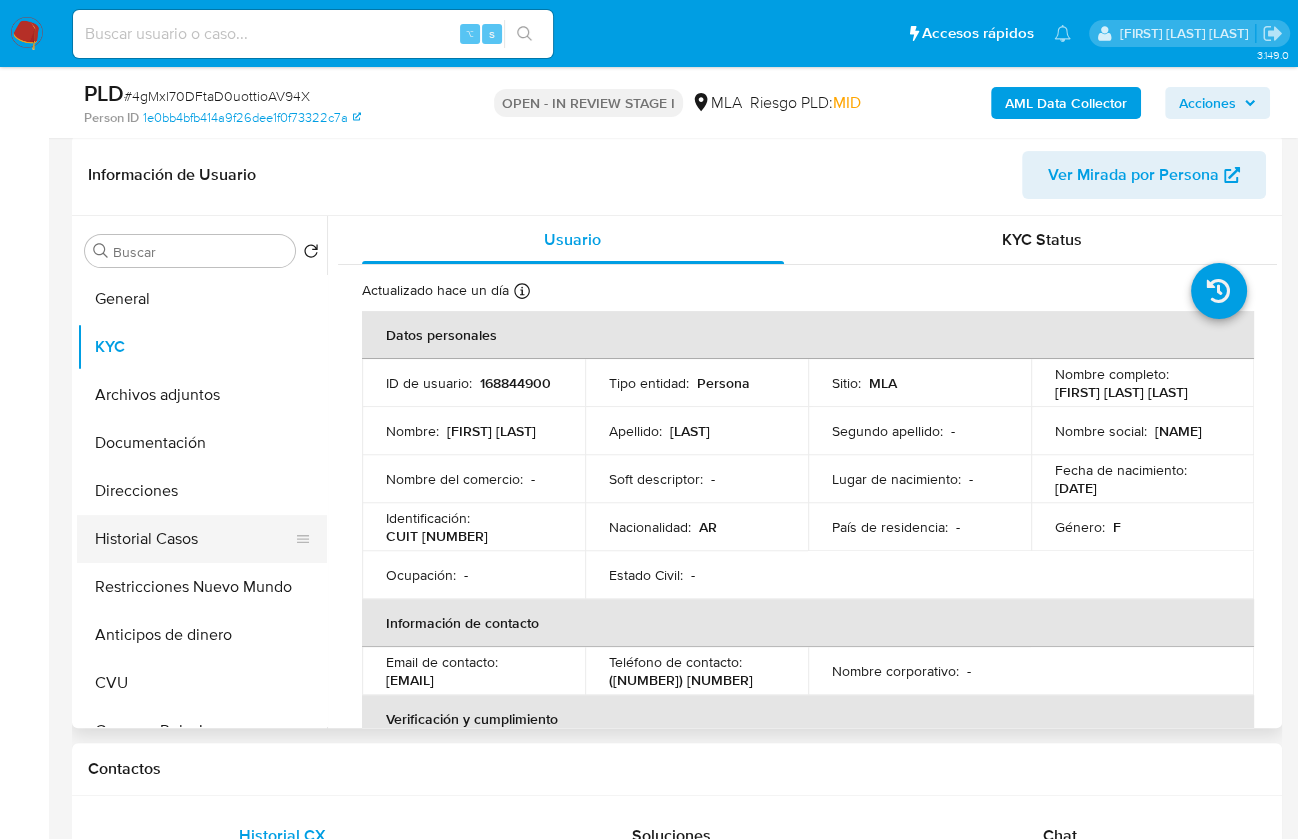 copy on "[NUMBER]" 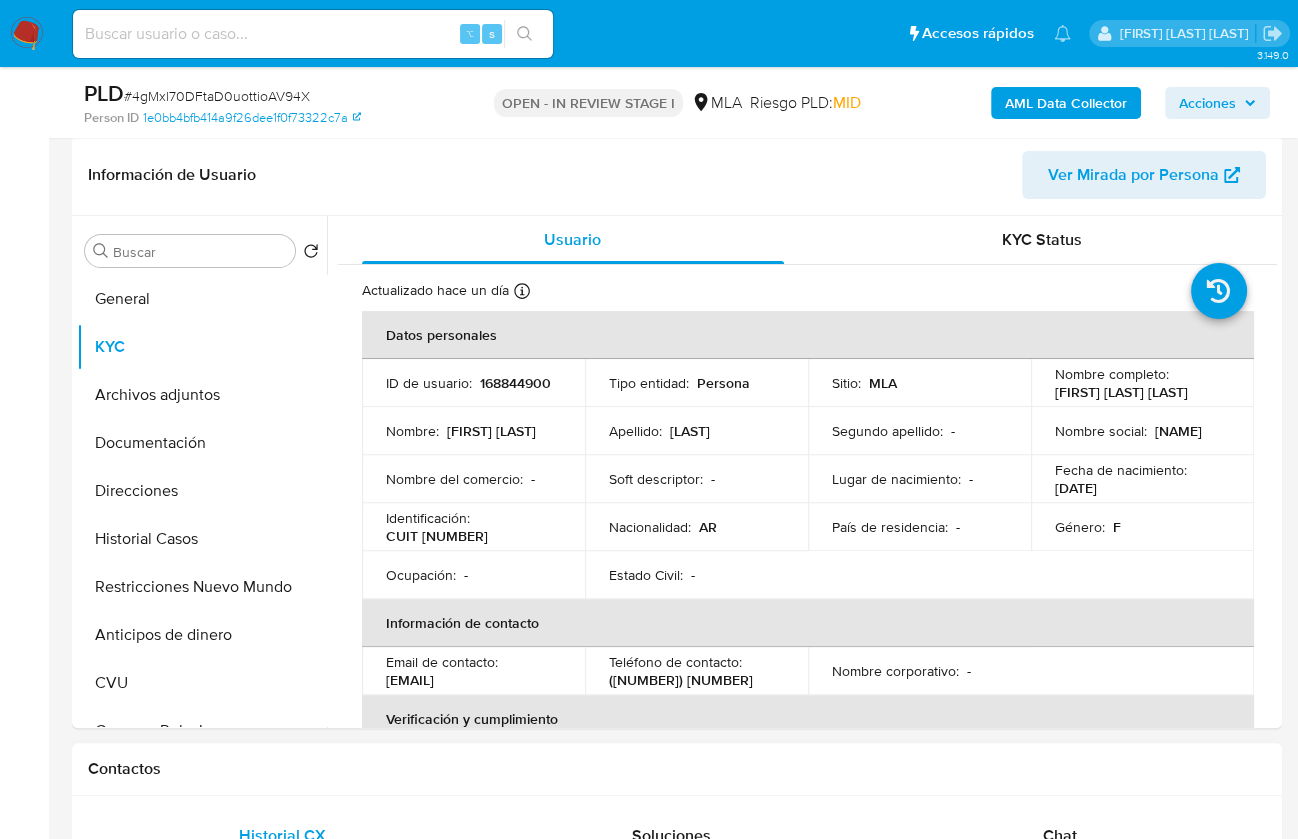 click on "Contactos" at bounding box center [677, 769] 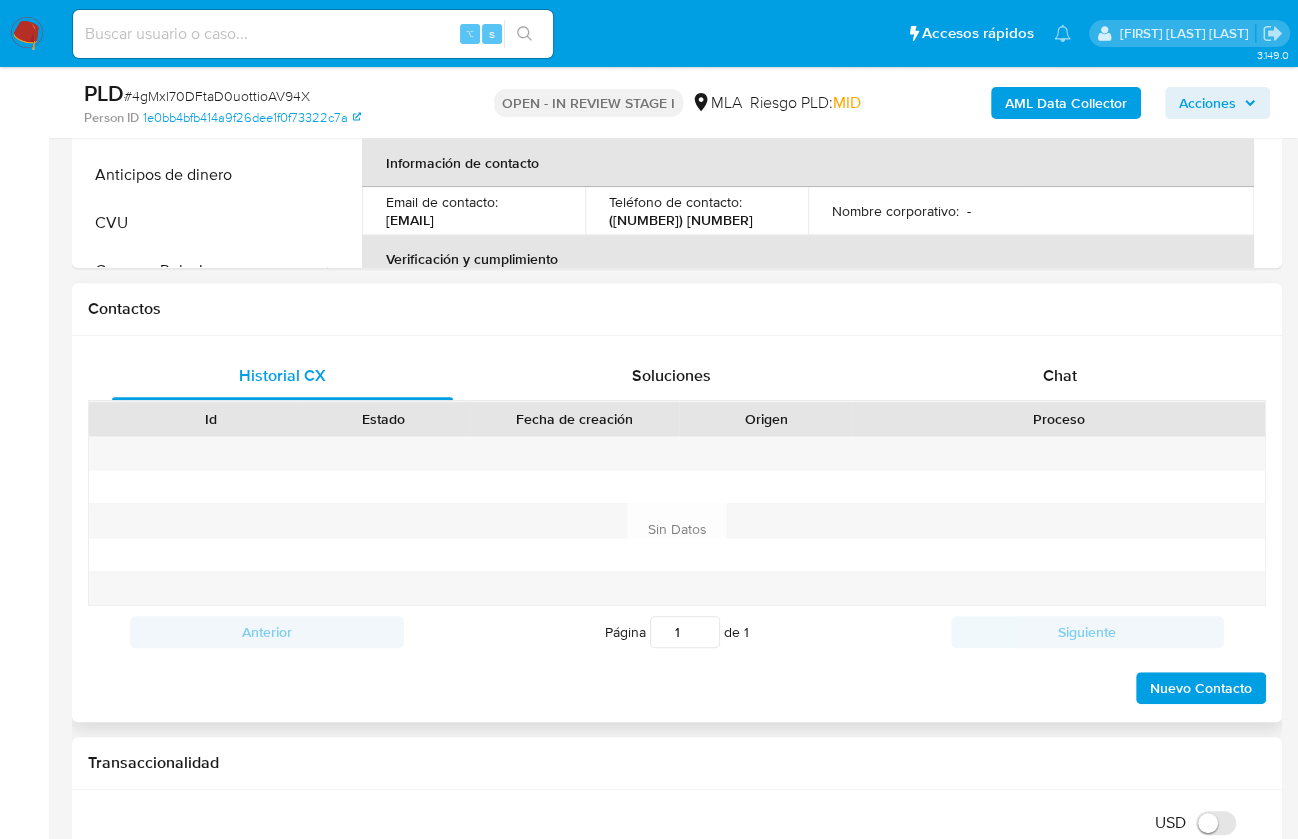 scroll, scrollTop: 819, scrollLeft: 0, axis: vertical 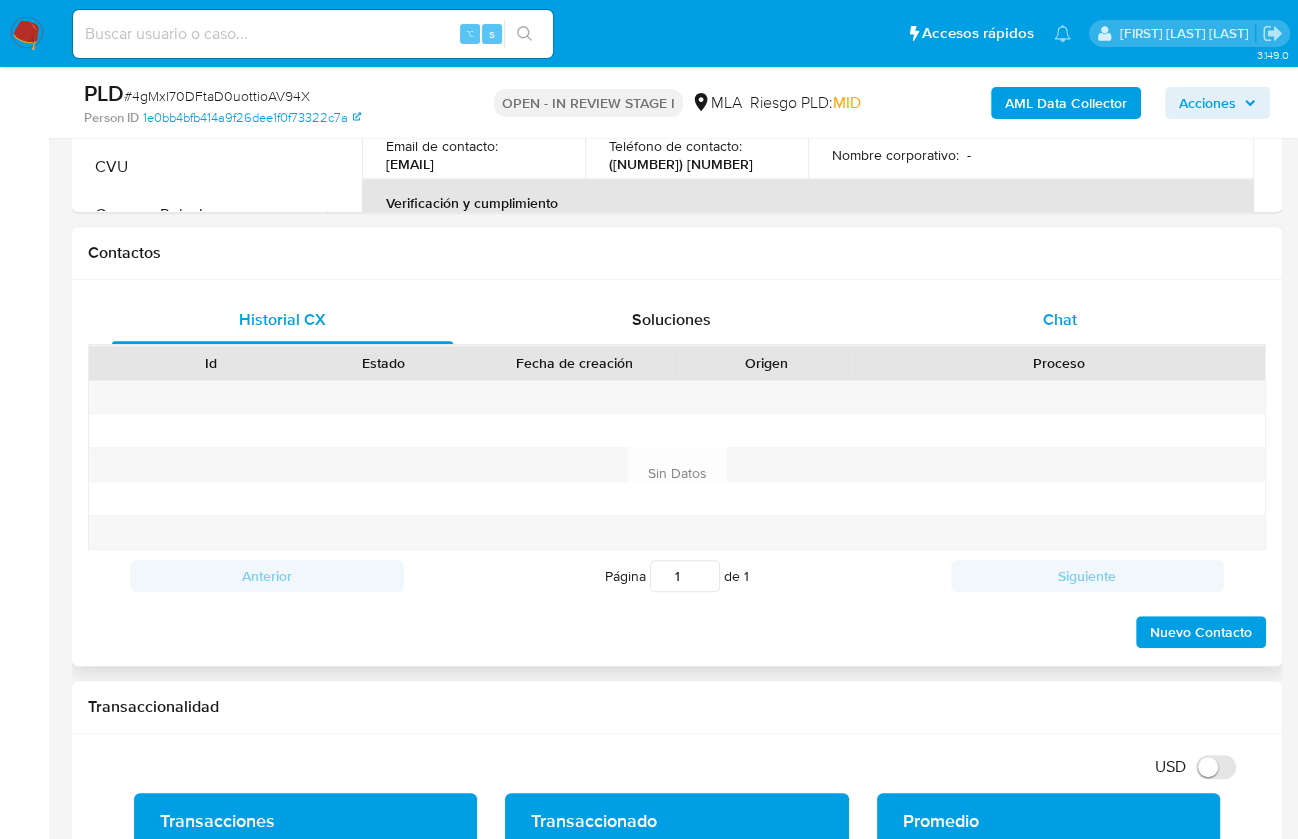 click on "Chat" at bounding box center (1059, 320) 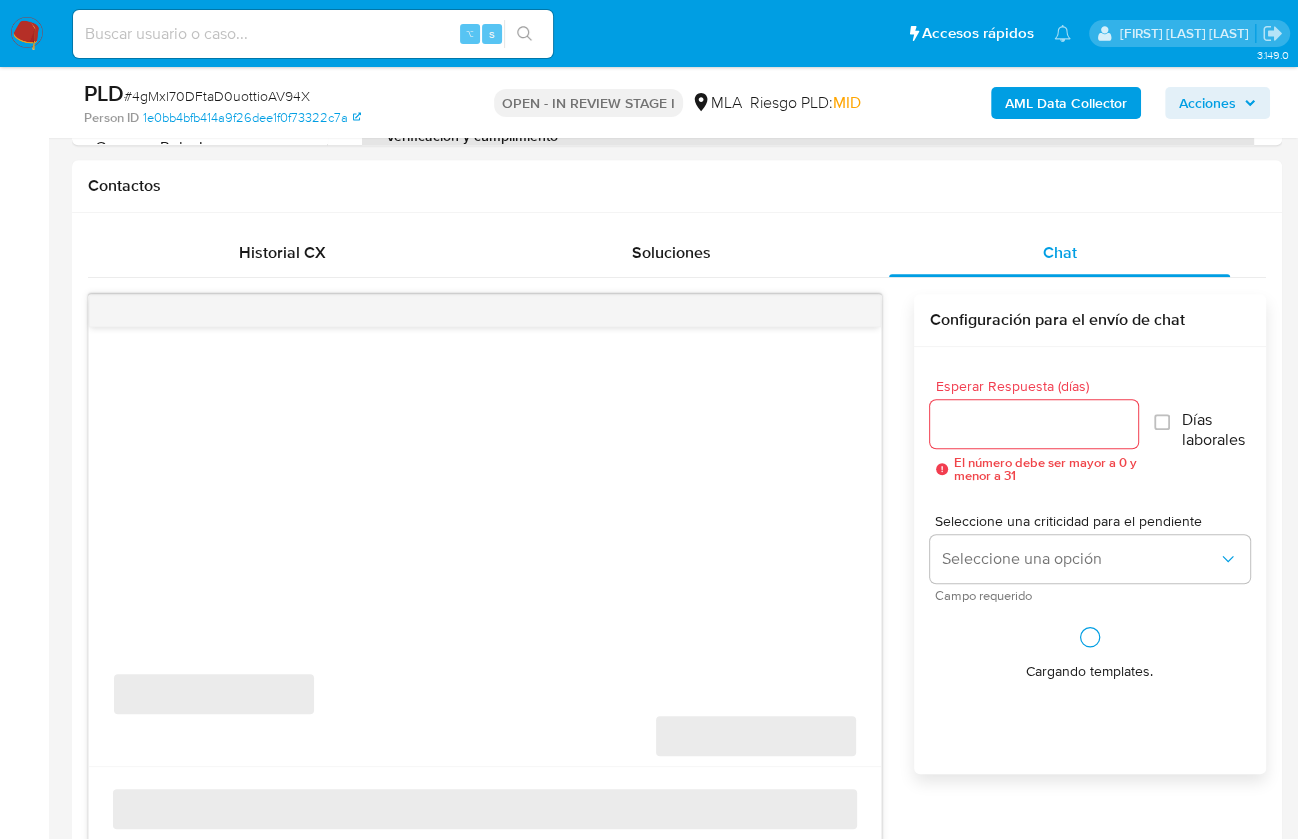 scroll, scrollTop: 1158, scrollLeft: 0, axis: vertical 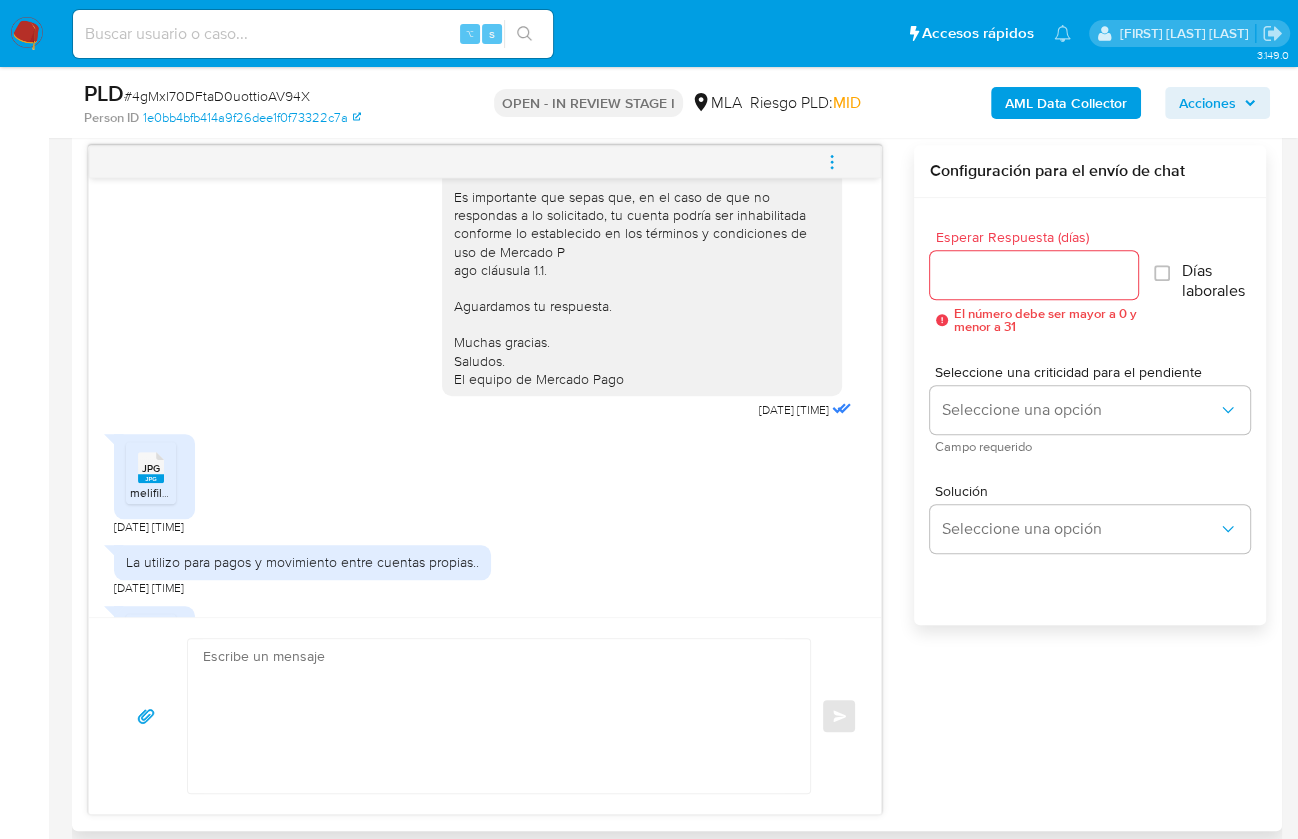 click on "[FILENAME]" at bounding box center (154, 476) 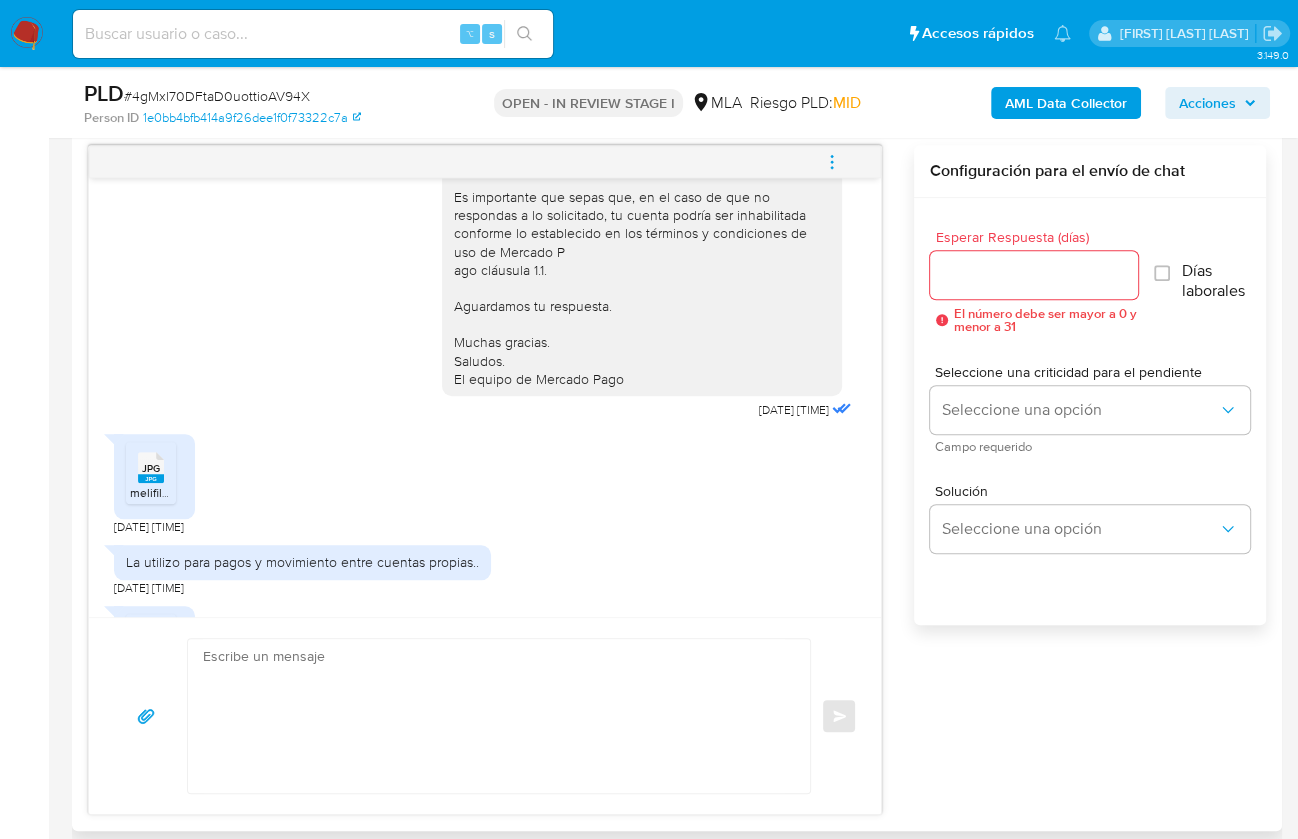 click 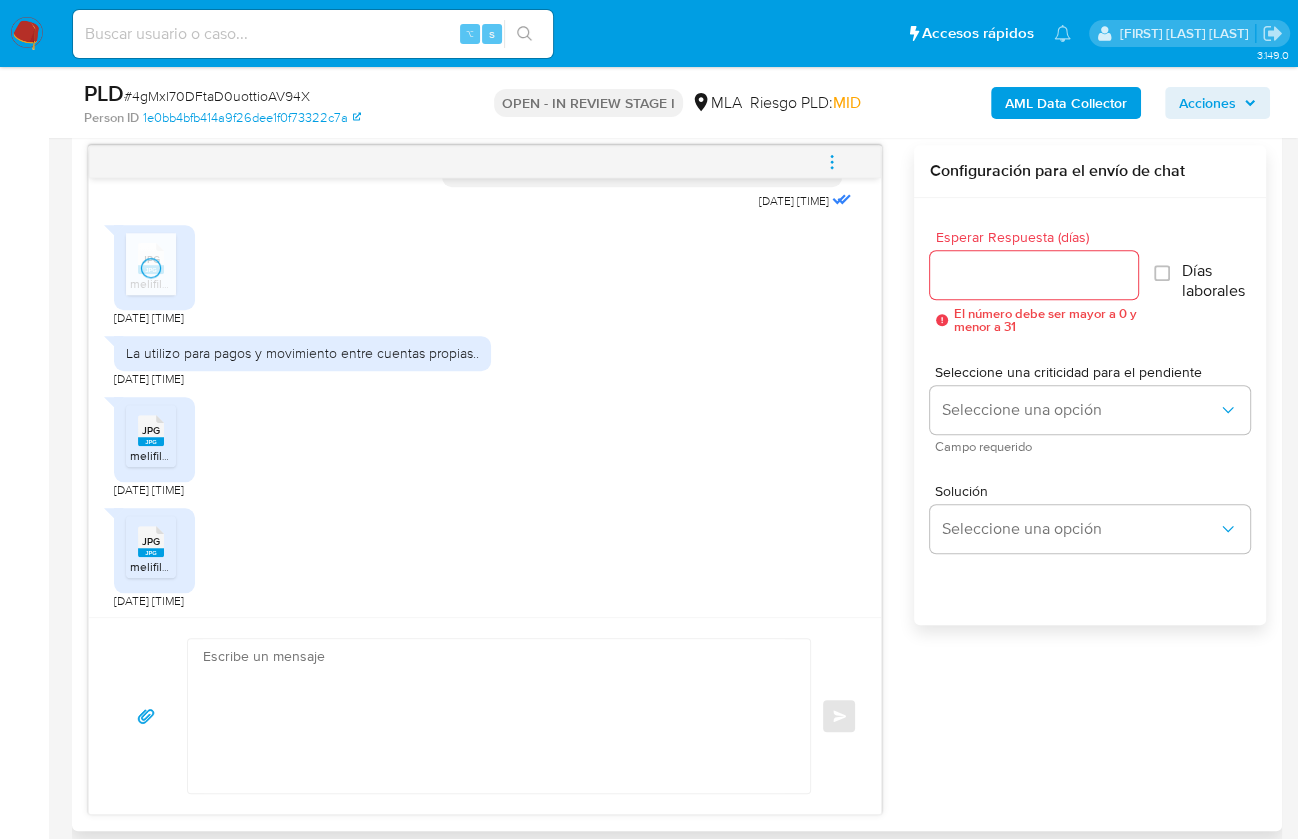 scroll, scrollTop: 1545, scrollLeft: 0, axis: vertical 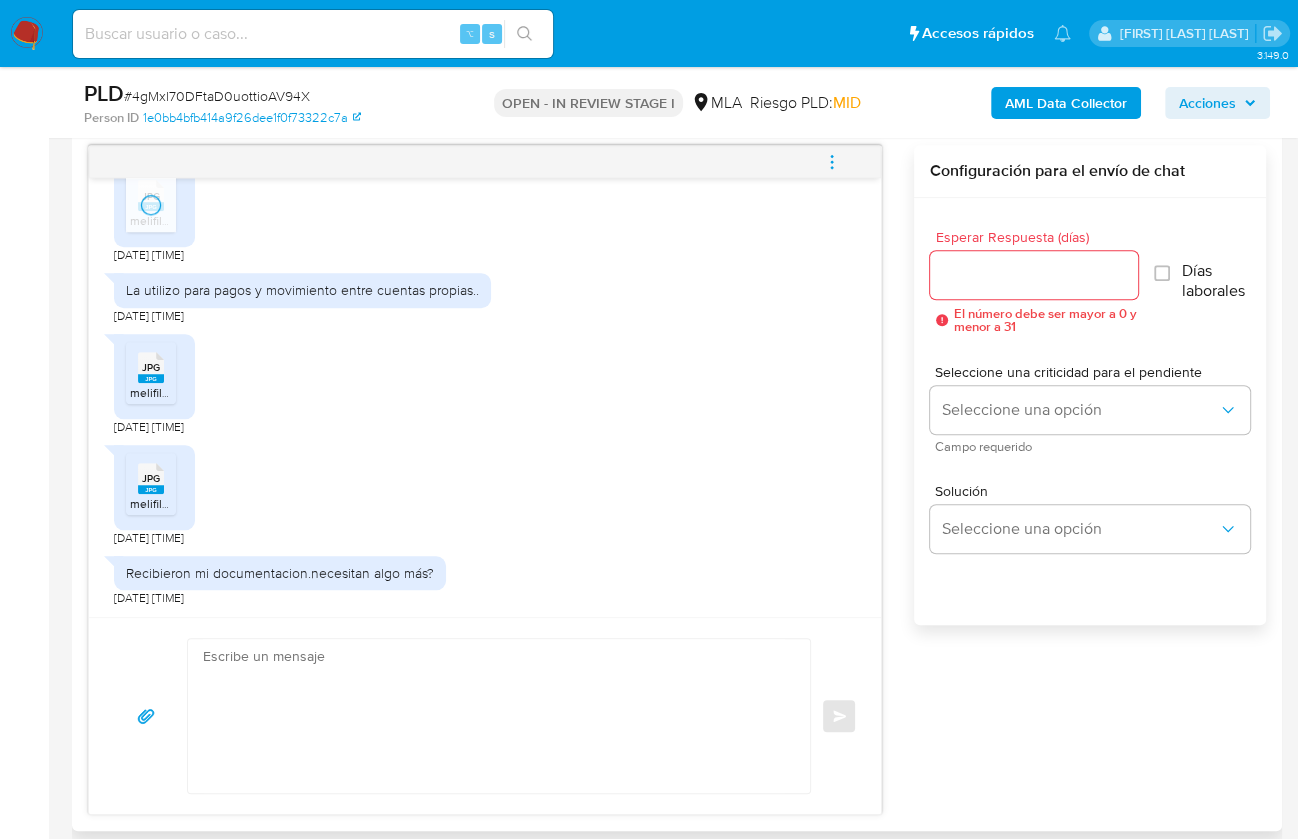 click on "JPG" at bounding box center [151, 367] 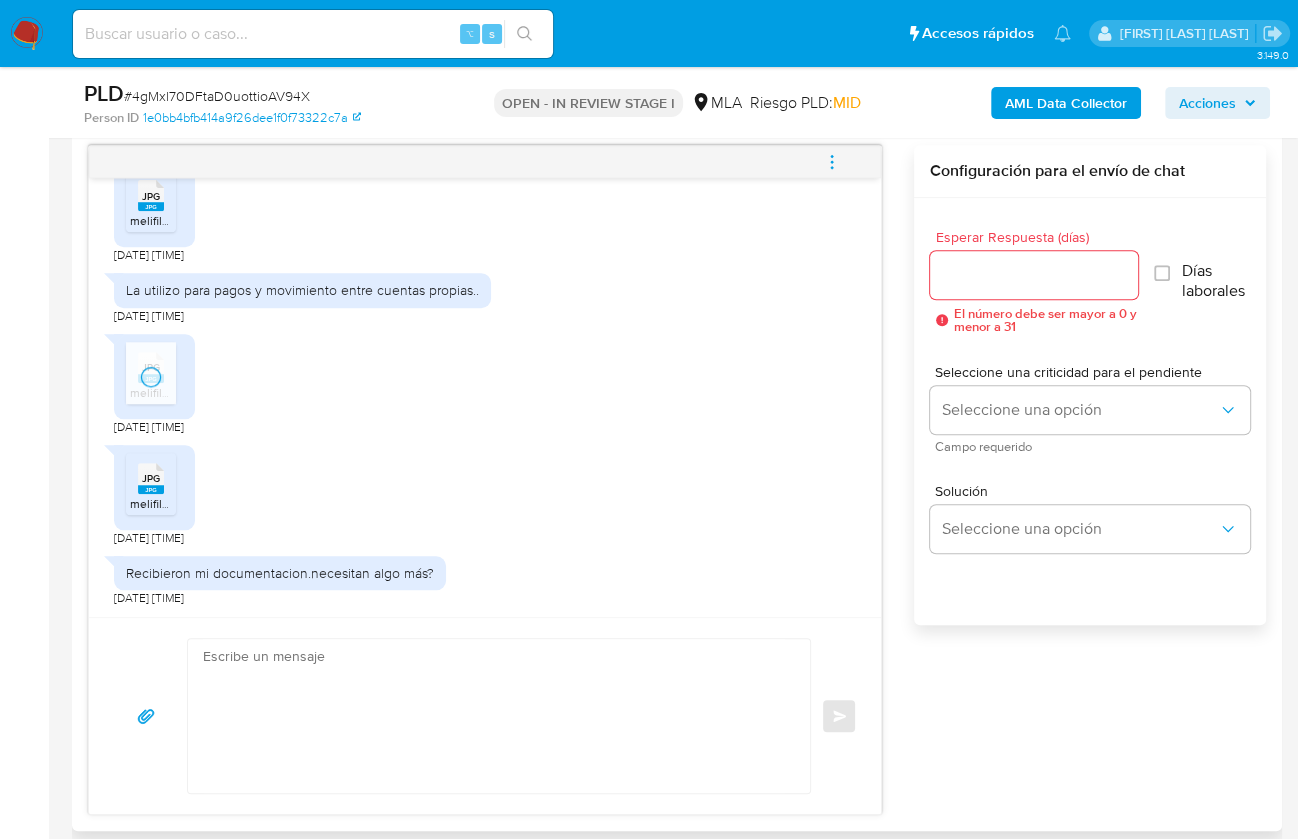 click on "[FILENAME]" at bounding box center (161, 503) 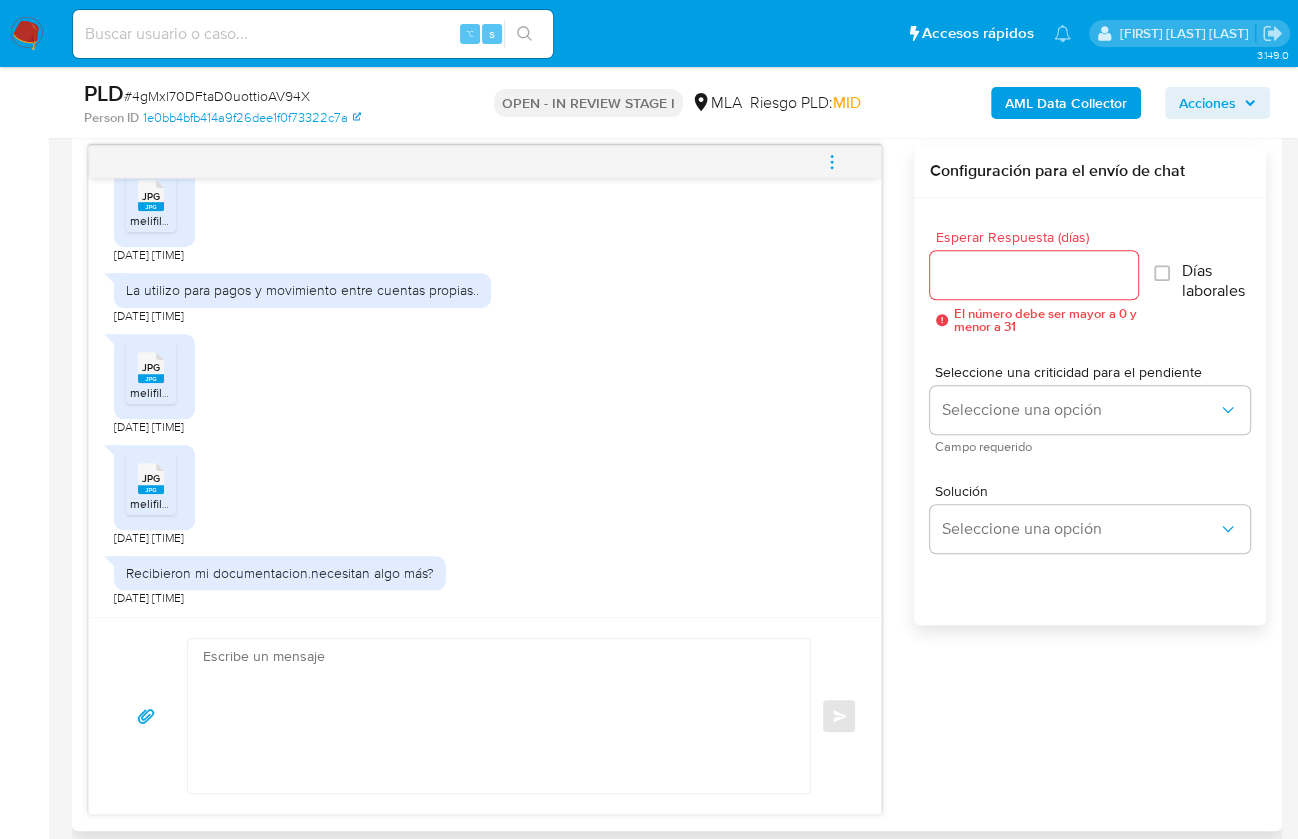 scroll, scrollTop: 1588, scrollLeft: 0, axis: vertical 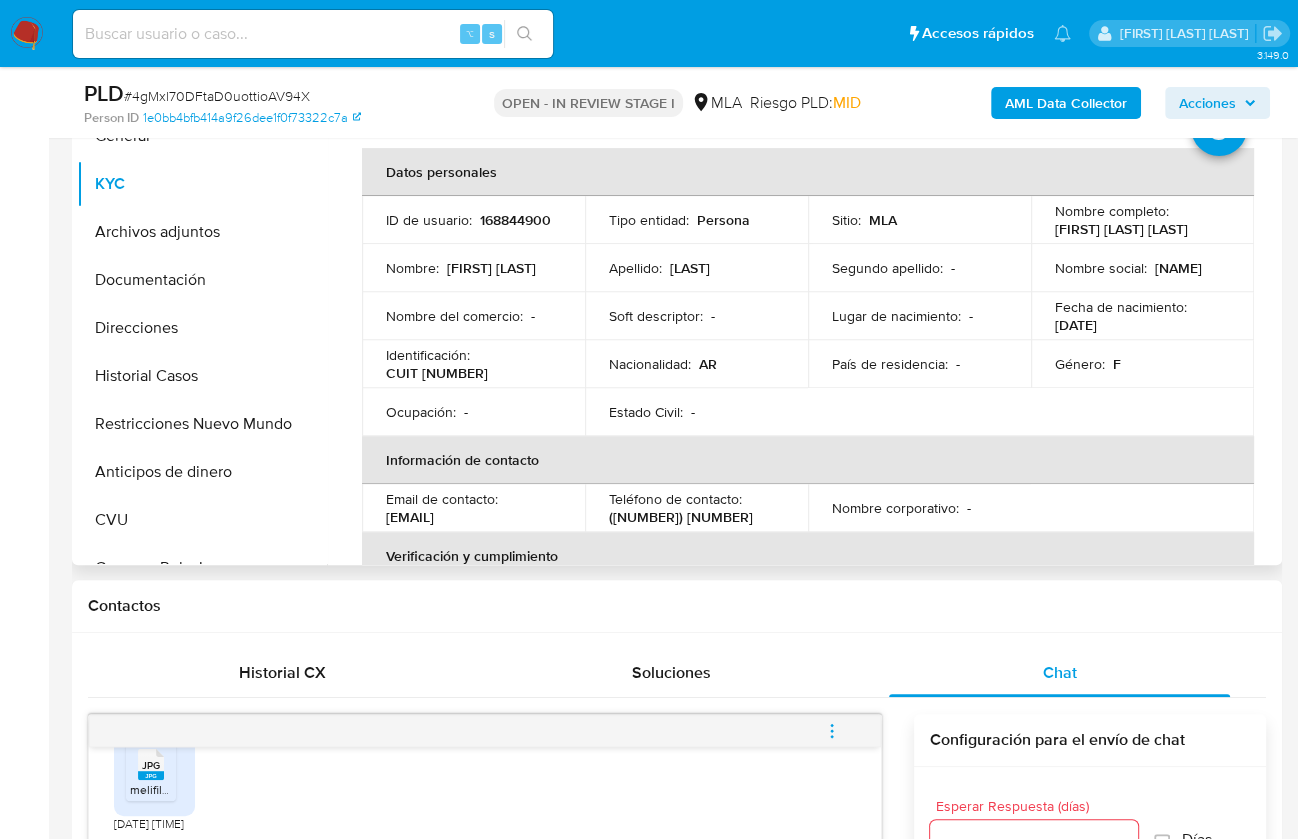drag, startPoint x: 518, startPoint y: 516, endPoint x: 387, endPoint y: 518, distance: 131.01526 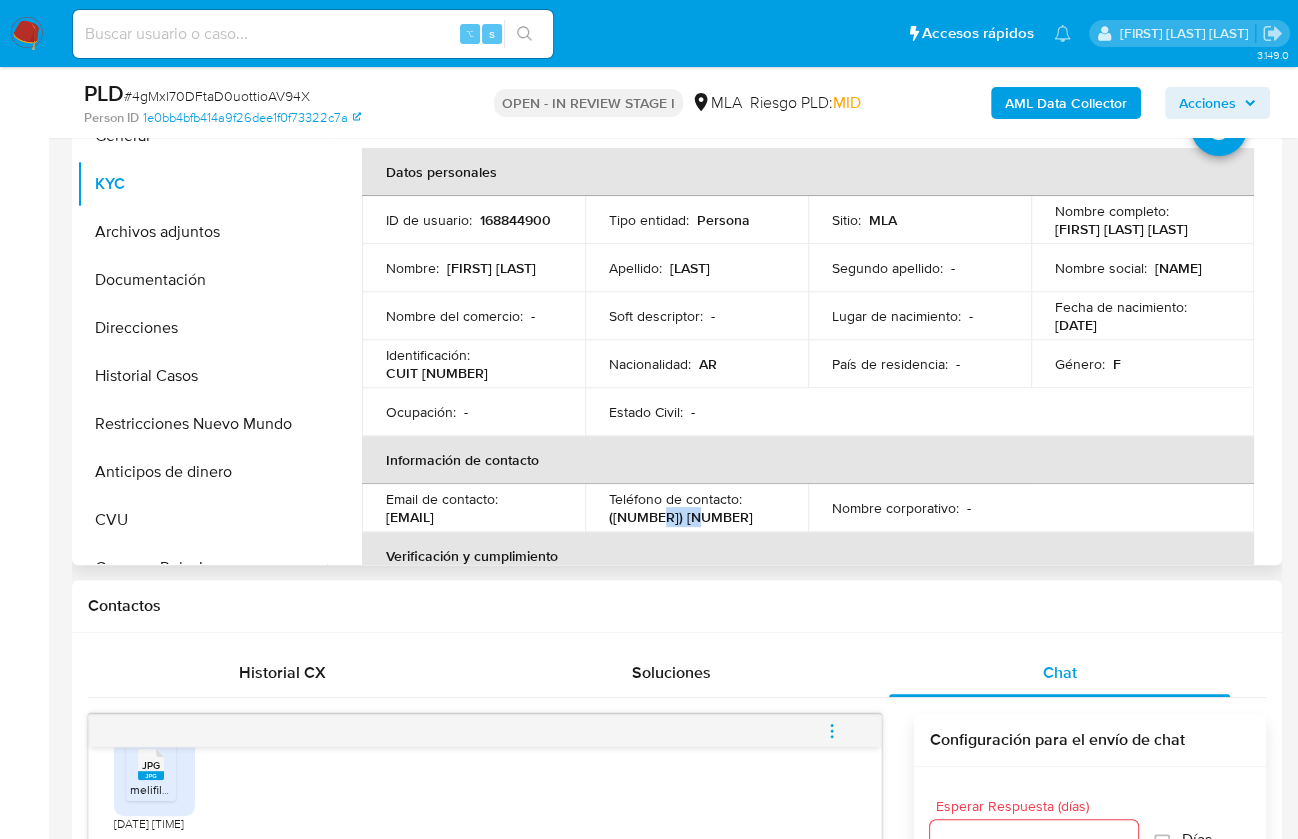 click on "(3436) 230688" at bounding box center [692, 550] 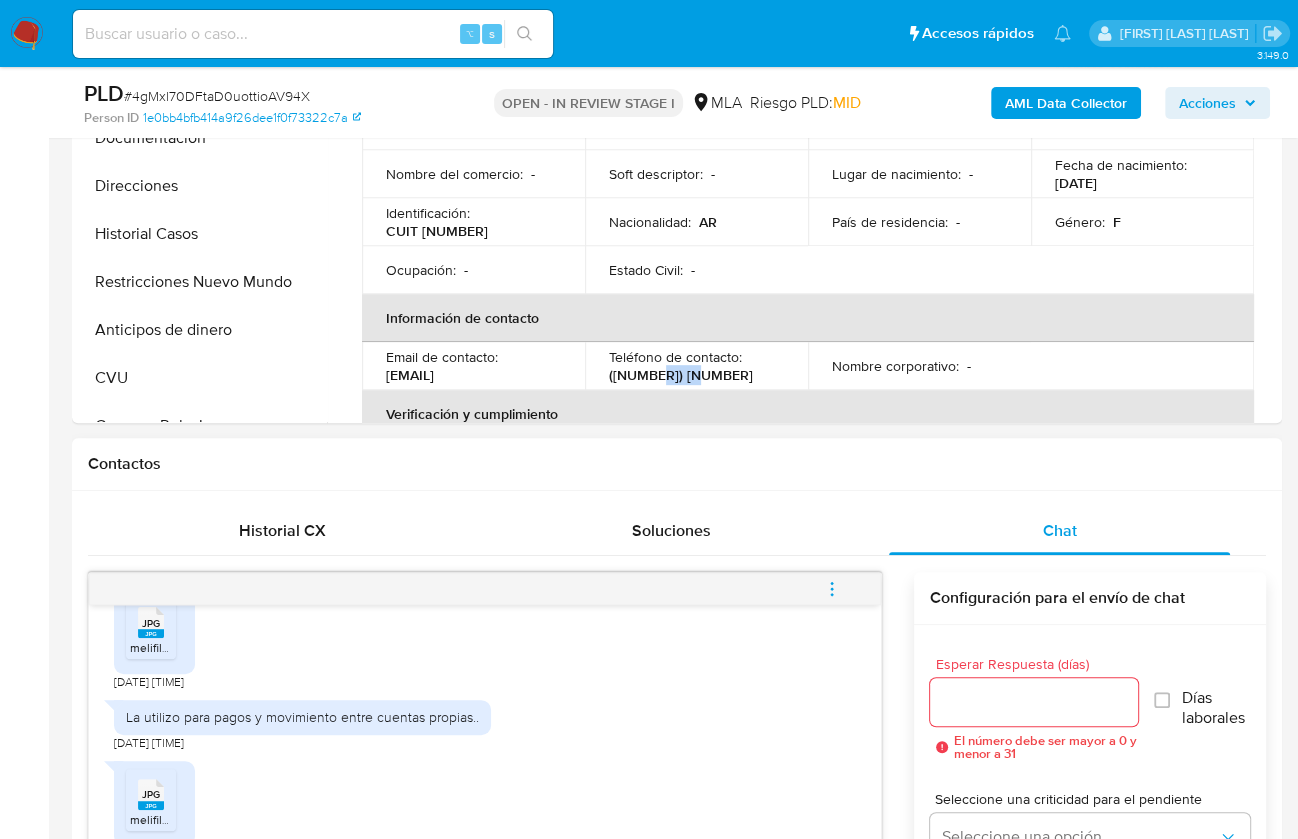 scroll, scrollTop: 612, scrollLeft: 0, axis: vertical 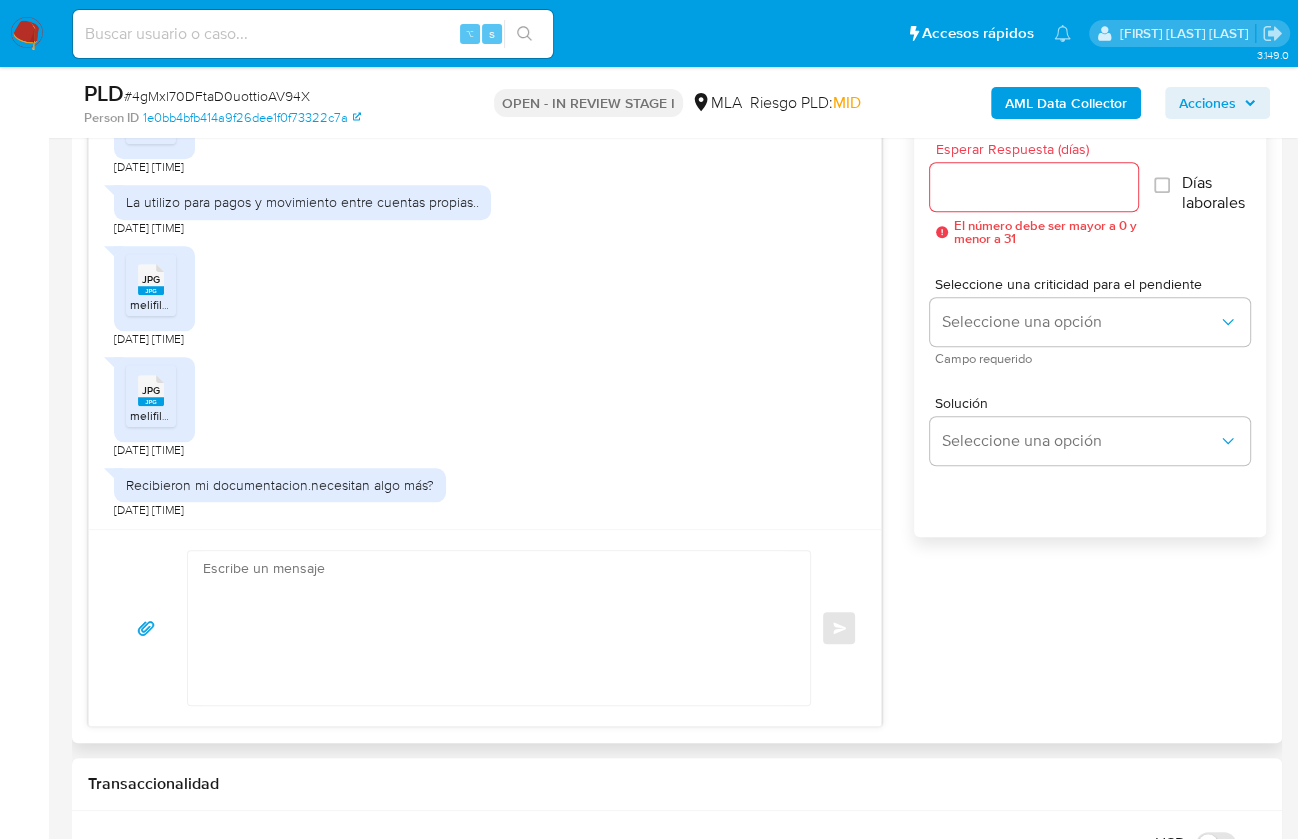click at bounding box center (494, 628) 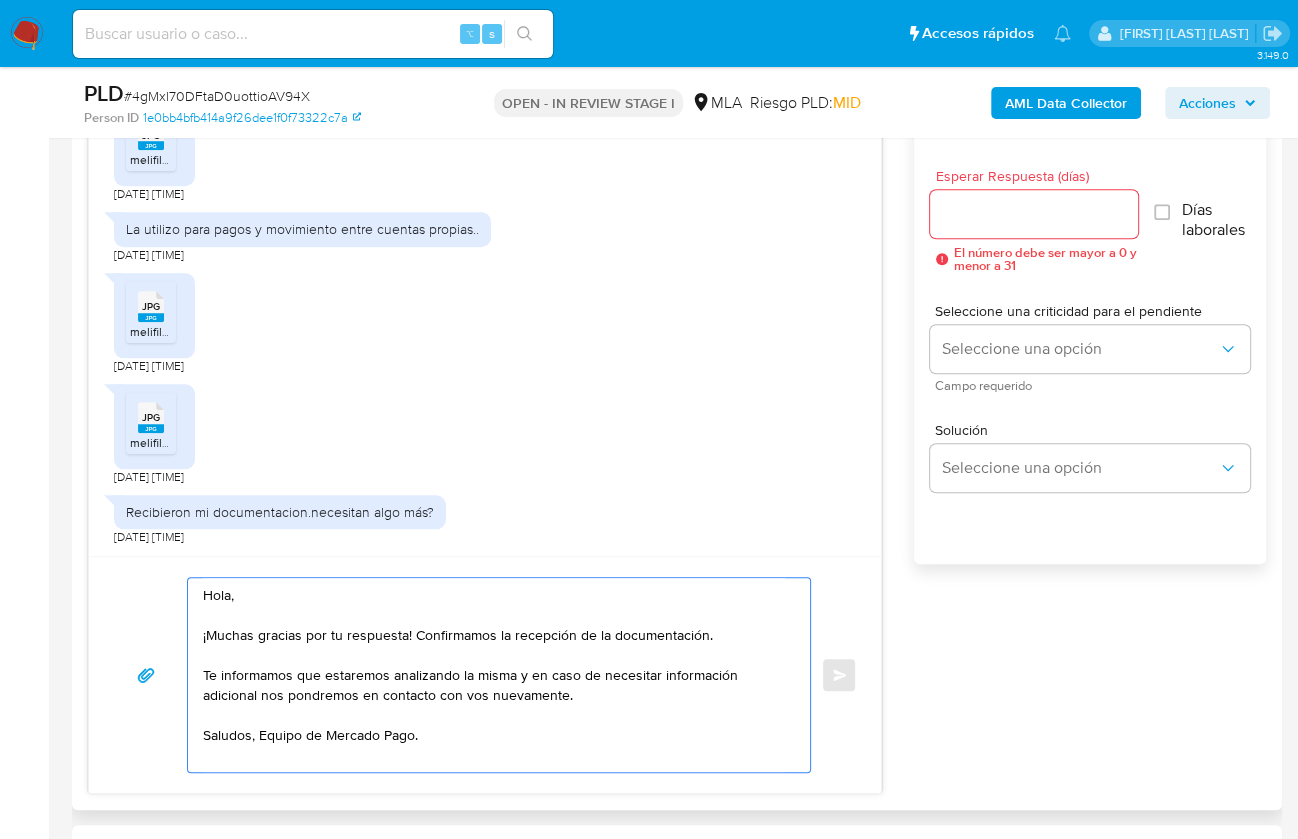 scroll, scrollTop: 1091, scrollLeft: 0, axis: vertical 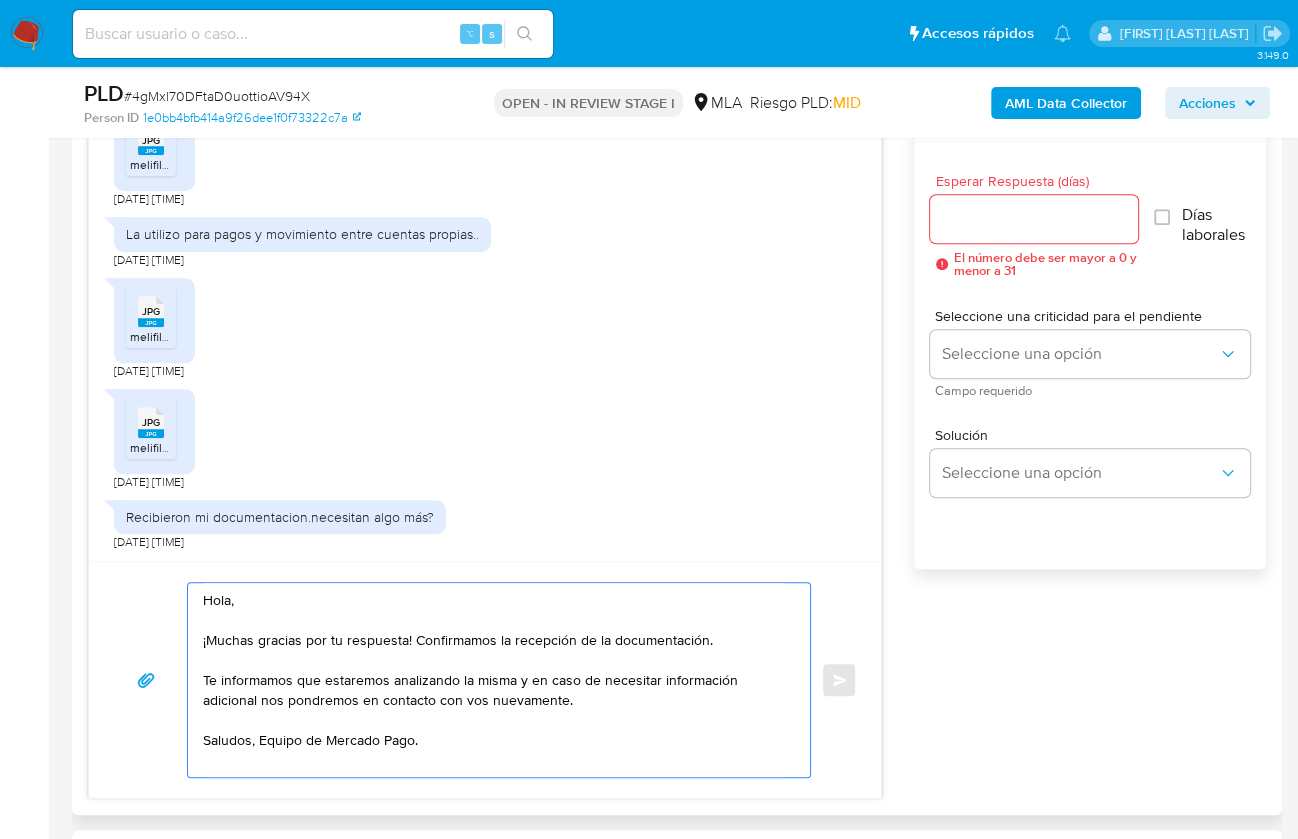 type on "Hola,
¡Muchas gracias por tu respuesta! Confirmamos la recepción de la documentación.
Te informamos que estaremos analizando la misma y en caso de necesitar información adicional nos pondremos en contacto con vos nuevamente.
Saludos, Equipo de Mercado Pago." 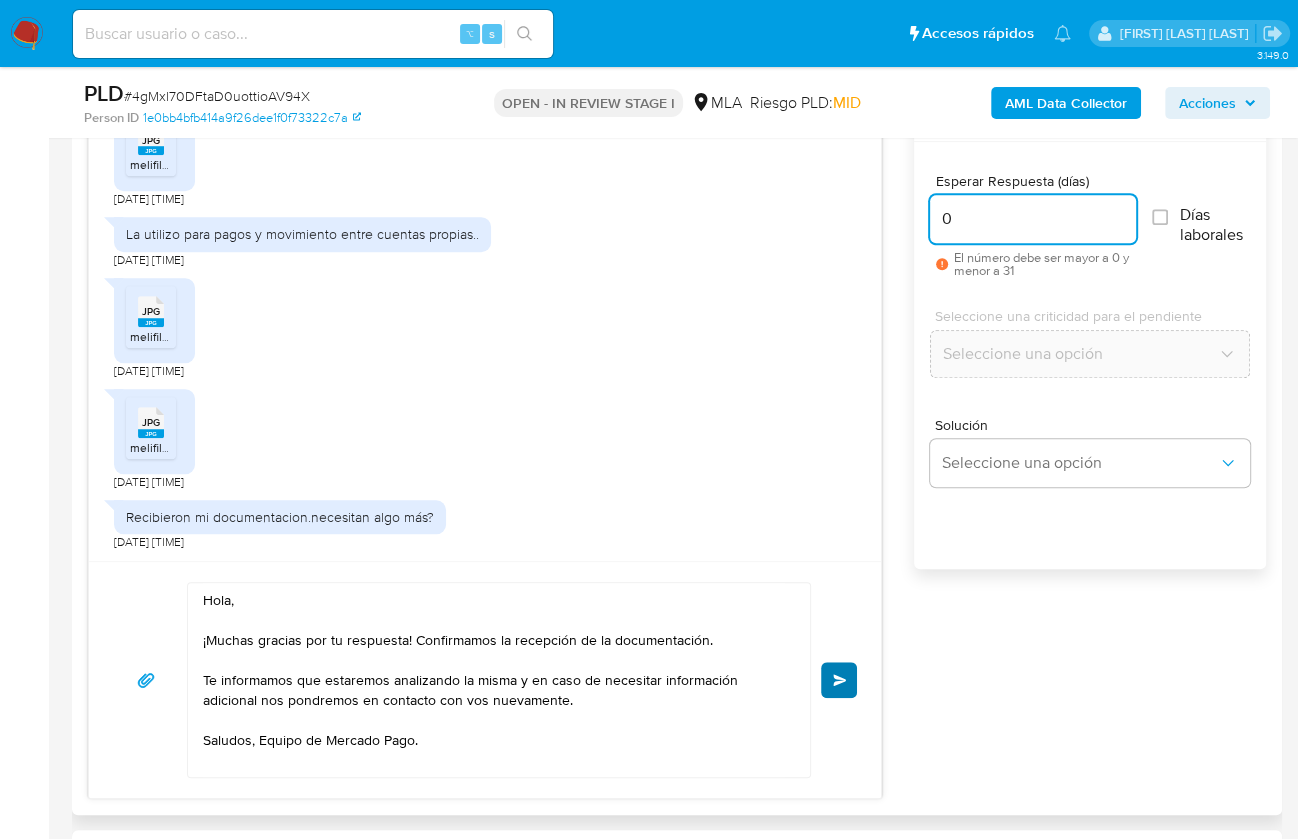 type on "0" 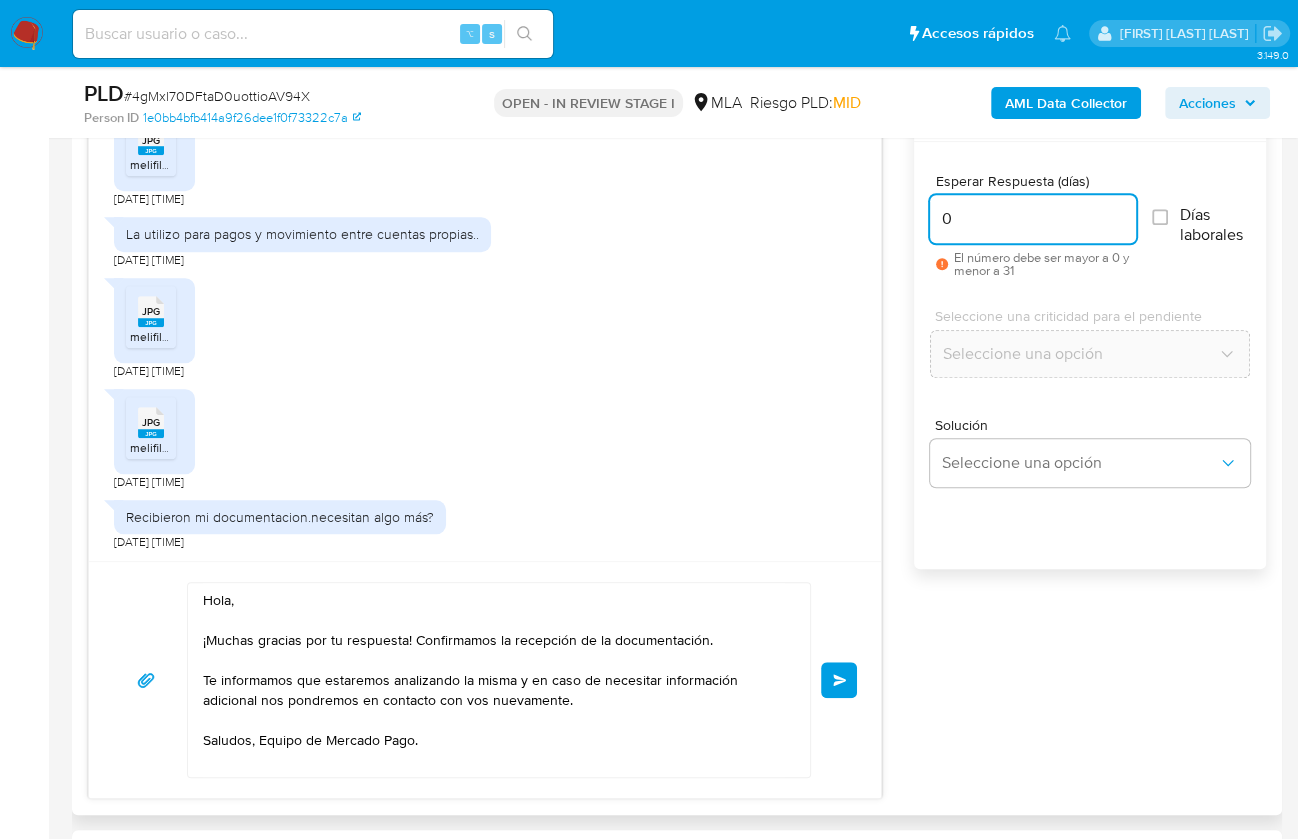 click on "Enviar" at bounding box center (840, 680) 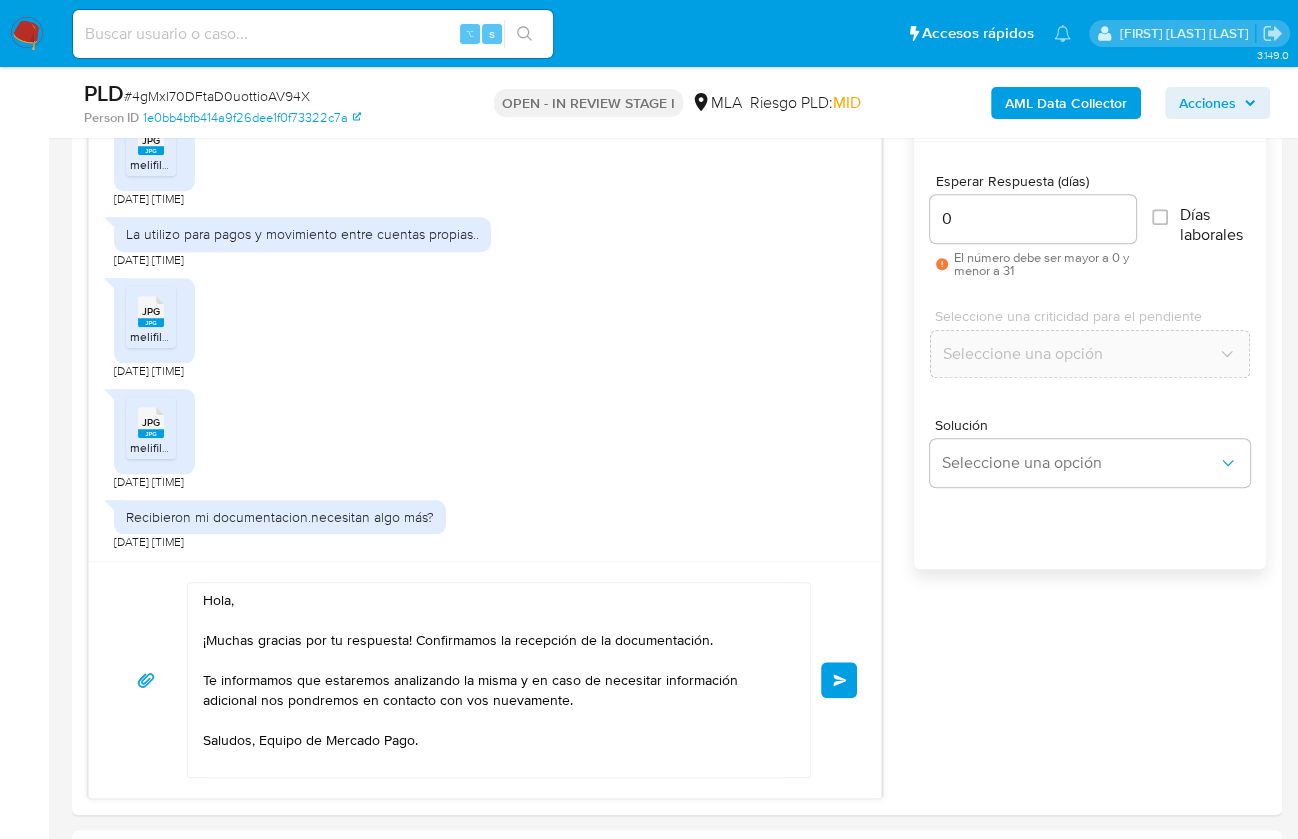 type 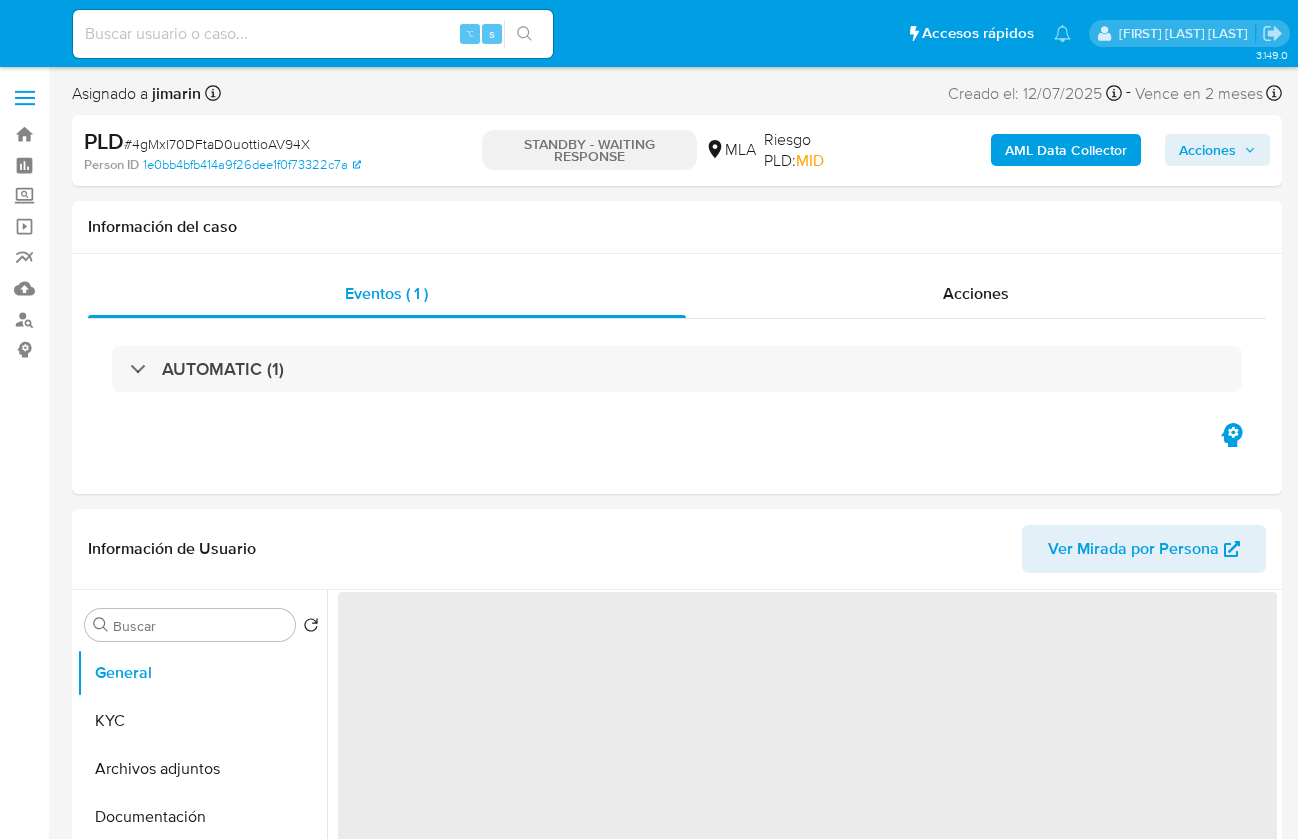 scroll, scrollTop: 0, scrollLeft: 0, axis: both 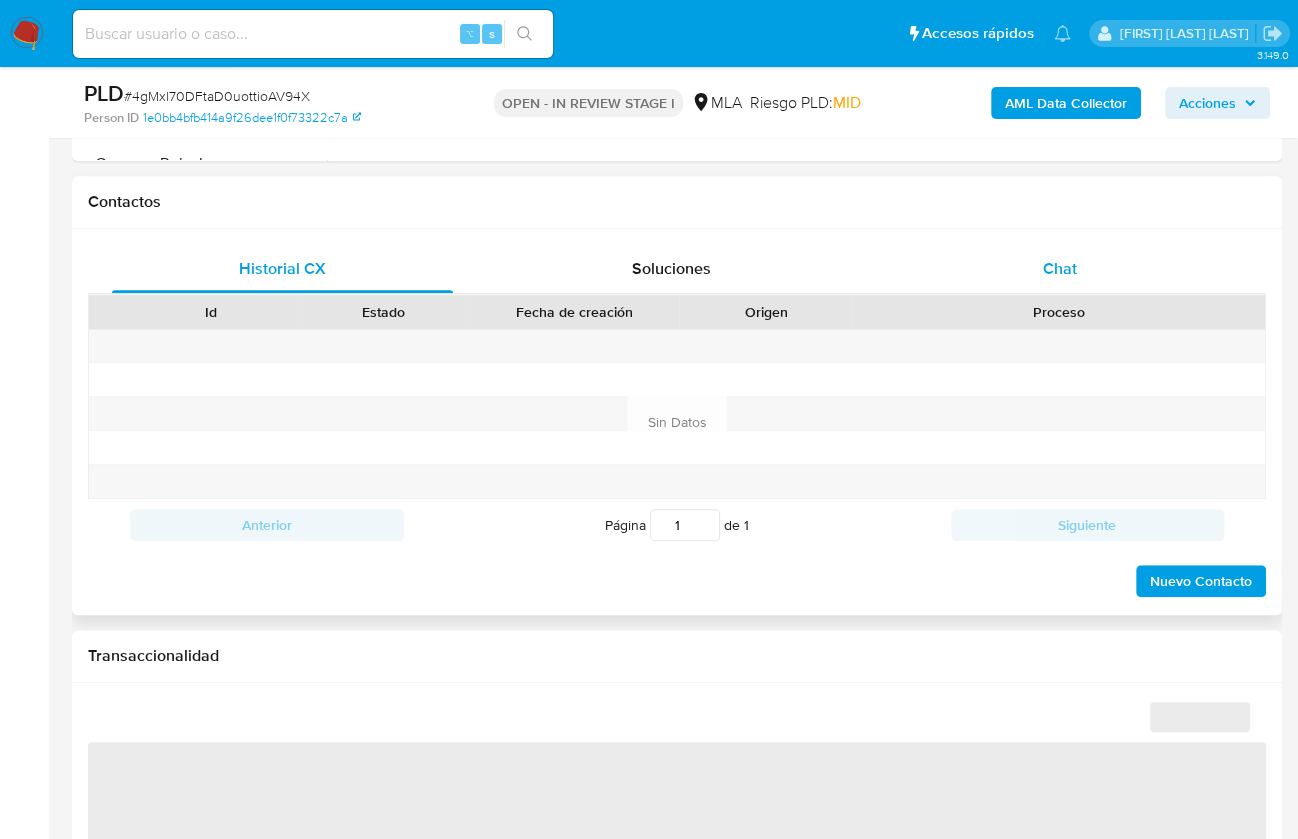click on "Chat" at bounding box center [1060, 268] 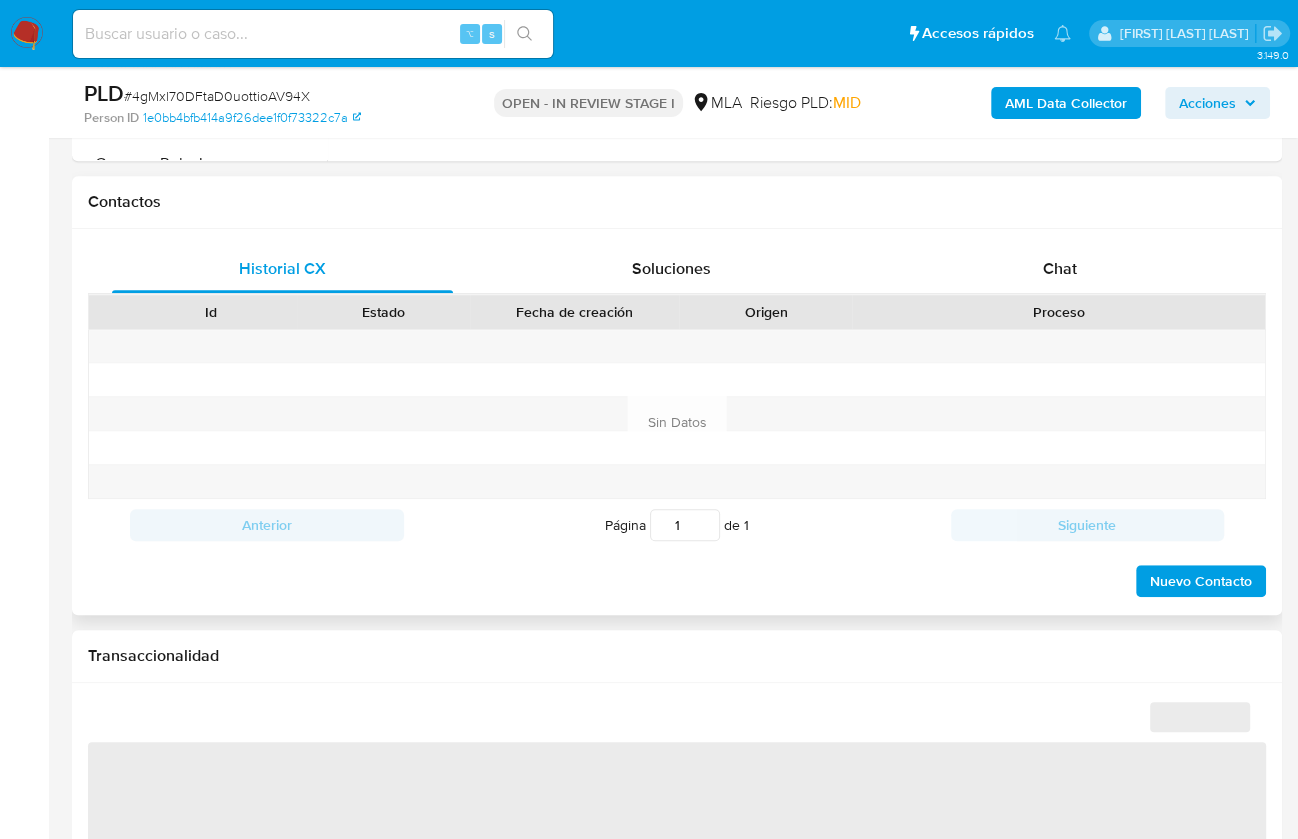 select on "10" 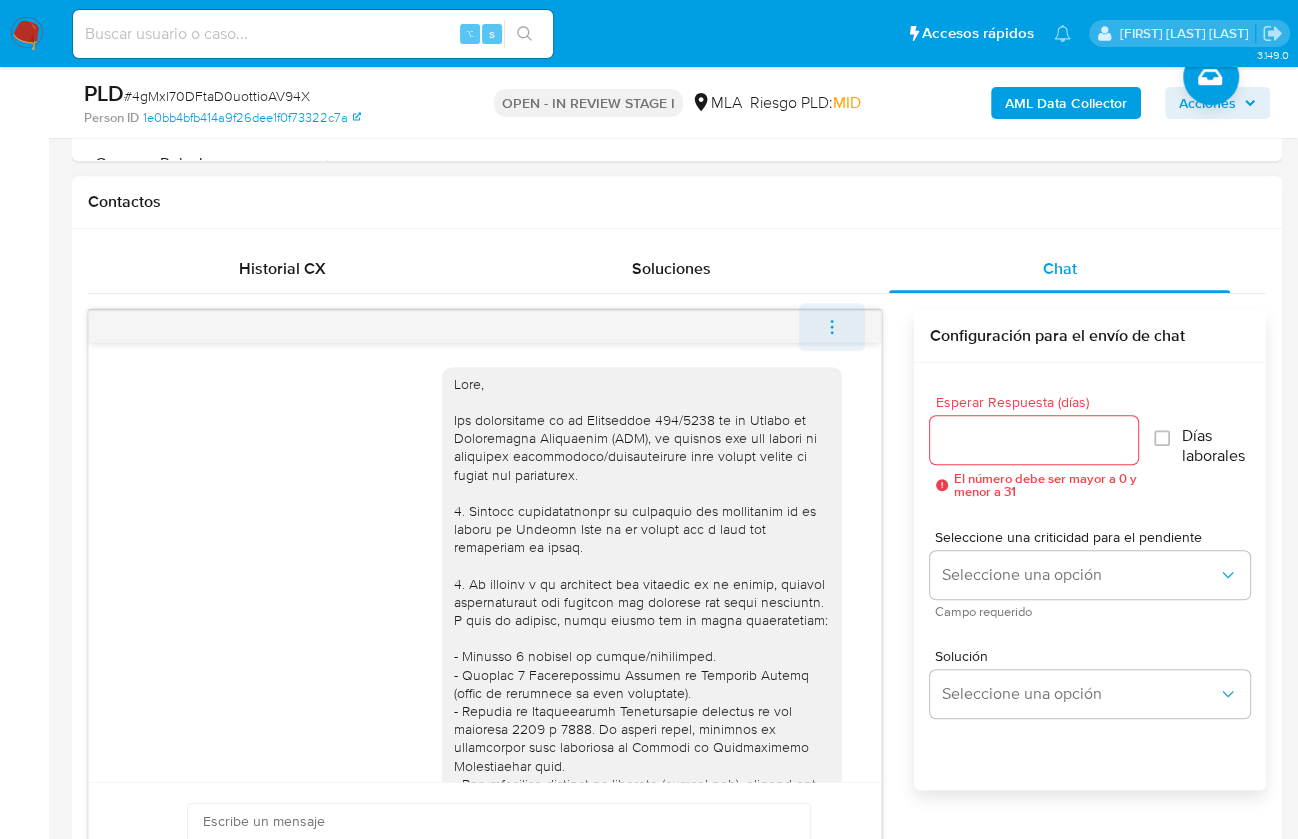 scroll, scrollTop: 1828, scrollLeft: 0, axis: vertical 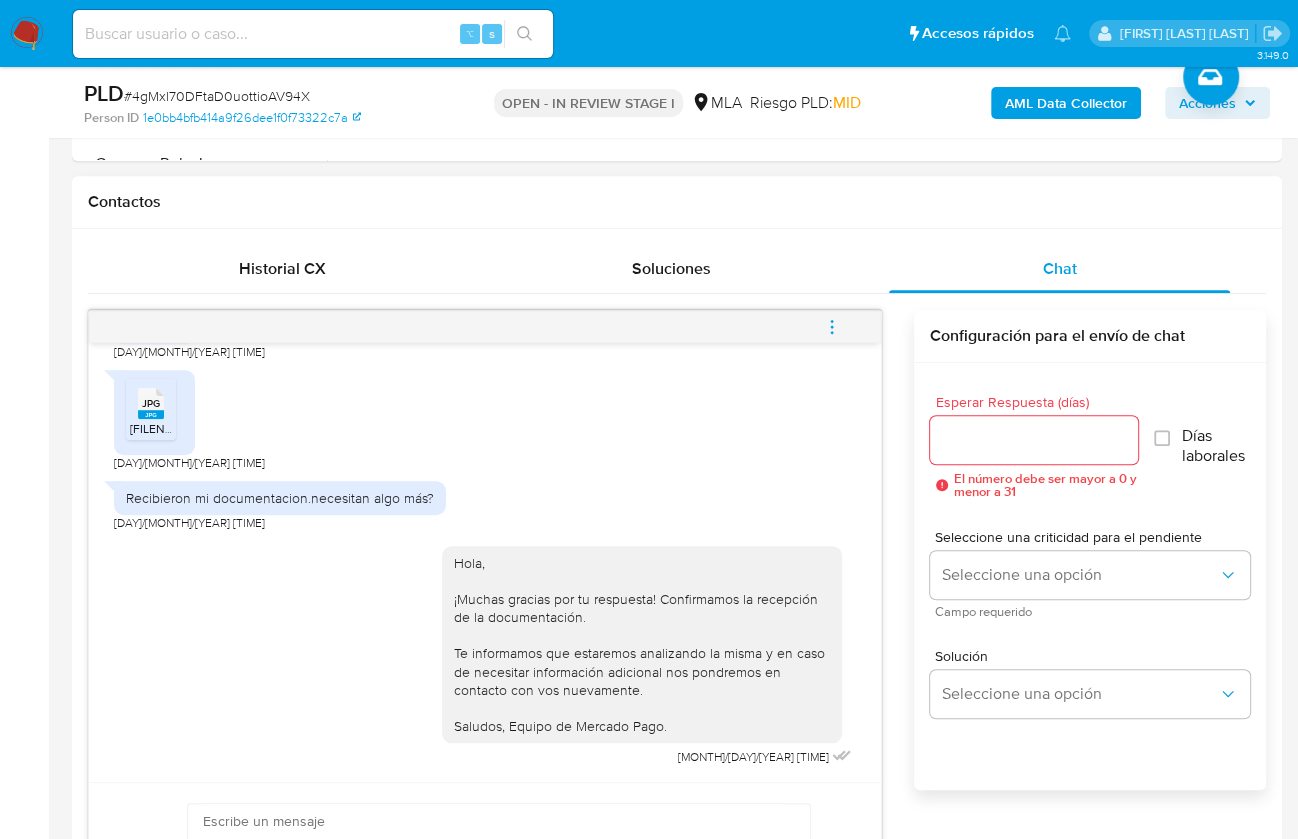 click at bounding box center (832, 327) 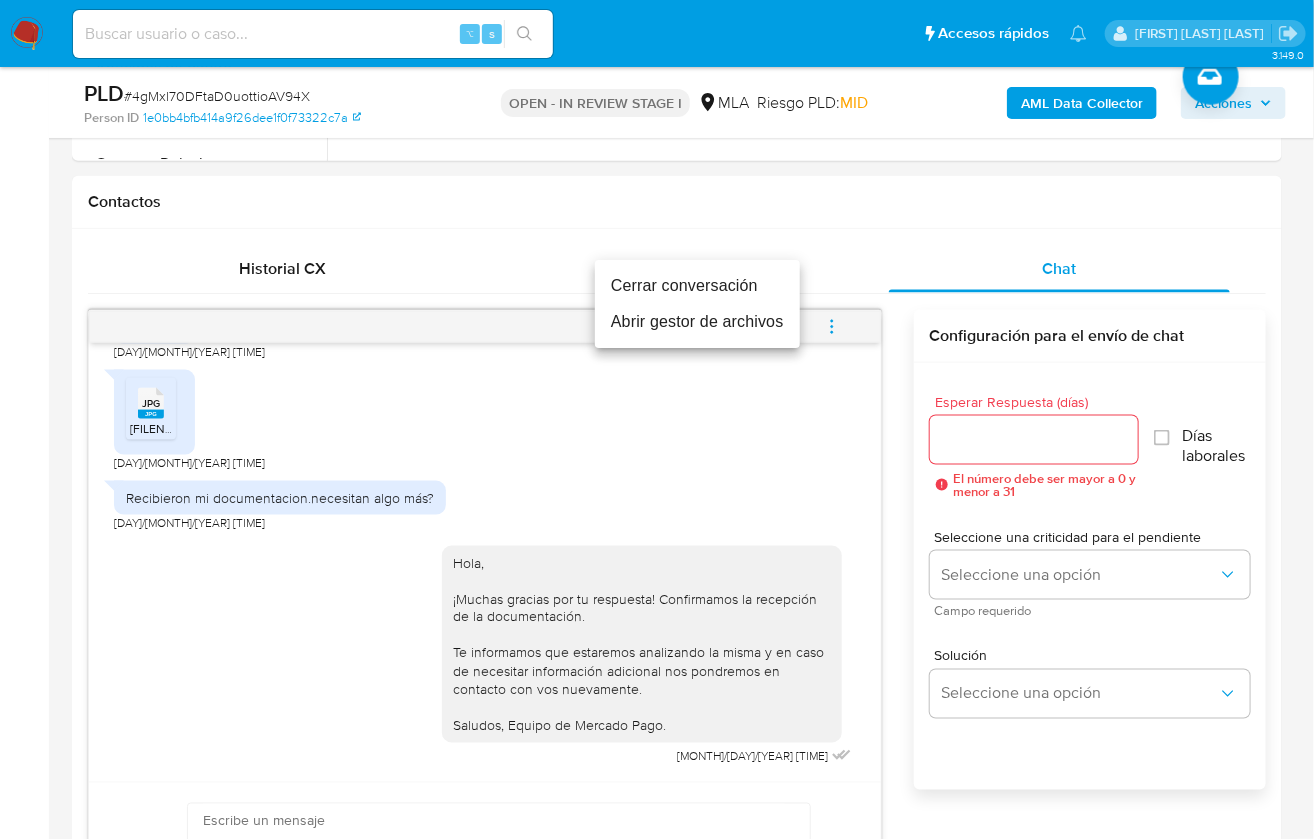 click on "Cerrar conversación" at bounding box center [697, 286] 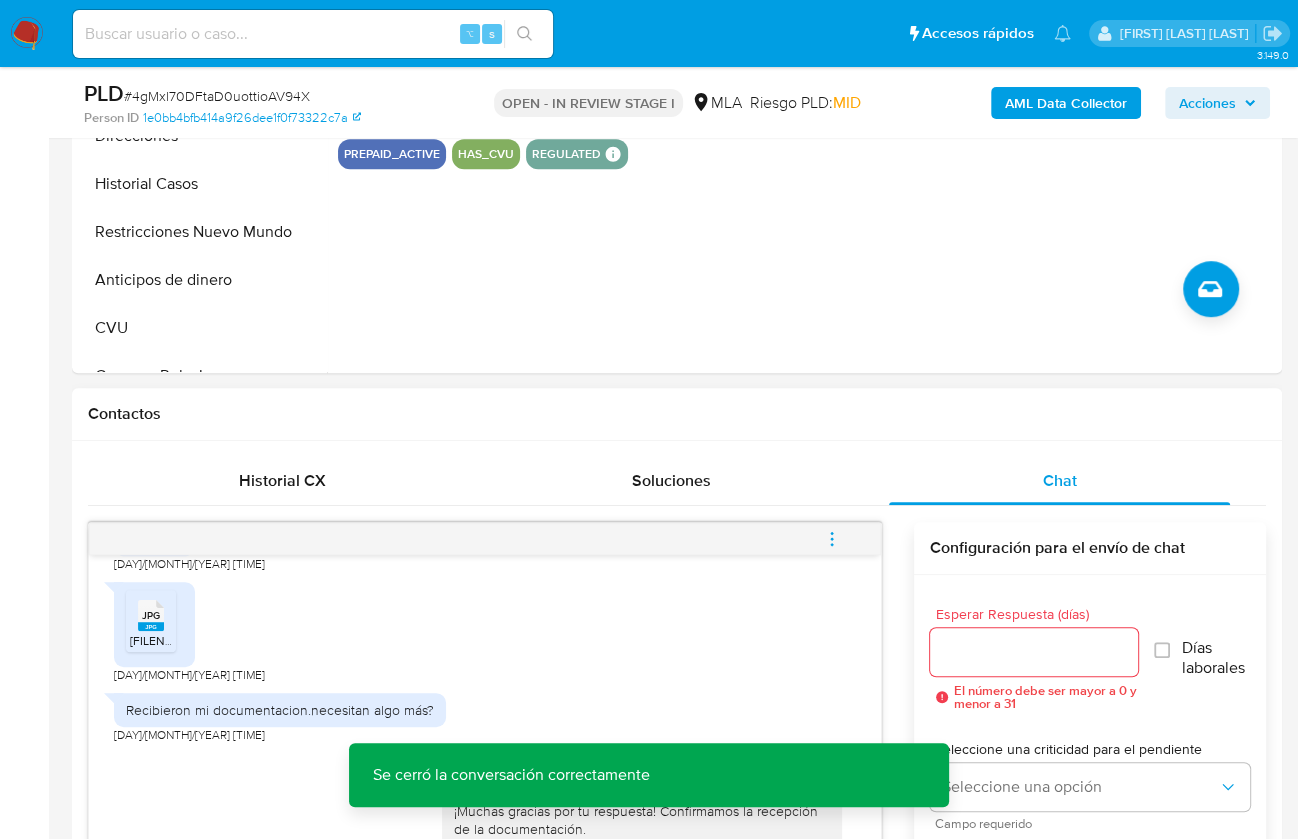 scroll, scrollTop: 508, scrollLeft: 0, axis: vertical 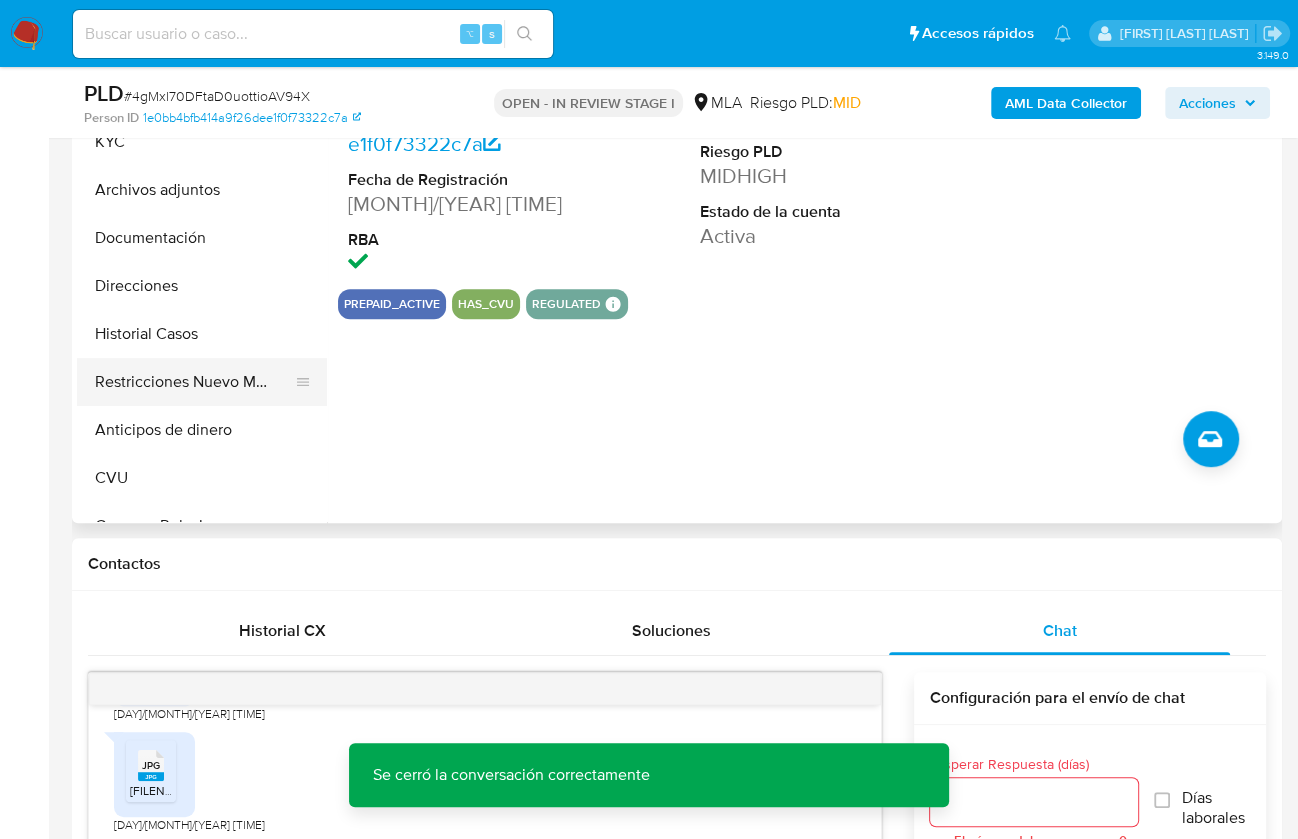 click on "Restricciones Nuevo Mundo" at bounding box center (194, 382) 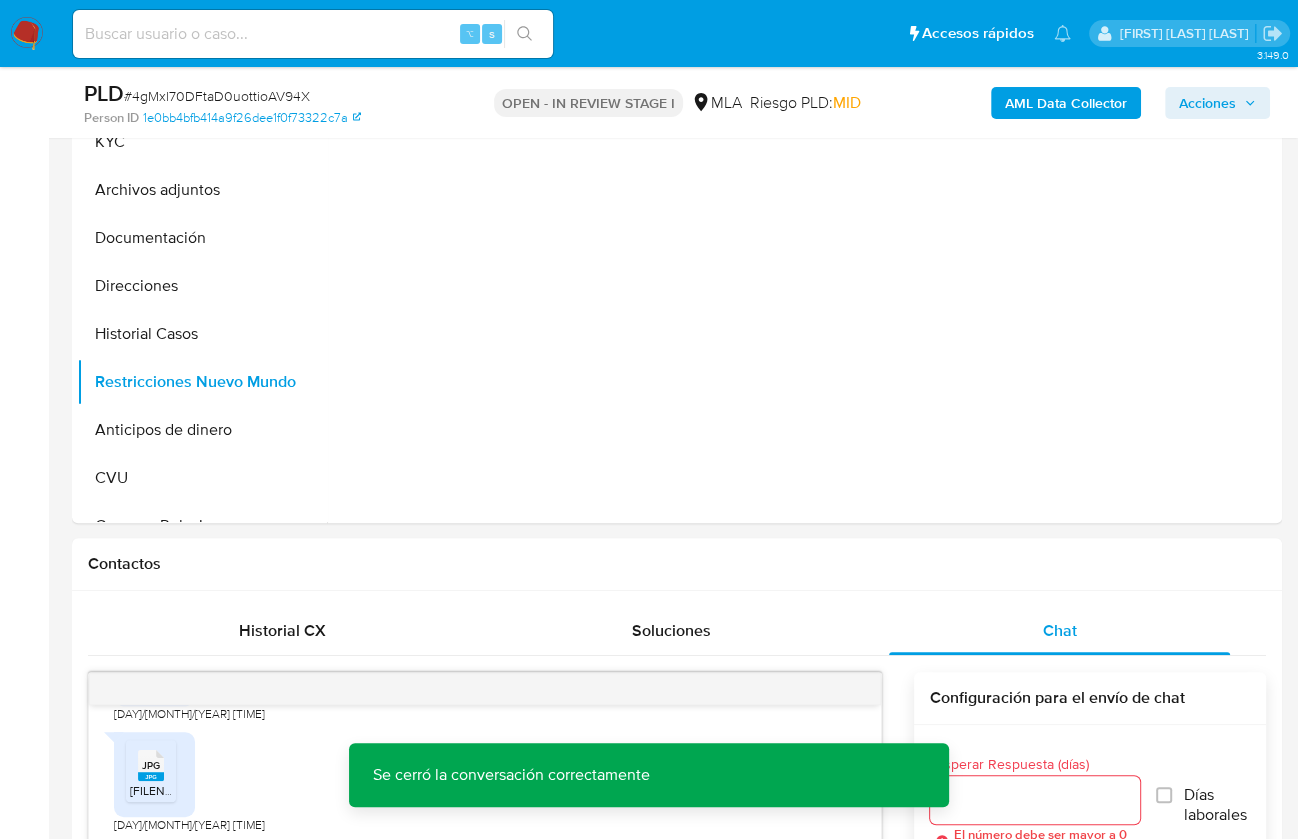 click on "AML Data Collector" at bounding box center [1066, 103] 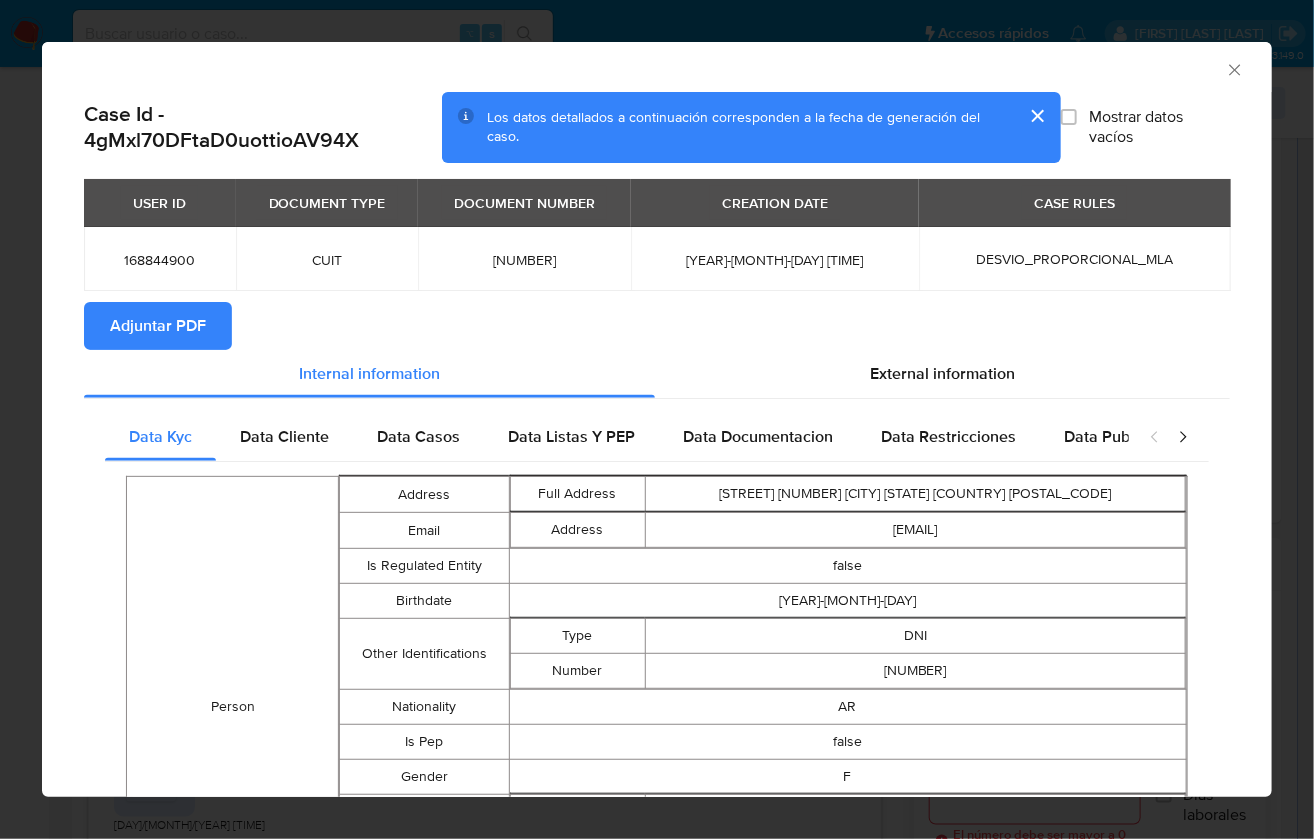 click on "Adjuntar PDF" at bounding box center [158, 307] 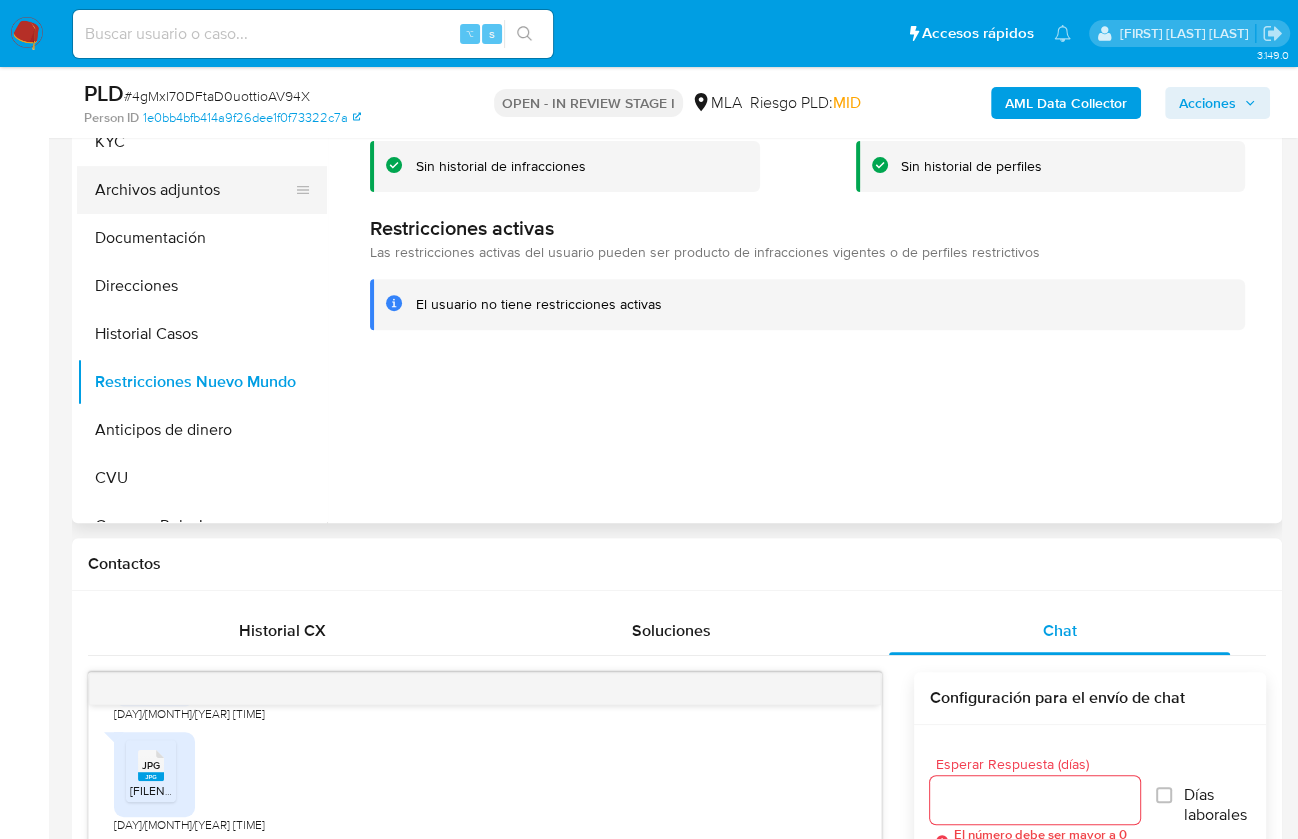 click on "Archivos adjuntos" at bounding box center [194, 190] 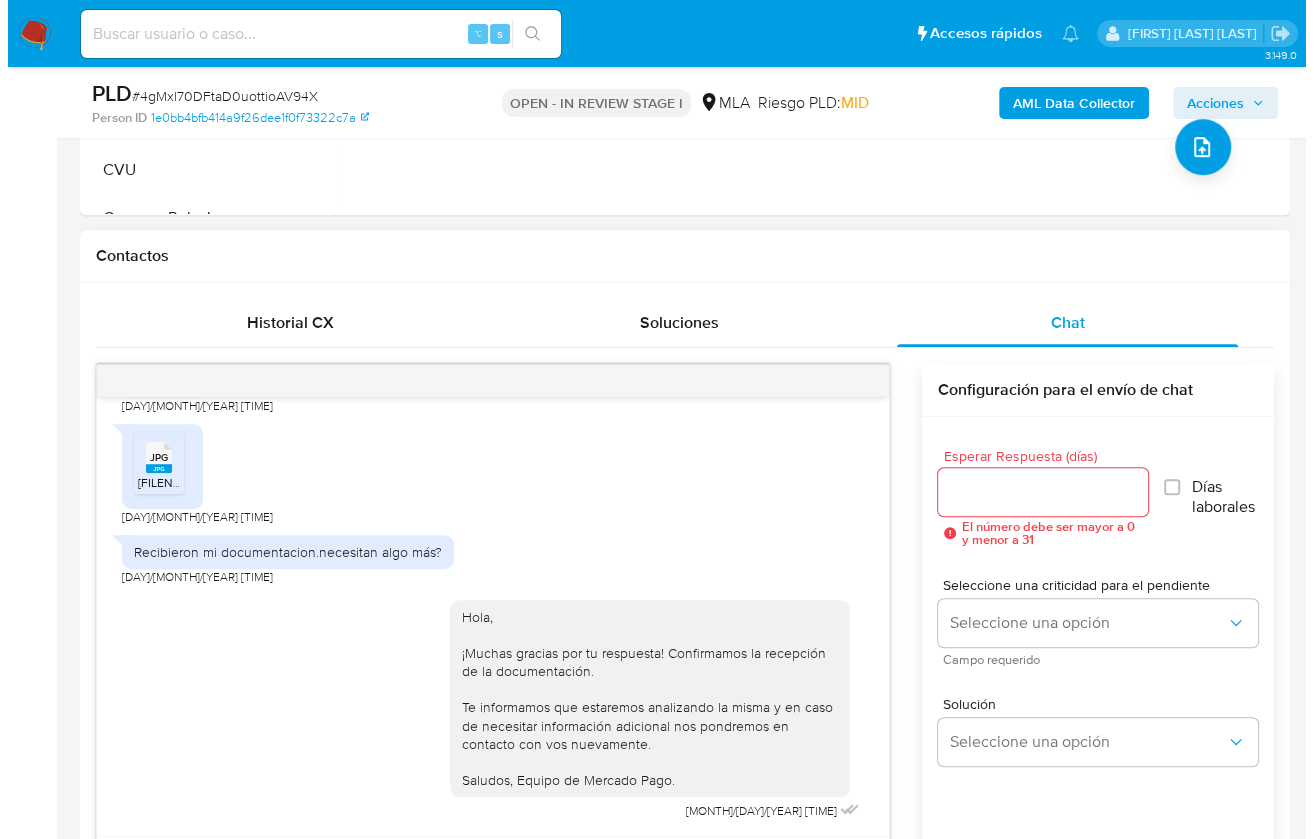 scroll, scrollTop: 446, scrollLeft: 0, axis: vertical 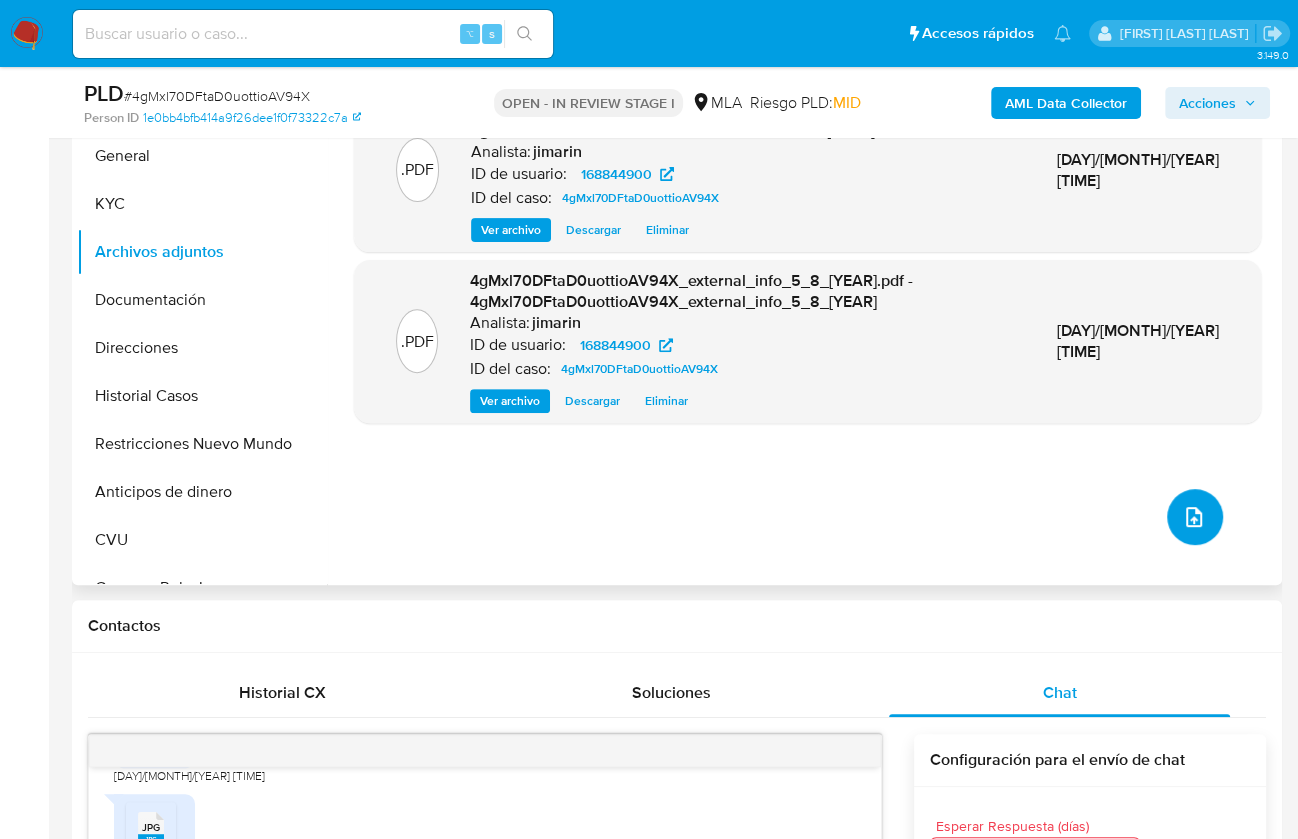 click 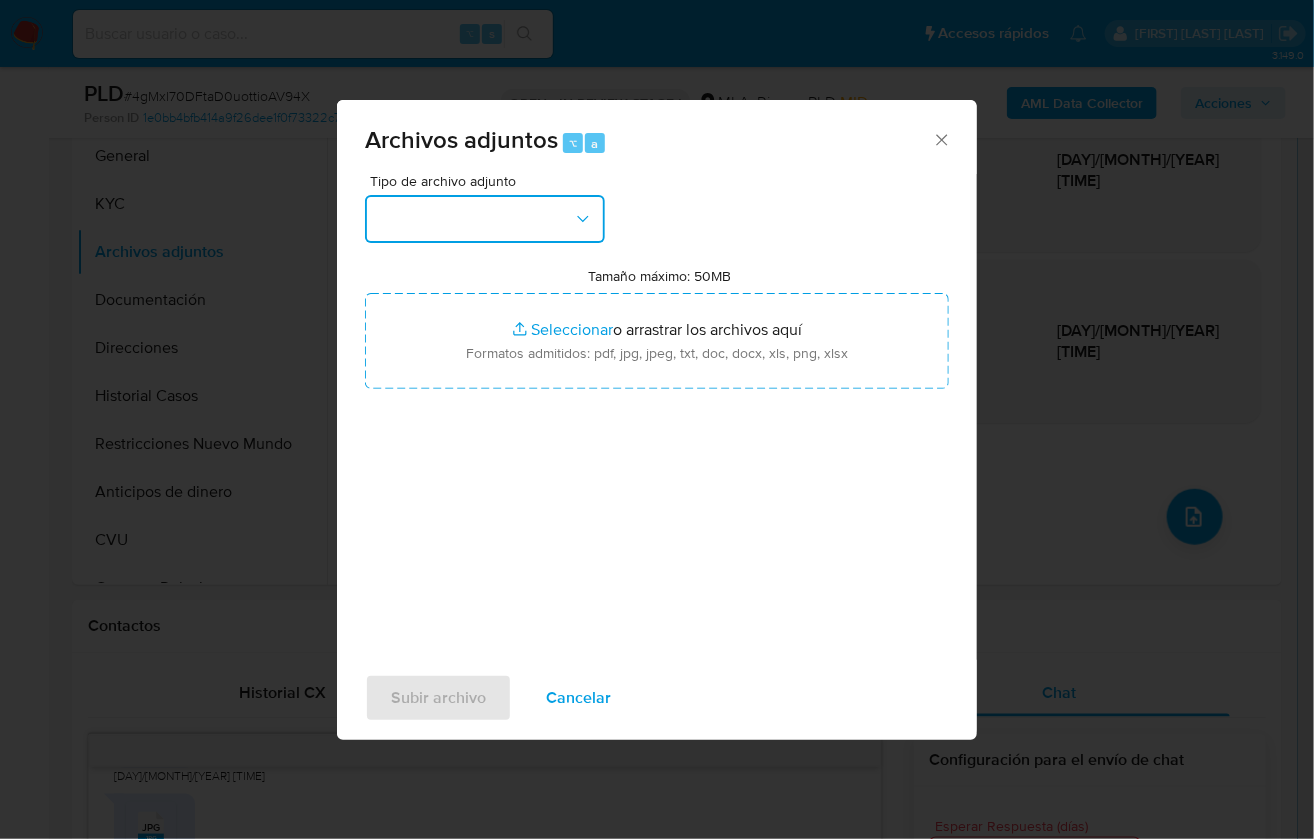 click at bounding box center (485, 219) 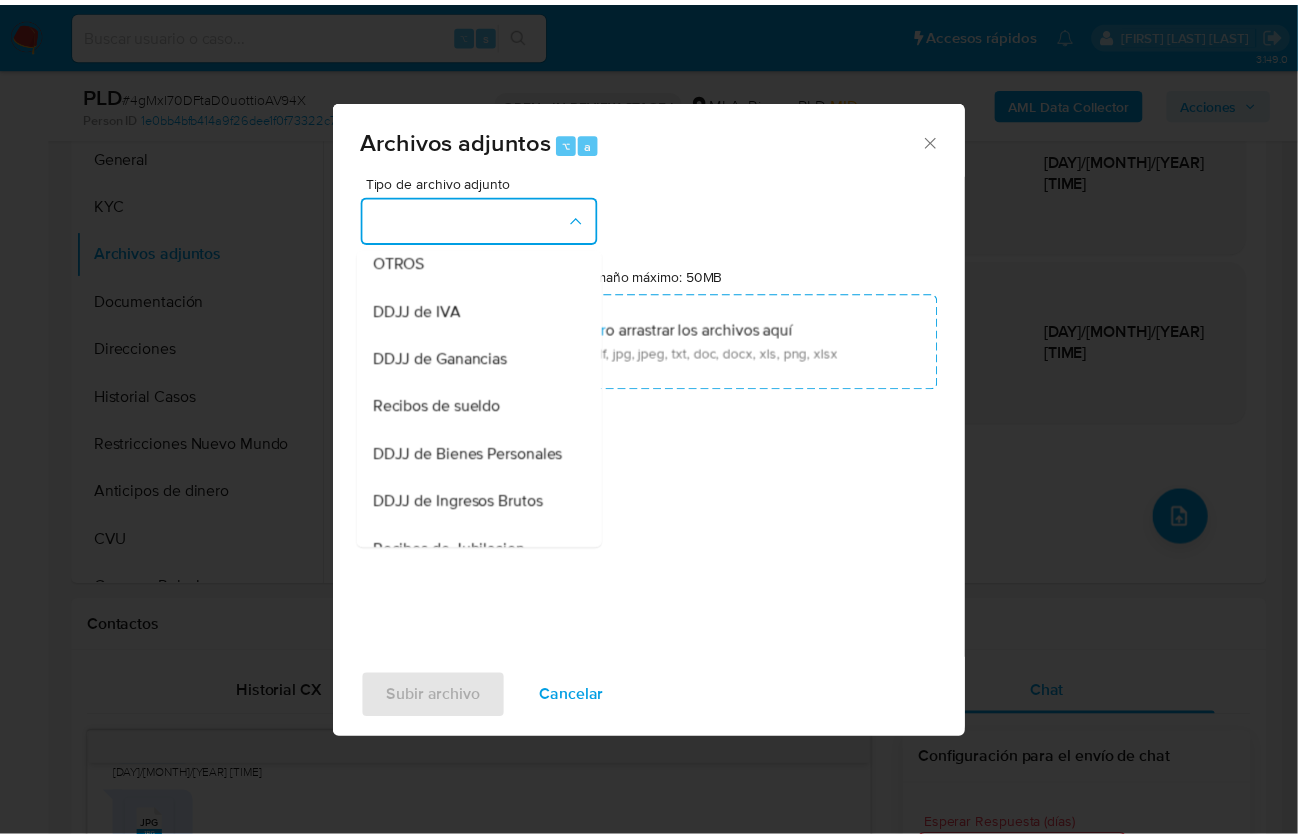 scroll, scrollTop: 546, scrollLeft: 0, axis: vertical 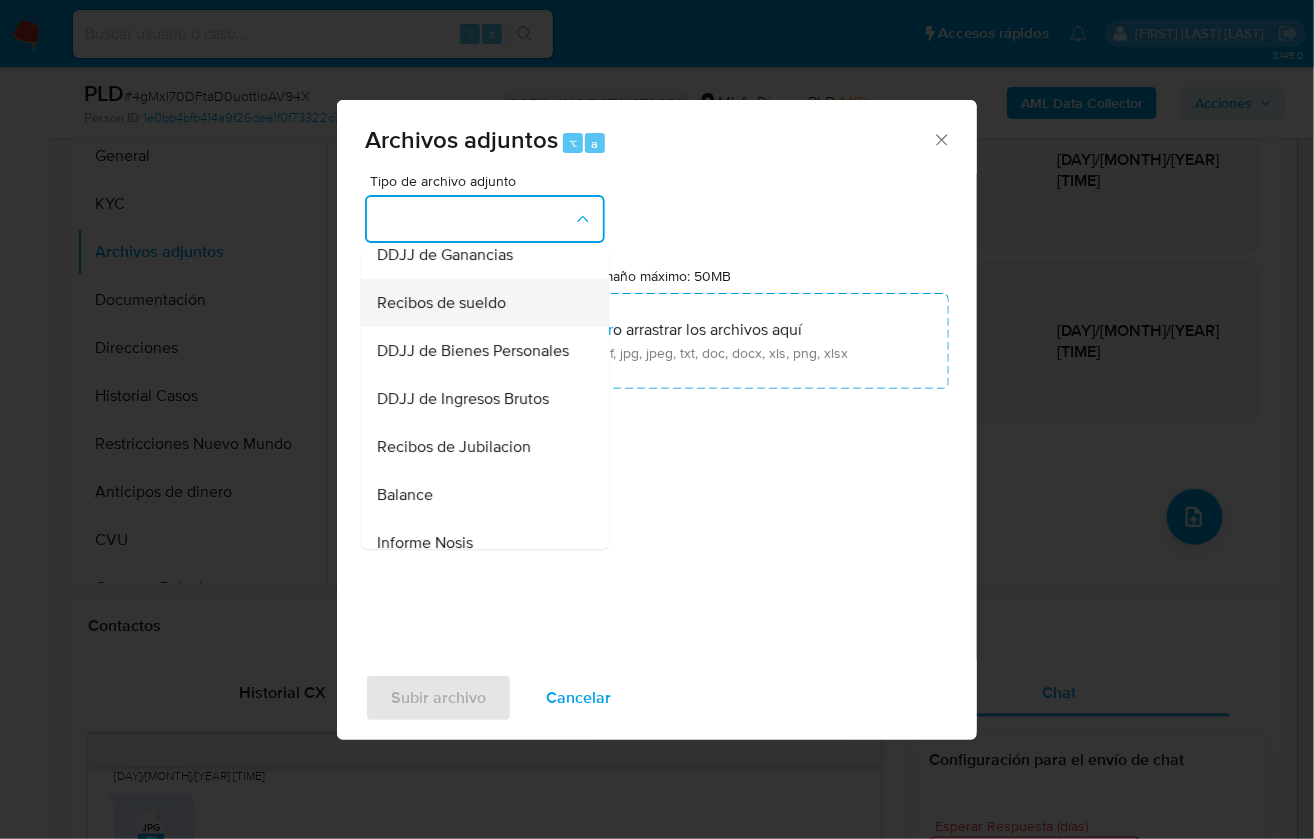 click on "Recibos de sueldo" at bounding box center [441, 303] 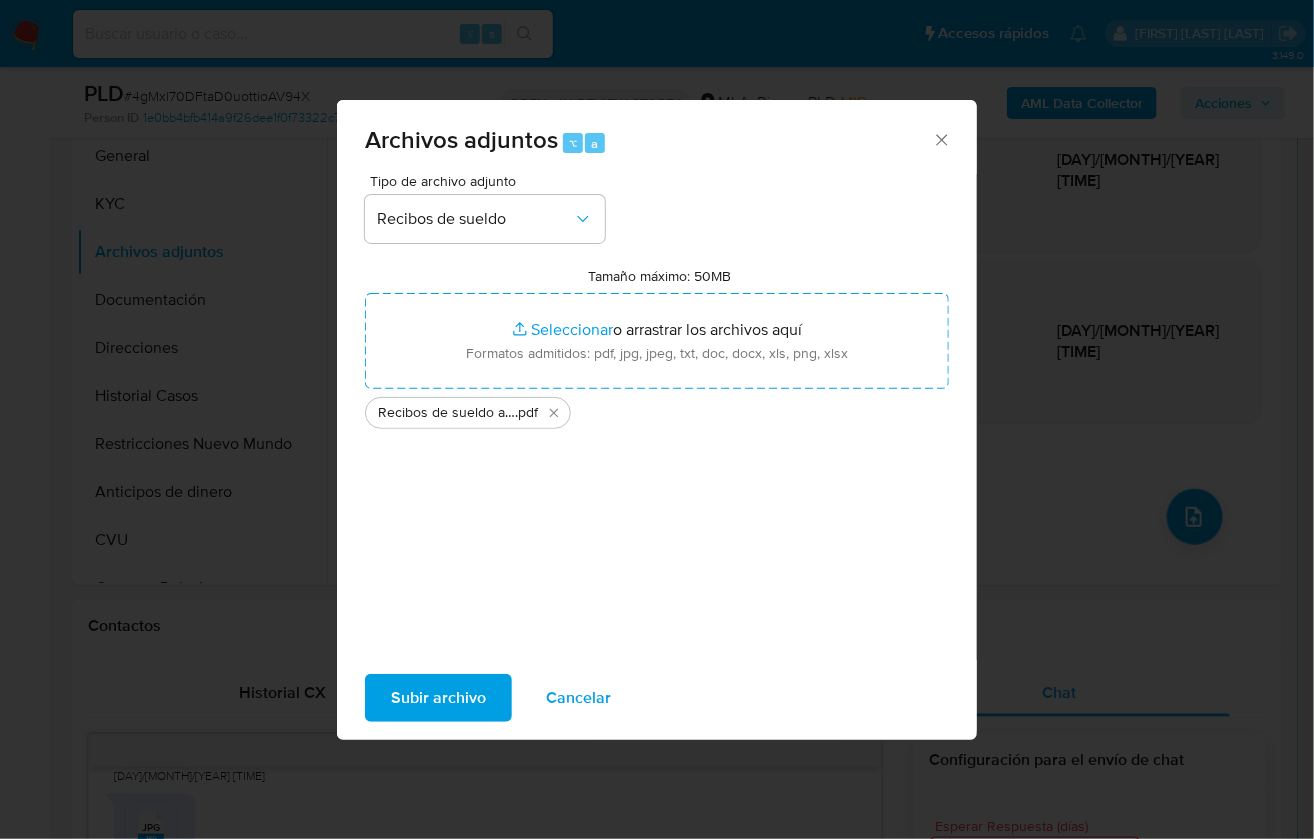 click on "Subir archivo" at bounding box center [438, 698] 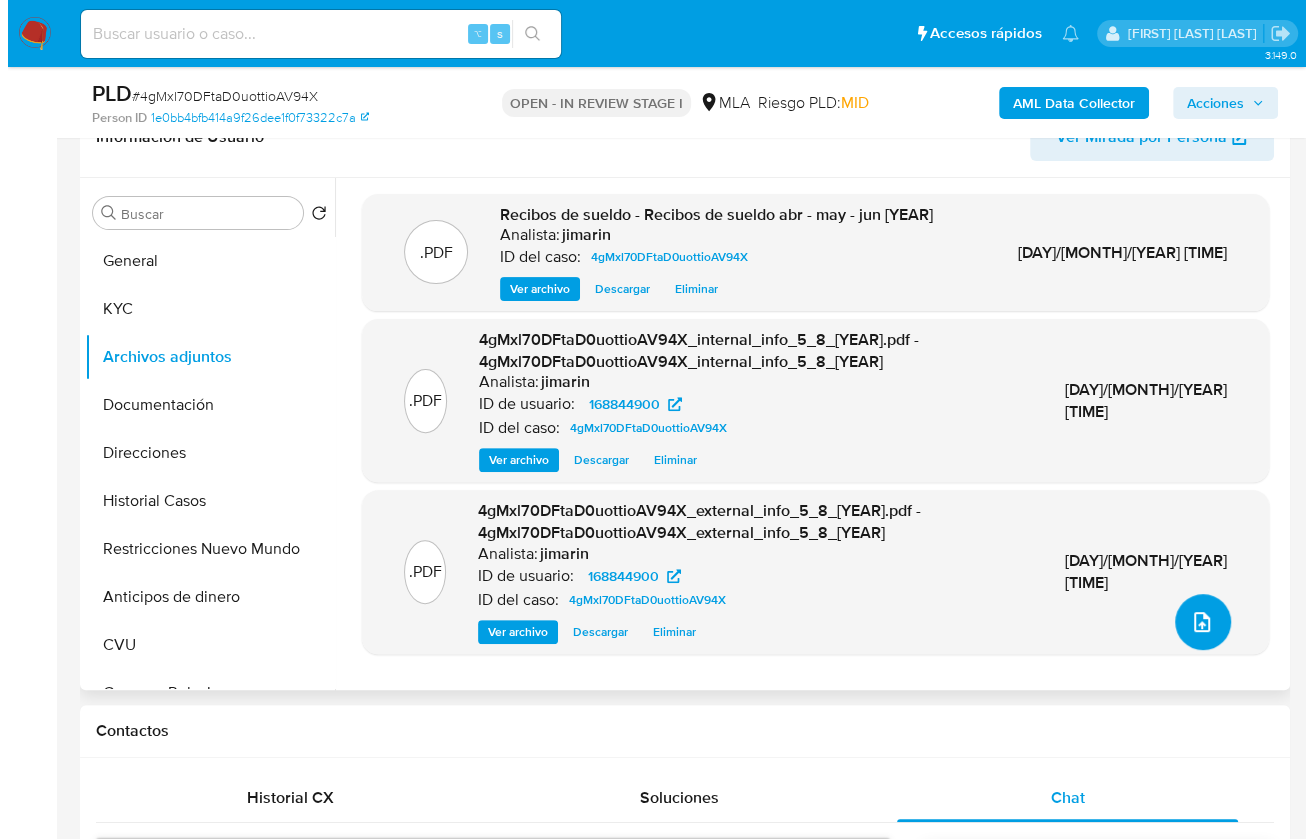 scroll, scrollTop: 340, scrollLeft: 0, axis: vertical 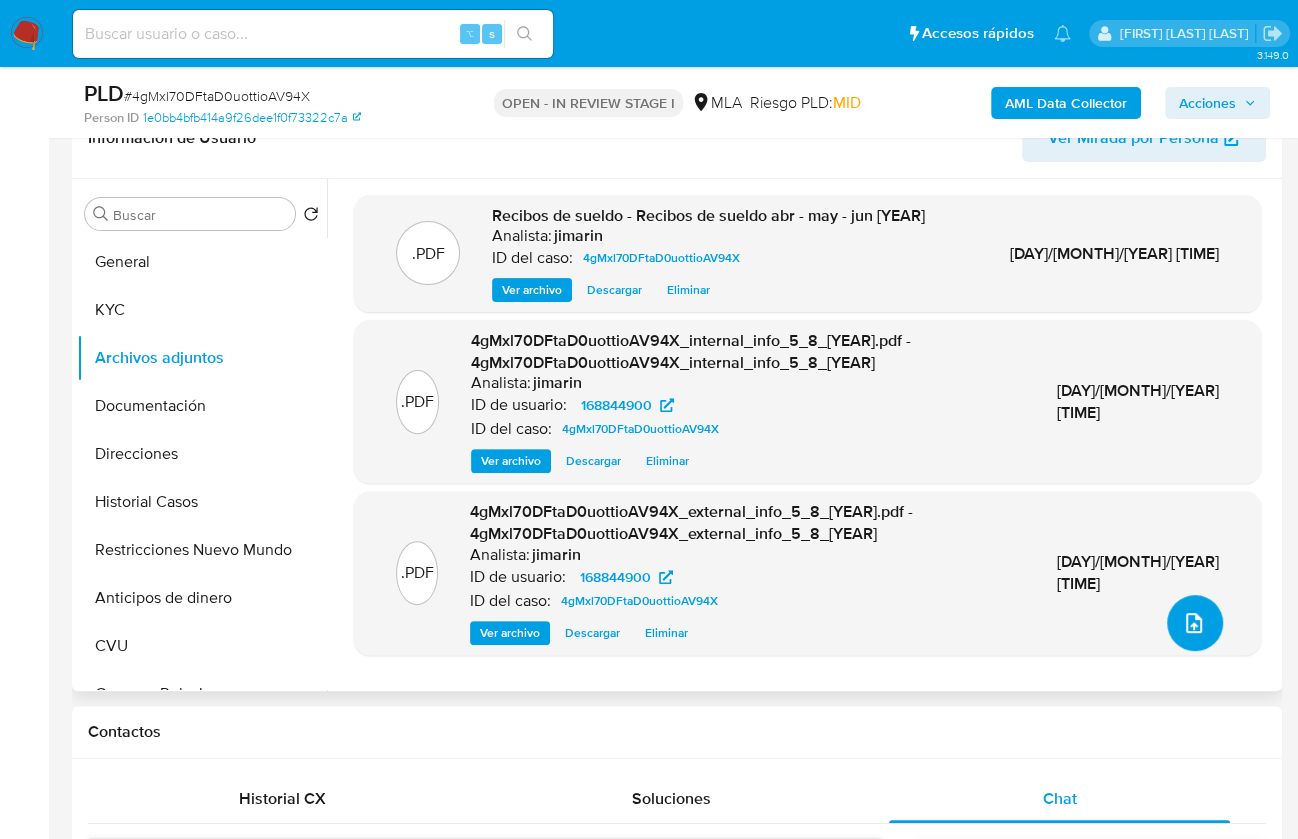 click at bounding box center (1195, 623) 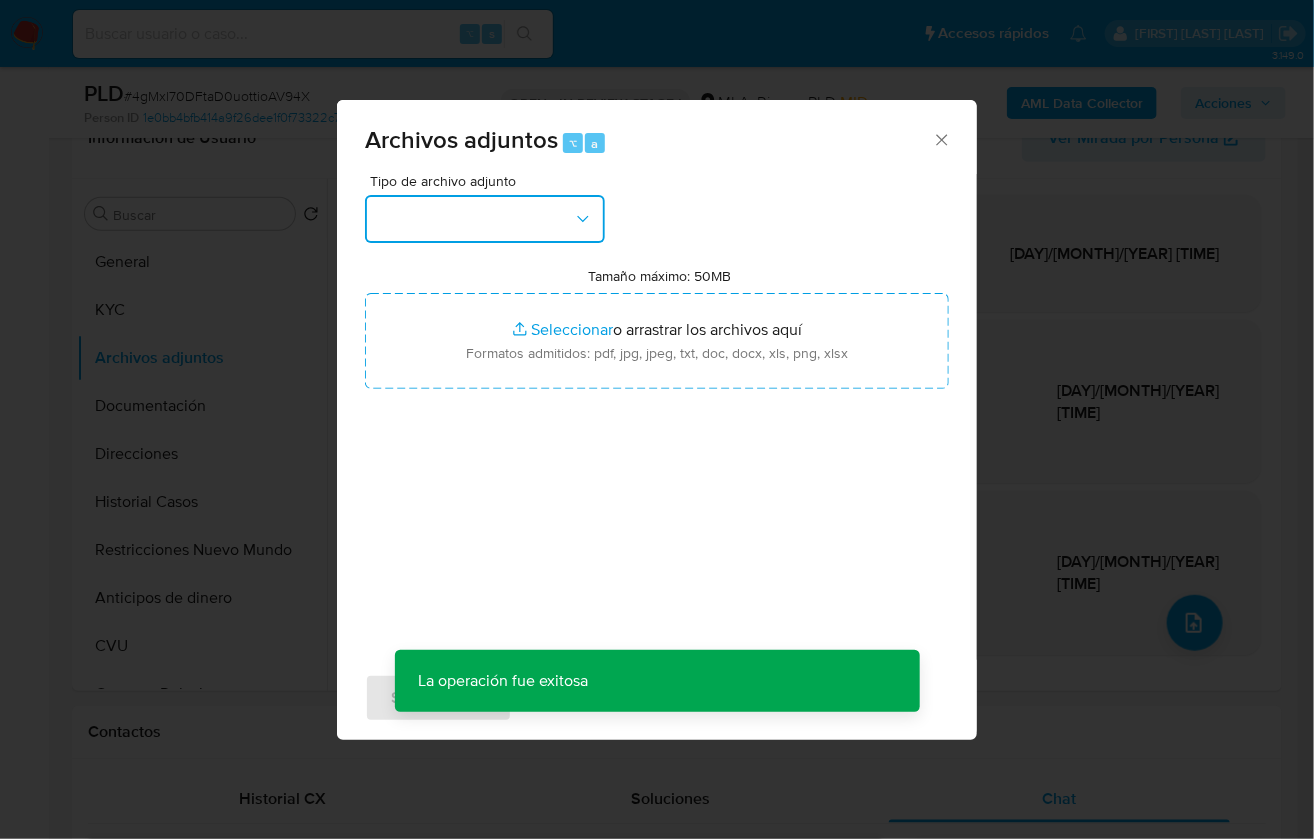 click at bounding box center [485, 219] 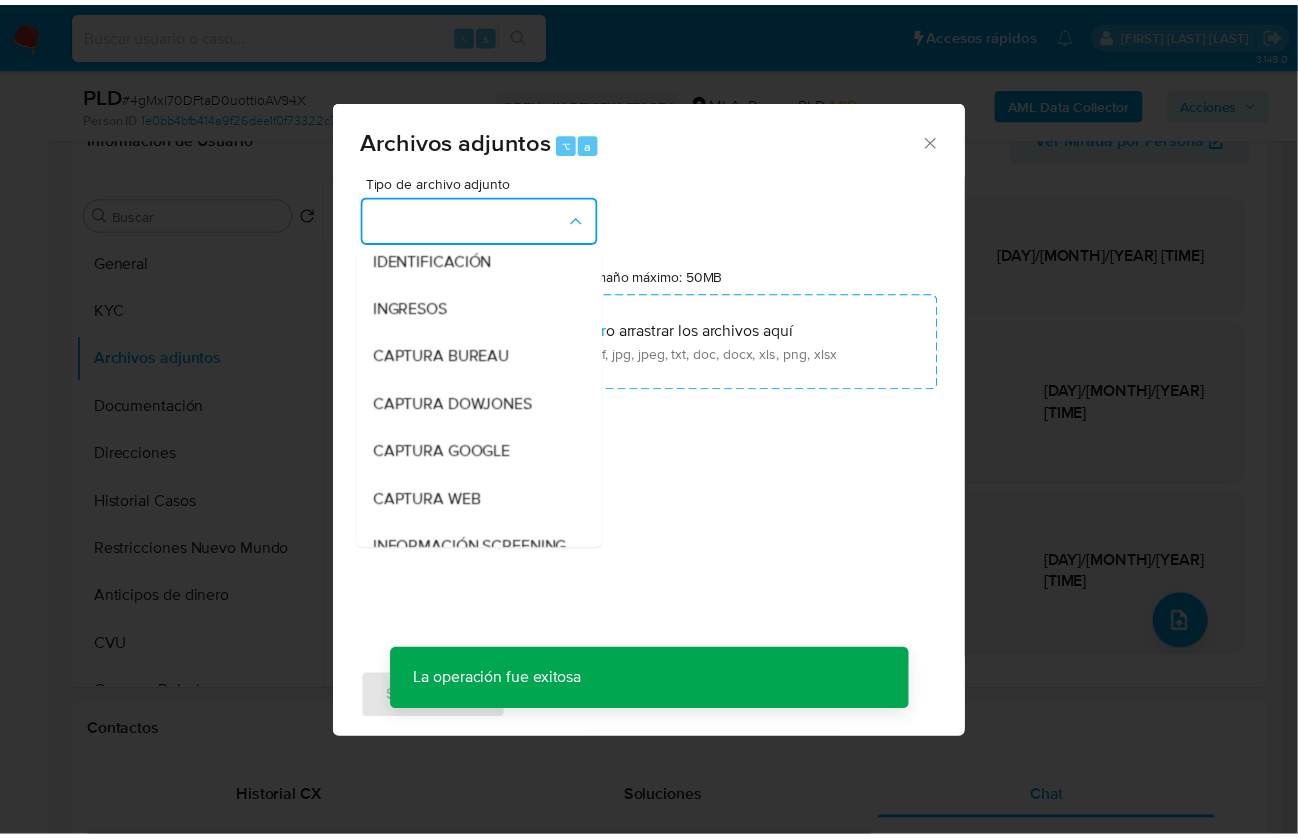 scroll, scrollTop: 281, scrollLeft: 0, axis: vertical 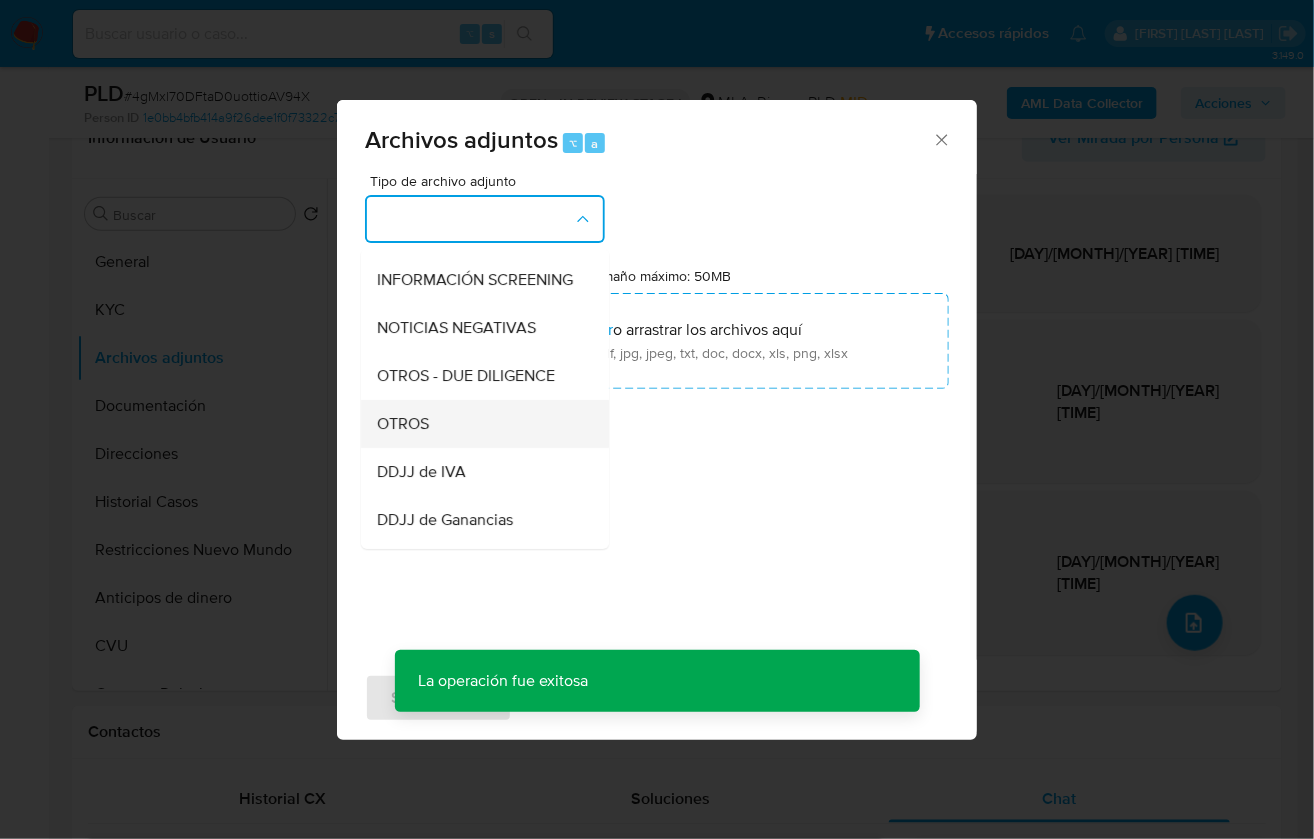 click on "OTROS" at bounding box center [403, 424] 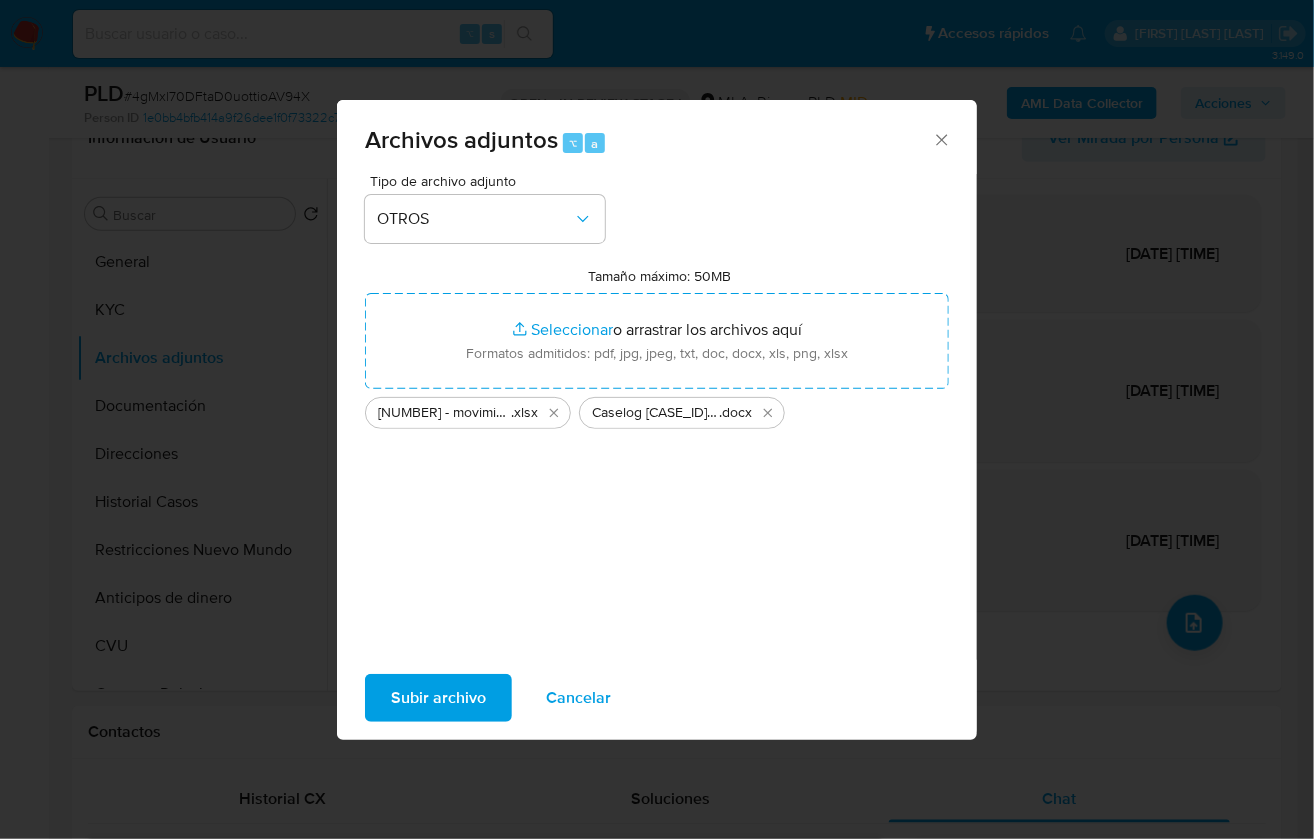 click on "Subir archivo" at bounding box center (438, 698) 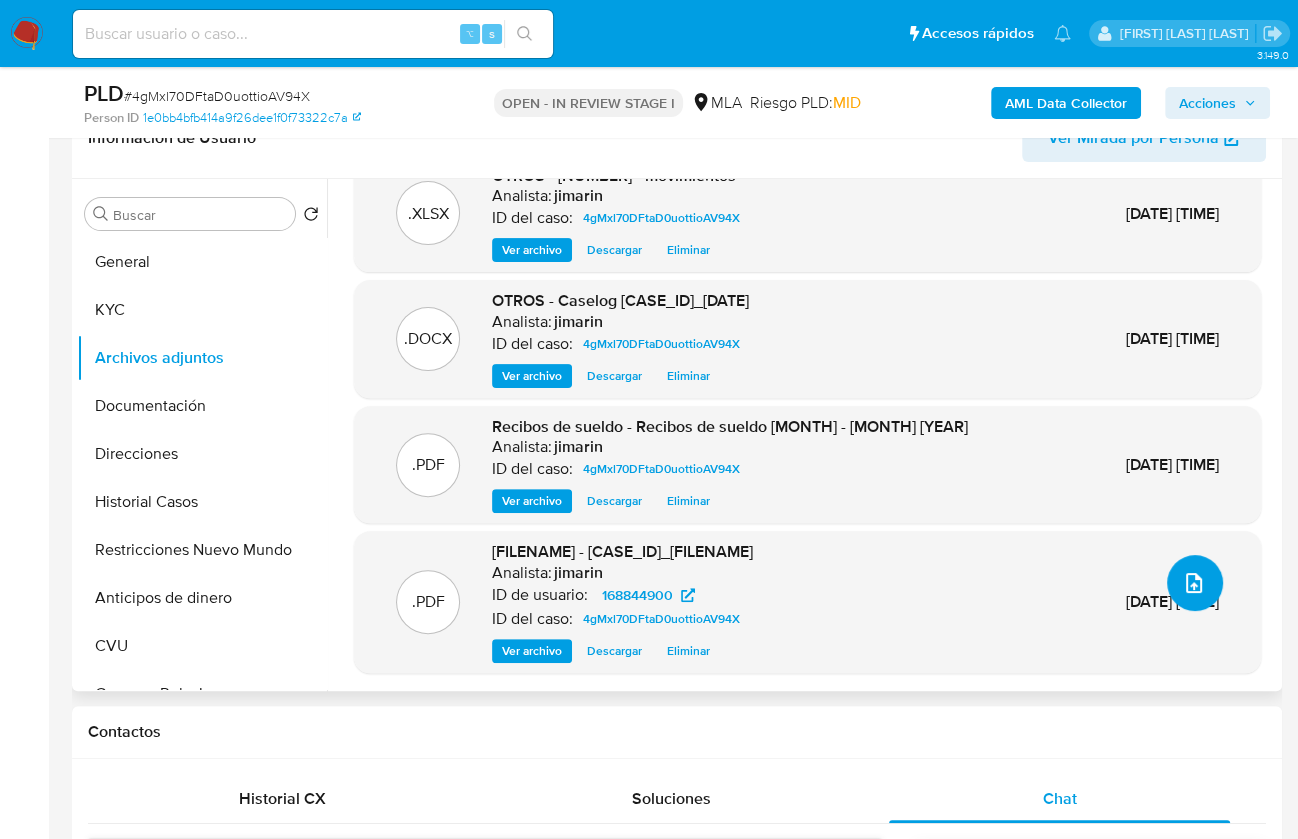 scroll, scrollTop: 61, scrollLeft: 0, axis: vertical 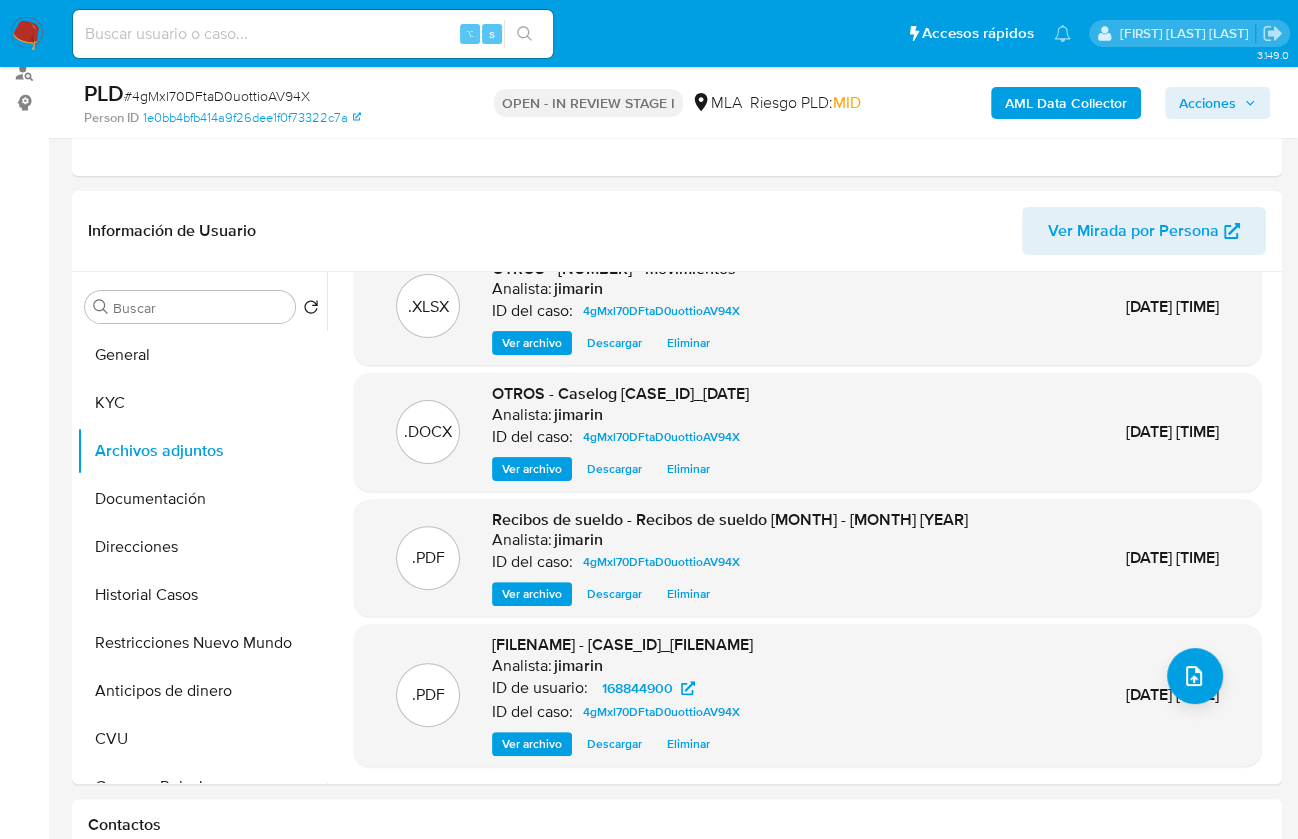 click on "Acciones" at bounding box center [1207, 103] 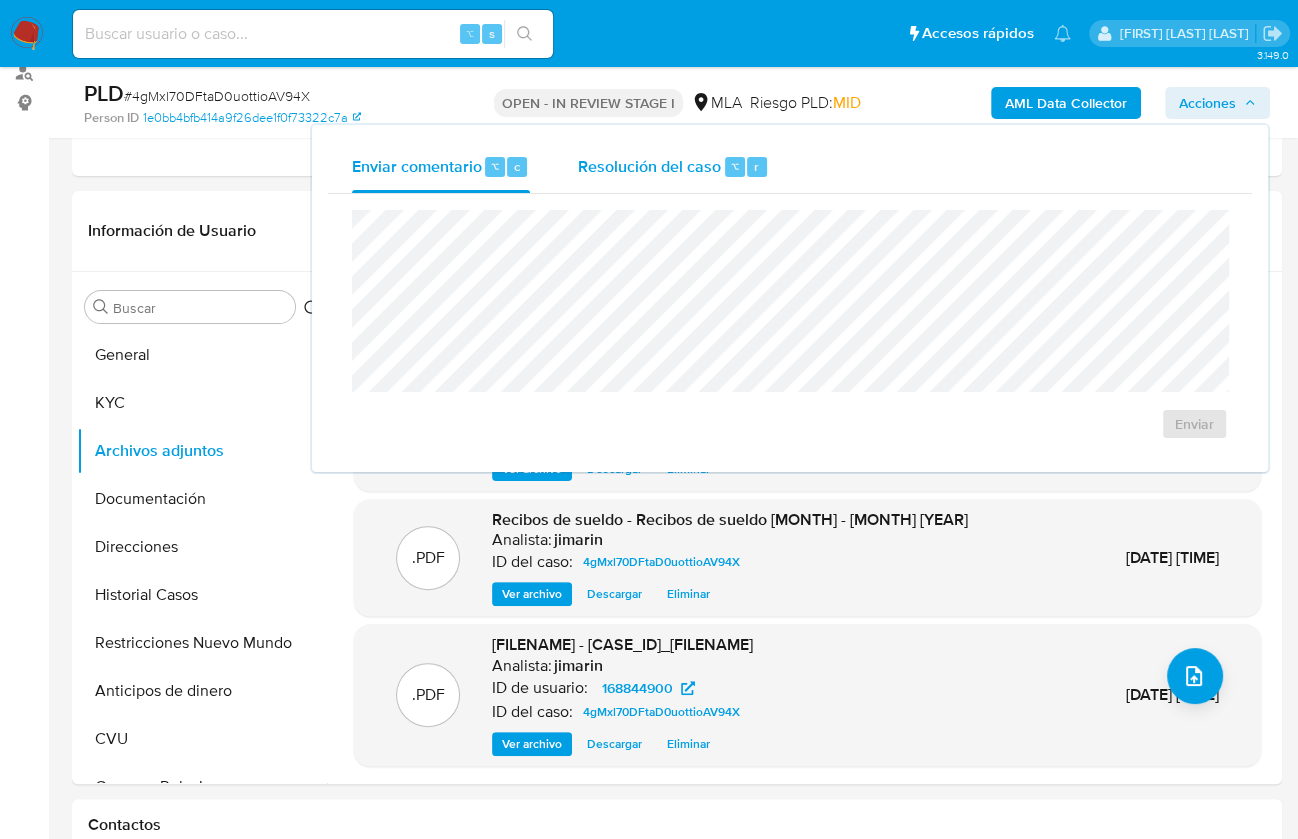 click on "⌥" at bounding box center [735, 166] 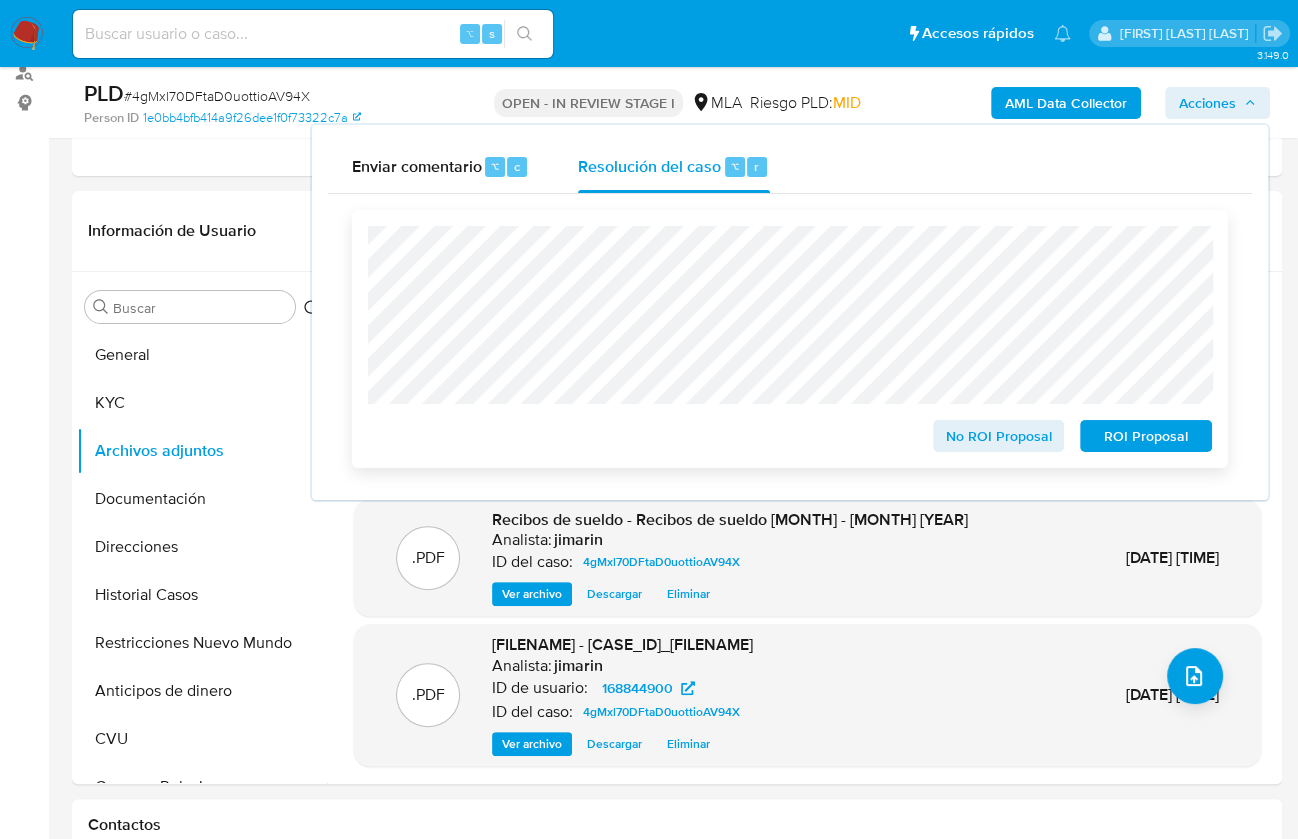 click on "No ROI Proposal" at bounding box center (999, 436) 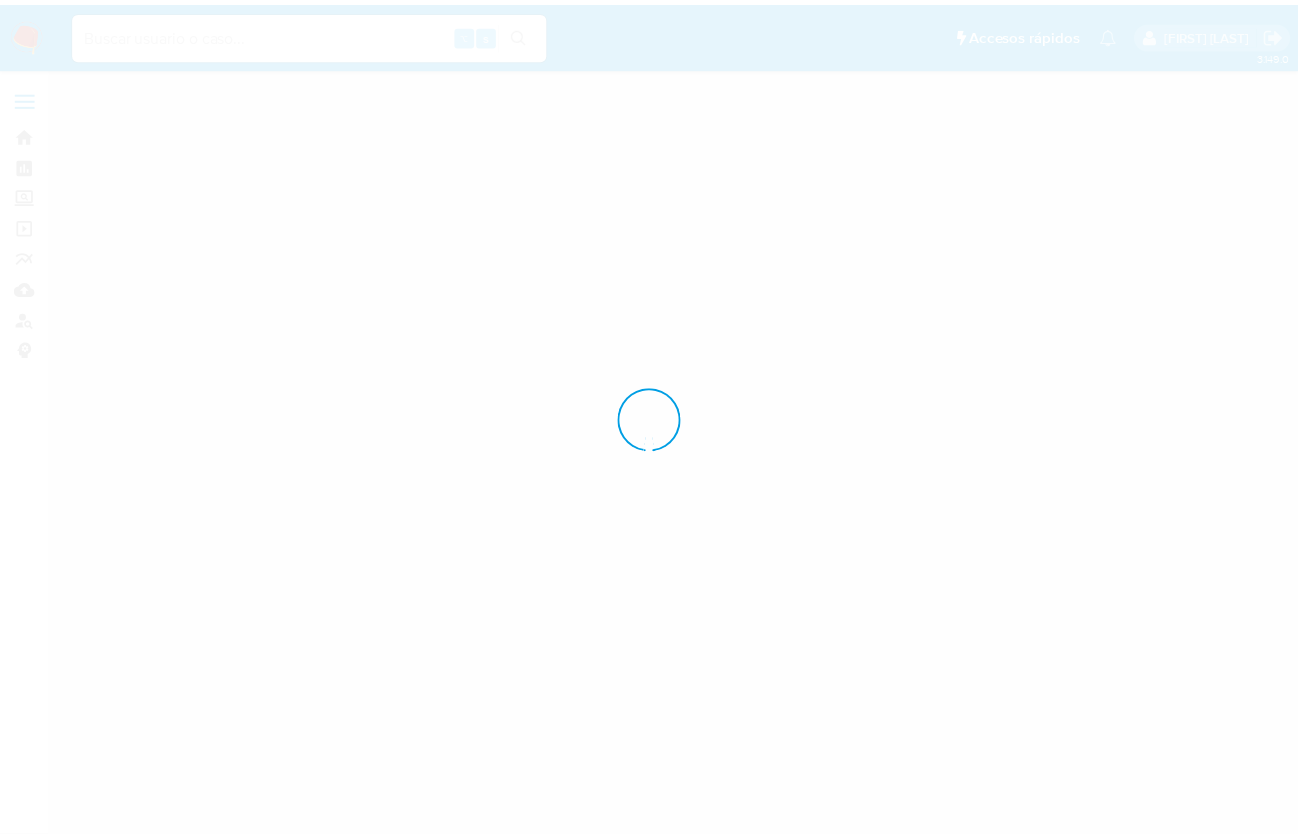 scroll, scrollTop: 0, scrollLeft: 0, axis: both 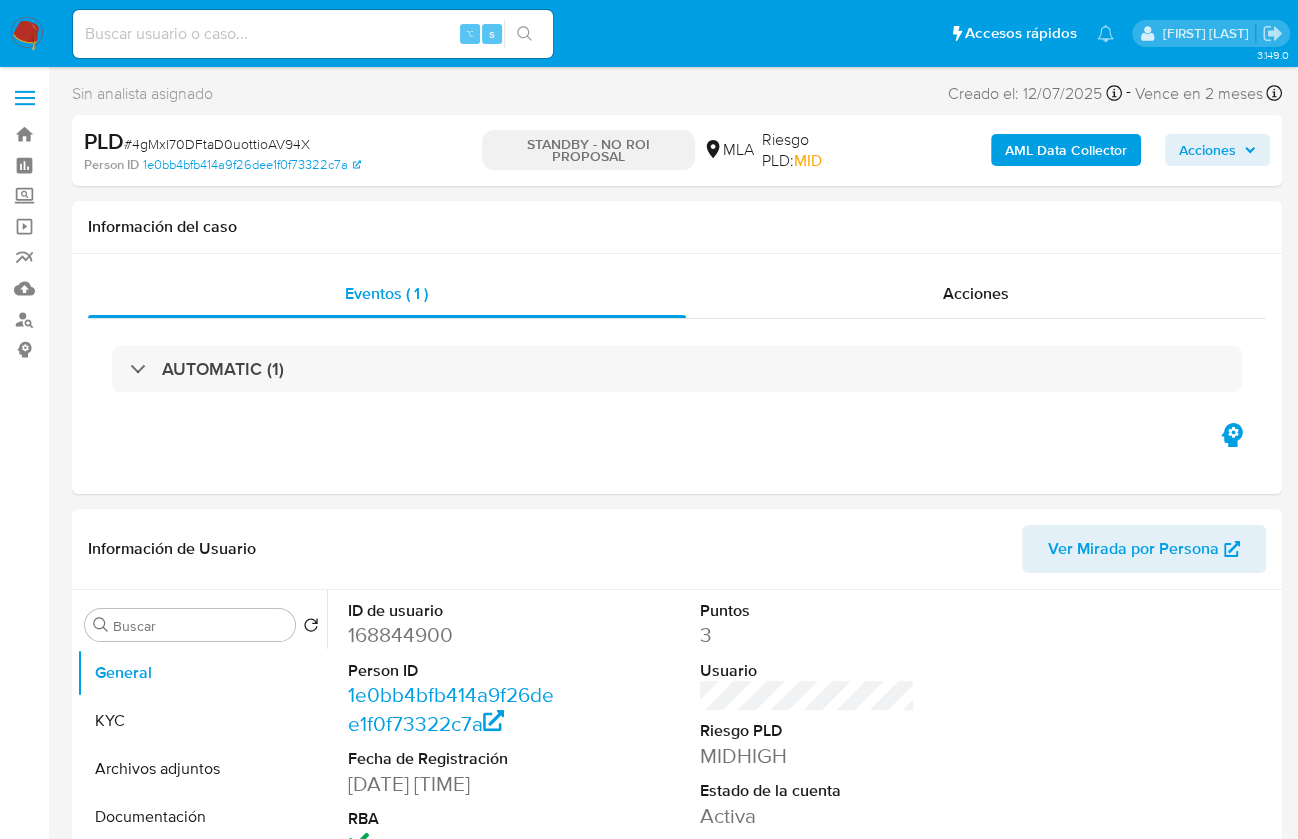 select on "10" 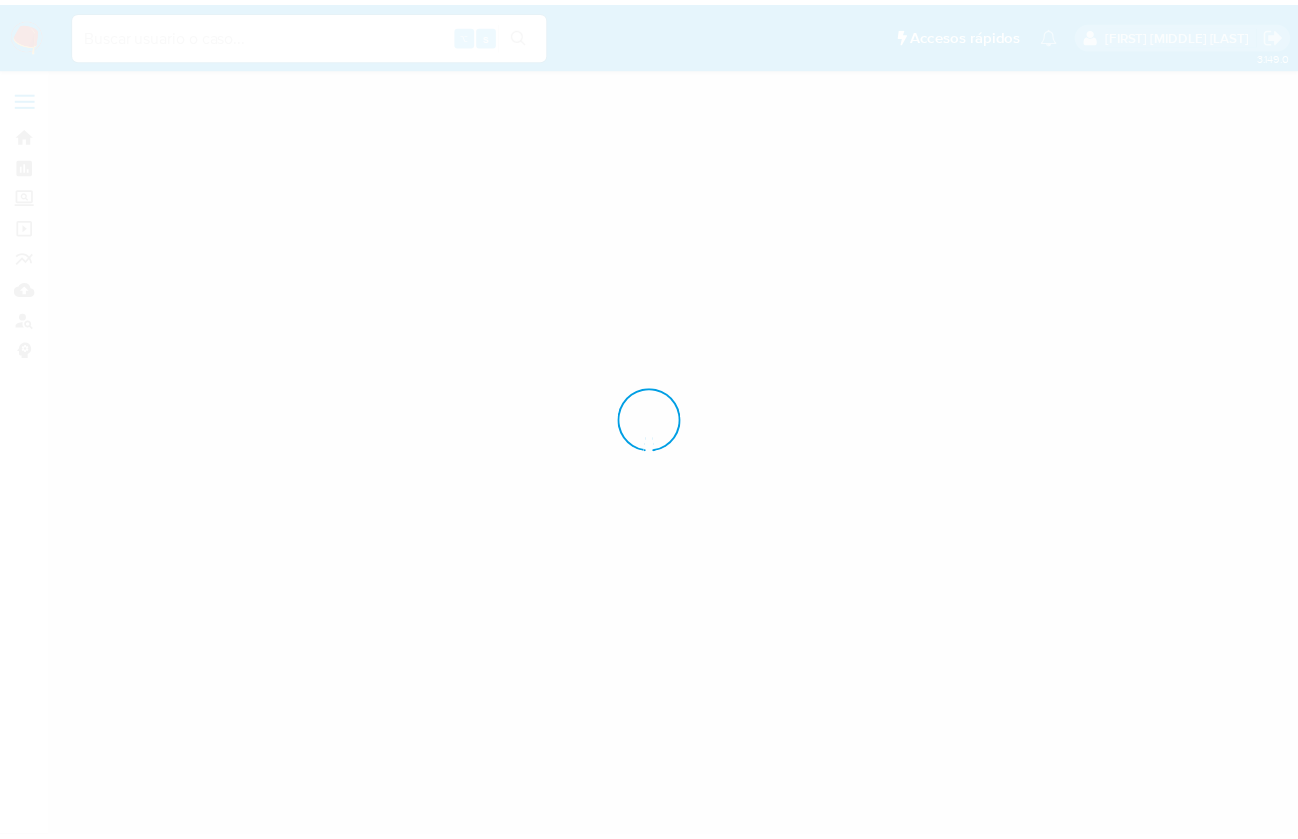 scroll, scrollTop: 0, scrollLeft: 0, axis: both 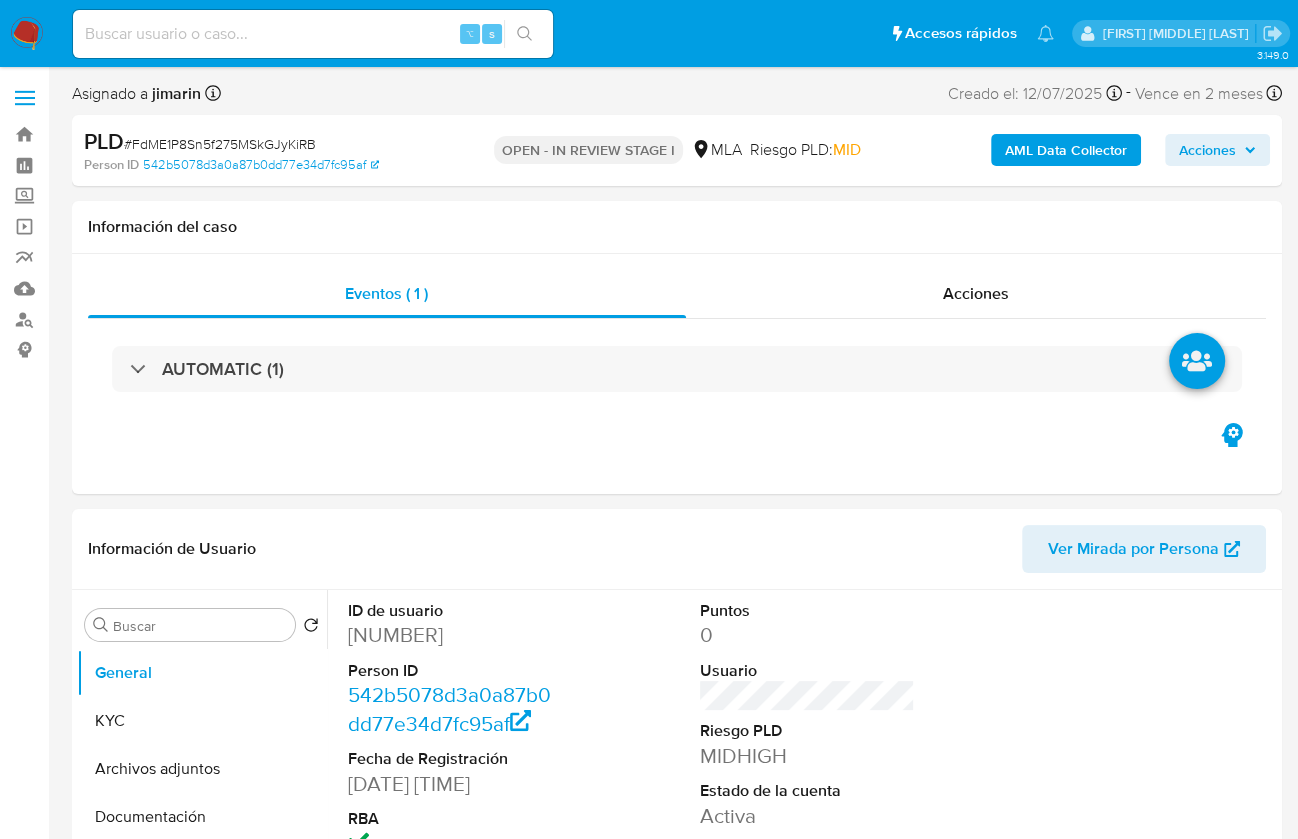 select on "10" 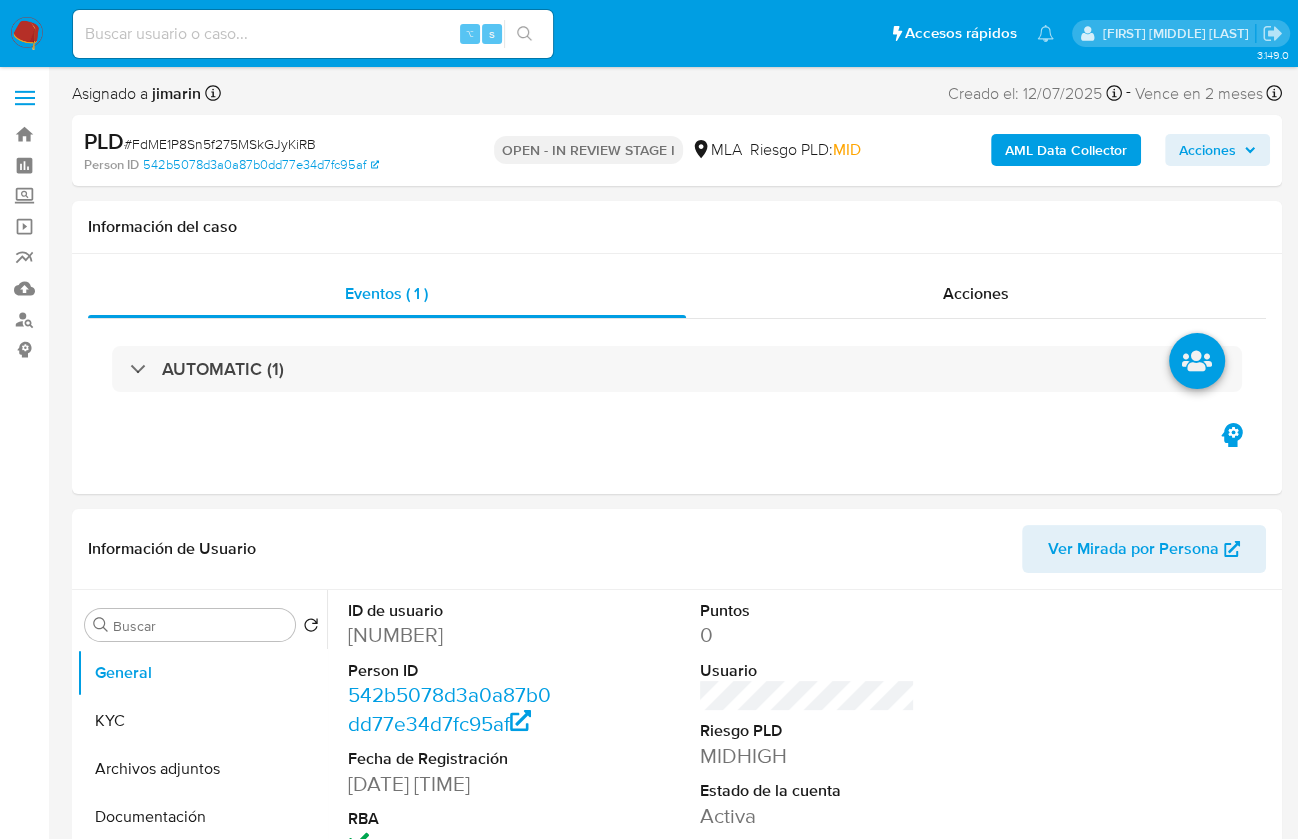 click on "# [TOKEN]" at bounding box center [153, 144] 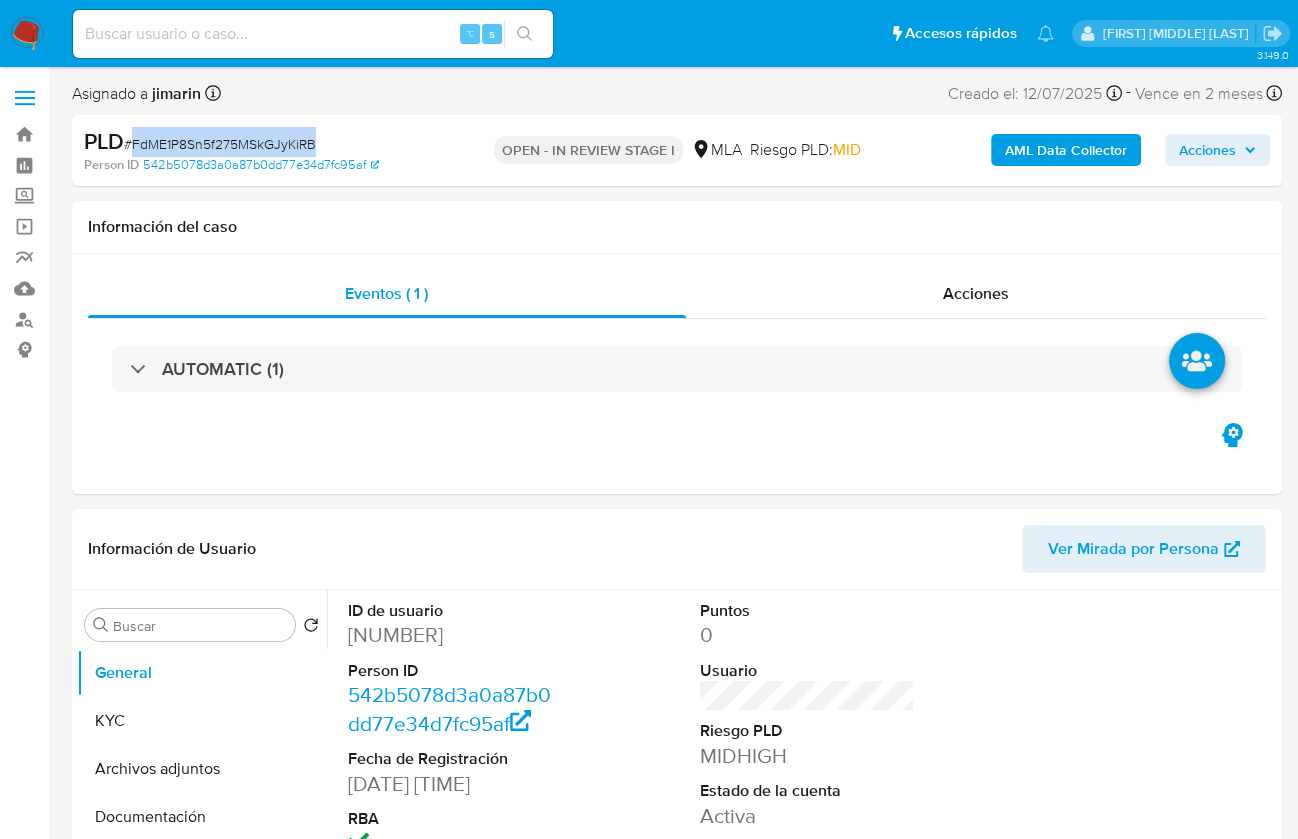 click on "# [TOKEN]" at bounding box center (153, 144) 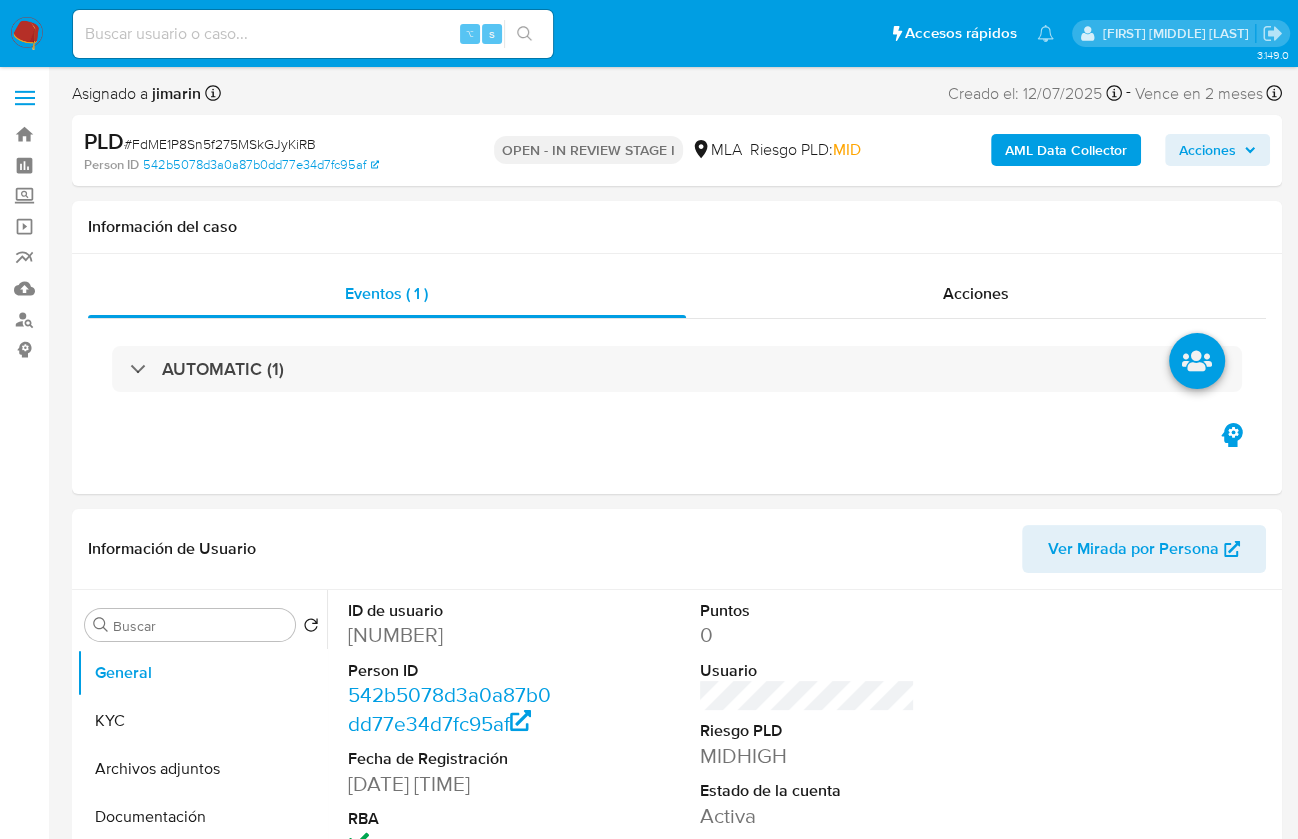 click on "[NUMBER]" at bounding box center [455, 635] 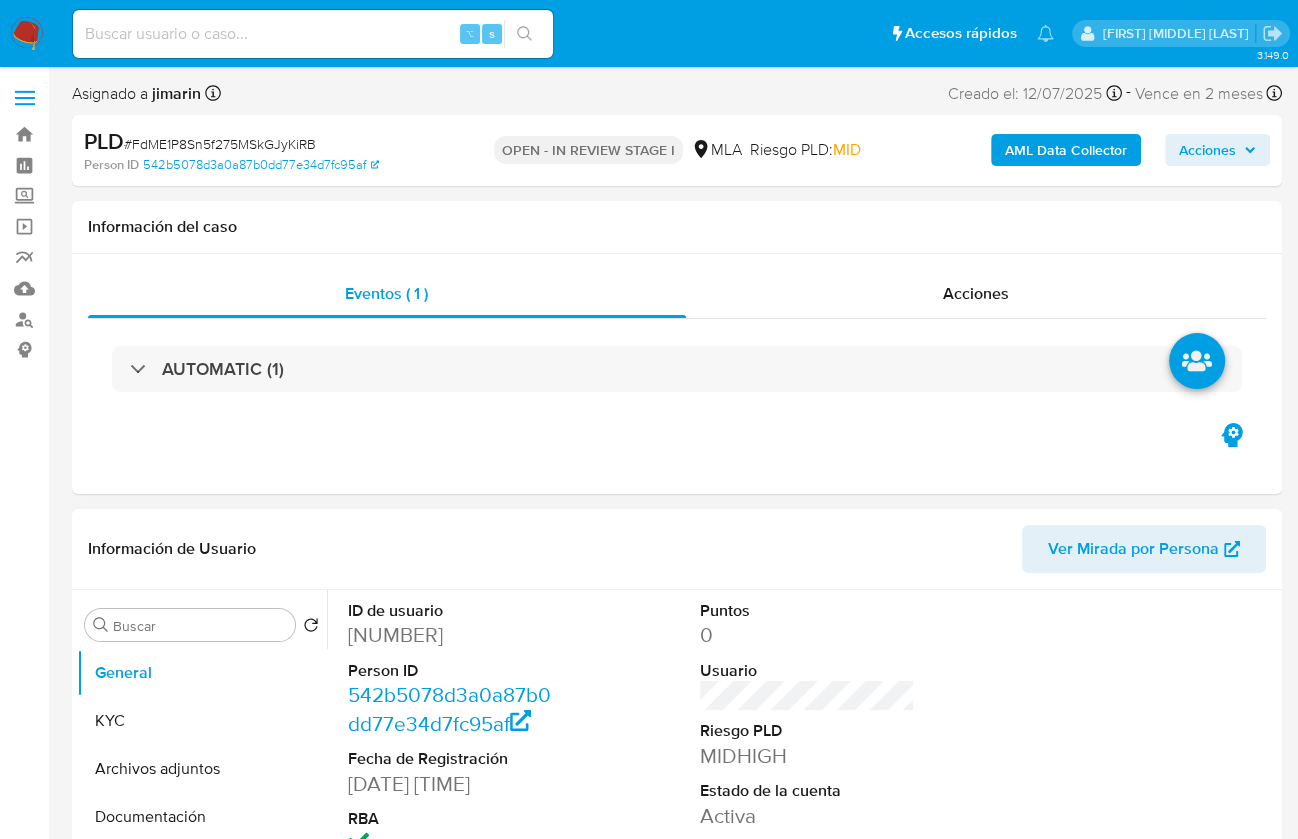 click on "[NUMBER]" at bounding box center (455, 635) 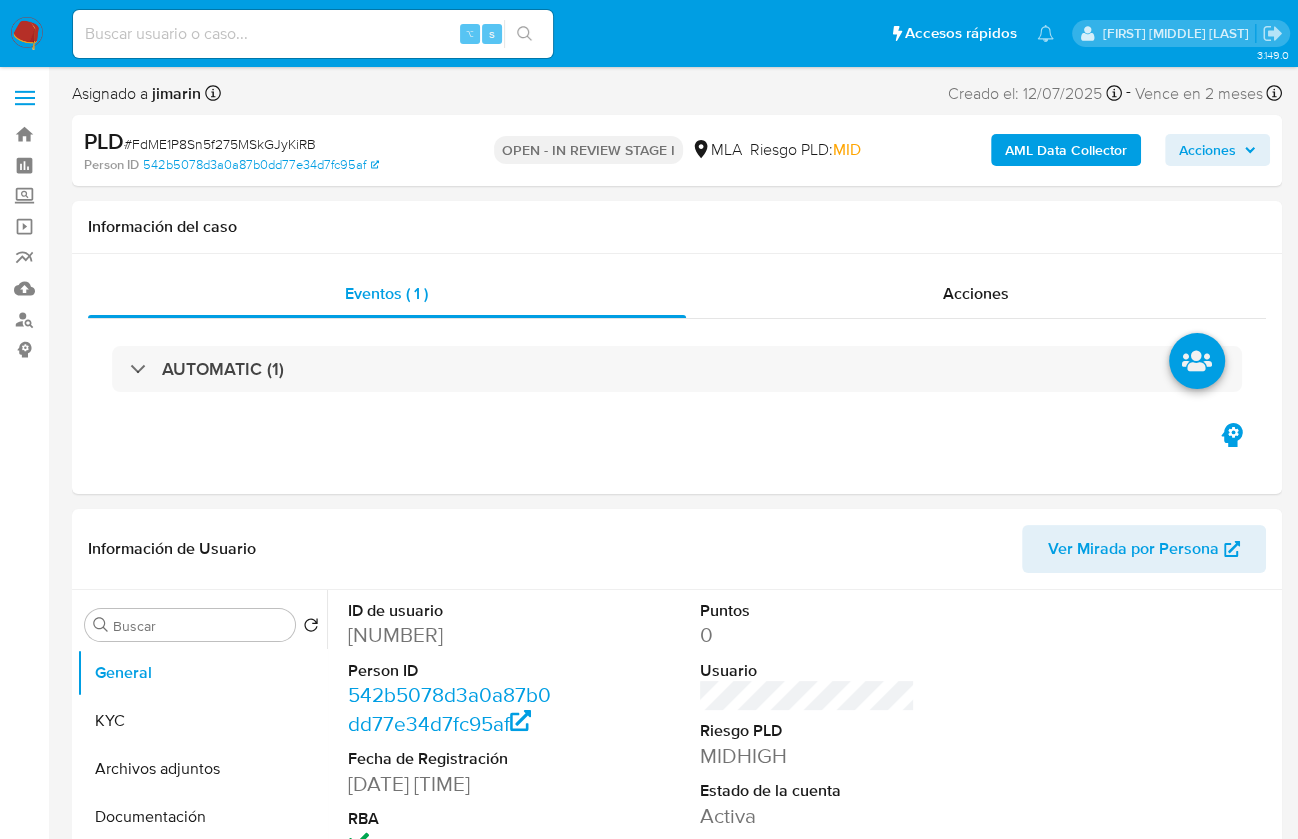 copy on "[NUMBER]" 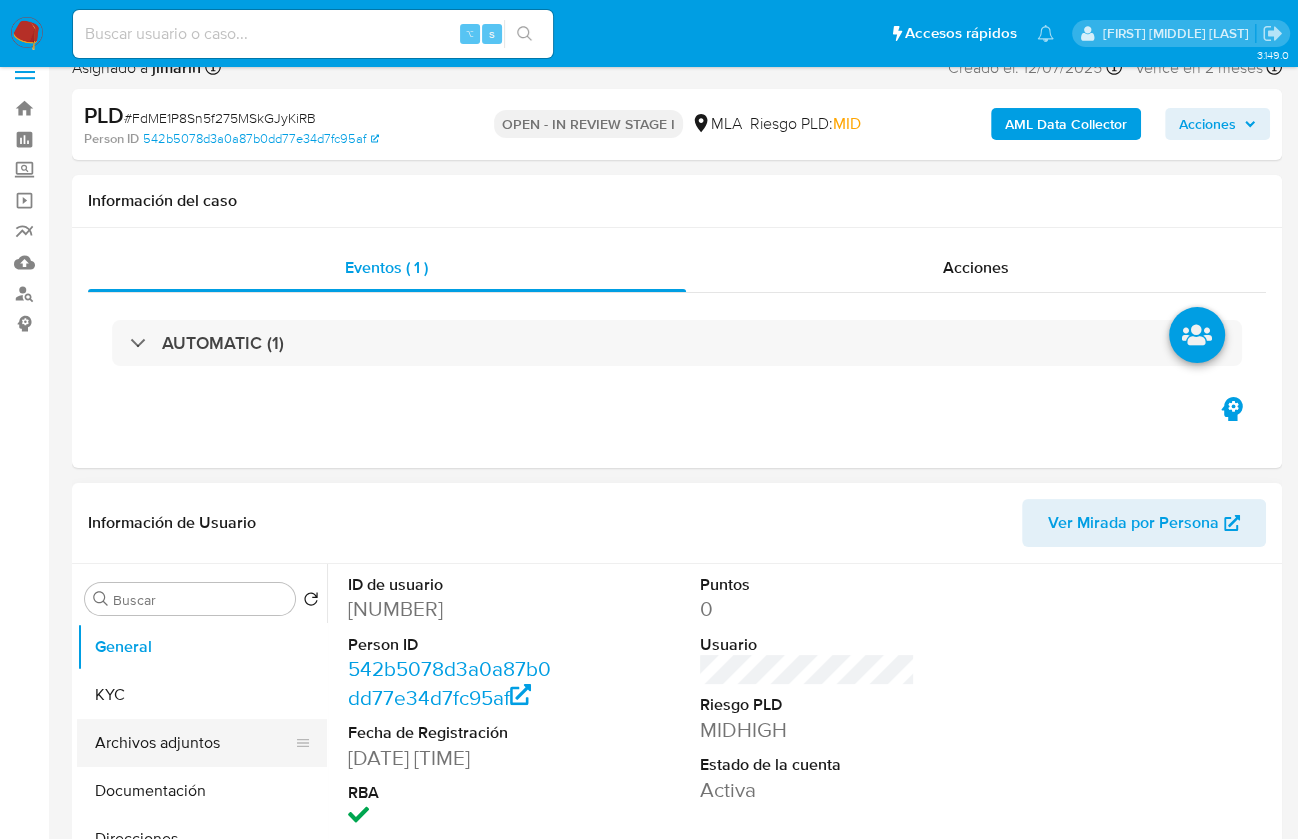 scroll, scrollTop: 147, scrollLeft: 0, axis: vertical 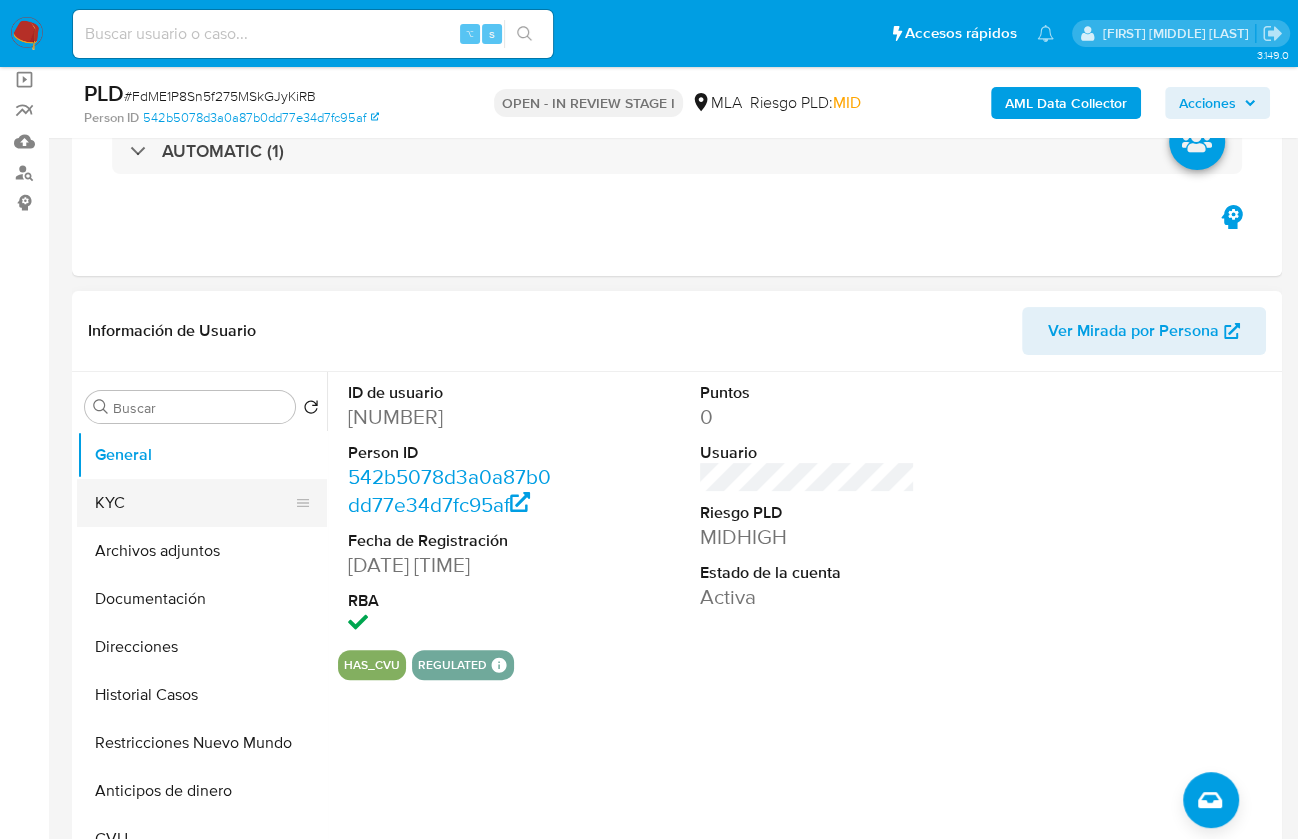 click on "KYC" at bounding box center (194, 503) 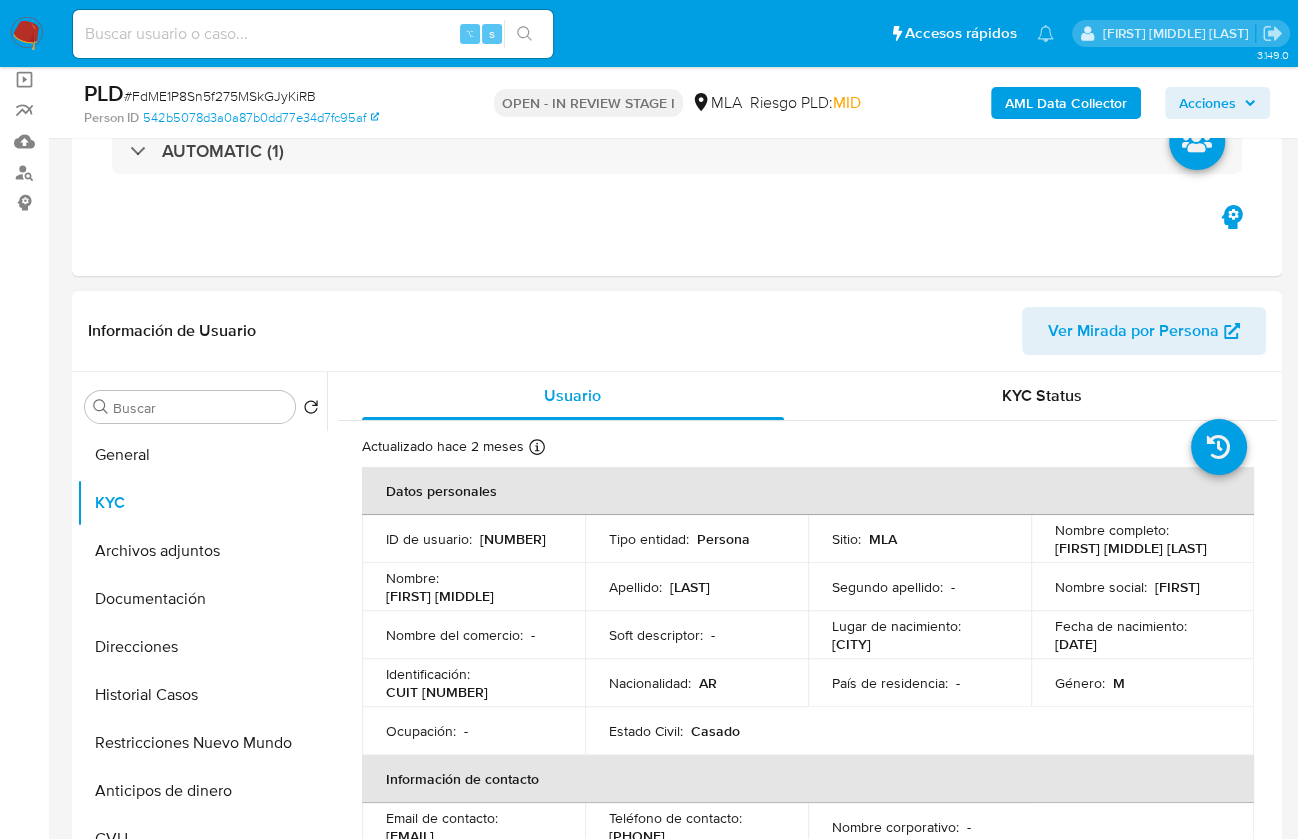 click on "Identificación :    CUIT [NUMBER]" at bounding box center (473, 683) 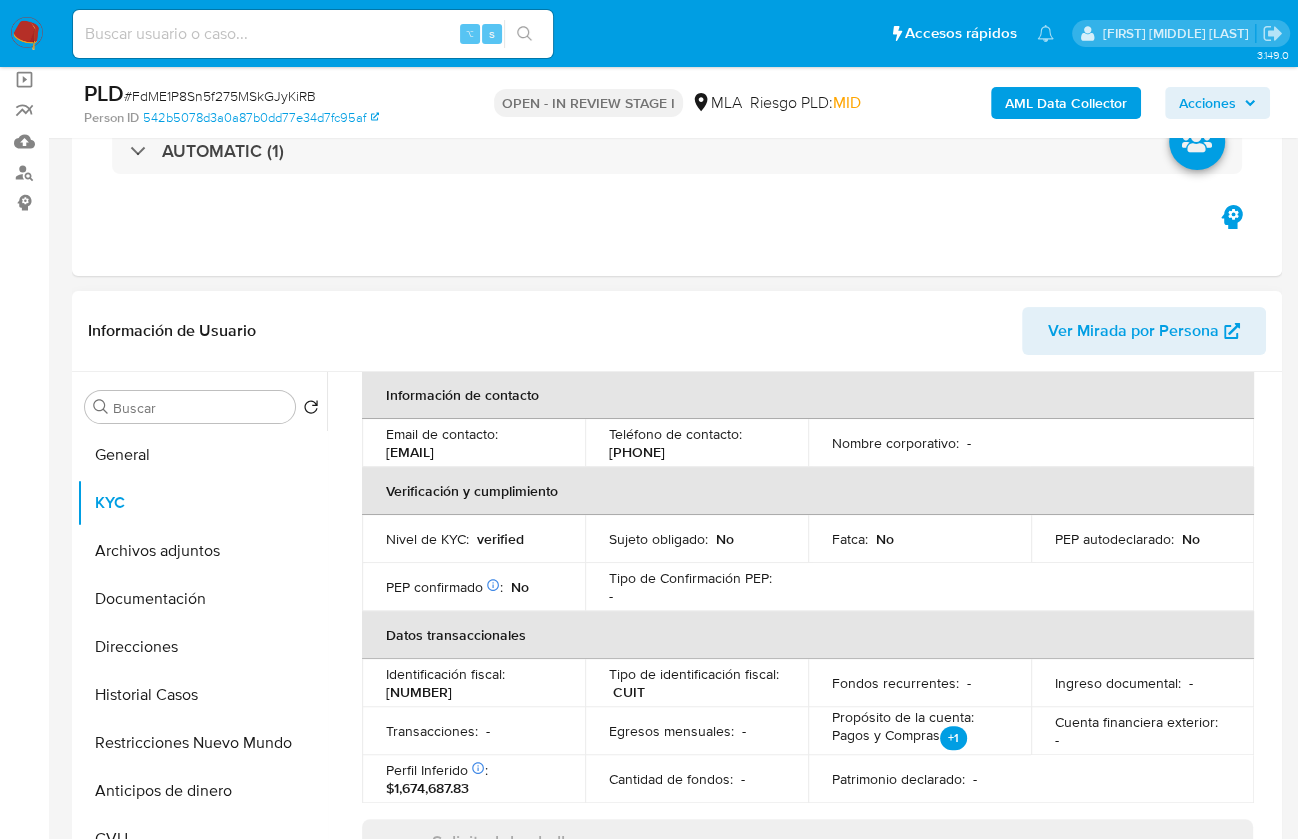 scroll, scrollTop: 0, scrollLeft: 0, axis: both 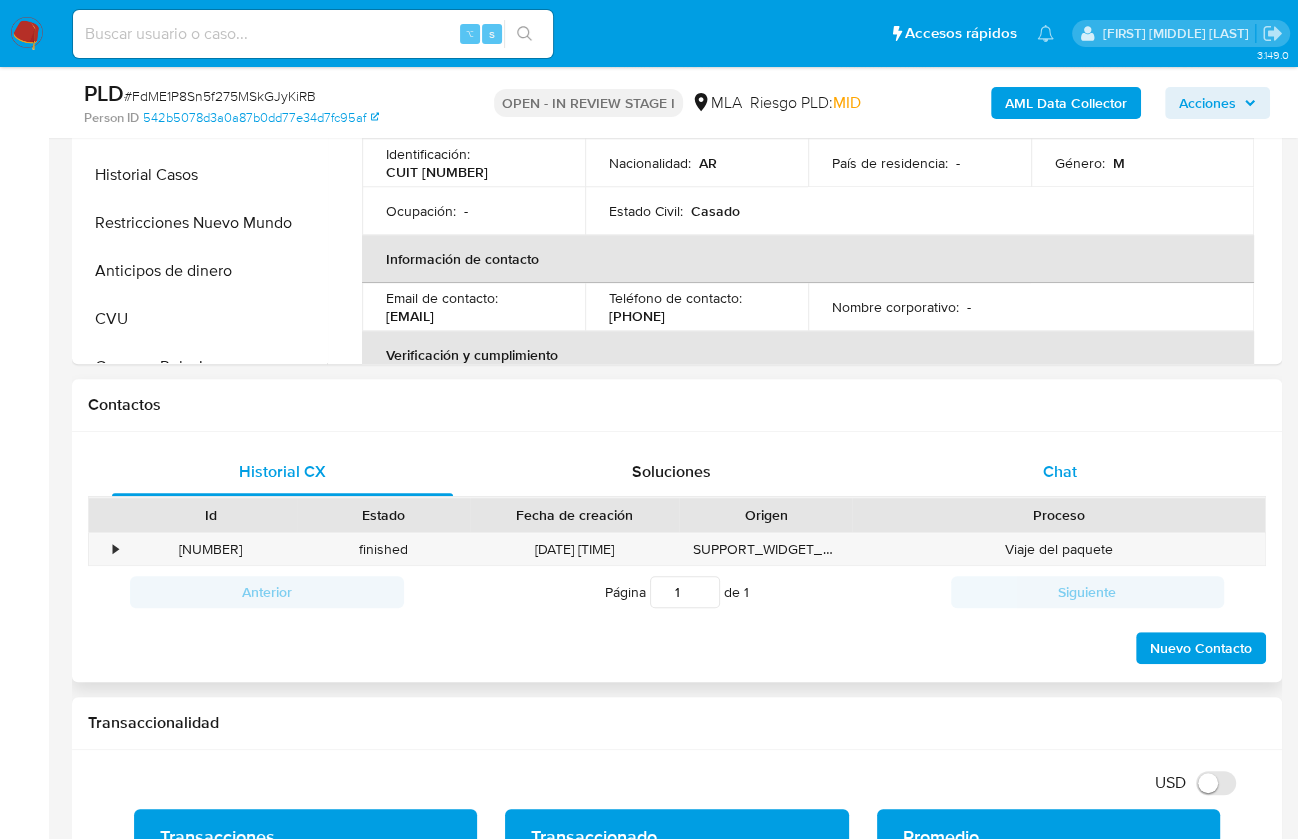 click on "Chat" at bounding box center (1060, 471) 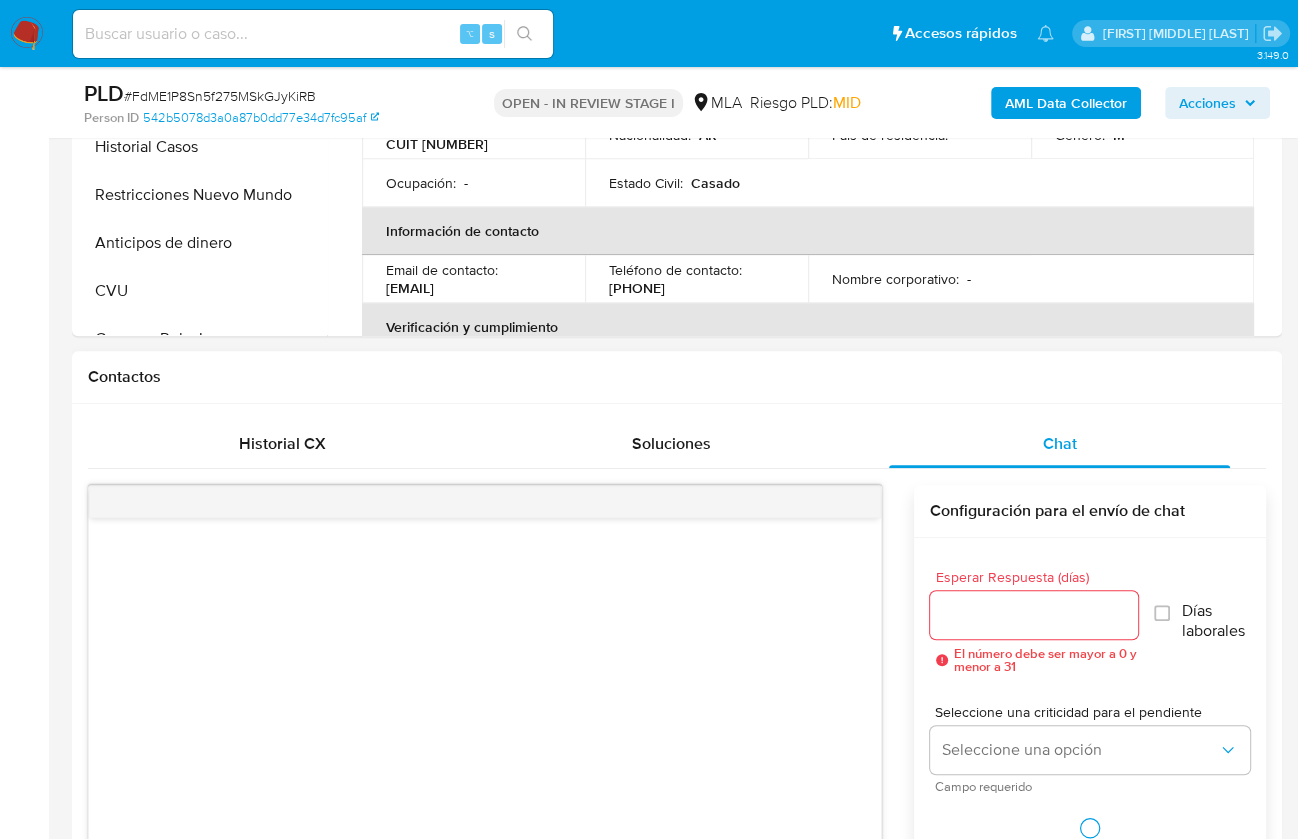 scroll, scrollTop: 823, scrollLeft: 0, axis: vertical 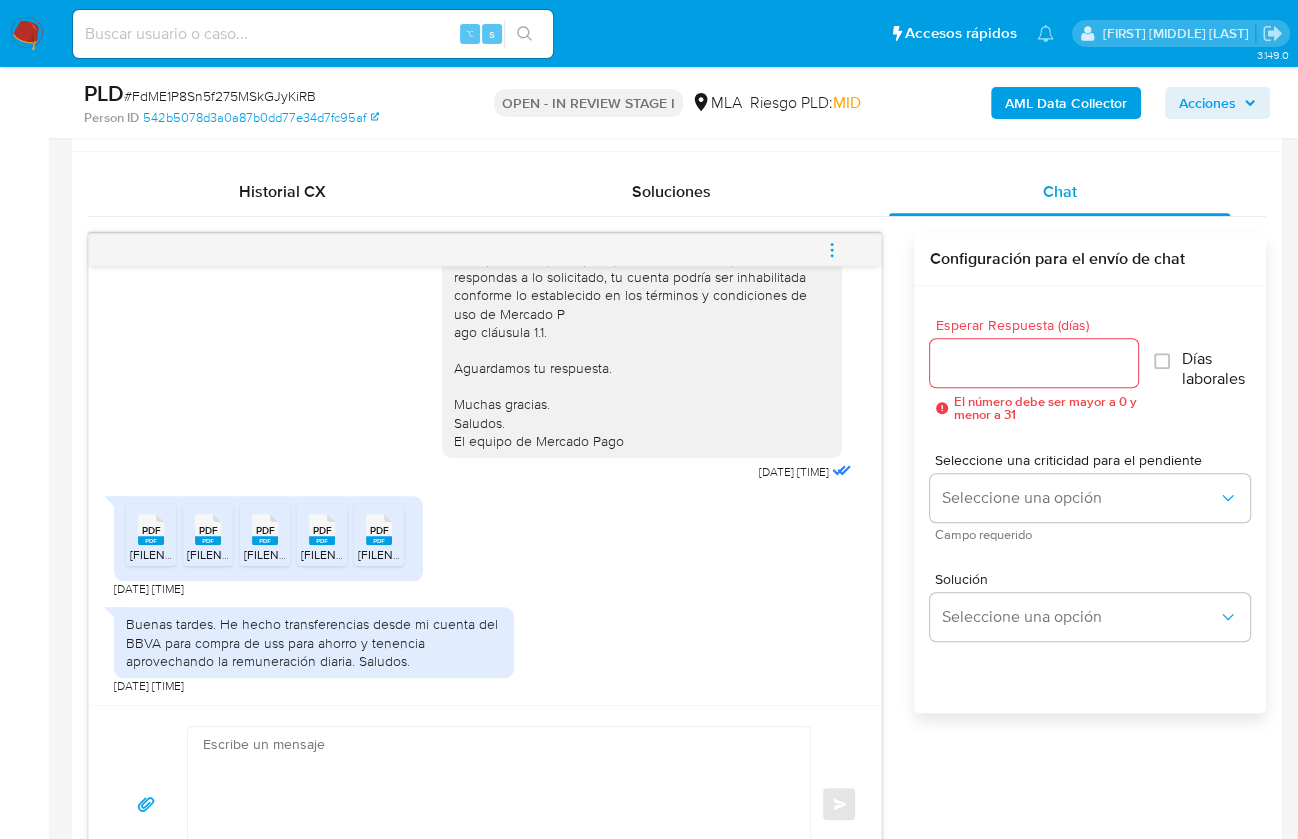 click on "PDF" 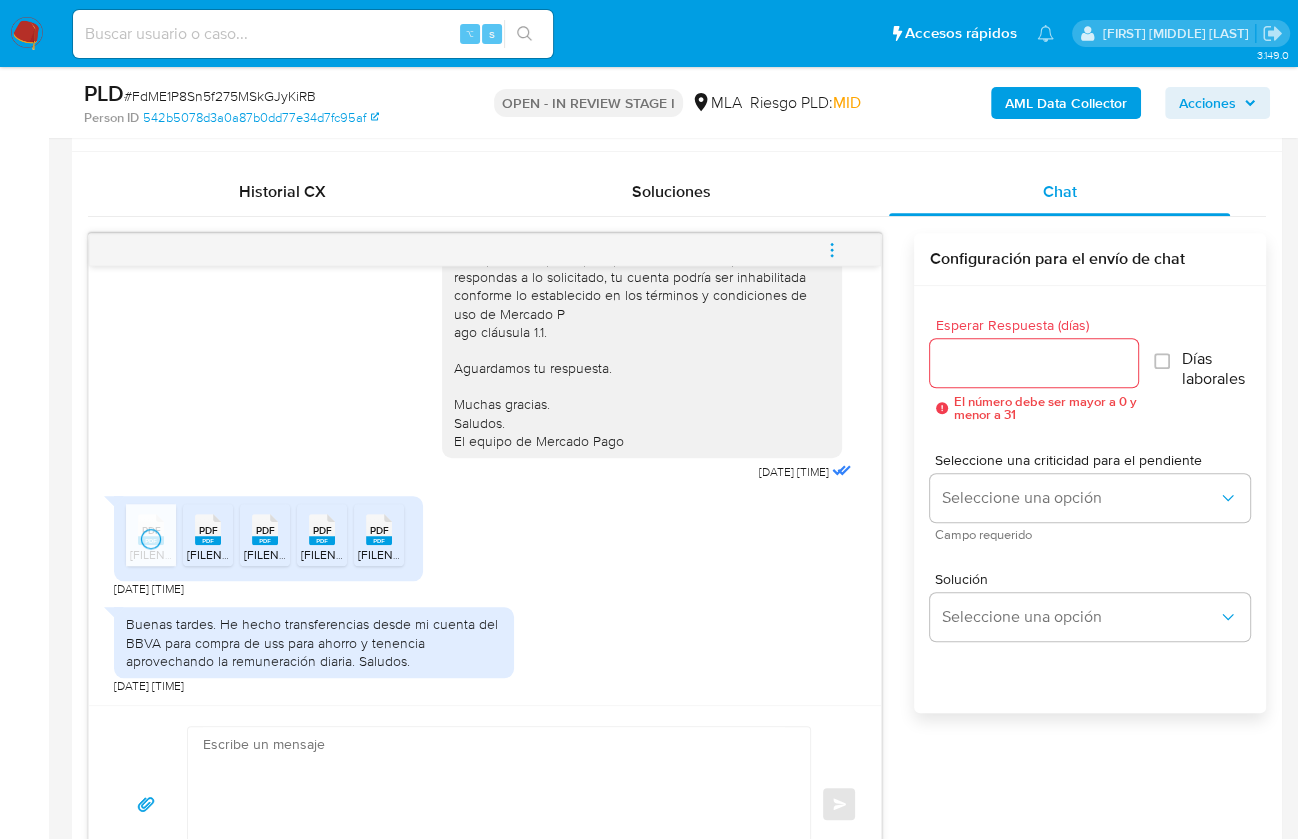 click on "PDF" at bounding box center (208, 530) 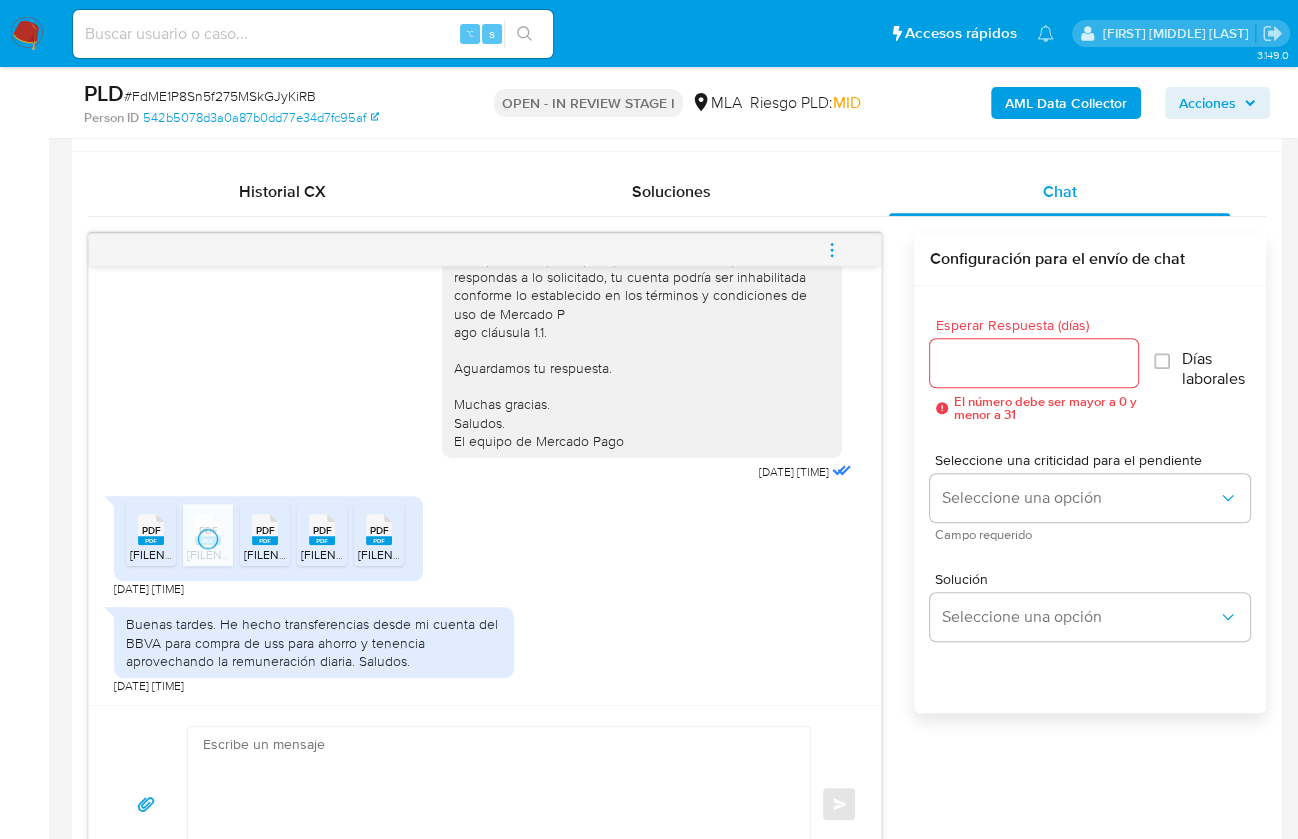 click on "PDF PDF" at bounding box center (265, 527) 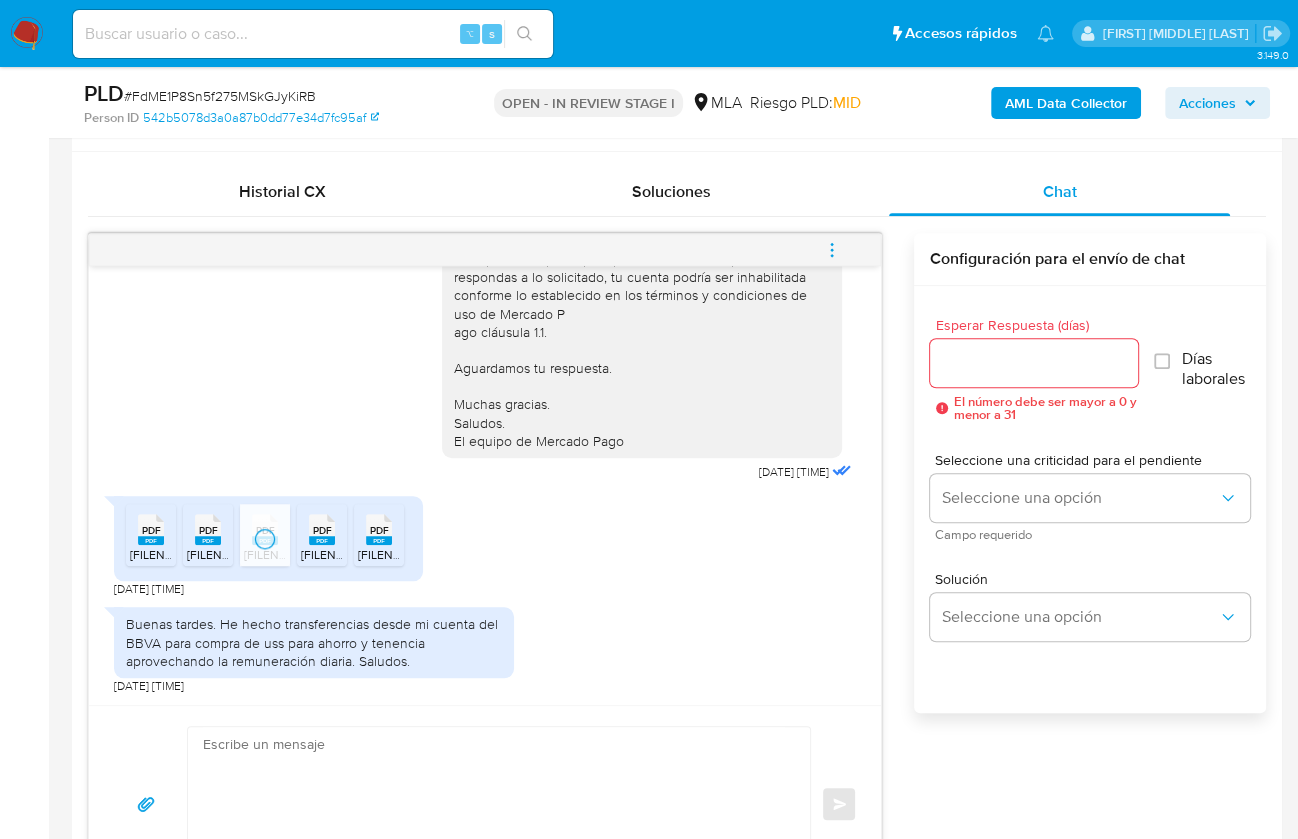 click on "PDF" at bounding box center [322, 530] 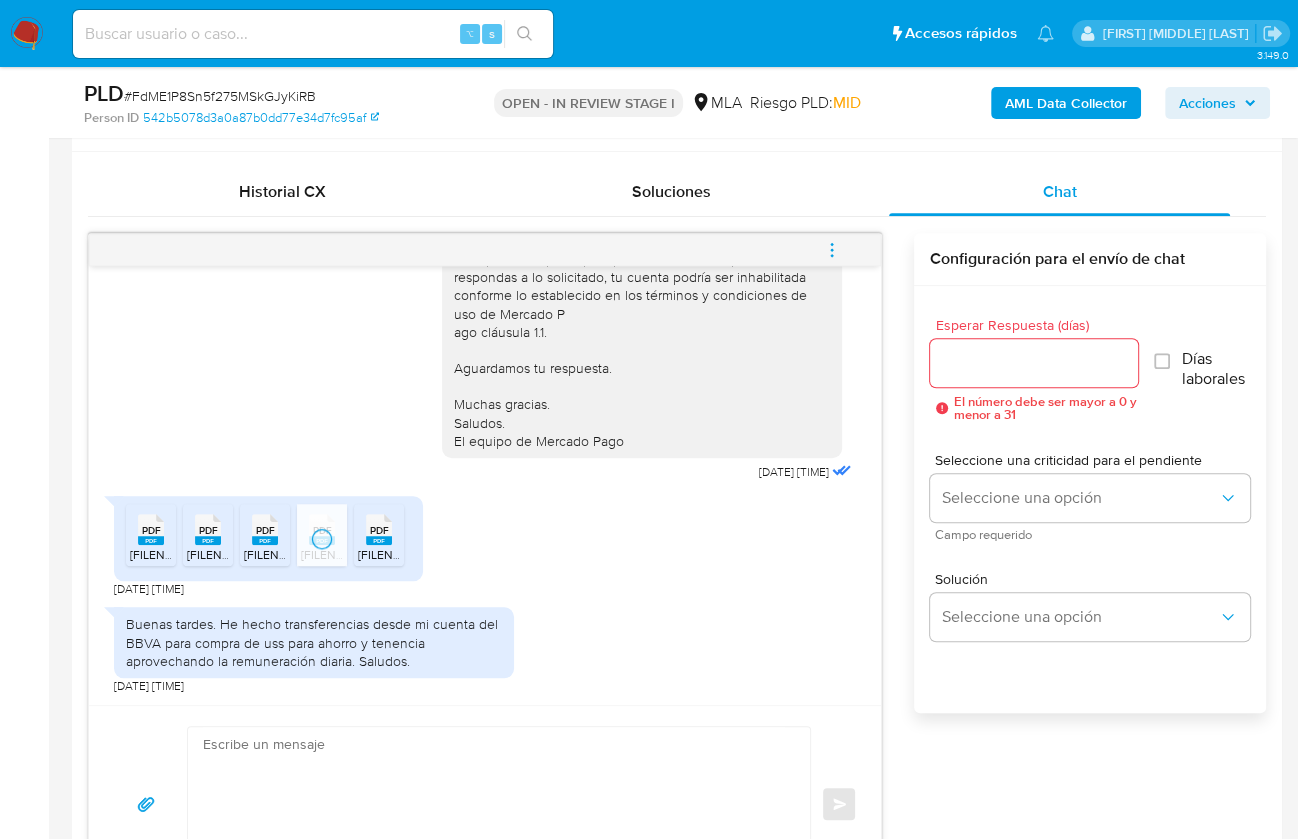 click on "PDF" at bounding box center (379, 530) 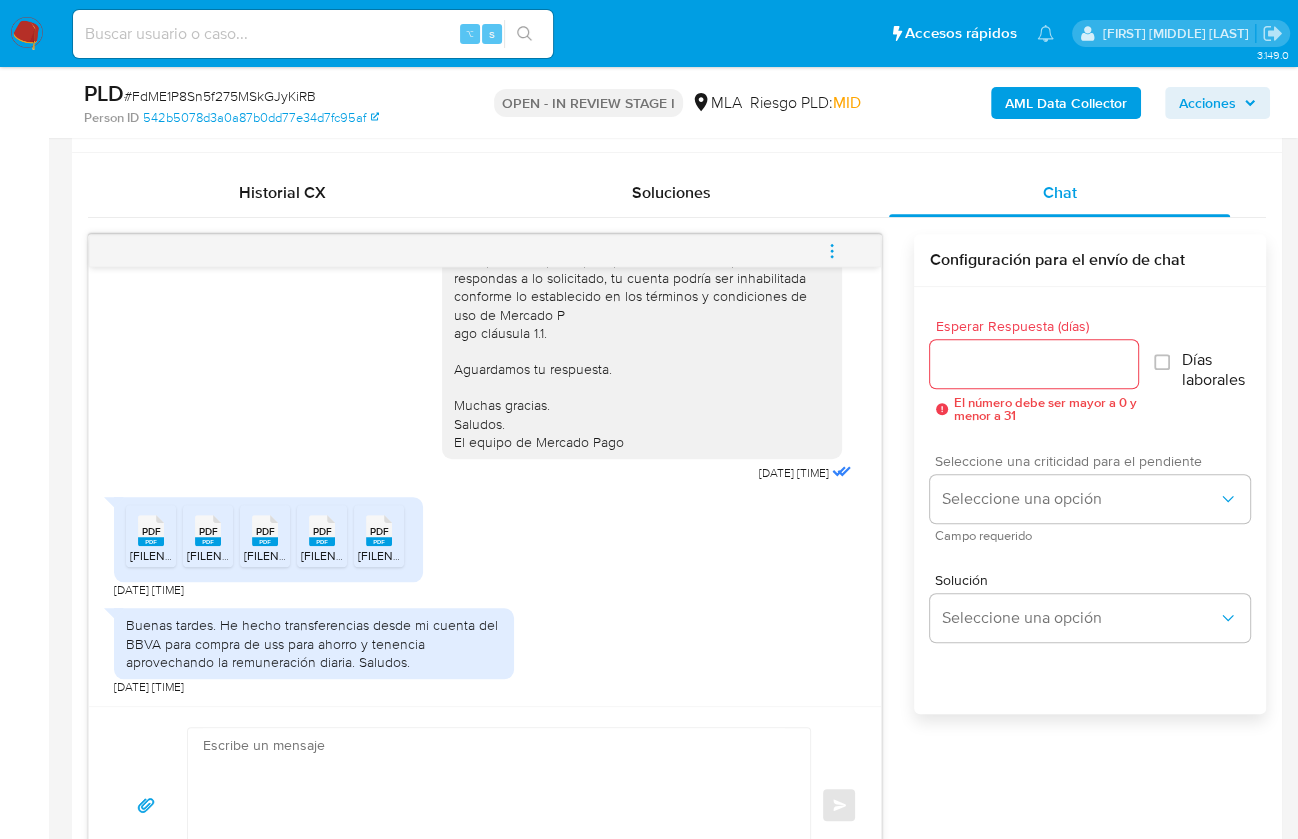 scroll, scrollTop: 597, scrollLeft: 0, axis: vertical 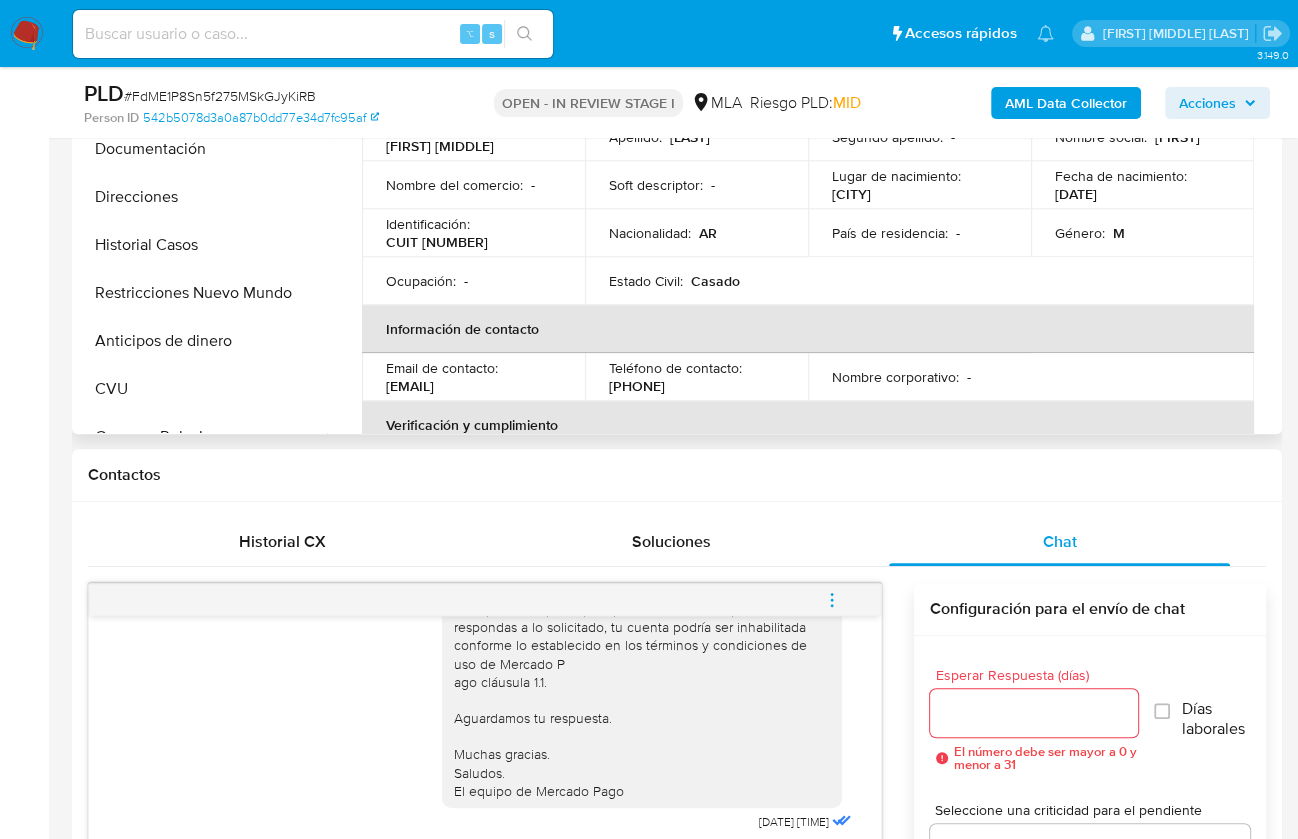 click on "CUIT 20233872025" at bounding box center [437, 242] 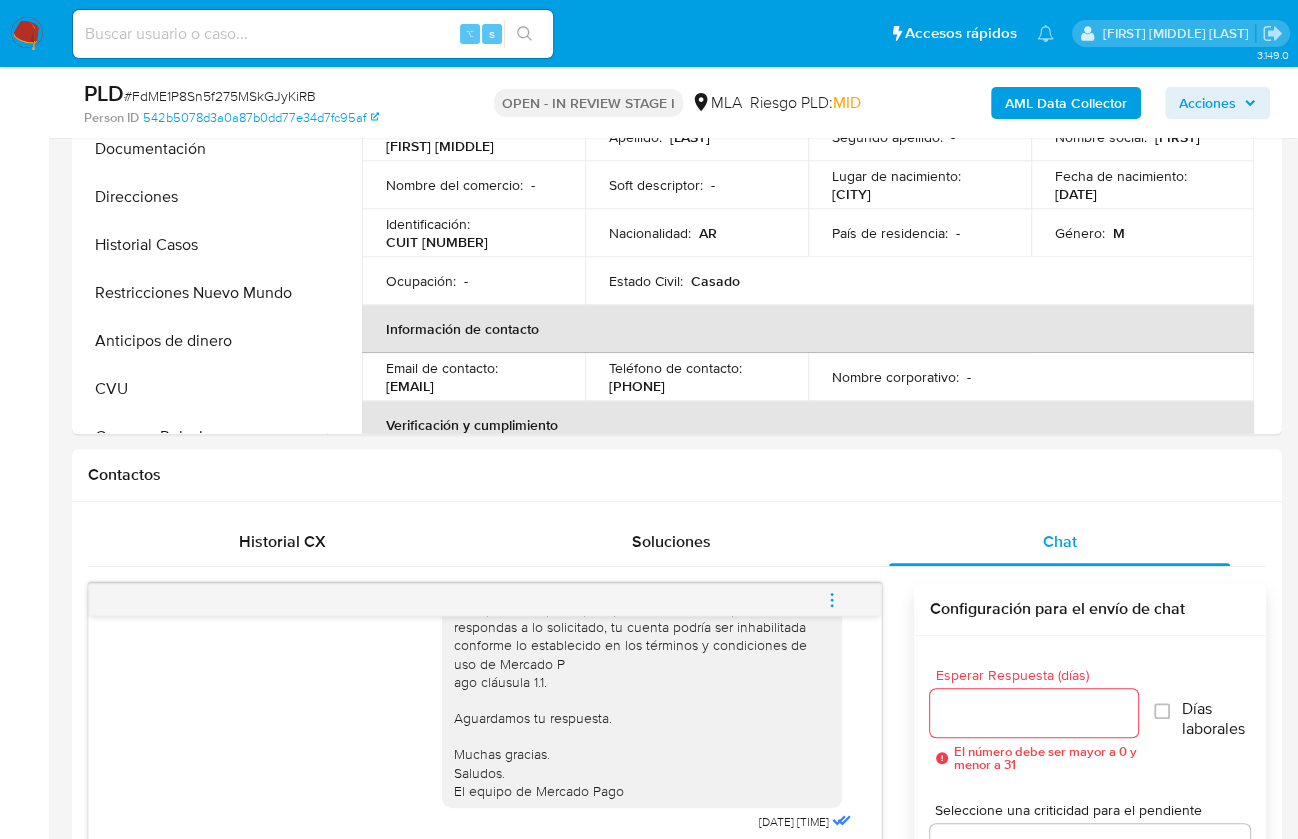click on "Bandeja Tablero Screening Búsqueda en Listas Watchlist Herramientas Operaciones masivas Reportes Mulan Buscador de personas Consolidado" at bounding box center [24, 1585] 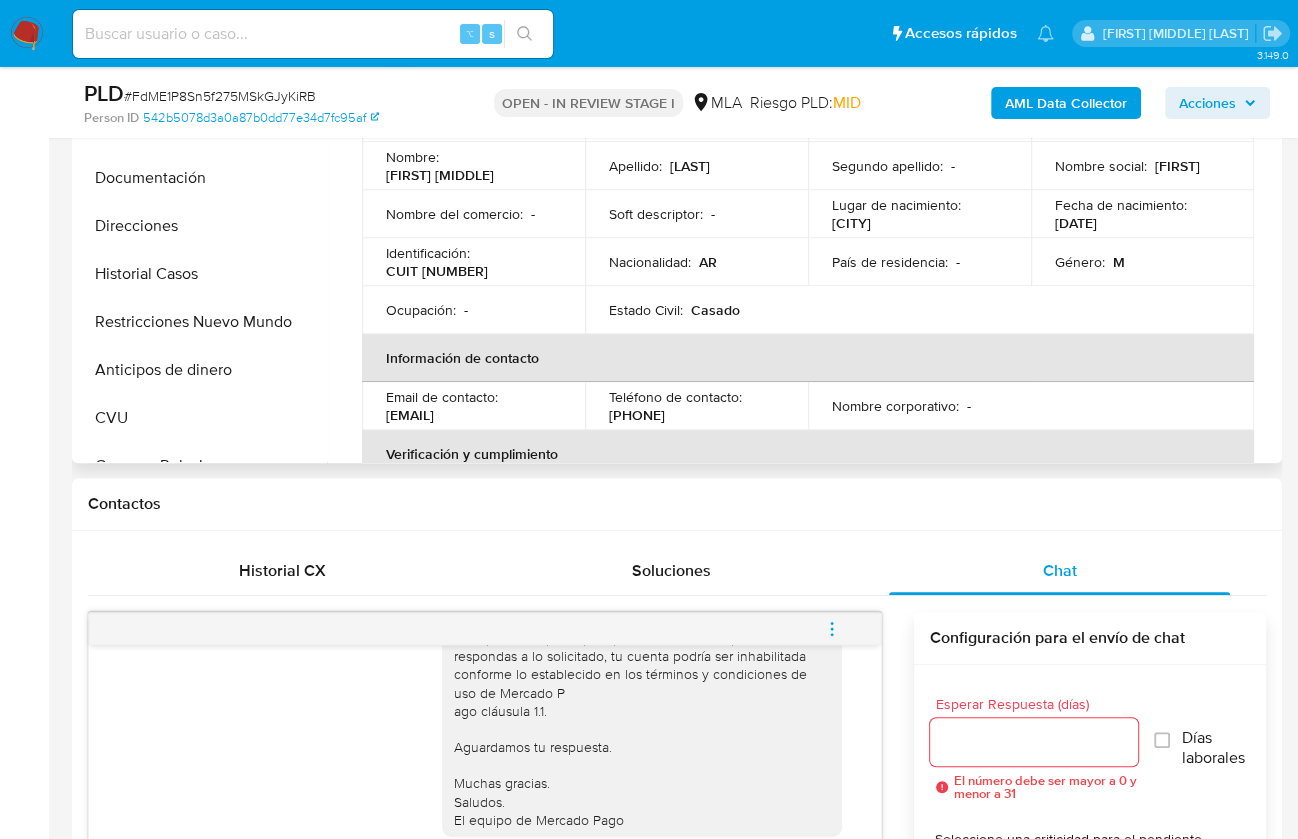 scroll, scrollTop: 566, scrollLeft: 0, axis: vertical 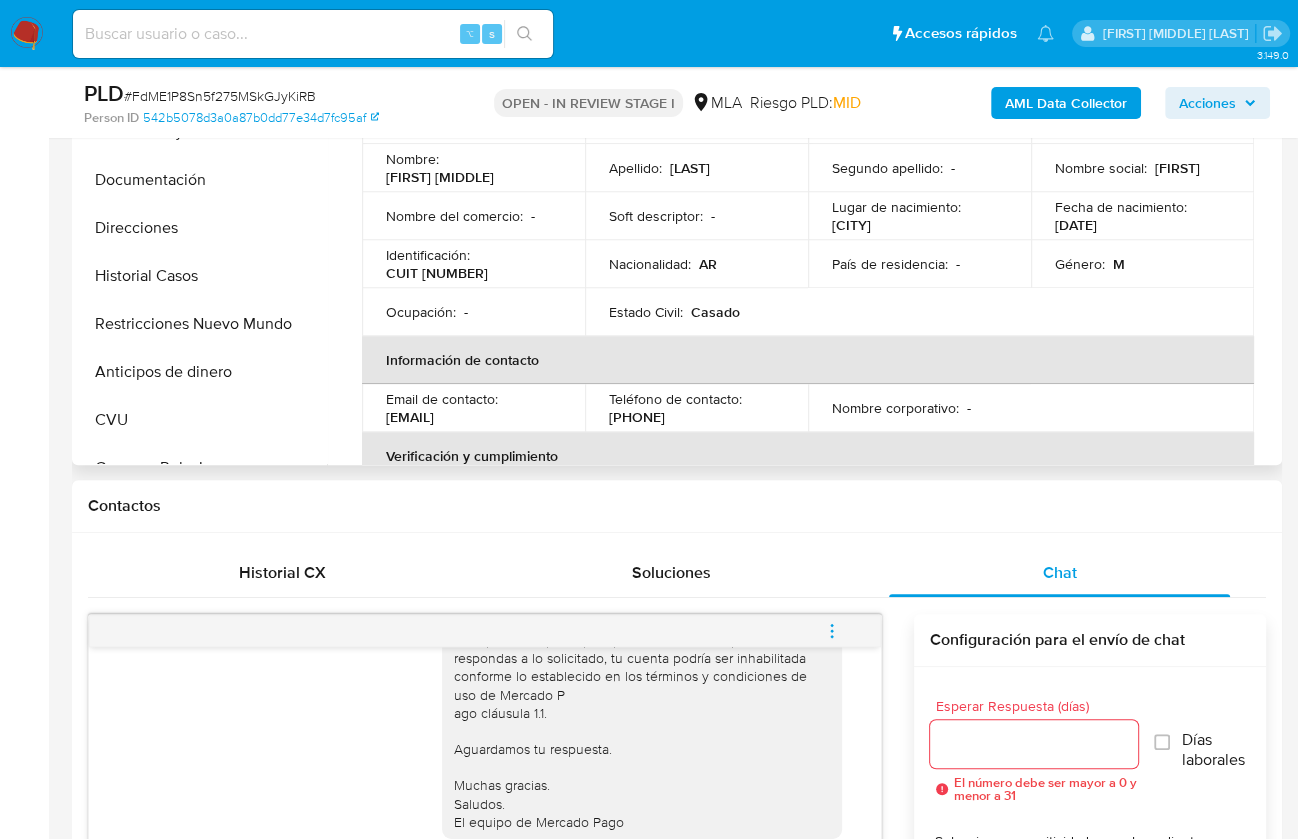 drag, startPoint x: 543, startPoint y: 420, endPoint x: 383, endPoint y: 419, distance: 160.00313 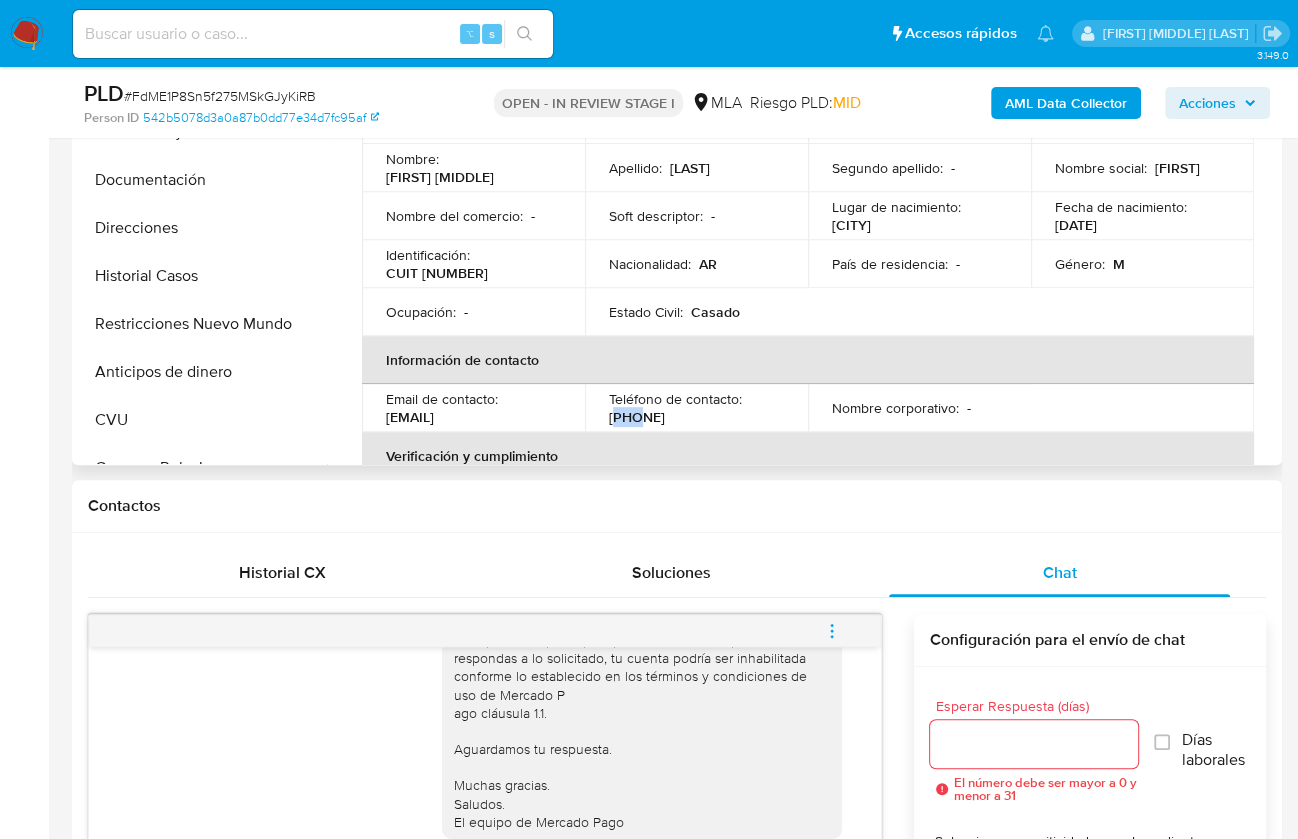 click on "(261) 5933554" at bounding box center [684, 417] 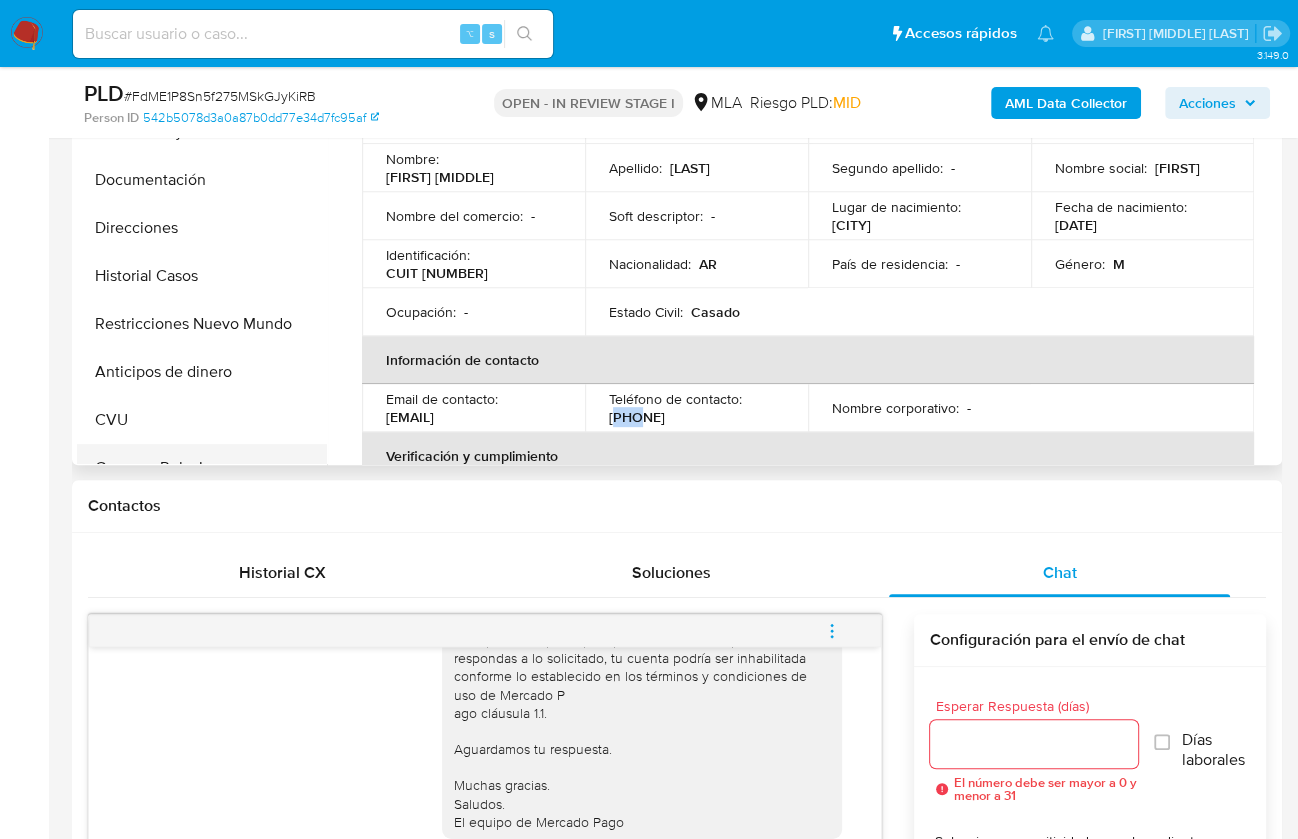 copy on "261" 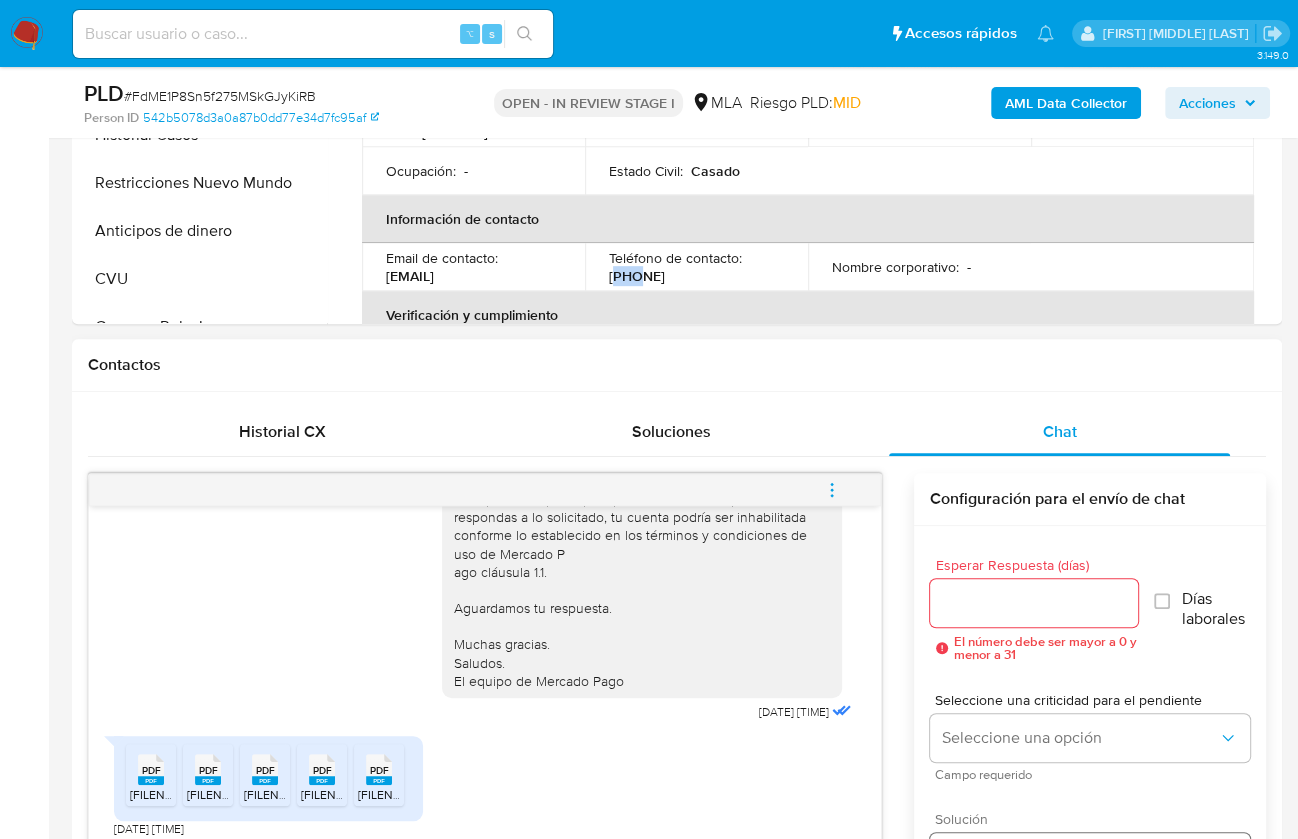 scroll, scrollTop: 1103, scrollLeft: 0, axis: vertical 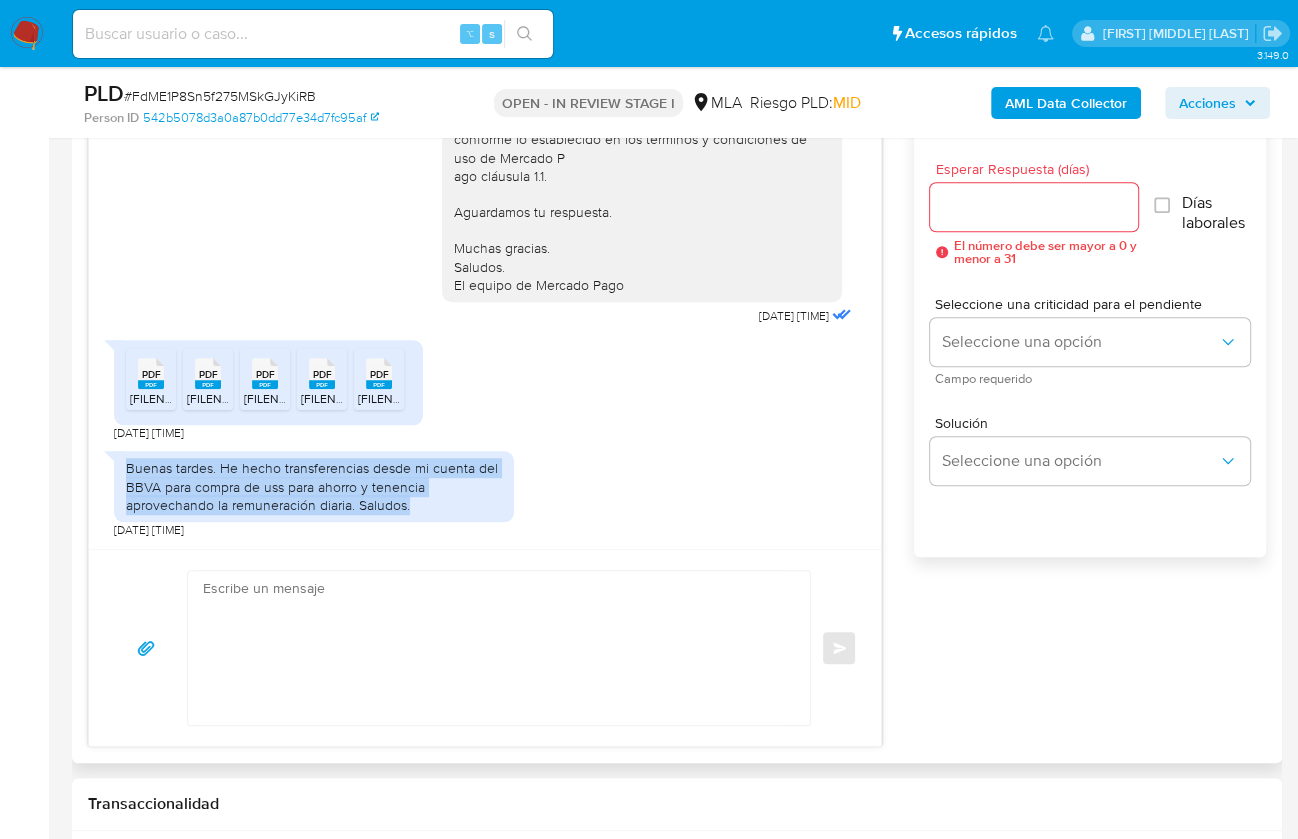 drag, startPoint x: 424, startPoint y: 504, endPoint x: 129, endPoint y: 467, distance: 297.31128 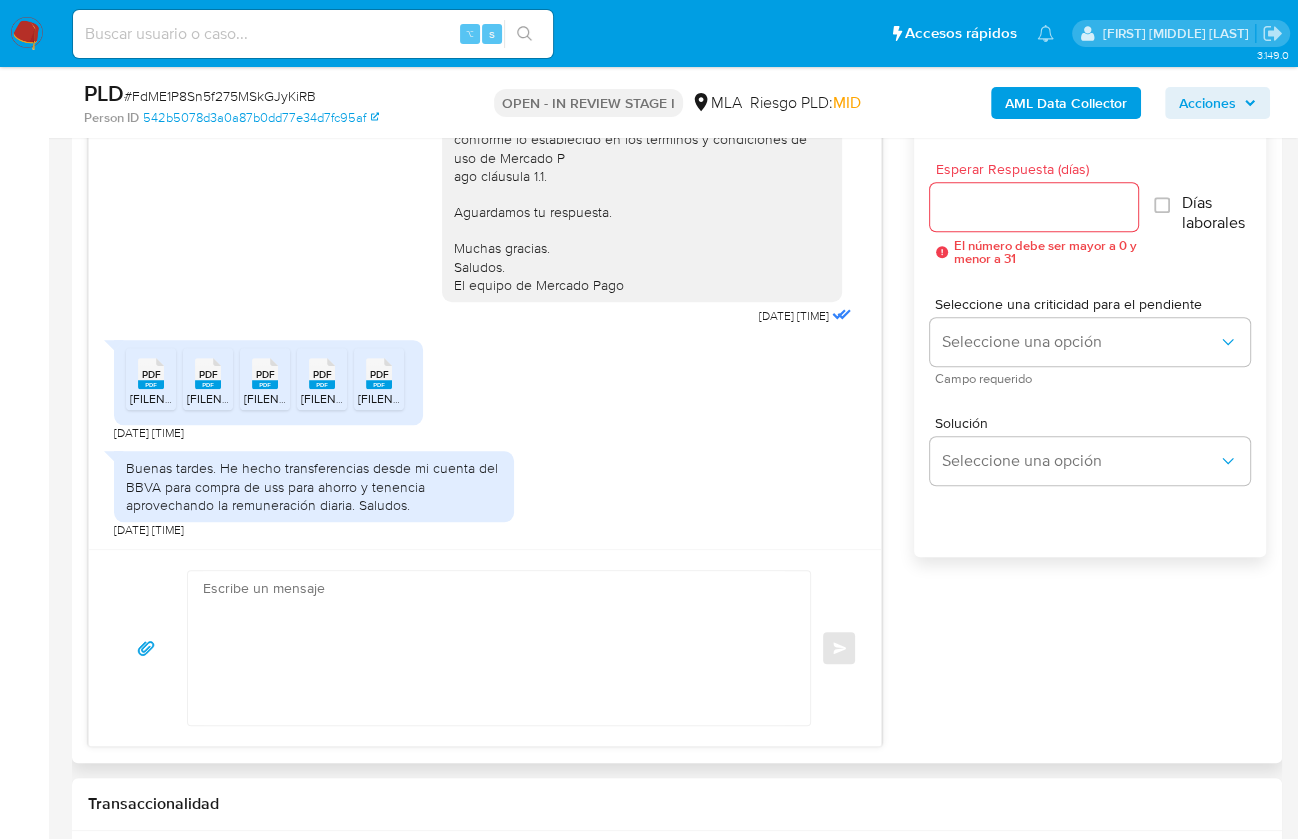 click at bounding box center (494, 648) 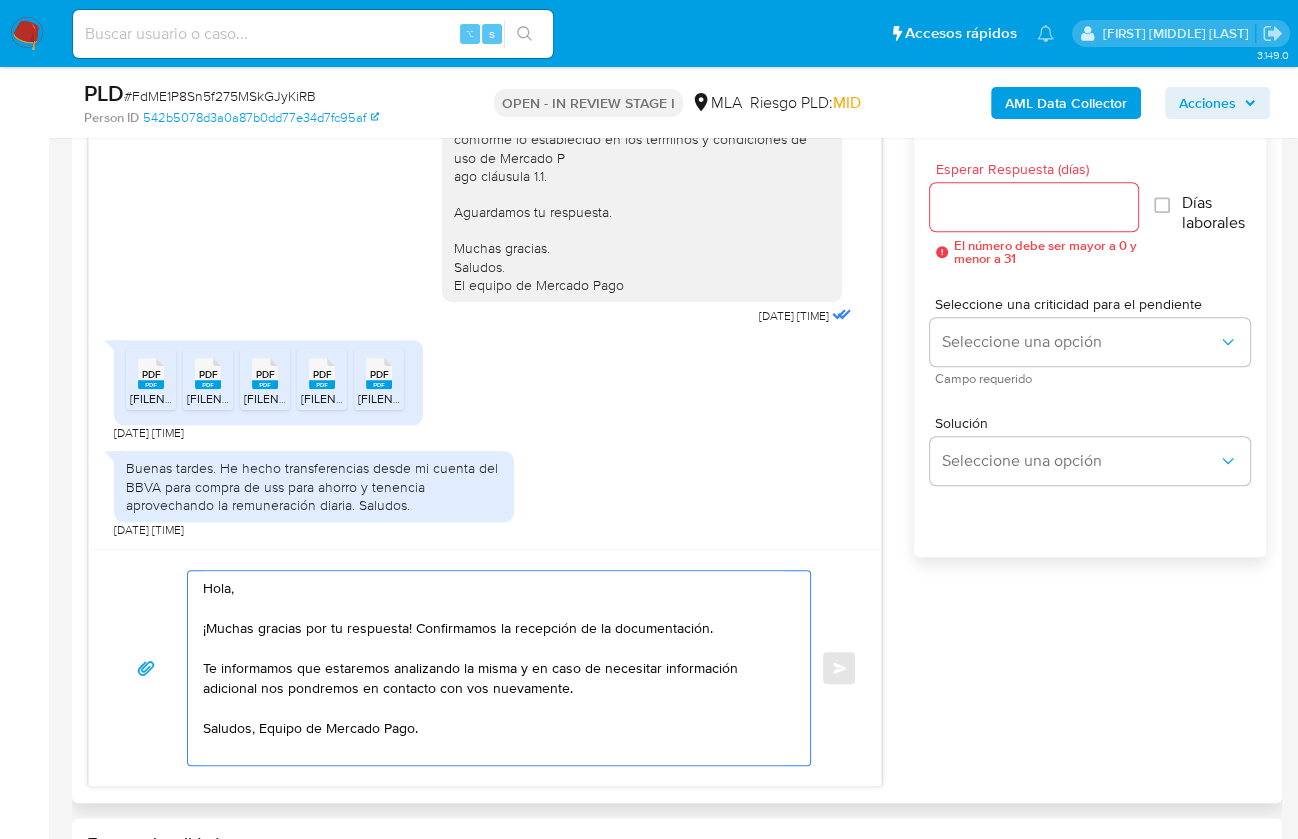 type on "Hola,
¡Muchas gracias por tu respuesta! Confirmamos la recepción de la documentación.
Te informamos que estaremos analizando la misma y en caso de necesitar información adicional nos pondremos en contacto con vos nuevamente.
Saludos, Equipo de Mercado Pago." 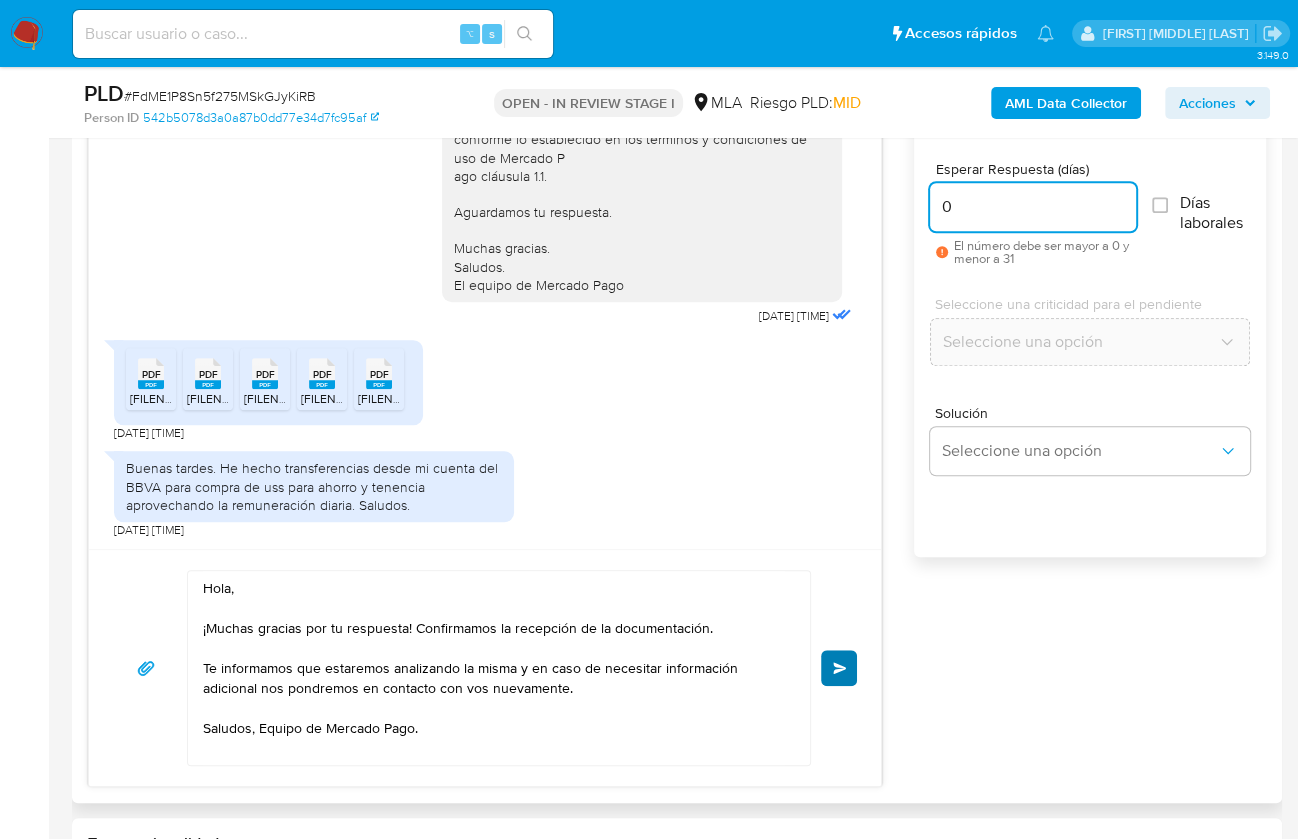 type on "0" 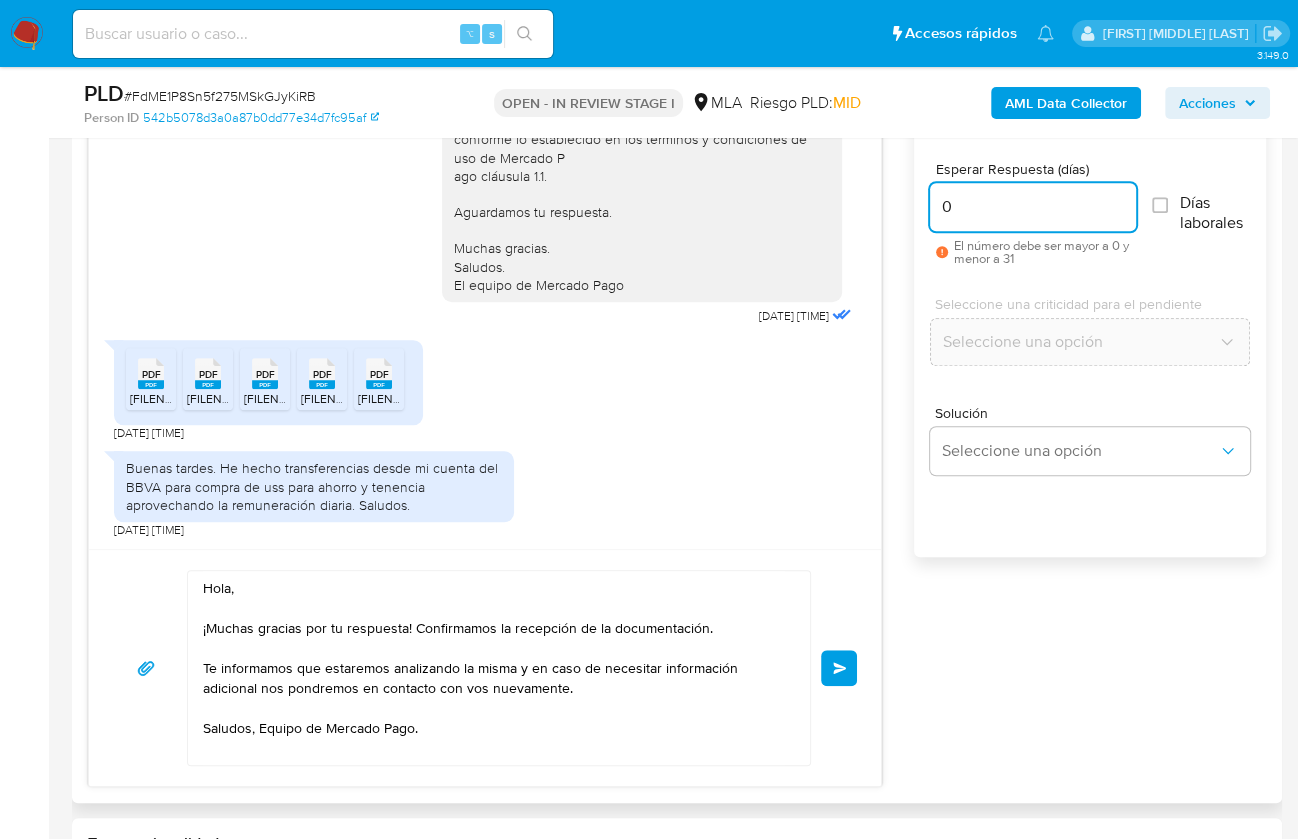 click on "Enviar" at bounding box center (839, 668) 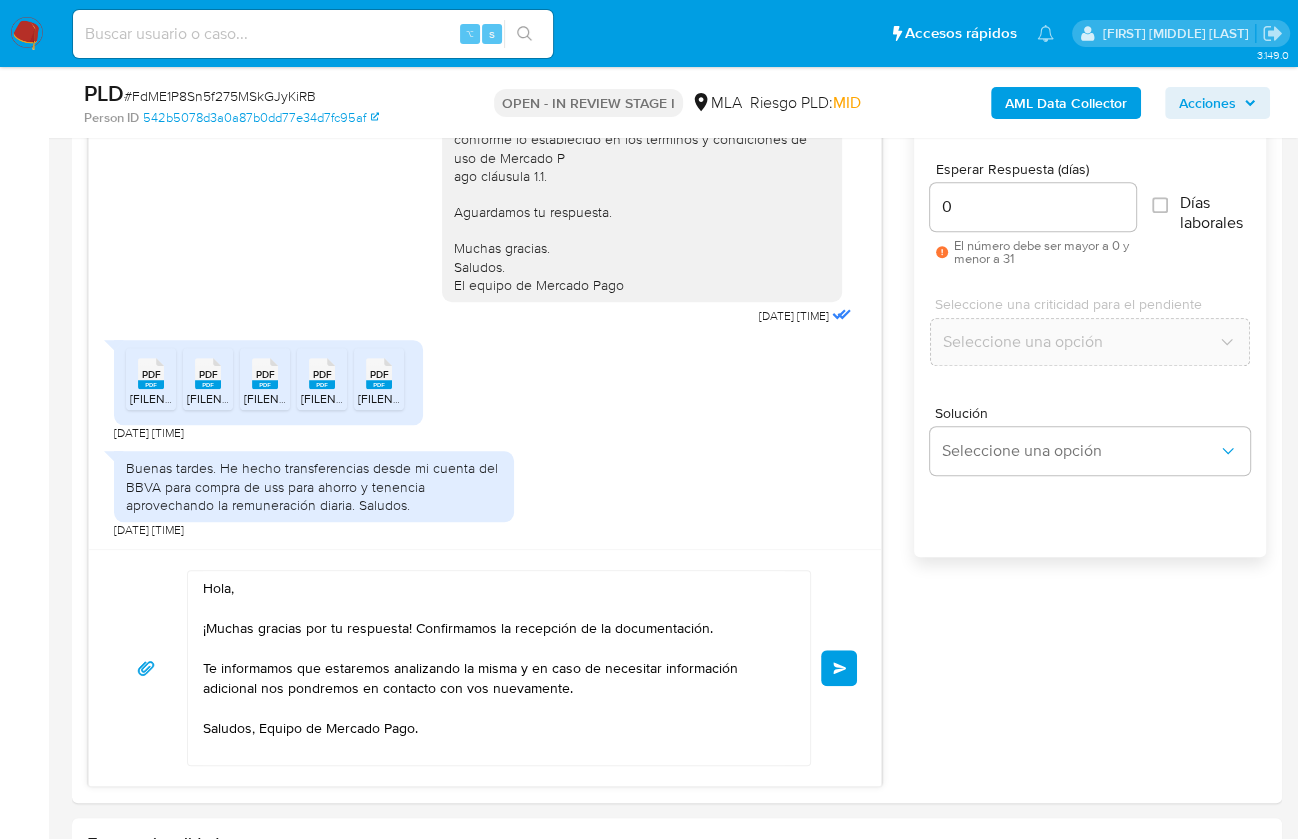 type 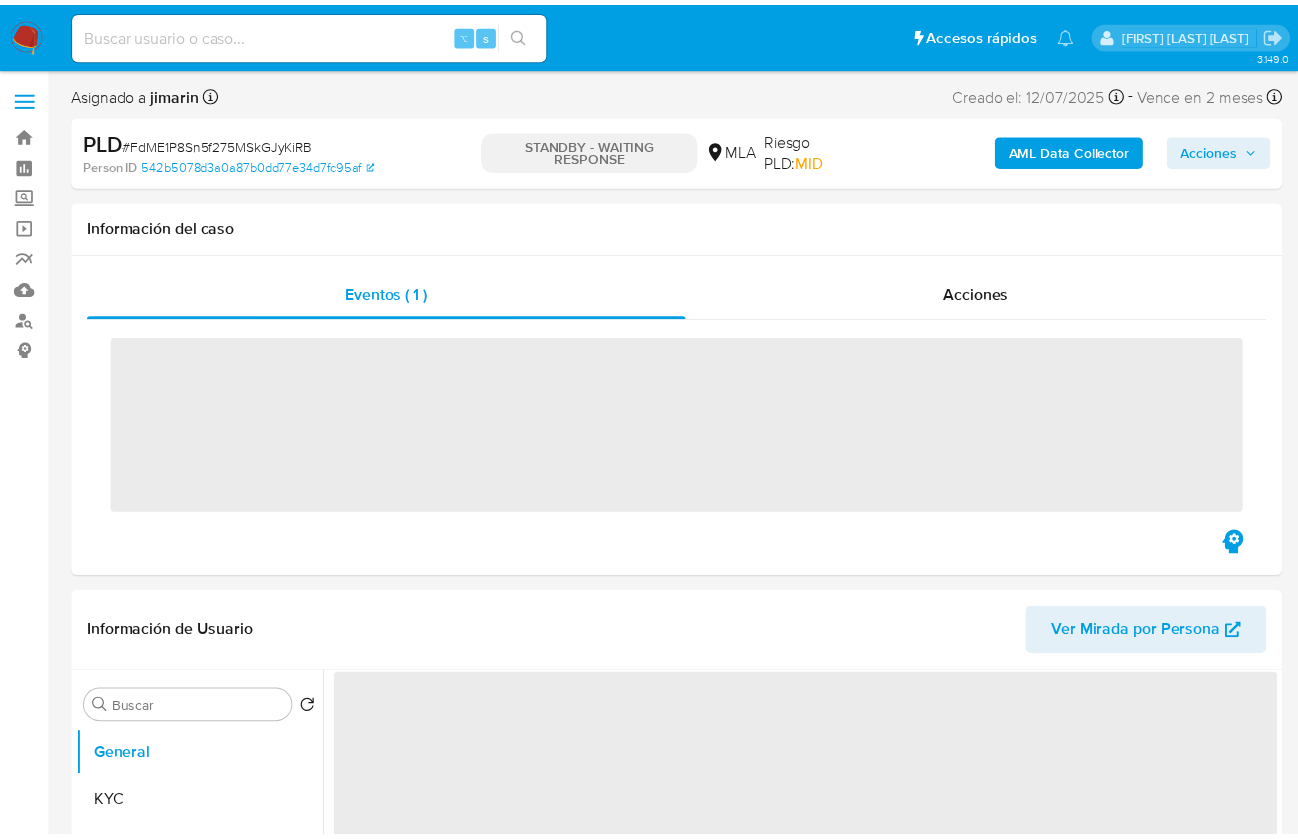 scroll, scrollTop: 0, scrollLeft: 0, axis: both 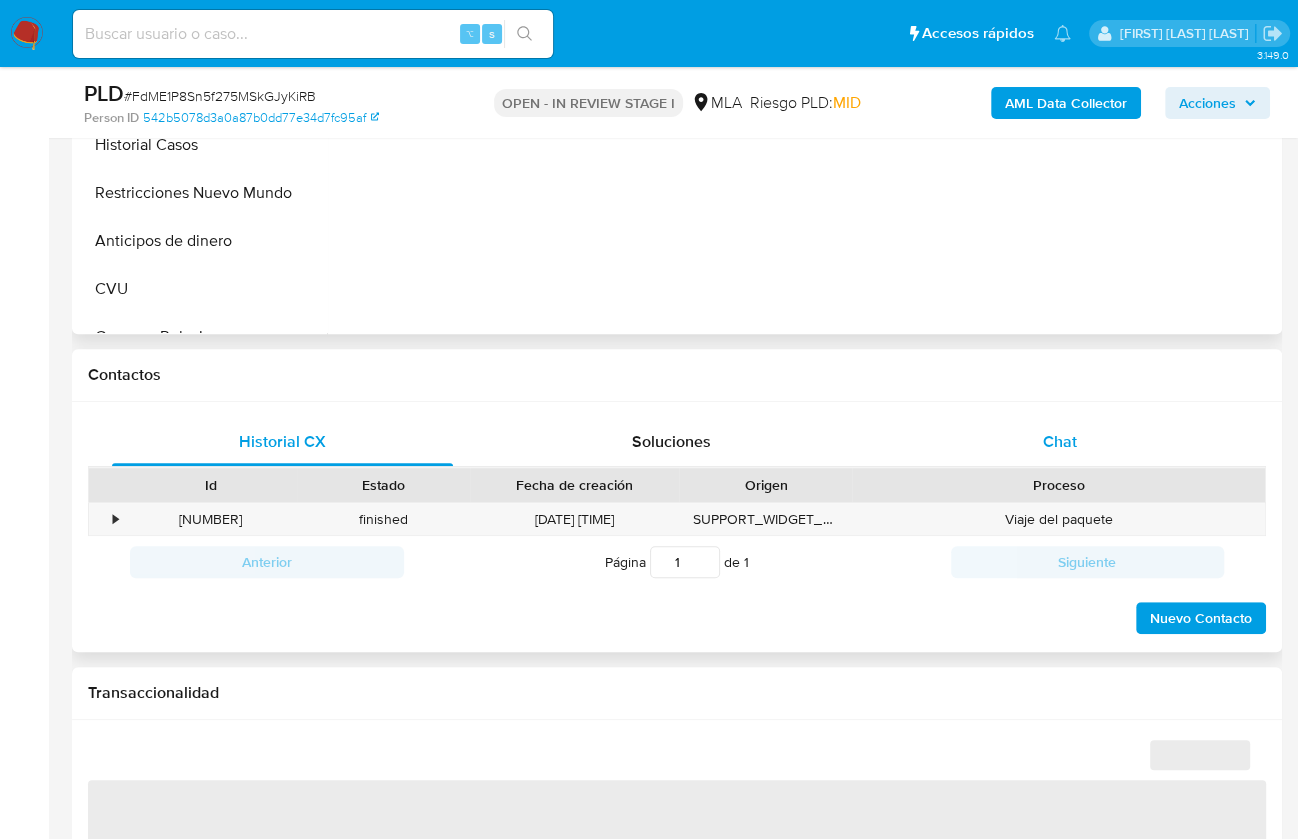 click on "Chat" at bounding box center [1059, 442] 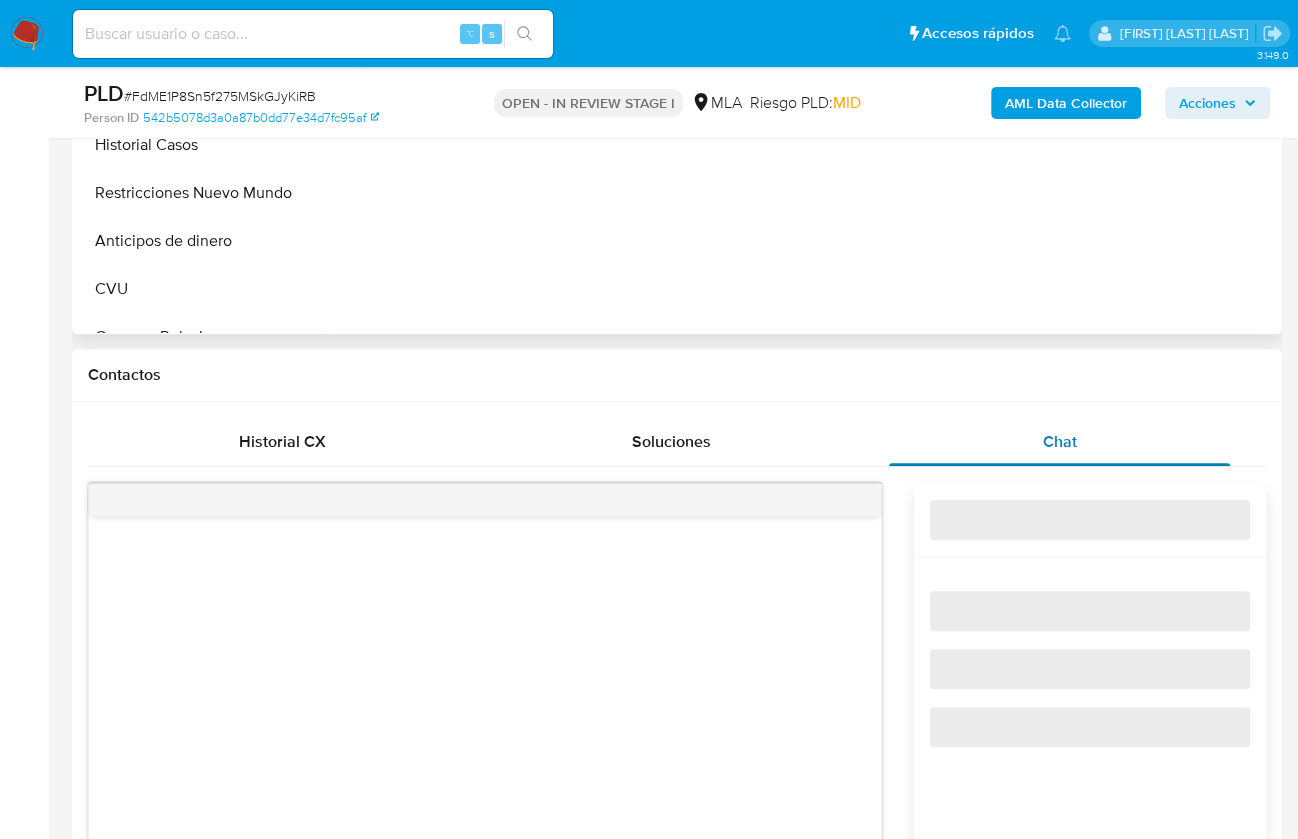 select on "10" 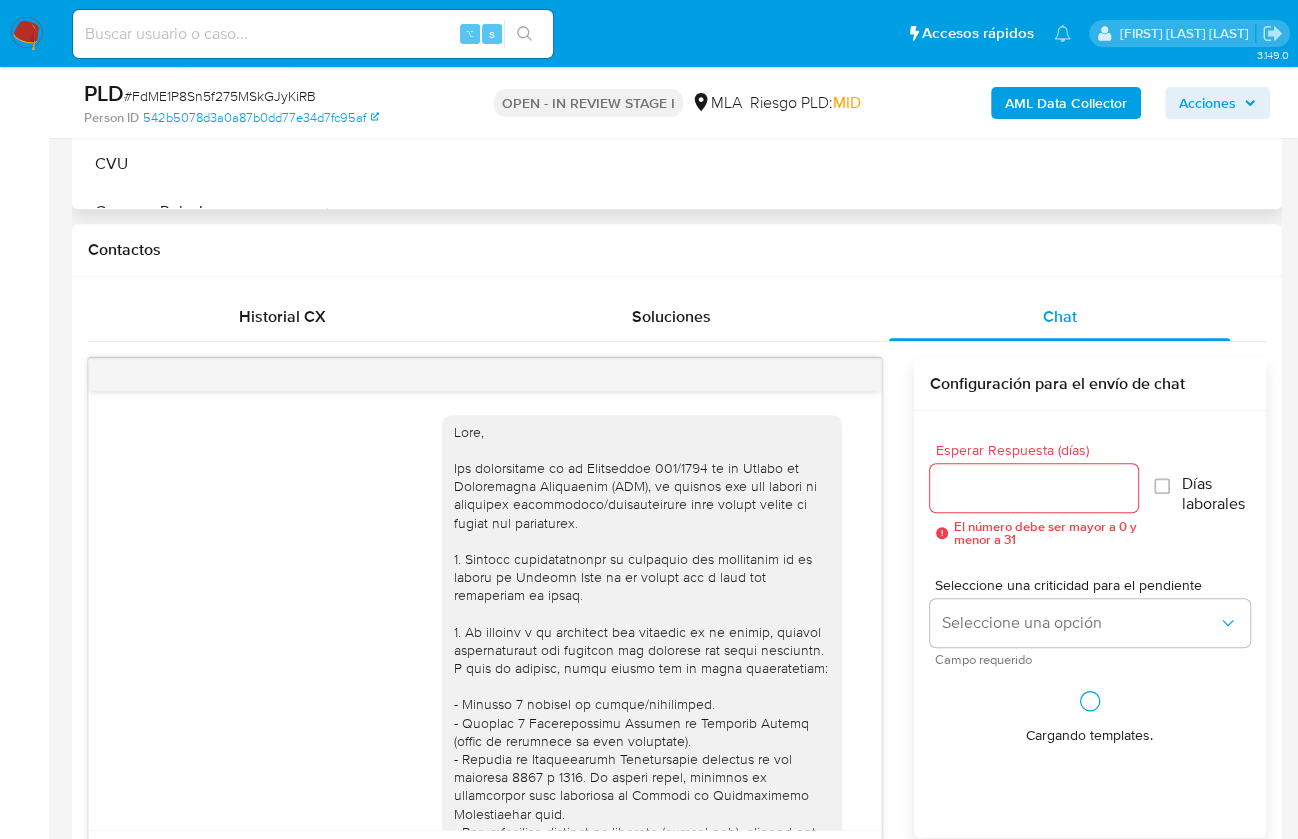 scroll, scrollTop: 843, scrollLeft: 0, axis: vertical 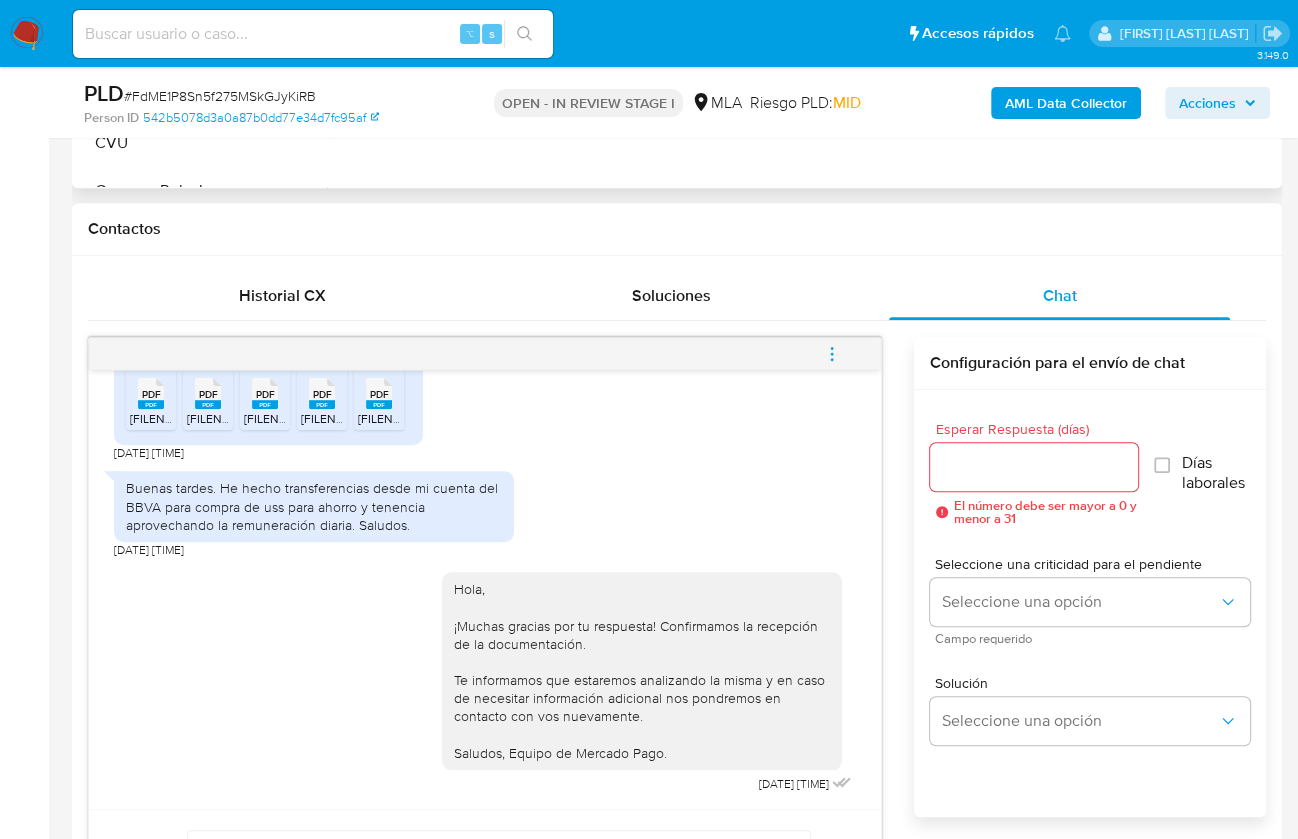 click at bounding box center (832, 354) 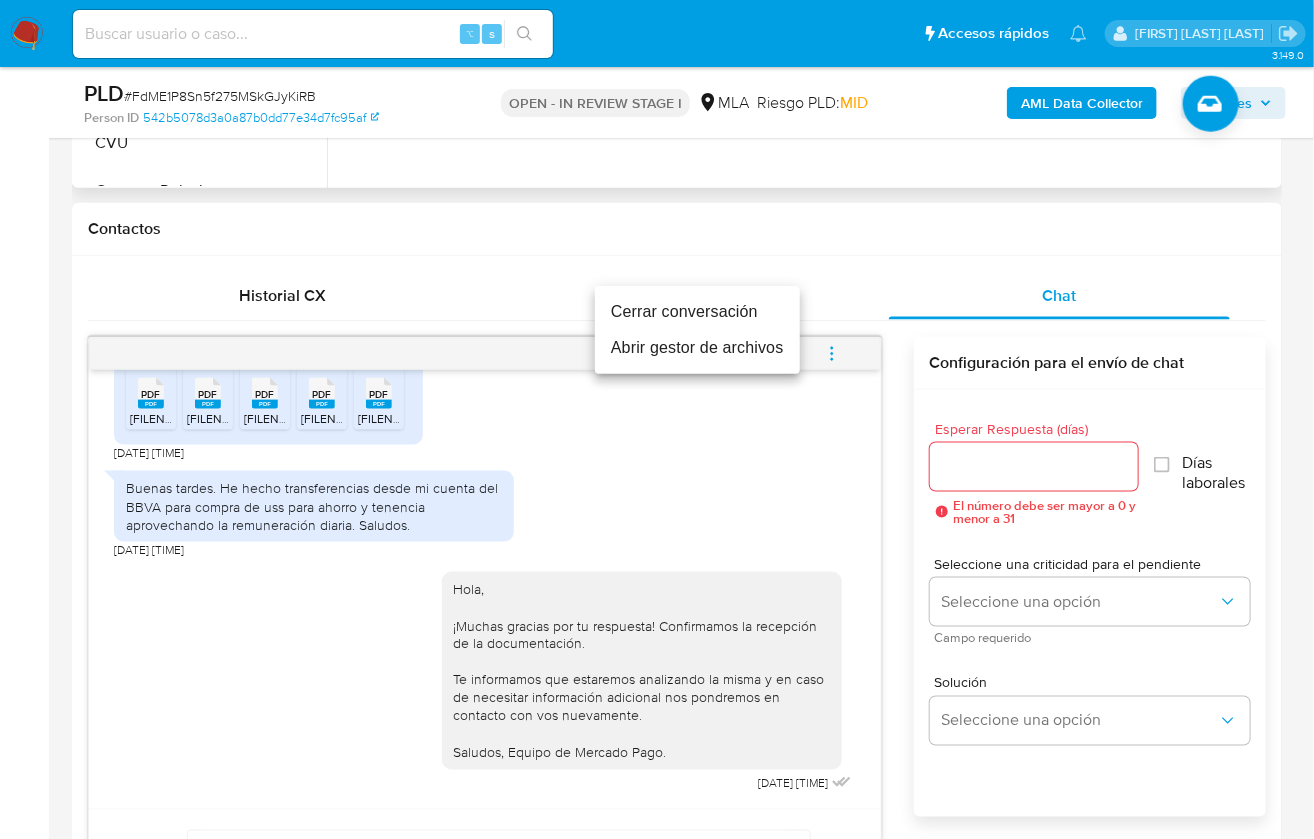 click on "Cerrar conversación" at bounding box center (697, 312) 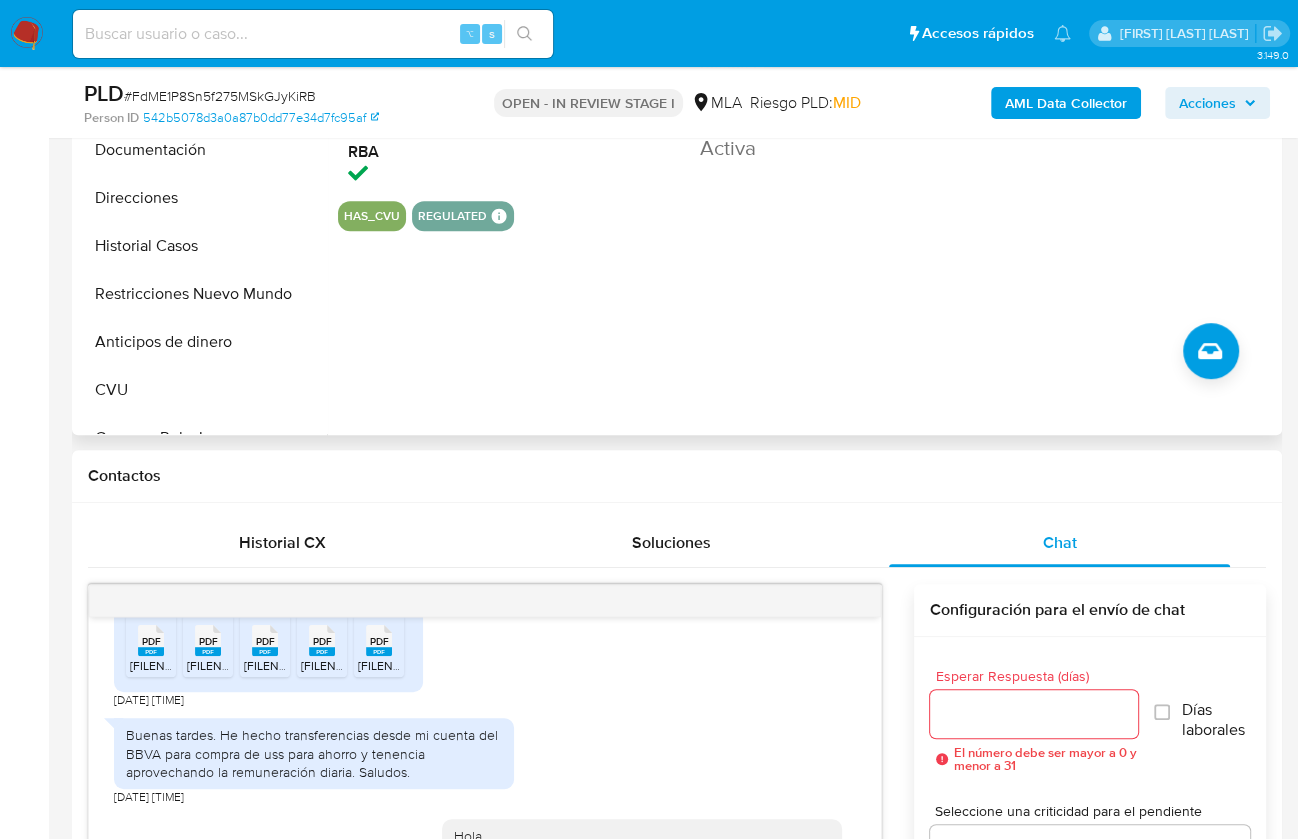 scroll, scrollTop: 578, scrollLeft: 0, axis: vertical 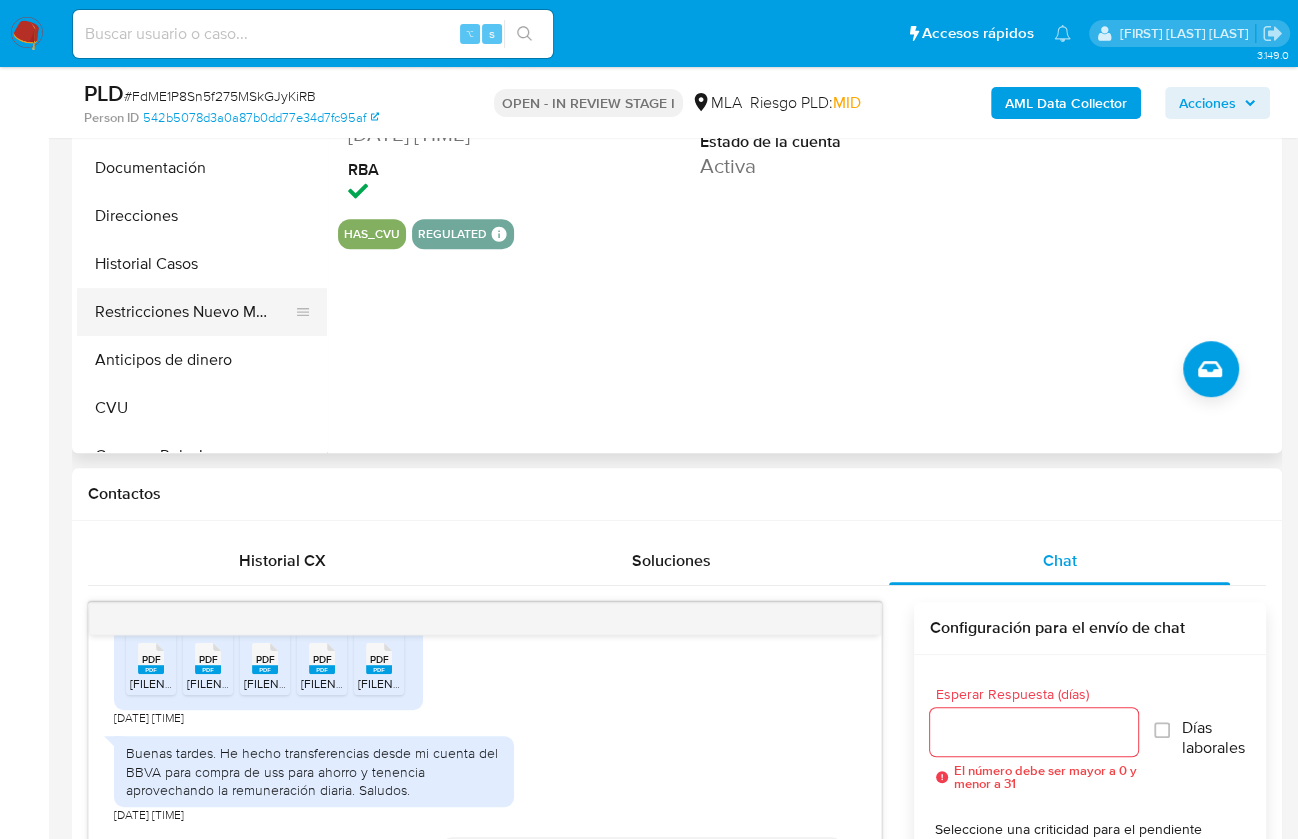 click on "Restricciones Nuevo Mundo" at bounding box center (194, 312) 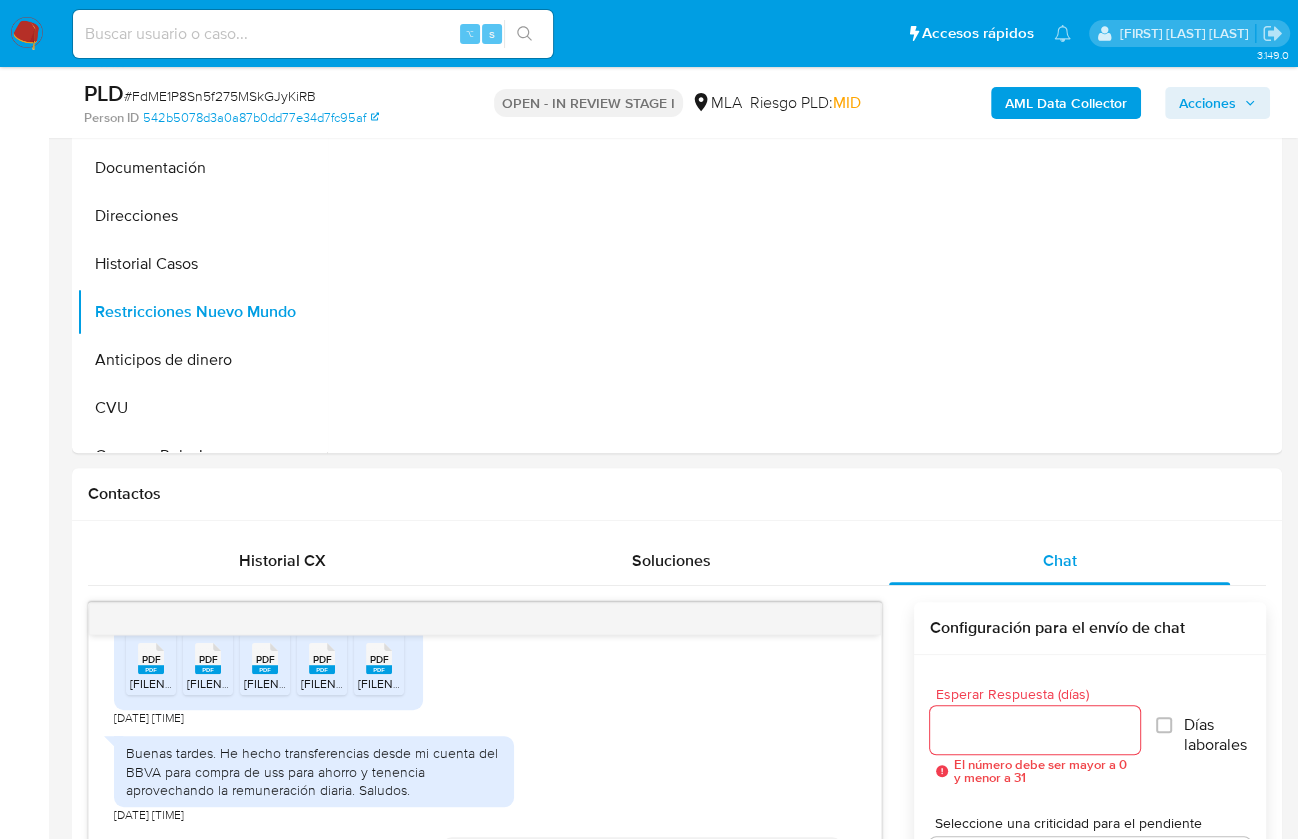 click on "AML Data Collector" at bounding box center [1066, 103] 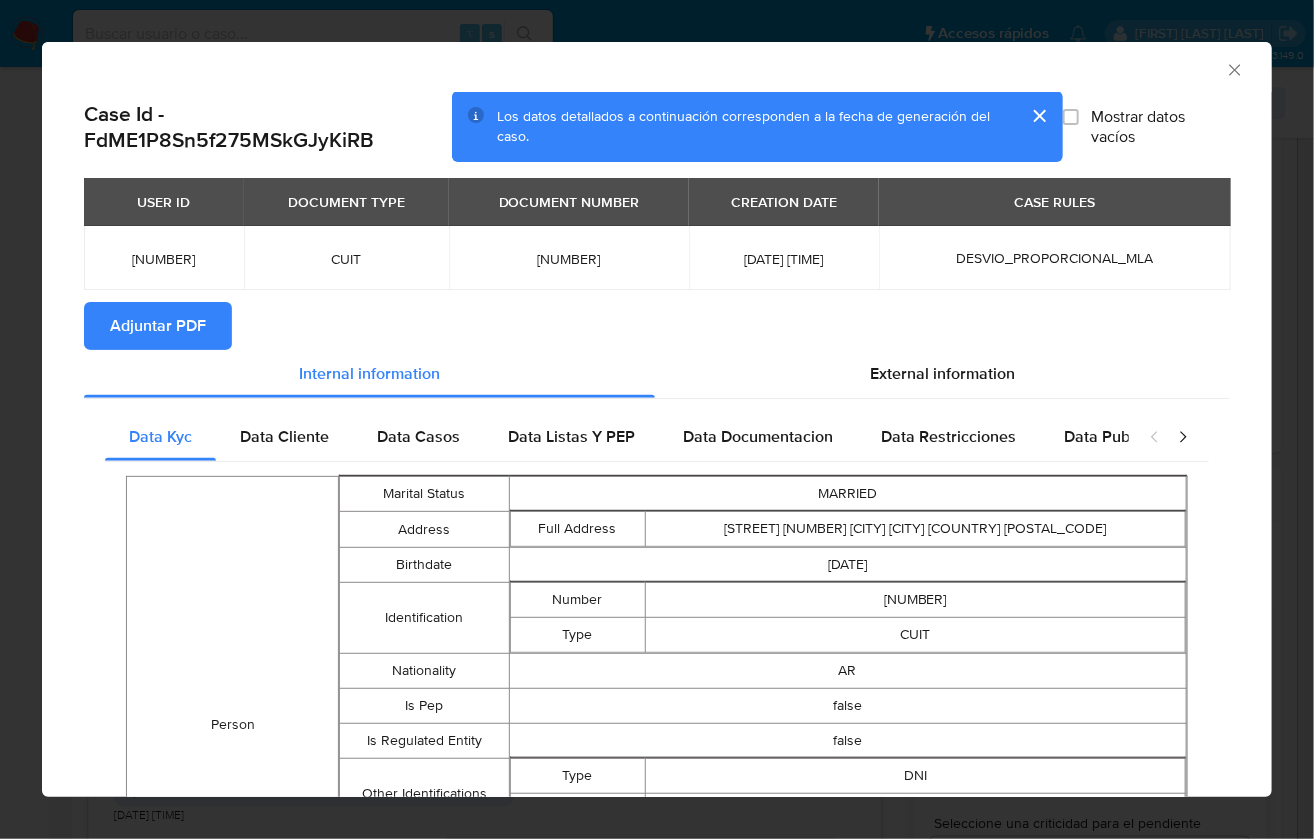 click on "Adjuntar PDF" at bounding box center [158, 326] 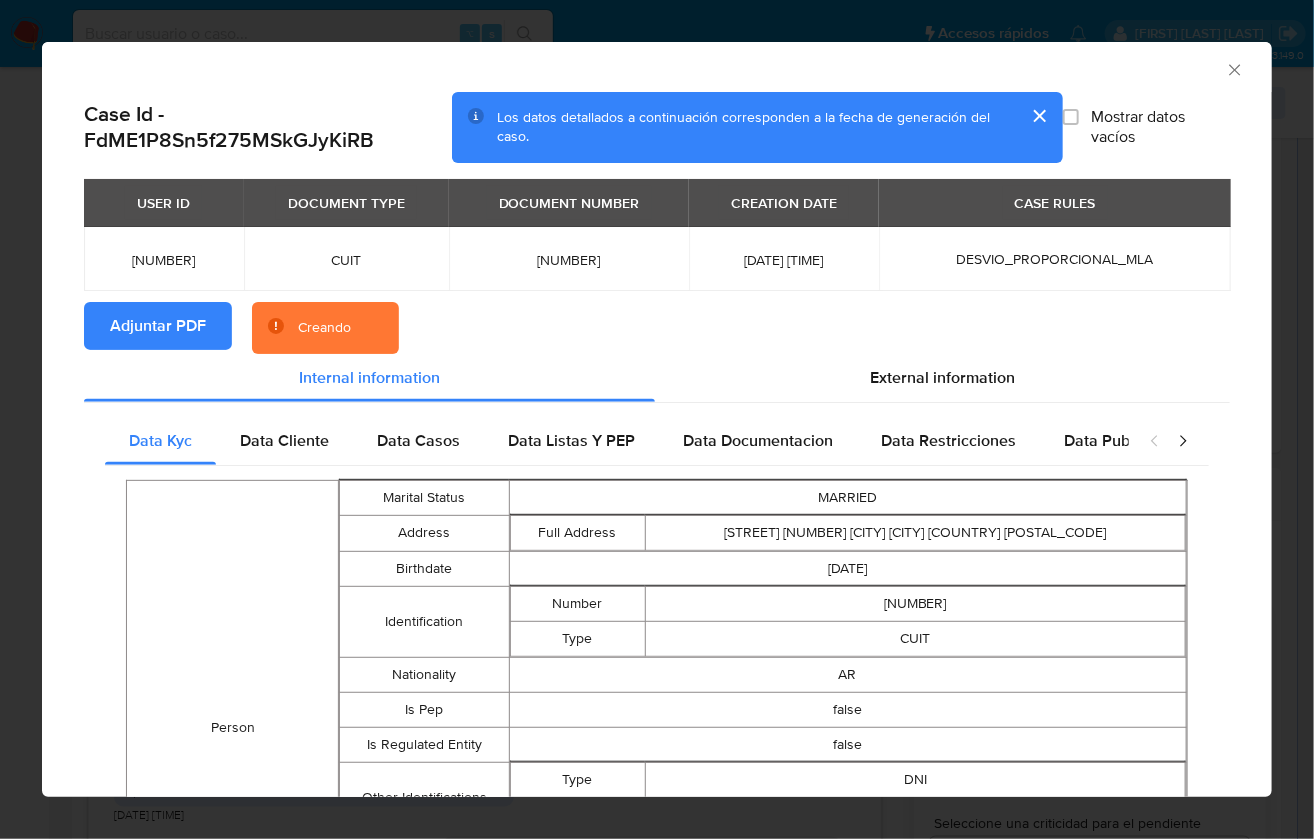 click on "AML Data Collector" at bounding box center [640, 67] 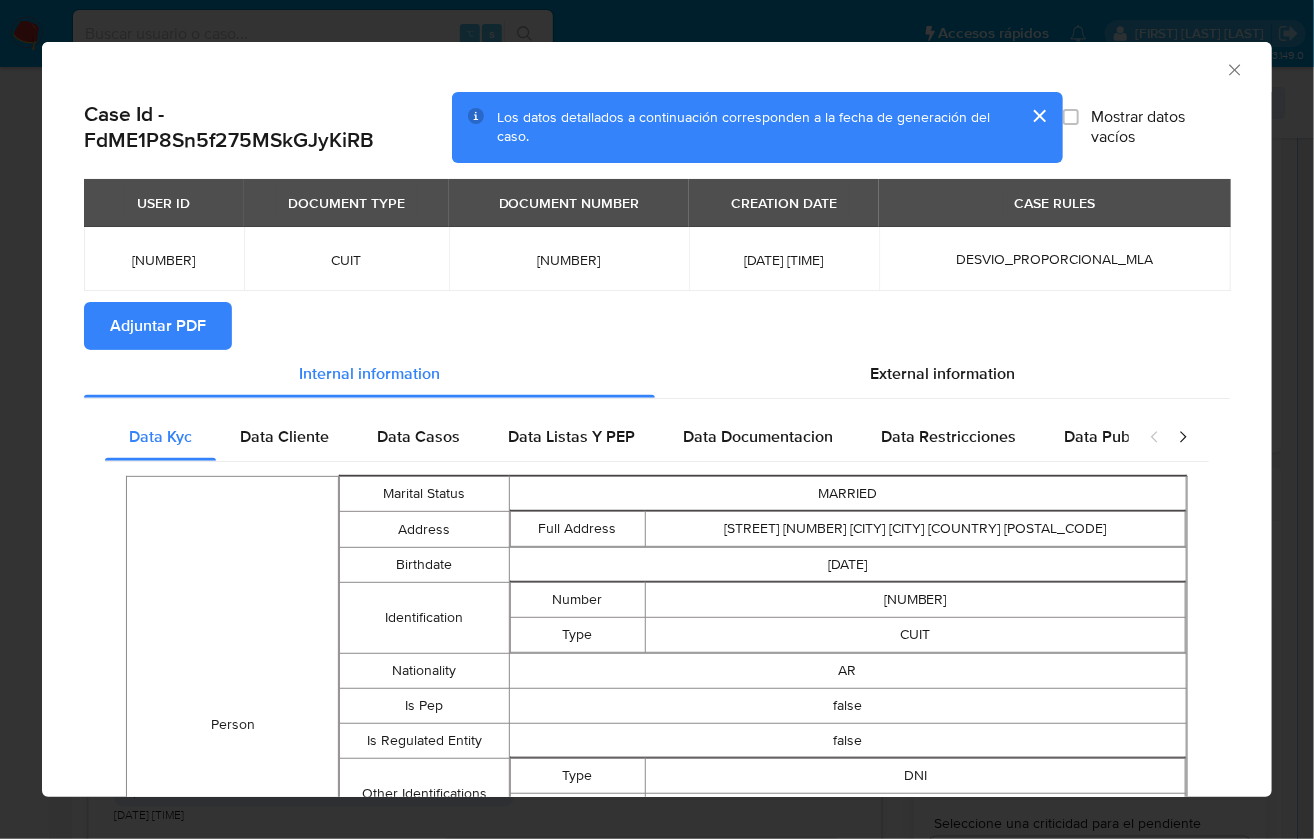 click on "AML Data Collector" at bounding box center [640, 67] 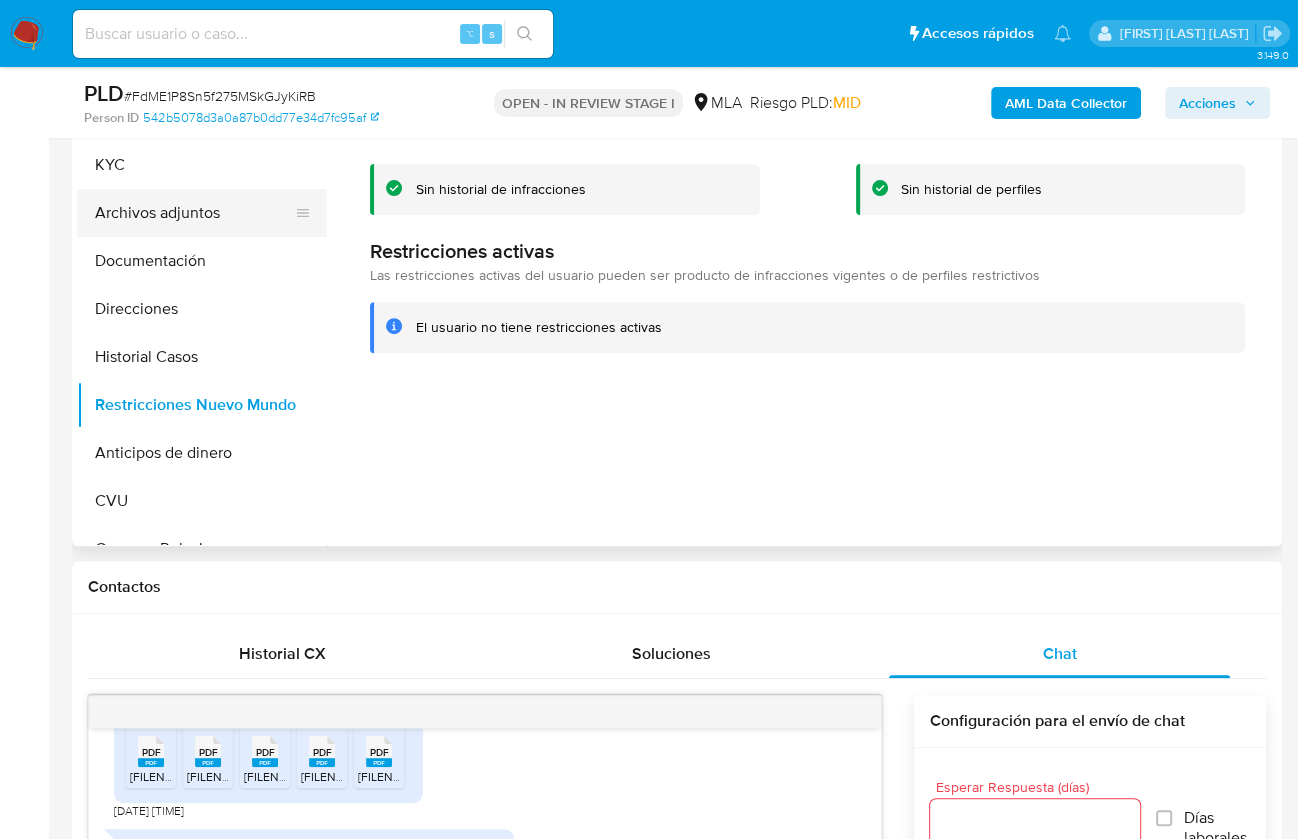 click on "Archivos adjuntos" at bounding box center [194, 213] 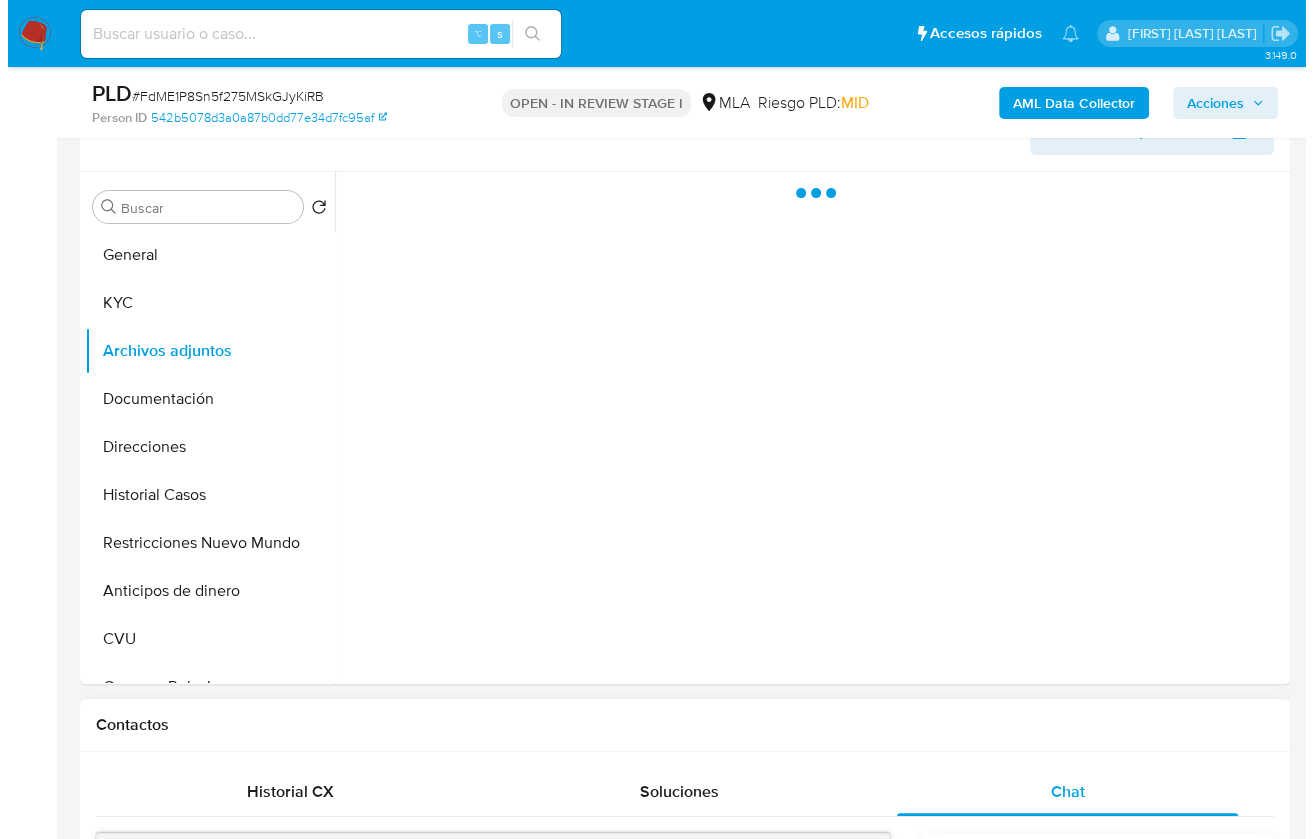 scroll, scrollTop: 320, scrollLeft: 0, axis: vertical 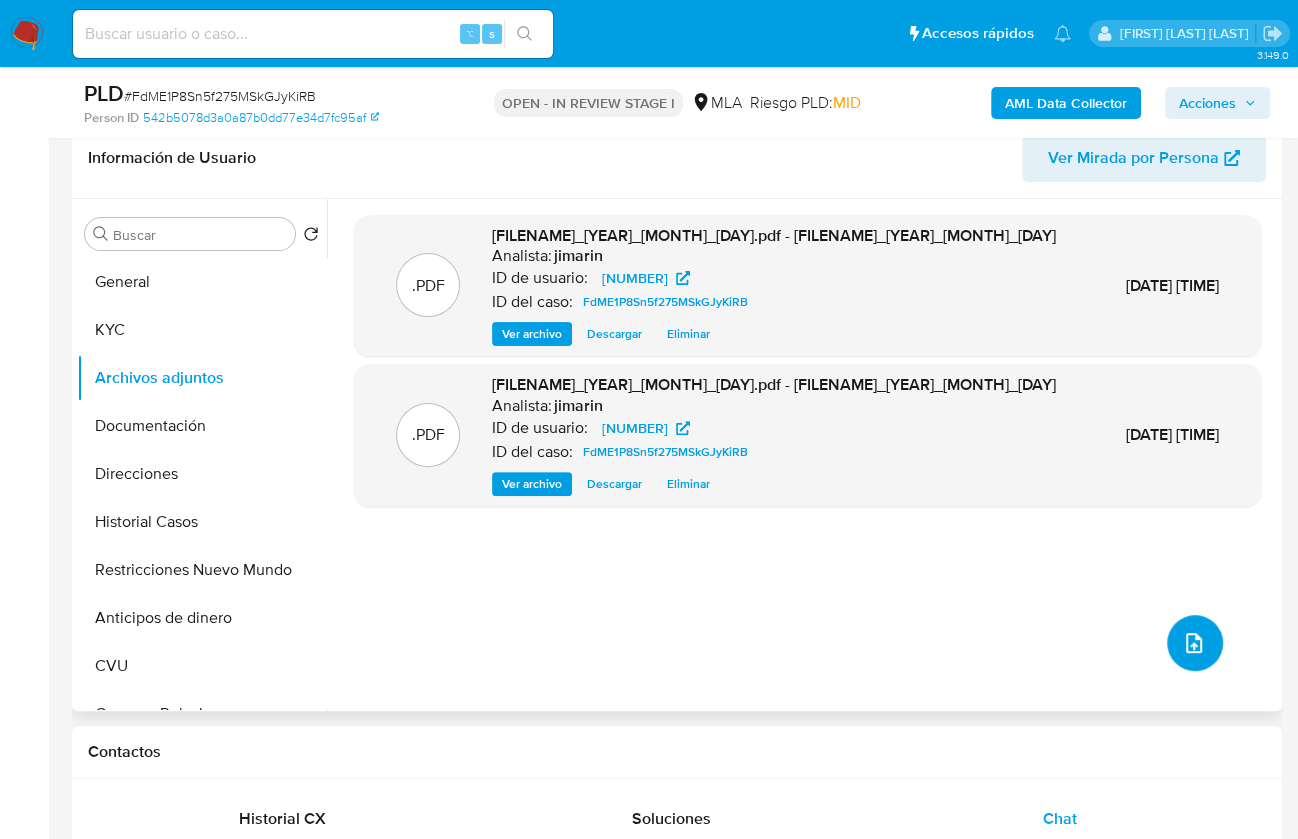 click 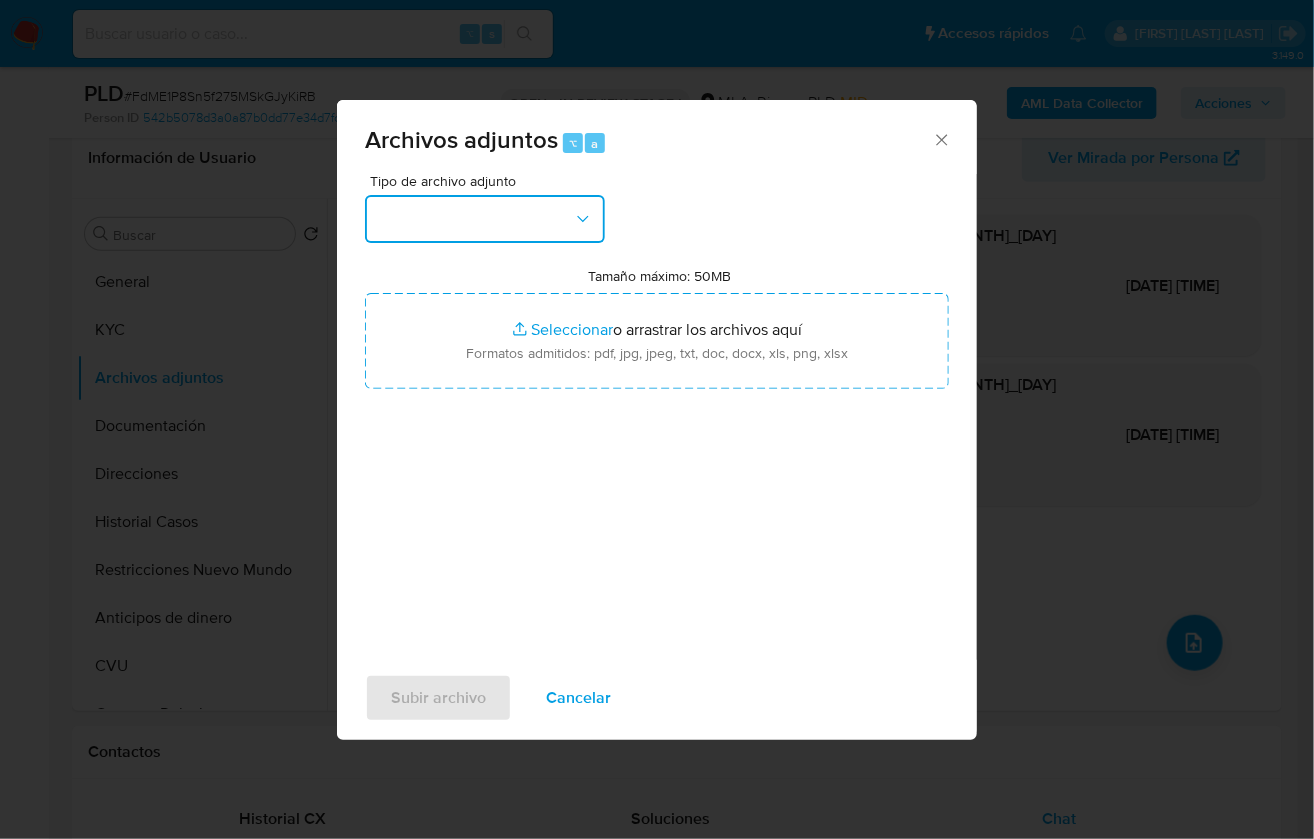 click at bounding box center [485, 219] 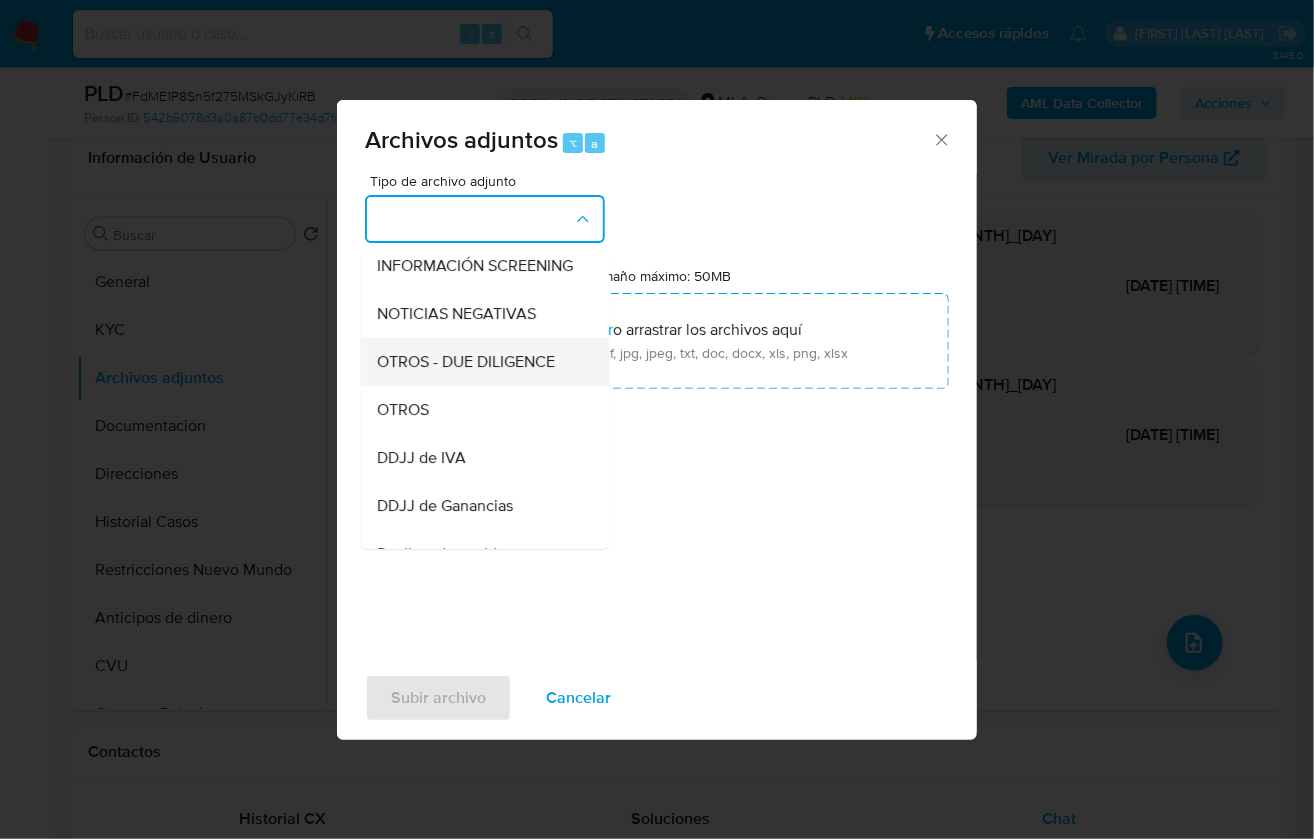 scroll, scrollTop: 300, scrollLeft: 0, axis: vertical 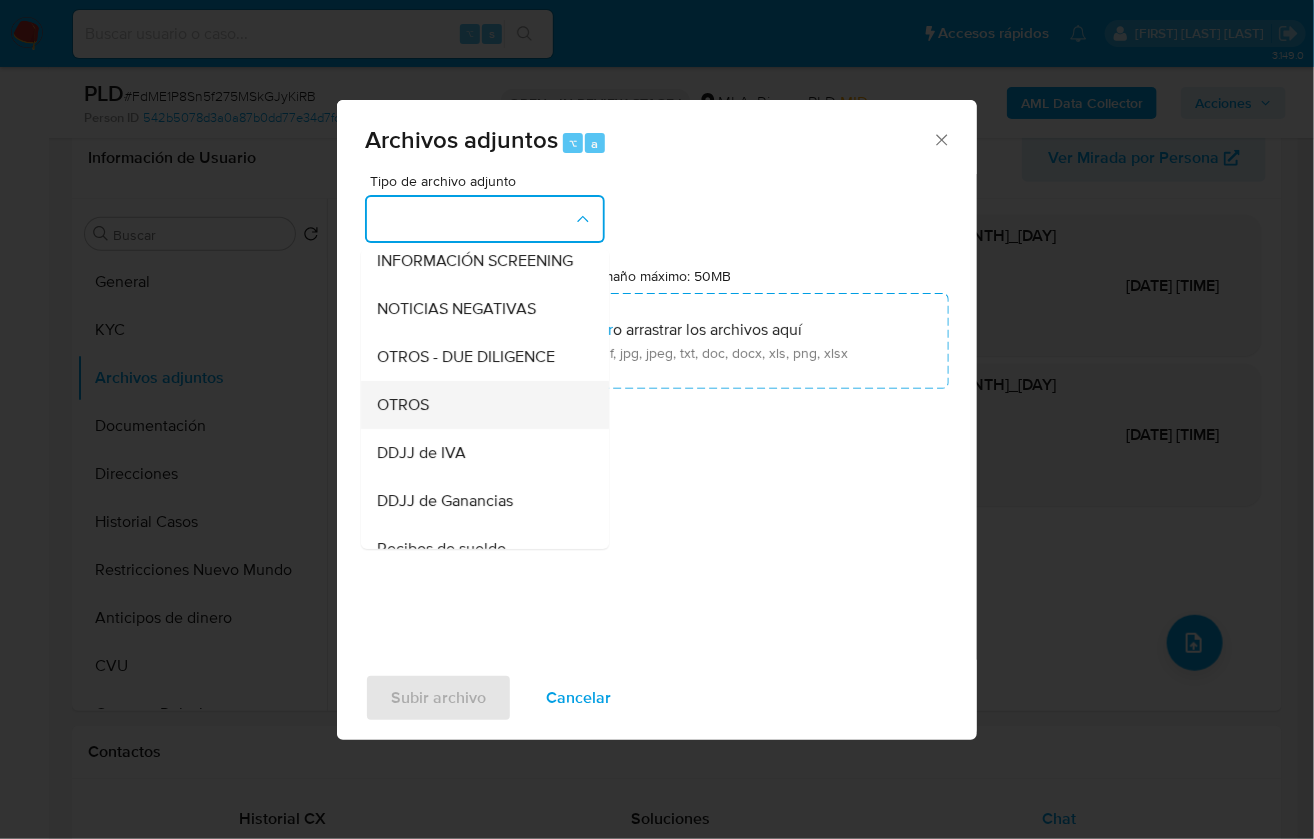 click on "OTROS" at bounding box center (479, 405) 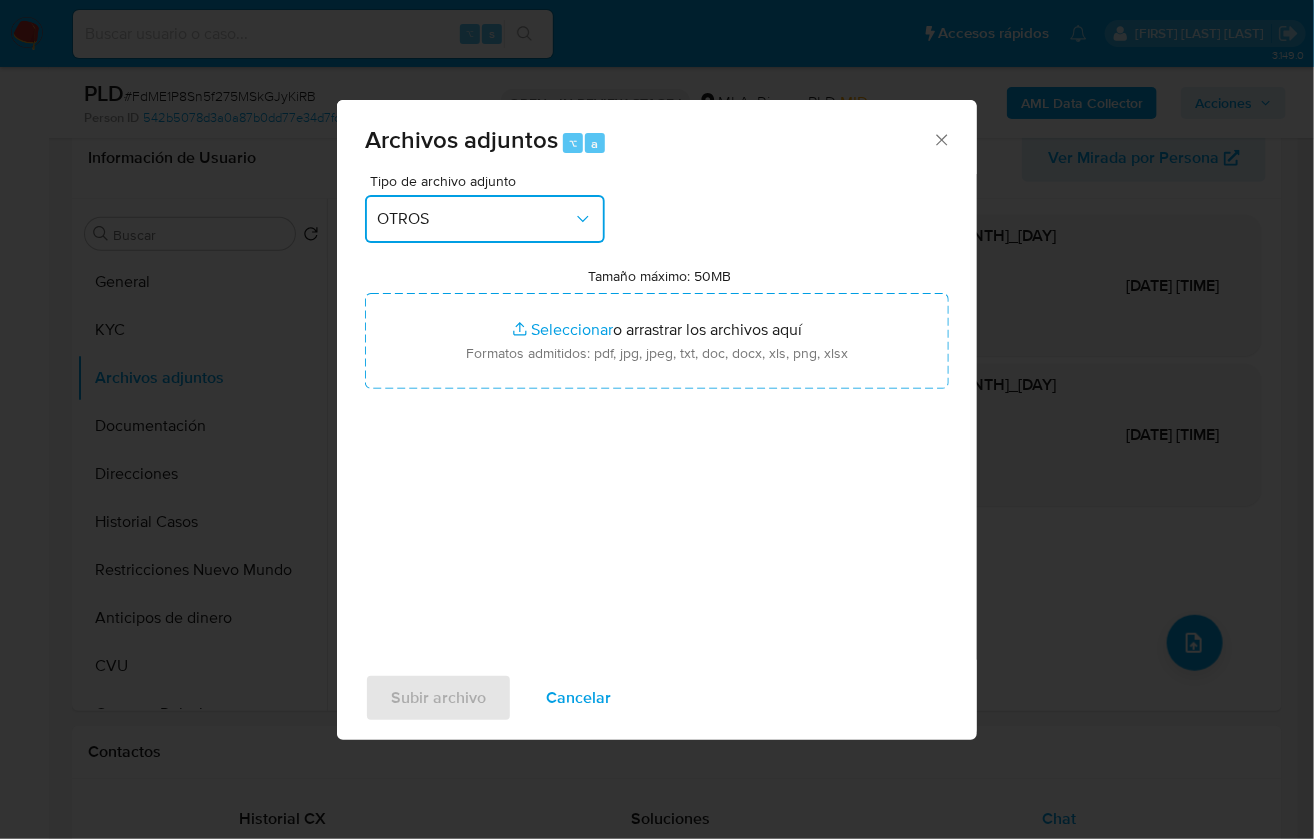 click on "OTROS" at bounding box center (475, 219) 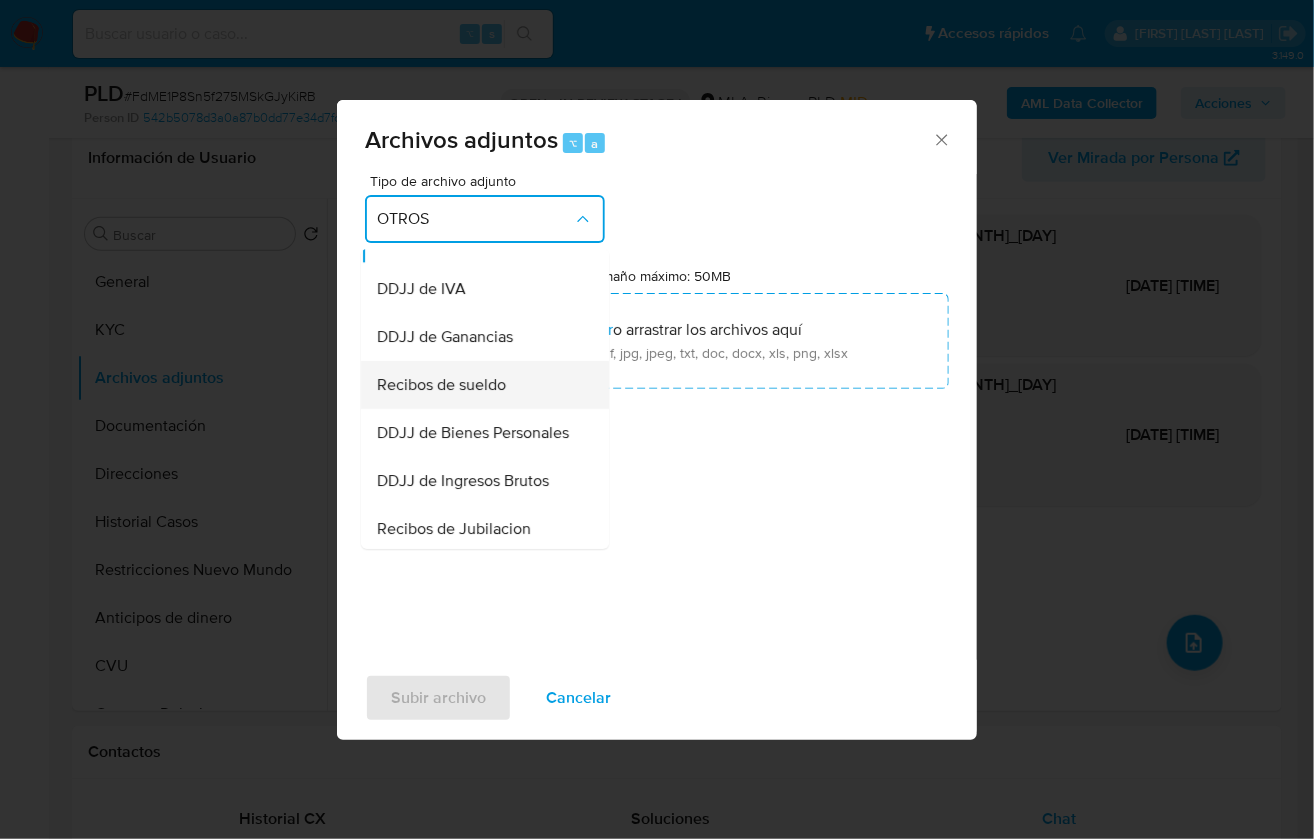 scroll, scrollTop: 472, scrollLeft: 0, axis: vertical 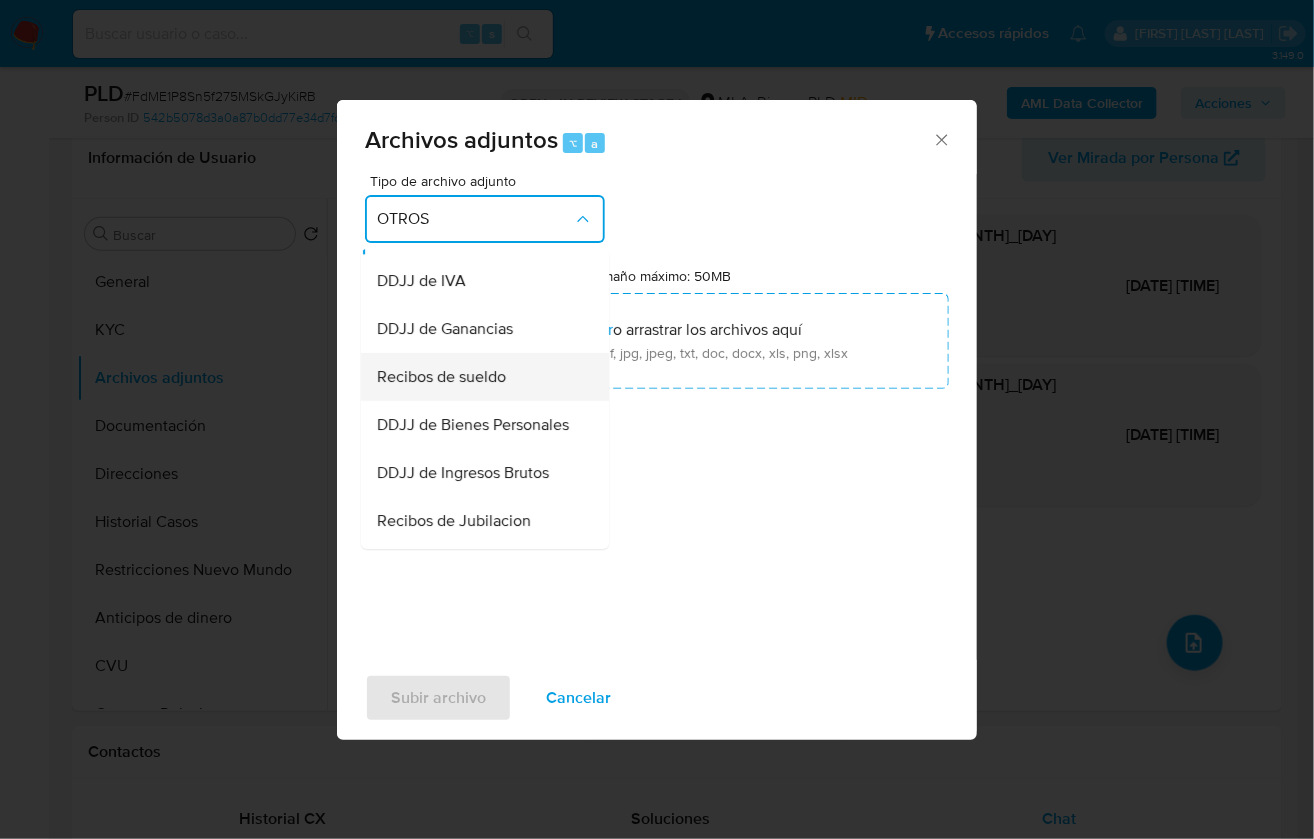 click on "Recibos de sueldo" at bounding box center (479, 377) 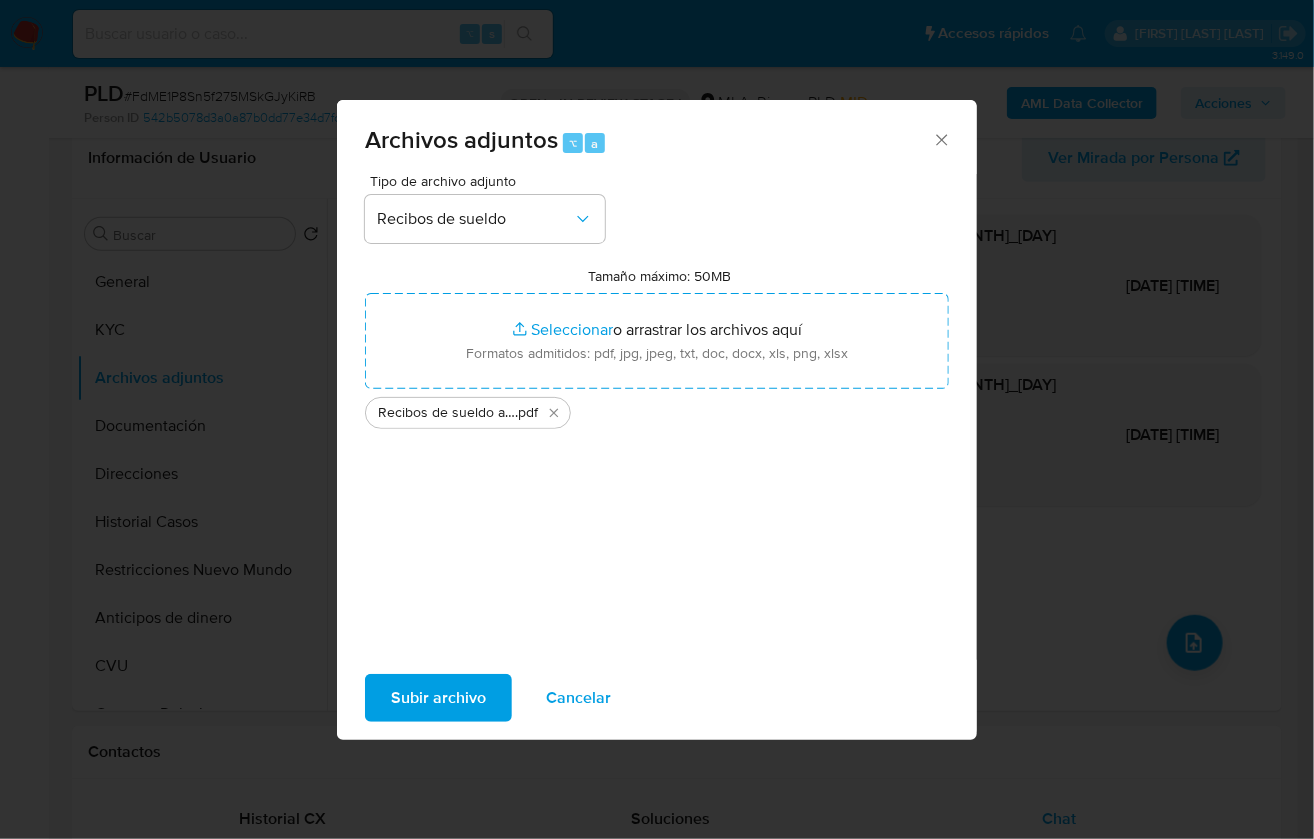 click on "Subir archivo" at bounding box center (438, 698) 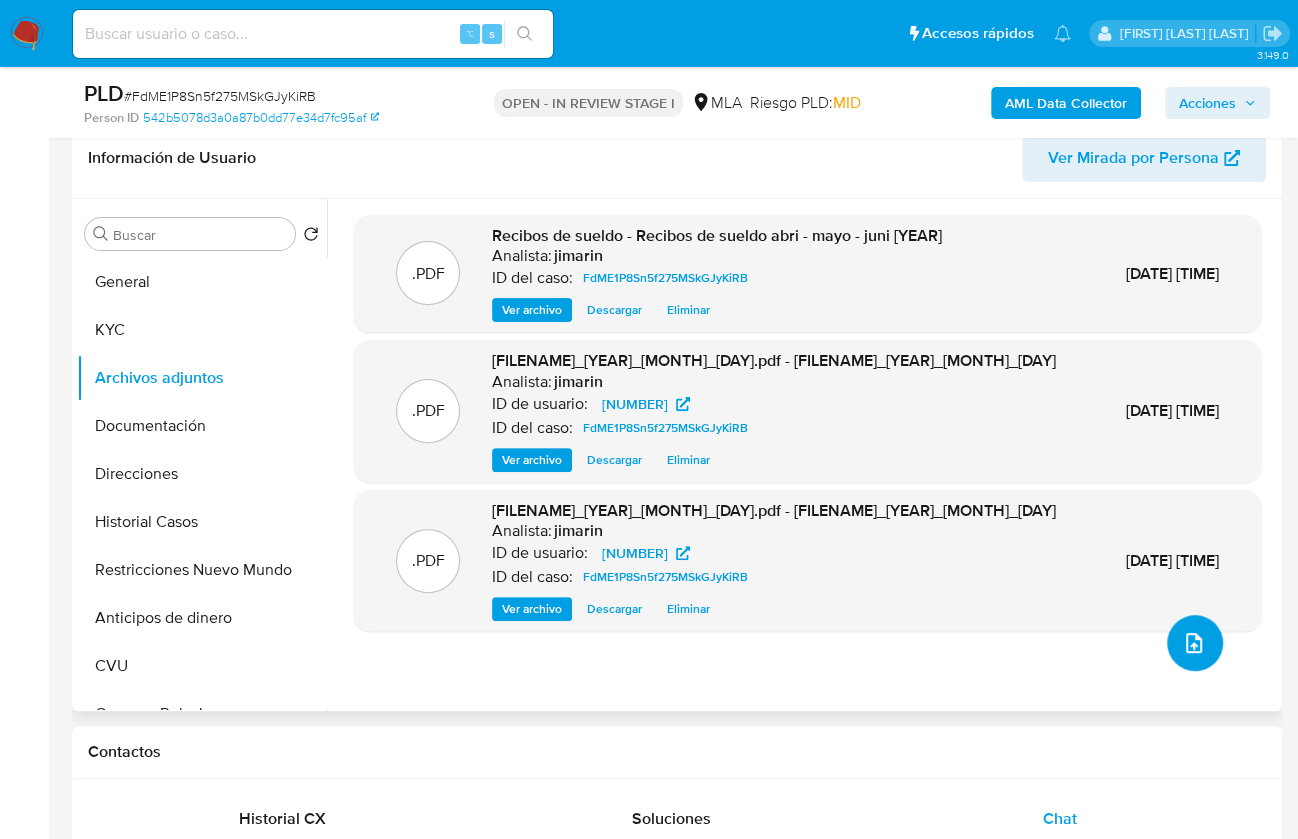 click 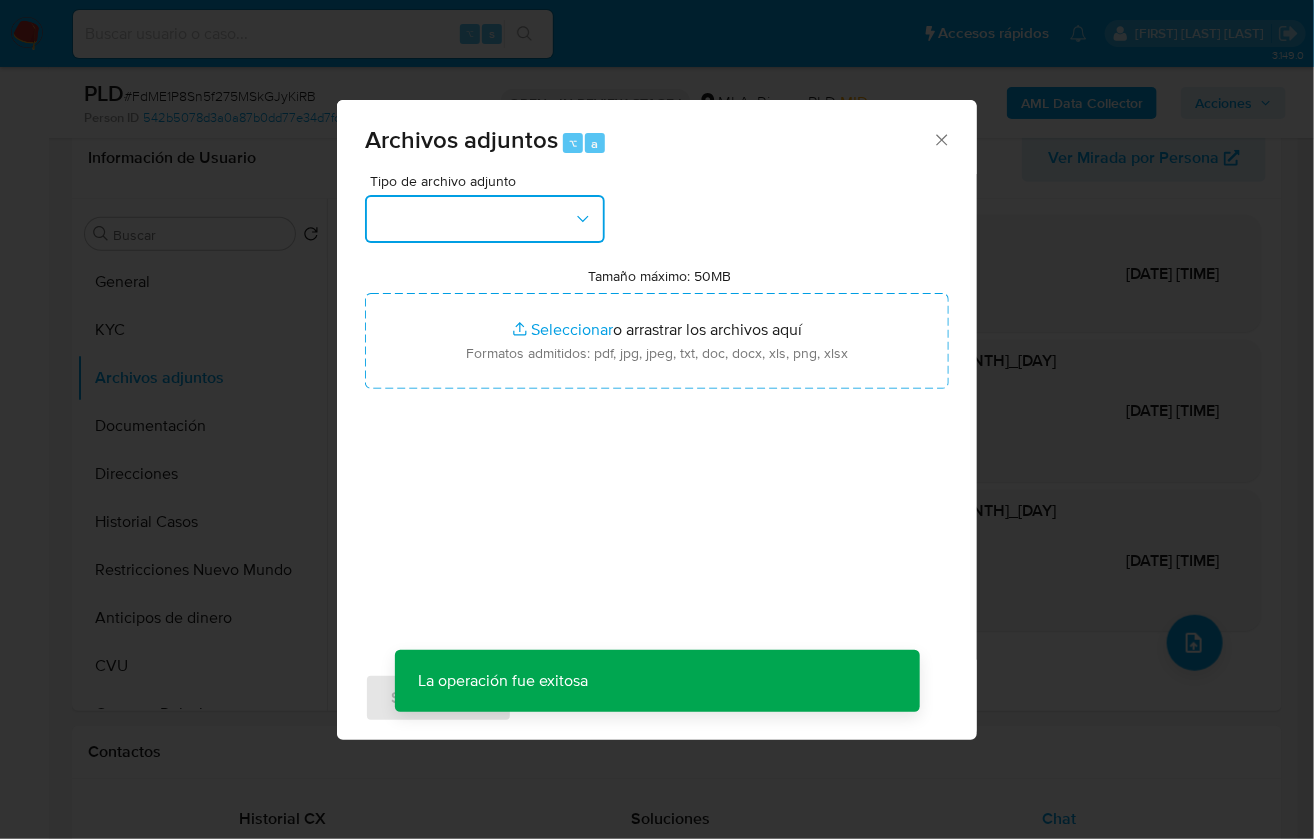 click at bounding box center [485, 219] 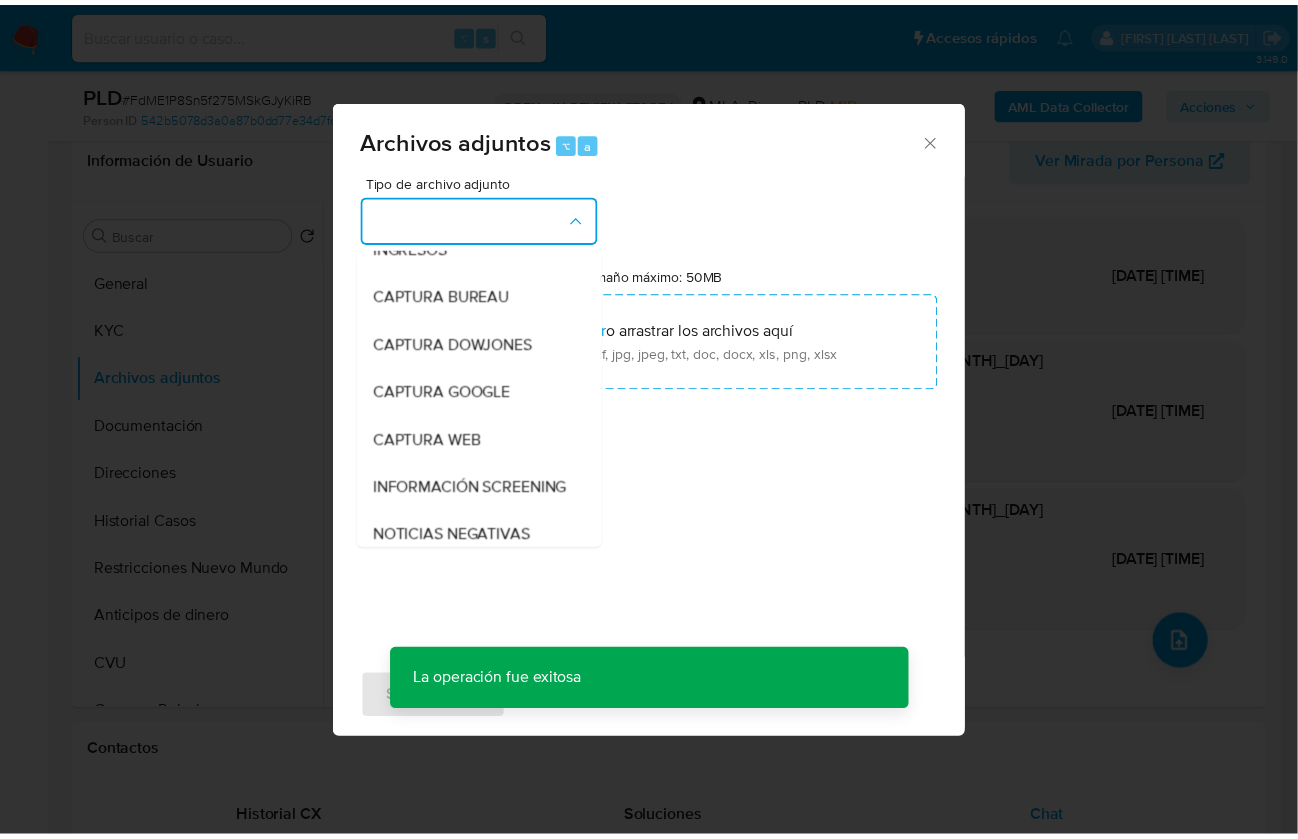 scroll, scrollTop: 311, scrollLeft: 0, axis: vertical 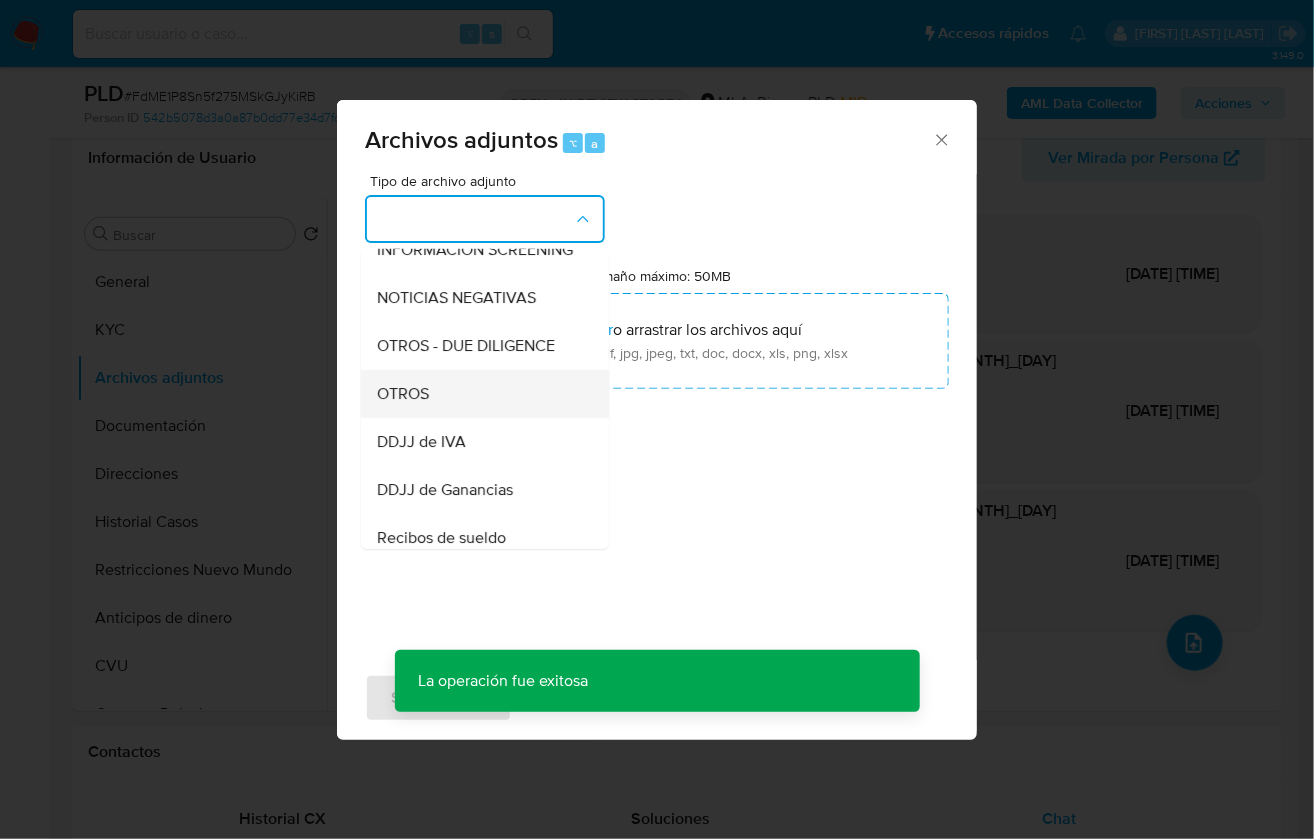 click on "OTROS" at bounding box center [479, 394] 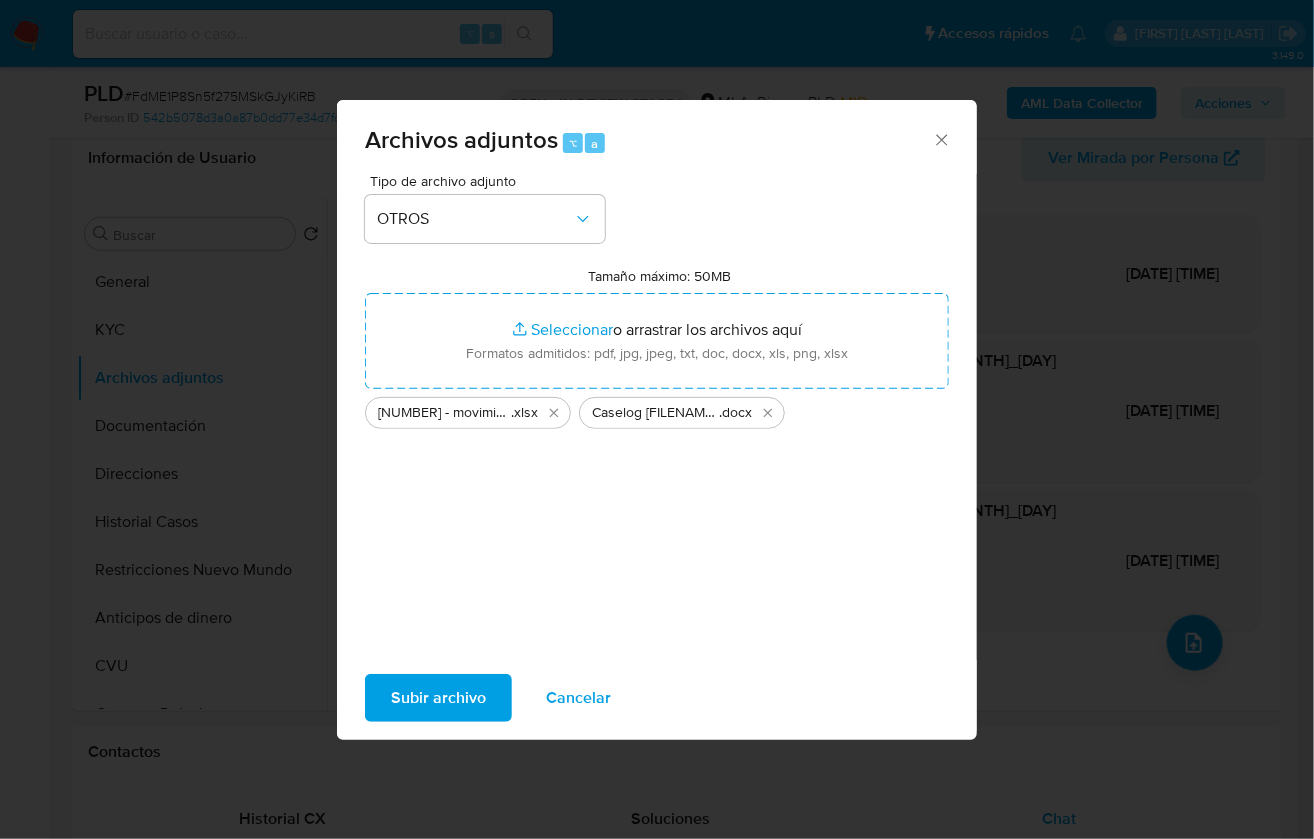 click on "Subir archivo" at bounding box center [438, 698] 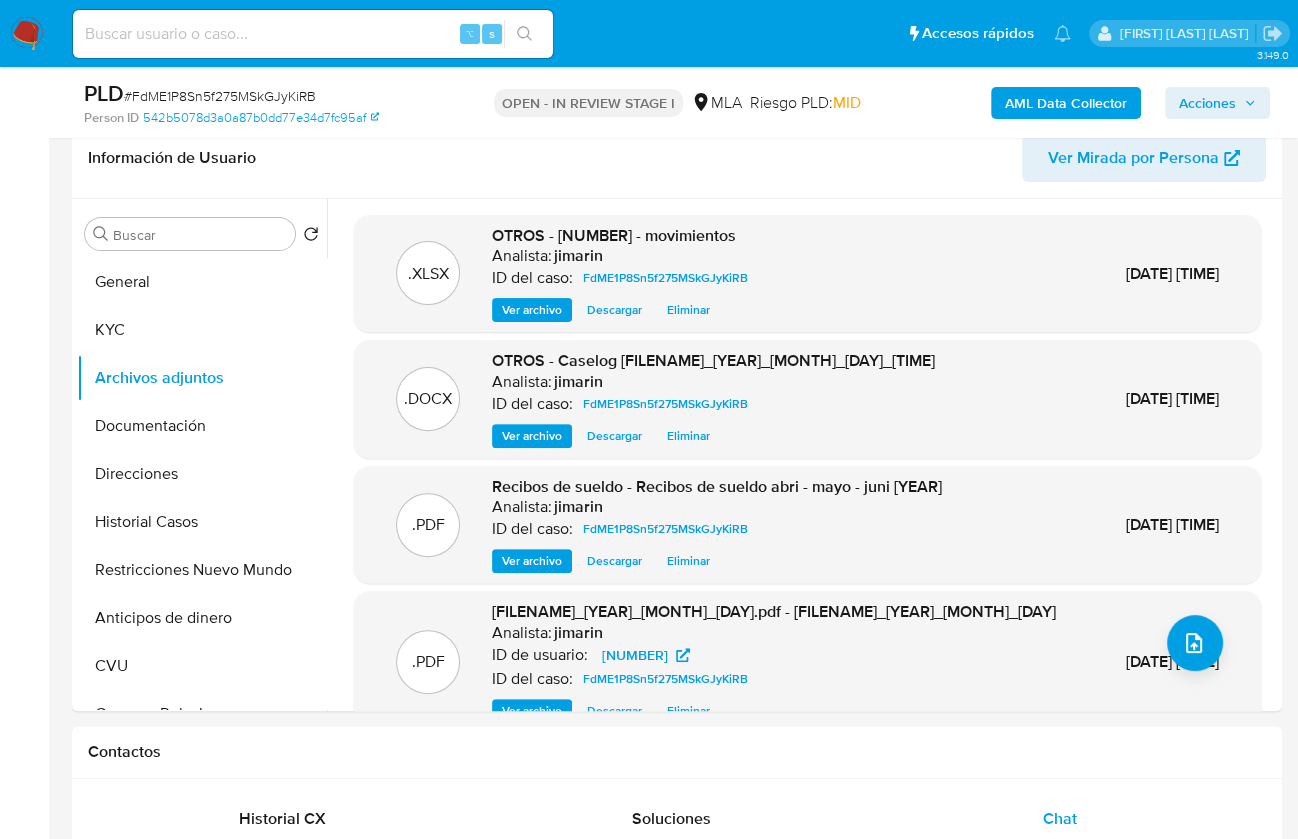 click 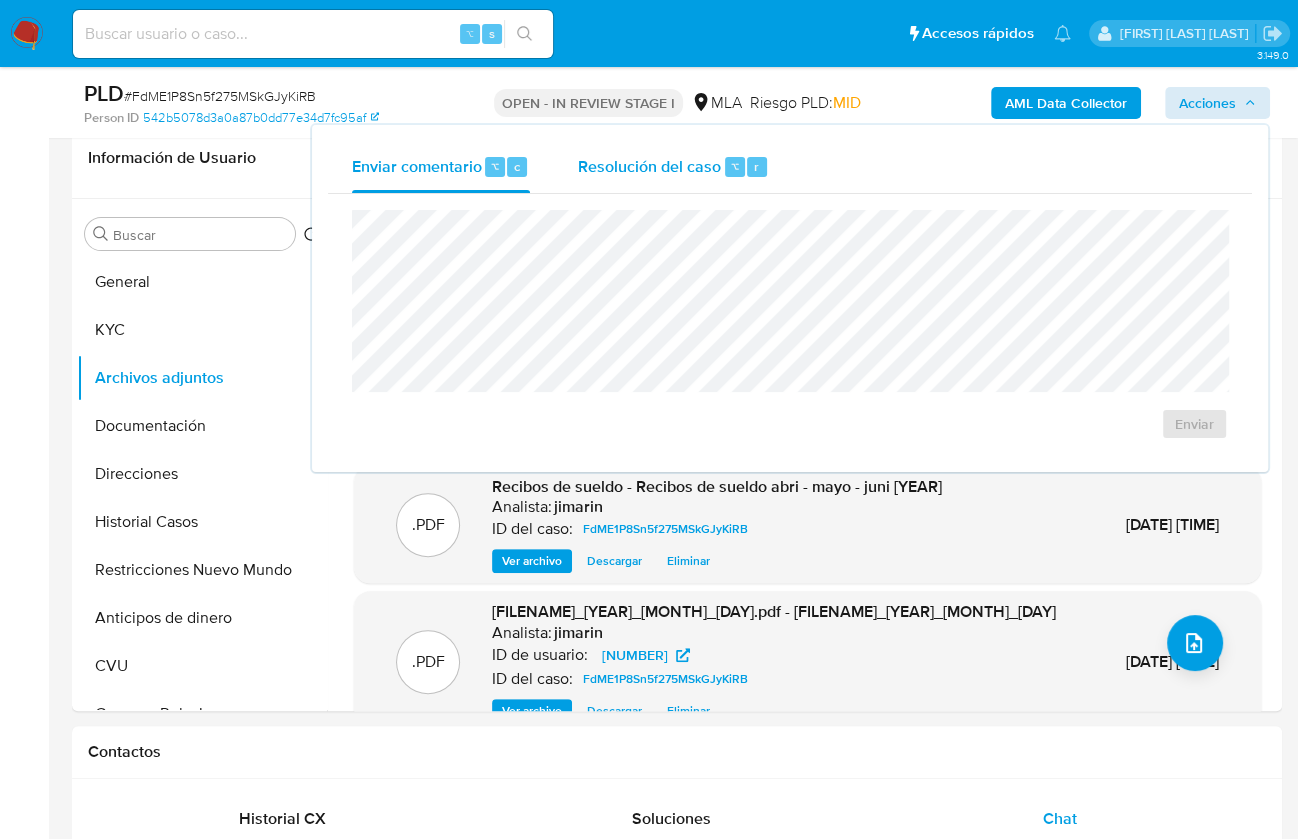 click on "Resolución del caso" at bounding box center [649, 165] 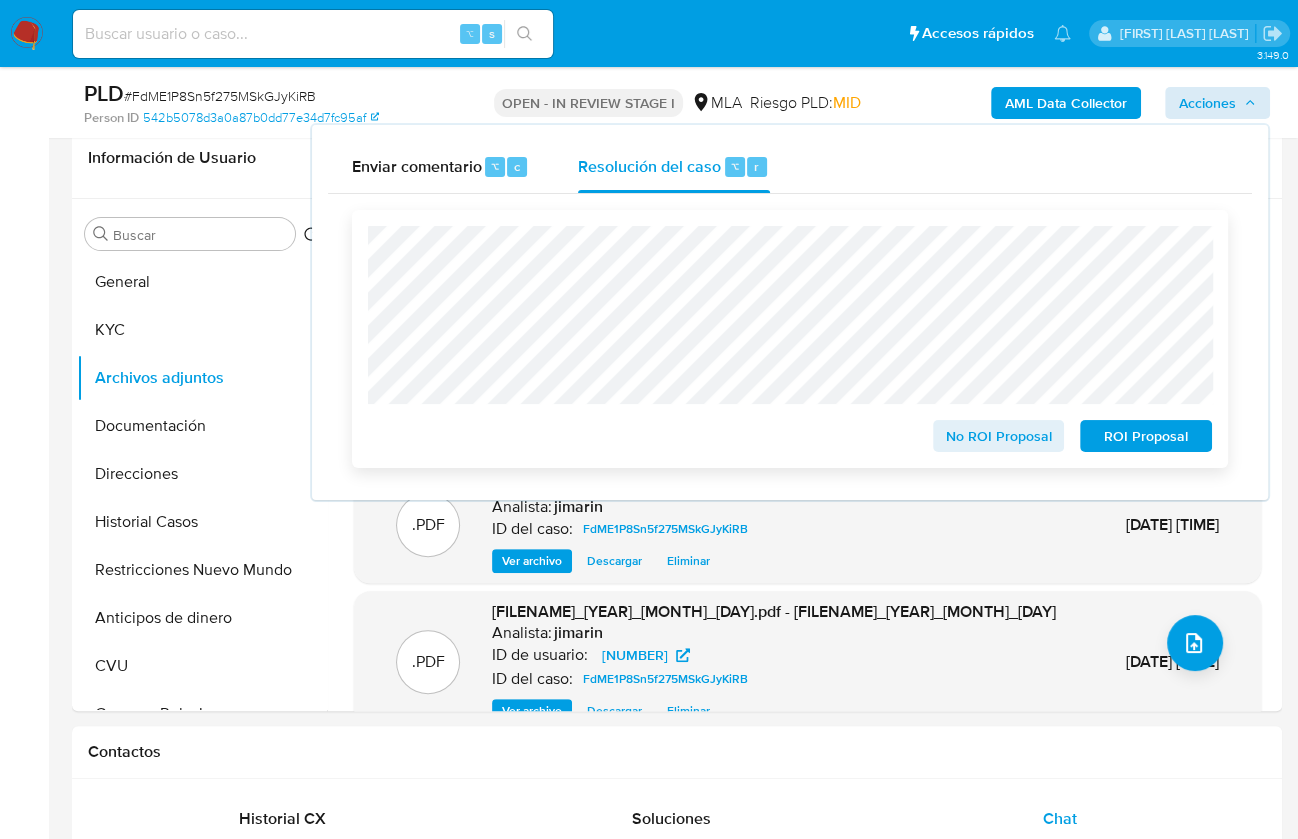 click on "No ROI Proposal" at bounding box center (999, 436) 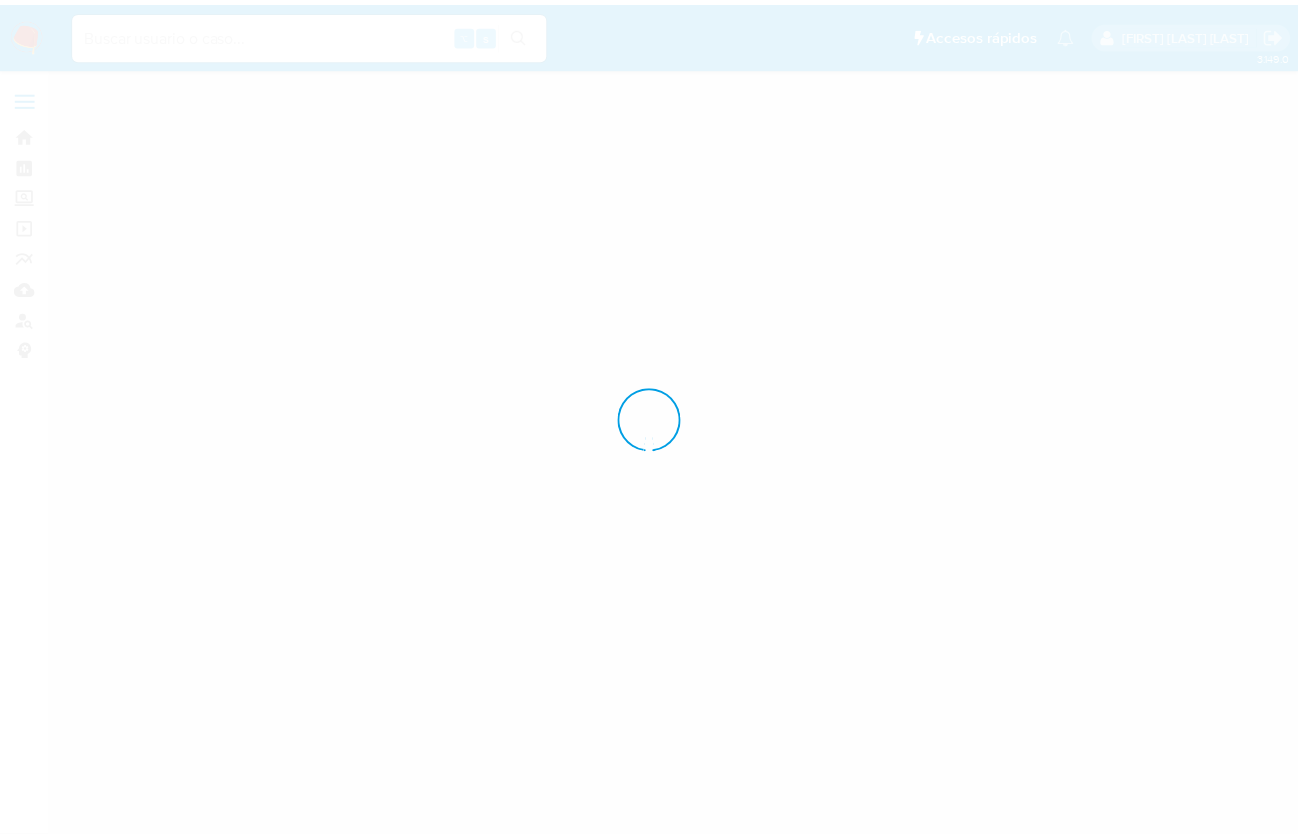 scroll, scrollTop: 0, scrollLeft: 0, axis: both 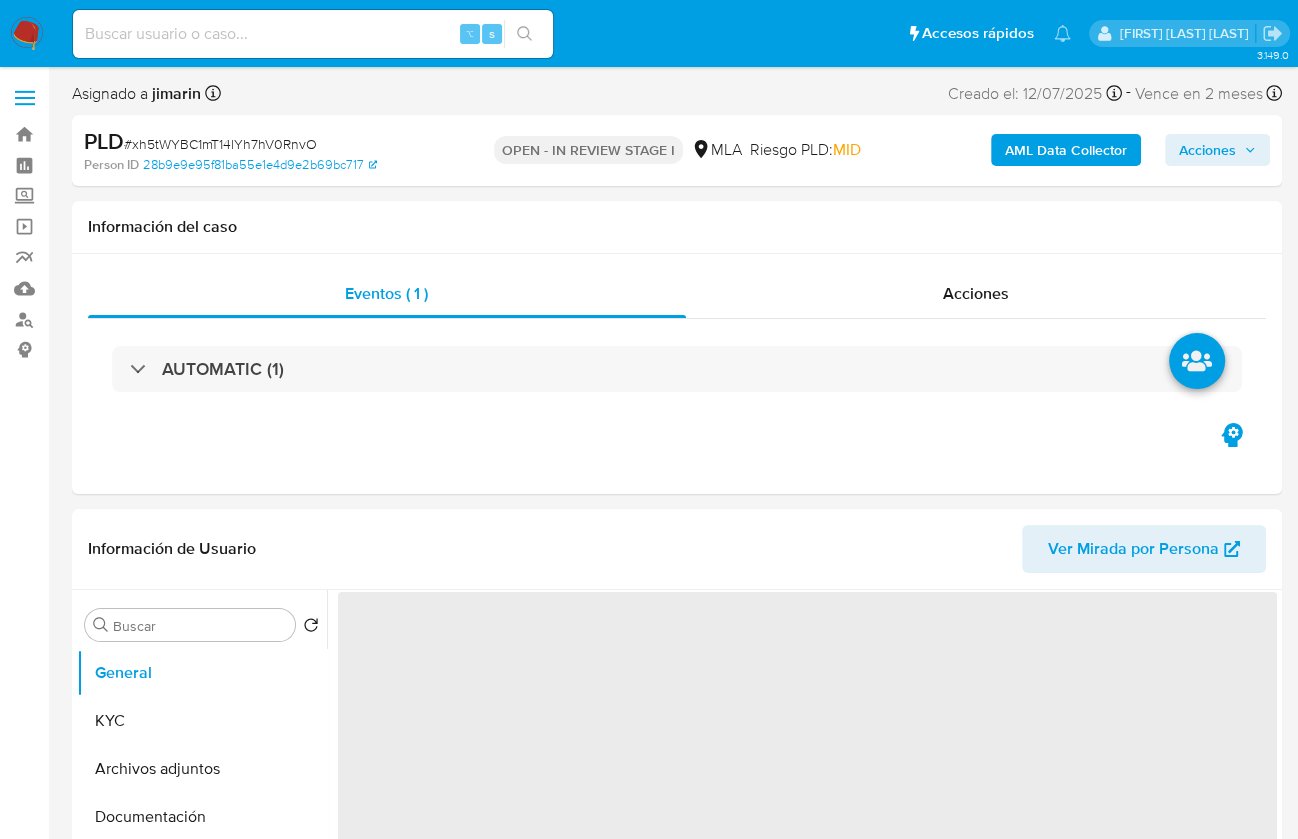 click on "[HASH]" at bounding box center [149, 144] 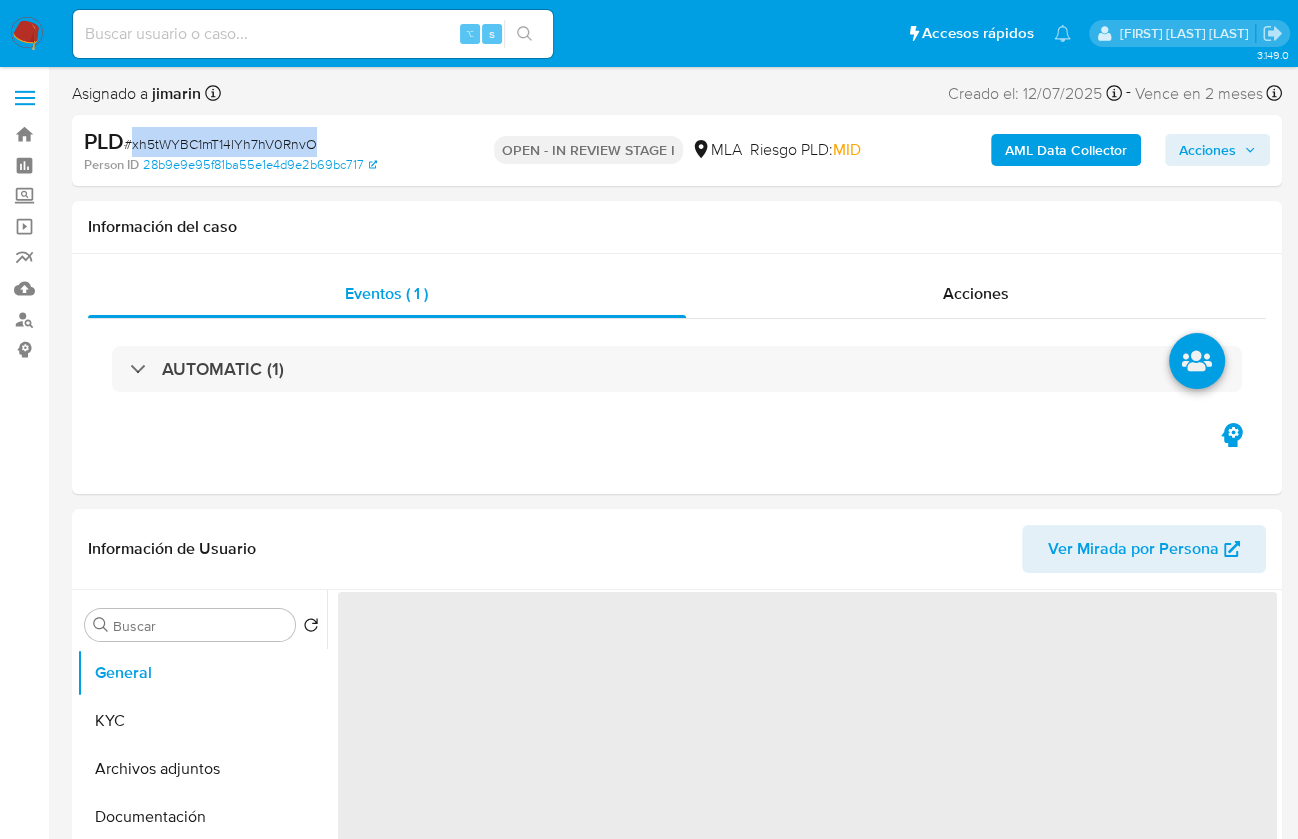 click on "# xh5tWYBC1mT14lYh7hV0RnvO" at bounding box center (149, 144) 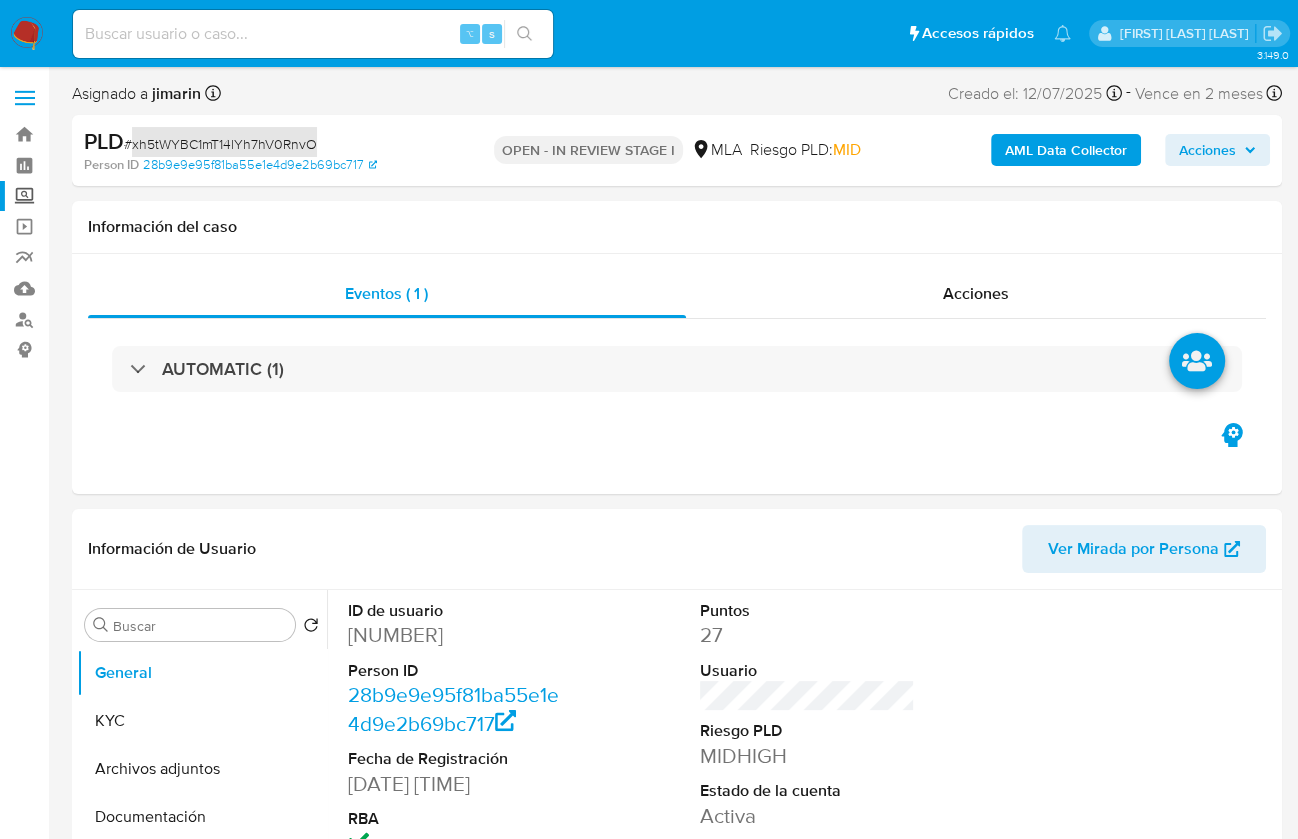 select on "10" 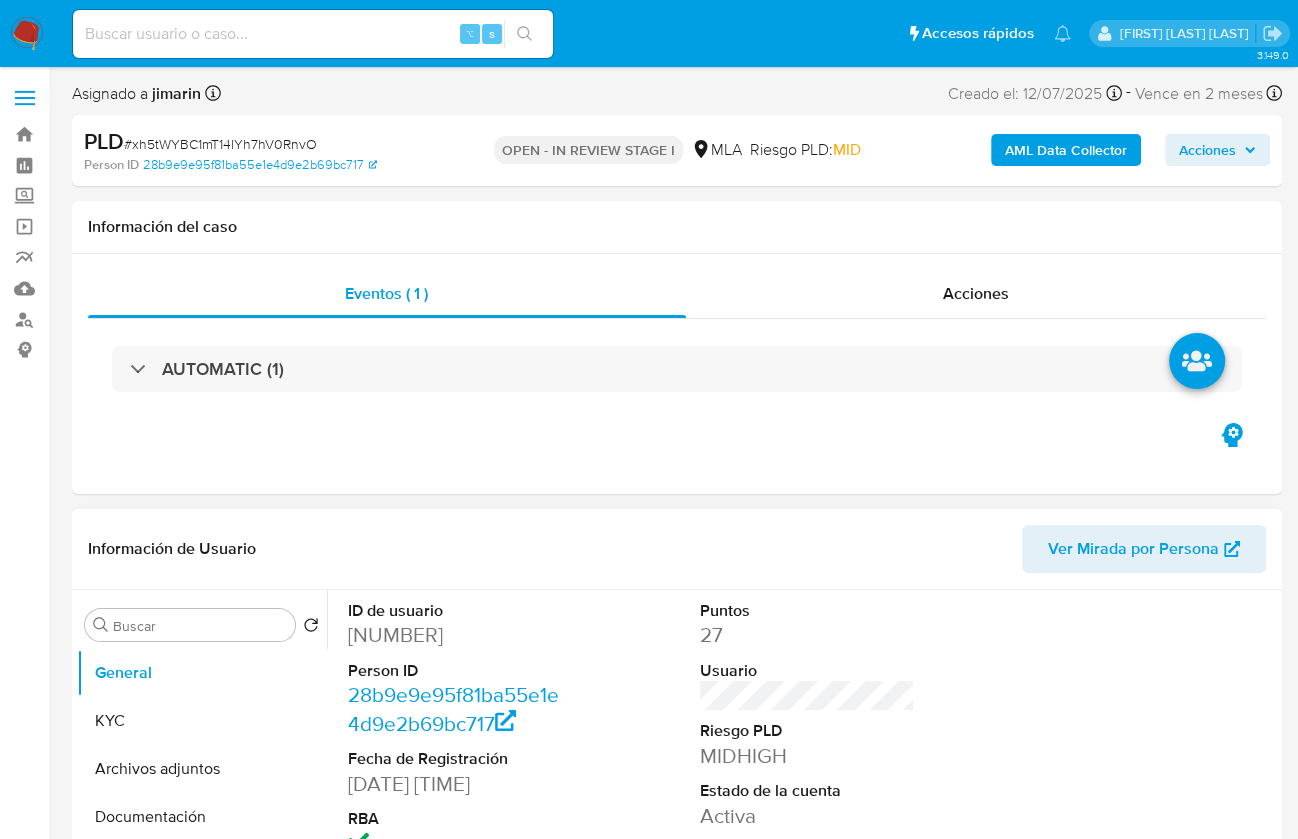 click on "ID de usuario 458093182 Person ID 28b9e9e95f81ba55e1e4d9e2b69bc717 Fecha de Registración 04/08/2019 14:35:45 RBA" at bounding box center (455, 715) 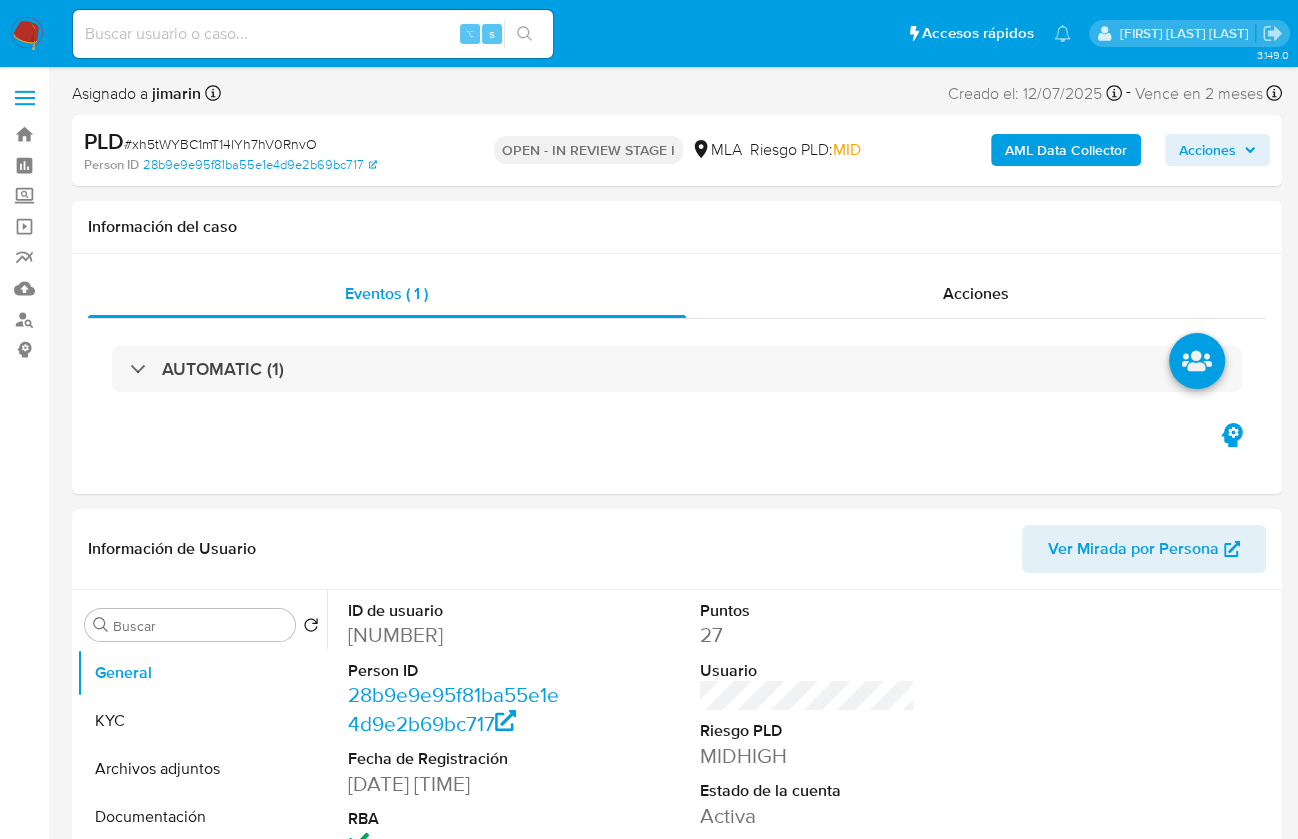 copy on "458093182" 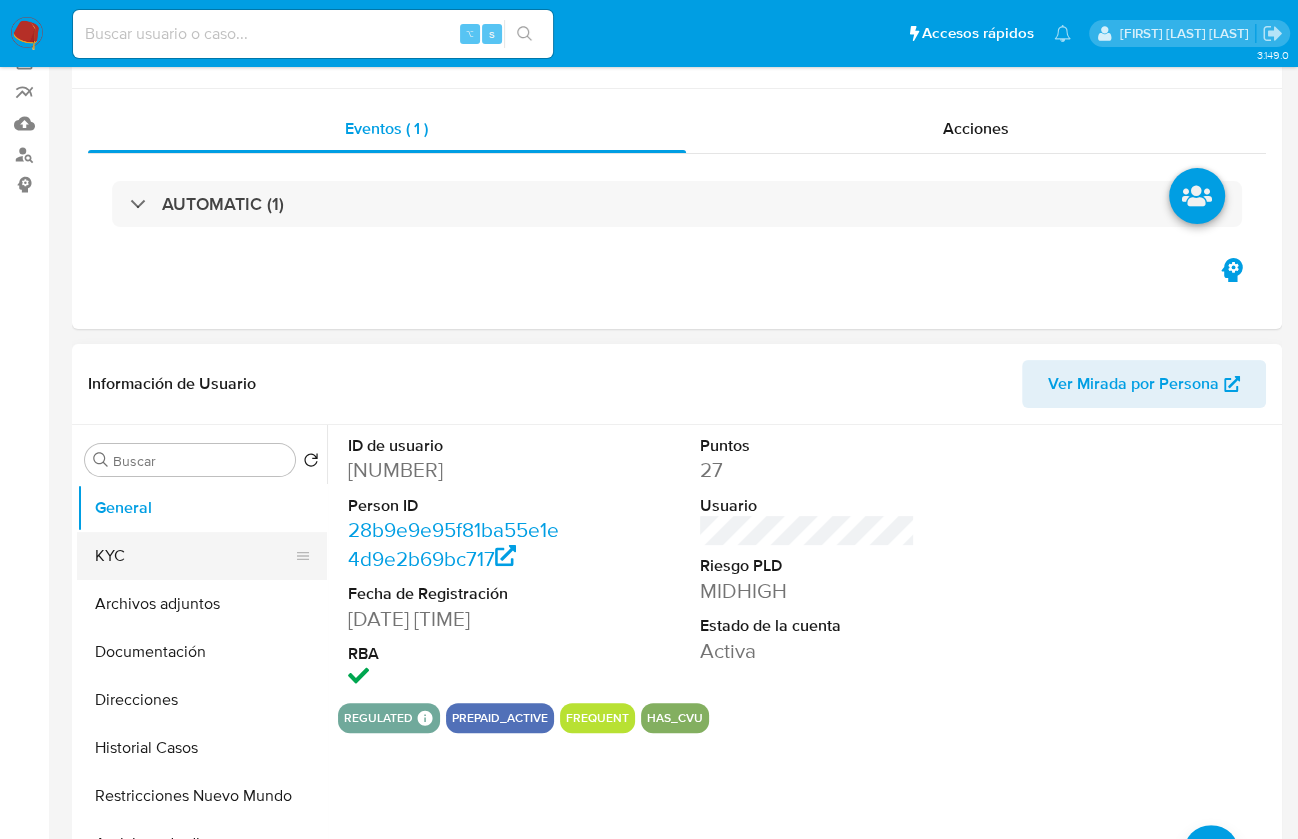 scroll, scrollTop: 261, scrollLeft: 0, axis: vertical 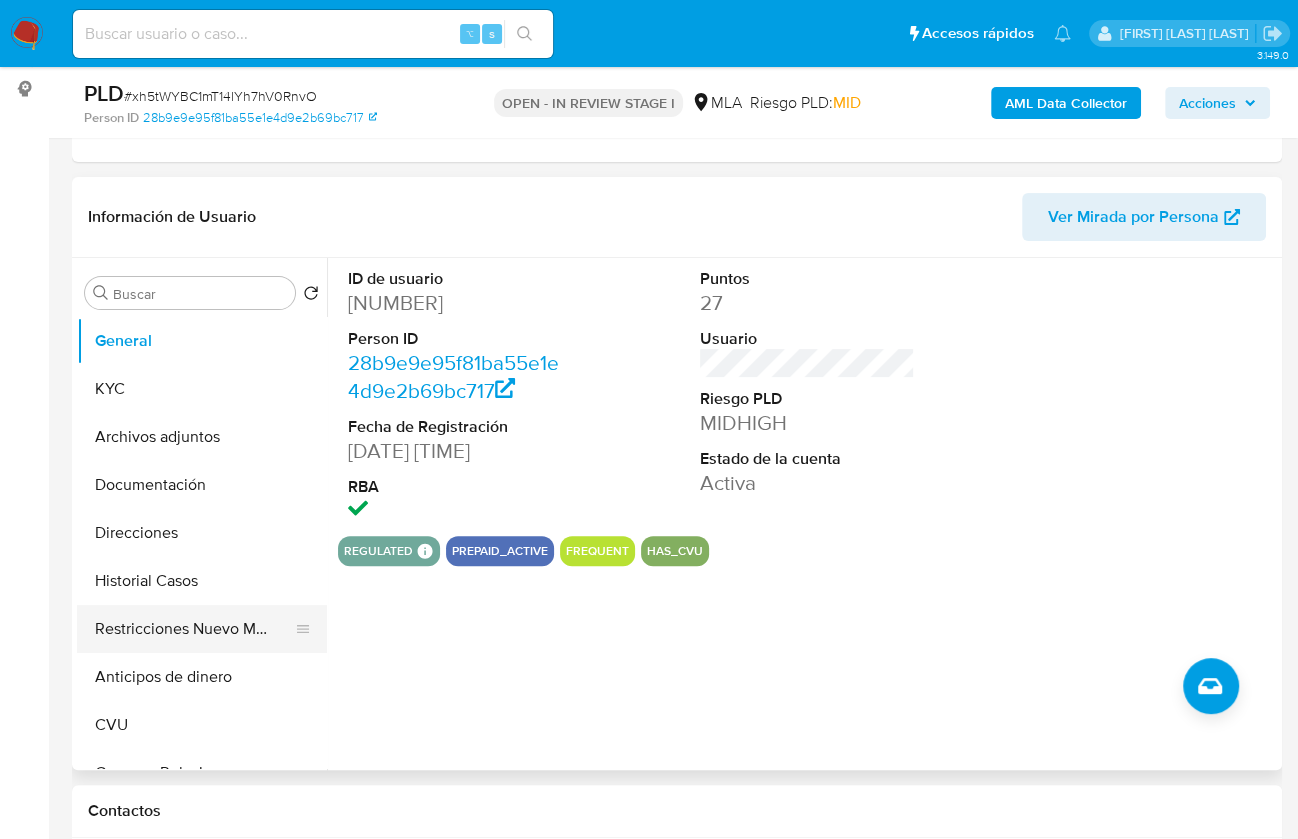 click on "Restricciones Nuevo Mundo" at bounding box center (194, 629) 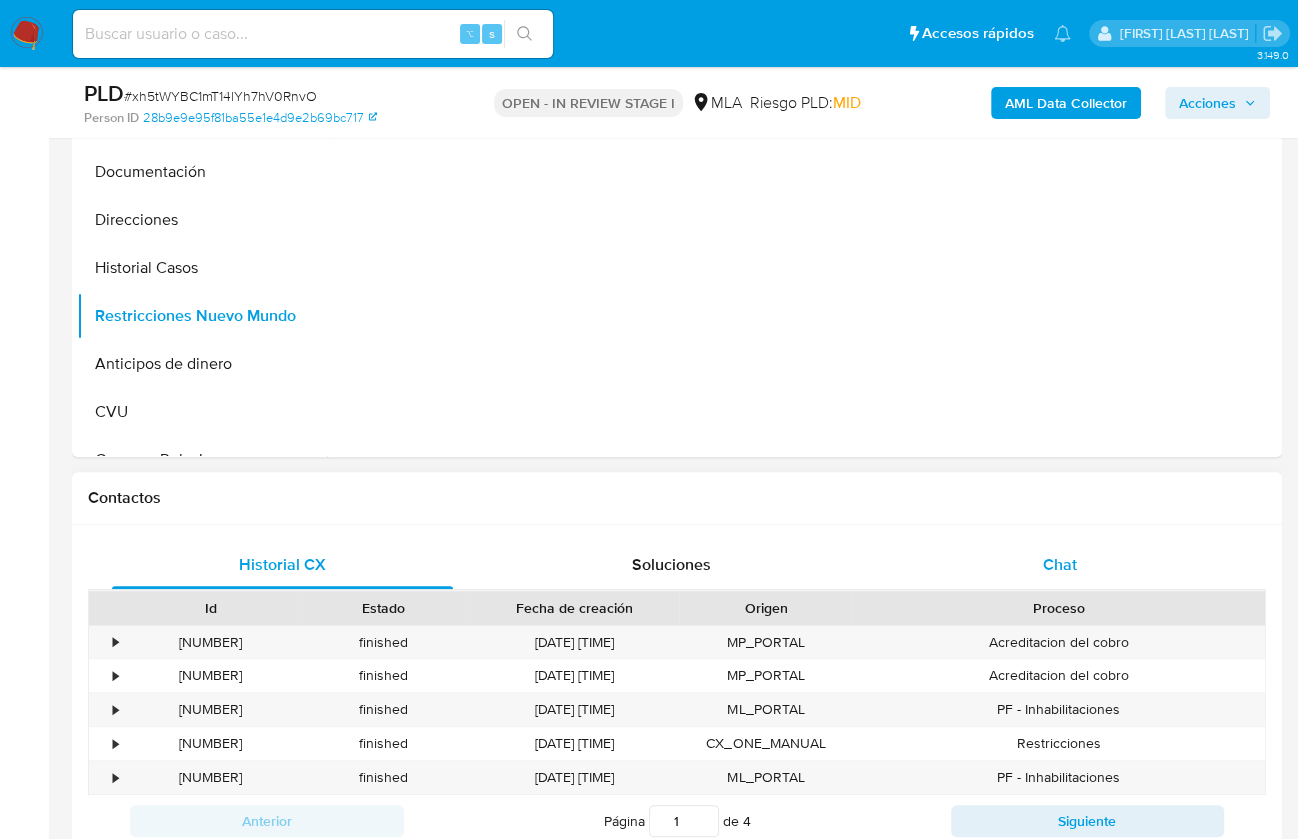 click on "Chat" at bounding box center [1059, 565] 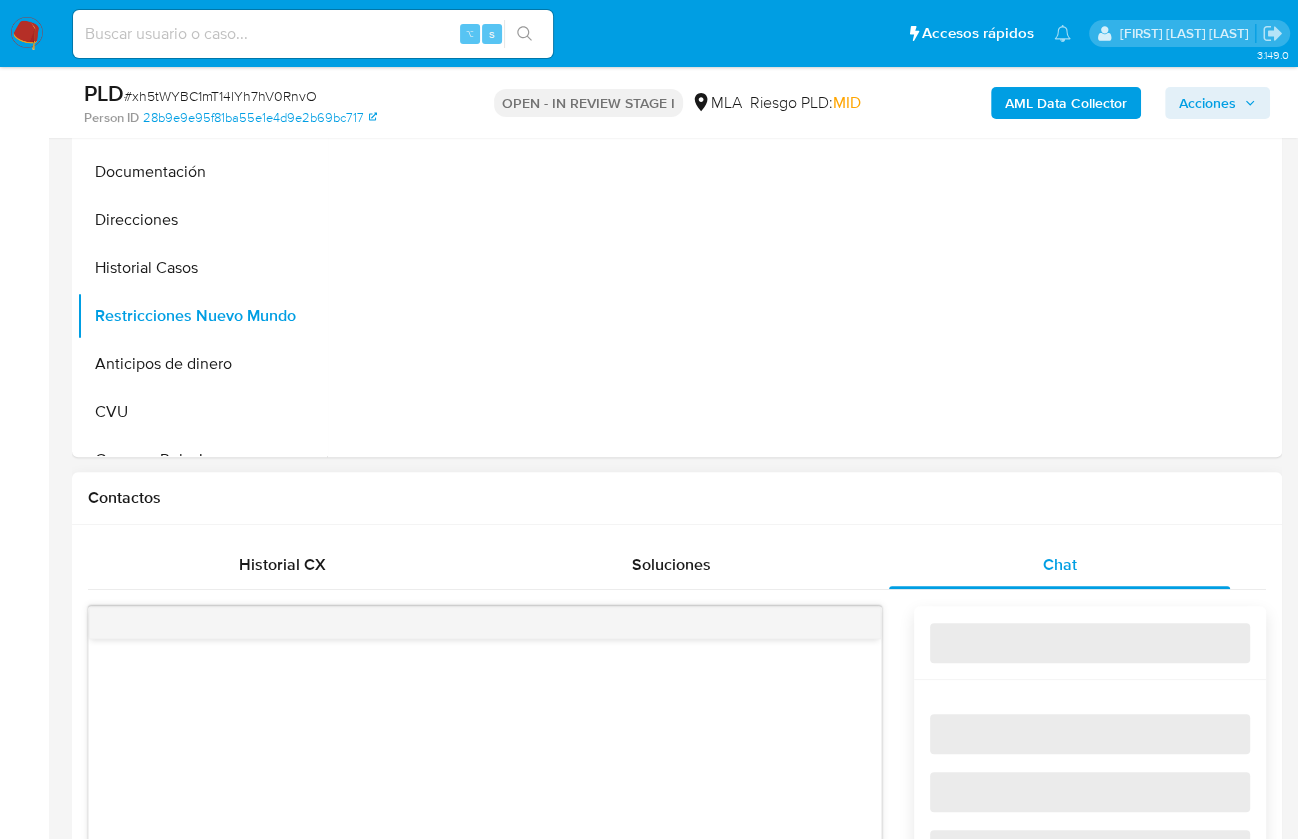 scroll, scrollTop: 913, scrollLeft: 0, axis: vertical 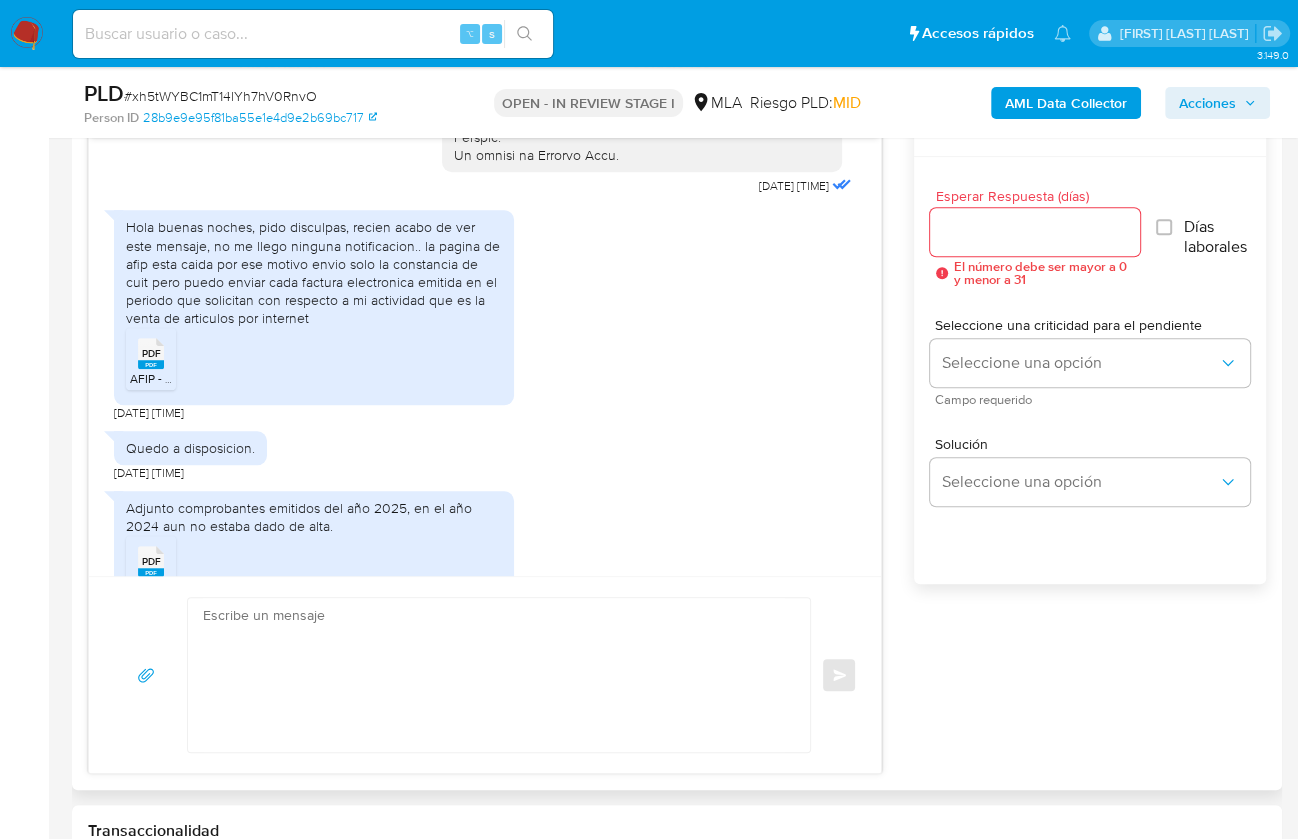 click on "PDF" at bounding box center [151, 353] 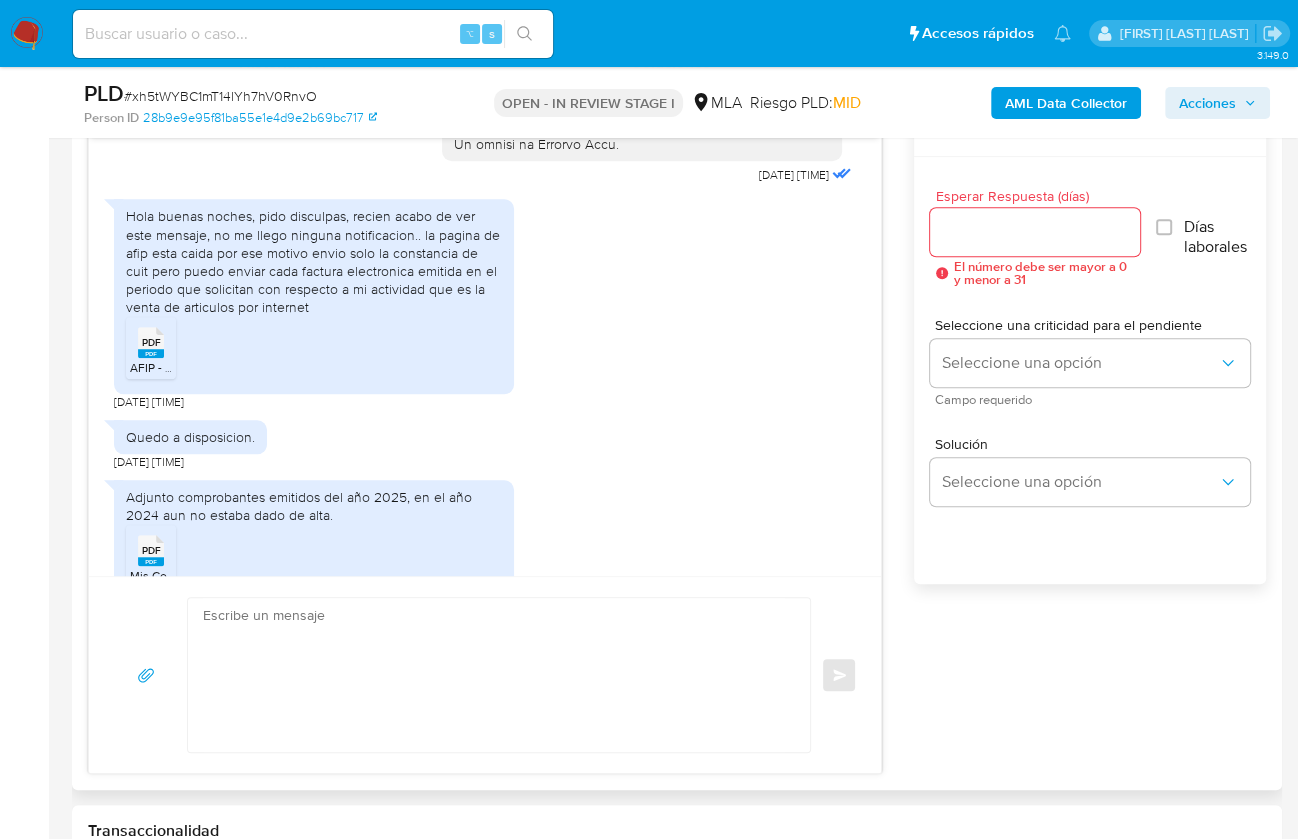 scroll, scrollTop: 1140, scrollLeft: 0, axis: vertical 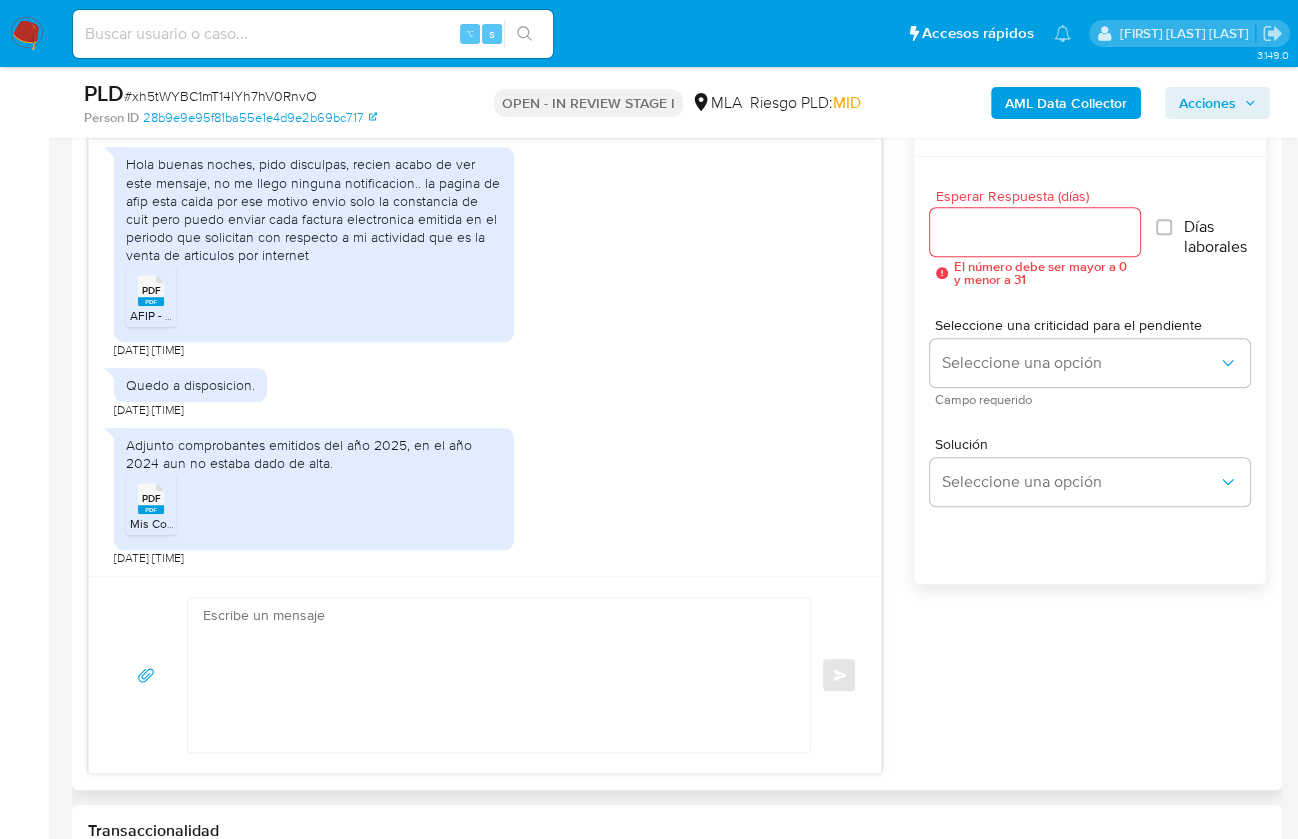click 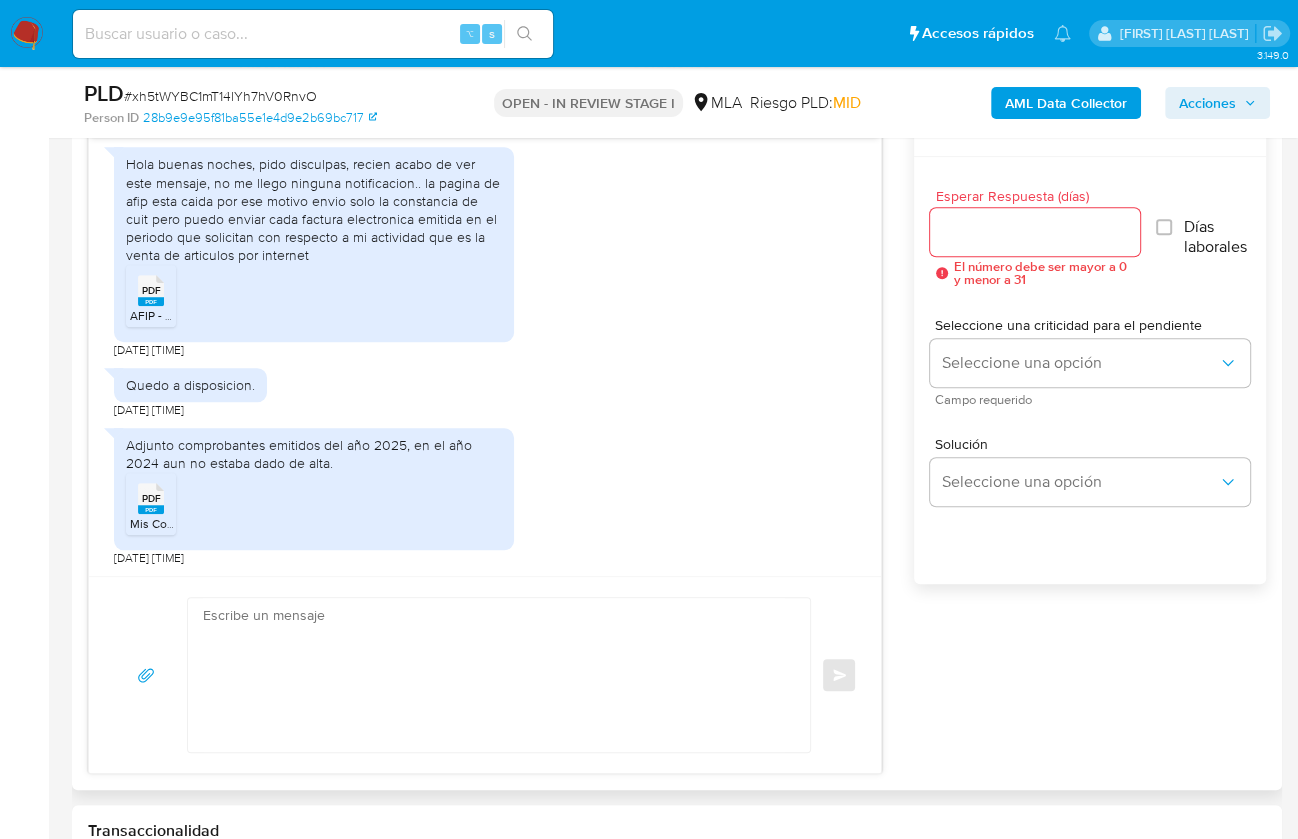 click on "17/07/2025 19:57:04 Hola buenas noches, pido disculpas, recien acabo de ver este mensaje, no me llego ninguna notificacion.. la pagina de afip esta caida por ese motivo envio solo la constancia de cuit pero puedo enviar cada factura electronica emitida en el periodo que solicitan con respecto a mi actividad que es la venta de articulos por internet PDF PDF AFIP - Administración Federal de Ingresos Públicos.pdf 20/07/2025 00:47:05 Quedo a disposicion.
20/07/2025 00:47:20 Adjunto comprobantes emitidos del año 2025, en el año 2024 aun no estaba dado de alta.
PDF PDF Mis Comprobantes Emitidos - CUIT 20475587864.pdf 20/07/2025 13:01:30 Enviar Configuración para el envío de chat Esperar Respuesta (días) El número debe ser mayor a 0 y menor a 31 Días laborales Seleccione una criticidad para el pendiente Seleccione una opción Campo requerido Solución Seleccione una opción" at bounding box center [677, 439] 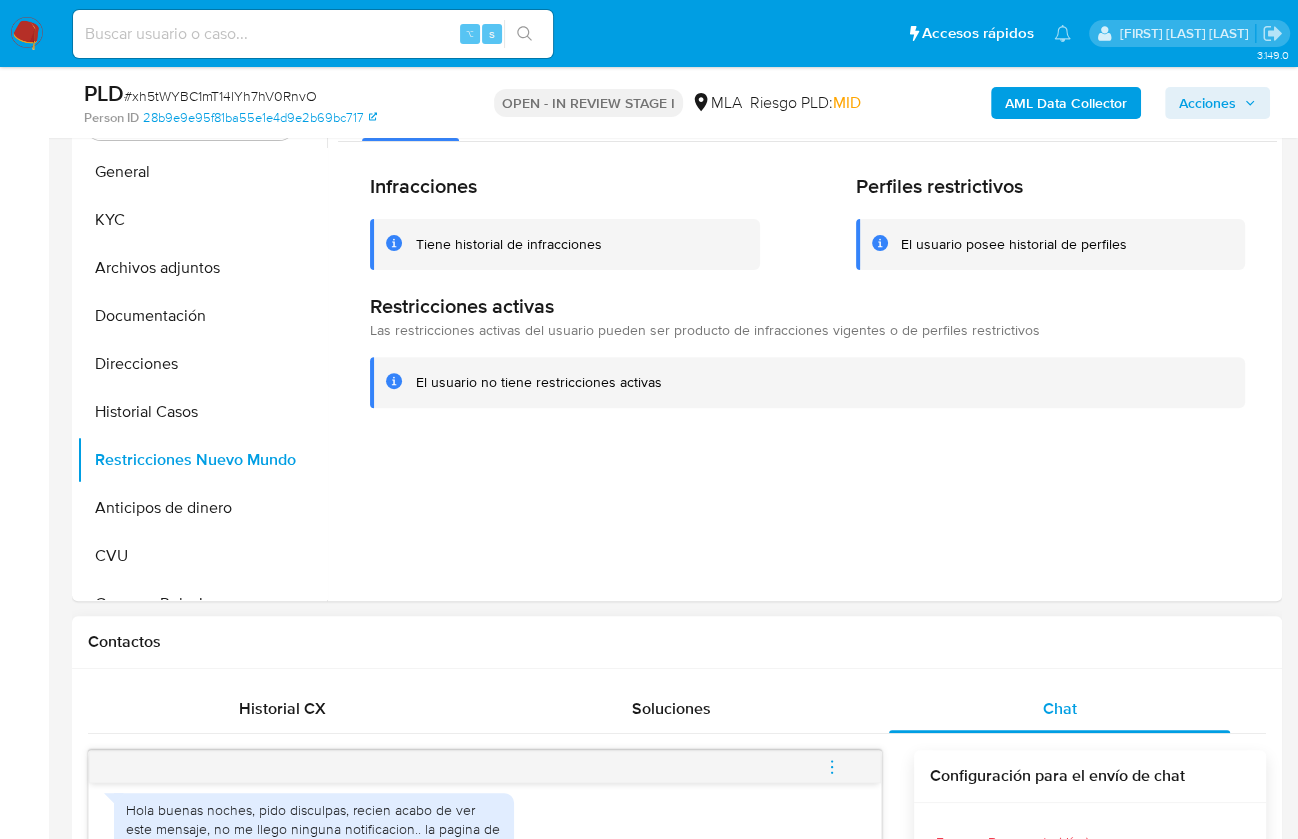 scroll, scrollTop: 339, scrollLeft: 0, axis: vertical 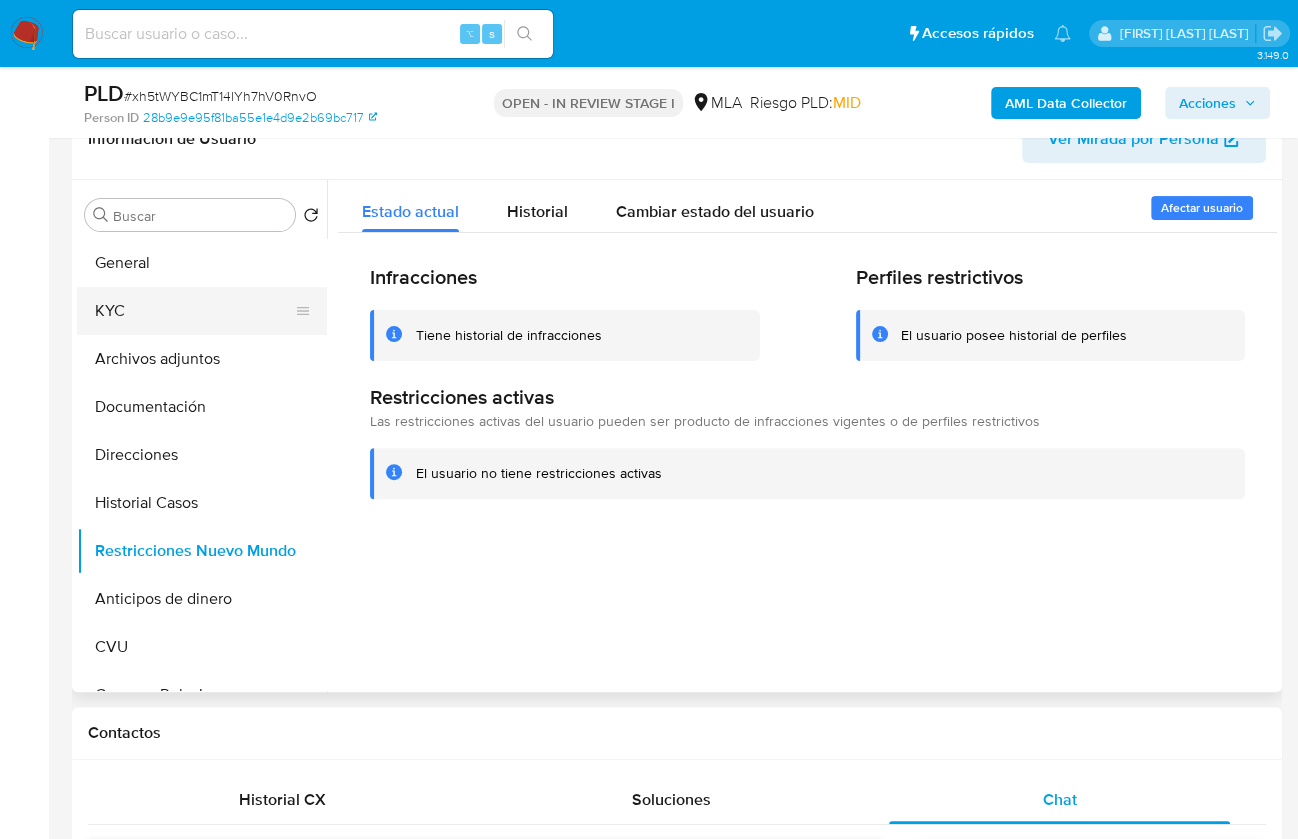 click on "KYC" at bounding box center (194, 311) 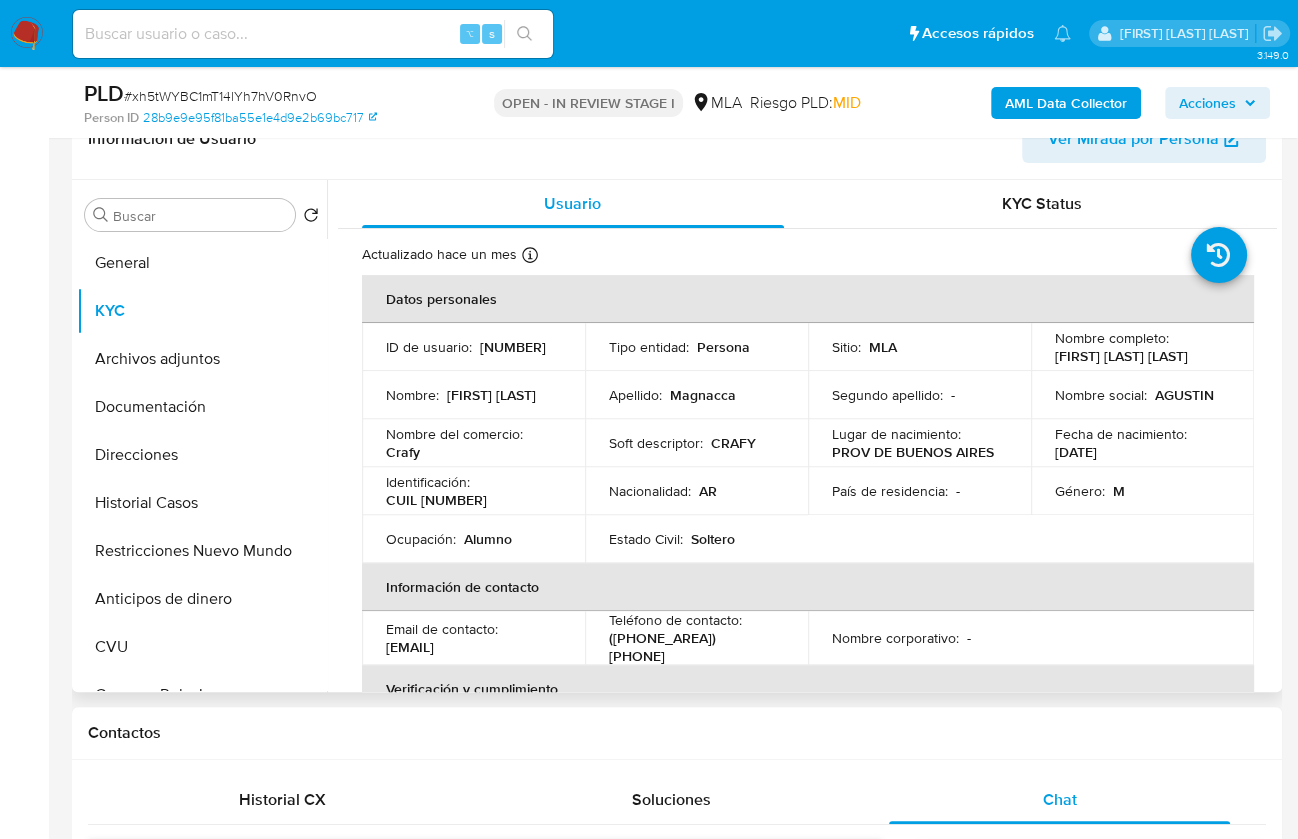 click on "CUIL 20475587864" at bounding box center (423, 500) 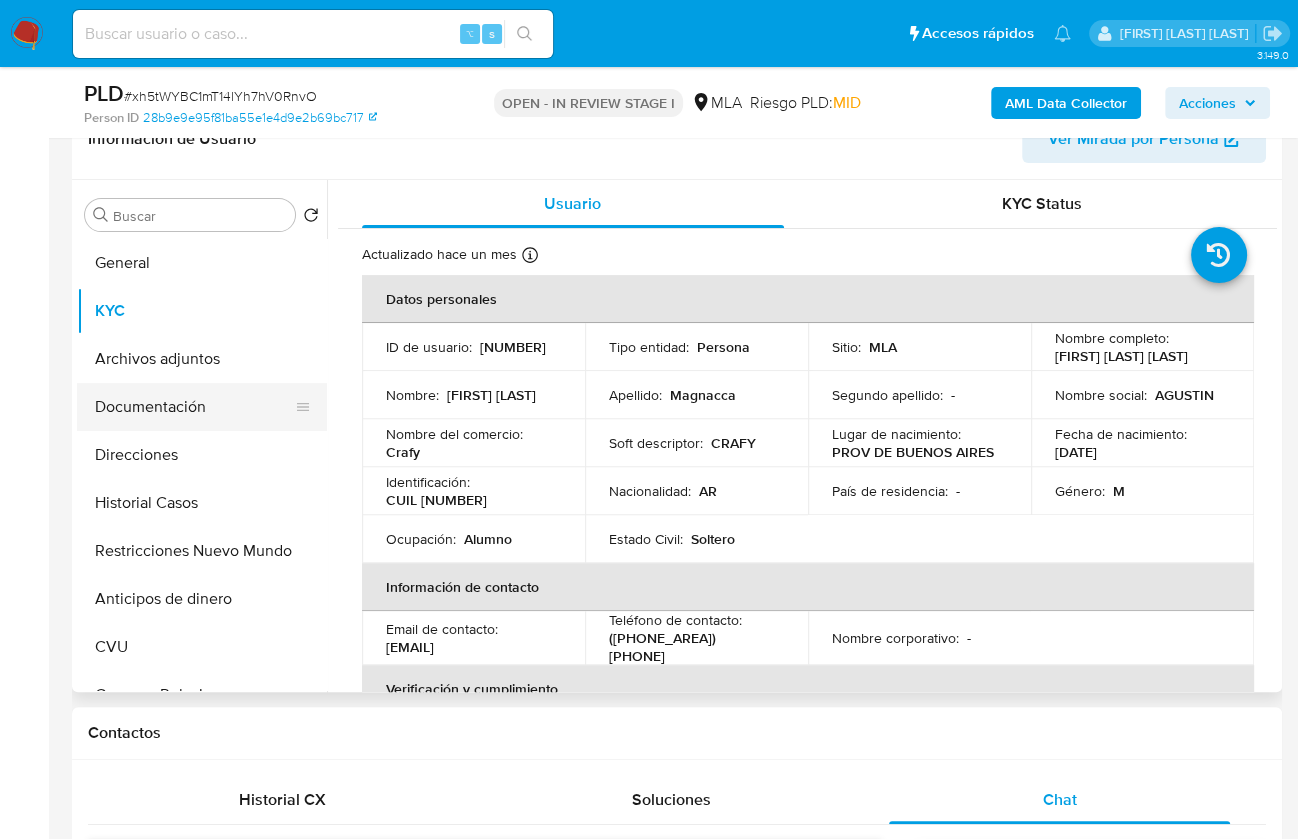 copy on "20475587864" 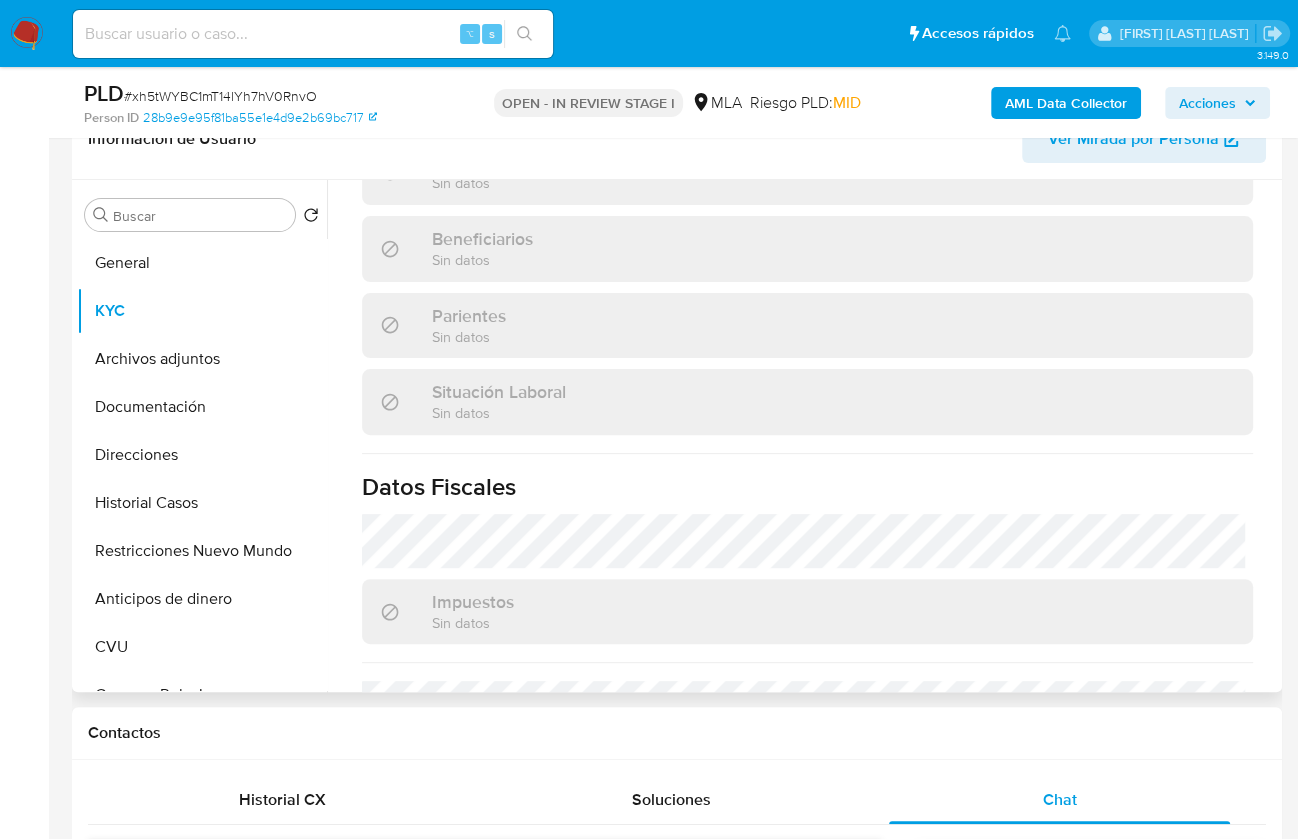 scroll, scrollTop: 1122, scrollLeft: 0, axis: vertical 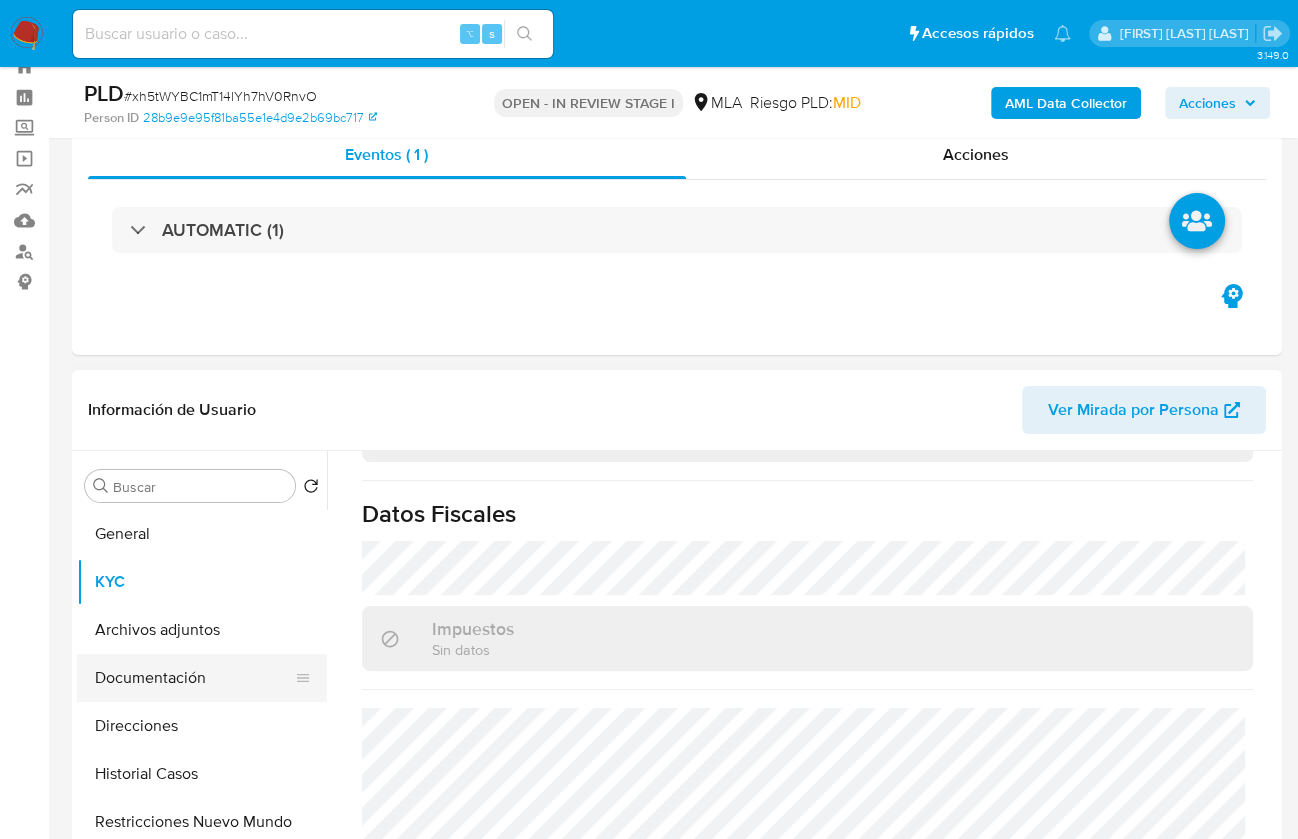 click on "Documentación" at bounding box center (194, 678) 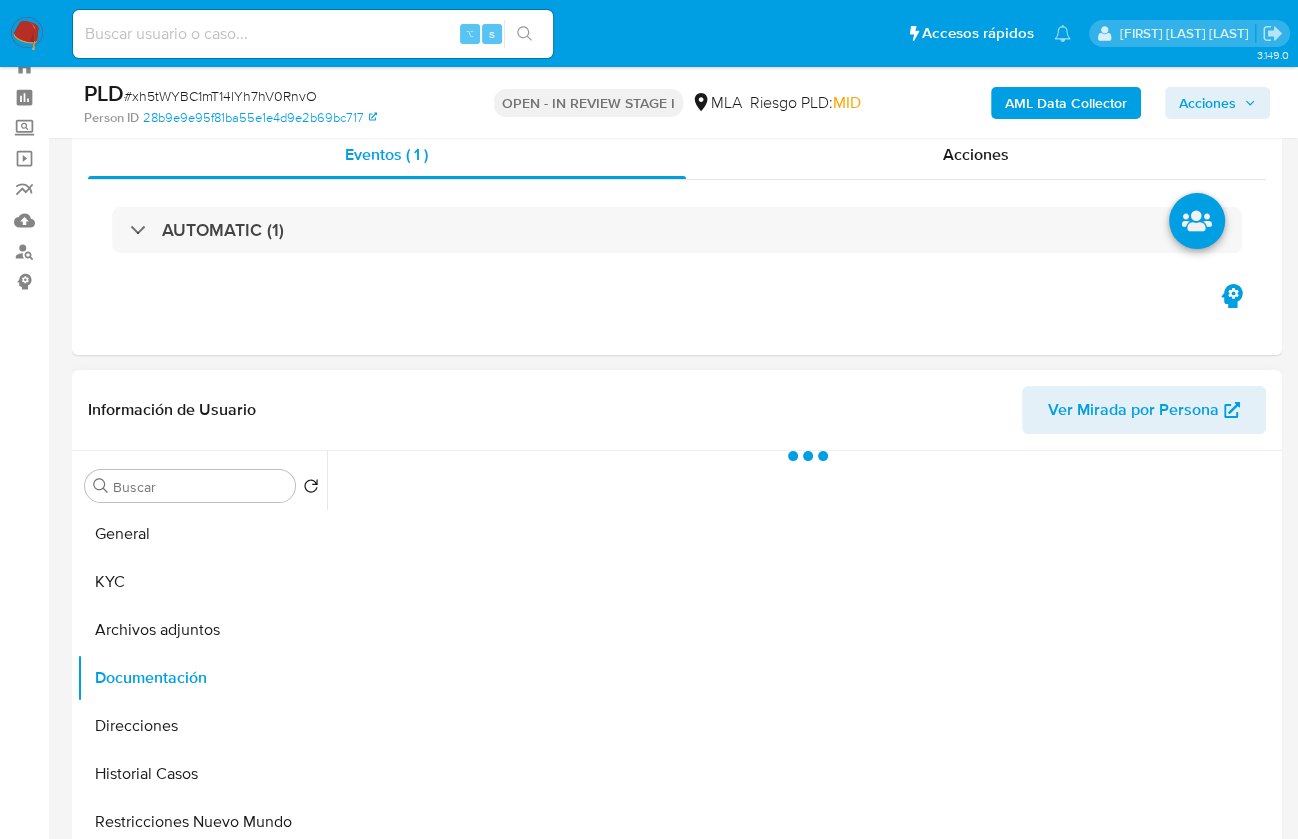 scroll, scrollTop: 0, scrollLeft: 0, axis: both 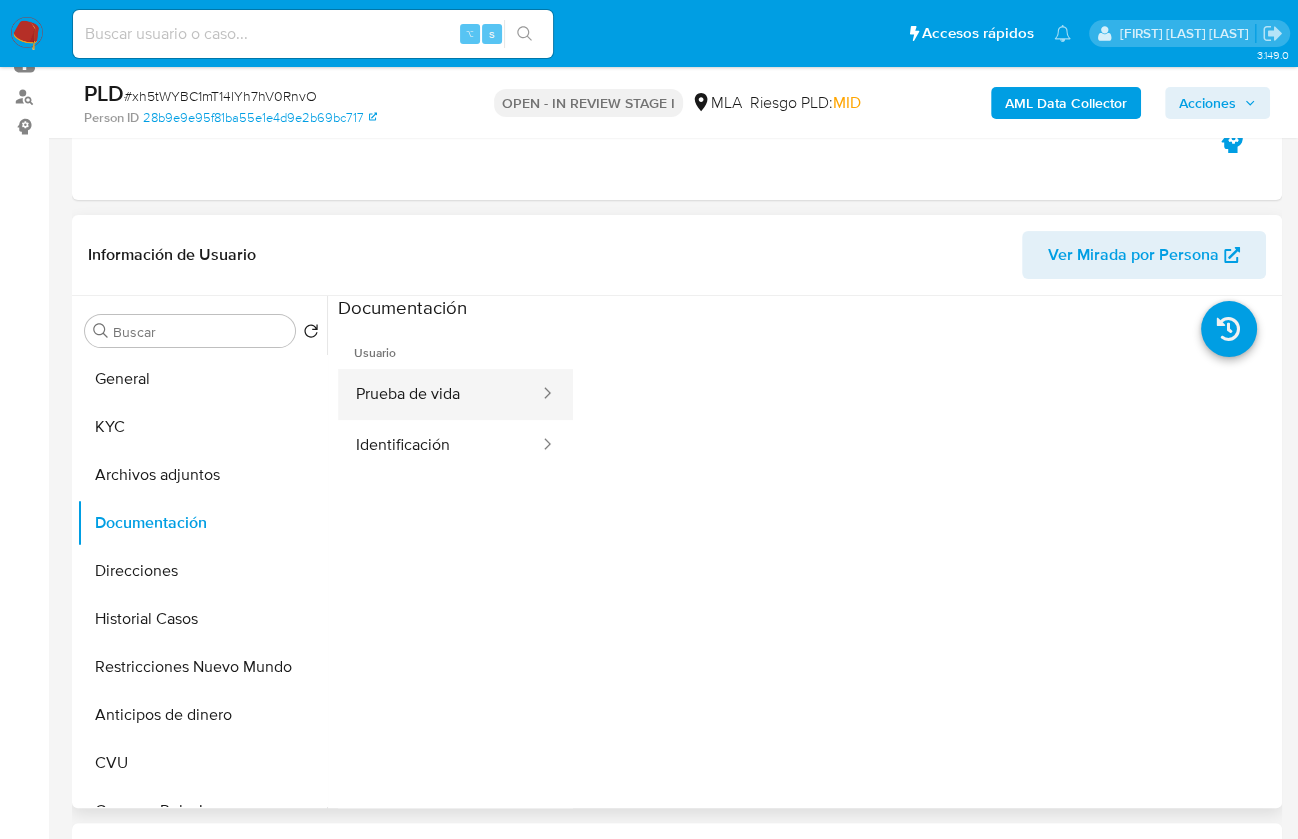 click on "Prueba de vida" at bounding box center [439, 394] 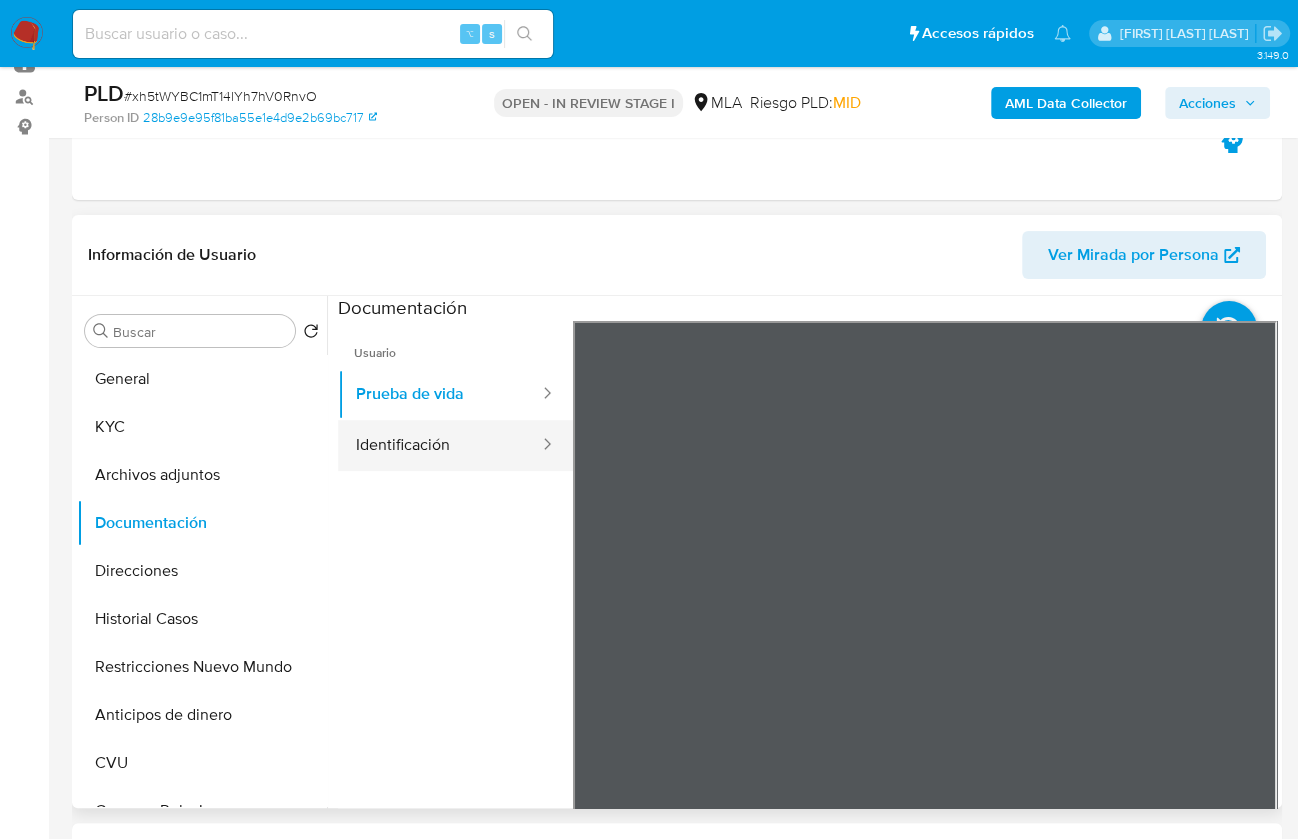 click on "Identificación" at bounding box center (439, 445) 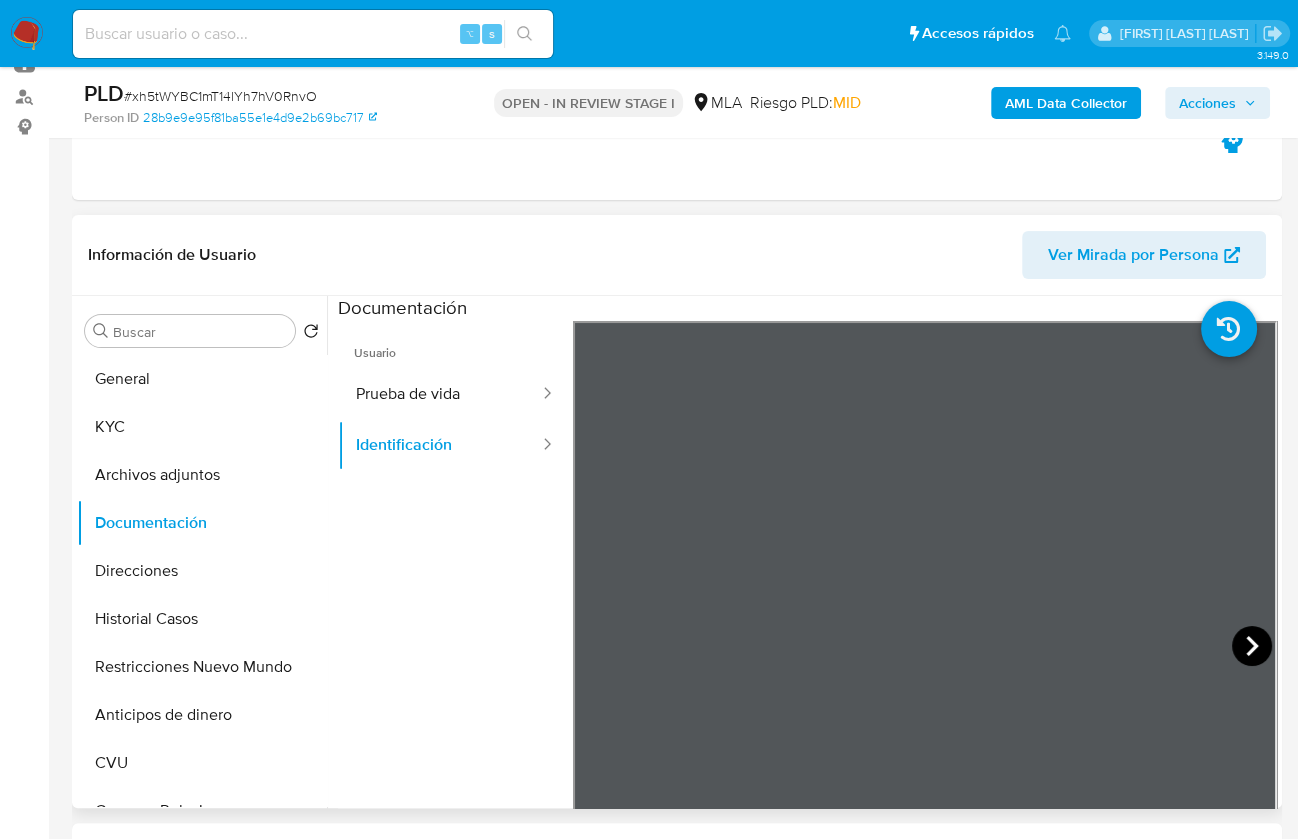 click 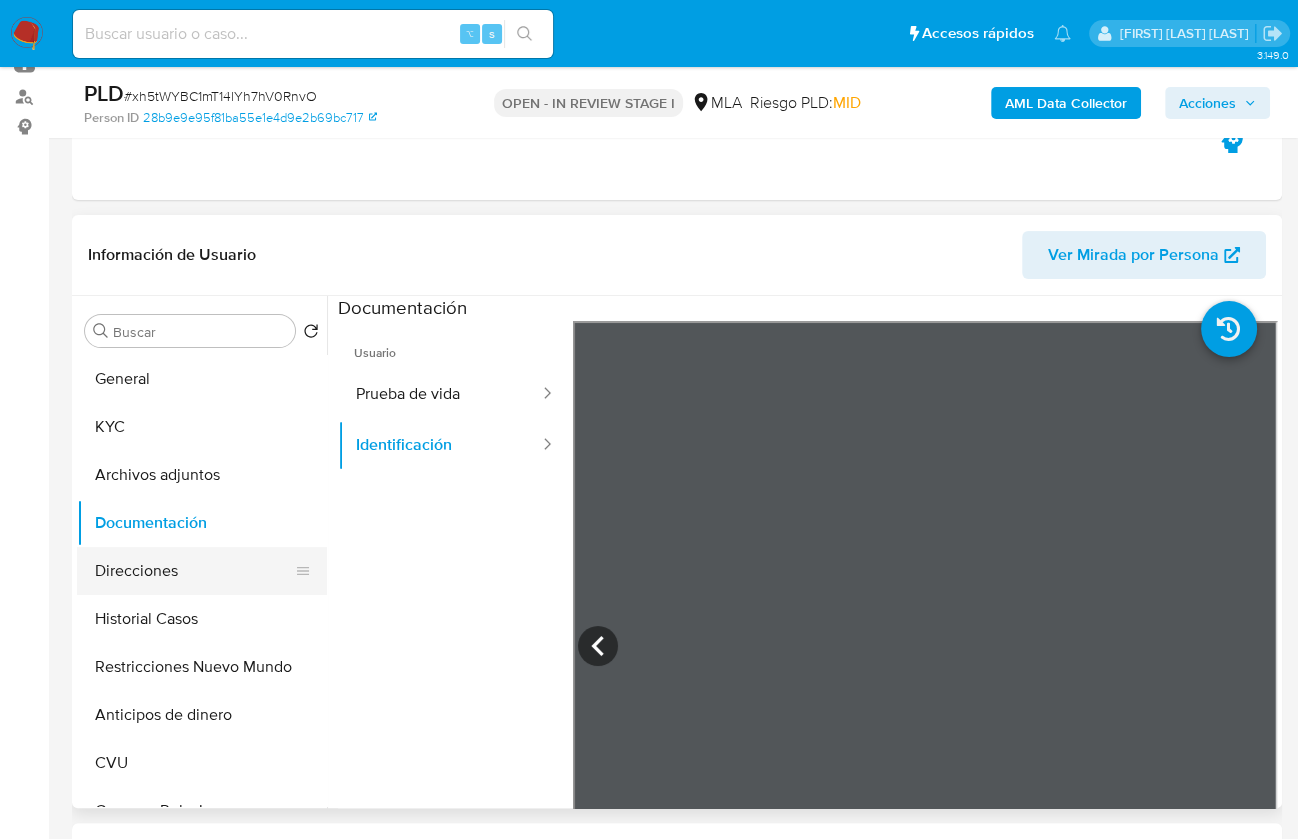 click on "Direcciones" at bounding box center [194, 571] 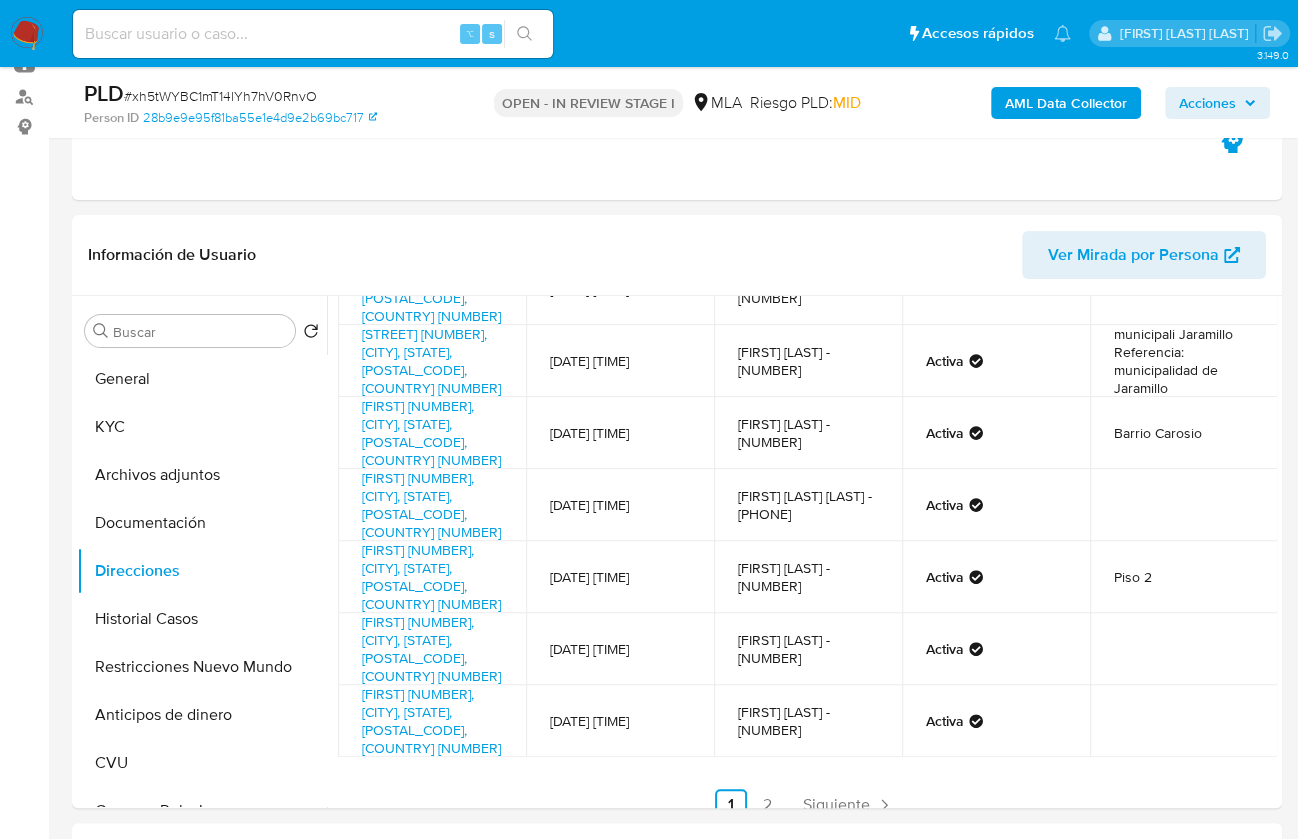 scroll, scrollTop: 397, scrollLeft: 0, axis: vertical 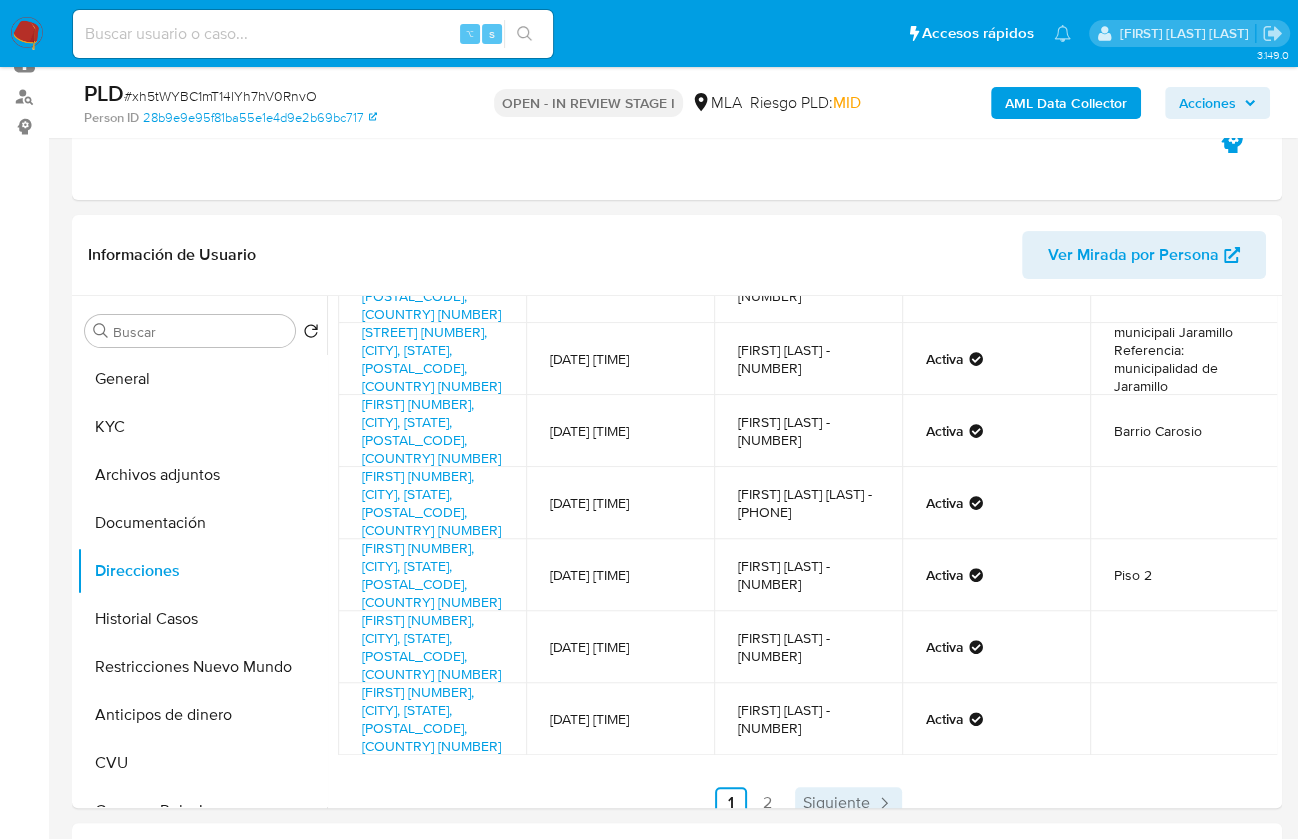 click on "Siguiente" at bounding box center [836, 857] 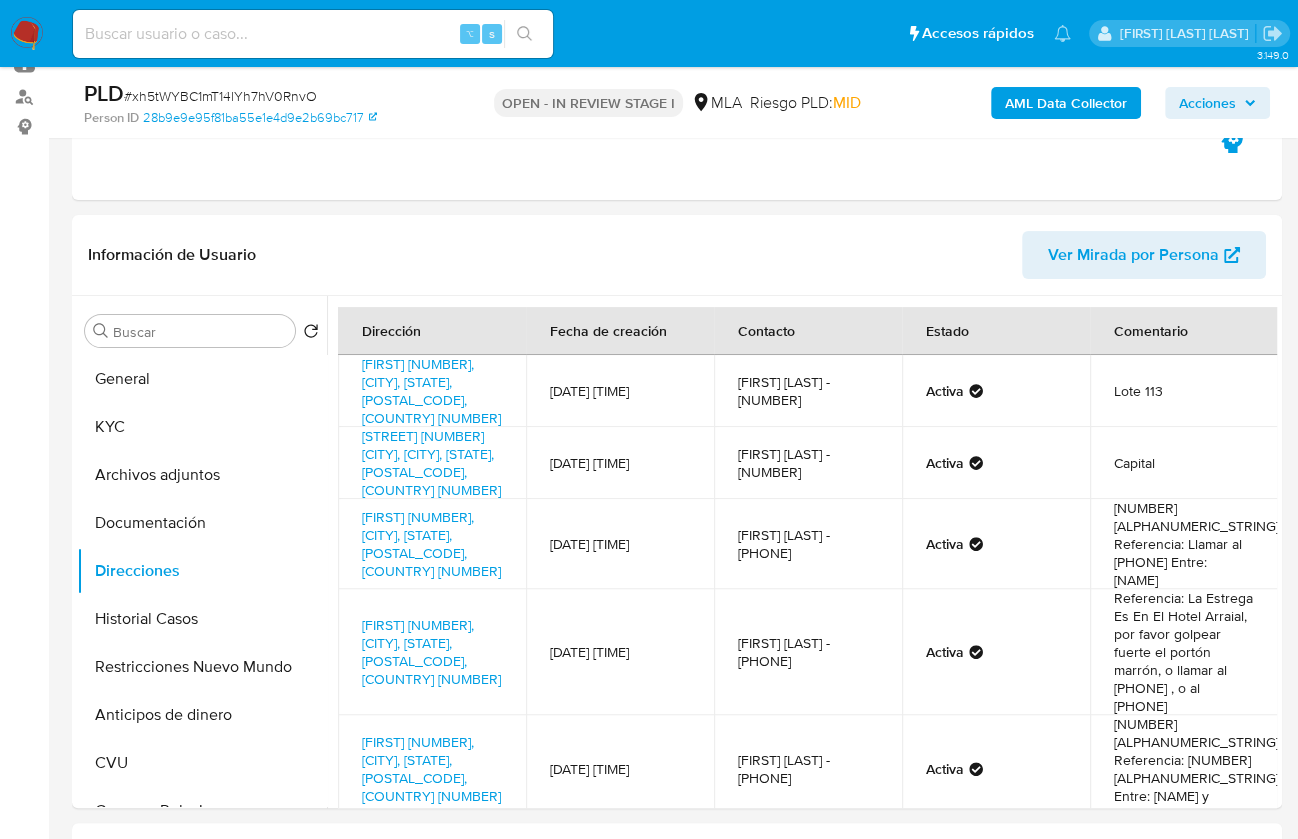 scroll, scrollTop: 0, scrollLeft: 0, axis: both 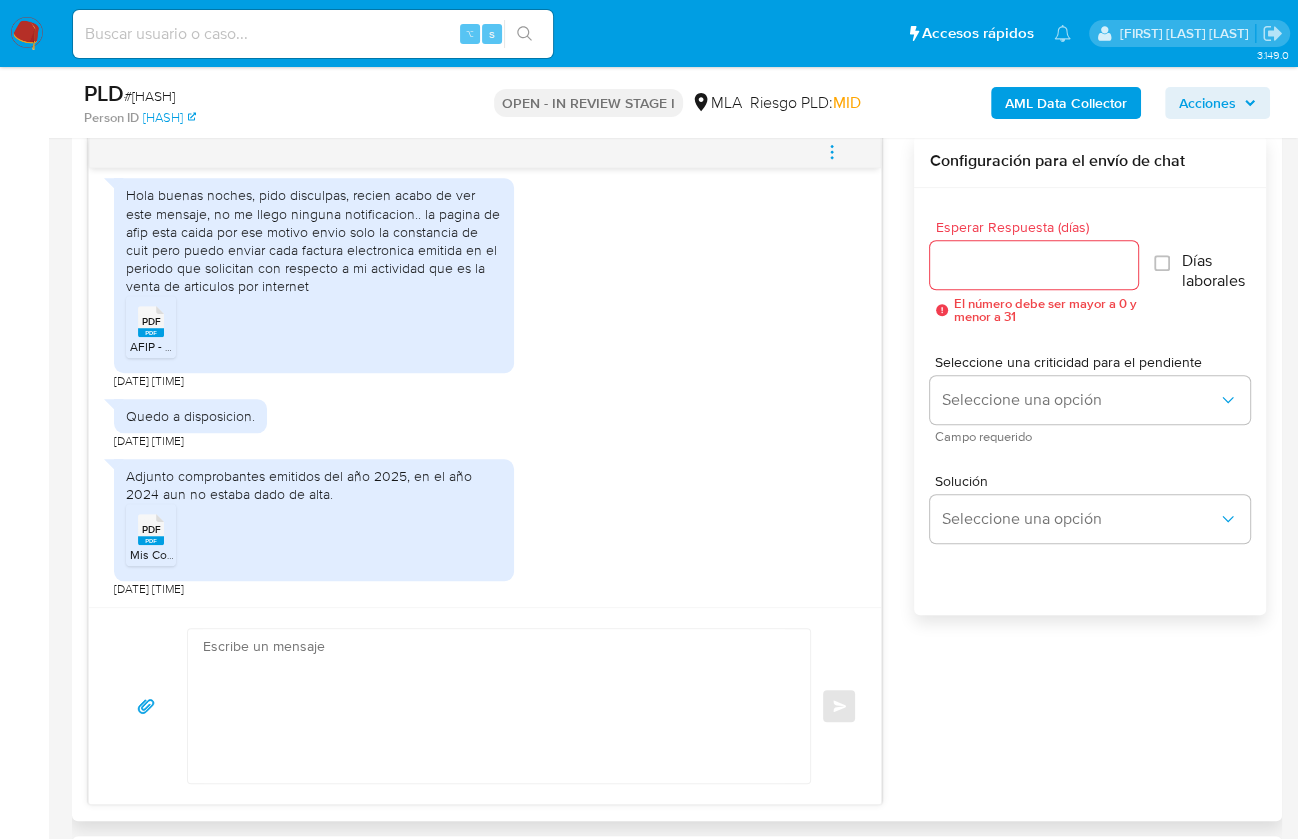 click at bounding box center (494, 706) 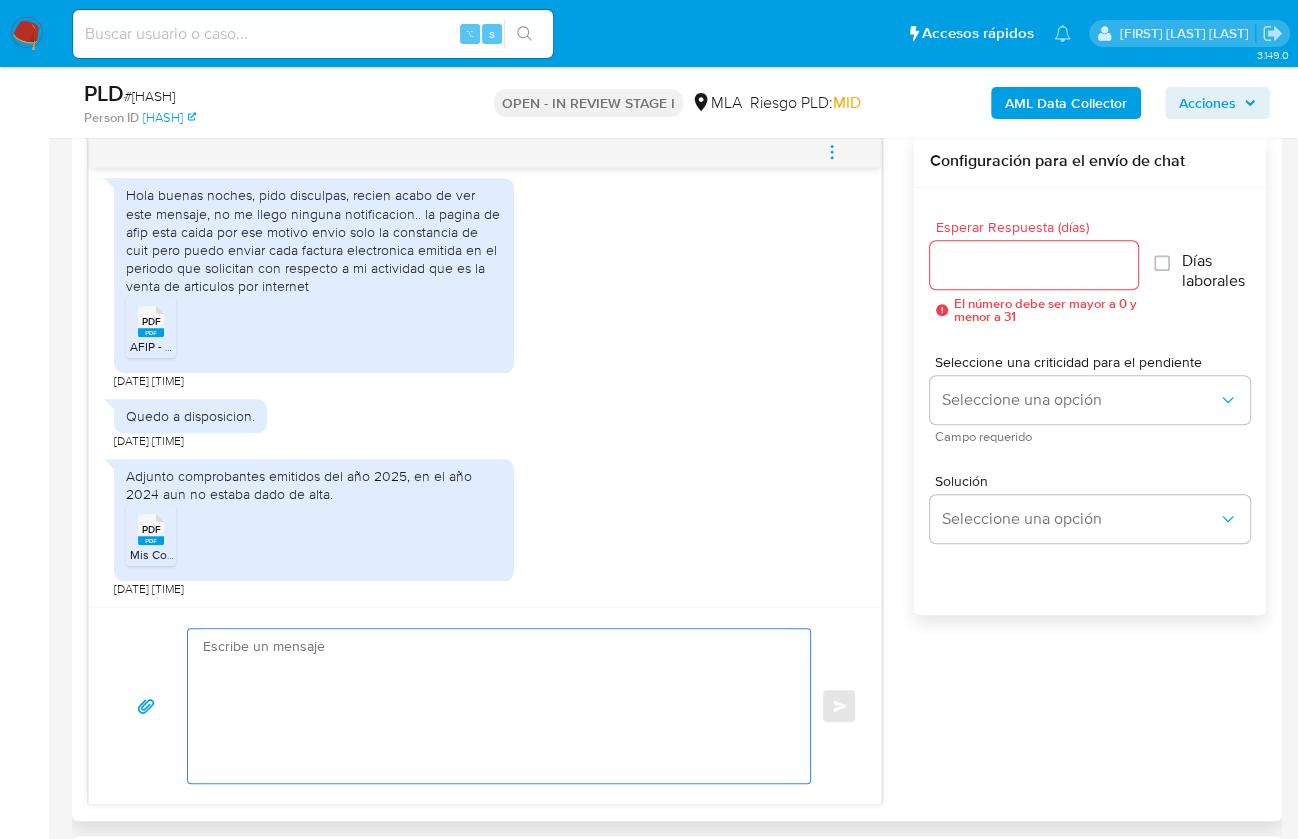 paste on "Hola ,
En función de las operaciones registradas en tu cuenta de Mercado Pago, necesitamos que nos brindes la siguiente información y/o documentación:
1. Descripción de la actividad:
- Detalla la actividad que realizas a través de tu cuenta. De corresponder a una actividad comercial, indicar el nombre, domicilio y/o sitio web del comercio.
2. De acuerdo a la actividad que realices en tu cuenta, adjunta la siguiente documentación. A modo de ejemplo, puedes enviar uno de estos comprobantes:
- Últimos 3 recibos de sueldo/jubilación.
- Últimas 6 Declaraciones Juradas de Ingresos Brutos (donde se visualice la base imponible).
- Resumen de Comprobantes Electrónicos emitidos de los períodos 2024 y 2025 Si tienes dudas, consulta el instructivo para descargar el Resumen de Comprobantes Electrónicos aquí.
- Certificación contable de ingresos (último año), firmada por un contador y legalizada ante el Consejo Profesional de Ciencias Económicas.
Tené en cuenta que, además de los ejemplos mencionados, podés ..." 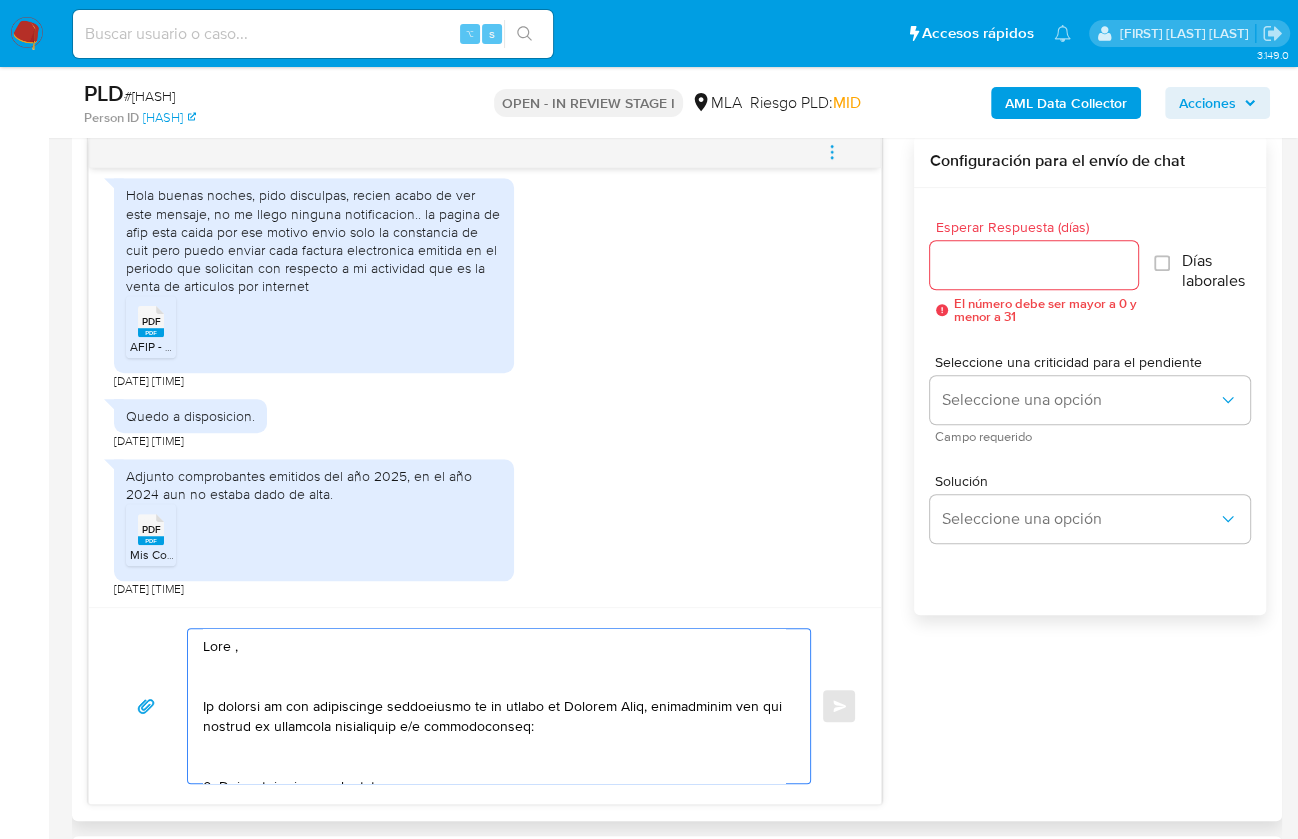 scroll, scrollTop: 1307, scrollLeft: 0, axis: vertical 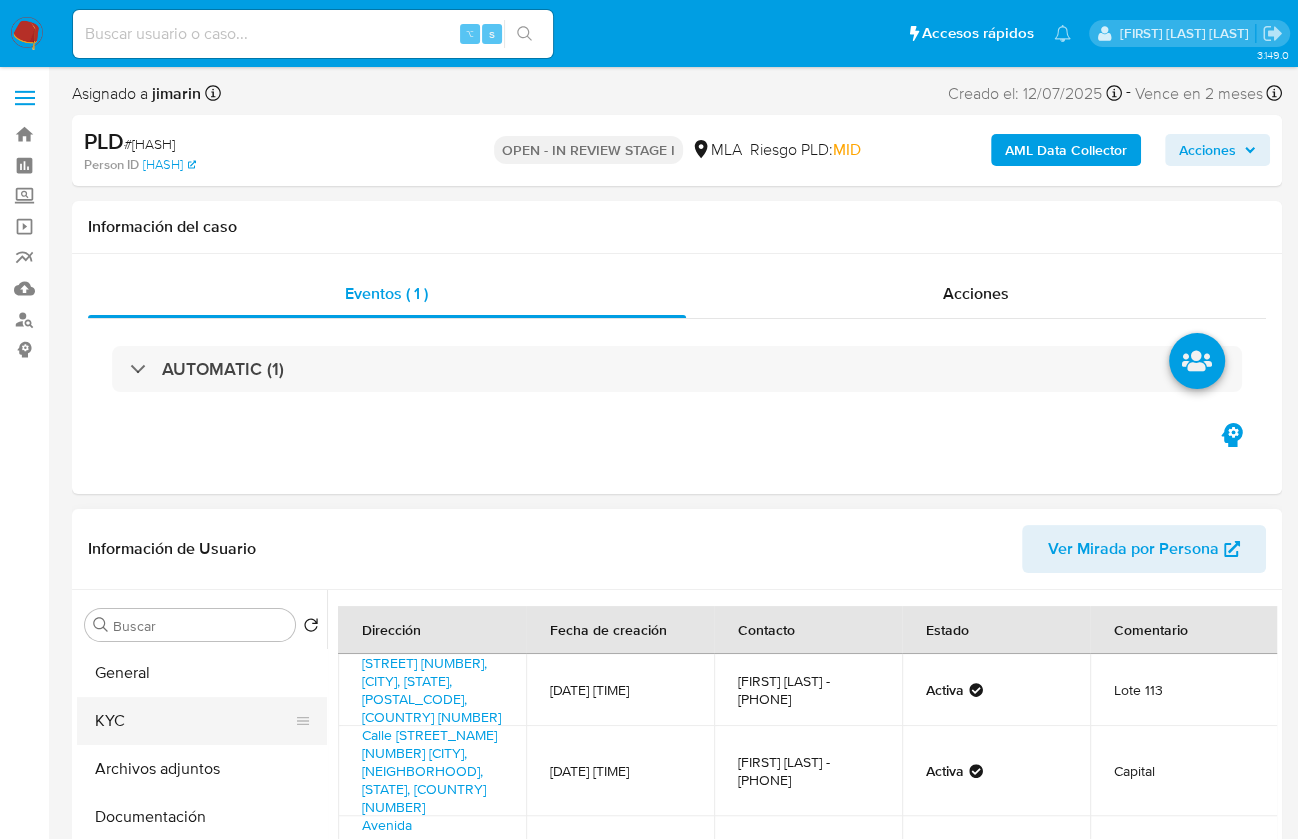 click on "KYC" at bounding box center (194, 721) 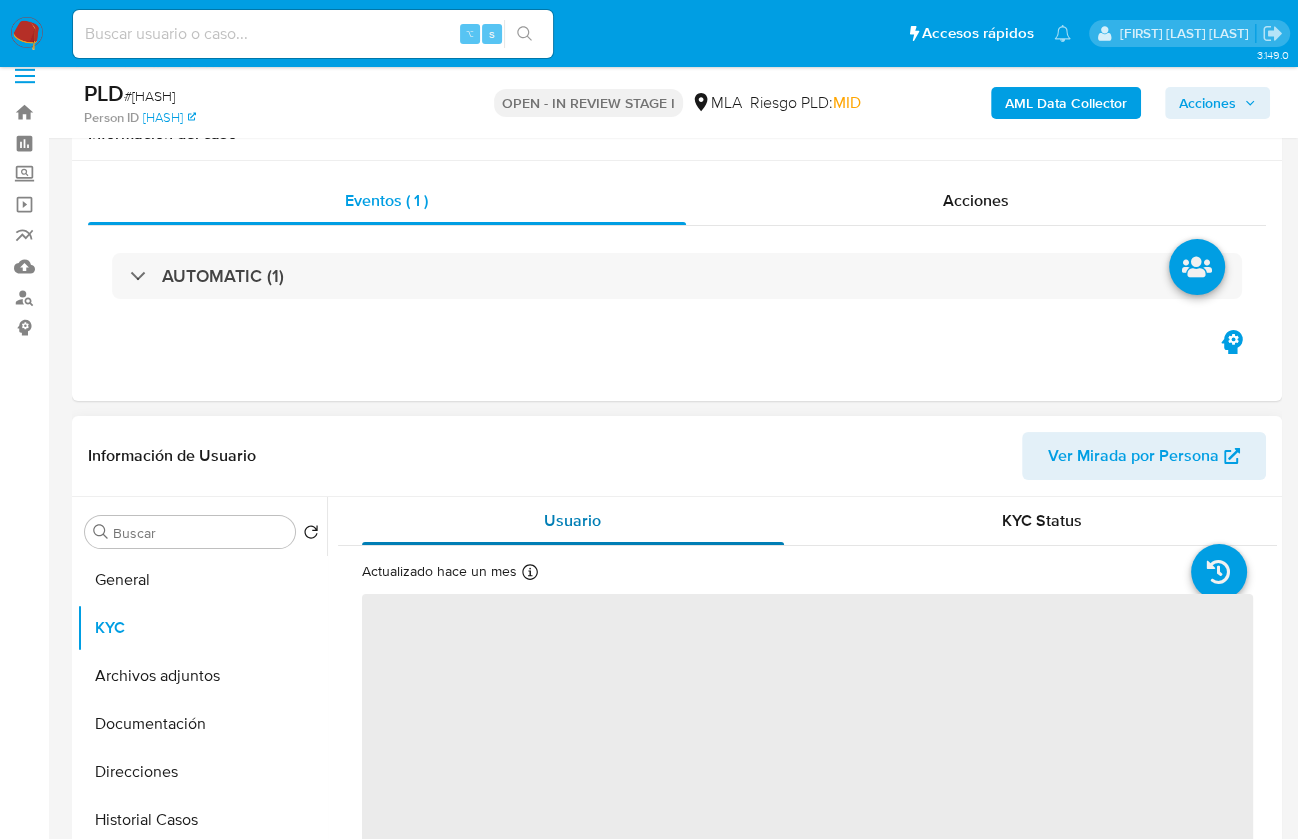 scroll, scrollTop: 146, scrollLeft: 0, axis: vertical 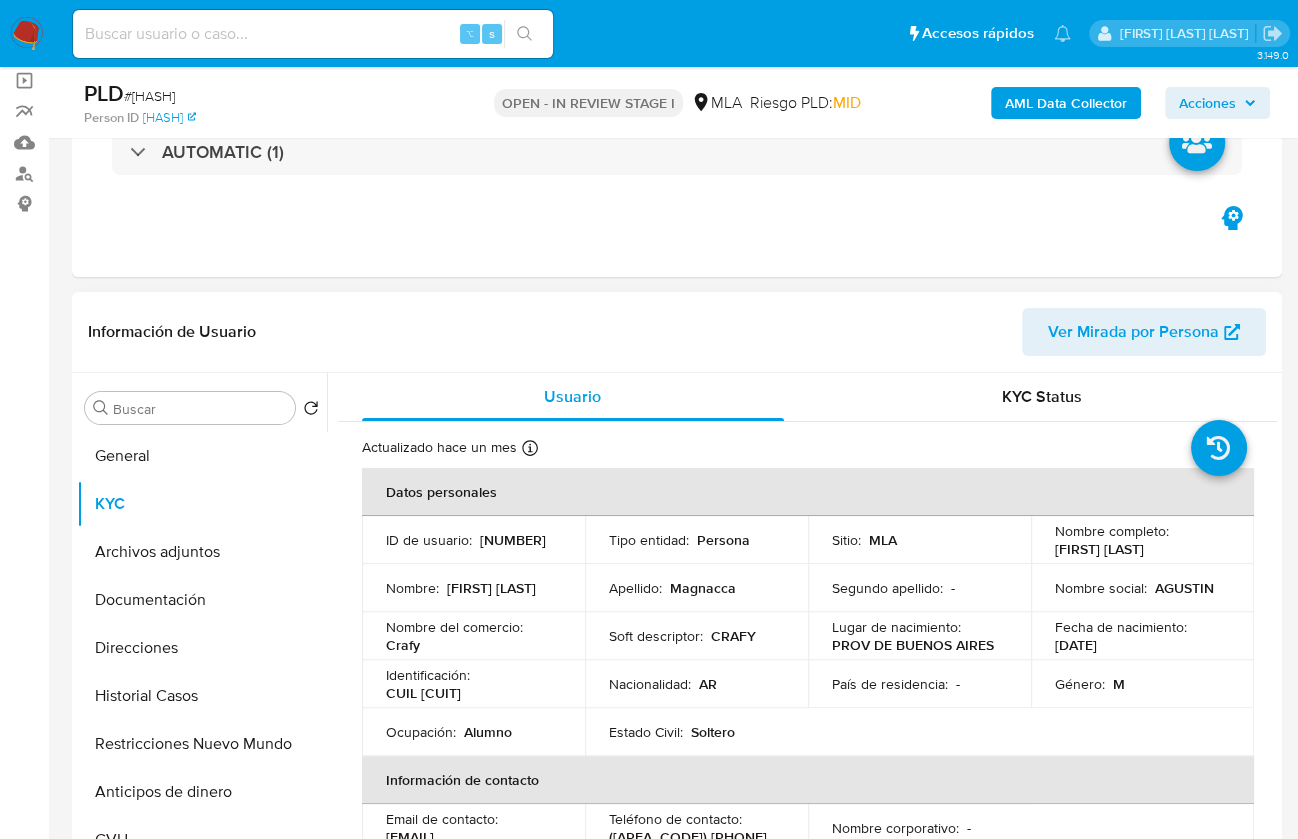 click on "Agustin Adrian Magnacca" at bounding box center (1099, 549) 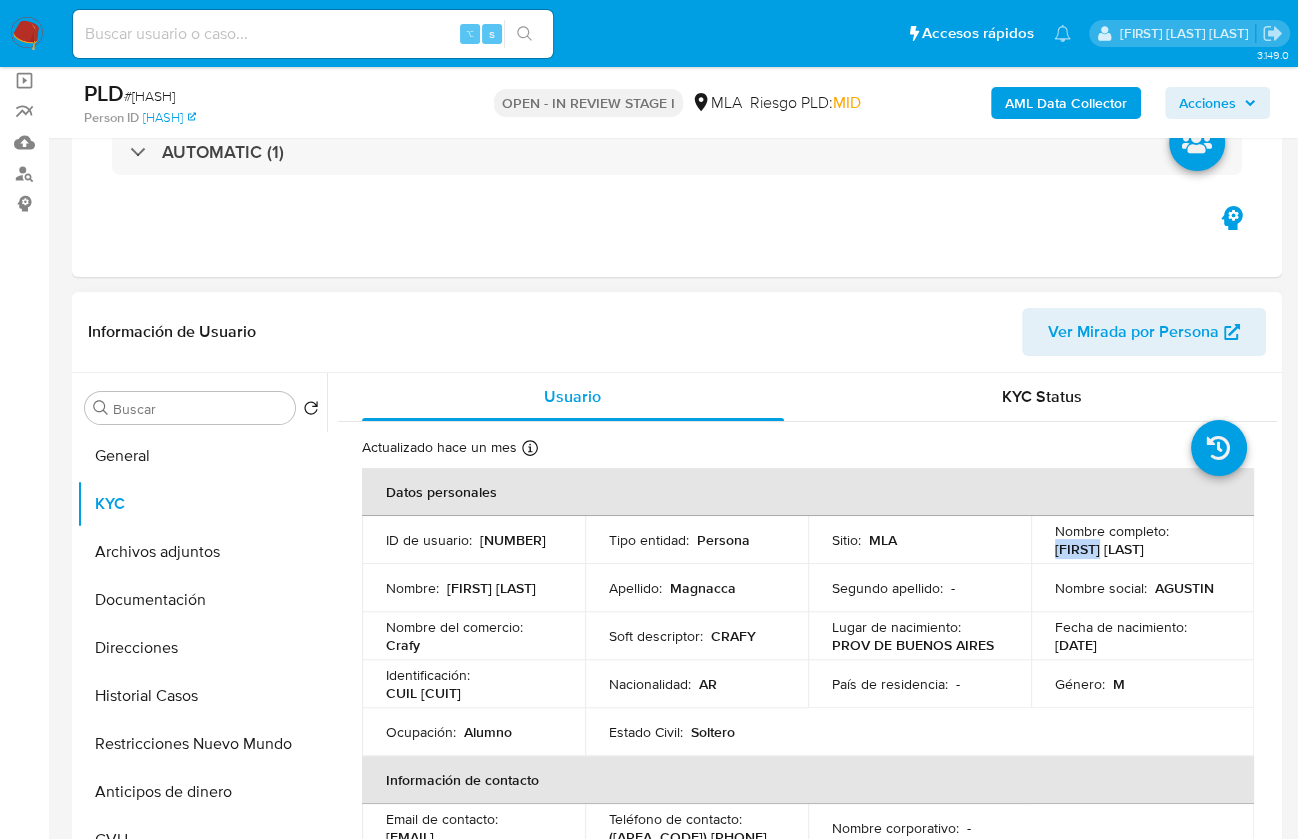 click on "Agustin Adrian Magnacca" at bounding box center [1099, 549] 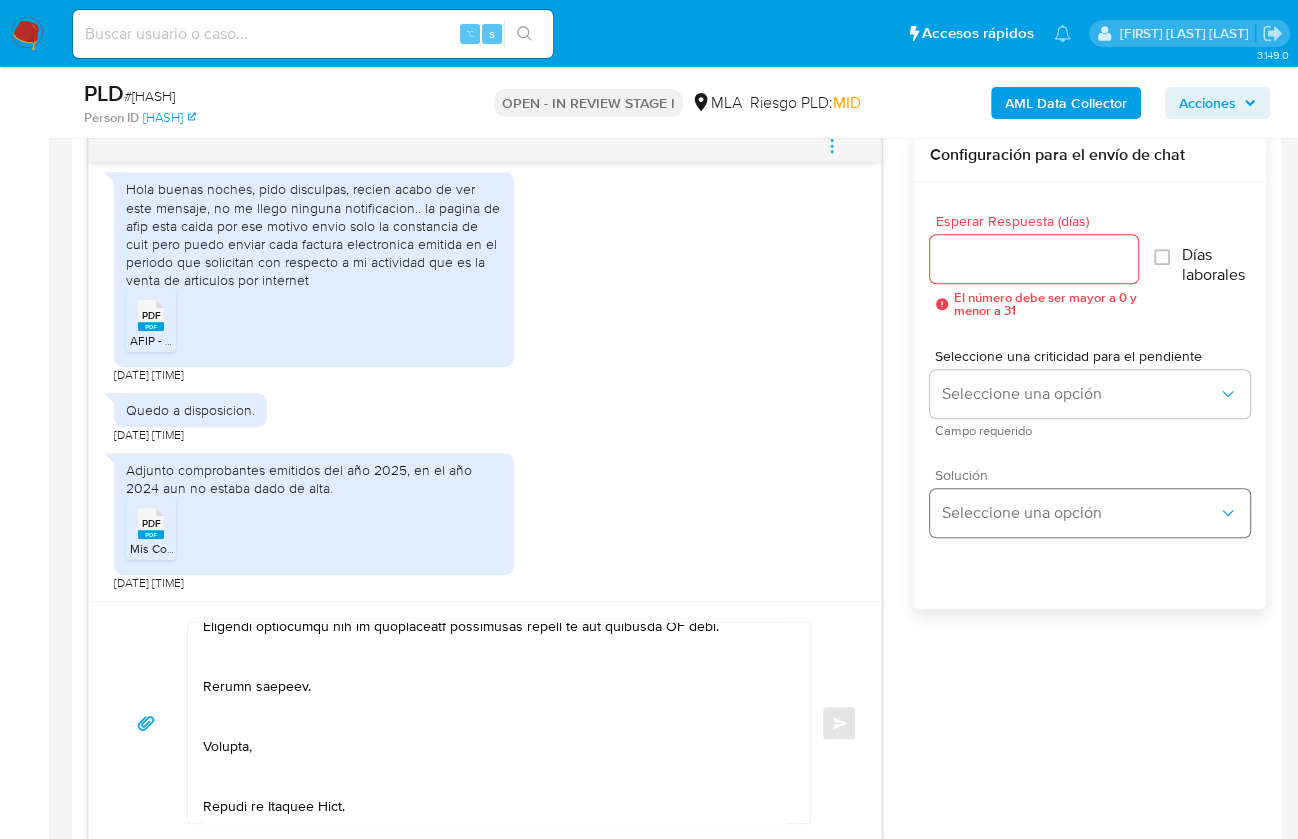 scroll, scrollTop: 1053, scrollLeft: 0, axis: vertical 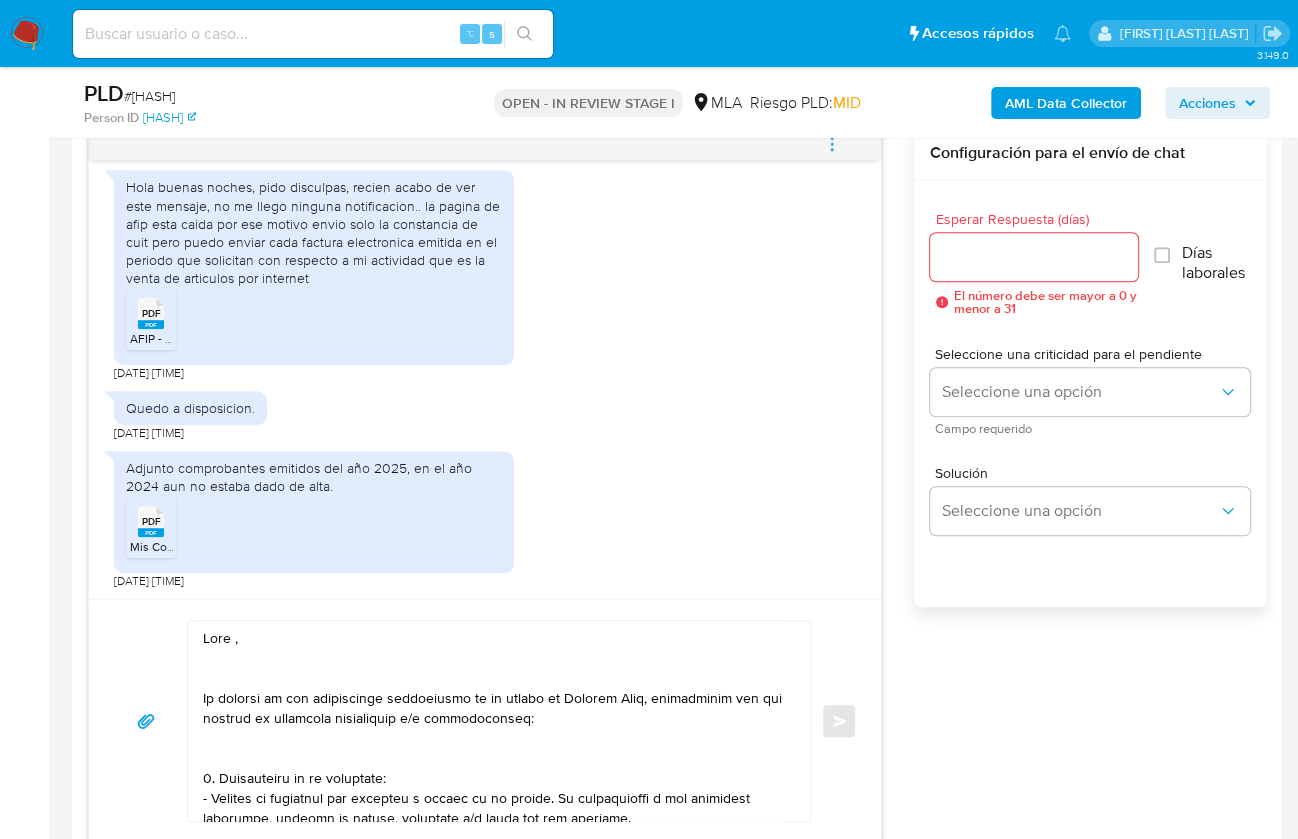 click at bounding box center (494, 721) 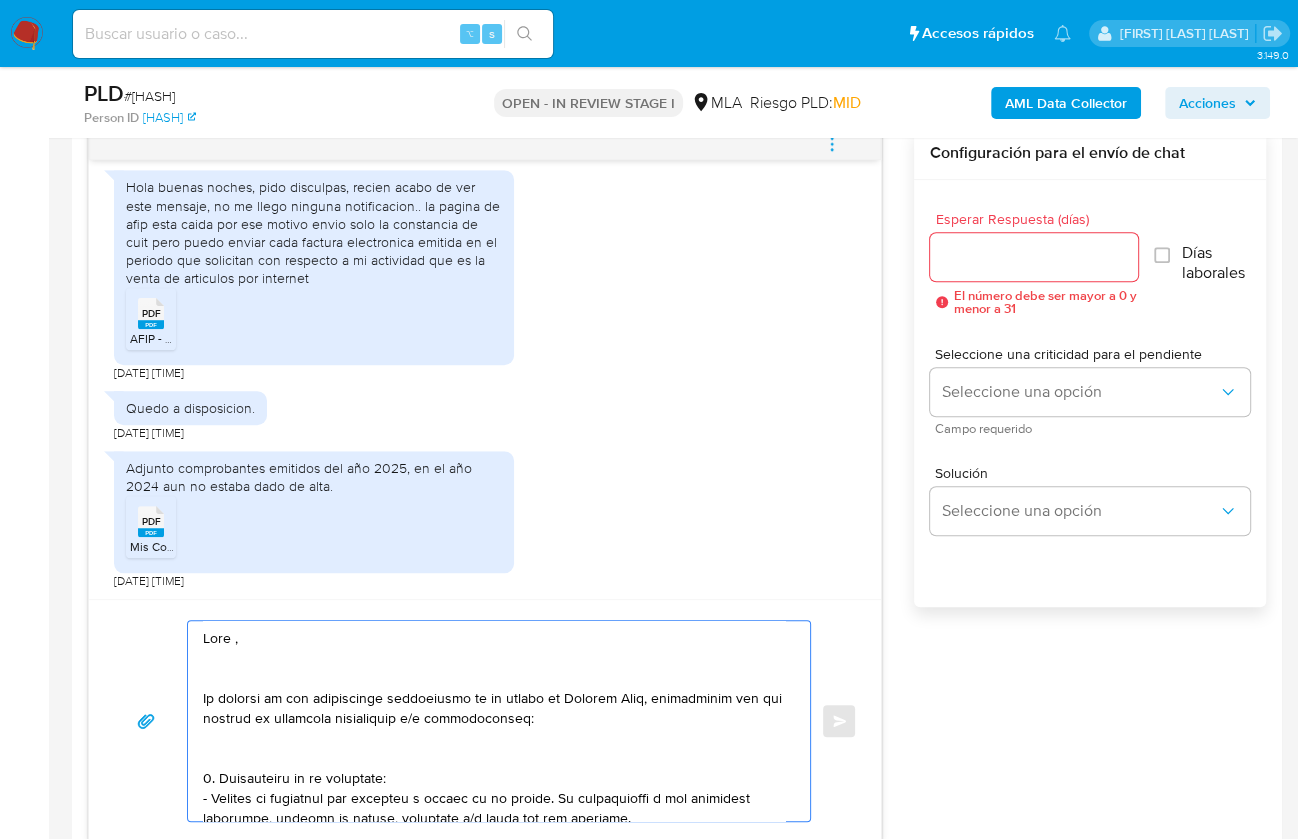 paste on "Agustin" 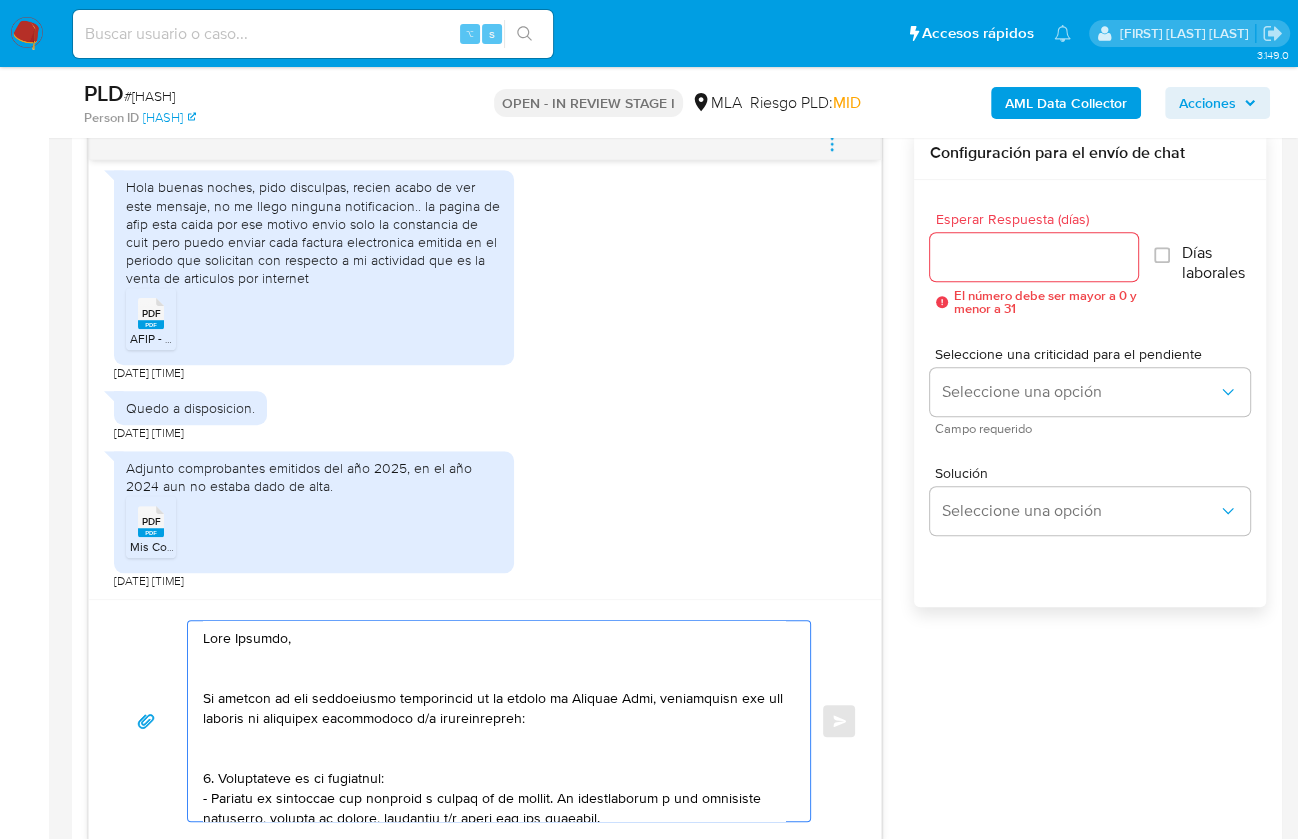 click at bounding box center [494, 721] 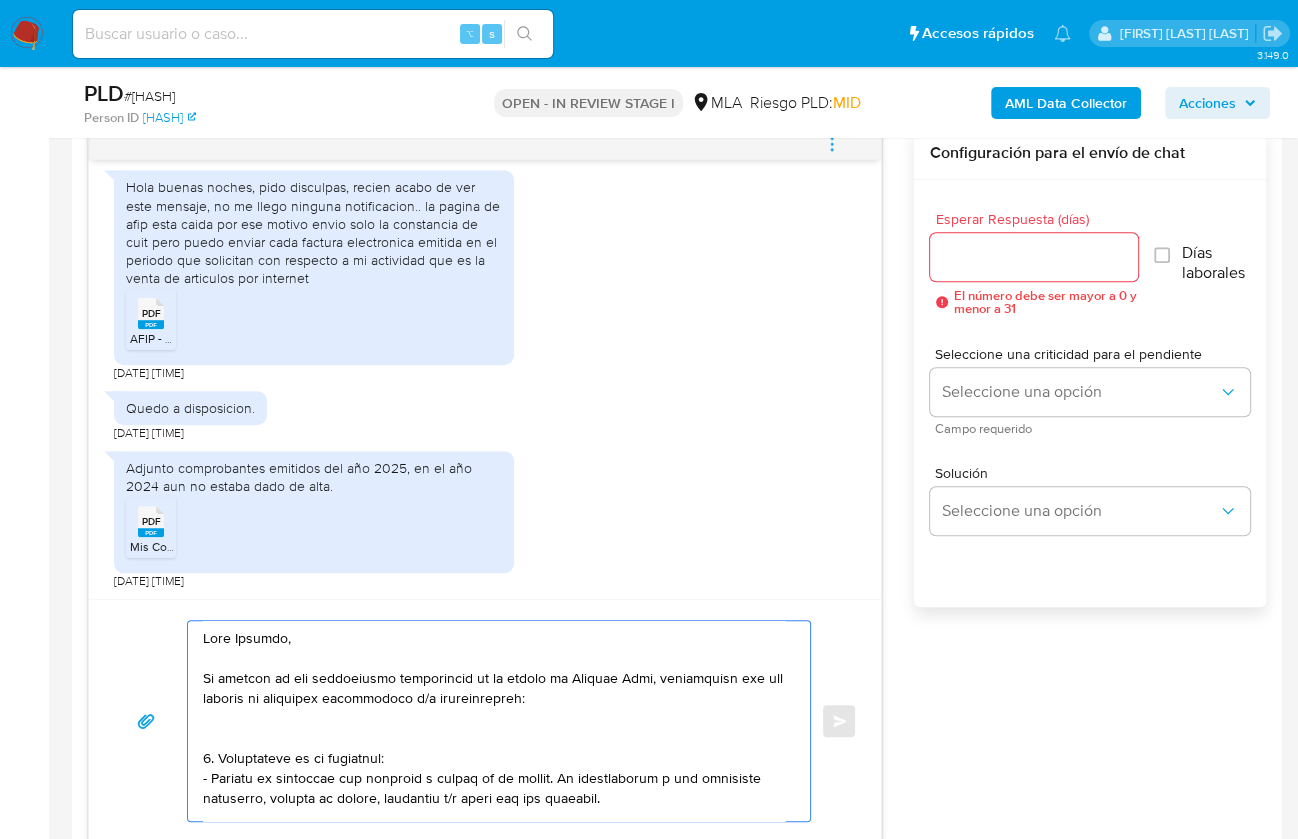 click at bounding box center [494, 721] 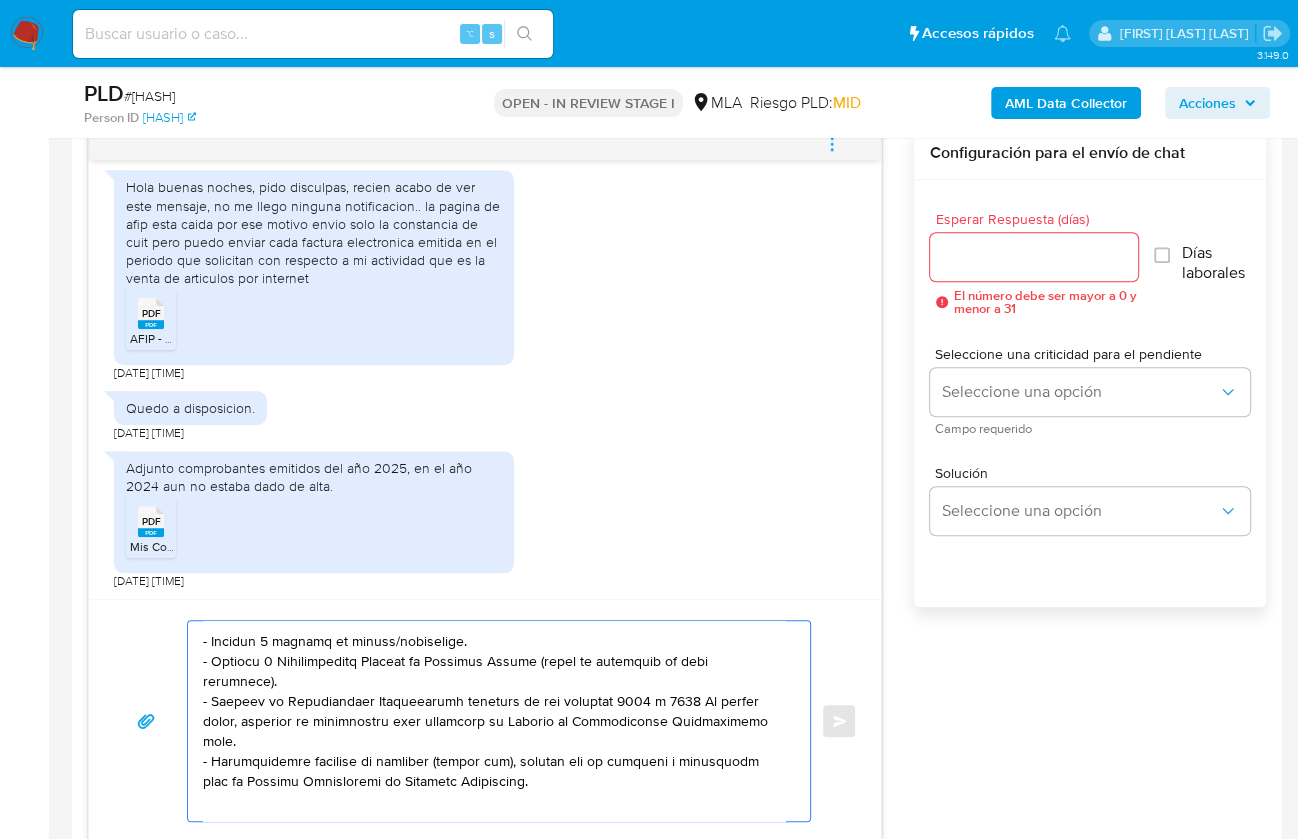 scroll, scrollTop: 131, scrollLeft: 0, axis: vertical 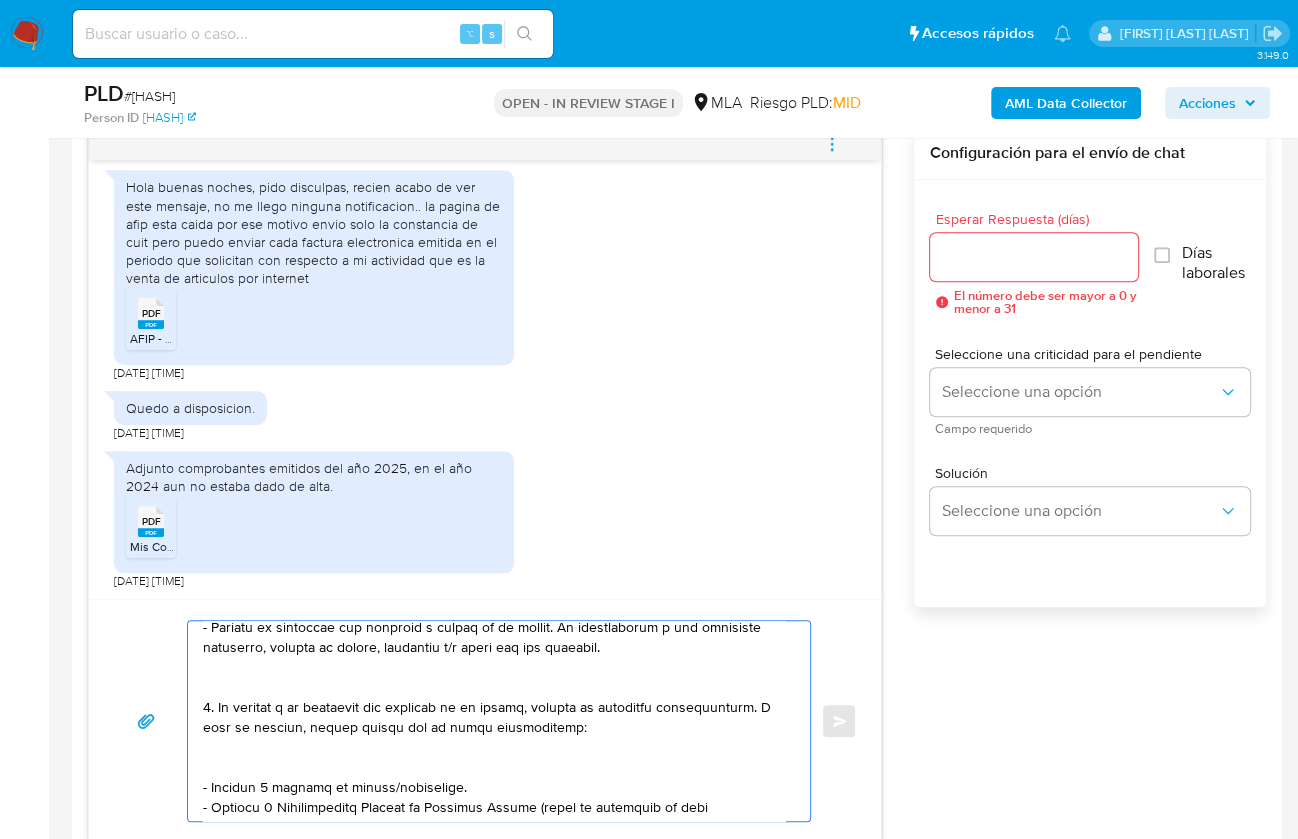 click at bounding box center [494, 721] 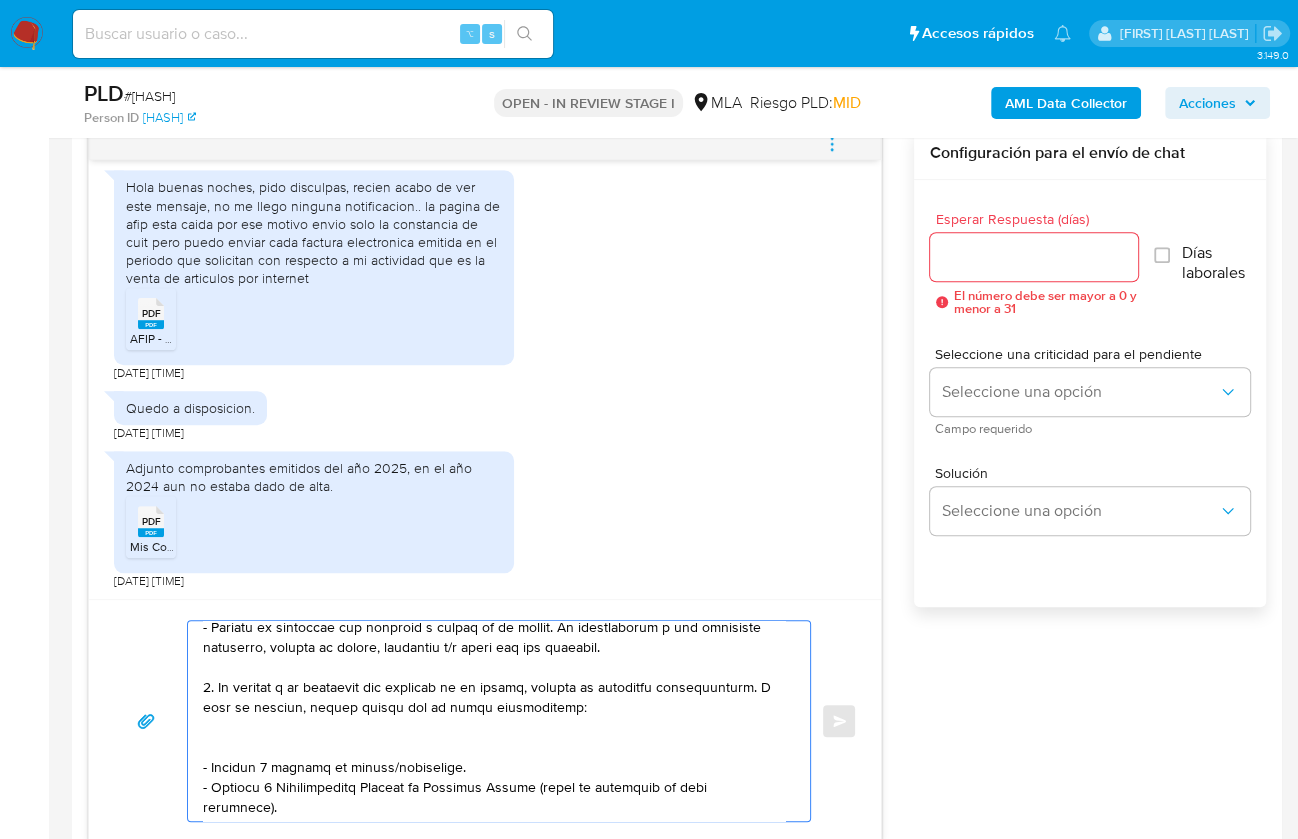 drag, startPoint x: 370, startPoint y: 767, endPoint x: 196, endPoint y: 727, distance: 178.53851 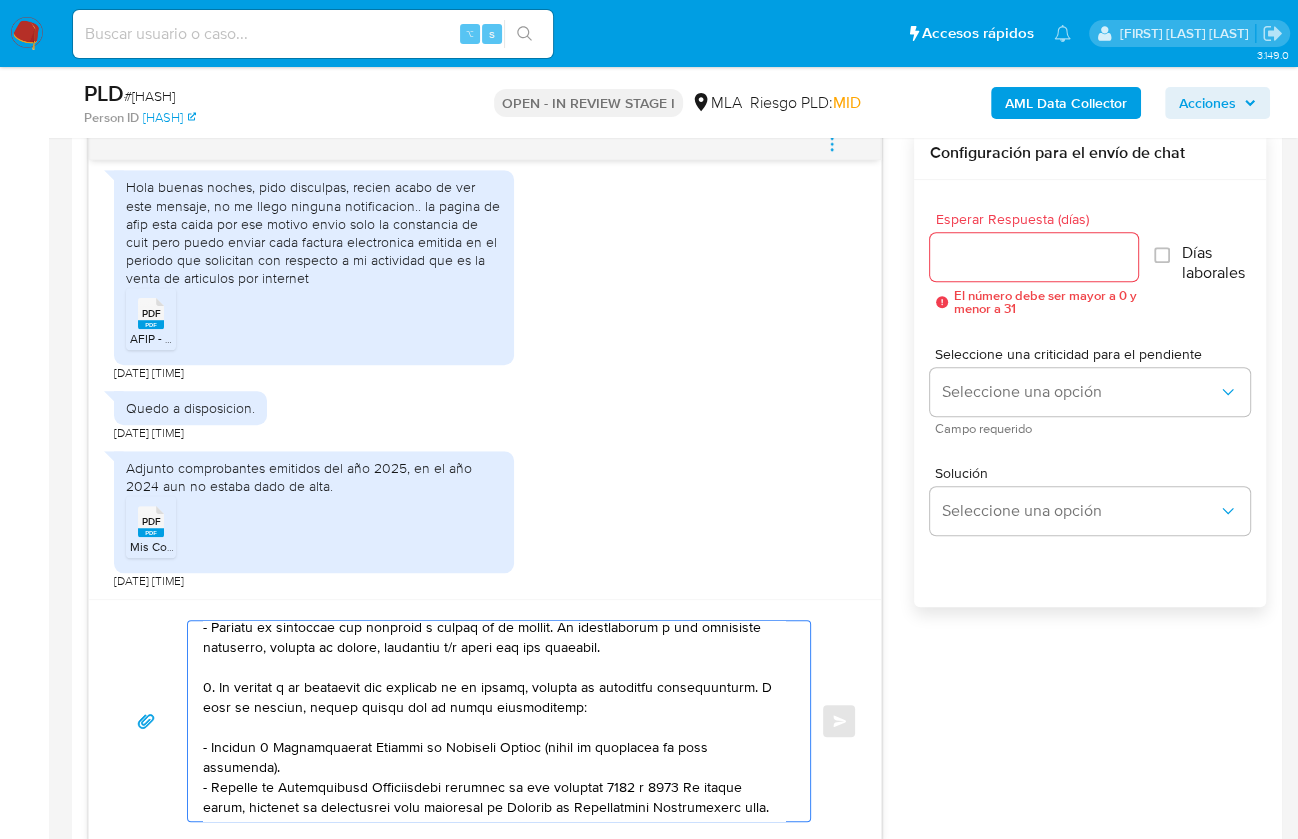 drag, startPoint x: 589, startPoint y: 705, endPoint x: 756, endPoint y: 690, distance: 167.6723 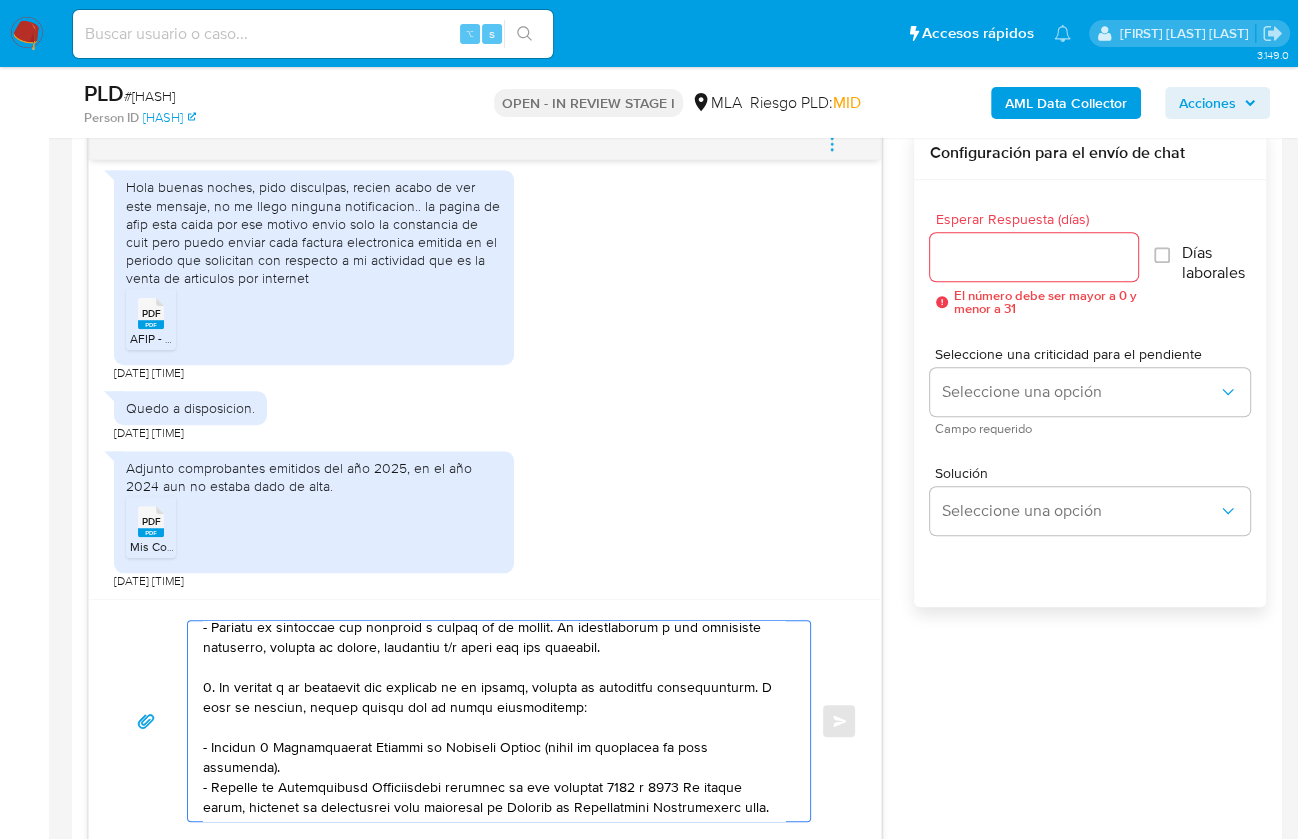drag, startPoint x: 680, startPoint y: 708, endPoint x: 757, endPoint y: 685, distance: 80.36168 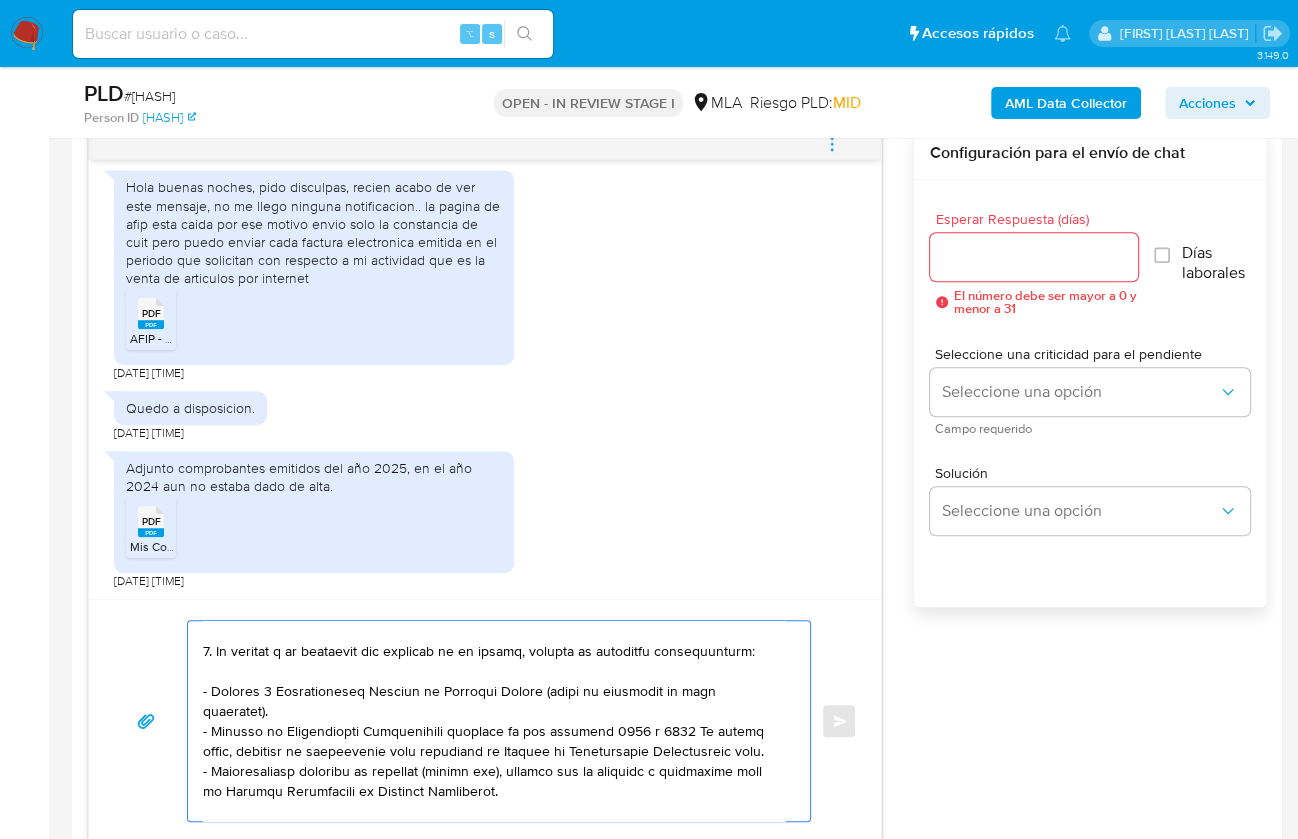 scroll, scrollTop: 214, scrollLeft: 0, axis: vertical 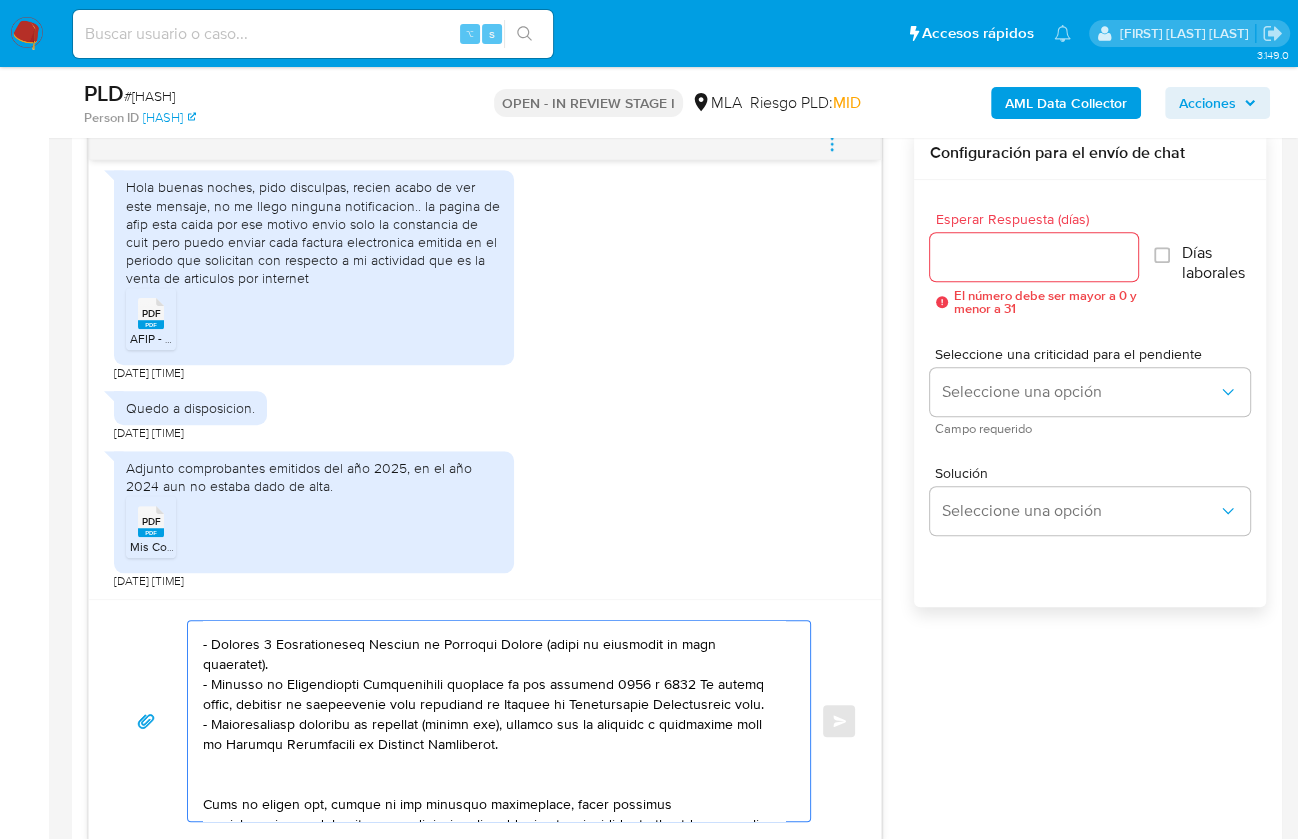 drag, startPoint x: 259, startPoint y: 652, endPoint x: 198, endPoint y: 641, distance: 61.983868 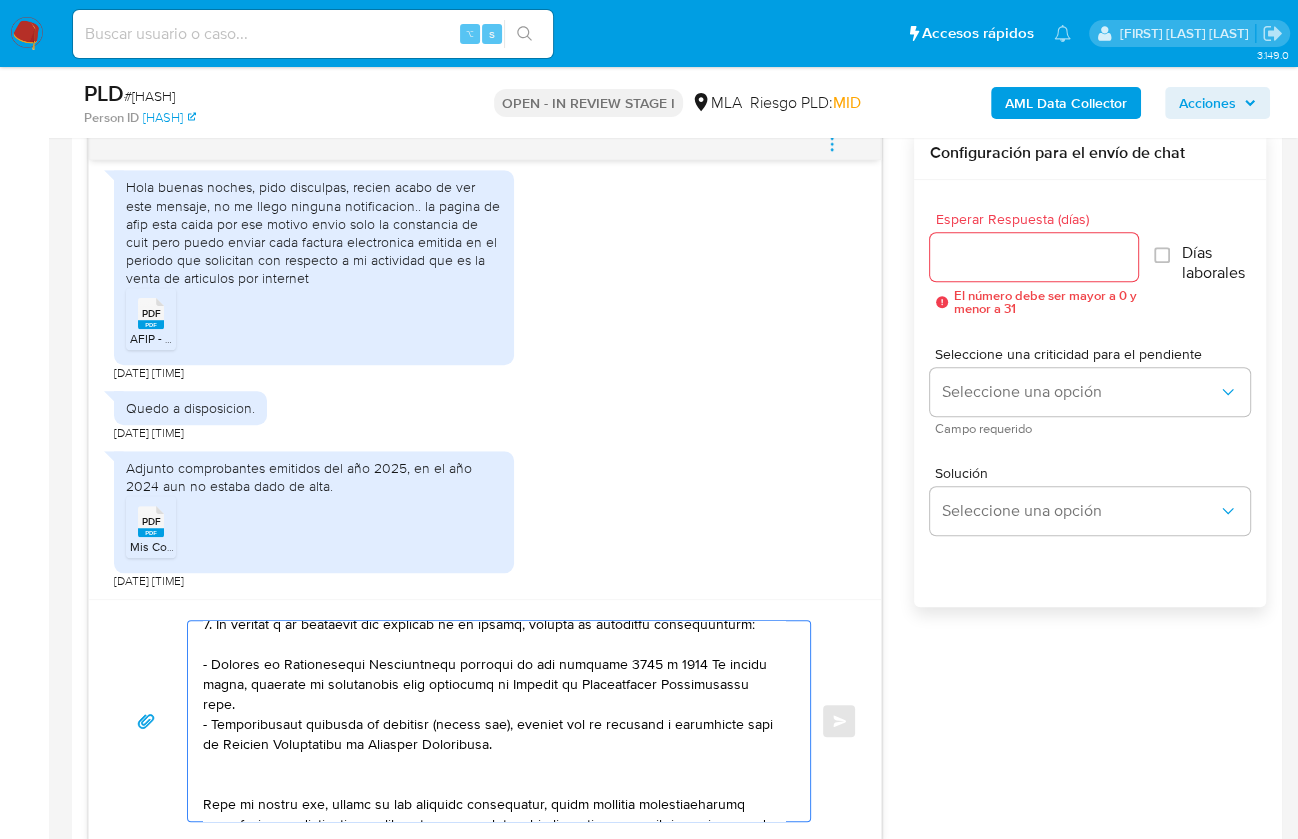 scroll, scrollTop: 174, scrollLeft: 0, axis: vertical 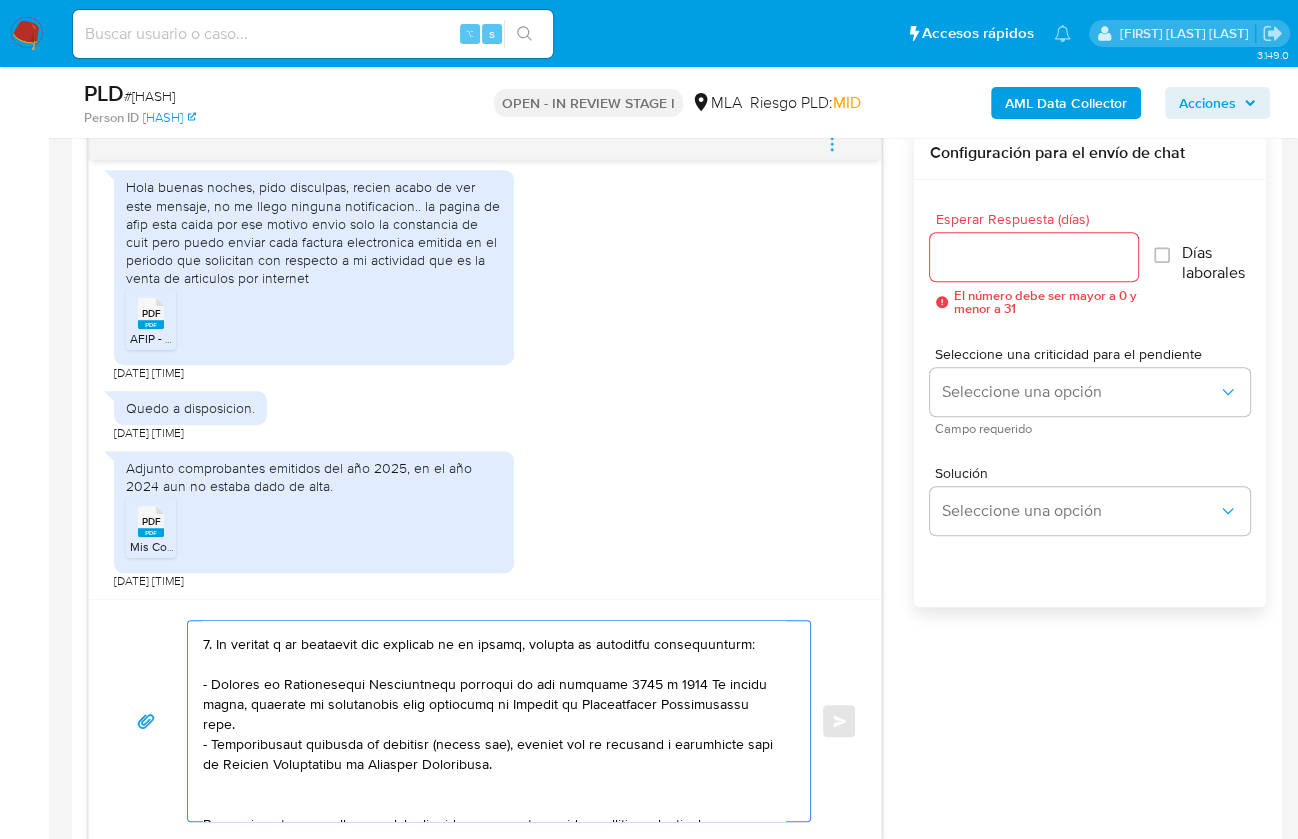 drag, startPoint x: 661, startPoint y: 682, endPoint x: 621, endPoint y: 684, distance: 40.04997 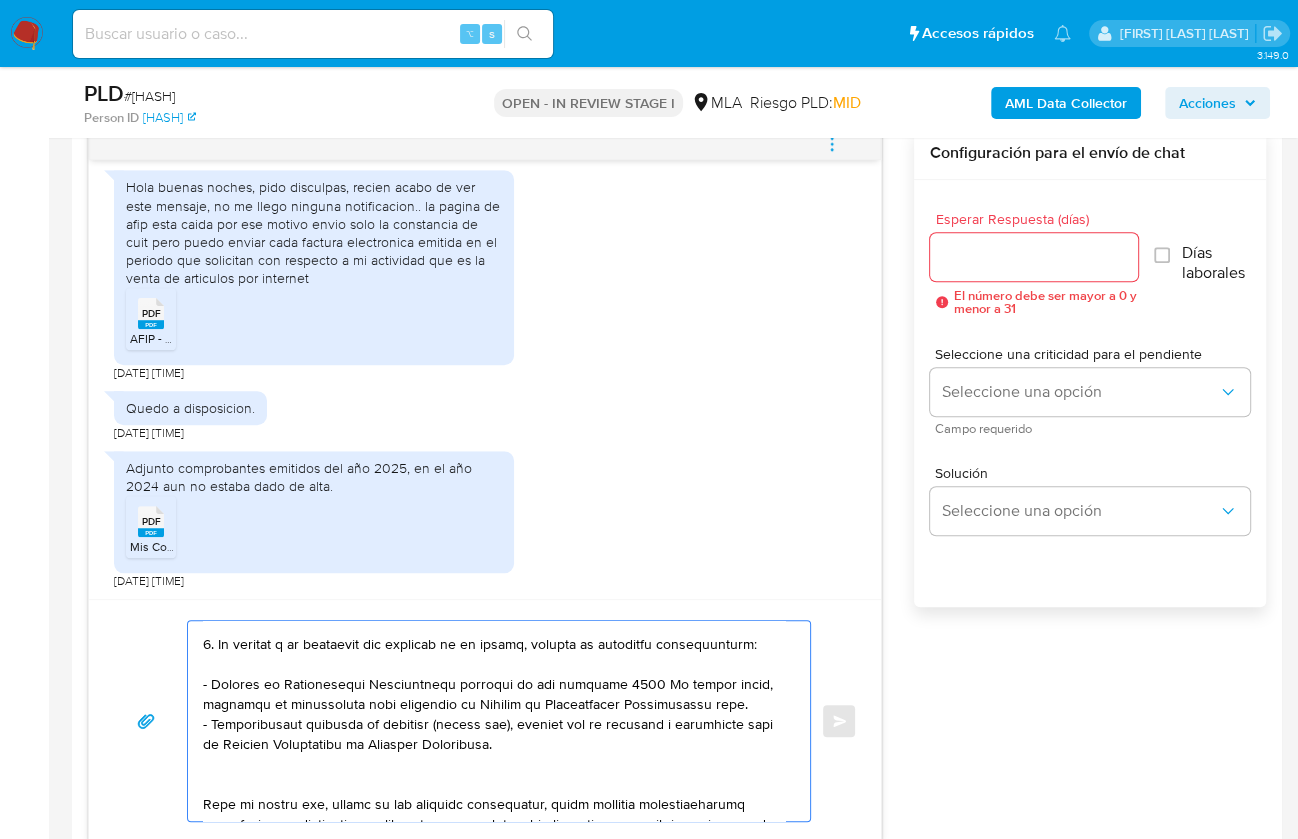 click at bounding box center (494, 721) 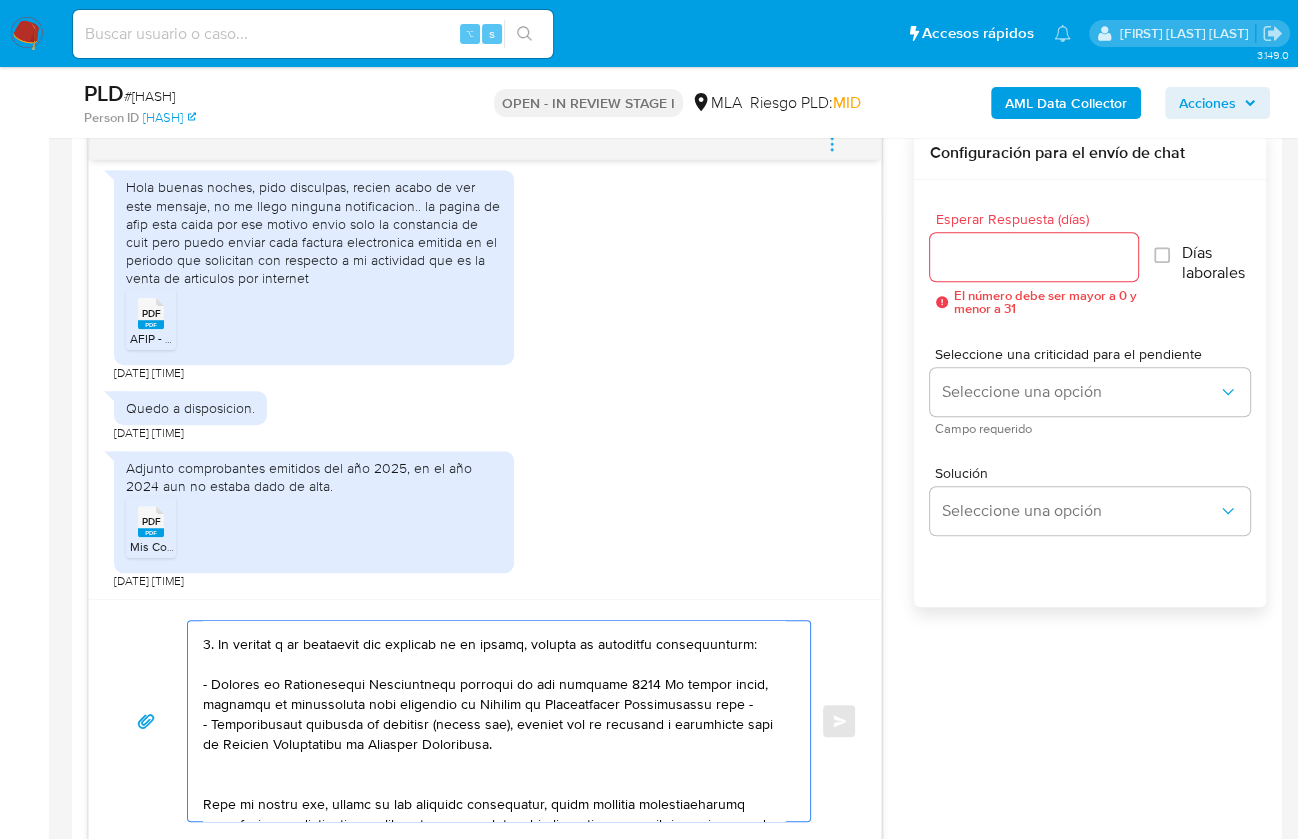 paste on "https://www.mercadopago.com.ar/ayuda/30181" 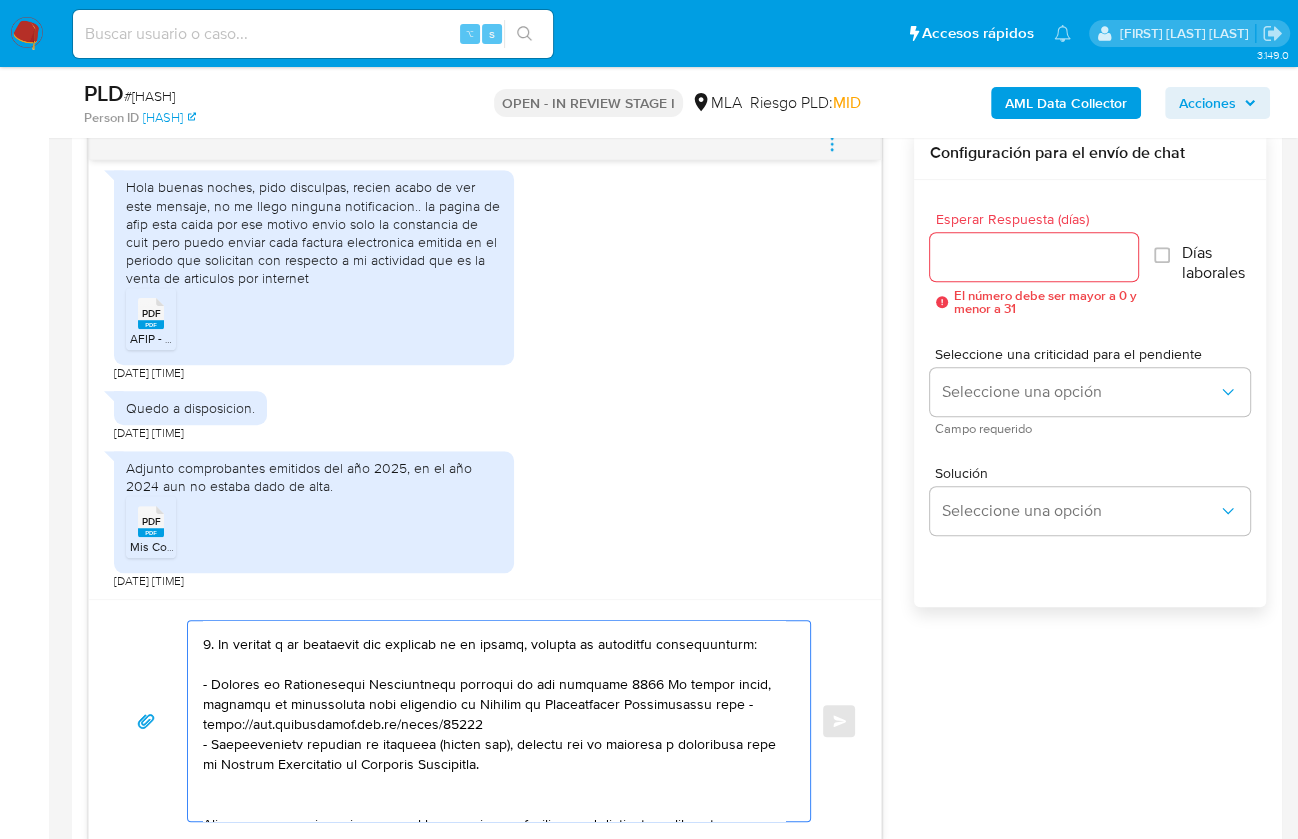 click at bounding box center [494, 721] 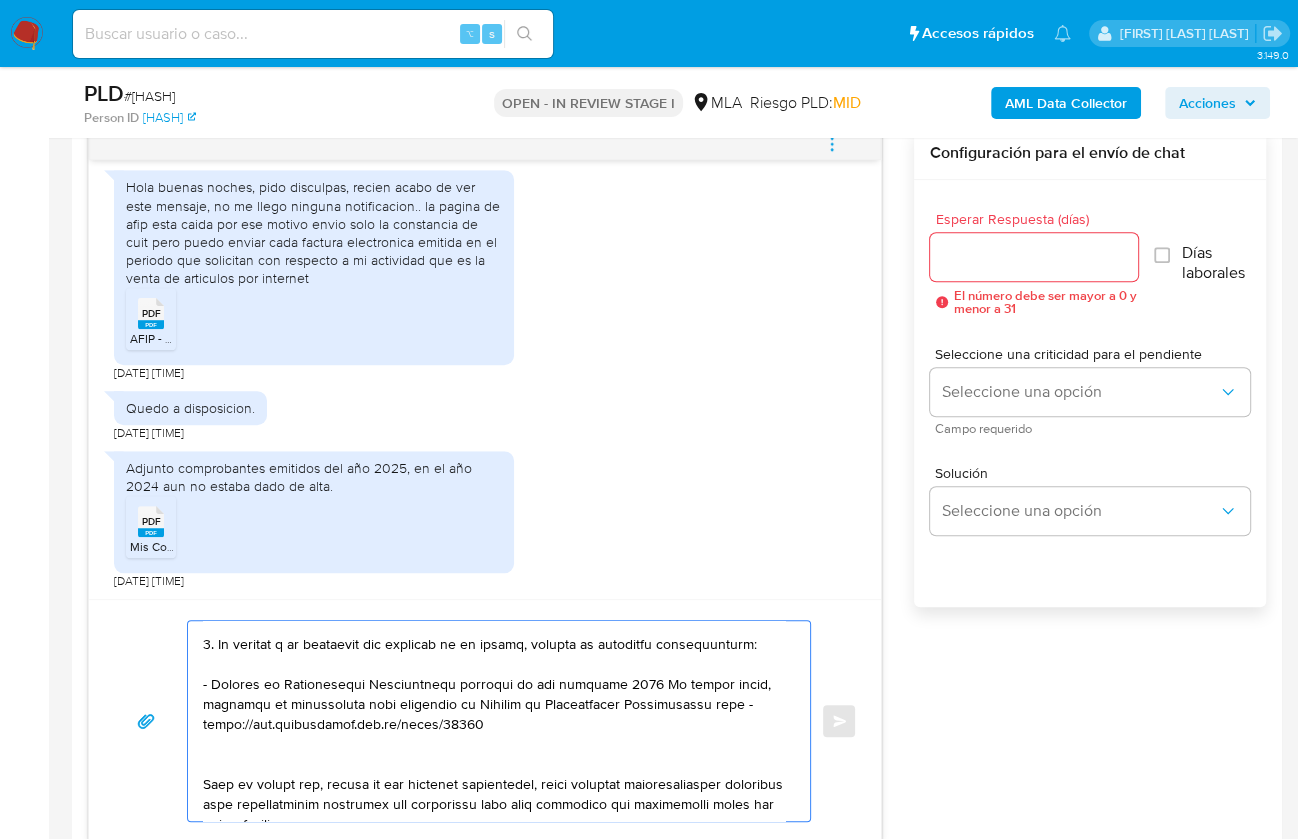 click at bounding box center (494, 721) 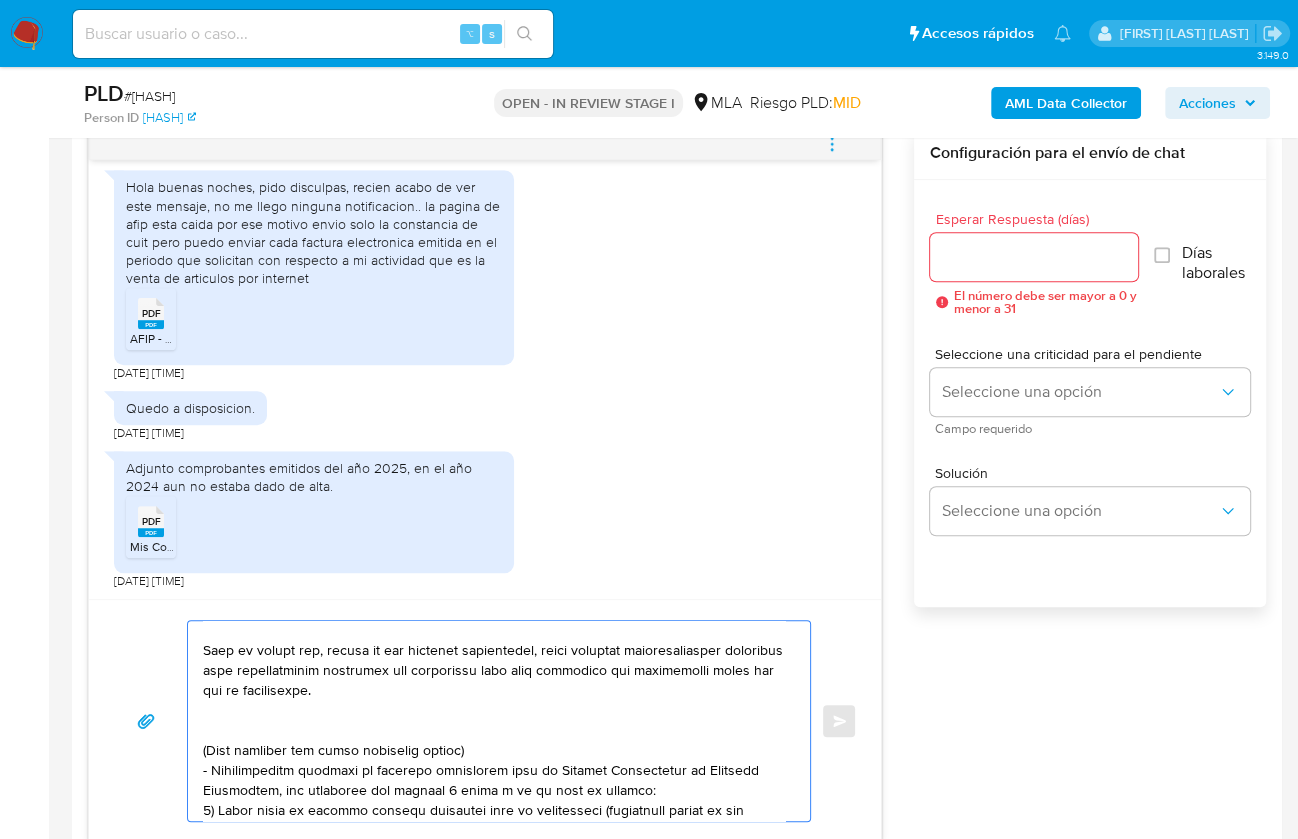 scroll, scrollTop: 290, scrollLeft: 0, axis: vertical 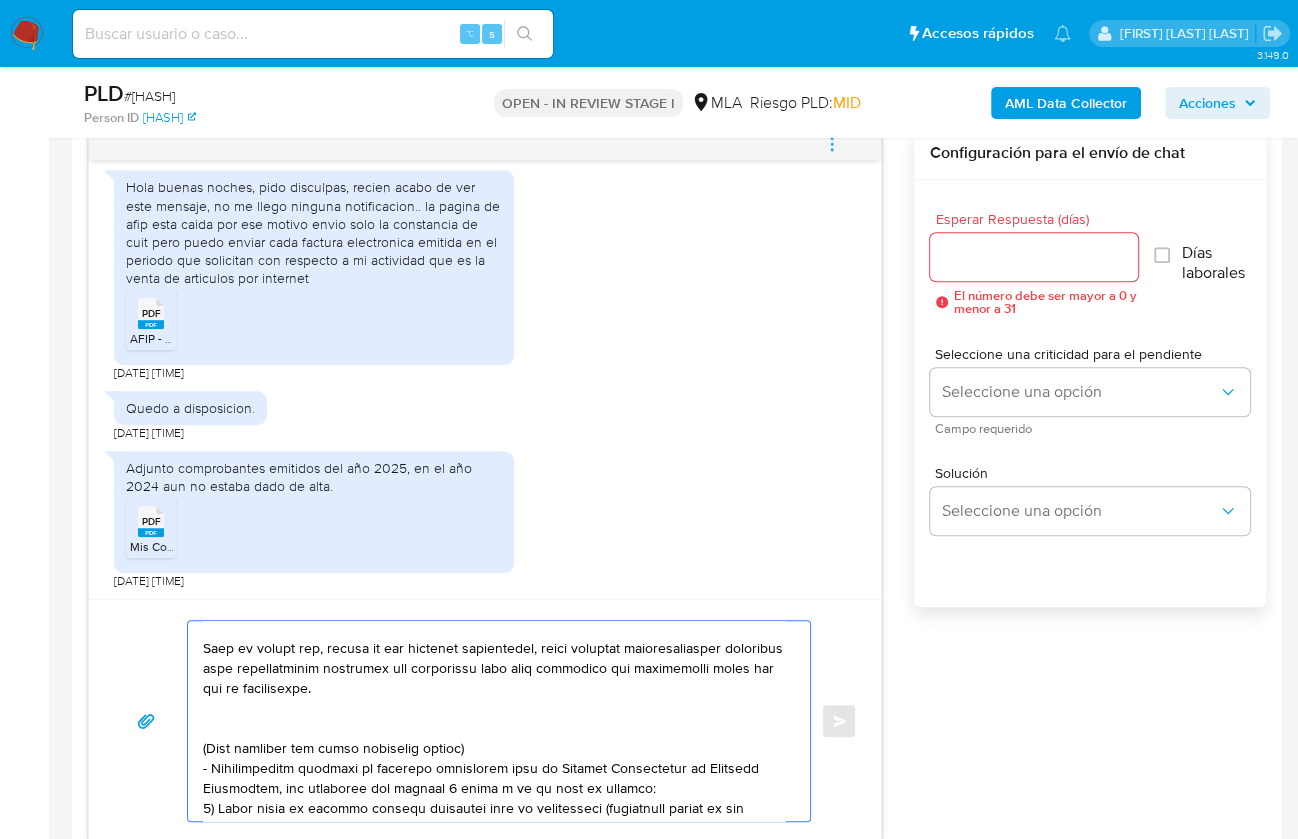 click at bounding box center (494, 721) 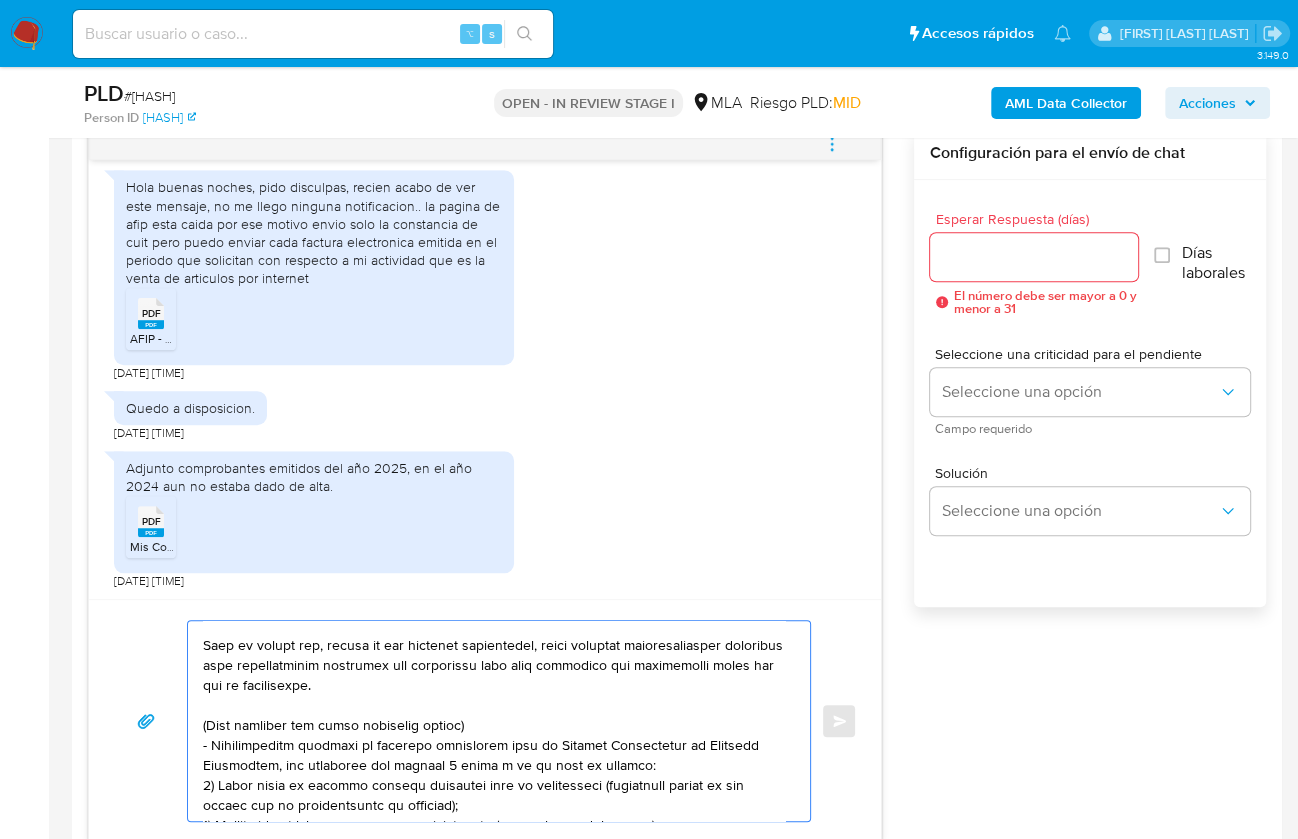 drag, startPoint x: 235, startPoint y: 717, endPoint x: 405, endPoint y: 785, distance: 183.0956 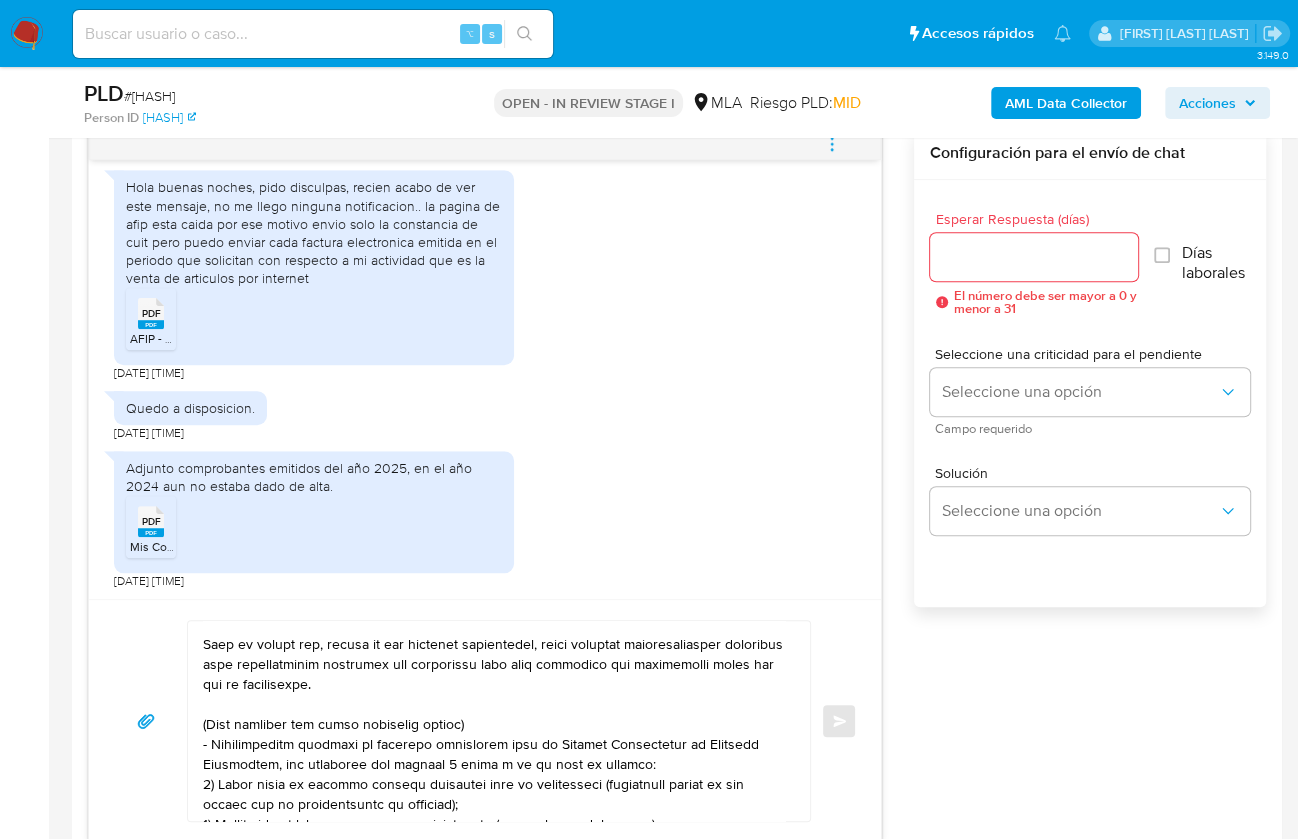 drag, startPoint x: 199, startPoint y: 720, endPoint x: 269, endPoint y: 723, distance: 70.064255 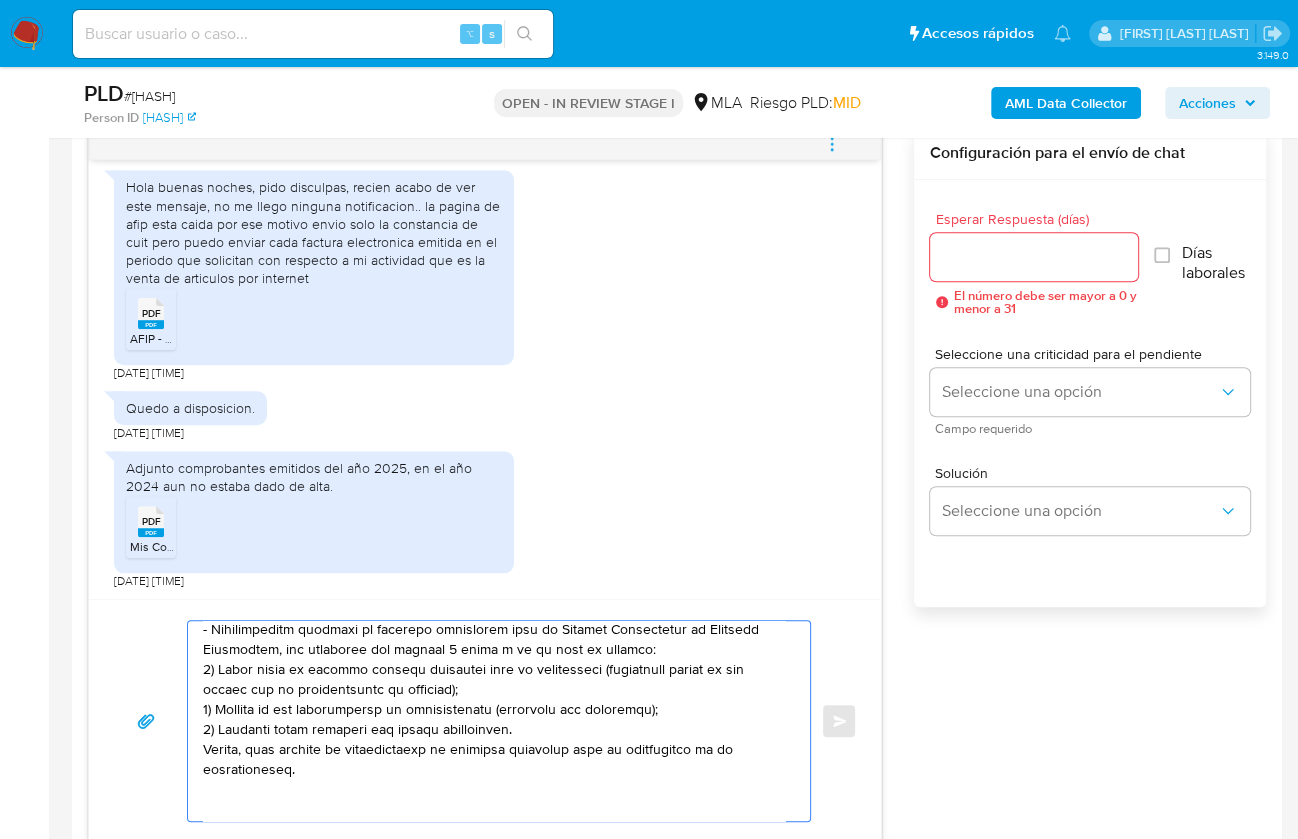 drag, startPoint x: 223, startPoint y: 707, endPoint x: 333, endPoint y: 768, distance: 125.781555 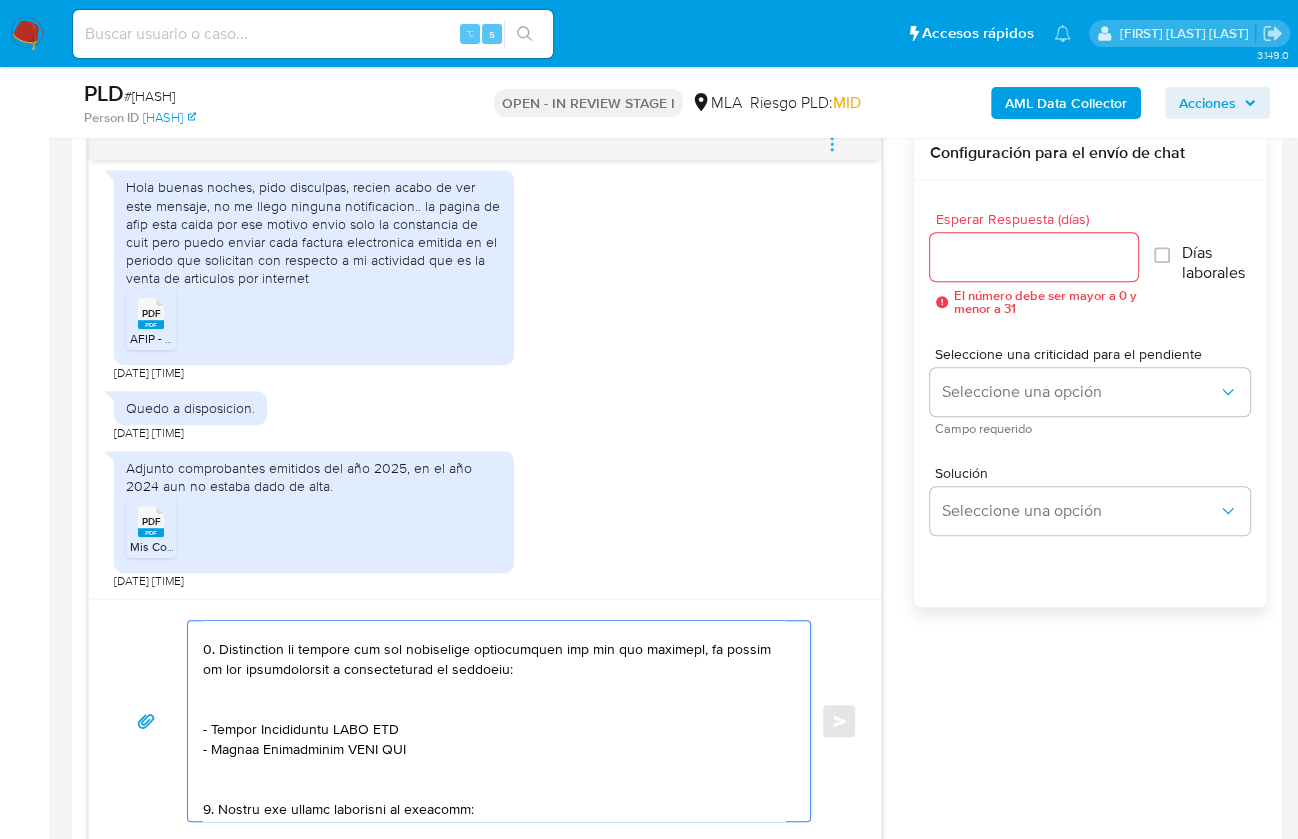 scroll, scrollTop: 229, scrollLeft: 0, axis: vertical 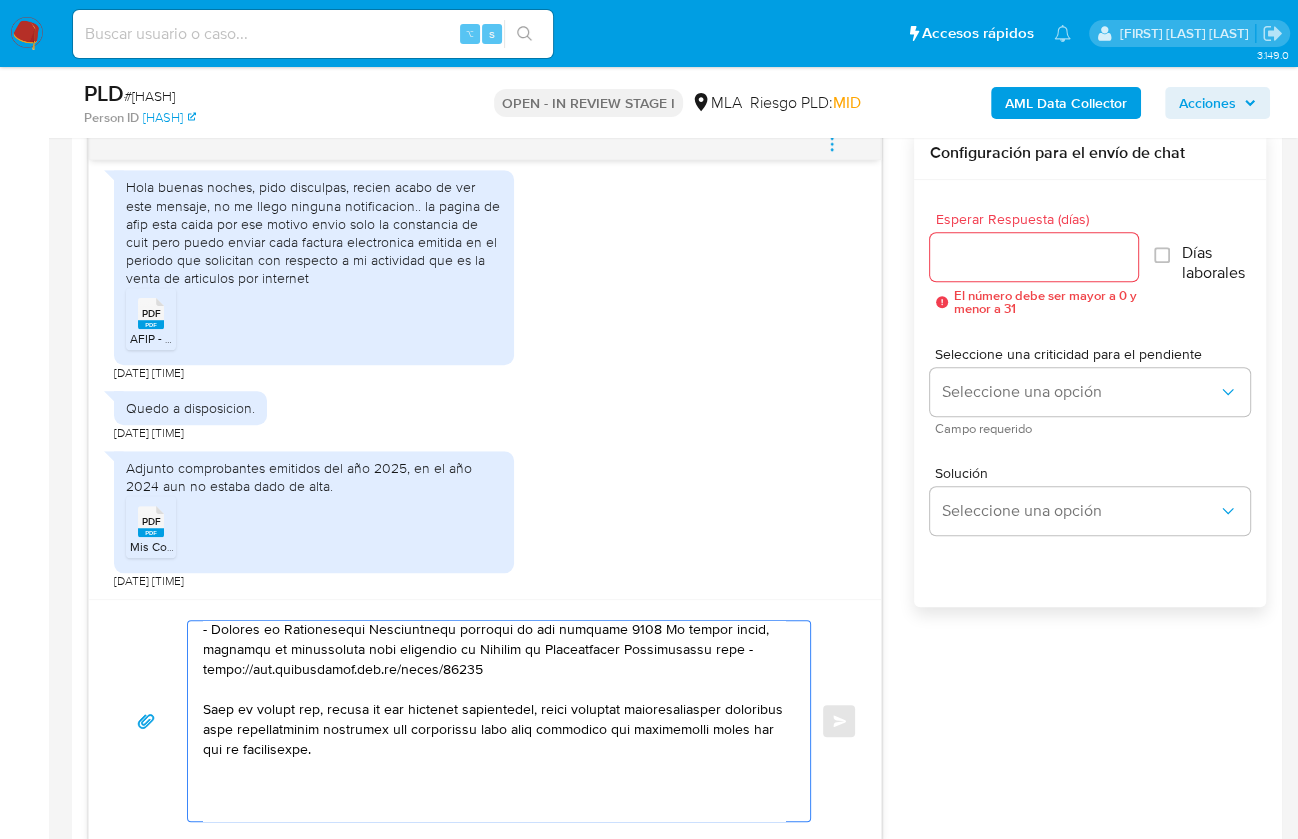 click at bounding box center (494, 721) 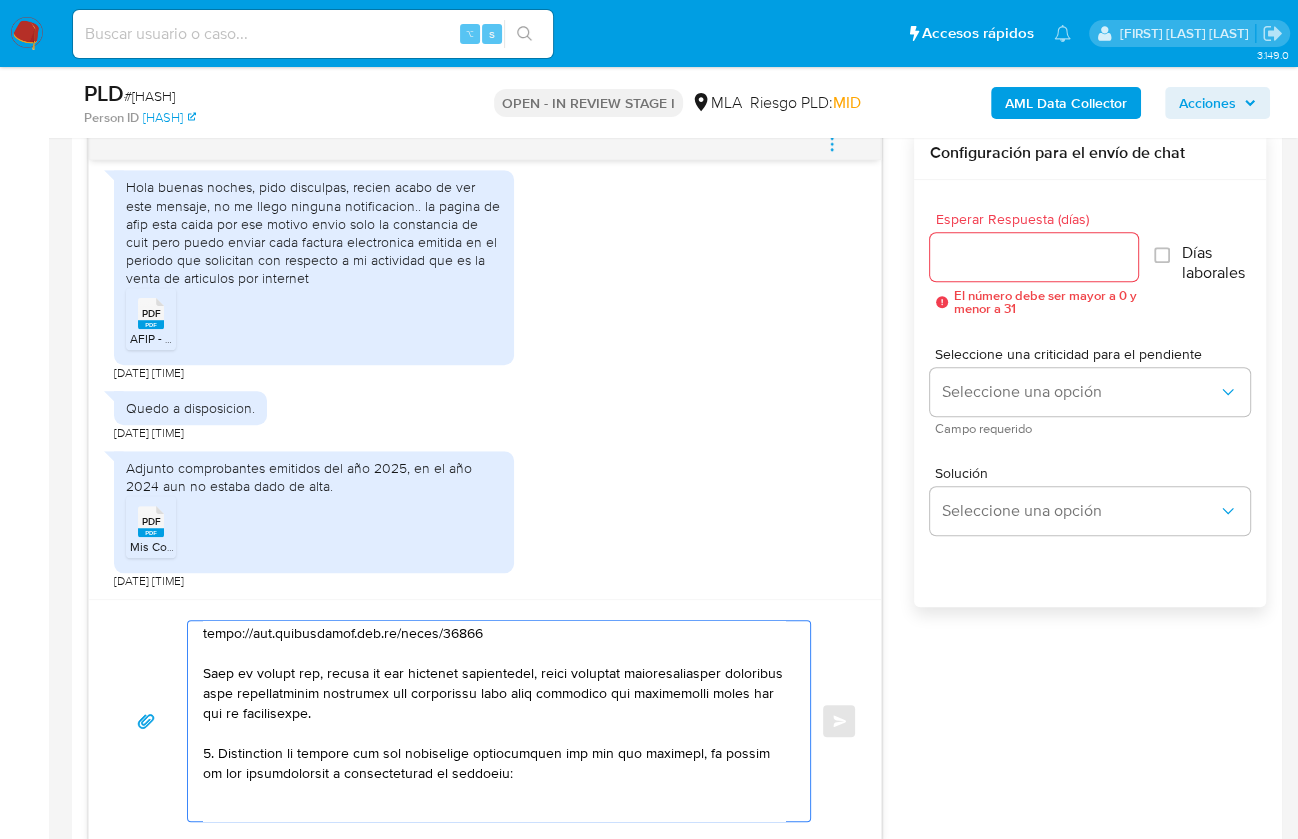 scroll, scrollTop: 303, scrollLeft: 0, axis: vertical 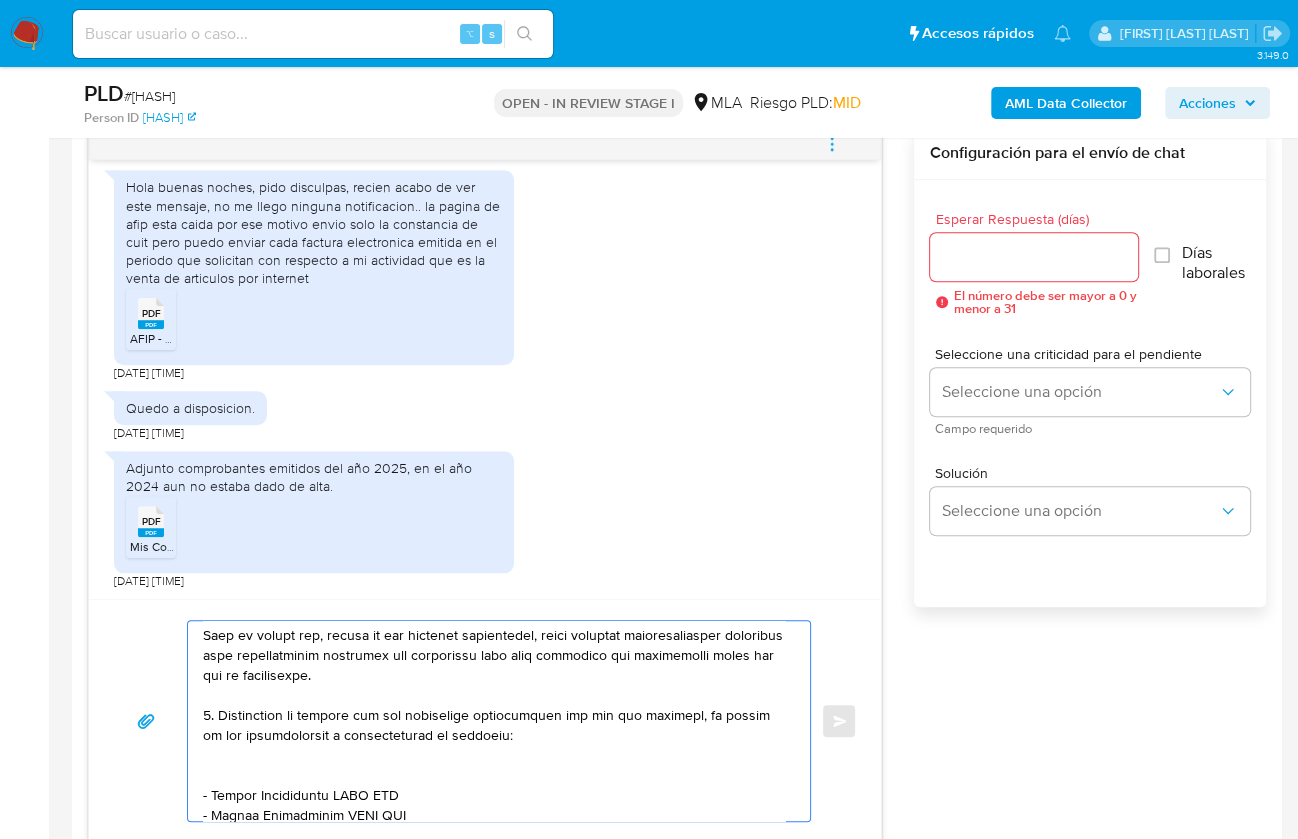 click at bounding box center [494, 721] 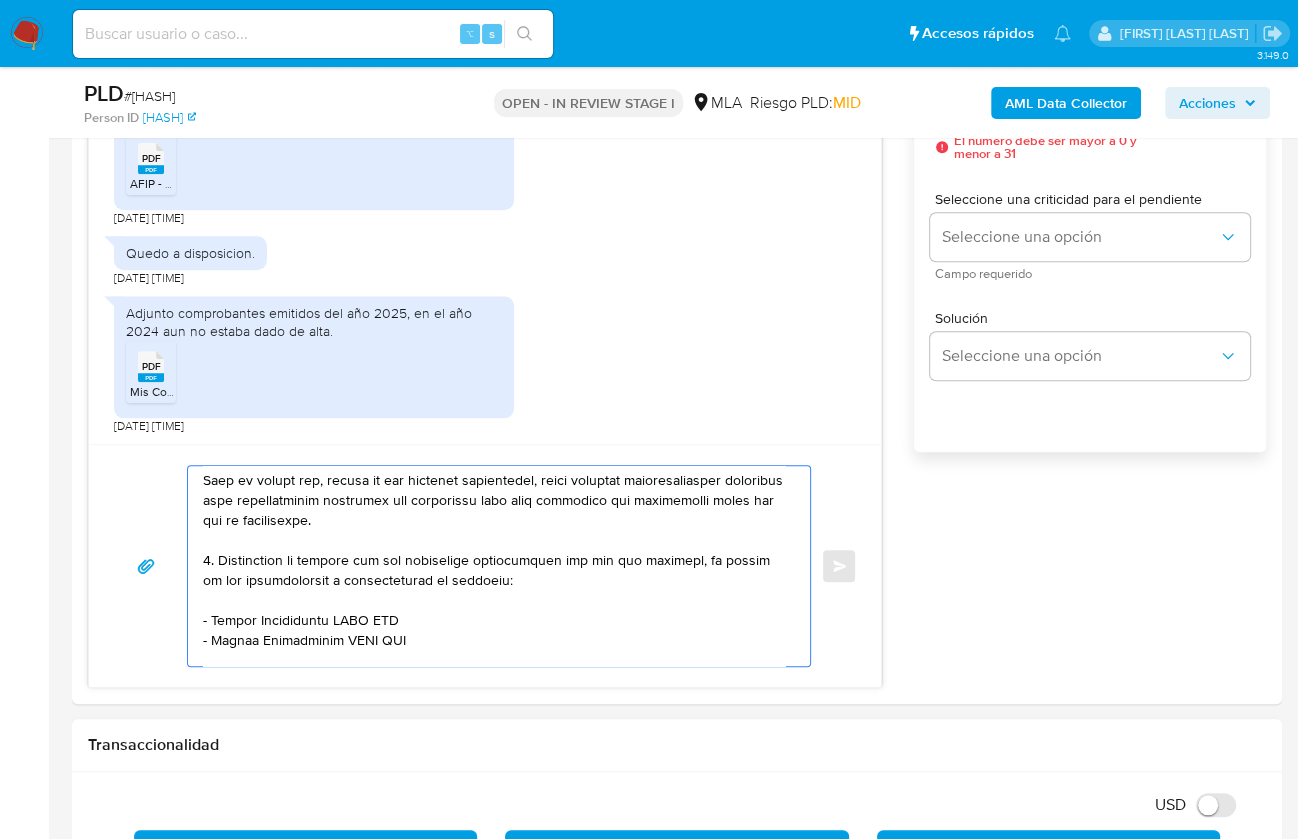 scroll, scrollTop: 1205, scrollLeft: 0, axis: vertical 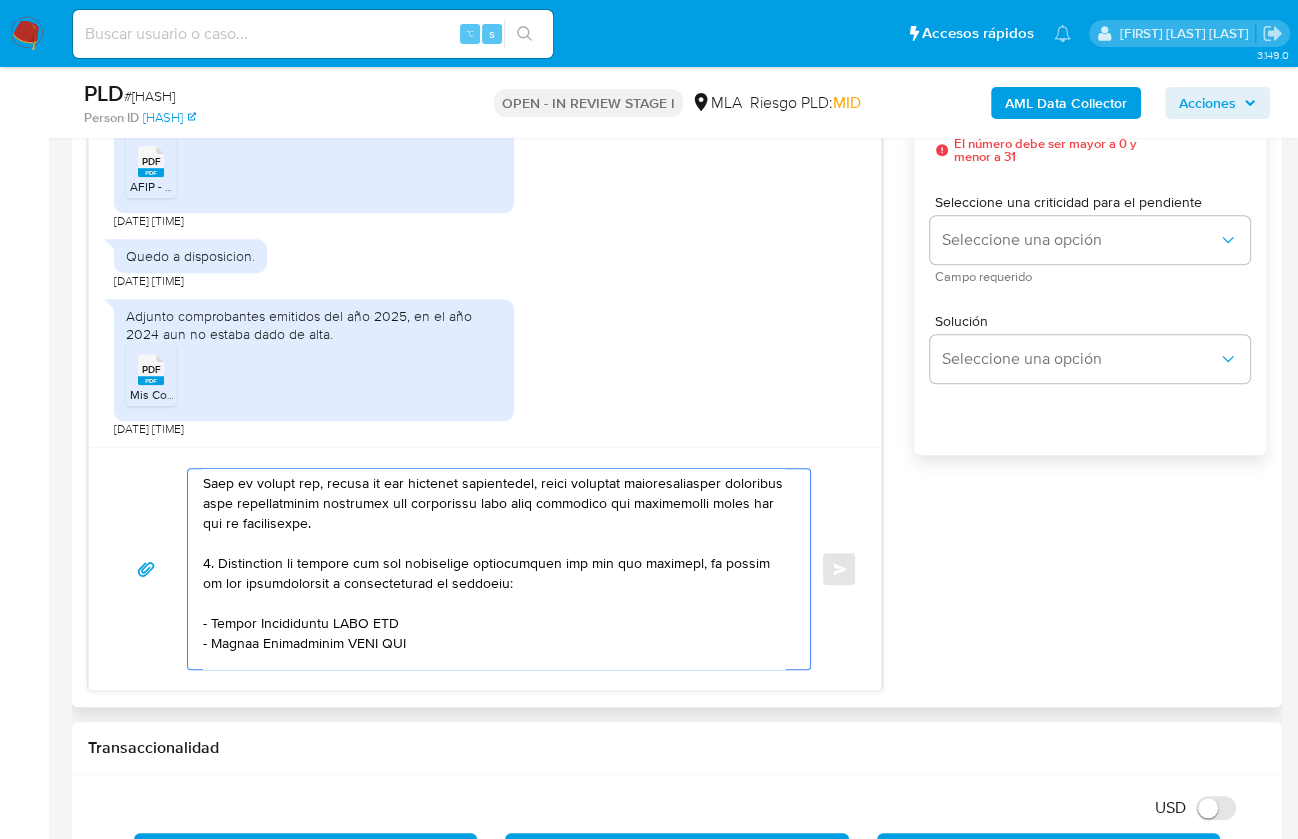 drag, startPoint x: 437, startPoint y: 644, endPoint x: 199, endPoint y: 556, distance: 253.74791 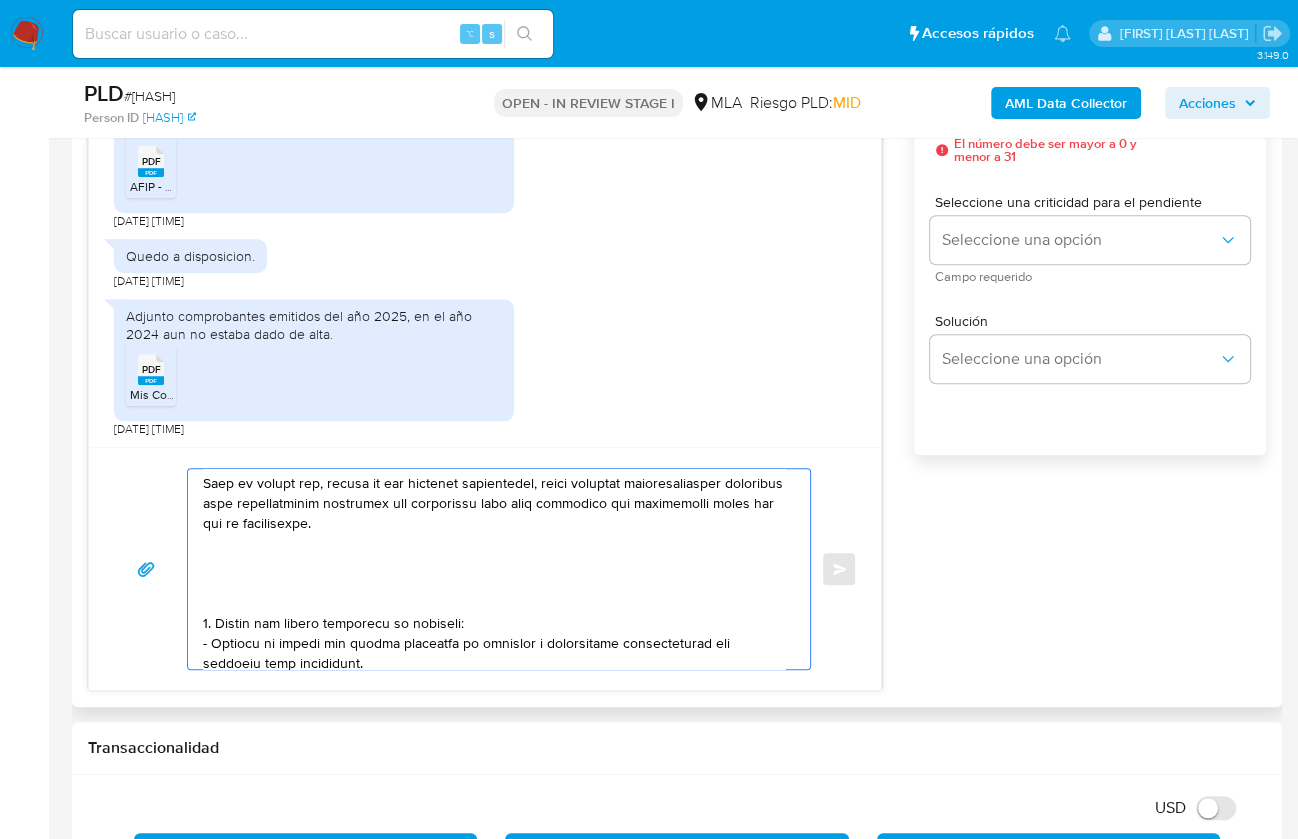click at bounding box center (494, 569) 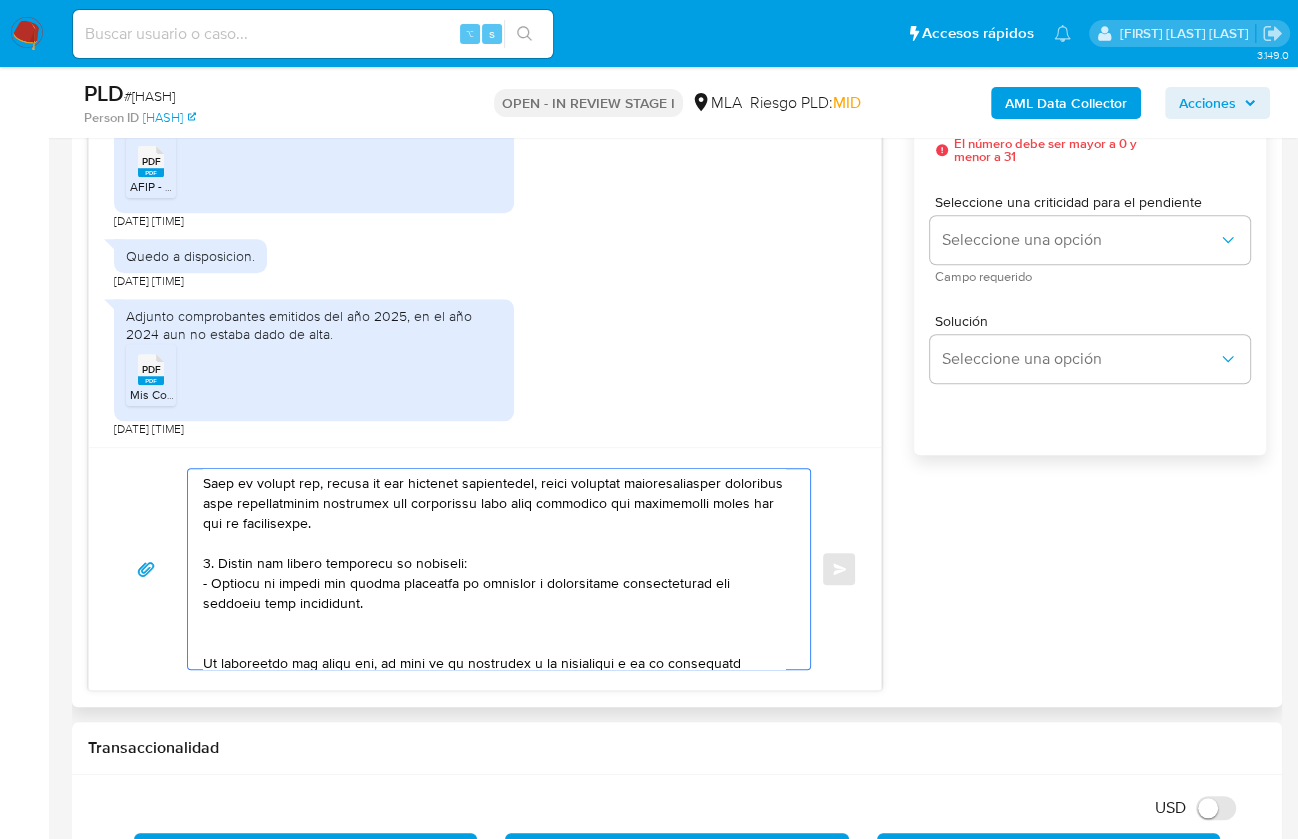 drag, startPoint x: 369, startPoint y: 599, endPoint x: 203, endPoint y: 552, distance: 172.52536 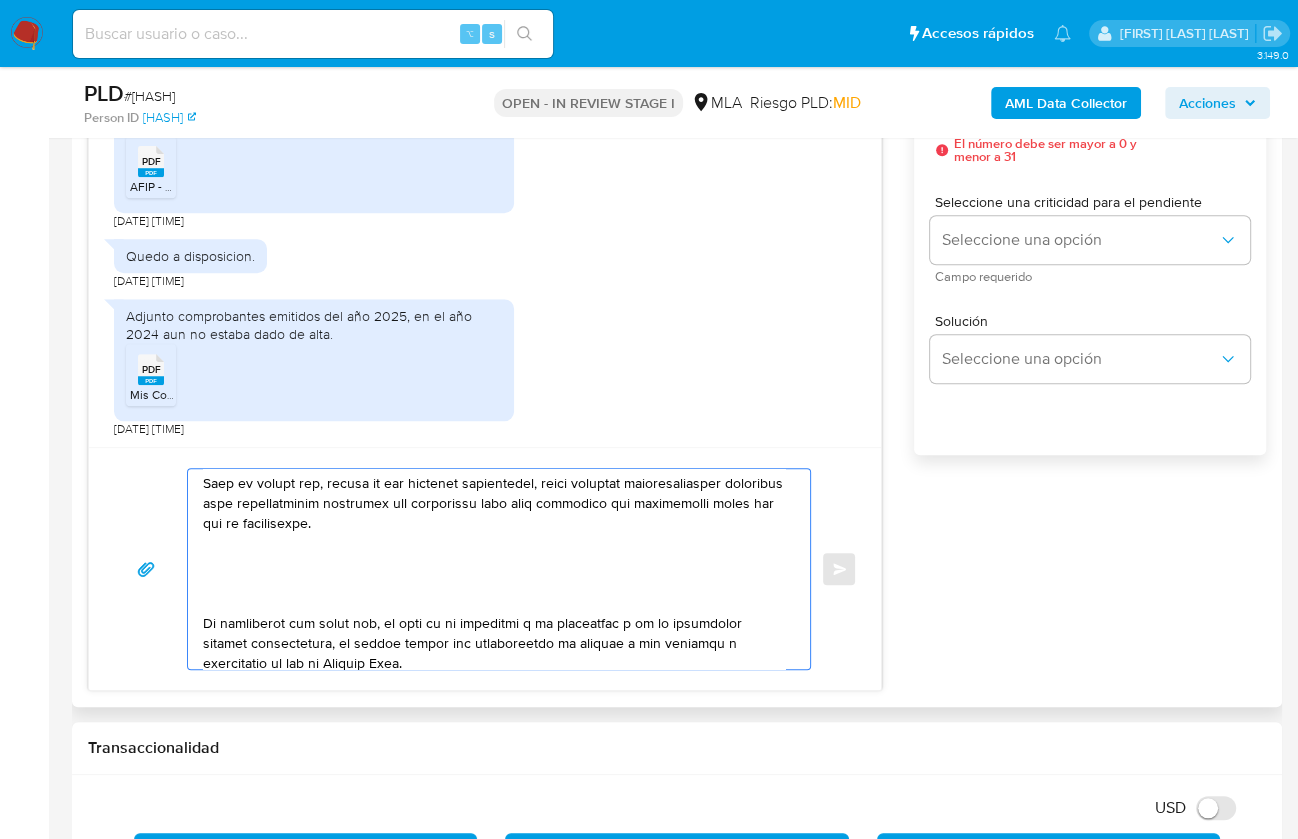 click at bounding box center (494, 569) 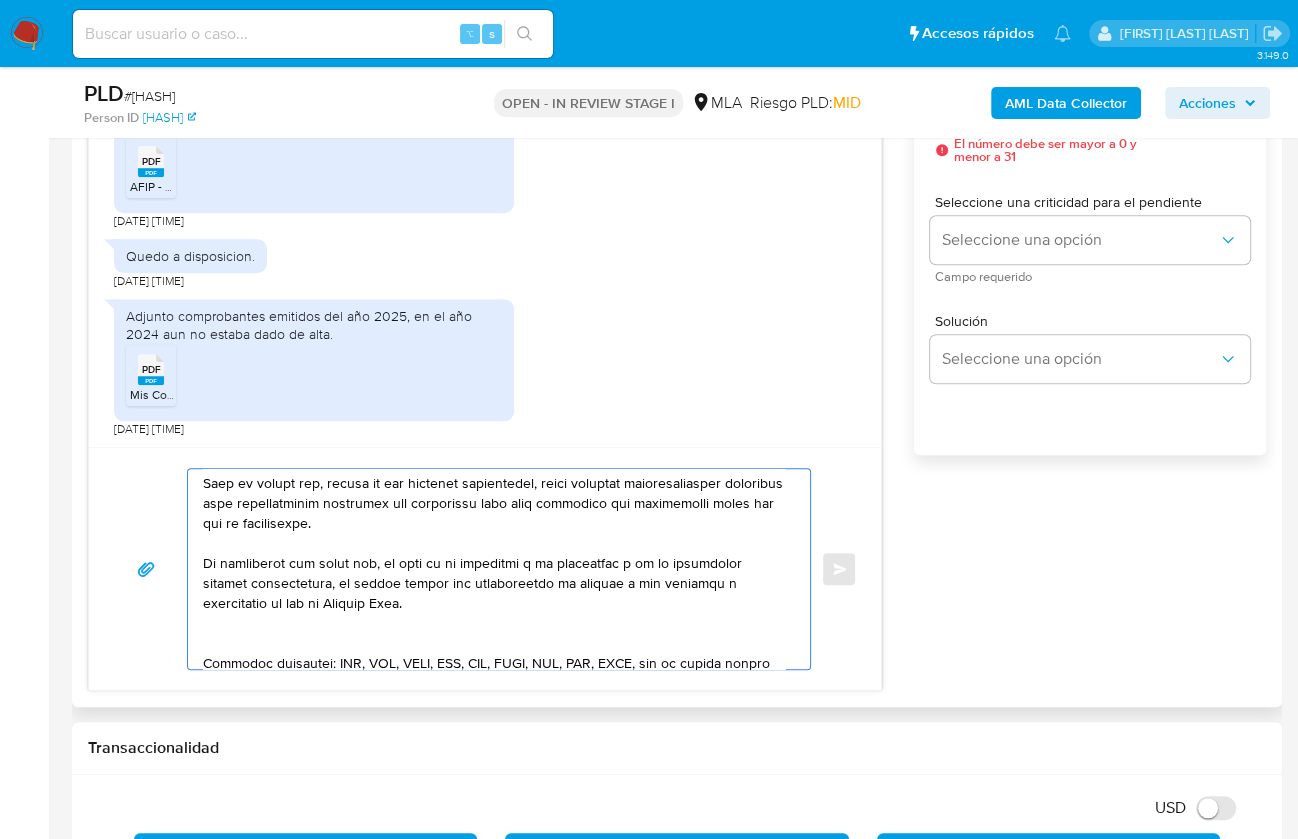 click at bounding box center [494, 569] 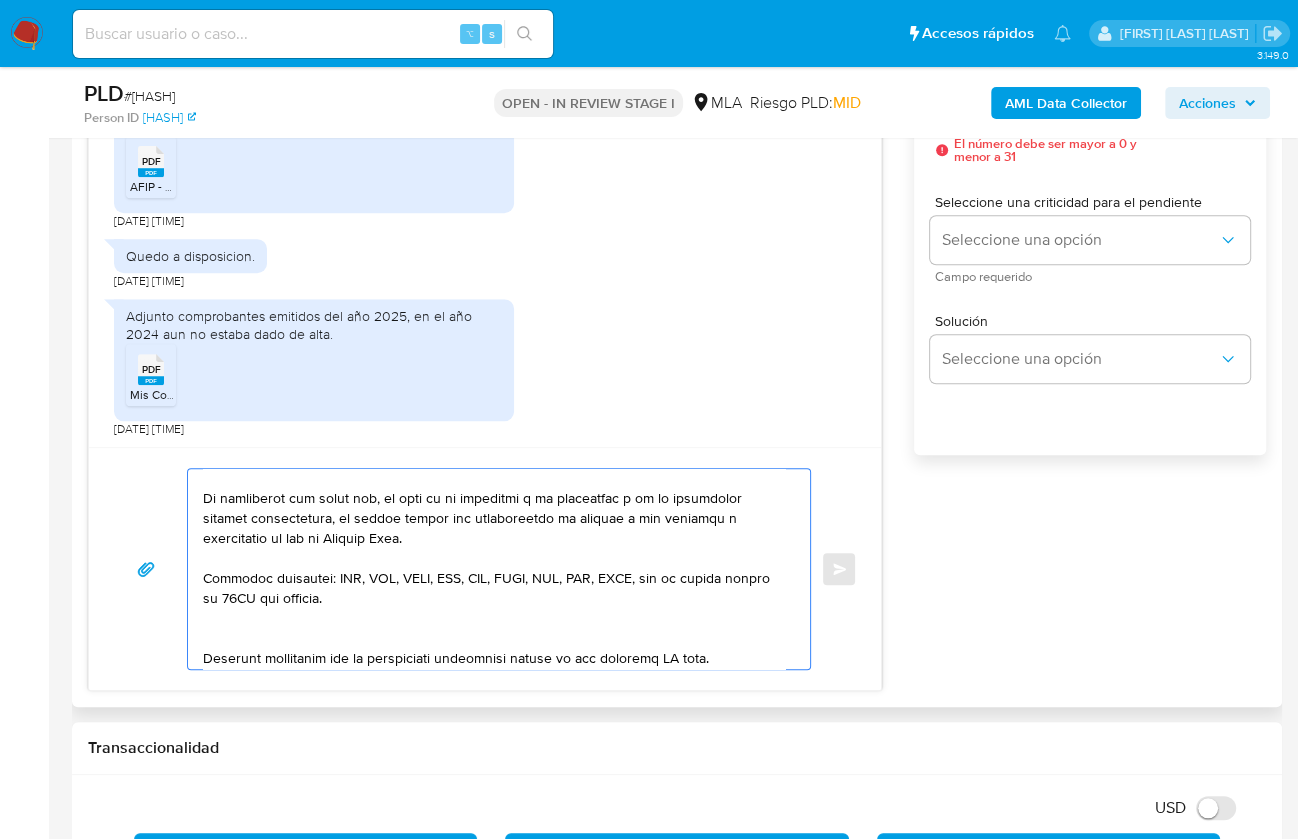click at bounding box center [494, 569] 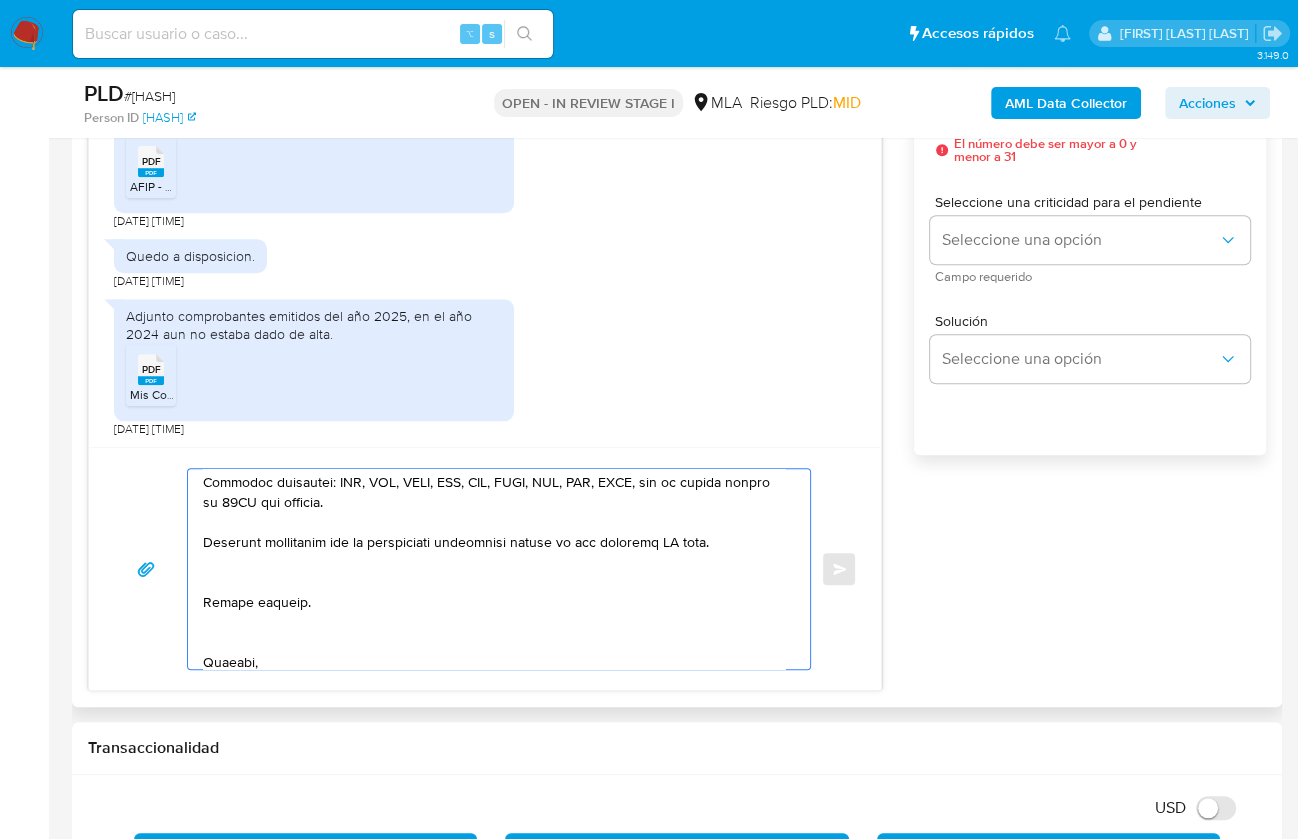 scroll, scrollTop: 493, scrollLeft: 0, axis: vertical 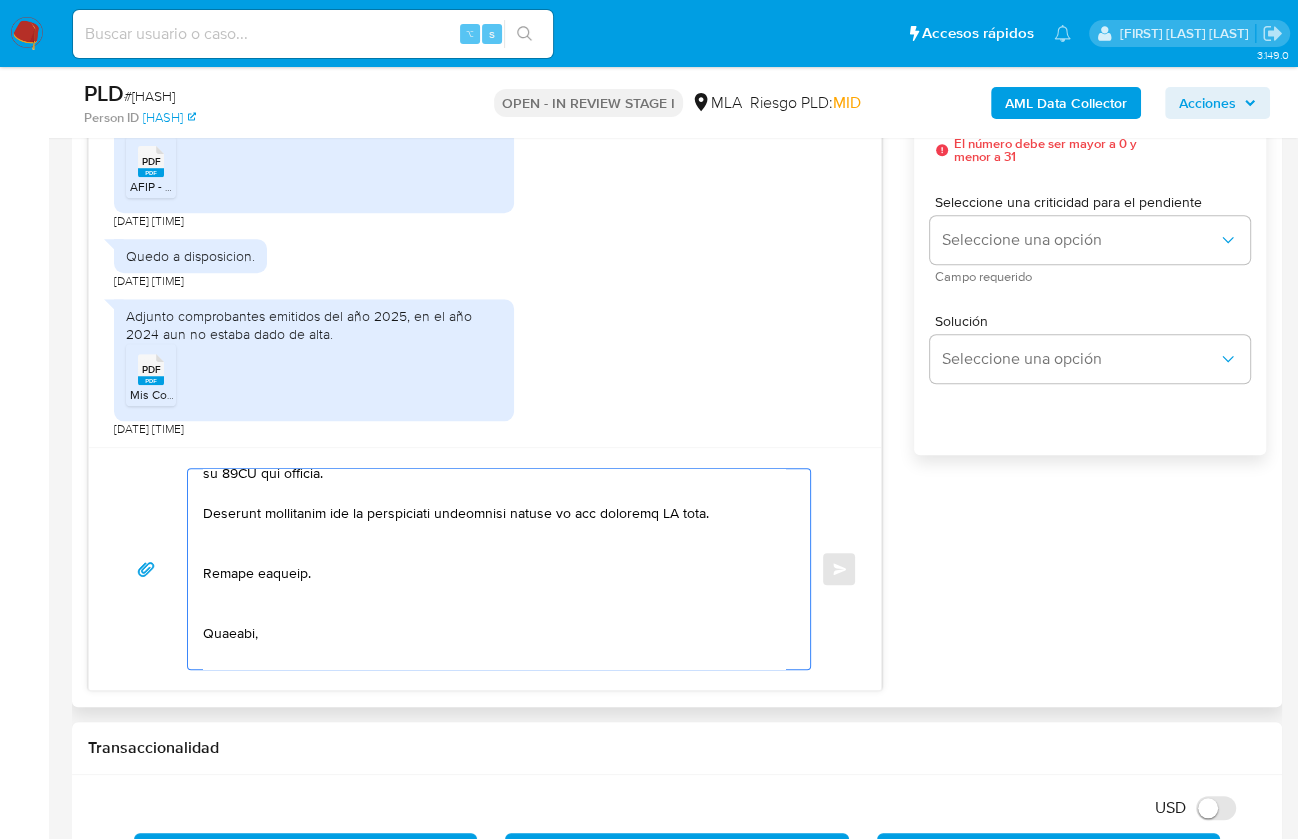 drag, startPoint x: 731, startPoint y: 509, endPoint x: 592, endPoint y: 510, distance: 139.0036 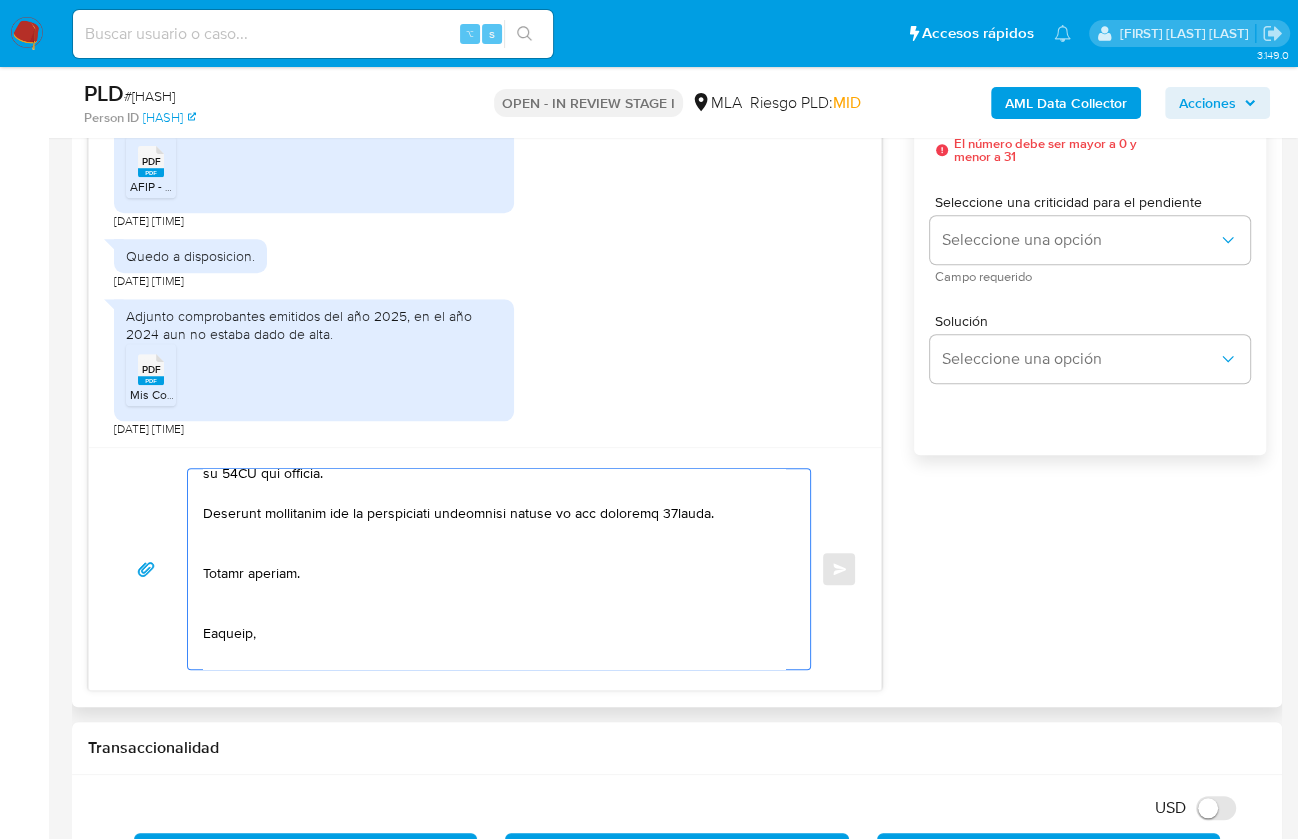 click at bounding box center [494, 569] 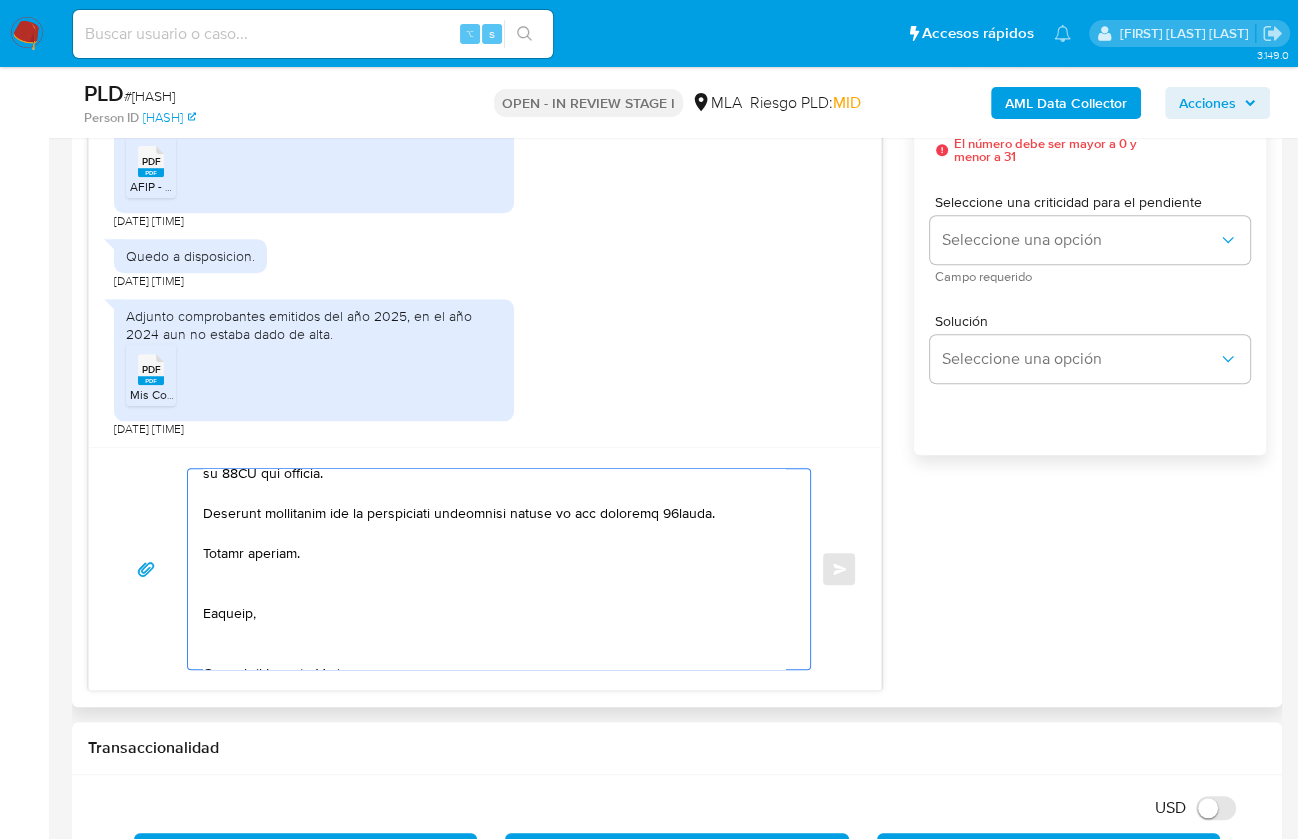 click at bounding box center [494, 569] 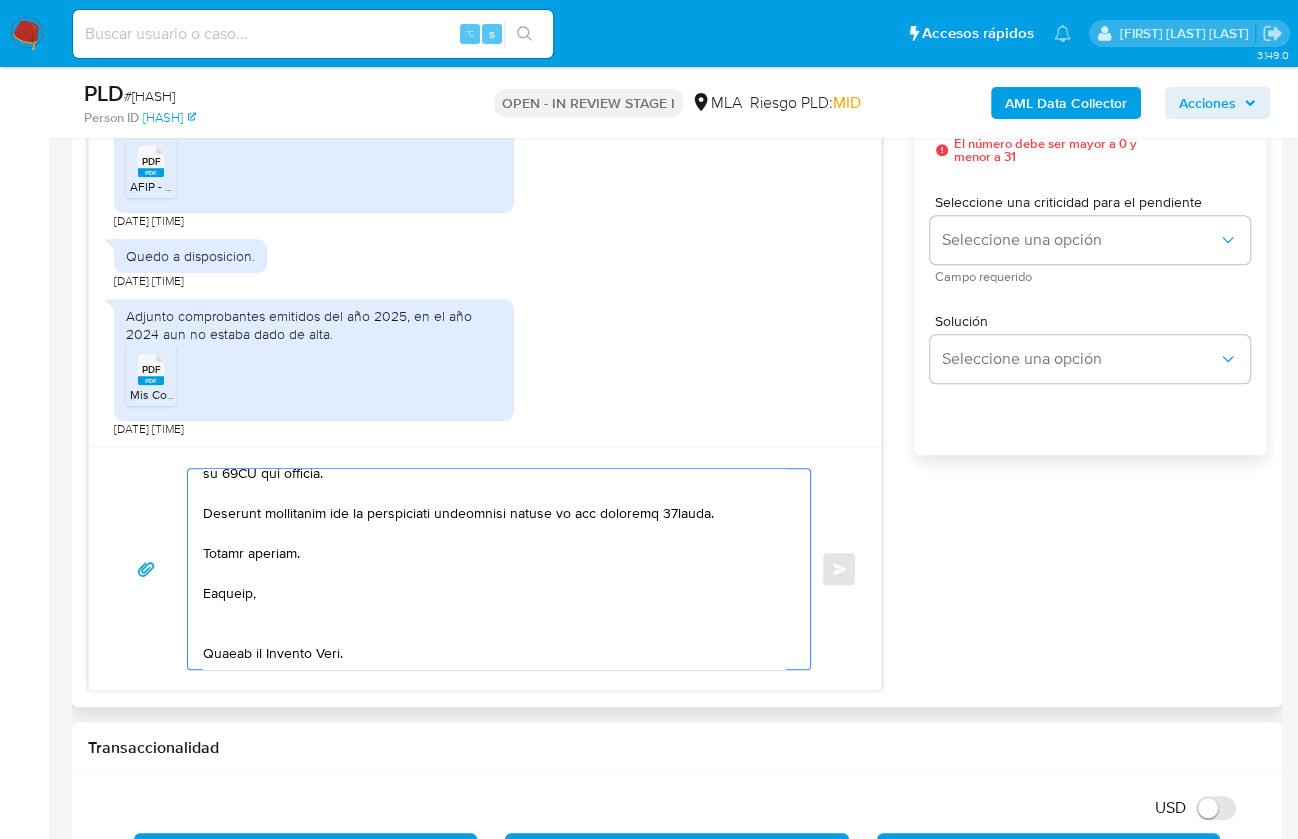 click at bounding box center (494, 569) 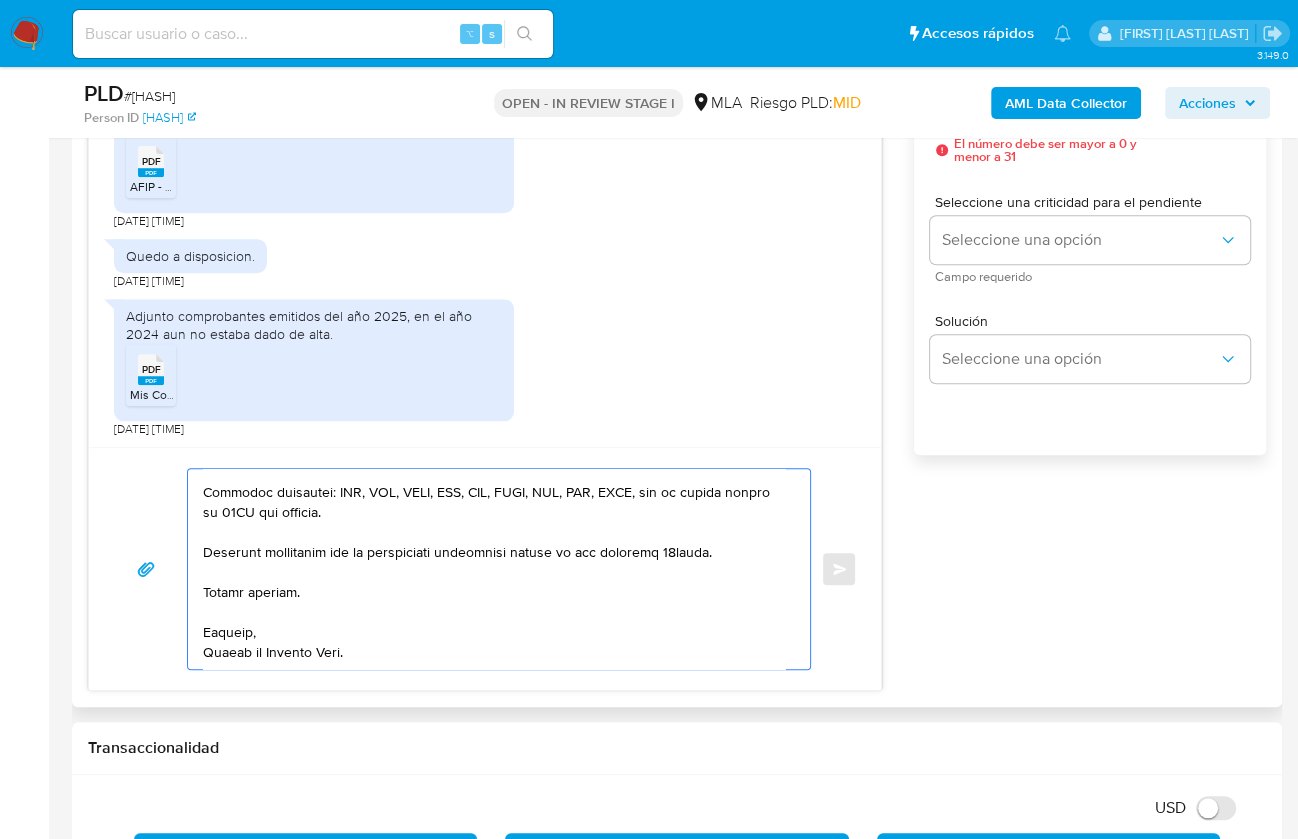 click at bounding box center (494, 569) 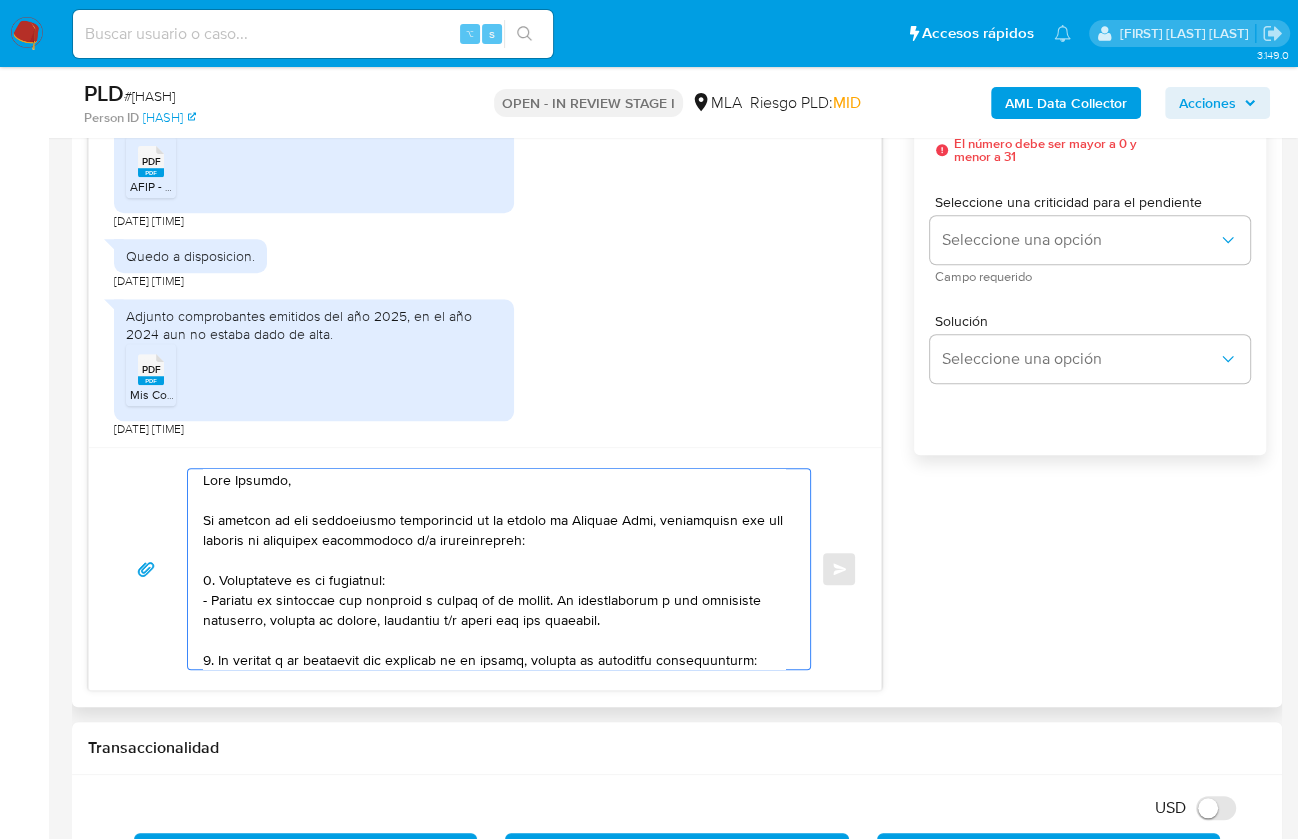 scroll, scrollTop: 0, scrollLeft: 0, axis: both 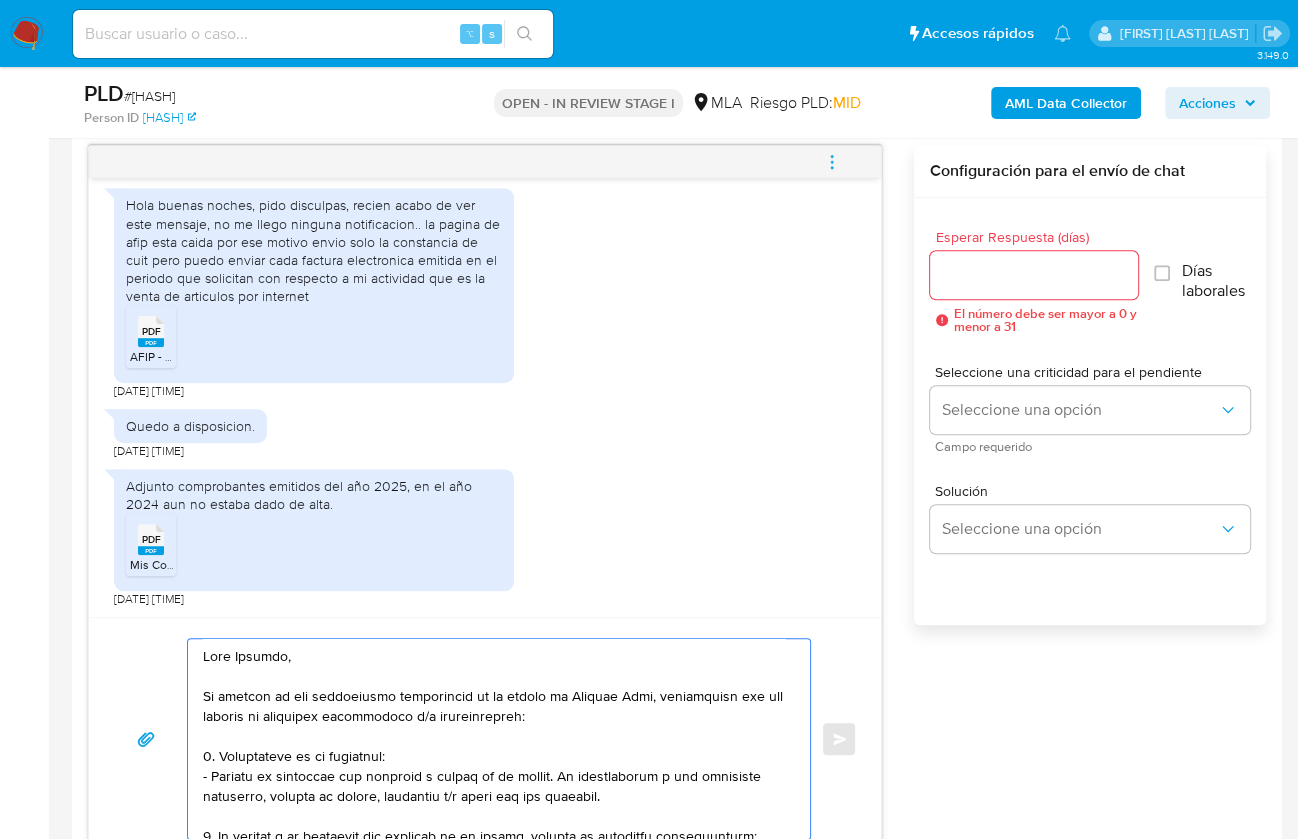 type on "Hola Agustin,
En función de las operaciones registradas en tu cuenta de Mercado Pago, necesitamos que nos brindes la siguiente información y/o documentación:
1. Descripción de la actividad:
- Detalla la actividad que realizas a través de tu cuenta. De corresponder a una actividad comercial, indicar el nombre, domicilio y/o sitio web del comercio.
2. De acuerdo a la actividad que realices en tu cuenta, adjunta la siguiente documentación:
- Resumen de Comprobantes Electrónicos emitidos de los períodos 2025 Si tienes dudas, consulta el instructivo para descargar el Resumen de Comprobantes Electrónicos aquí - https://www.mercadopago.com.ar/ayuda/30181
Tené en cuenta que, además de los ejemplos mencionados, podés adjuntar voluntariamente cualquier otra documentación adicional que consideres útil para respaldar los movimientos sobre los que te consultamos.
Es importante que sepas que, en caso de no responder a lo solicitado o si lo presentado resulta insuficiente, tu cuenta podría ser inhabilitada de acuer..." 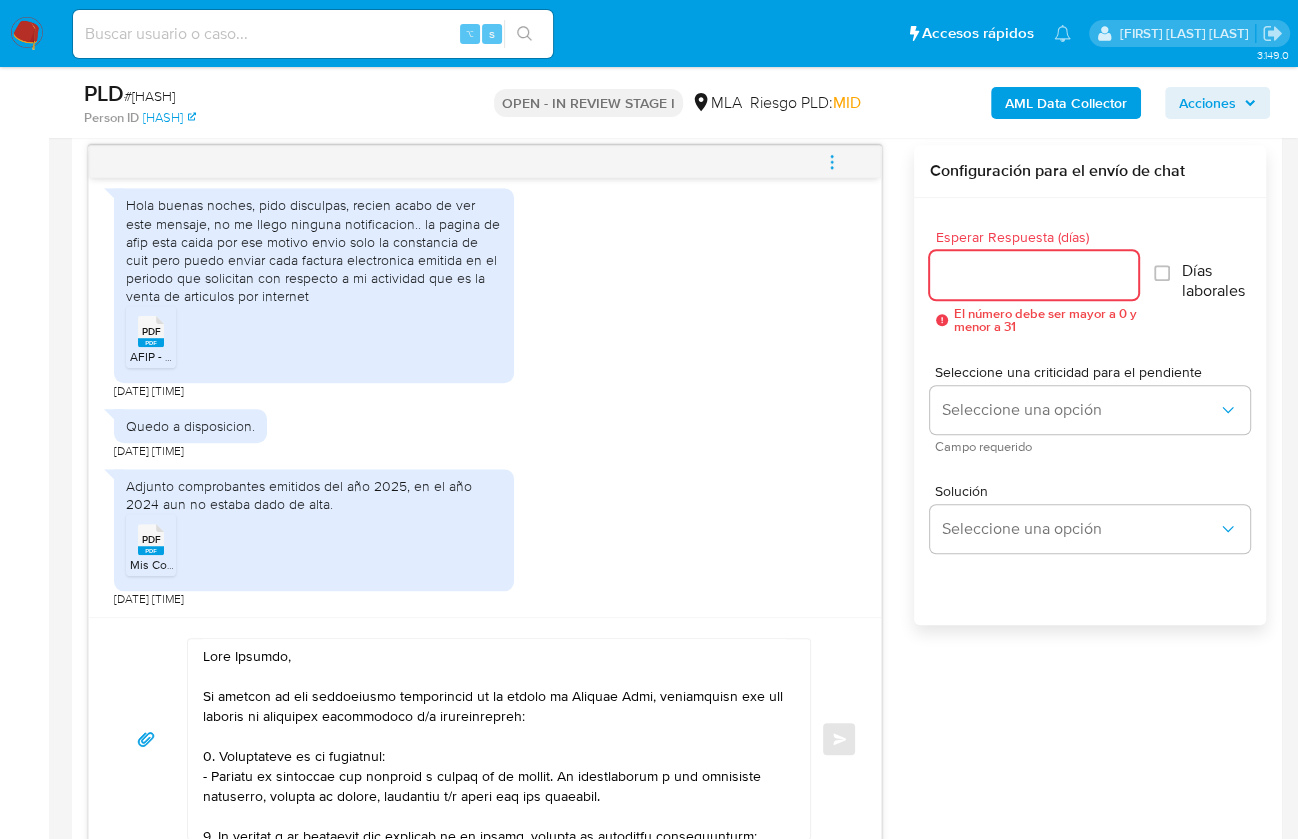 click on "Esperar Respuesta (días)" at bounding box center (1034, 275) 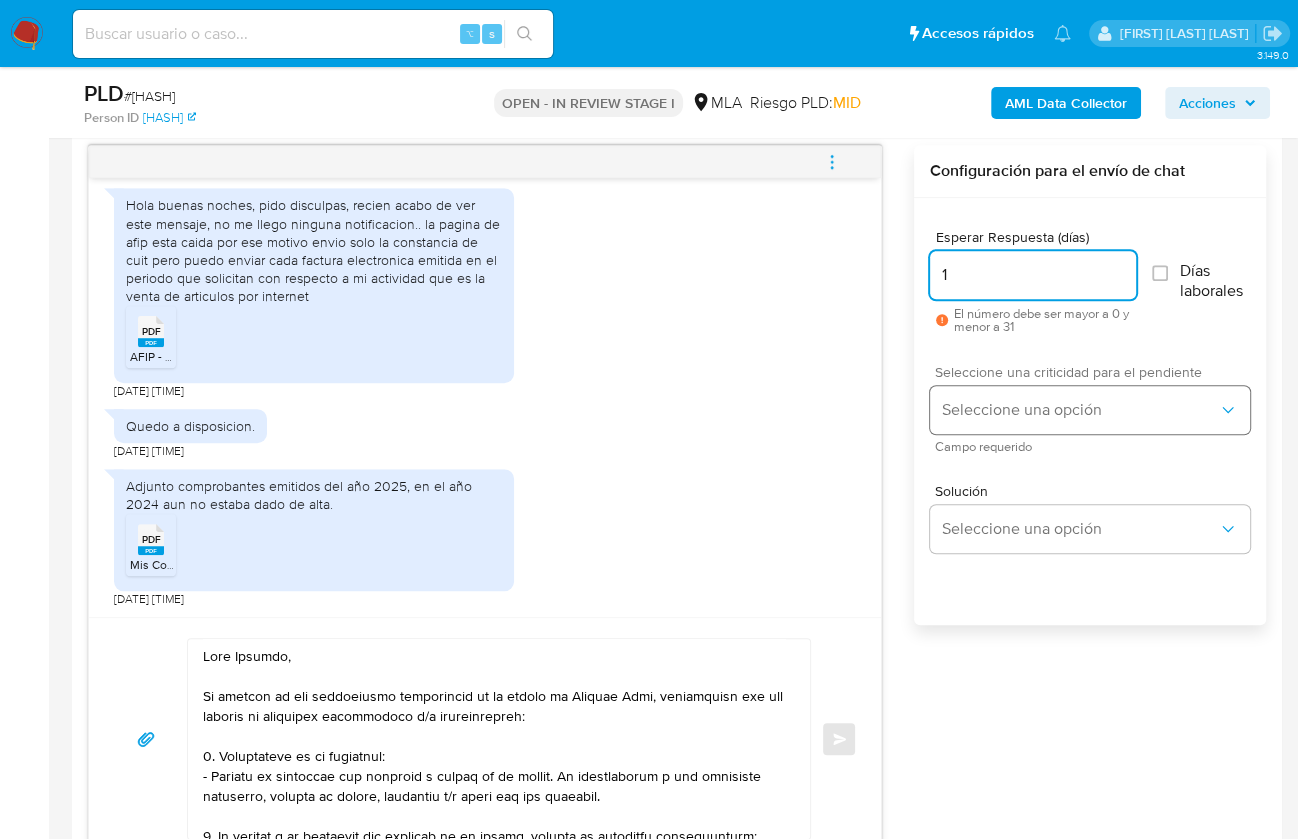 type on "1" 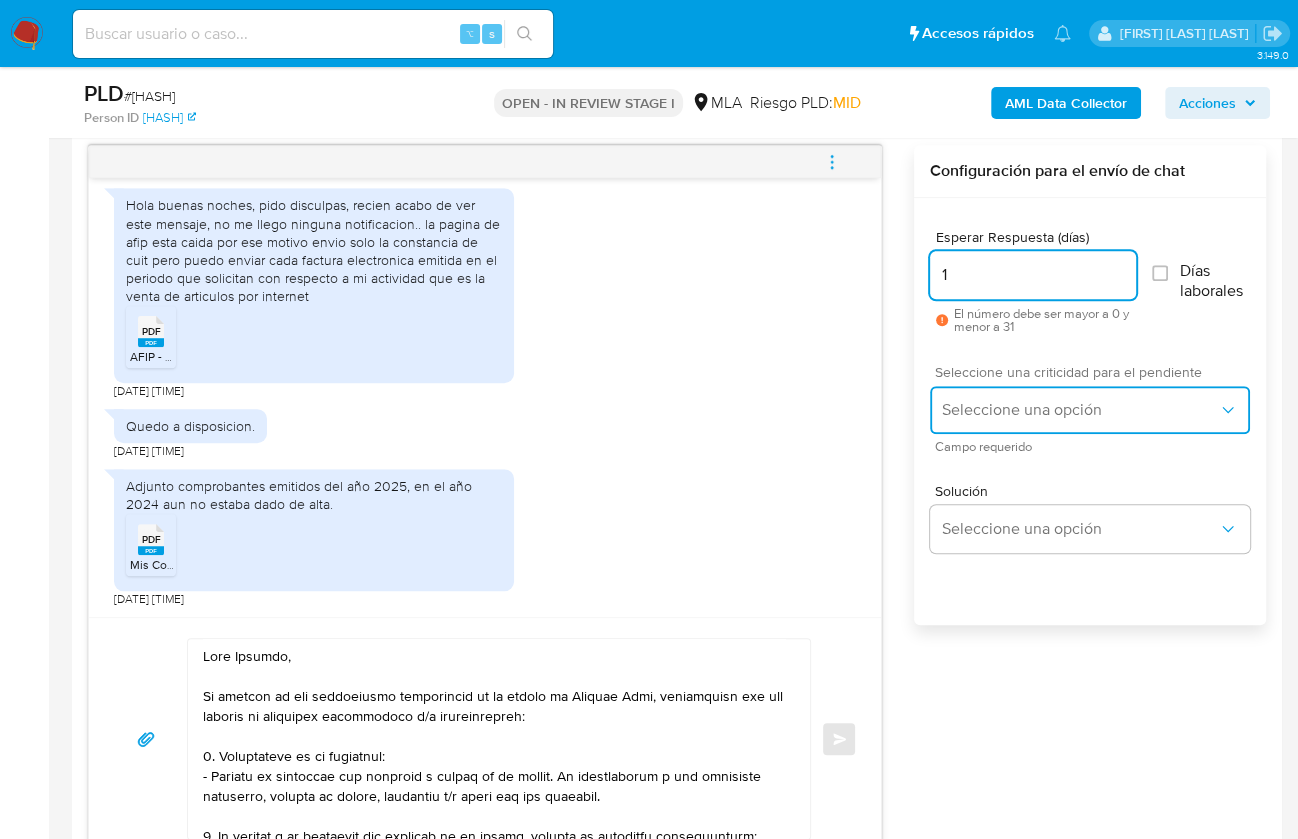 click on "Seleccione una opción" at bounding box center [1090, 410] 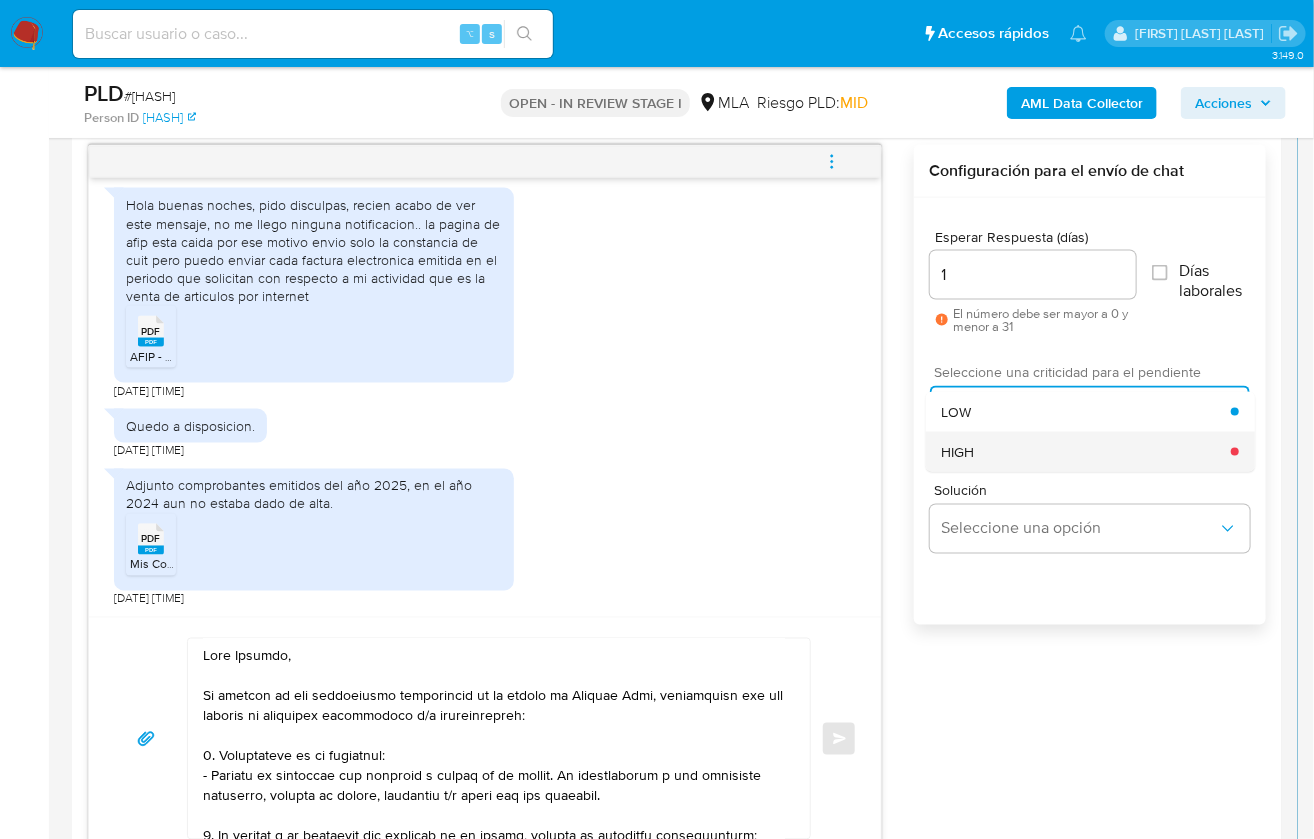 click on "HIGH" at bounding box center [1086, 452] 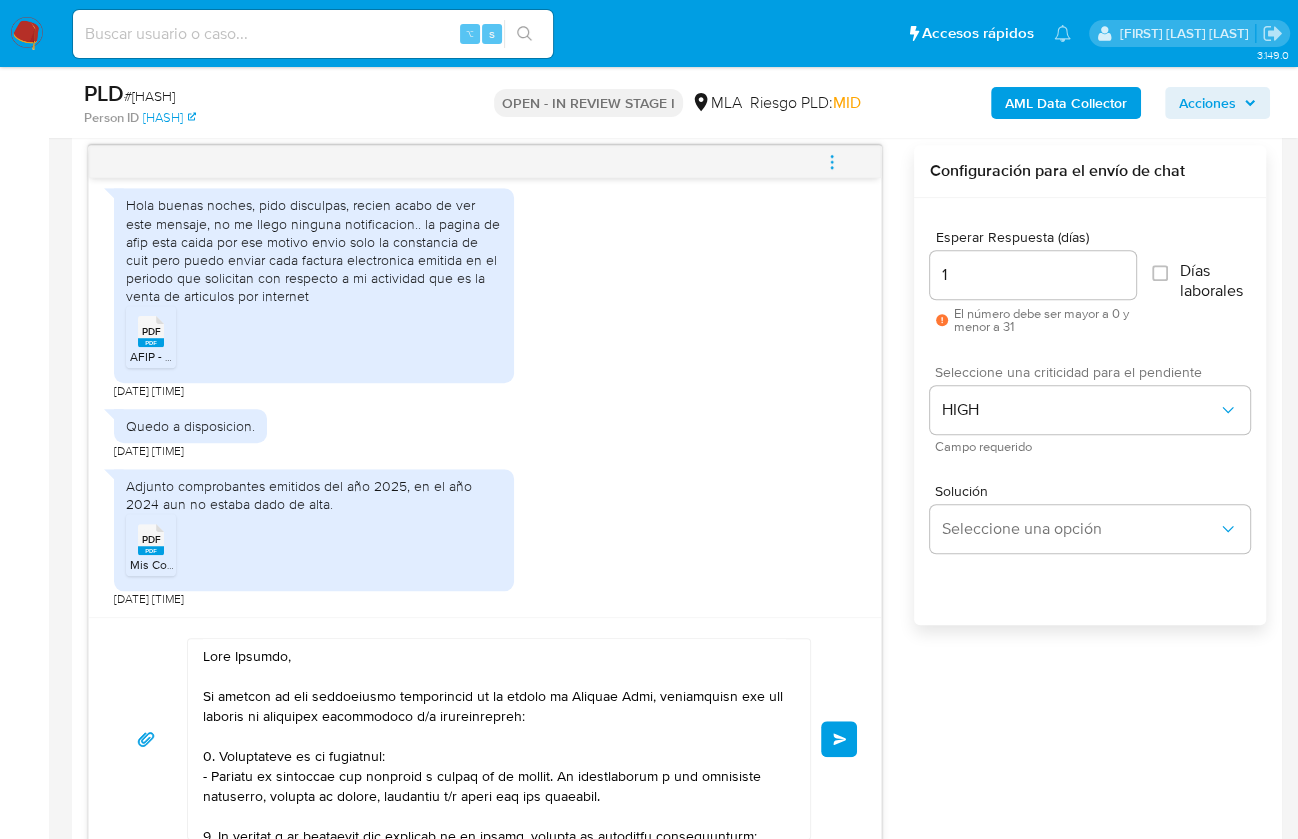 click on "Enviar" at bounding box center [839, 739] 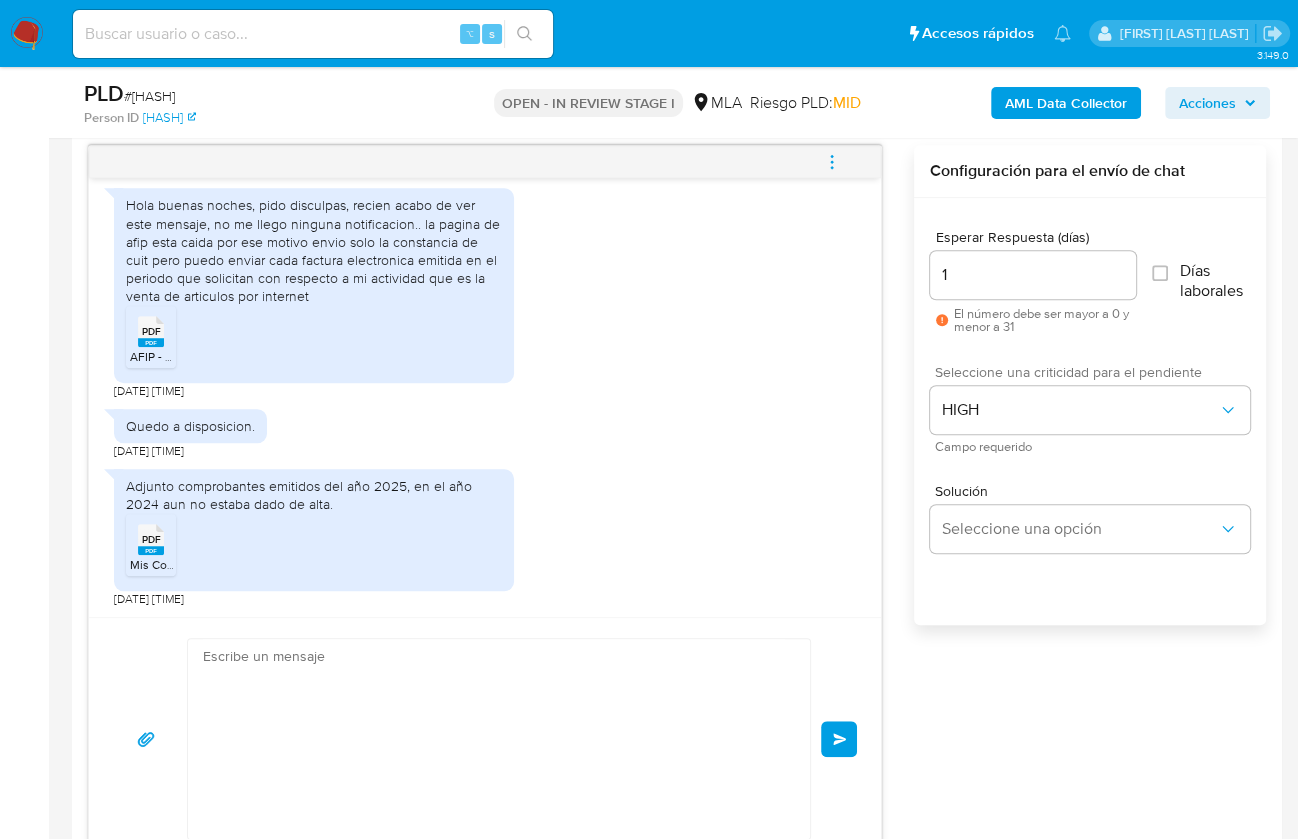 scroll, scrollTop: 1908, scrollLeft: 0, axis: vertical 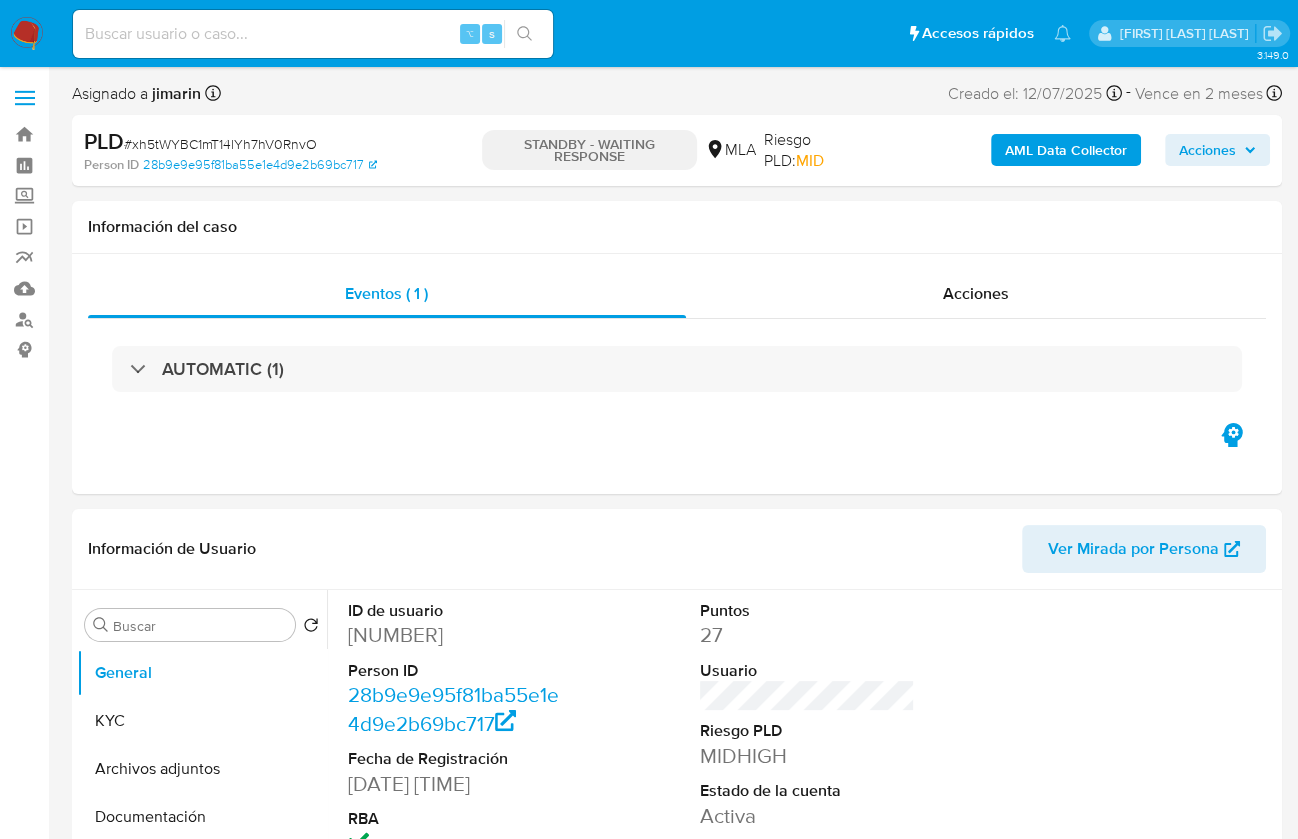 select on "10" 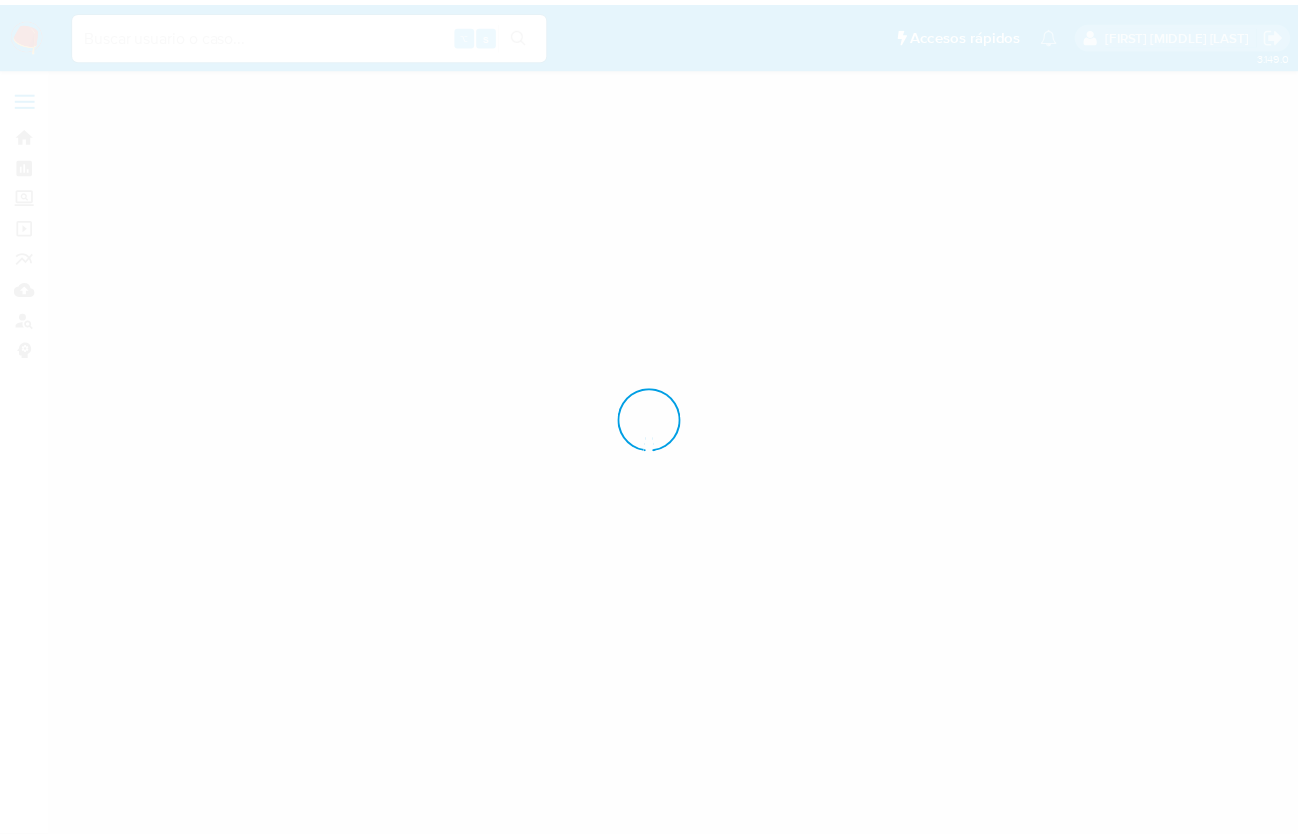 scroll, scrollTop: 0, scrollLeft: 0, axis: both 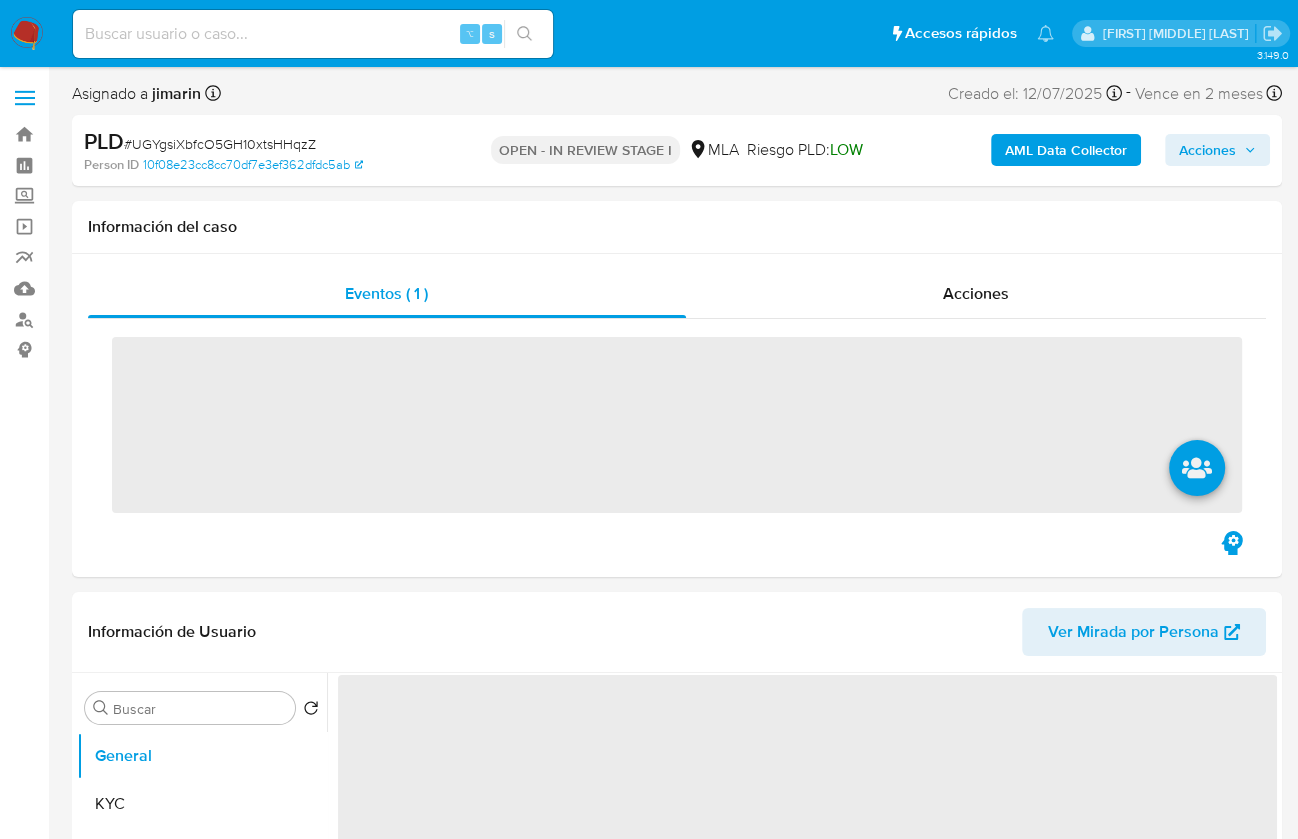 click on "# UGYgsiXbfcO5GH10xtsHHqzZ" at bounding box center [220, 144] 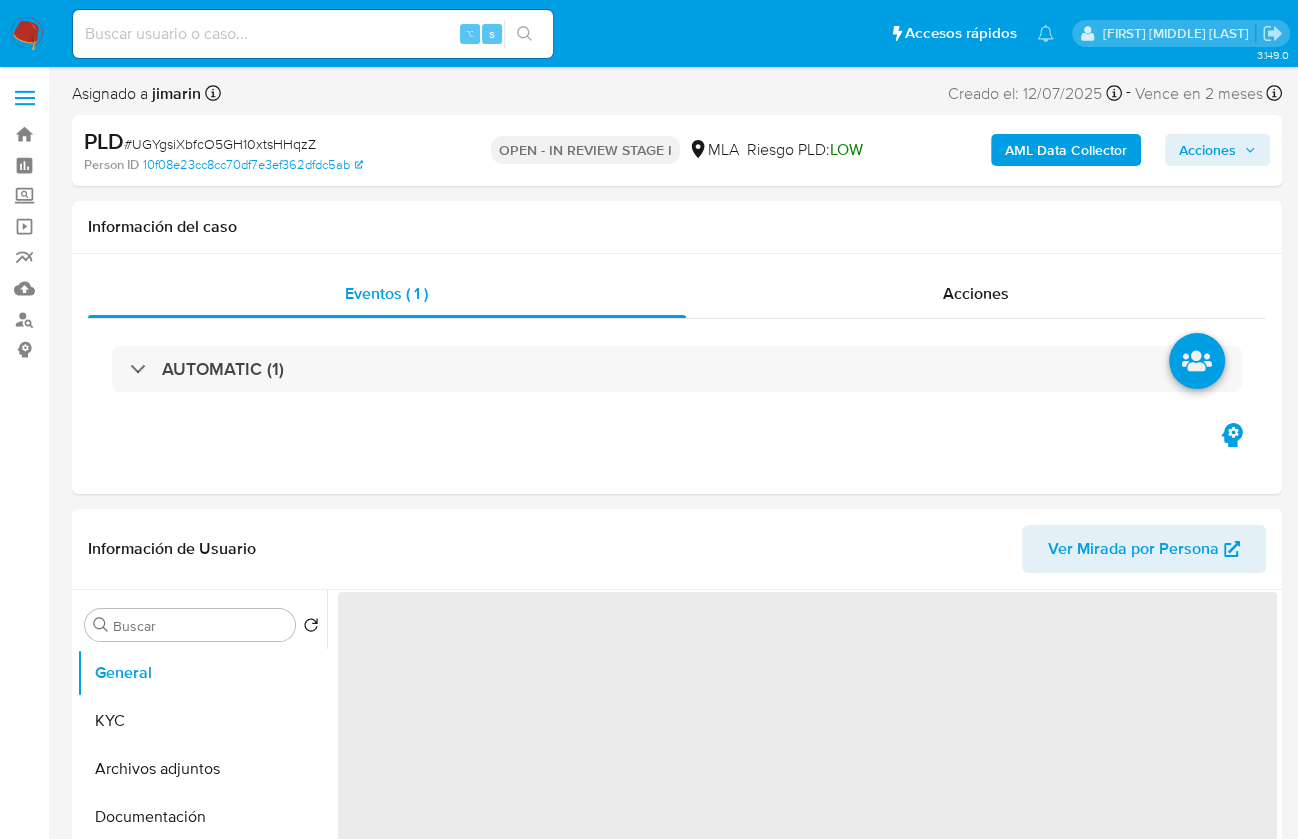 click on "# UGYgsiXbfcO5GH10xtsHHqzZ" at bounding box center (220, 144) 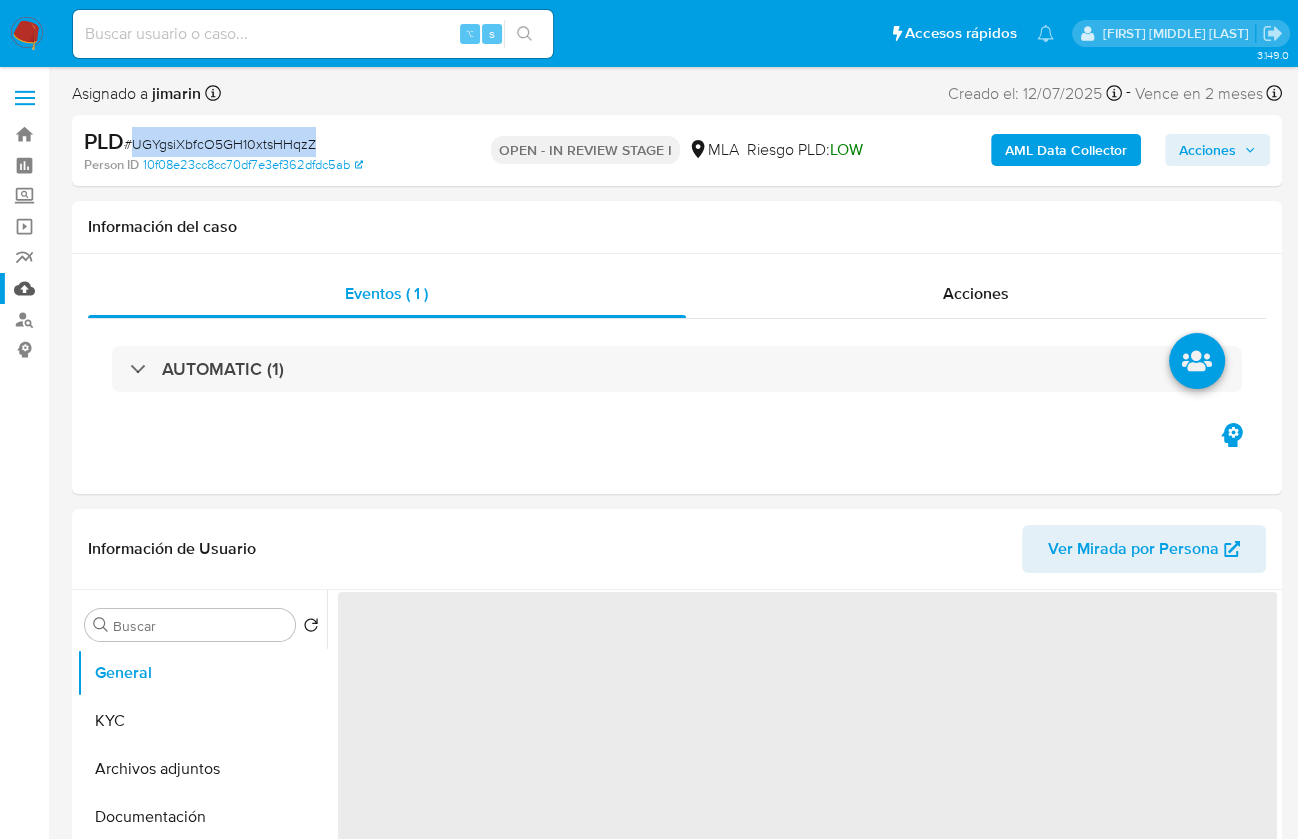 copy on "UGYgsiXbfcO5GH10xtsHHqzZ" 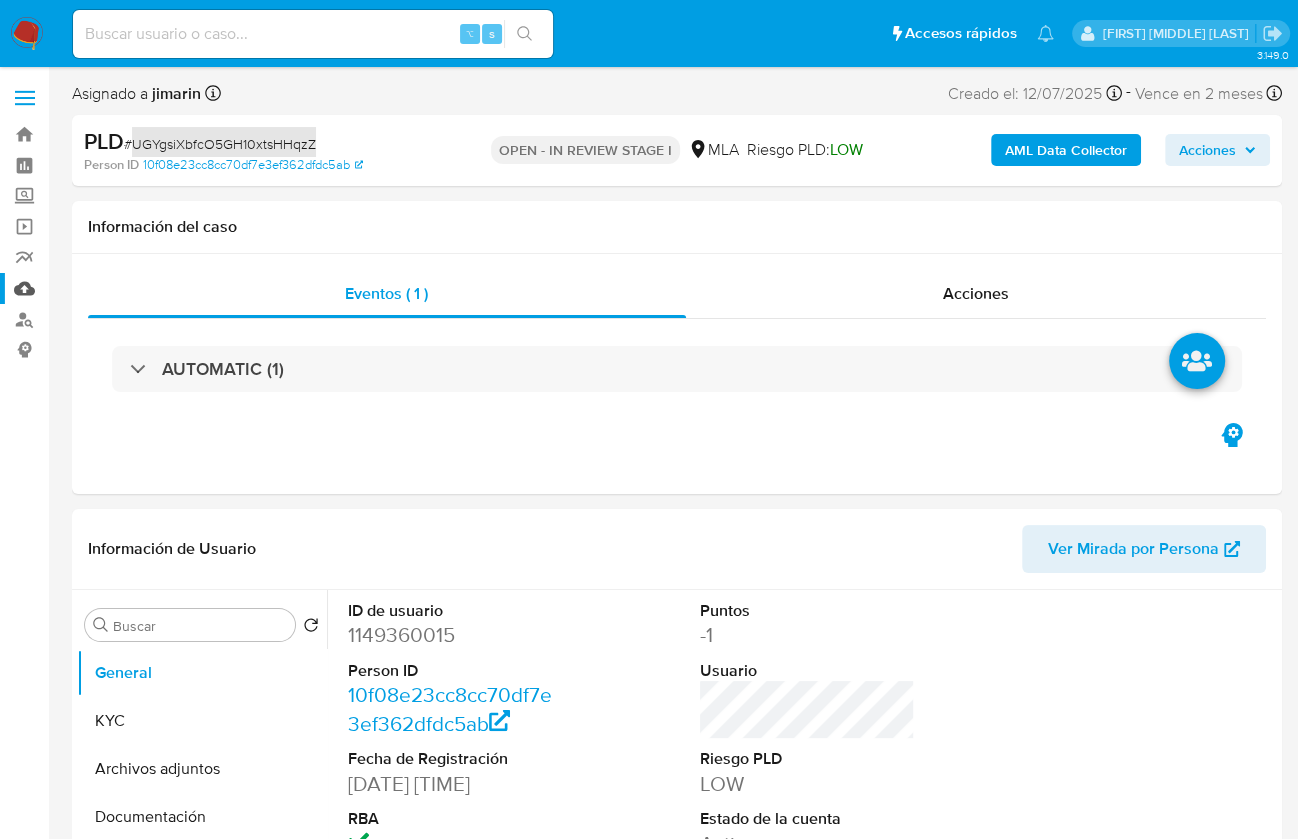 select on "10" 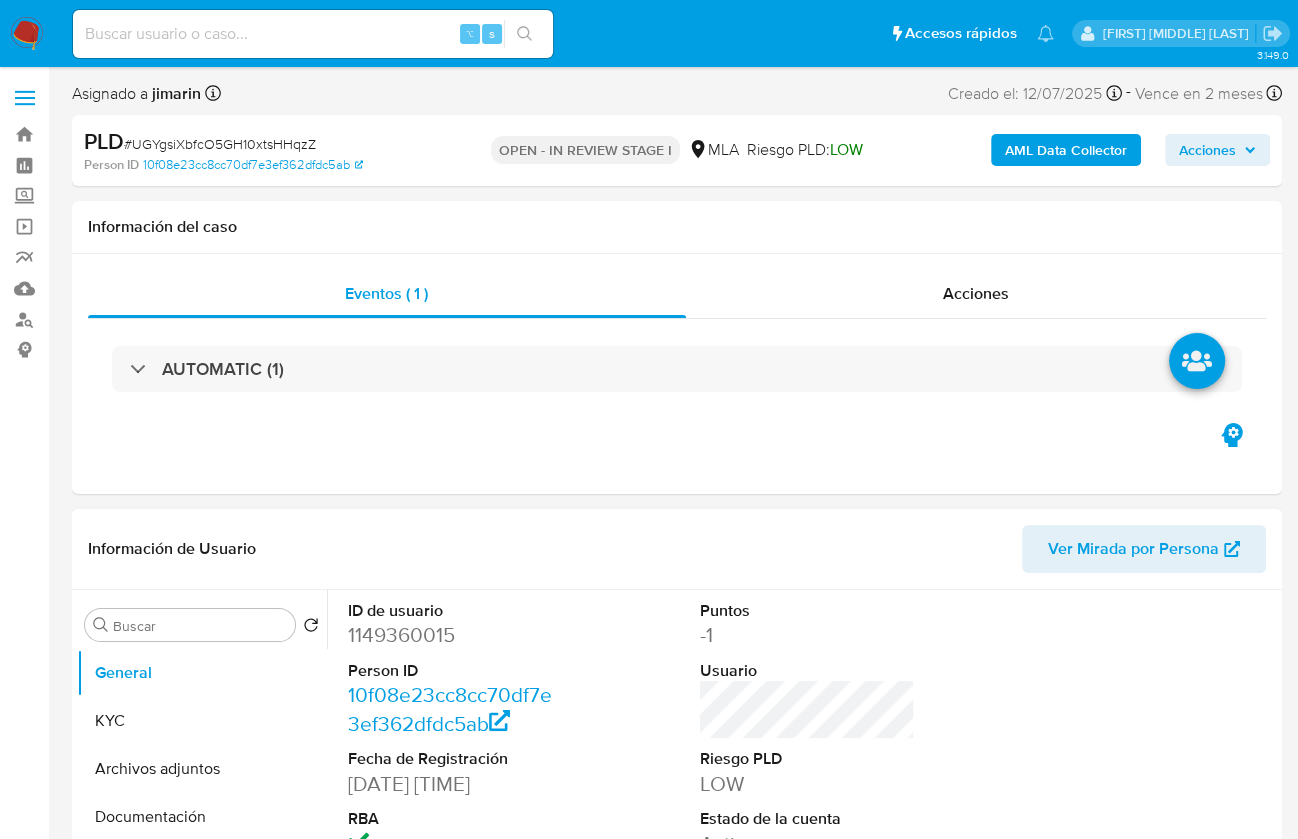 click on "1149360015" at bounding box center [455, 635] 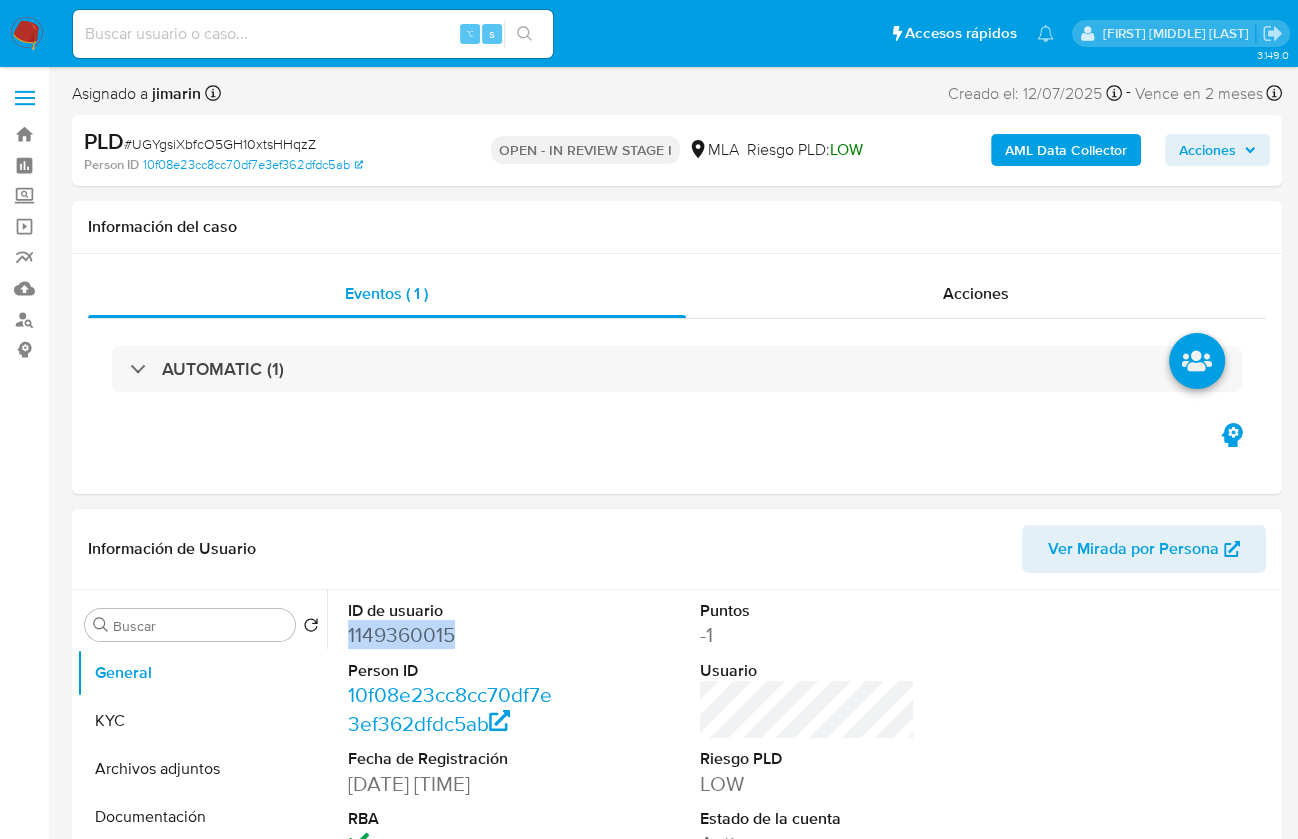 click on "1149360015" at bounding box center [455, 635] 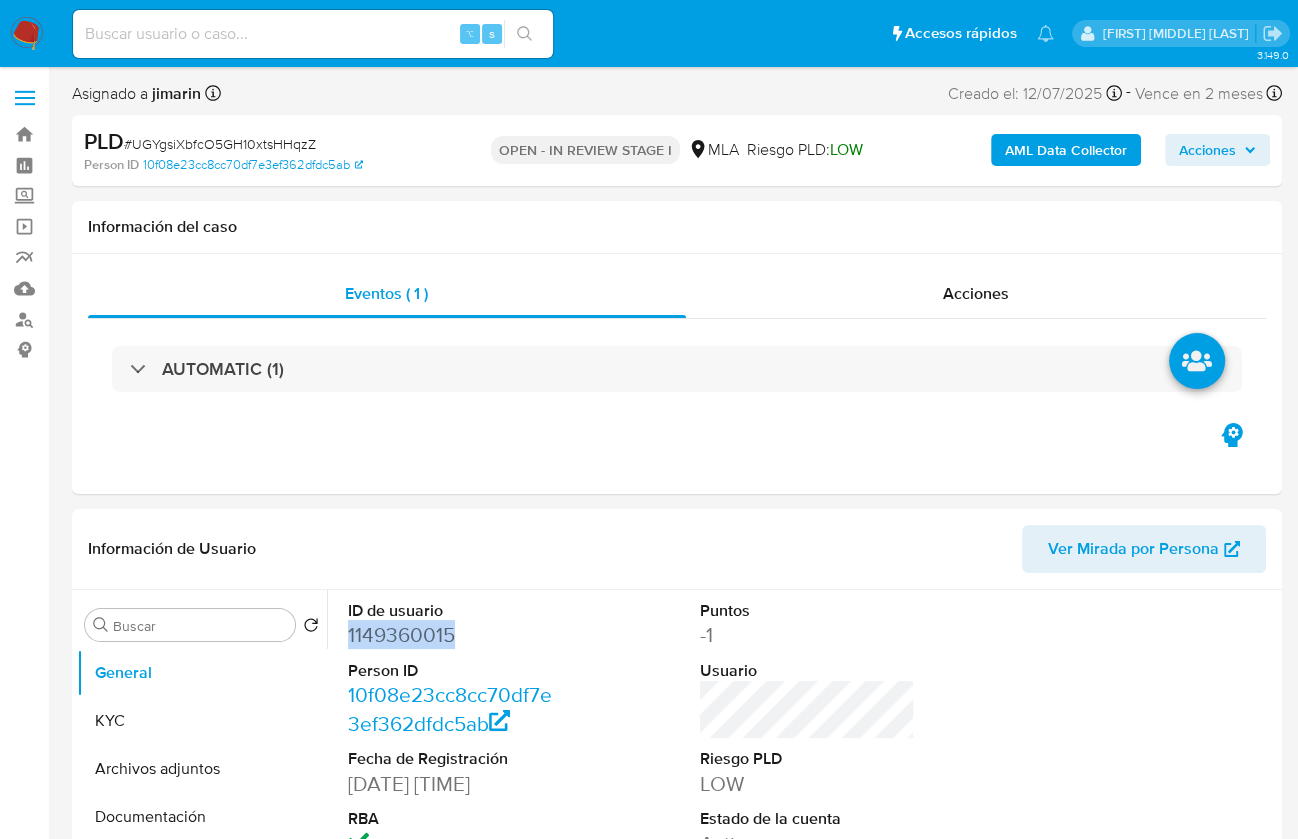 copy on "1149360015" 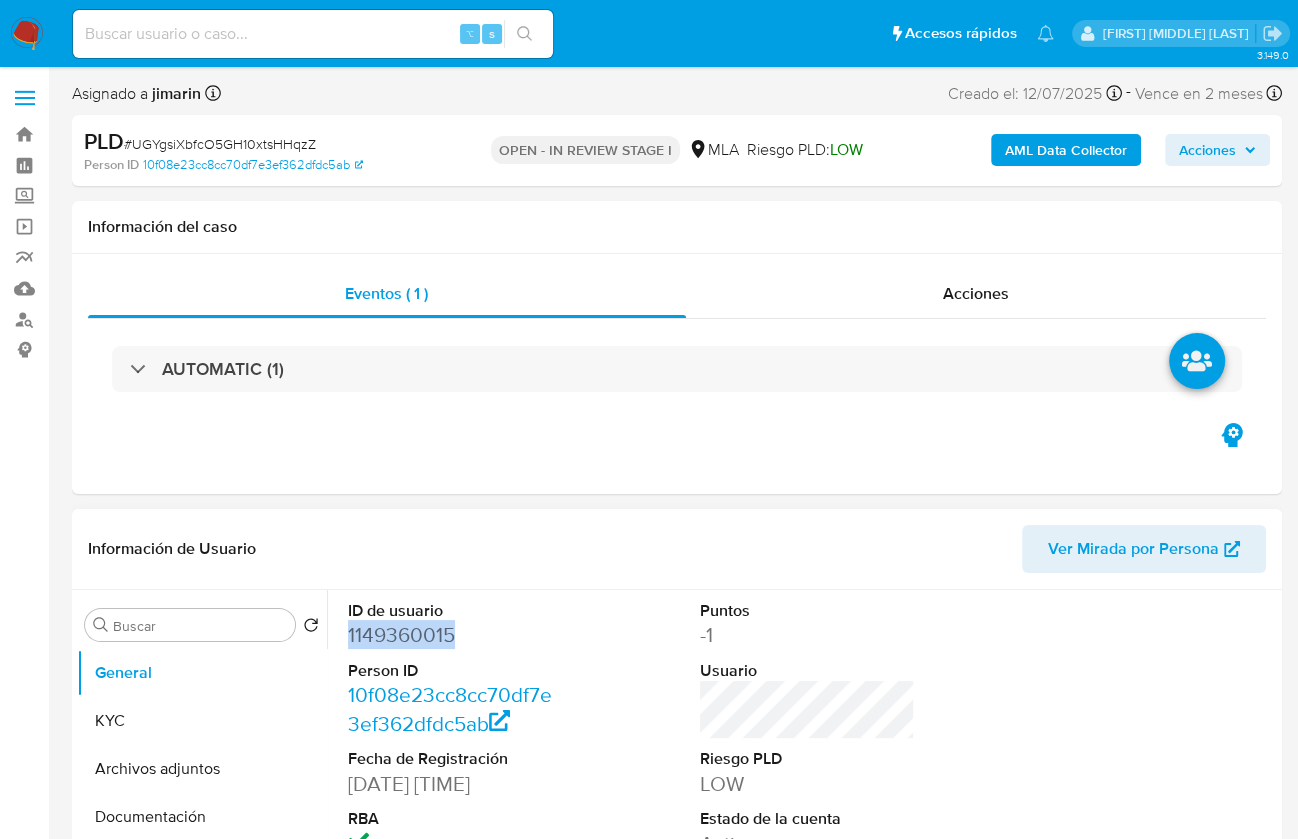 copy on "1149360015" 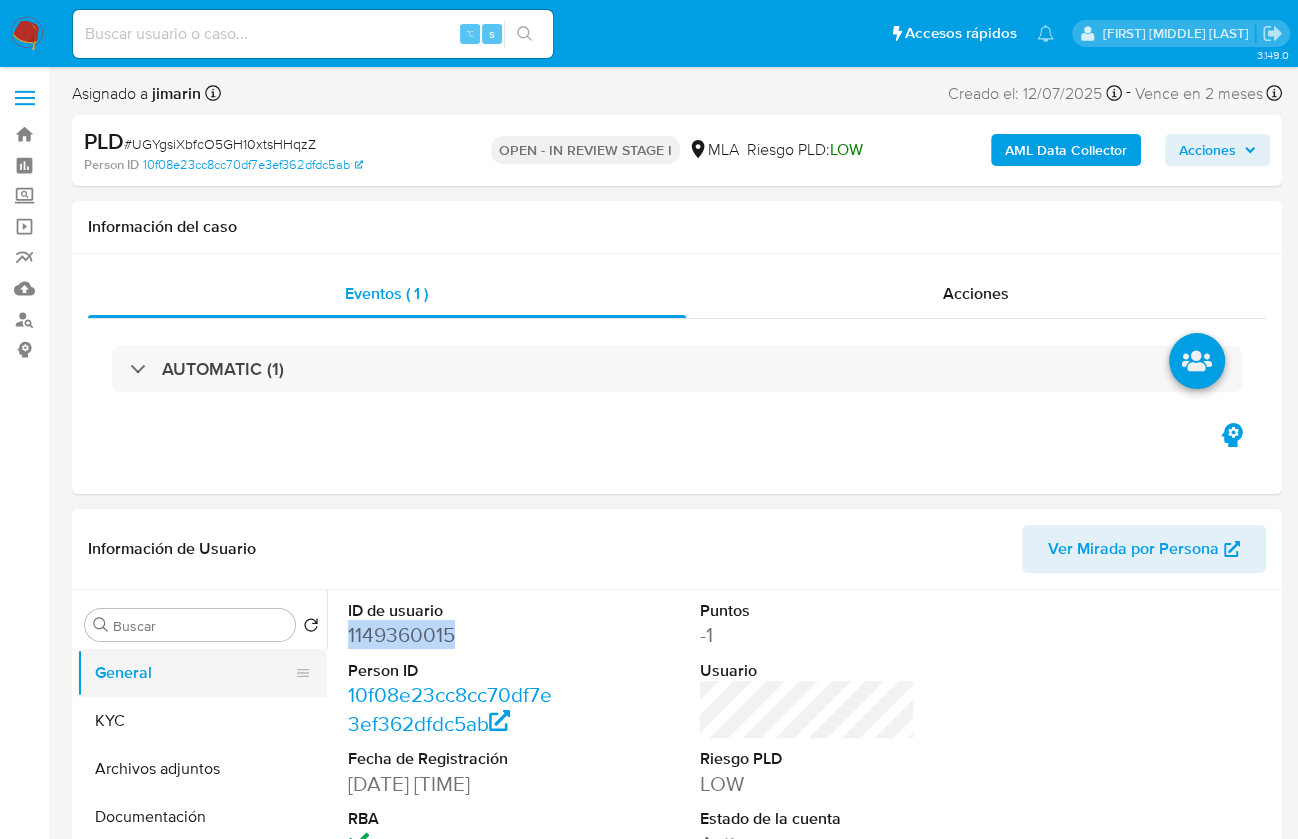 click on "KYC" at bounding box center [202, 721] 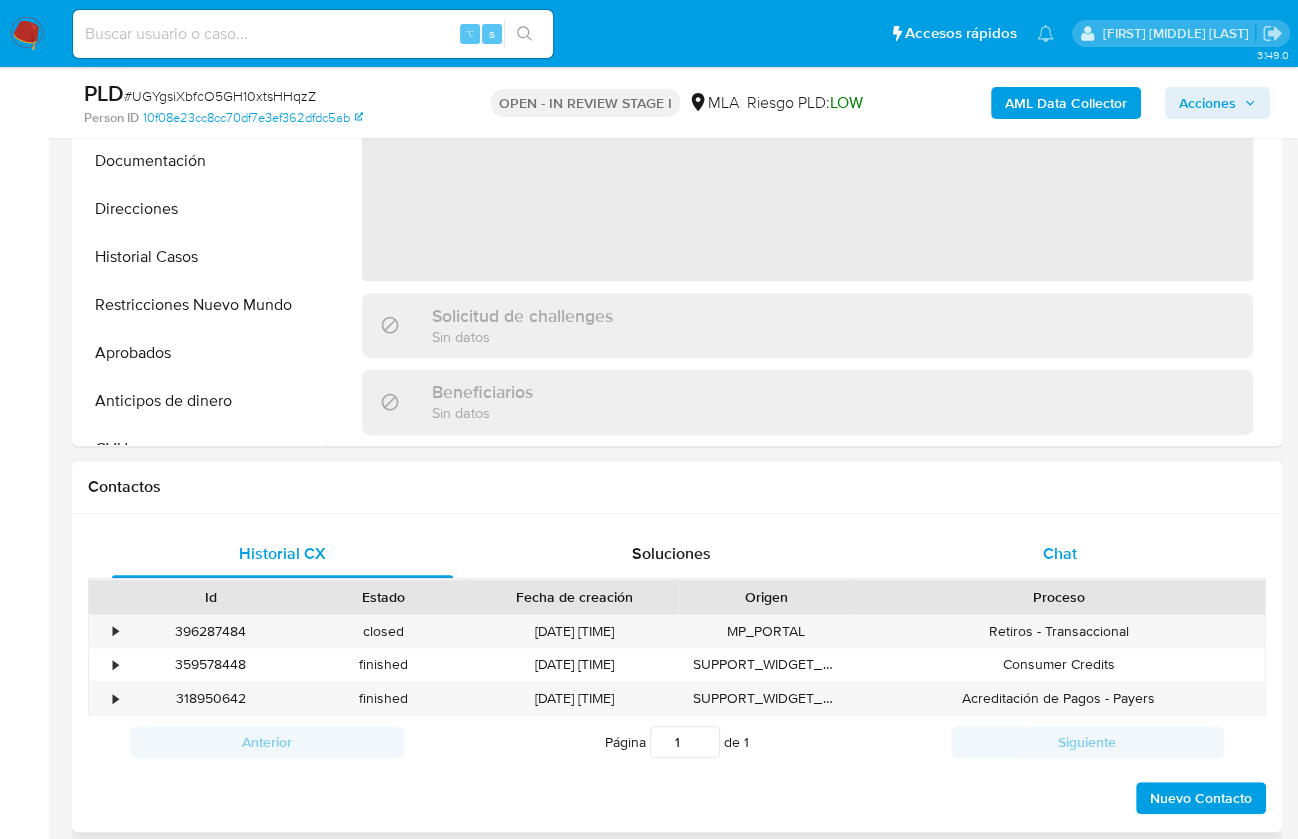 click on "Chat" at bounding box center [1059, 554] 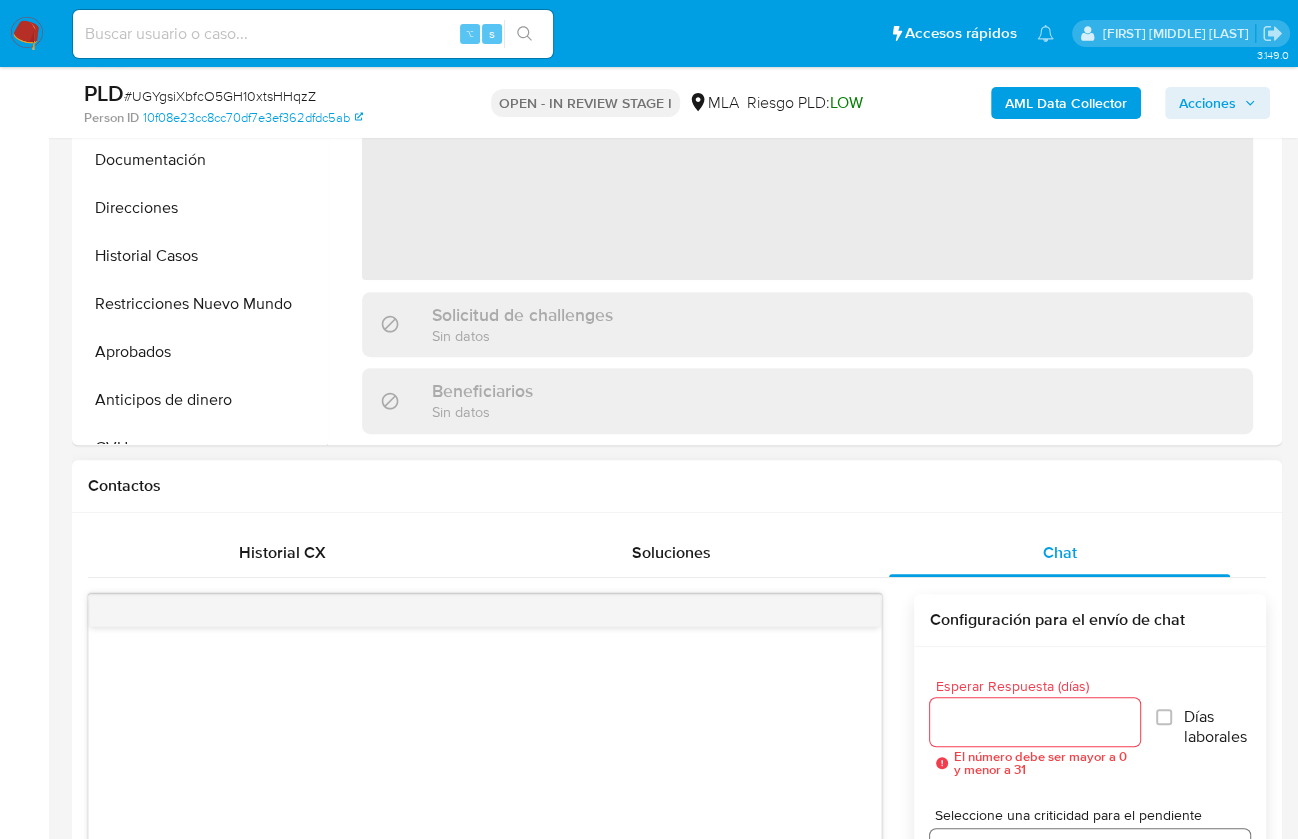 scroll, scrollTop: 902, scrollLeft: 0, axis: vertical 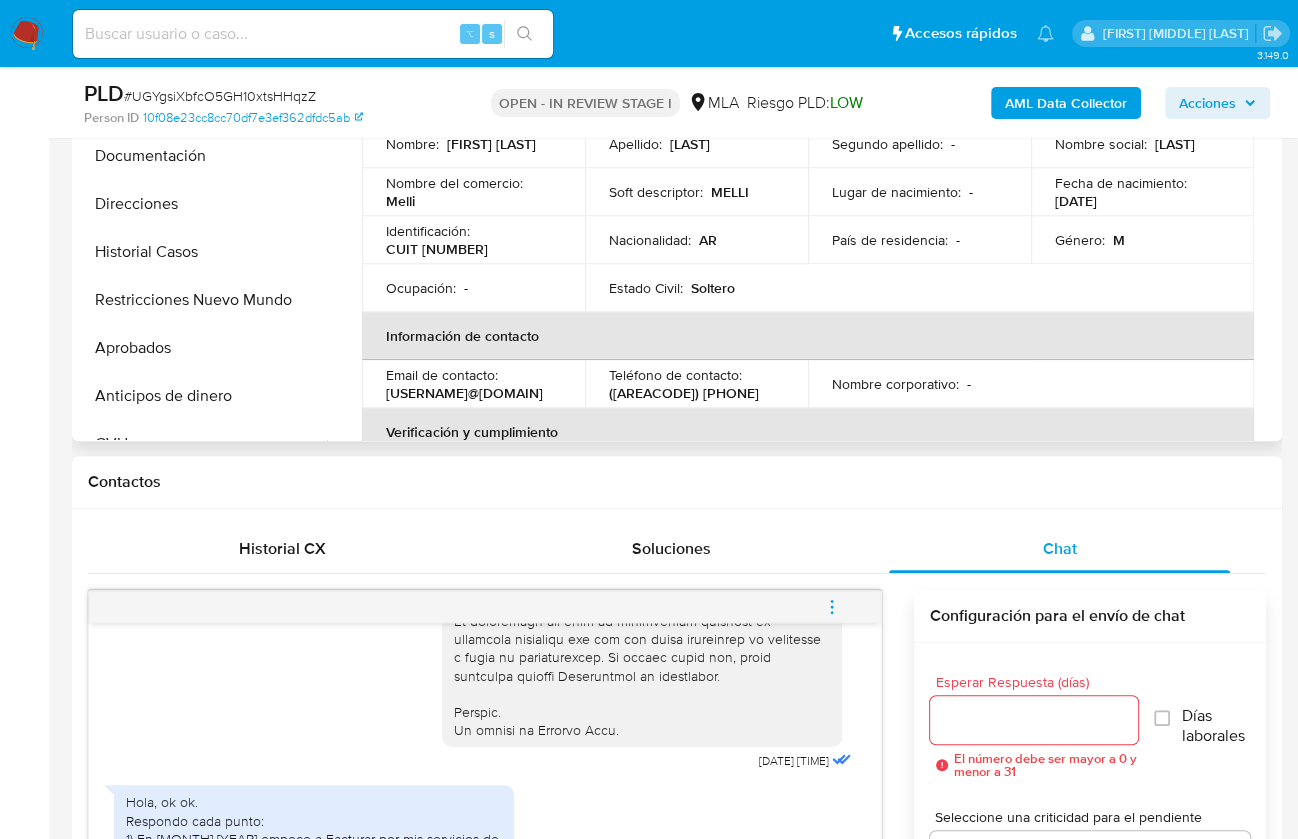 click on "CUIT [NUMBER]" at bounding box center (437, 249) 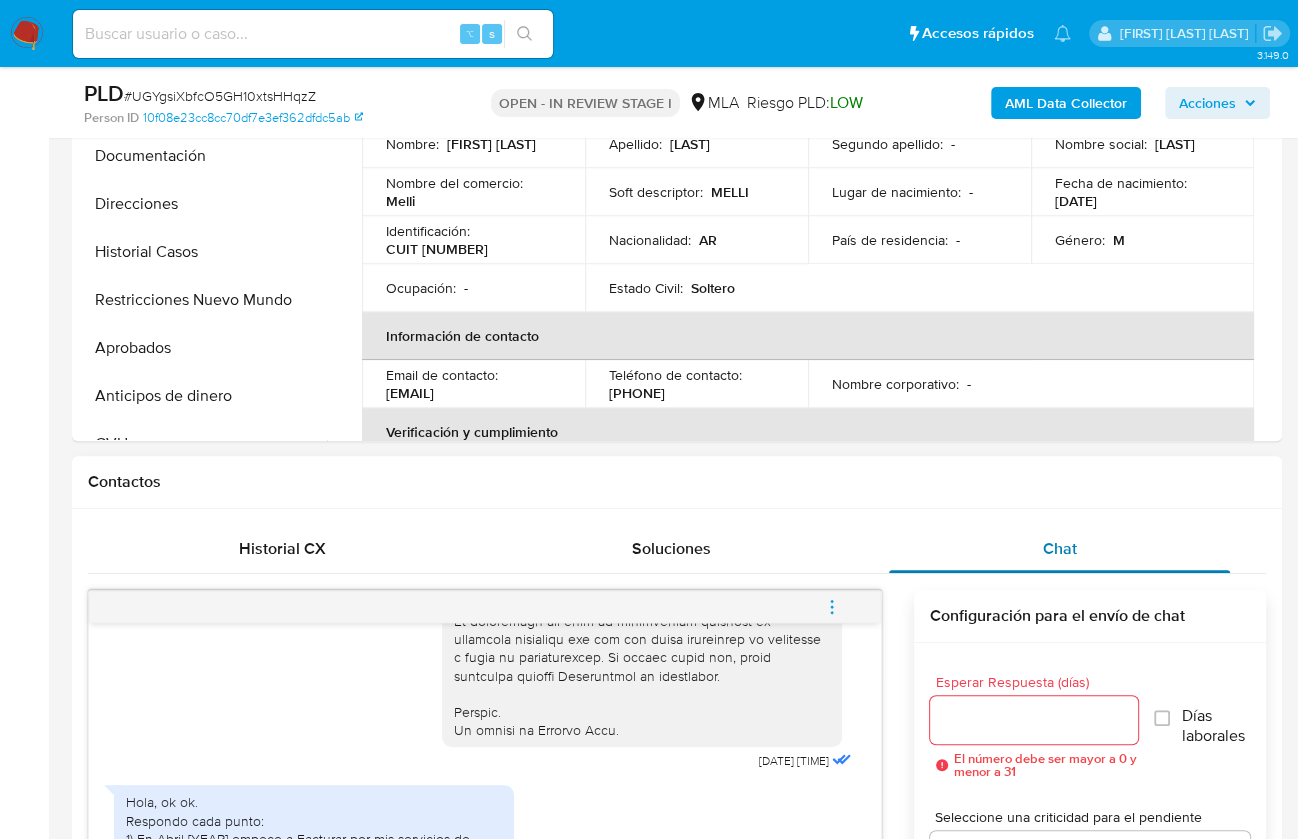 click on "Chat" at bounding box center (1059, 549) 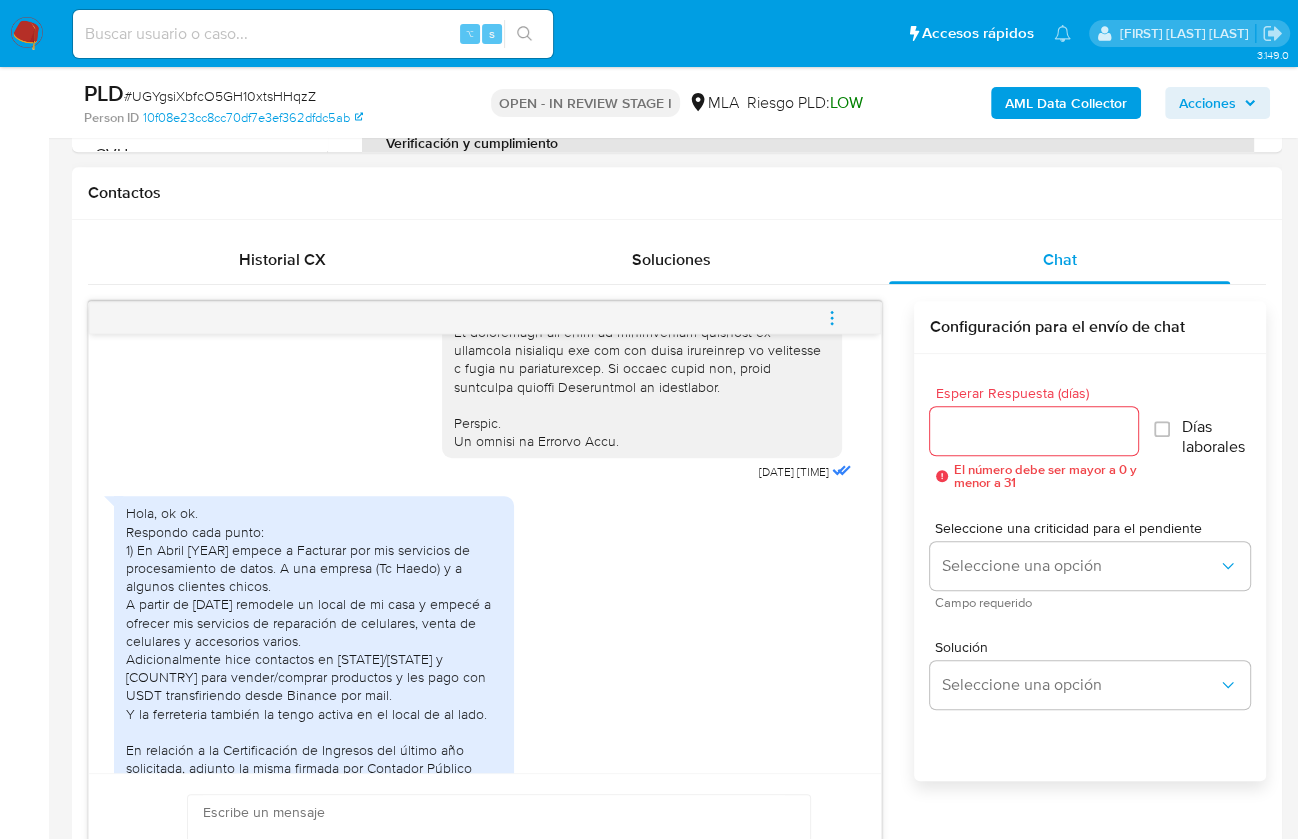 scroll, scrollTop: 925, scrollLeft: 0, axis: vertical 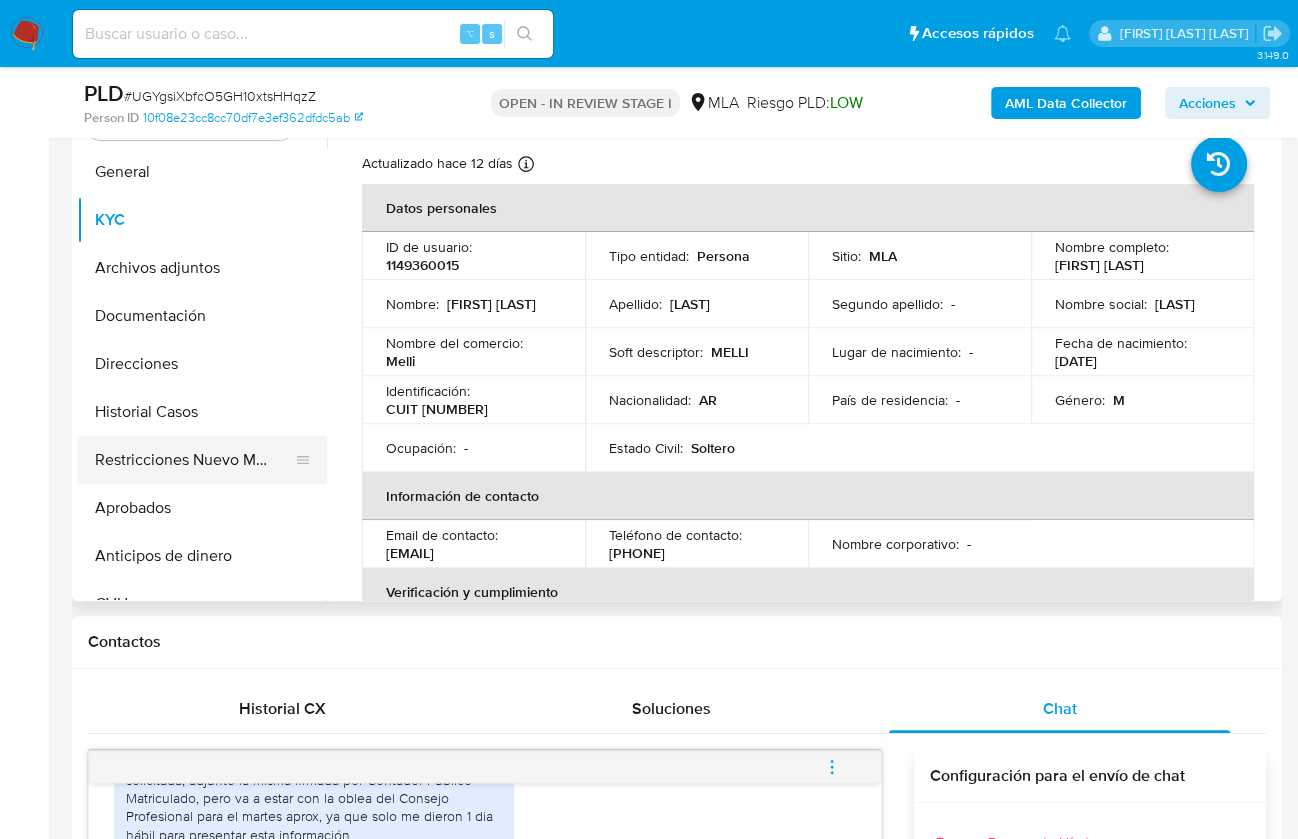 click on "Restricciones Nuevo Mundo" at bounding box center (194, 460) 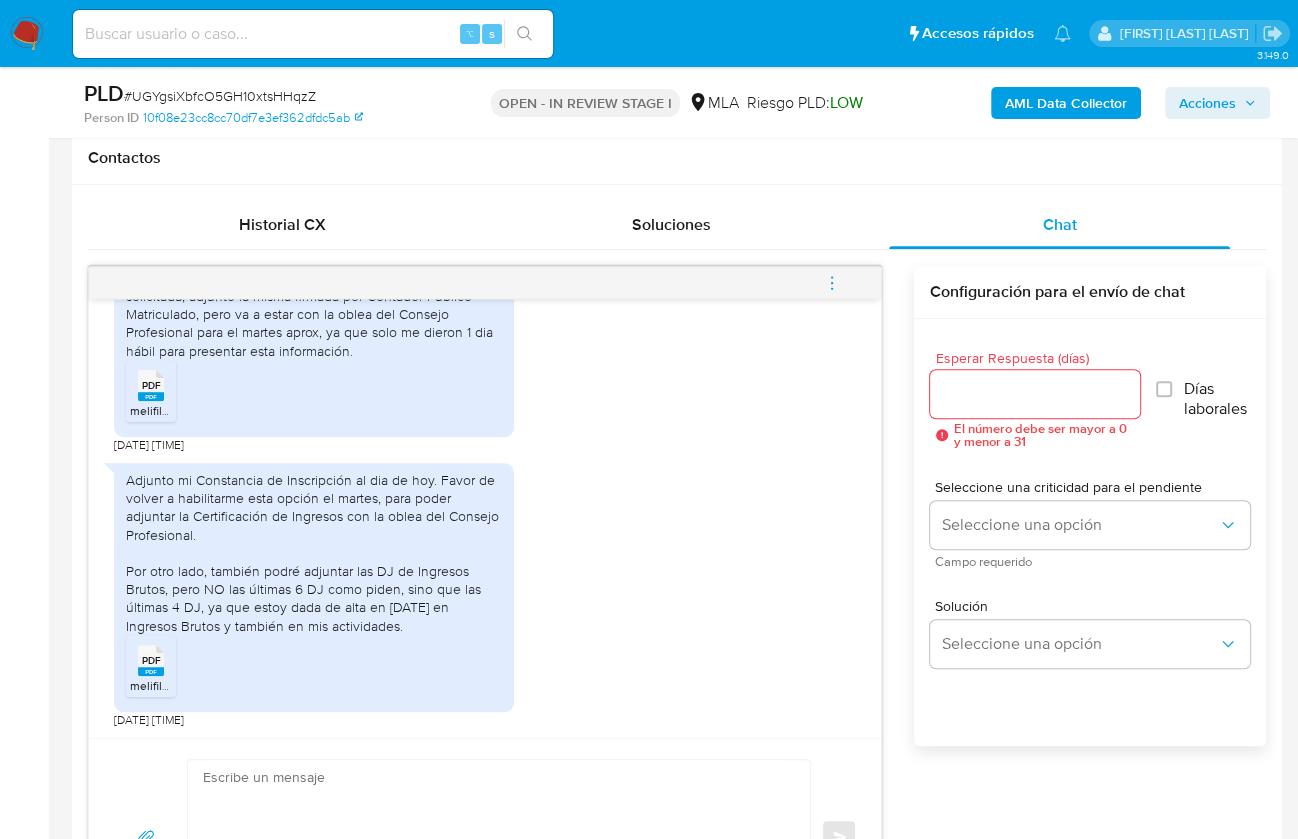 scroll, scrollTop: 931, scrollLeft: 0, axis: vertical 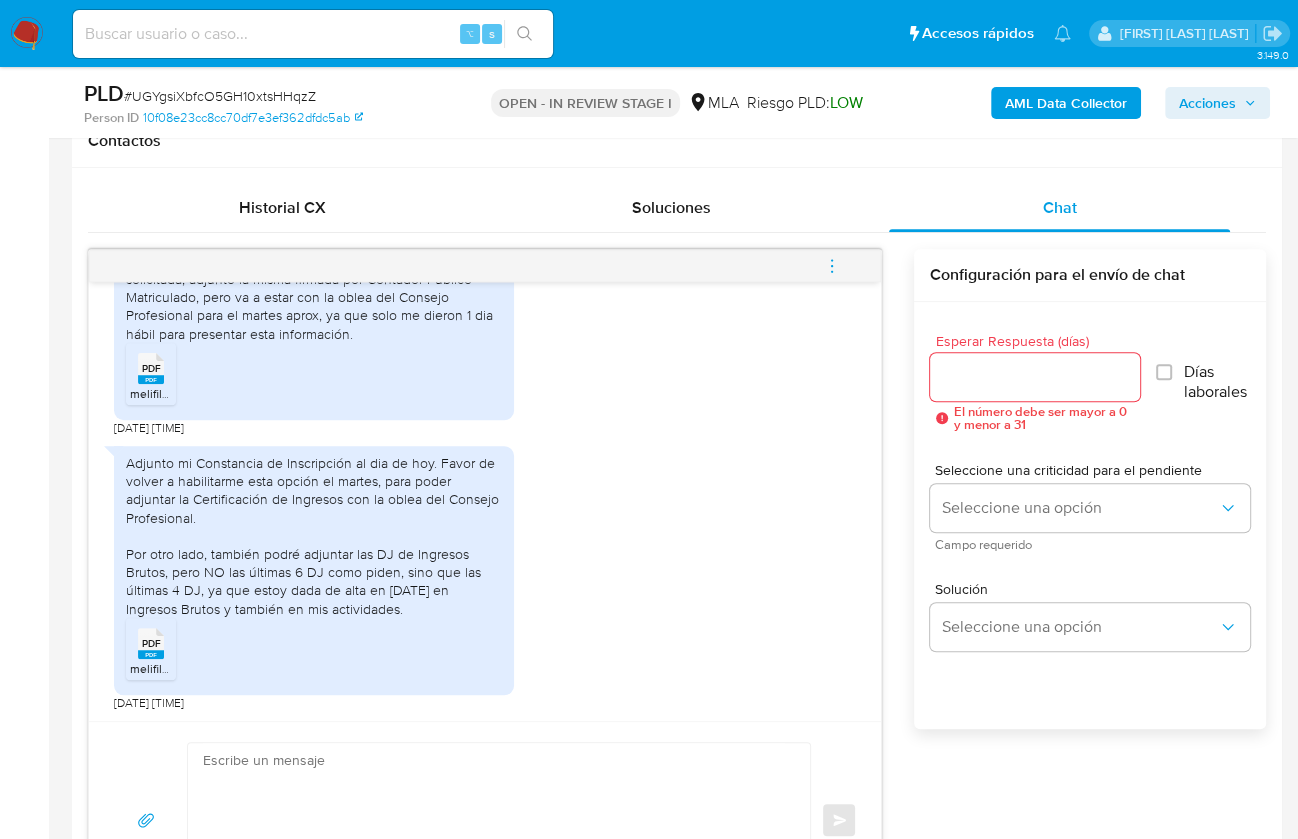 click on "PDF PDF melifile3889371426798596378.pdf" at bounding box center (314, 652) 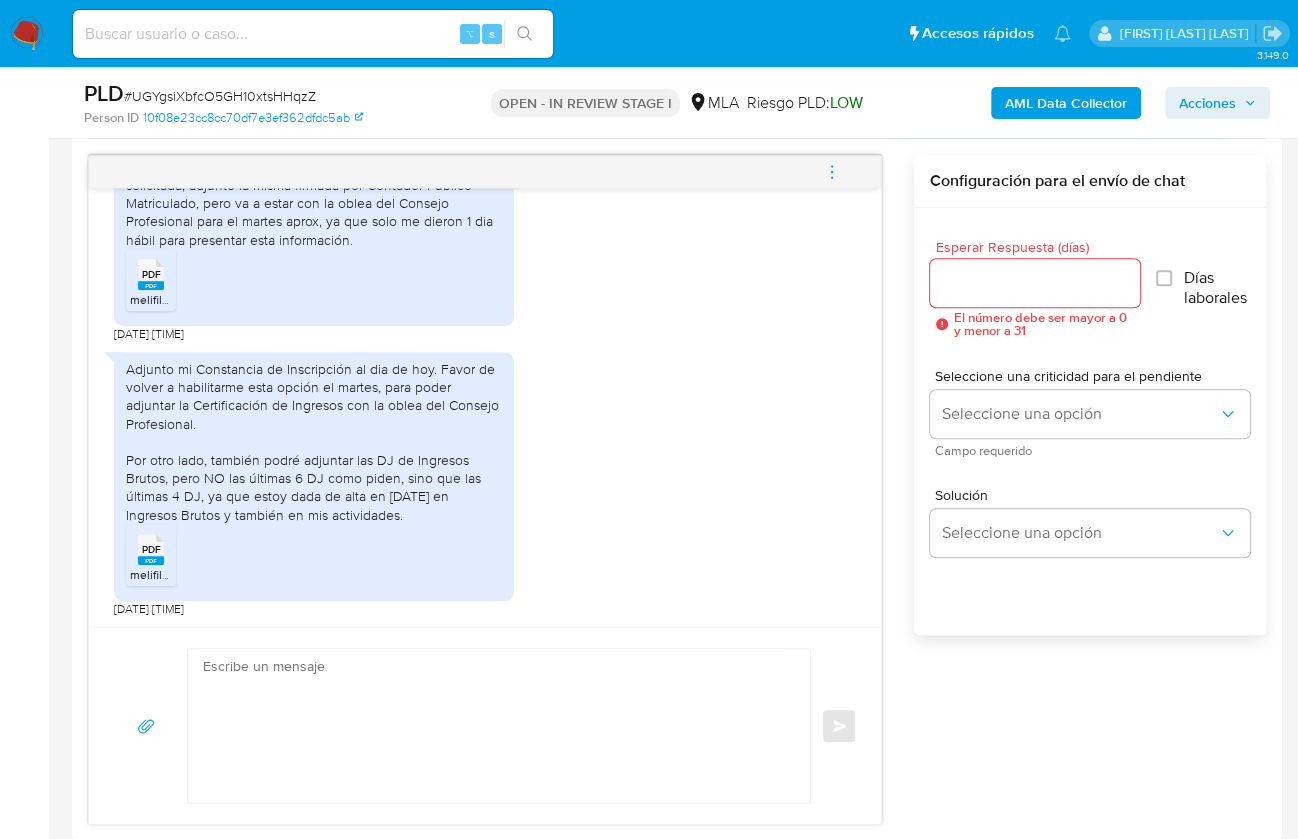 scroll, scrollTop: 1046, scrollLeft: 0, axis: vertical 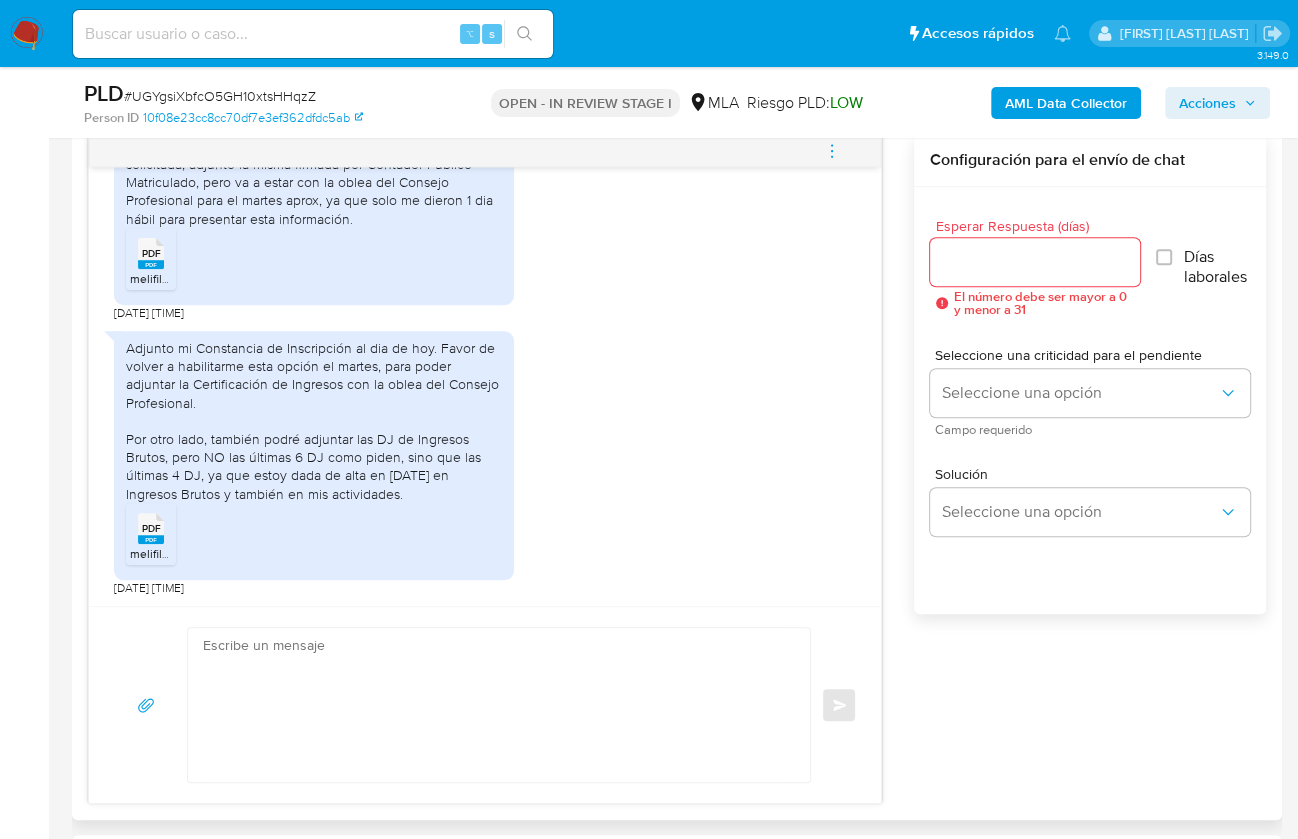 click at bounding box center [494, 705] 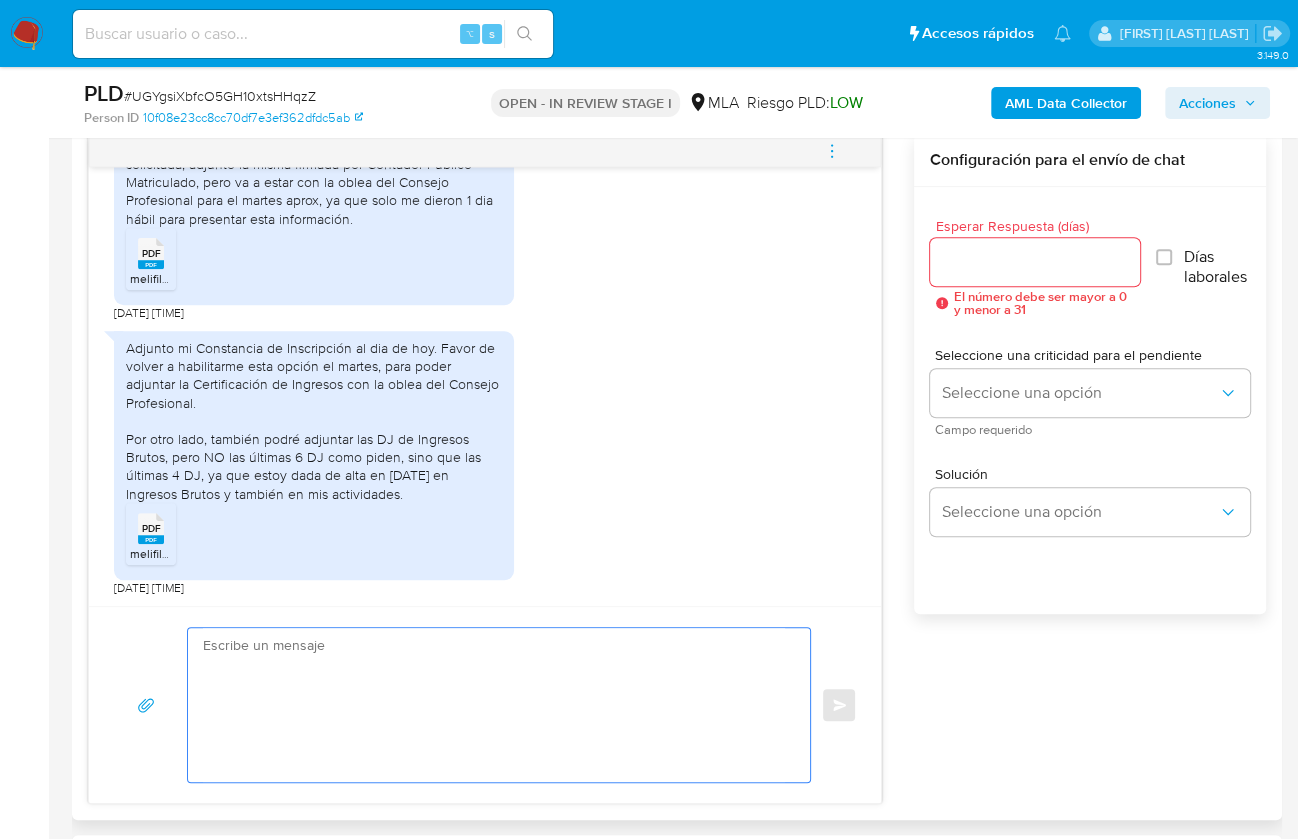 click 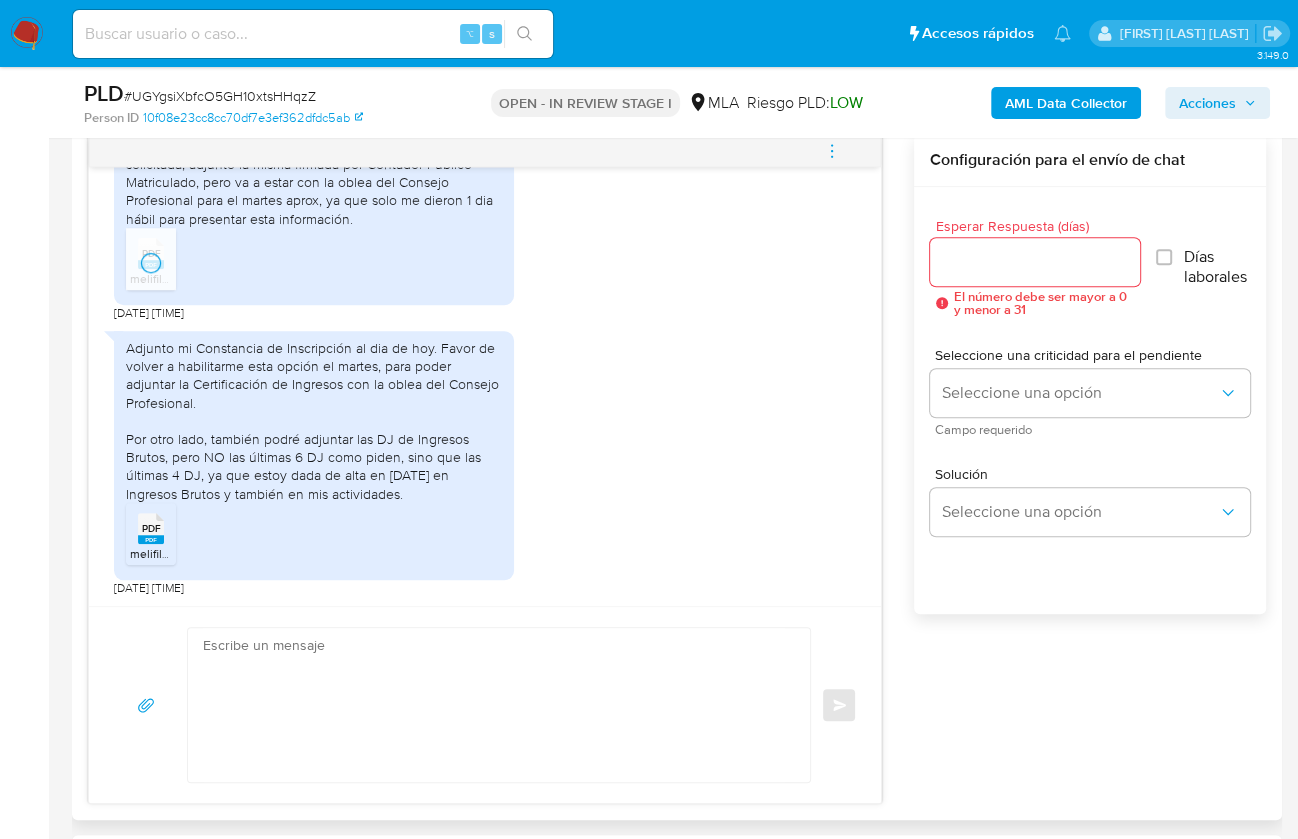 click on "PDF" at bounding box center [151, 528] 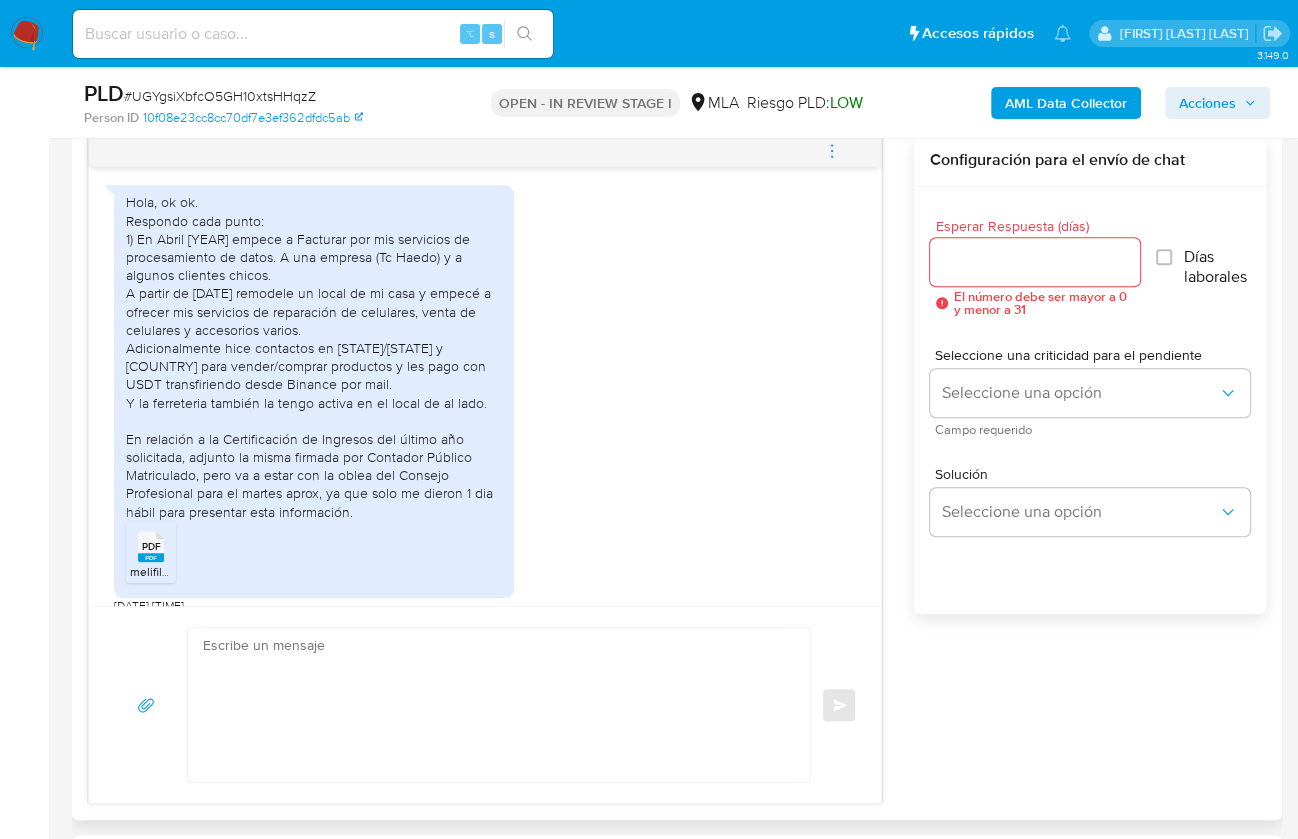 scroll, scrollTop: 1426, scrollLeft: 0, axis: vertical 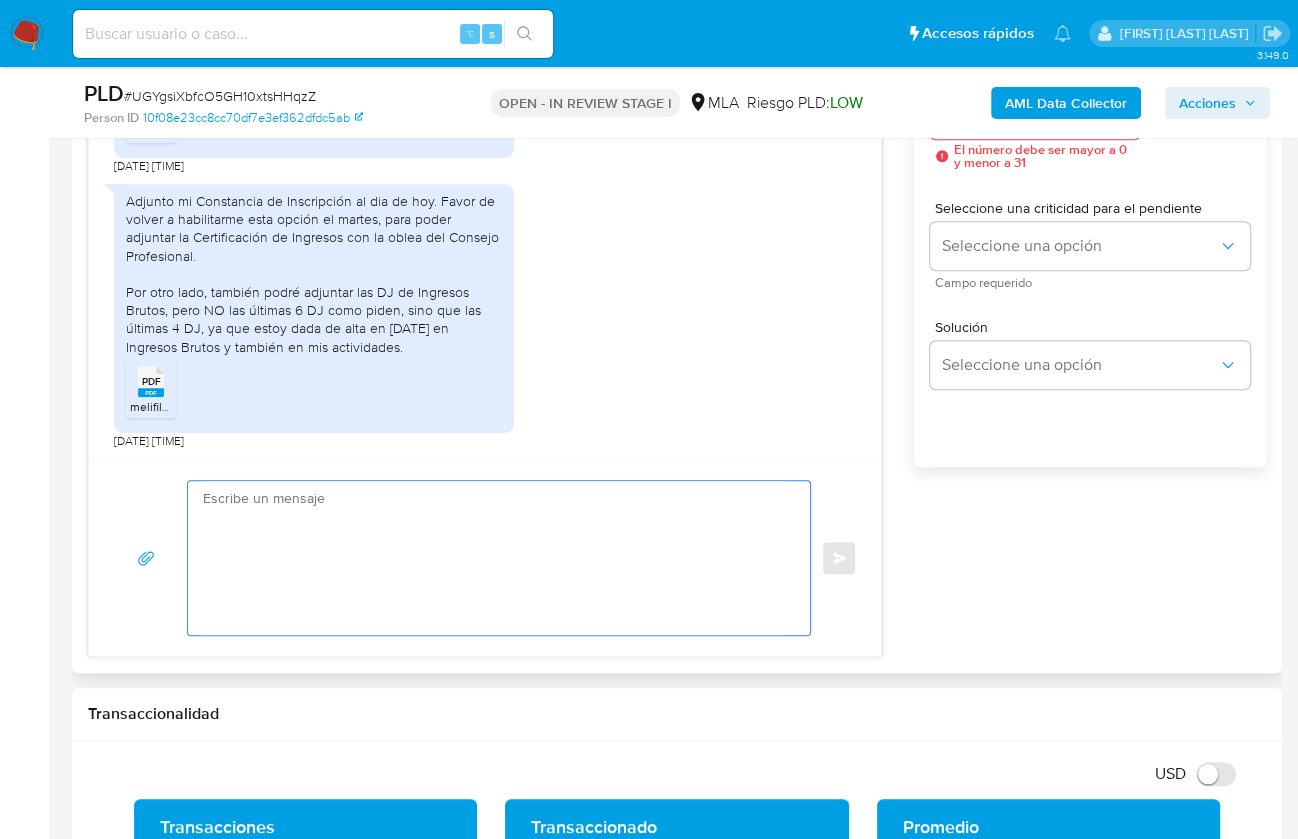click at bounding box center (494, 558) 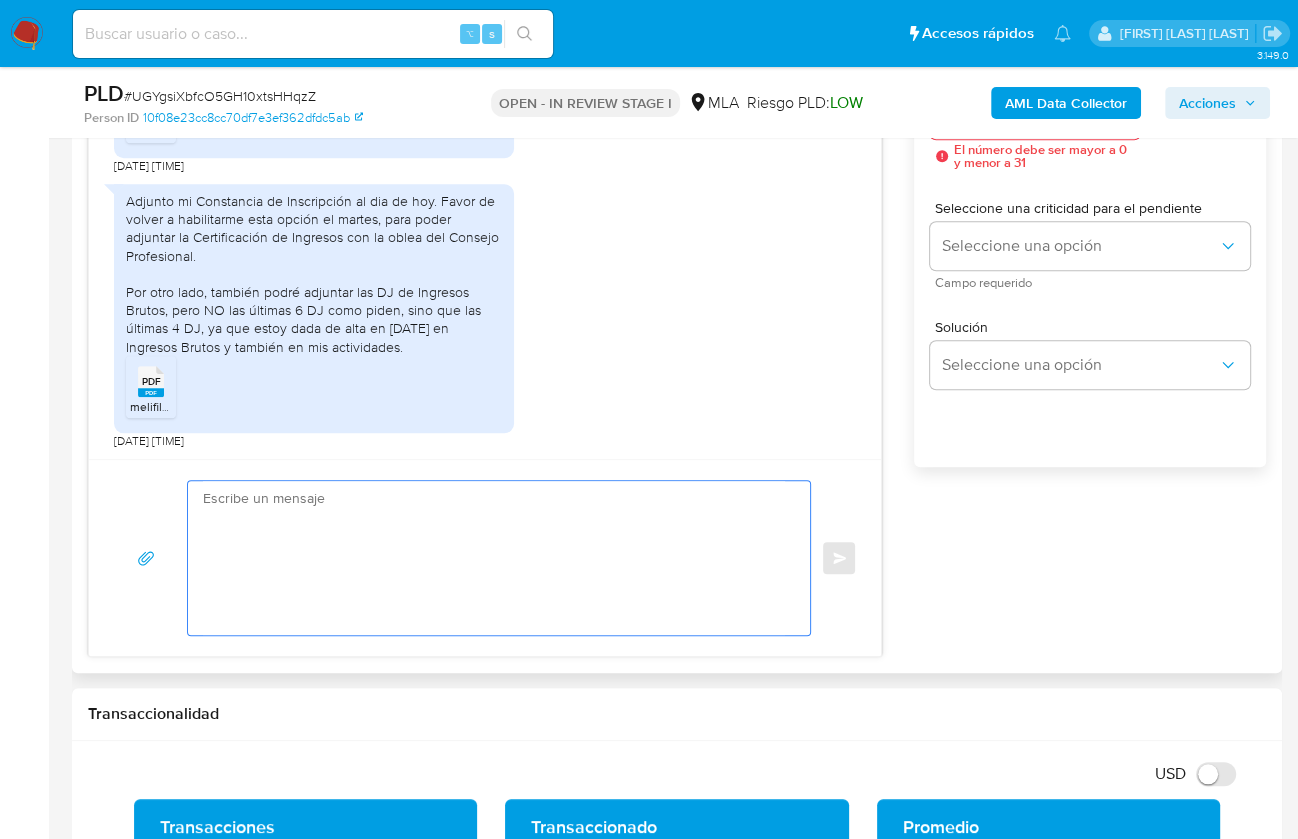 scroll, scrollTop: 1088, scrollLeft: 0, axis: vertical 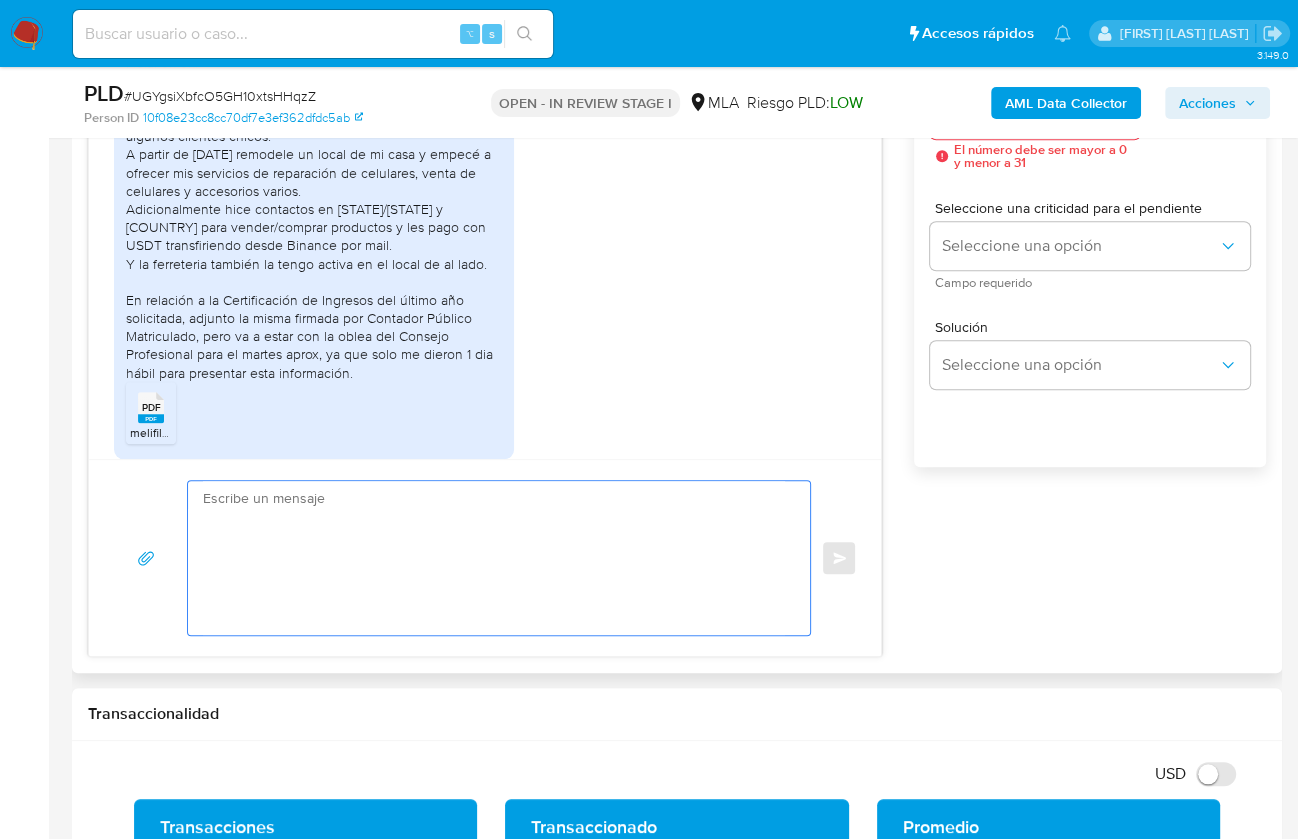 click on "PDF" at bounding box center [151, 407] 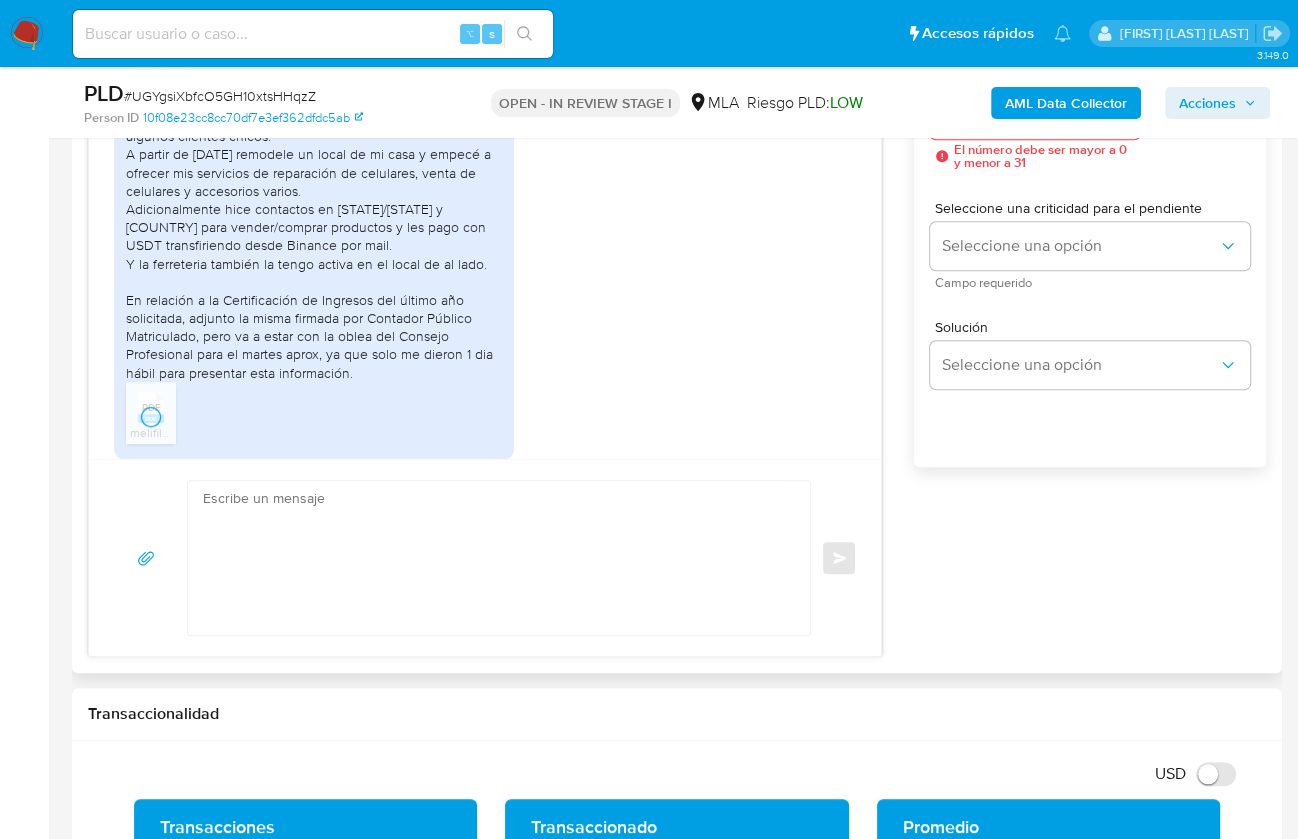 scroll, scrollTop: 1426, scrollLeft: 0, axis: vertical 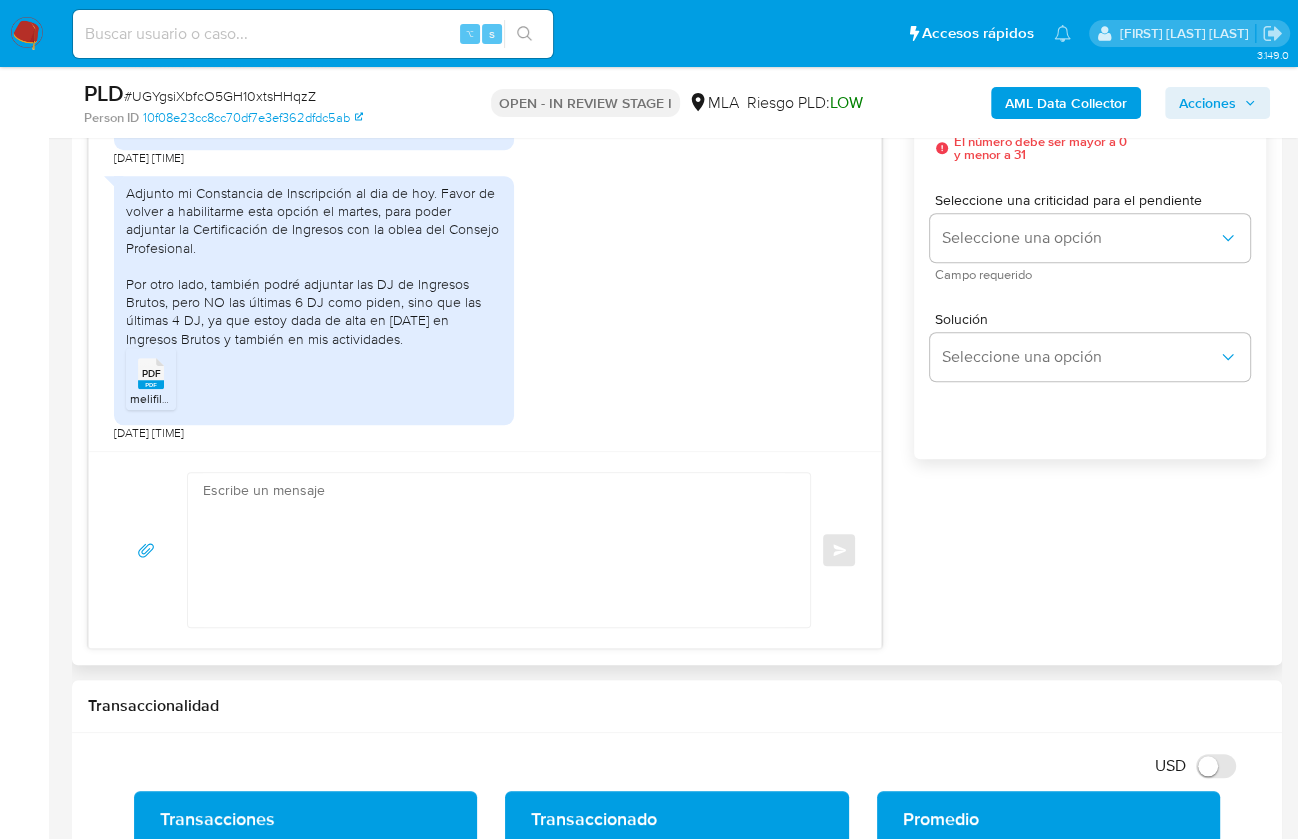 click 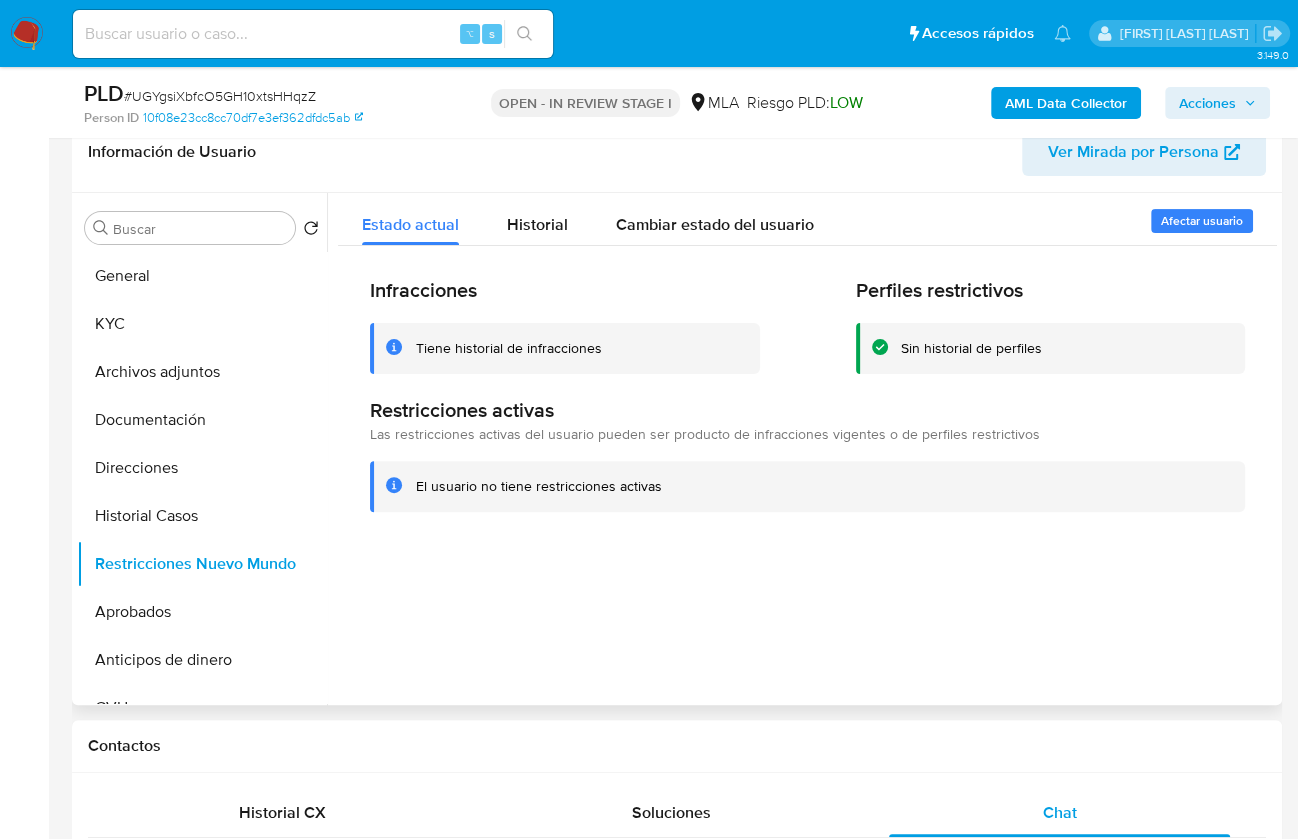 scroll, scrollTop: 283, scrollLeft: 0, axis: vertical 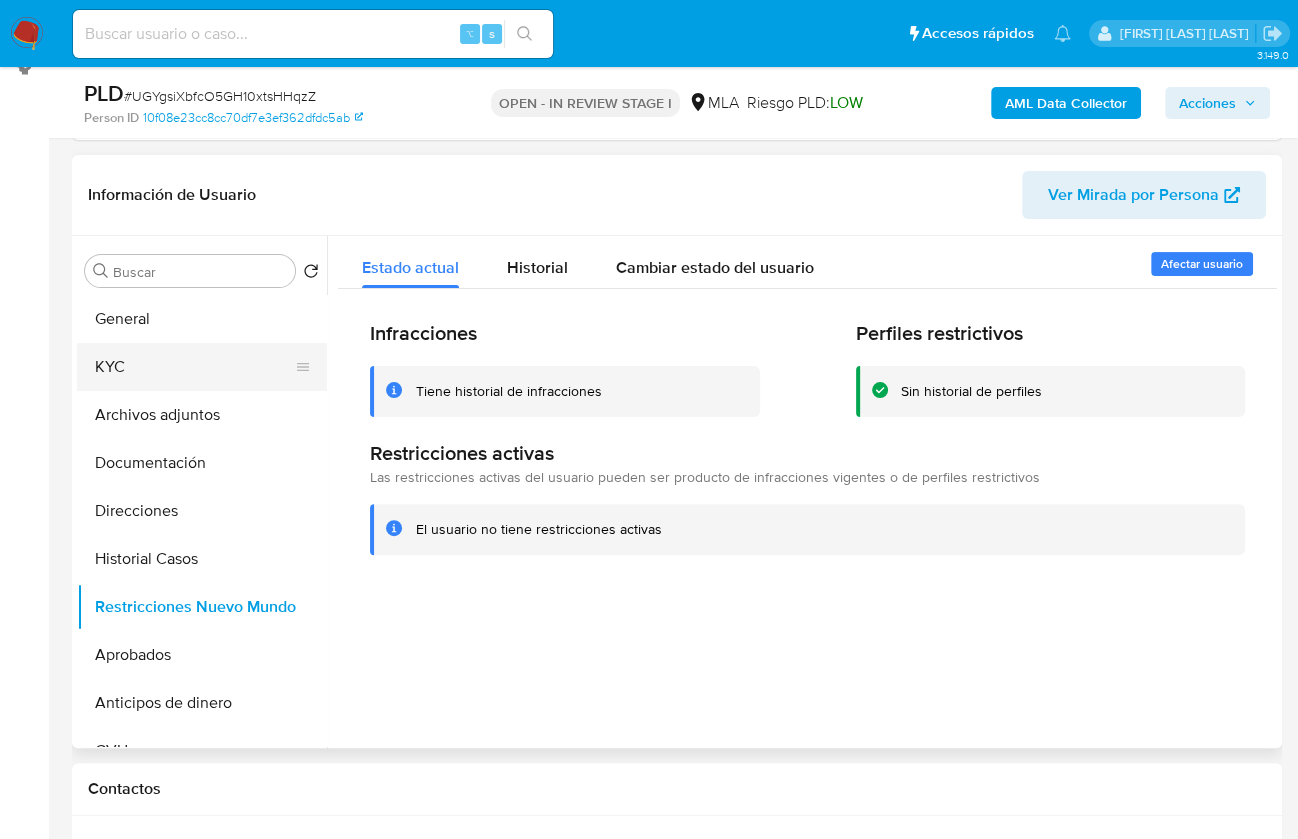 click on "KYC" at bounding box center (194, 367) 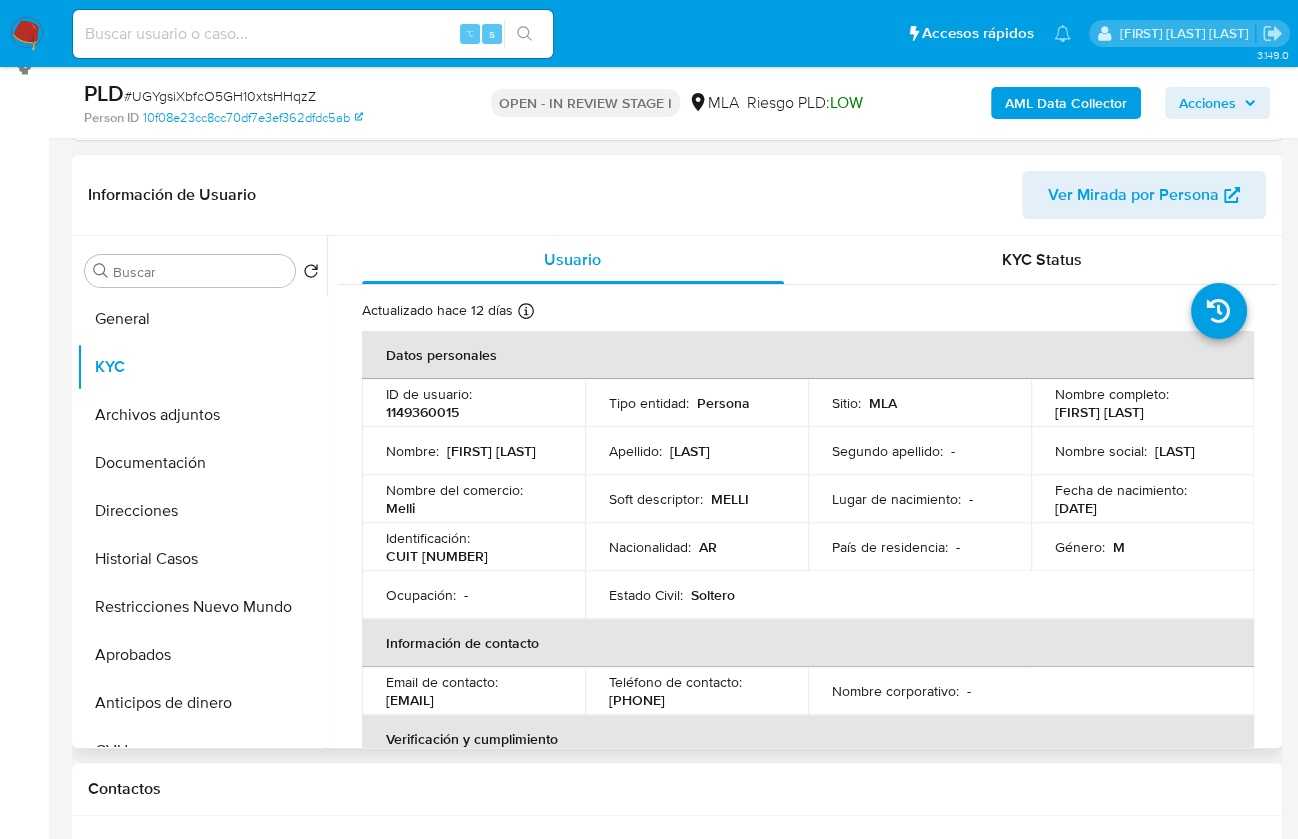 click on "CUIT 27493085757" at bounding box center [437, 556] 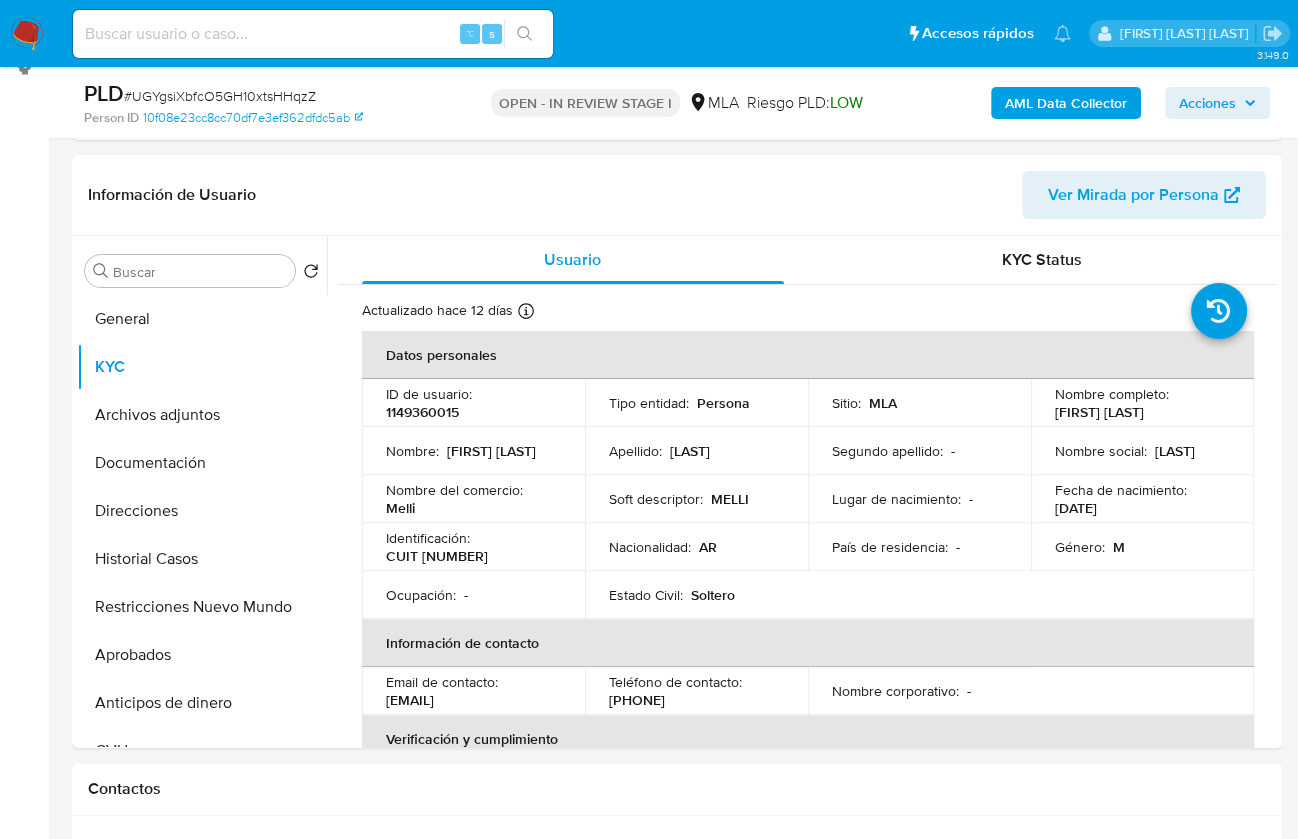 copy on "27493085757" 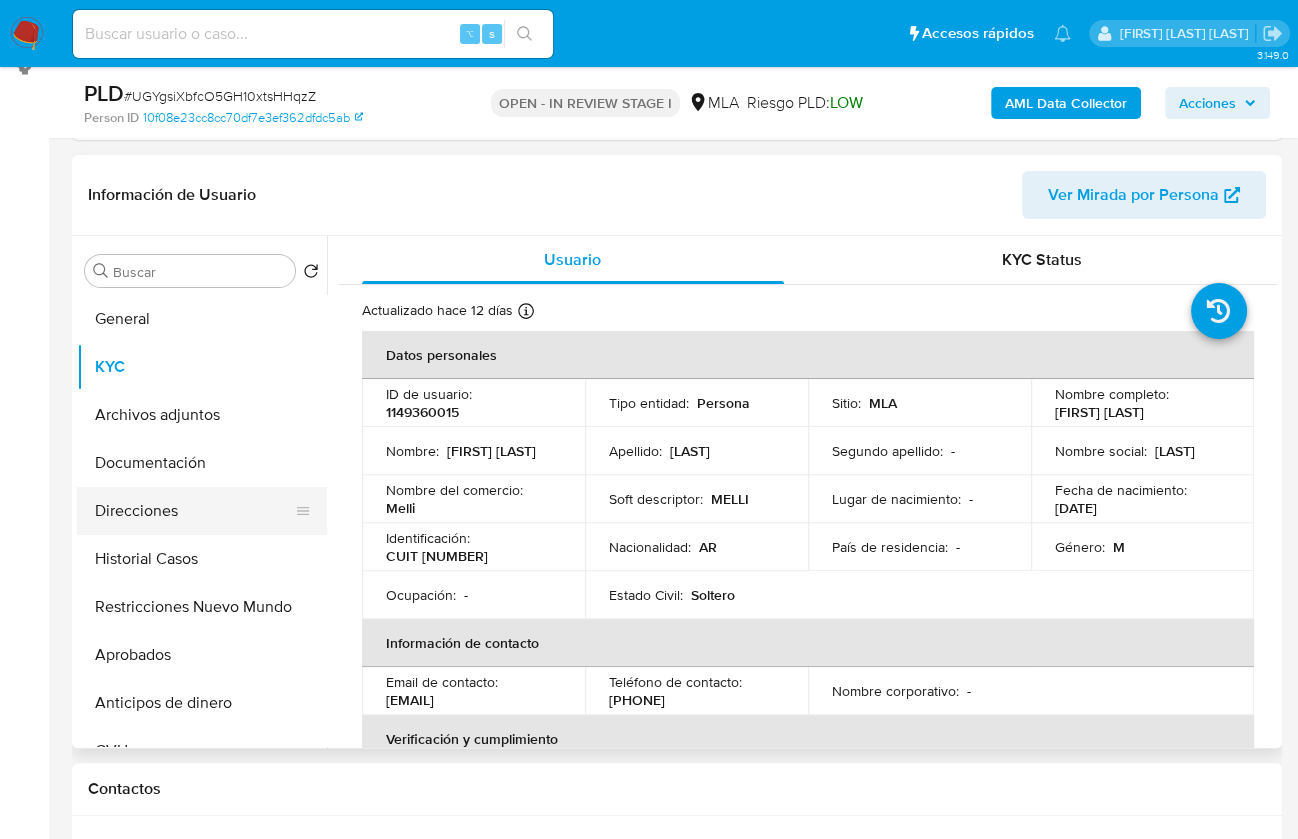 click on "Direcciones" at bounding box center [194, 511] 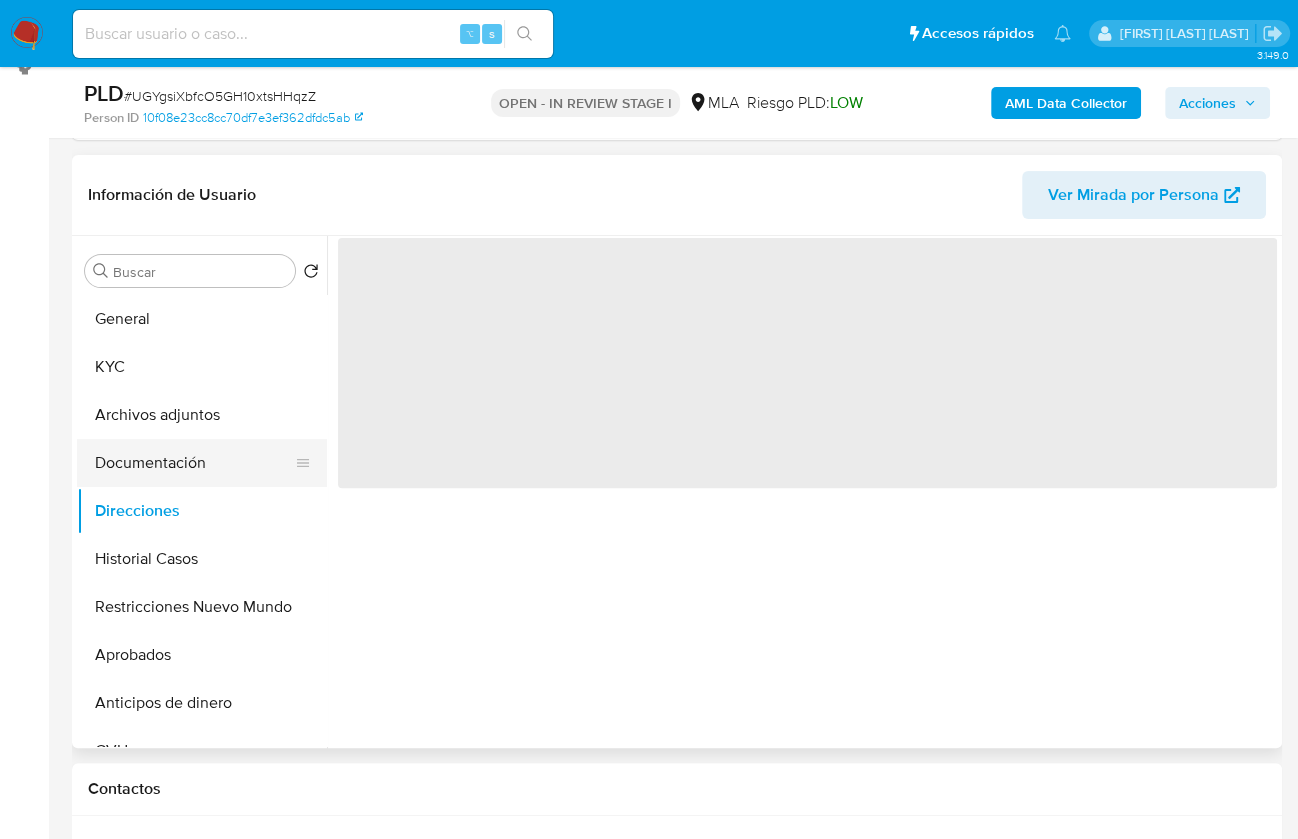 click on "Documentación" at bounding box center (194, 463) 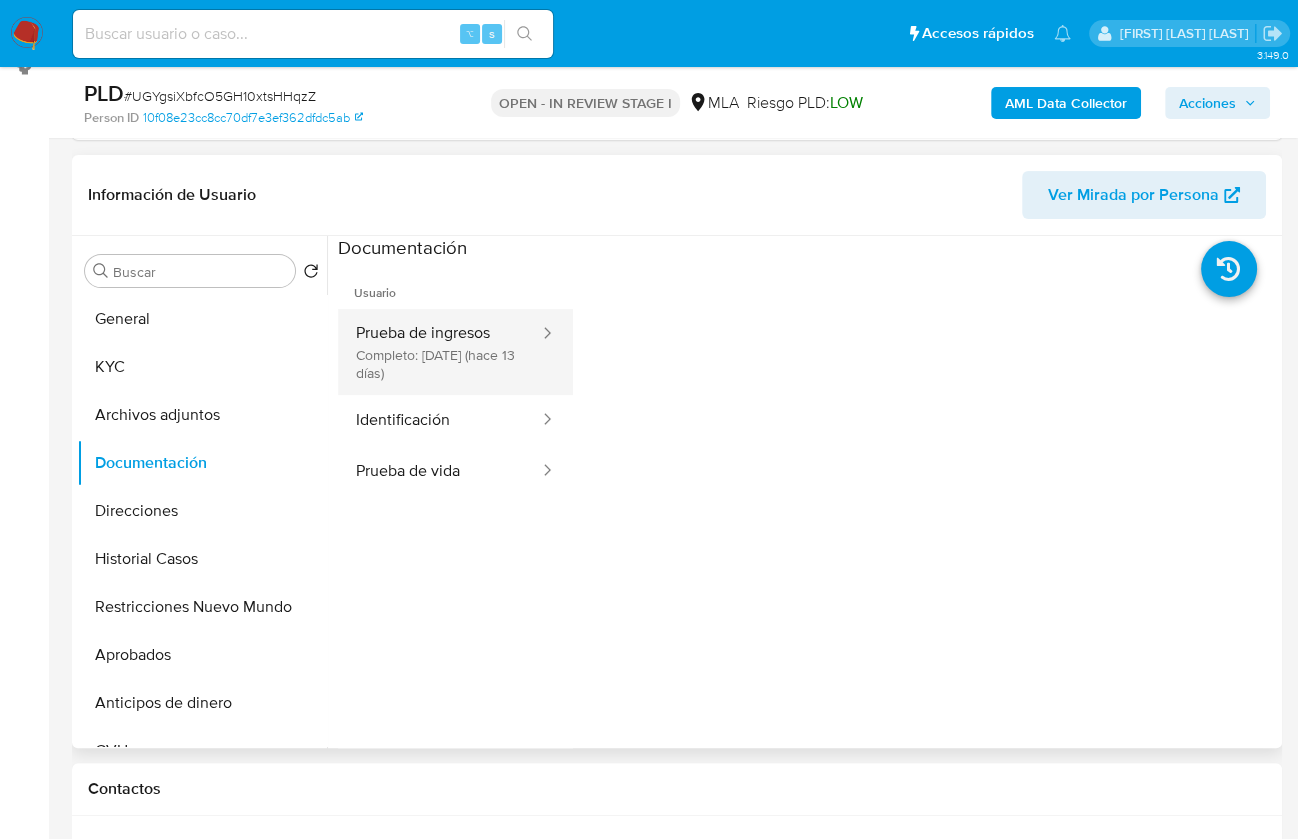 click on "Prueba de ingresos Completo: 23/07/2025 (hace 13 días)" at bounding box center [439, 352] 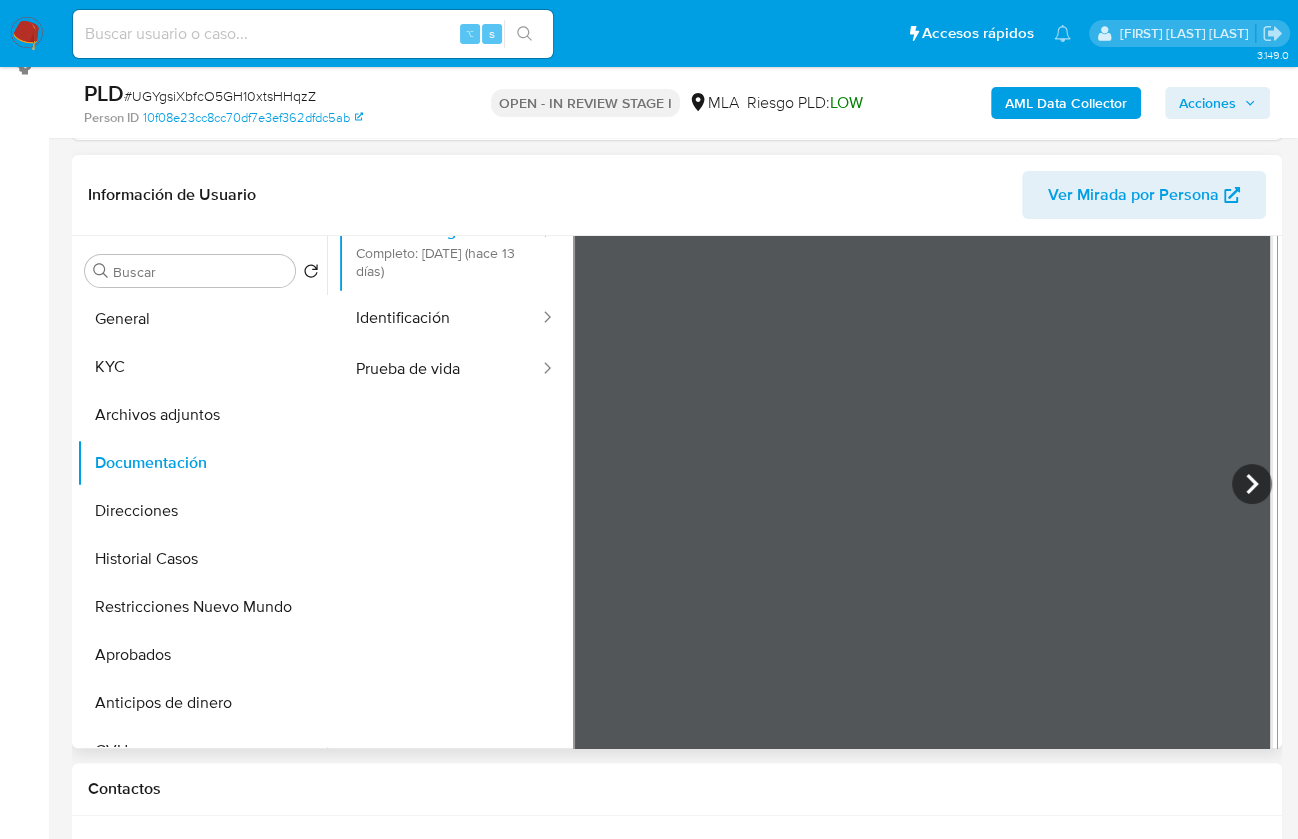 scroll, scrollTop: 7, scrollLeft: 0, axis: vertical 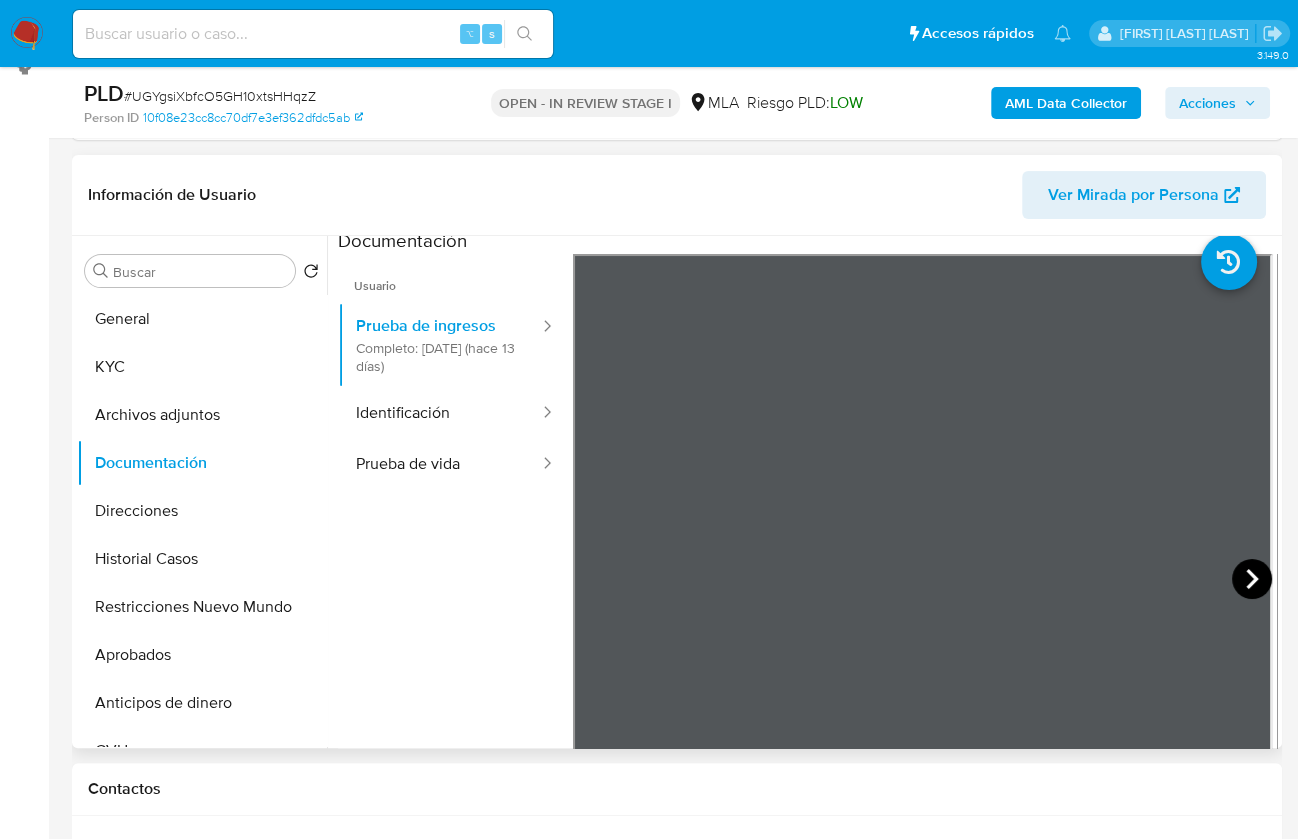 click 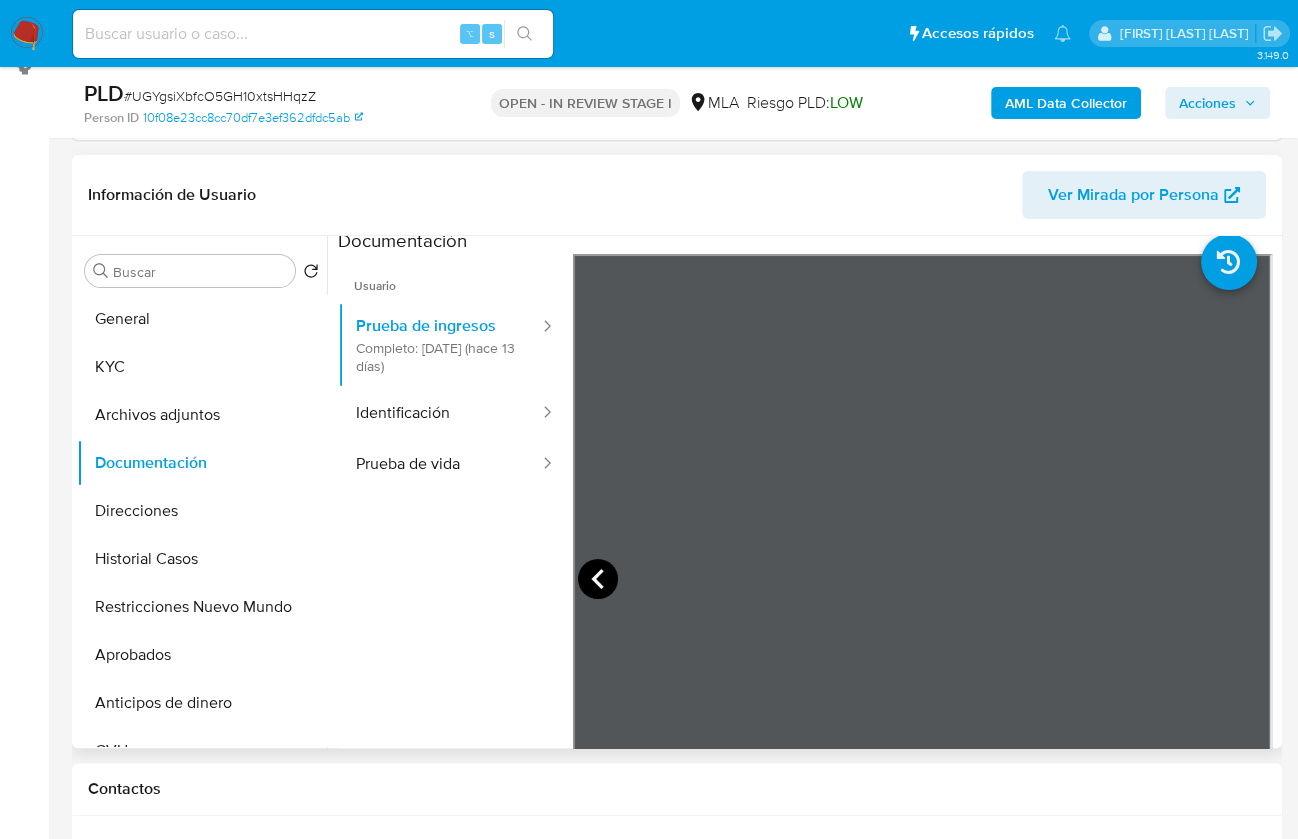 click 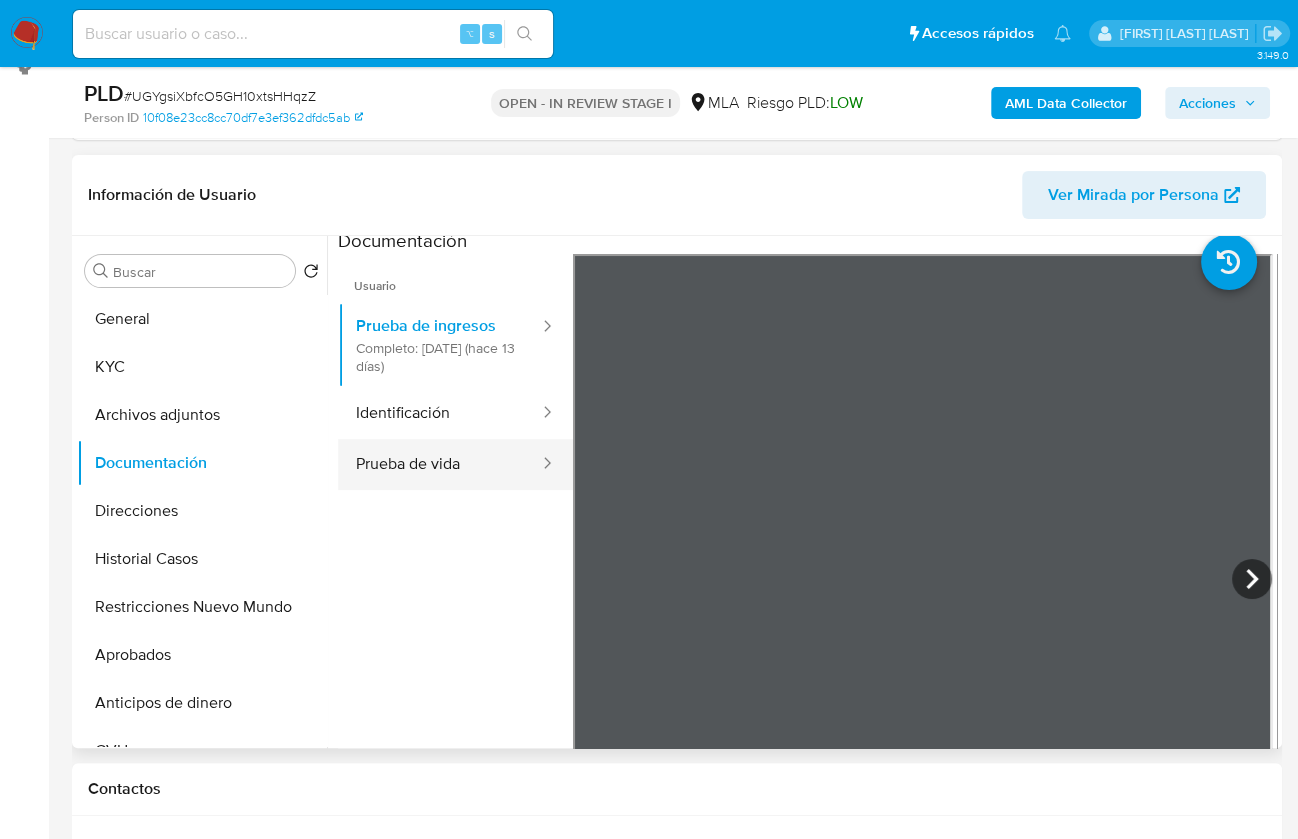 click on "Prueba de vida" at bounding box center (439, 464) 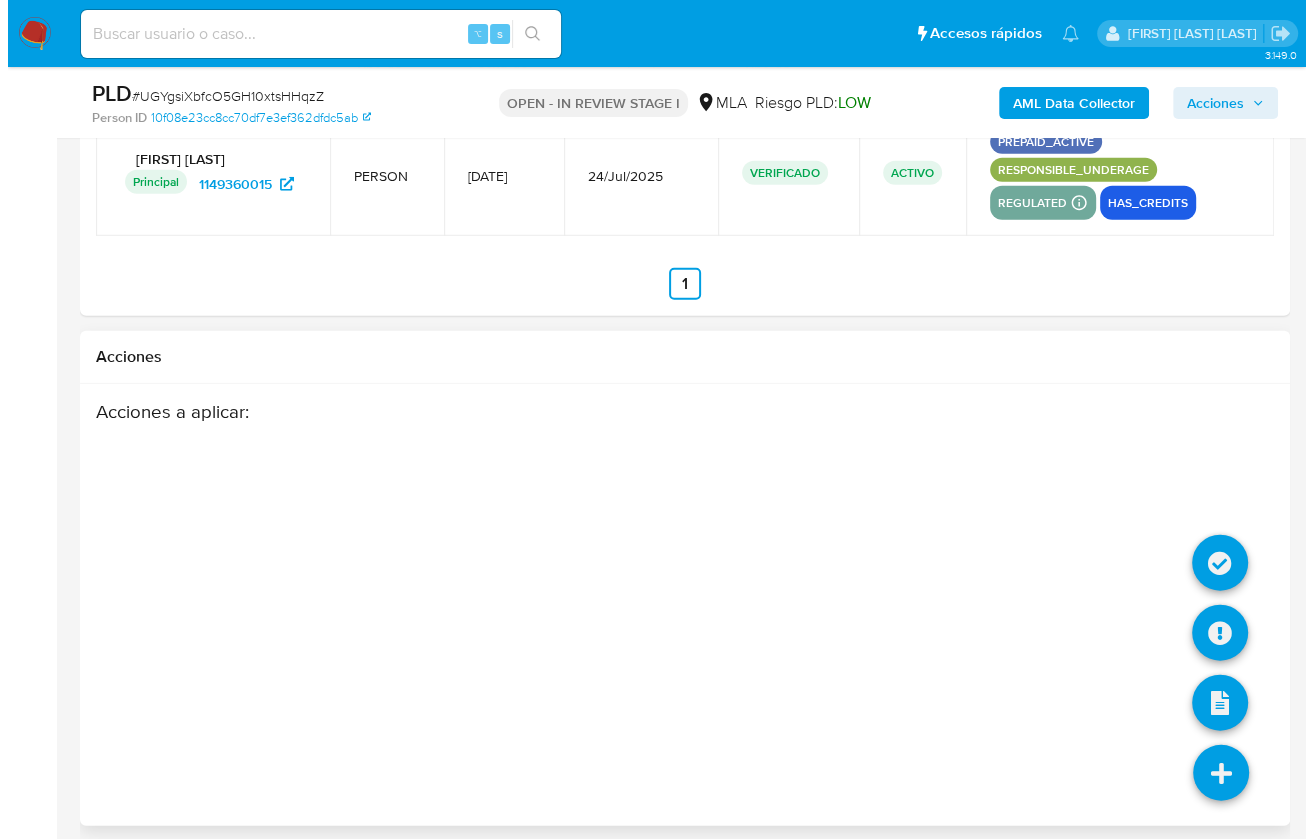 scroll, scrollTop: 3604, scrollLeft: 0, axis: vertical 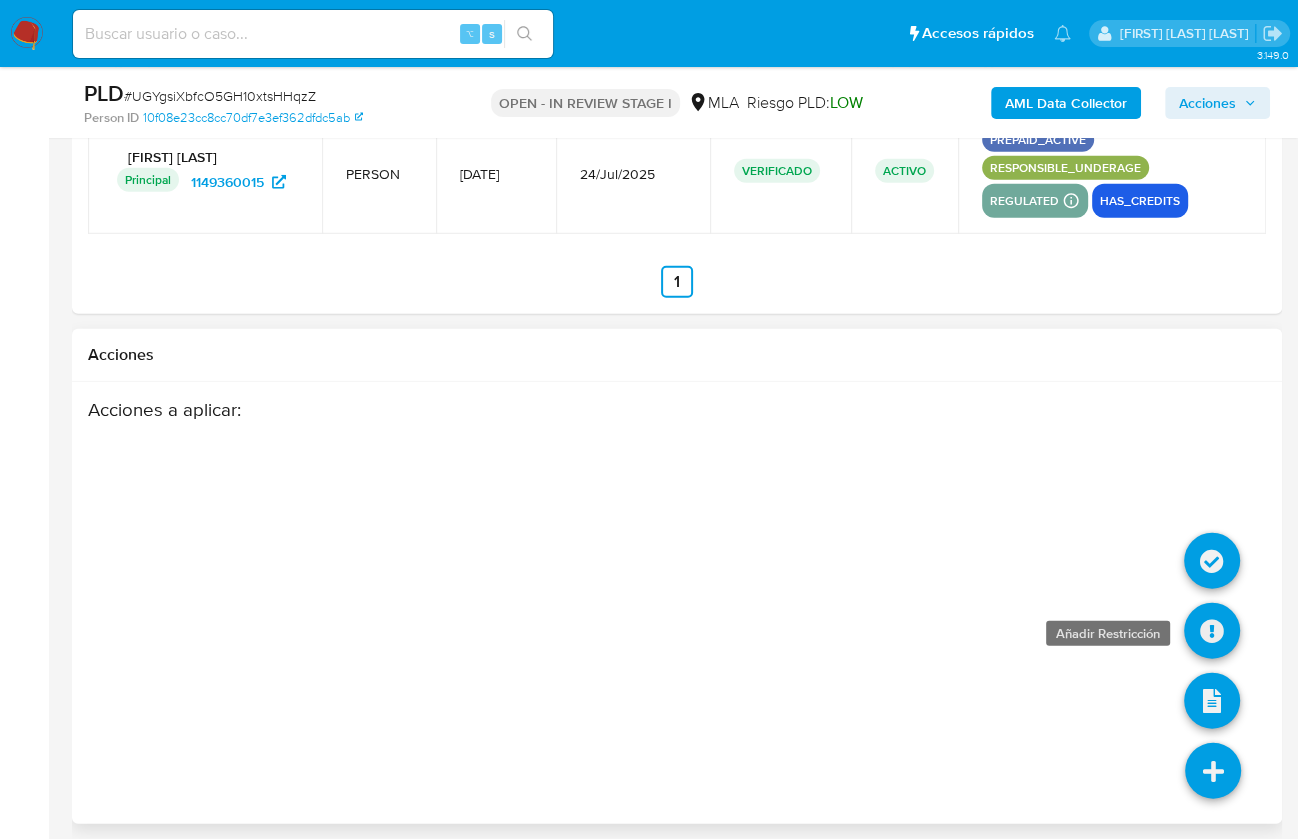 click at bounding box center (1212, 631) 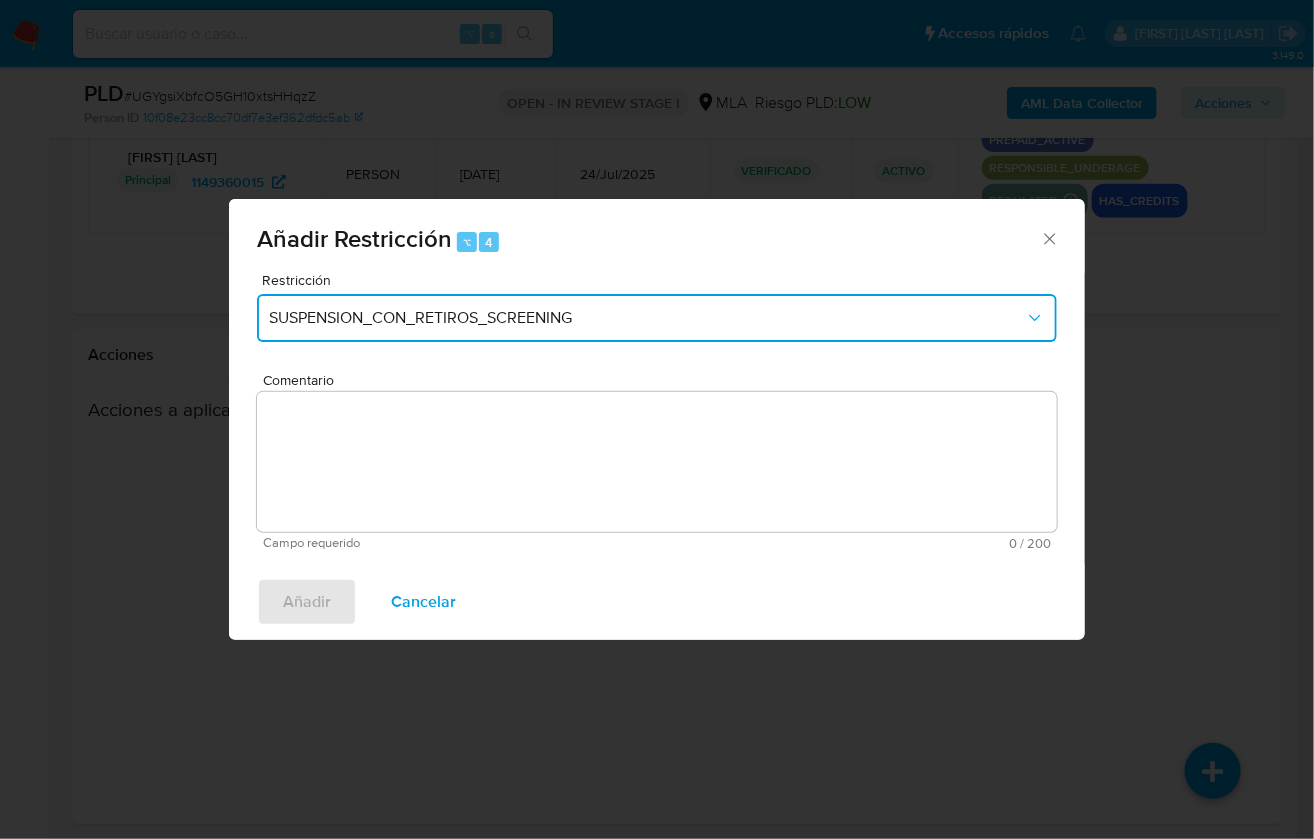 click on "SUSPENSION_CON_RETIROS_SCREENING" at bounding box center [647, 318] 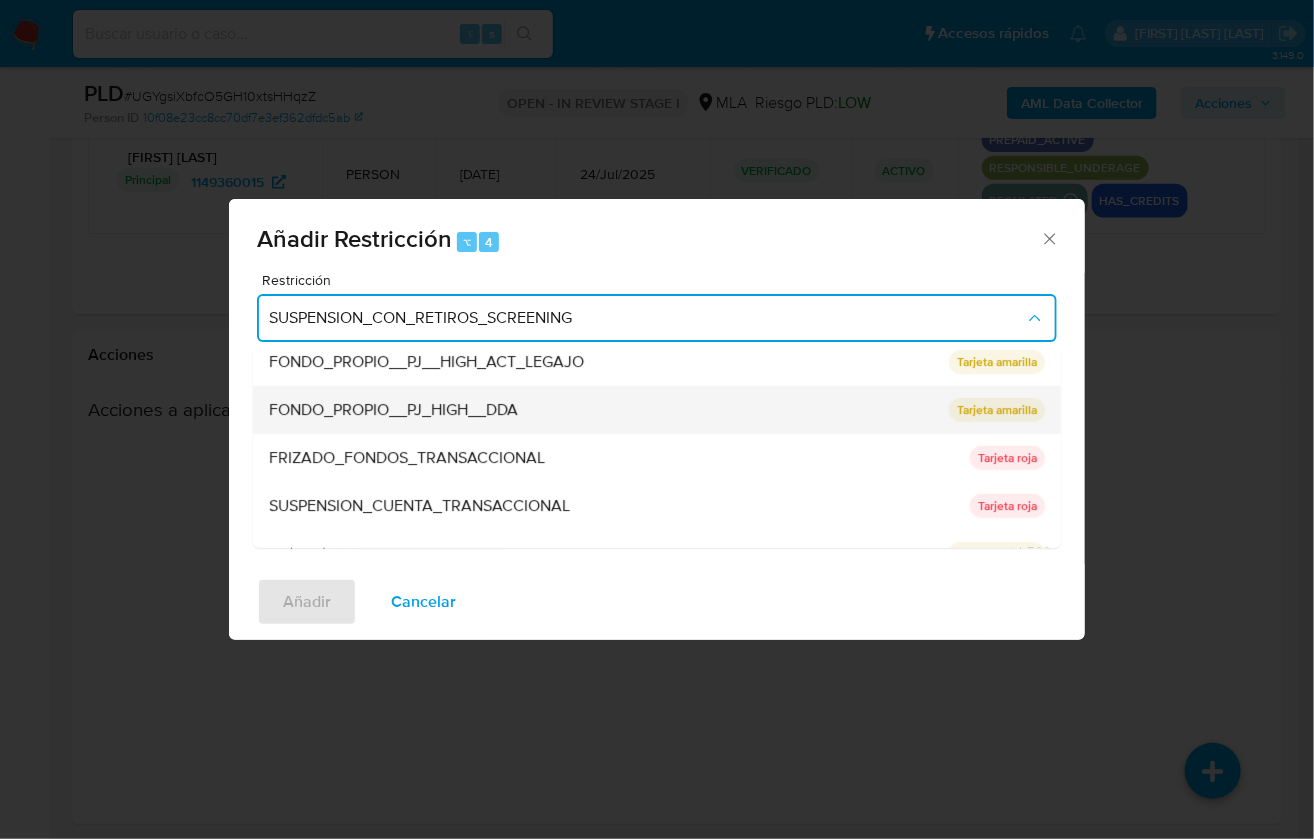 scroll, scrollTop: 327, scrollLeft: 0, axis: vertical 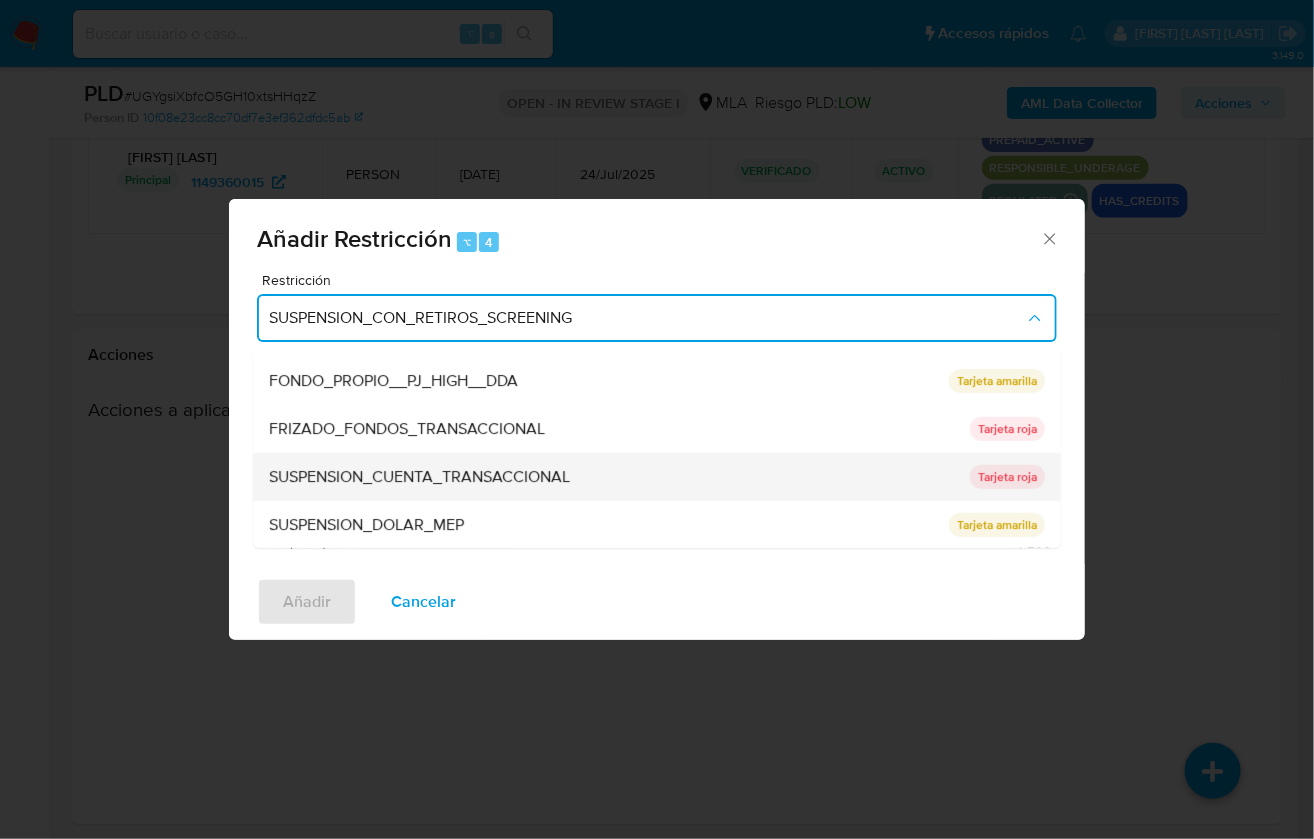 click on "SUSPENSION_CUENTA_TRANSACCIONAL" at bounding box center [419, 477] 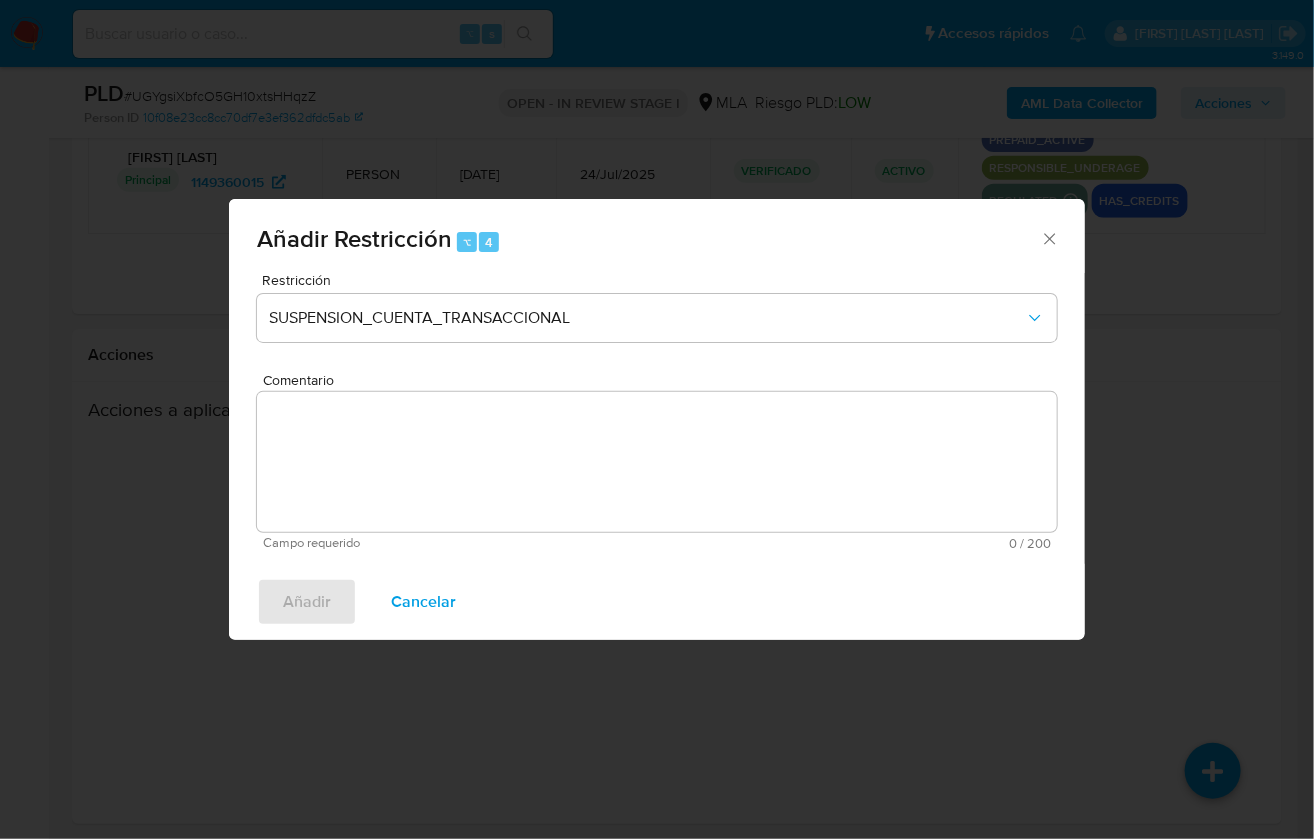 click on "Comentario" at bounding box center [657, 462] 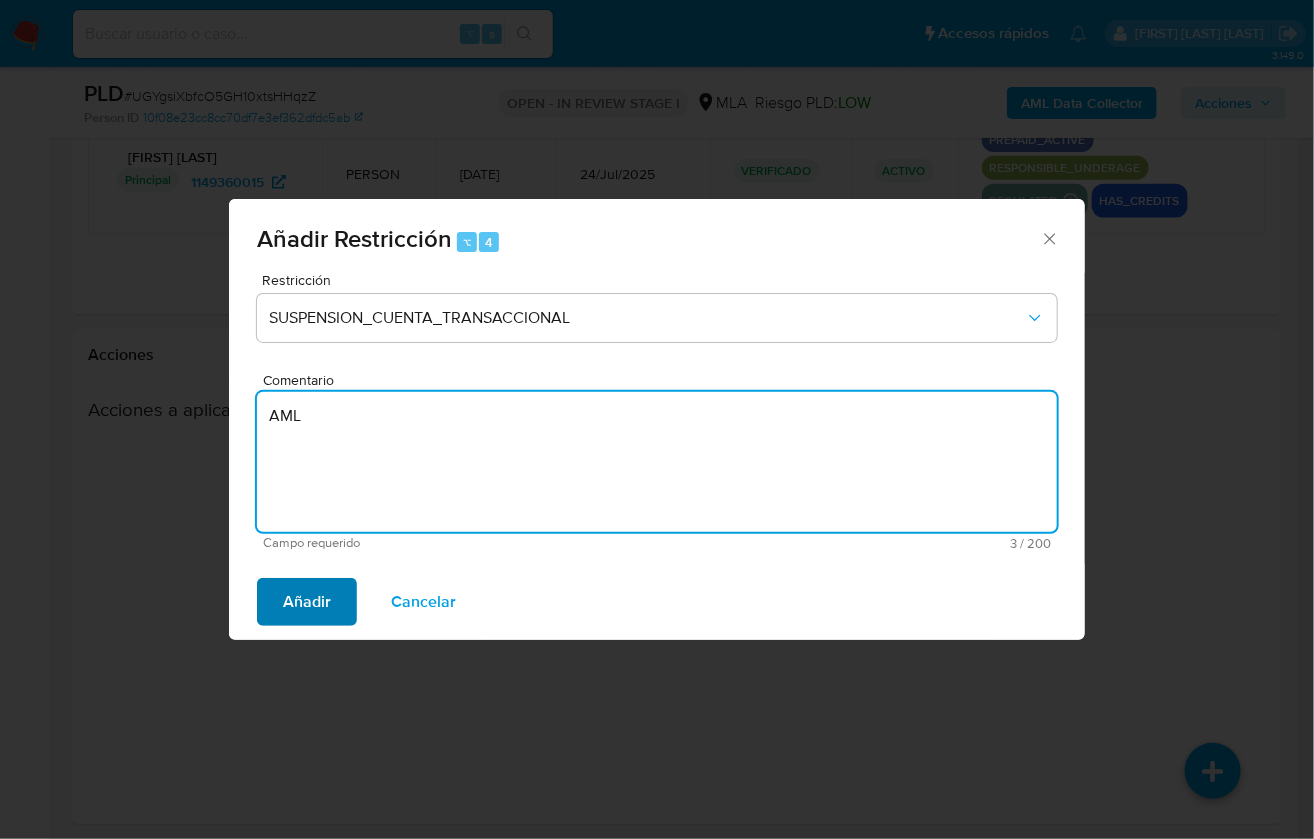 type on "AML" 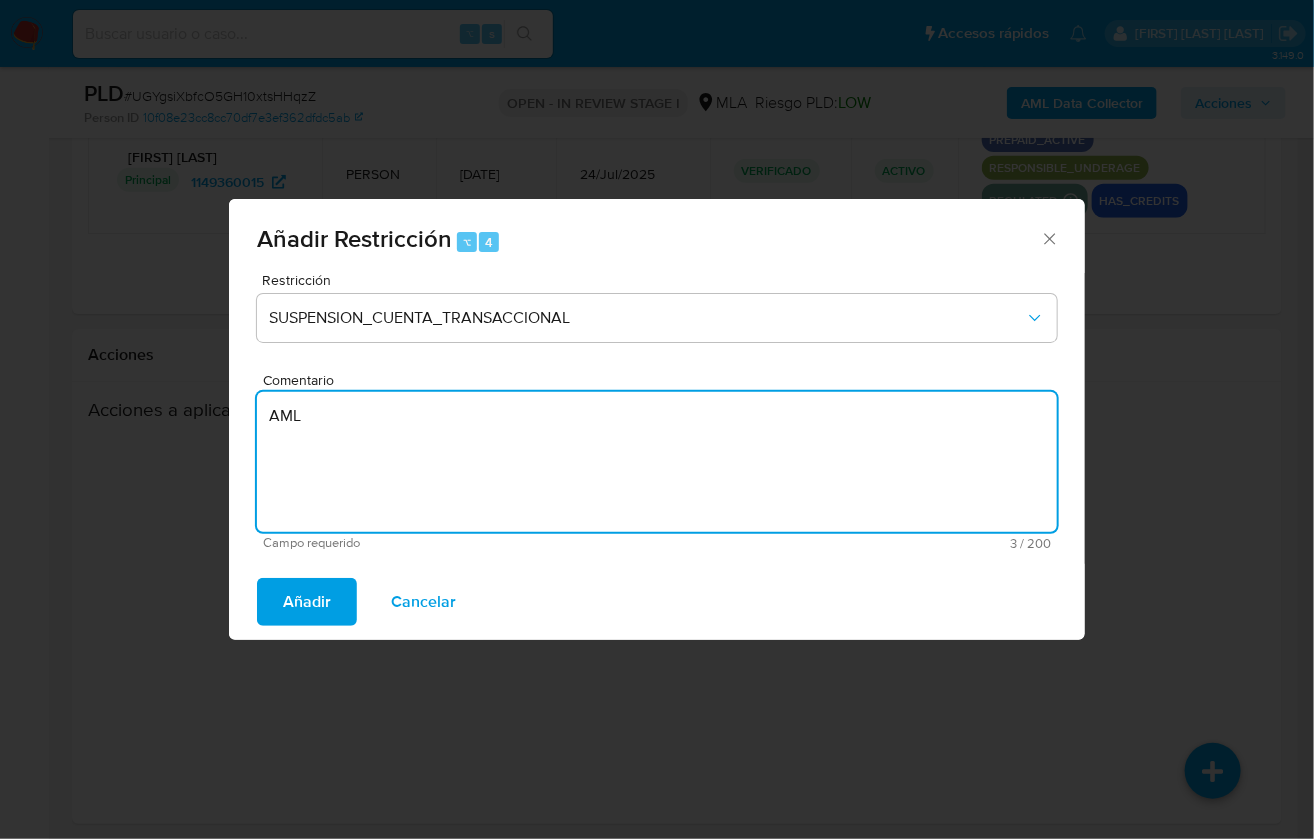 click on "Añadir" at bounding box center (307, 602) 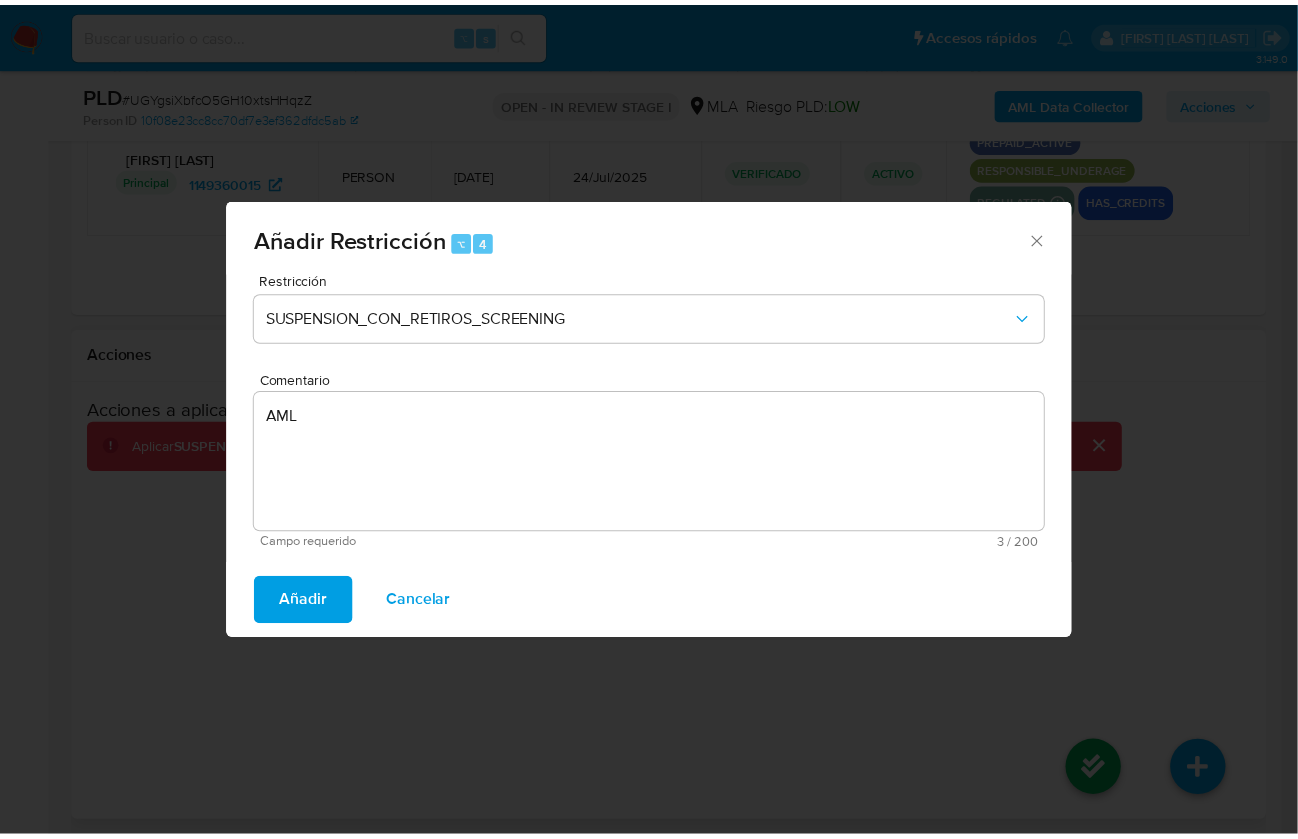 scroll, scrollTop: 3596, scrollLeft: 0, axis: vertical 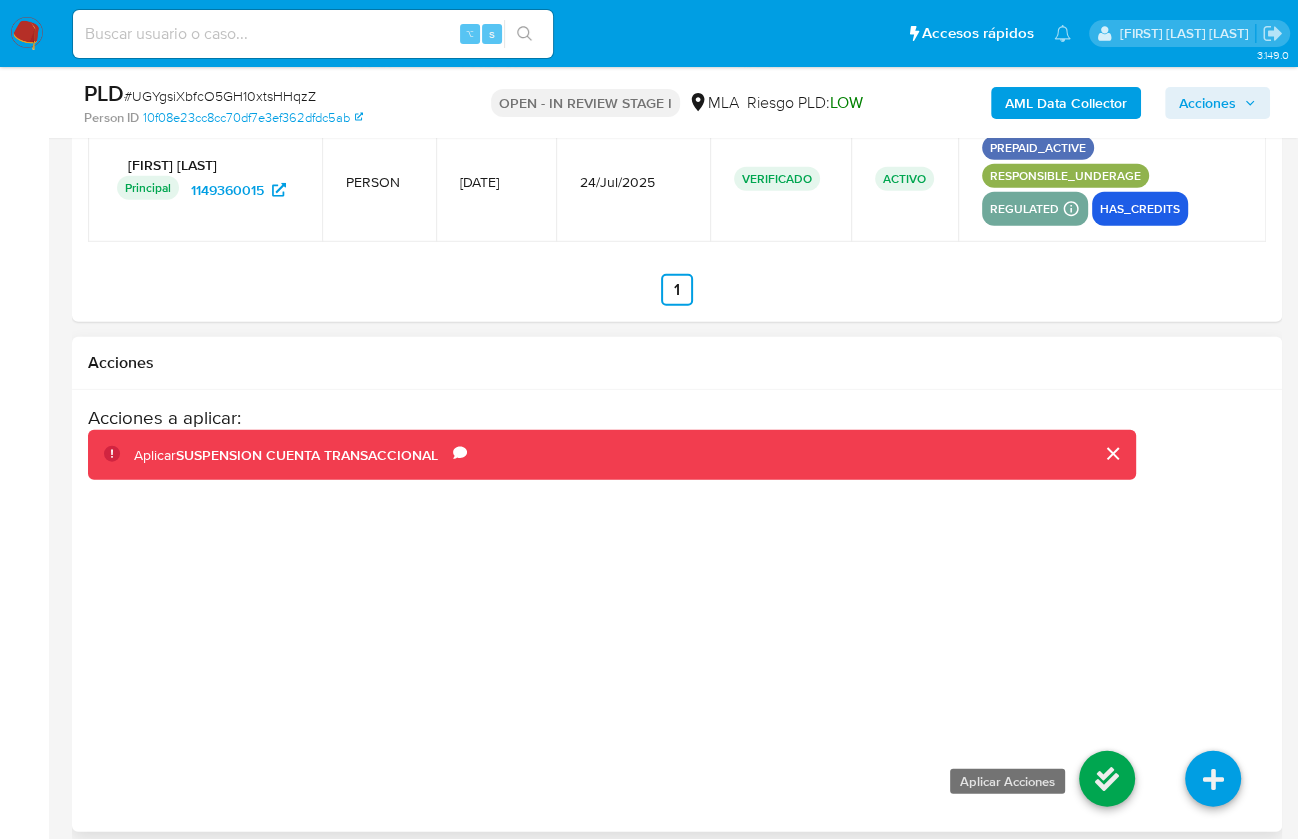 click at bounding box center [1107, 779] 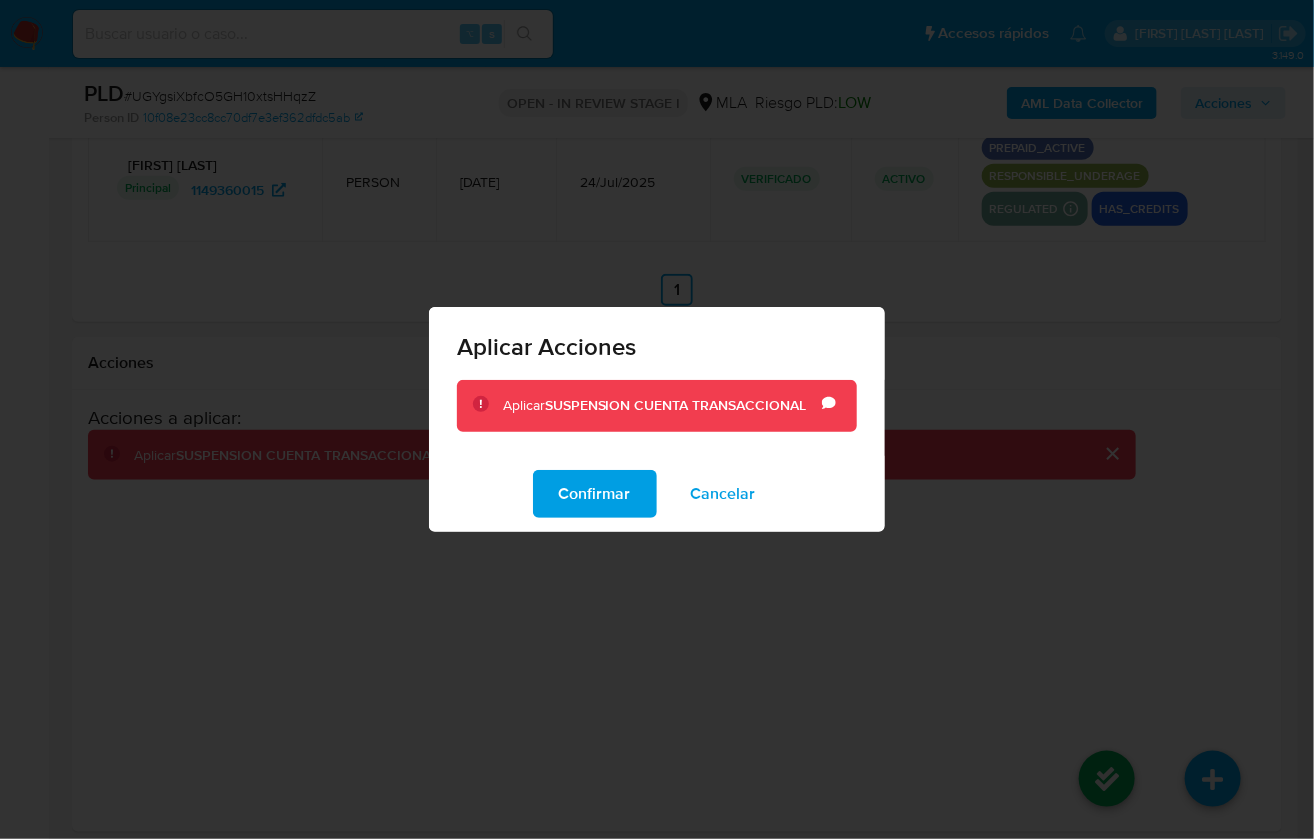 click on "Confirmar" at bounding box center [595, 494] 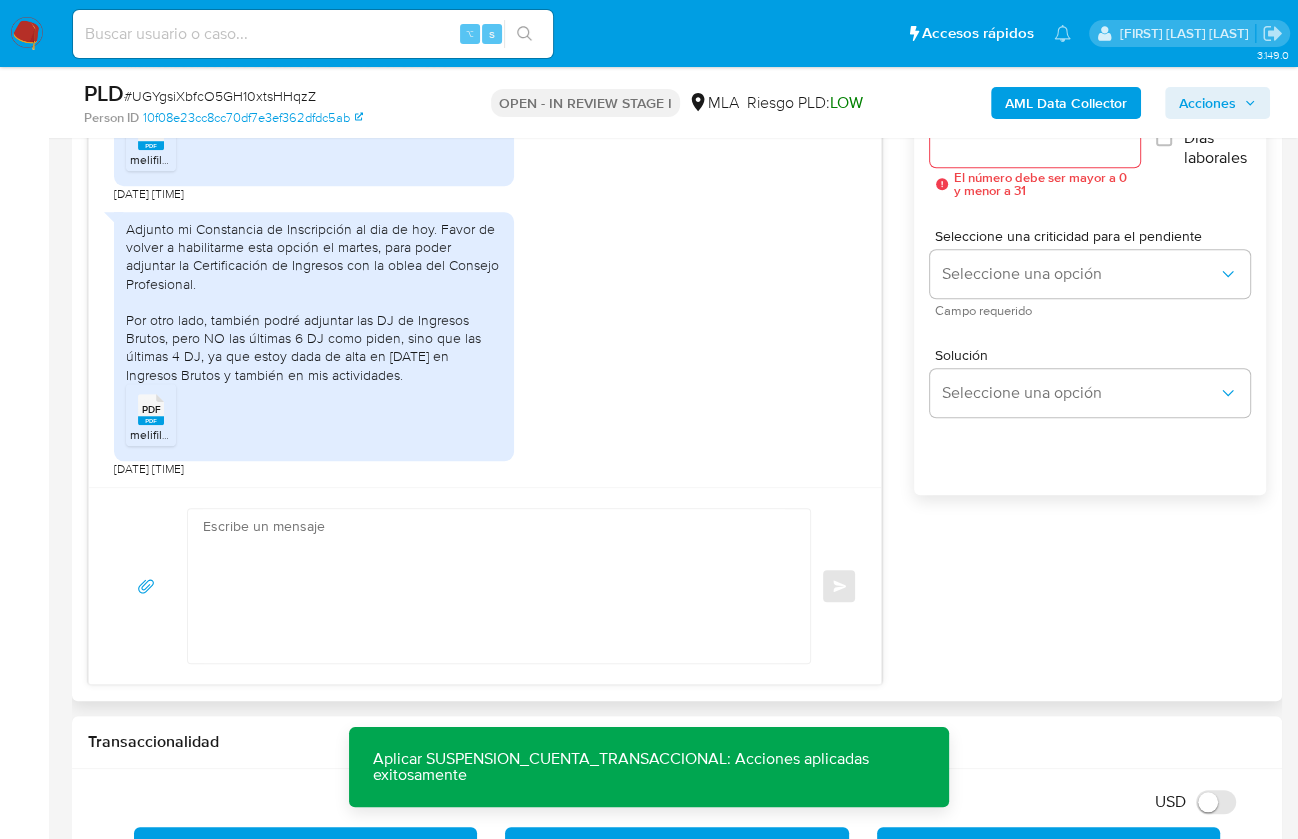scroll, scrollTop: 1162, scrollLeft: 0, axis: vertical 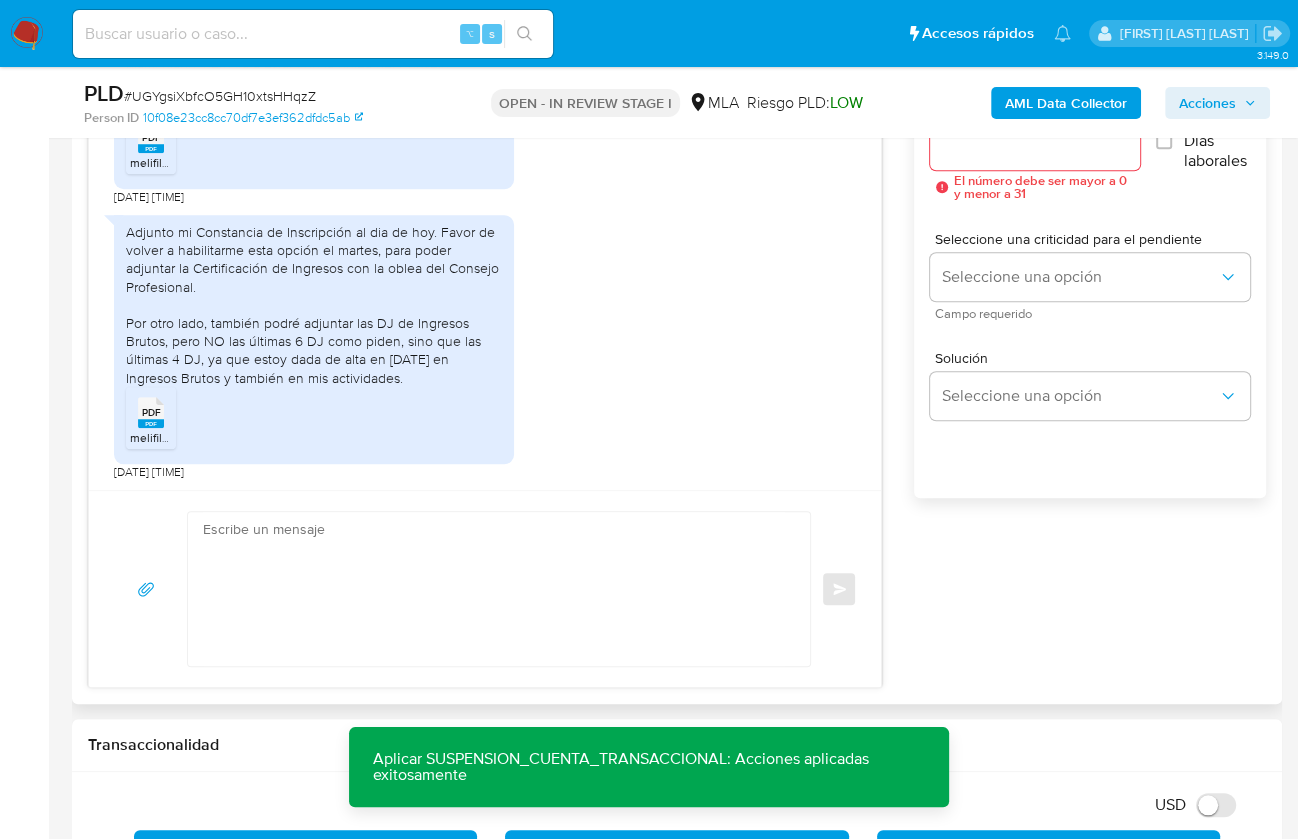 click at bounding box center (494, 589) 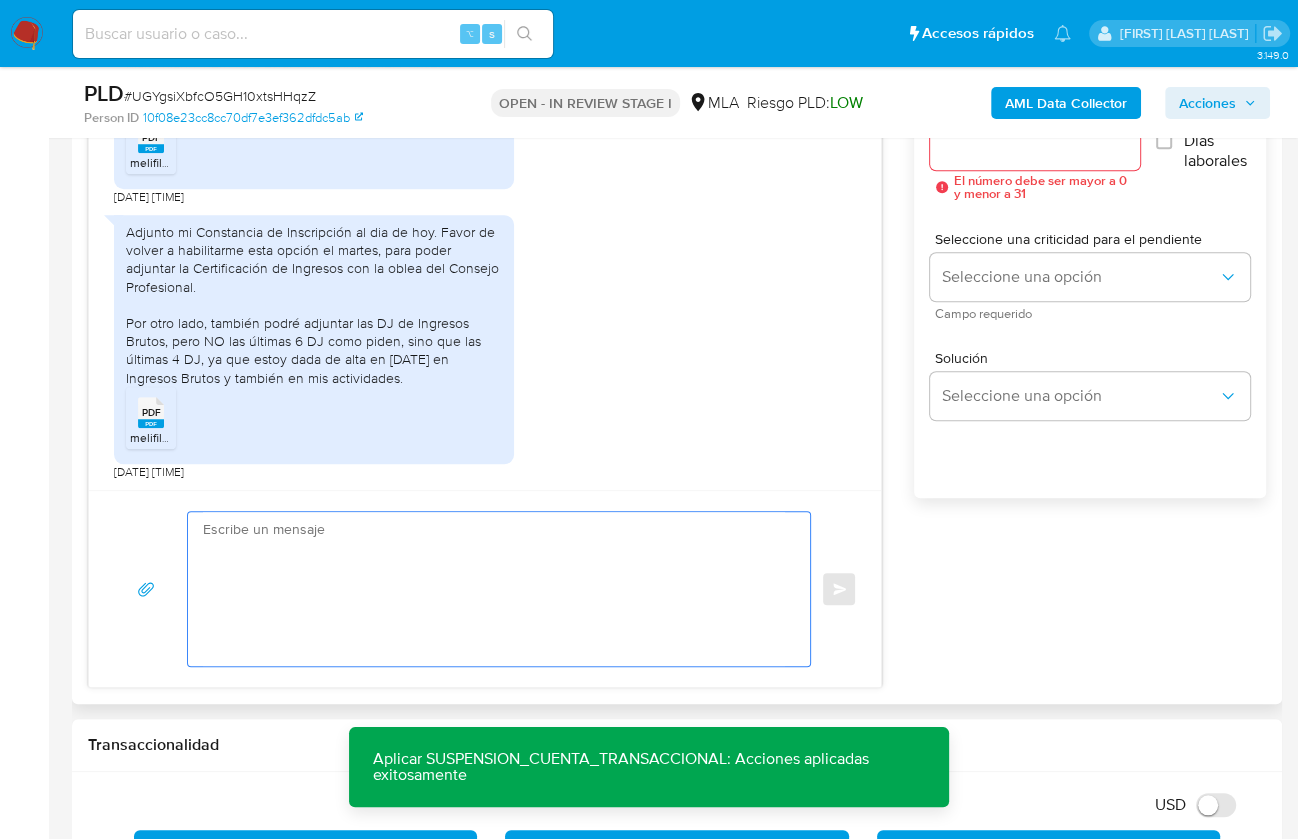 click at bounding box center (494, 589) 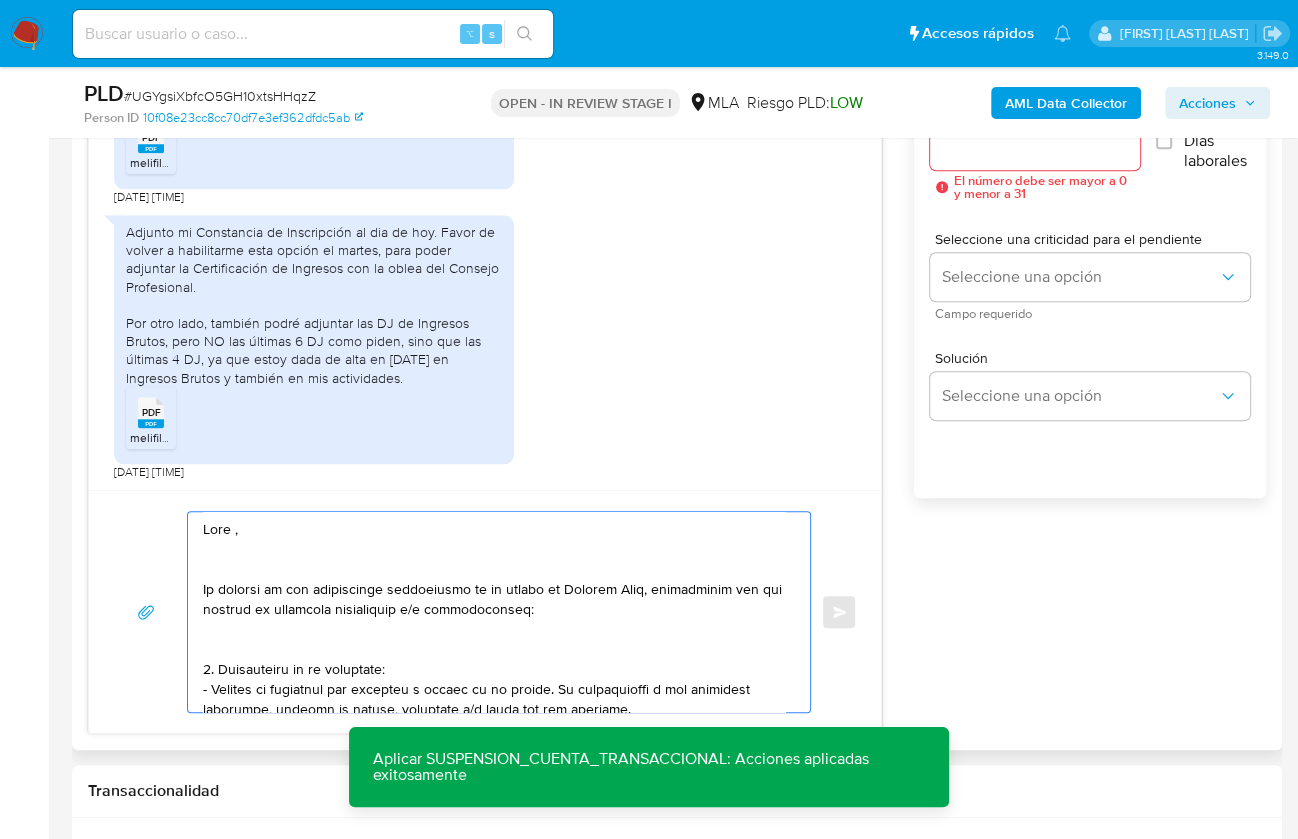scroll, scrollTop: 1307, scrollLeft: 0, axis: vertical 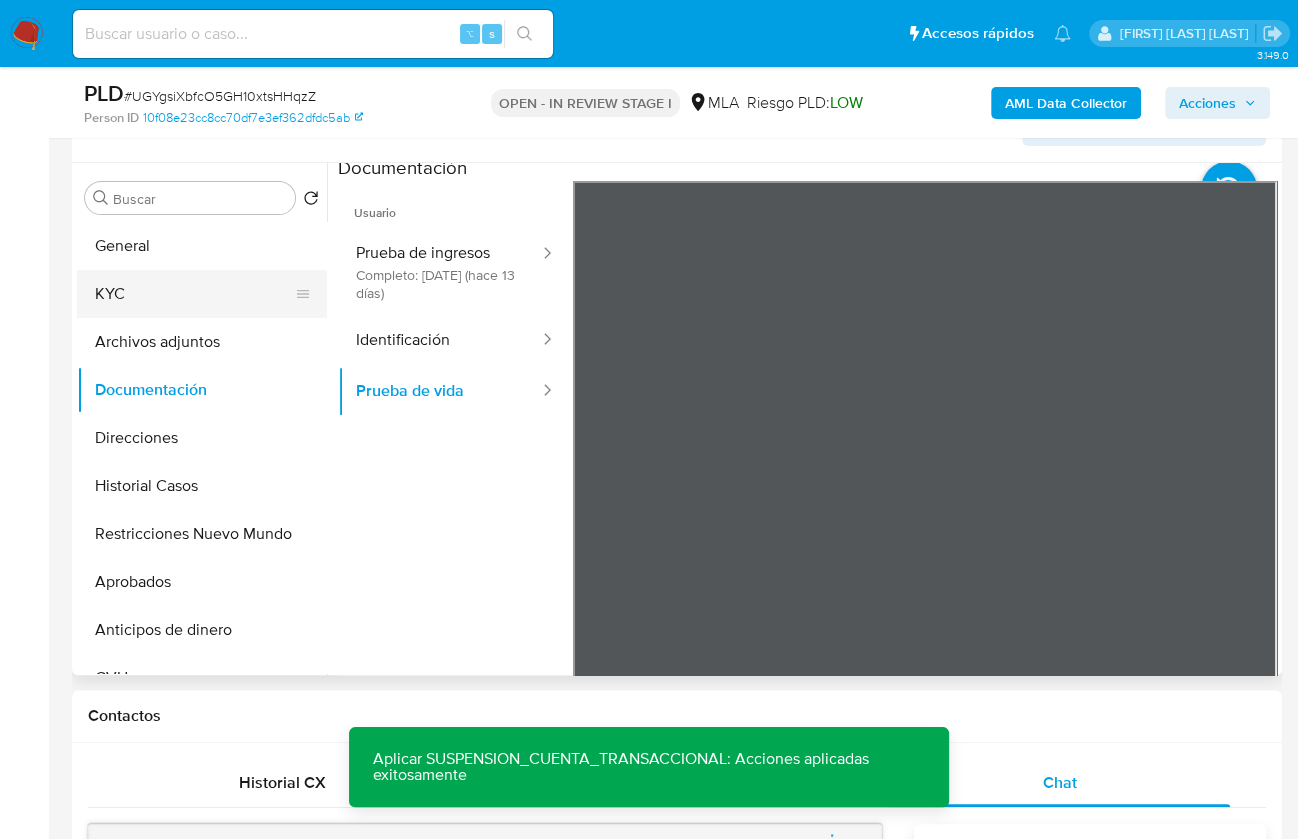 click on "KYC" at bounding box center [194, 294] 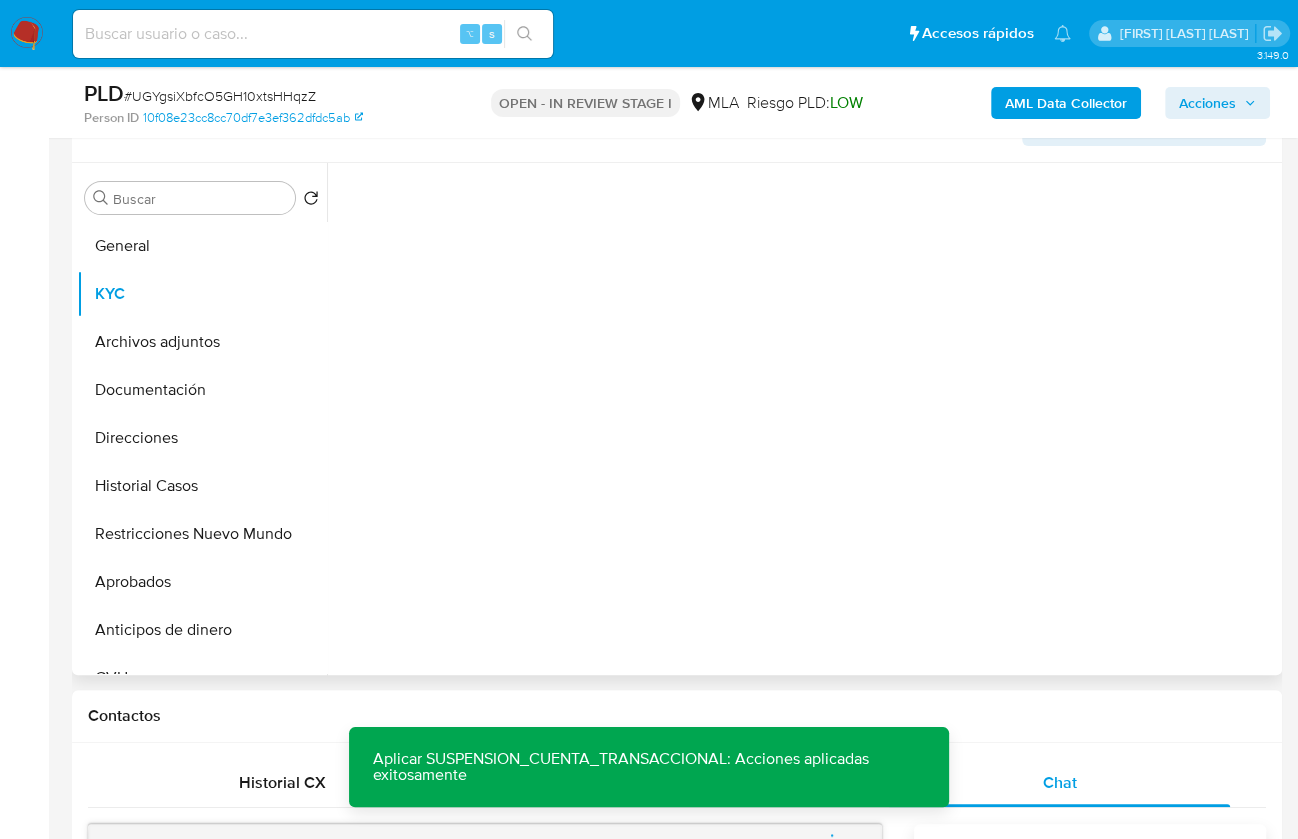 scroll, scrollTop: 0, scrollLeft: 0, axis: both 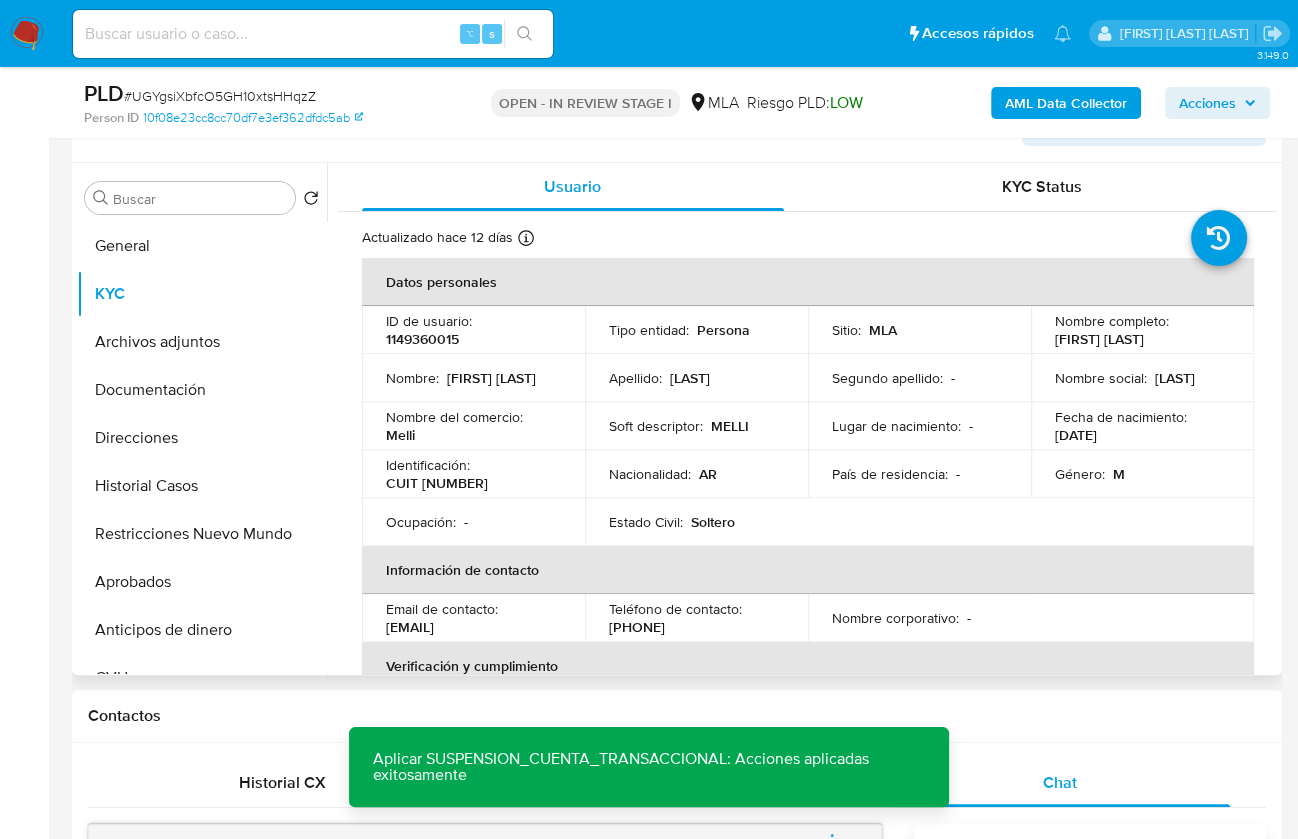 click on "Agustina Soledad Duarte" at bounding box center [1099, 339] 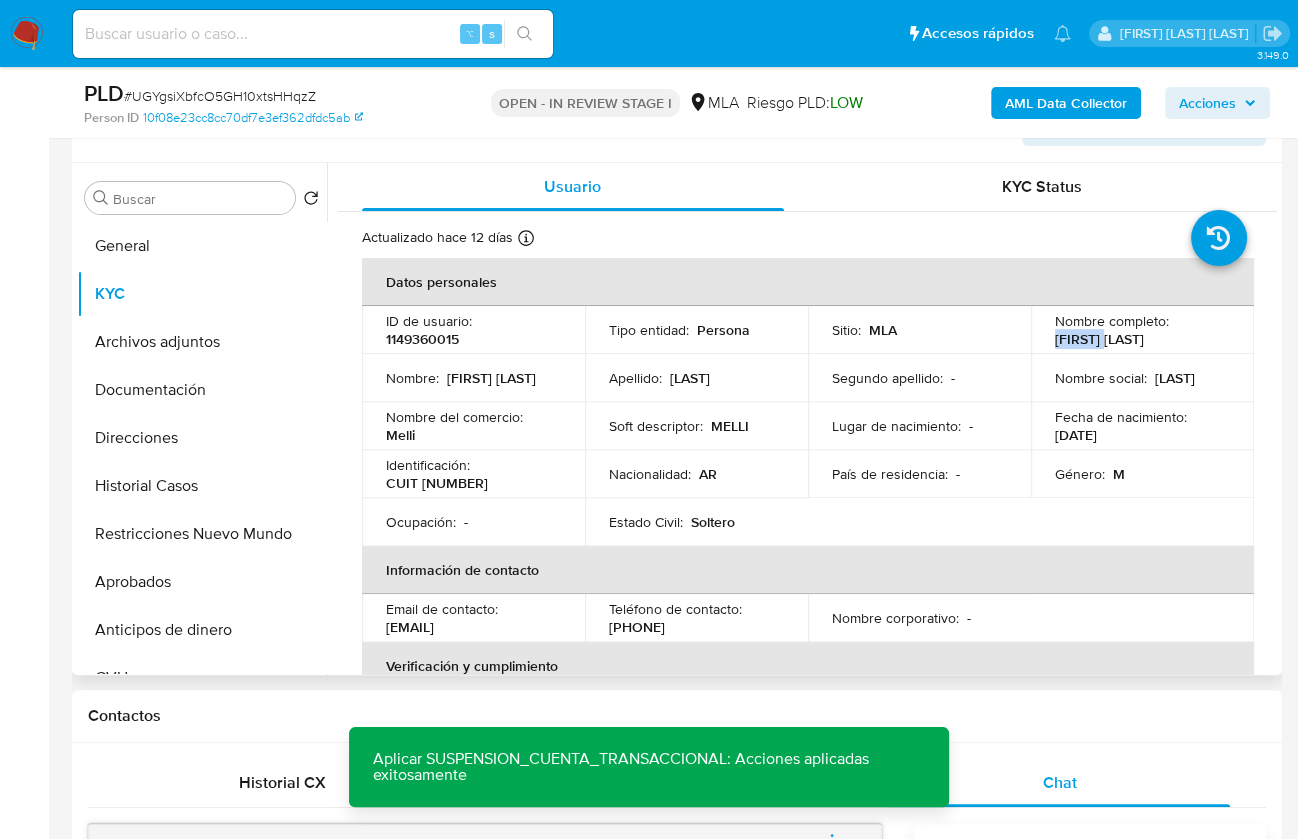 click on "Agustina Soledad Duarte" at bounding box center [1099, 339] 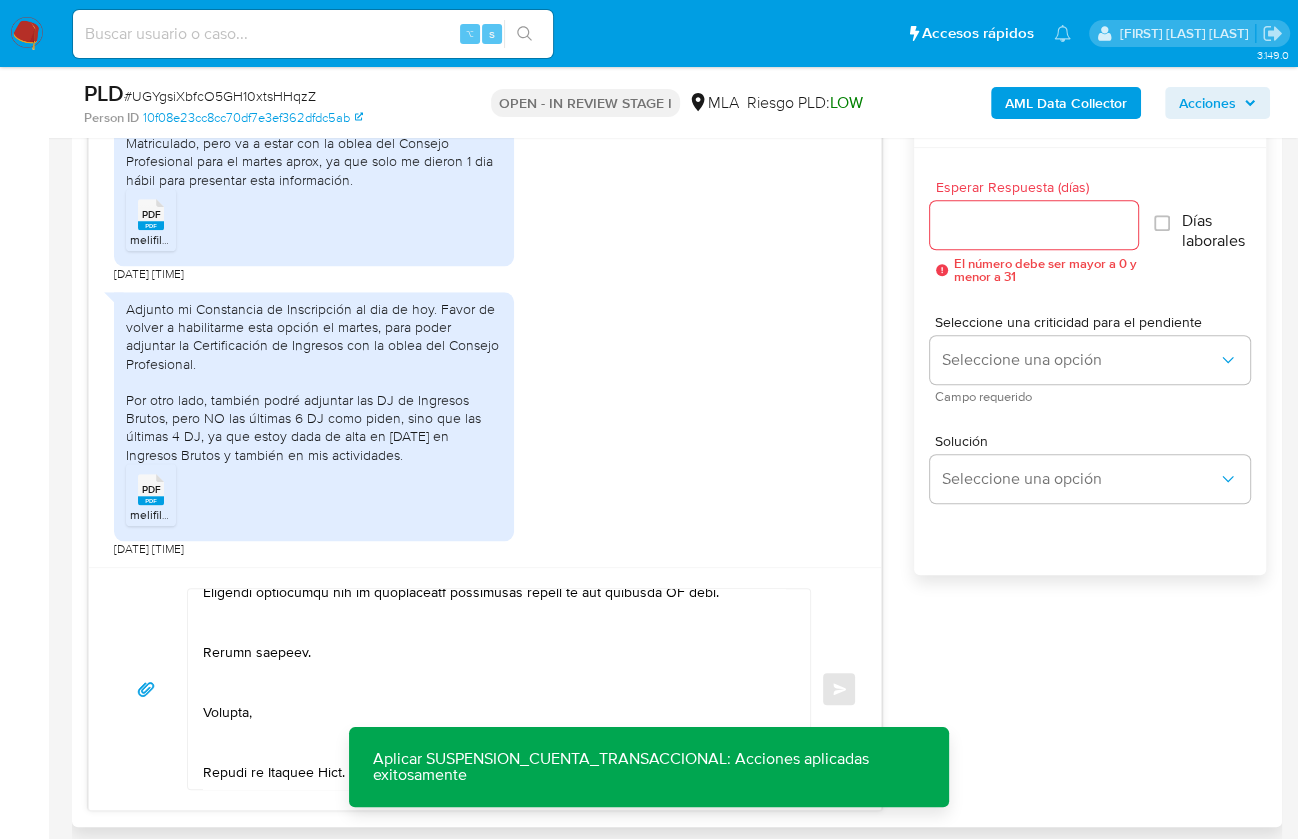 scroll, scrollTop: 1092, scrollLeft: 0, axis: vertical 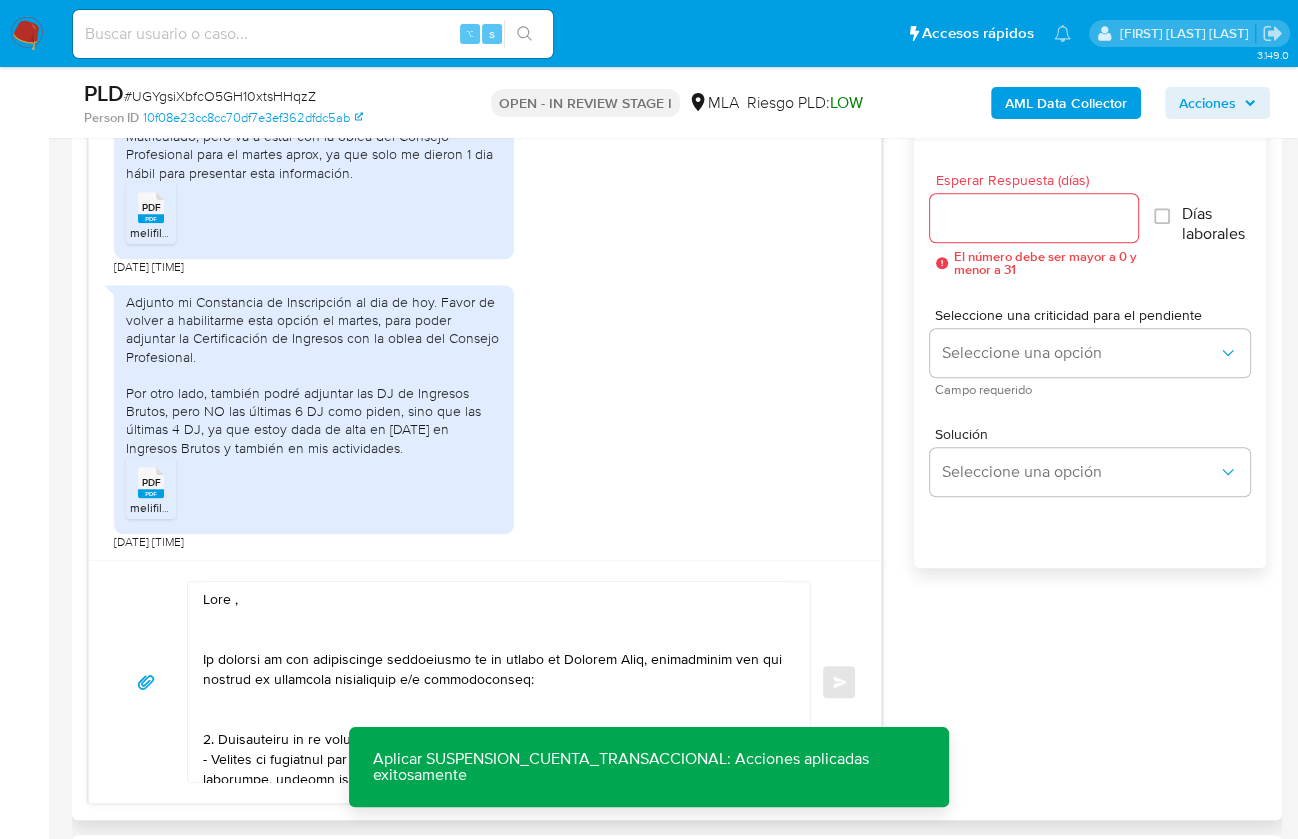 click at bounding box center [494, 682] 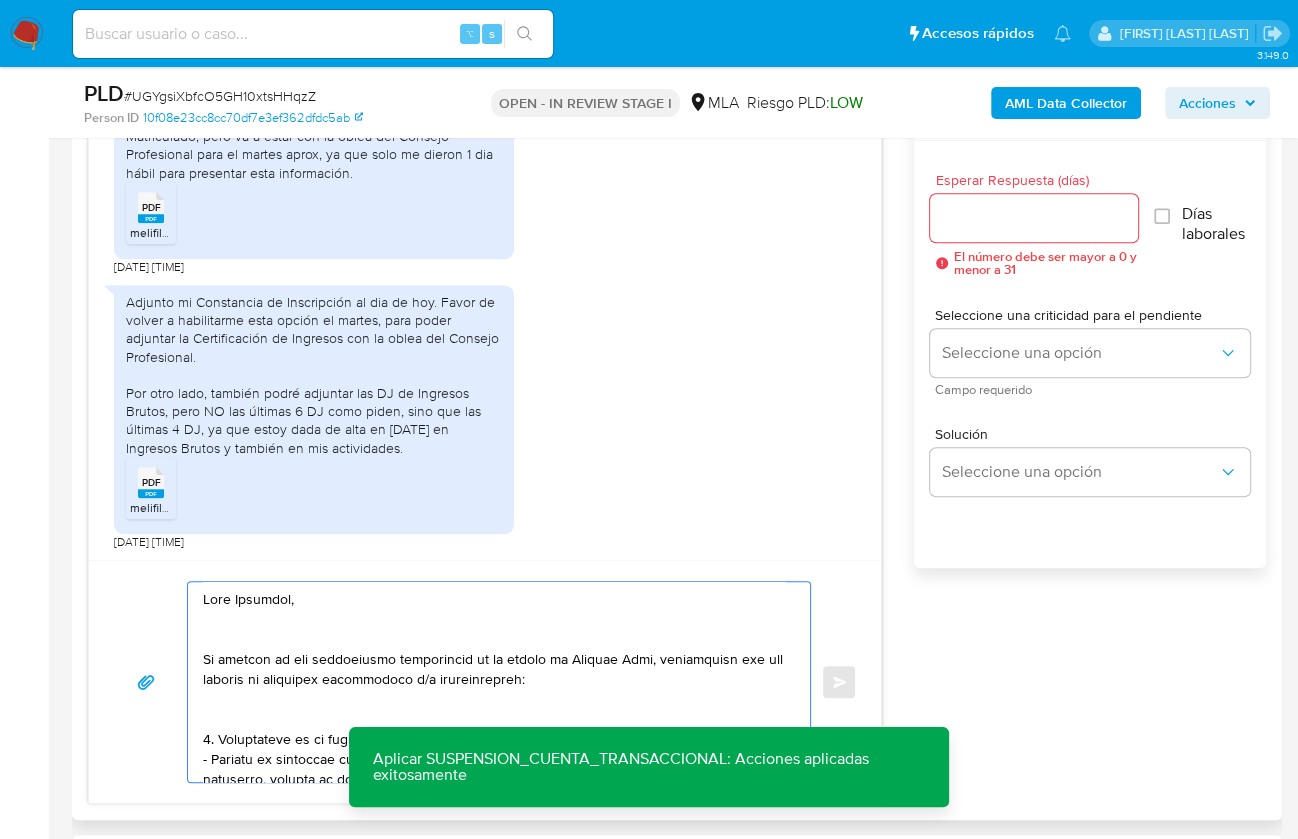 click at bounding box center [494, 682] 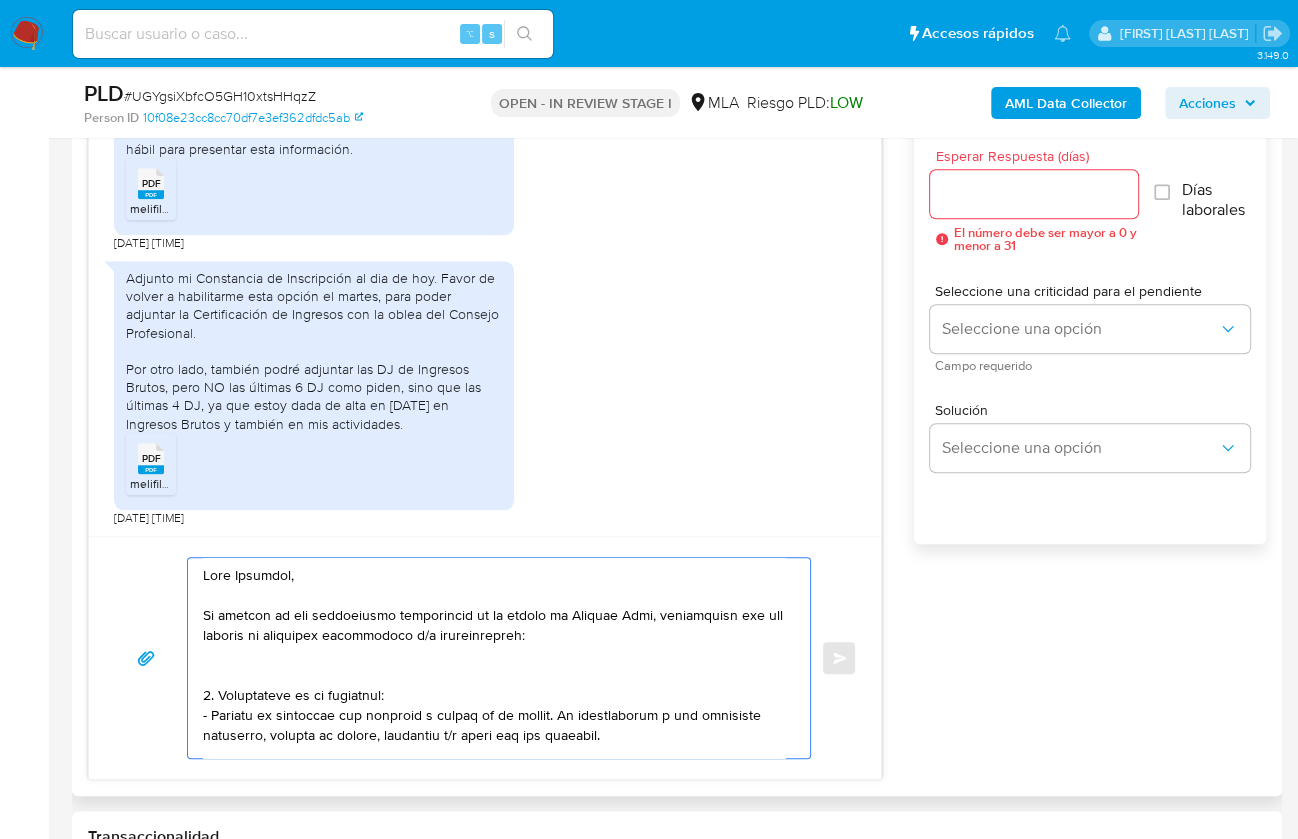 scroll, scrollTop: 1229, scrollLeft: 0, axis: vertical 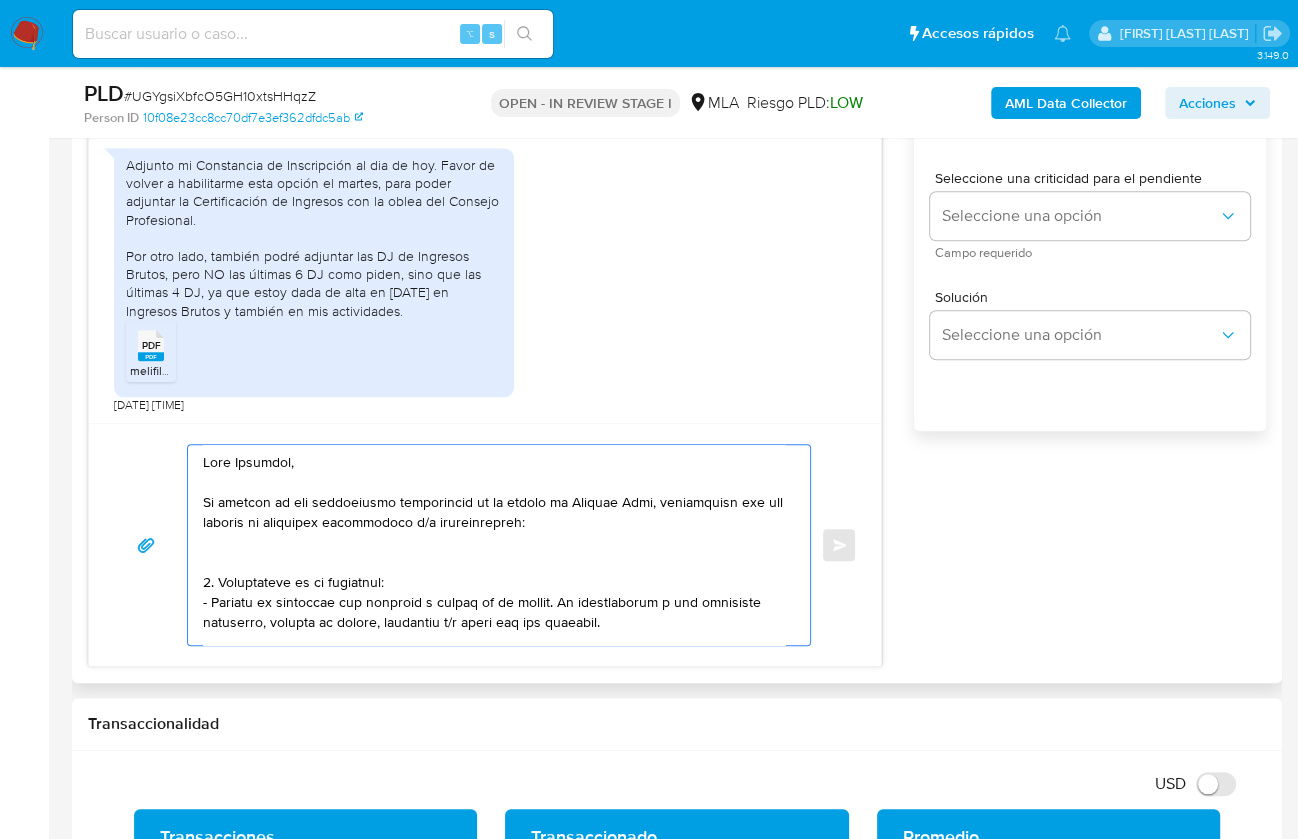 click at bounding box center (494, 545) 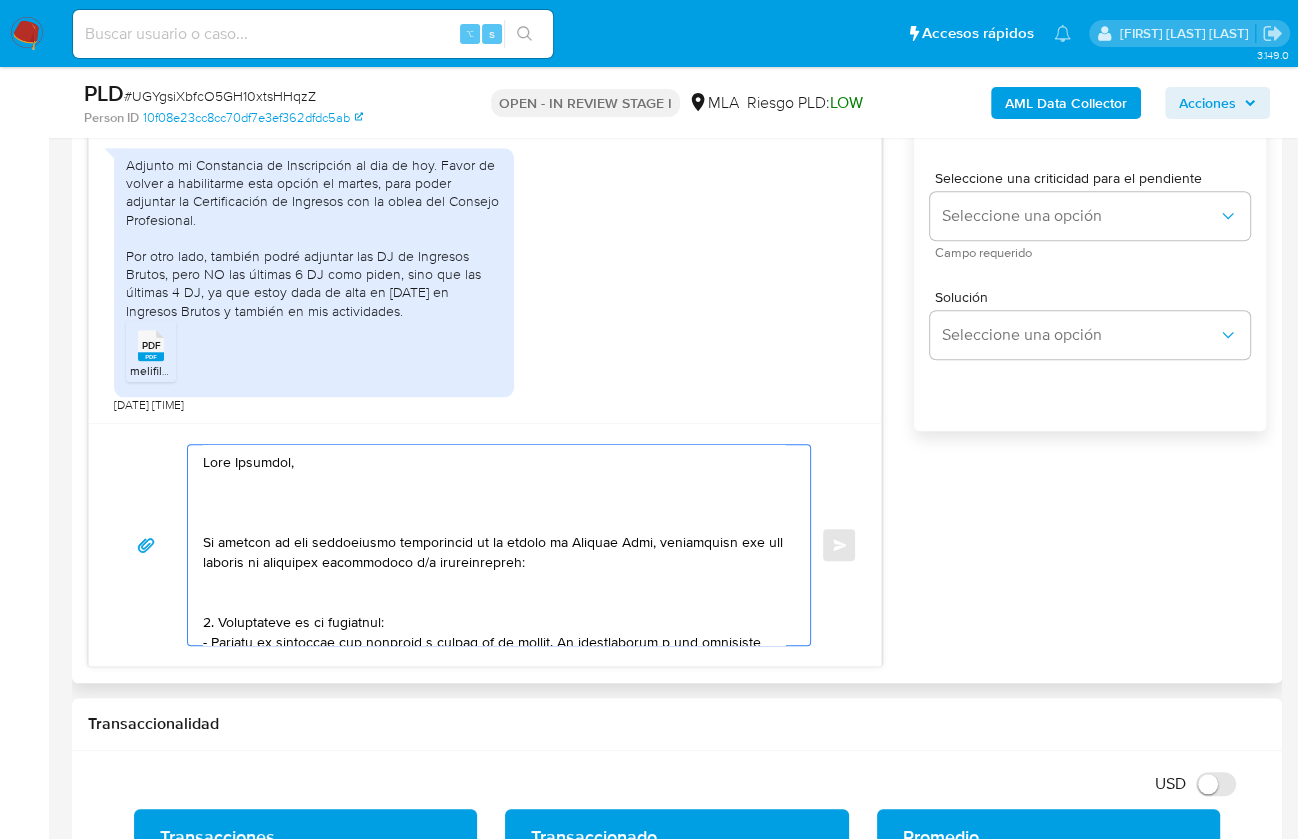 paste on "Analizamos tu caso y notamos que la información registra inconsistencias.
Verificamos que [la documentación aportada no es suficiente para justificar la operatoria canalizada en tu cuenta de Mercado Pago] / [la documentación aportada no es congruente con la operatoria canalizada en tu cuenta de Mercado Pago]." 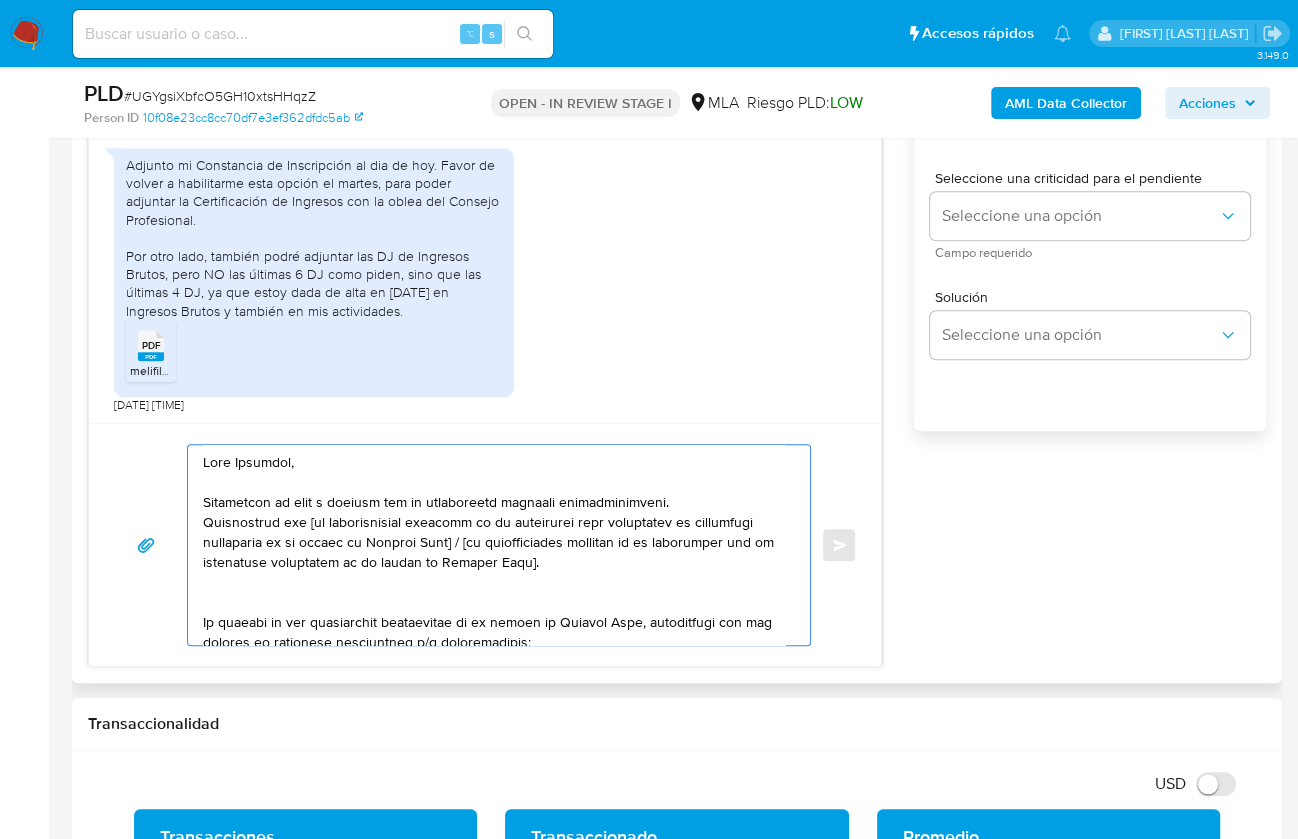 drag, startPoint x: 553, startPoint y: 501, endPoint x: 130, endPoint y: 489, distance: 423.17017 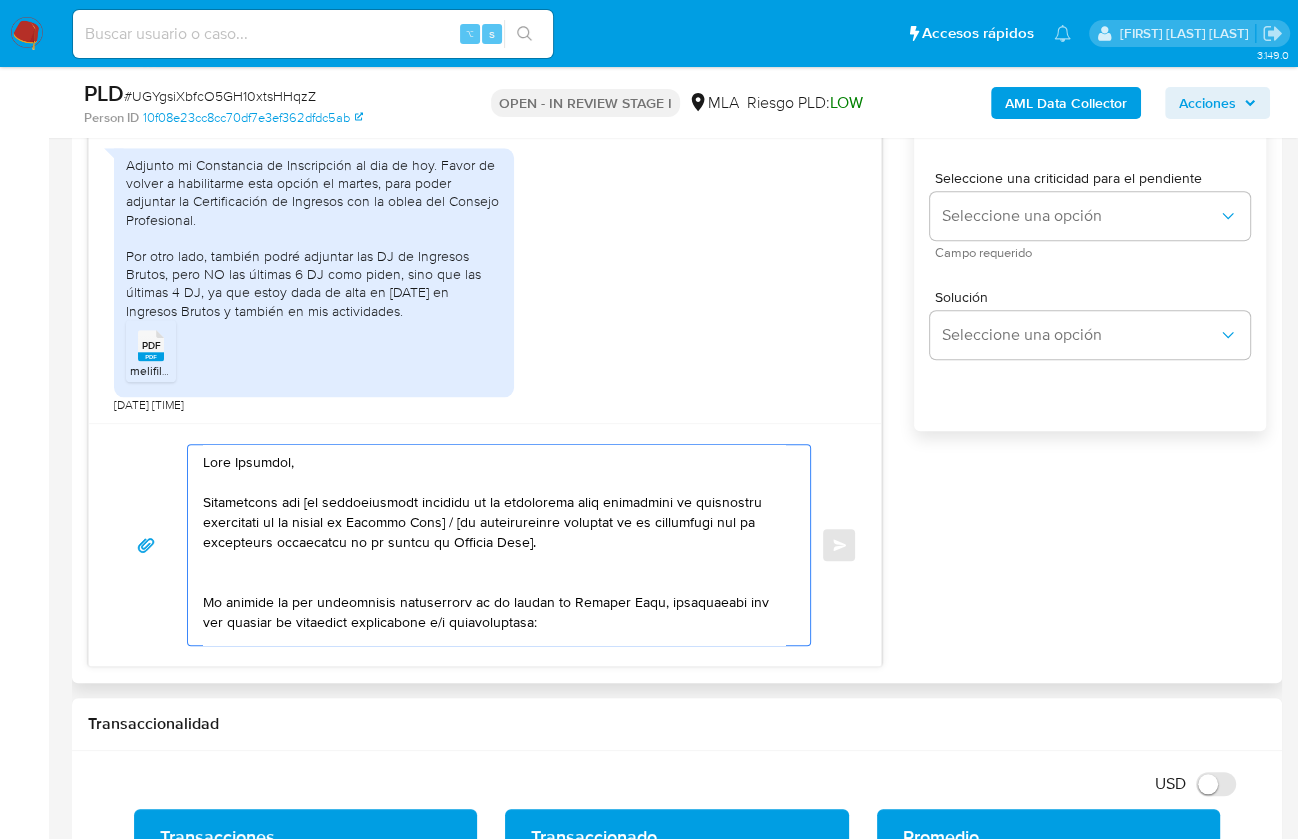 click at bounding box center [494, 545] 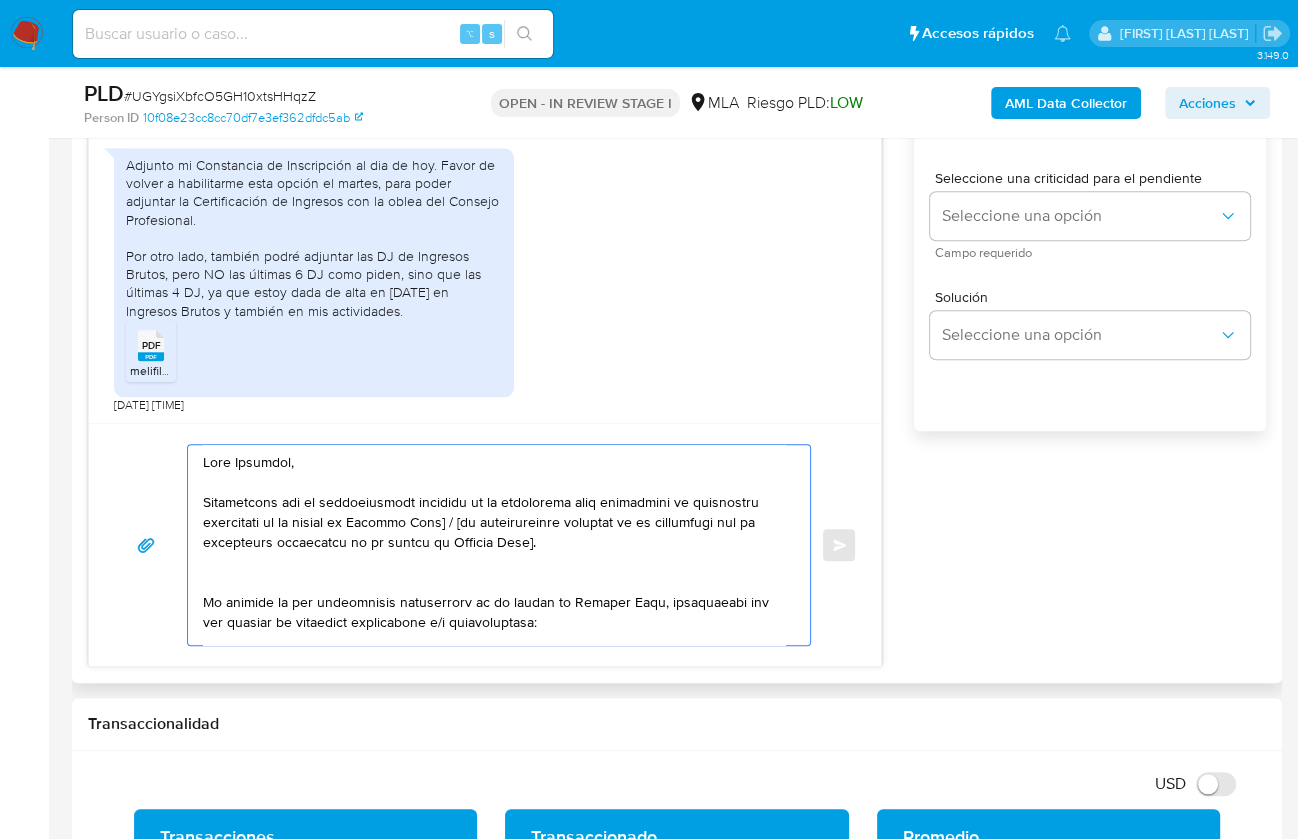drag, startPoint x: 610, startPoint y: 543, endPoint x: 456, endPoint y: 518, distance: 156.01602 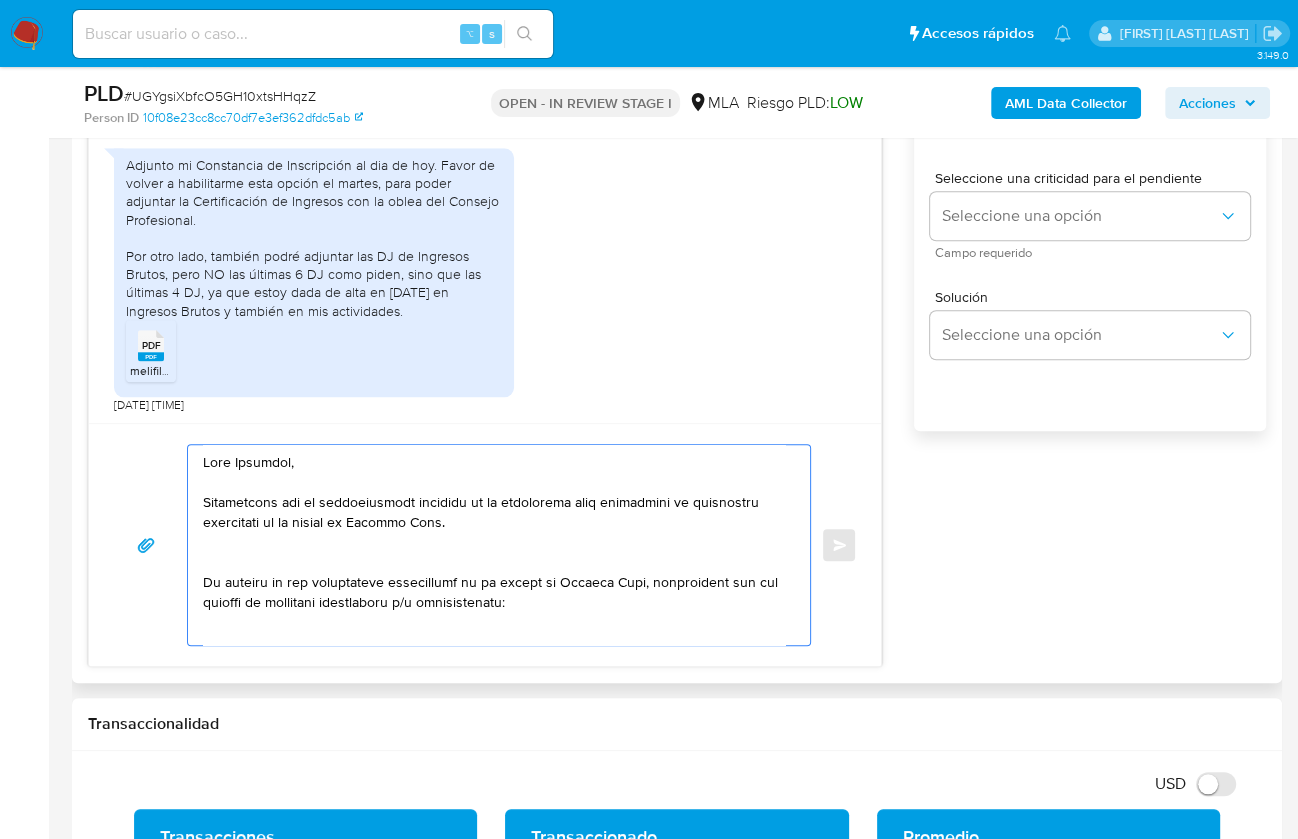 click at bounding box center (494, 545) 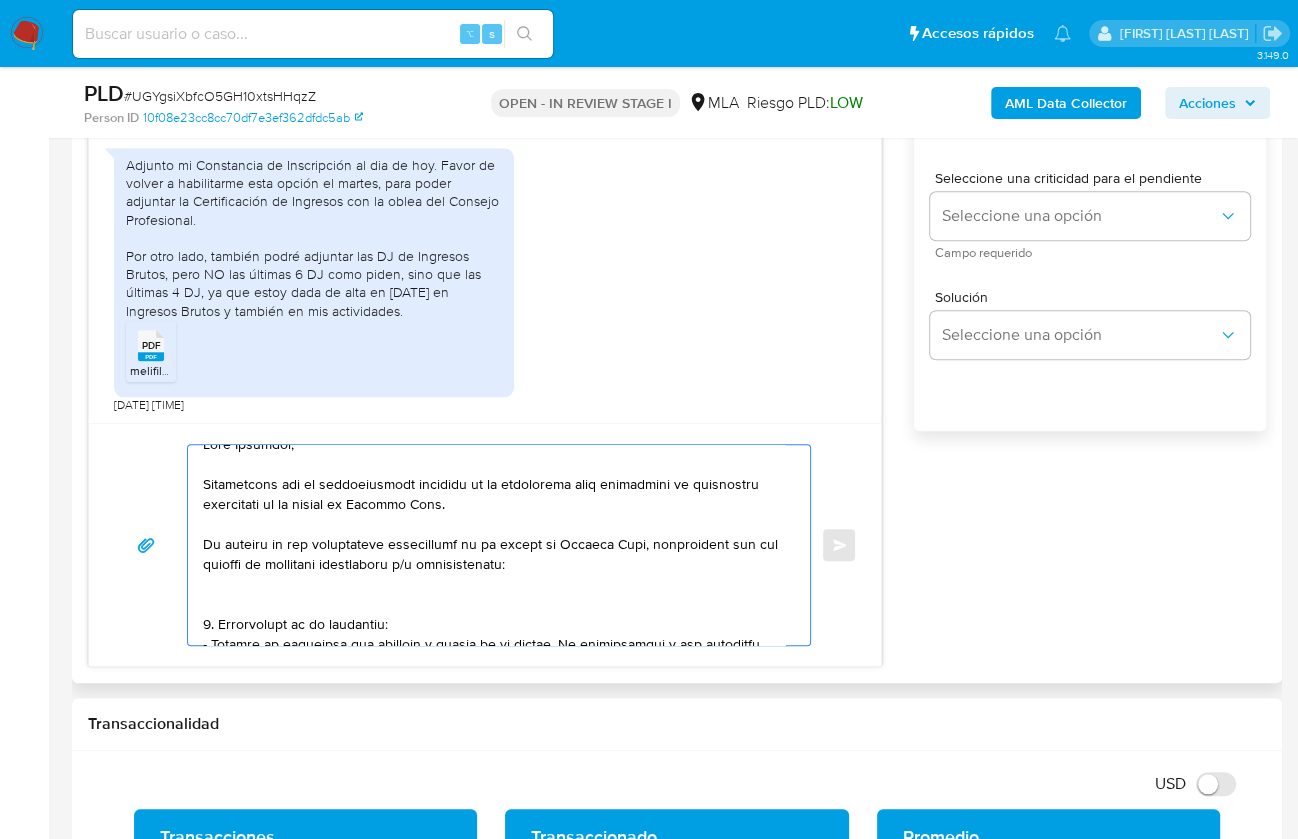 scroll, scrollTop: 25, scrollLeft: 0, axis: vertical 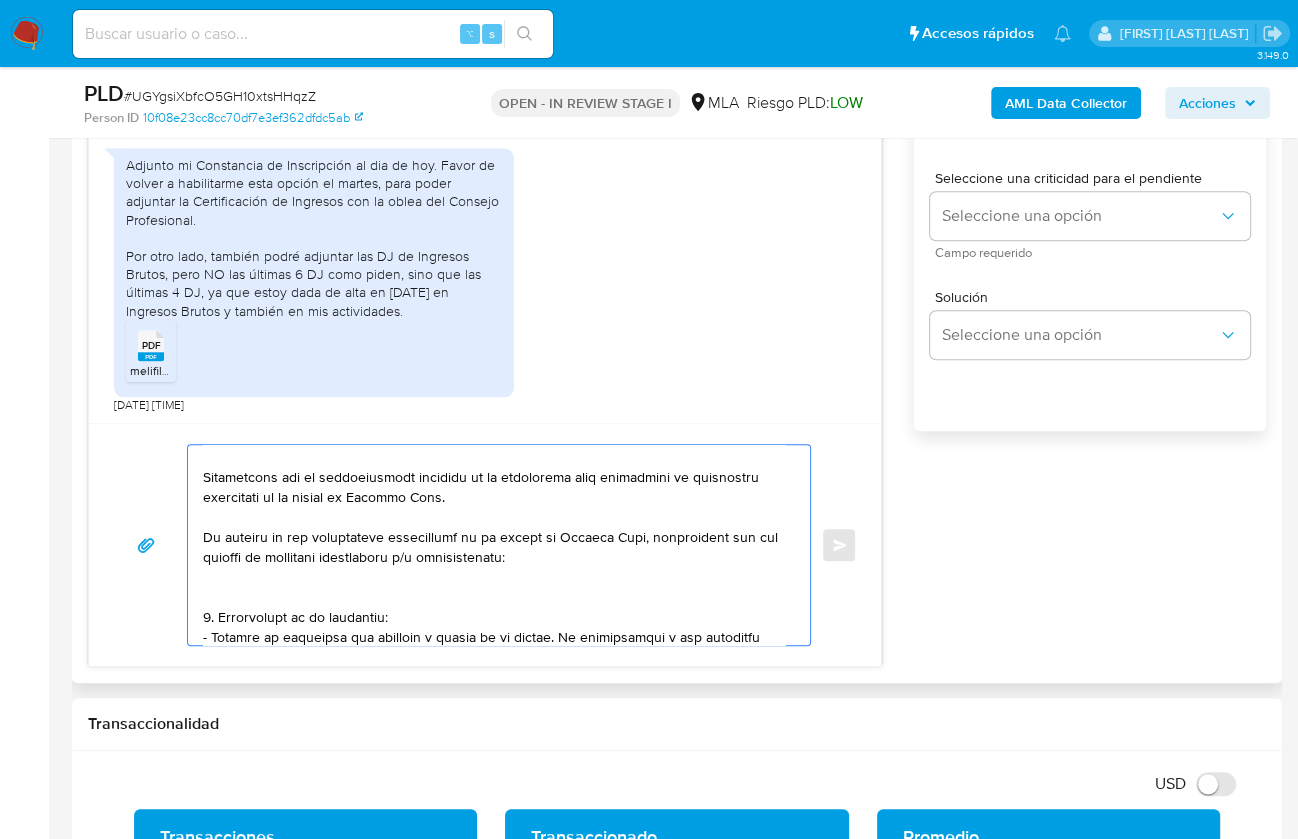 click at bounding box center (494, 545) 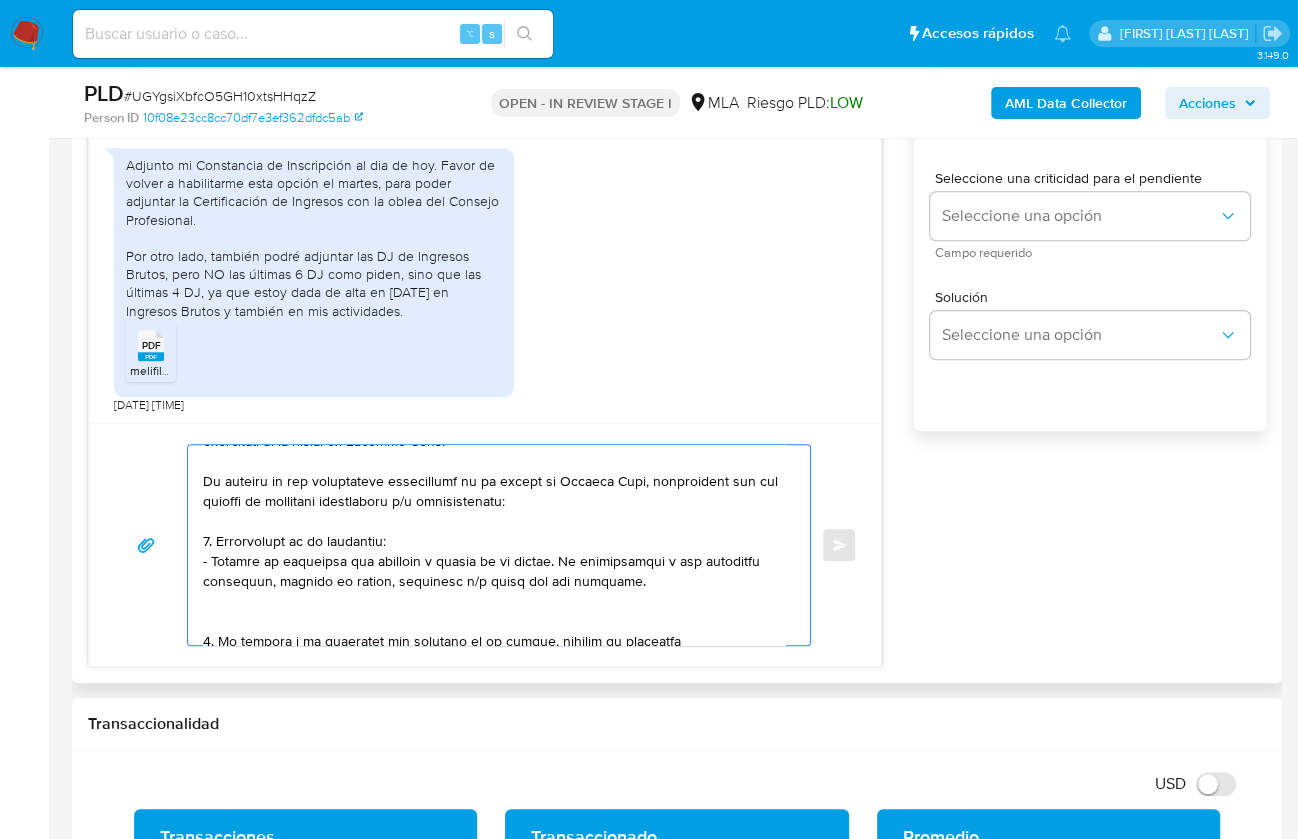 scroll, scrollTop: 93, scrollLeft: 0, axis: vertical 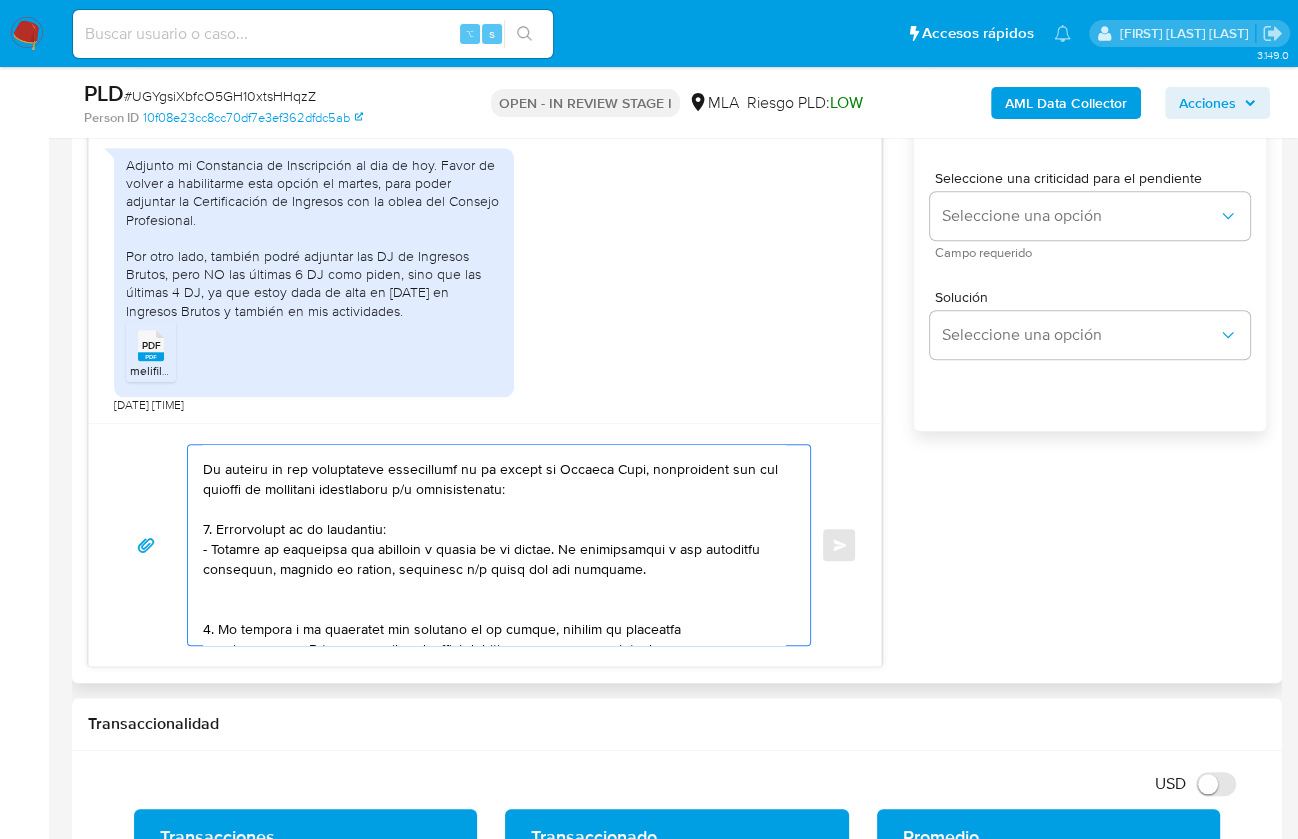 click at bounding box center (494, 545) 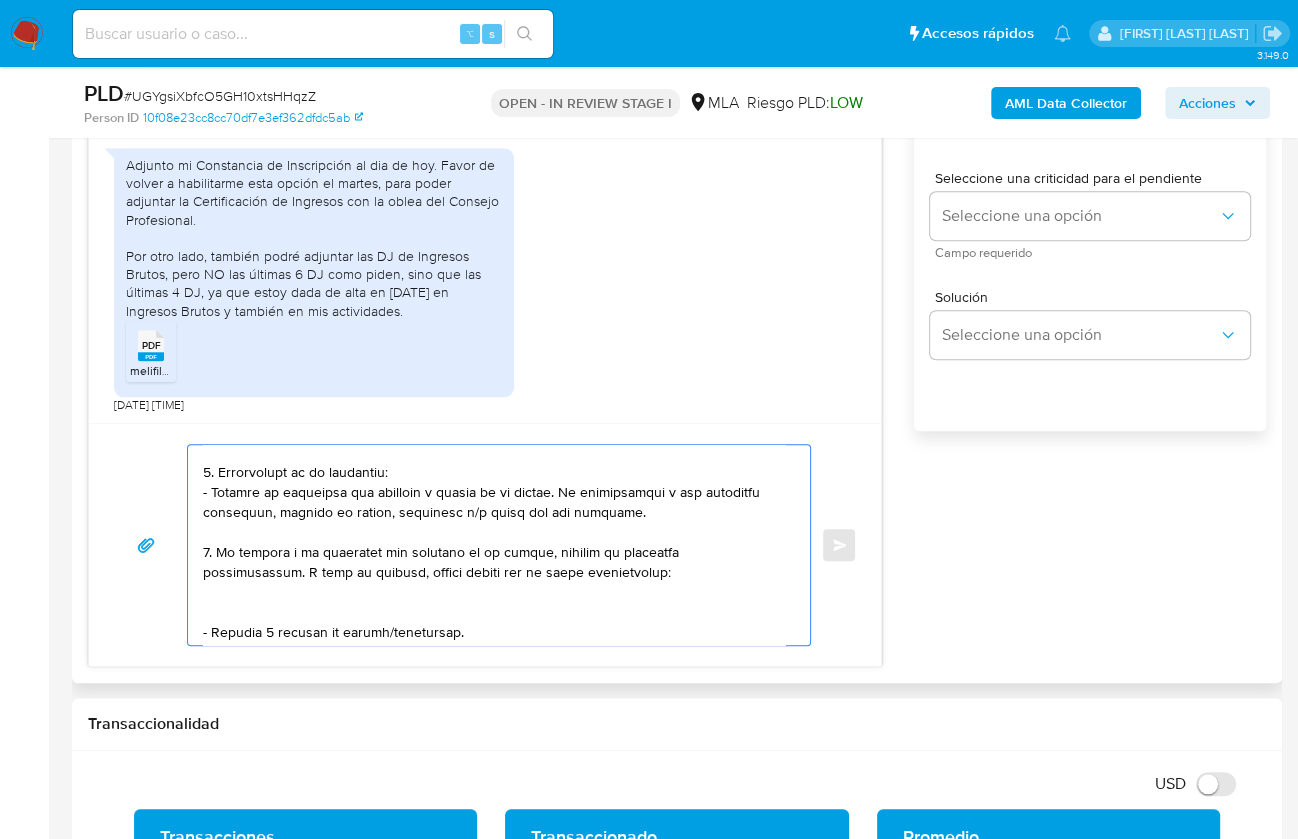 scroll, scrollTop: 160, scrollLeft: 0, axis: vertical 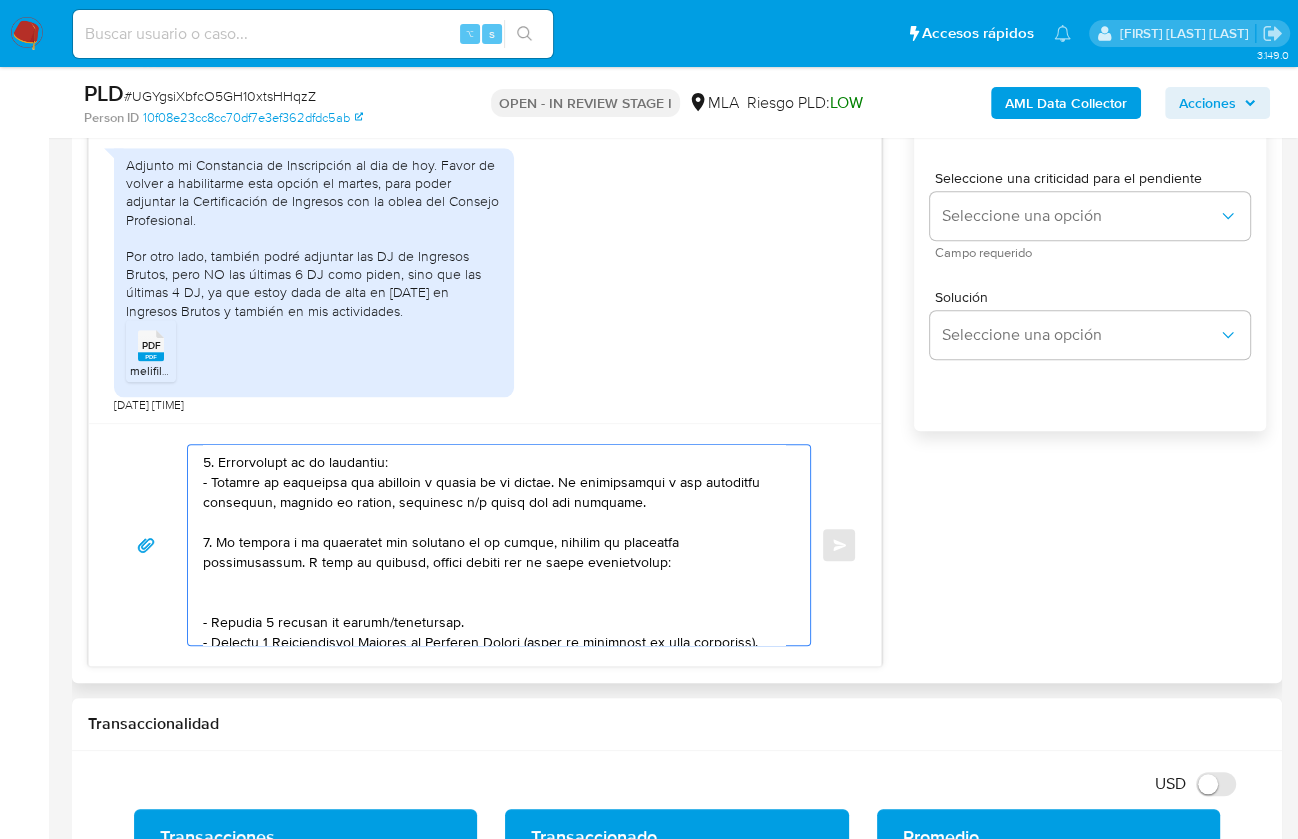 drag, startPoint x: 455, startPoint y: 614, endPoint x: 240, endPoint y: 572, distance: 219.06392 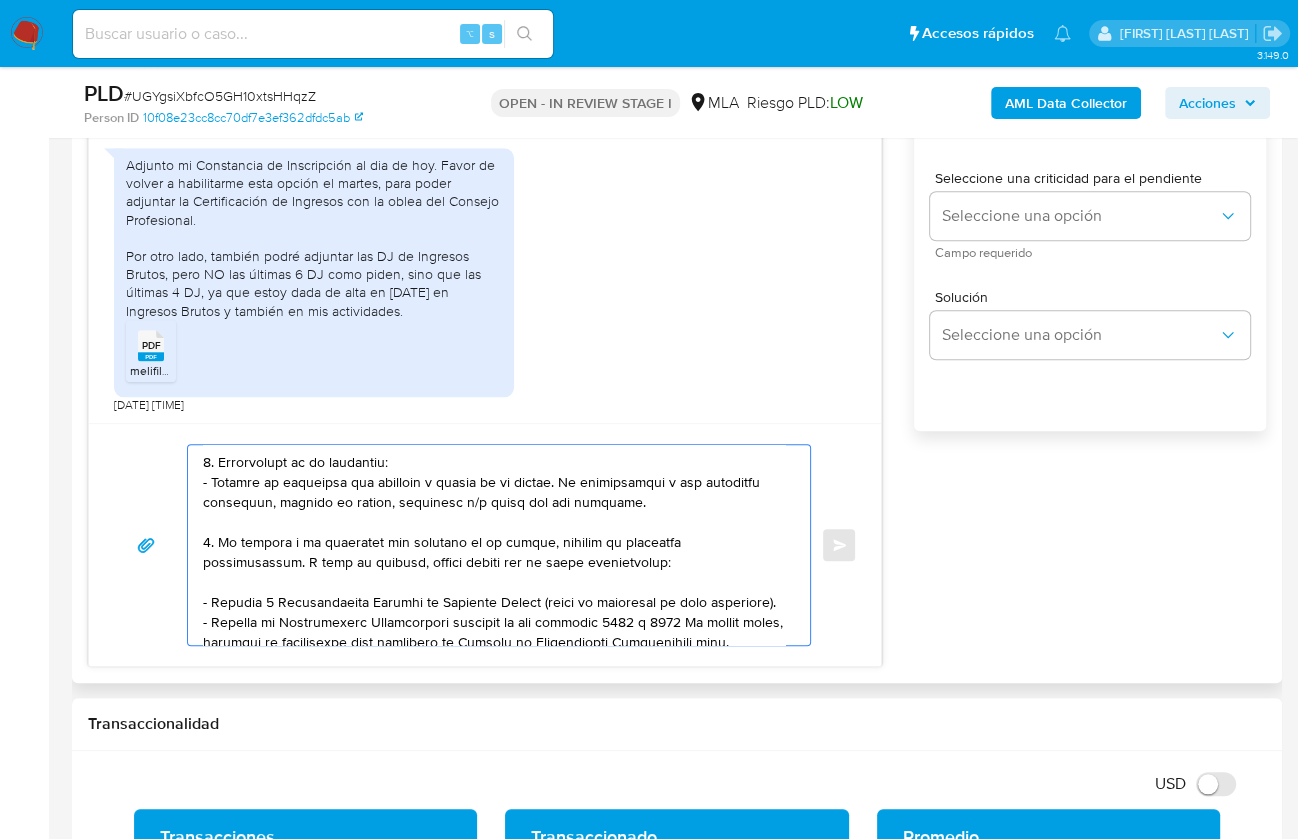 drag, startPoint x: 590, startPoint y: 559, endPoint x: 756, endPoint y: 541, distance: 166.97305 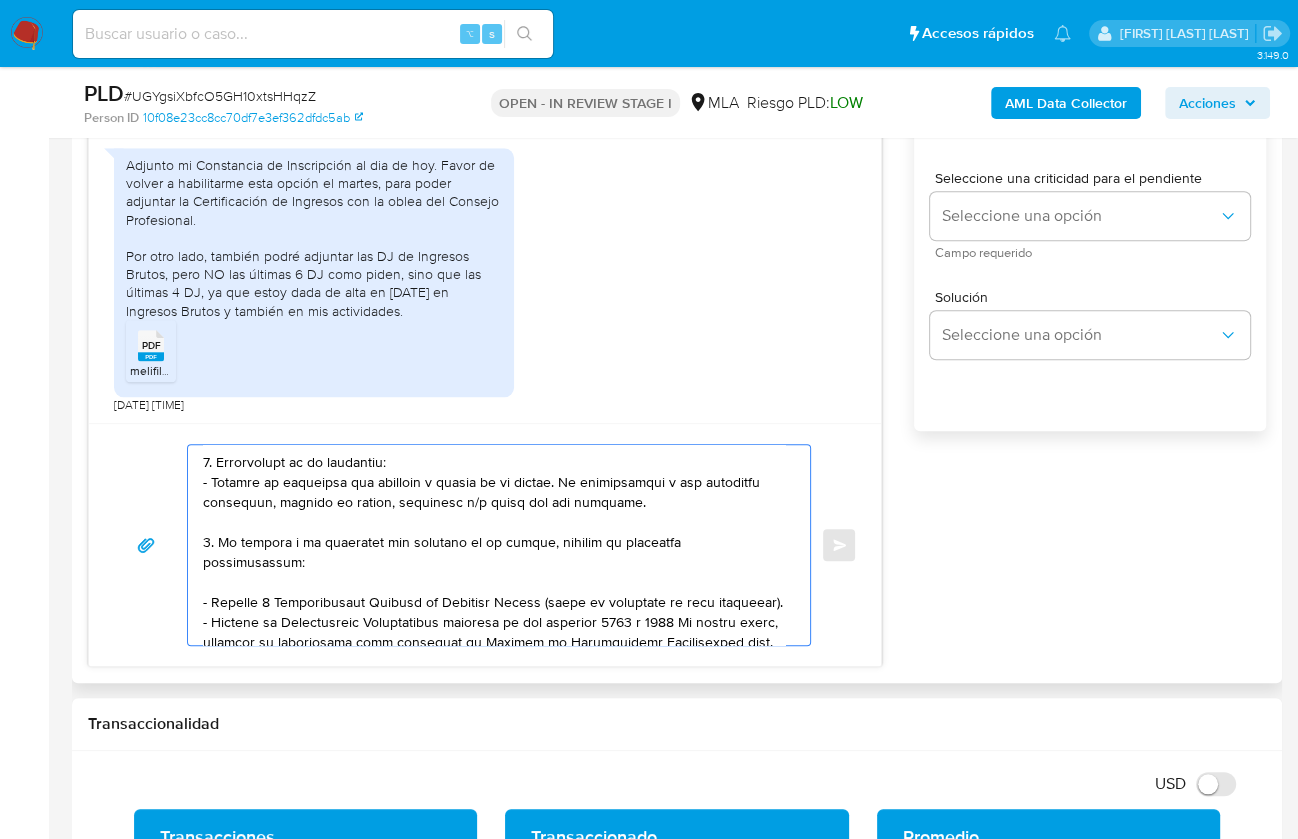 click at bounding box center (494, 545) 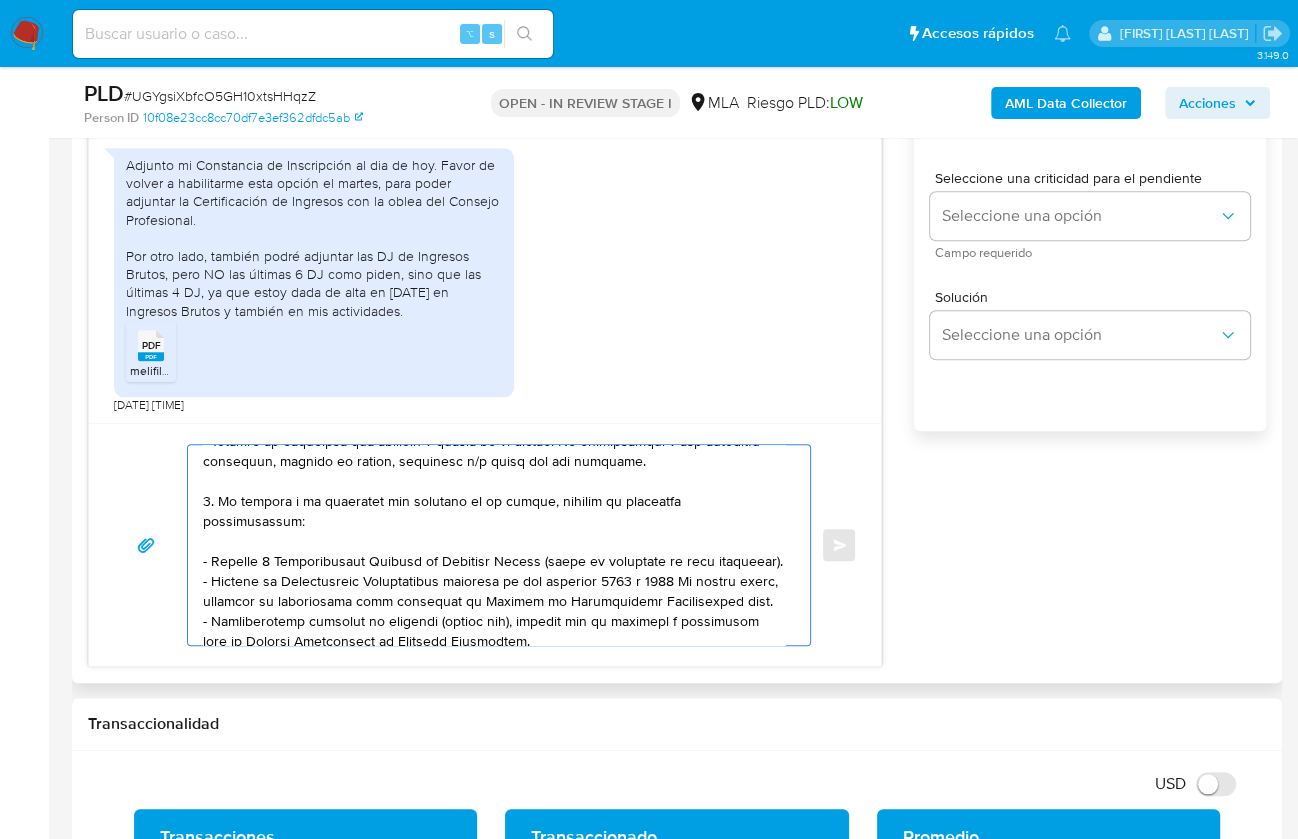 scroll, scrollTop: 243, scrollLeft: 0, axis: vertical 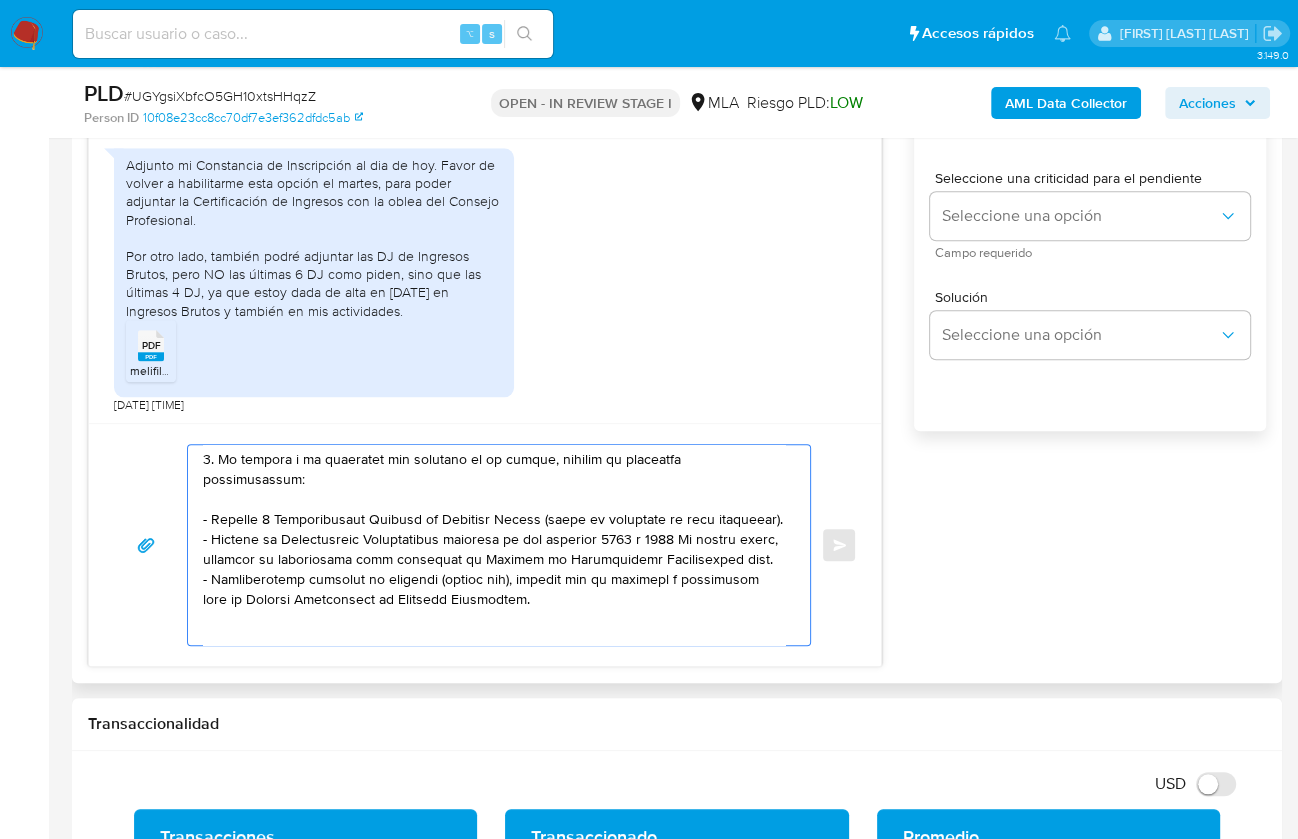 drag, startPoint x: 511, startPoint y: 613, endPoint x: 190, endPoint y: 455, distance: 357.77786 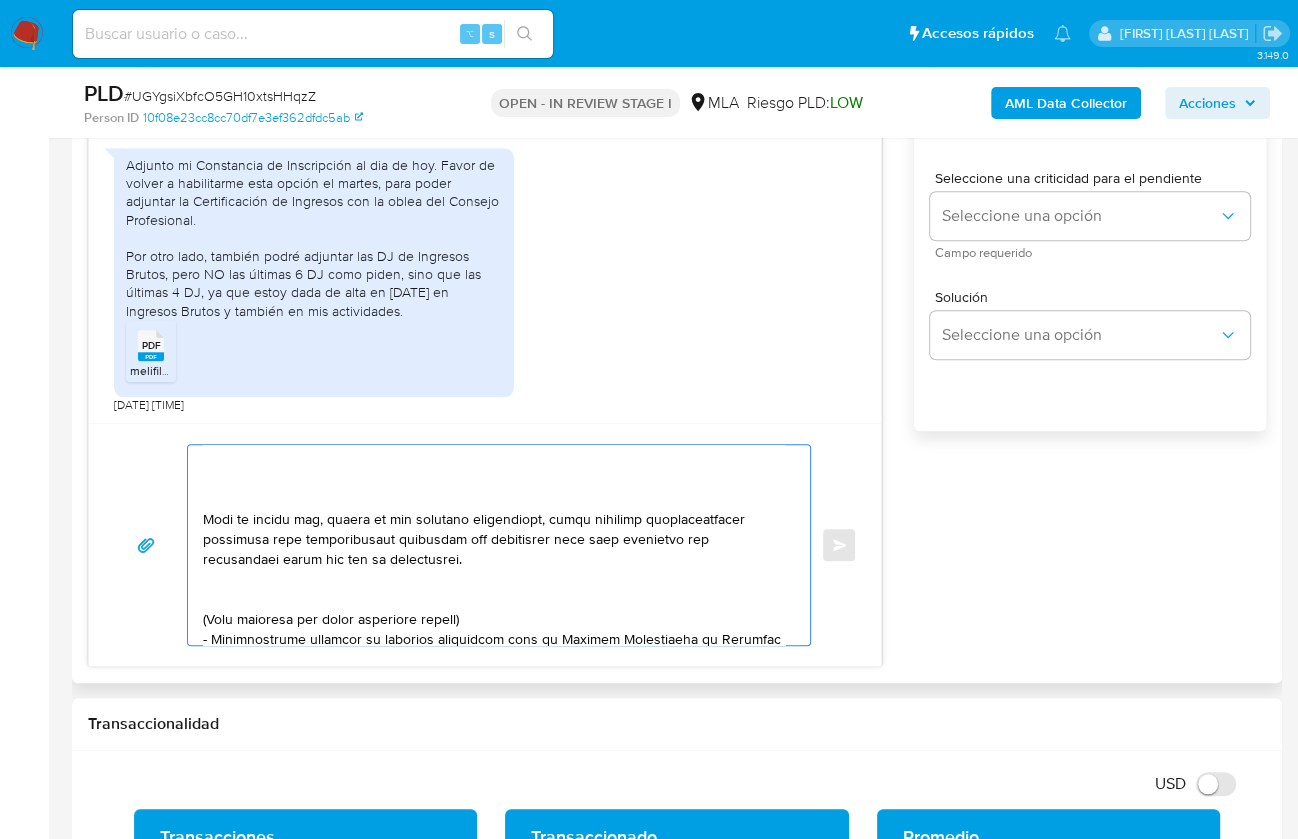 drag, startPoint x: 387, startPoint y: 555, endPoint x: 222, endPoint y: 464, distance: 188.43036 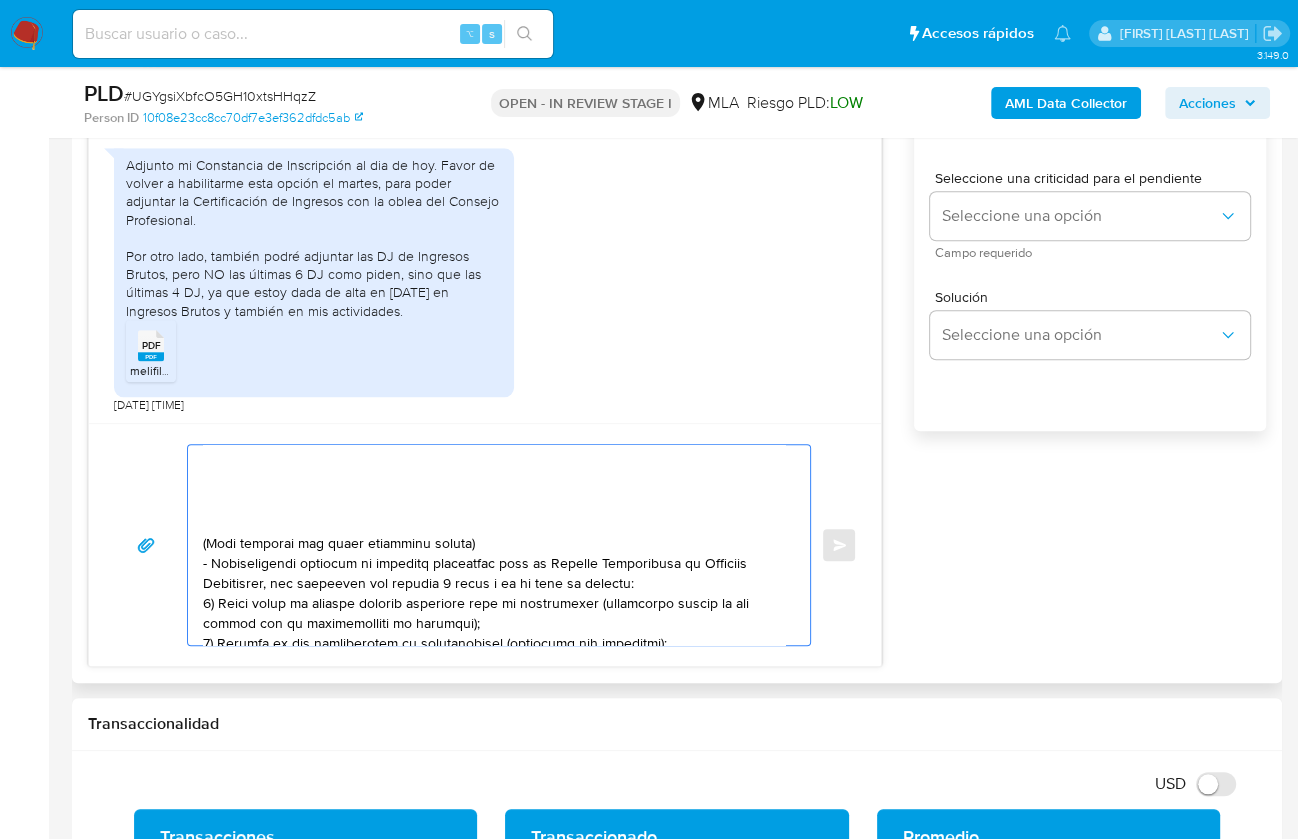 click at bounding box center [494, 545] 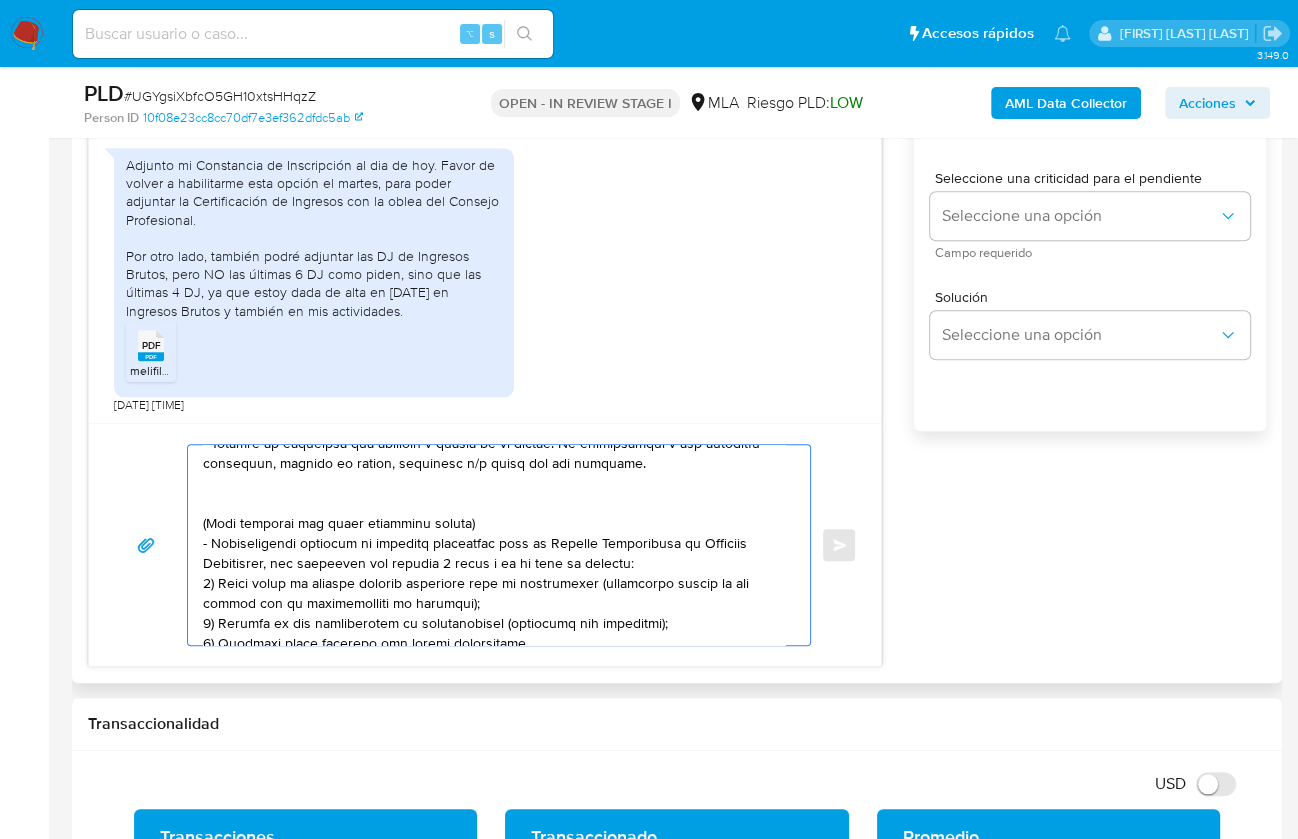 scroll, scrollTop: 179, scrollLeft: 0, axis: vertical 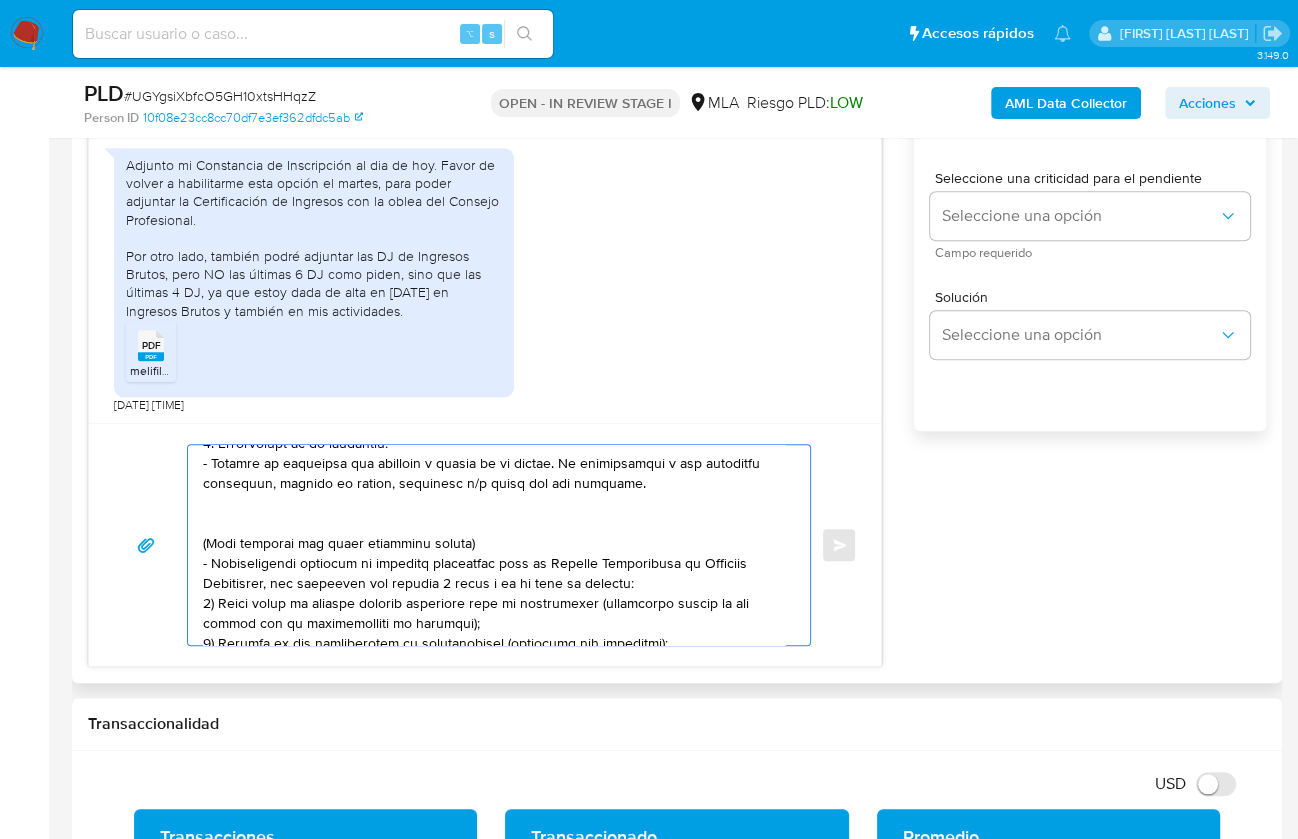 drag, startPoint x: 336, startPoint y: 541, endPoint x: 189, endPoint y: 538, distance: 147.03061 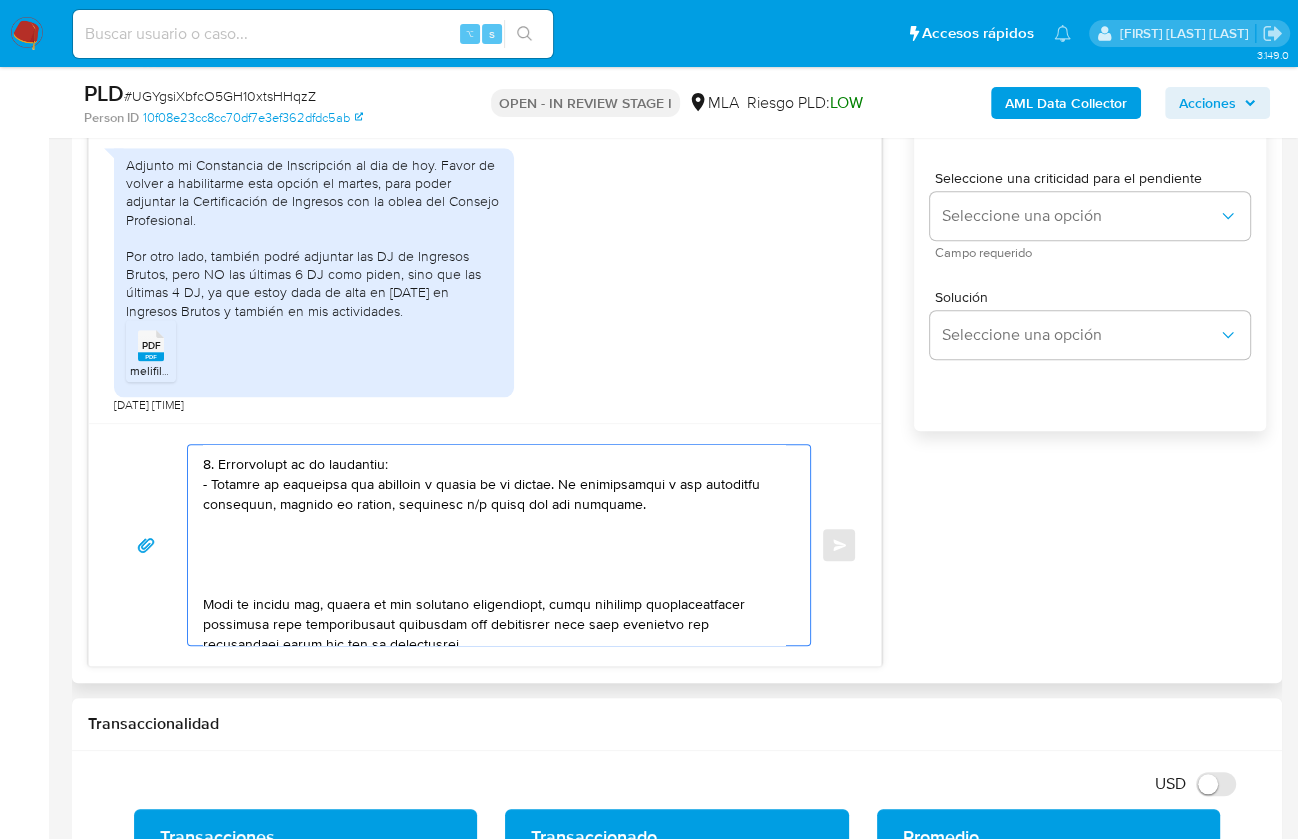 scroll, scrollTop: 157, scrollLeft: 0, axis: vertical 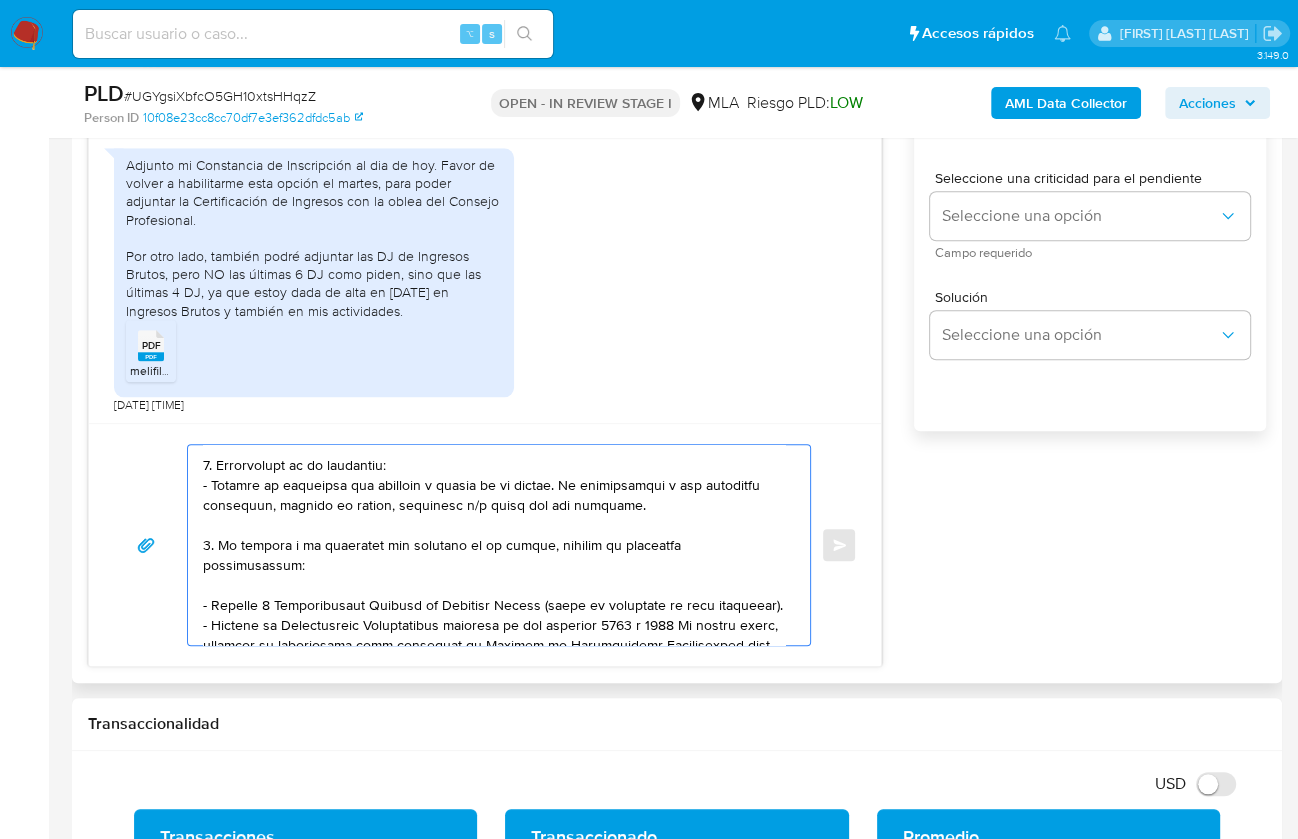 click at bounding box center (494, 545) 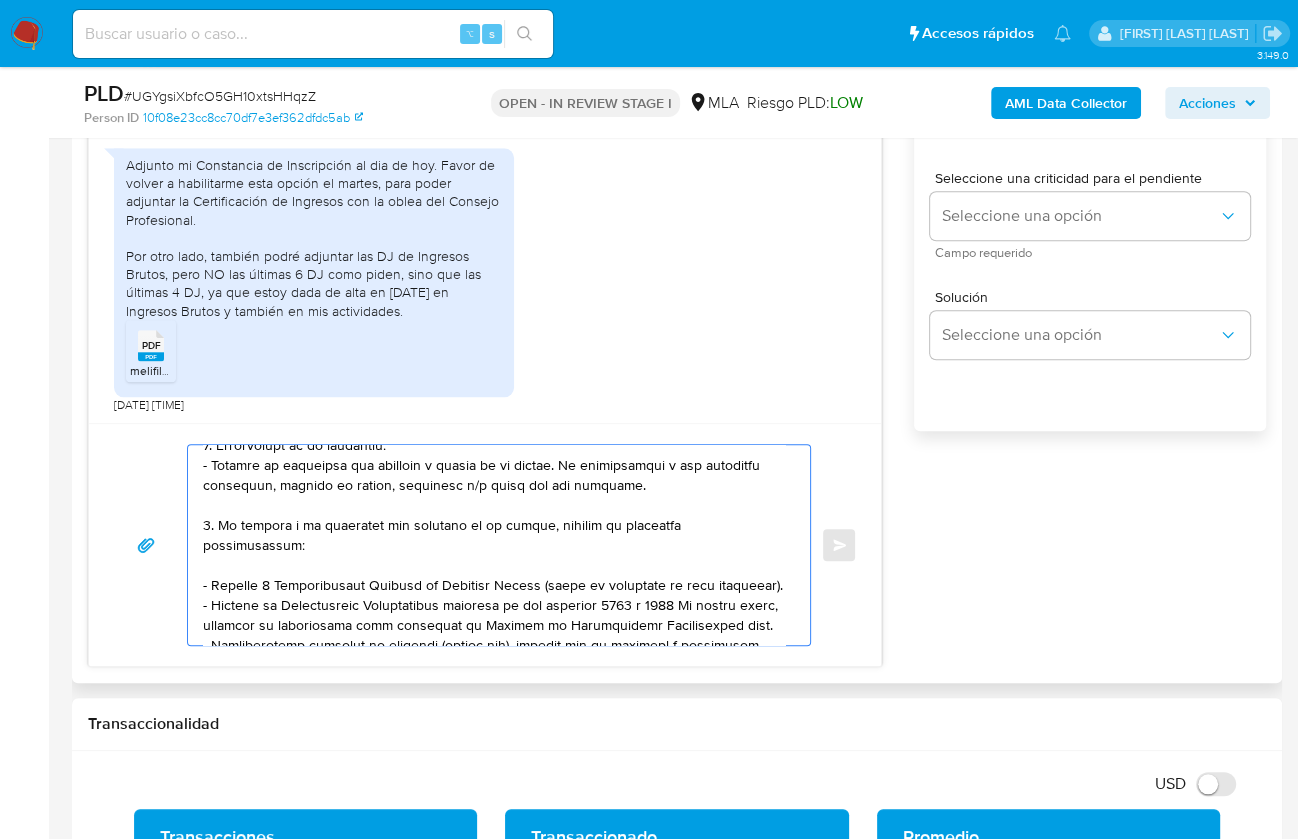 scroll, scrollTop: 158, scrollLeft: 0, axis: vertical 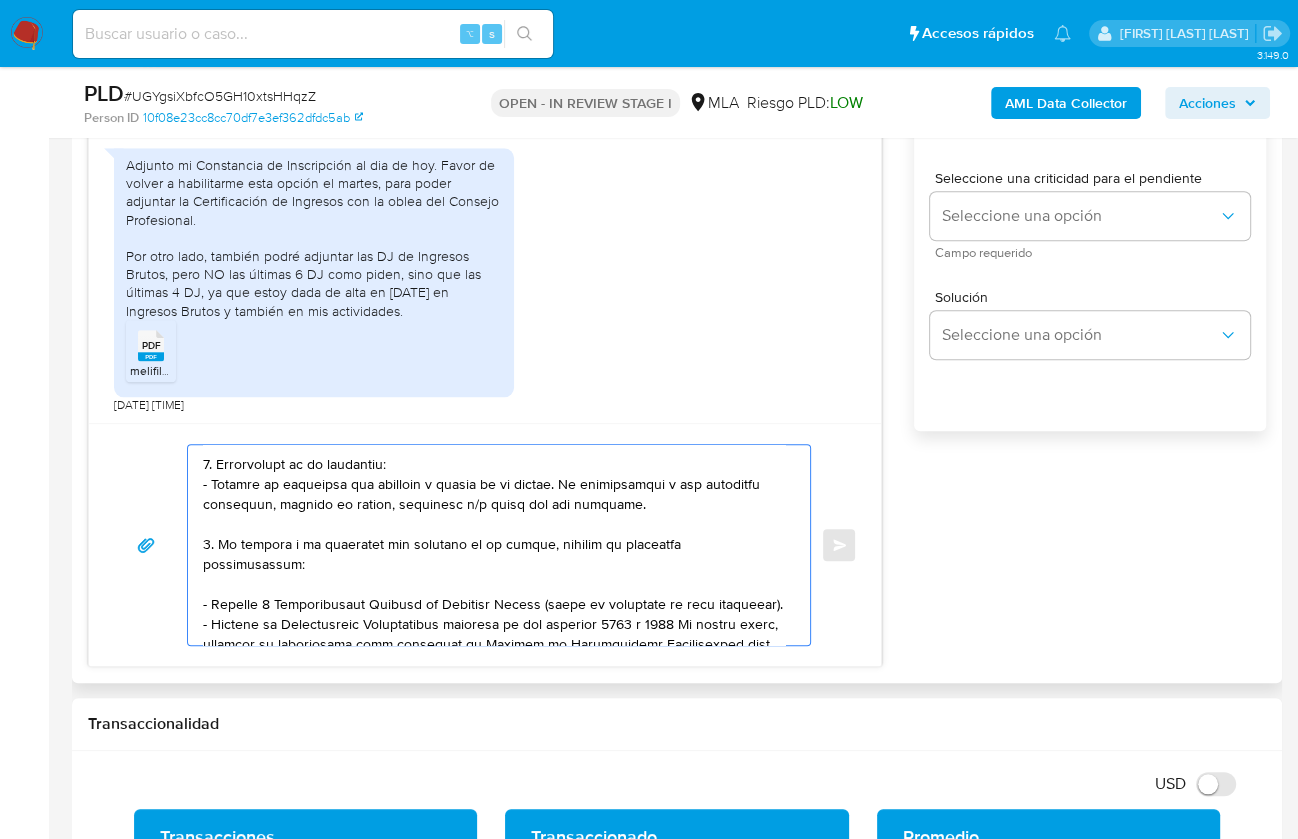 drag, startPoint x: 470, startPoint y: 567, endPoint x: 215, endPoint y: 568, distance: 255.00197 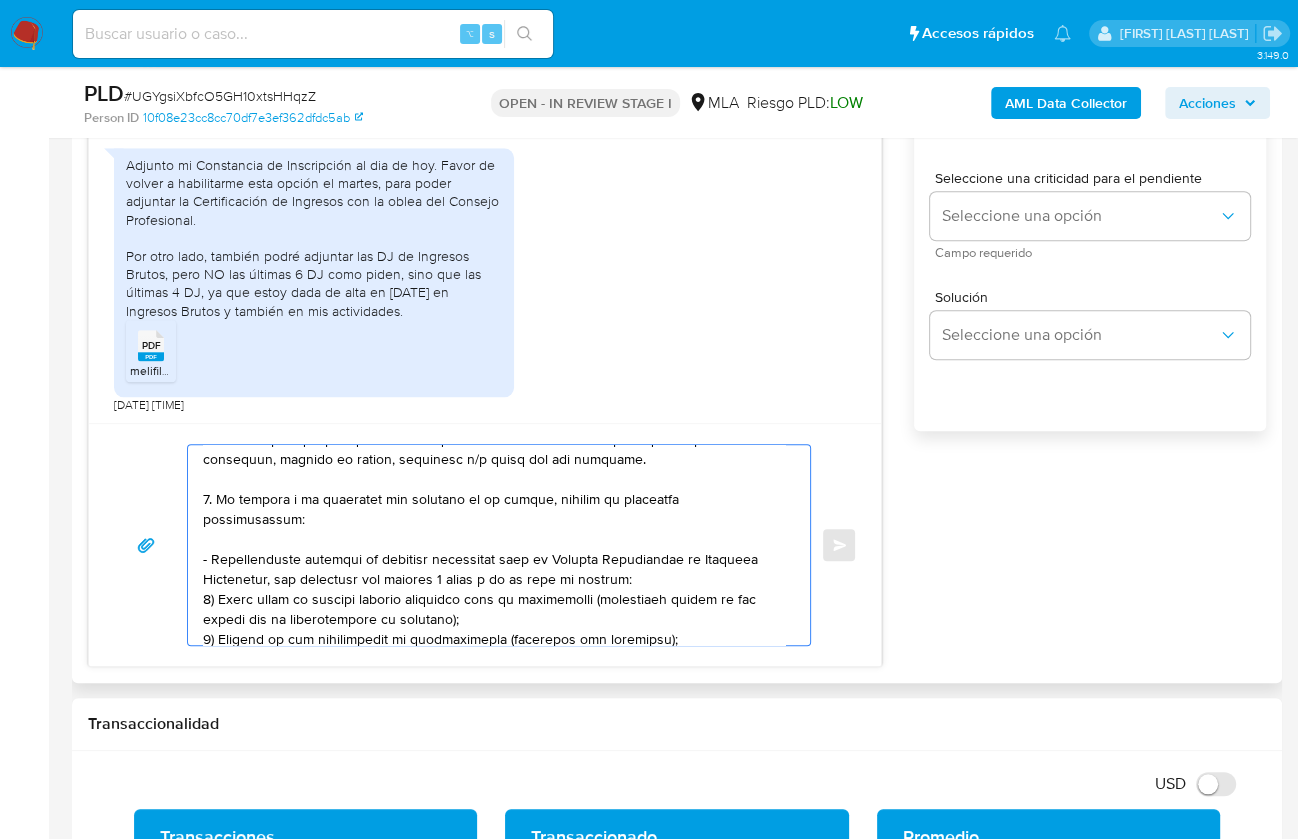 scroll, scrollTop: 219, scrollLeft: 0, axis: vertical 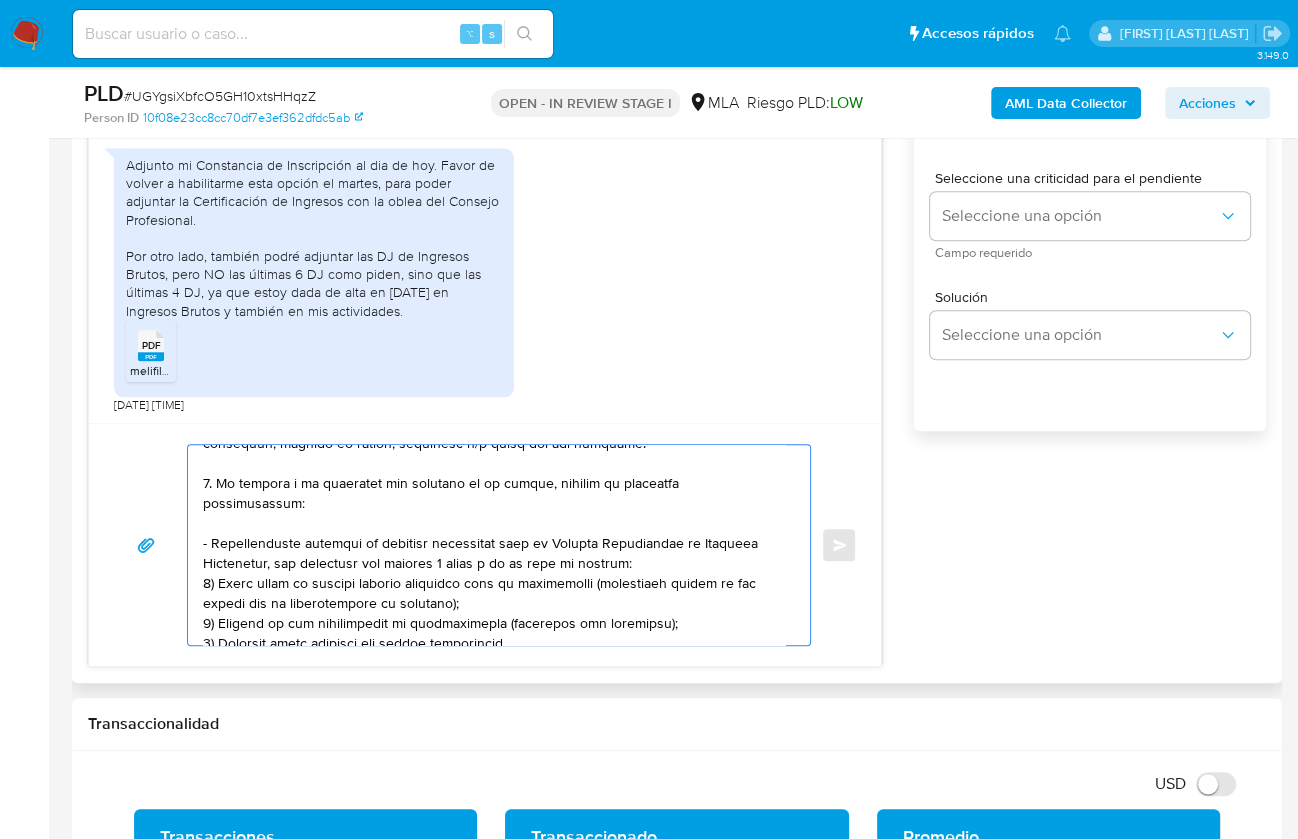 click at bounding box center [494, 545] 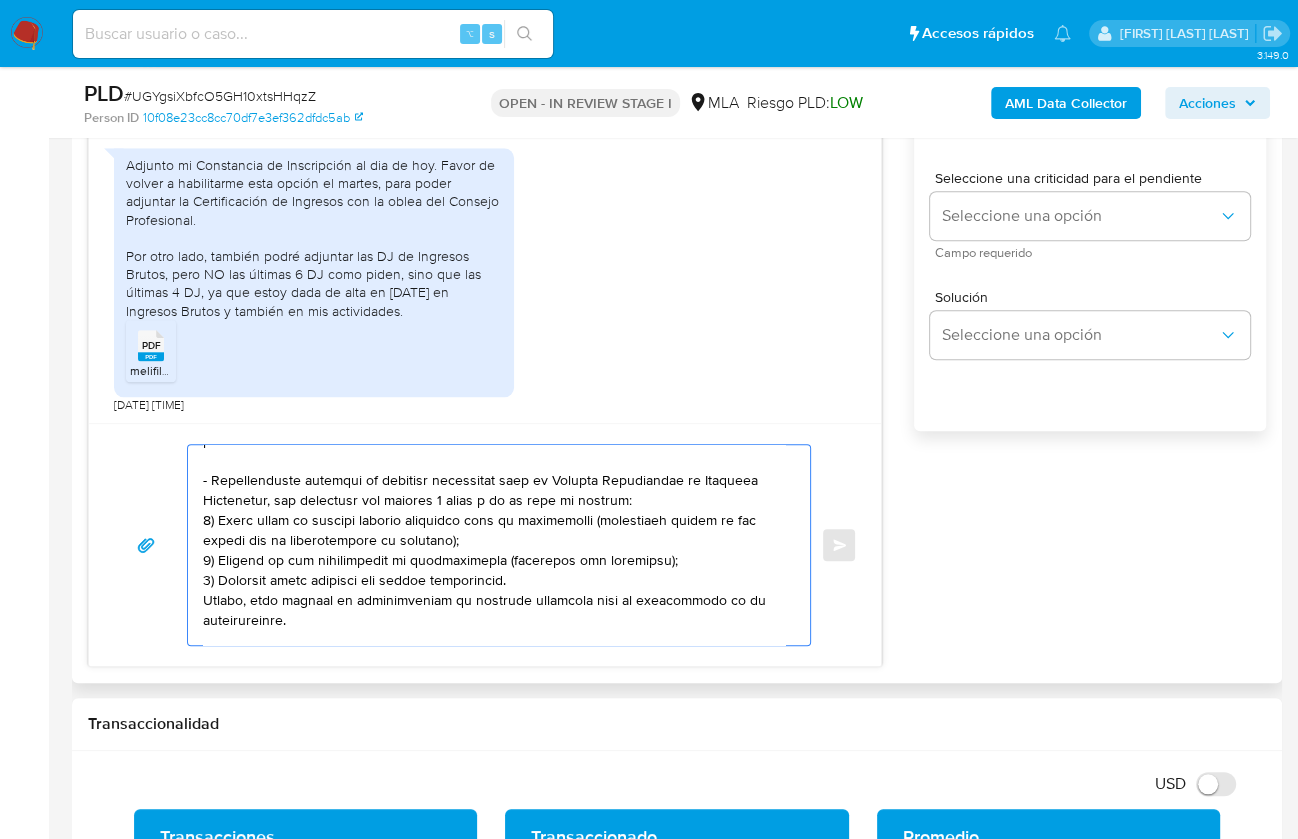 scroll, scrollTop: 293, scrollLeft: 0, axis: vertical 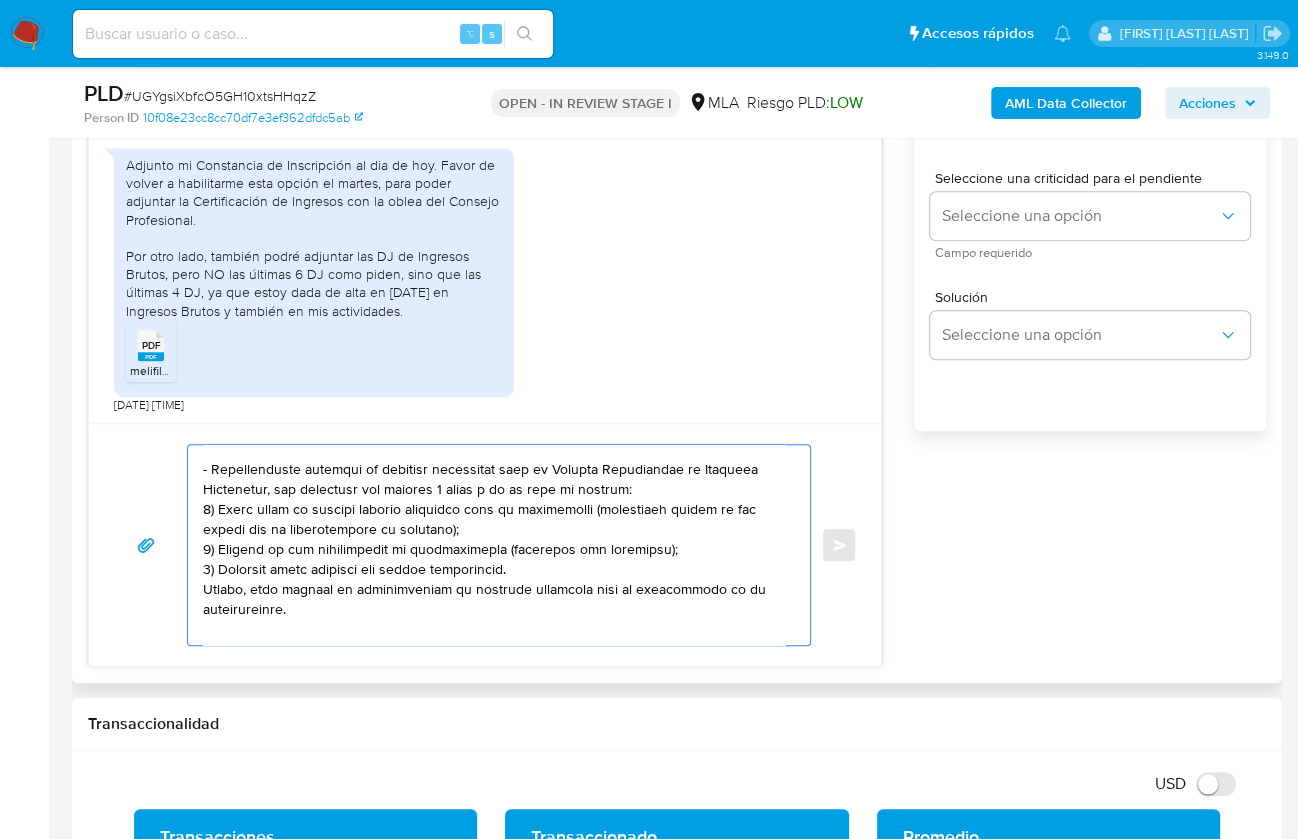 click at bounding box center (494, 545) 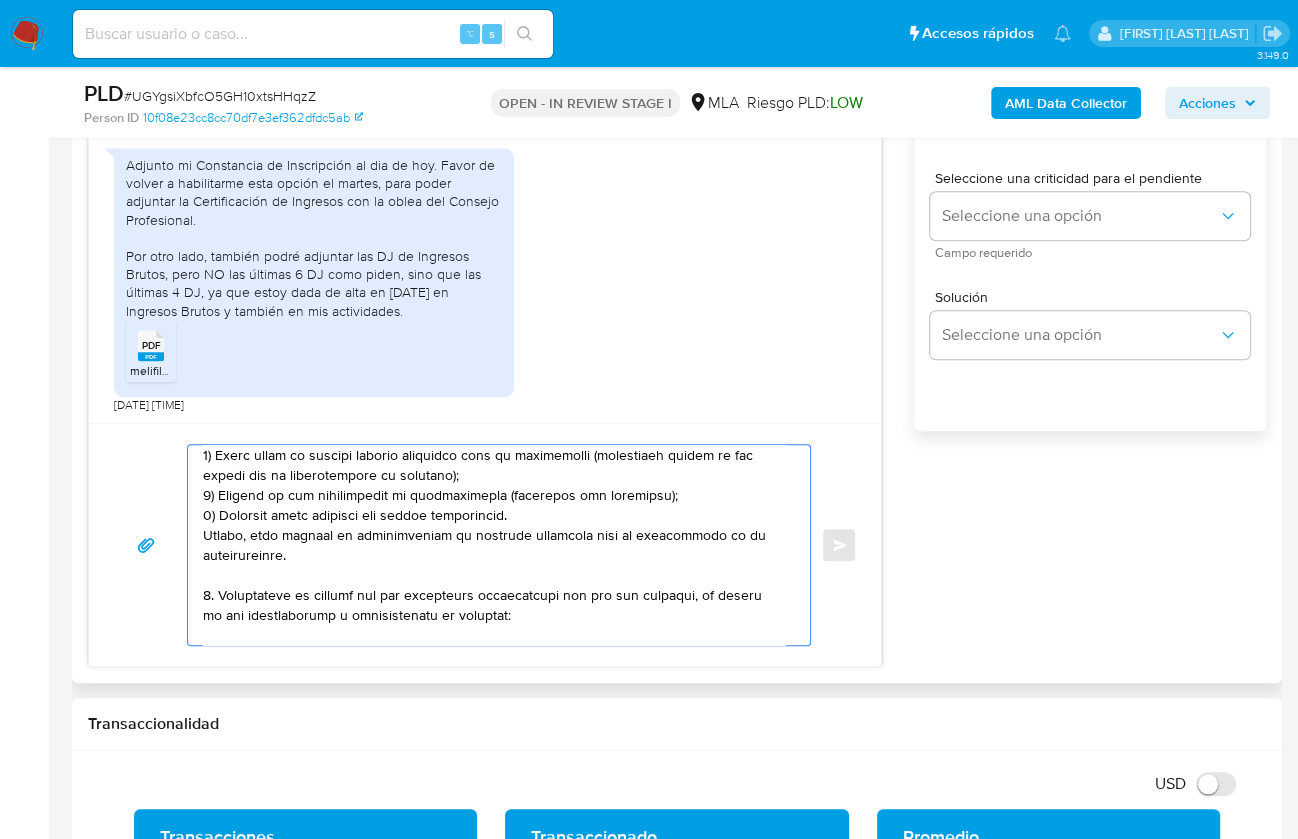 scroll, scrollTop: 375, scrollLeft: 0, axis: vertical 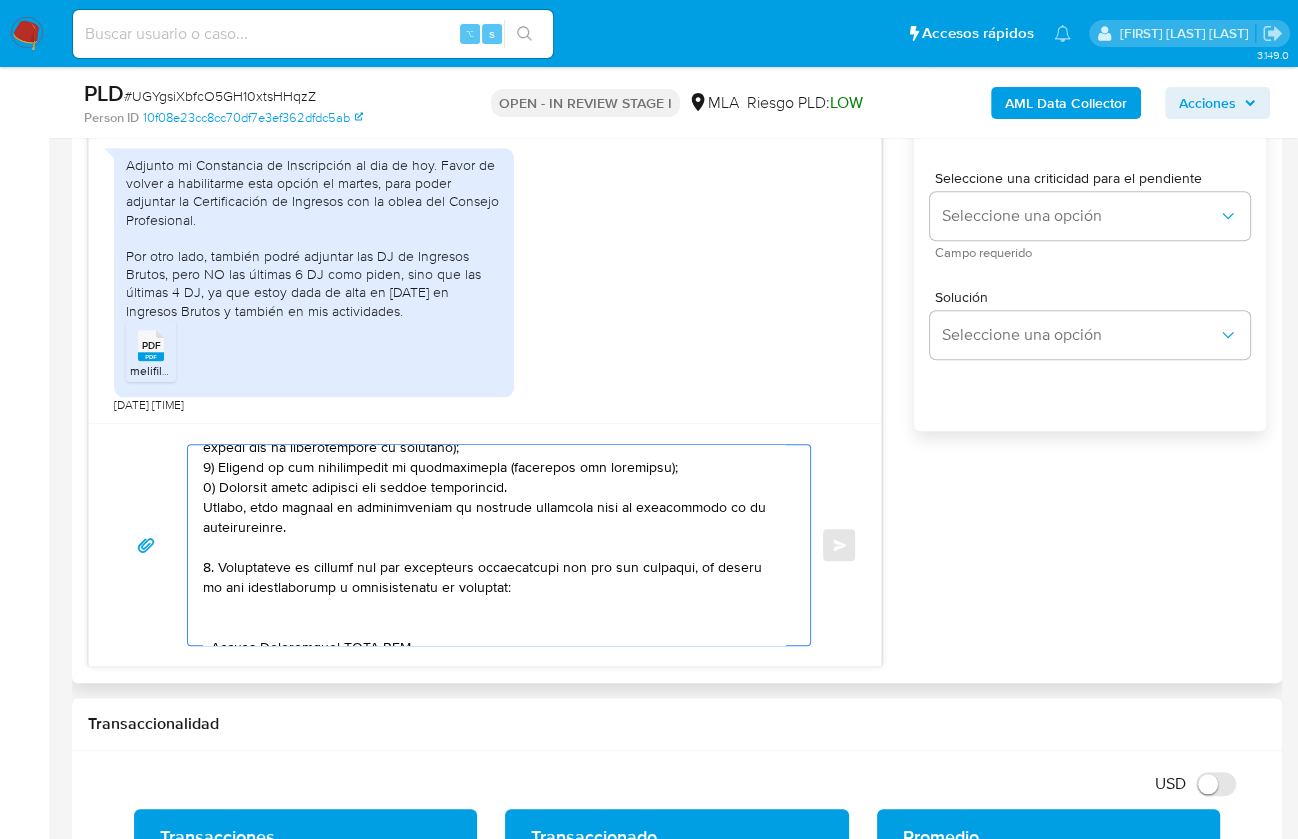 click at bounding box center (494, 545) 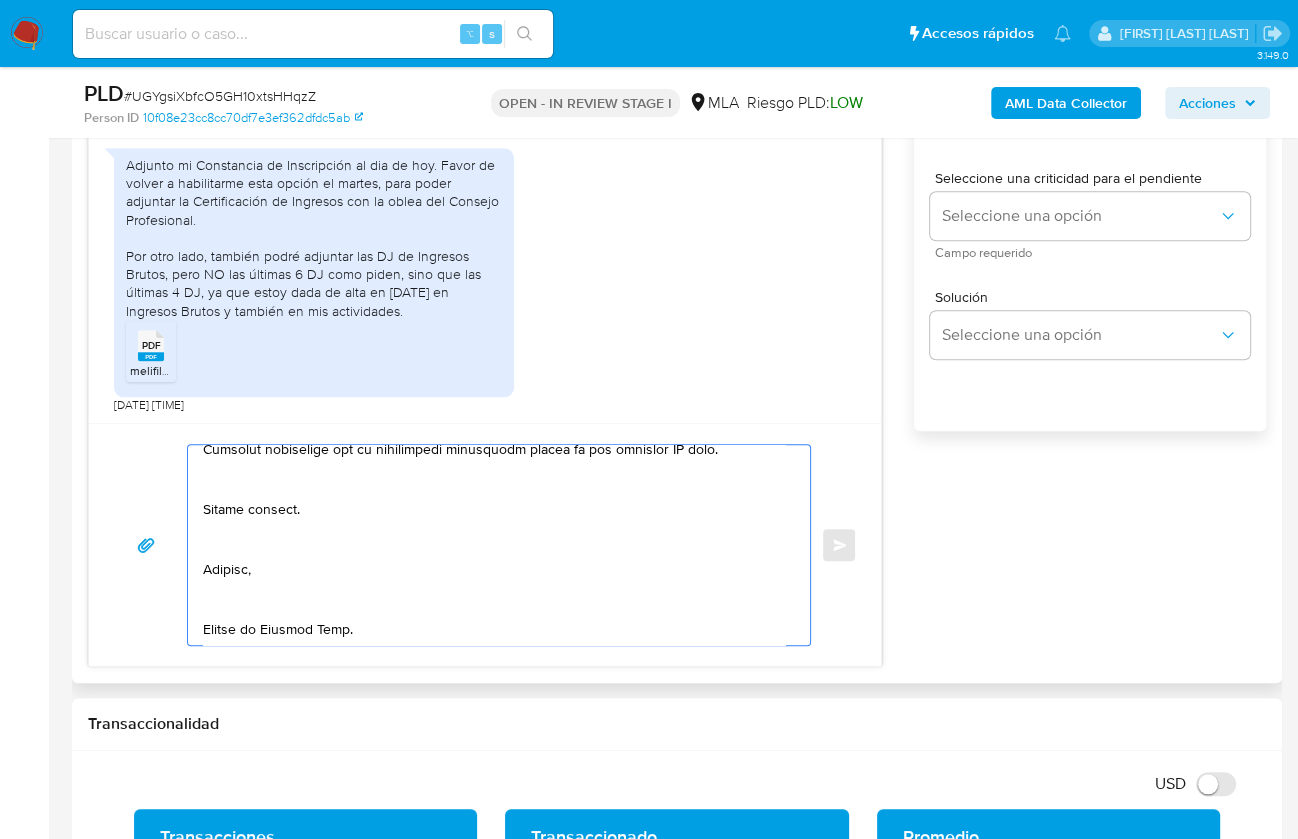drag, startPoint x: 211, startPoint y: 602, endPoint x: 319, endPoint y: 543, distance: 123.065025 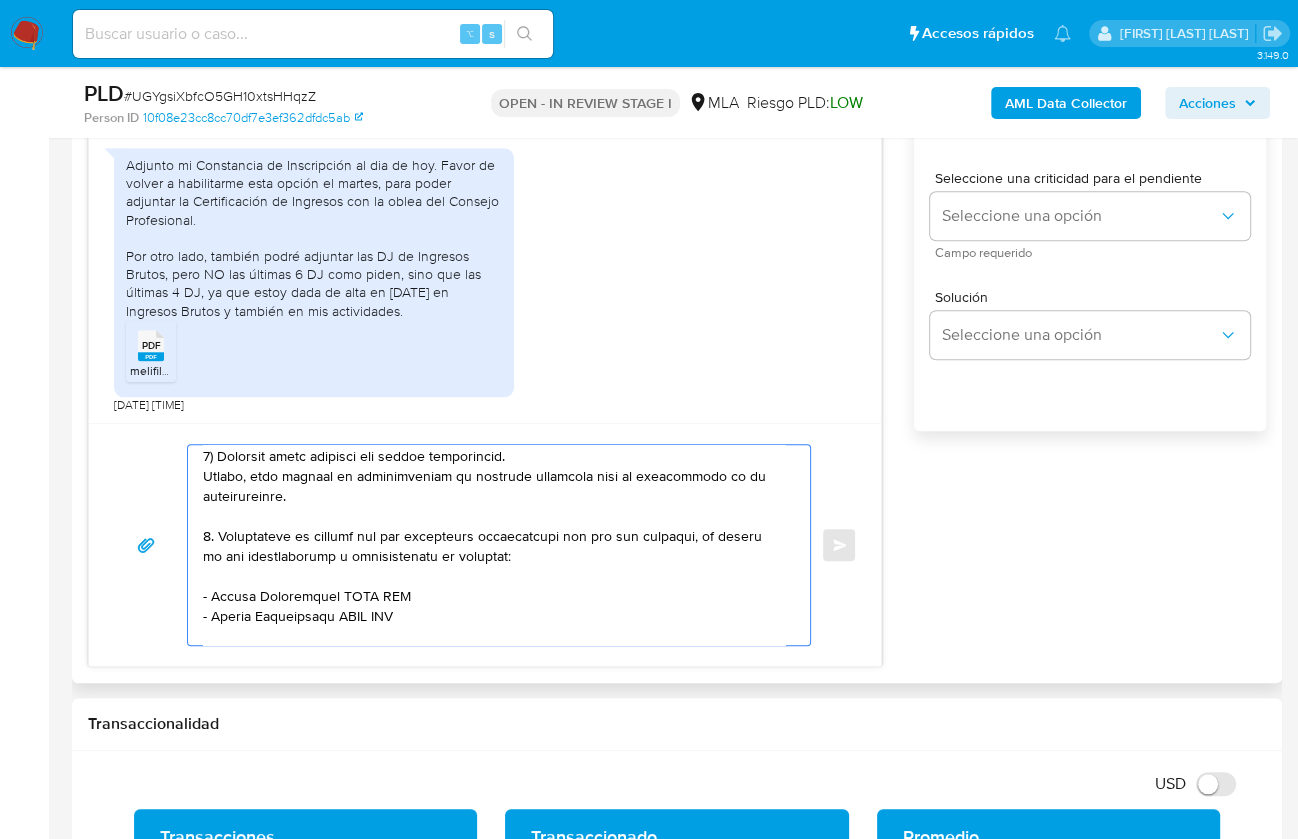scroll, scrollTop: 411, scrollLeft: 0, axis: vertical 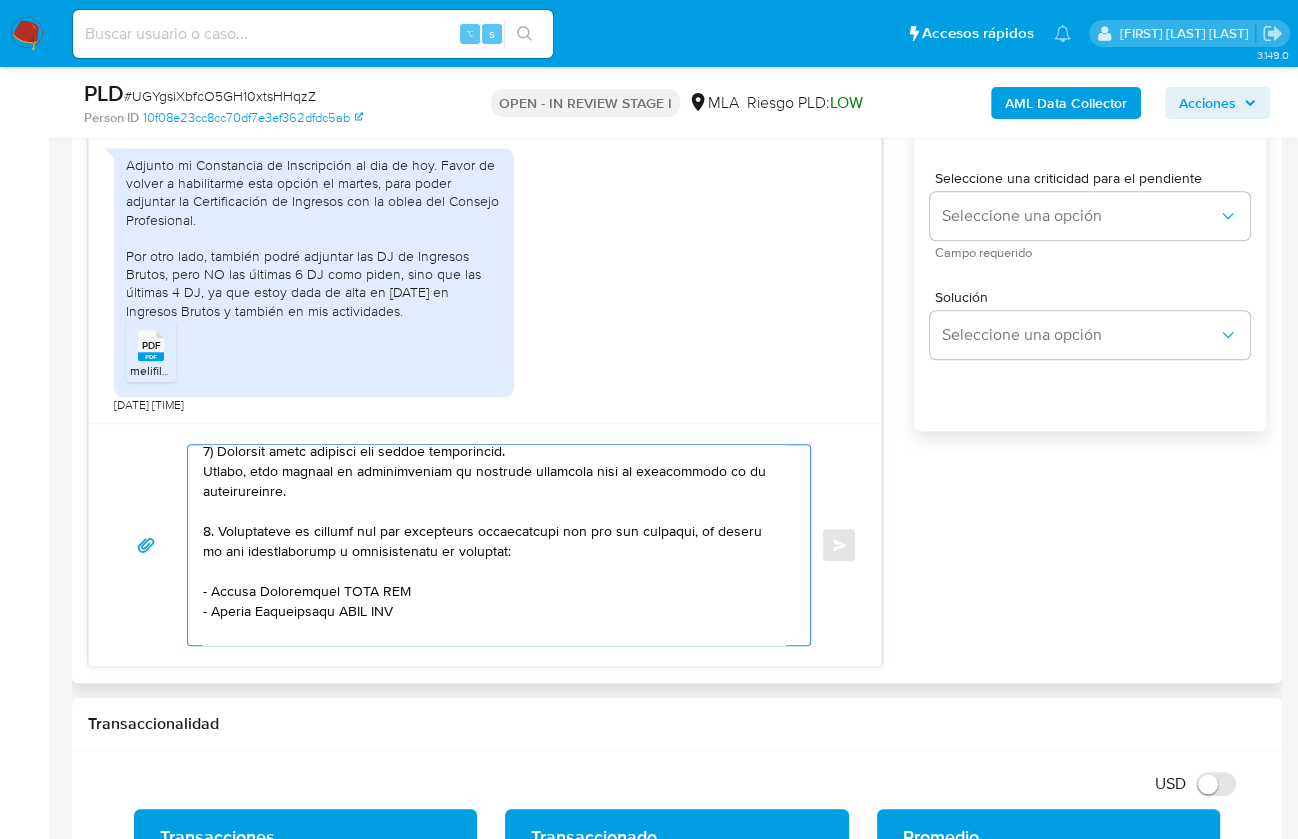 click at bounding box center (494, 545) 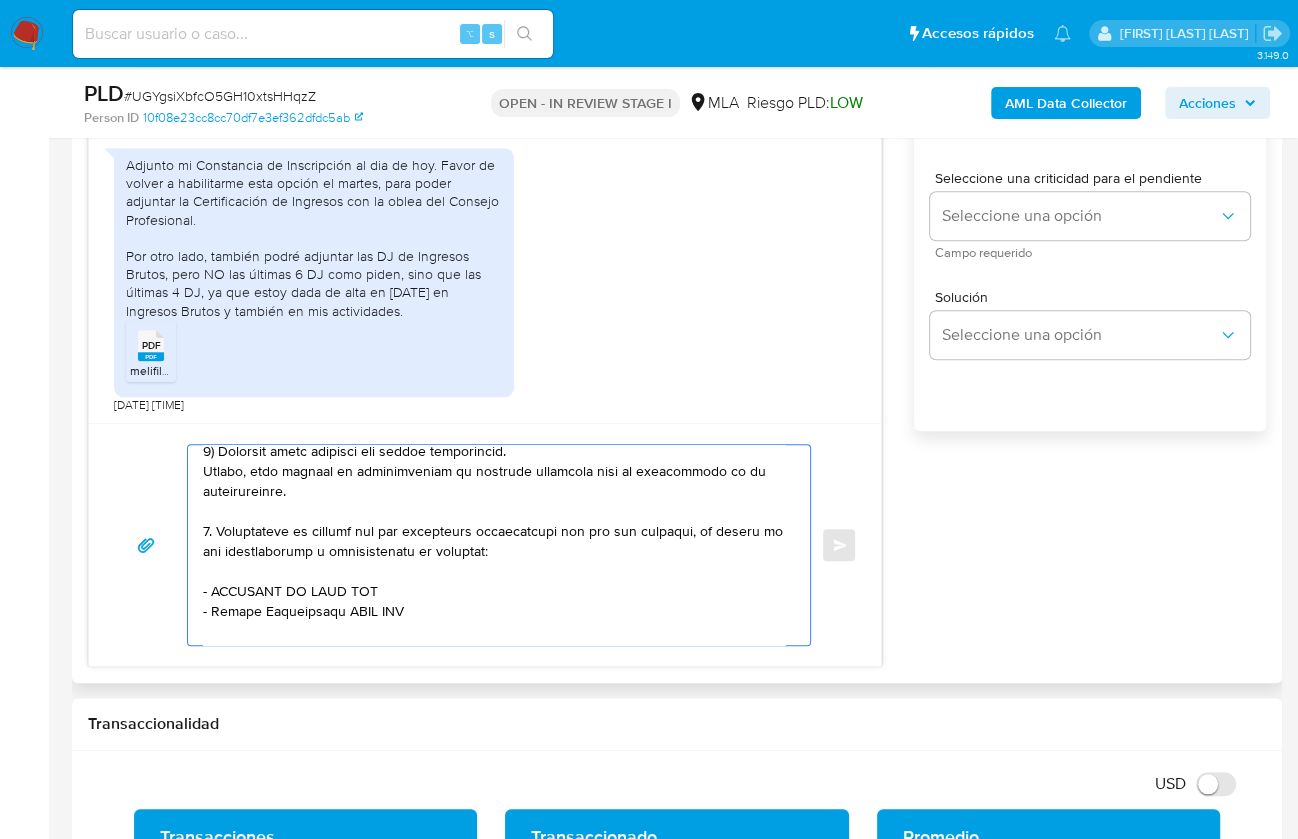 click at bounding box center [494, 545] 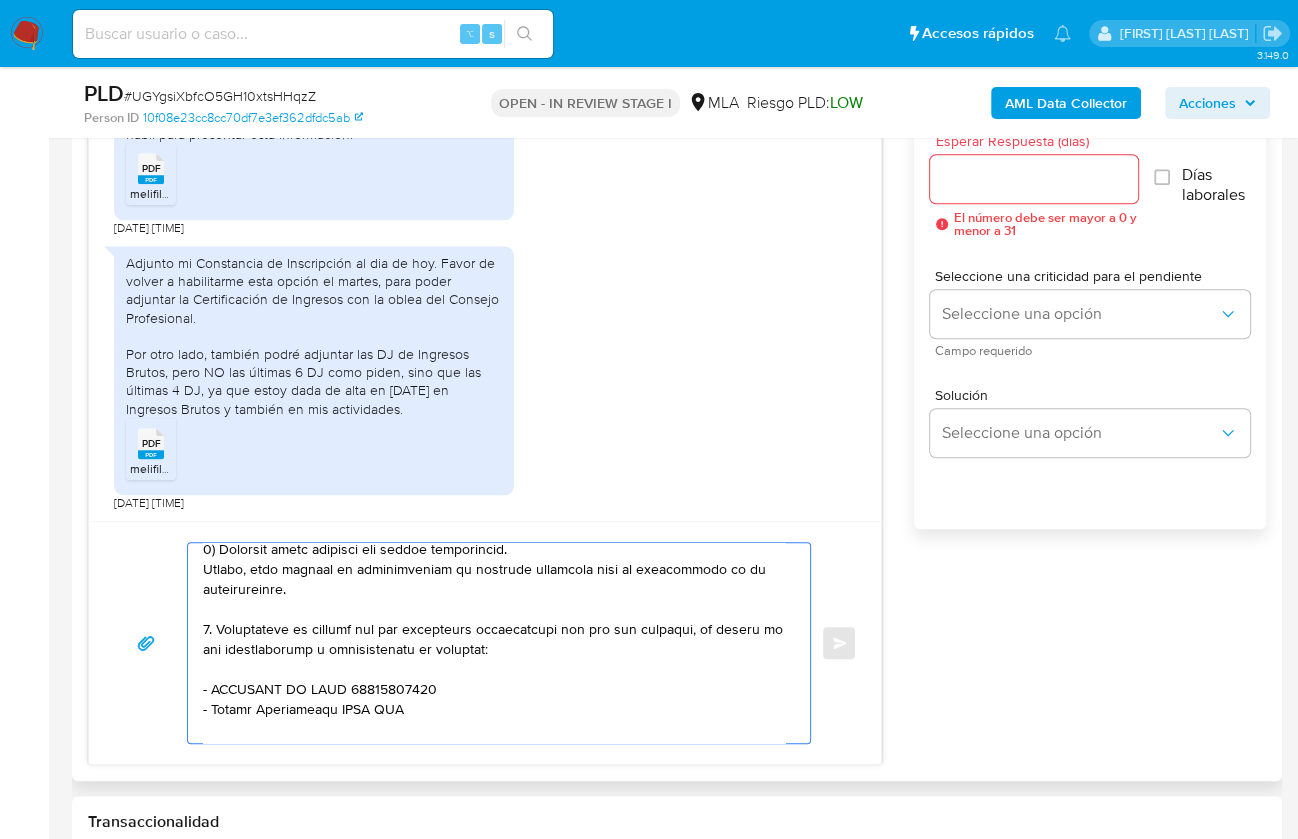 scroll, scrollTop: 1294, scrollLeft: 0, axis: vertical 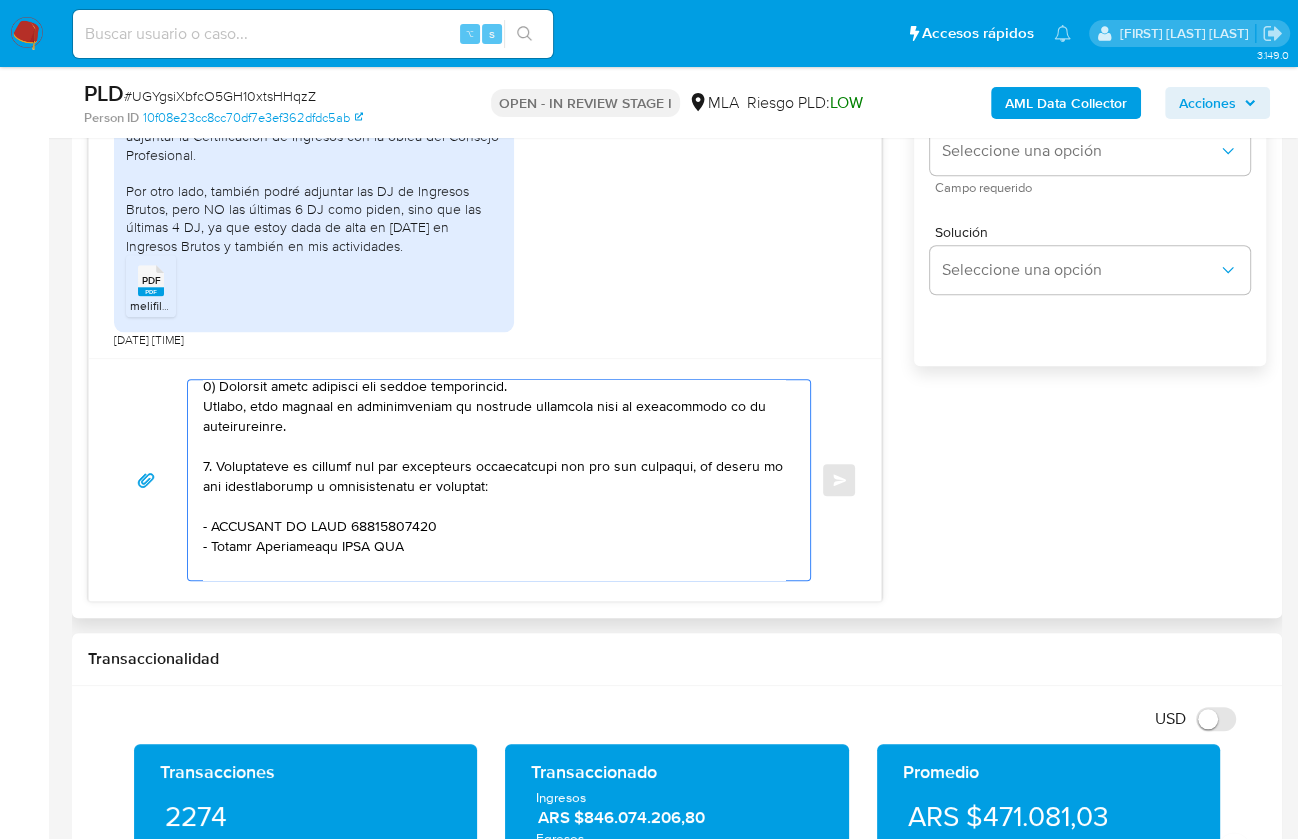 drag, startPoint x: 336, startPoint y: 524, endPoint x: 213, endPoint y: 522, distance: 123.01626 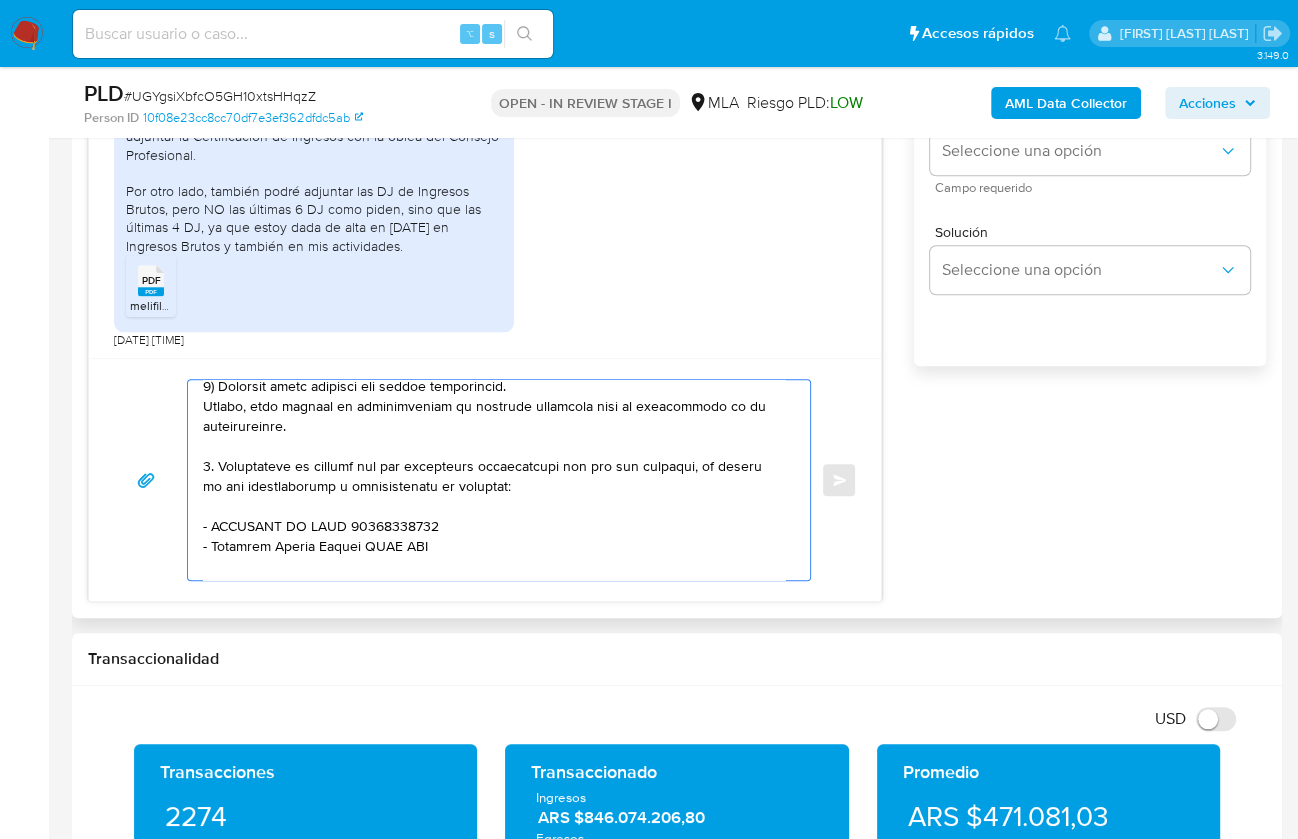 click at bounding box center (494, 480) 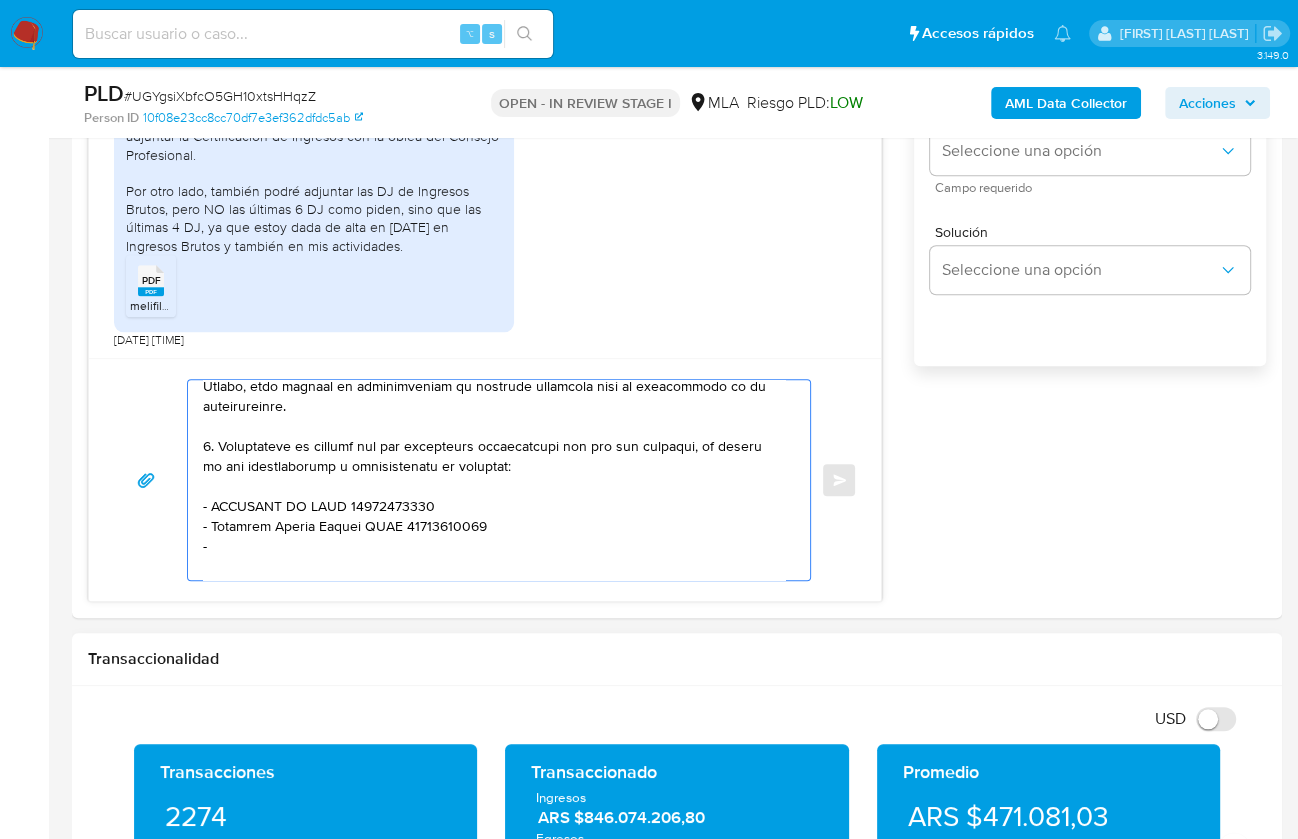 paste on "Brisa Daiana Farfan" 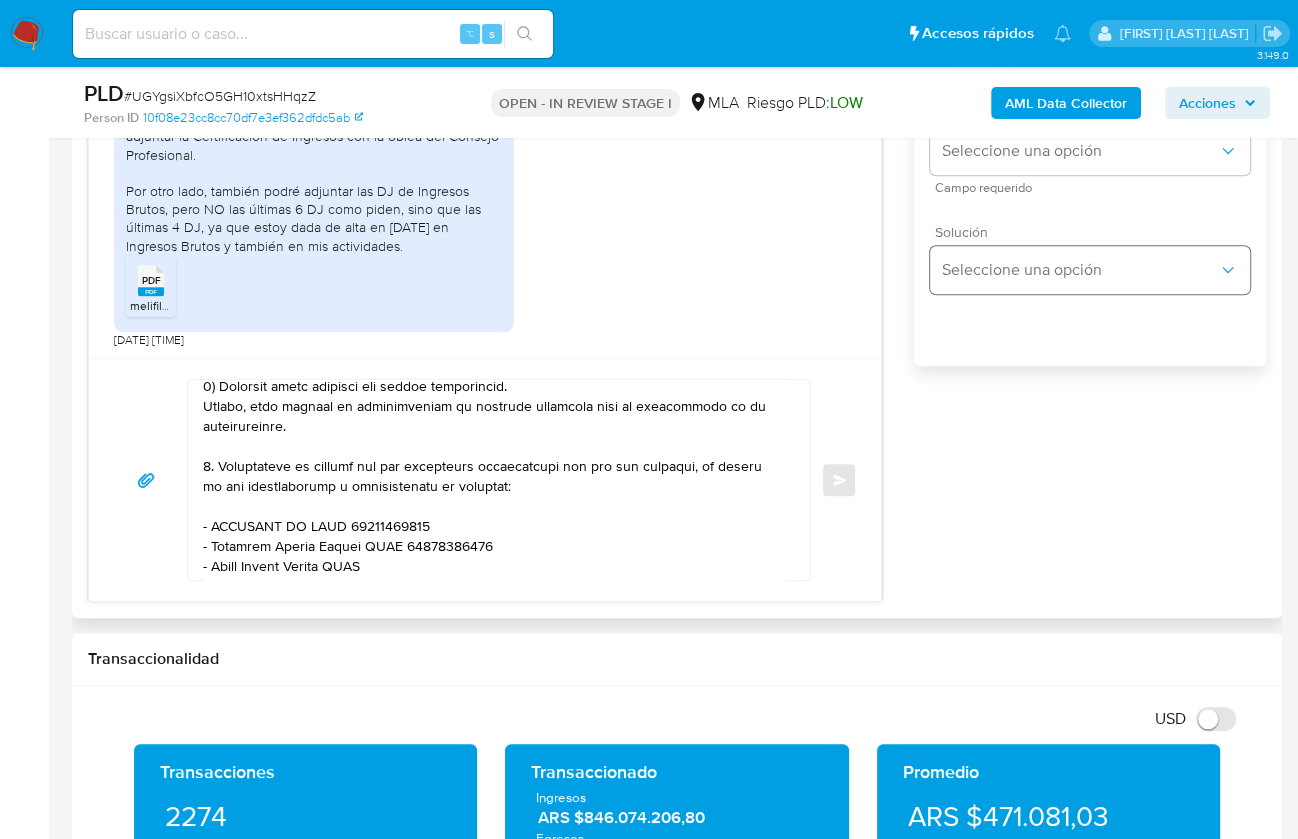 paste on "27451148260" 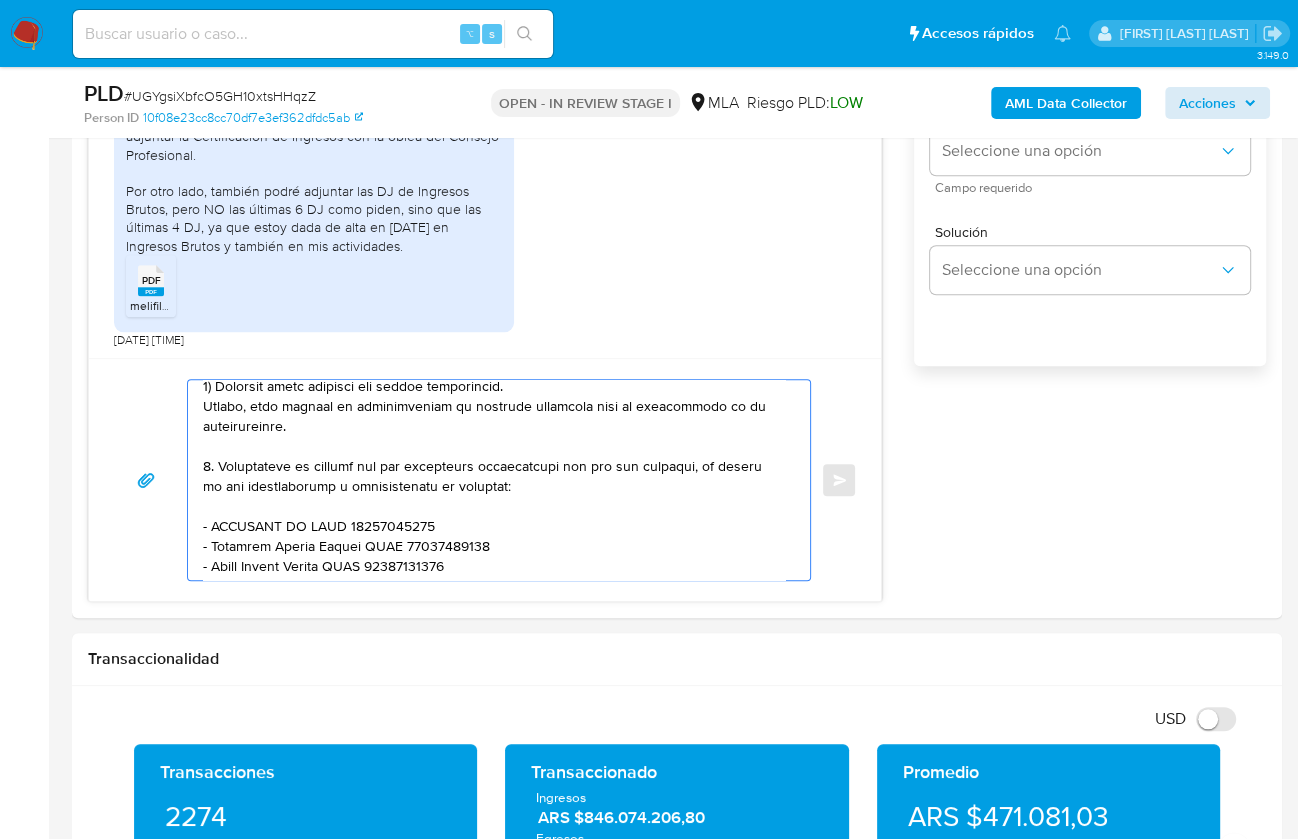 paste on "Javier Fernando Tellez" 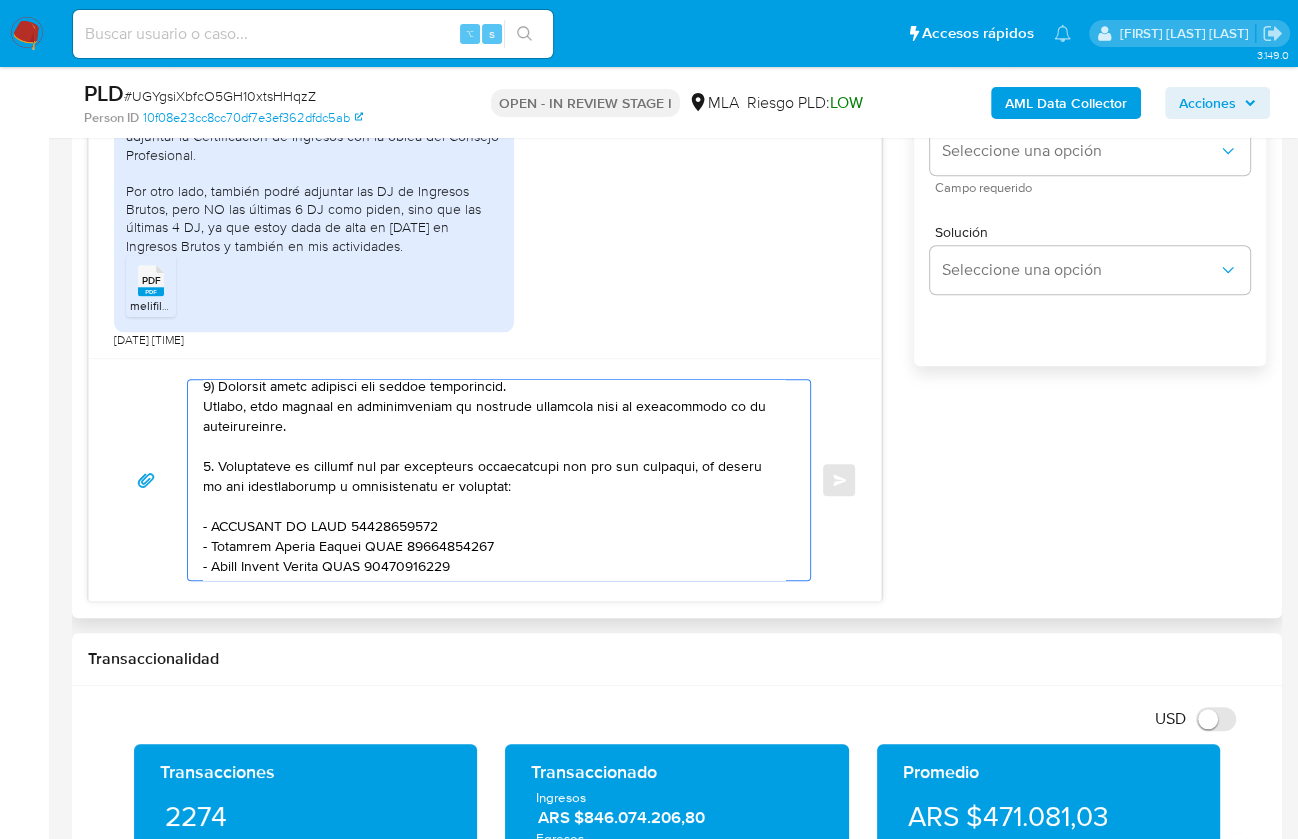 paste on "20370875457" 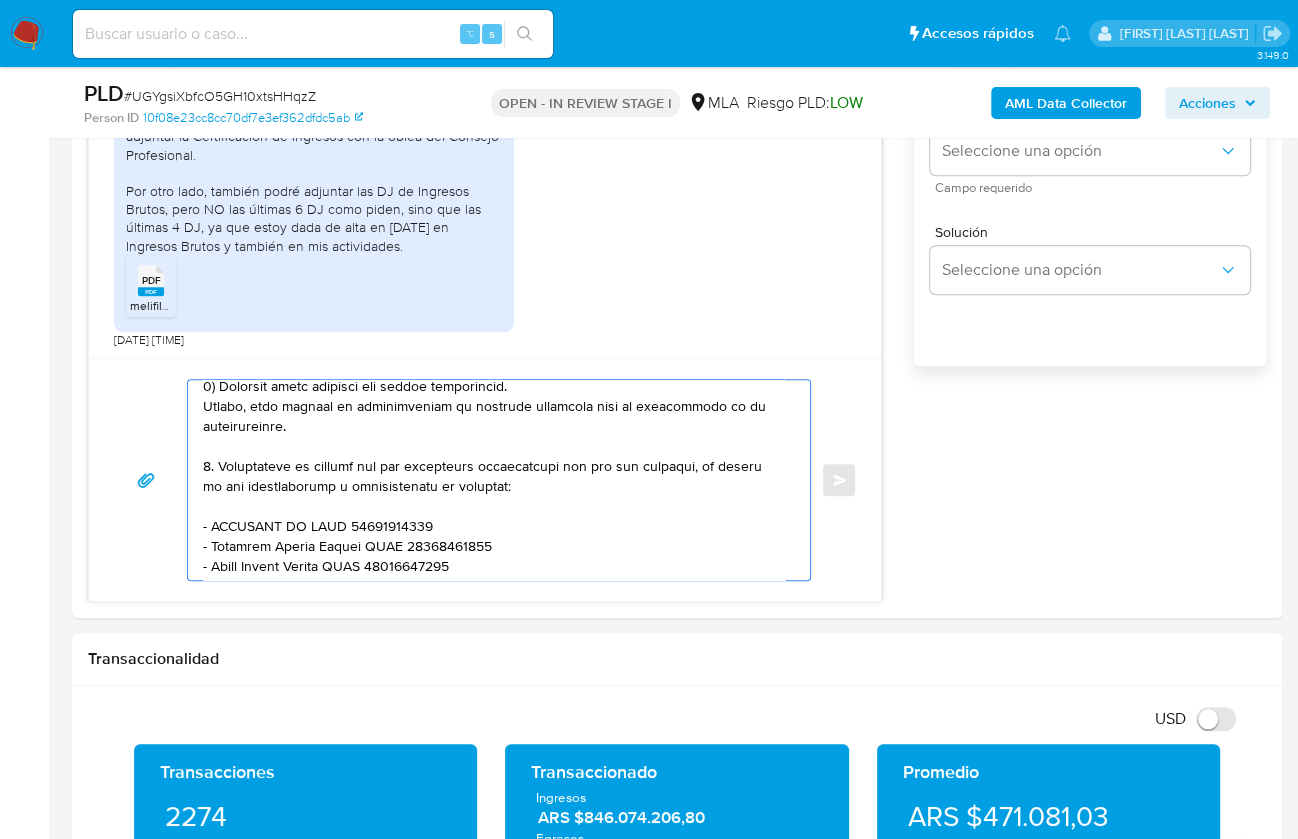 scroll, scrollTop: 427, scrollLeft: 0, axis: vertical 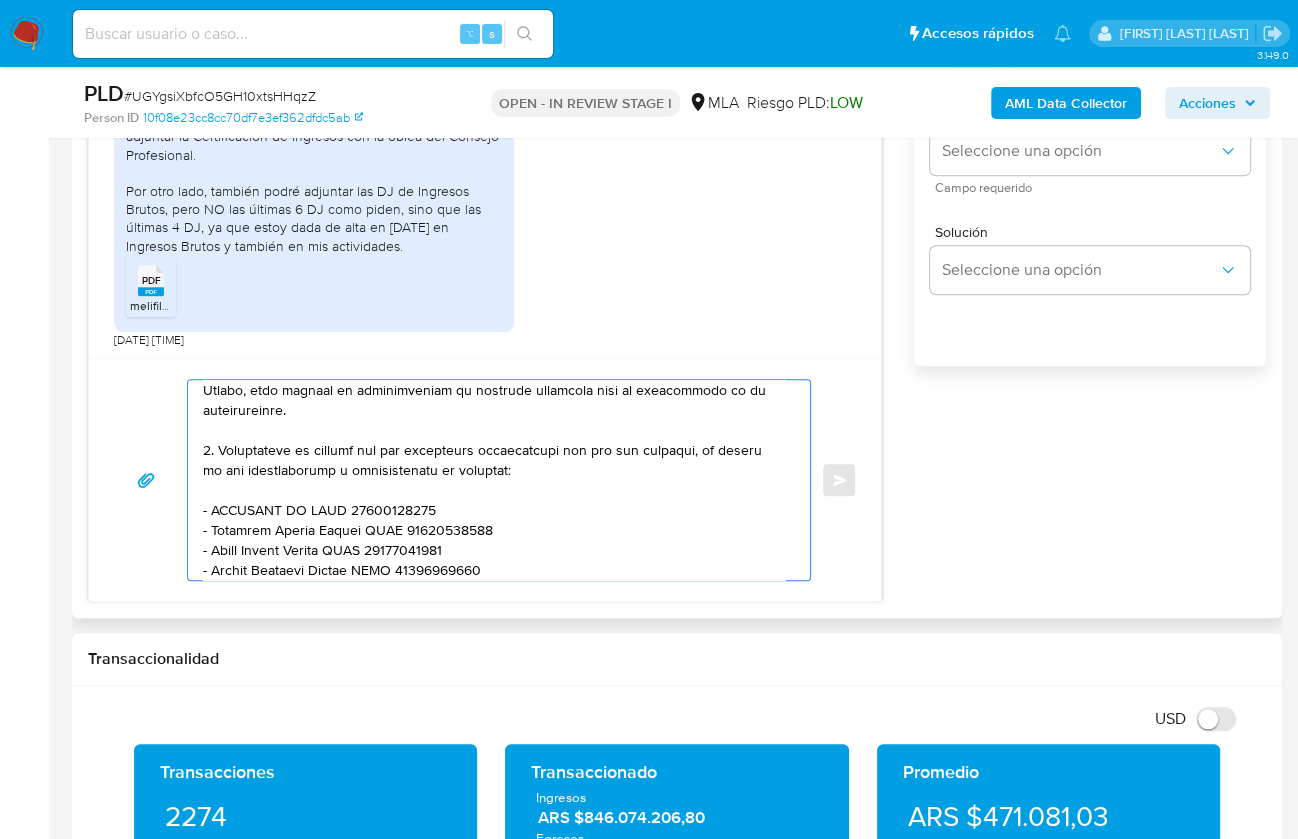 paste on "Matias Nahuel Franco" 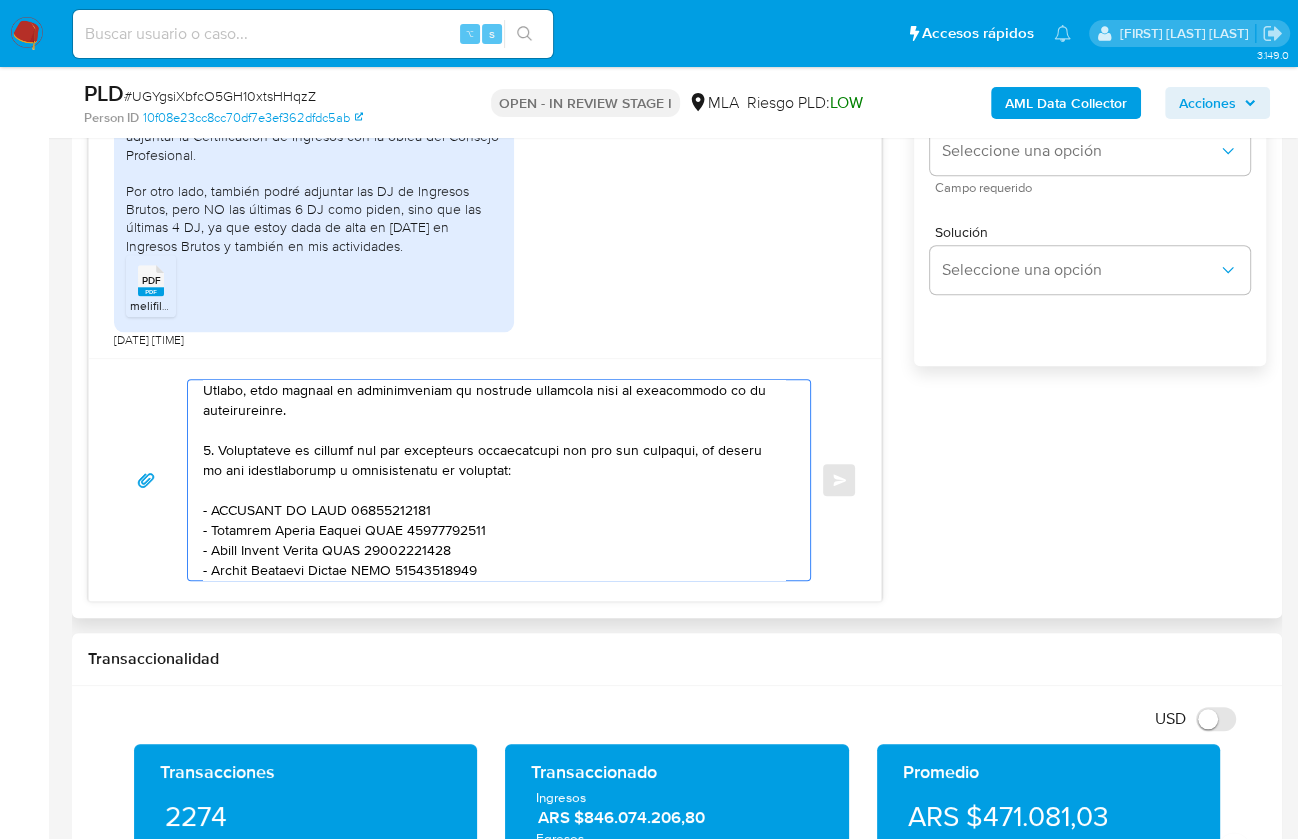paste on "23413519829" 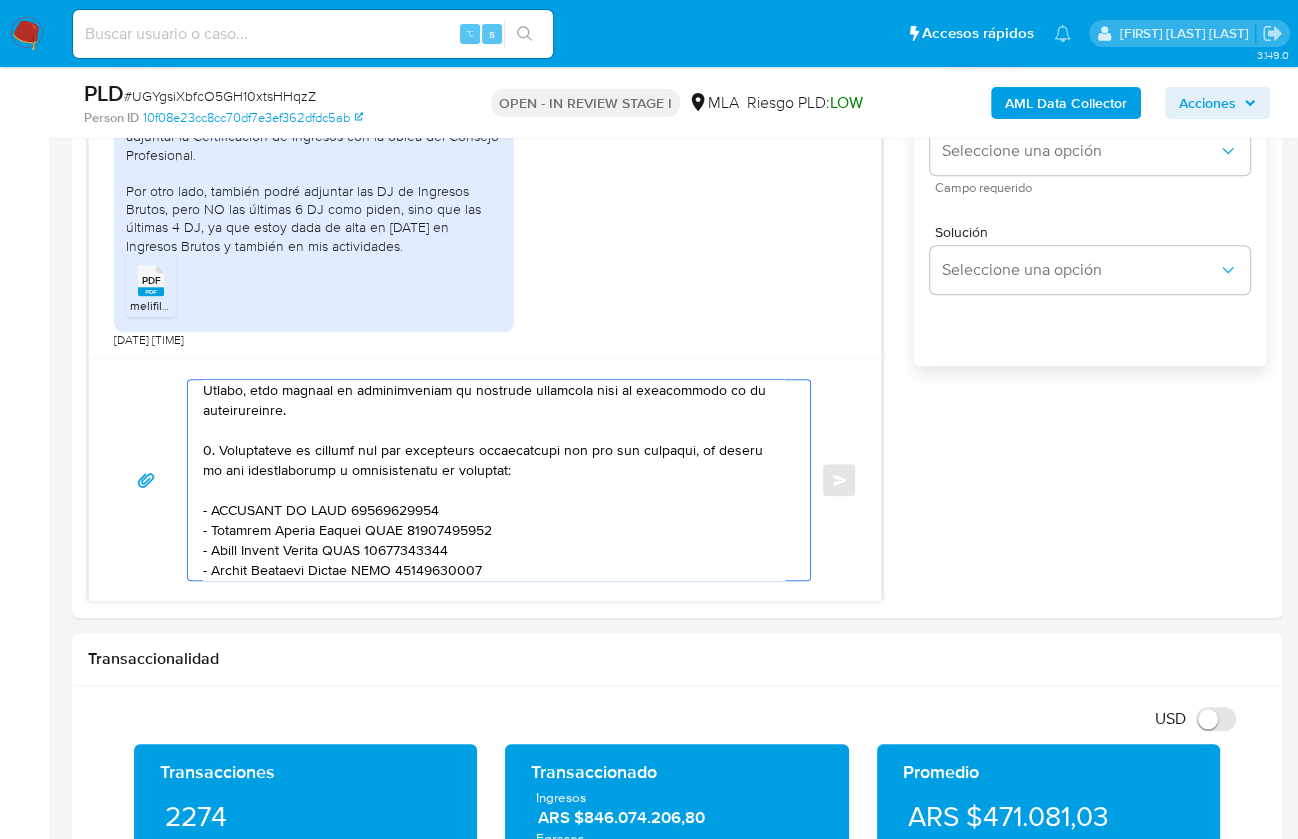 scroll, scrollTop: 447, scrollLeft: 0, axis: vertical 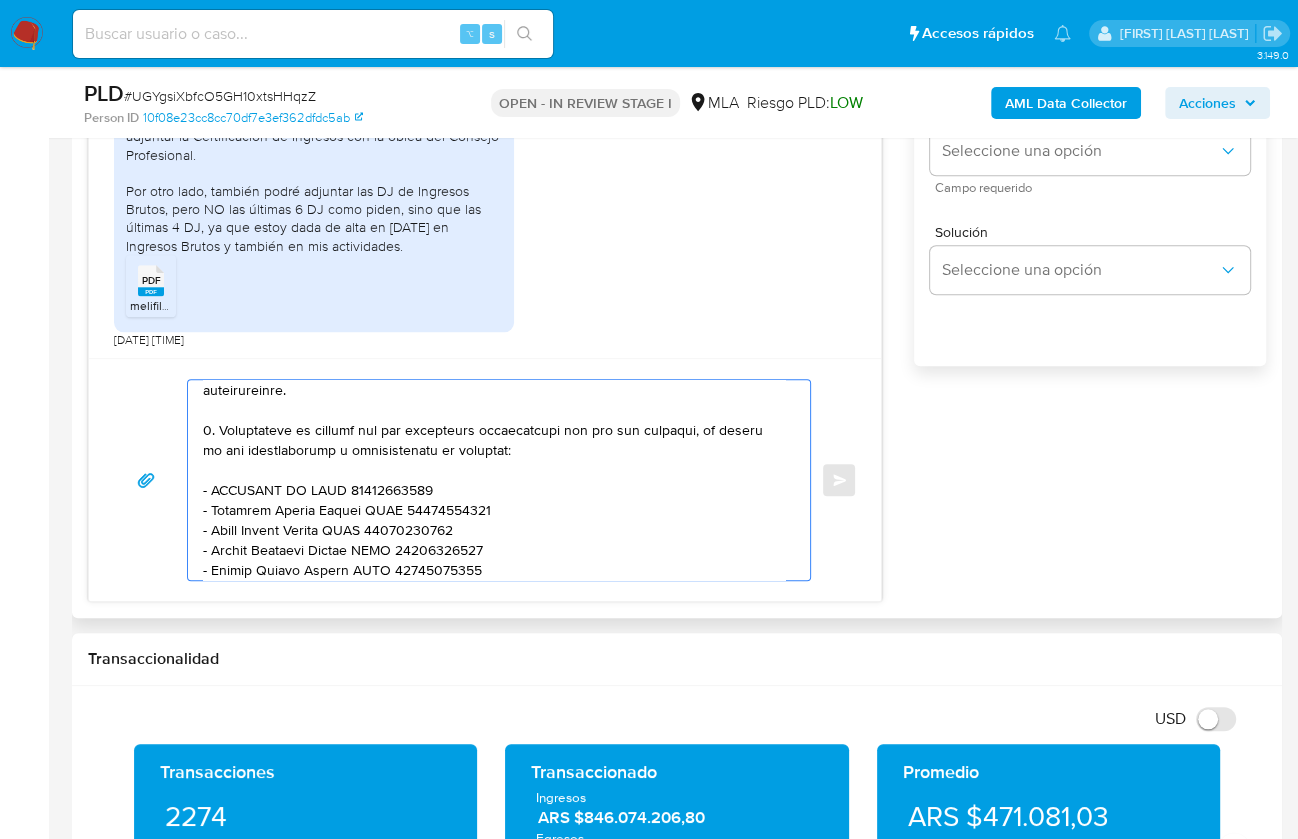 paste on "Lilian Mercedes Gonzalez Romero" 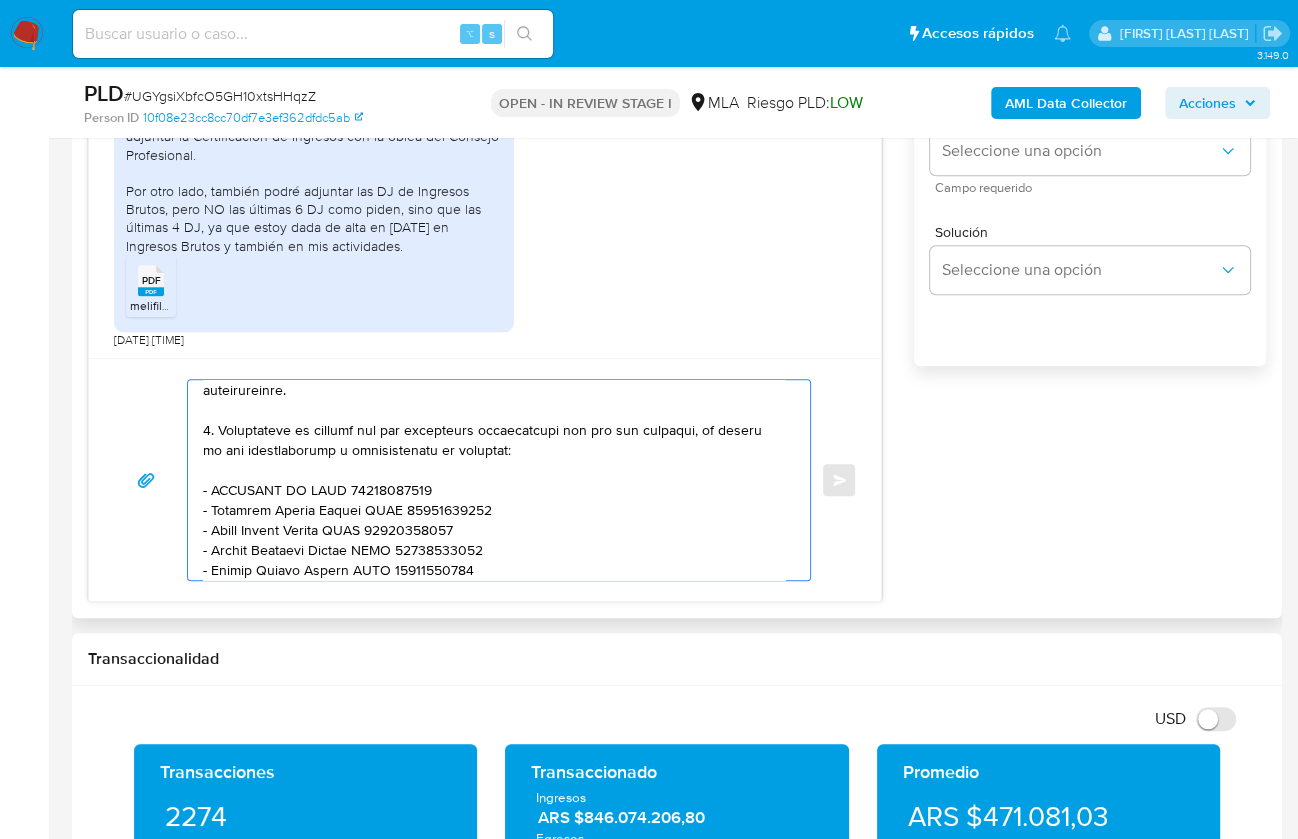 paste on "27944984203" 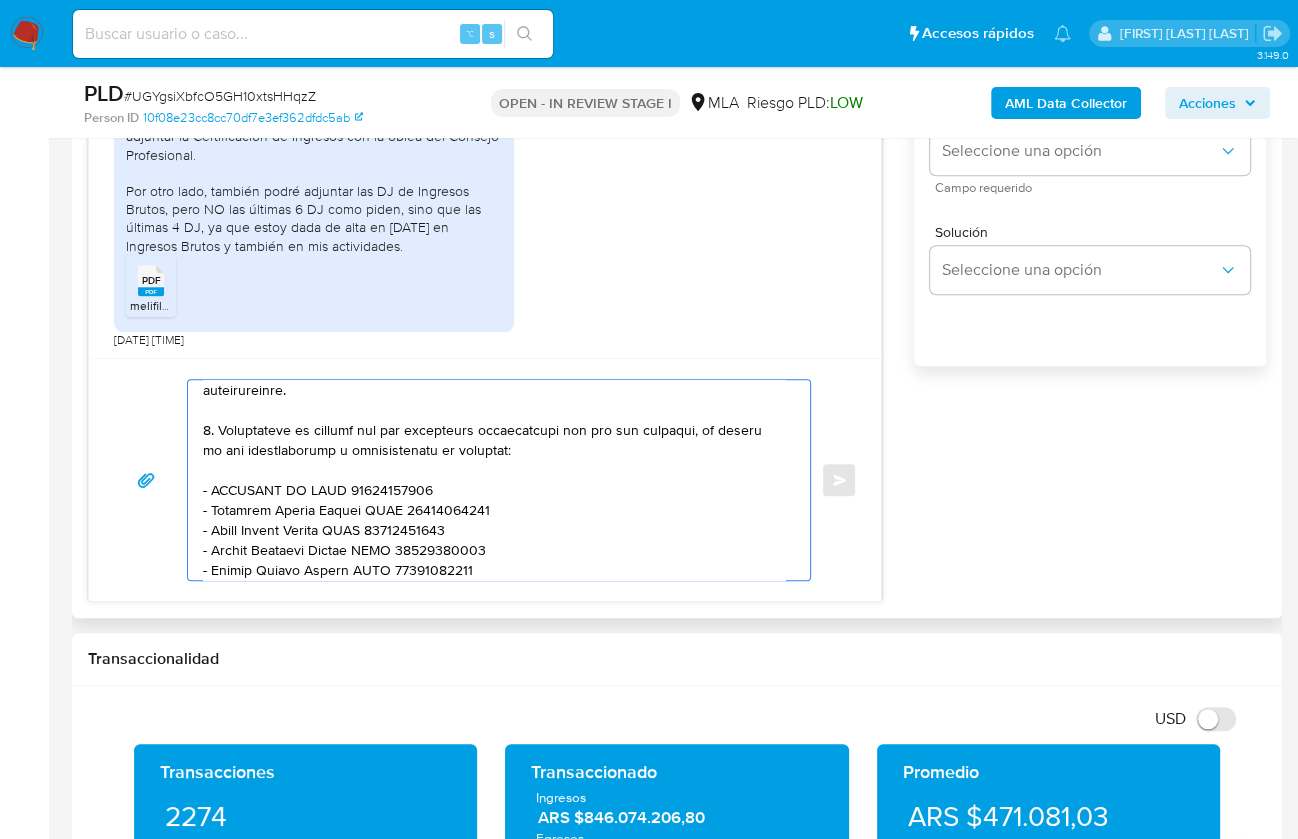 scroll, scrollTop: 467, scrollLeft: 0, axis: vertical 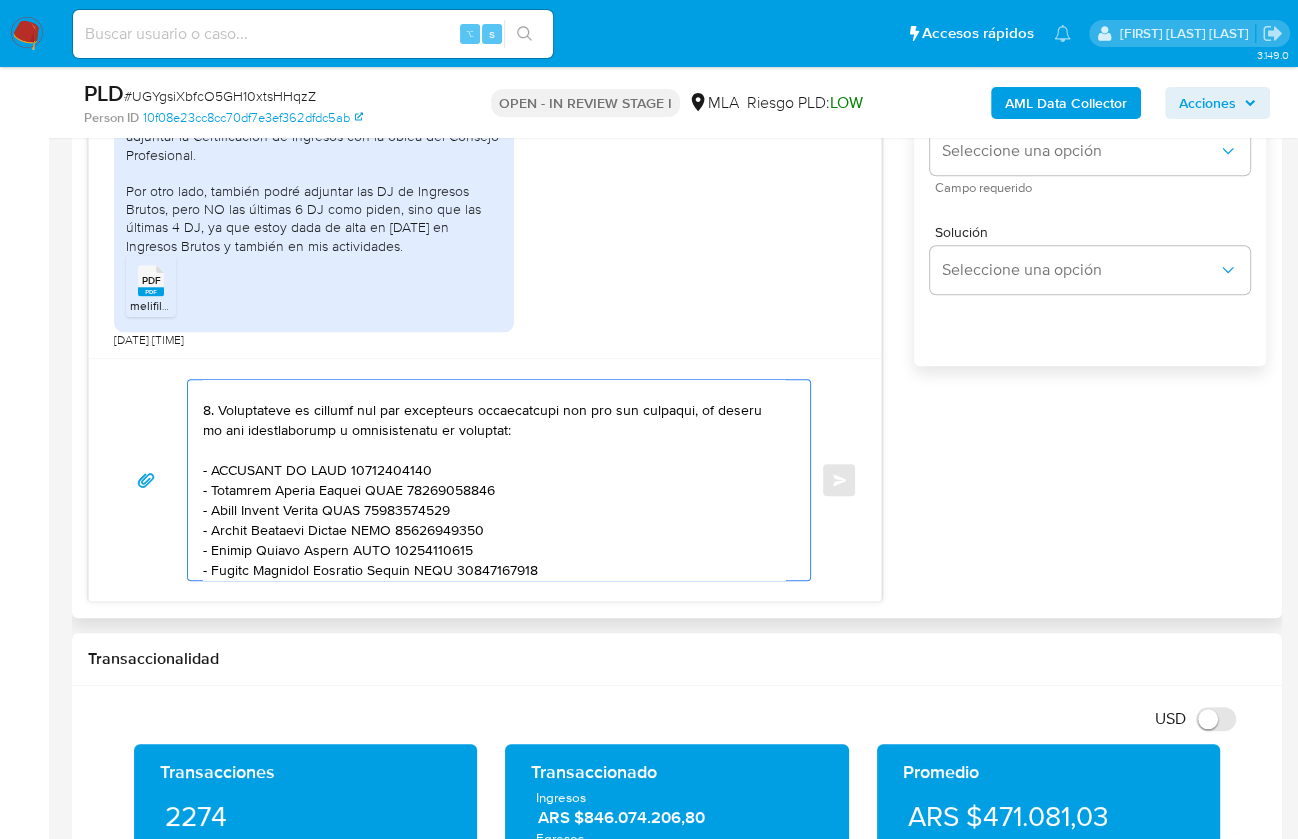 paste on "Juan Cruz Grosso" 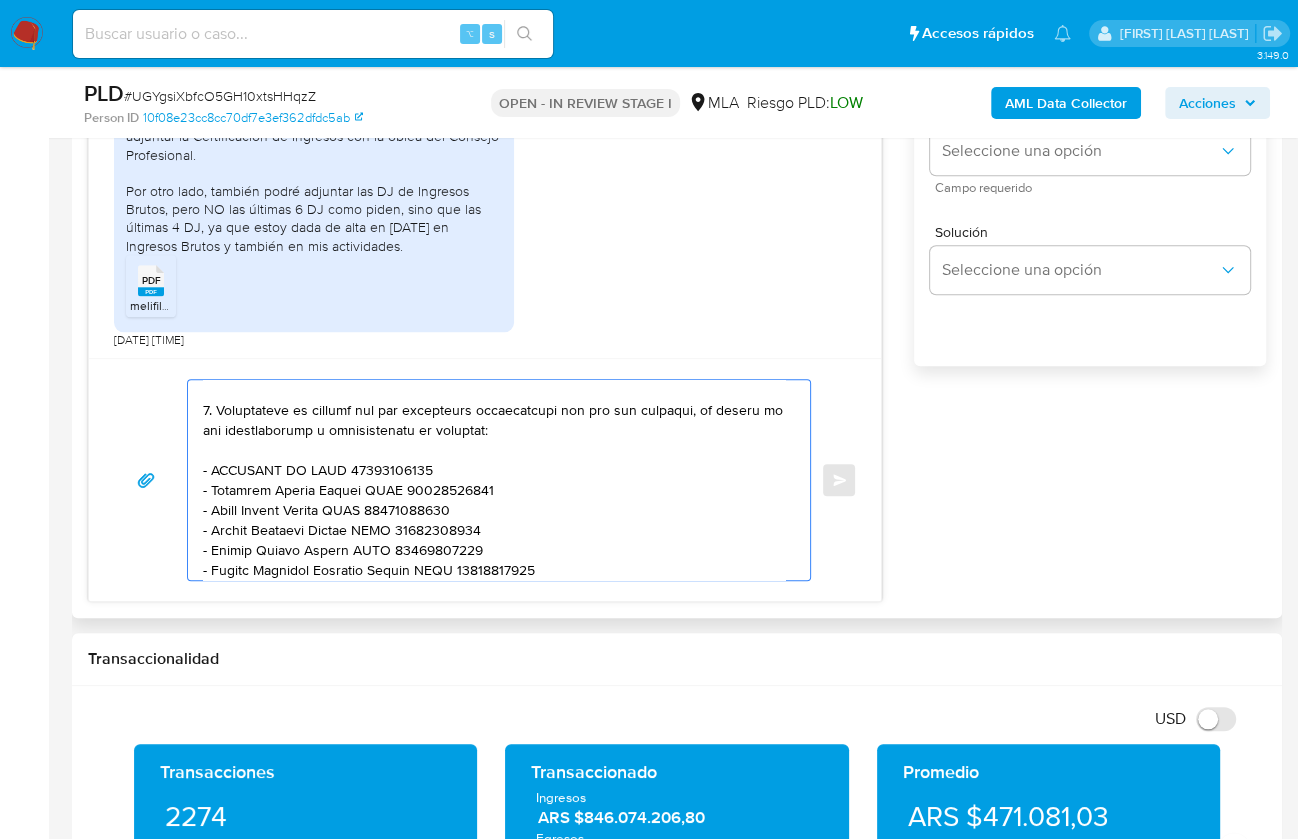 paste on "20382957890" 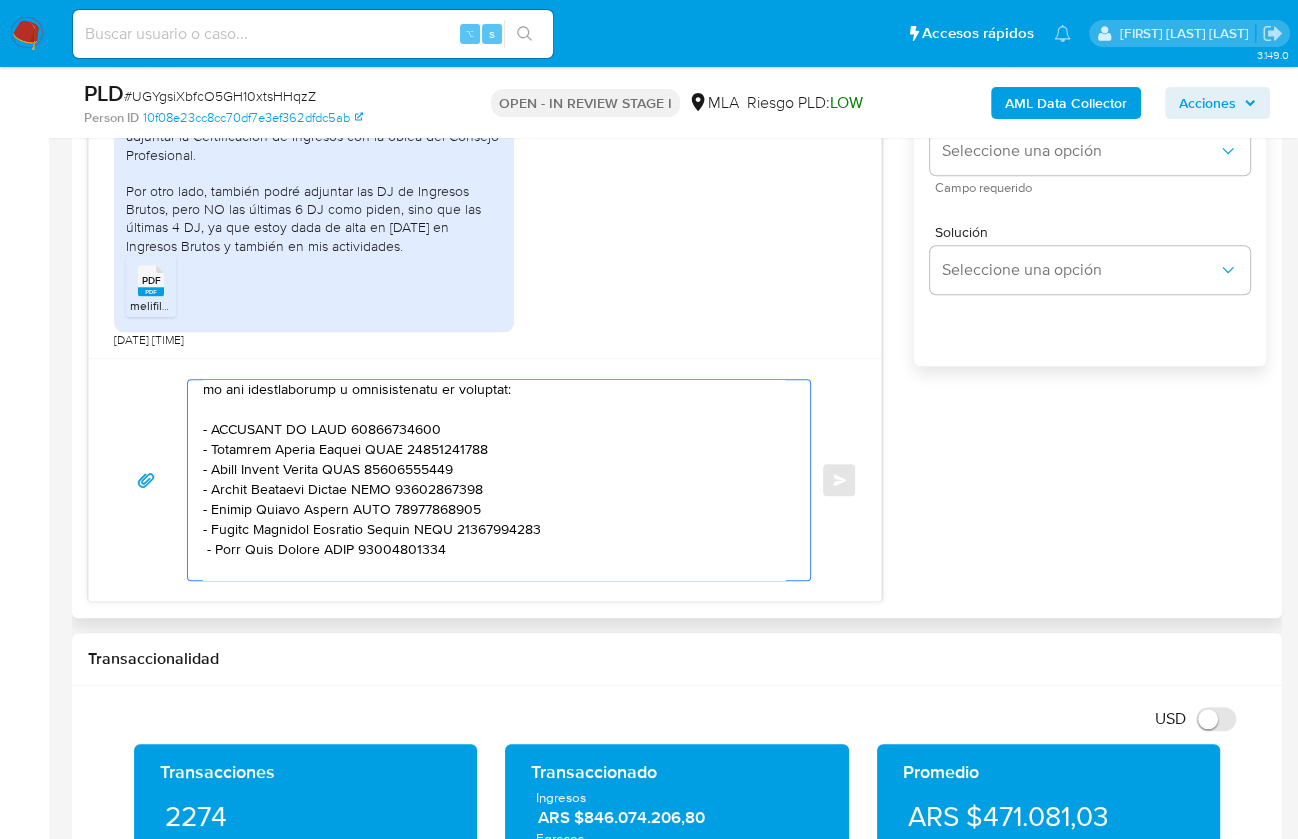 scroll, scrollTop: 561, scrollLeft: 0, axis: vertical 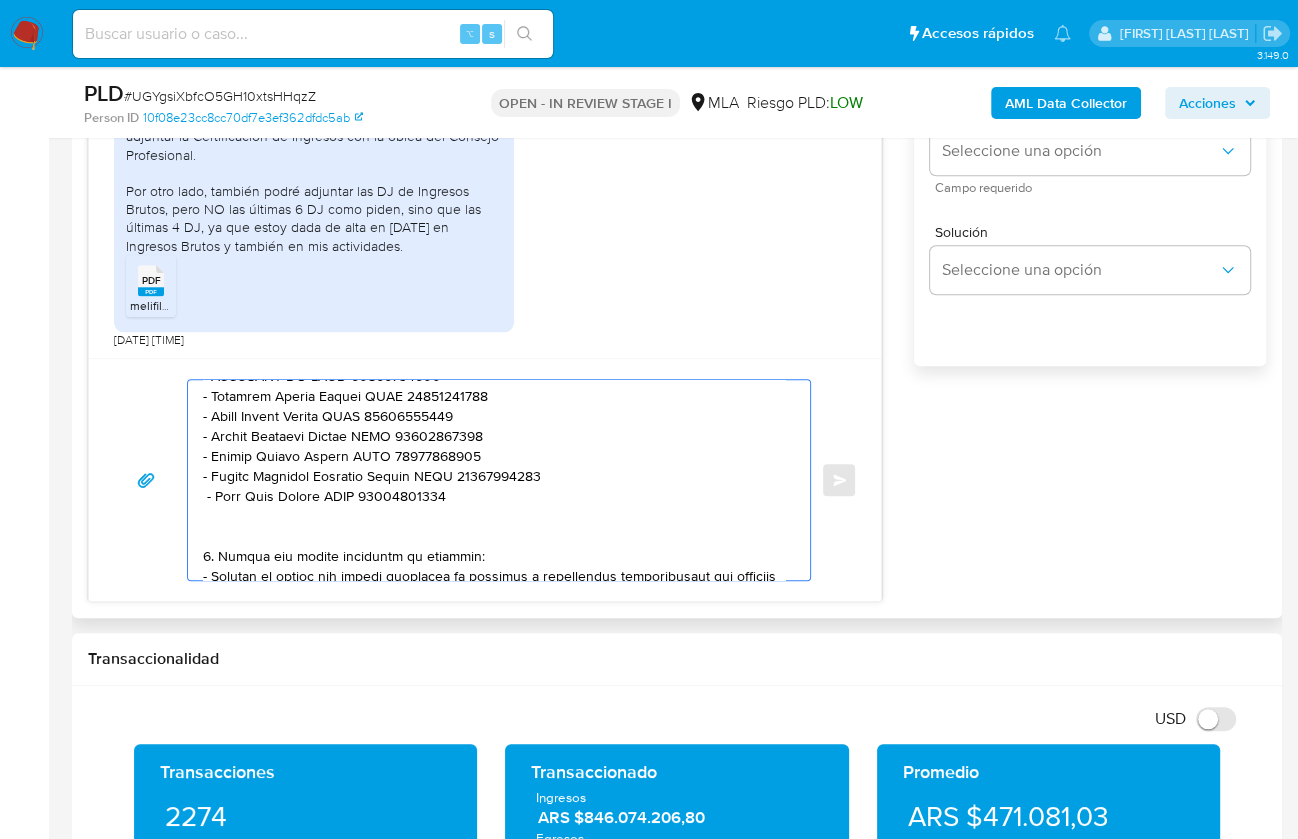 click at bounding box center [494, 480] 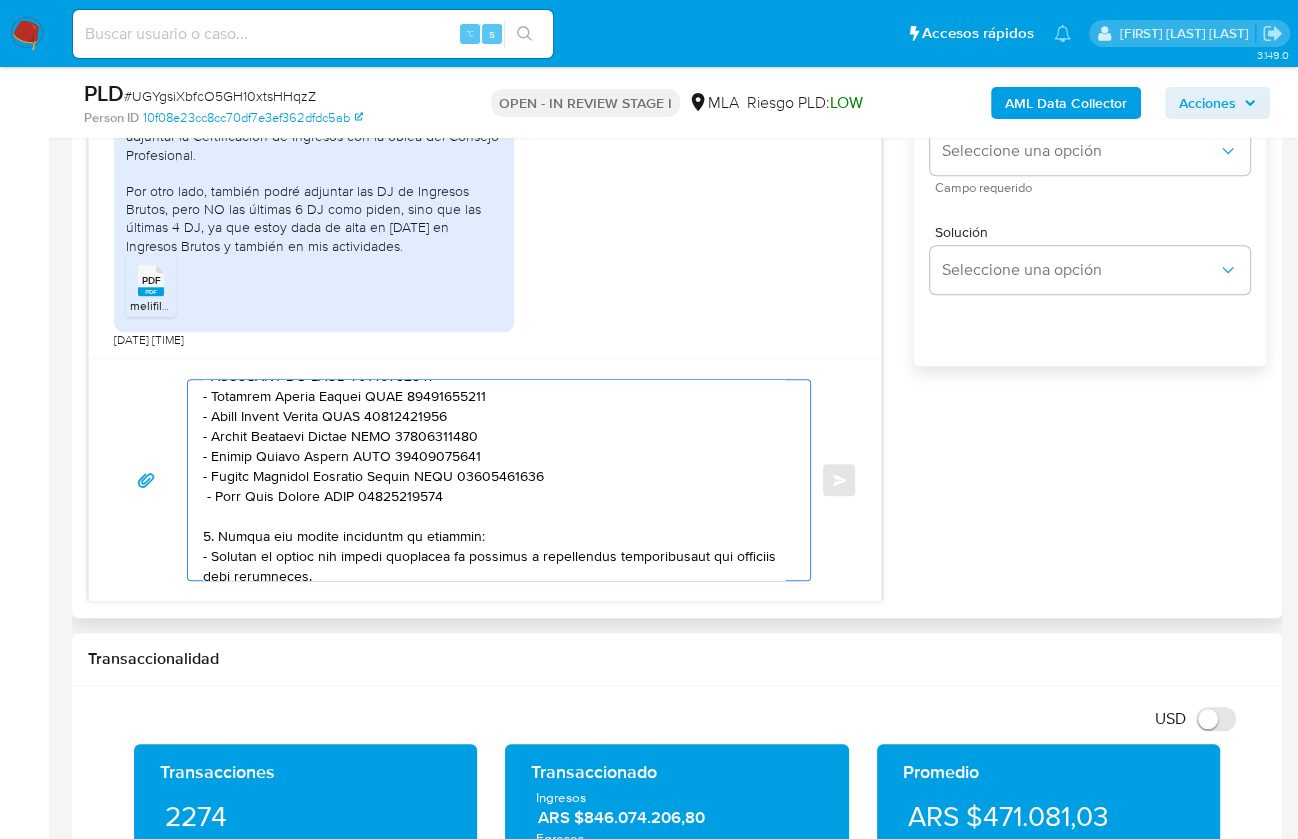 drag, startPoint x: 386, startPoint y: 559, endPoint x: 216, endPoint y: 520, distance: 174.41617 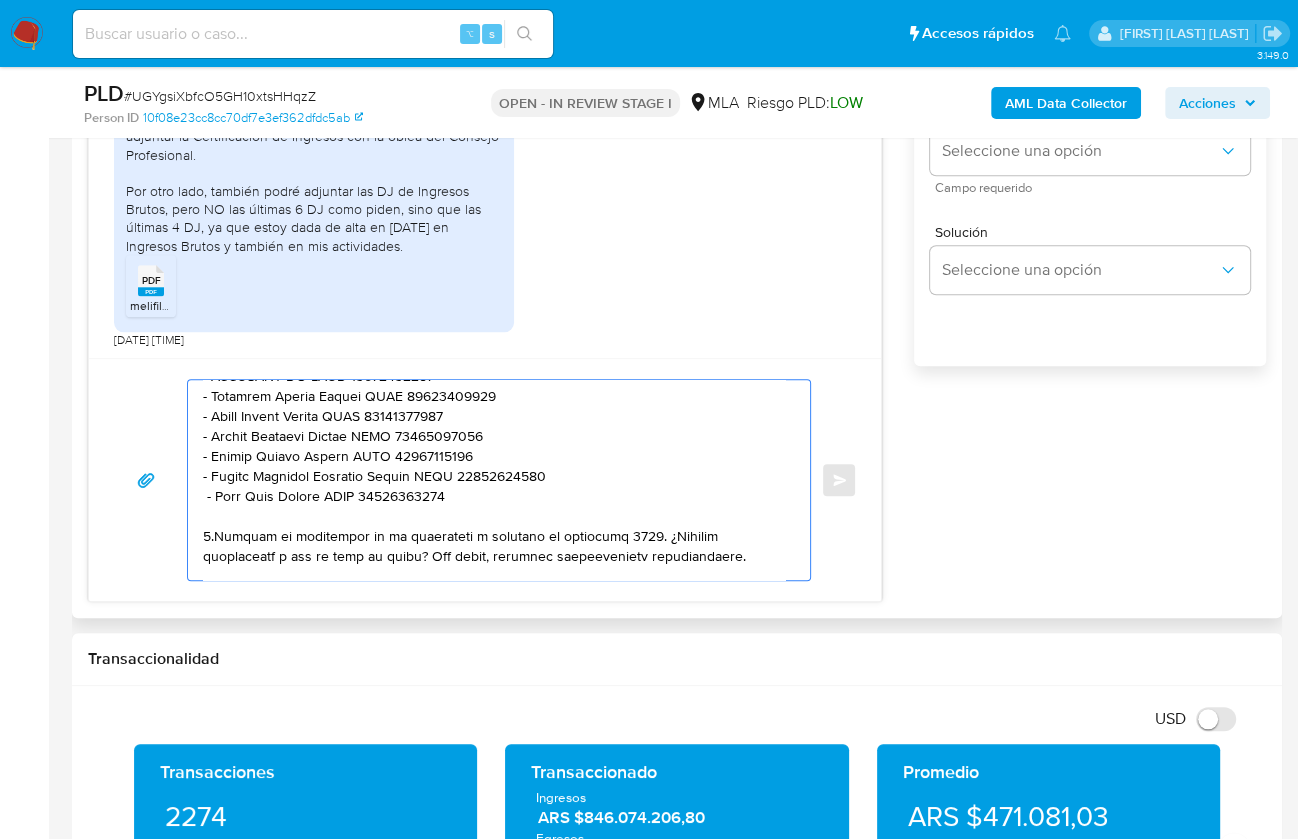 click at bounding box center [494, 480] 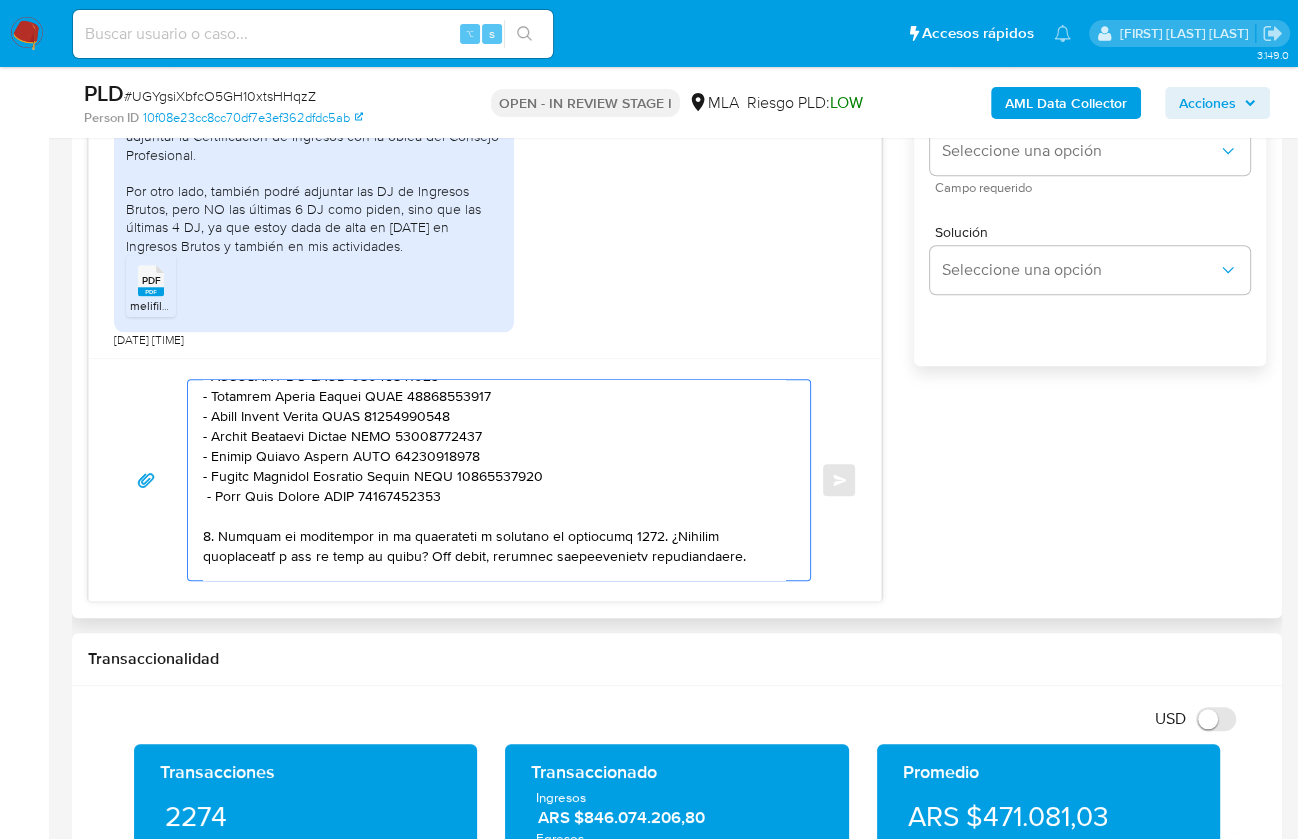 drag, startPoint x: 572, startPoint y: 516, endPoint x: 659, endPoint y: 492, distance: 90.24966 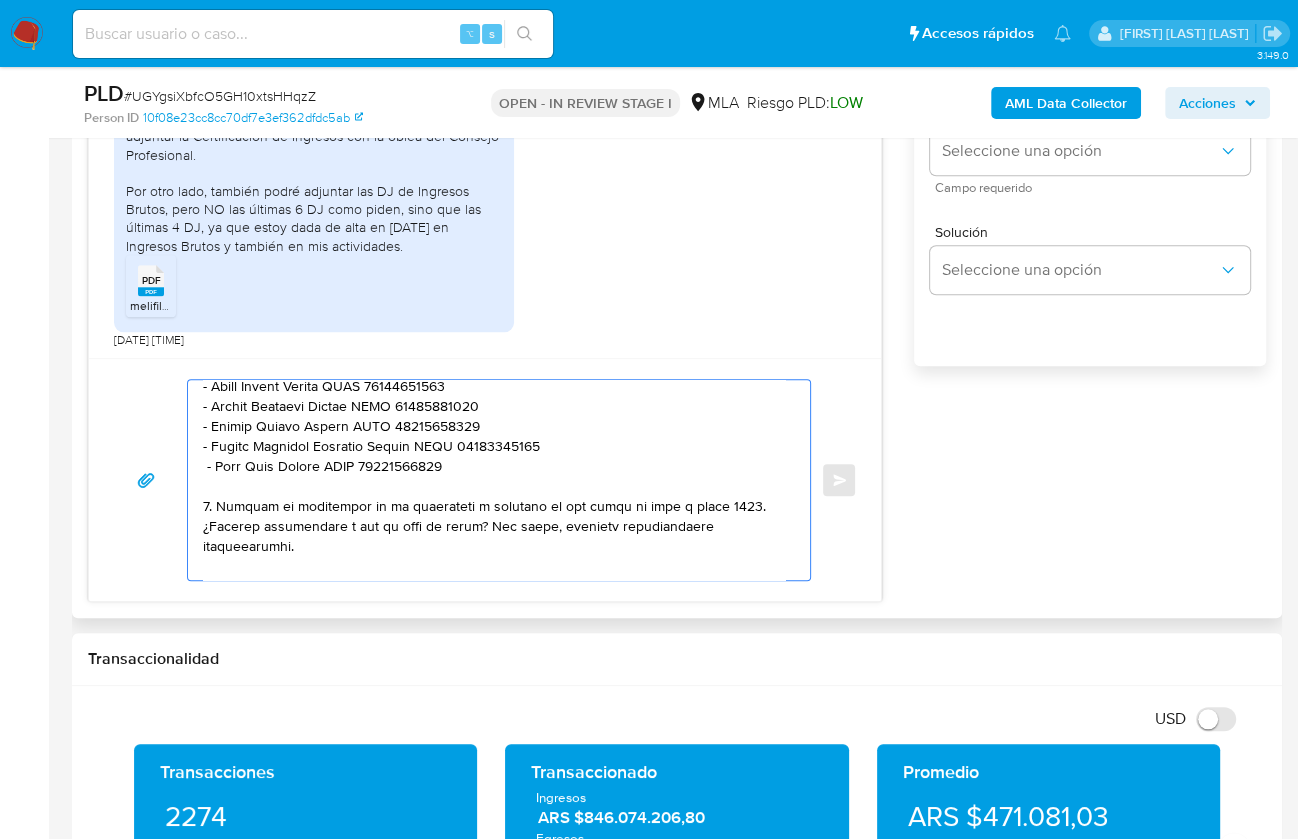 scroll, scrollTop: 643, scrollLeft: 0, axis: vertical 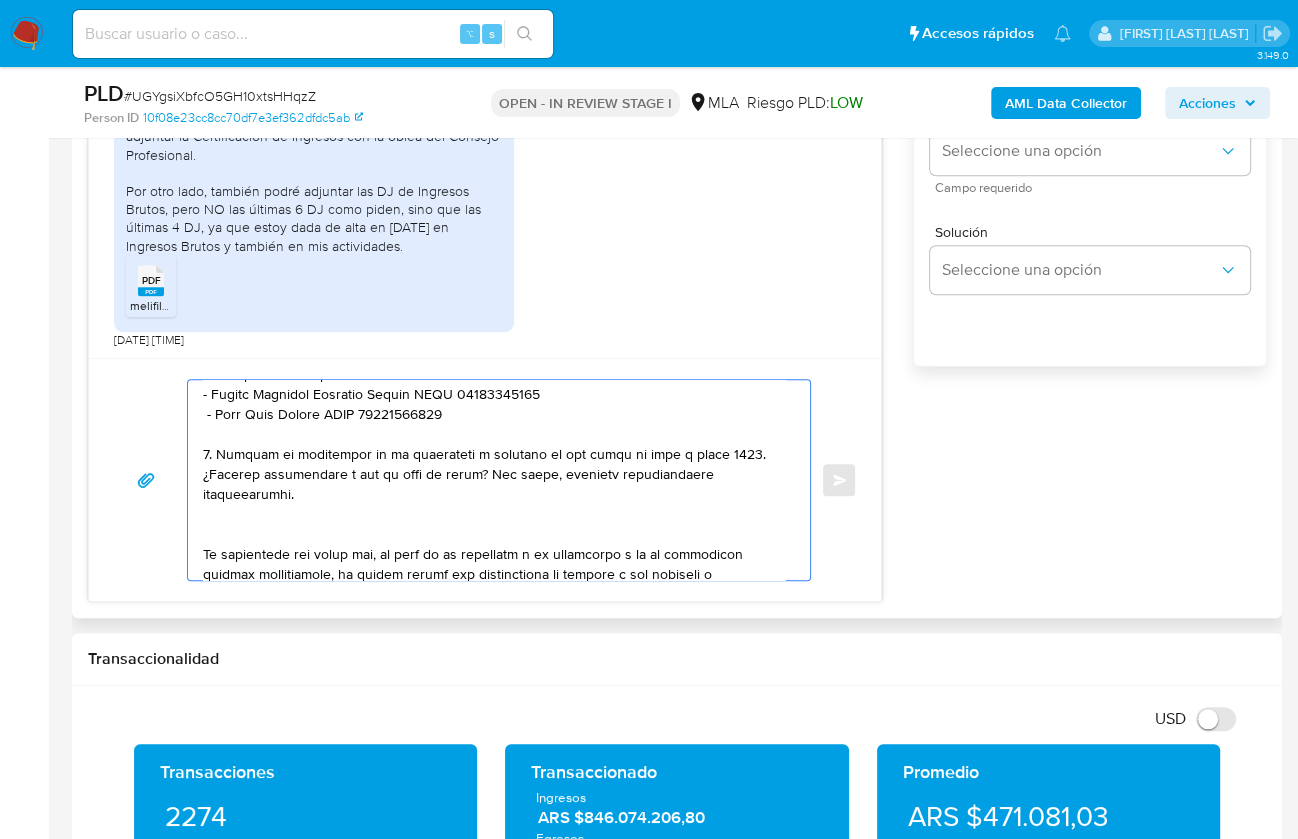 click at bounding box center (494, 480) 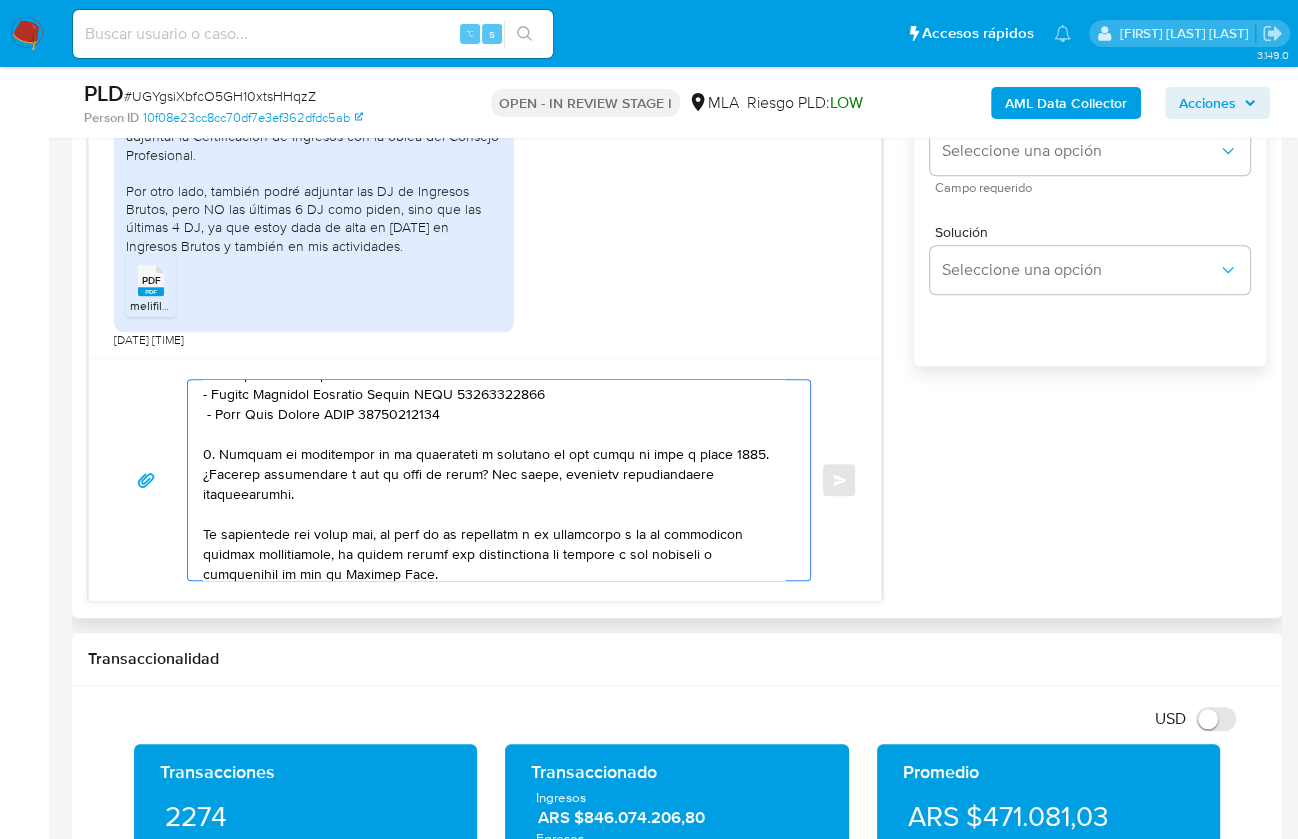 click at bounding box center (494, 480) 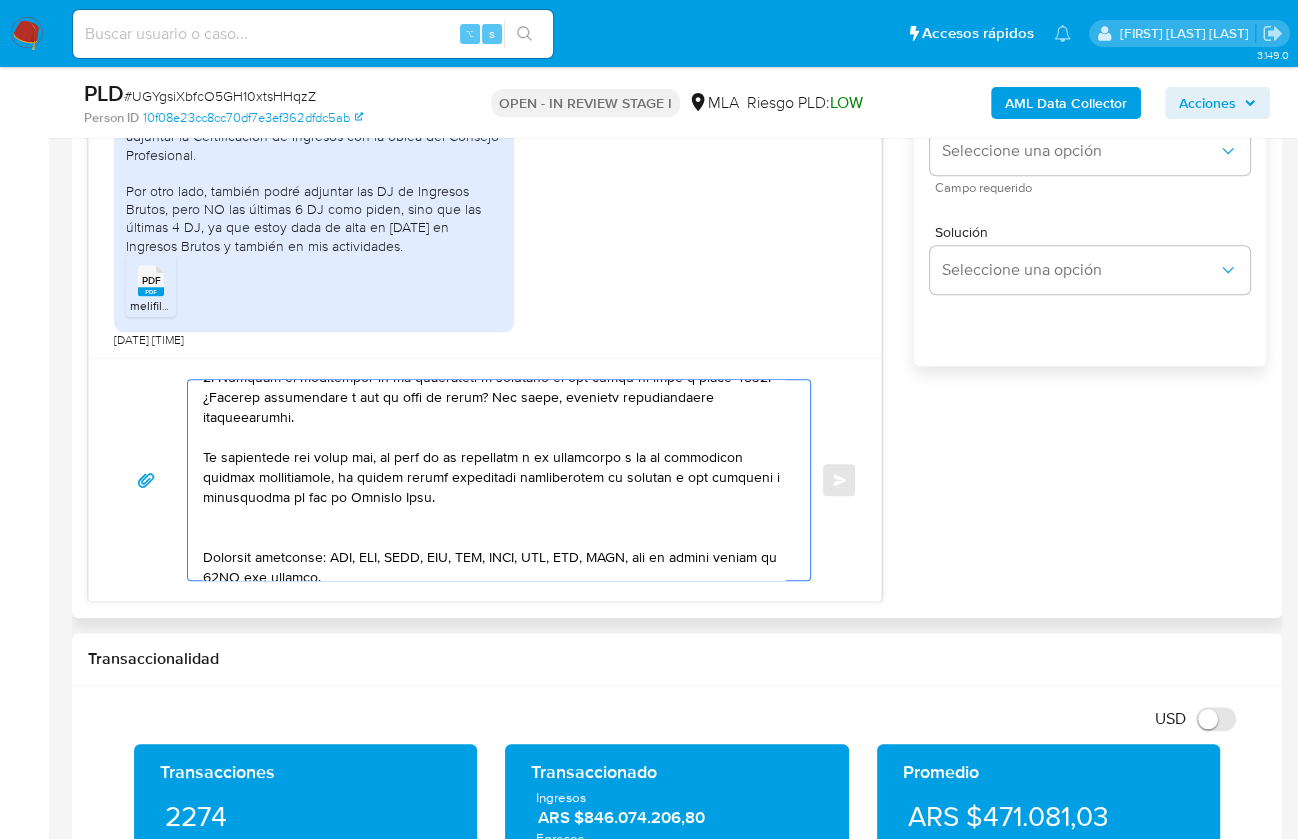 scroll, scrollTop: 732, scrollLeft: 0, axis: vertical 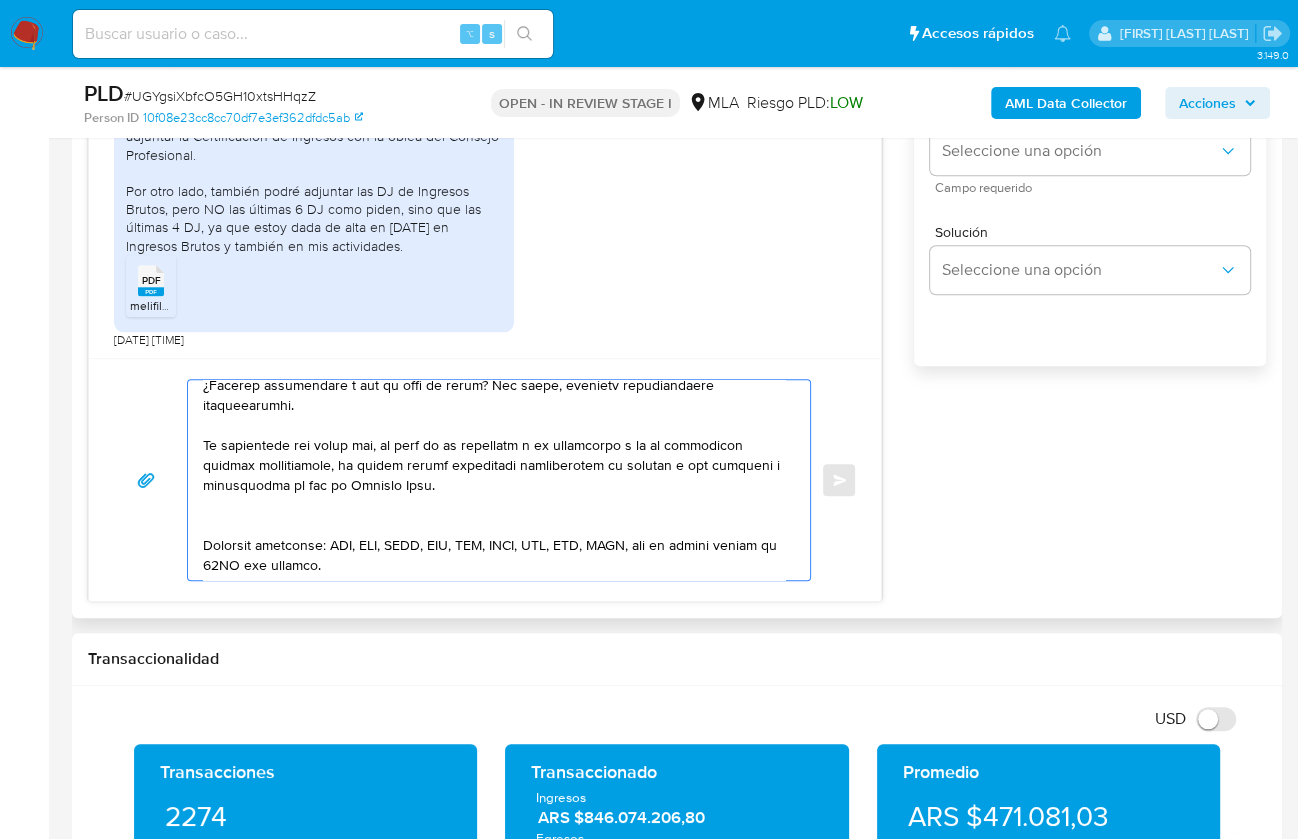 click at bounding box center [494, 480] 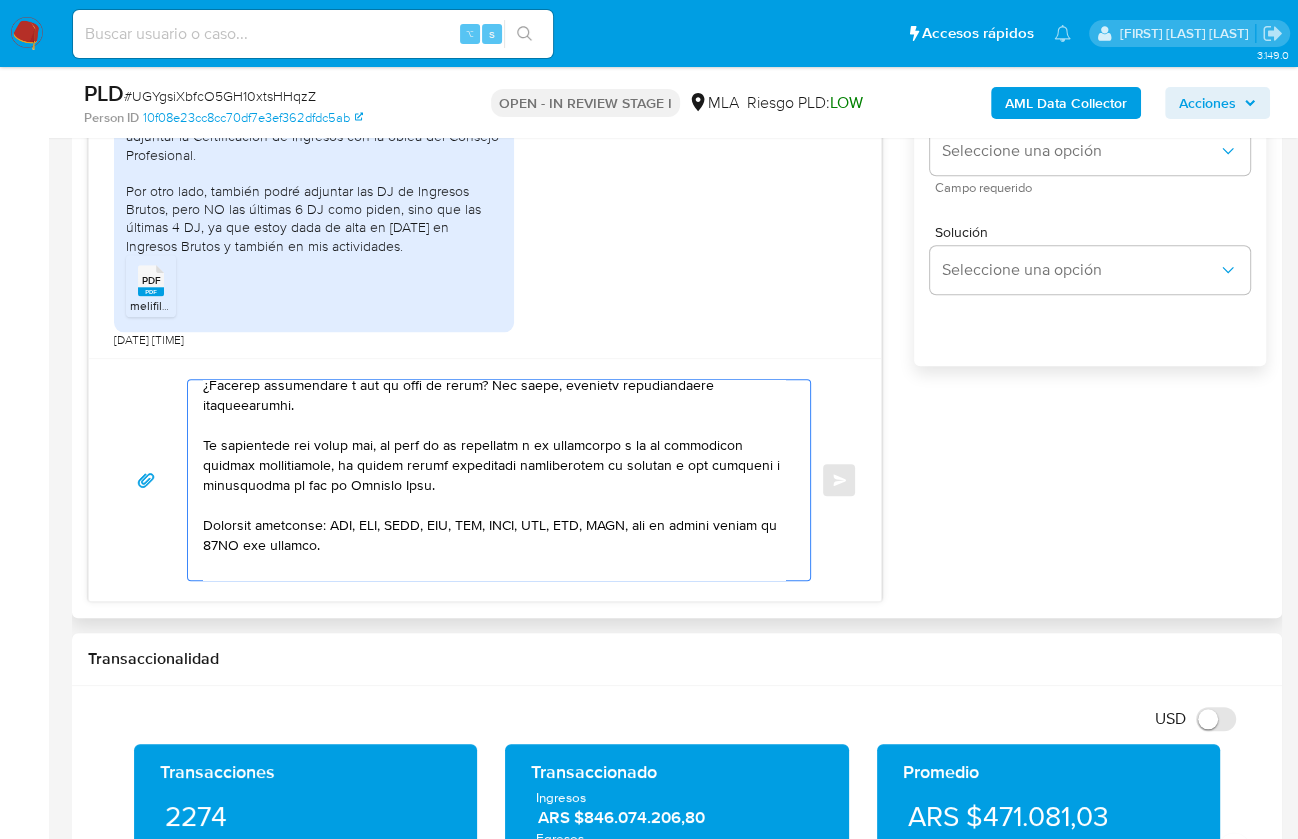 click at bounding box center [494, 480] 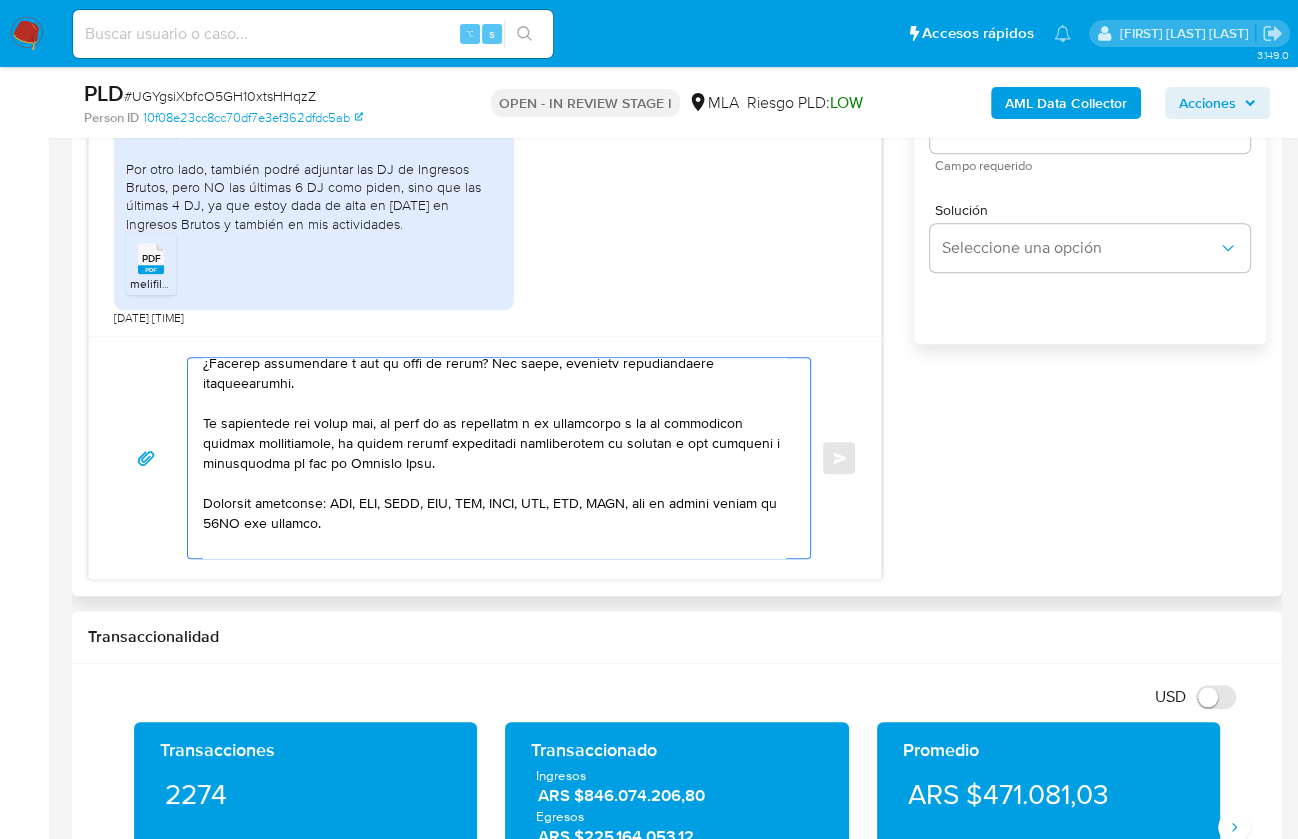 scroll, scrollTop: 1323, scrollLeft: 0, axis: vertical 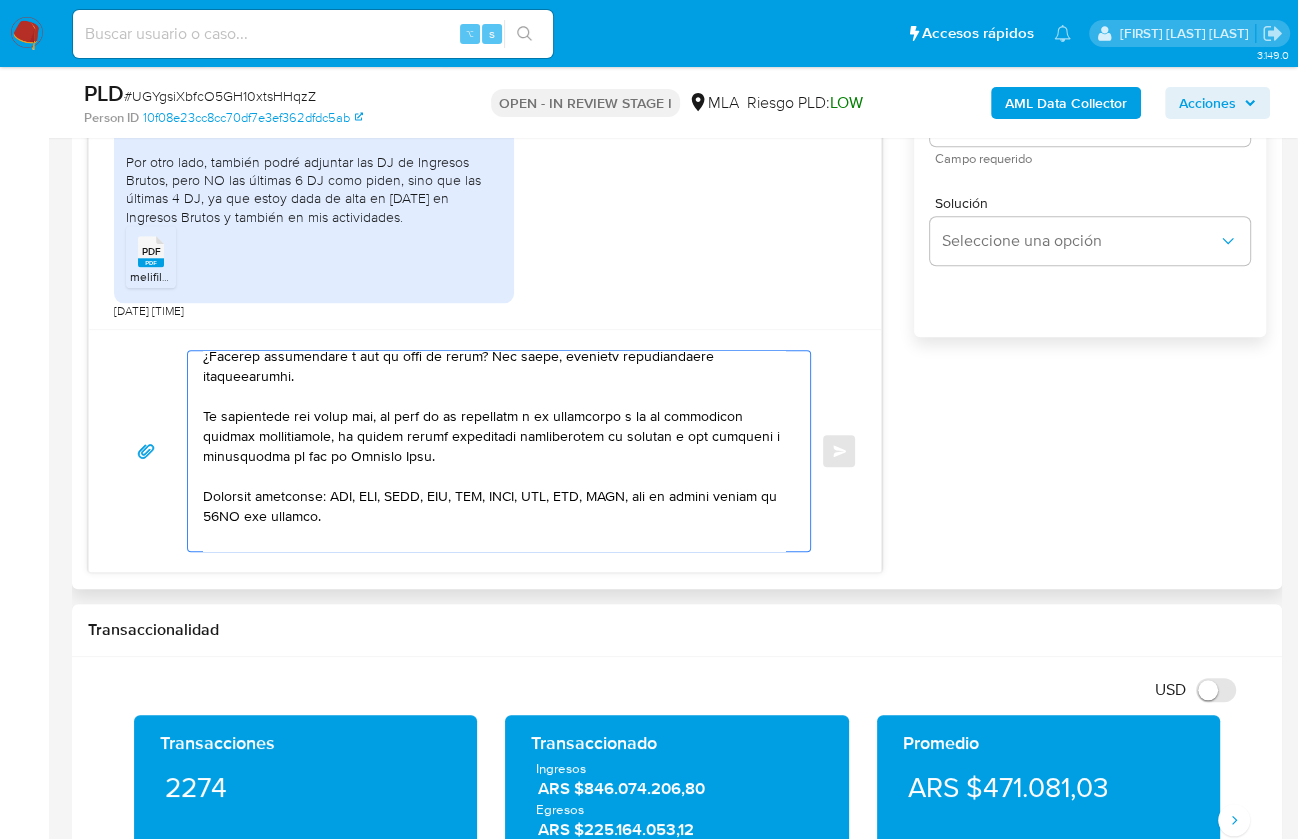 drag, startPoint x: 735, startPoint y: 533, endPoint x: 598, endPoint y: 533, distance: 137 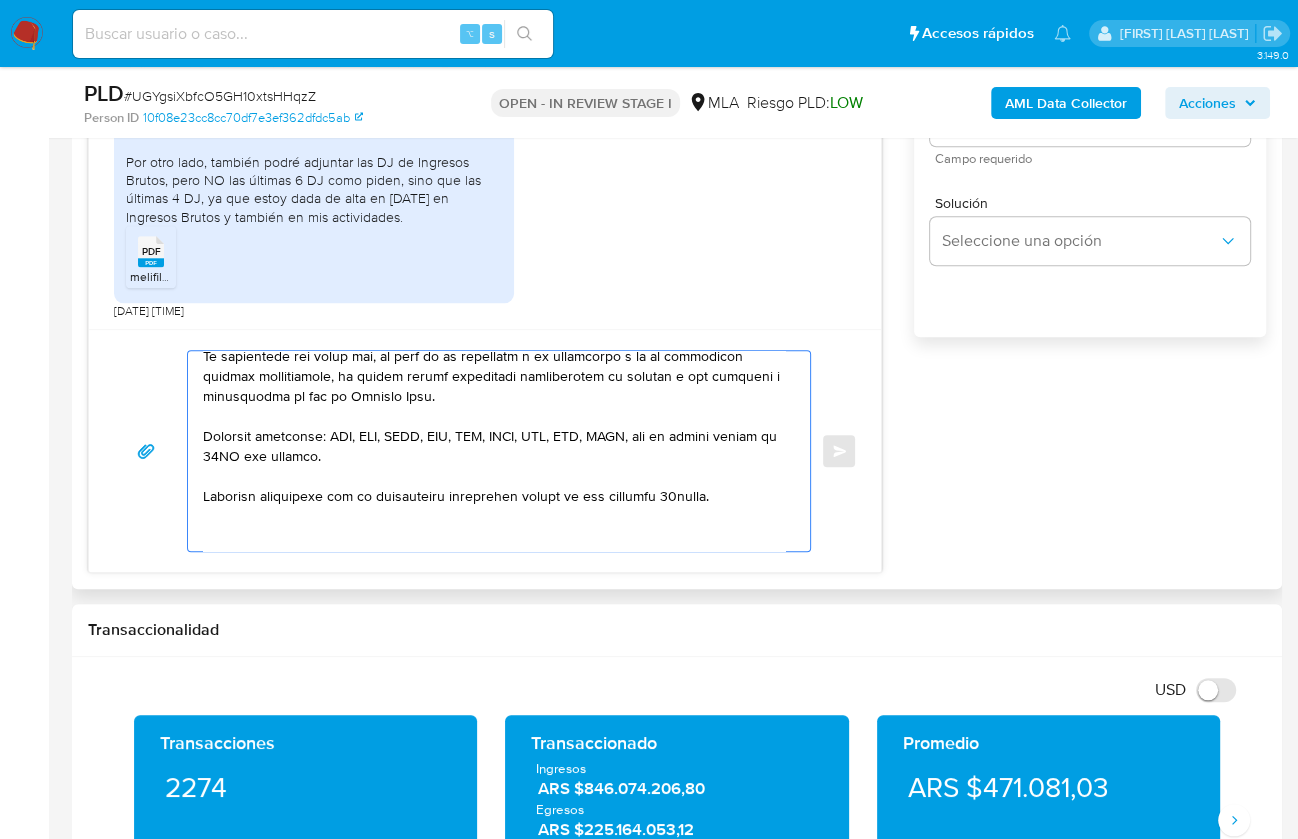 scroll, scrollTop: 827, scrollLeft: 0, axis: vertical 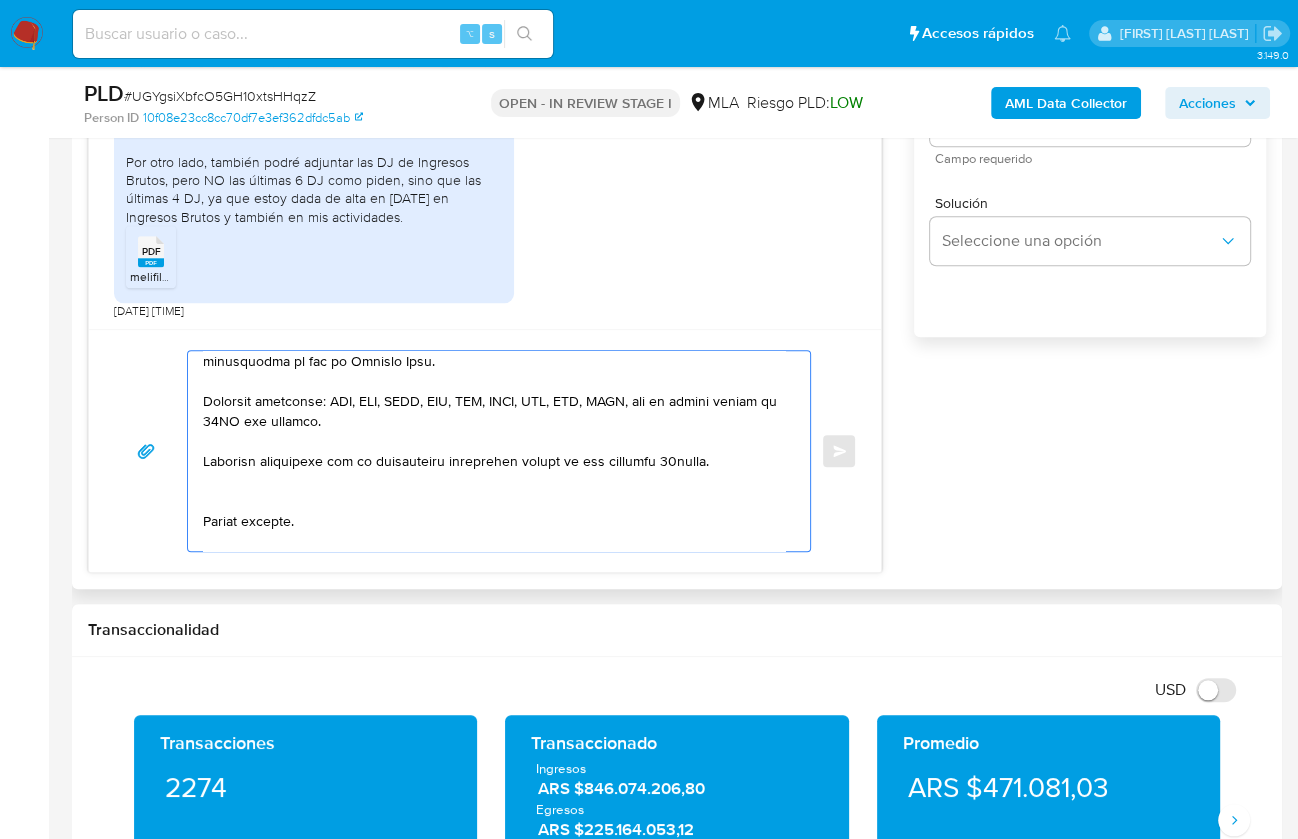 click at bounding box center (494, 451) 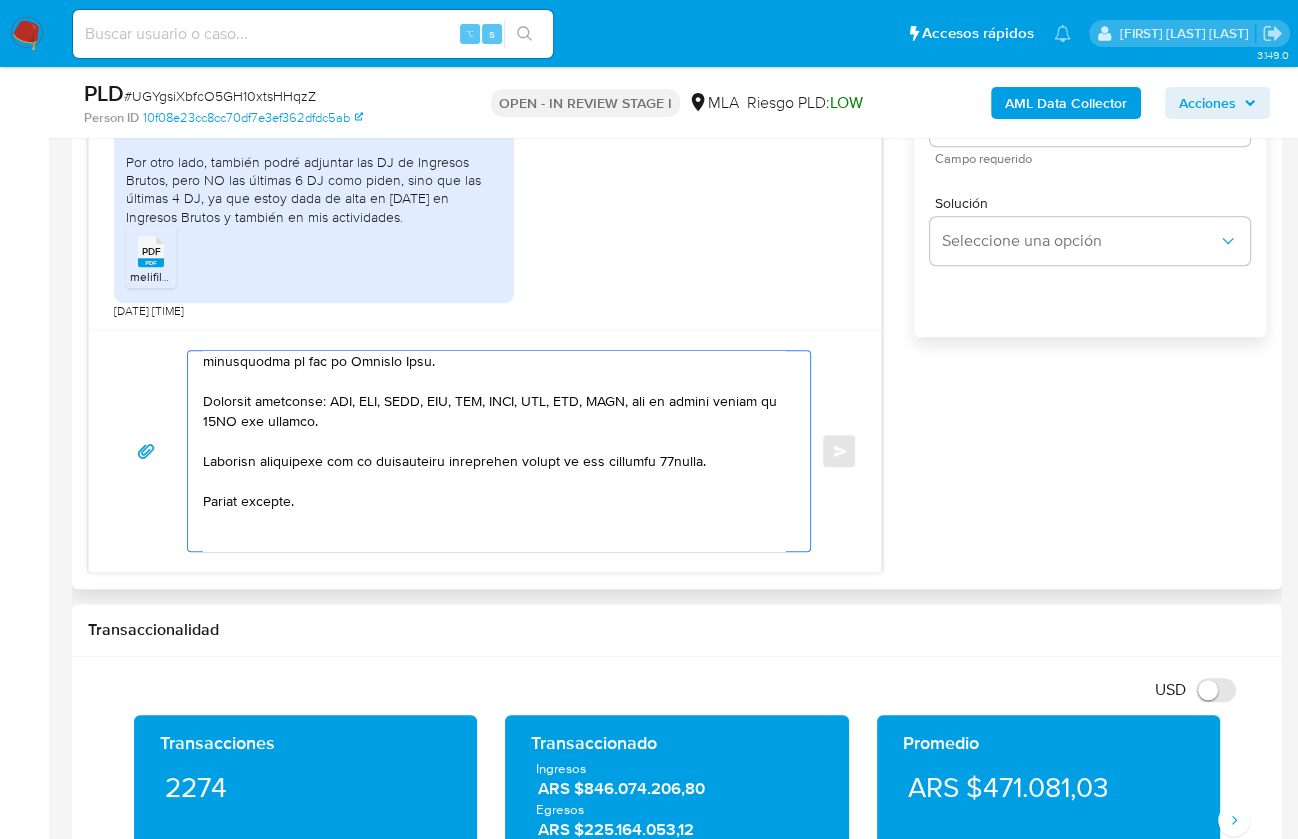 click at bounding box center (494, 451) 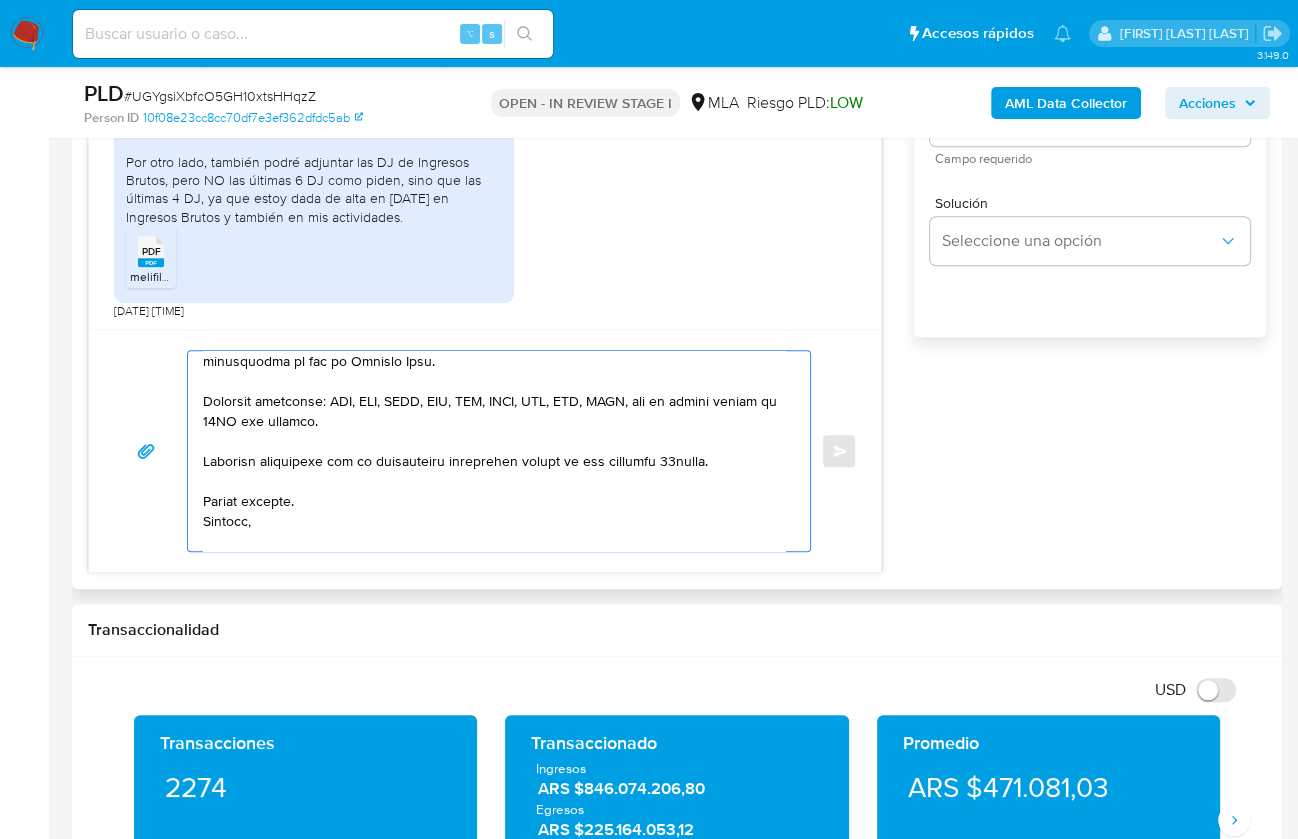 click at bounding box center [494, 451] 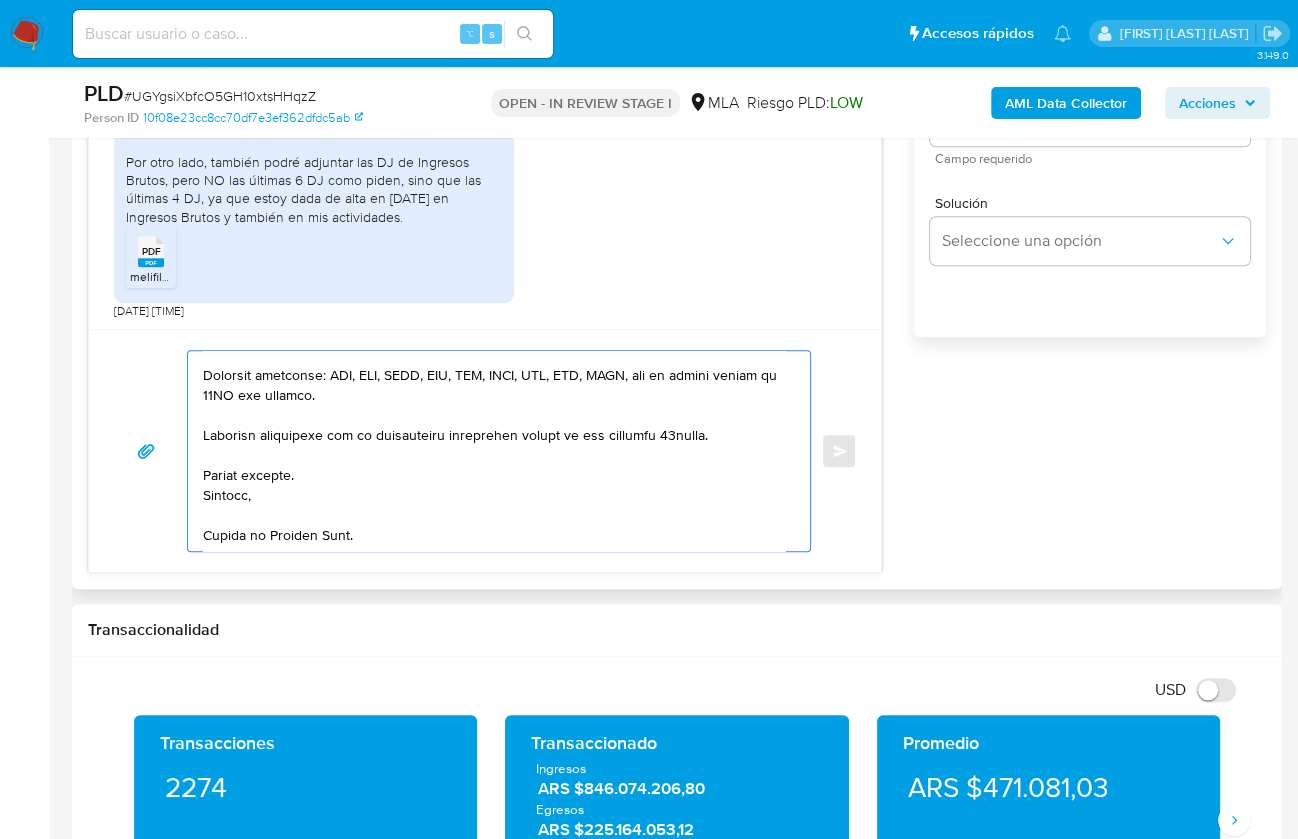 click at bounding box center [494, 451] 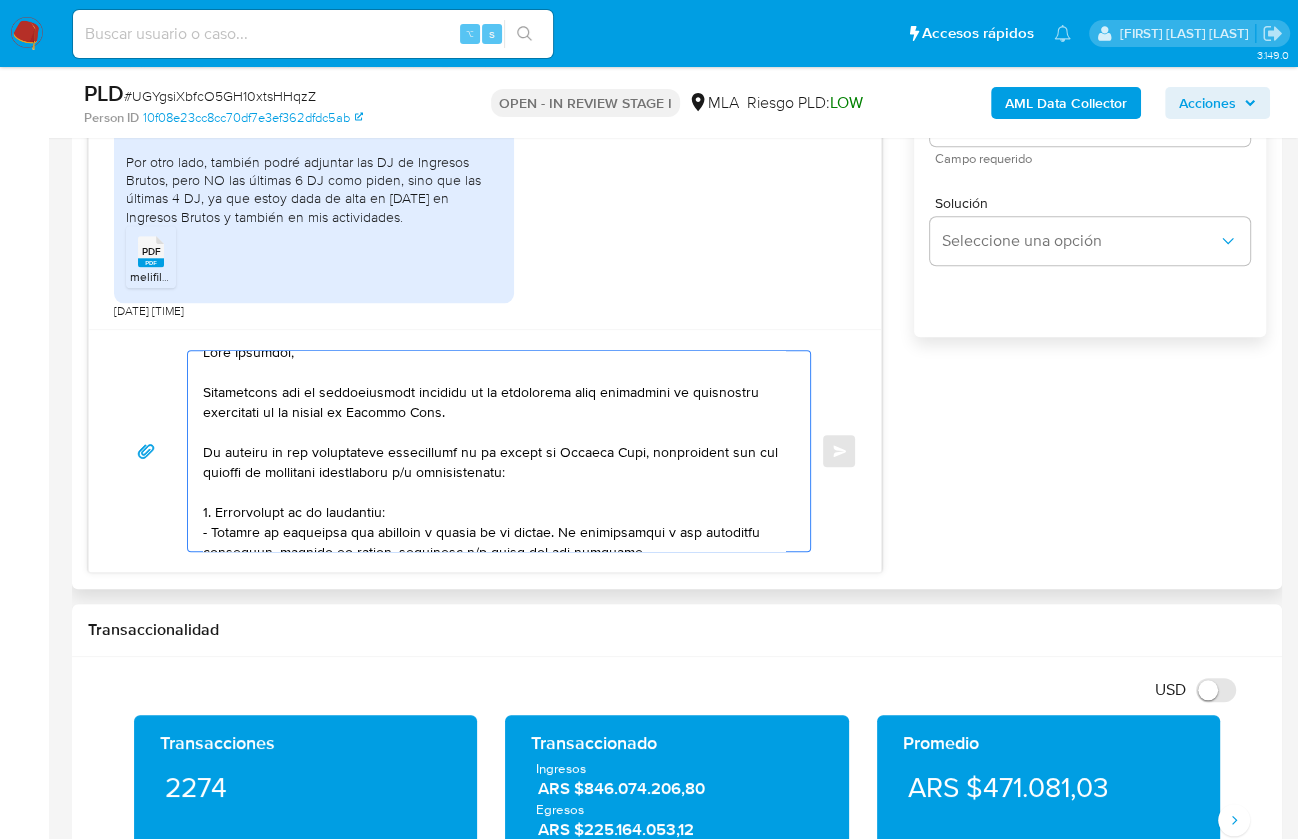 scroll, scrollTop: 0, scrollLeft: 0, axis: both 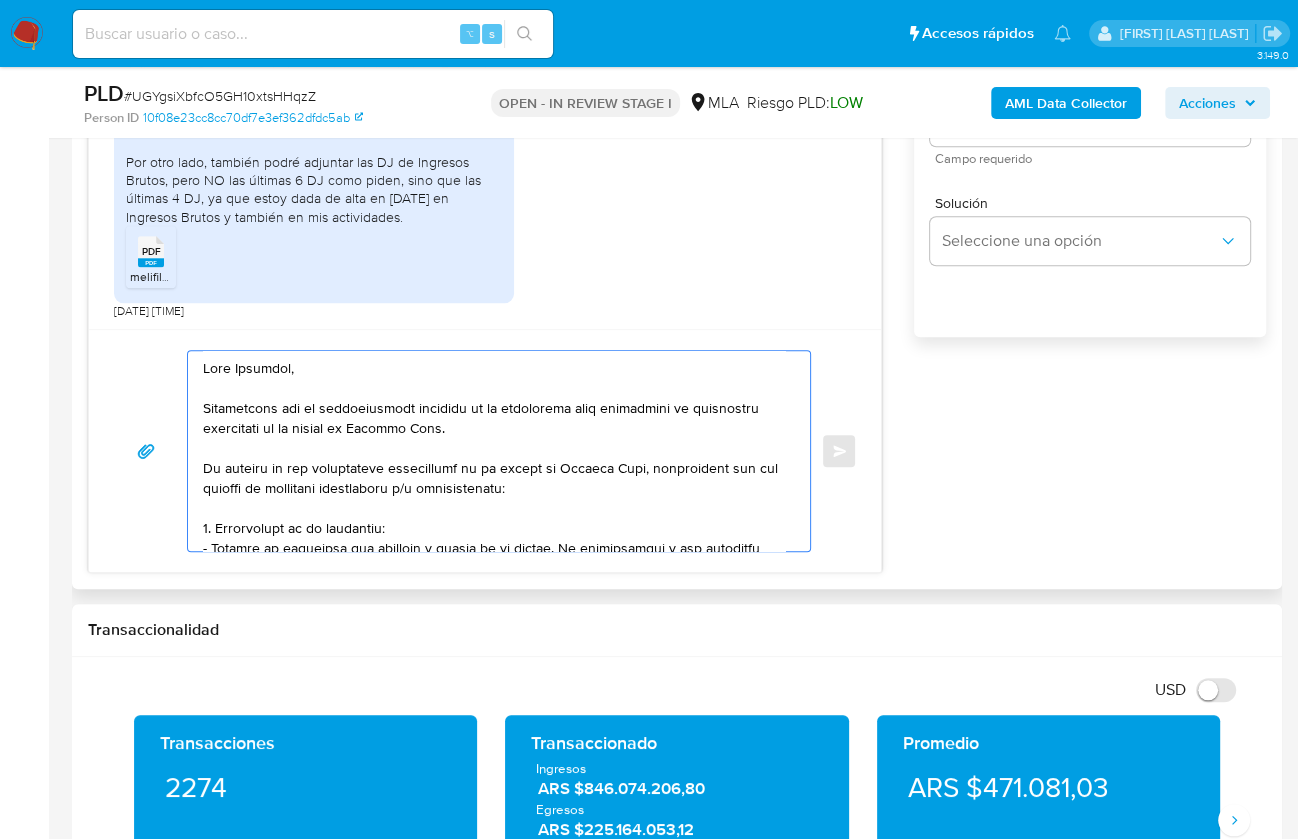 click at bounding box center [494, 451] 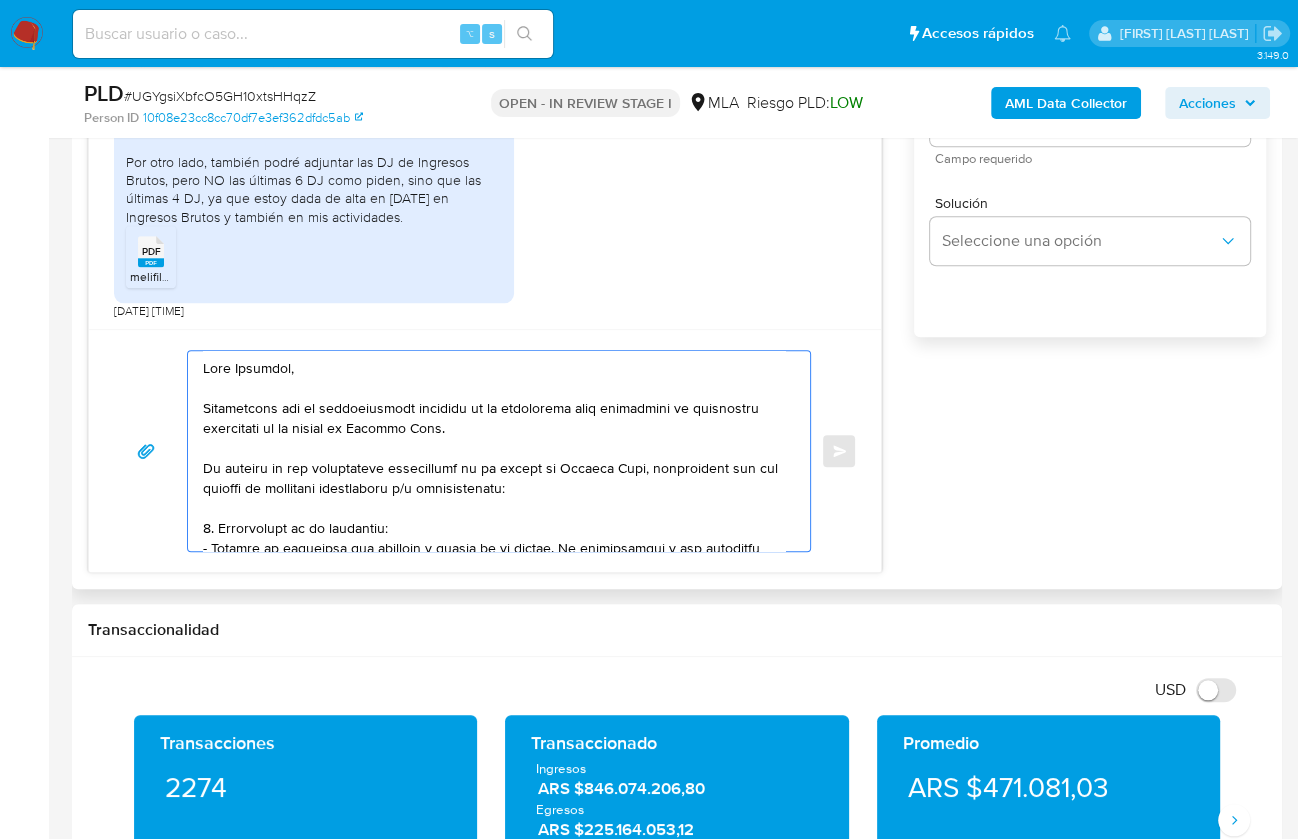 paste on "Por este motivo, decidimos suspender tu cuenta de acuerdo con lo previsto en las condiciones de registro y operación de la cuenta de nuestros Términos y Condiciones.
Recordá que si tenés dinero en Mercado de Pago, podés retirarlo realizando una transferencia a una cuenta de tu preferencia. En caso de regularizar esta situación, podés contactarte a través de nuestro Portal de Ayuda." 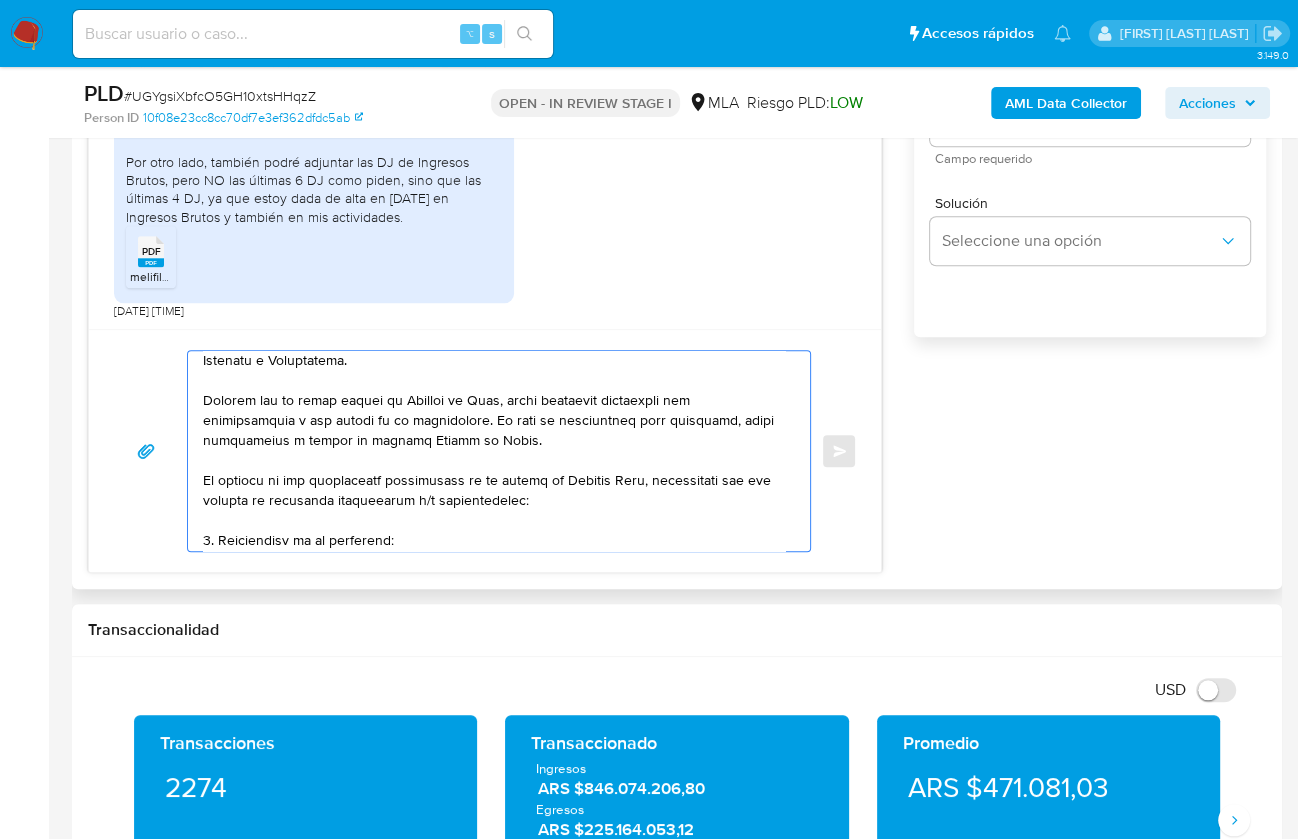 scroll, scrollTop: 201, scrollLeft: 0, axis: vertical 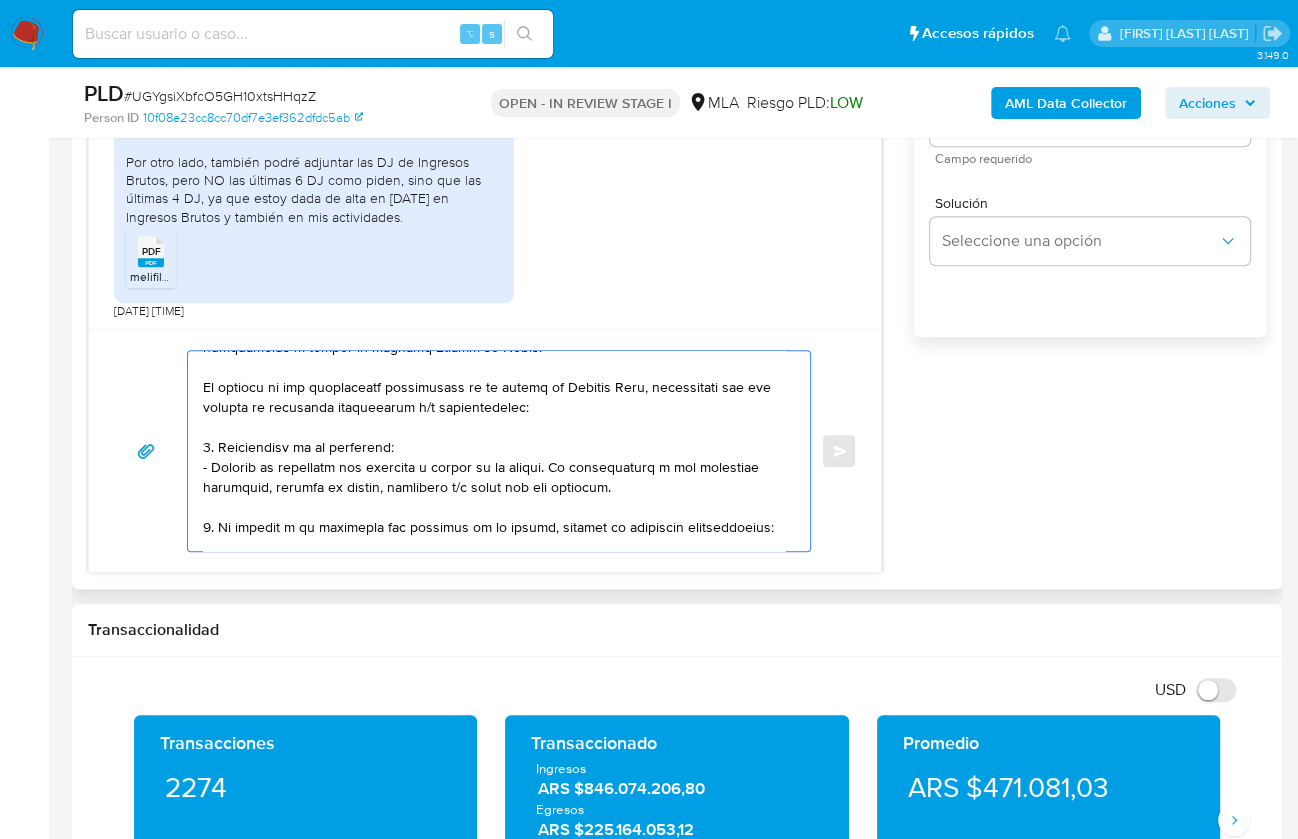 click at bounding box center (494, 451) 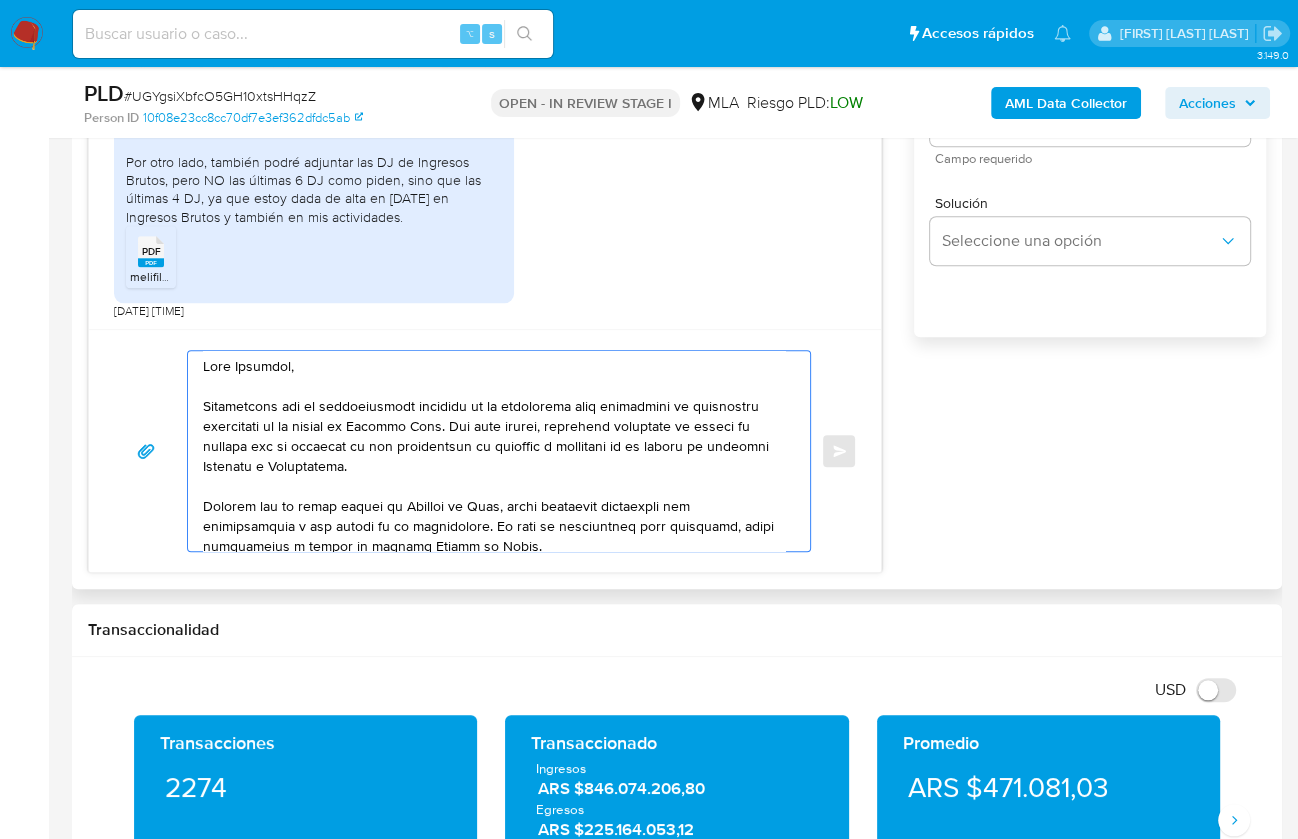 scroll, scrollTop: 0, scrollLeft: 0, axis: both 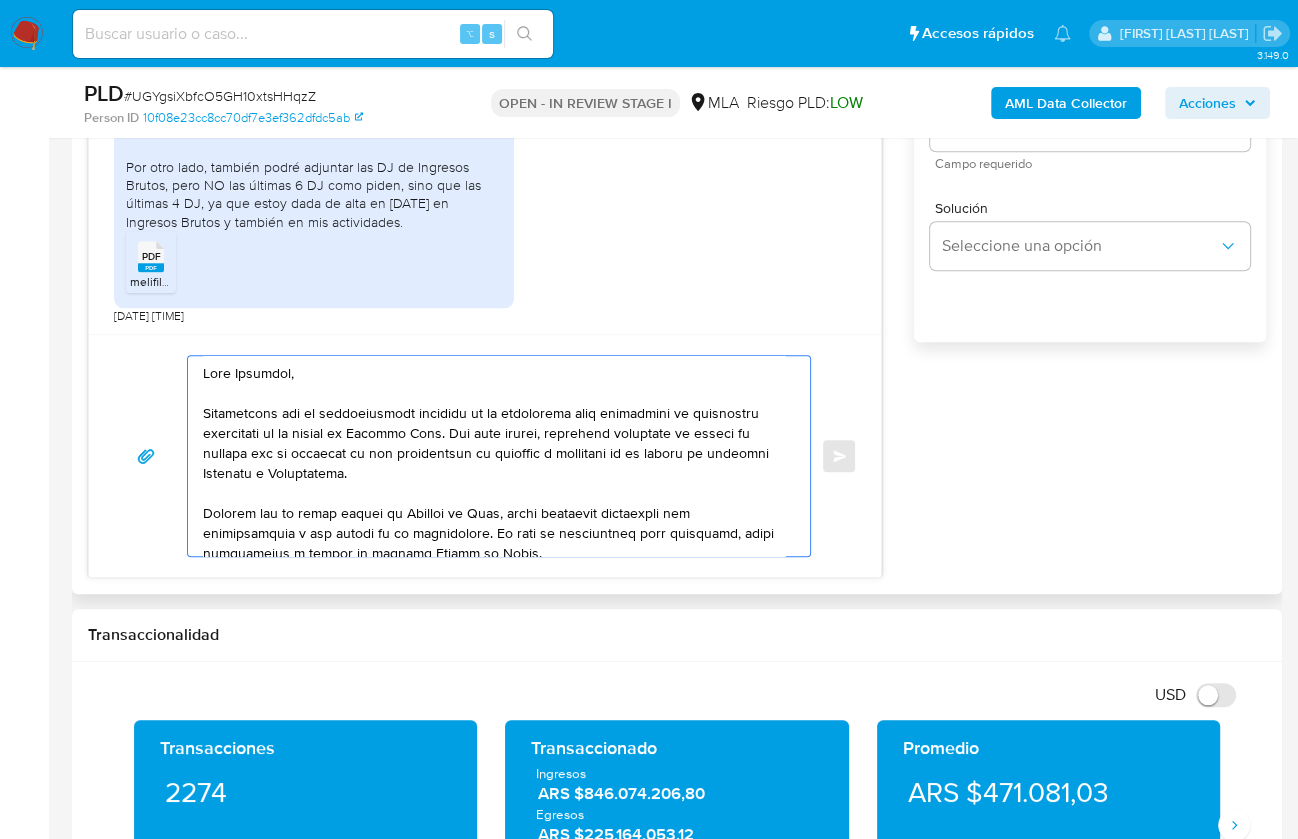 click at bounding box center (494, 456) 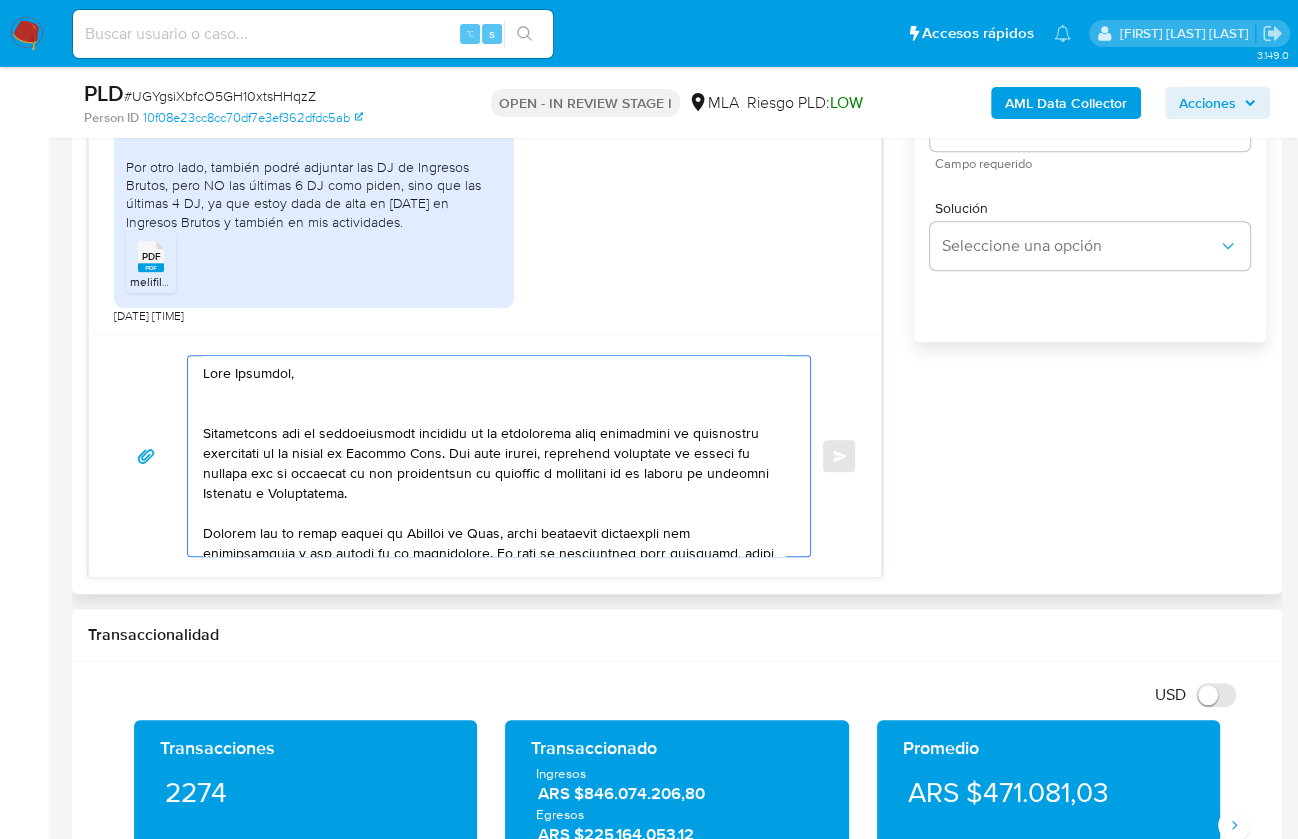 paste on "Analizamos tu caso y notamos que la información registra inconsistencias." 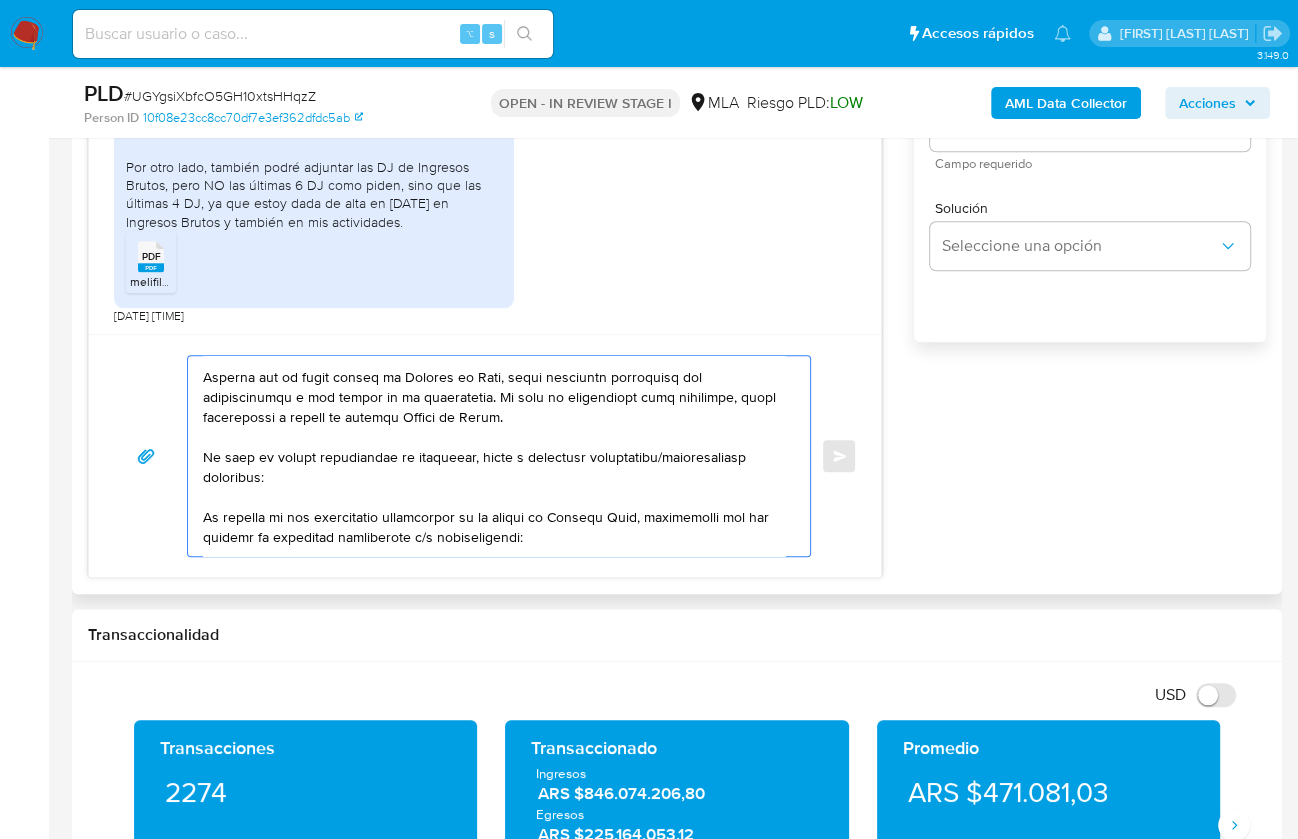 scroll, scrollTop: 184, scrollLeft: 0, axis: vertical 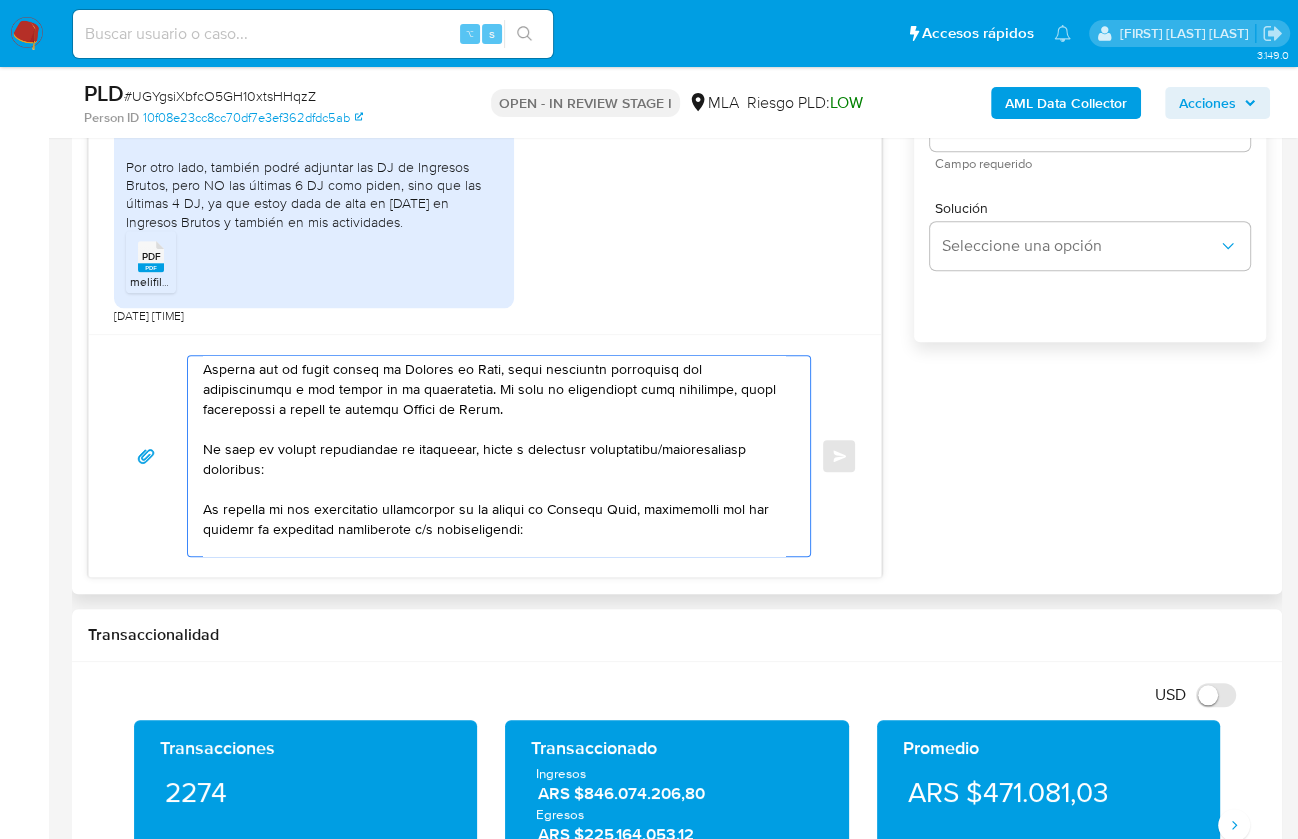 click at bounding box center (494, 456) 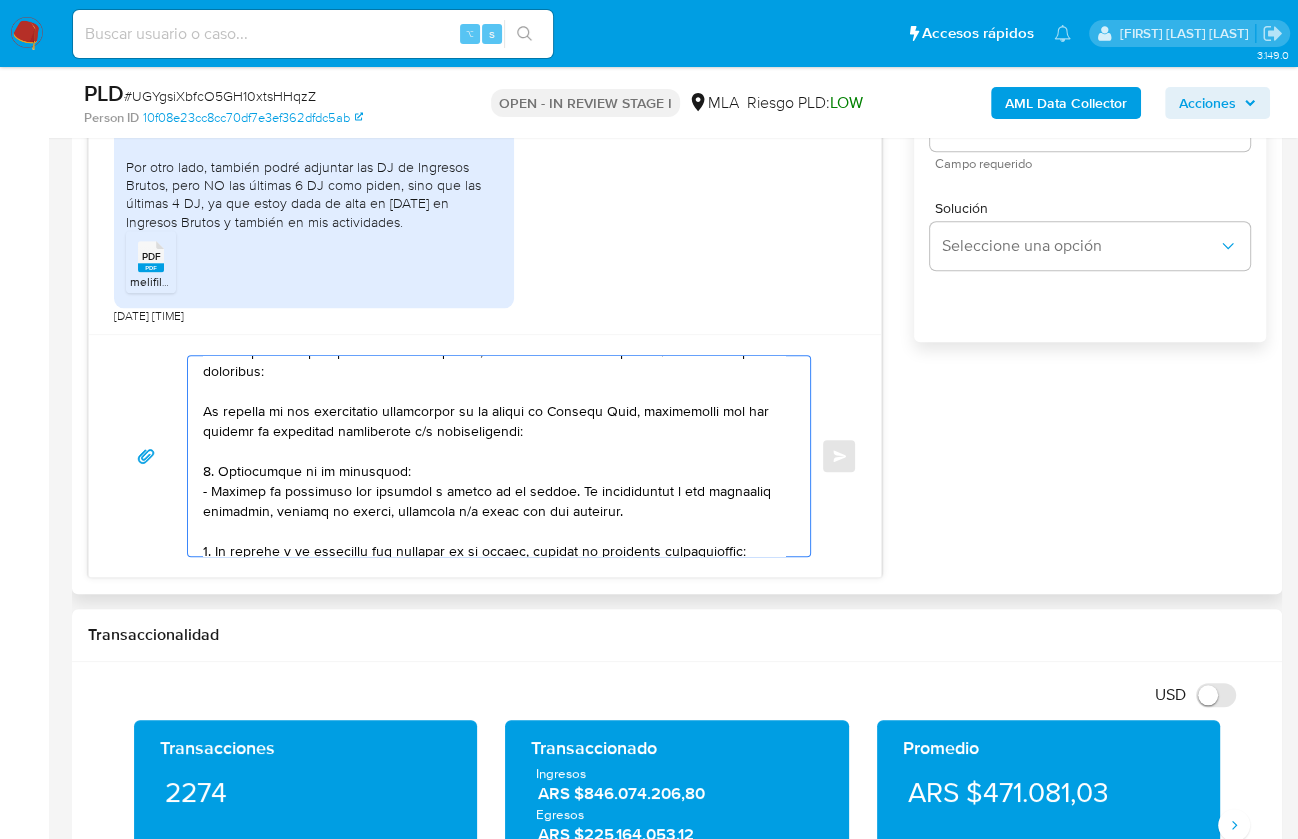 scroll, scrollTop: 266, scrollLeft: 0, axis: vertical 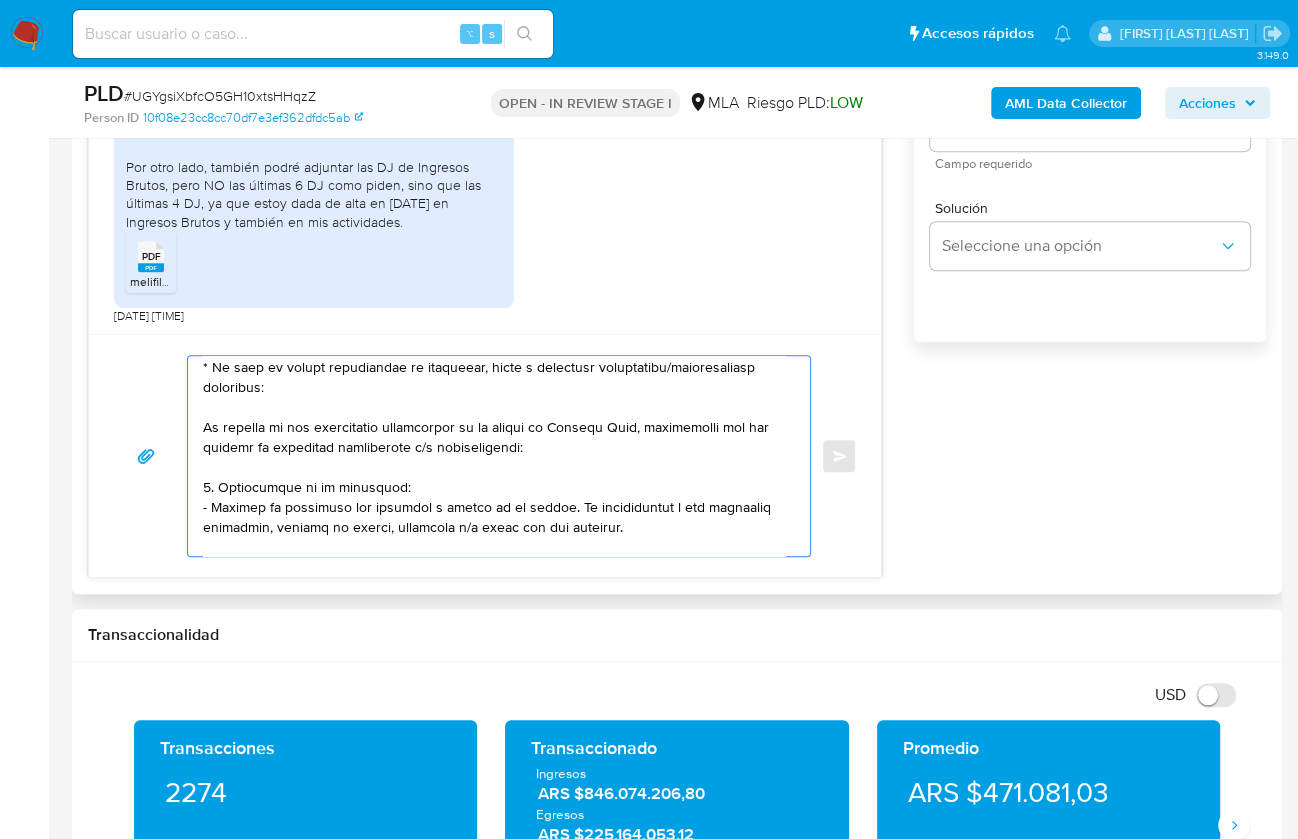 click at bounding box center [494, 456] 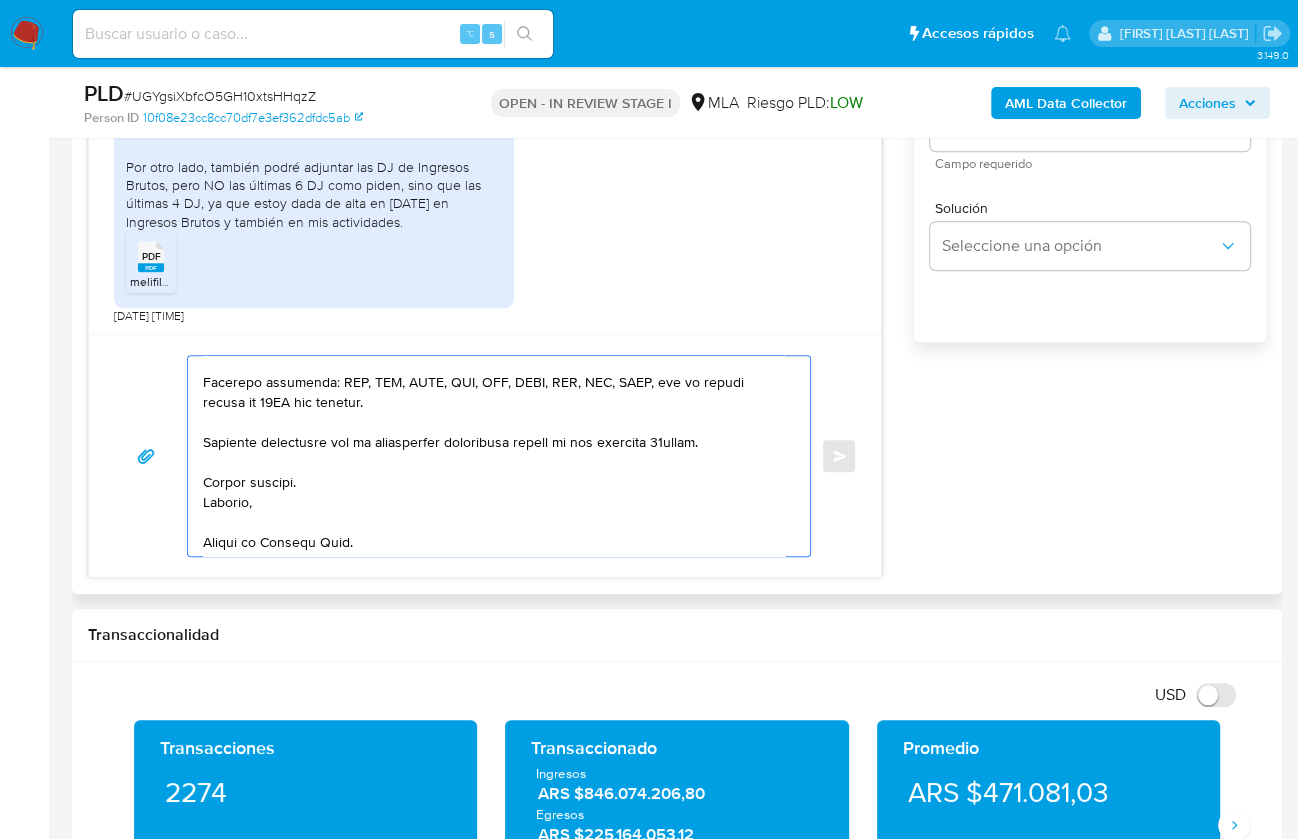 scroll, scrollTop: 1053, scrollLeft: 0, axis: vertical 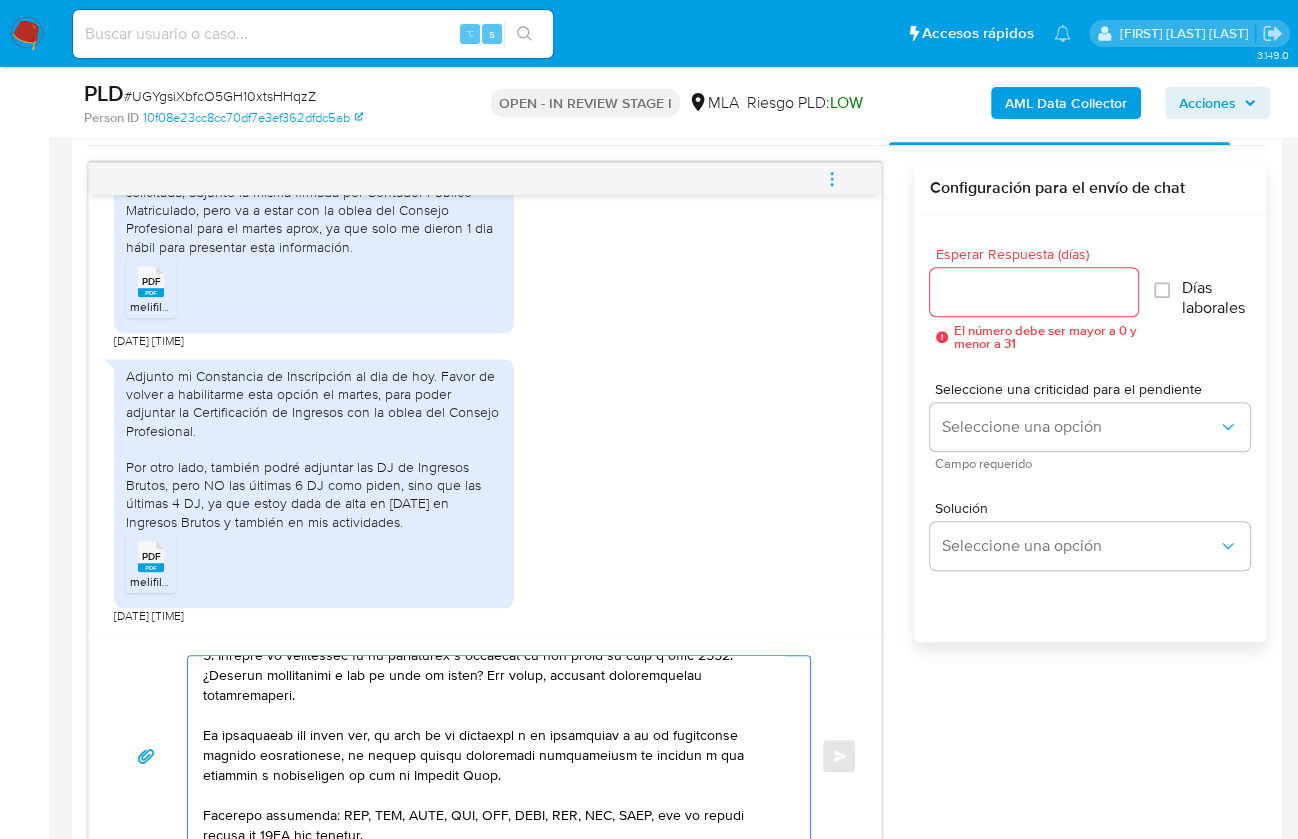 type on "Hola Agustina,
Analizamos tu caso y notamos que la información registra inconsistencias.
Verificamos que la documentación aportada no es suficiente para justificar la operatoria canalizada en tu cuenta de Mercado Pago. Por este motivo, decidimos suspender tu cuenta de acuerdo con lo previsto en las condiciones de registro y operación de la cuenta de nuestros Términos y Condiciones.
Recordá que si tenés dinero en Mercado de Pago, podés retirarlo realizando una transferencia a una cuenta de tu preferencia. En caso de regularizar esta situación, podés contactarte a través de nuestro Portal de Ayuda.
* En caso de querer regularizar tu situación, vamos a necesitar información/documentación adicional:
En función de las operaciones registradas en tu cuenta de Mercado Pago, necesitamos que nos brindes la siguiente información y/o documentación:
1. Descripción de la actividad:
- Detalla la actividad que realizas a través de tu cuenta. De corresponder a una actividad comercial, indicar el nombre, domicilio y/..." 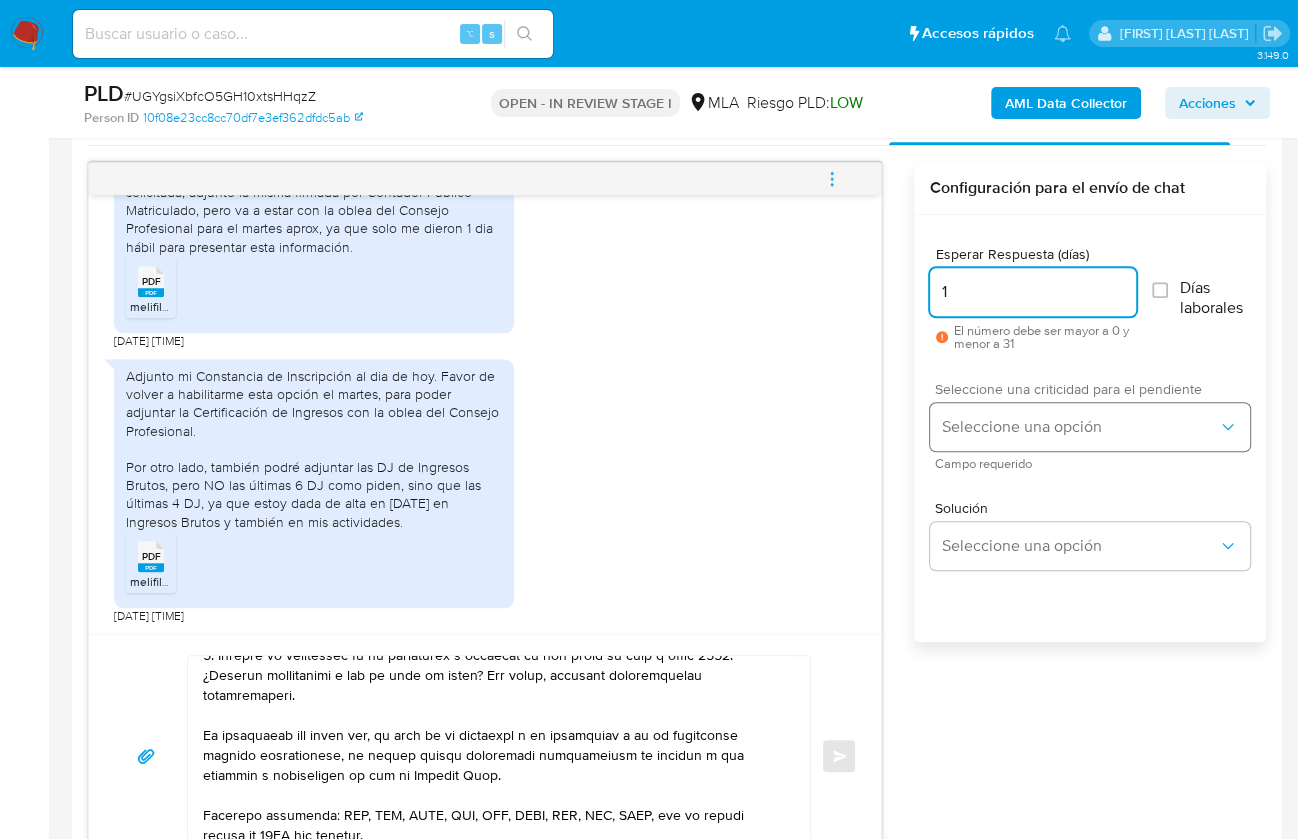 type on "1" 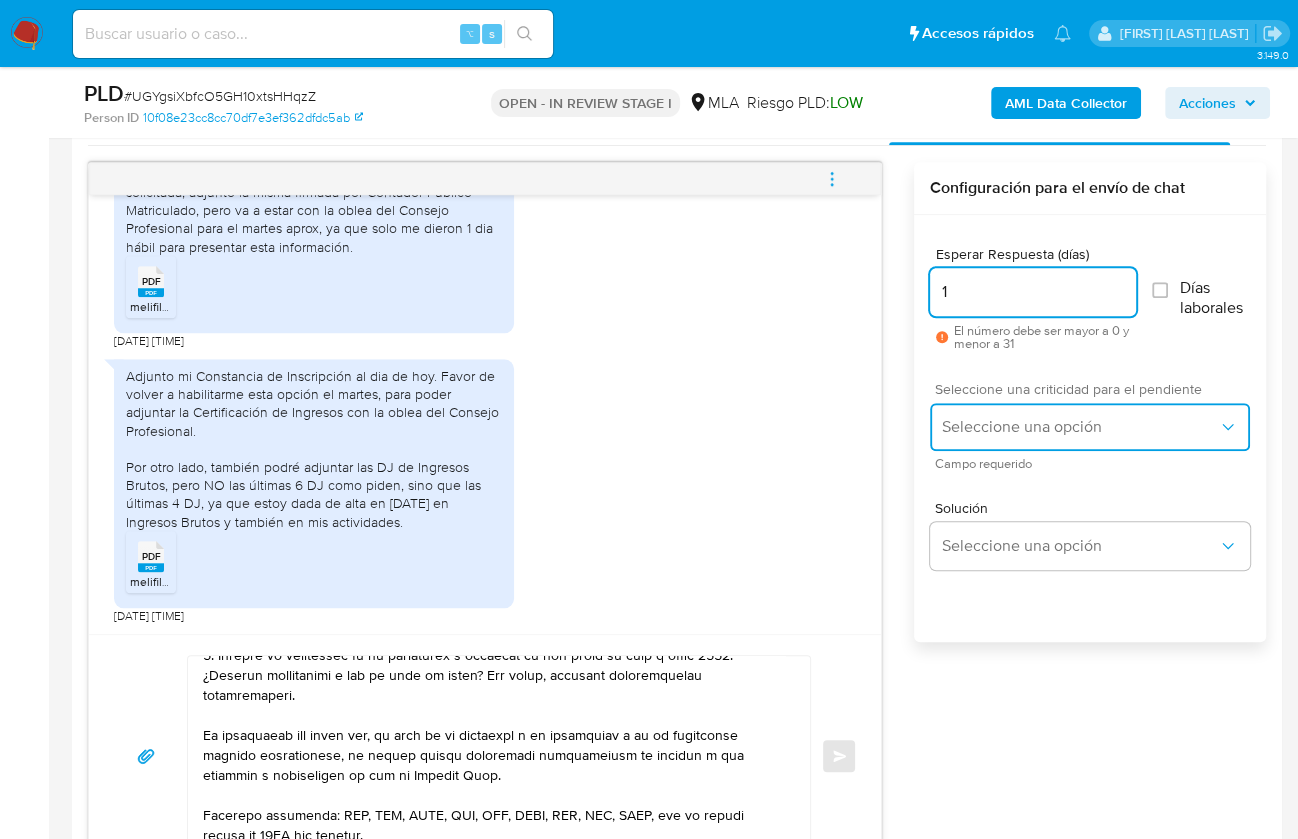 click on "Seleccione una opción" at bounding box center [1080, 427] 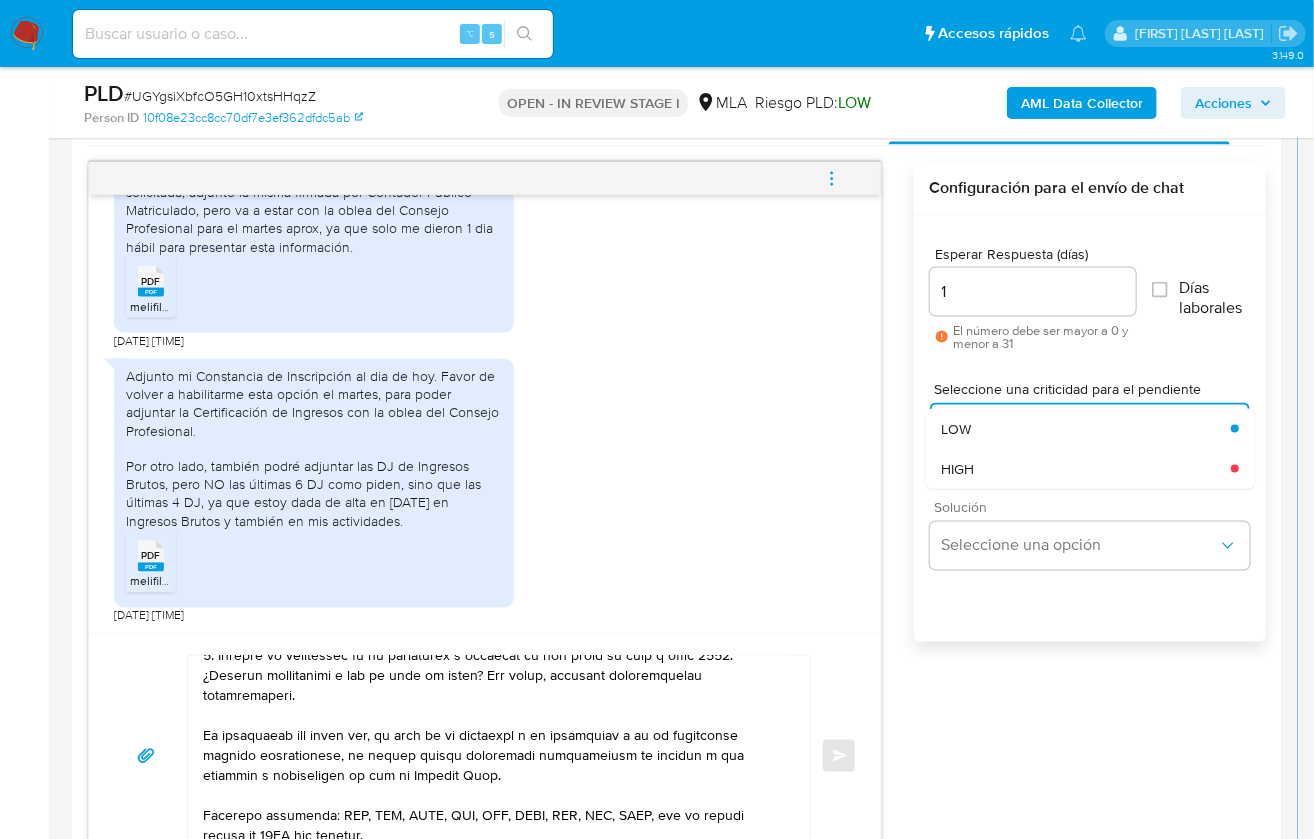click on "HIGH" at bounding box center (1086, 469) 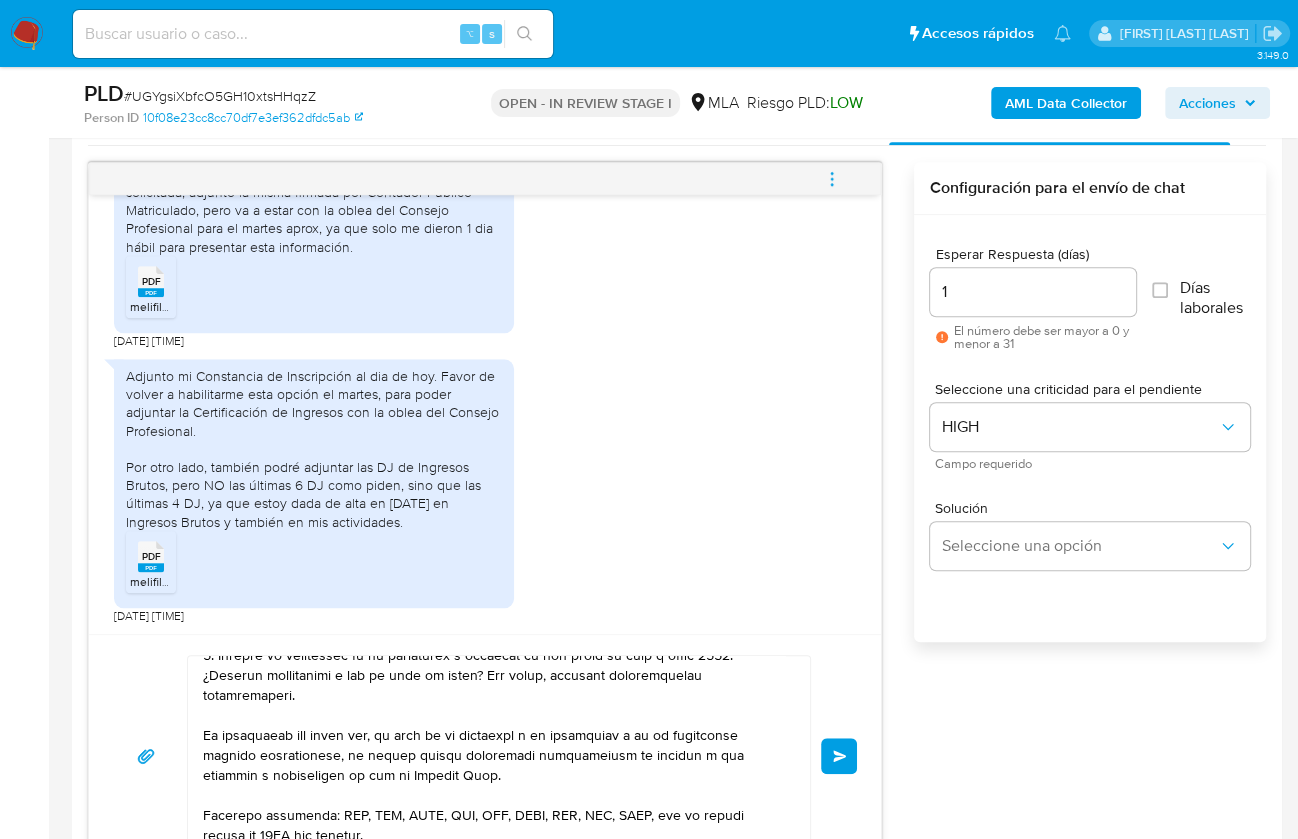 click on "Enviar" at bounding box center (839, 756) 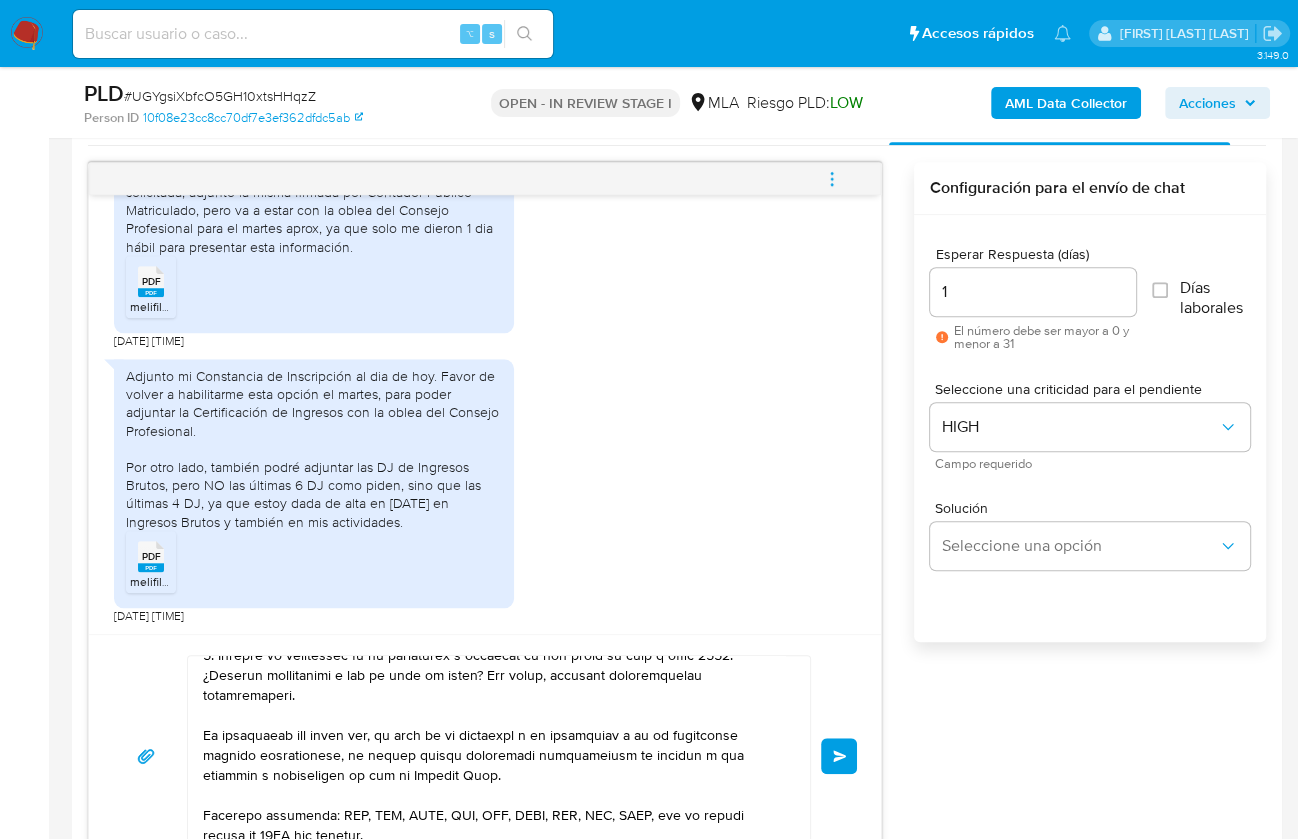 type 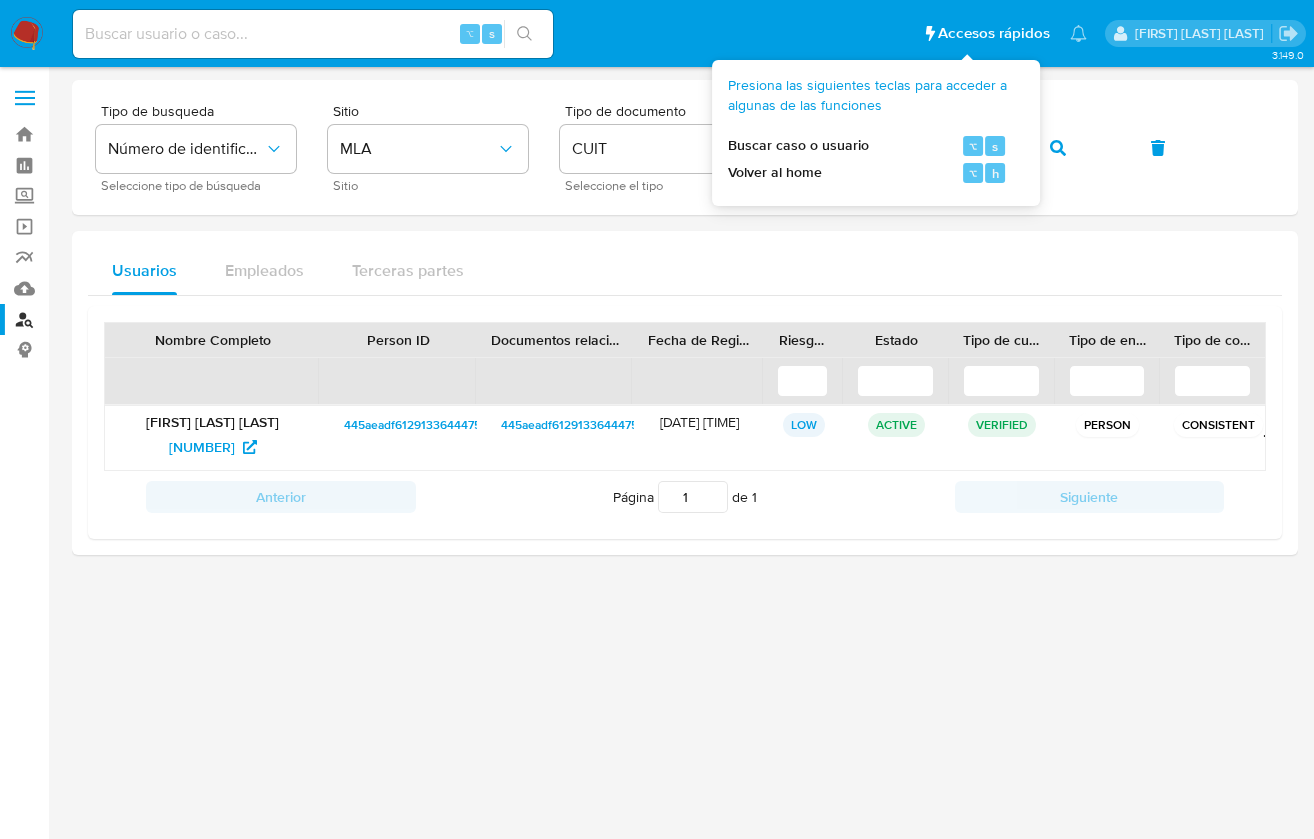 scroll, scrollTop: 0, scrollLeft: 0, axis: both 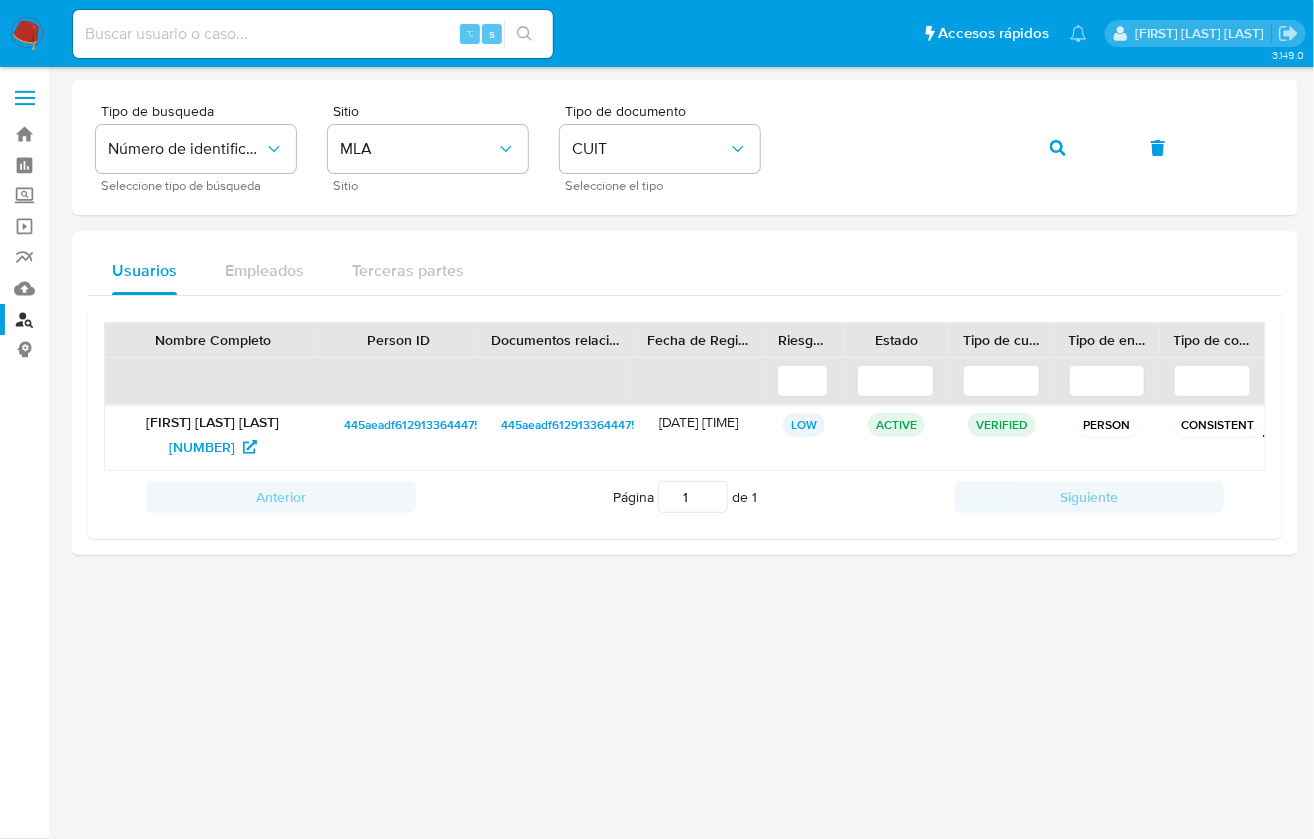 click on "Usuarios Empleados Terceras partes Nombre Completo Person ID Documentos relacionados Fecha de Registro Riesgo PLD Estado Tipo de cuenta Tipo de entidad Tipo de consistencia [FIRST] [LAST] [LAST] [NUMBER] [HASH] [HASH] [DD]/[MM]/[YYYY] [HH]:[MM]:[SS] LOW ACTIVE VERIFIED PERSON CONSISTENT Anterior Página   1   de   1 Siguiente Cargando..." at bounding box center [685, 393] 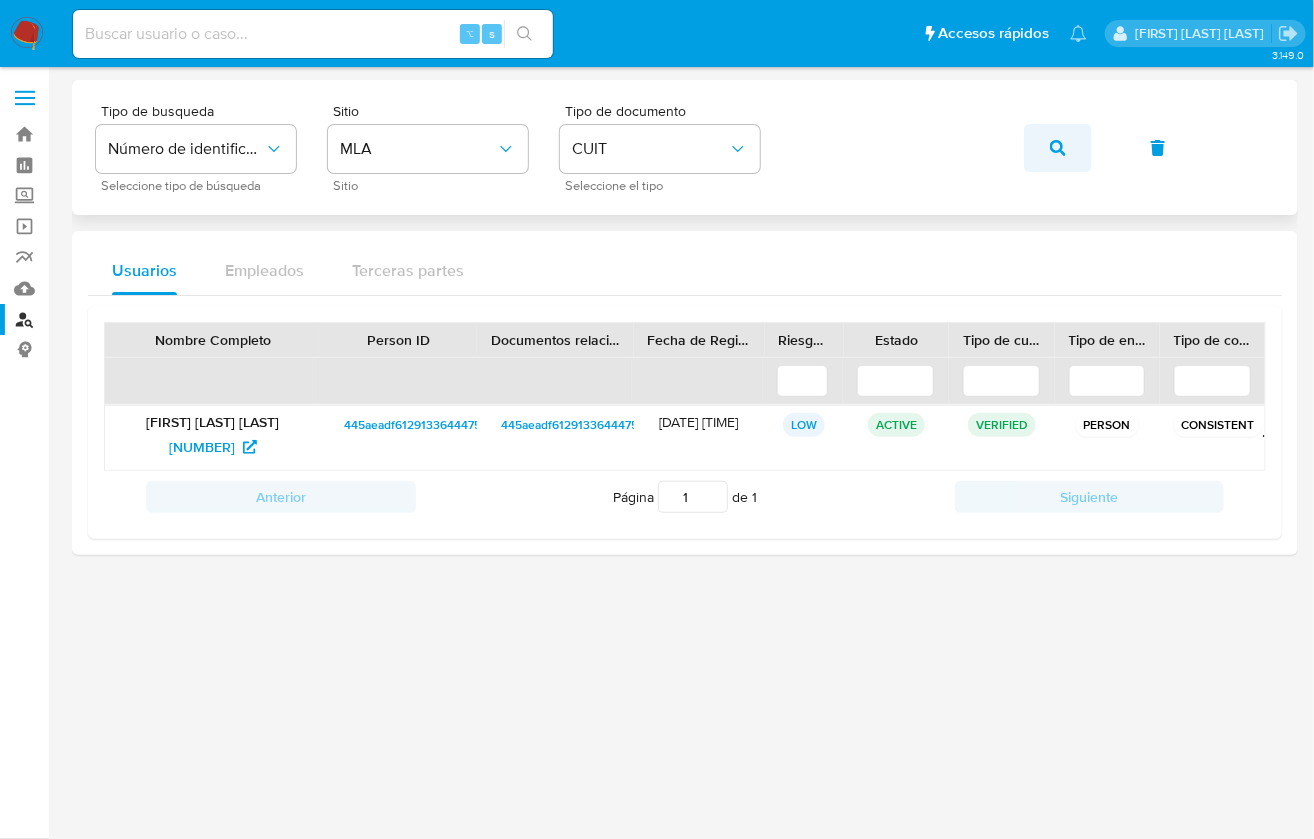 click at bounding box center (1058, 148) 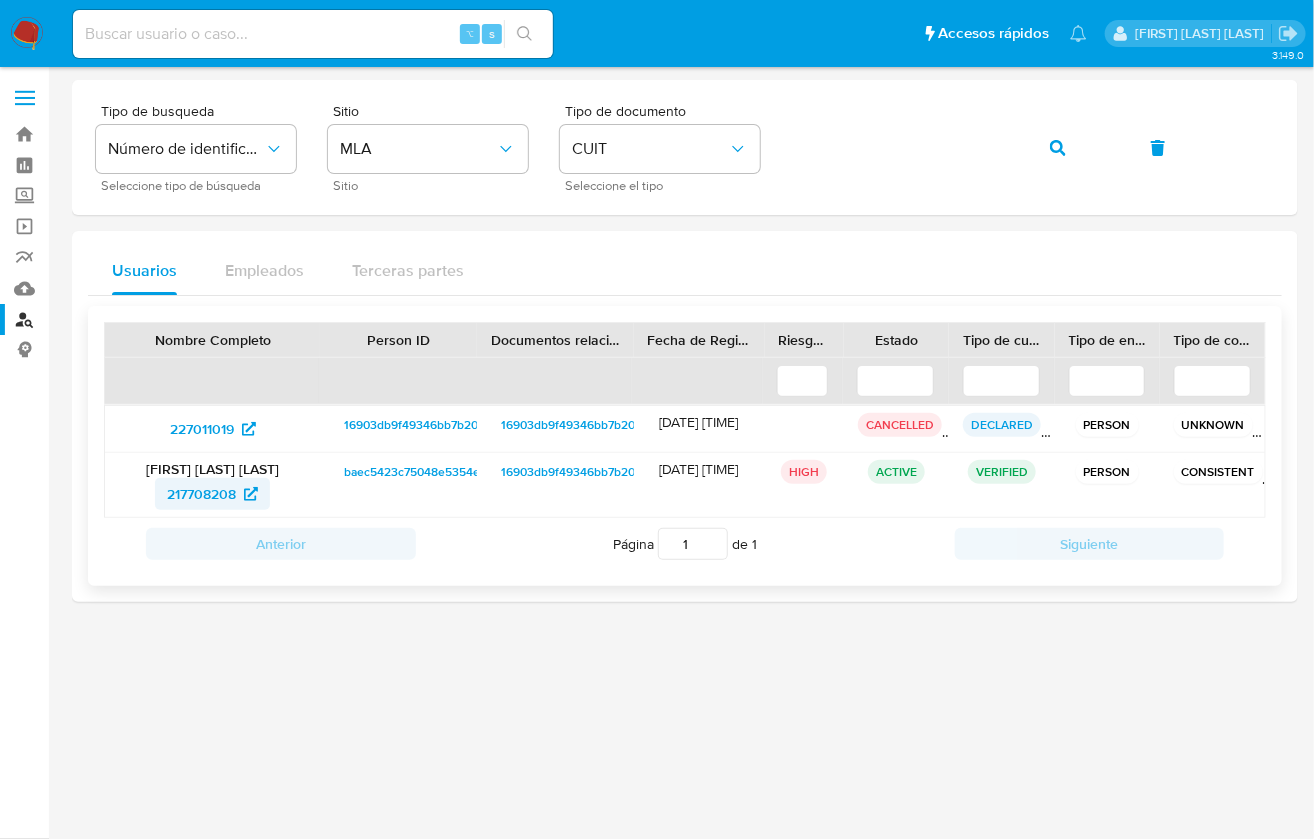 click on "[NUMBER]" at bounding box center [202, 494] 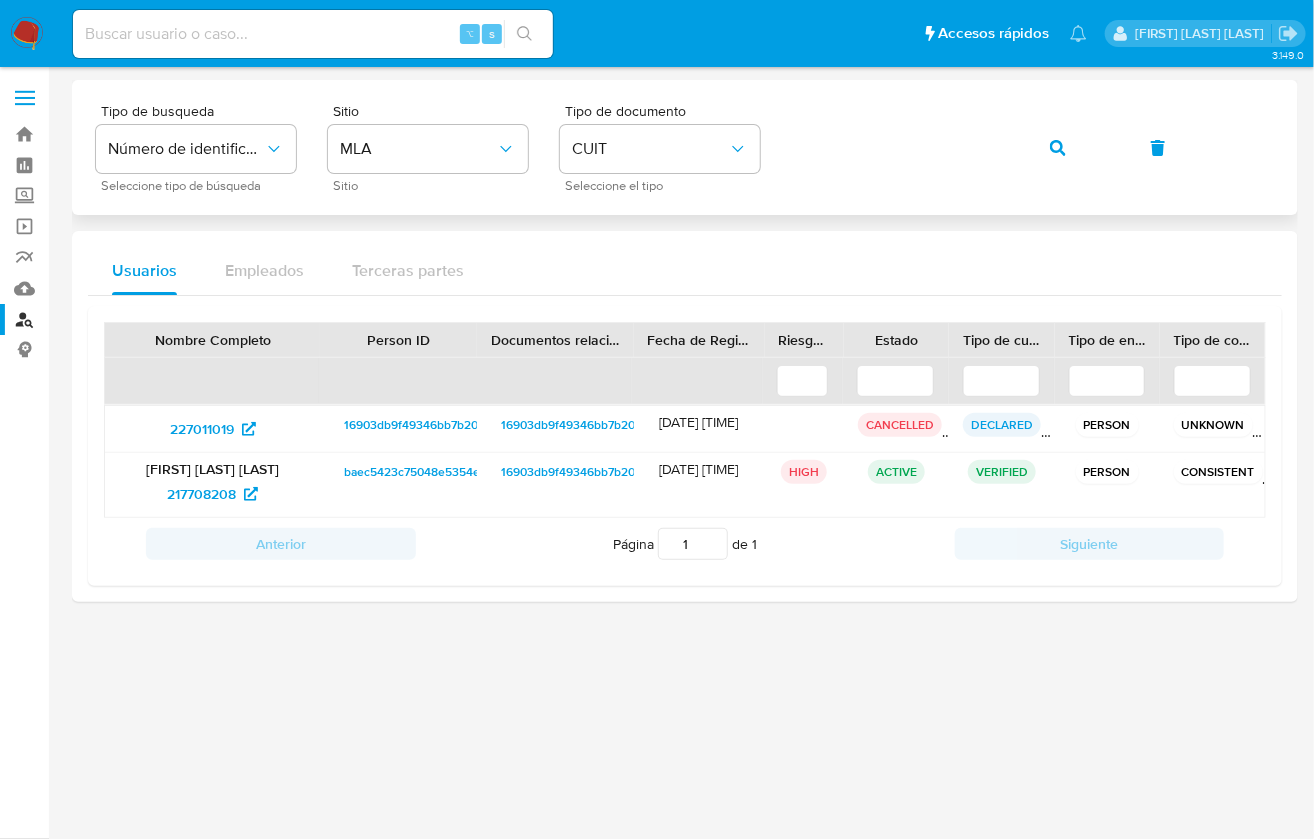 click on "Tipo de busqueda Número de identificación Seleccione tipo de búsqueda Sitio MLA Sitio Tipo de documento CUIT Seleccione el tipo" at bounding box center (685, 147) 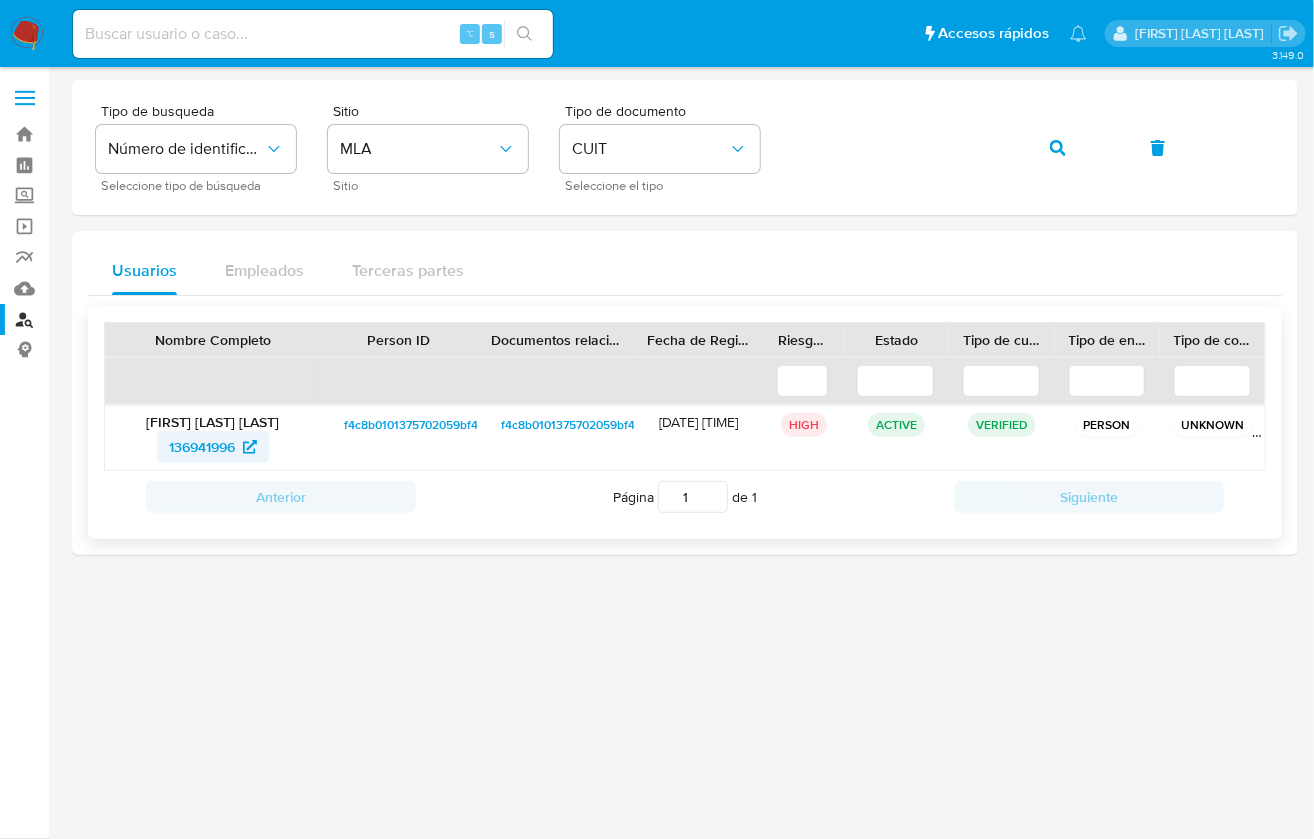click on "136941996" at bounding box center (202, 447) 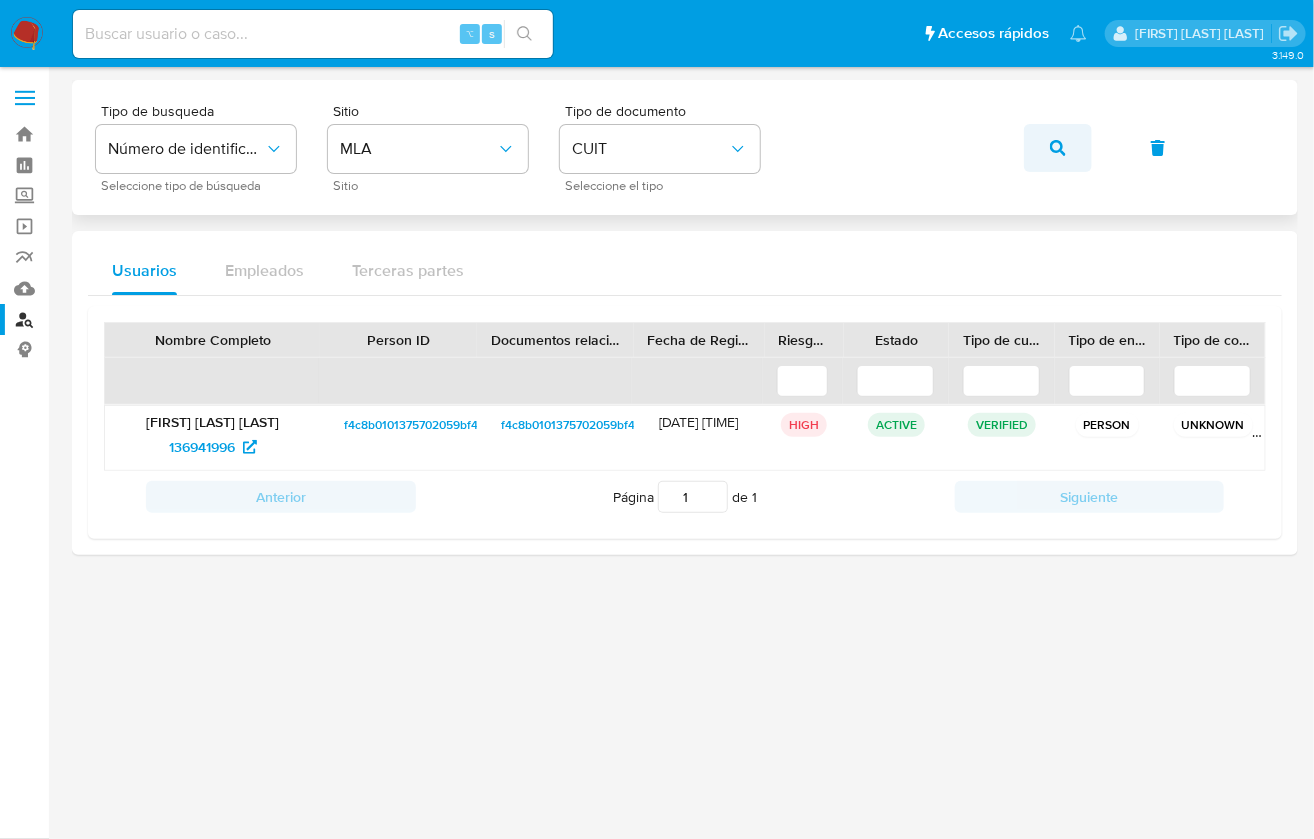 click at bounding box center (1058, 148) 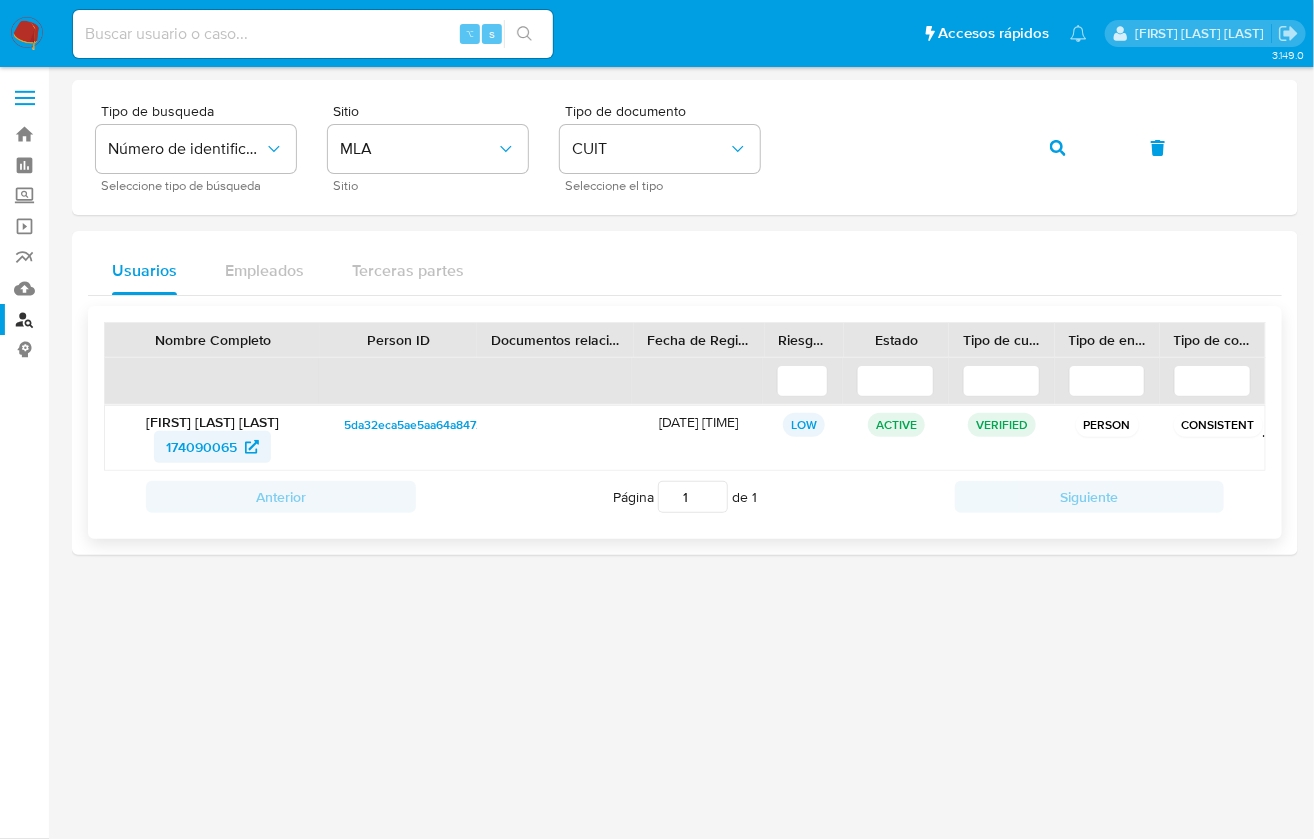 click on "174090065" at bounding box center [201, 447] 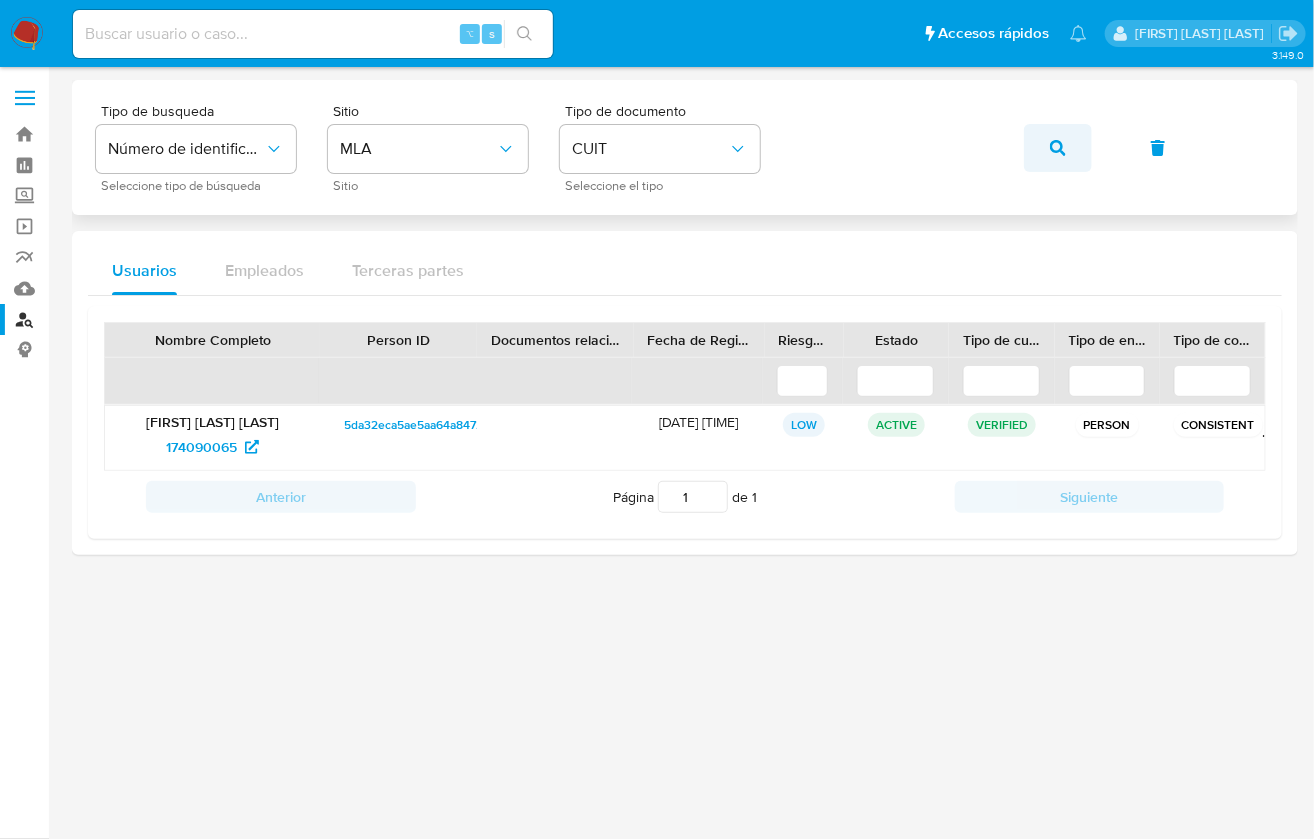 click 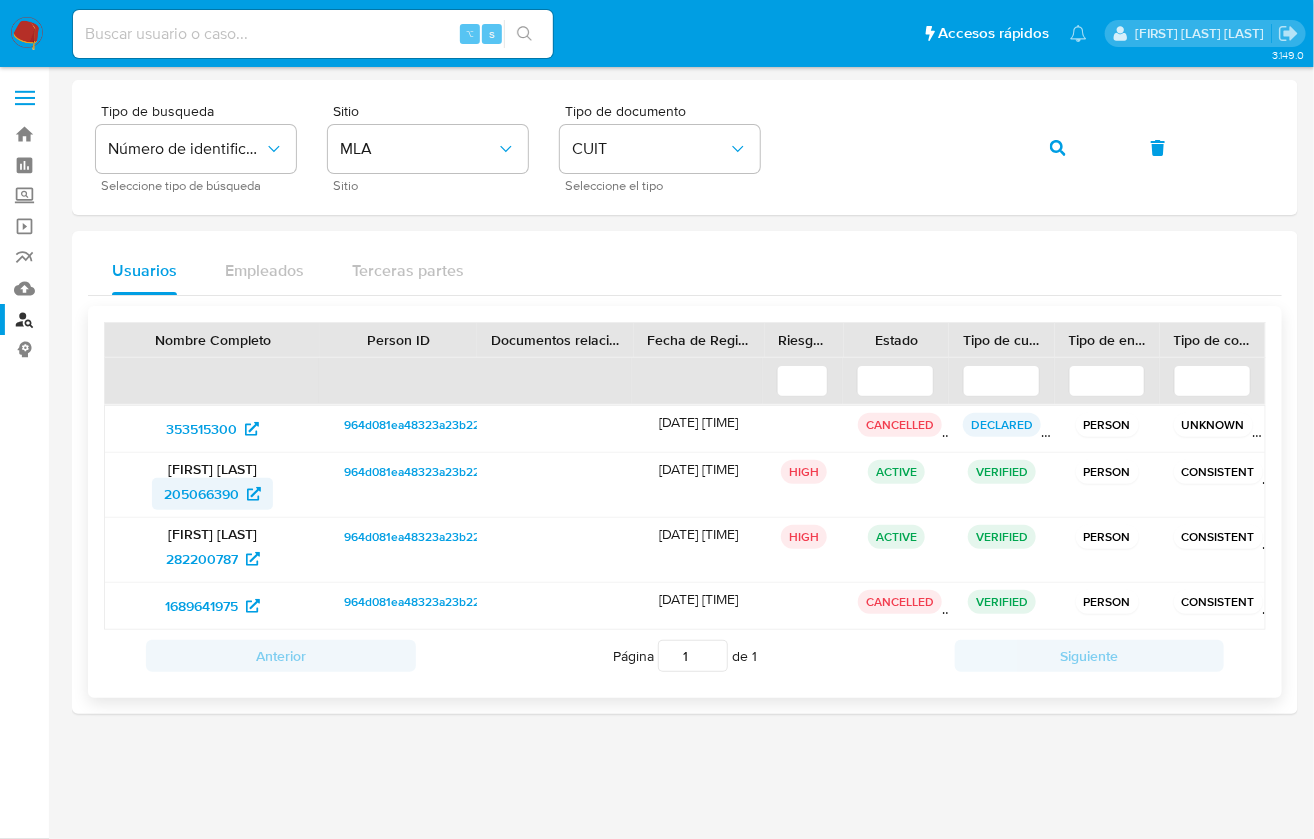click on "205066390" at bounding box center [201, 494] 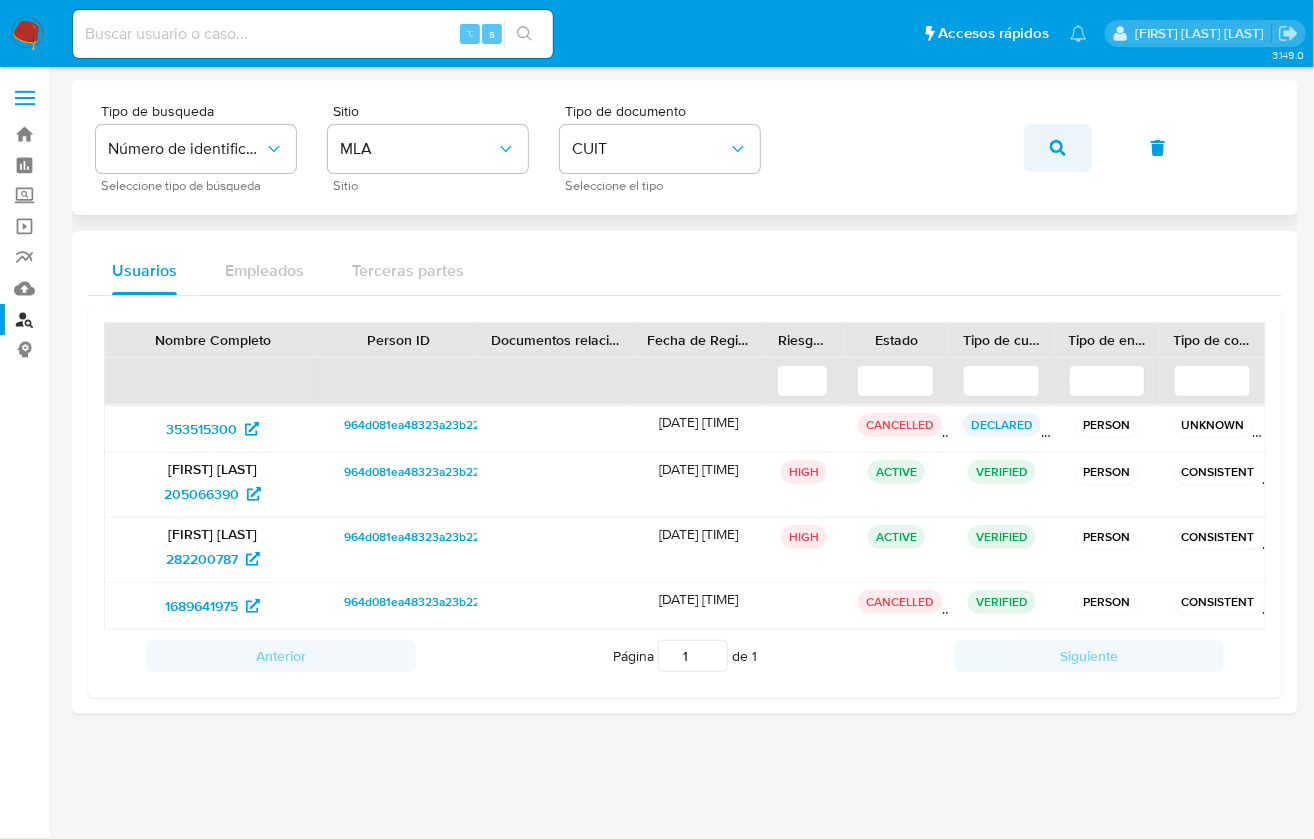 click 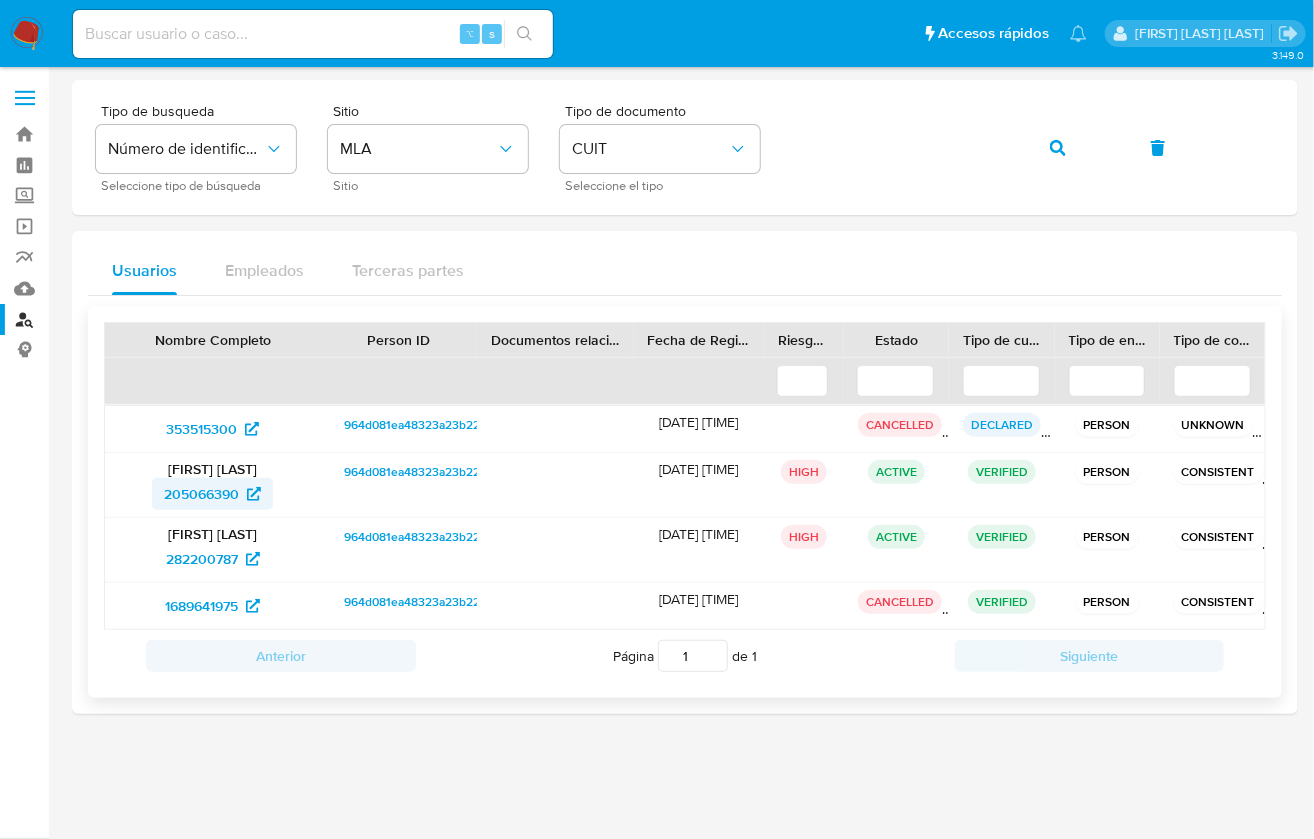 click on "205066390" at bounding box center (201, 494) 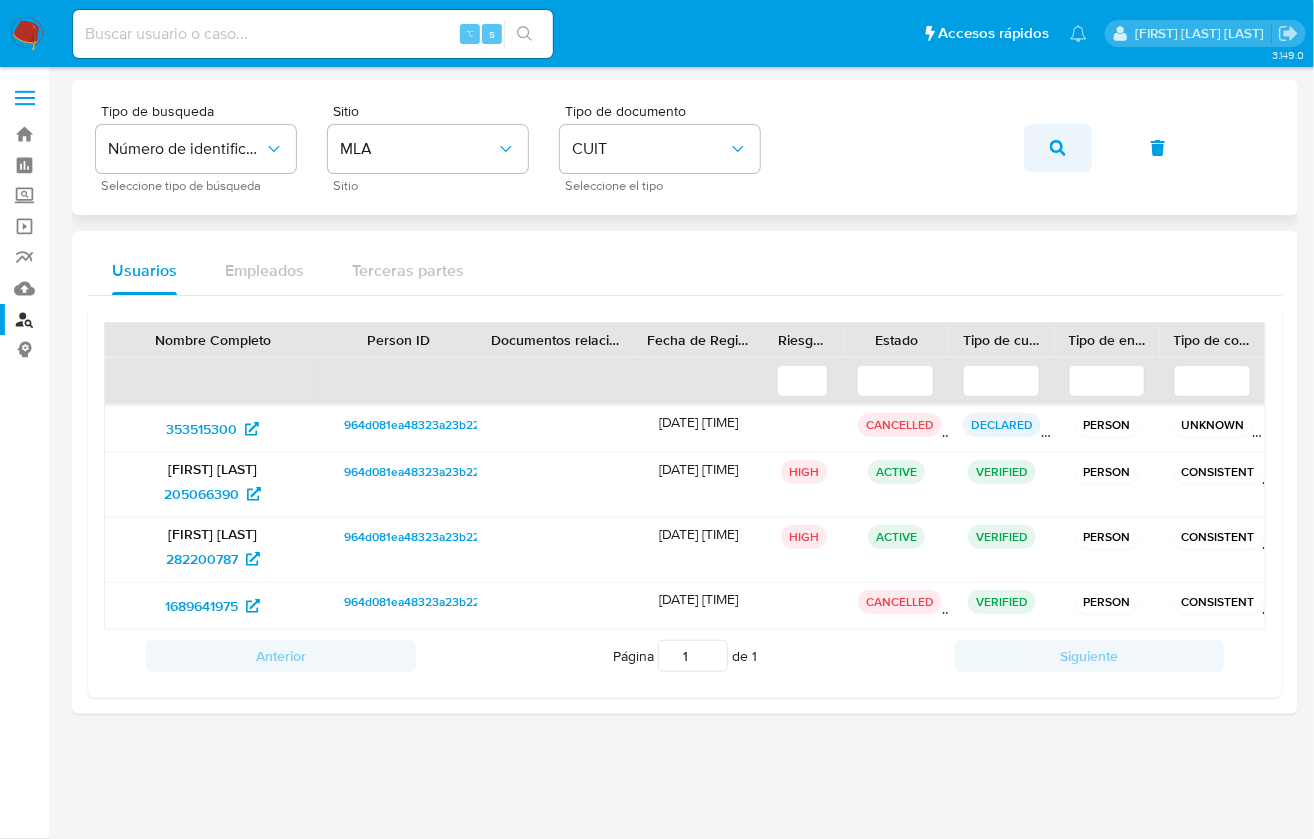 drag, startPoint x: 1103, startPoint y: 172, endPoint x: 1075, endPoint y: 169, distance: 28.160255 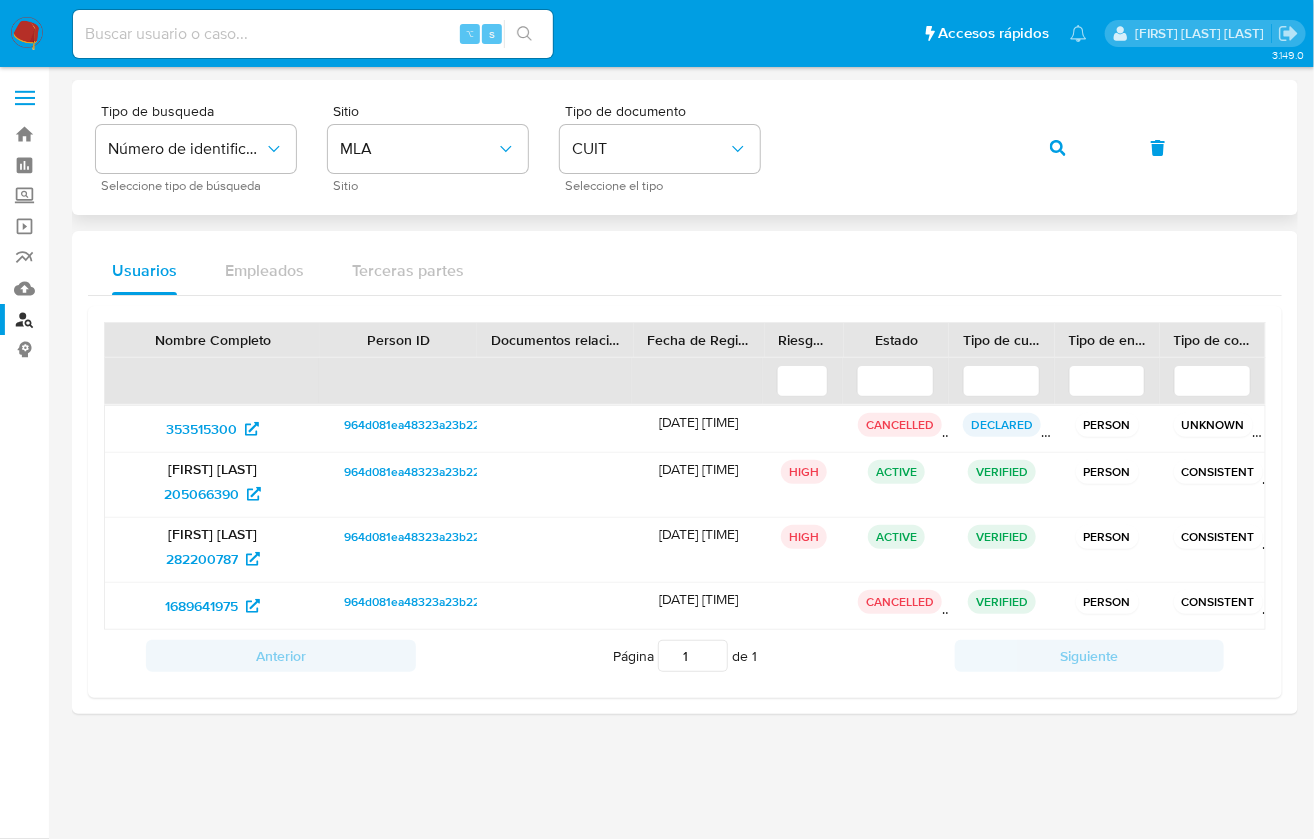 click 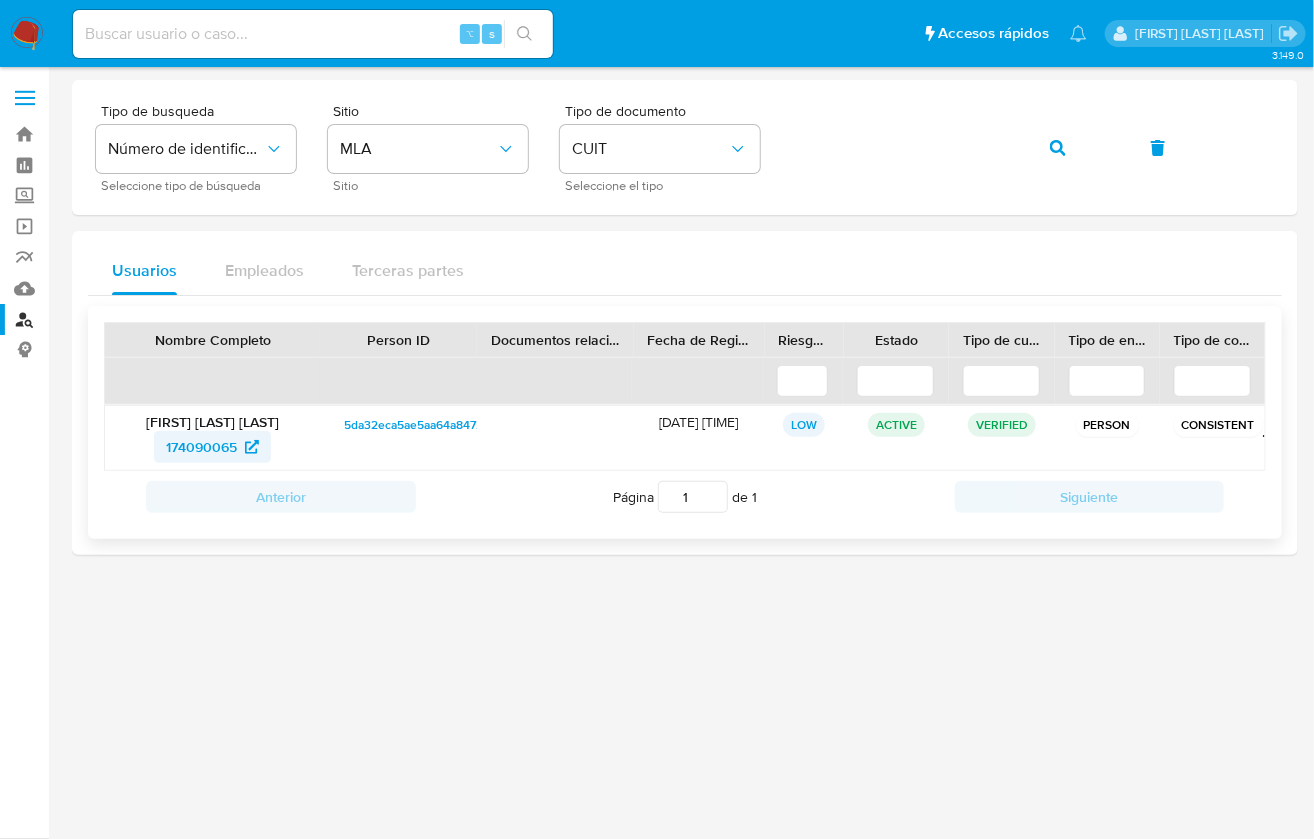 click on "174090065" at bounding box center (201, 447) 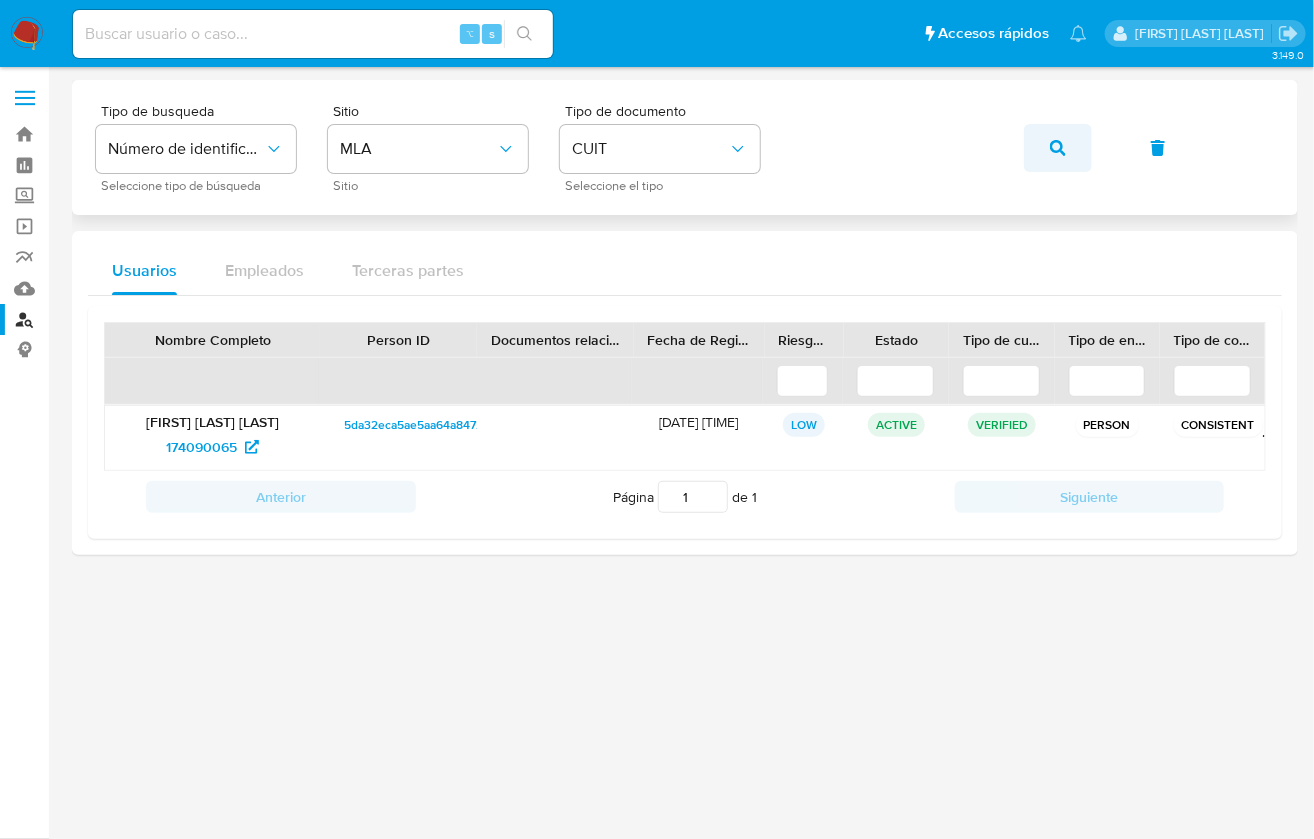 click at bounding box center [1058, 148] 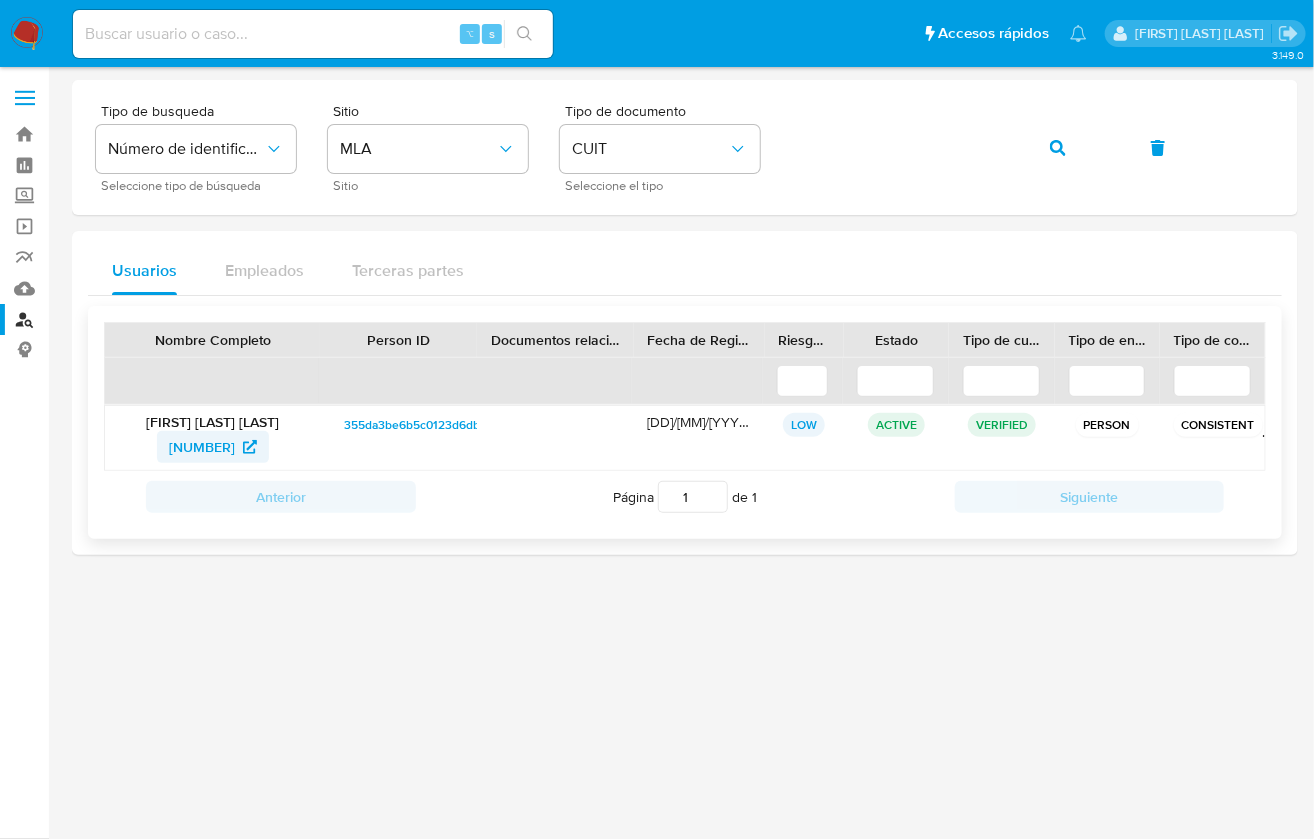 click on "[NUMBER]" at bounding box center [202, 447] 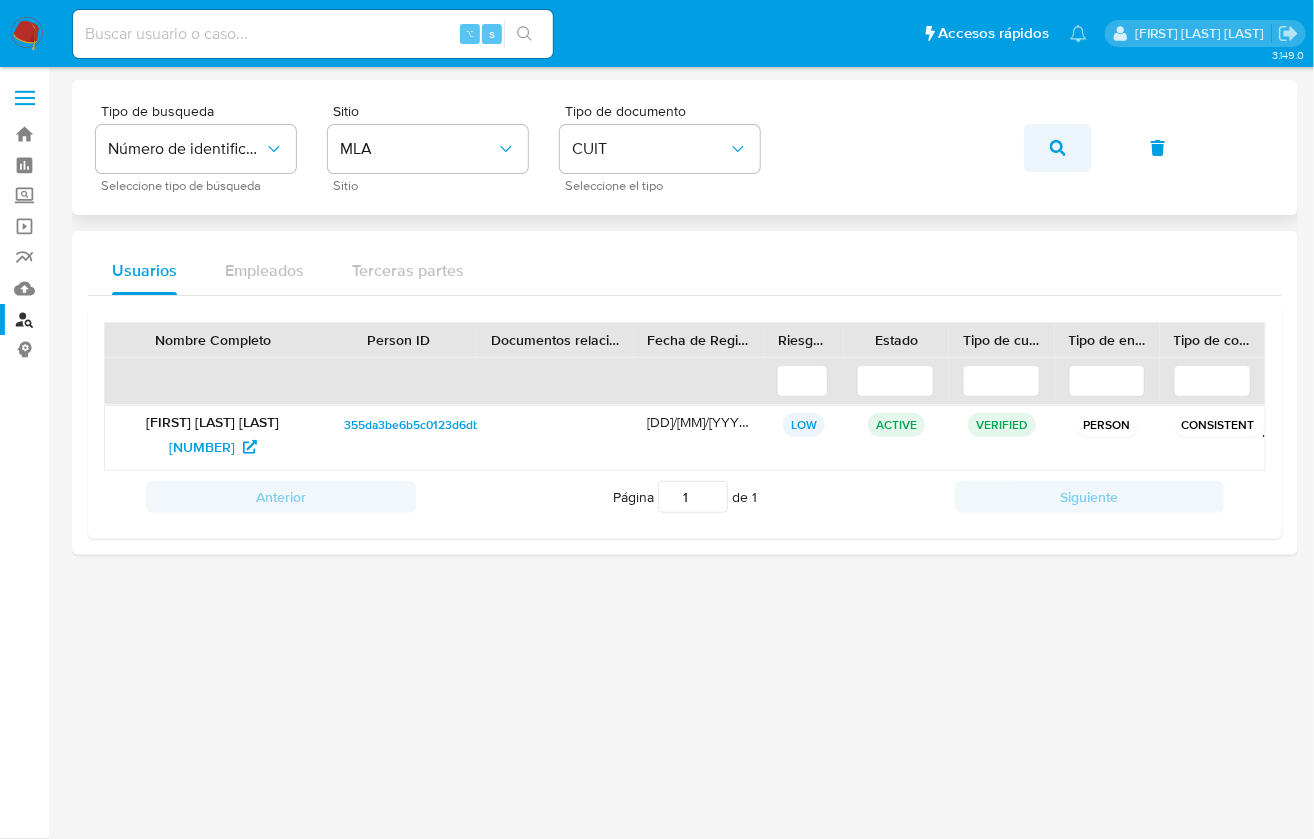 click 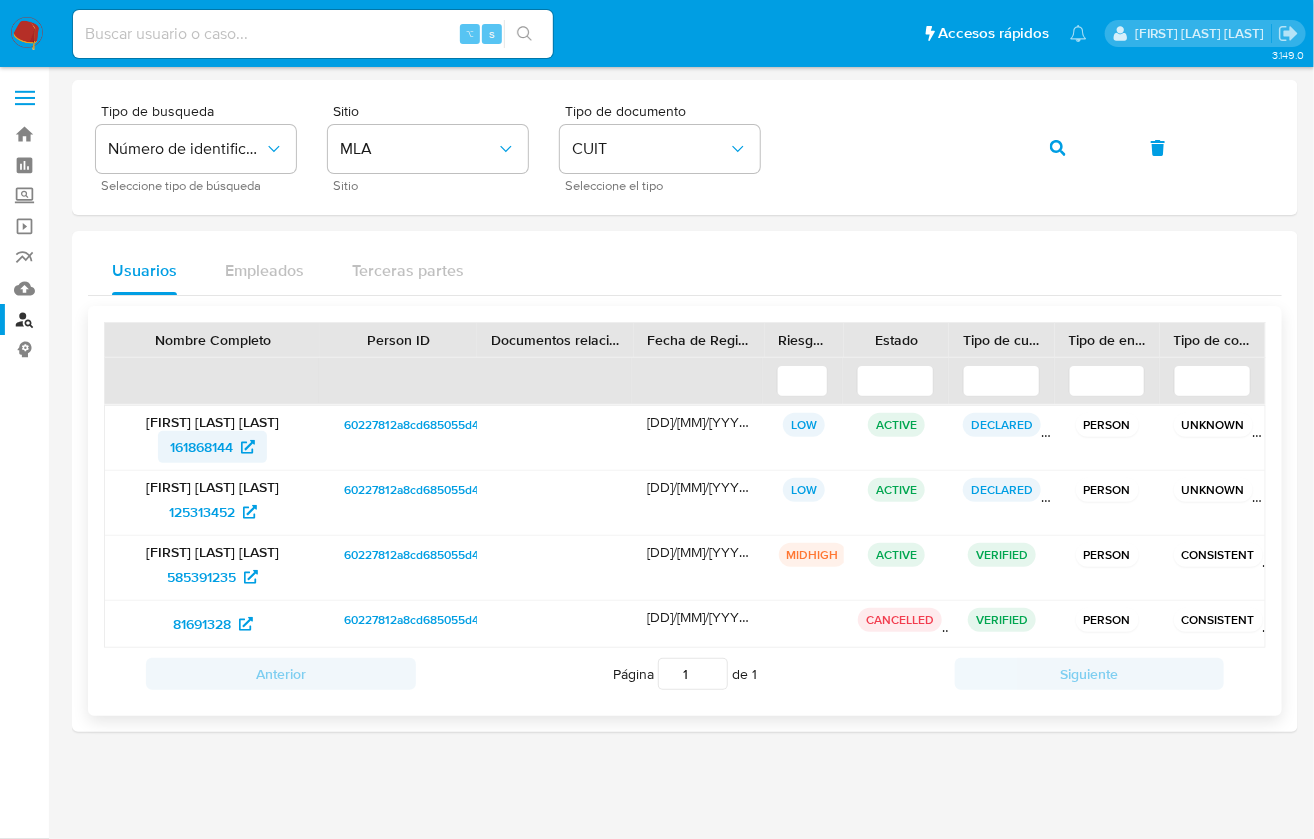 click on "161868144" at bounding box center (201, 447) 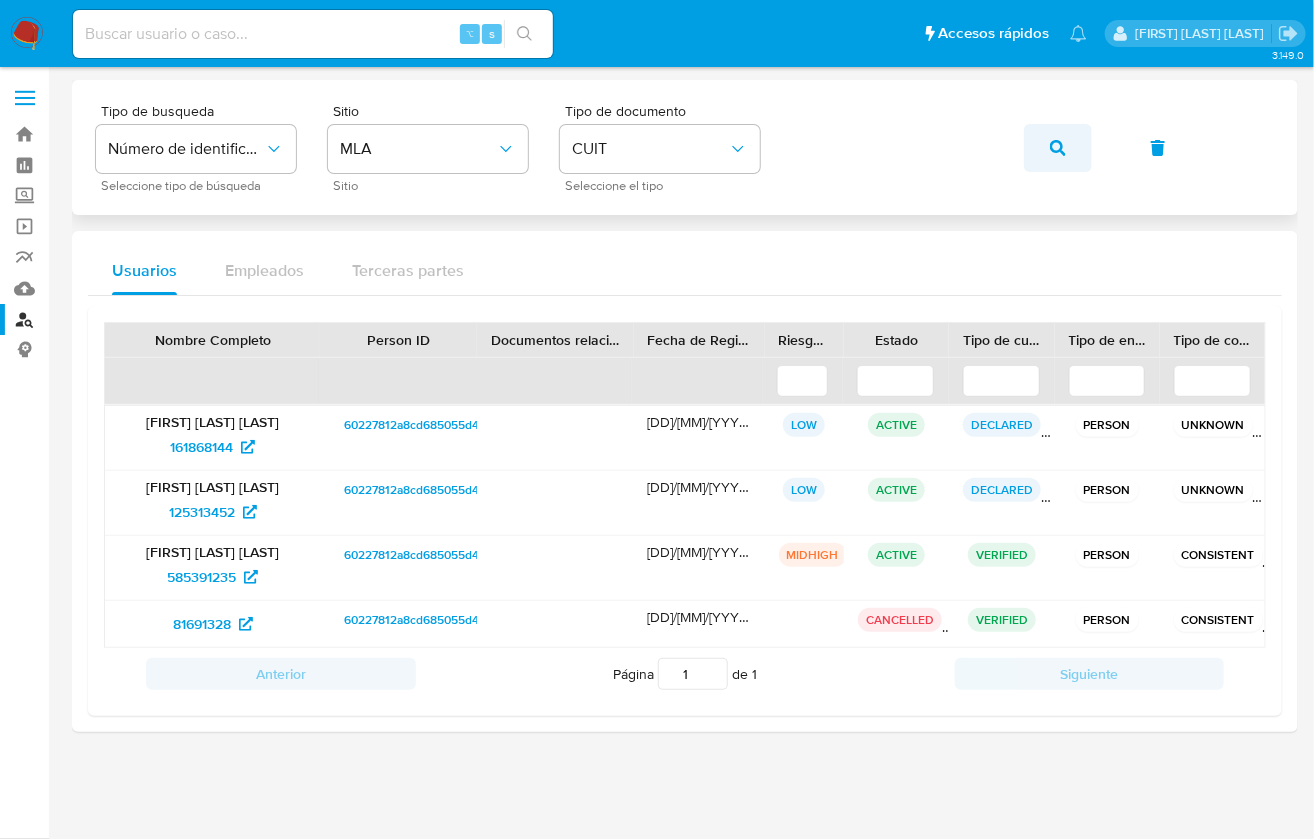 click at bounding box center [1058, 148] 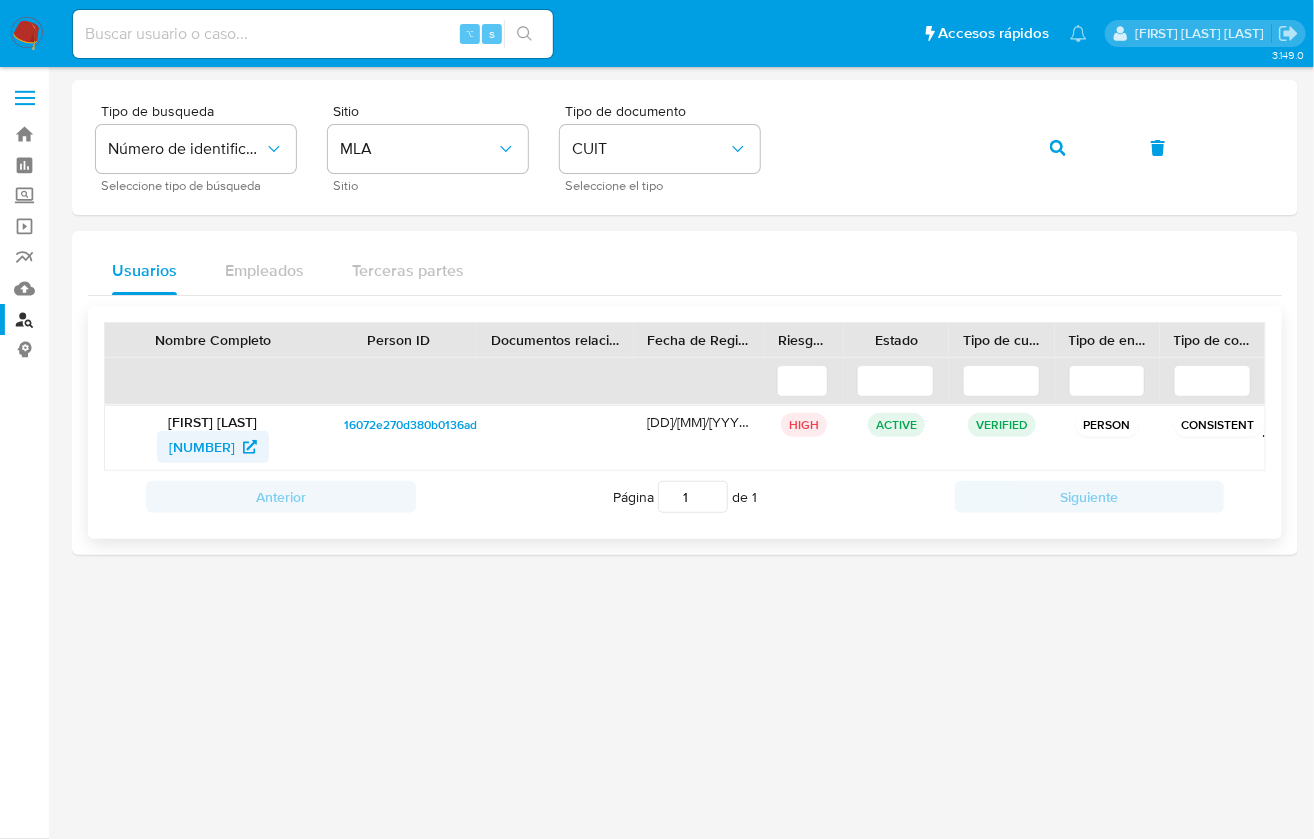 click on "[NUMBER]" at bounding box center [202, 447] 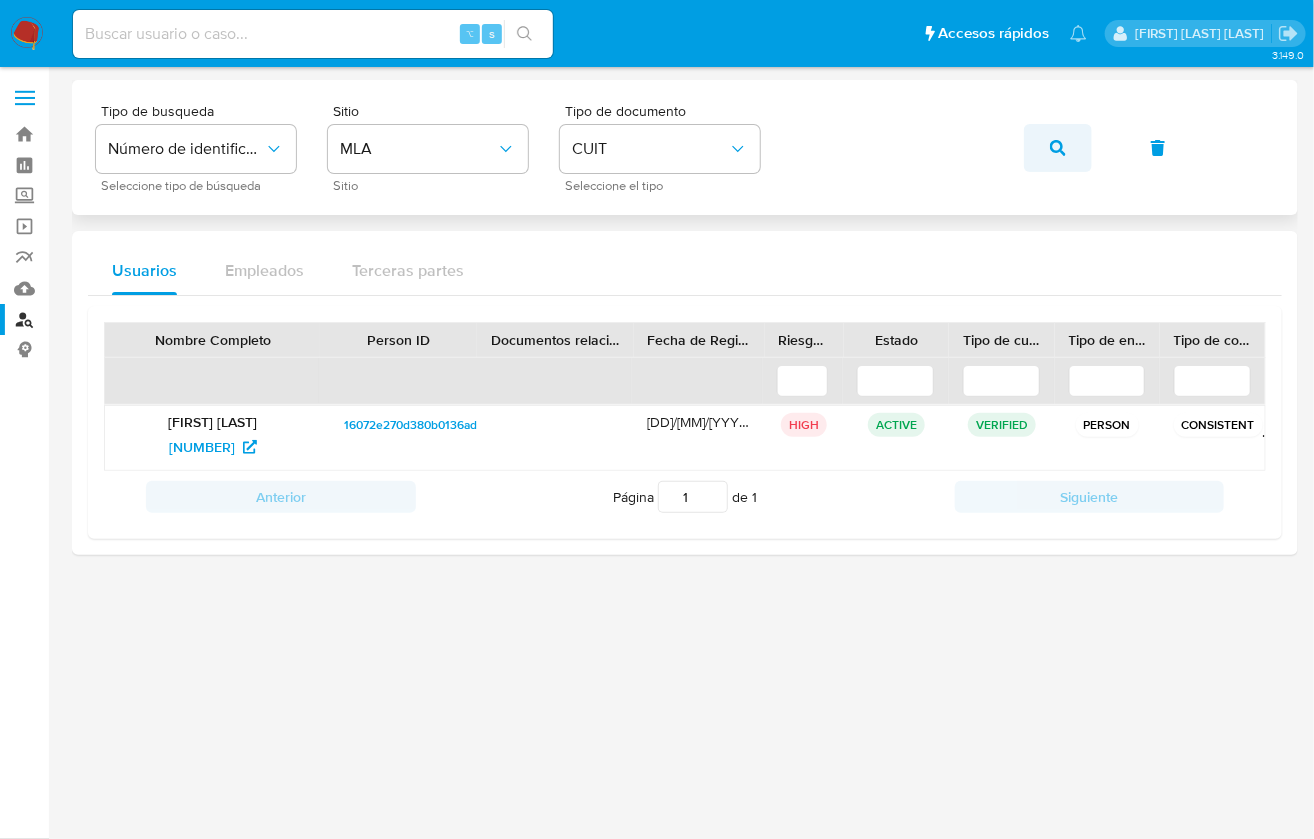 drag, startPoint x: 1112, startPoint y: 145, endPoint x: 1064, endPoint y: 148, distance: 48.09366 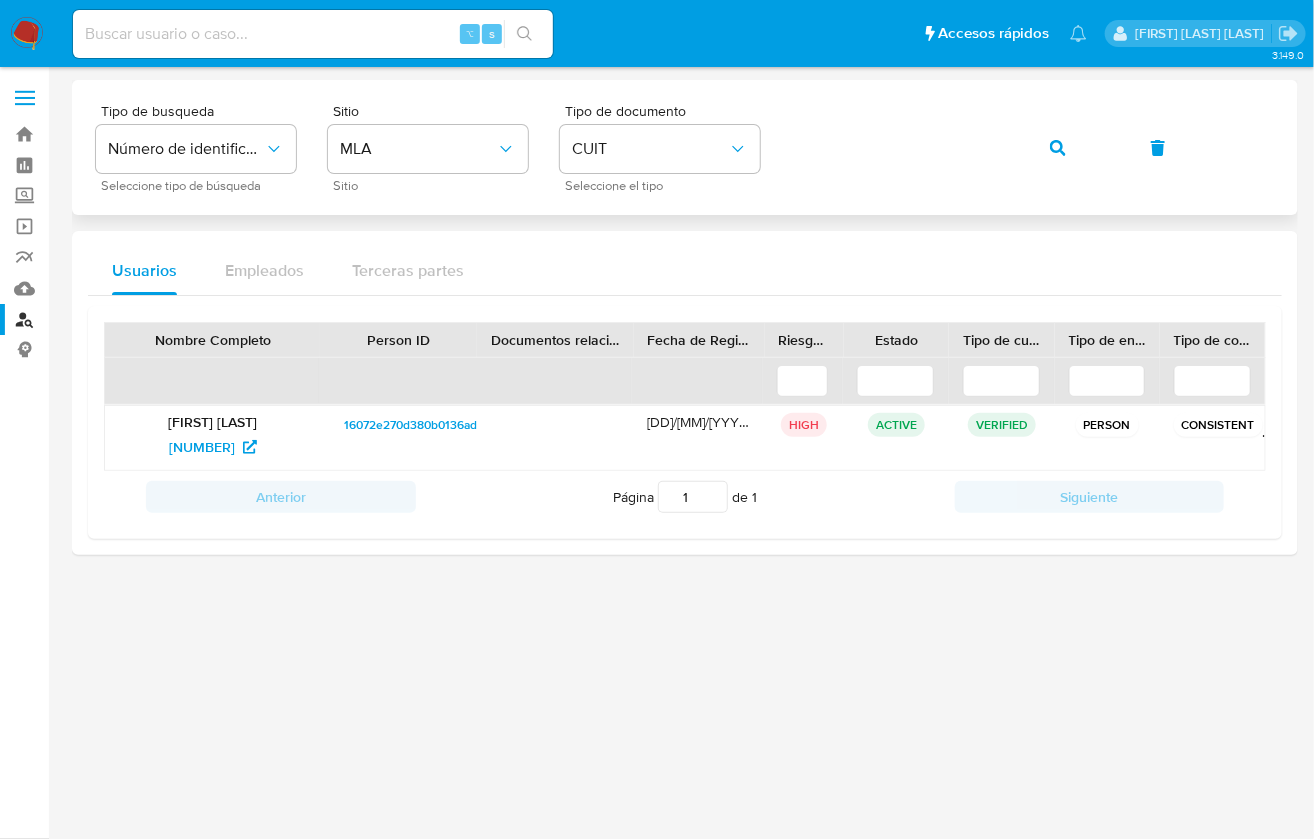 click 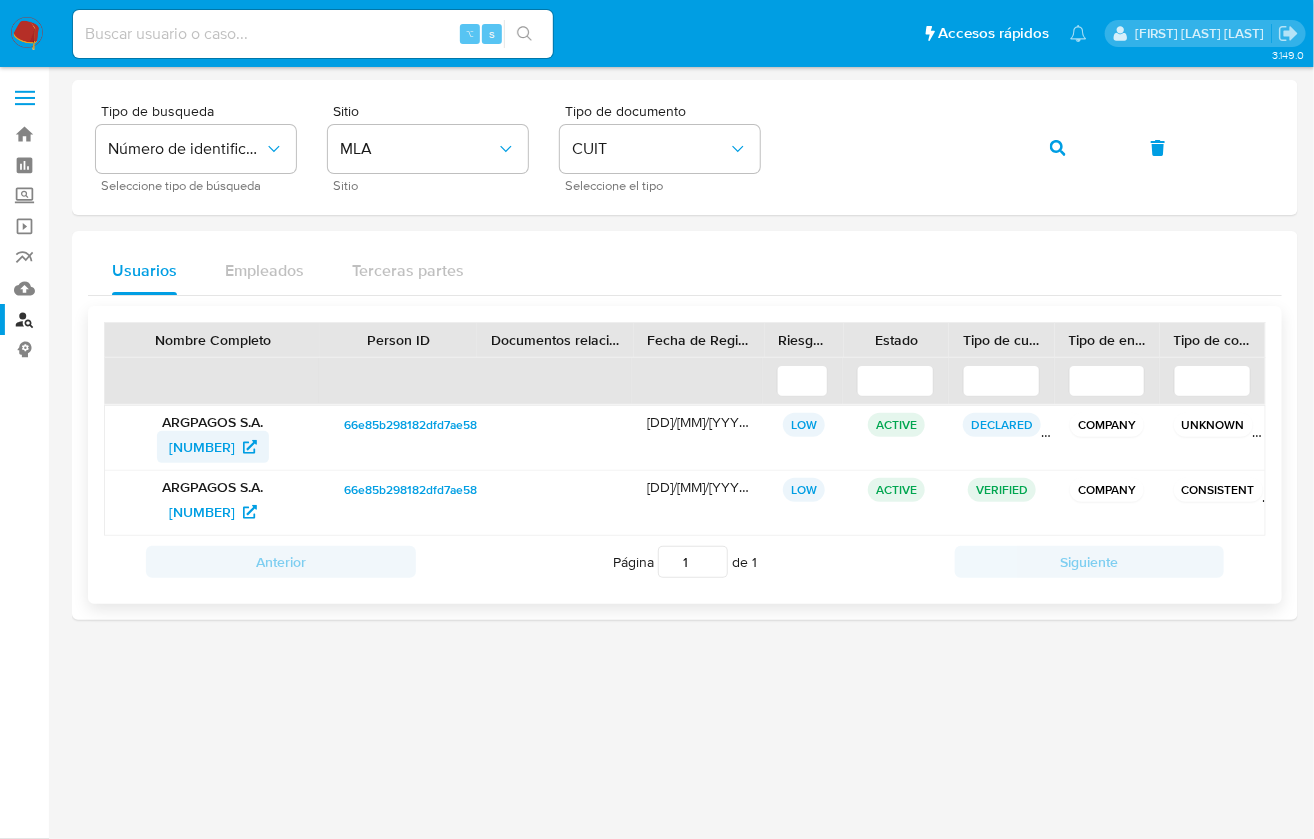 click on "[NUMBER]" at bounding box center (202, 447) 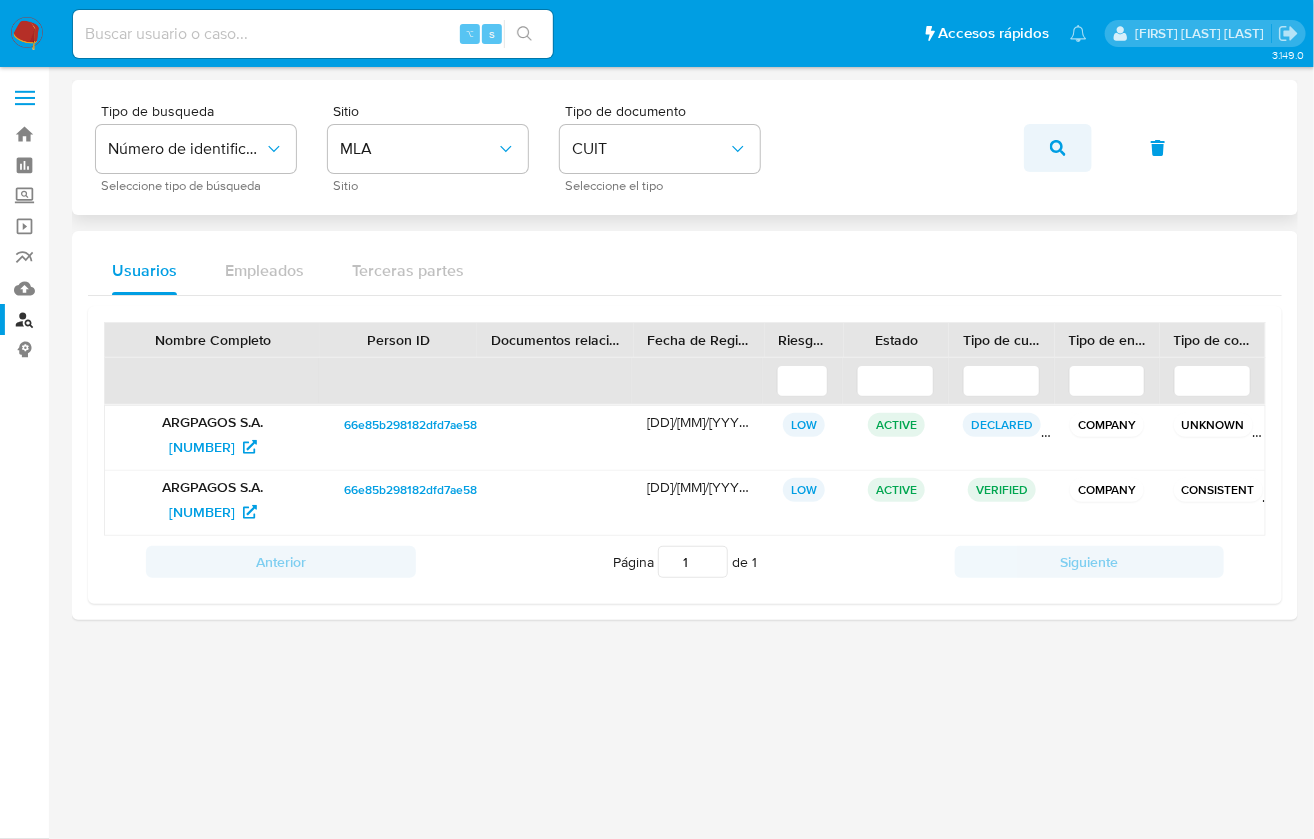 click at bounding box center (1058, 148) 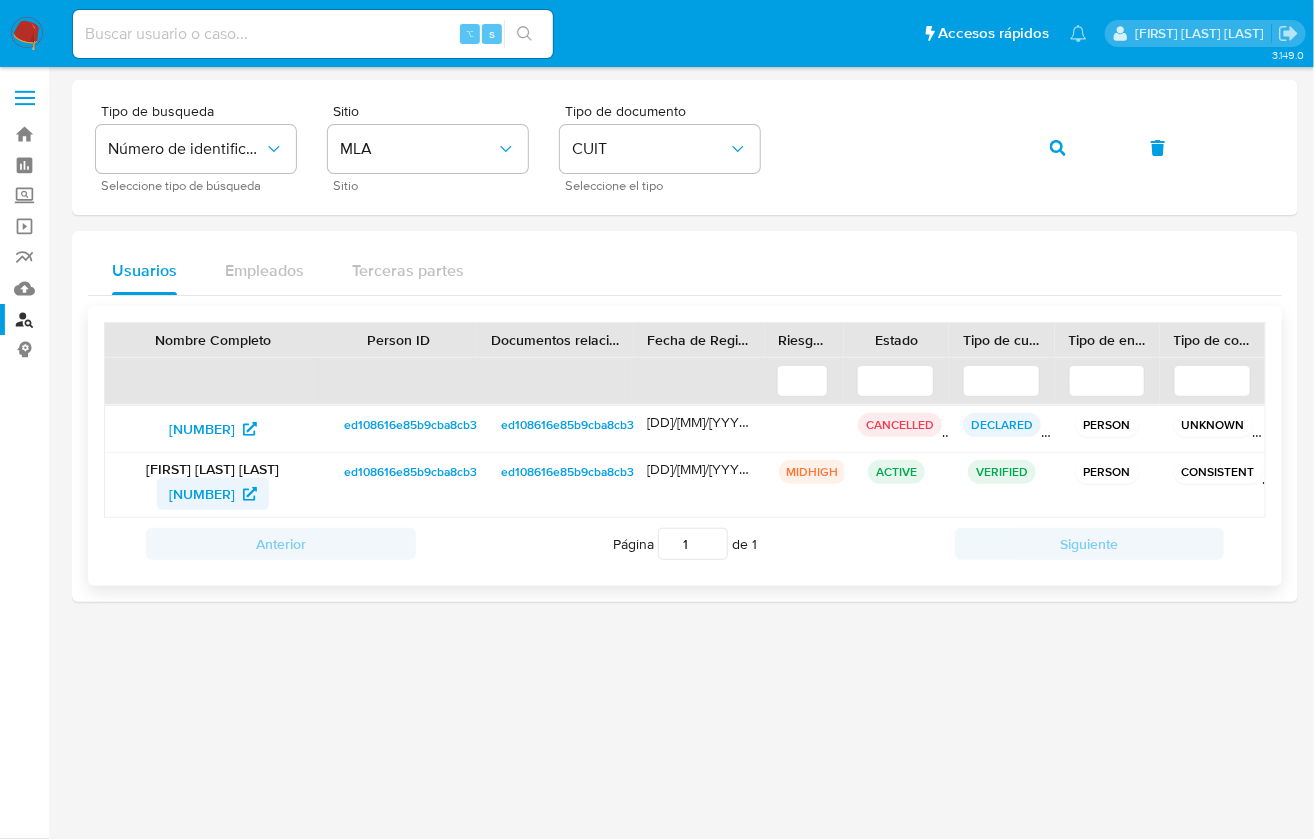 click on "[NUMBER]" at bounding box center (202, 494) 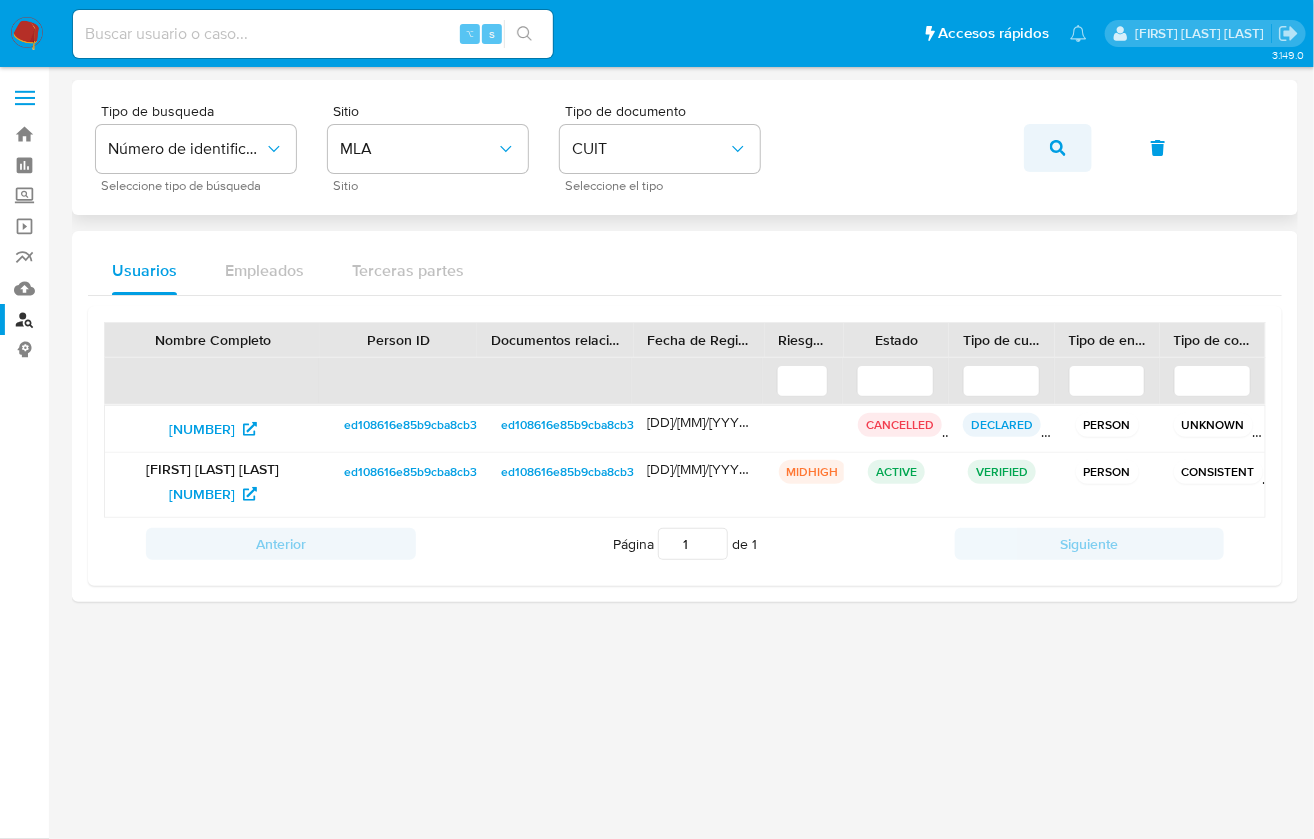 click at bounding box center (1058, 148) 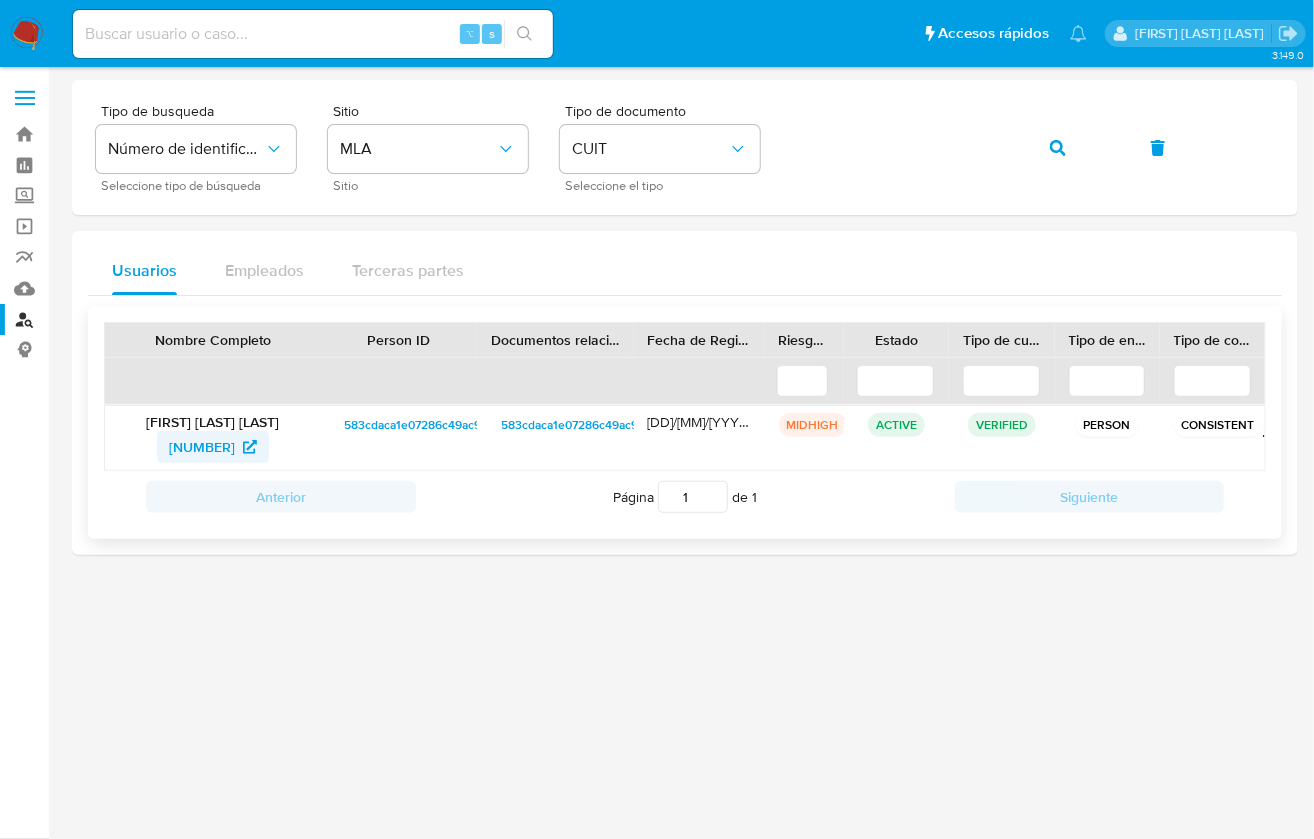click on "[NUMBER]" at bounding box center [202, 447] 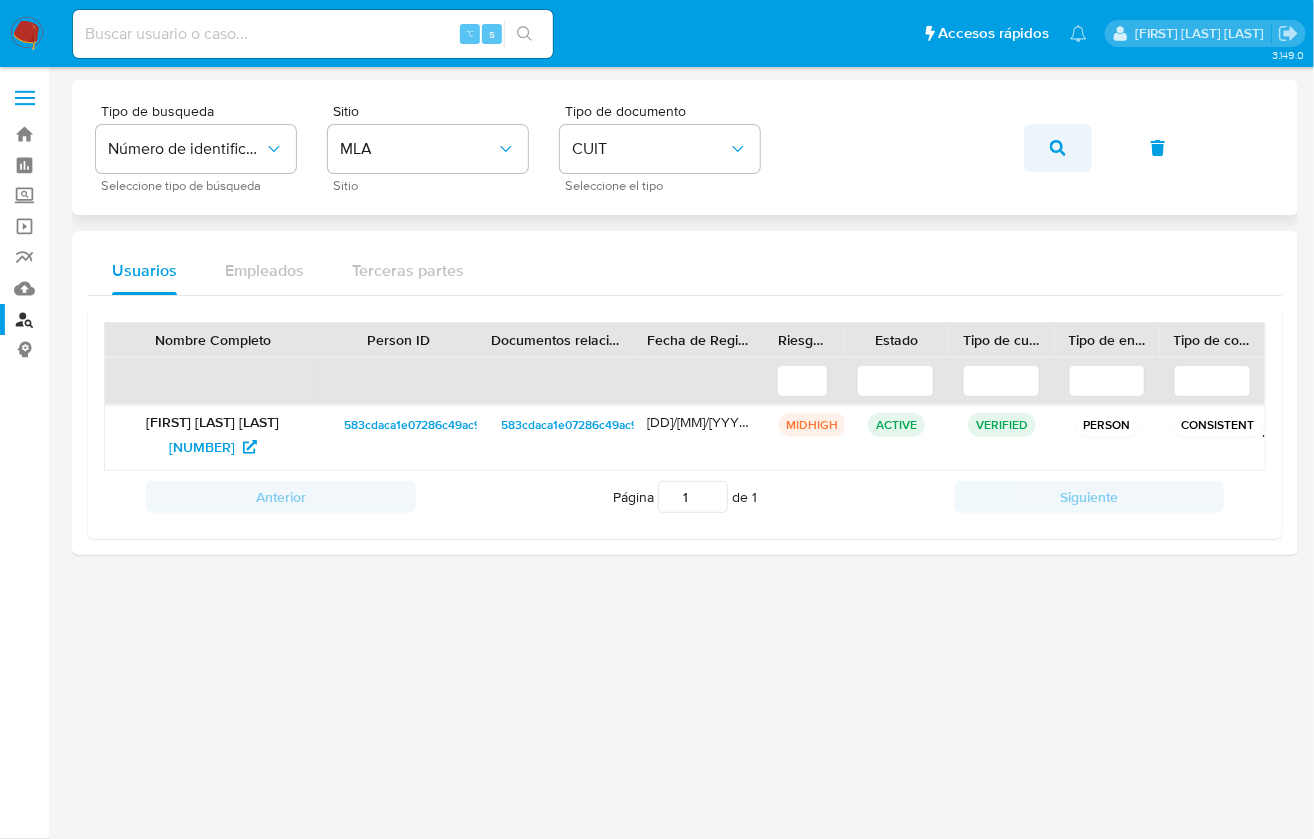 click at bounding box center (1058, 148) 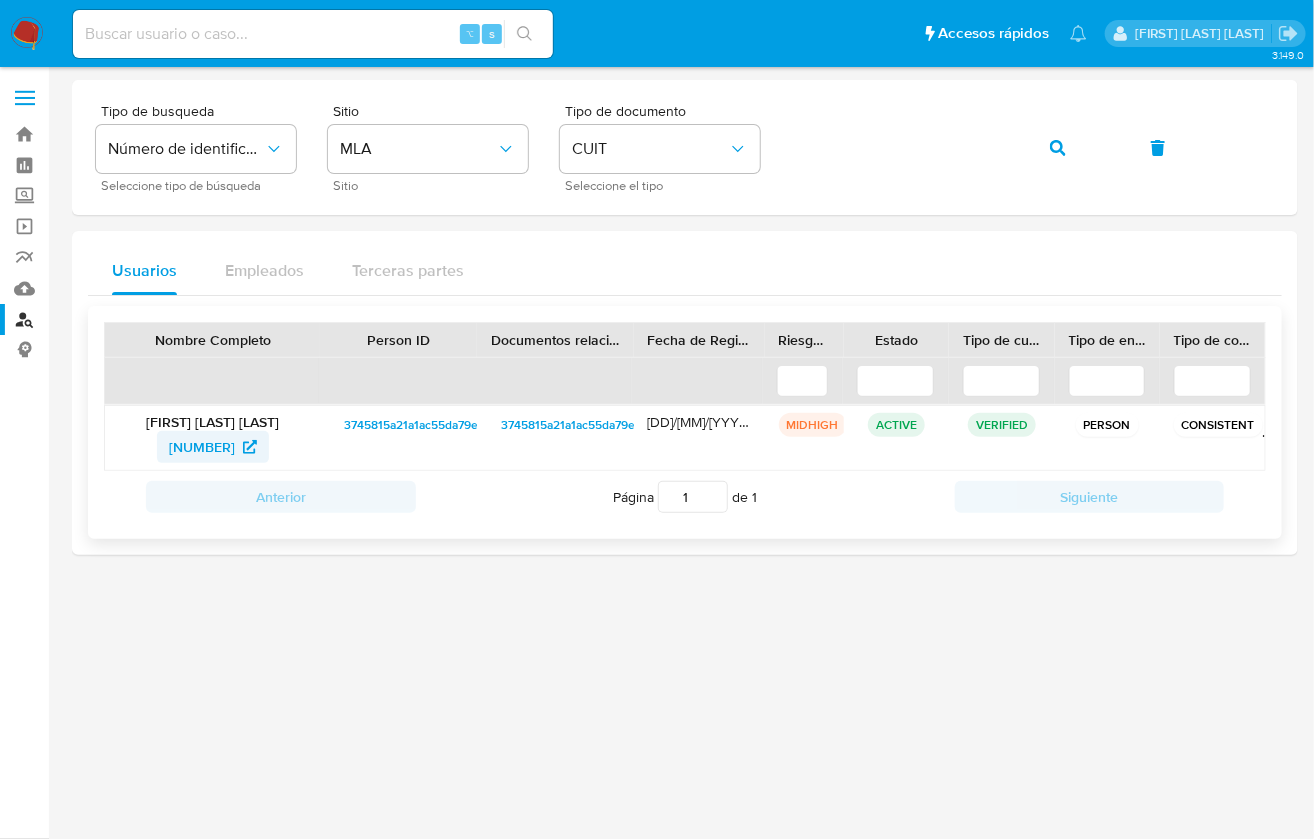 click on "[NUMBER]" at bounding box center (202, 447) 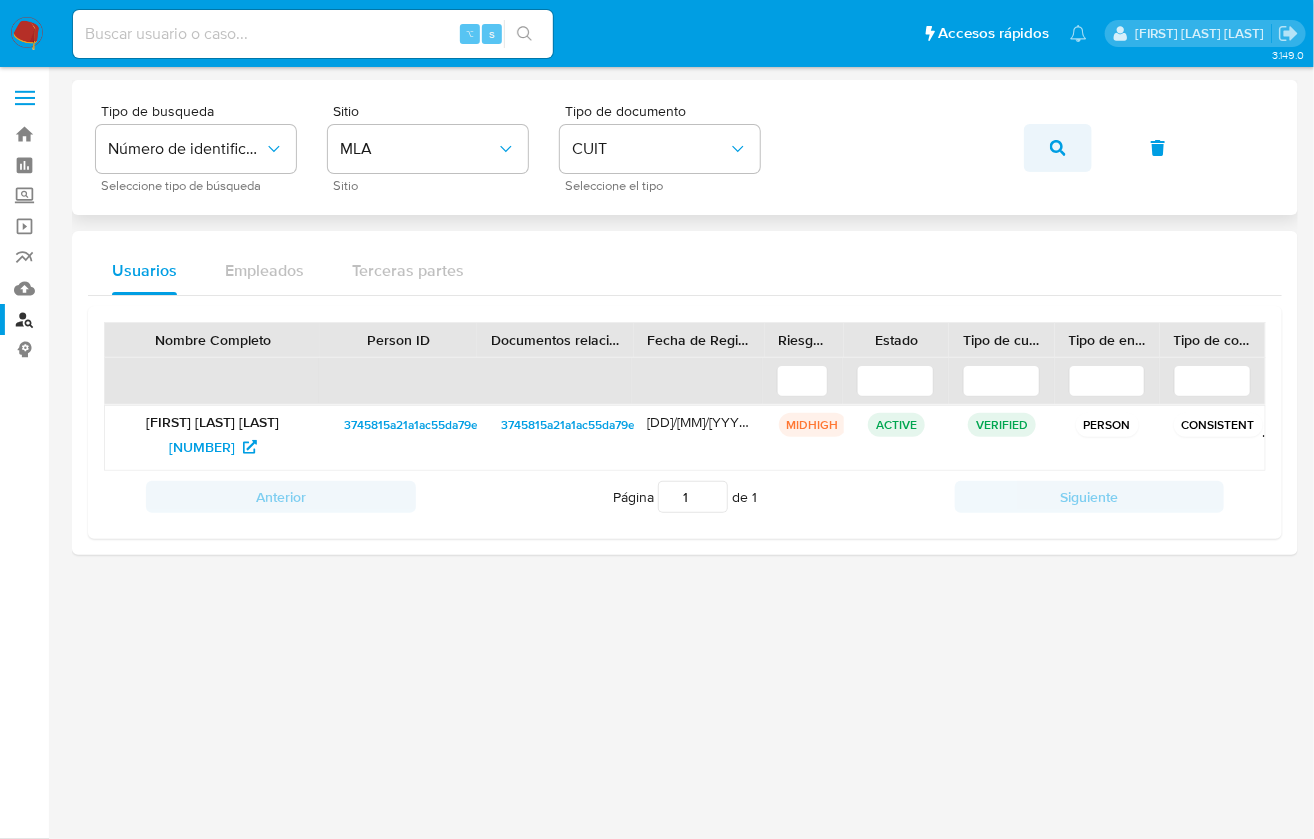click at bounding box center (1058, 148) 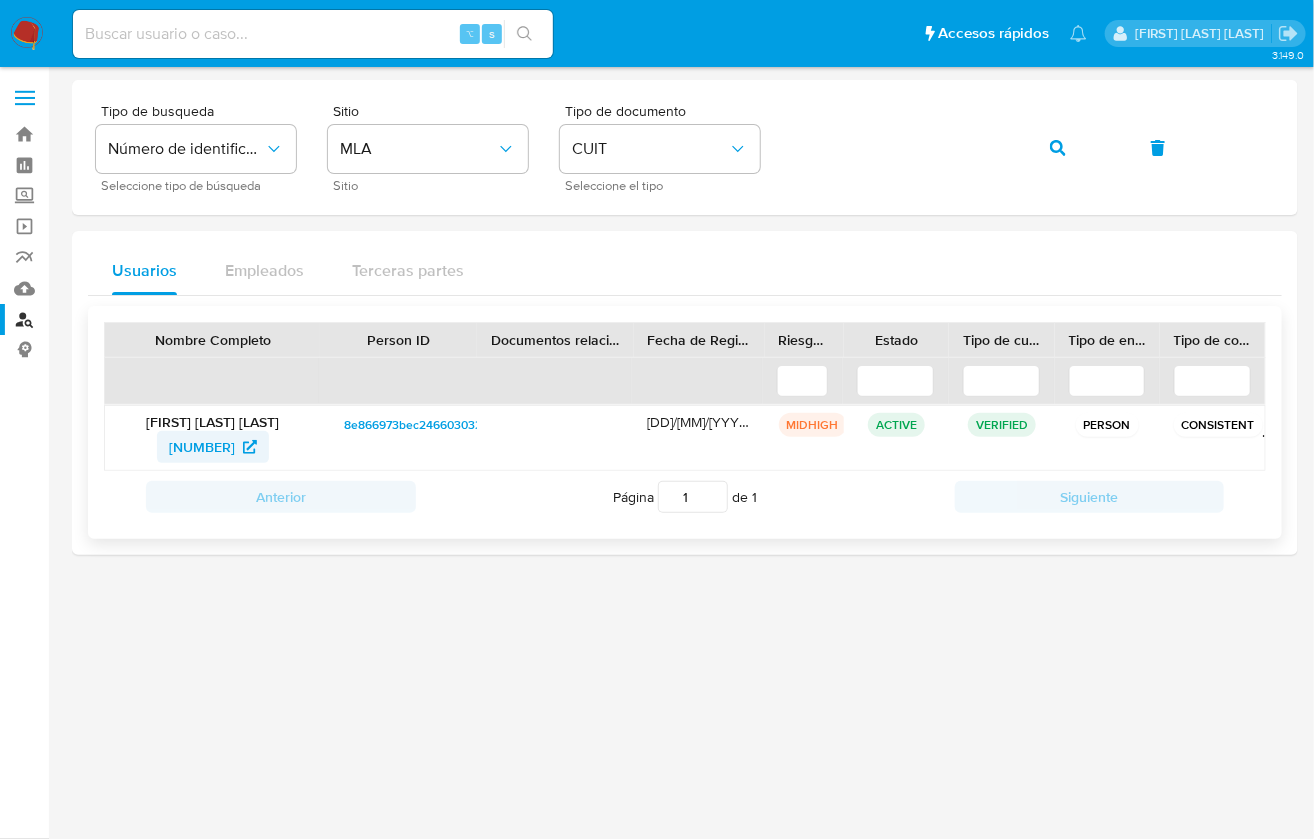 click on "[NUMBER]" at bounding box center [202, 447] 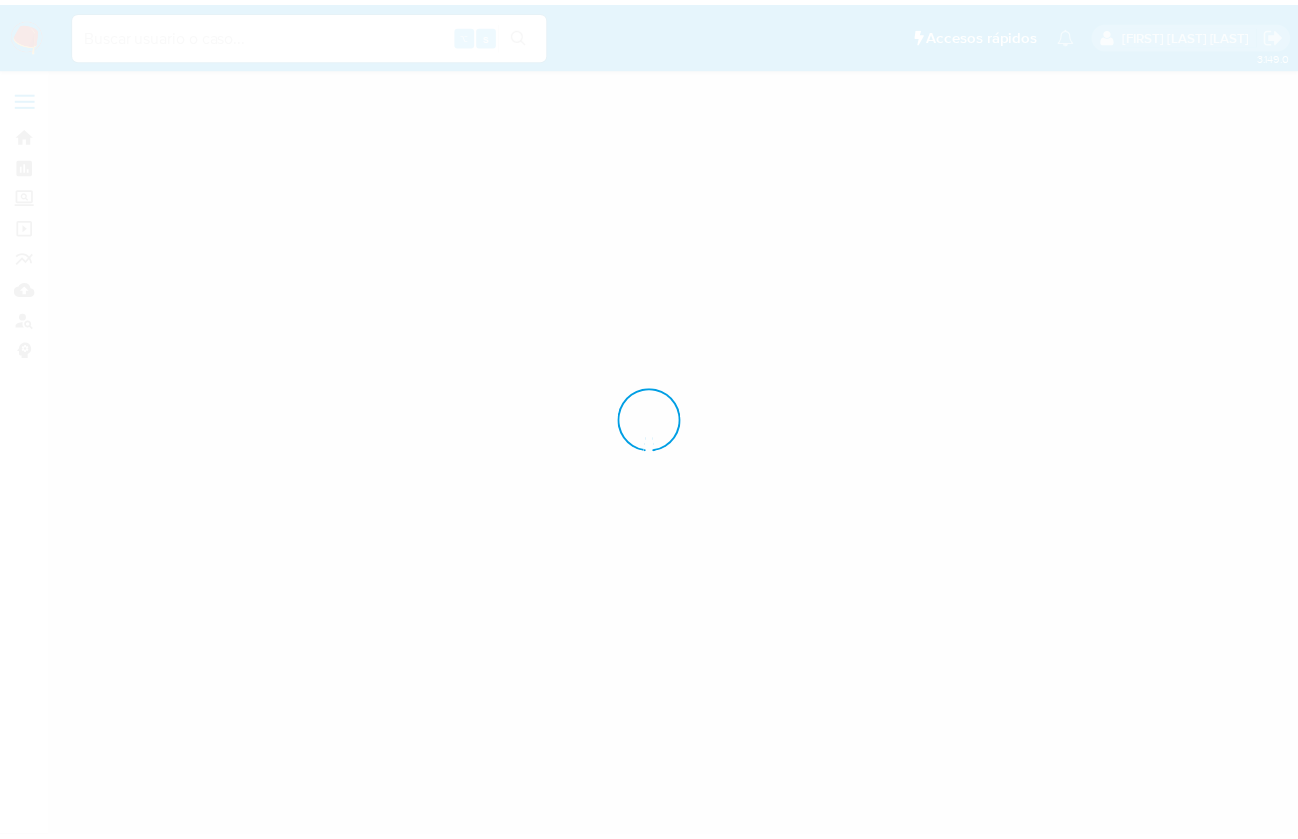 scroll, scrollTop: 0, scrollLeft: 0, axis: both 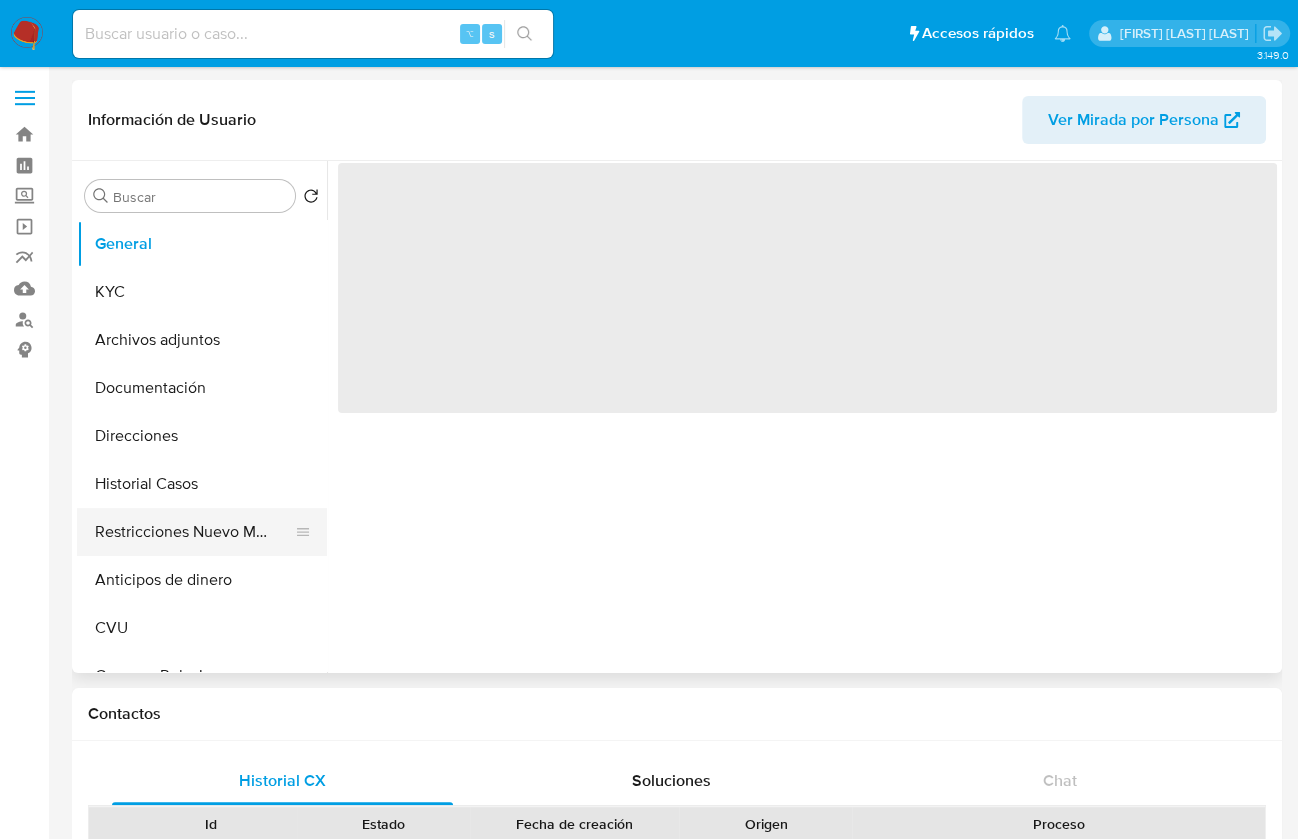 drag, startPoint x: 197, startPoint y: 494, endPoint x: 316, endPoint y: 536, distance: 126.1943 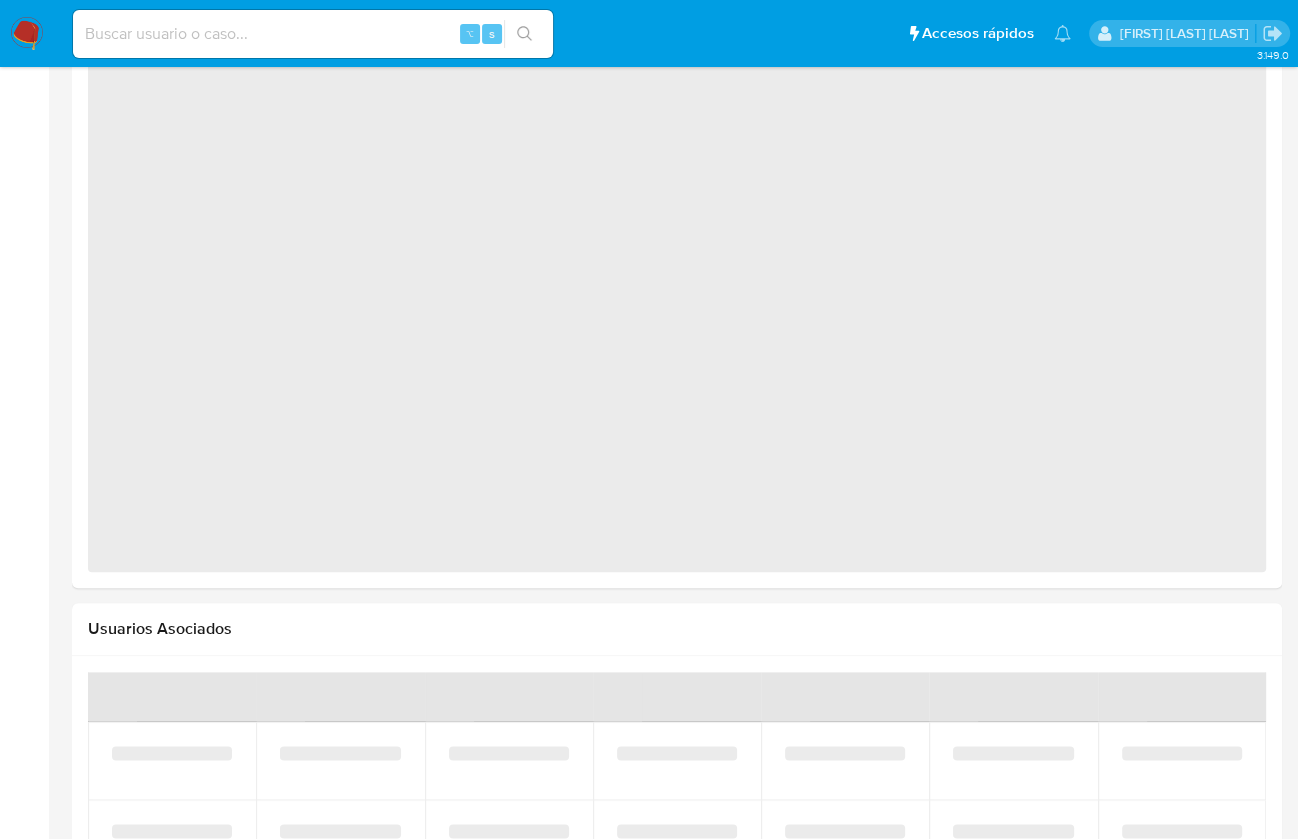 select on "10" 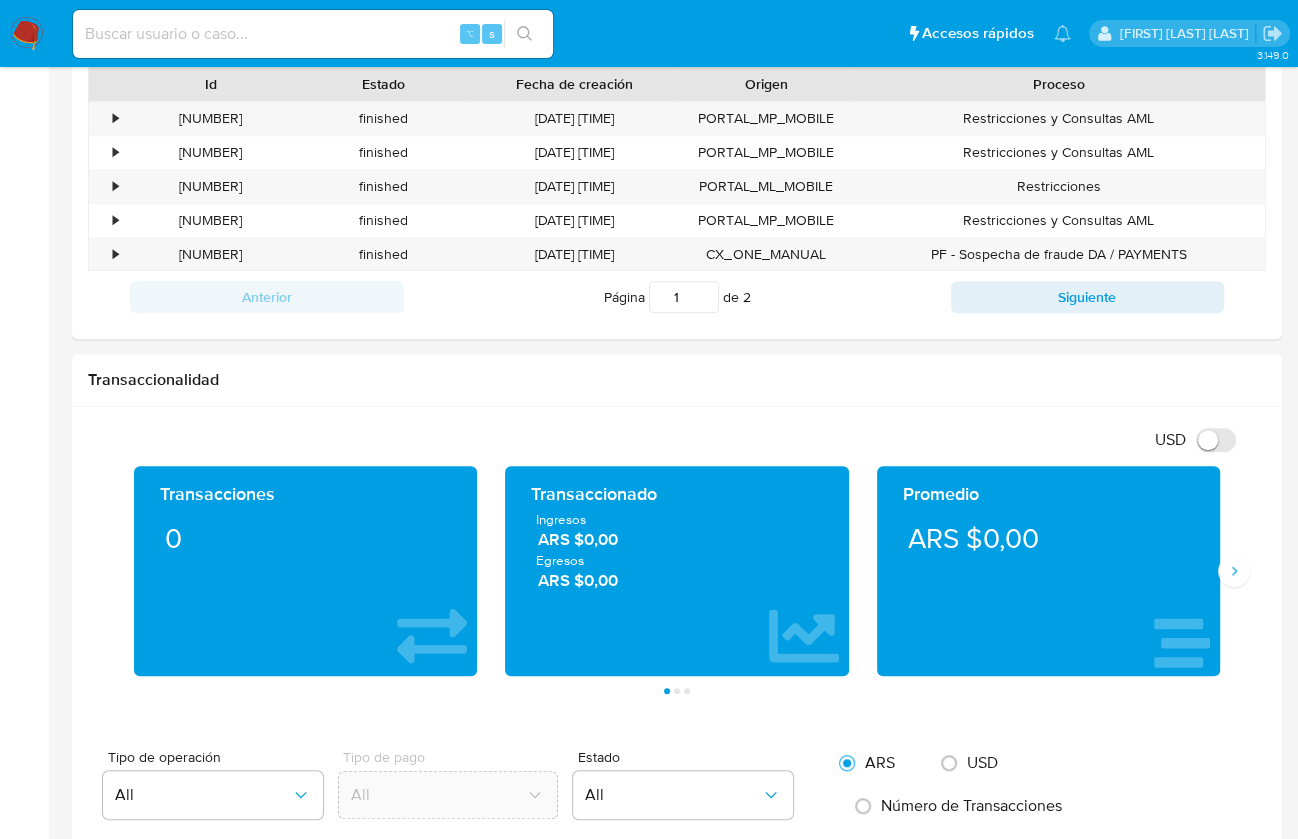 scroll, scrollTop: 0, scrollLeft: 0, axis: both 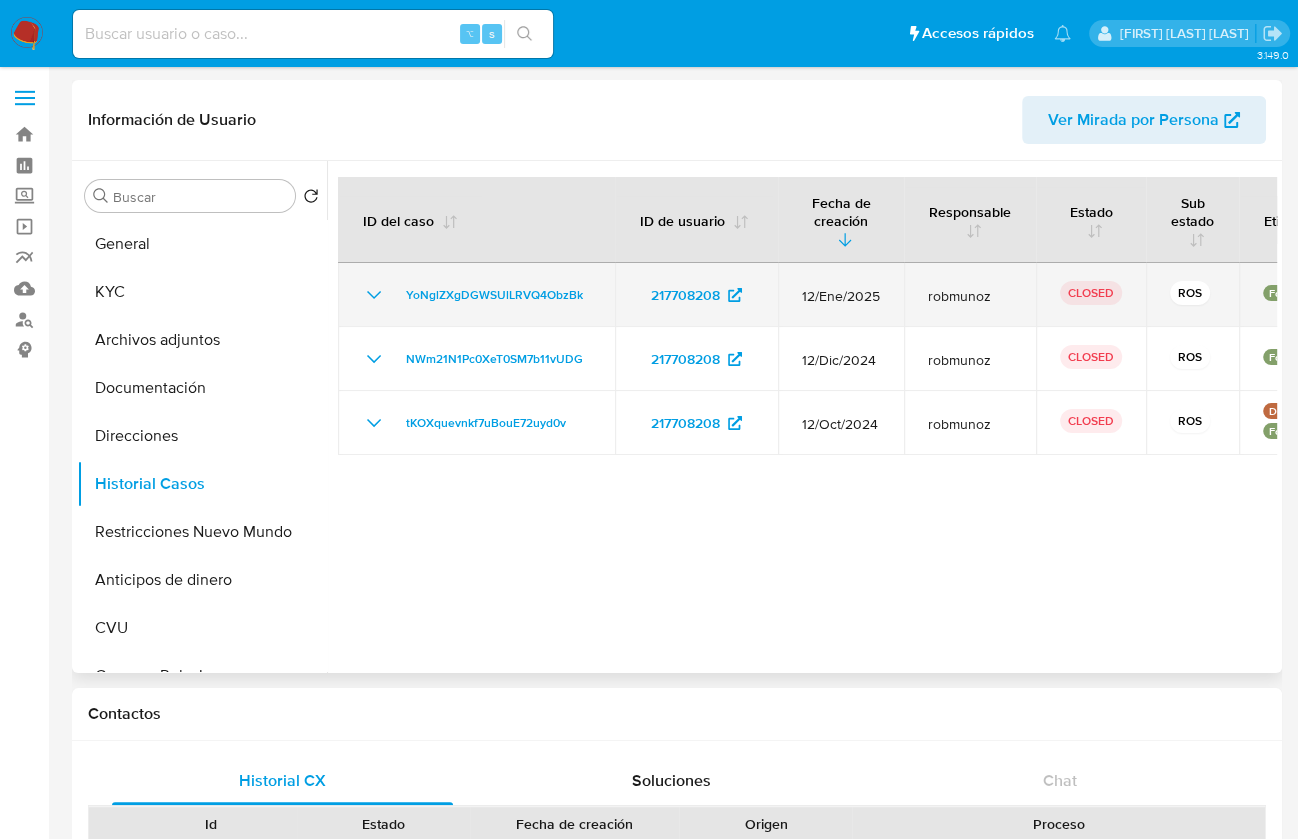 click 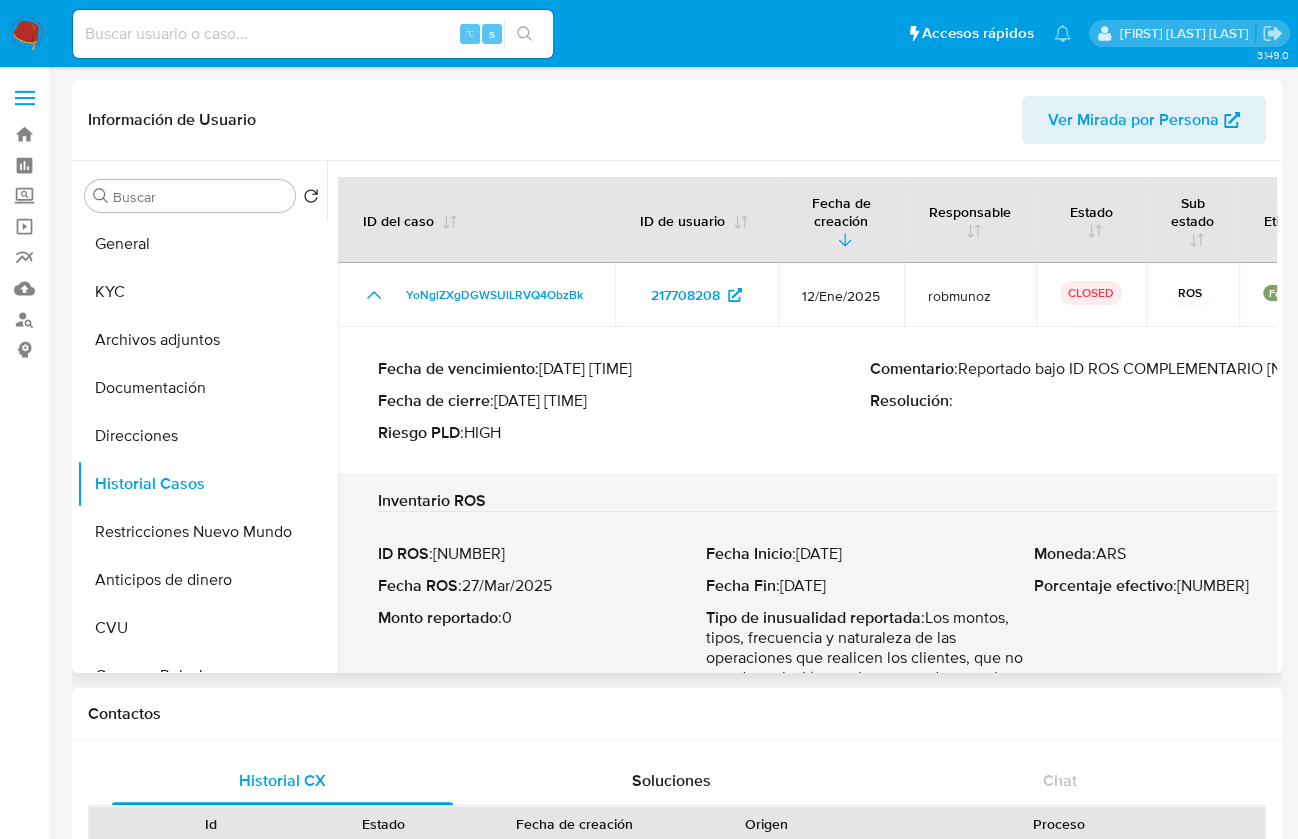 click on "Comentario  :  Reportado bajo ID ROS COMPLEMENTARIO 590012077" at bounding box center [1113, 369] 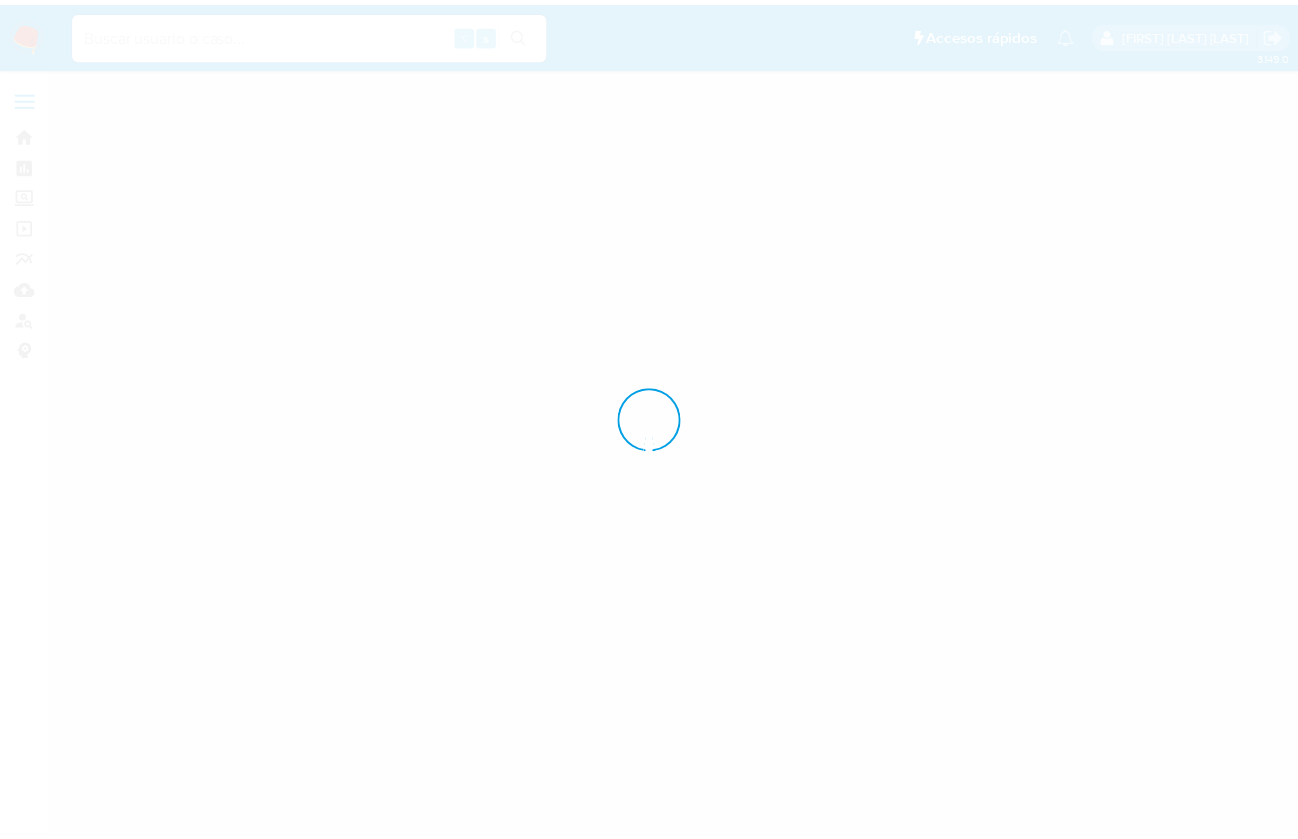 scroll, scrollTop: 0, scrollLeft: 0, axis: both 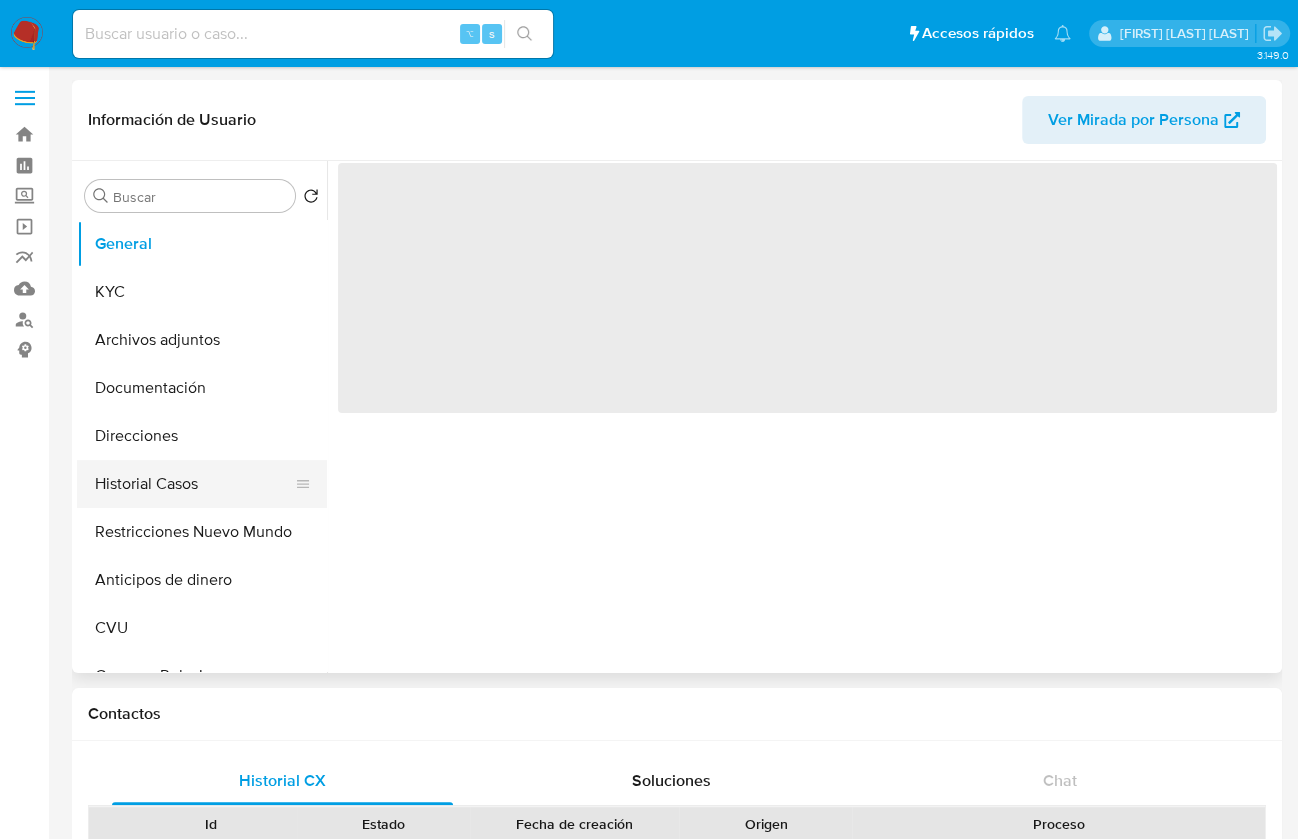 click on "Historial Casos" at bounding box center [194, 484] 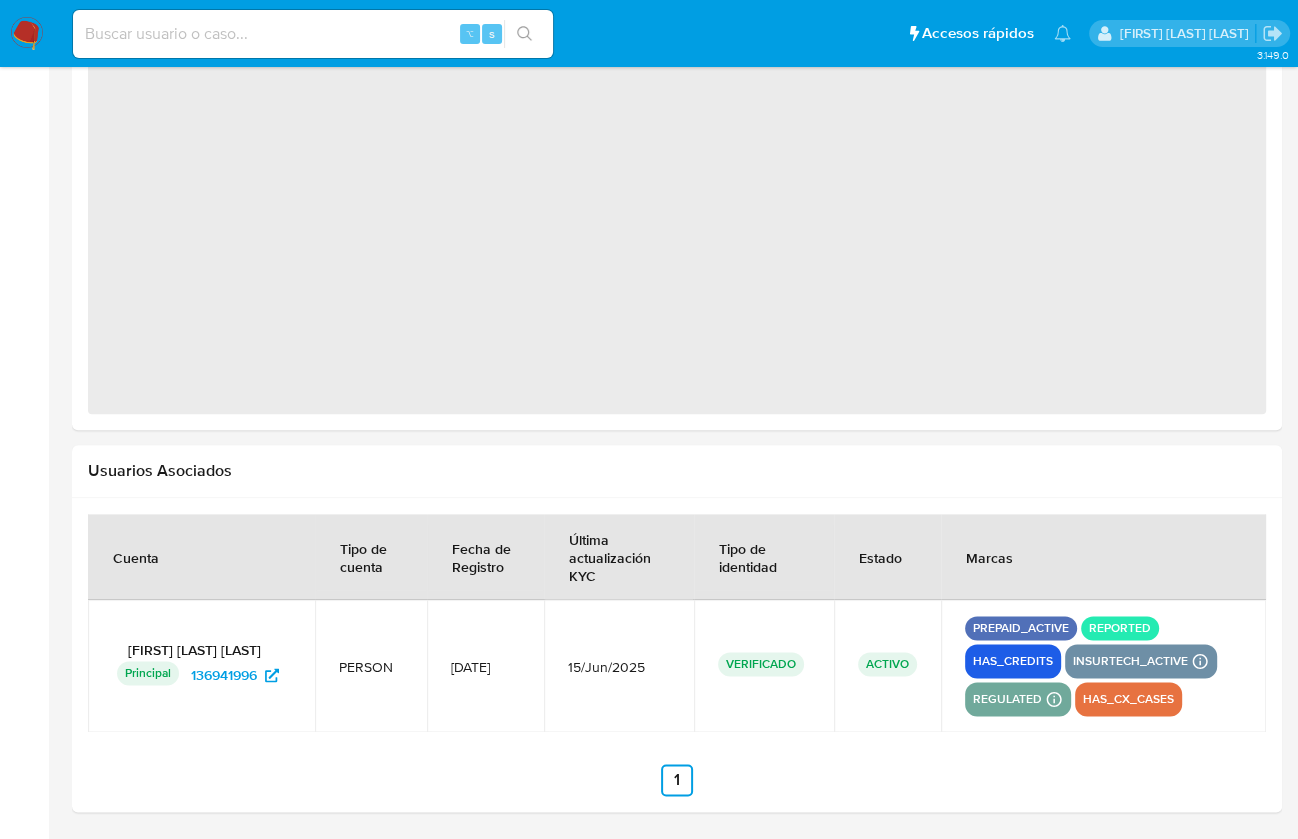 select on "10" 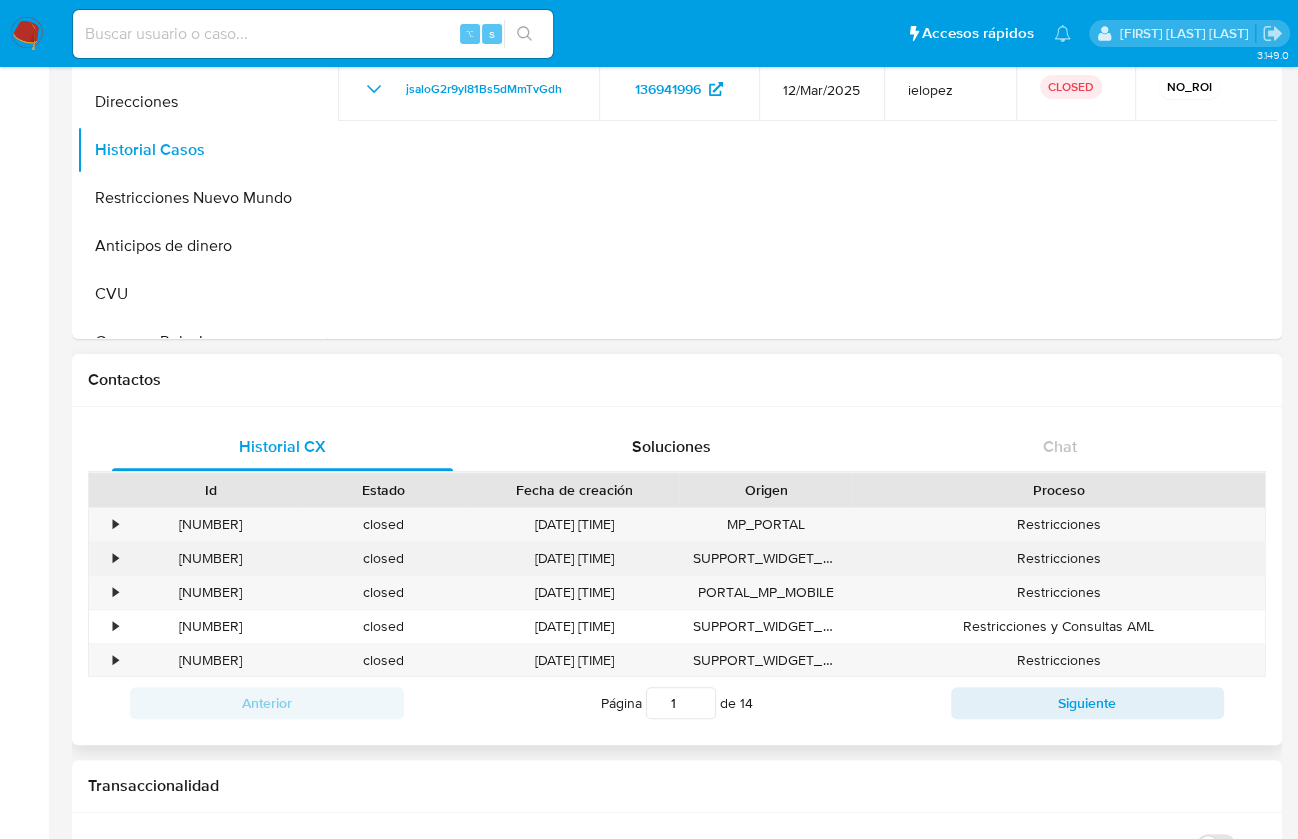 scroll, scrollTop: 50, scrollLeft: 0, axis: vertical 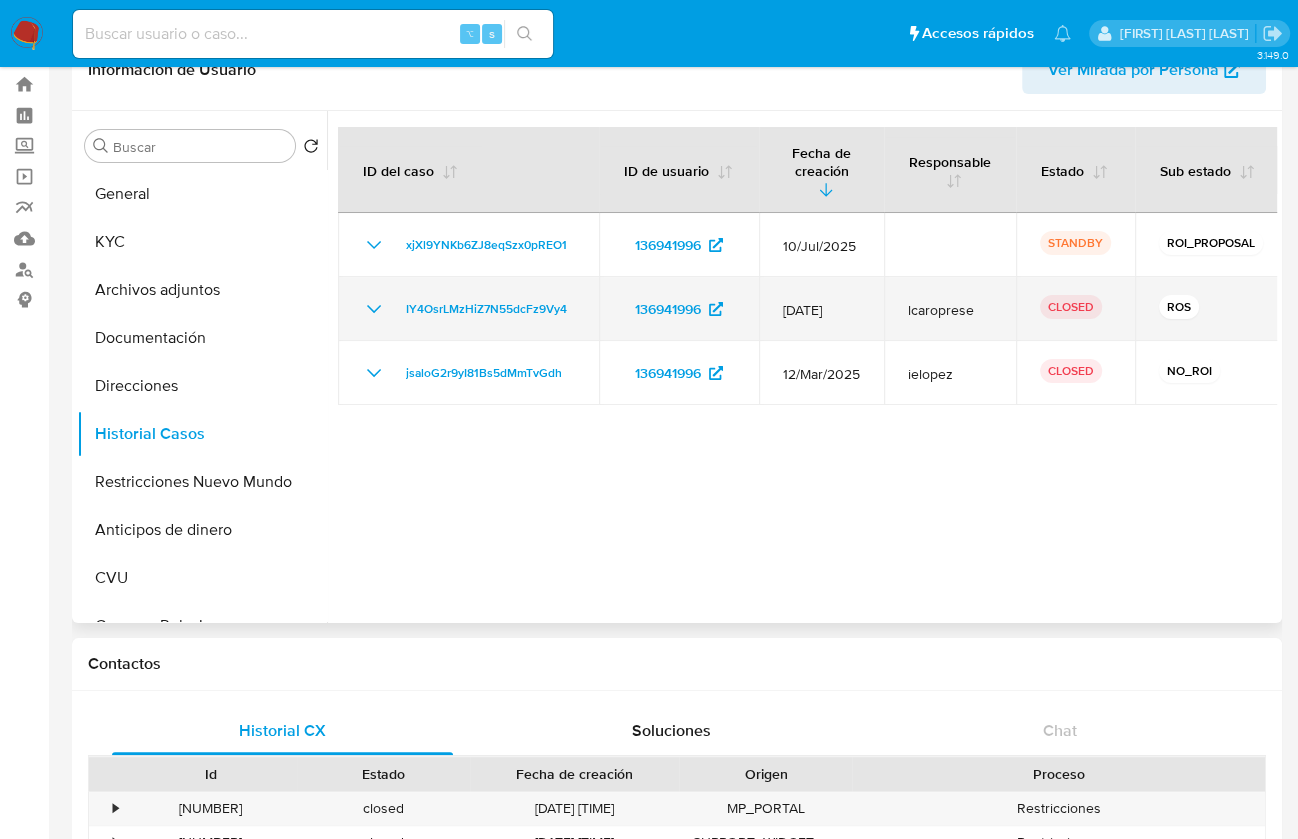 click 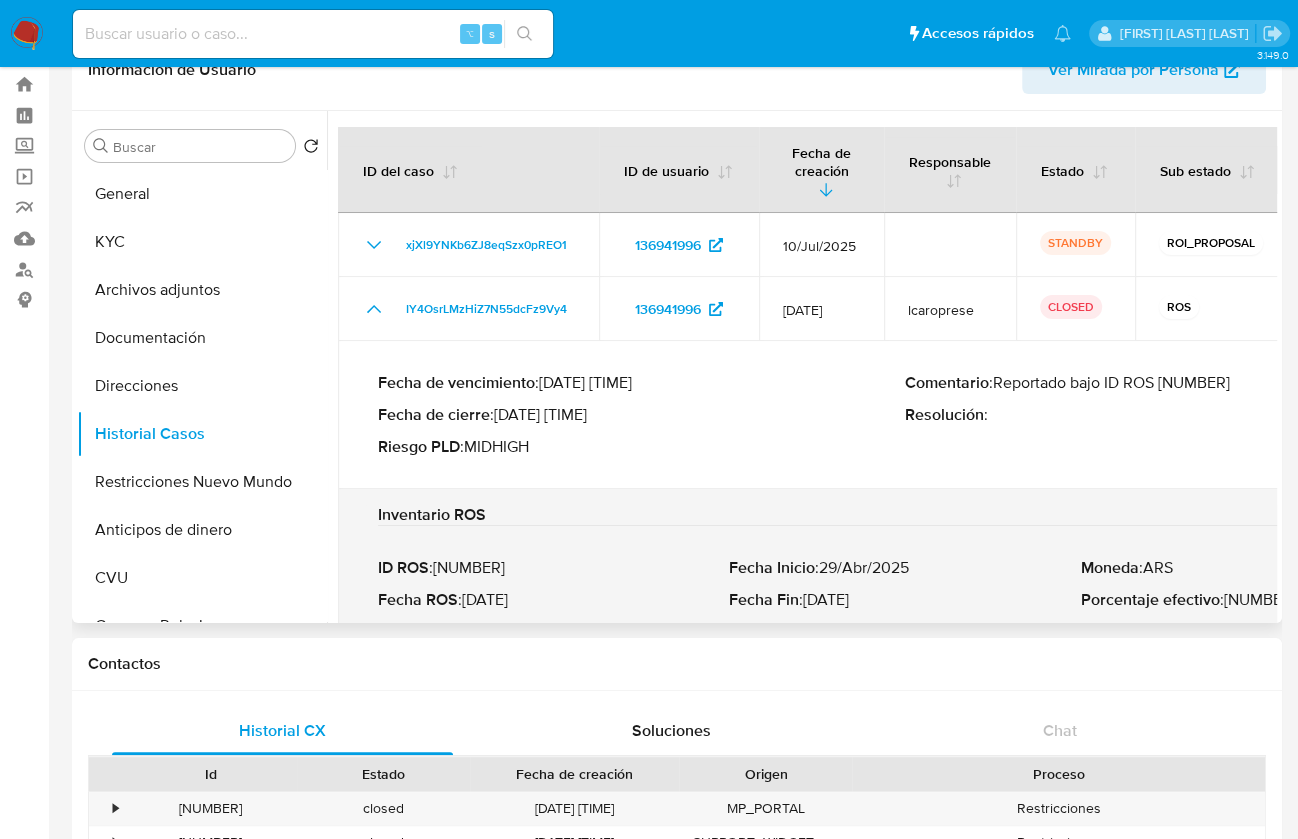 click on "Comentario  :  Reportado bajo ID ROS [NUMBER]" at bounding box center [1168, 383] 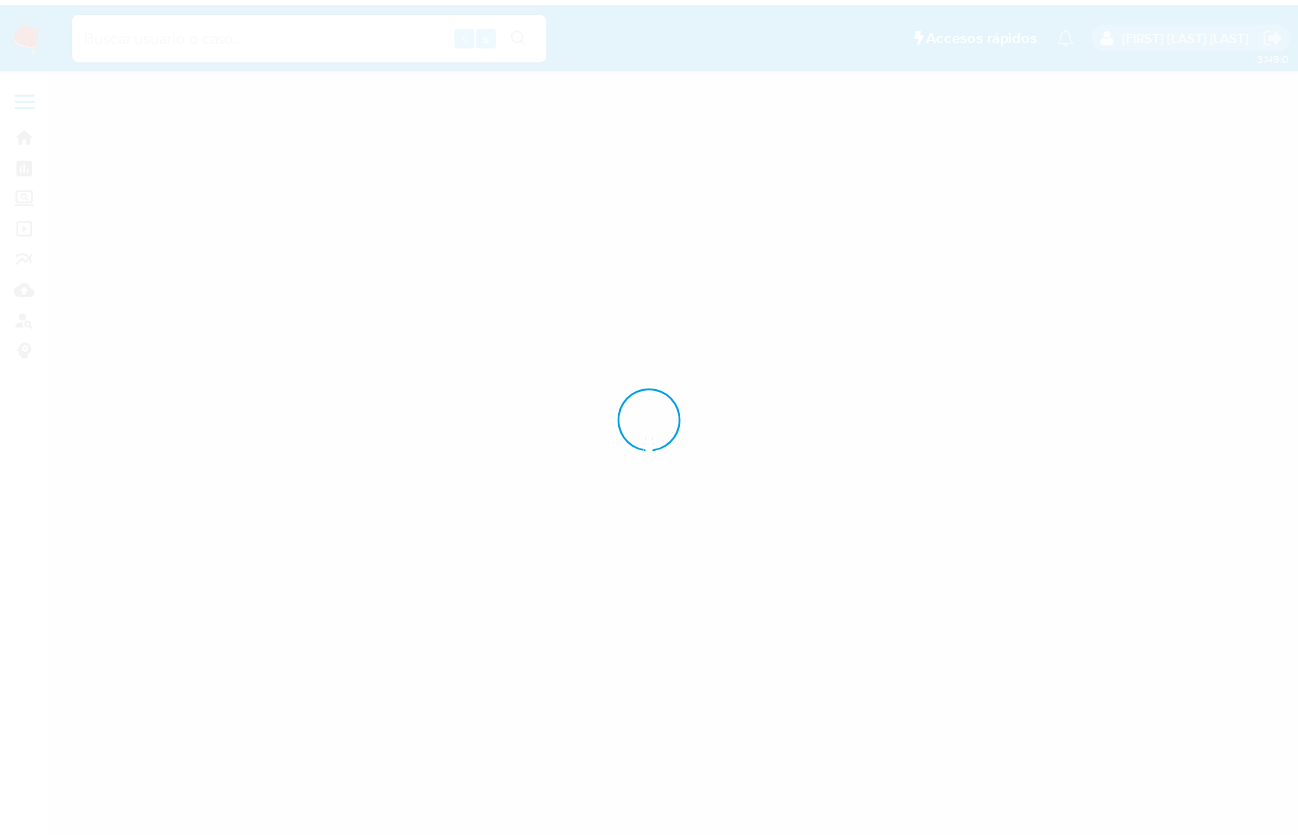 scroll, scrollTop: 0, scrollLeft: 0, axis: both 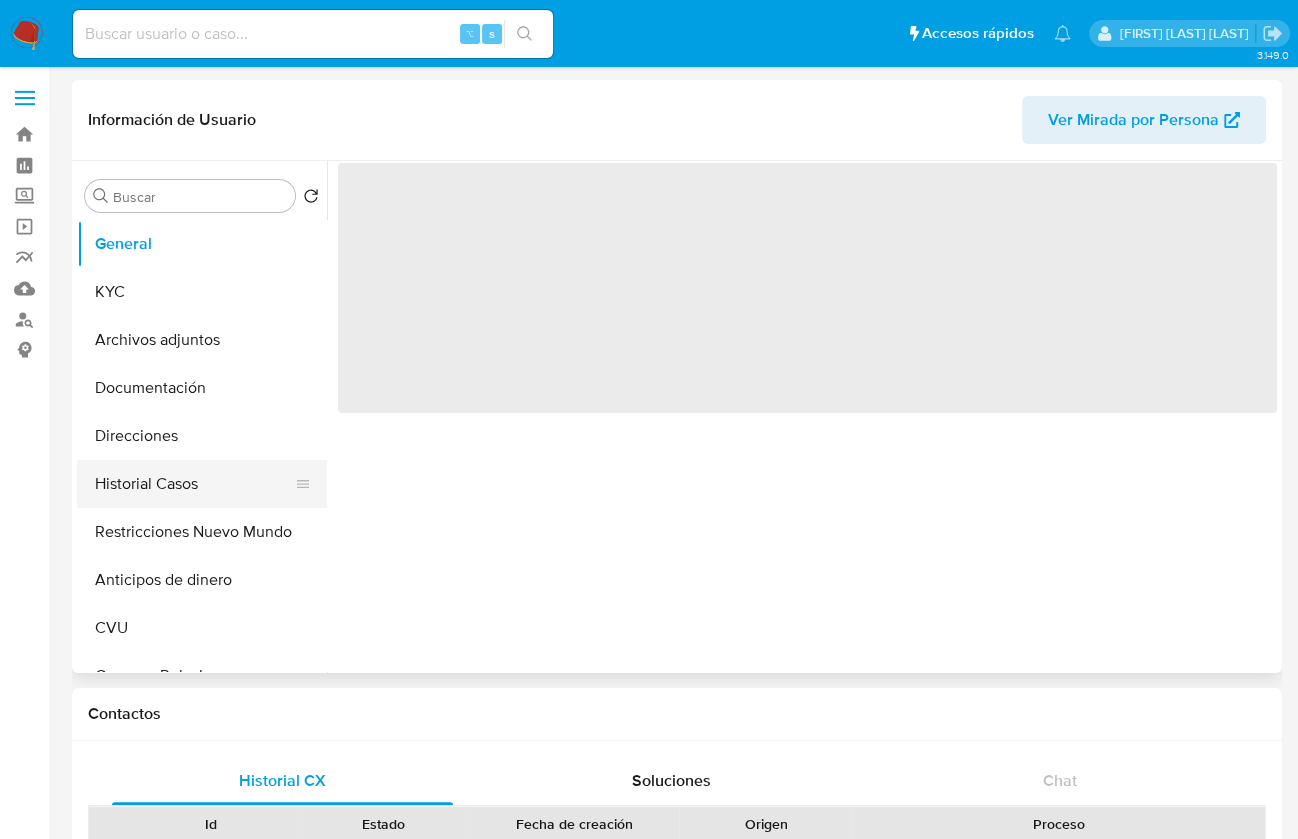 click on "Historial Casos" at bounding box center (194, 484) 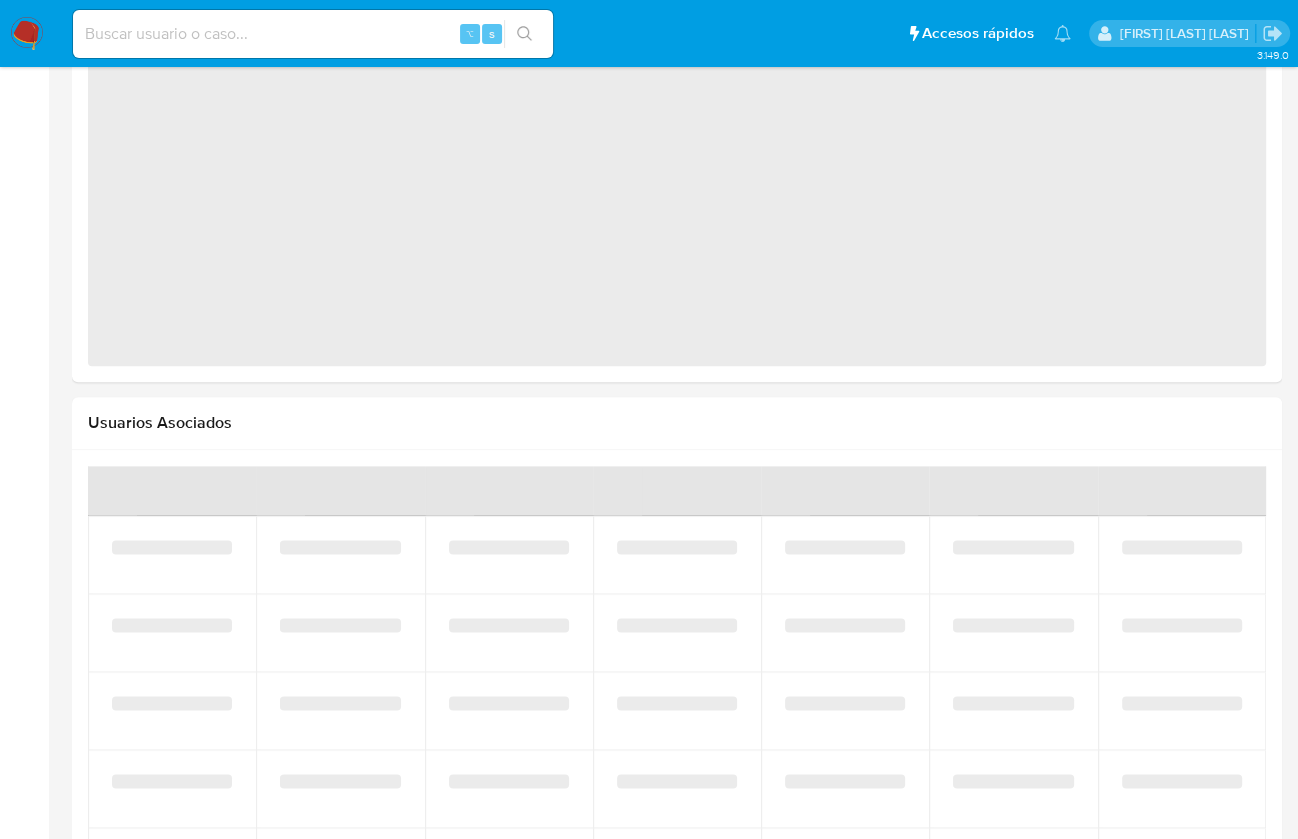select on "10" 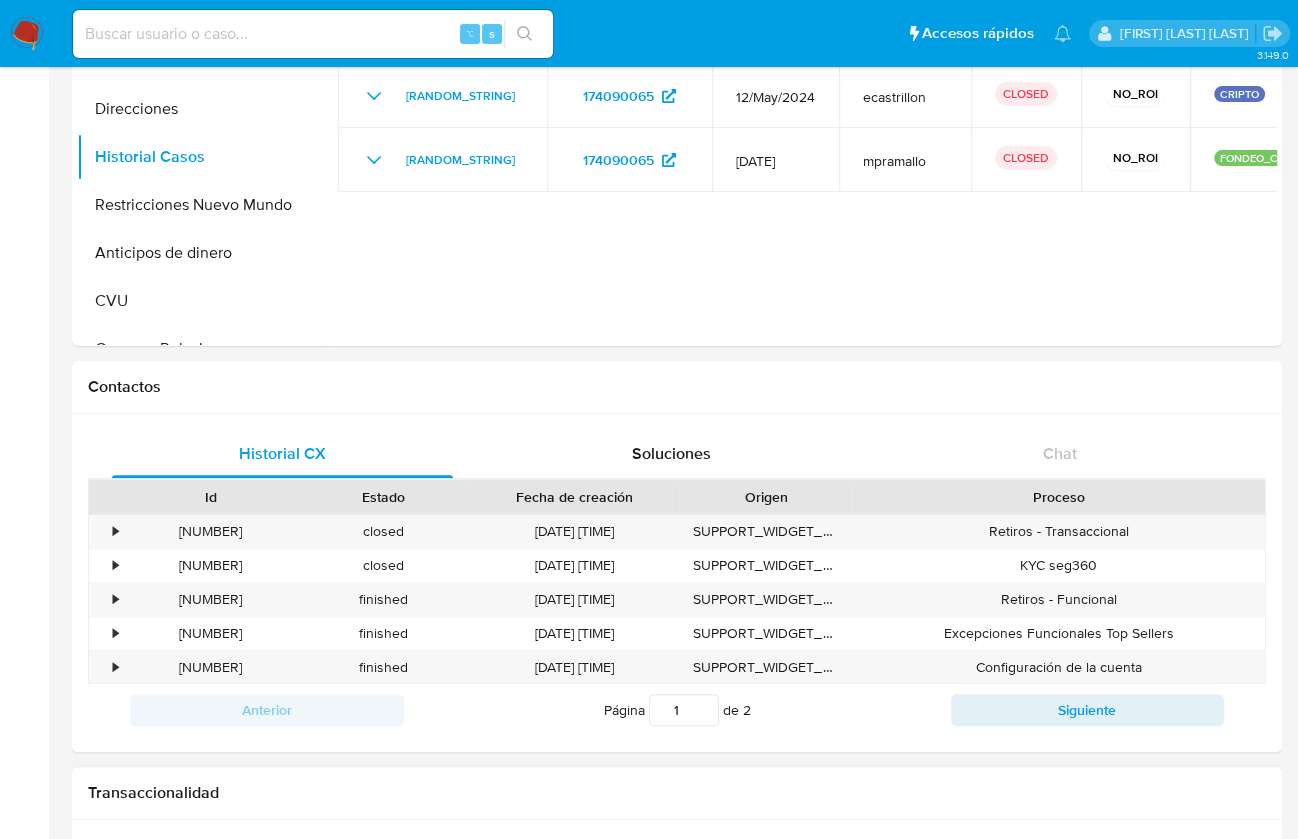scroll, scrollTop: 66, scrollLeft: 0, axis: vertical 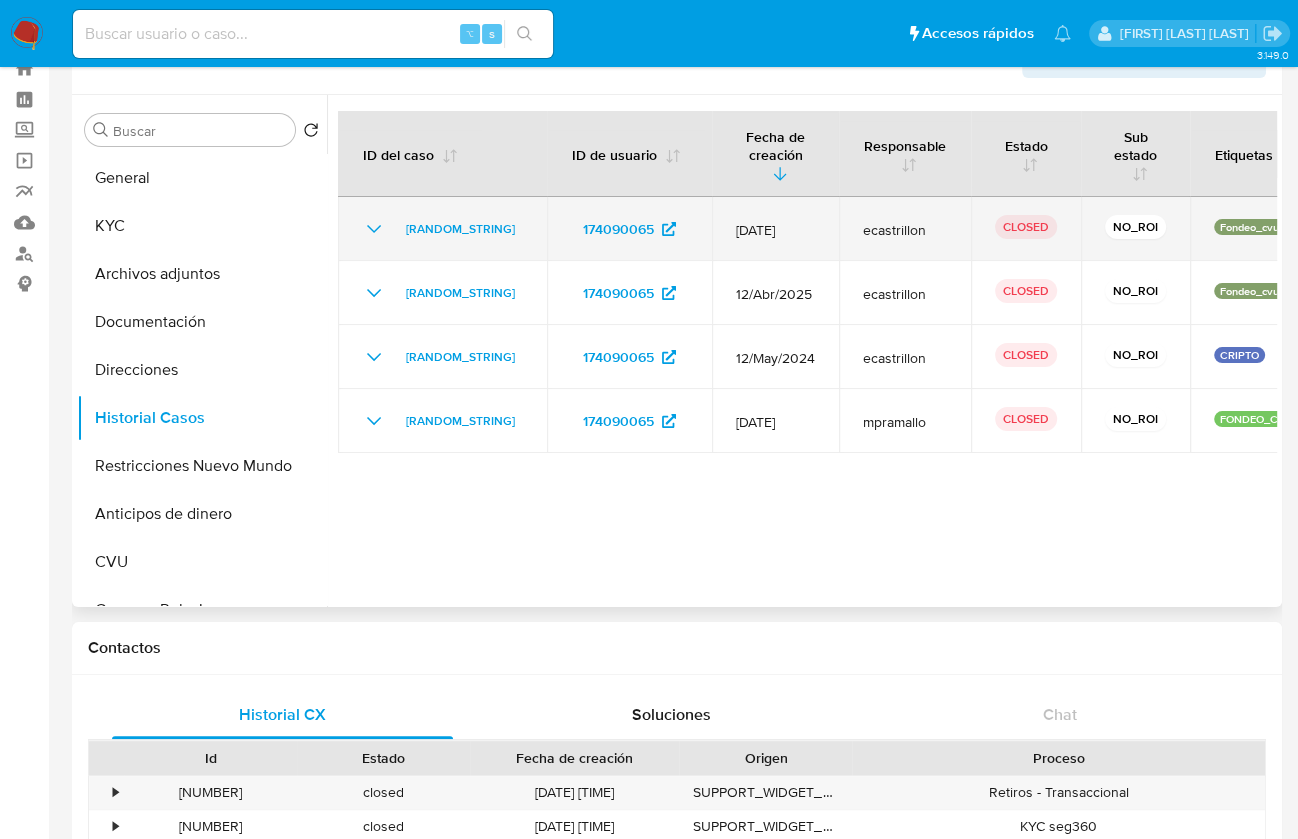 click 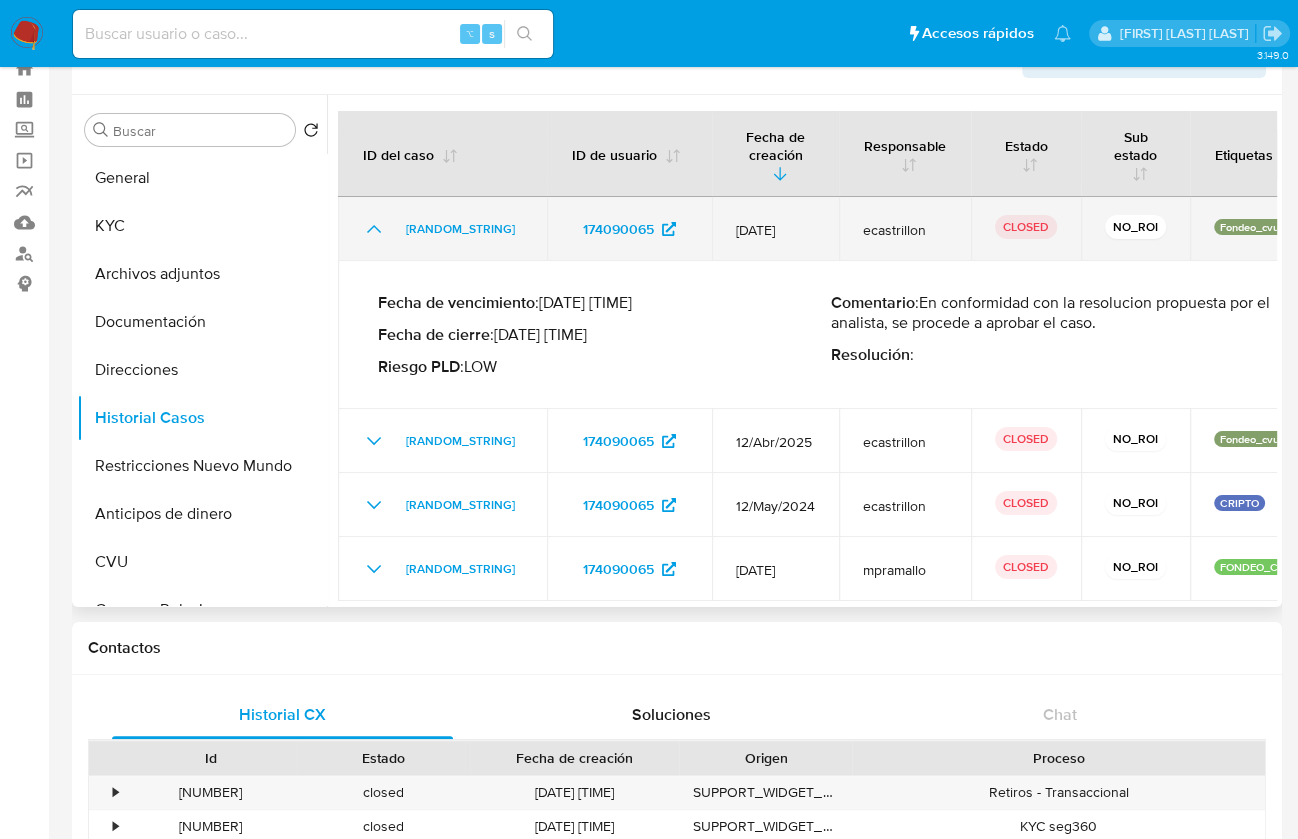 click 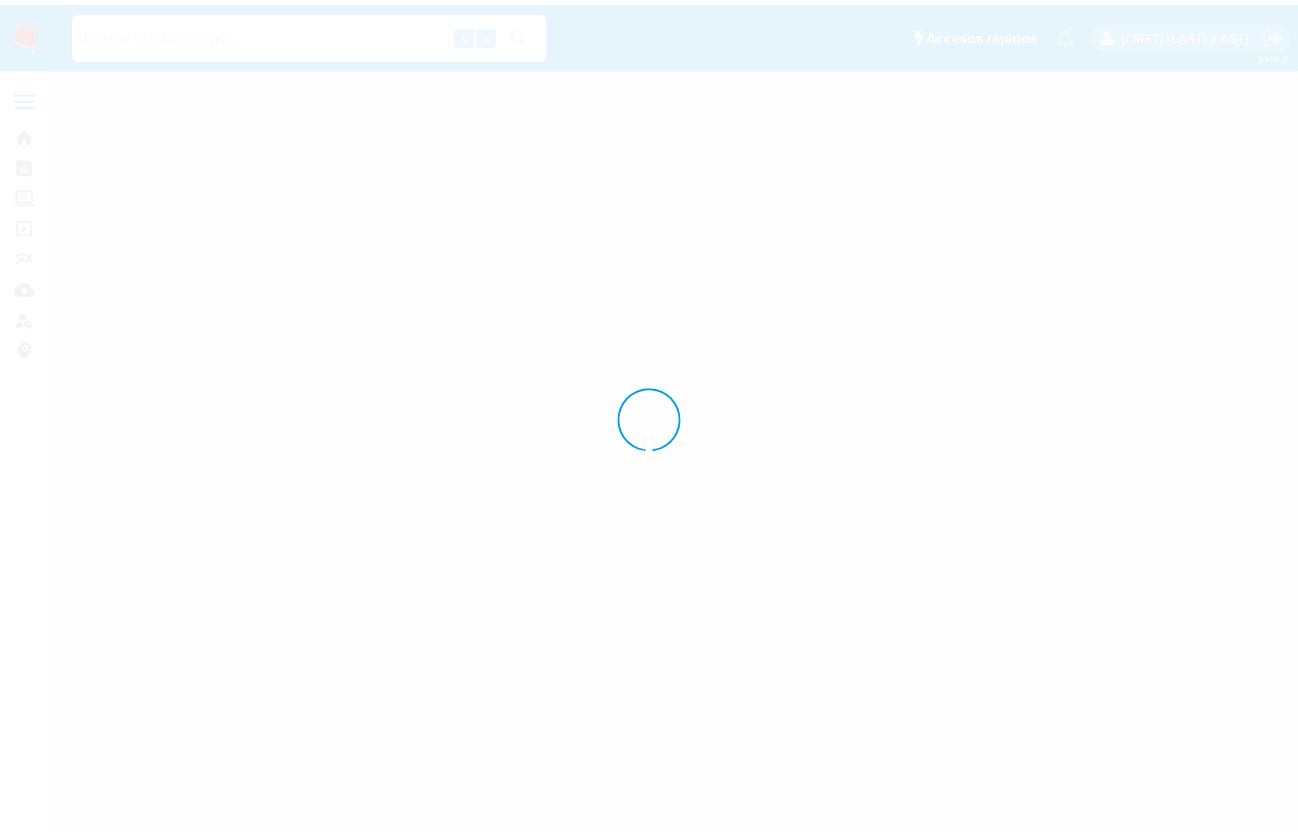 scroll, scrollTop: 0, scrollLeft: 0, axis: both 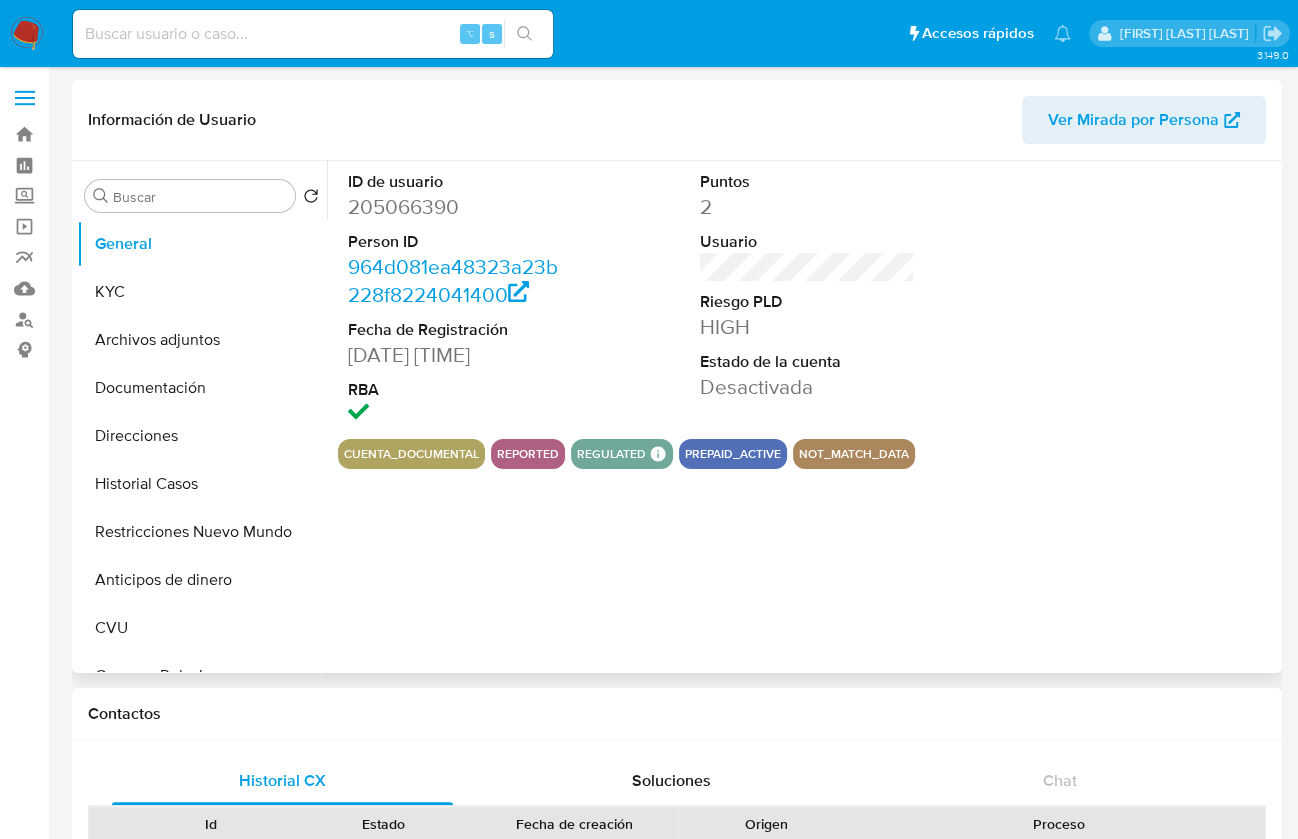 select on "10" 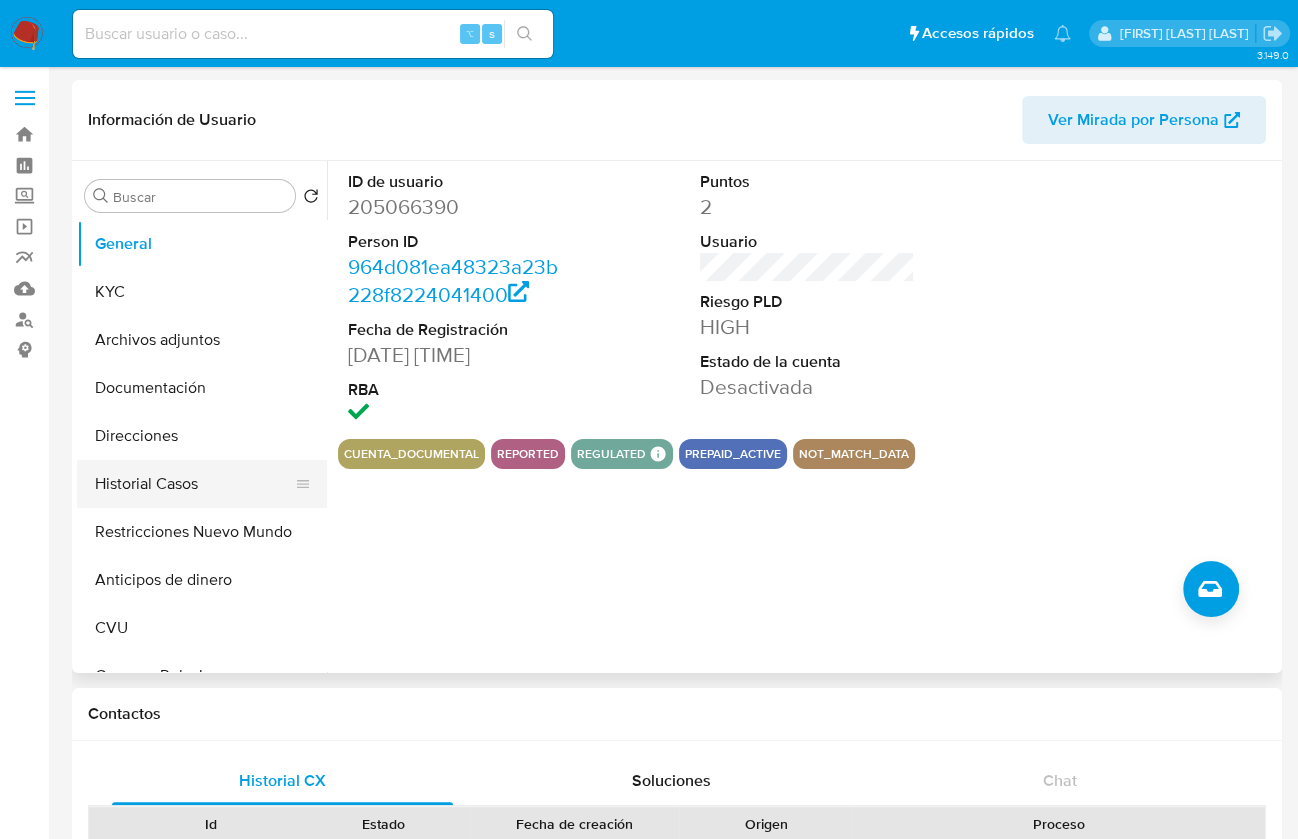click on "Historial Casos" at bounding box center (194, 484) 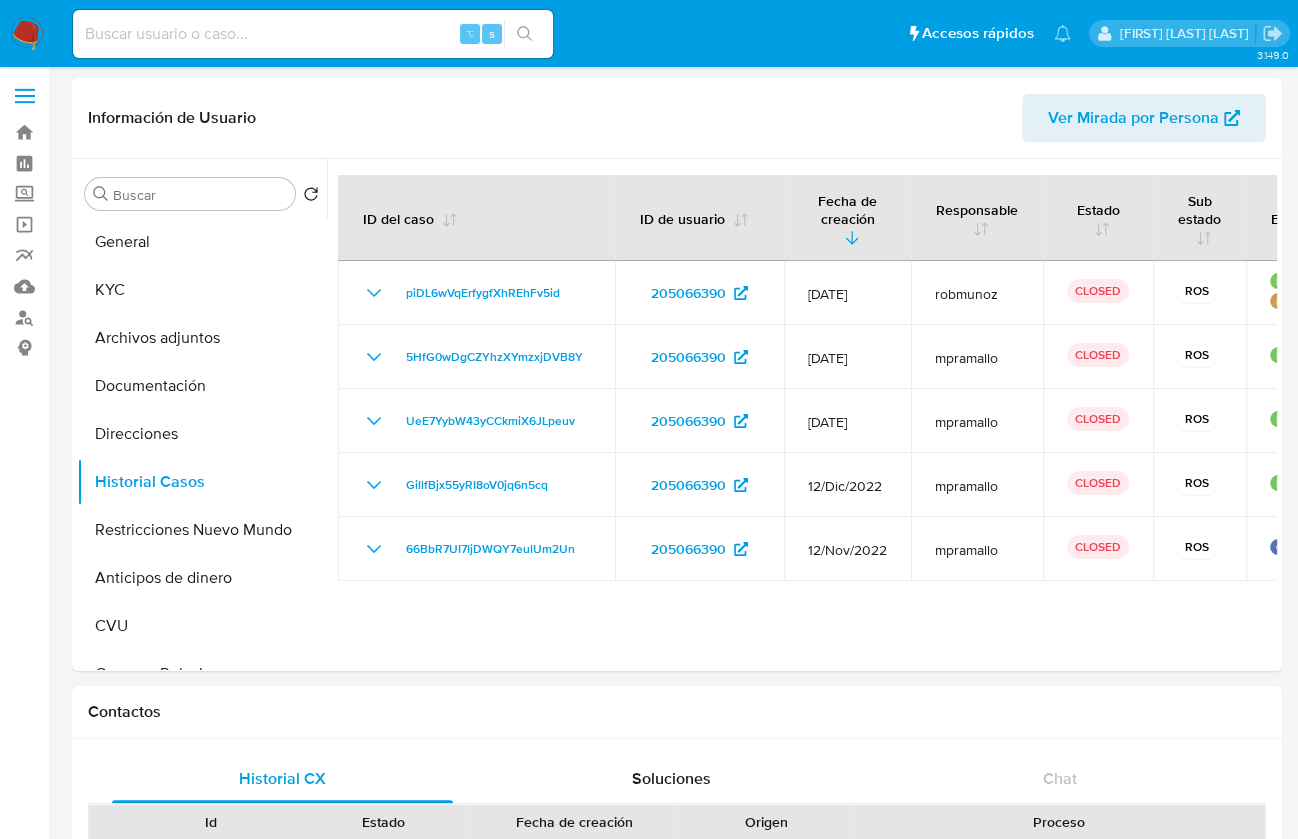 scroll, scrollTop: 0, scrollLeft: 0, axis: both 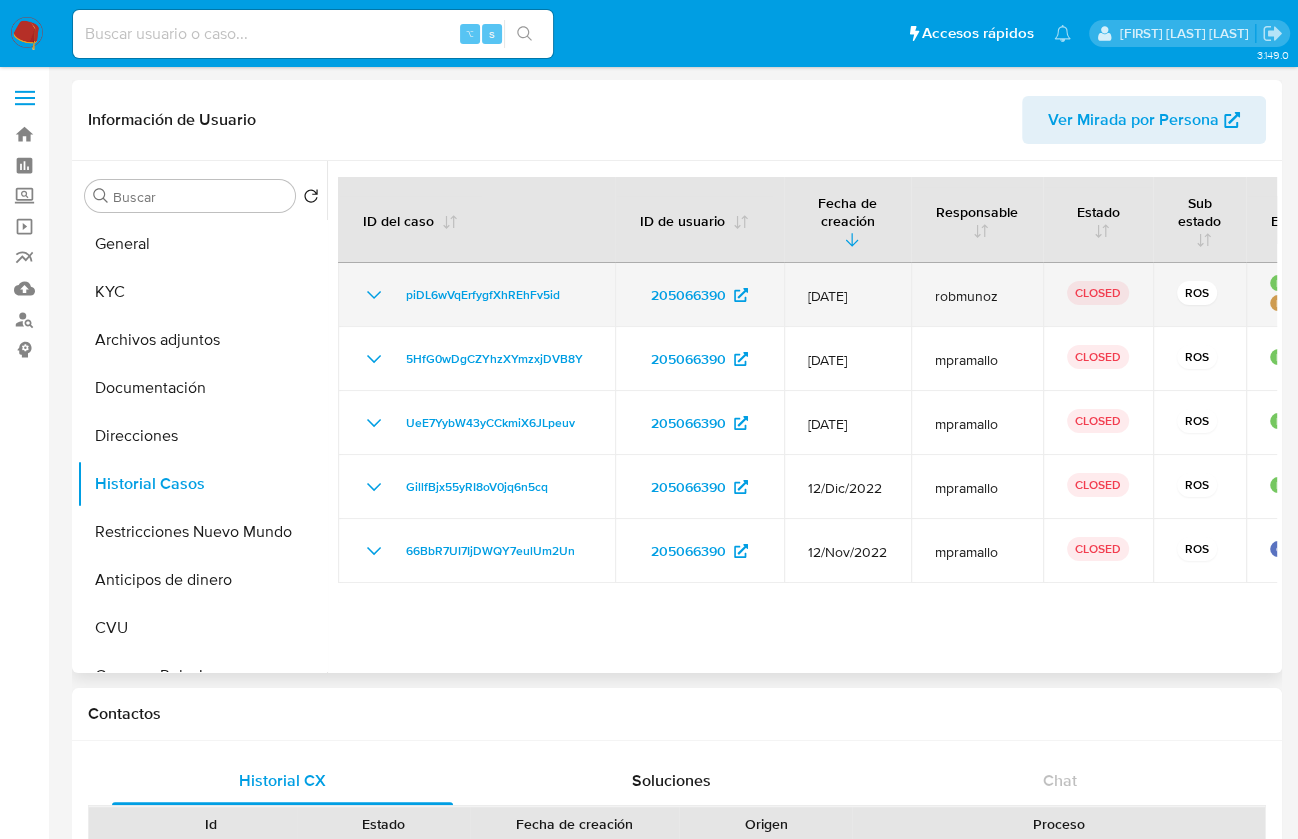 click 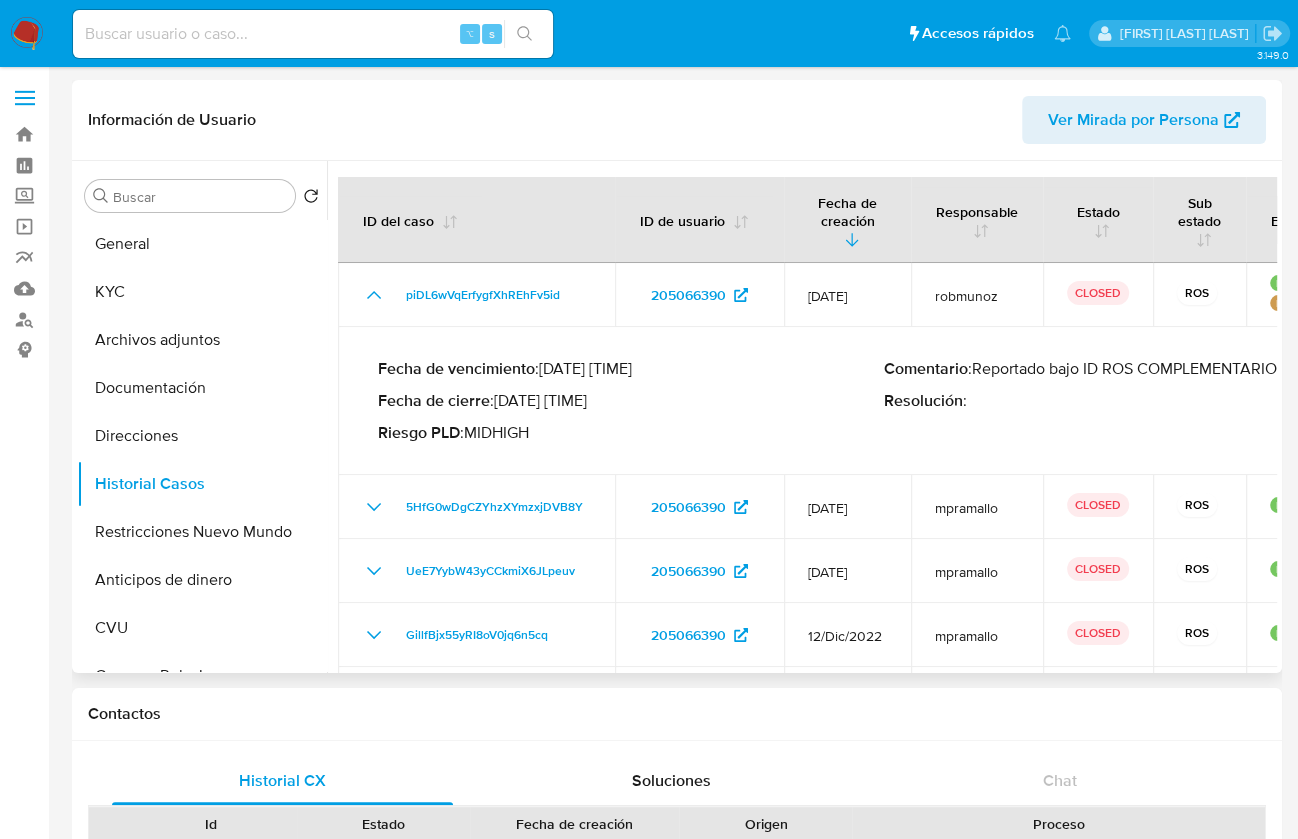 click on "Comentario  :  Reportado bajo ID ROS COMPLEMENTARIO 409871196" at bounding box center [1137, 369] 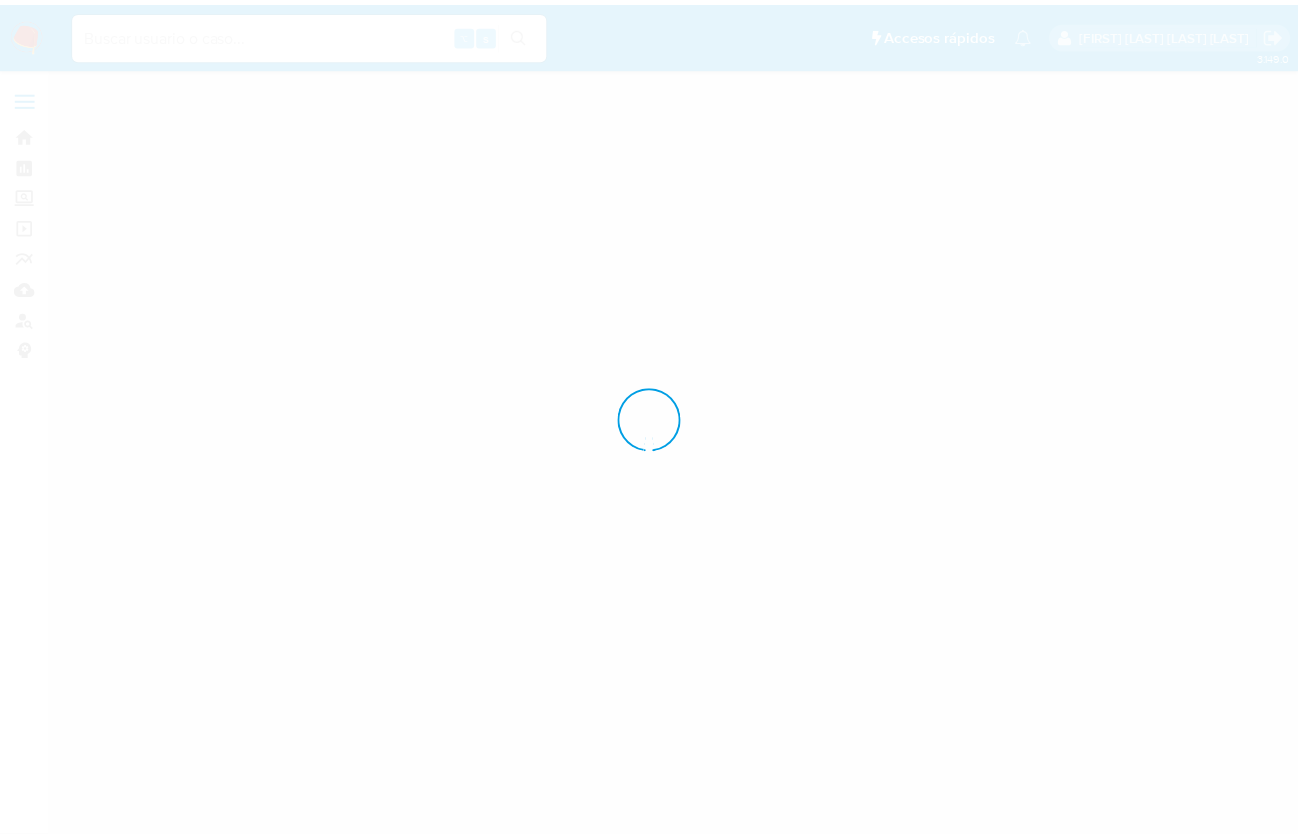 scroll, scrollTop: 0, scrollLeft: 0, axis: both 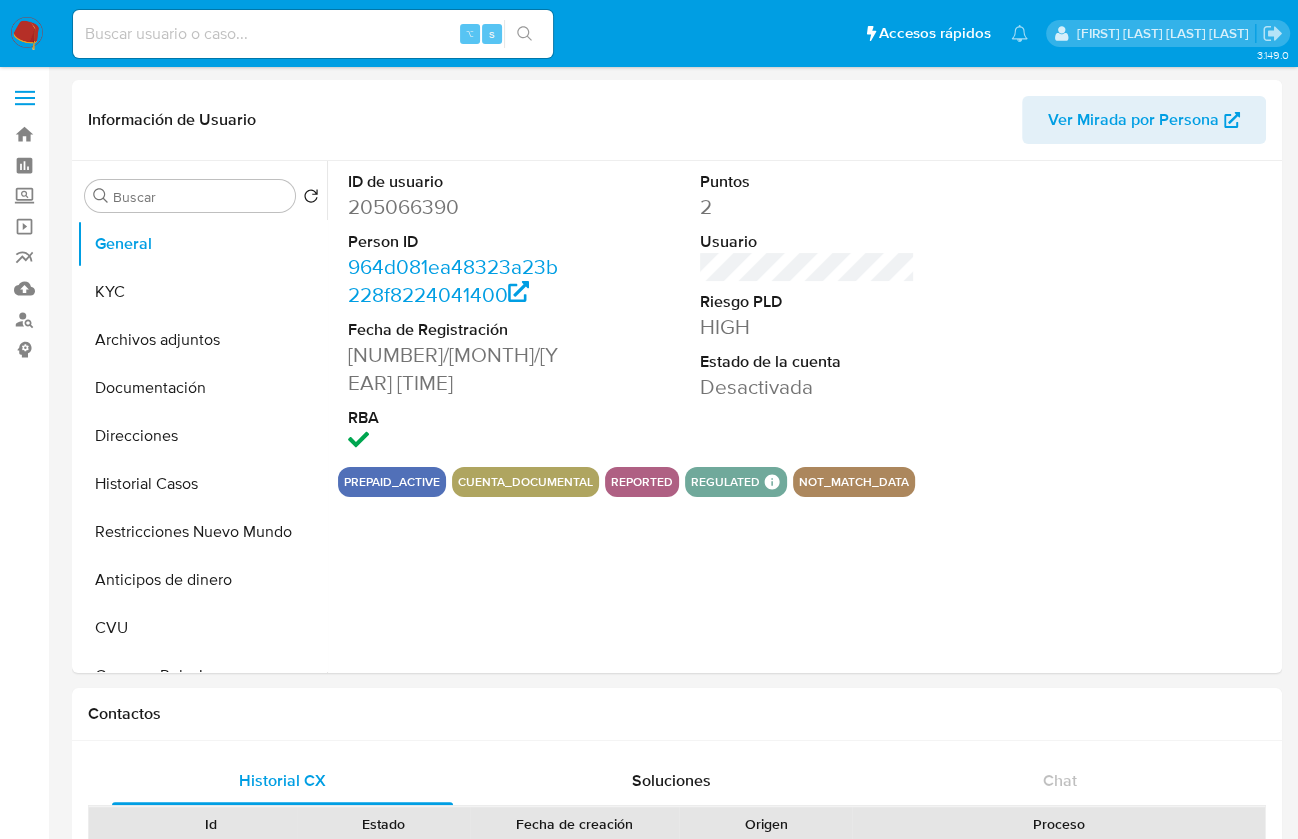 select on "10" 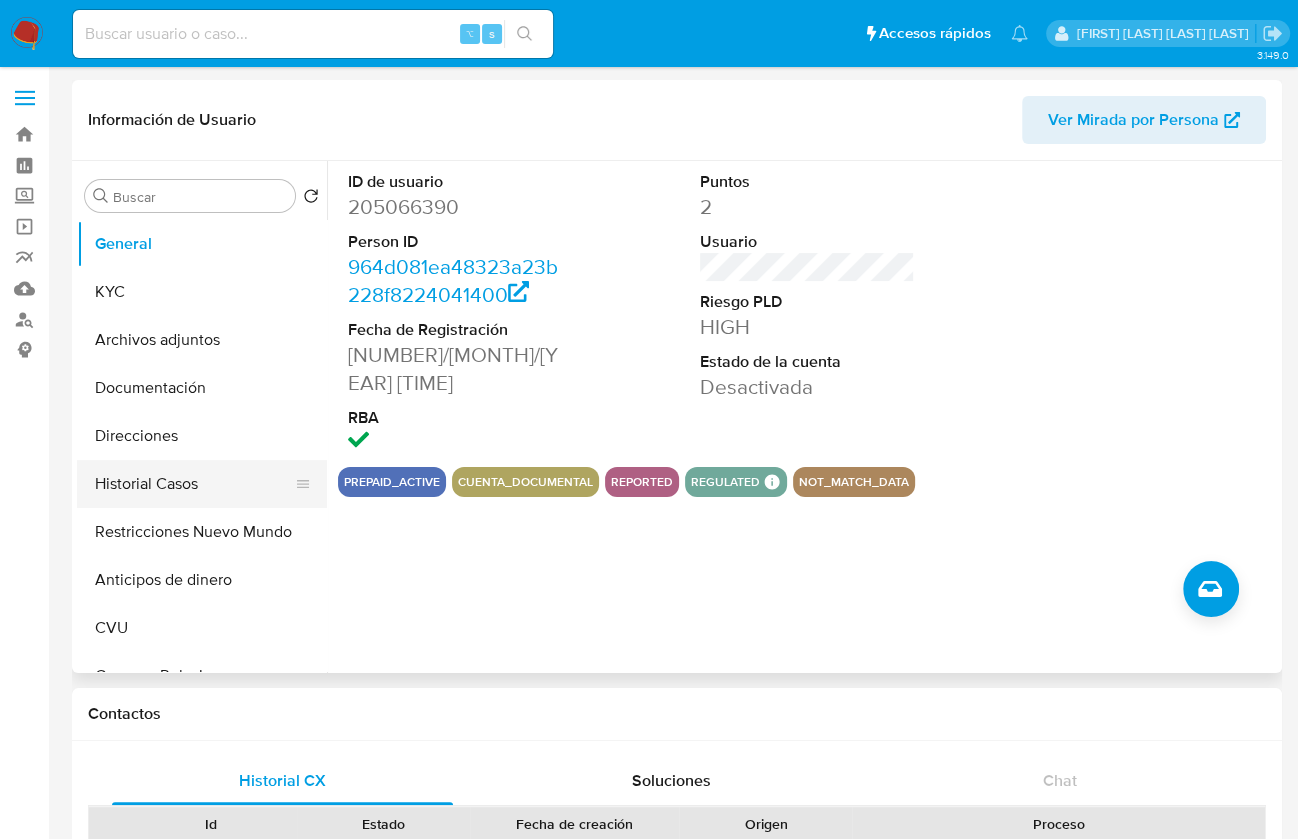click on "Historial Casos" at bounding box center (194, 484) 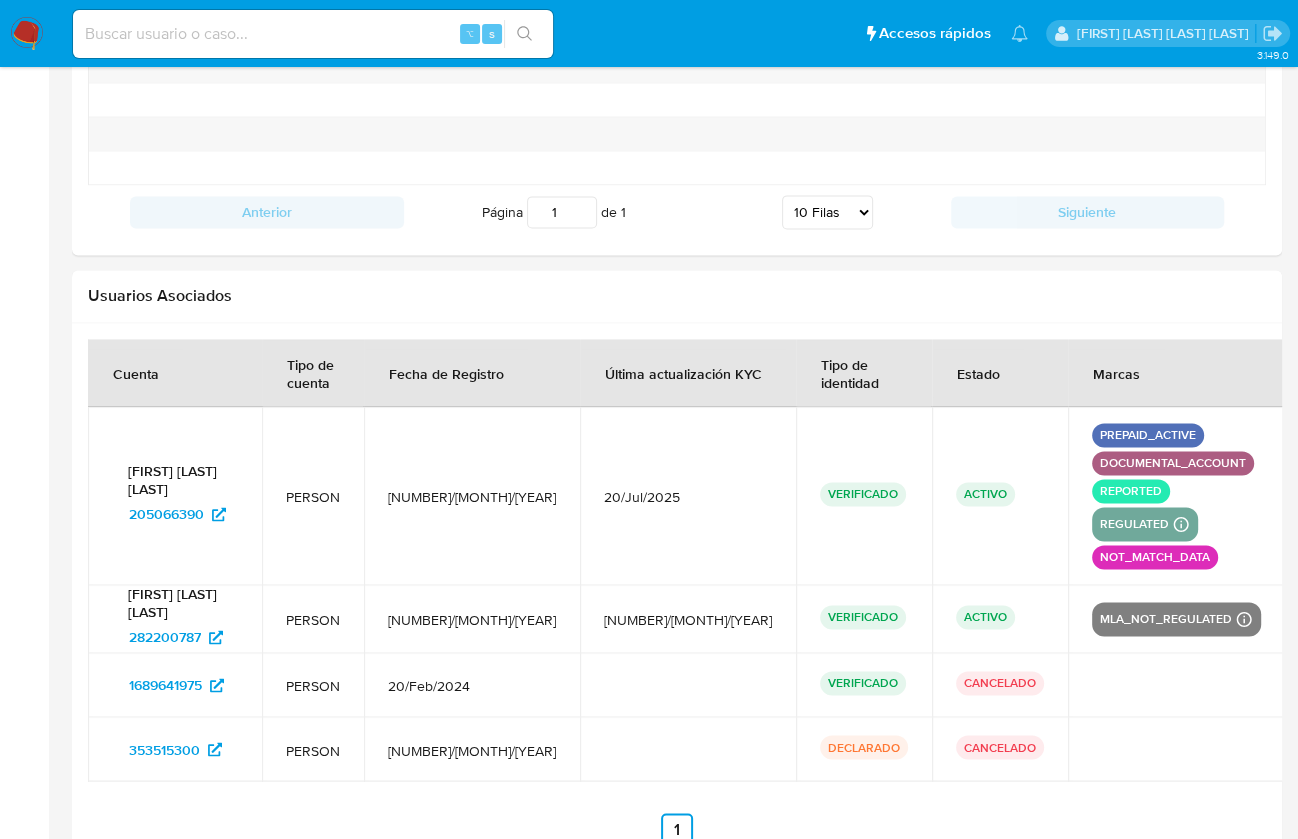 click on "Marcas" at bounding box center [1176, 373] 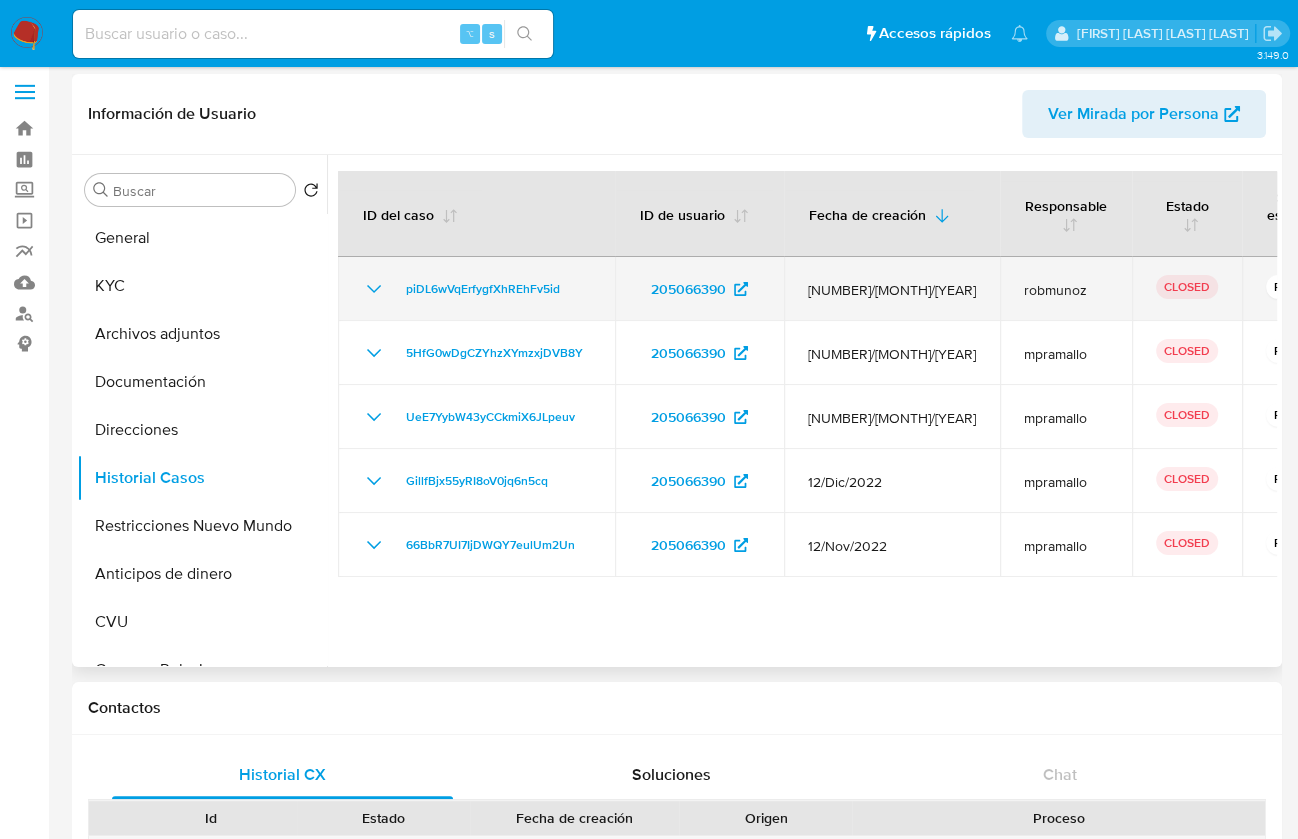 scroll, scrollTop: 0, scrollLeft: 0, axis: both 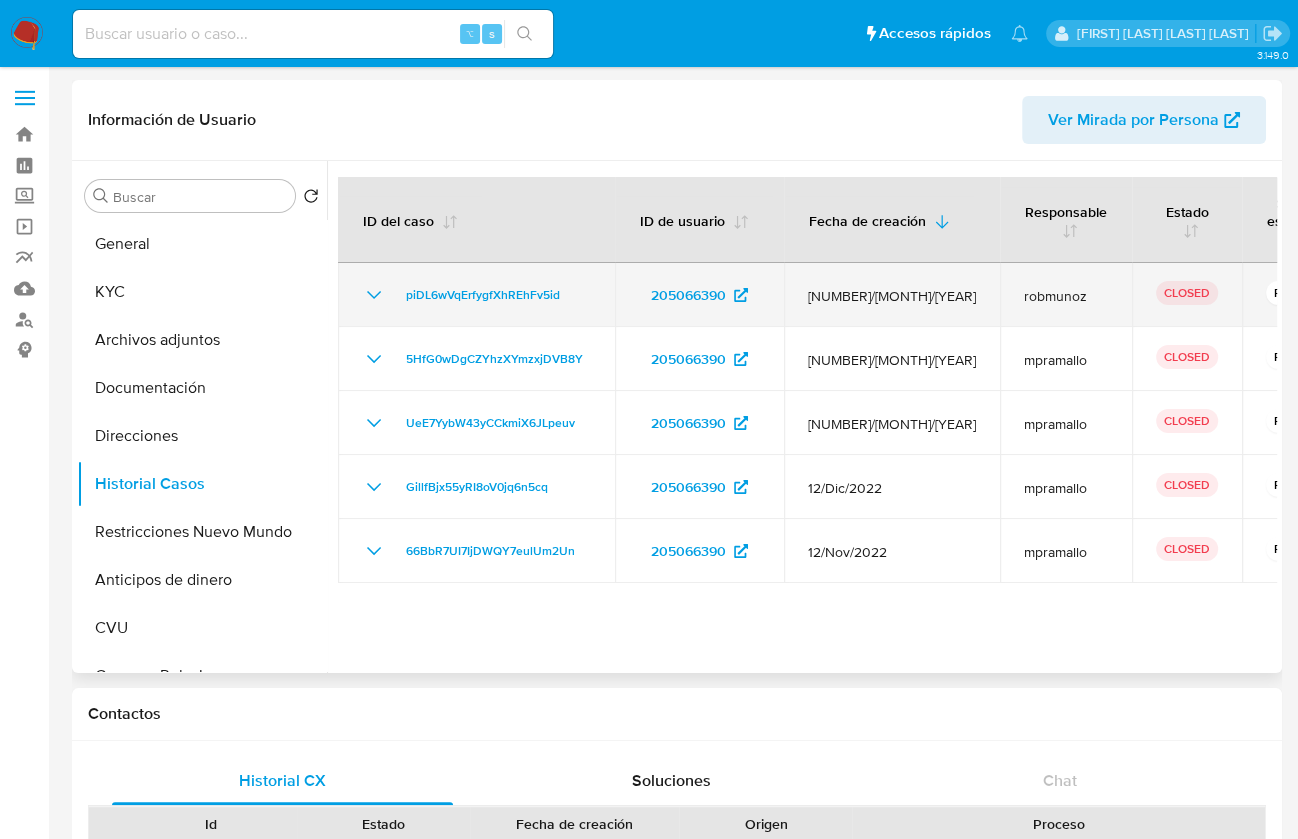 click 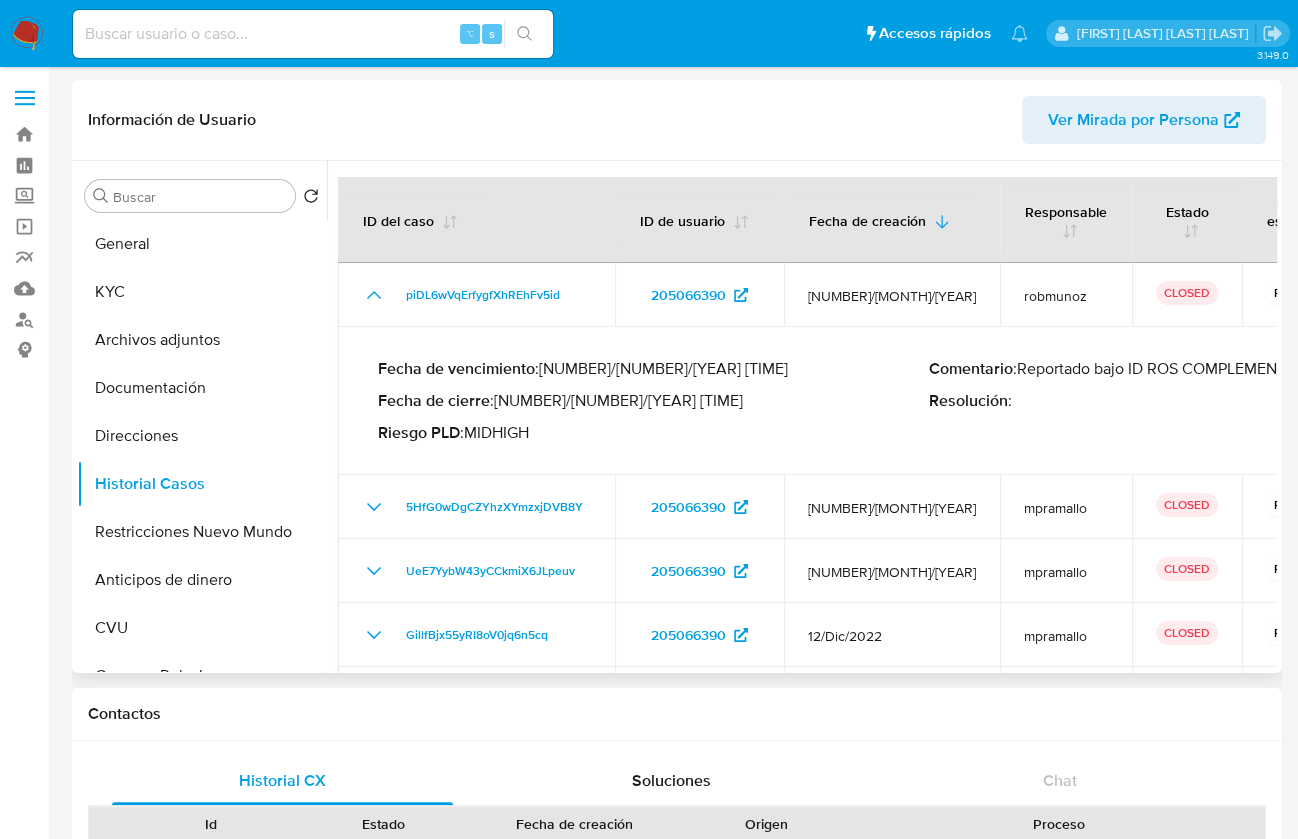 click on "Comentario  :  Reportado bajo ID ROS COMPLEMENTARIO 409871196" at bounding box center [1204, 369] 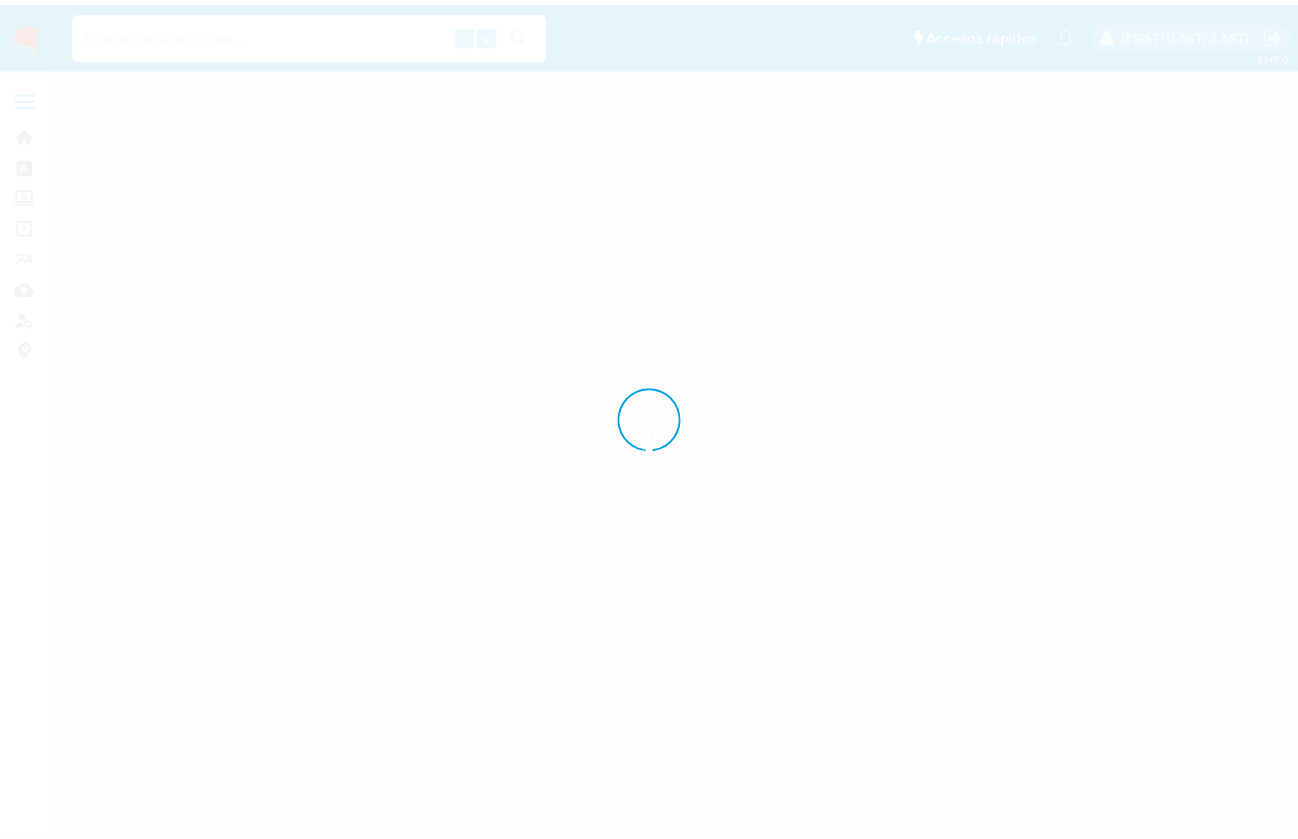 scroll, scrollTop: 0, scrollLeft: 0, axis: both 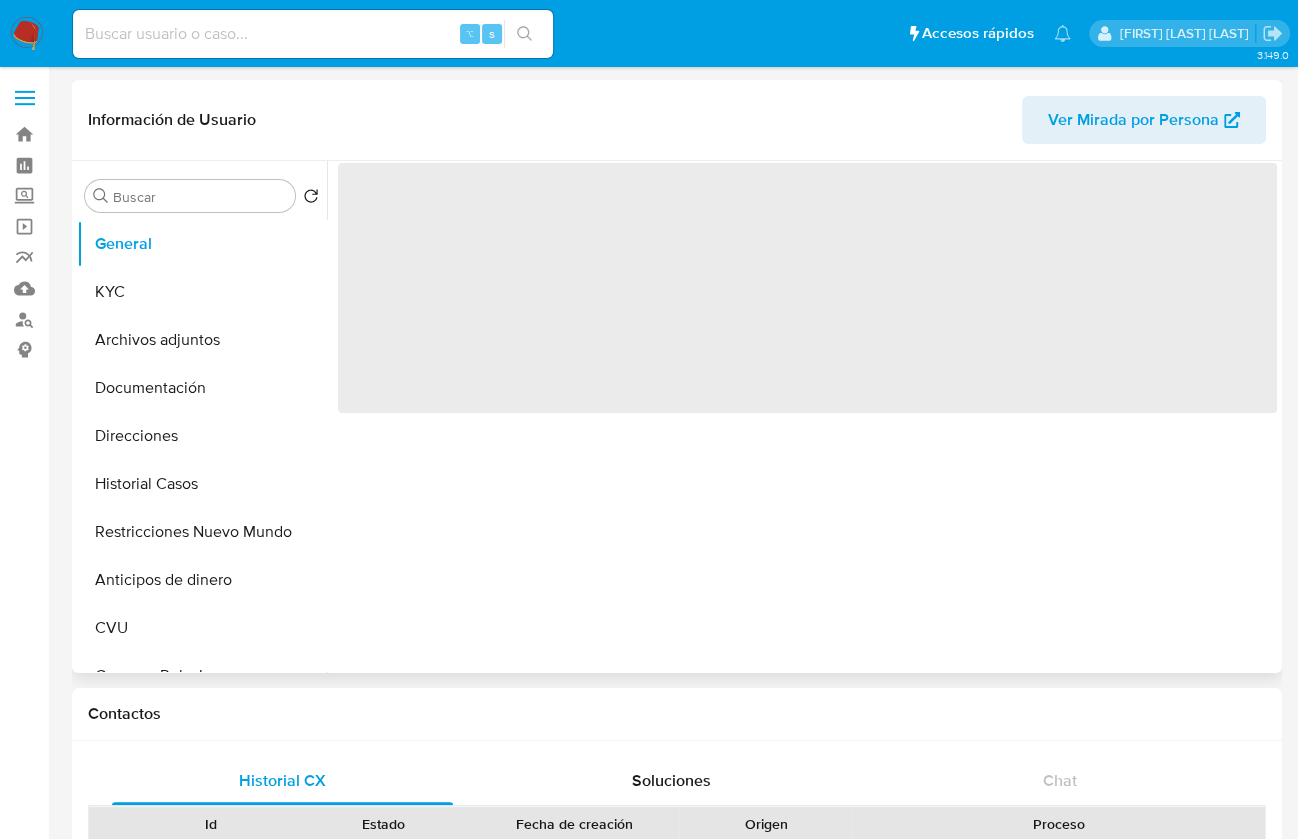 click on "Historial Casos" at bounding box center [202, 484] 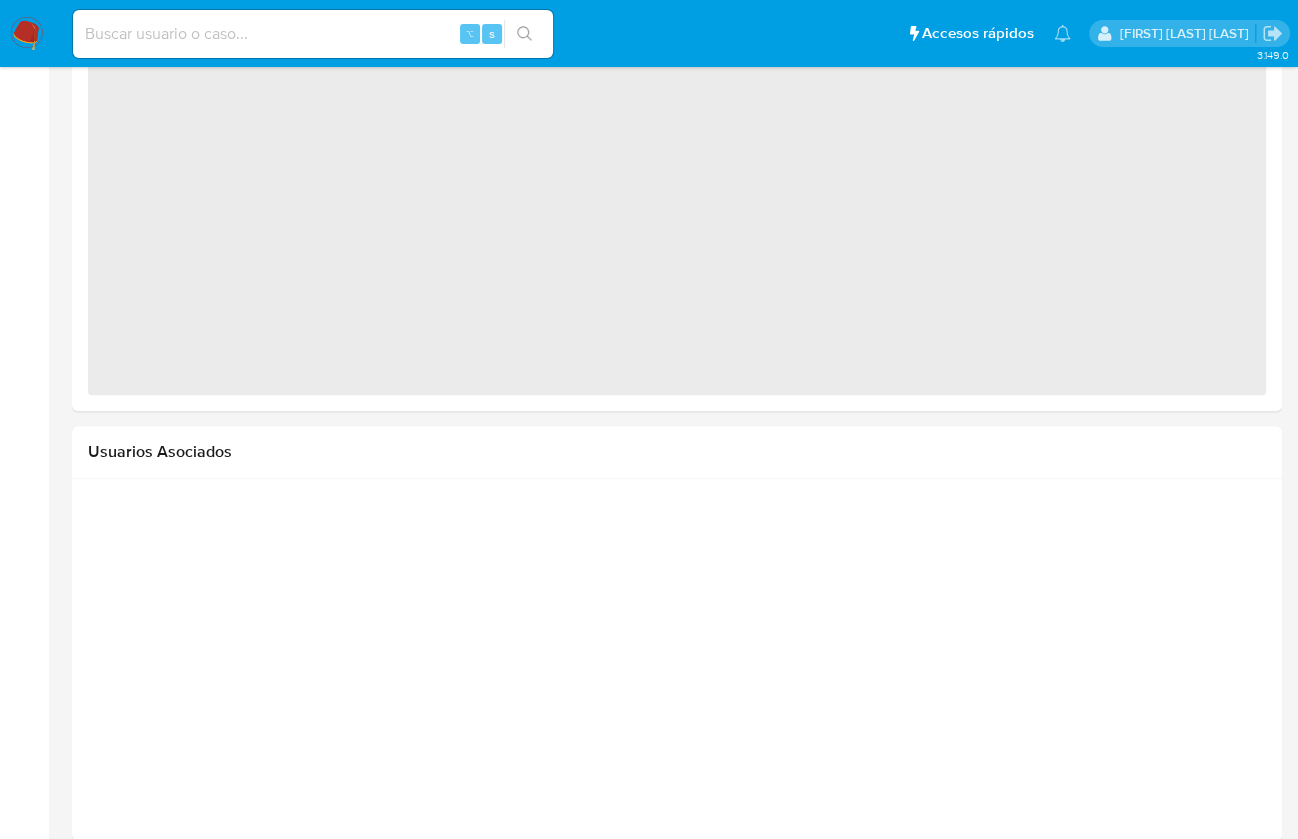 select on "10" 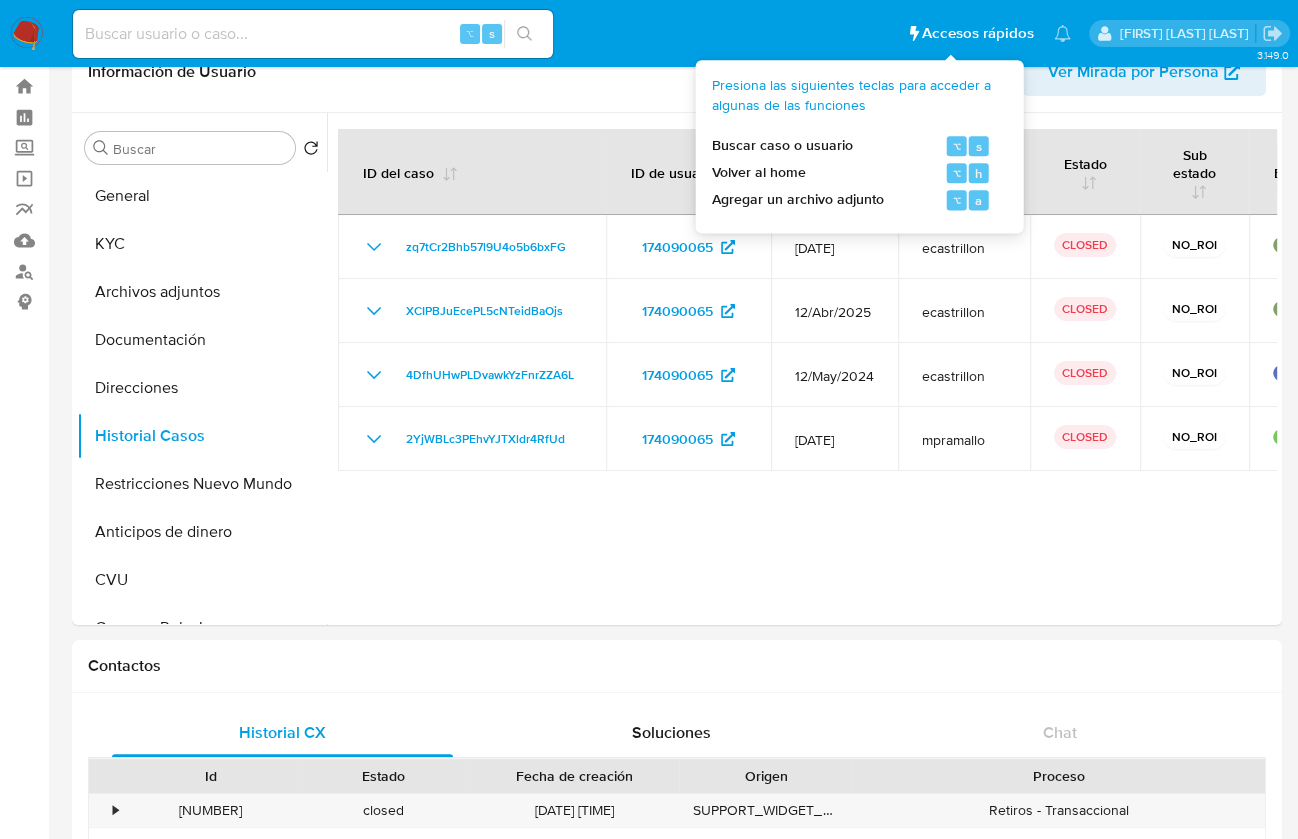 scroll, scrollTop: 38, scrollLeft: 0, axis: vertical 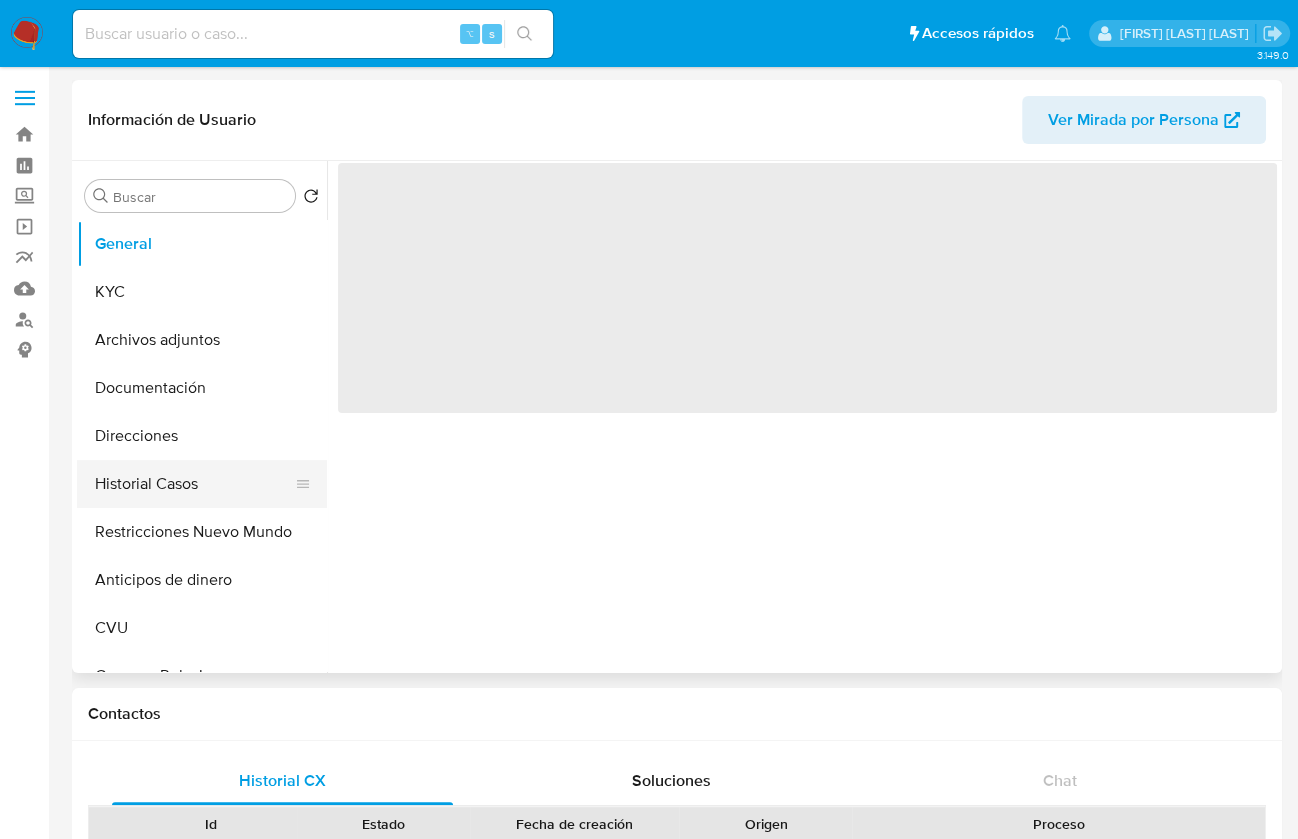 click on "Historial Casos" at bounding box center [194, 484] 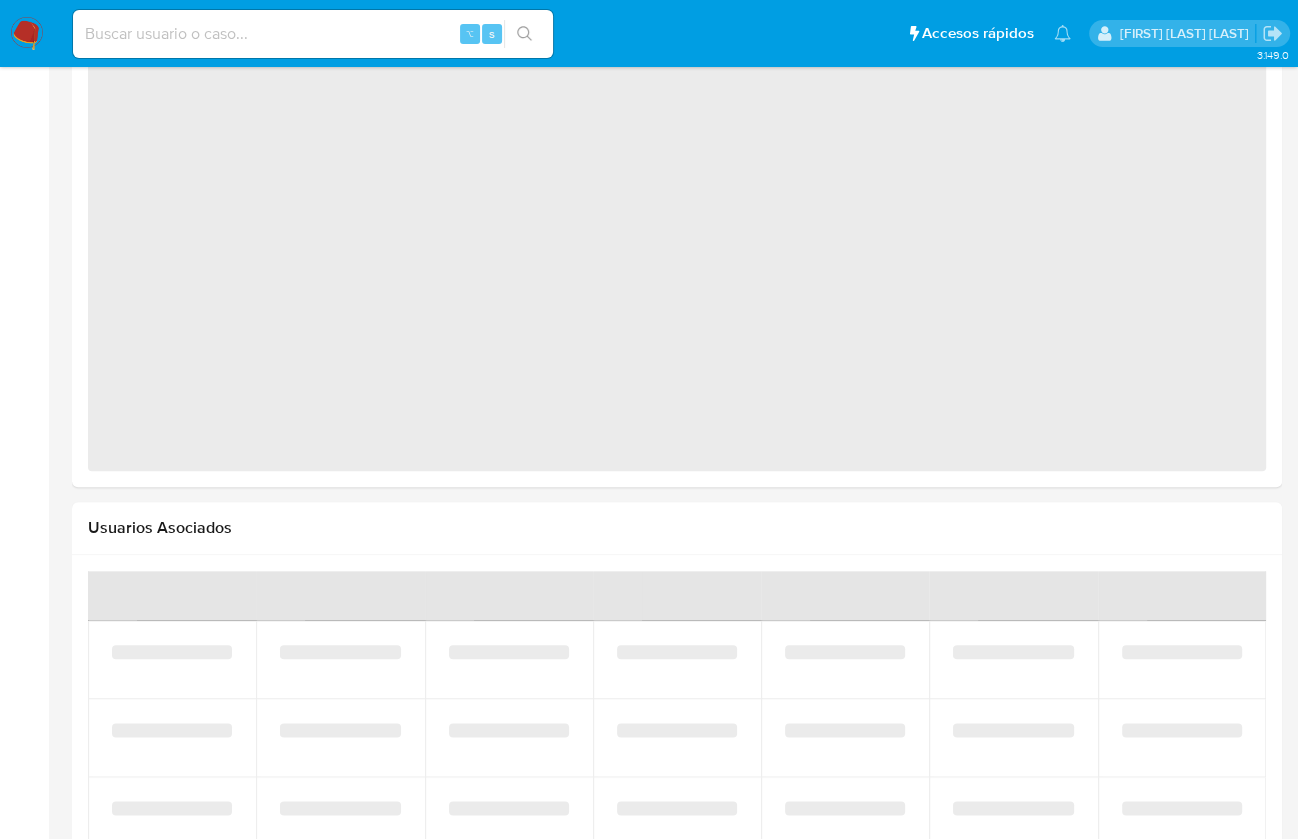 select on "10" 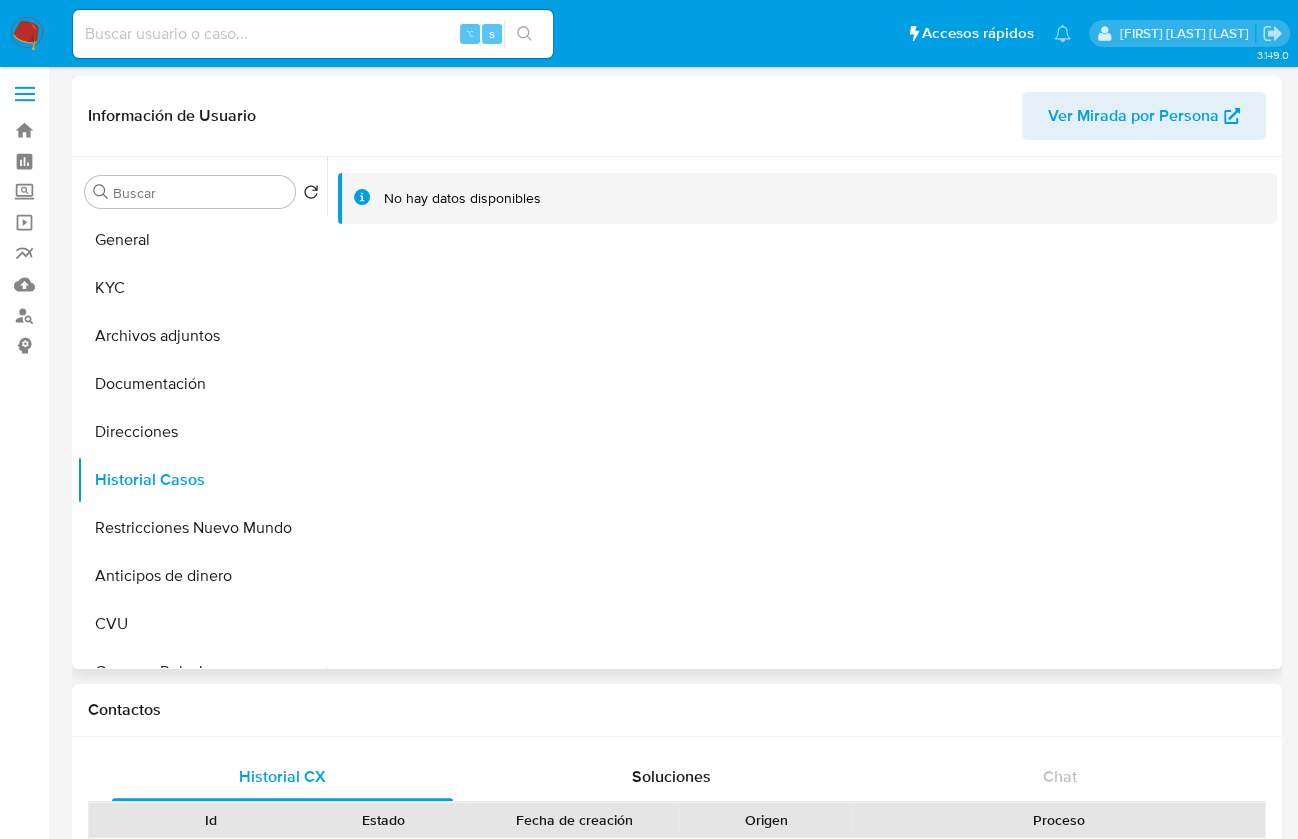 scroll, scrollTop: 0, scrollLeft: 0, axis: both 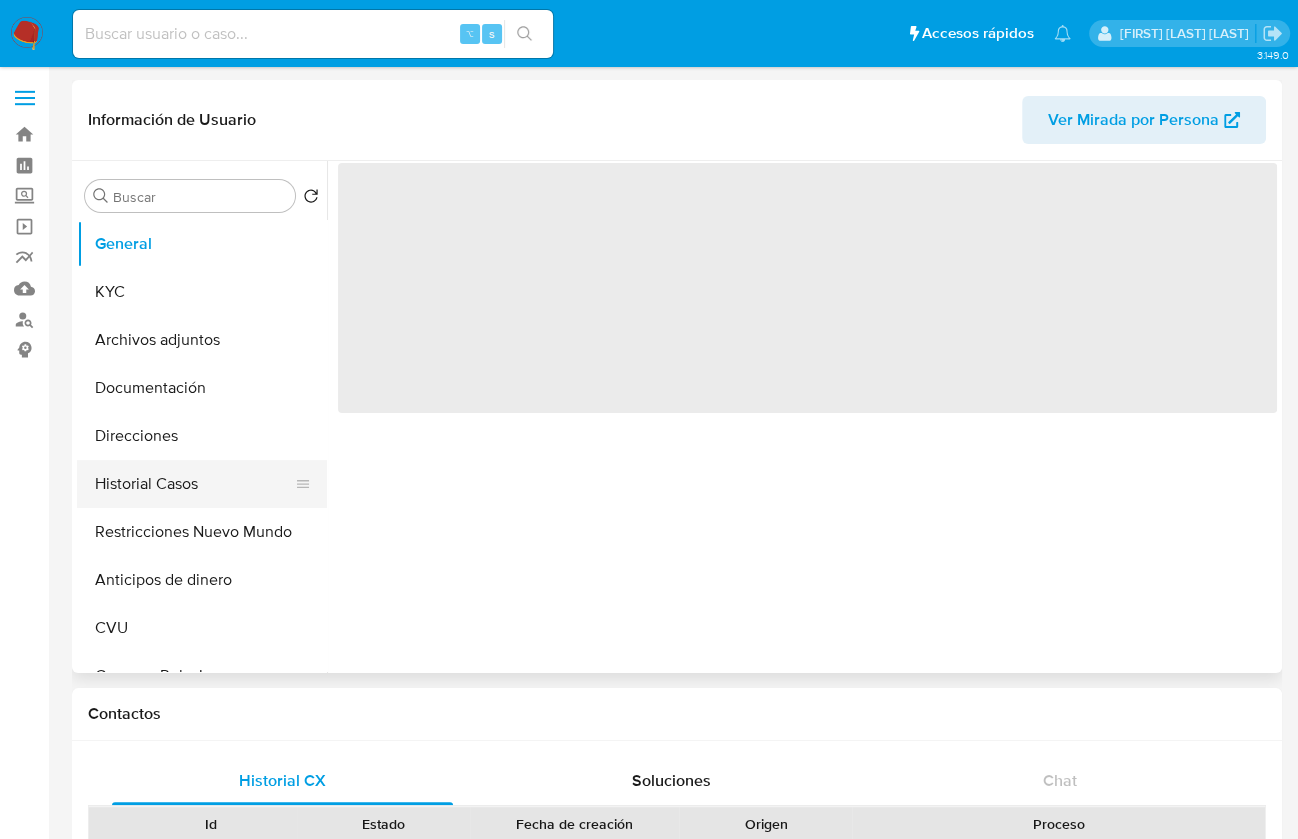 click on "Historial Casos" at bounding box center (194, 484) 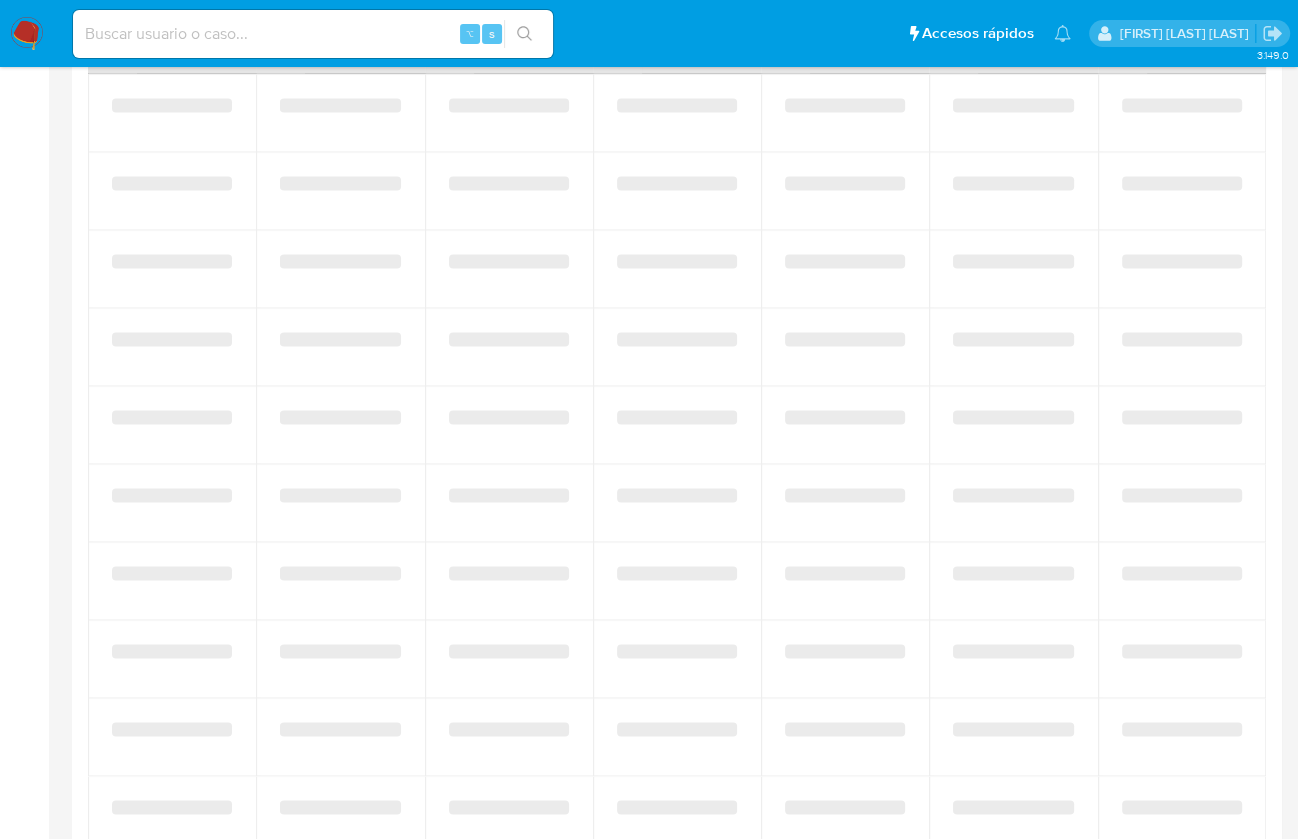 select on "10" 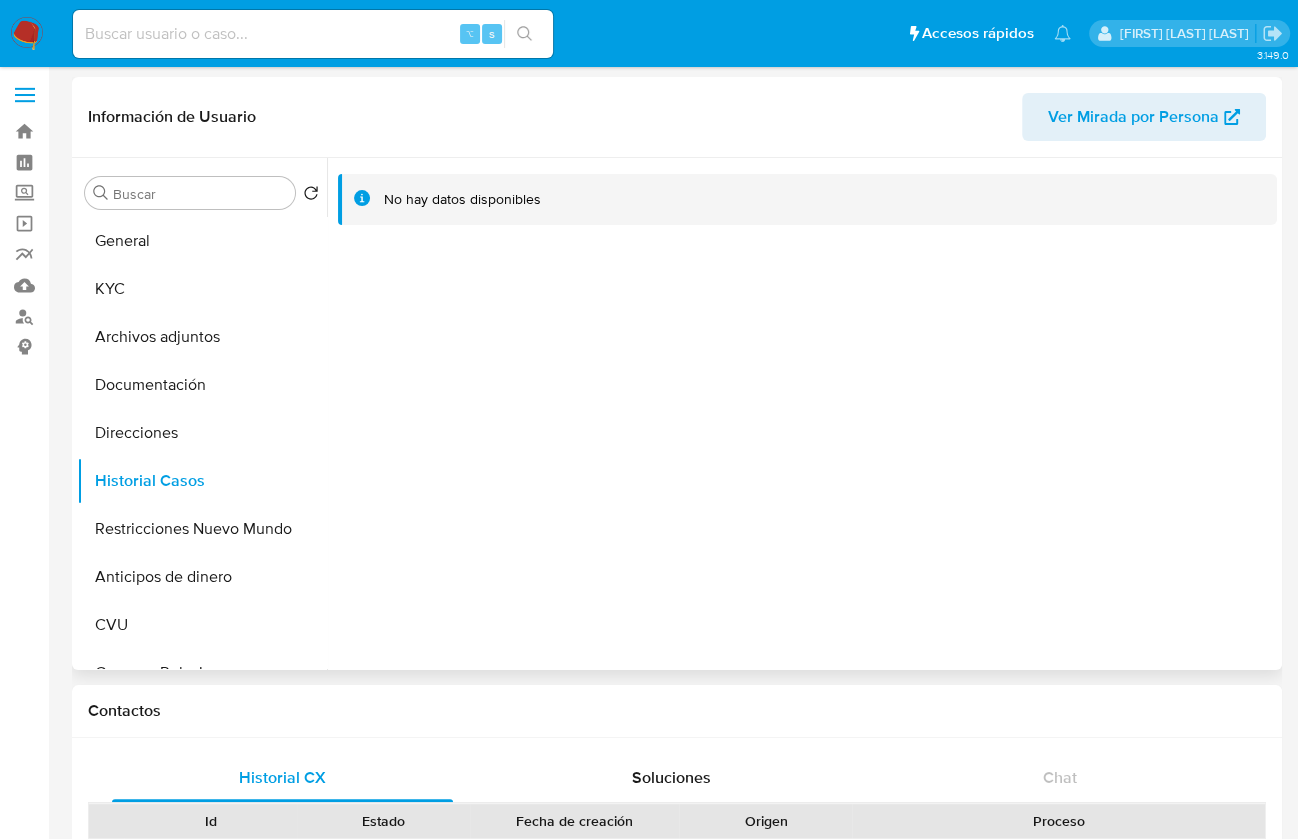 scroll, scrollTop: 0, scrollLeft: 0, axis: both 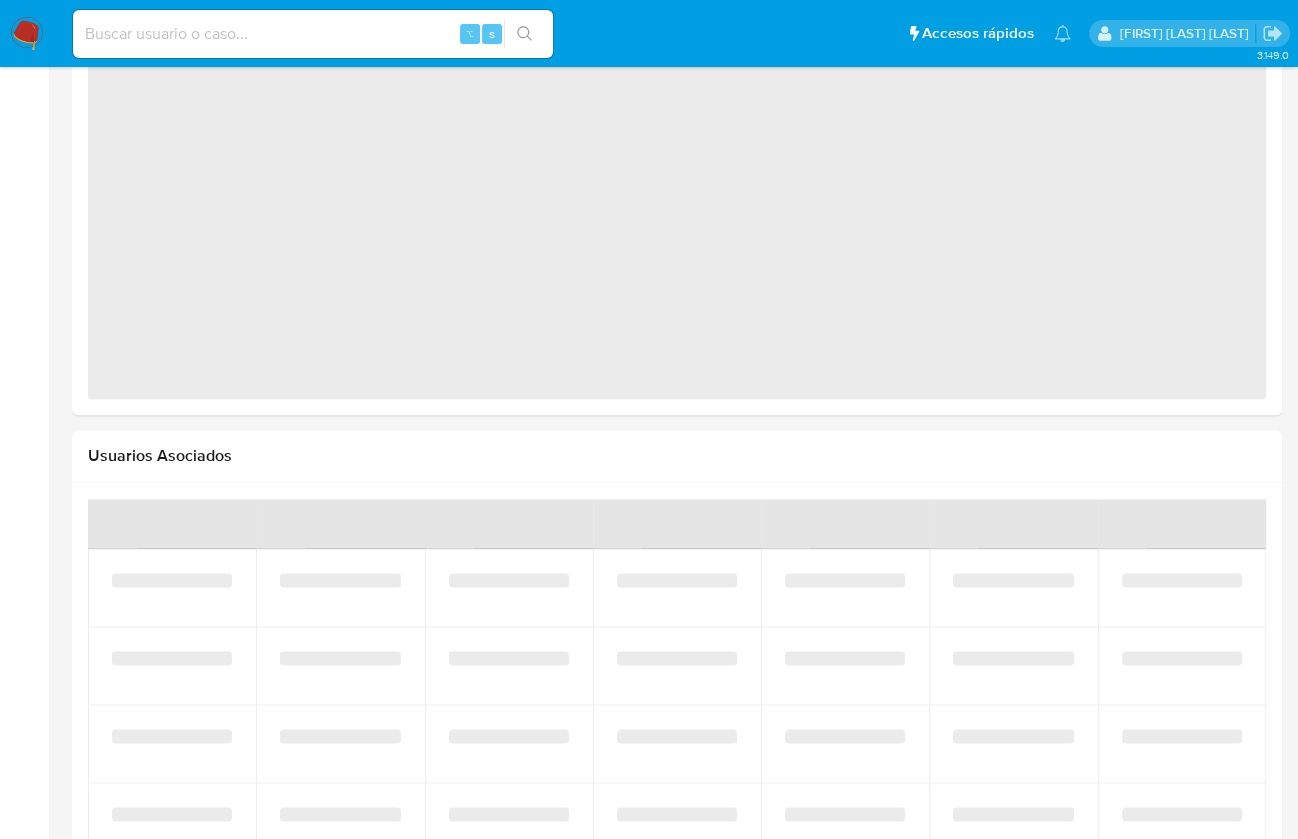 select on "10" 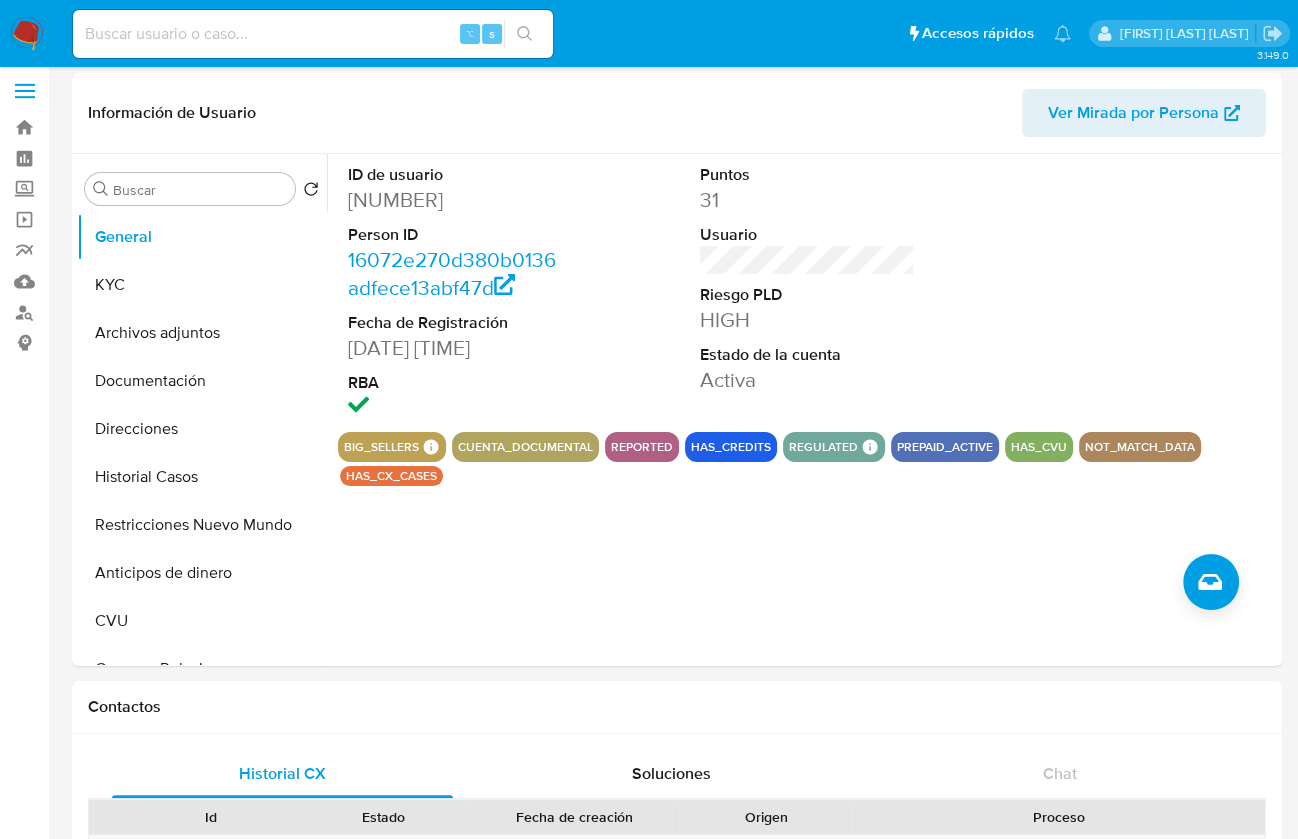 scroll, scrollTop: 0, scrollLeft: 0, axis: both 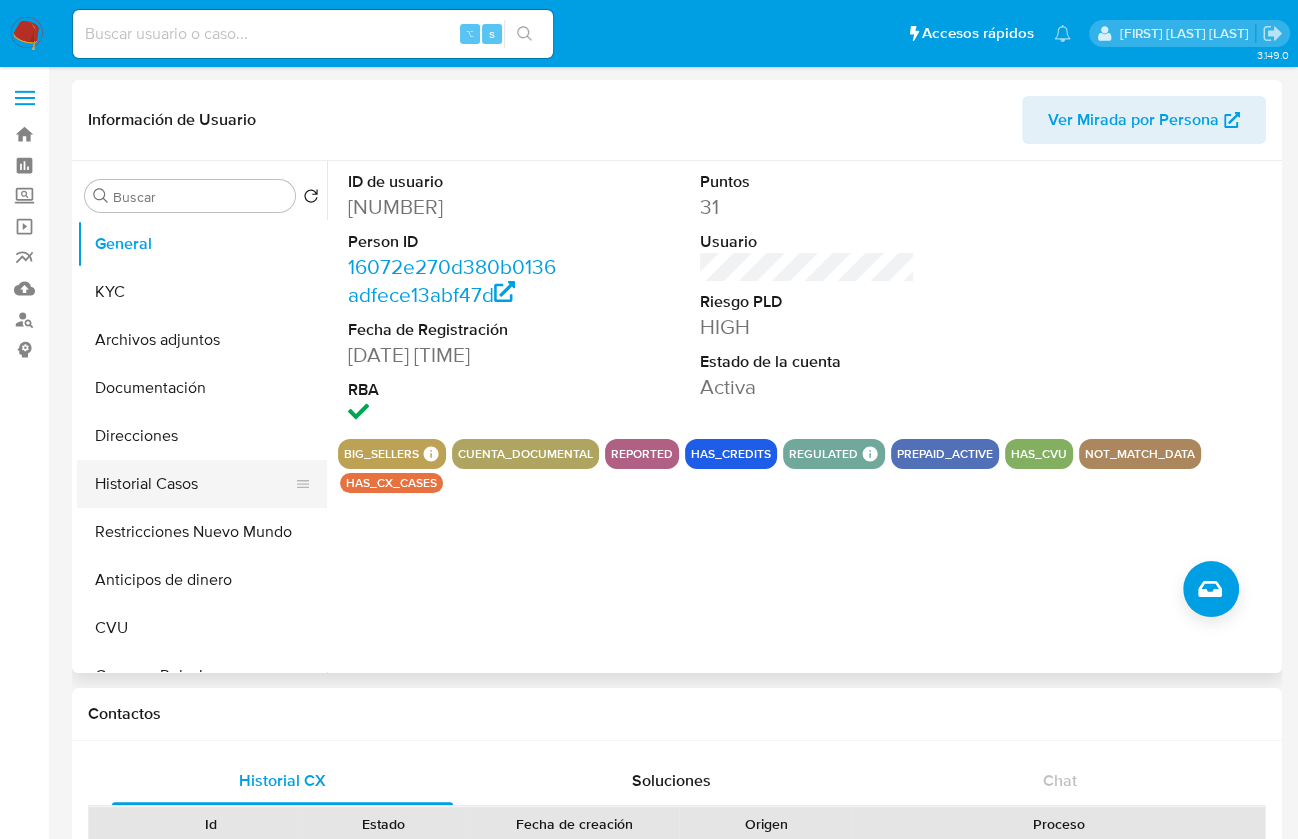 click on "Historial Casos" at bounding box center [194, 484] 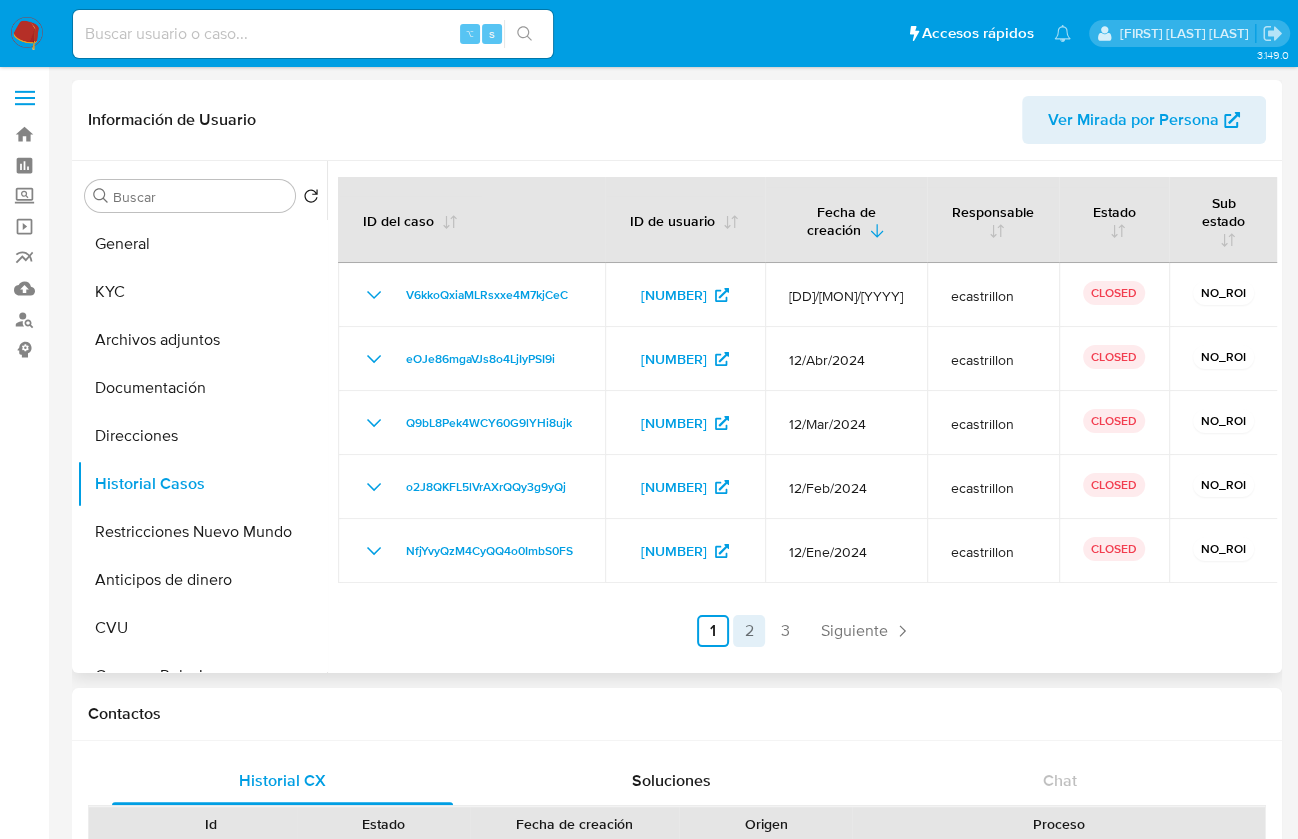 click on "2" at bounding box center (749, 631) 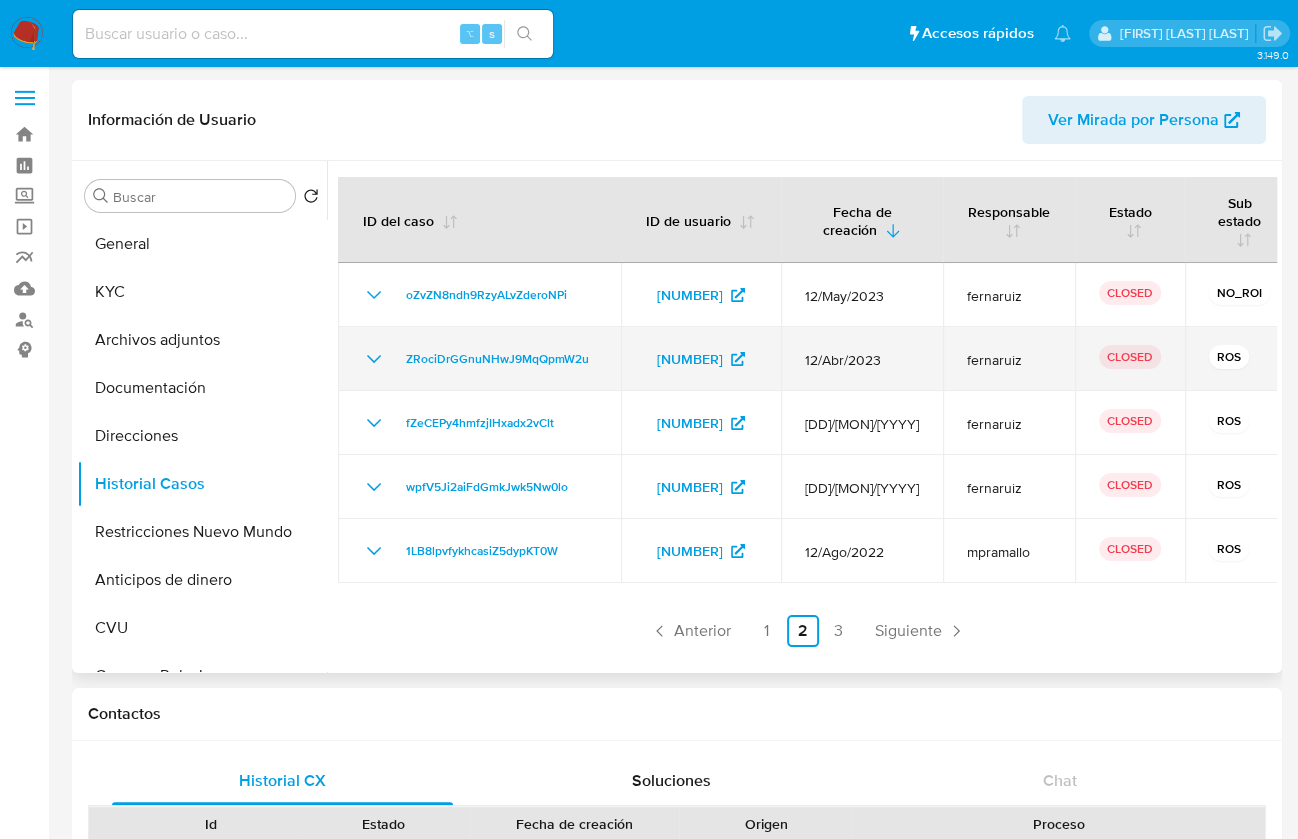 click 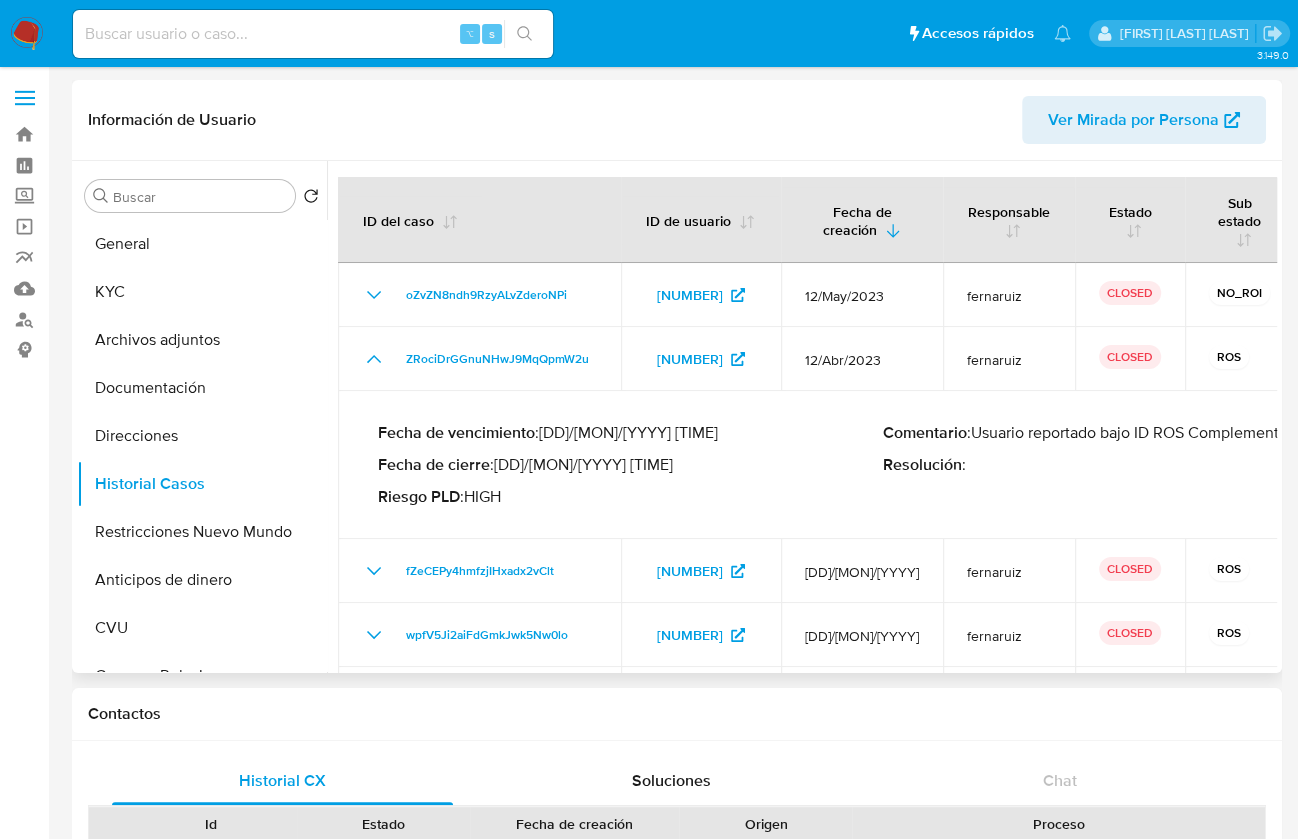 click on "Comentario  :  Usuario reportado bajo ID ROS Complementario [NUMBER]" at bounding box center [1135, 433] 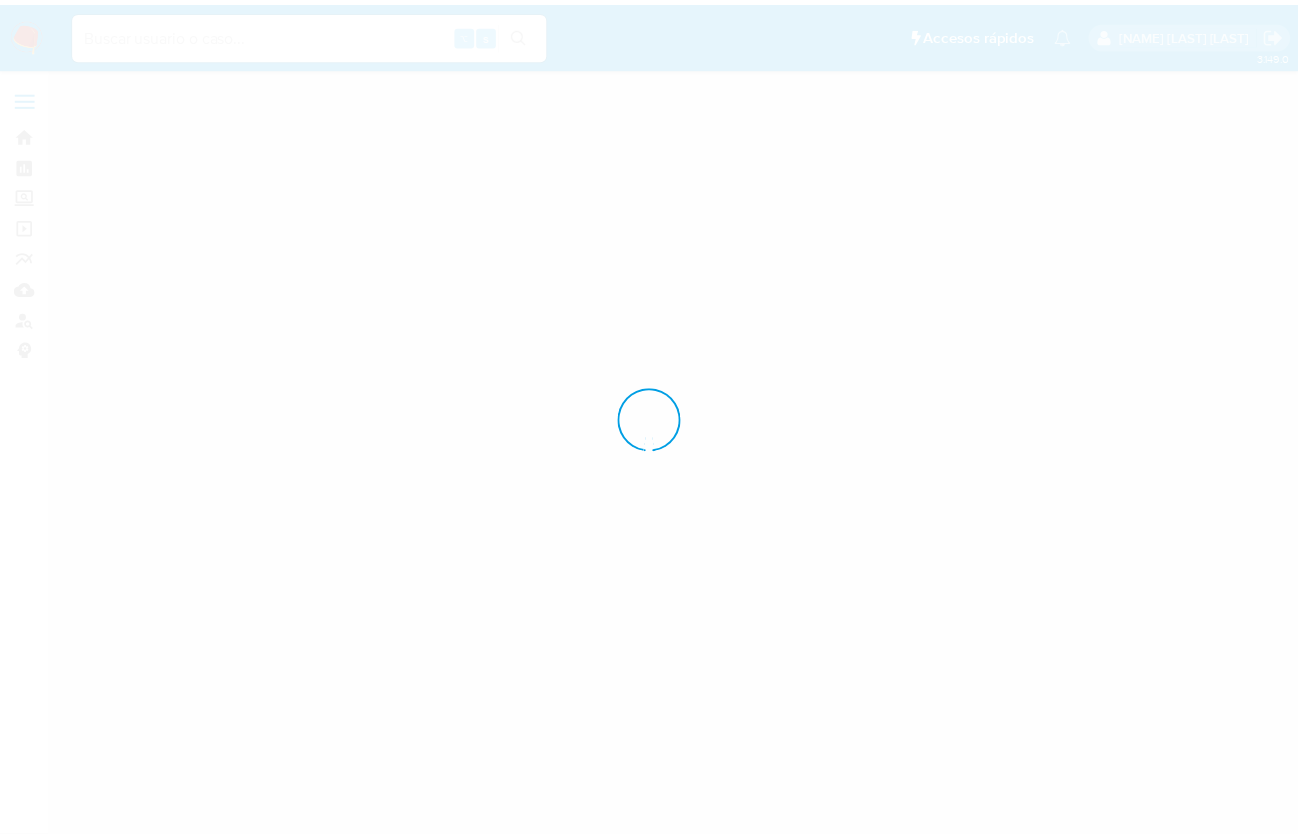 scroll, scrollTop: 0, scrollLeft: 0, axis: both 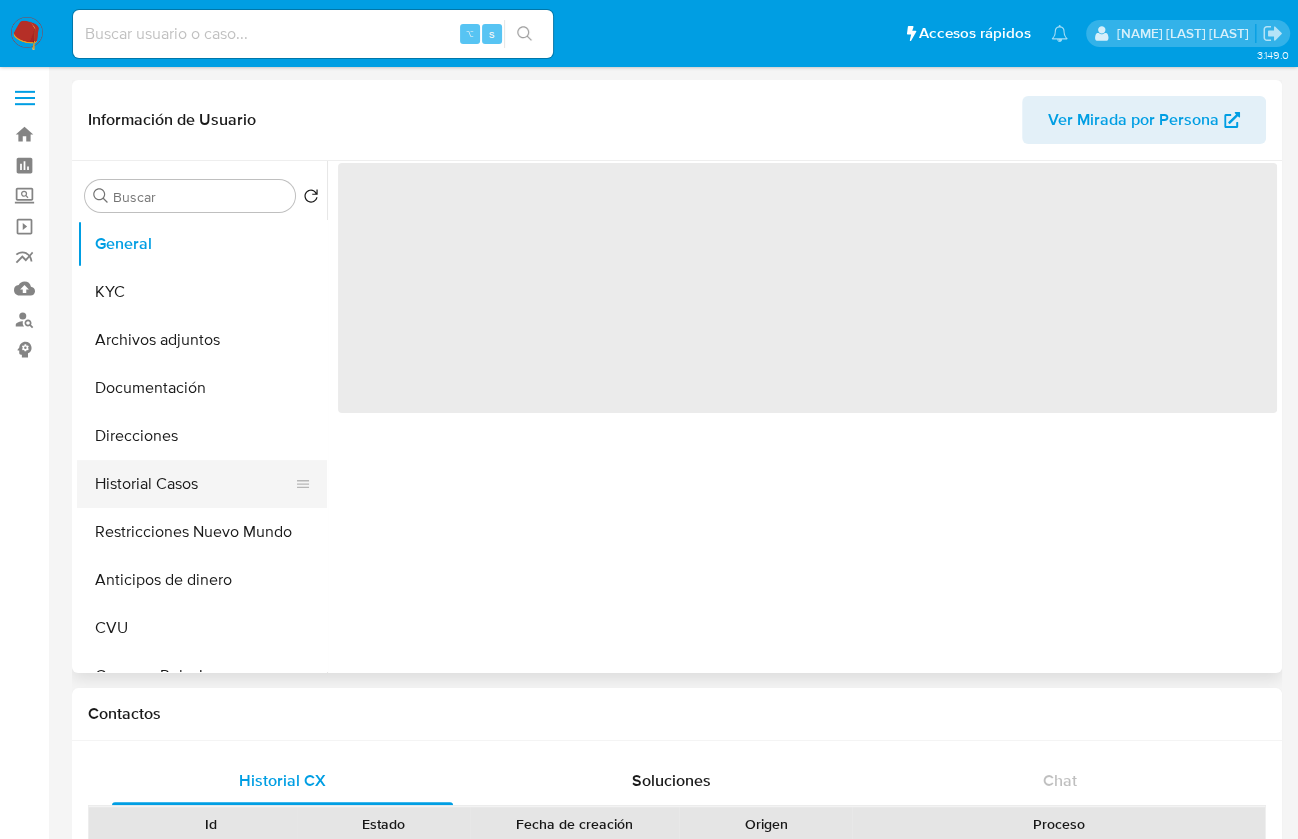 click on "Historial Casos" at bounding box center (194, 484) 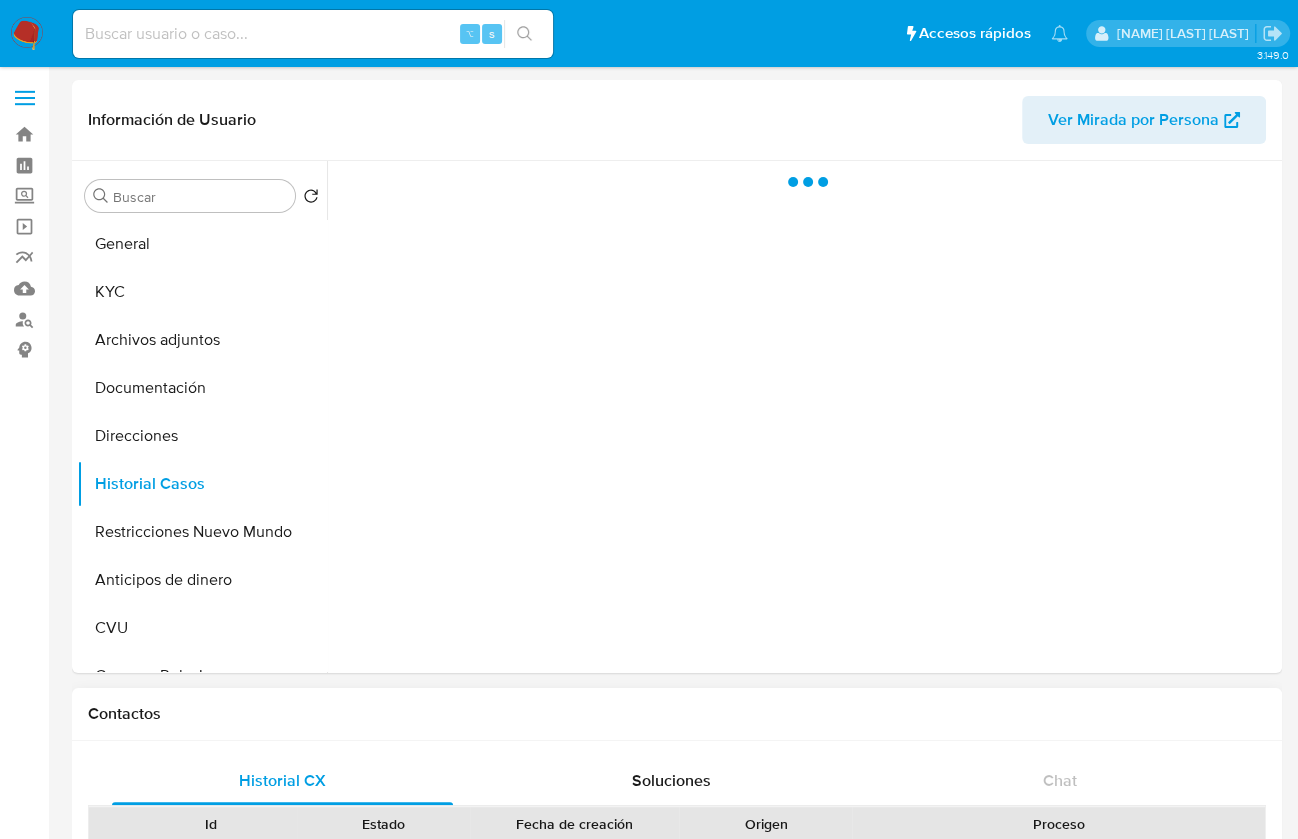 scroll, scrollTop: 0, scrollLeft: 0, axis: both 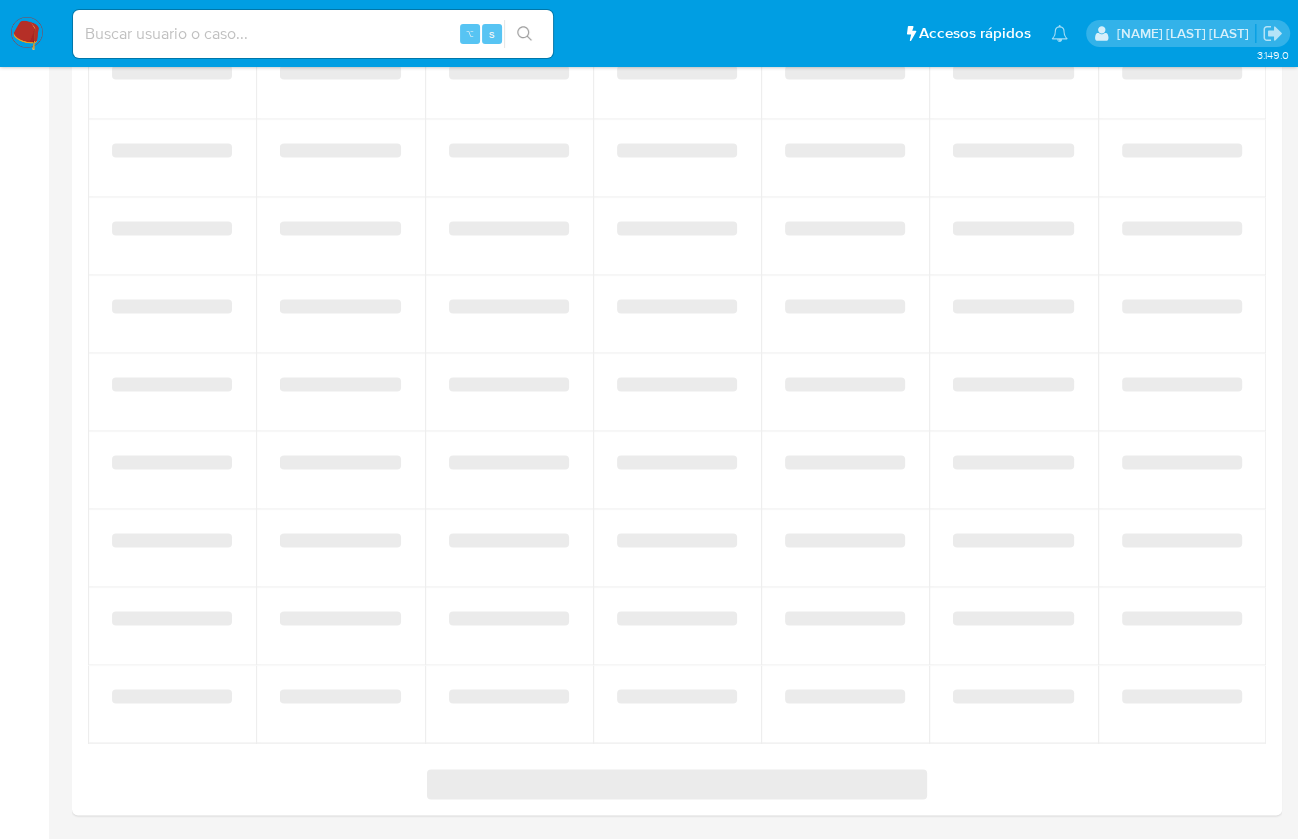 select on "10" 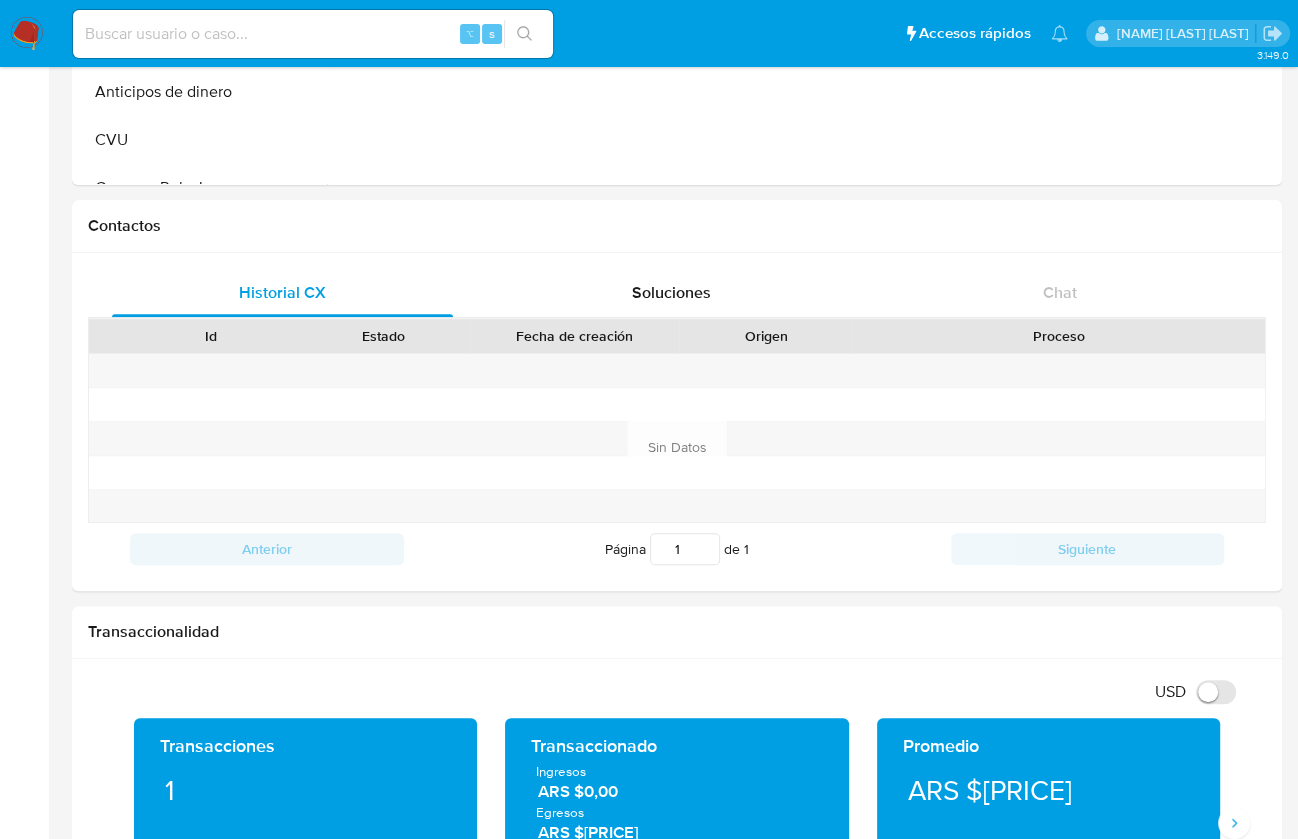scroll, scrollTop: 0, scrollLeft: 0, axis: both 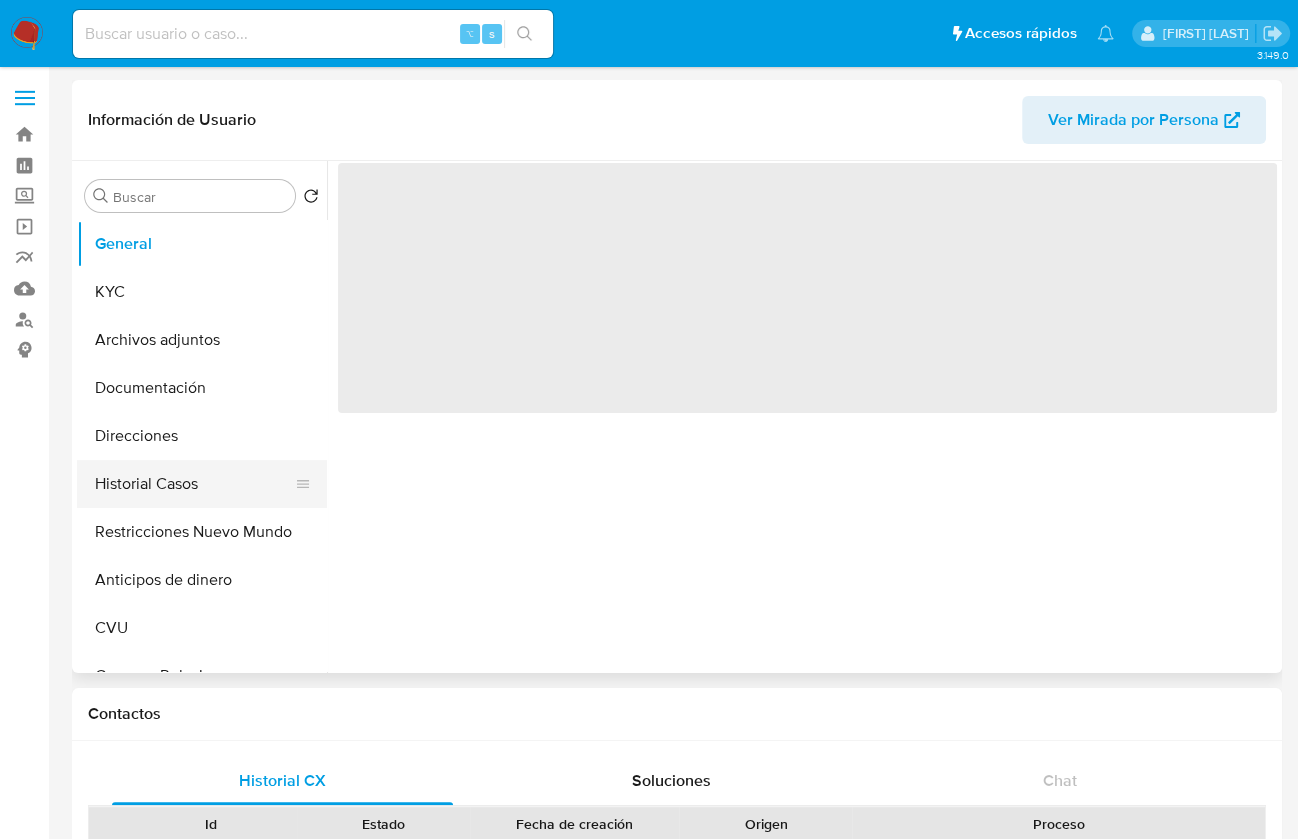 click on "Historial Casos" at bounding box center (194, 484) 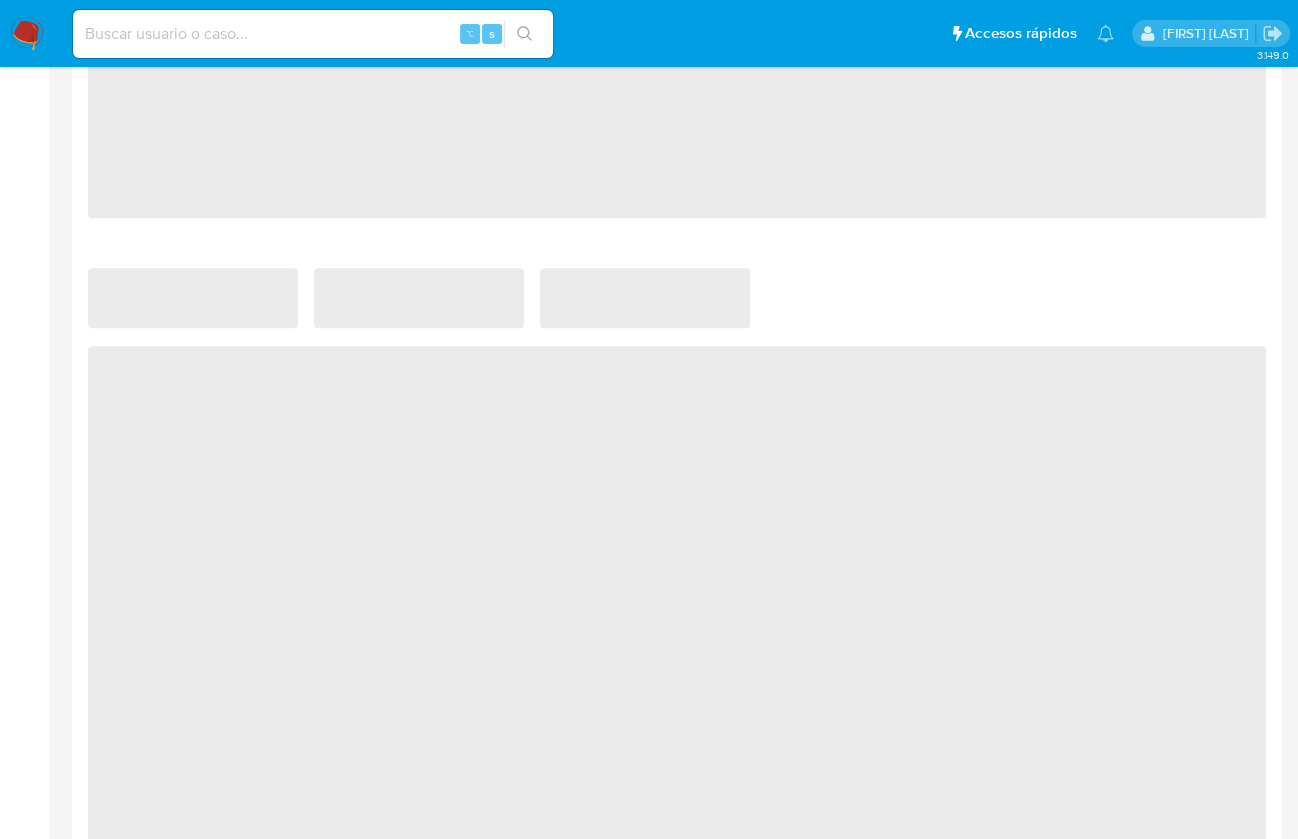 select on "10" 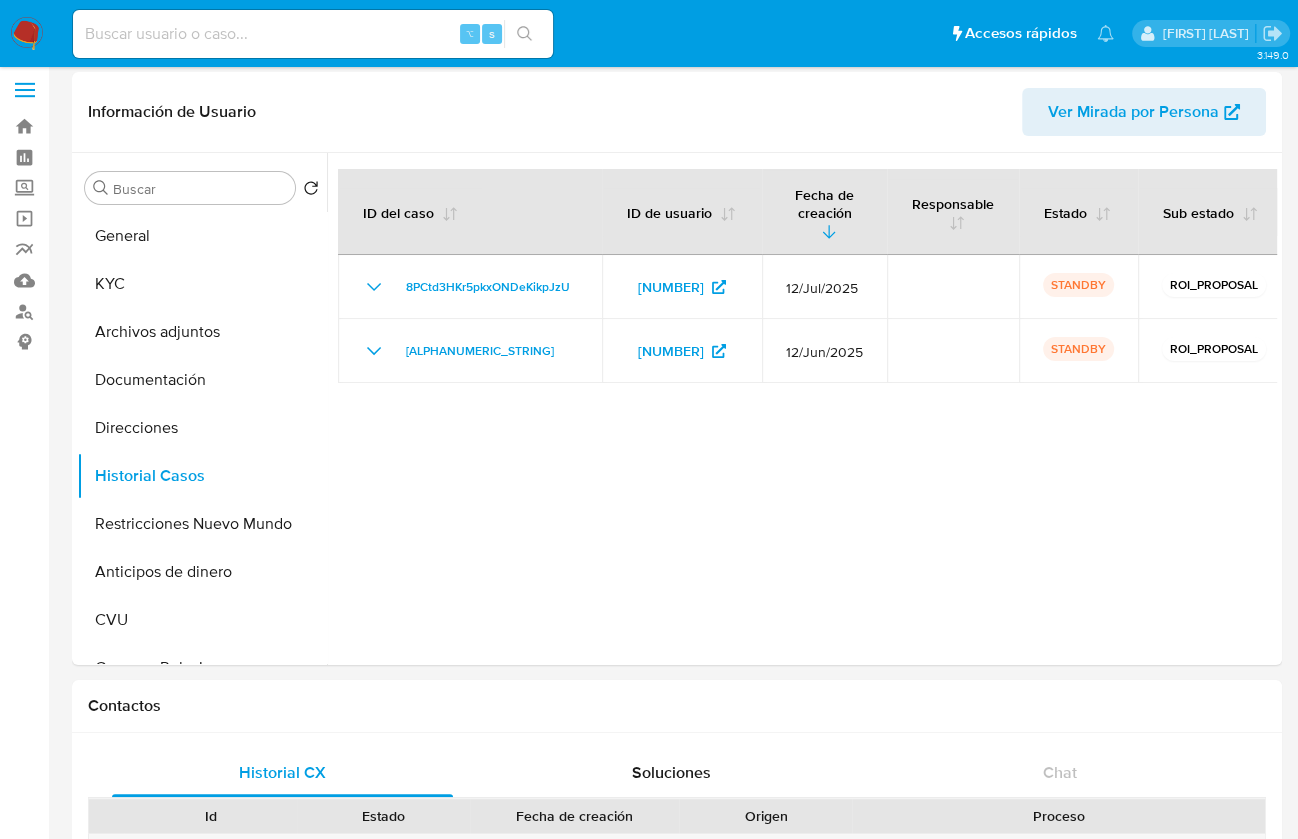 scroll, scrollTop: 0, scrollLeft: 0, axis: both 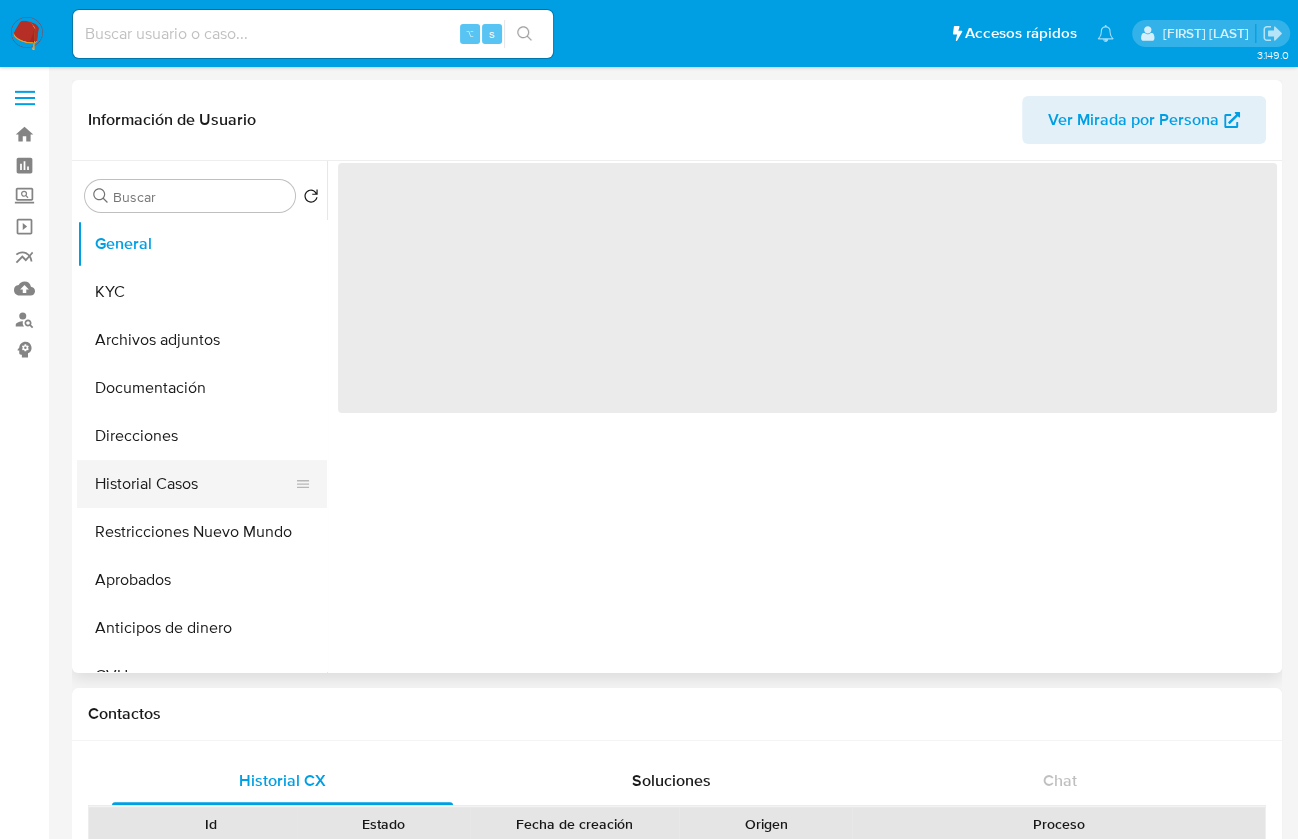 click on "Historial Casos" at bounding box center (194, 484) 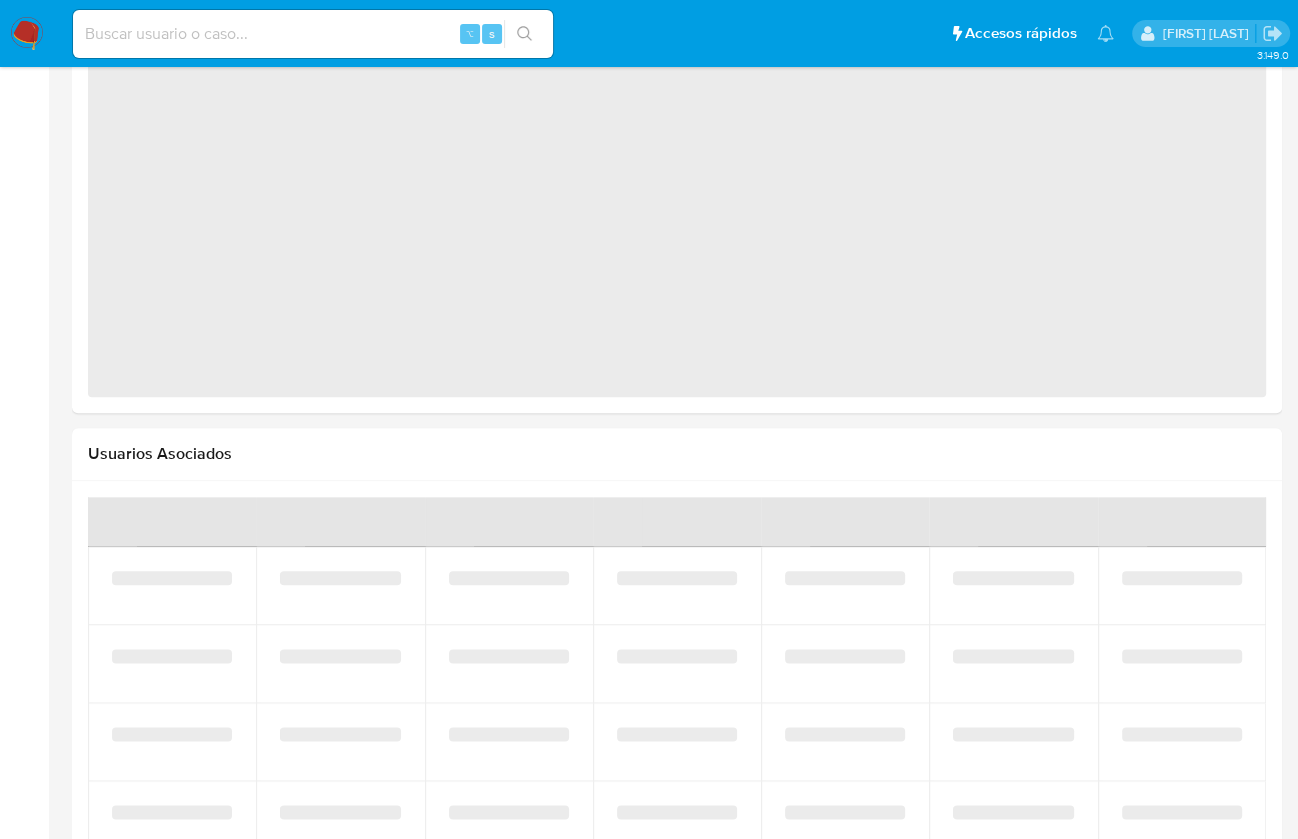 select on "10" 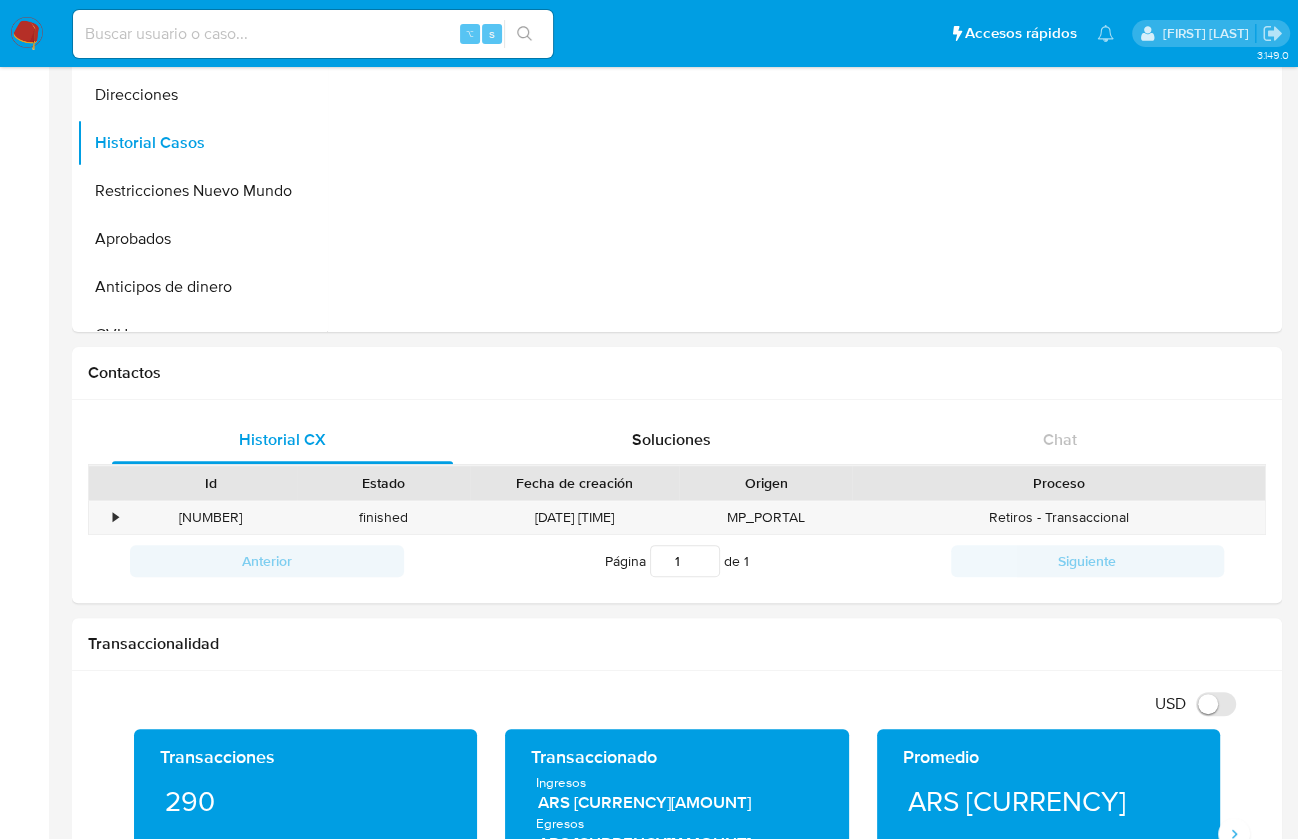scroll, scrollTop: 0, scrollLeft: 0, axis: both 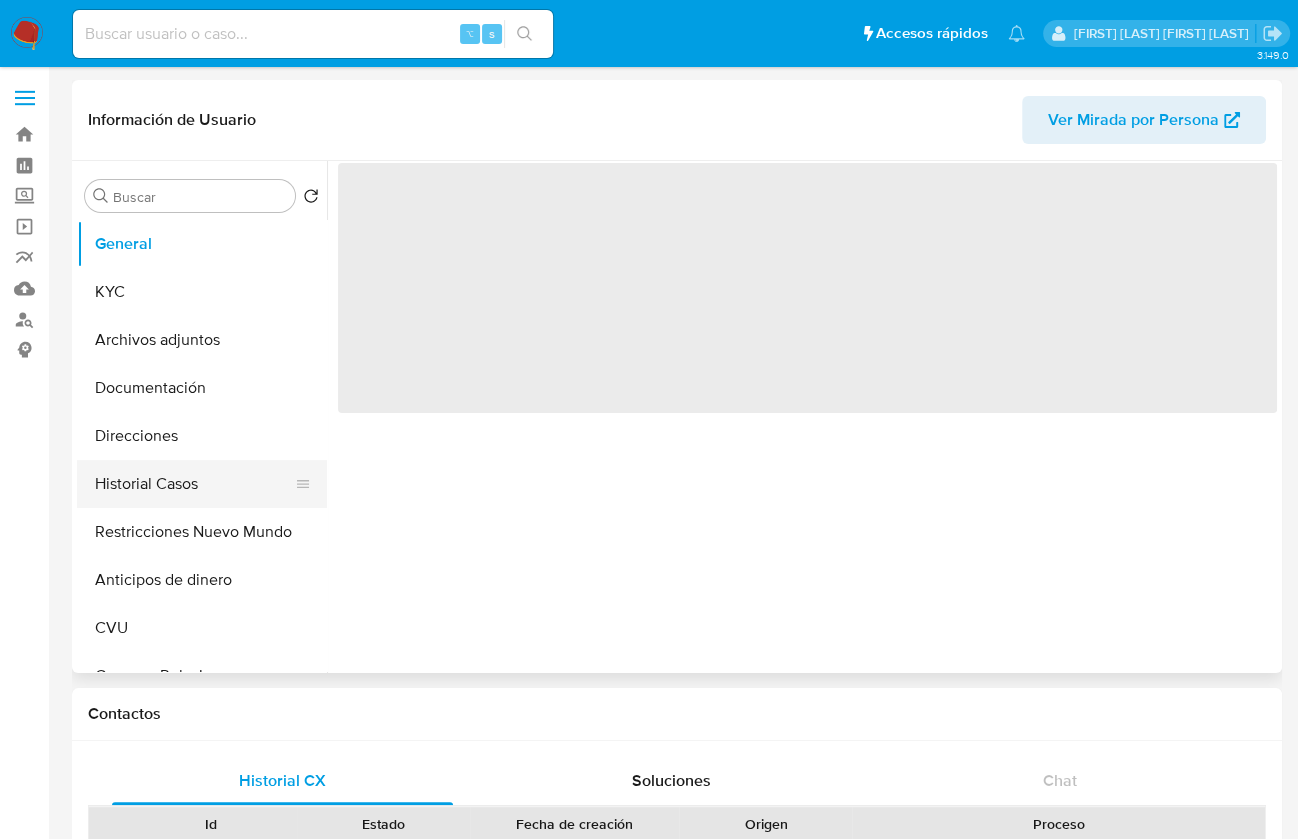 click on "Historial Casos" at bounding box center [194, 484] 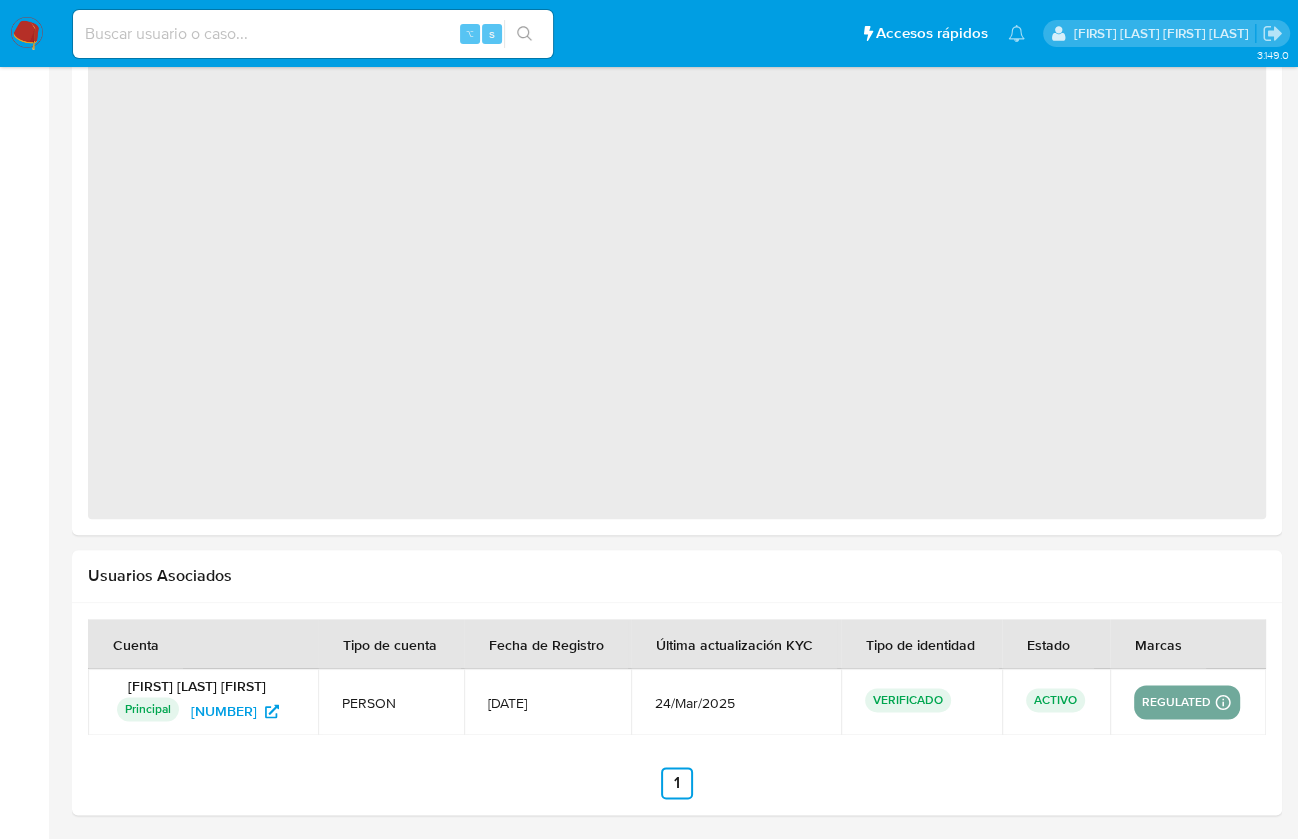 select on "10" 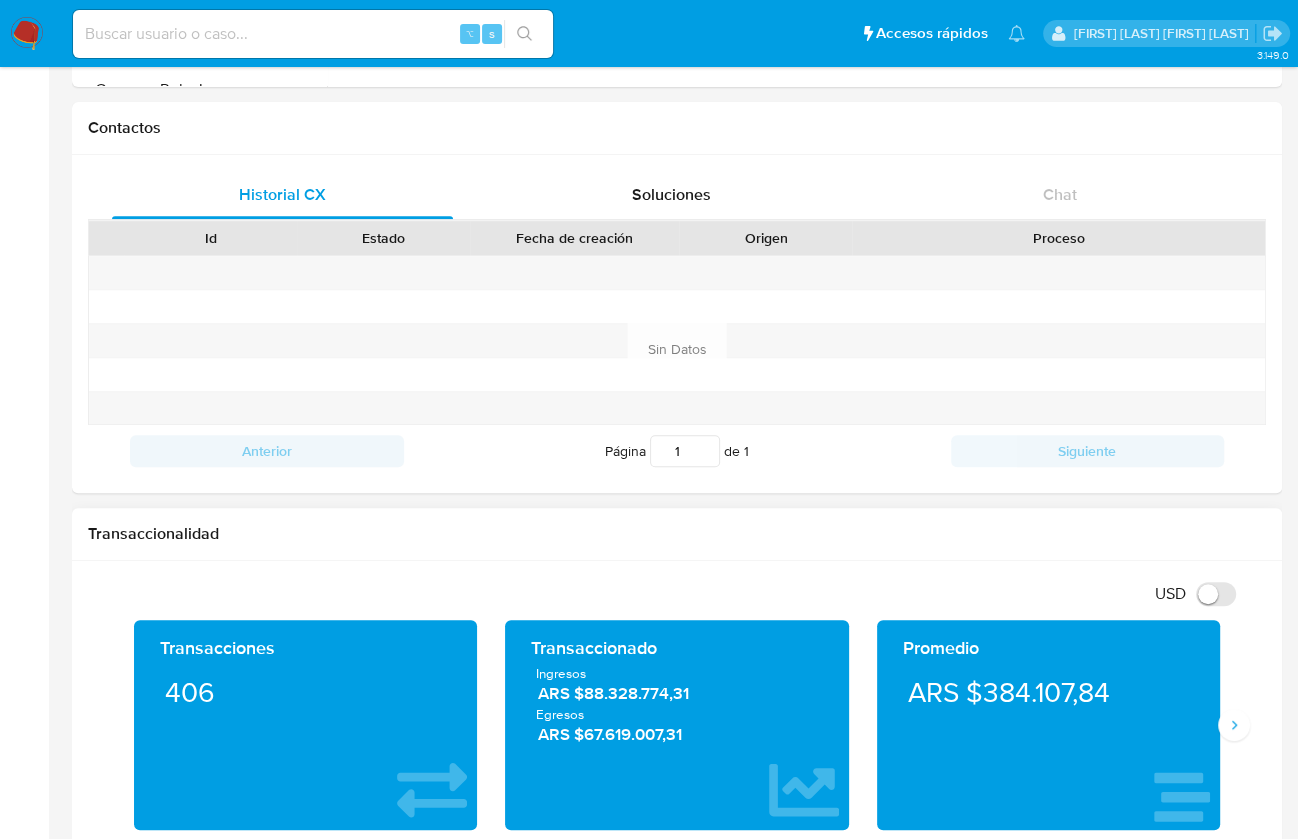 scroll, scrollTop: 0, scrollLeft: 0, axis: both 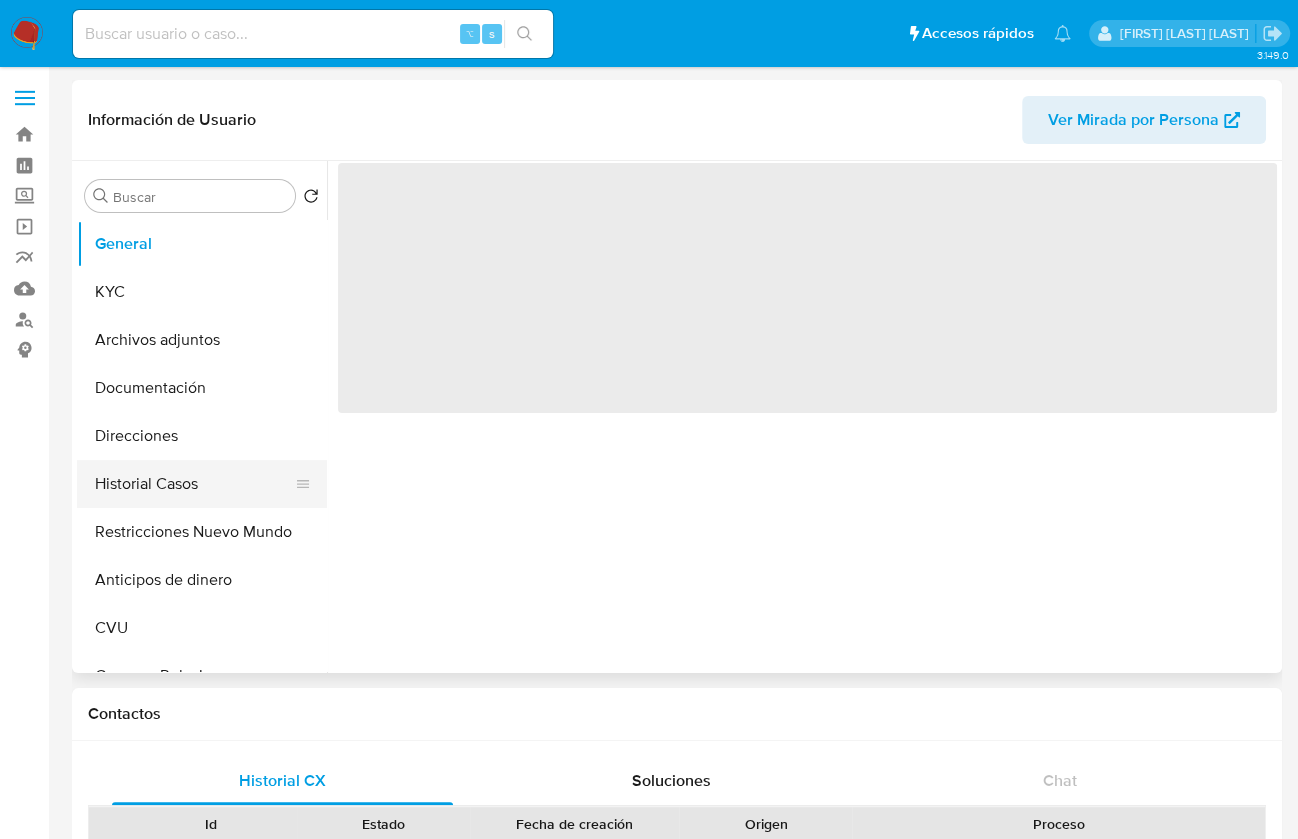 click on "Historial Casos" at bounding box center [194, 484] 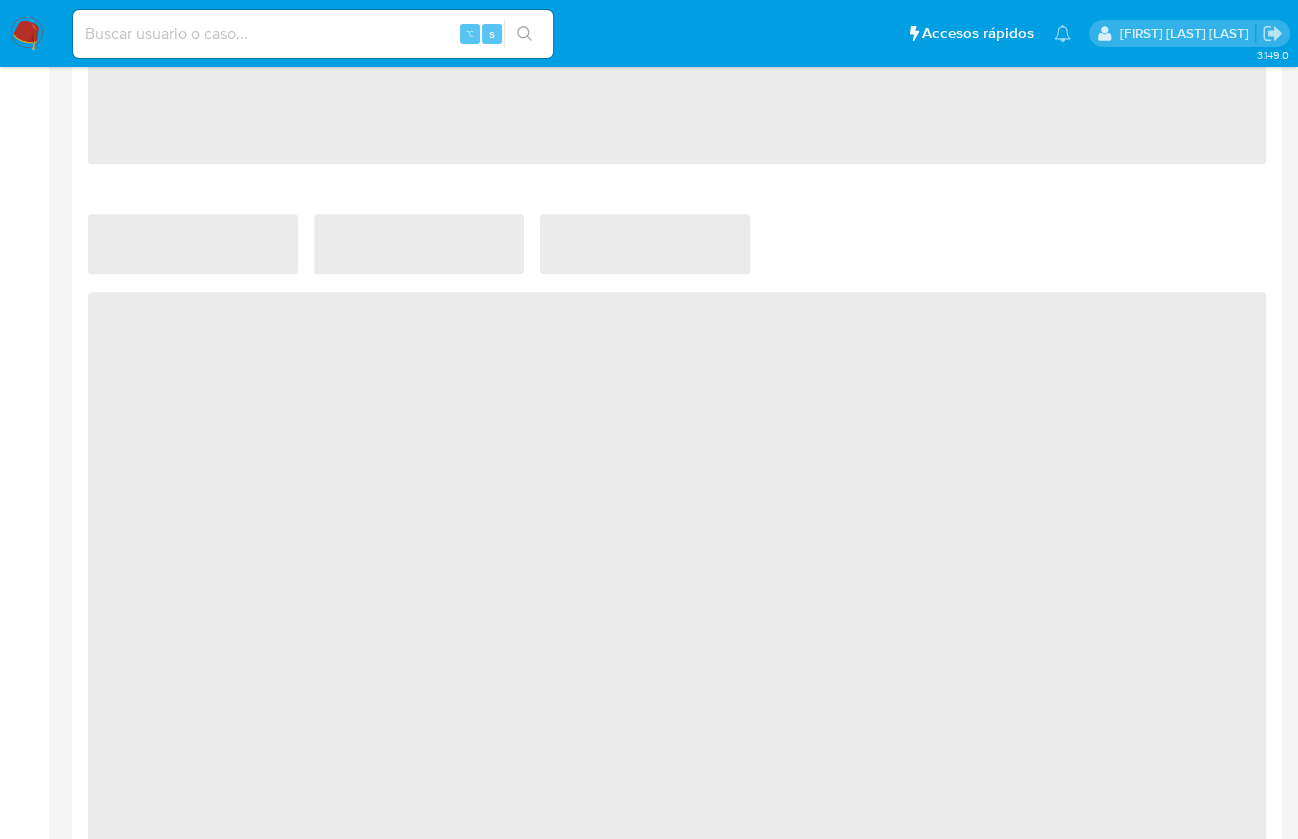 select on "10" 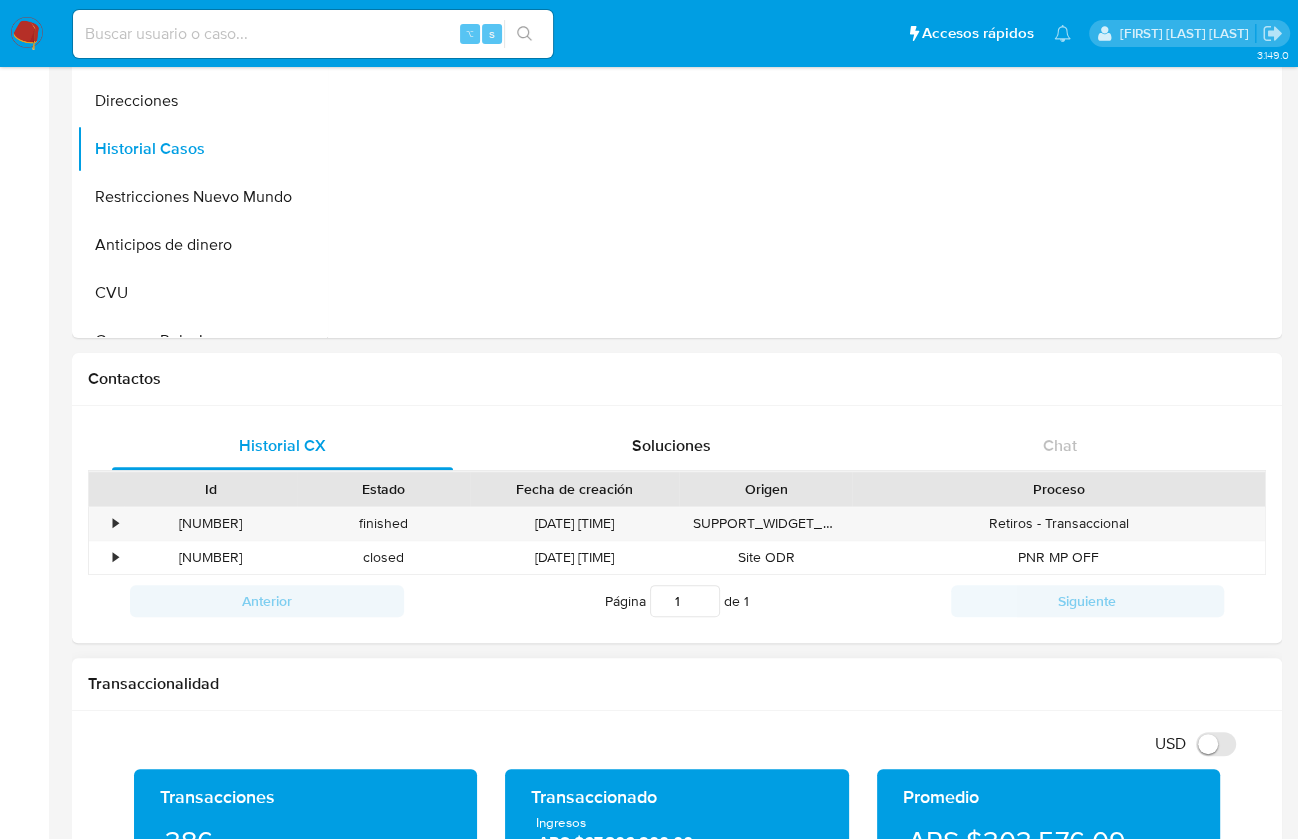 scroll, scrollTop: 0, scrollLeft: 0, axis: both 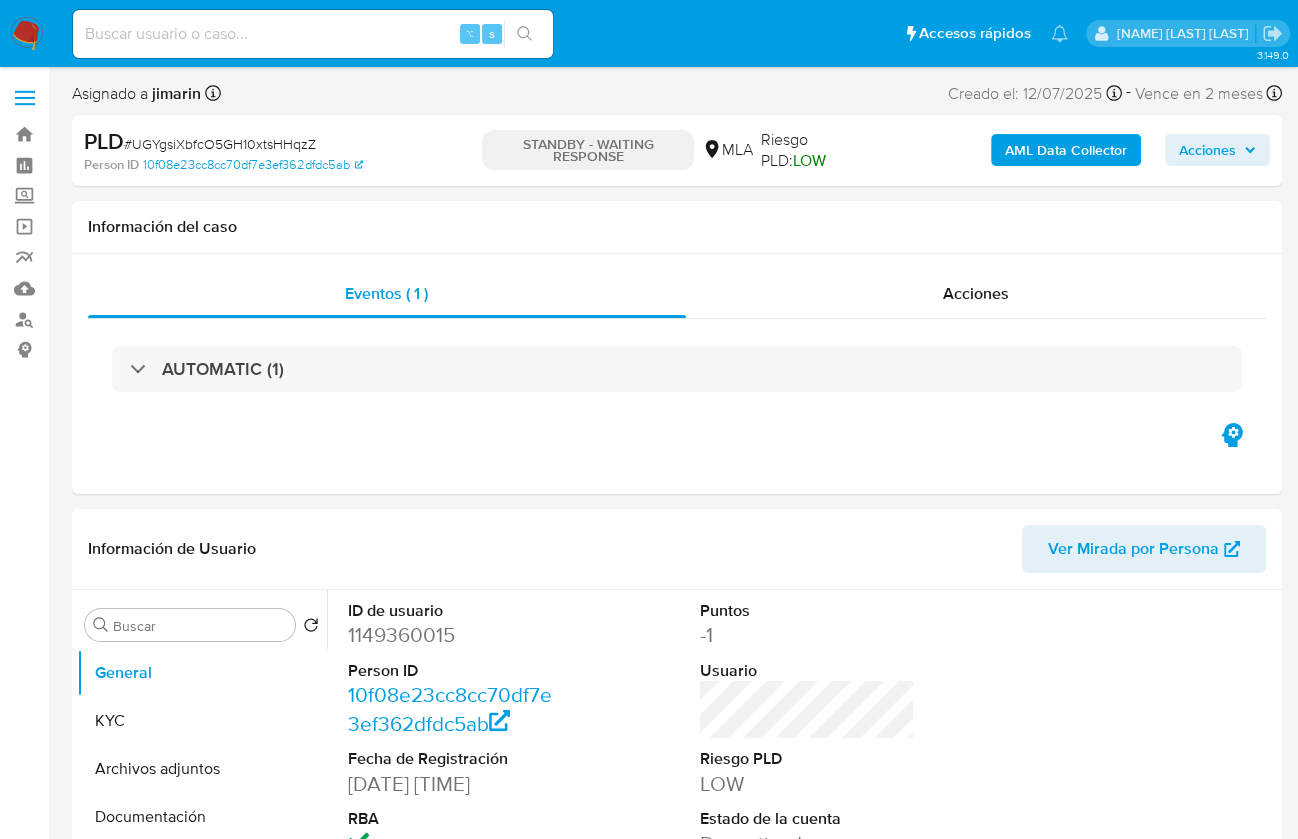 select on "10" 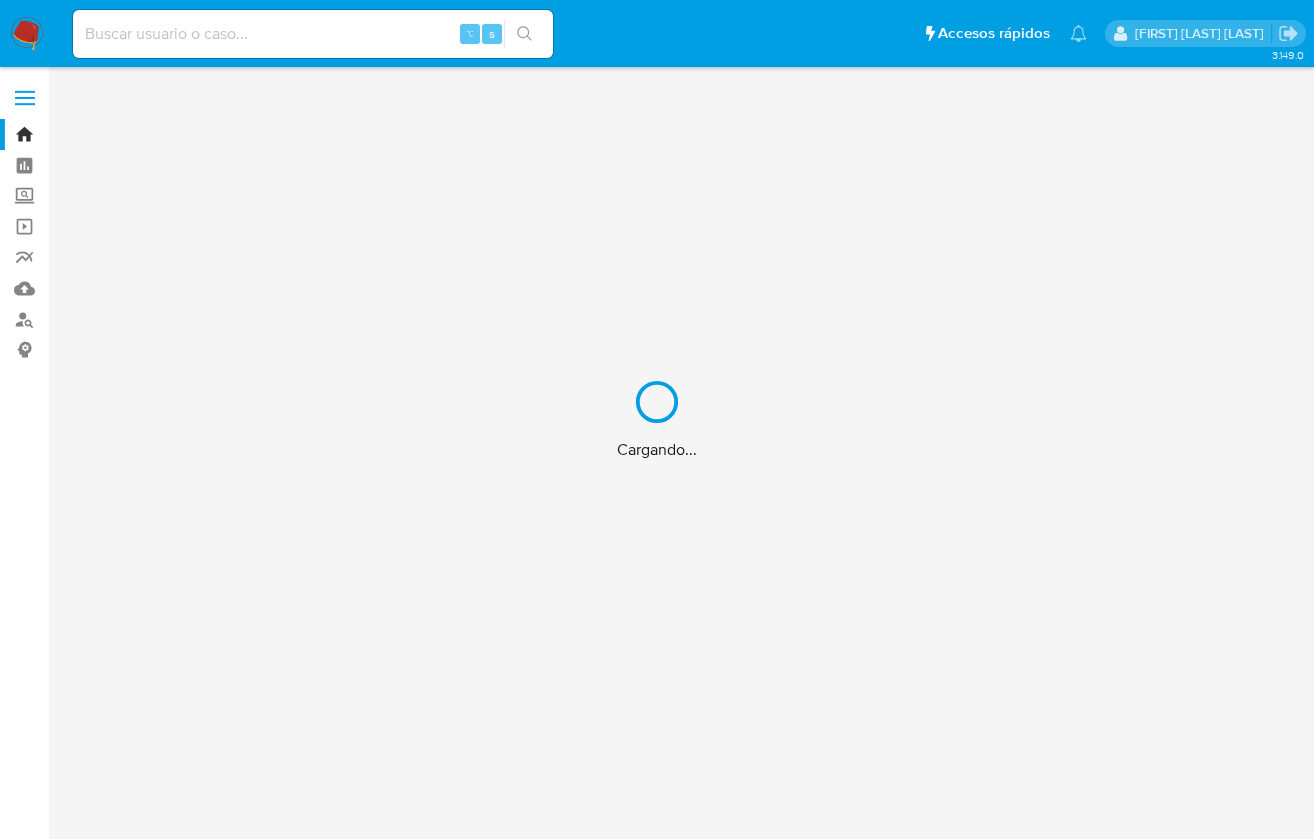 scroll, scrollTop: 0, scrollLeft: 0, axis: both 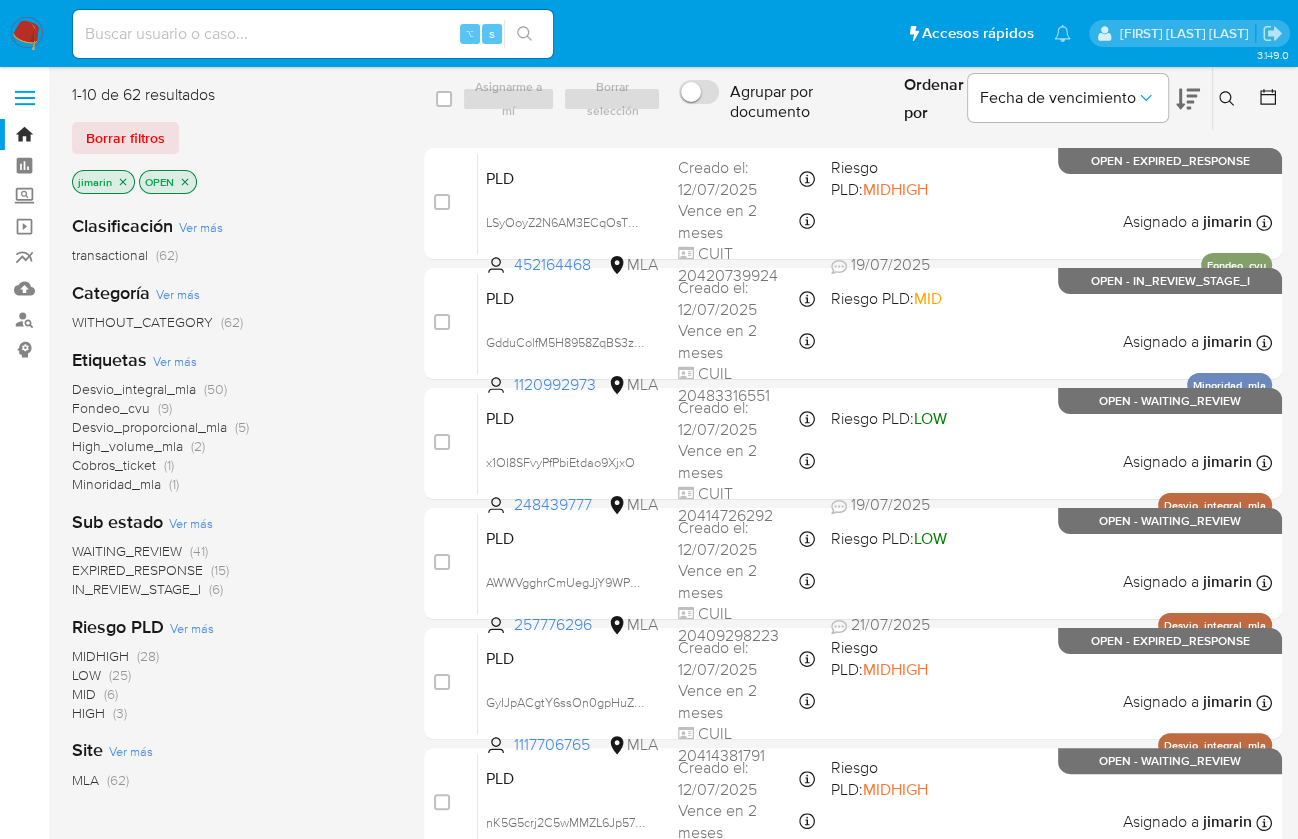 click 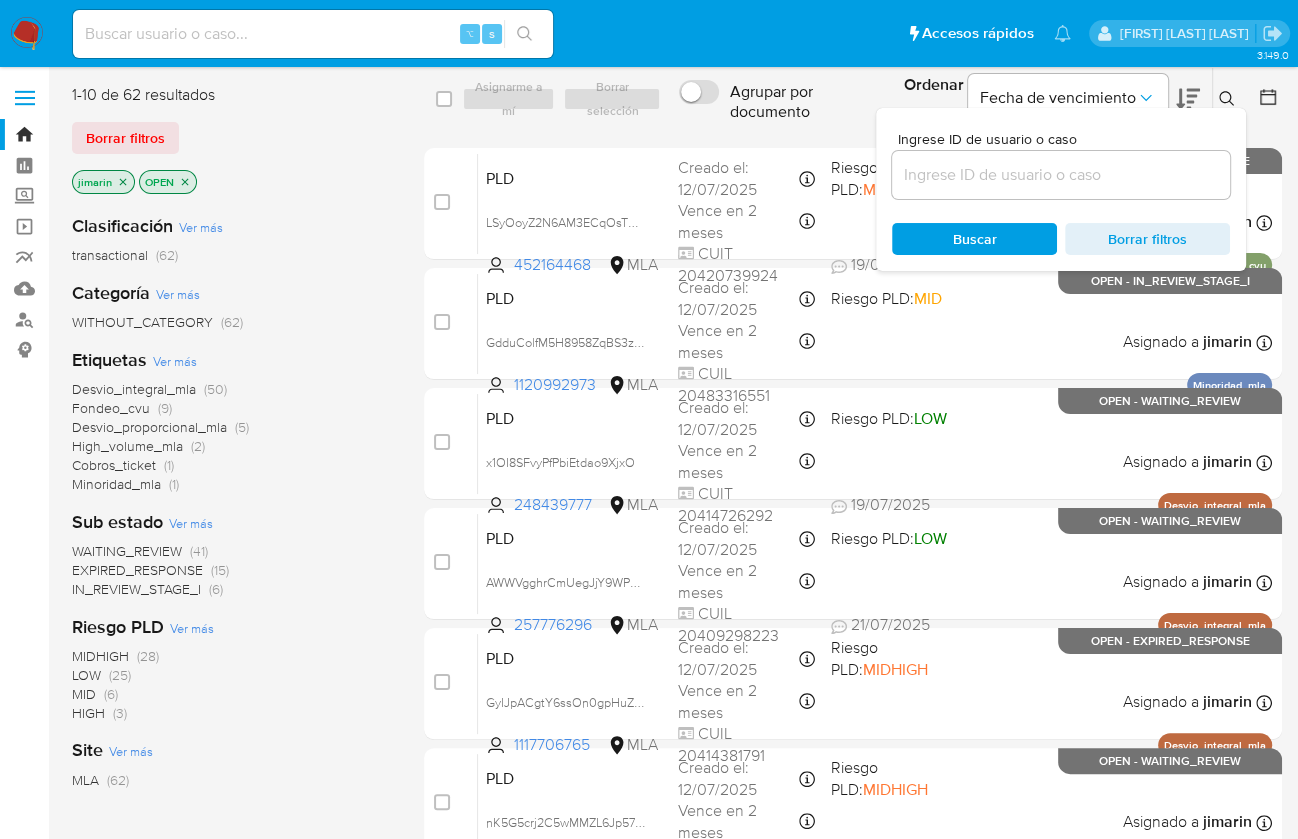 click at bounding box center (1061, 175) 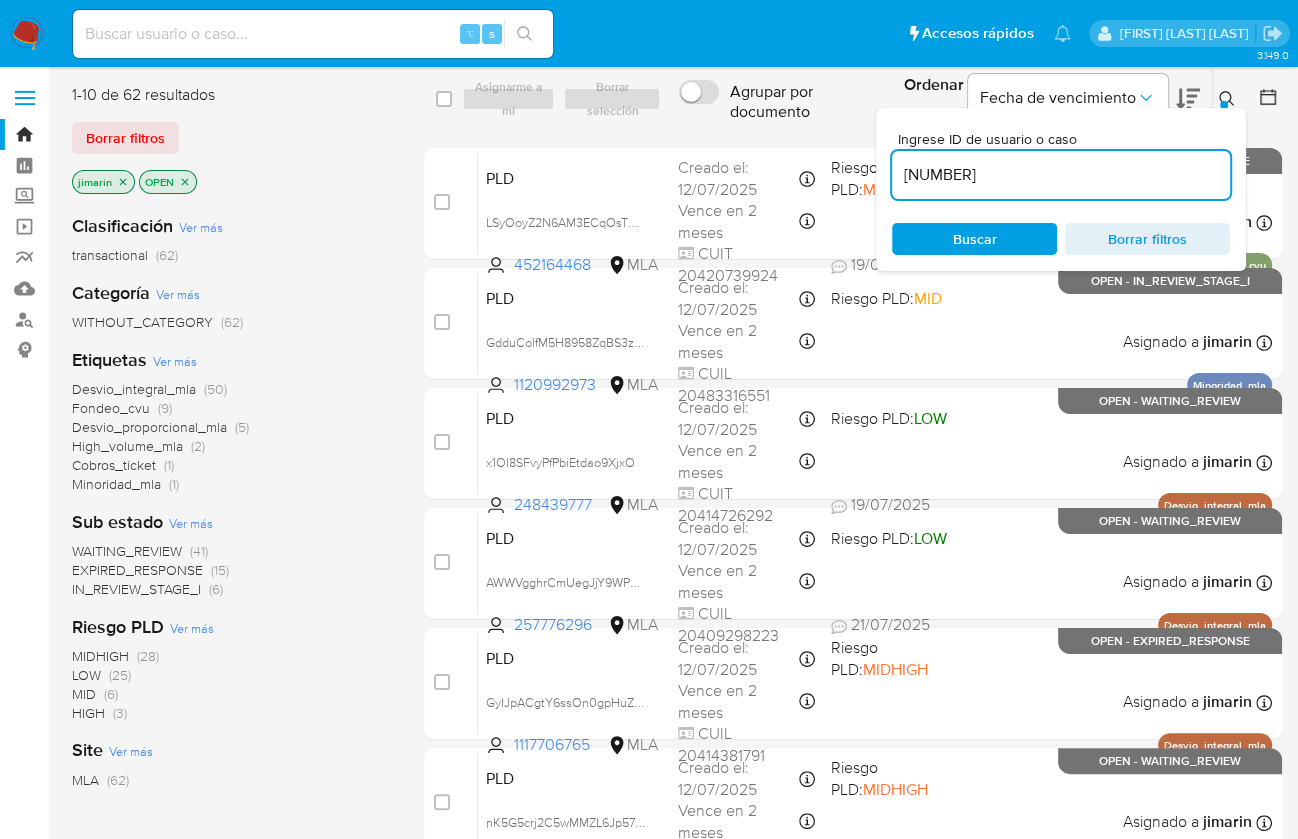 type on "[NUMBER]" 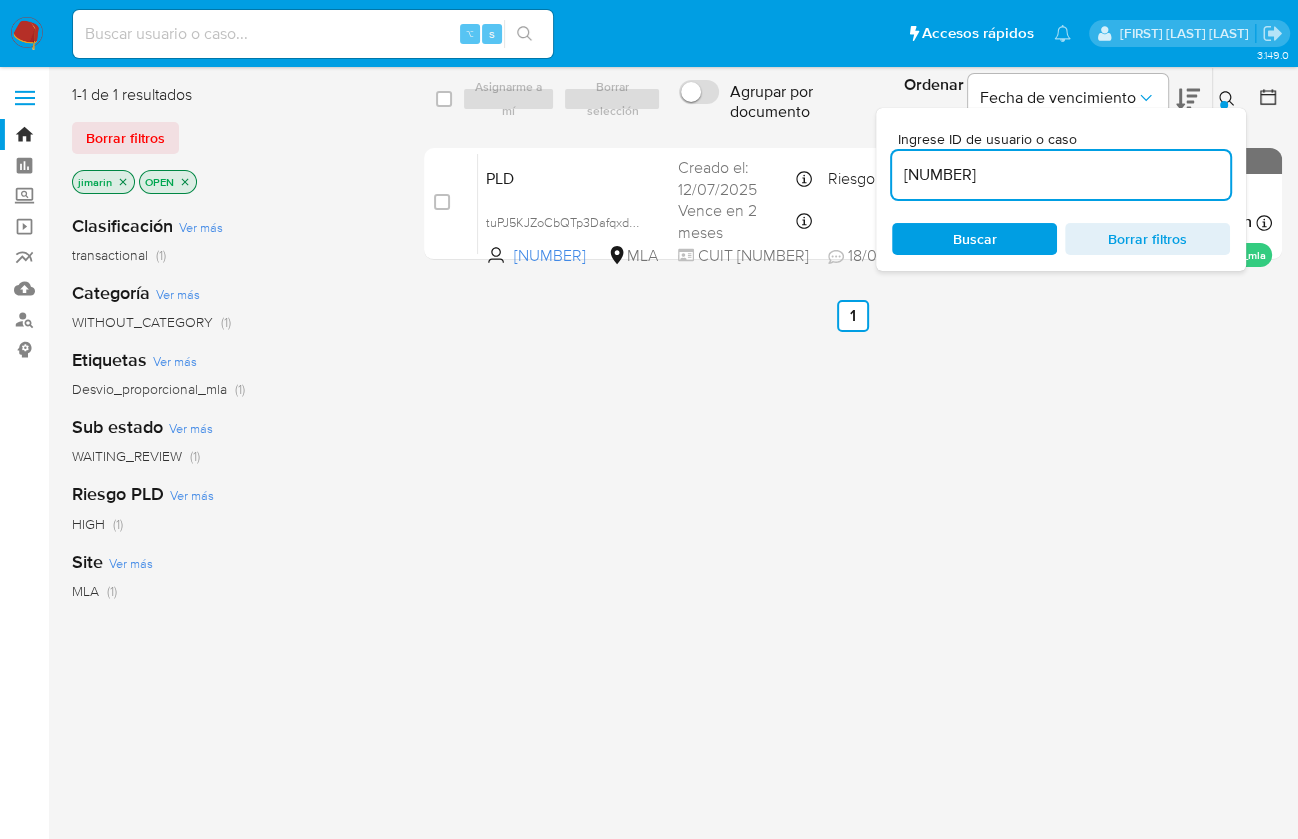 click 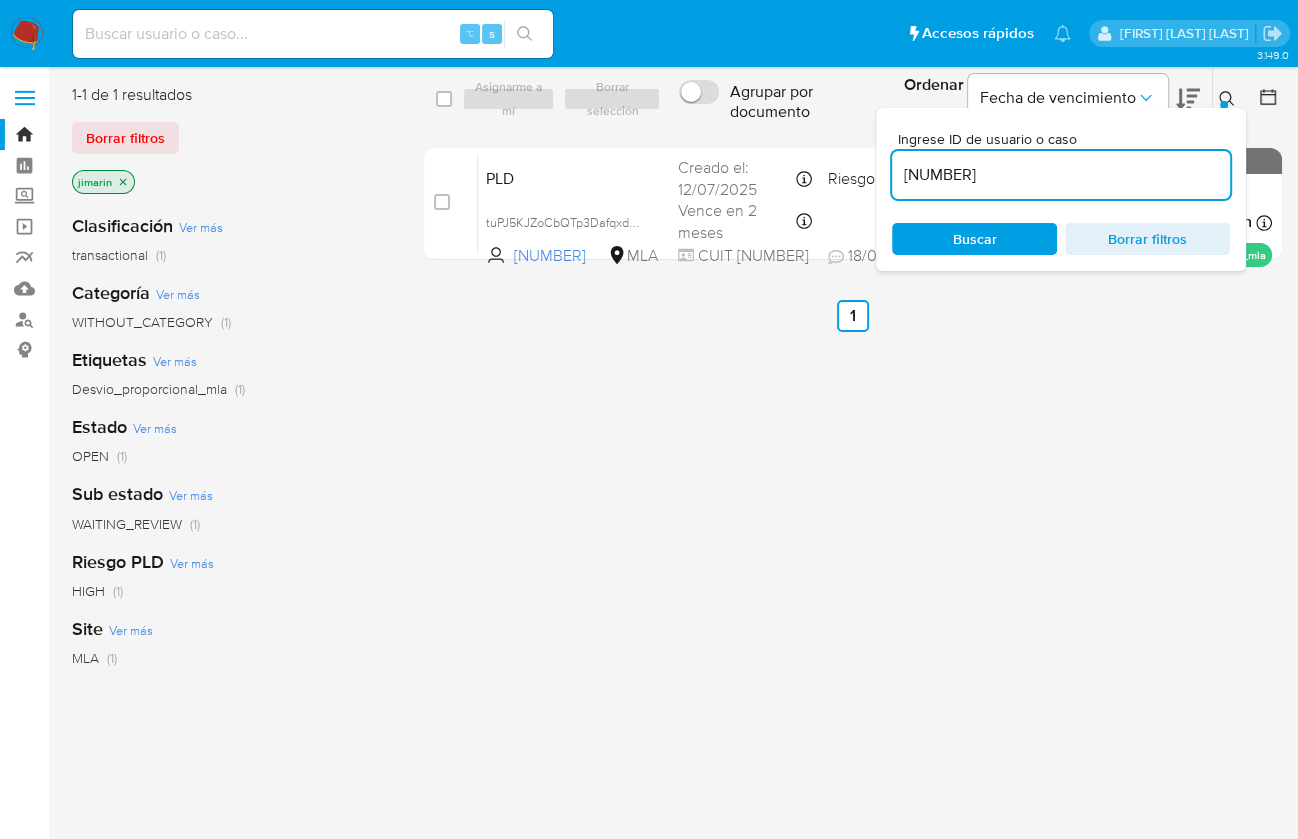 click 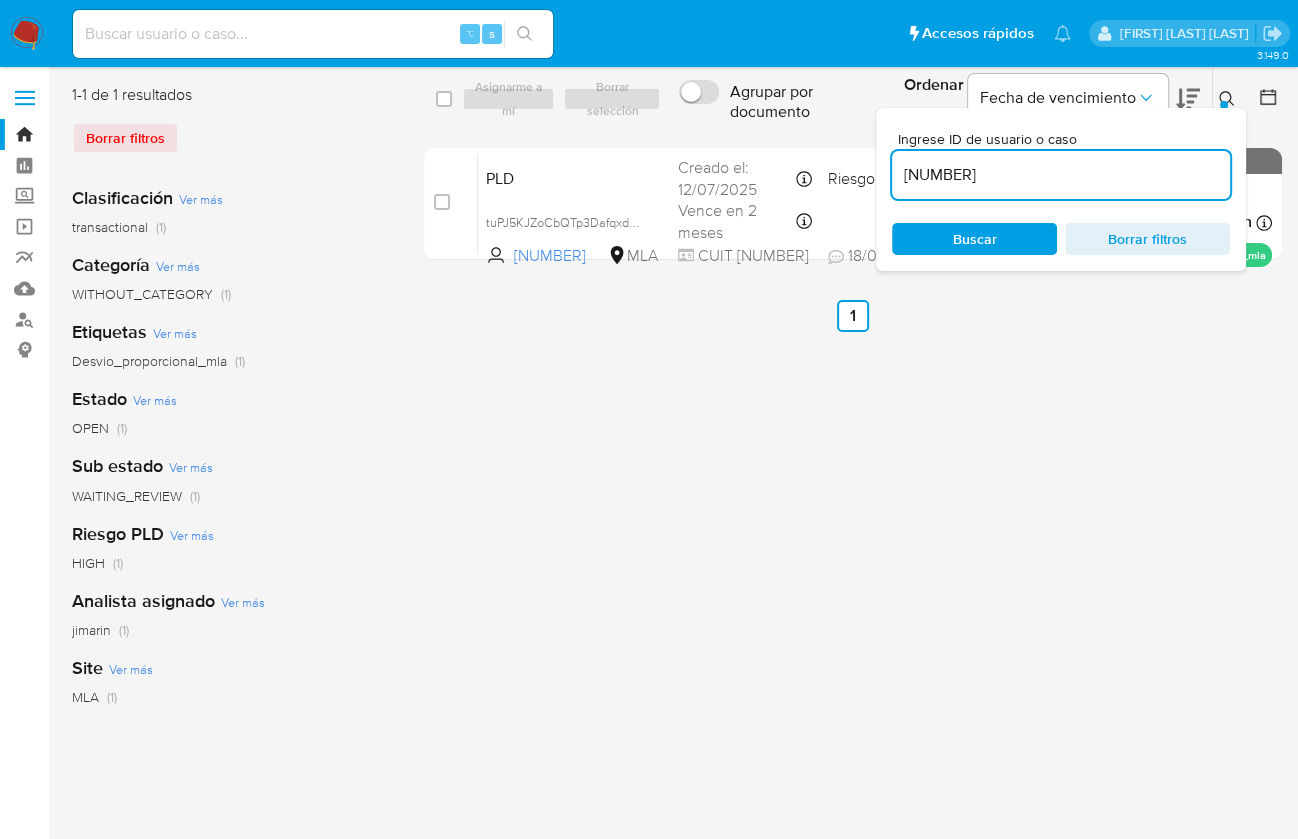 click 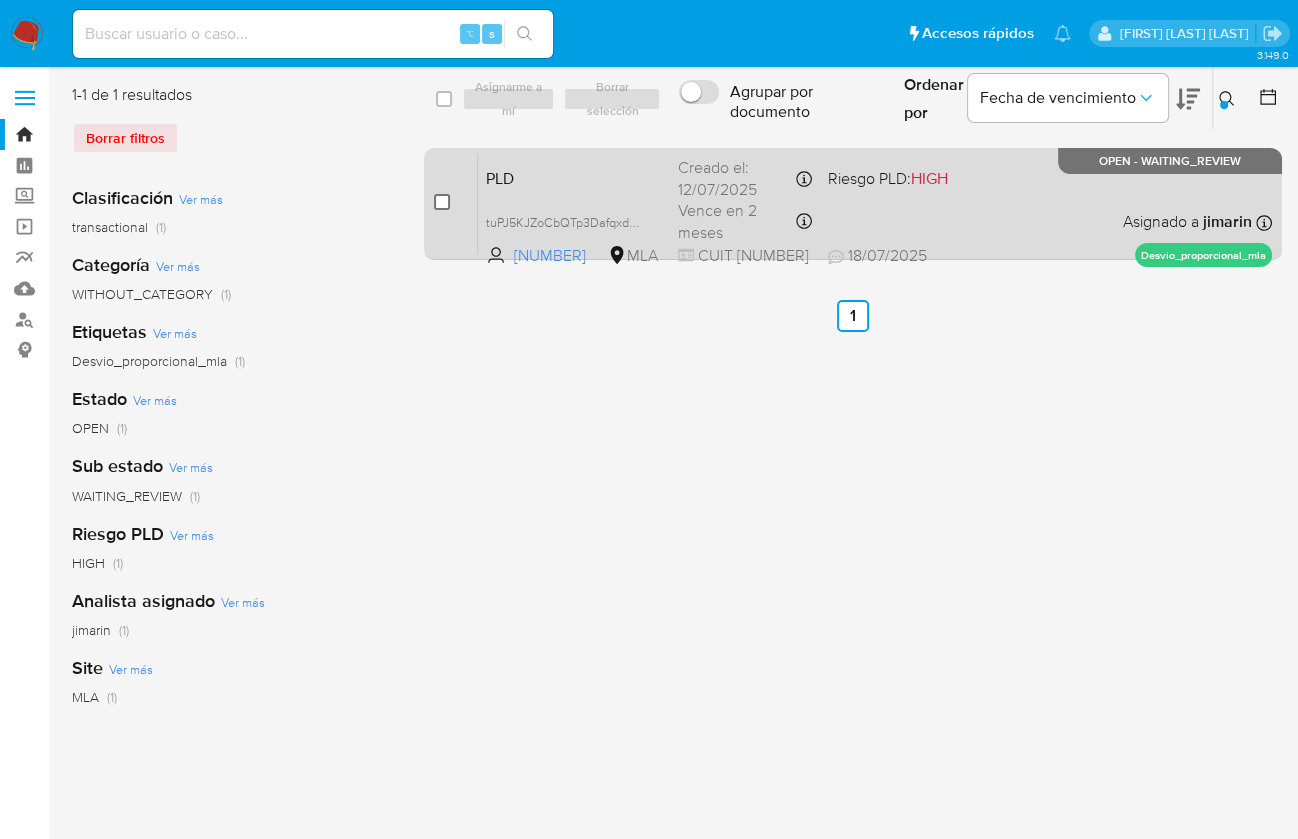 click at bounding box center [442, 202] 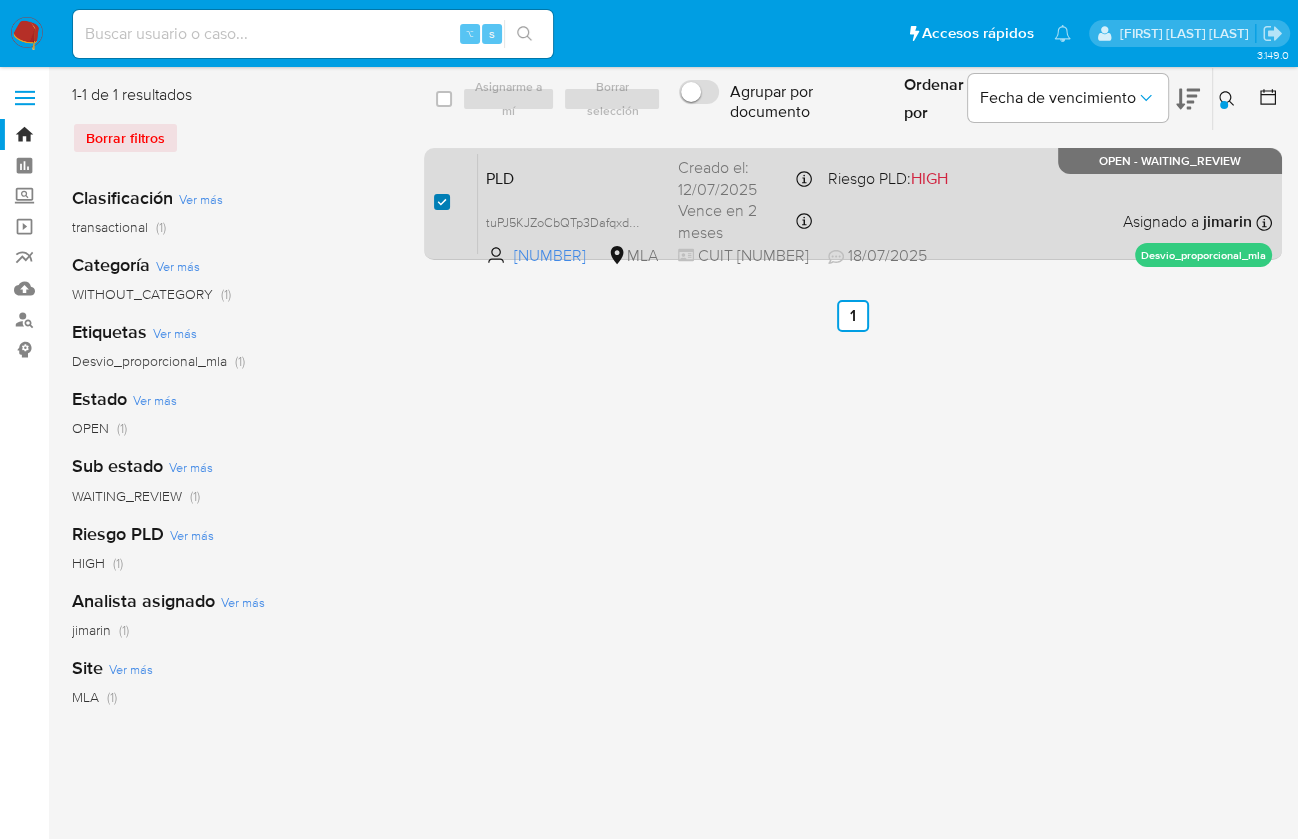 checkbox on "true" 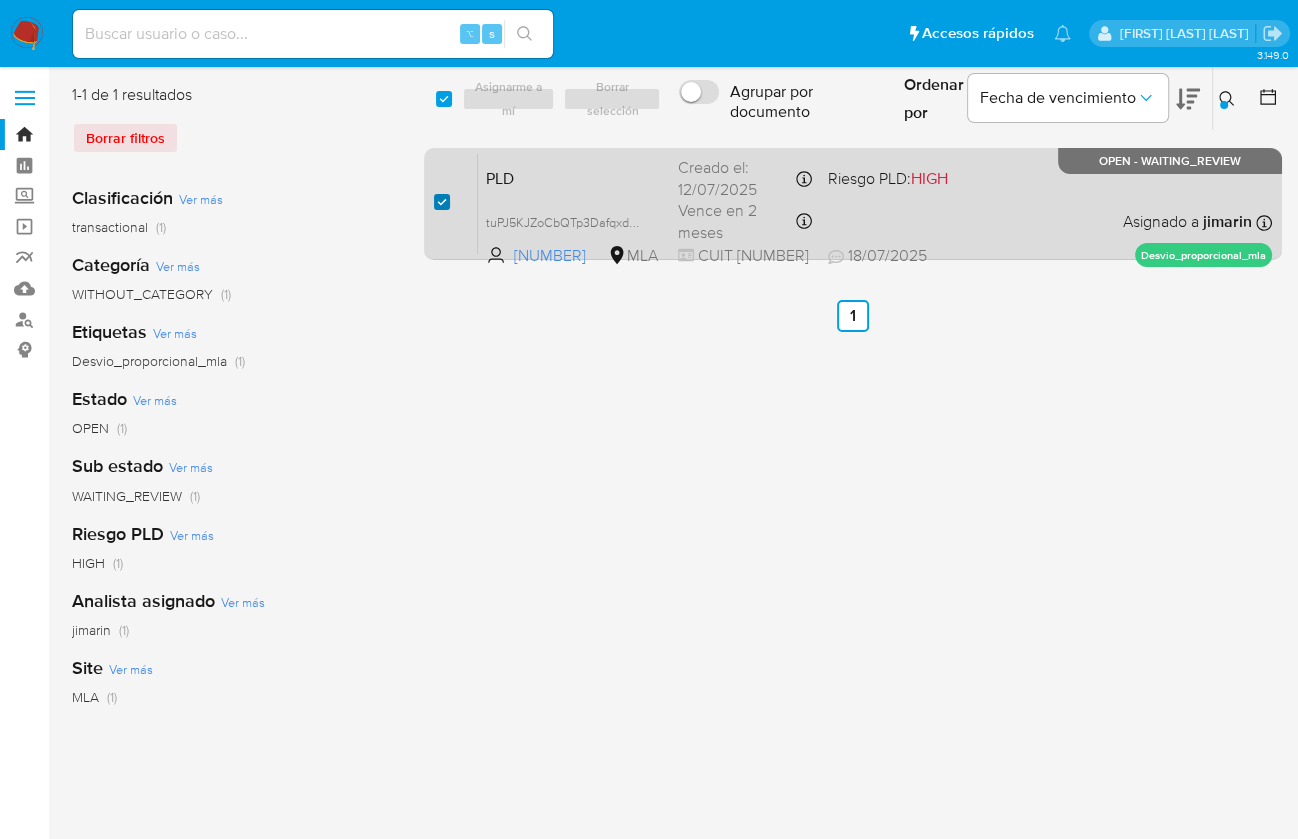 checkbox on "true" 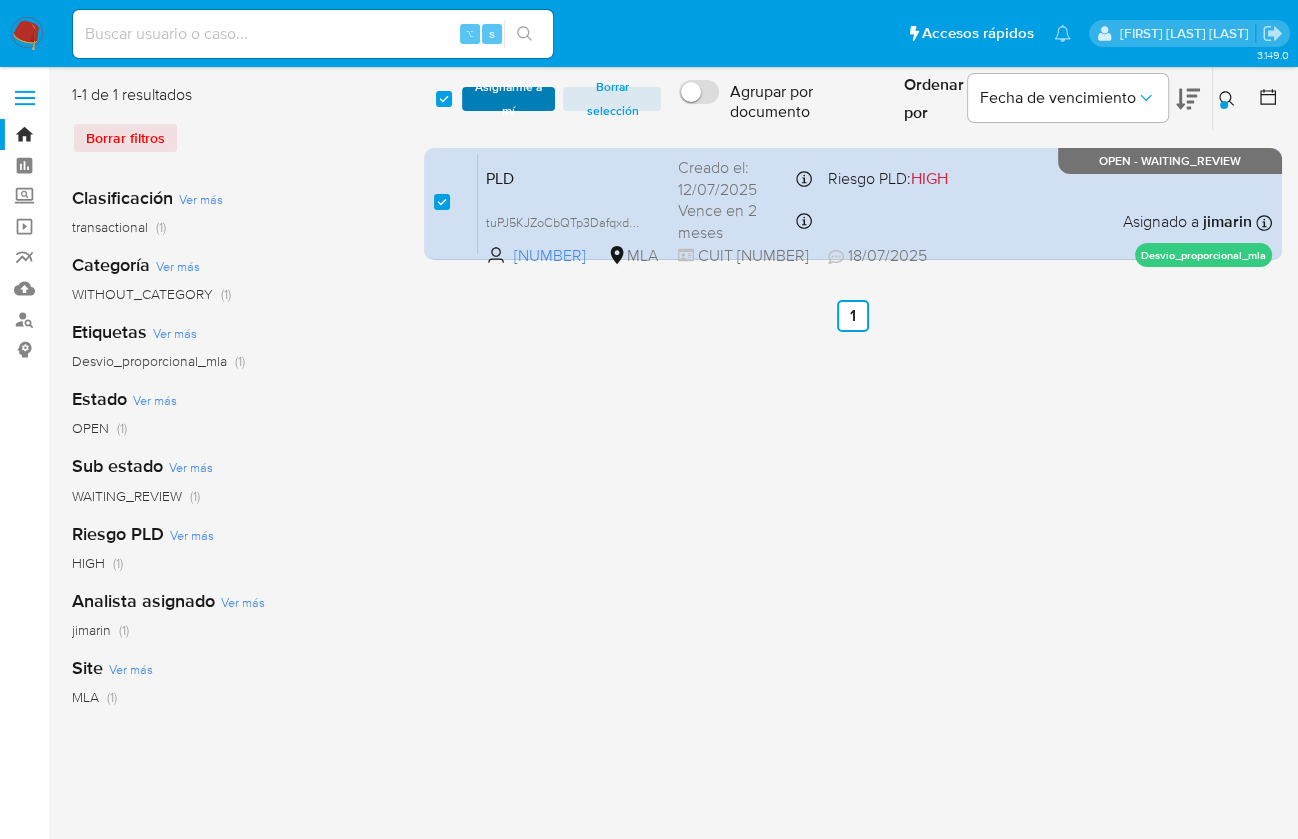 click on "Asignarme a mí" at bounding box center (509, 99) 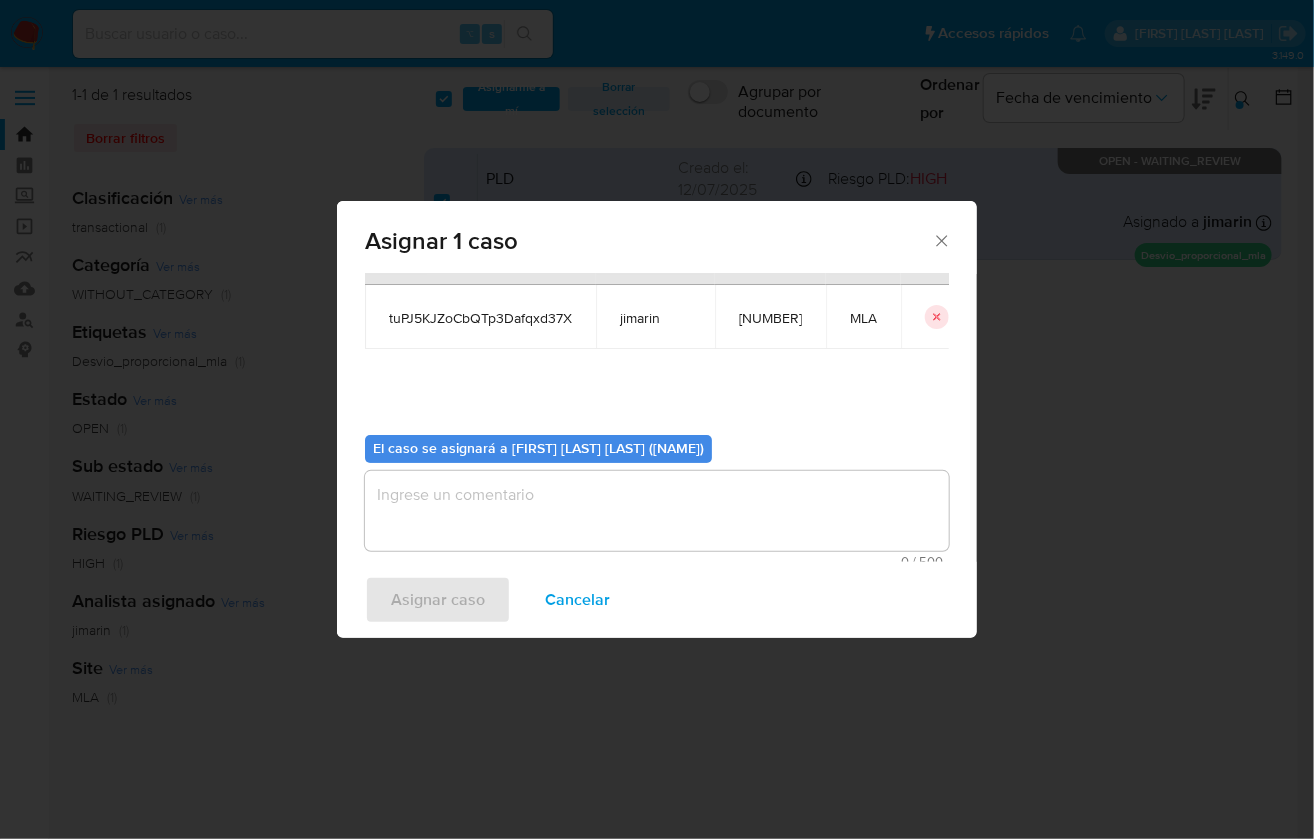 scroll, scrollTop: 102, scrollLeft: 0, axis: vertical 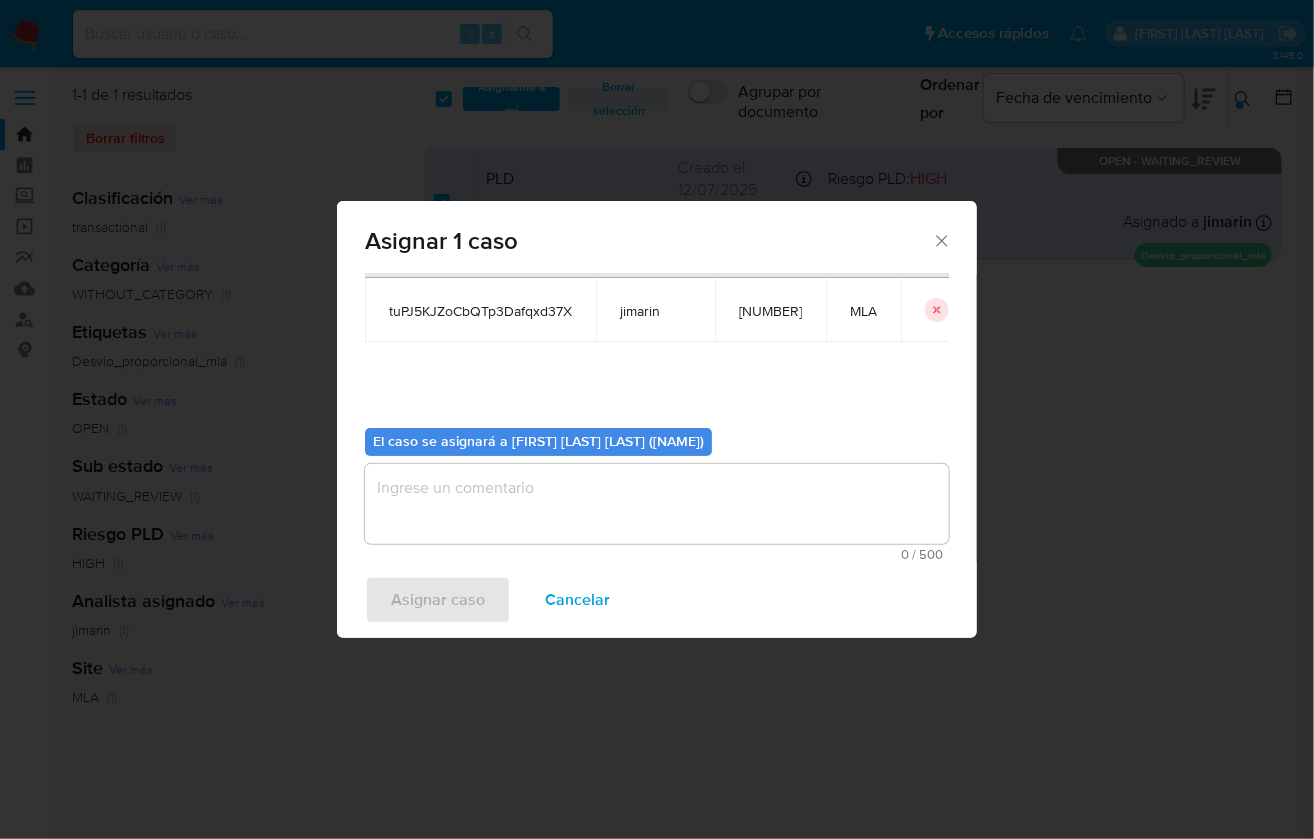 click at bounding box center (657, 504) 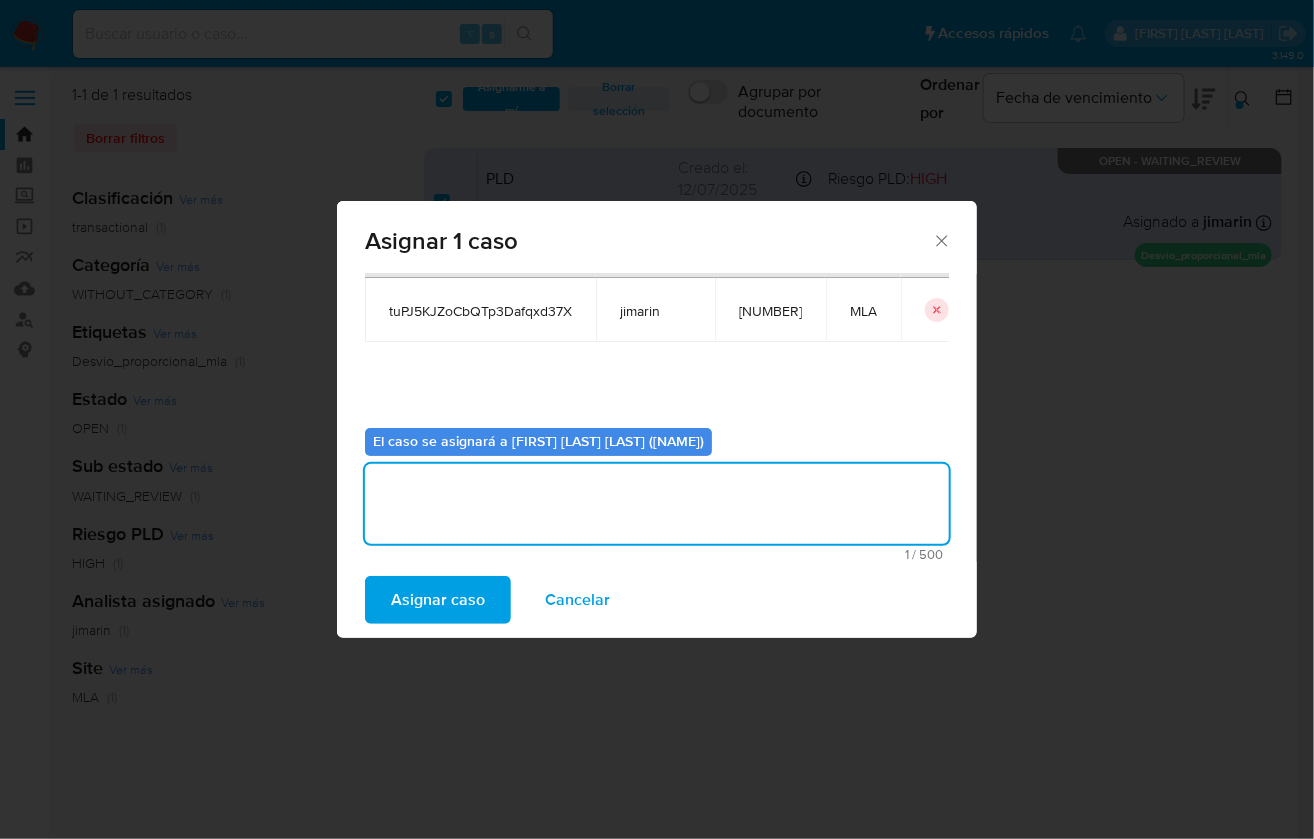 click on "Asignar caso" at bounding box center (438, 600) 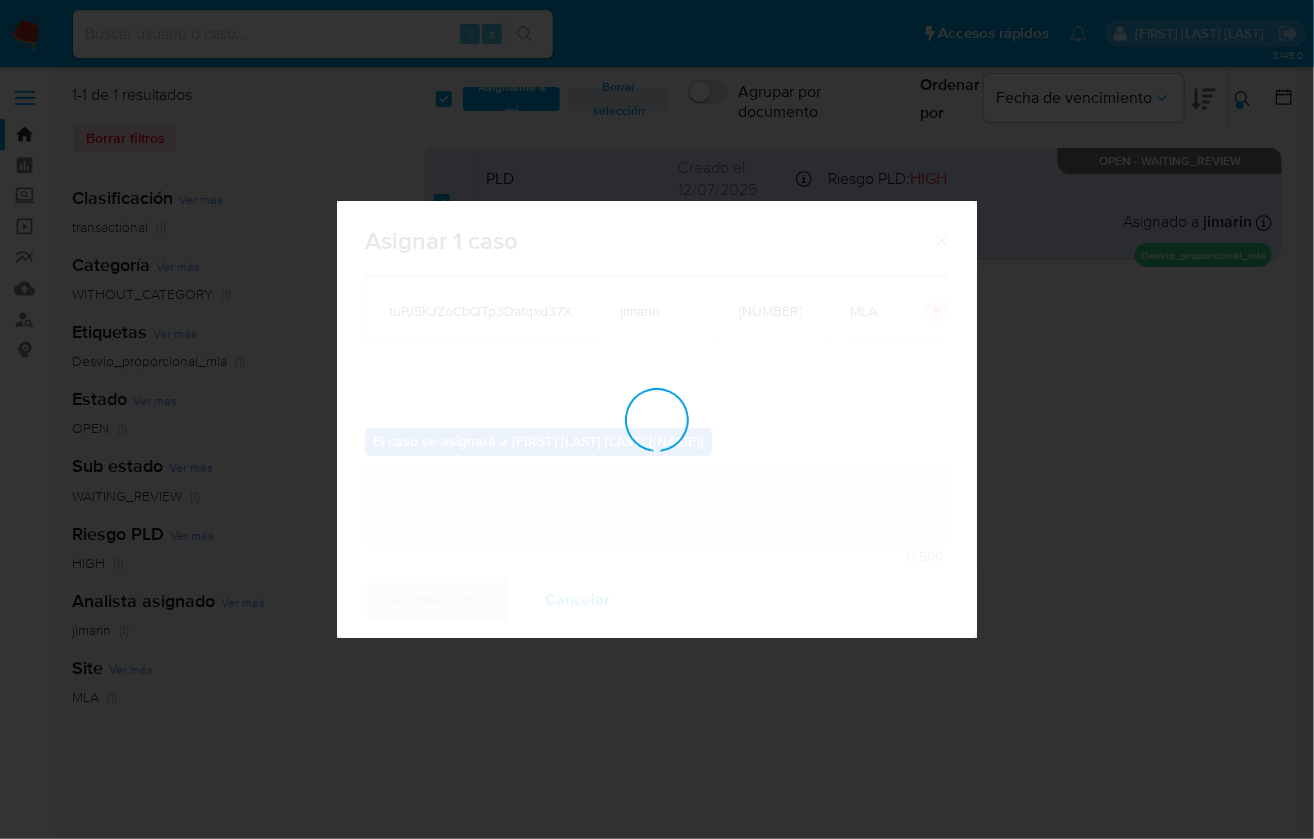 type 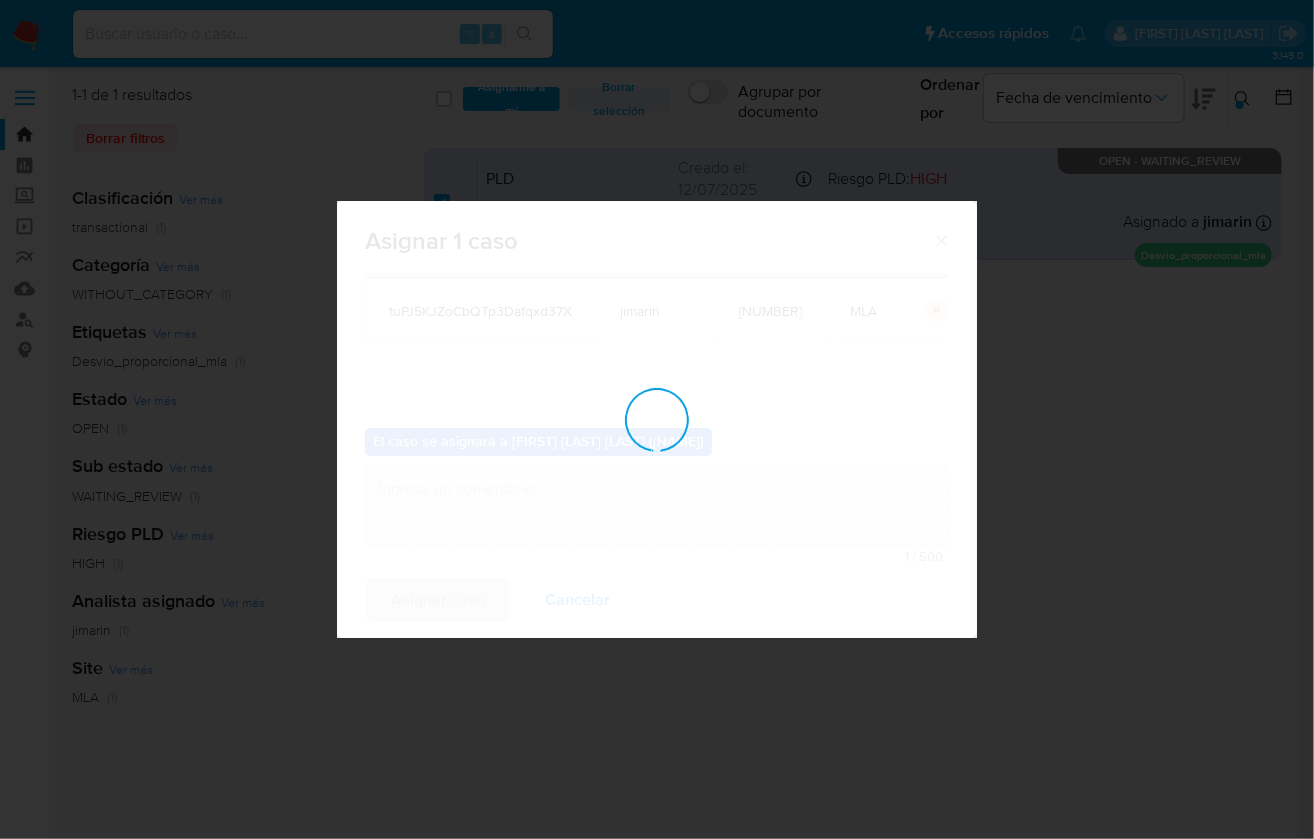 checkbox on "false" 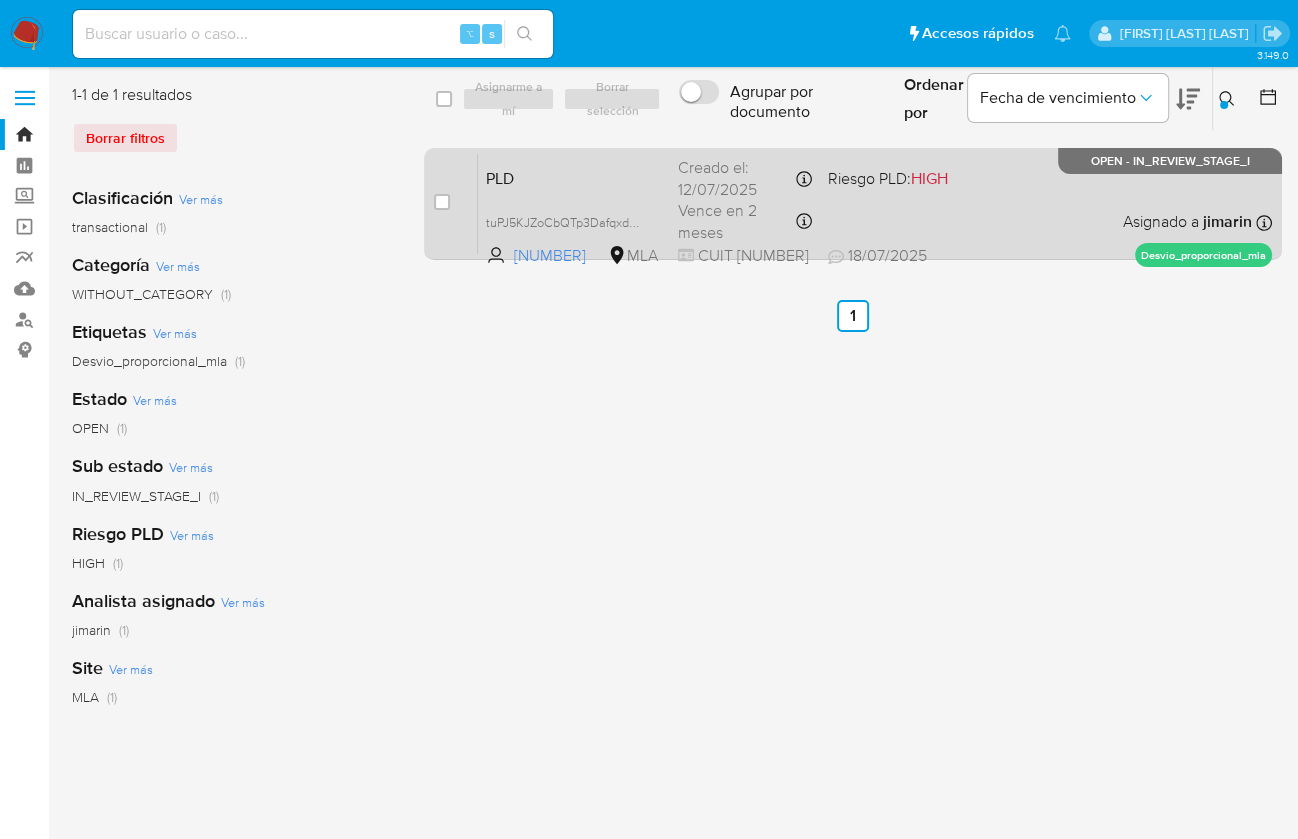 click on "PLD tuPJ5KJZoCbQTp3Dafqxd37X 1172274044 MLA Riesgo PLD:  HIGH Creado el: 12/07/2025   Creado el: 12/07/2025 03:31:10 Vence en 2 meses   Vence el 10/10/2025 03:31:10 CUIT   20456071334 18/07/2025   18/07/2025 05:45 Asignado a   jimarin   Asignado el: 17/07/2025 16:34:22 Desvio_proporcional_mla OPEN - IN_REVIEW_STAGE_I" at bounding box center [875, 203] 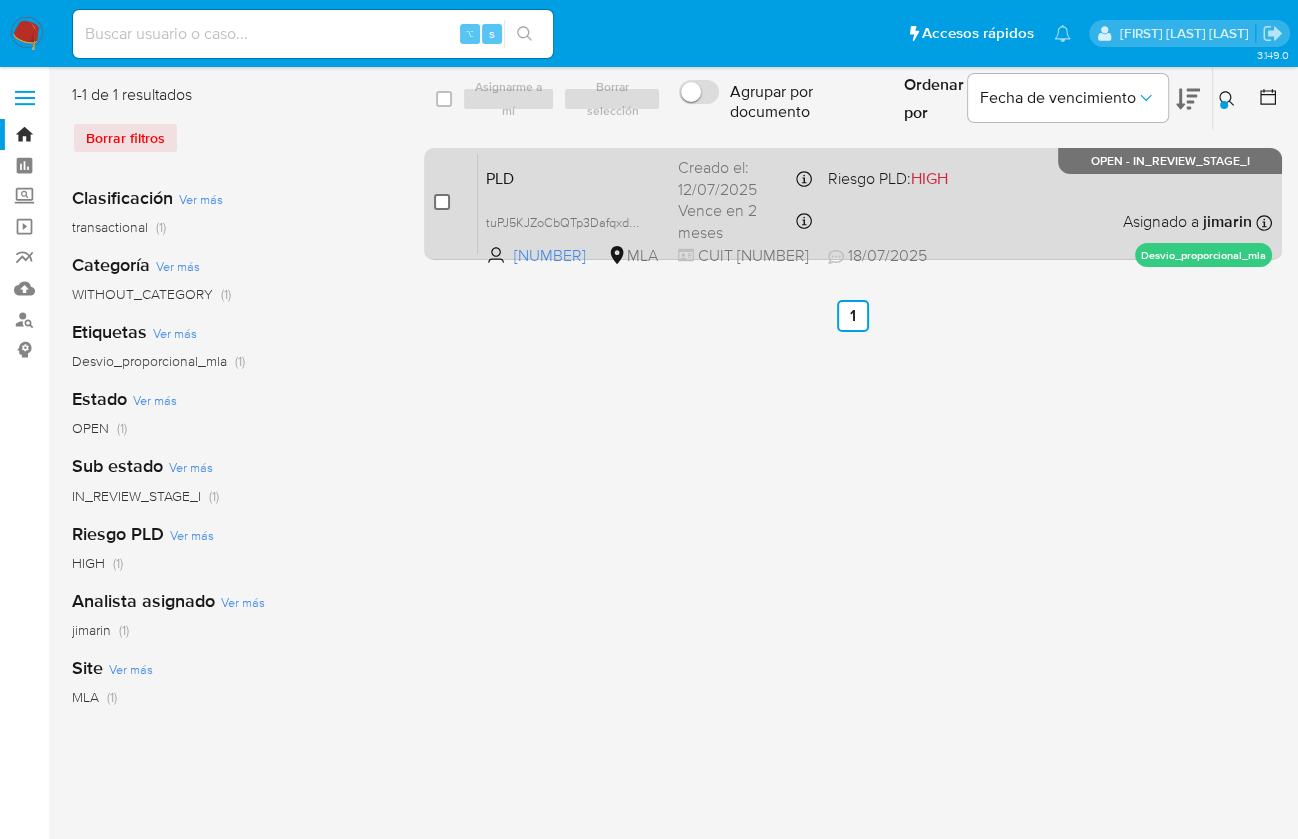 click at bounding box center [442, 202] 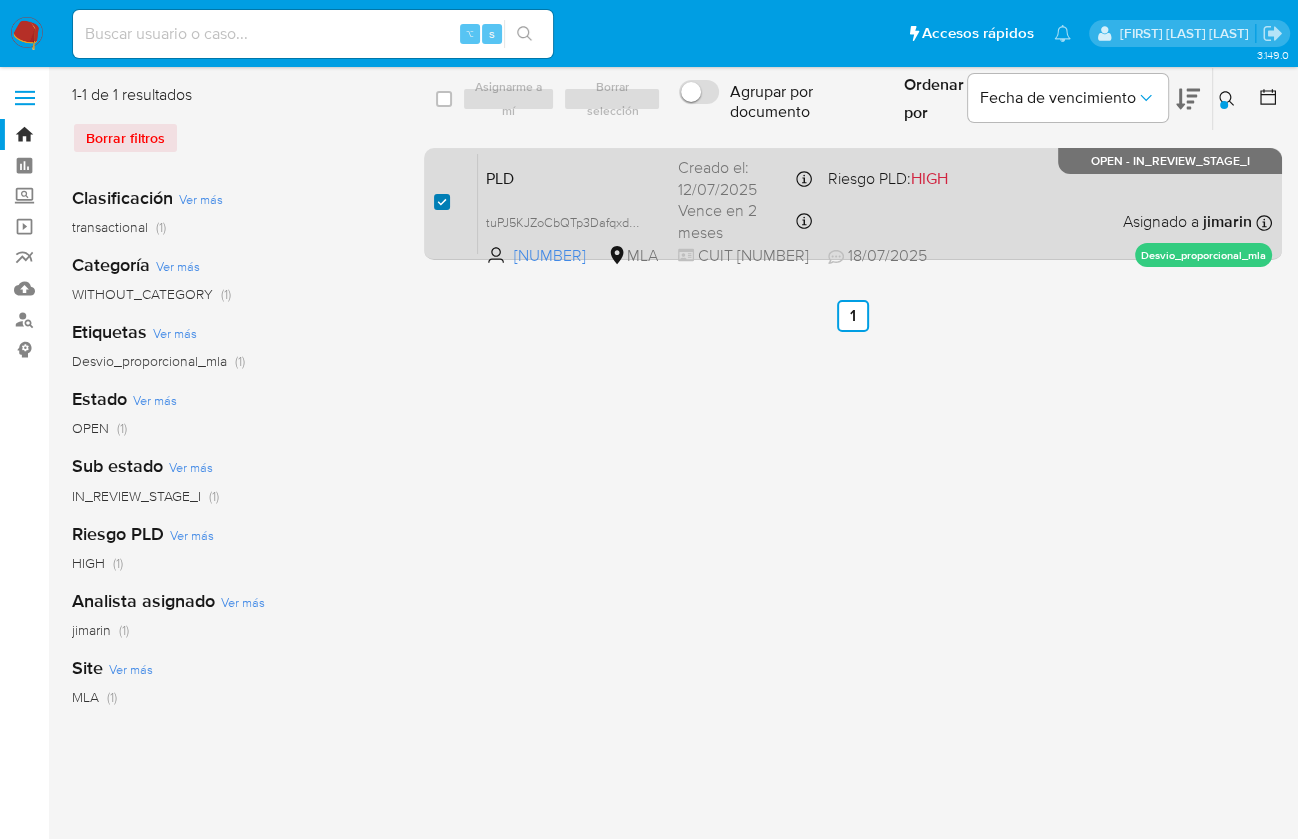 checkbox on "true" 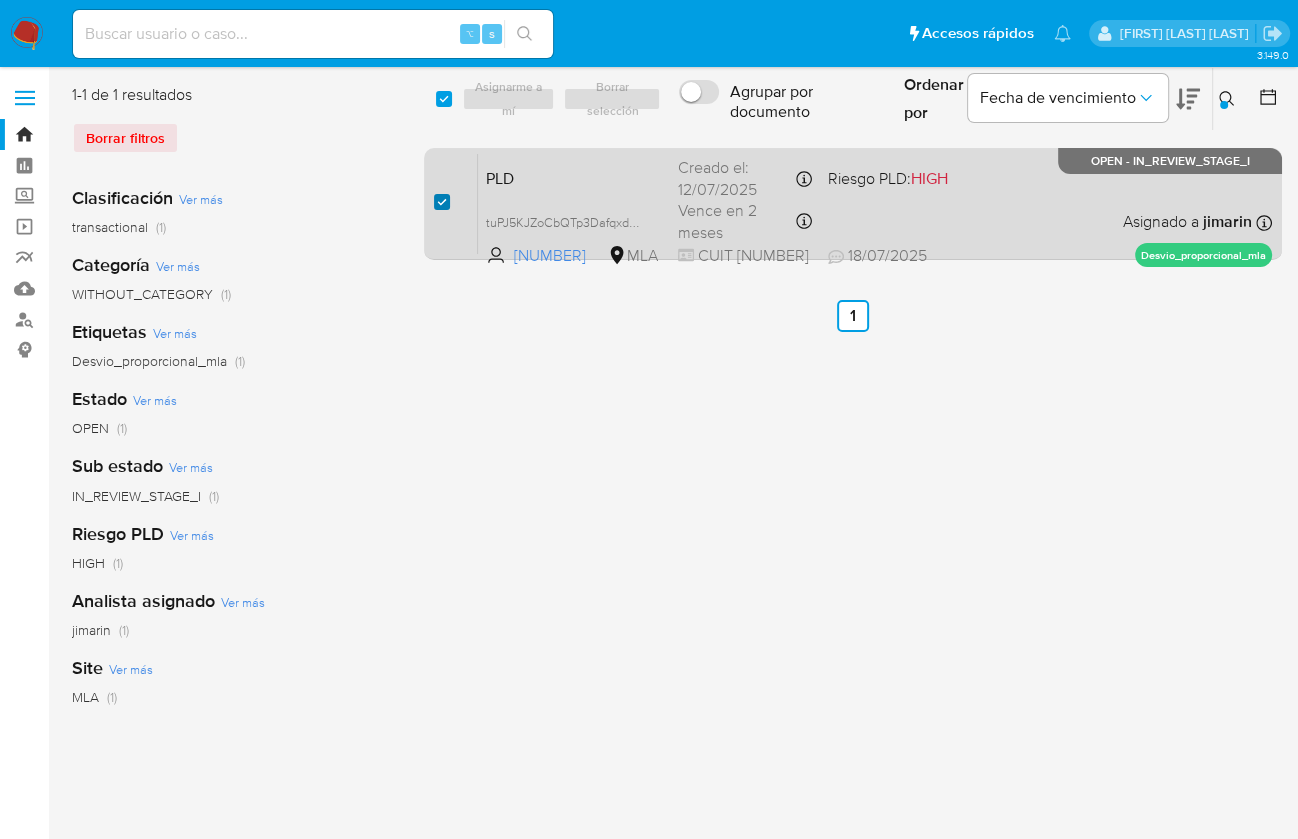checkbox on "true" 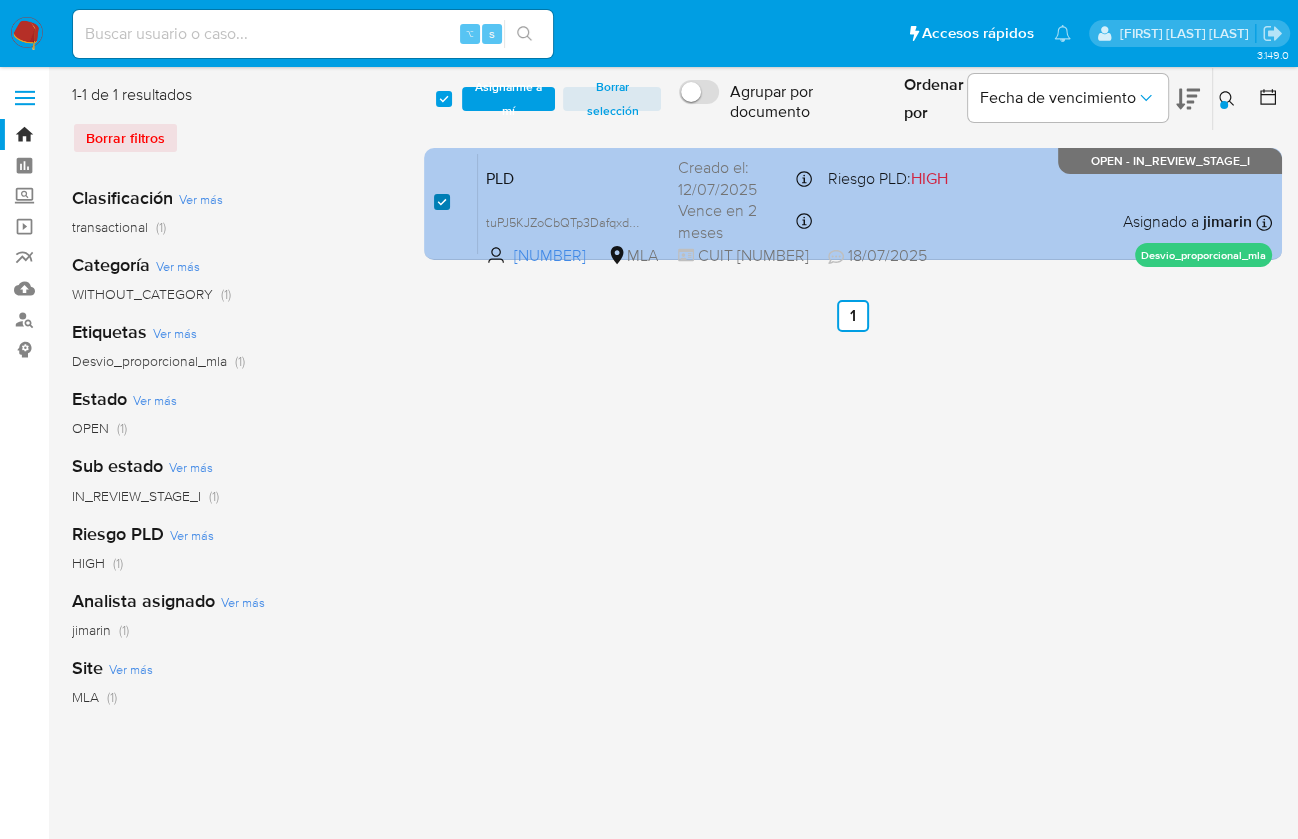 click at bounding box center [442, 202] 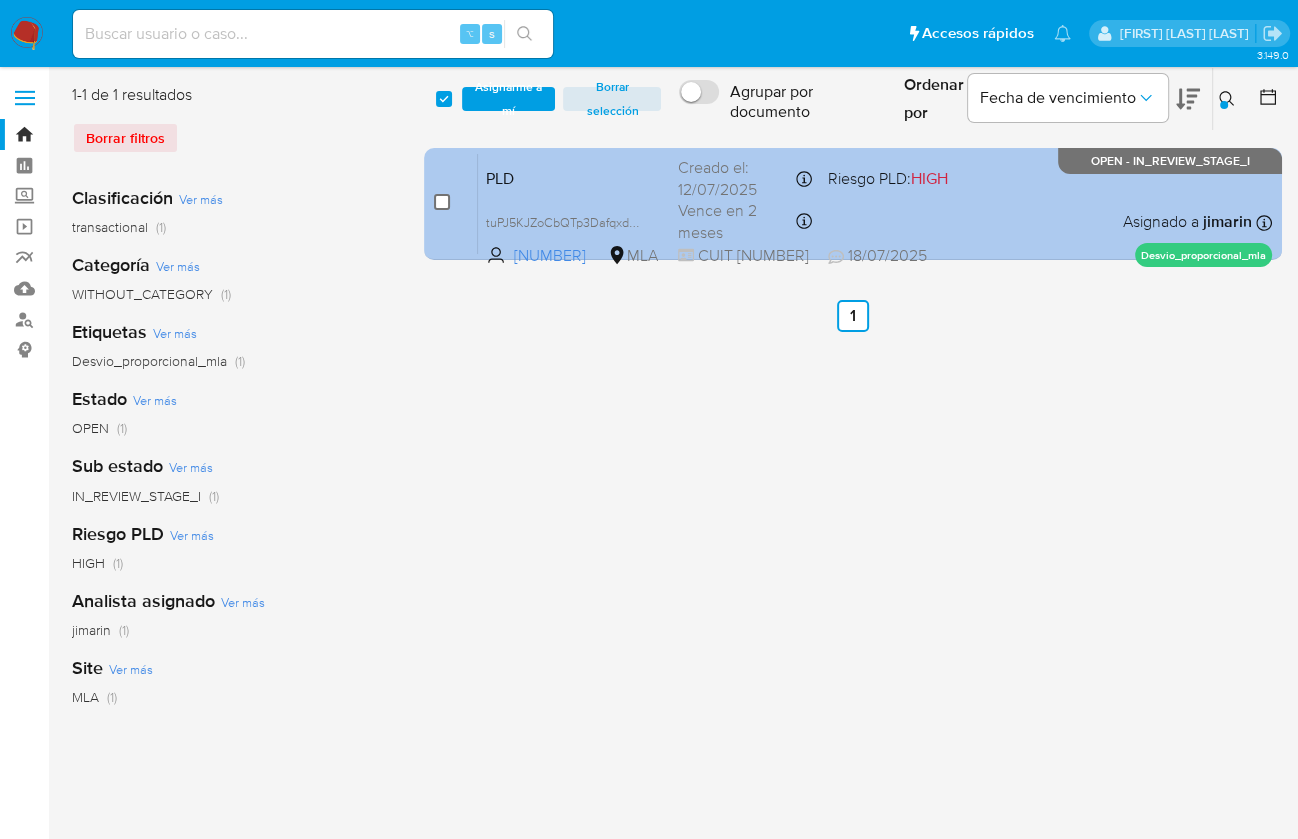 checkbox on "false" 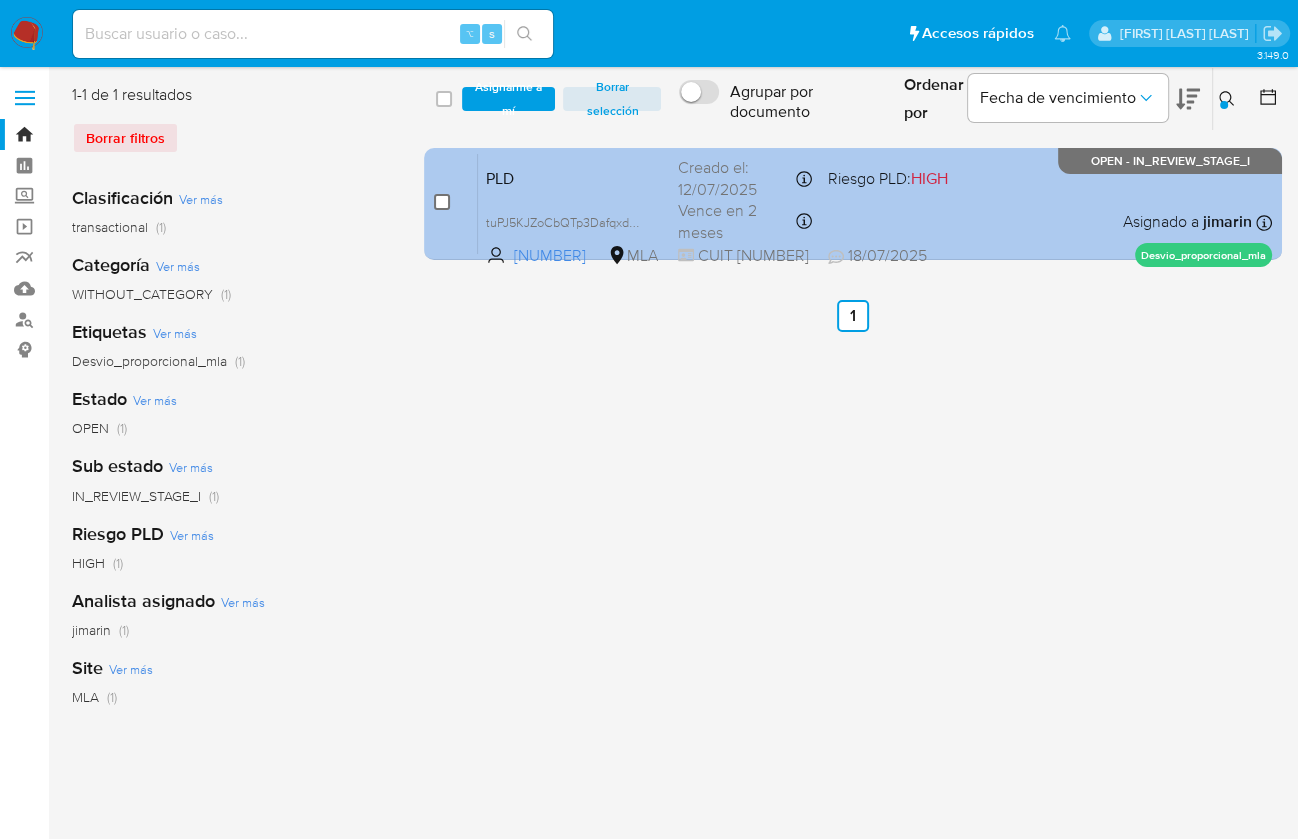 checkbox on "false" 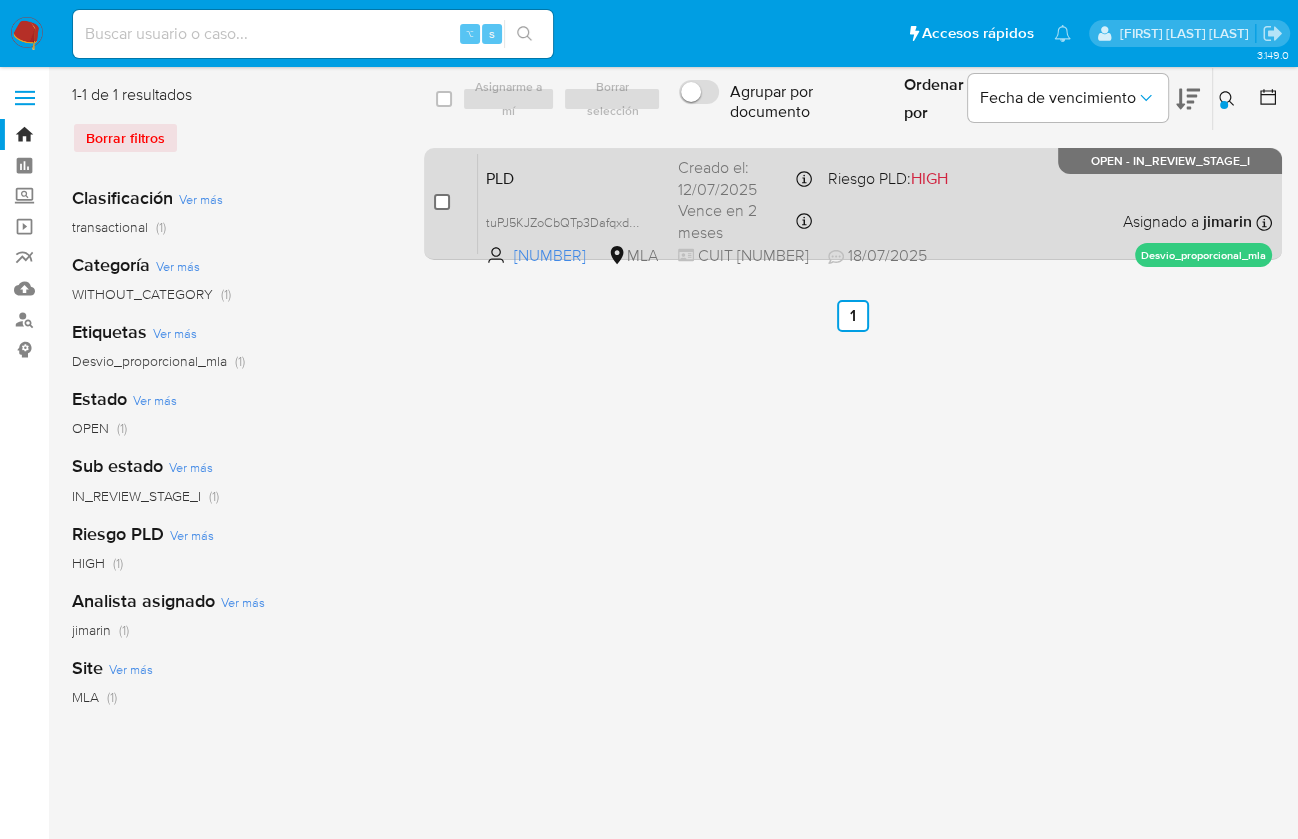 click at bounding box center [442, 202] 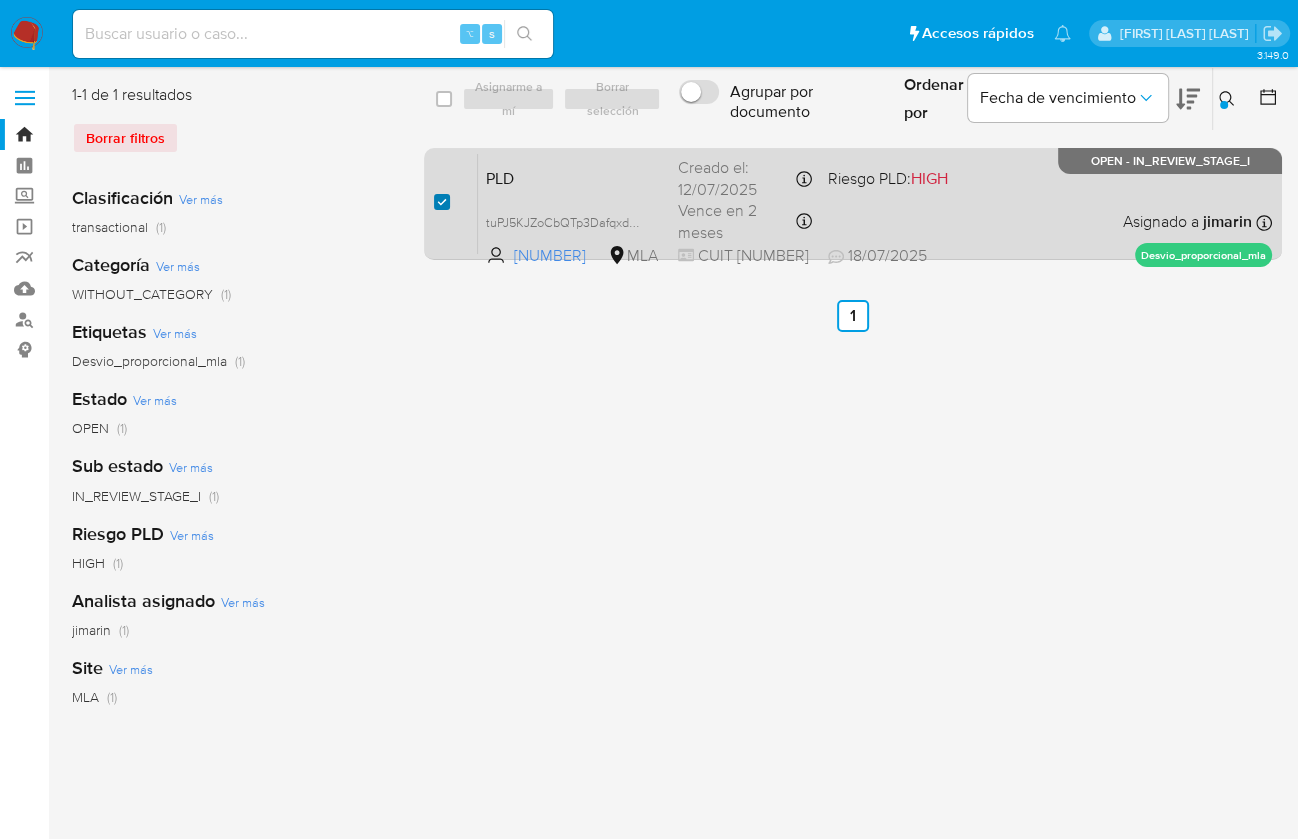 checkbox on "true" 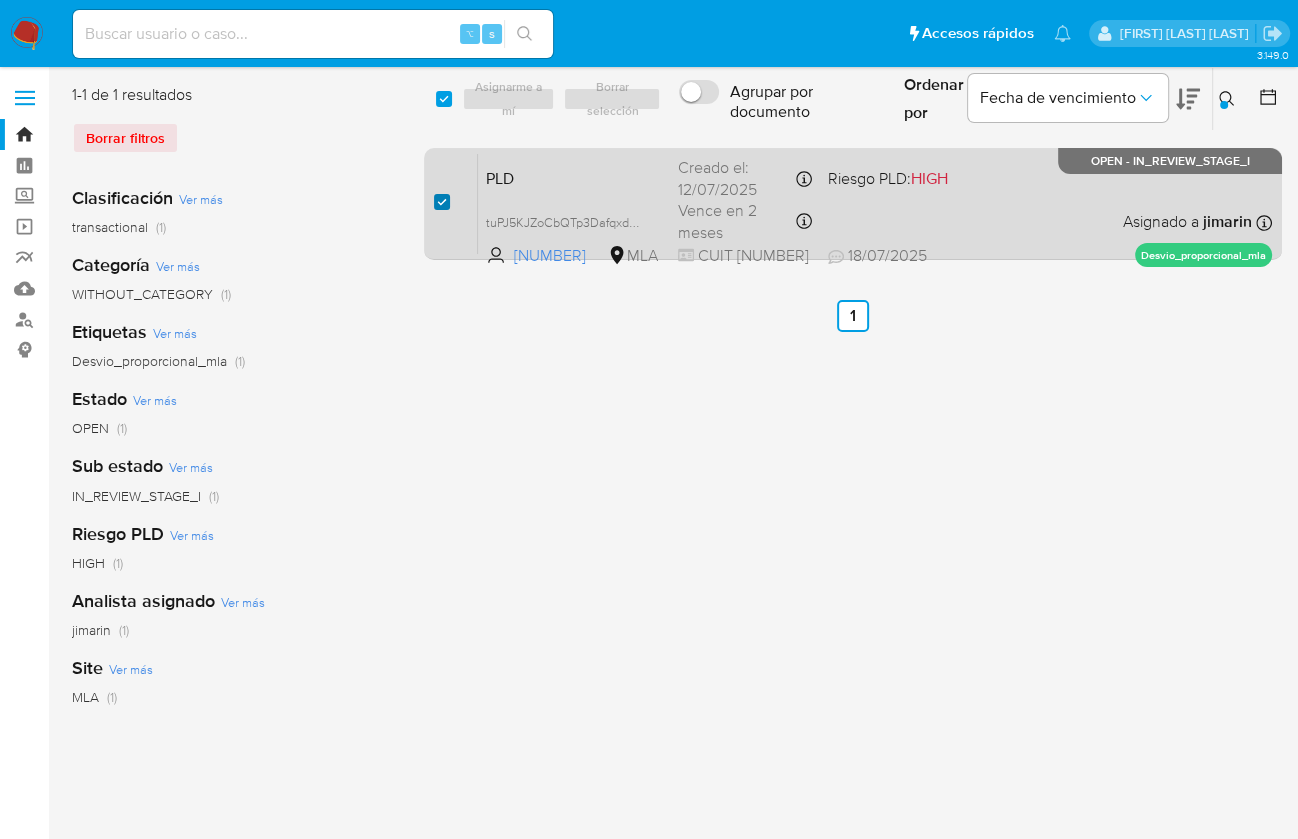 checkbox on "true" 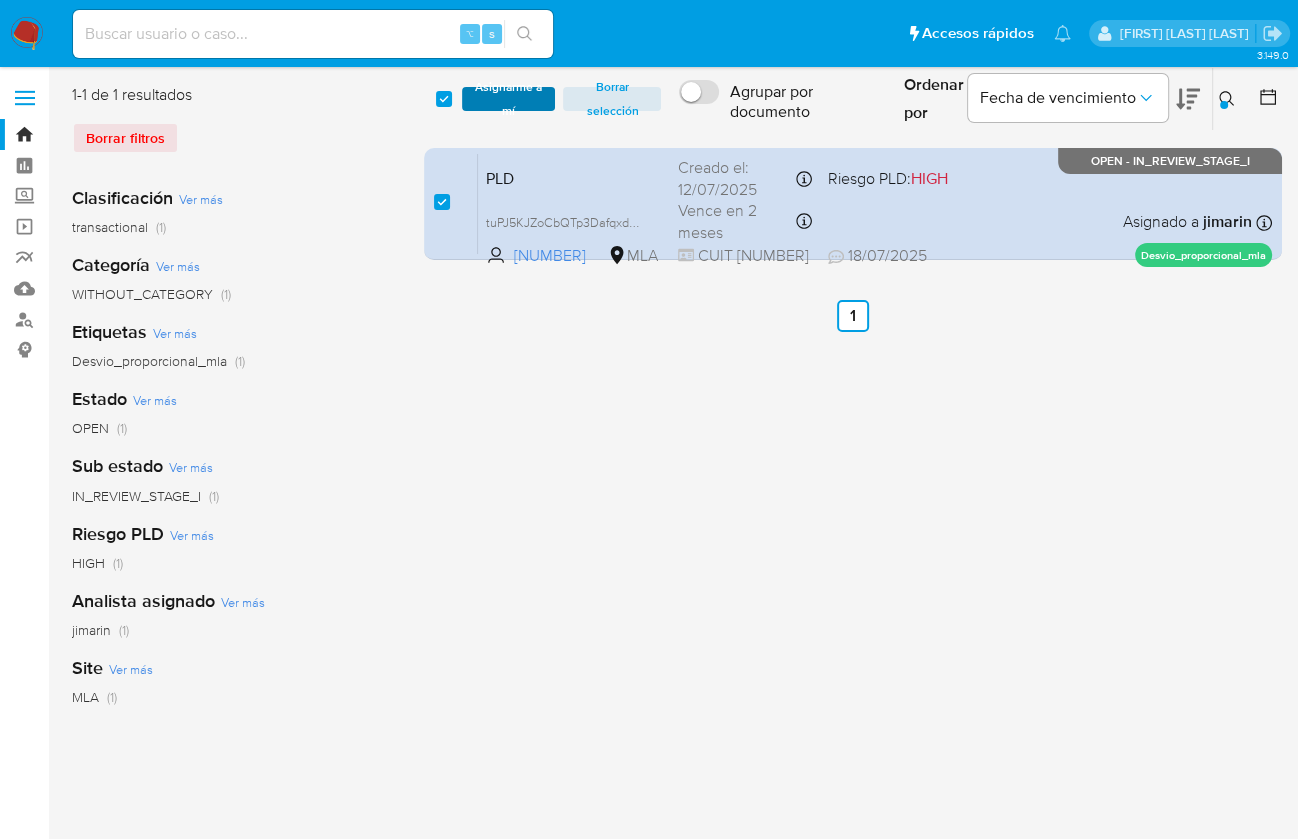 click on "Asignarme a mí" at bounding box center [509, 99] 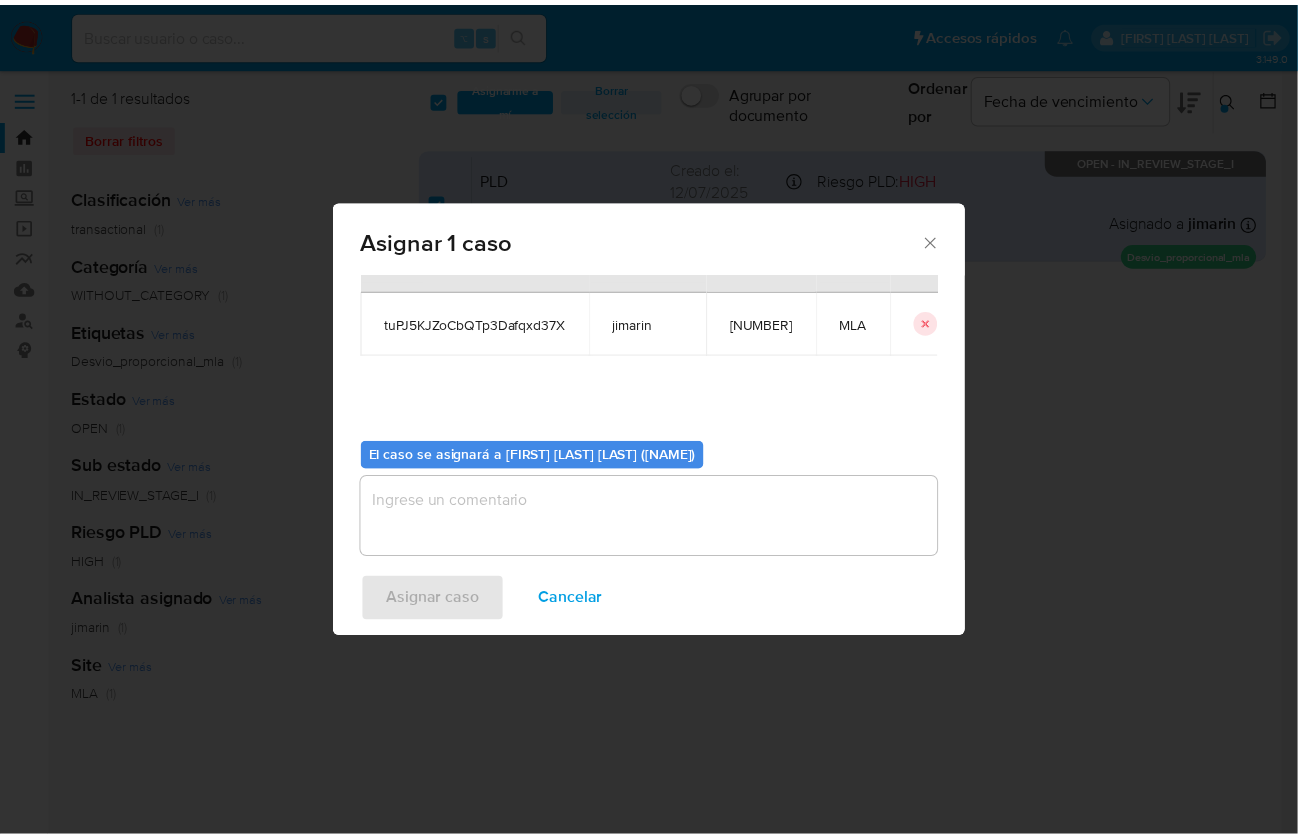 scroll, scrollTop: 102, scrollLeft: 0, axis: vertical 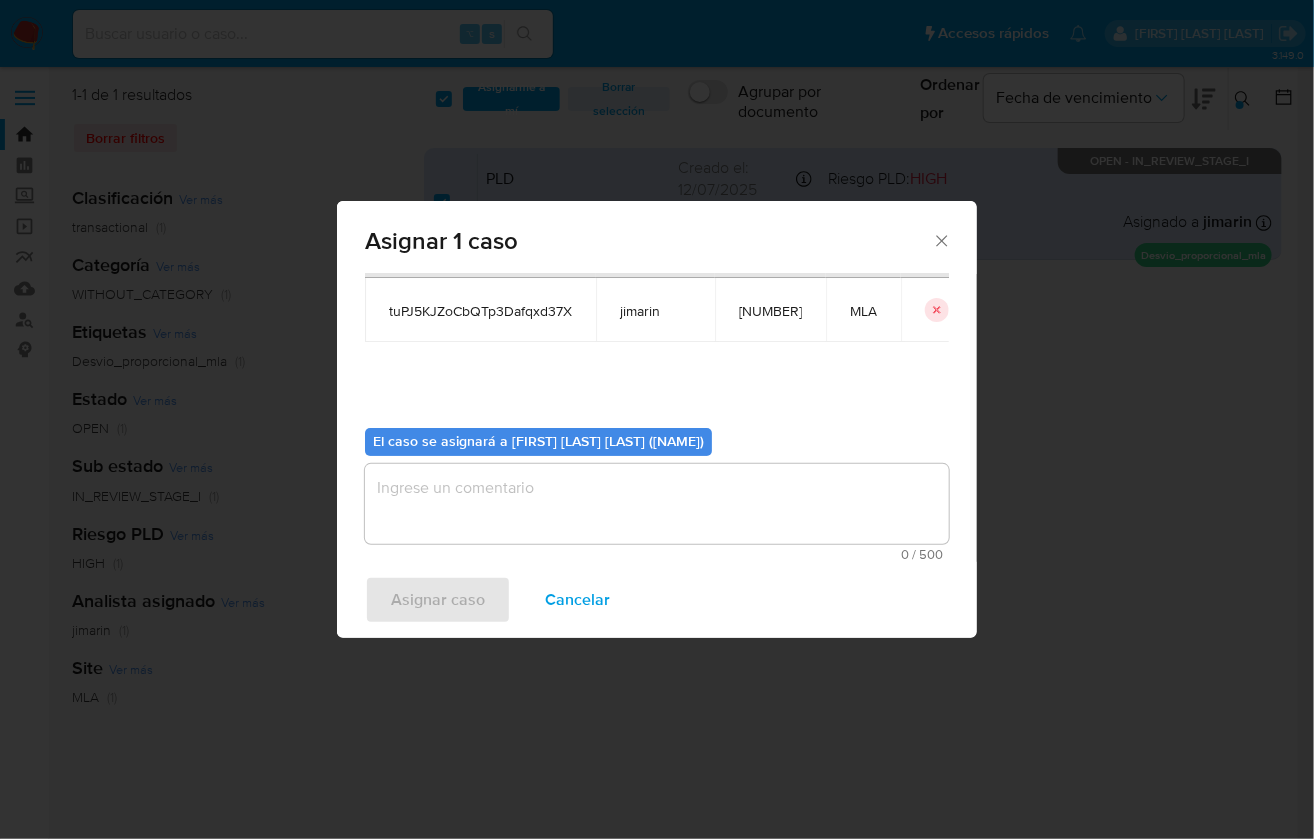 click at bounding box center (657, 504) 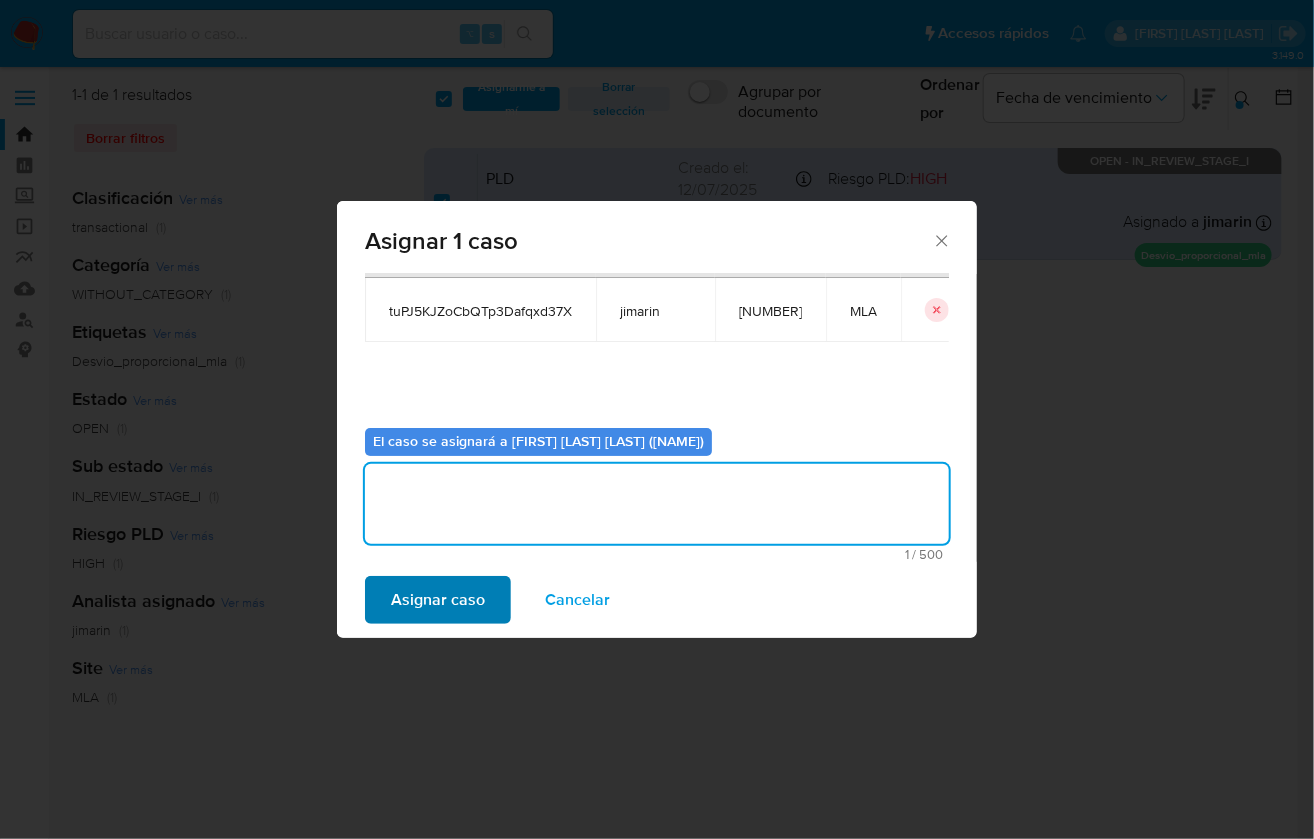 type 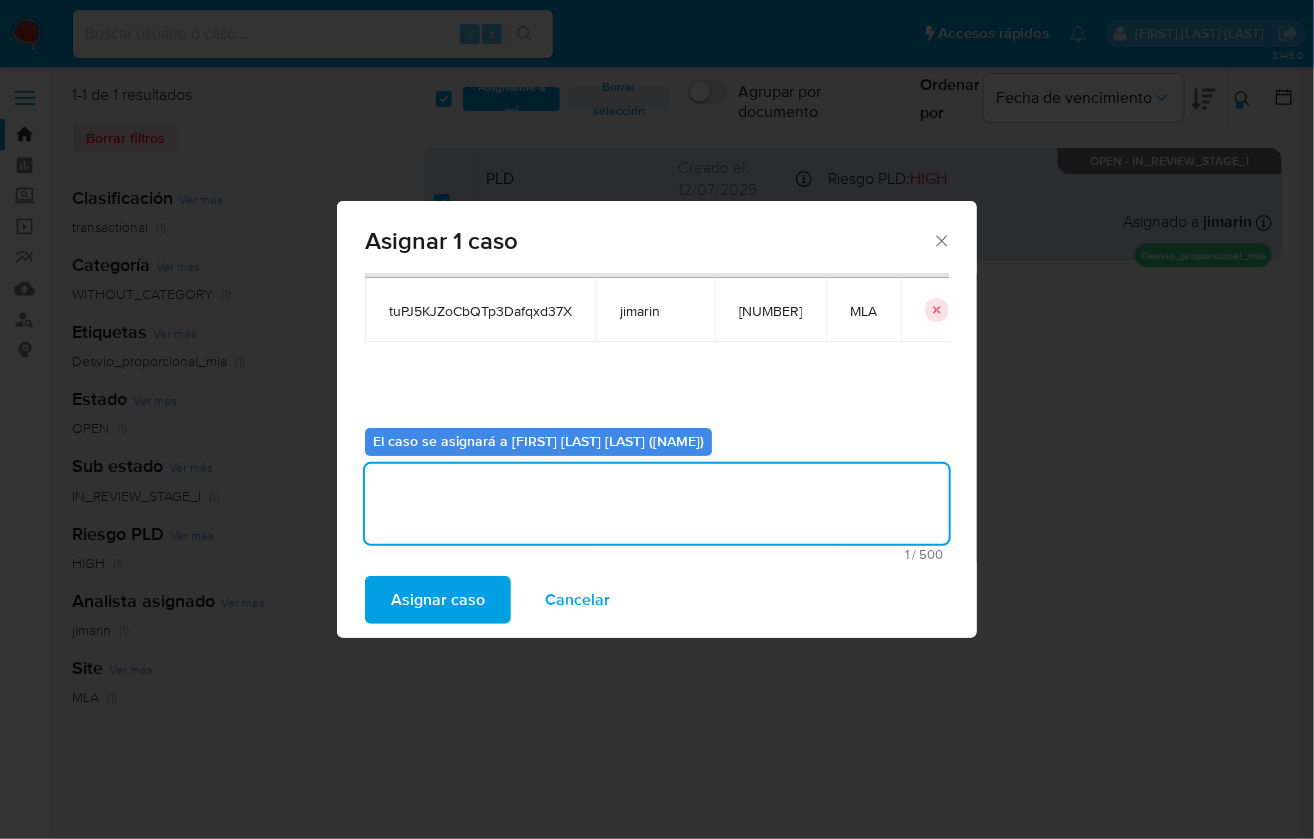click on "Asignar caso" at bounding box center [438, 600] 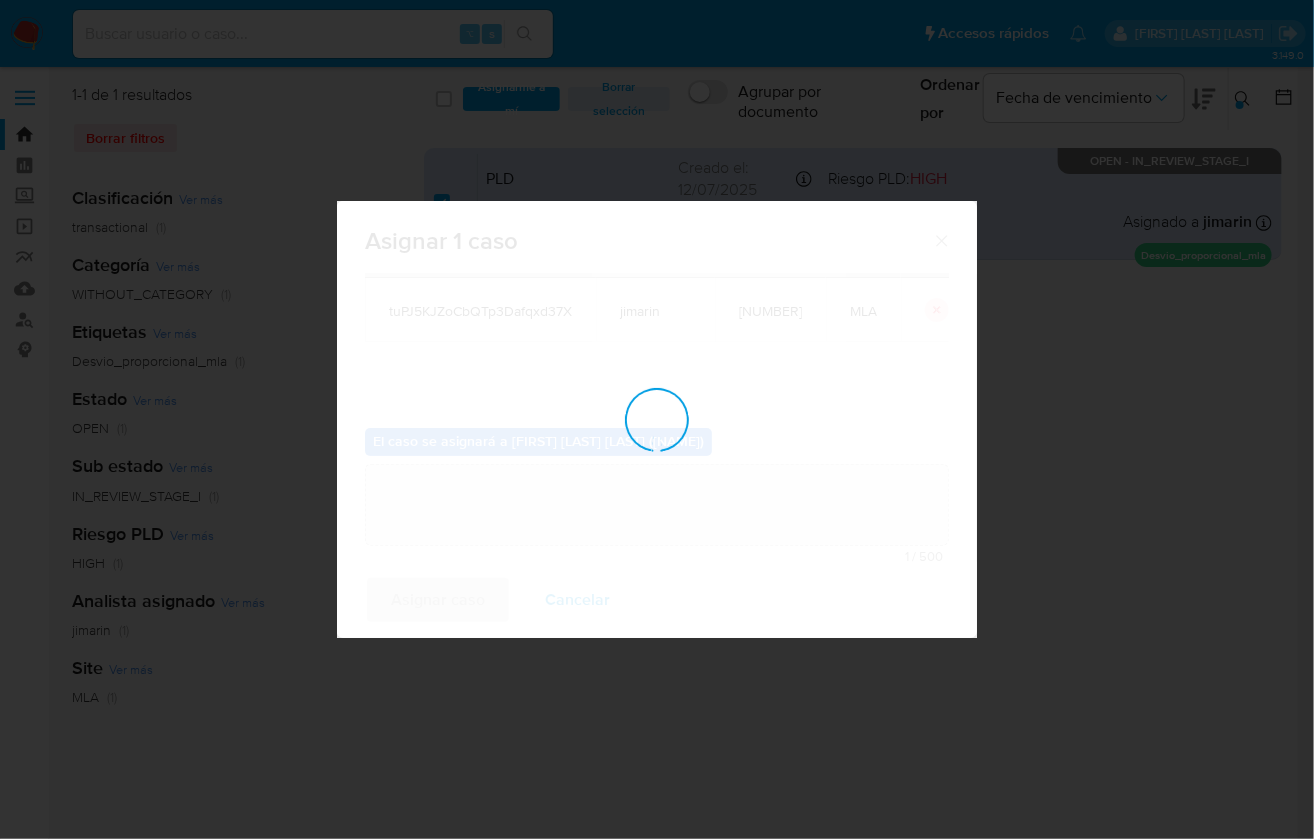checkbox on "false" 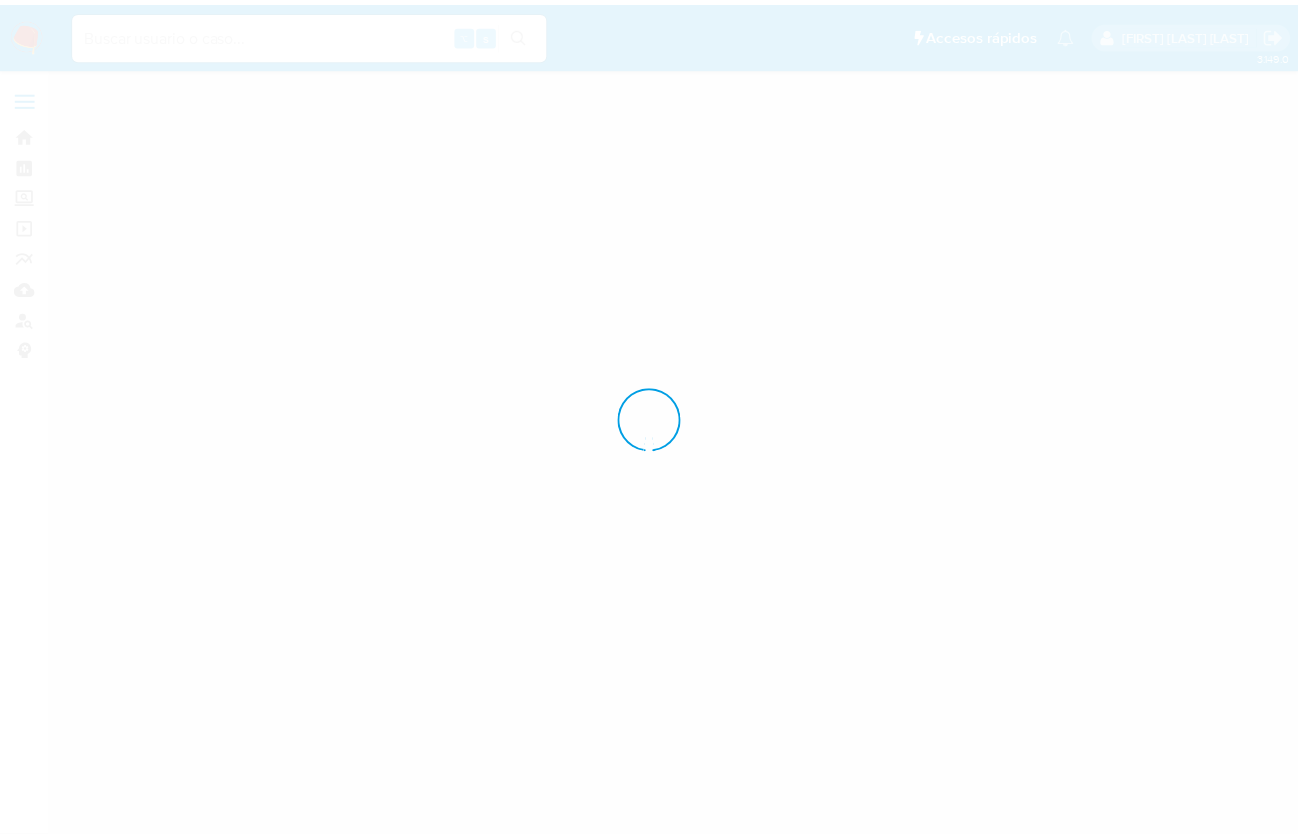 scroll, scrollTop: 0, scrollLeft: 0, axis: both 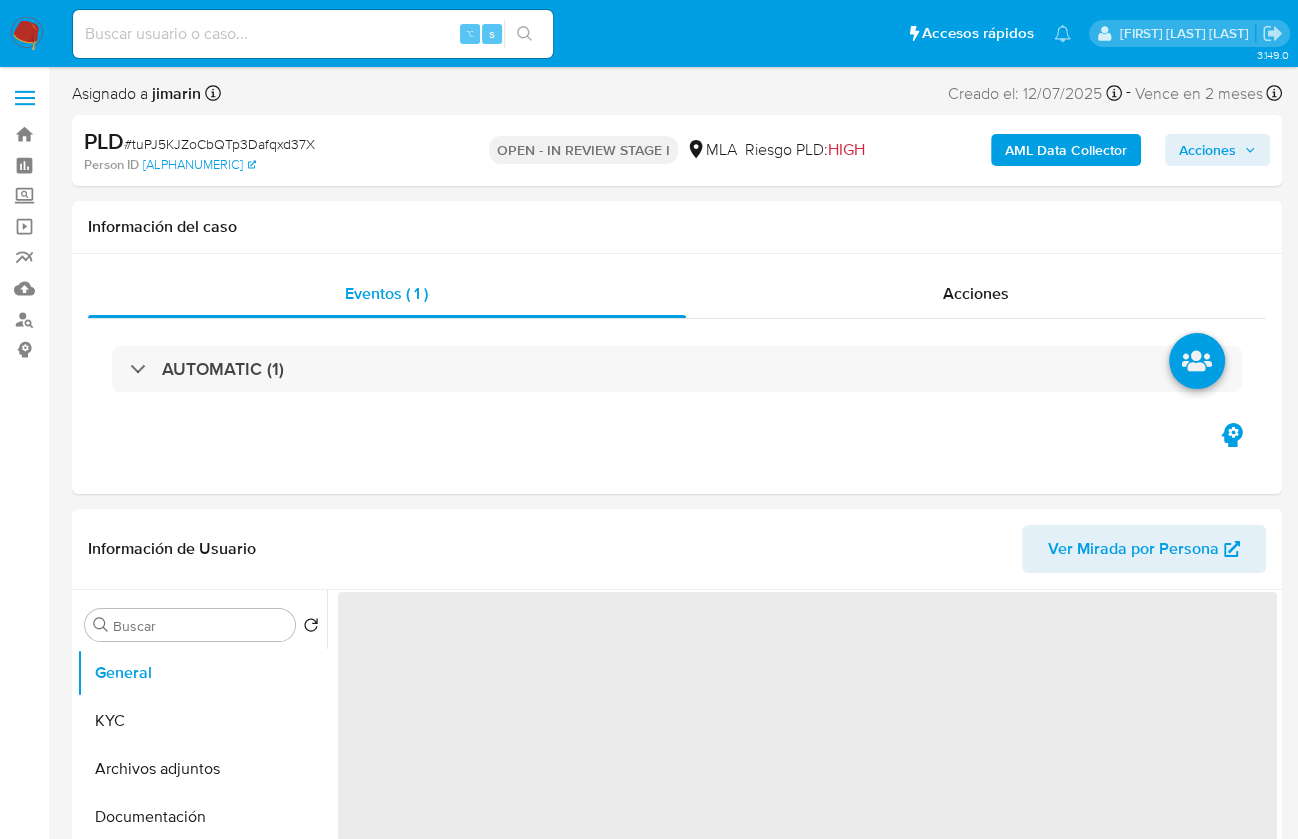click on "# tuPJ5KJZoCbQTp3Dafqxd37X" at bounding box center [219, 144] 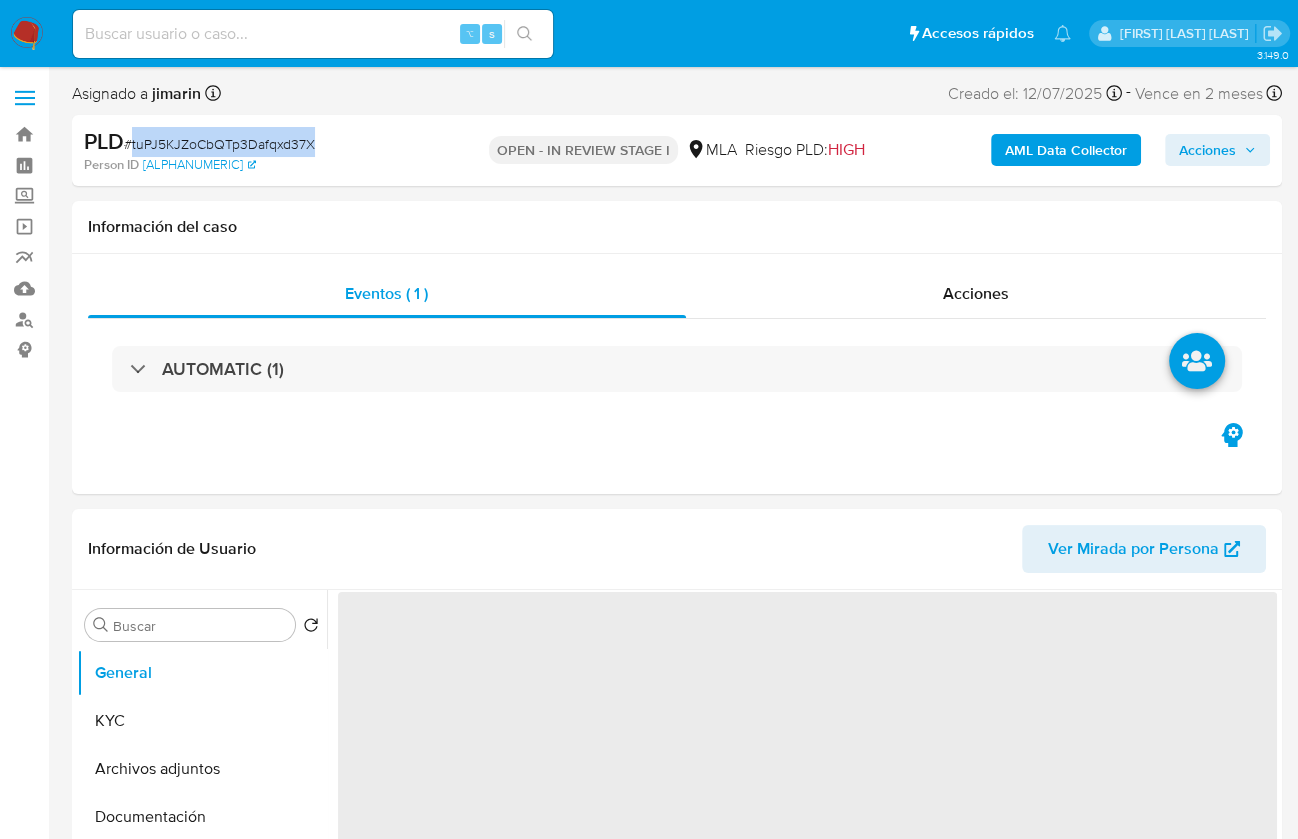 click on "# tuPJ5KJZoCbQTp3Dafqxd37X" at bounding box center (219, 144) 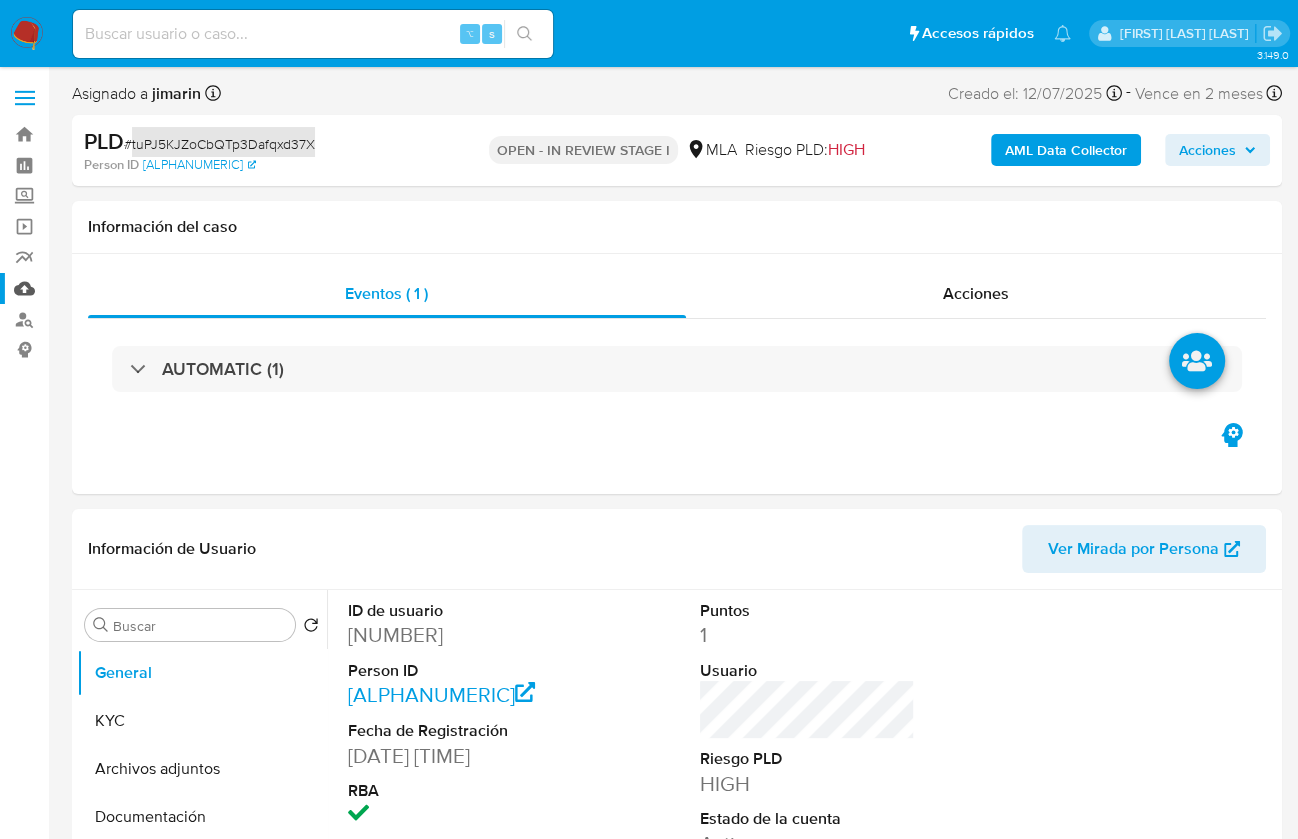 select on "10" 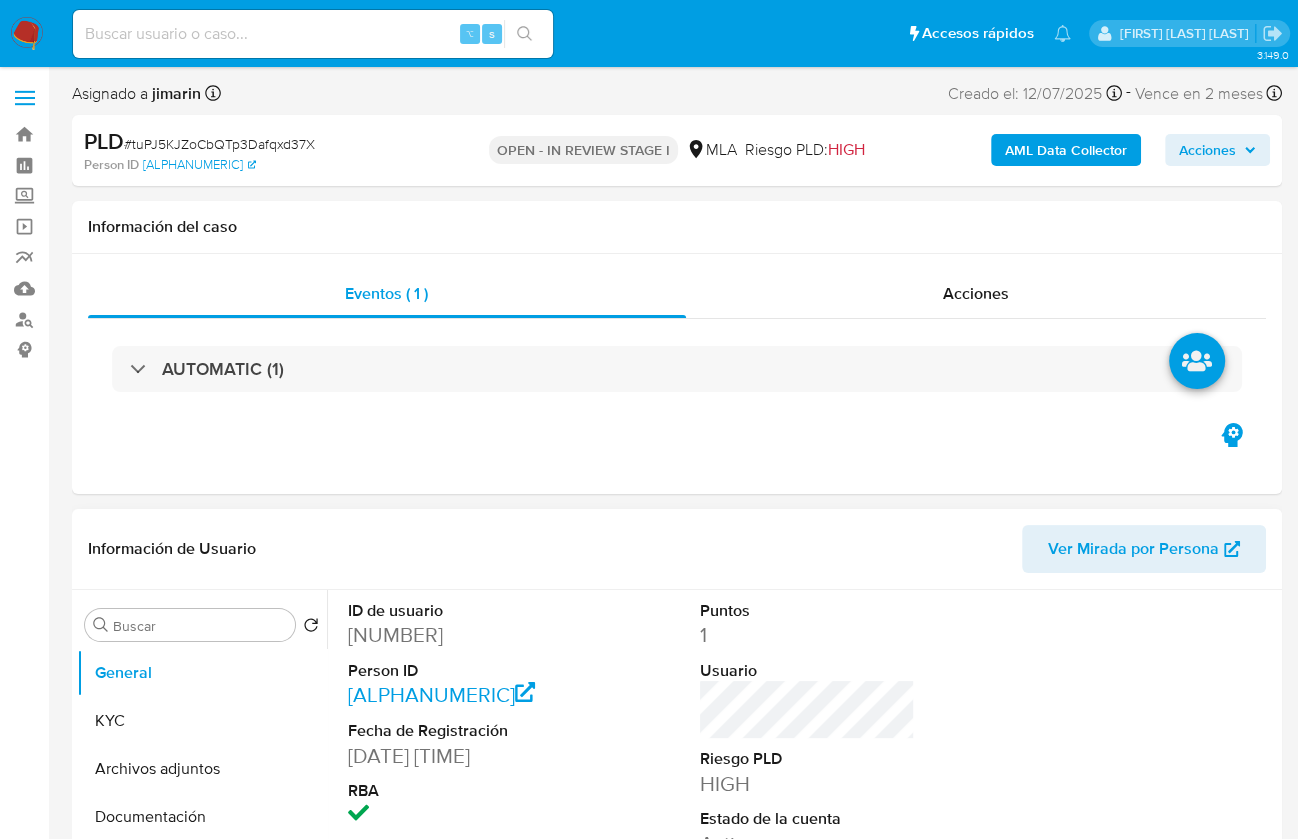 click on "1172274044" at bounding box center (455, 635) 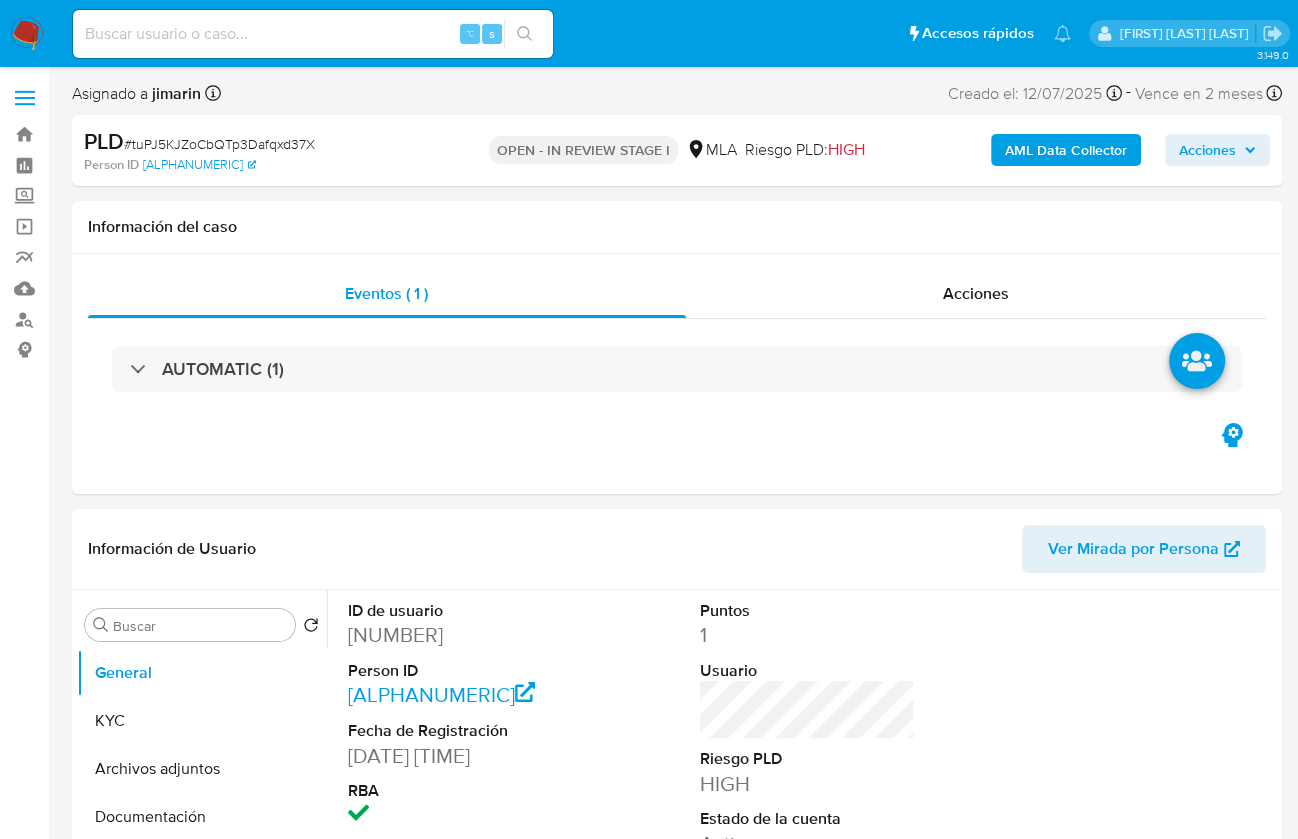 copy on "[NUMBER]" 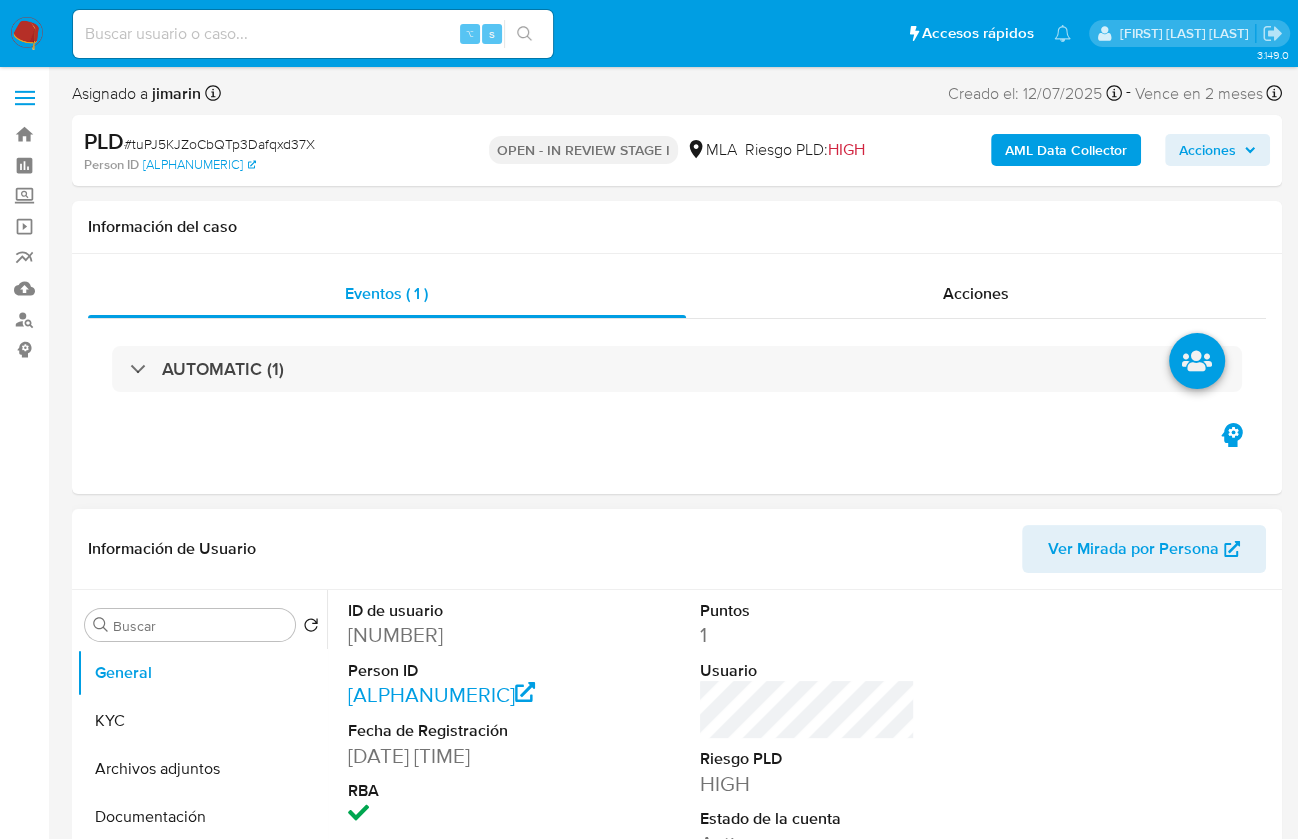 click on "[NUMBER]" at bounding box center (455, 635) 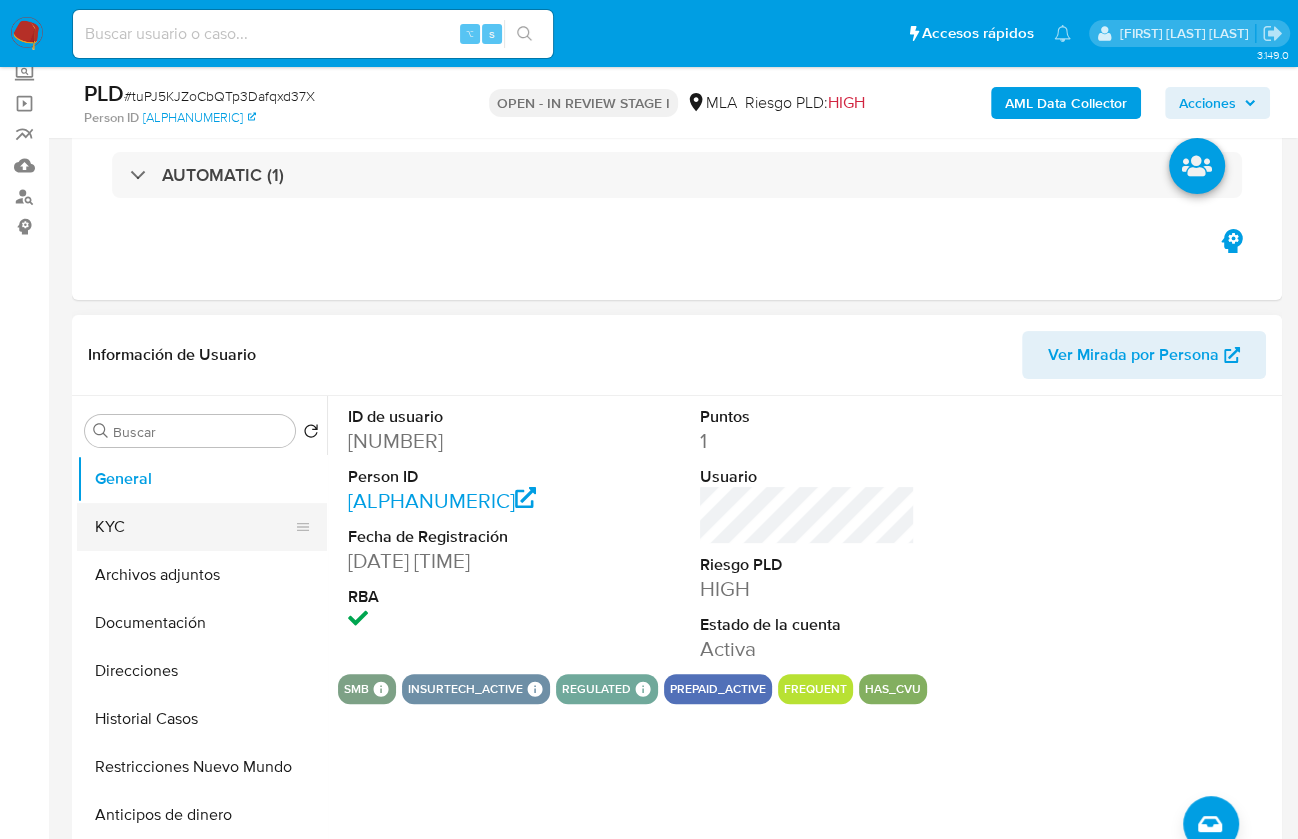 scroll, scrollTop: 145, scrollLeft: 0, axis: vertical 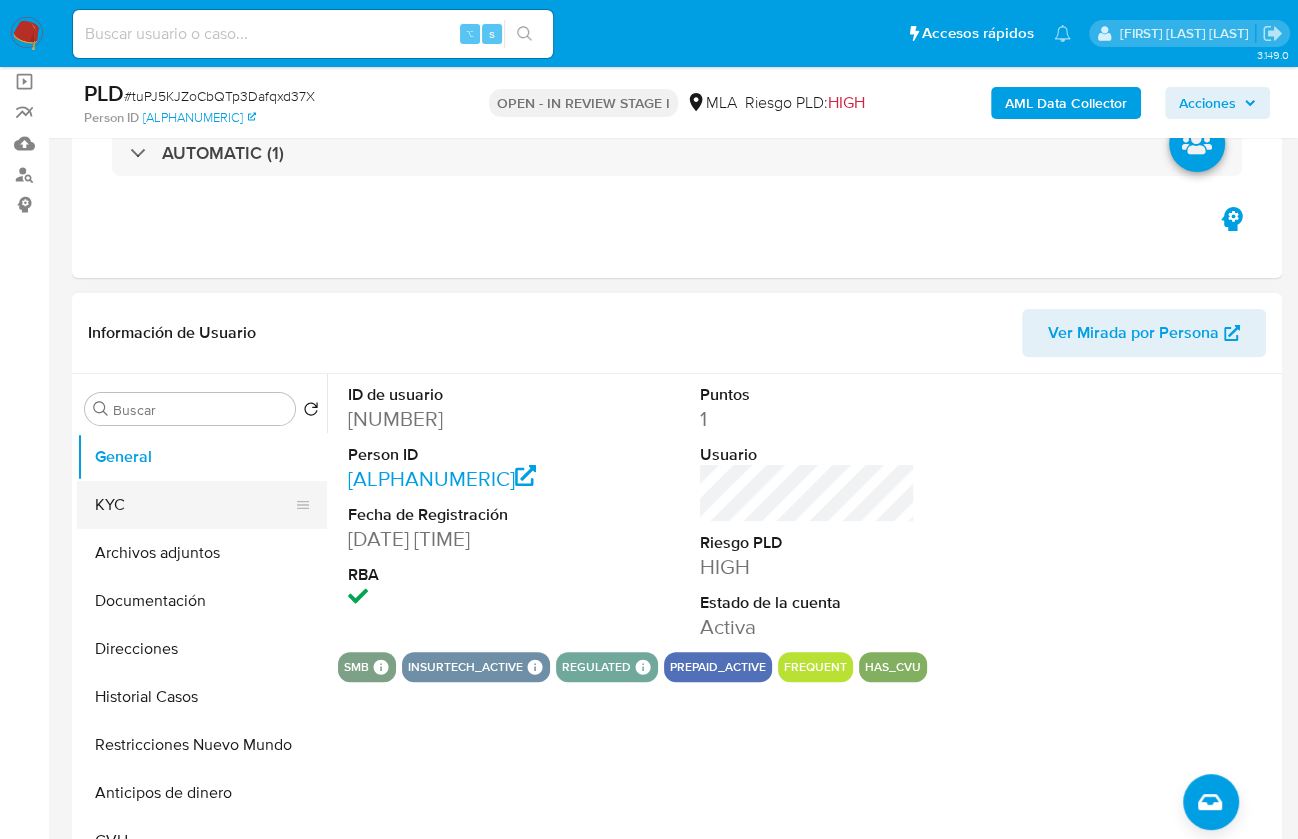 click on "KYC" at bounding box center [194, 505] 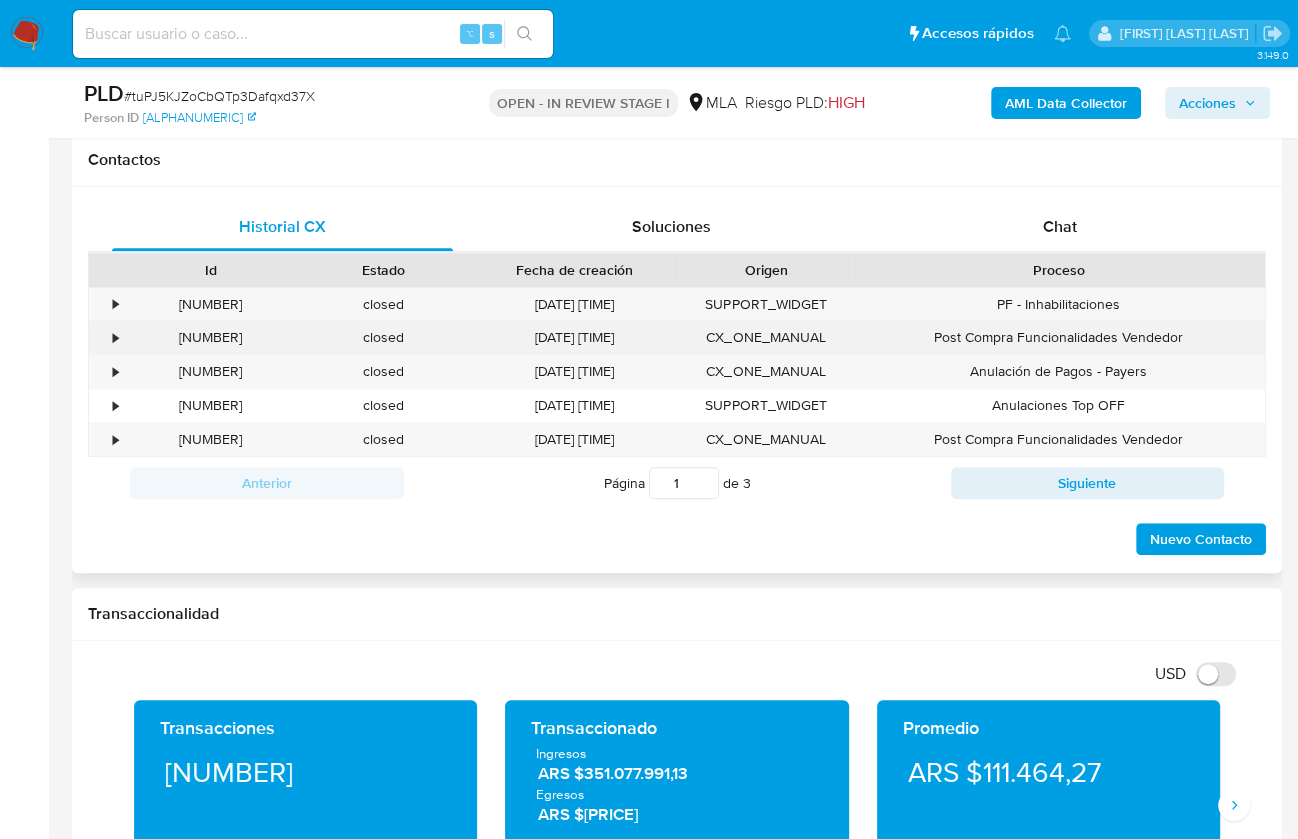 scroll, scrollTop: 968, scrollLeft: 0, axis: vertical 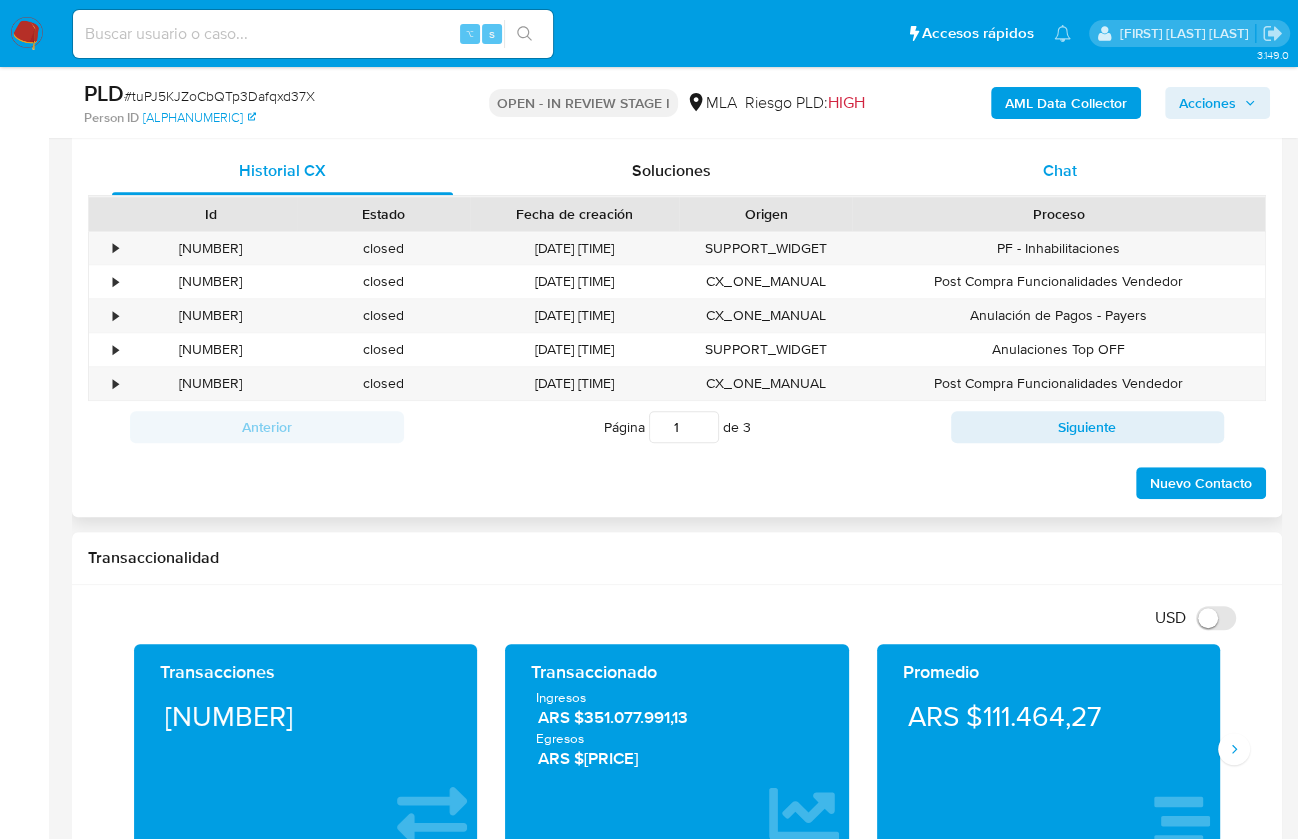 click on "Chat" at bounding box center (1060, 170) 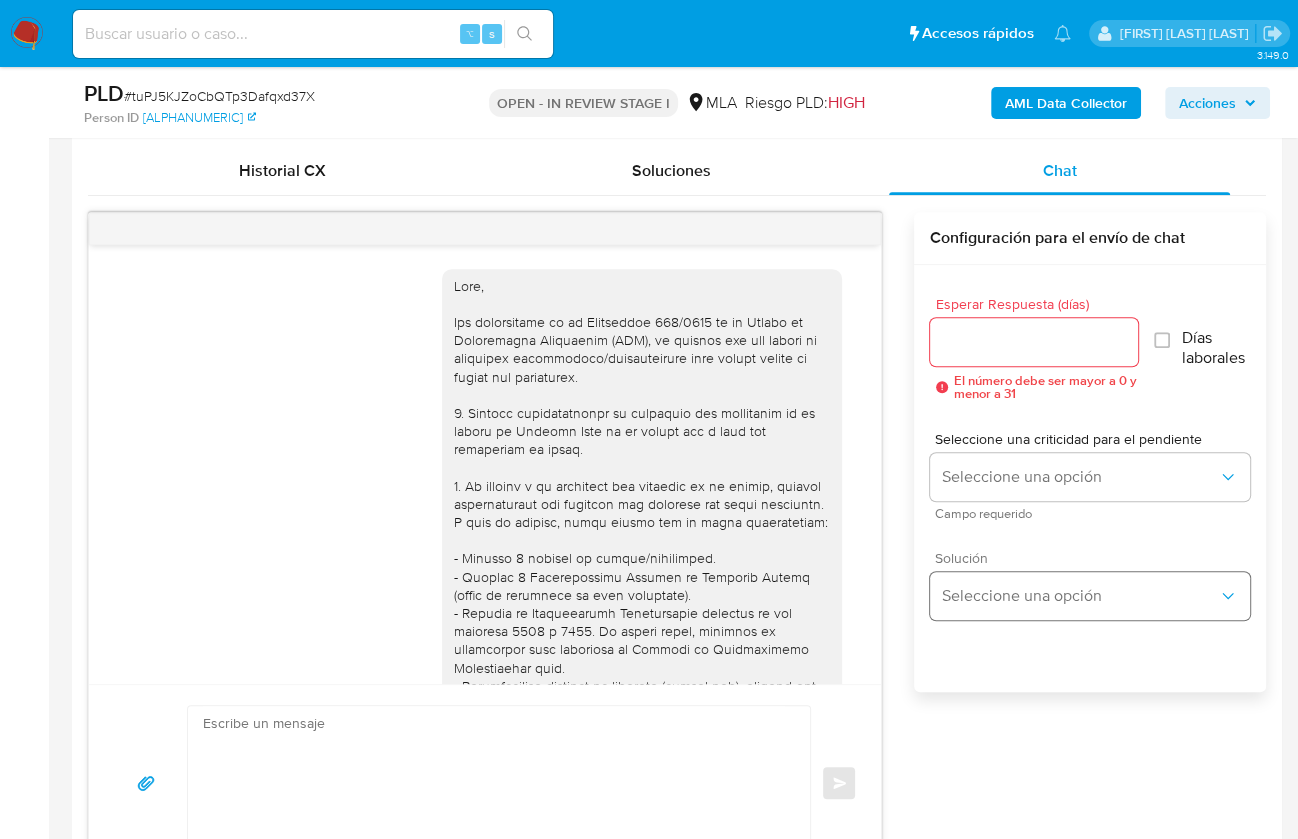 scroll, scrollTop: 1389, scrollLeft: 0, axis: vertical 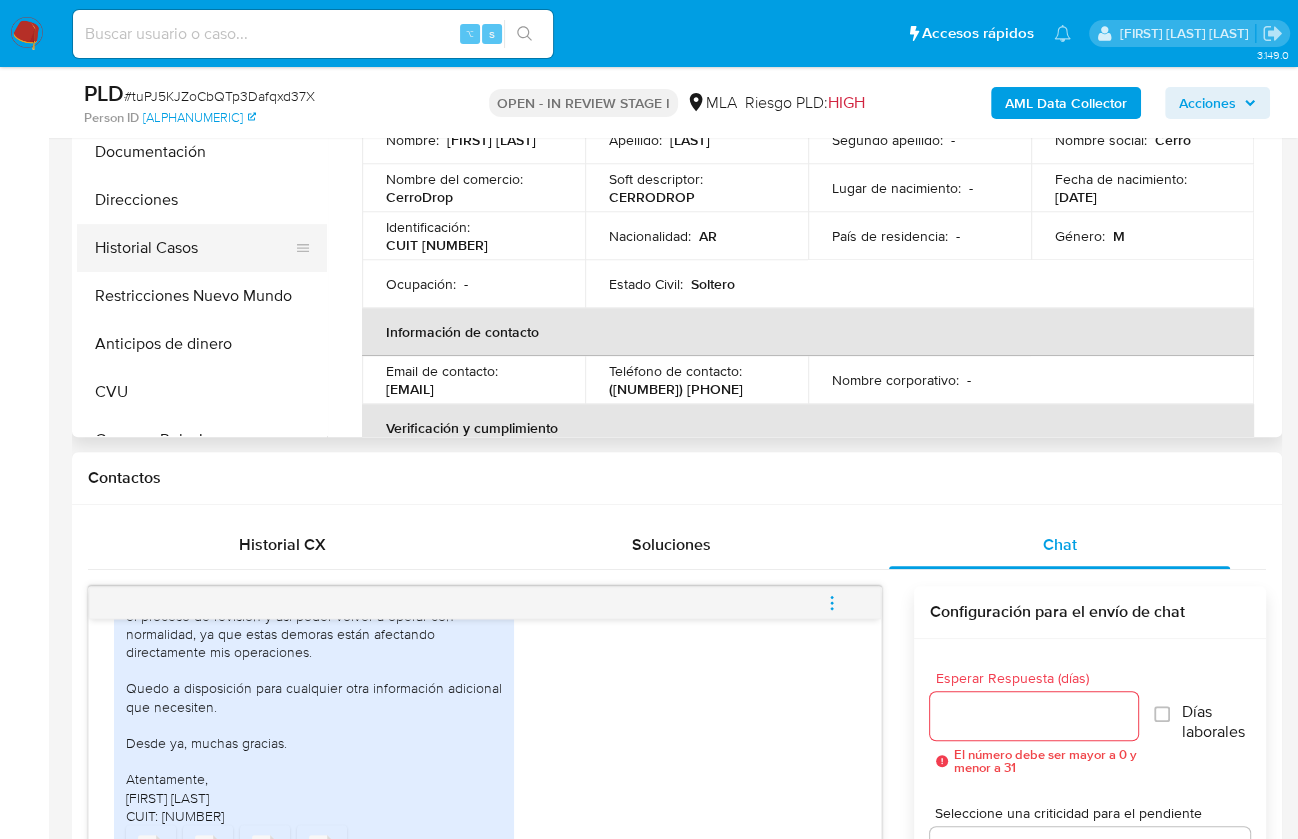 click on "Historial Casos" at bounding box center (194, 248) 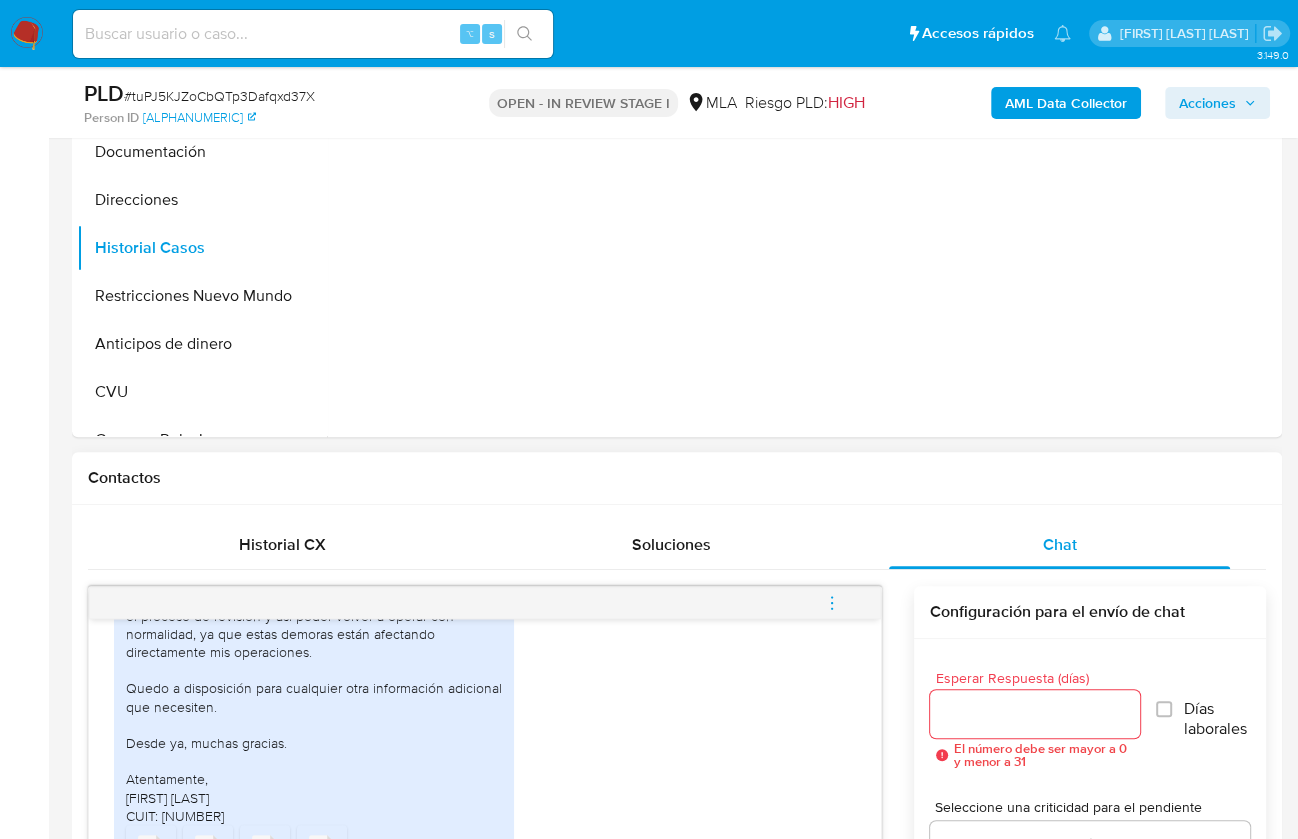 scroll, scrollTop: 246, scrollLeft: 0, axis: vertical 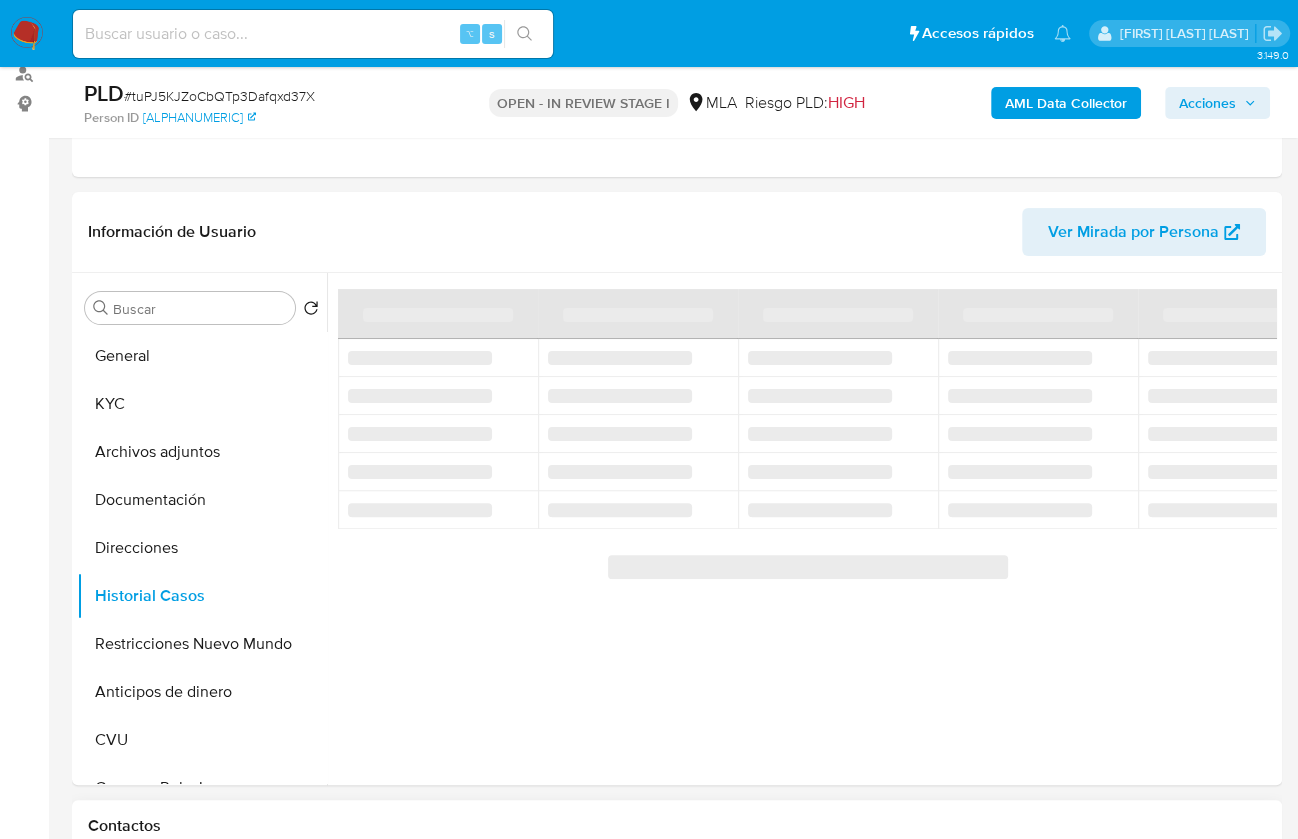 click on "Contactos" at bounding box center [677, 826] 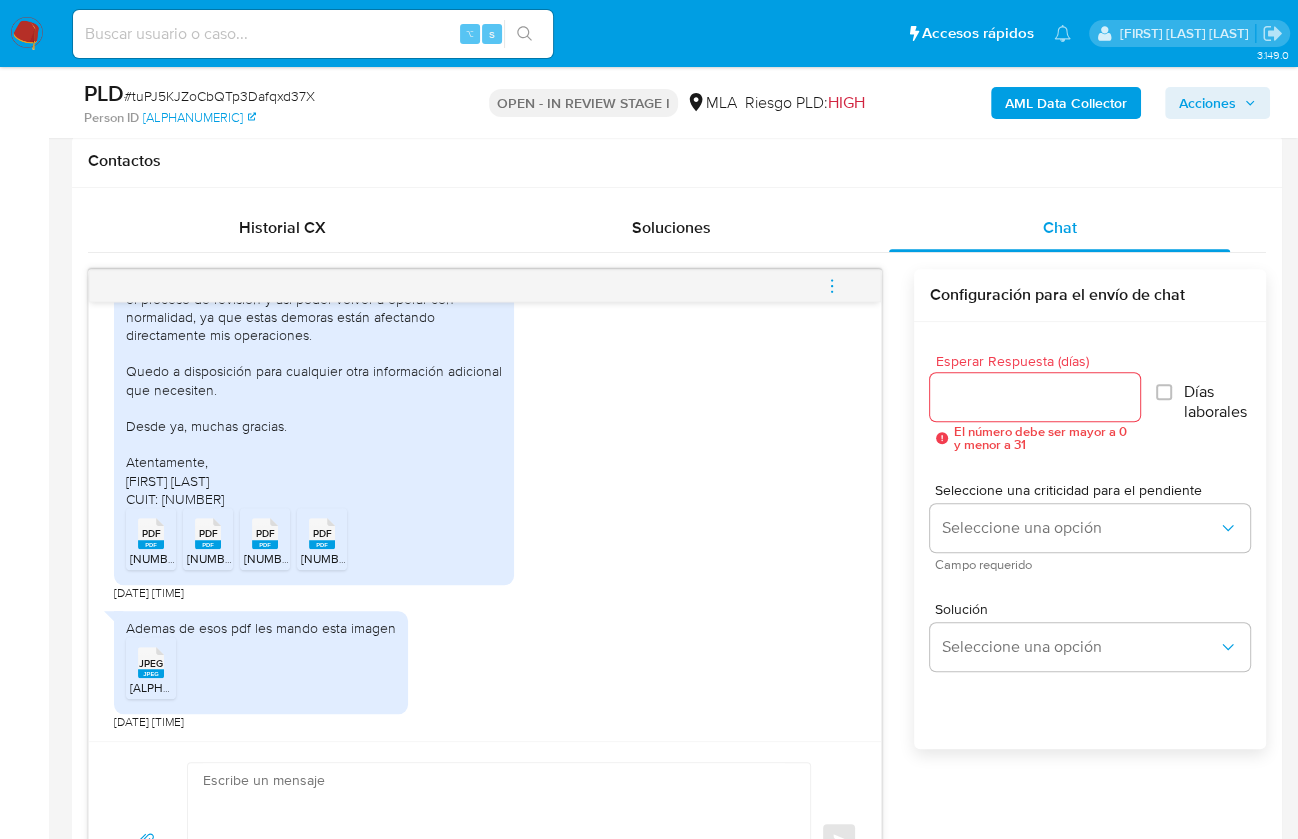 scroll, scrollTop: 917, scrollLeft: 0, axis: vertical 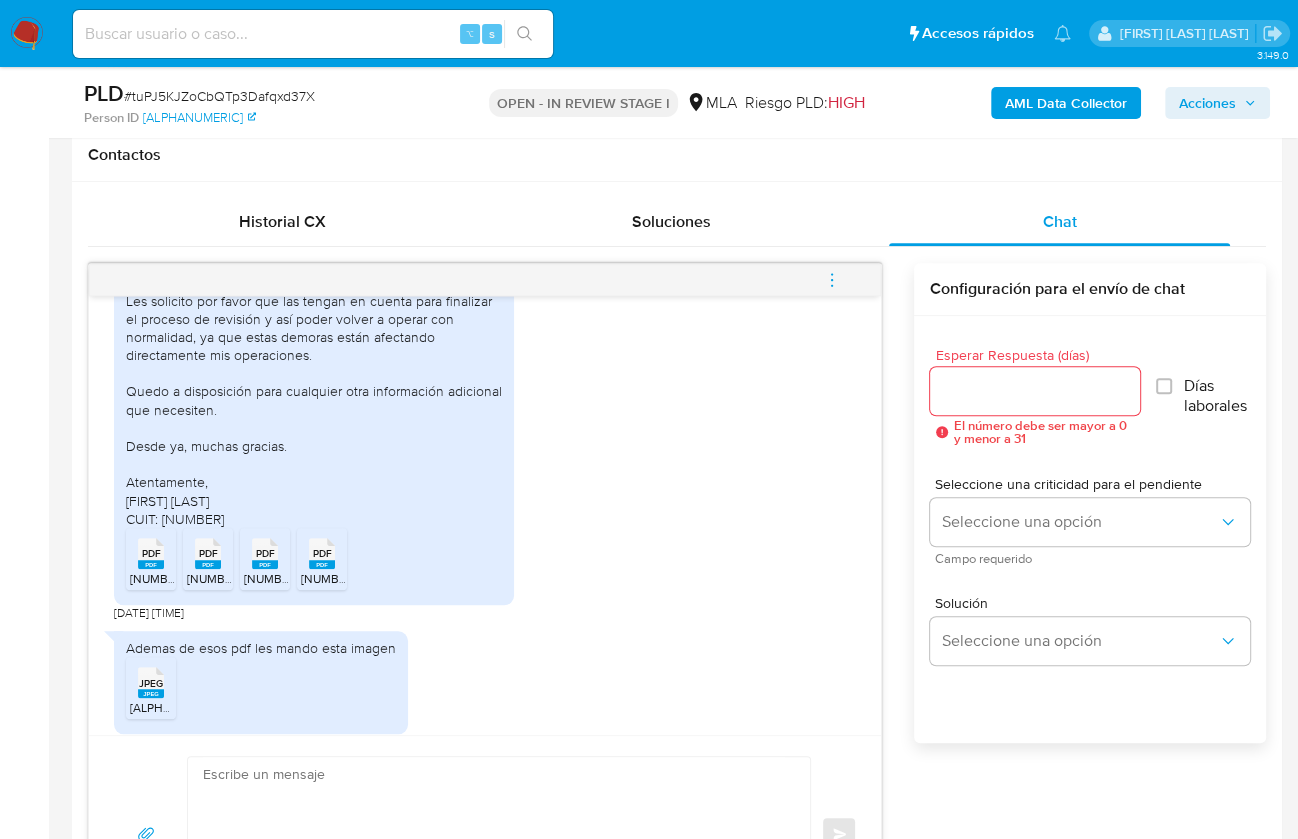 click on "20456071334_011_00001_00000001.pdf" at bounding box center (228, 578) 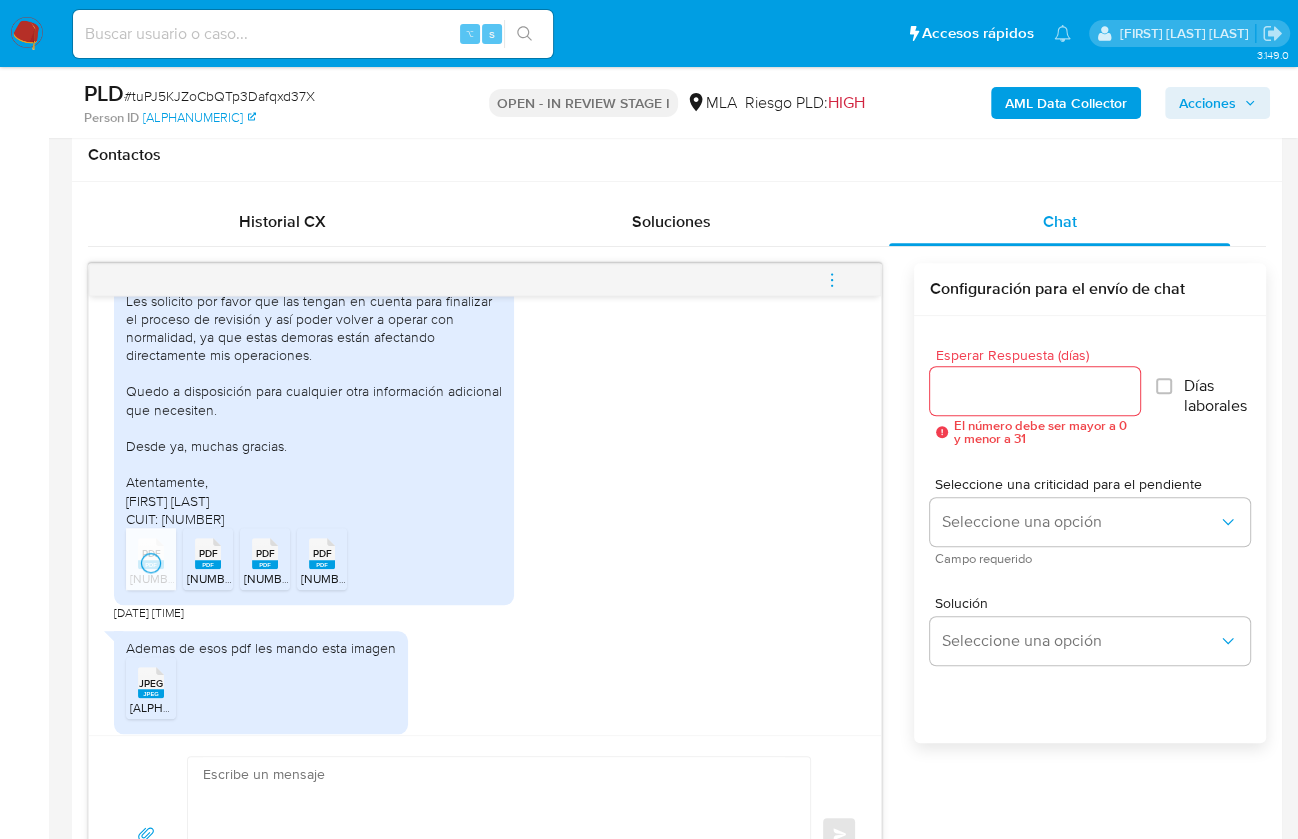 click 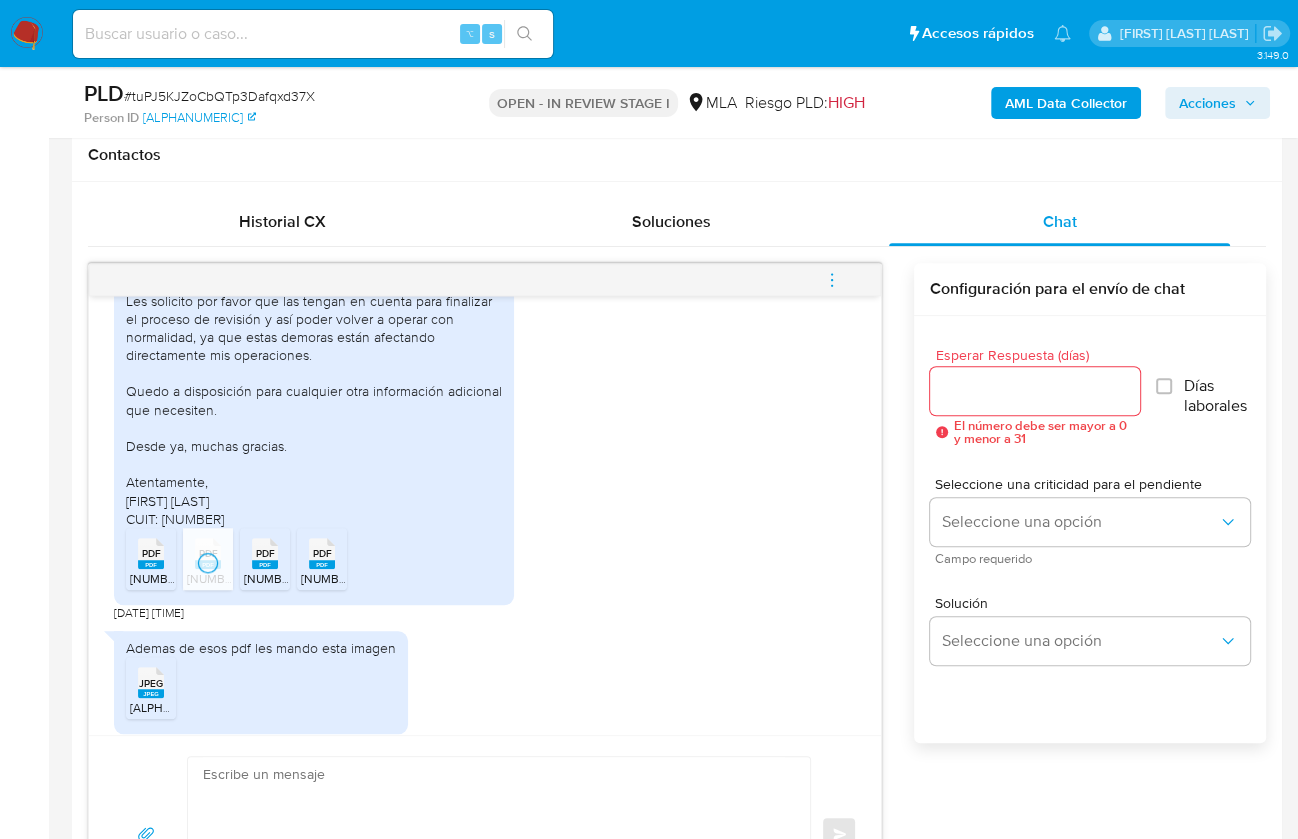 click 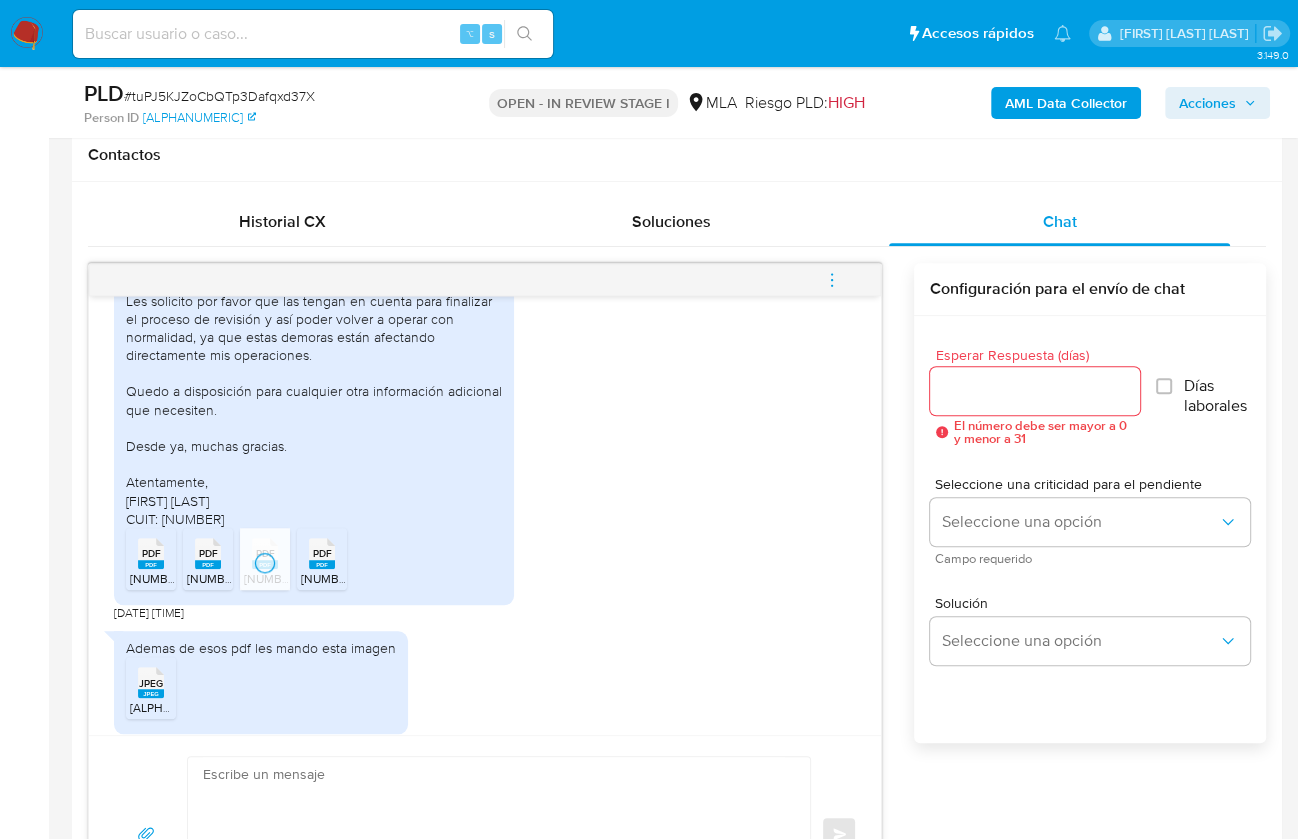 click on "PDF" at bounding box center (322, 553) 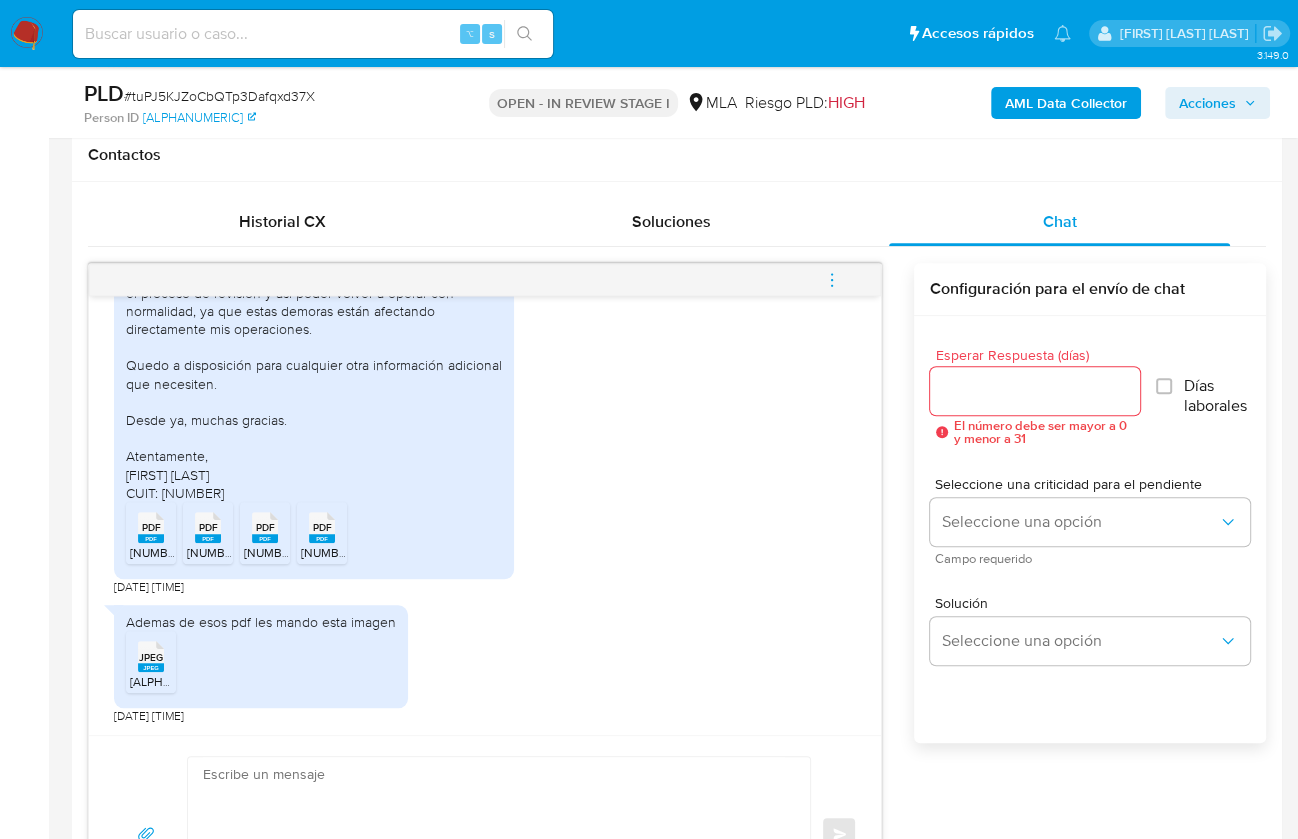 scroll, scrollTop: 1389, scrollLeft: 0, axis: vertical 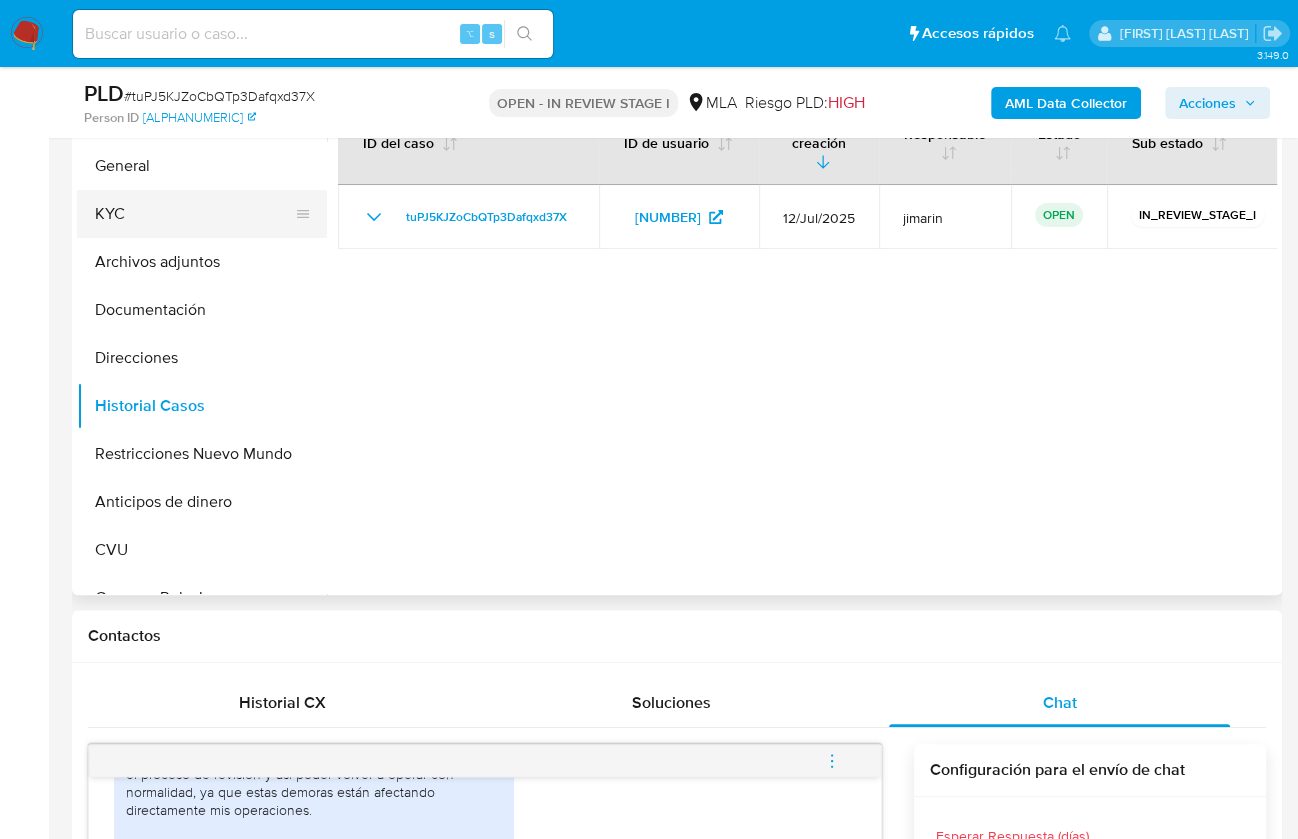click on "KYC" at bounding box center [194, 214] 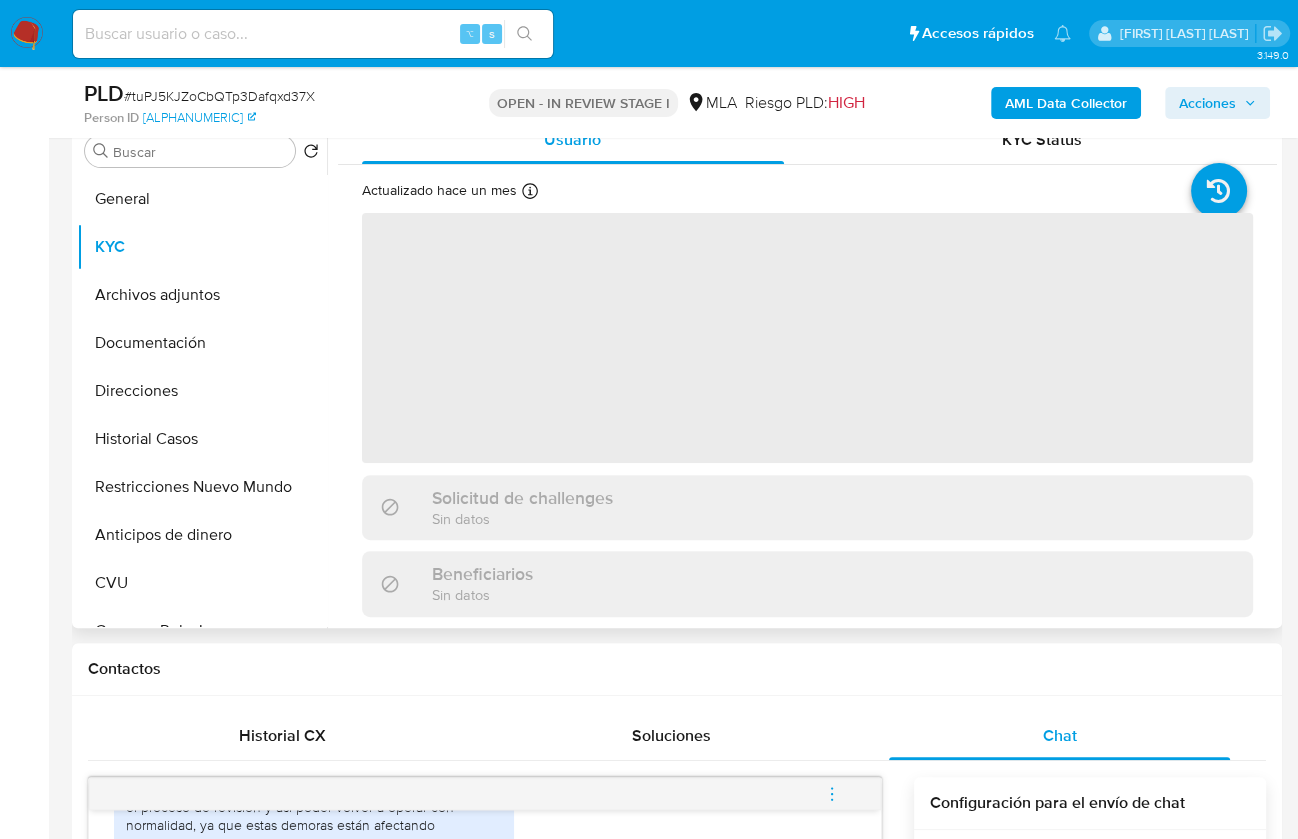 scroll, scrollTop: 400, scrollLeft: 0, axis: vertical 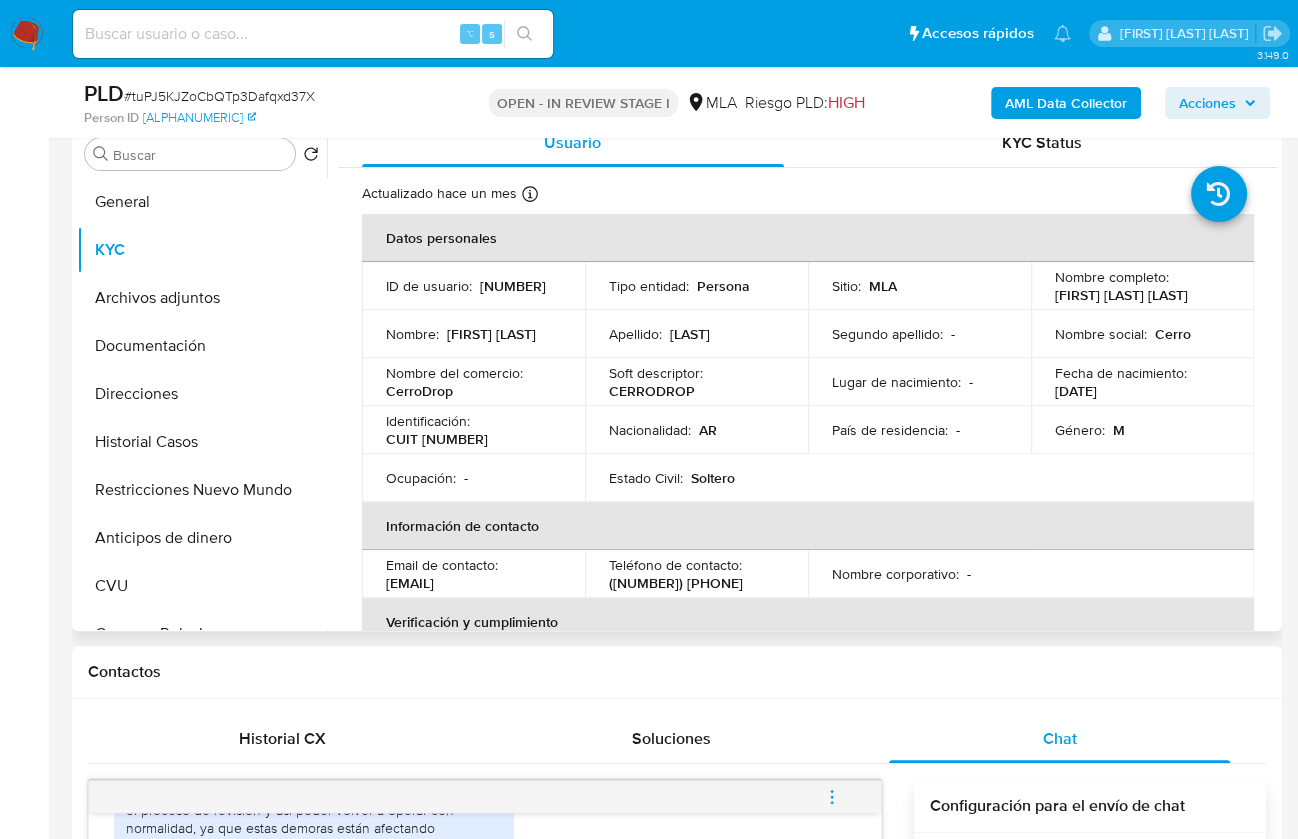 click on "CUIT 20456071334" at bounding box center (437, 439) 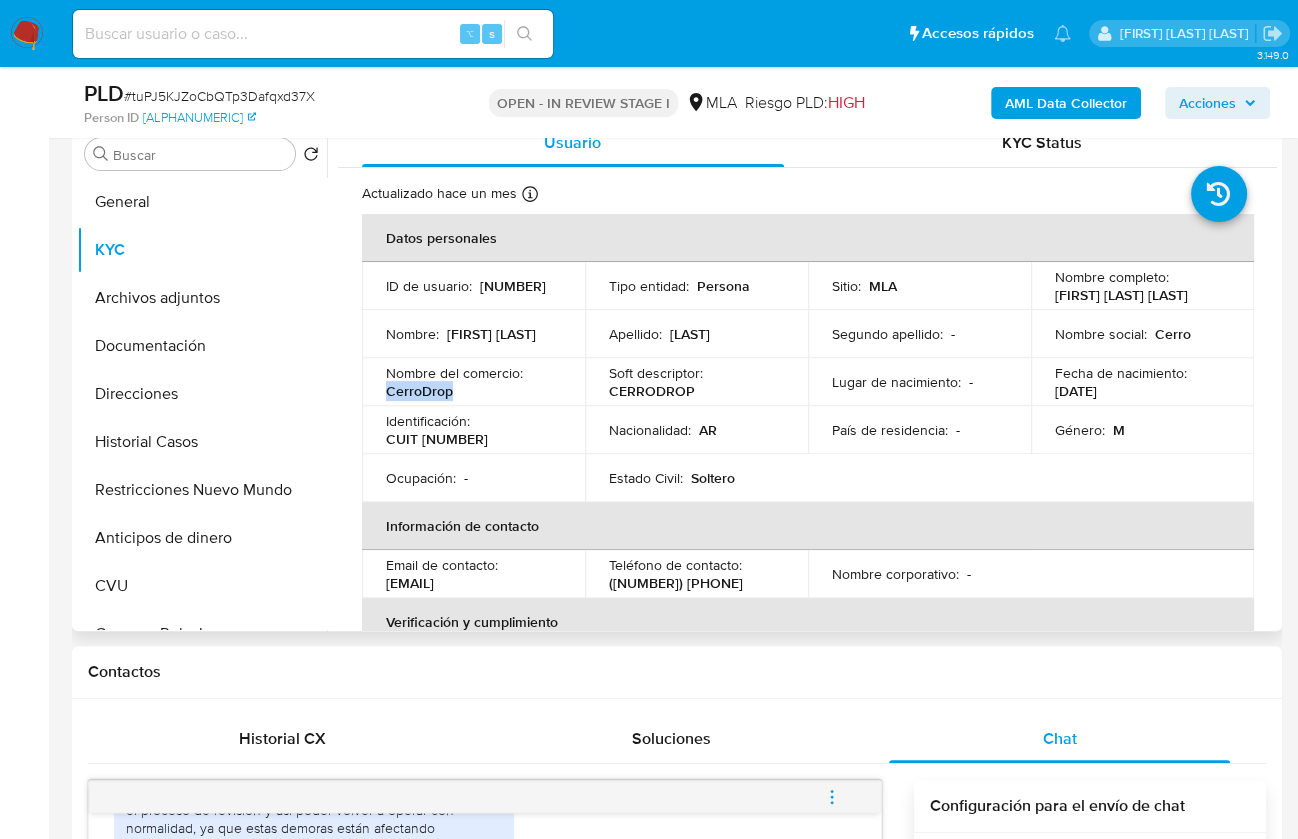 click on "CerroDrop" at bounding box center [419, 391] 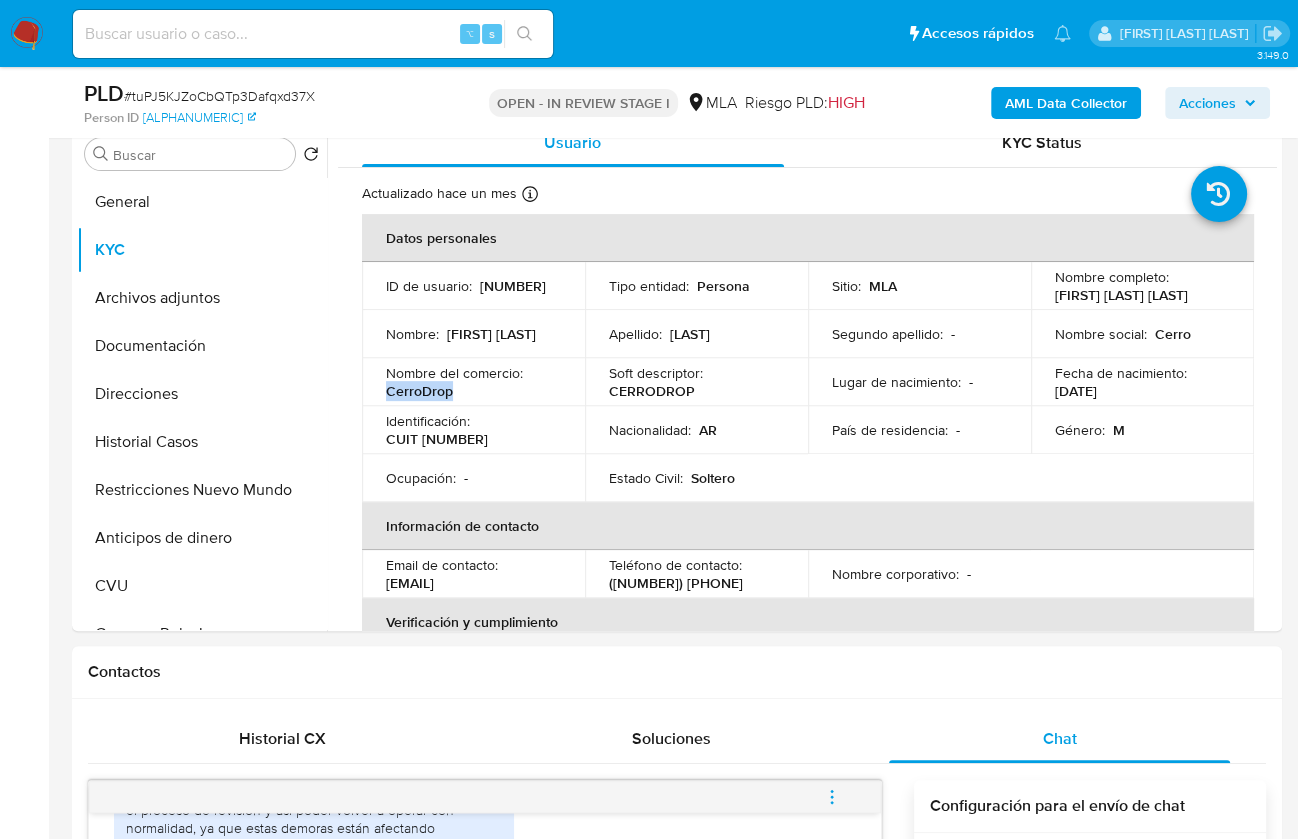 copy on "CerroDrop" 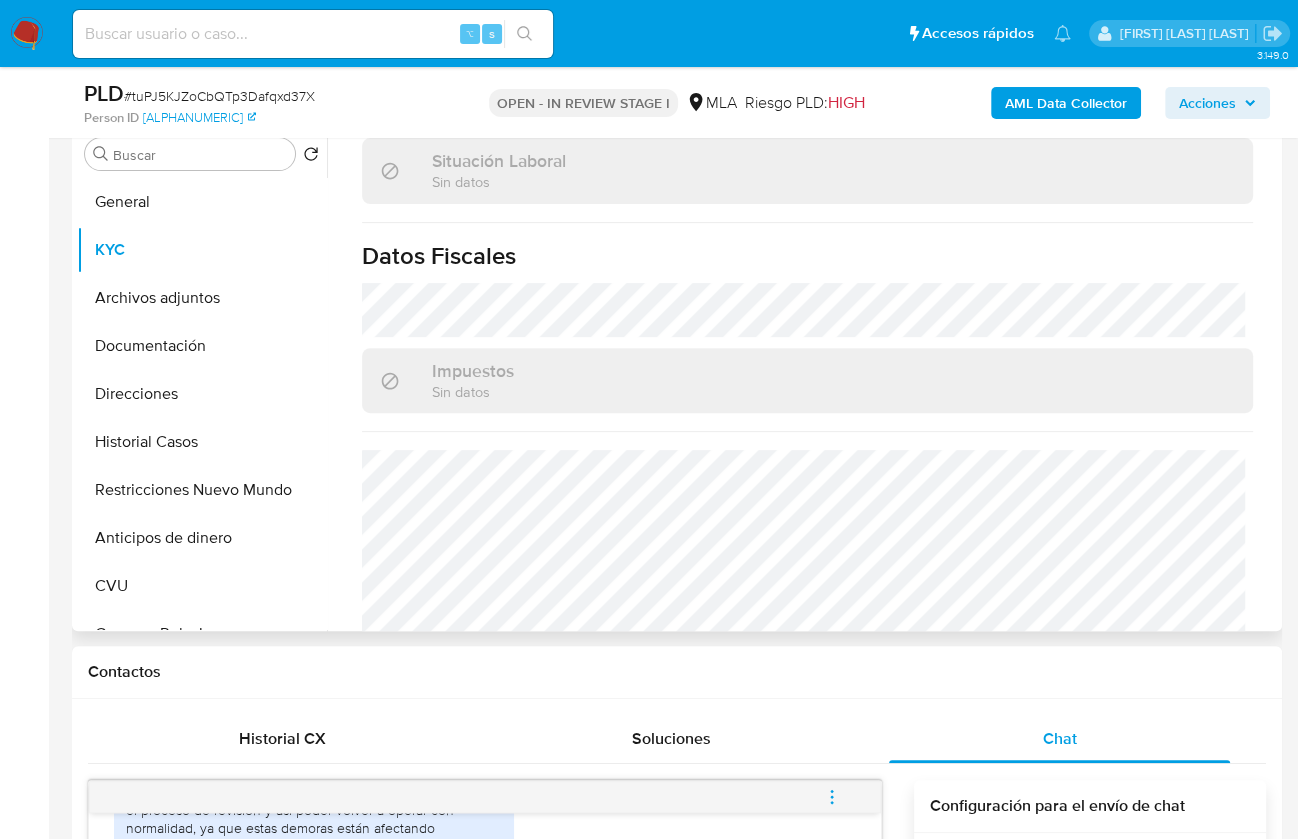 scroll, scrollTop: 1122, scrollLeft: 0, axis: vertical 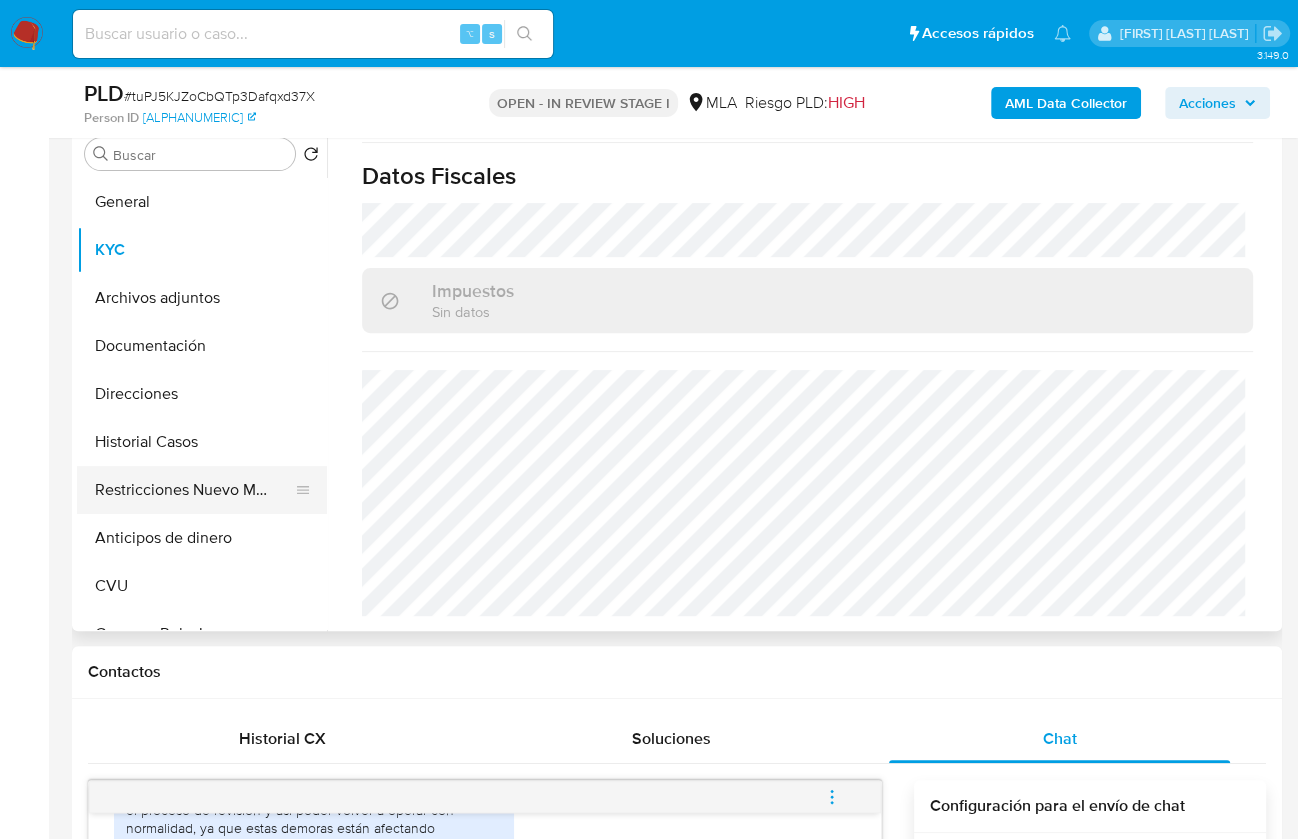 click on "Restricciones Nuevo Mundo" at bounding box center (194, 490) 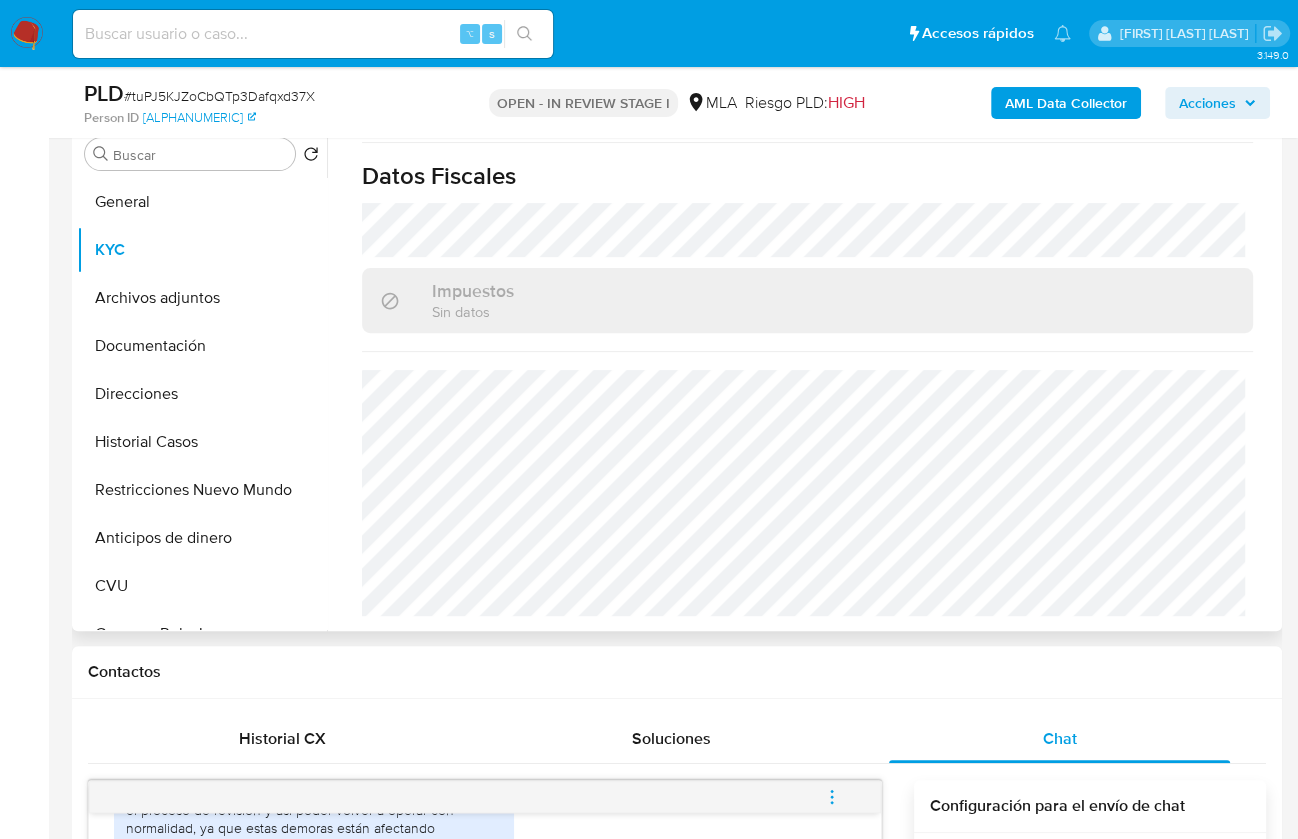 scroll, scrollTop: 0, scrollLeft: 0, axis: both 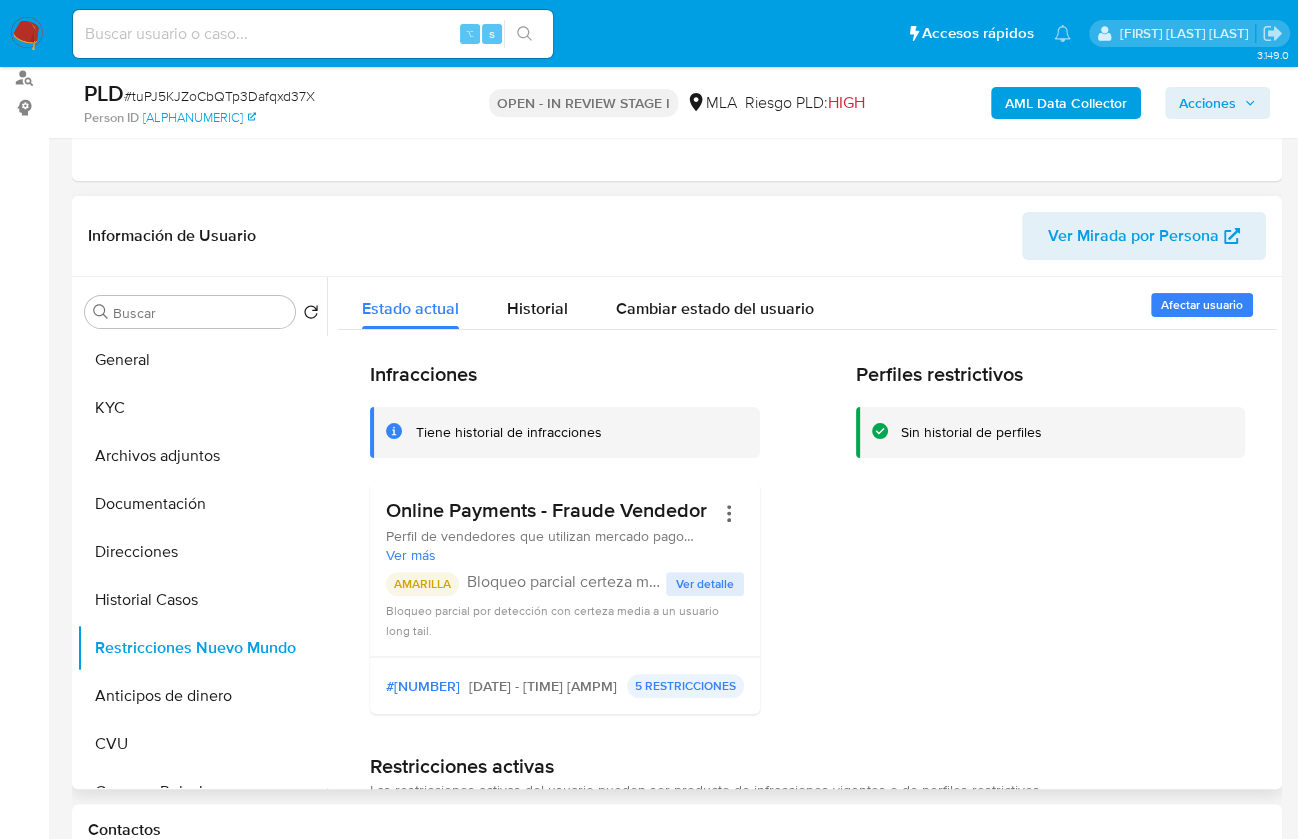 click on "Ver más" at bounding box center (550, 555) 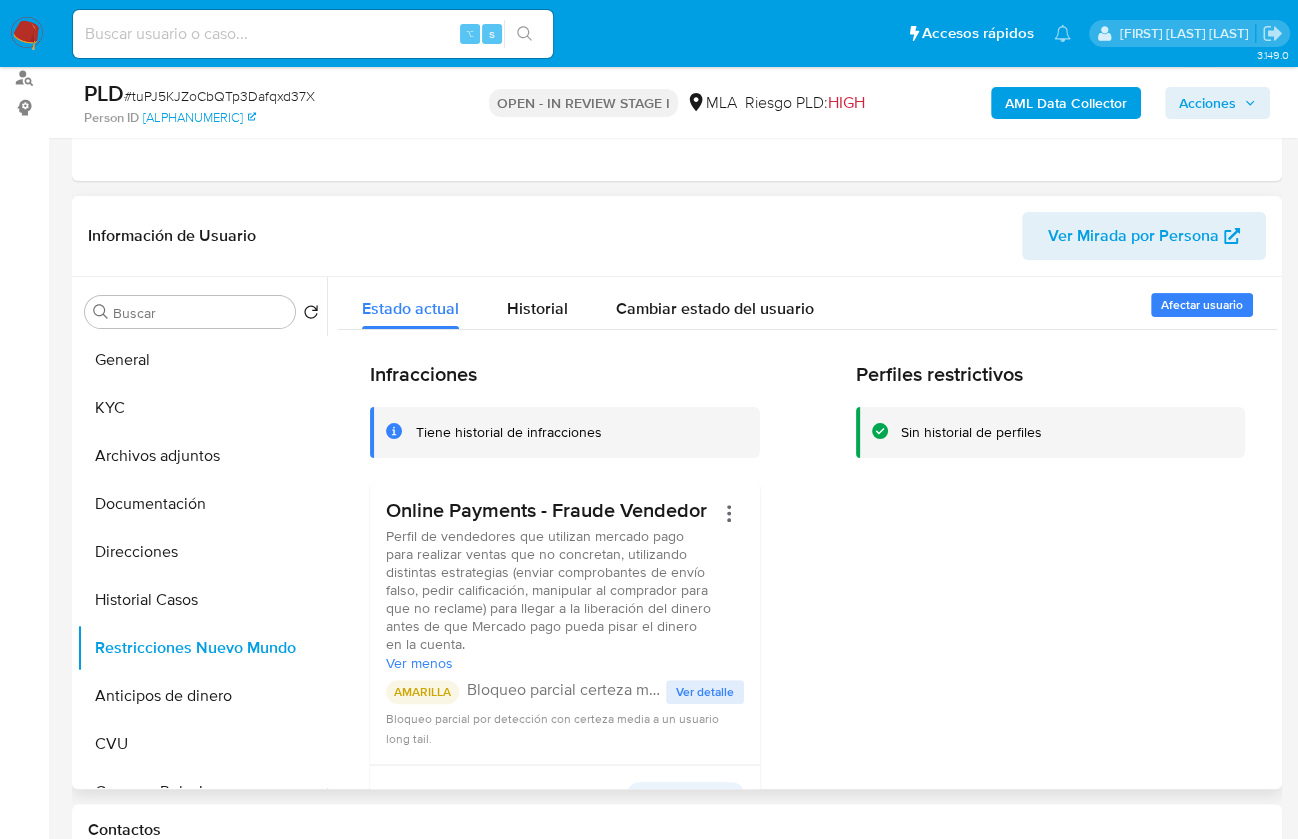 click on "Ver detalle" at bounding box center (705, 692) 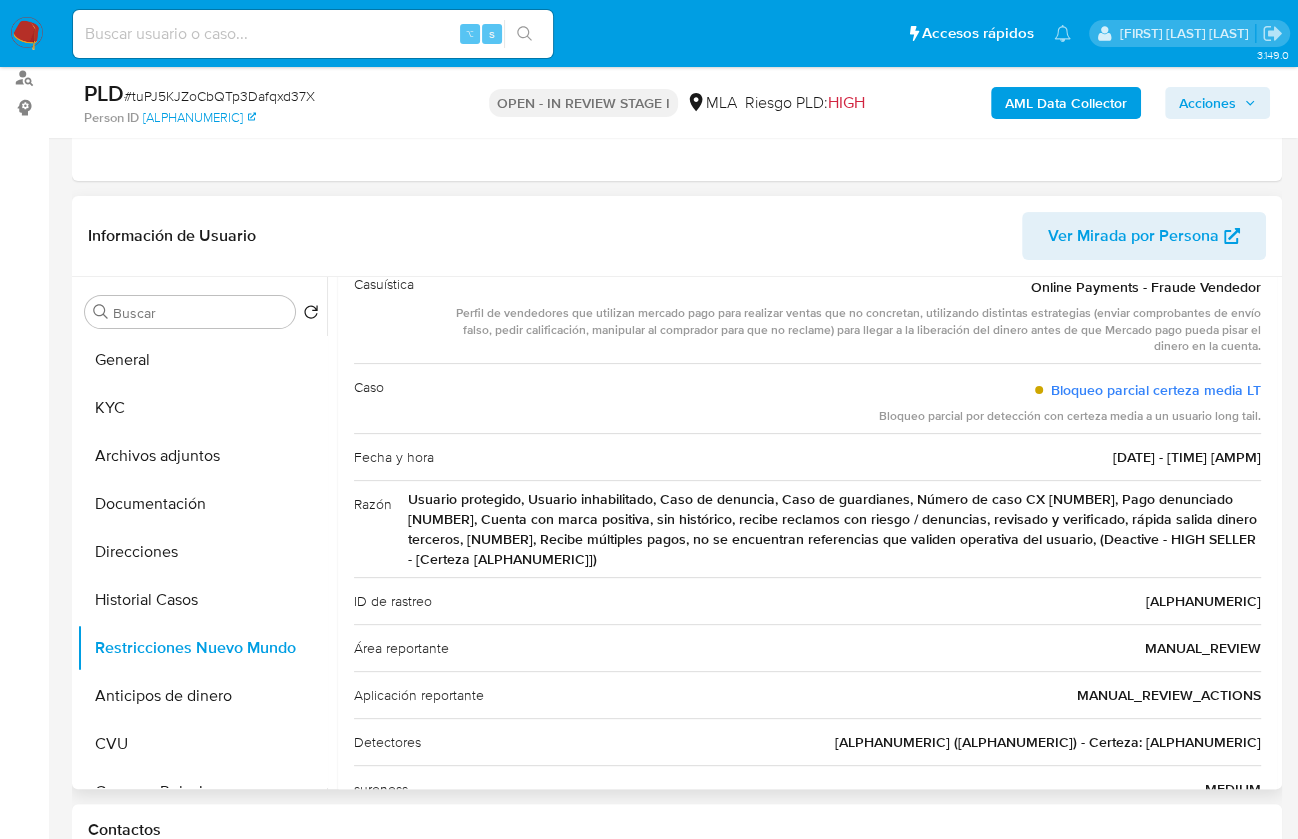 scroll, scrollTop: 201, scrollLeft: 0, axis: vertical 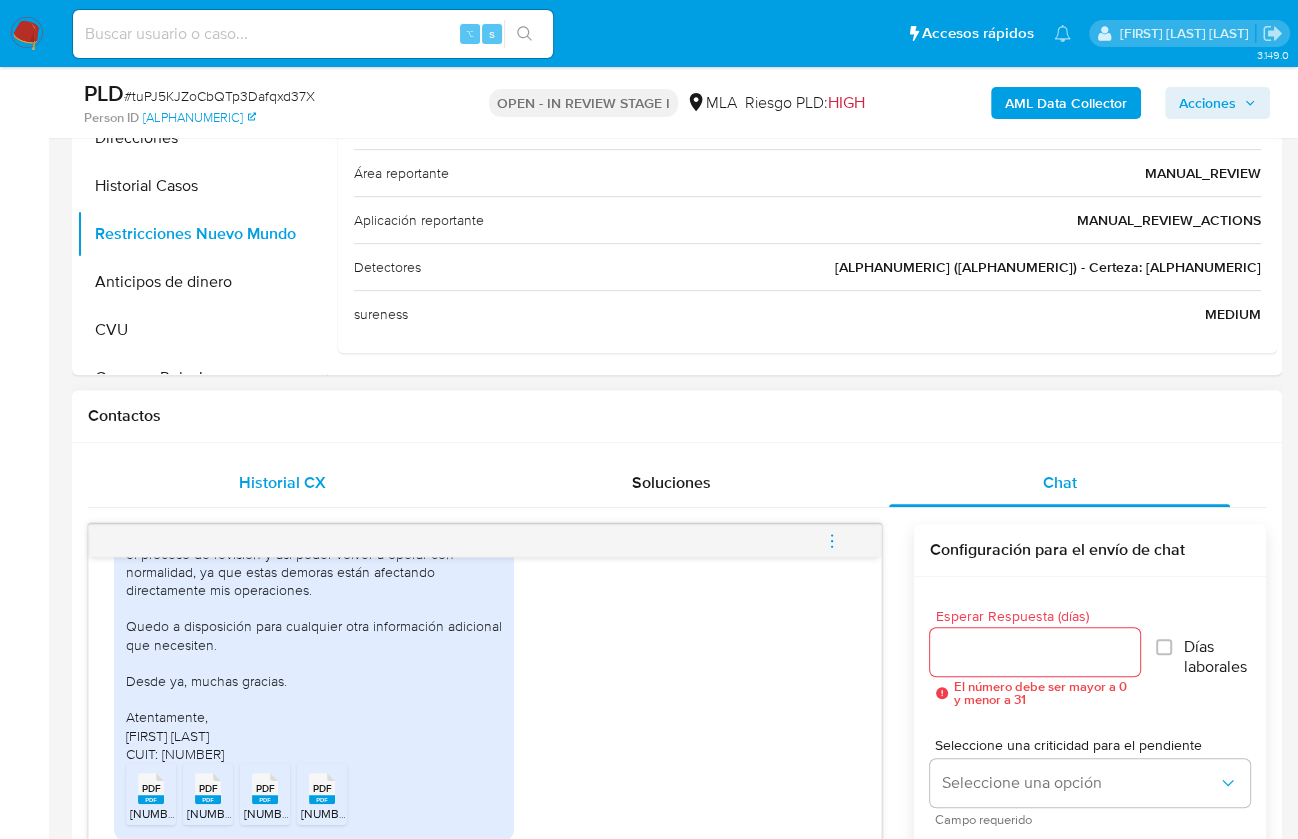 click on "Historial CX" at bounding box center (282, 482) 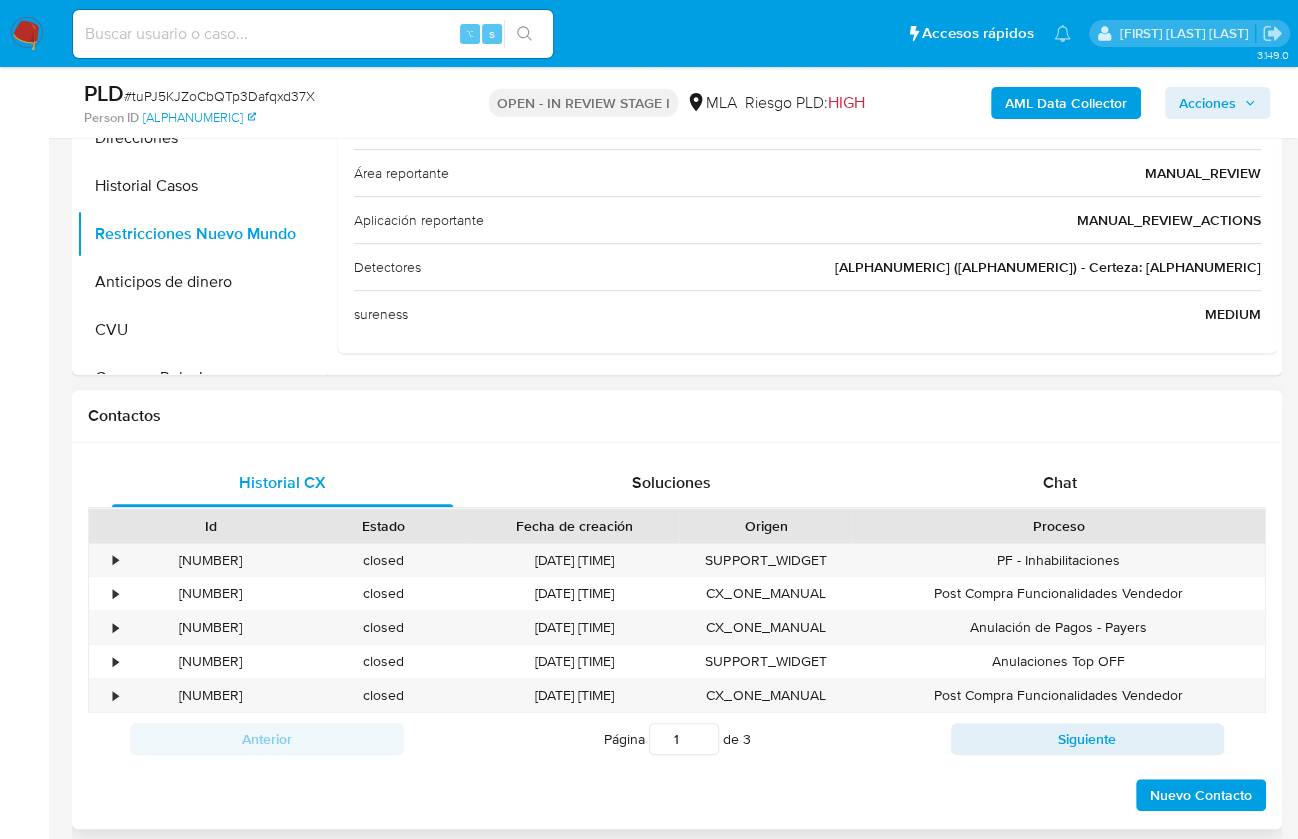 click on "Proceso" at bounding box center (1058, 526) 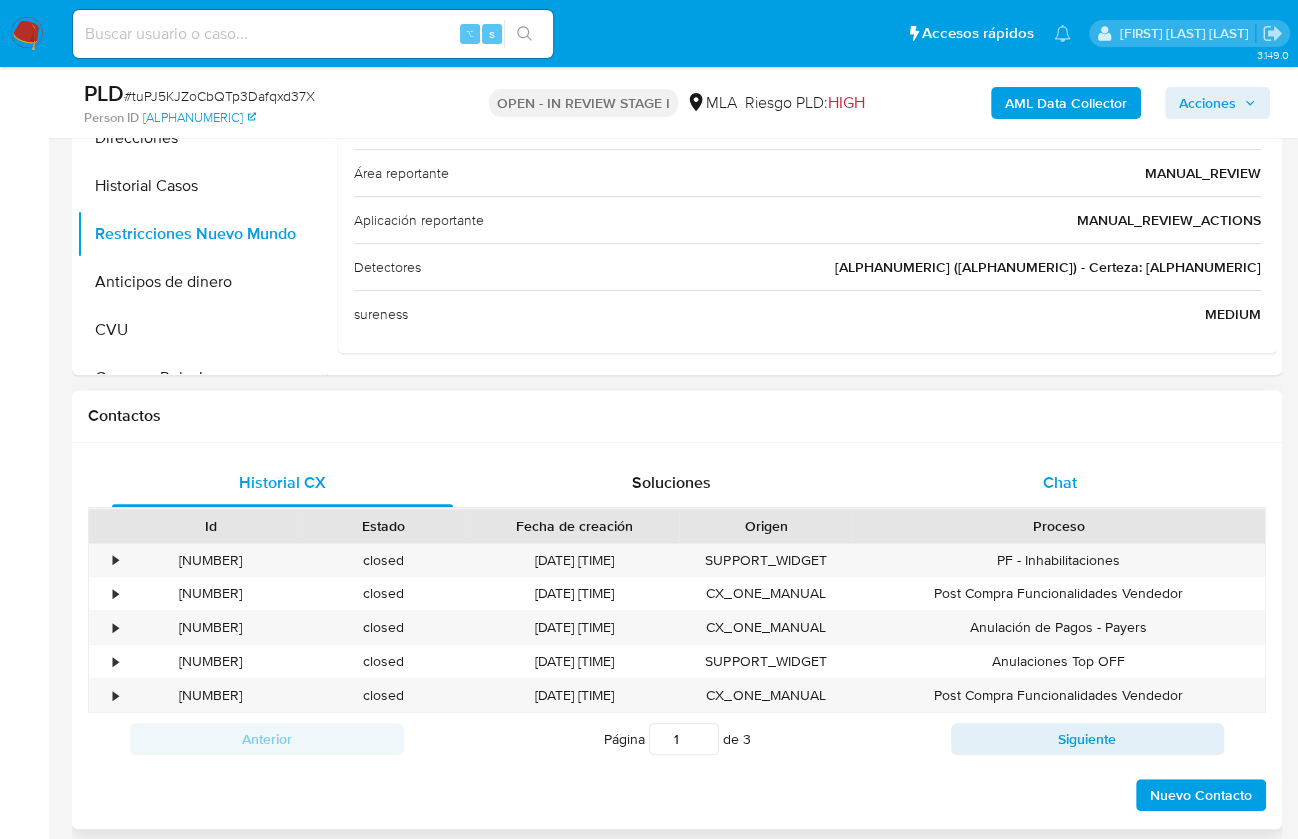 click on "Chat" at bounding box center (1060, 482) 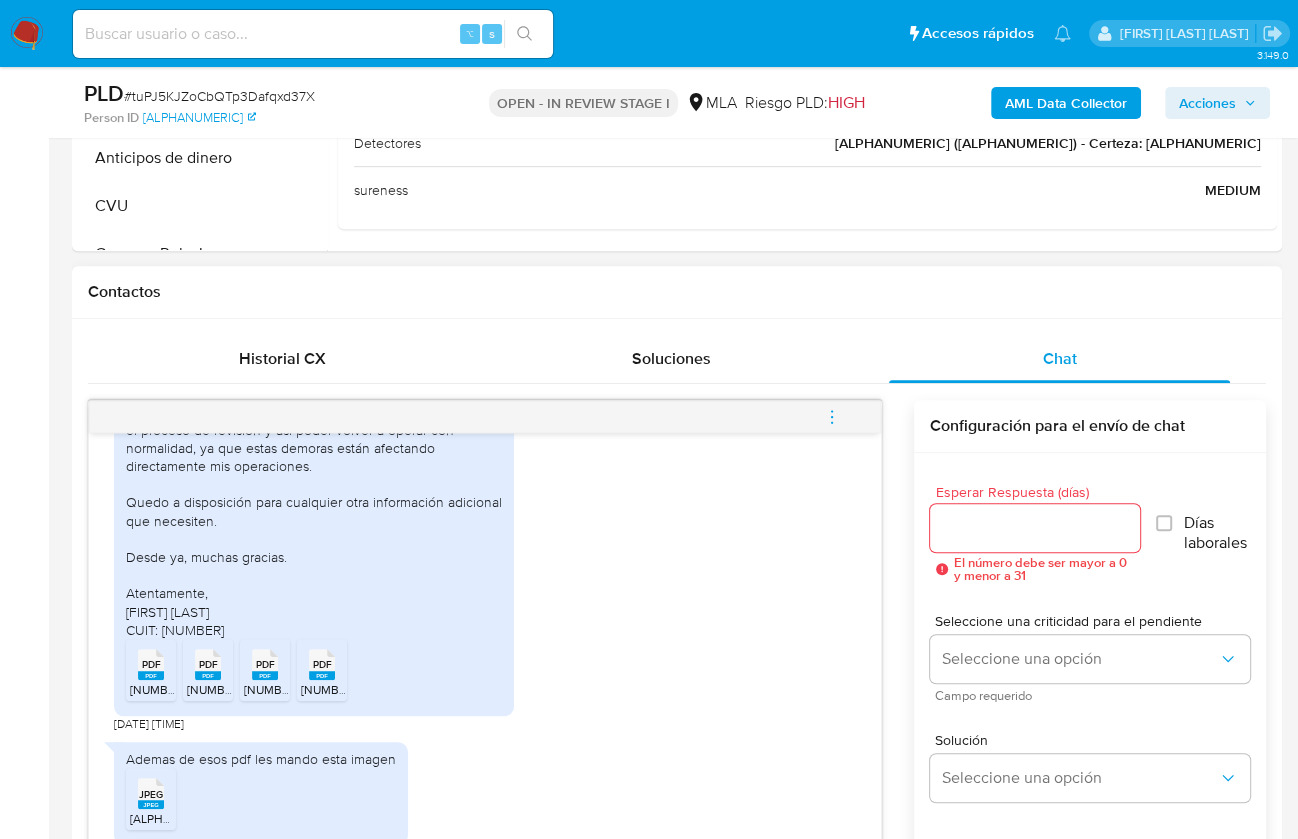 scroll, scrollTop: 792, scrollLeft: 0, axis: vertical 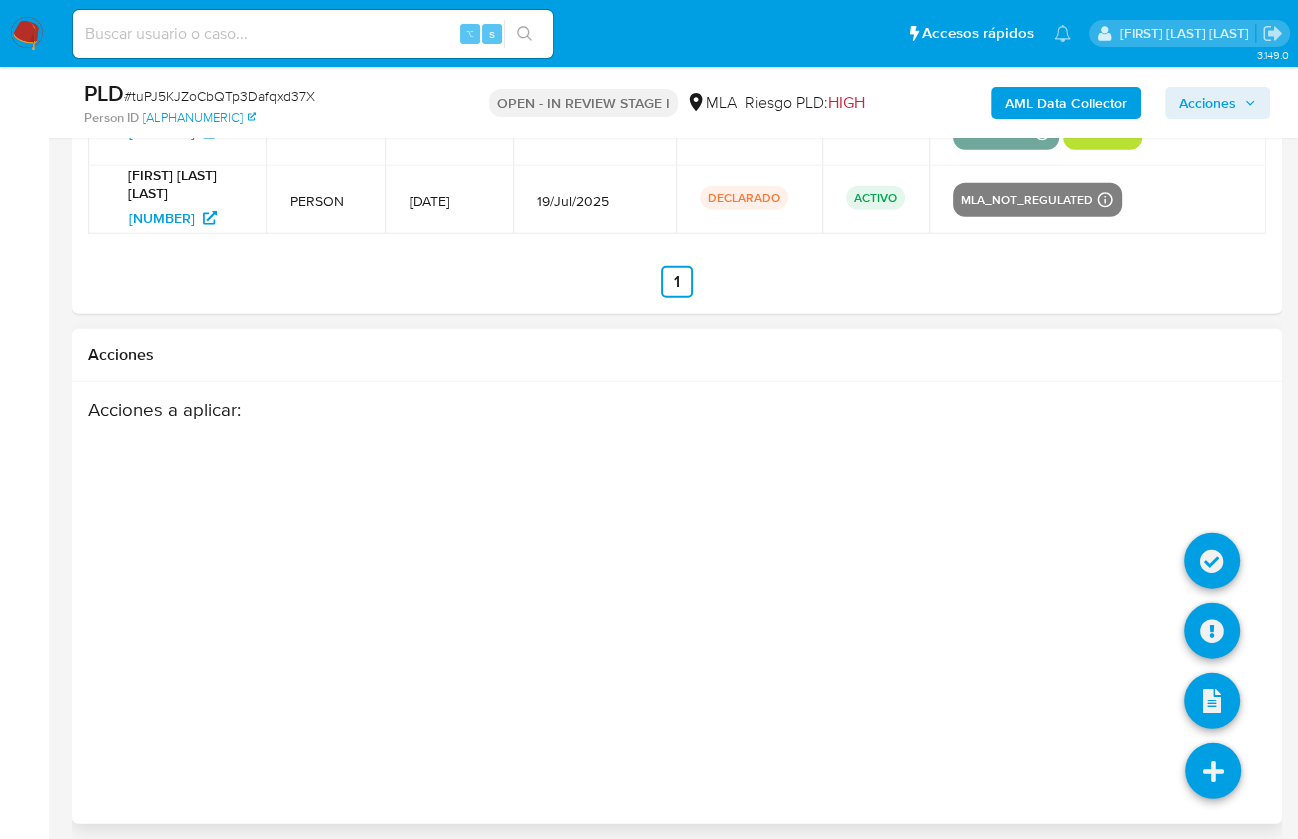 click at bounding box center [1213, 771] 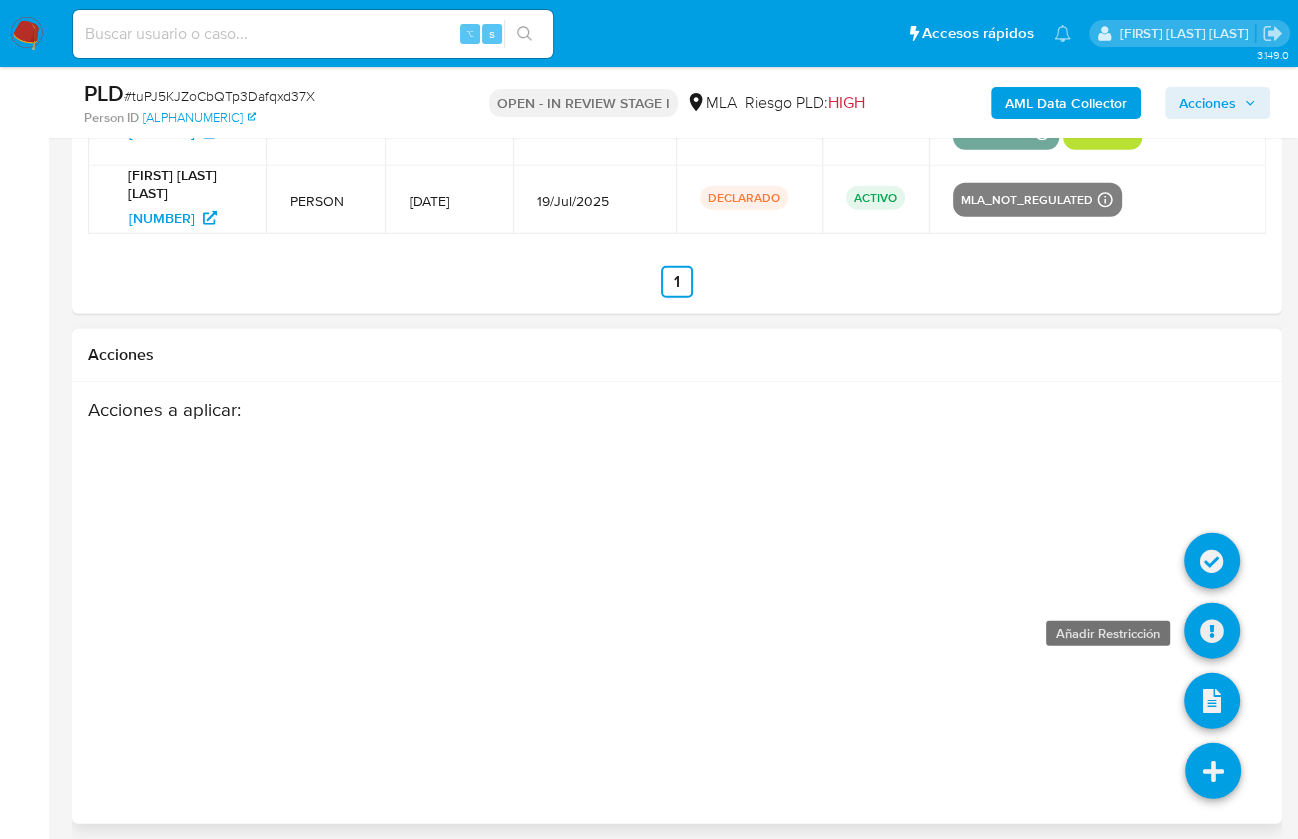 click at bounding box center (1212, 631) 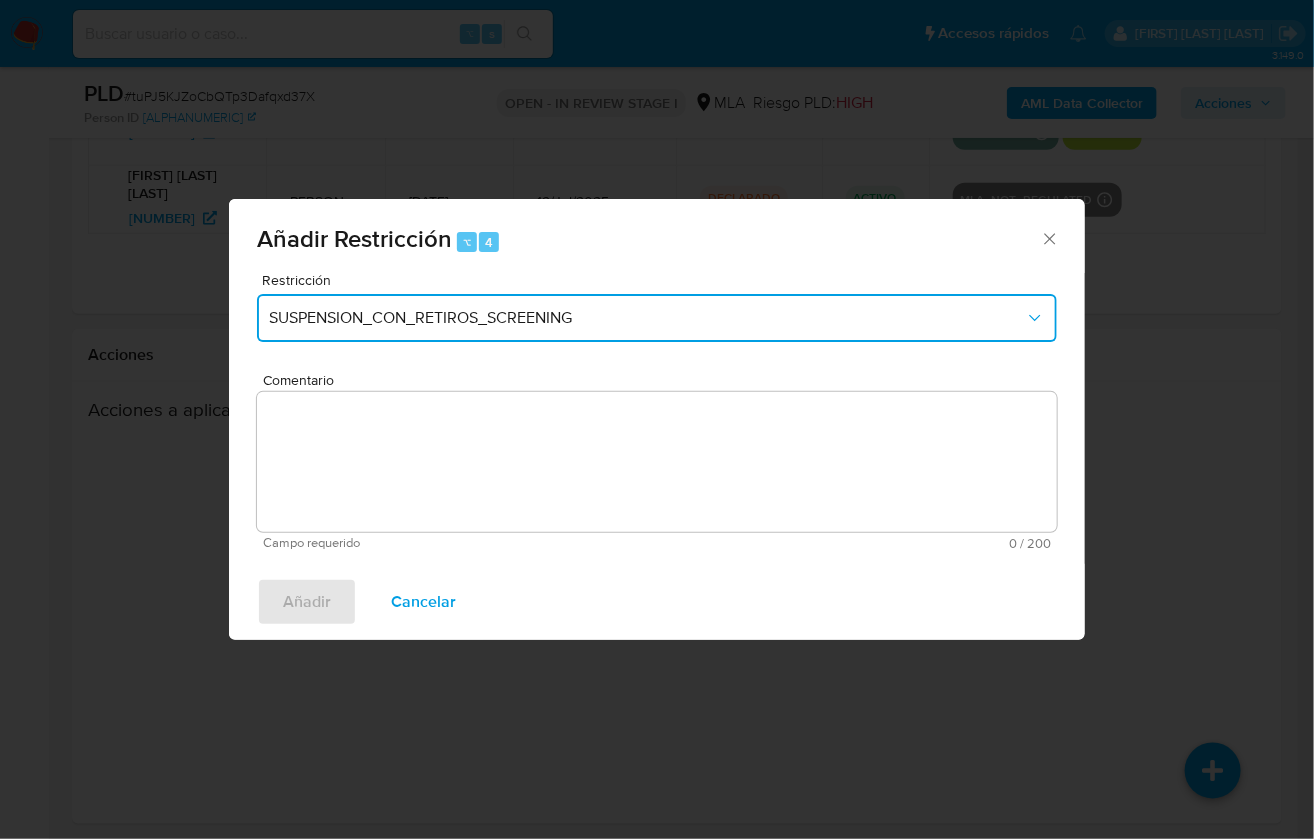 click on "SUSPENSION_CON_RETIROS_SCREENING" at bounding box center (657, 318) 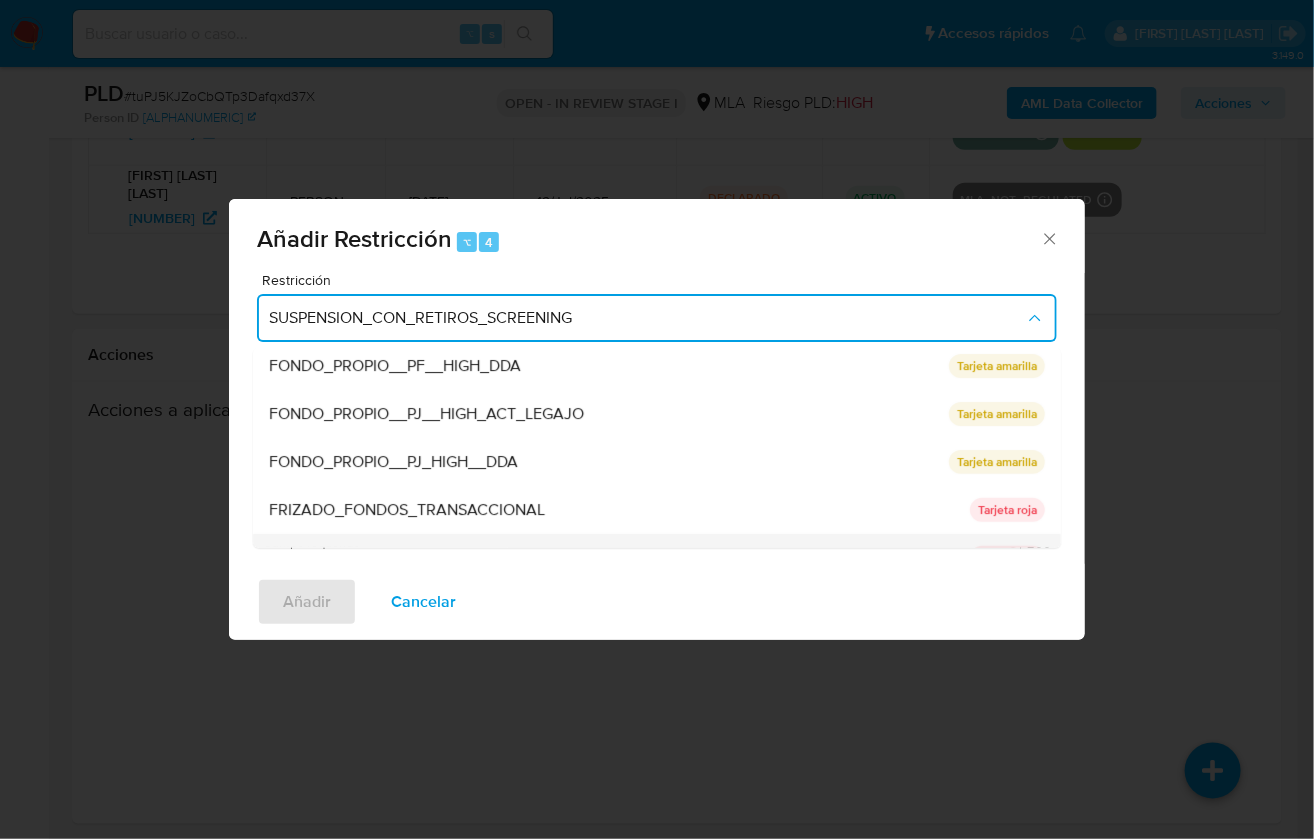 scroll, scrollTop: 327, scrollLeft: 0, axis: vertical 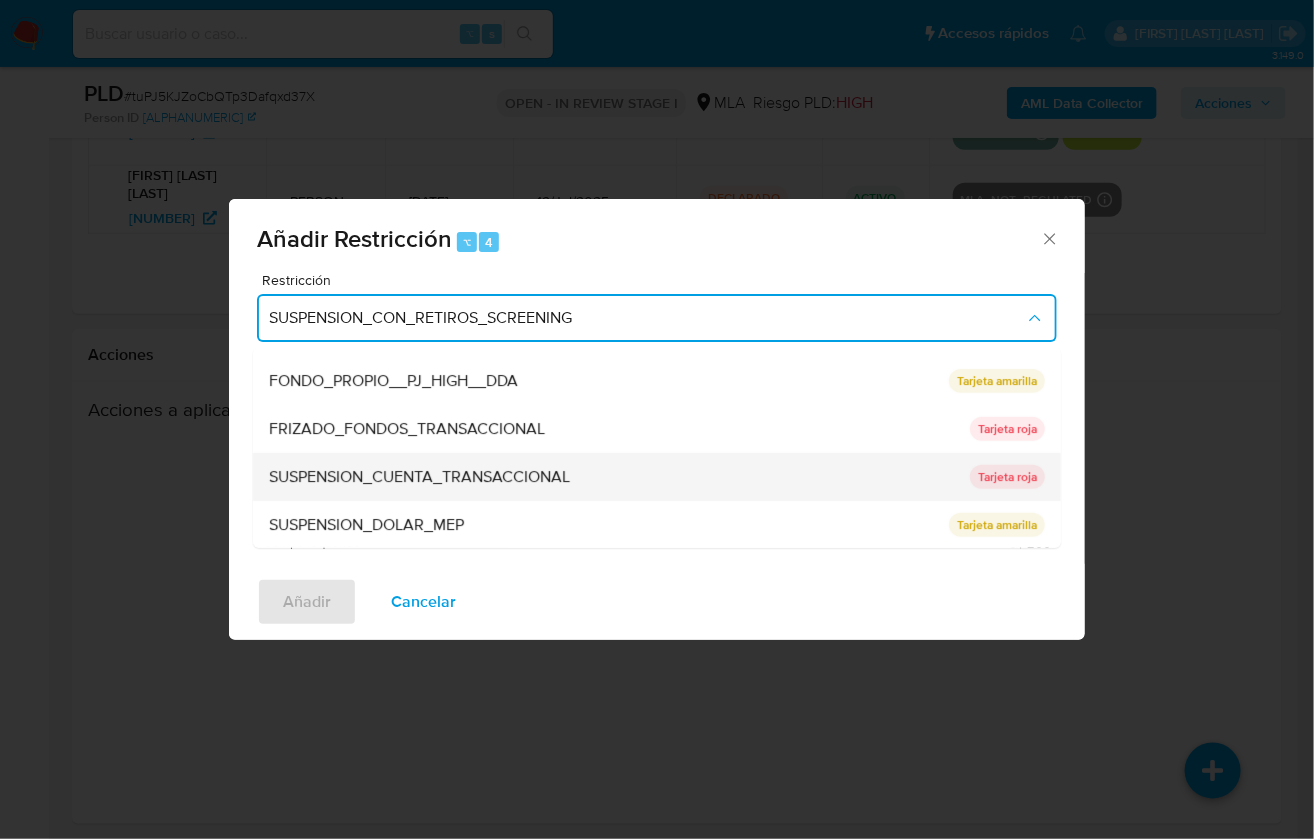 click on "SUSPENSION_CUENTA_TRANSACCIONAL" at bounding box center [419, 477] 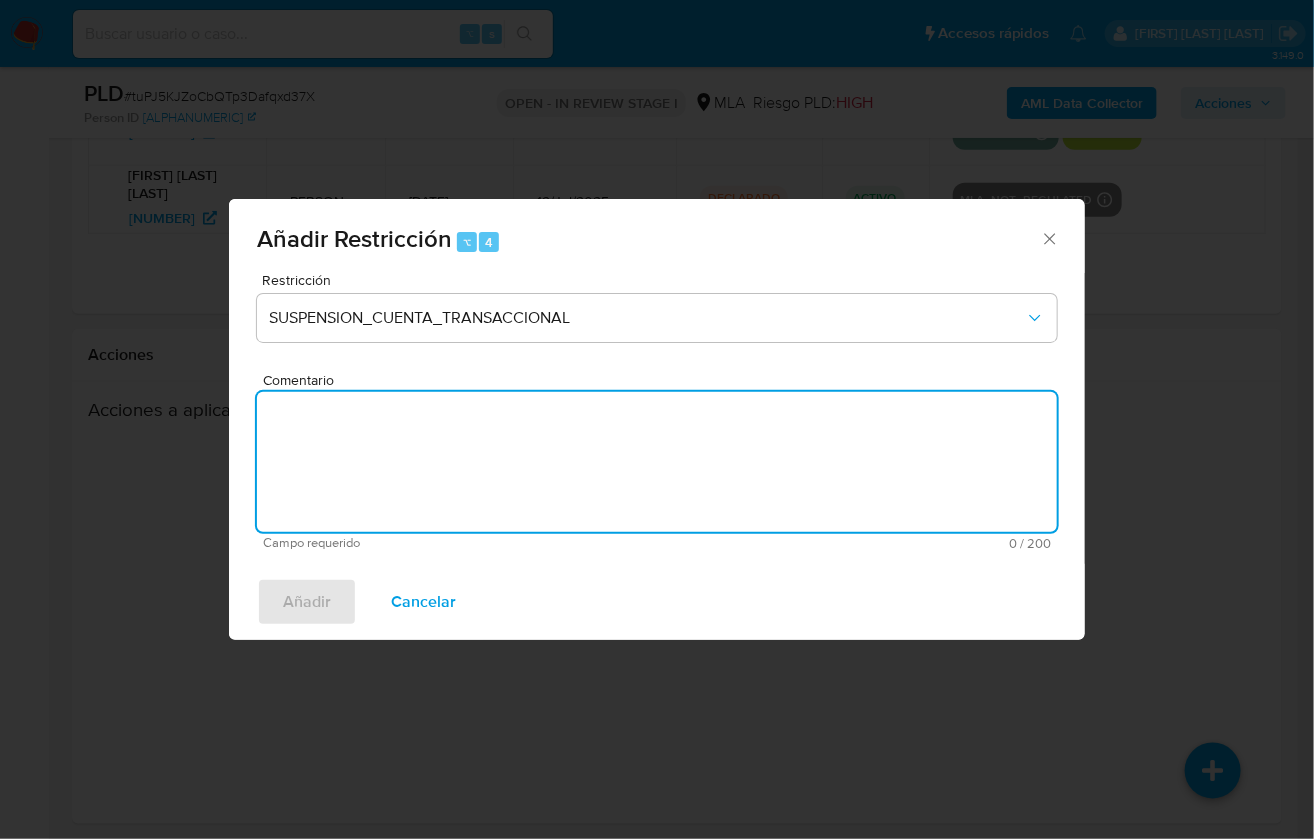click on "Comentario" at bounding box center [657, 462] 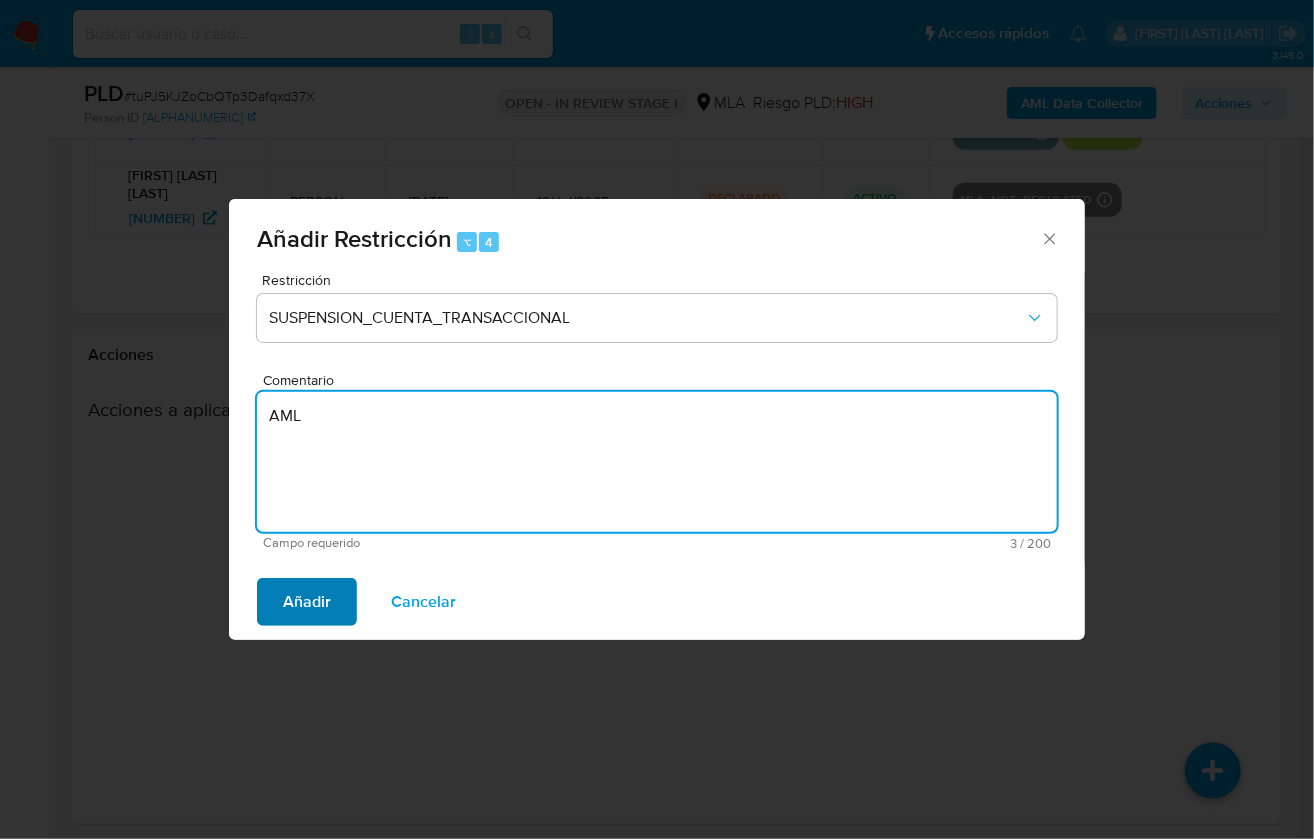 type on "AML" 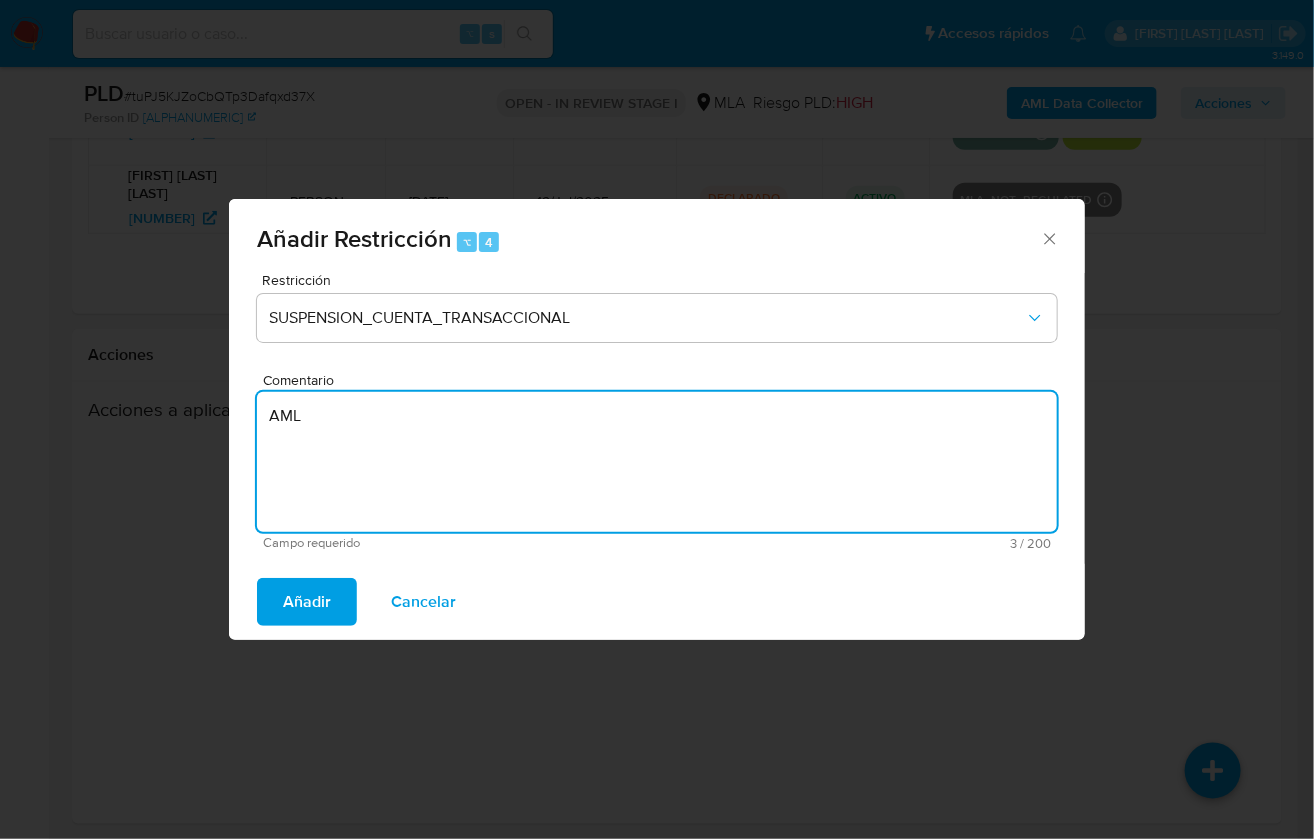 click on "Añadir" at bounding box center [307, 602] 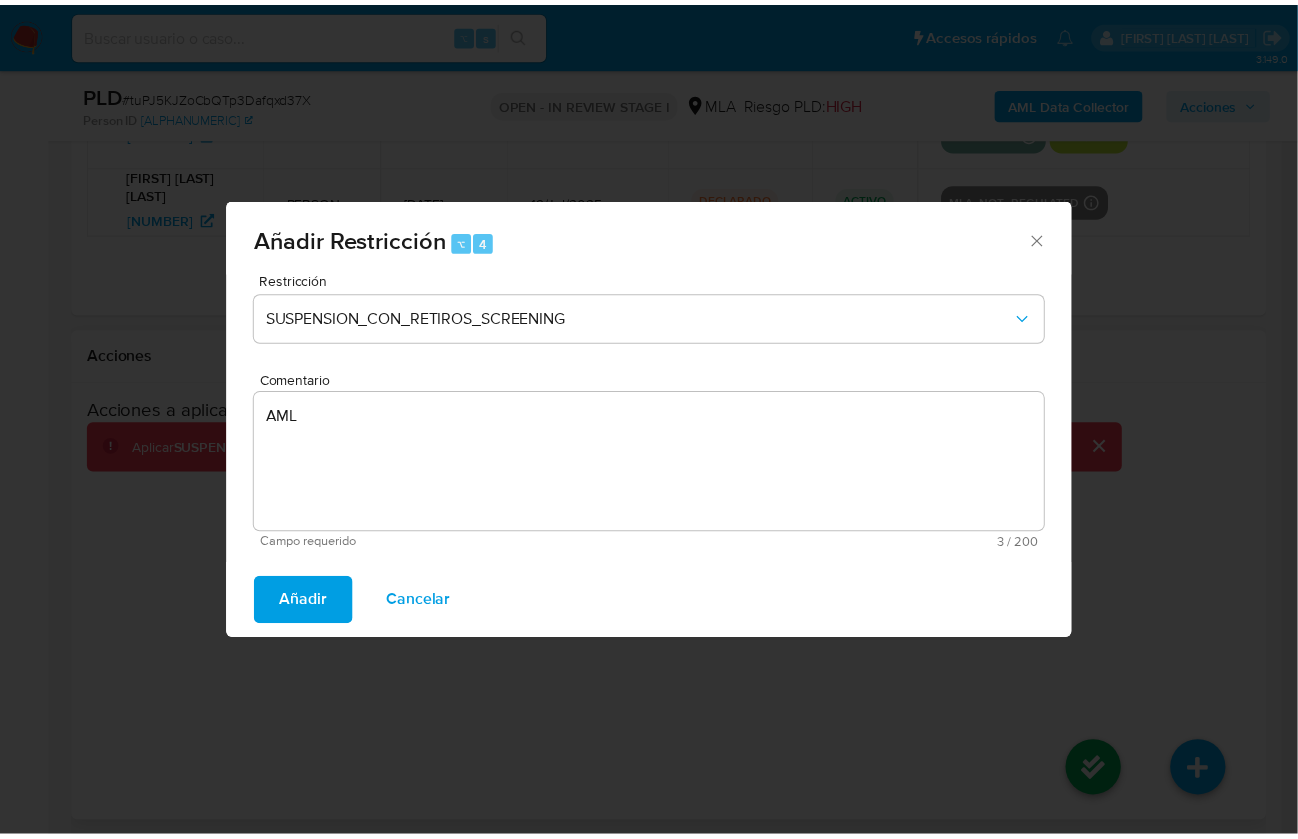 scroll, scrollTop: 3696, scrollLeft: 0, axis: vertical 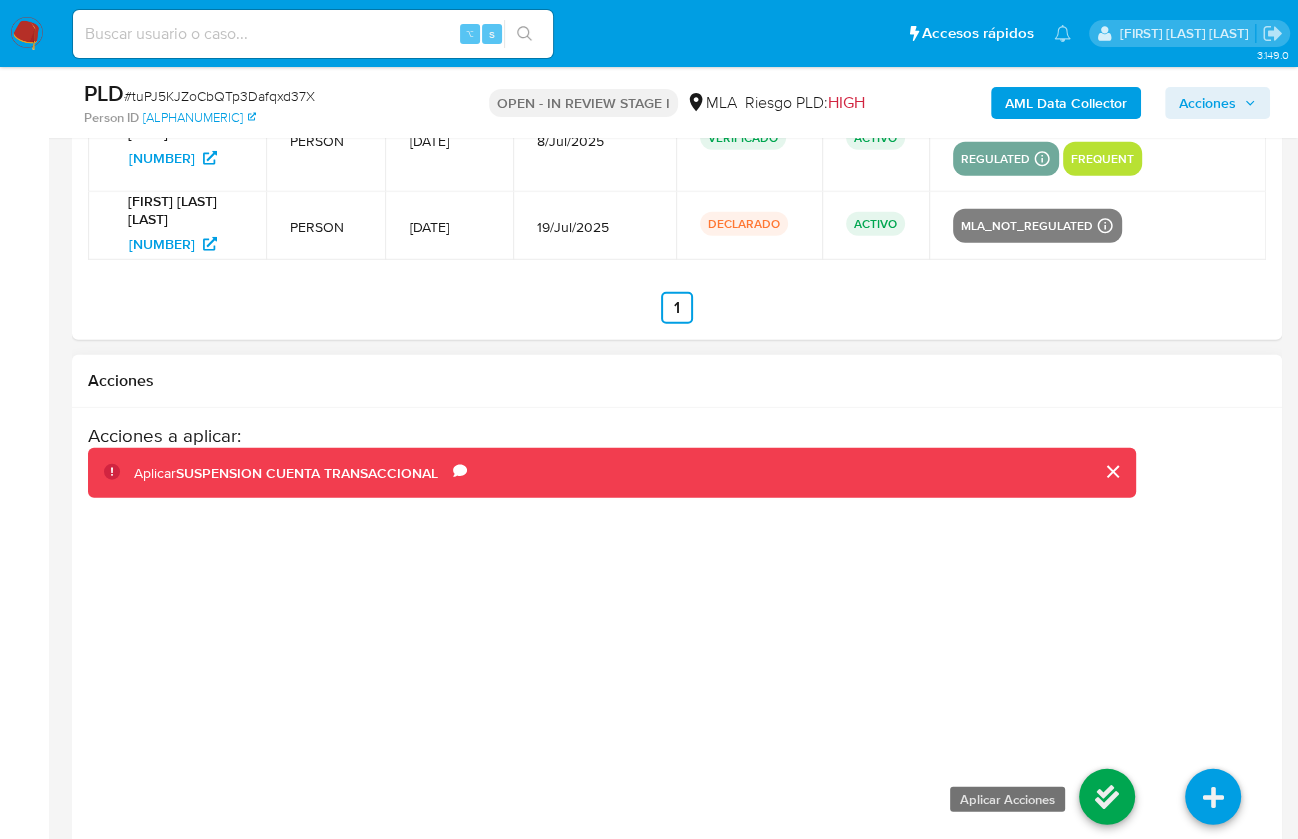 click at bounding box center [1107, 797] 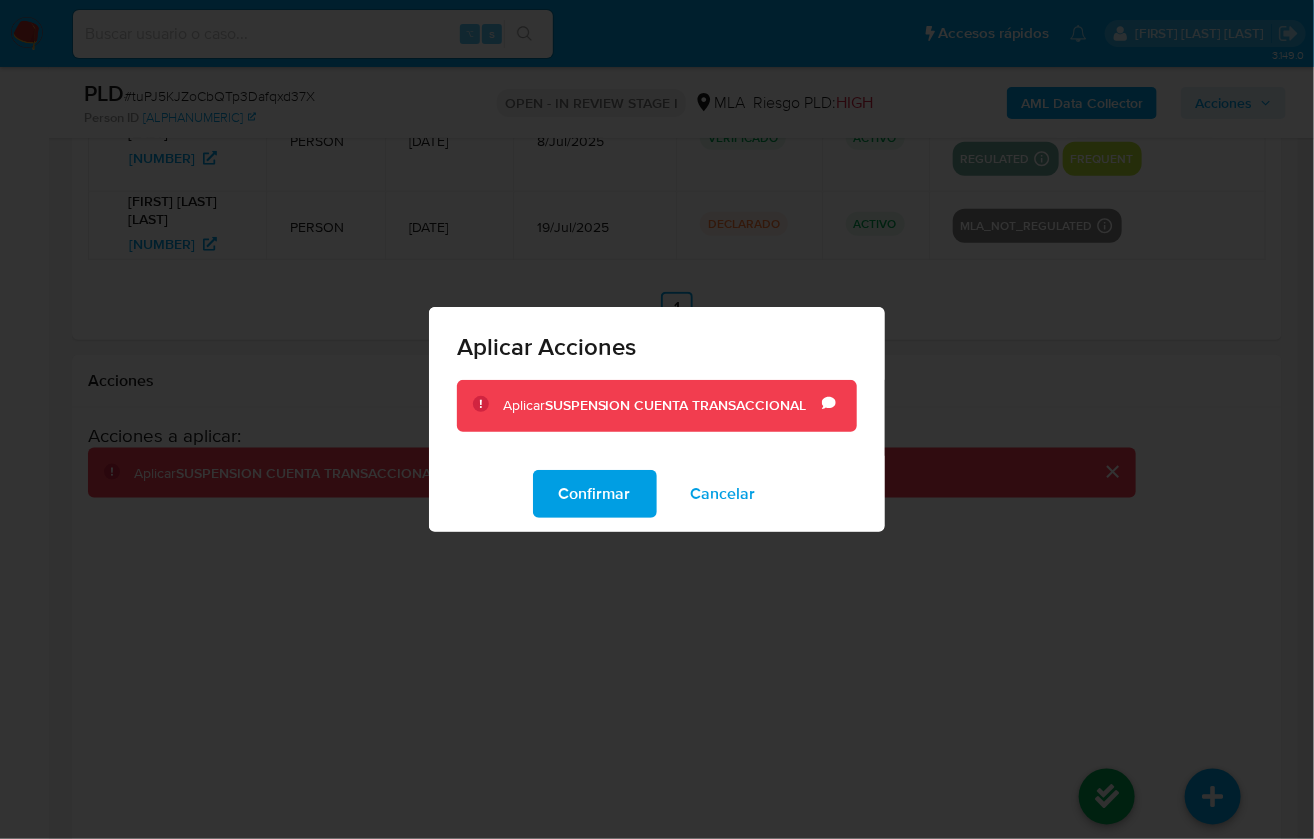 click on "Confirmar" at bounding box center (595, 494) 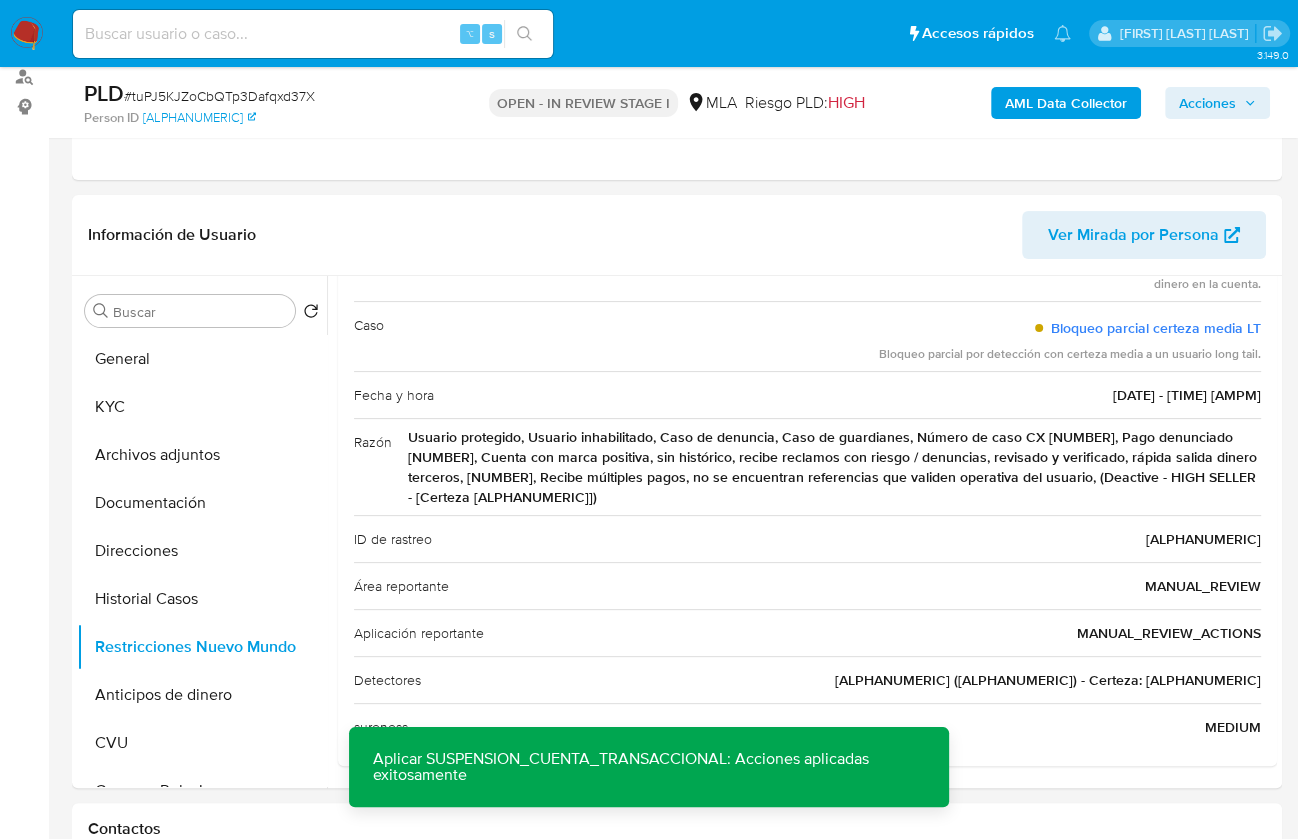 scroll, scrollTop: 222, scrollLeft: 0, axis: vertical 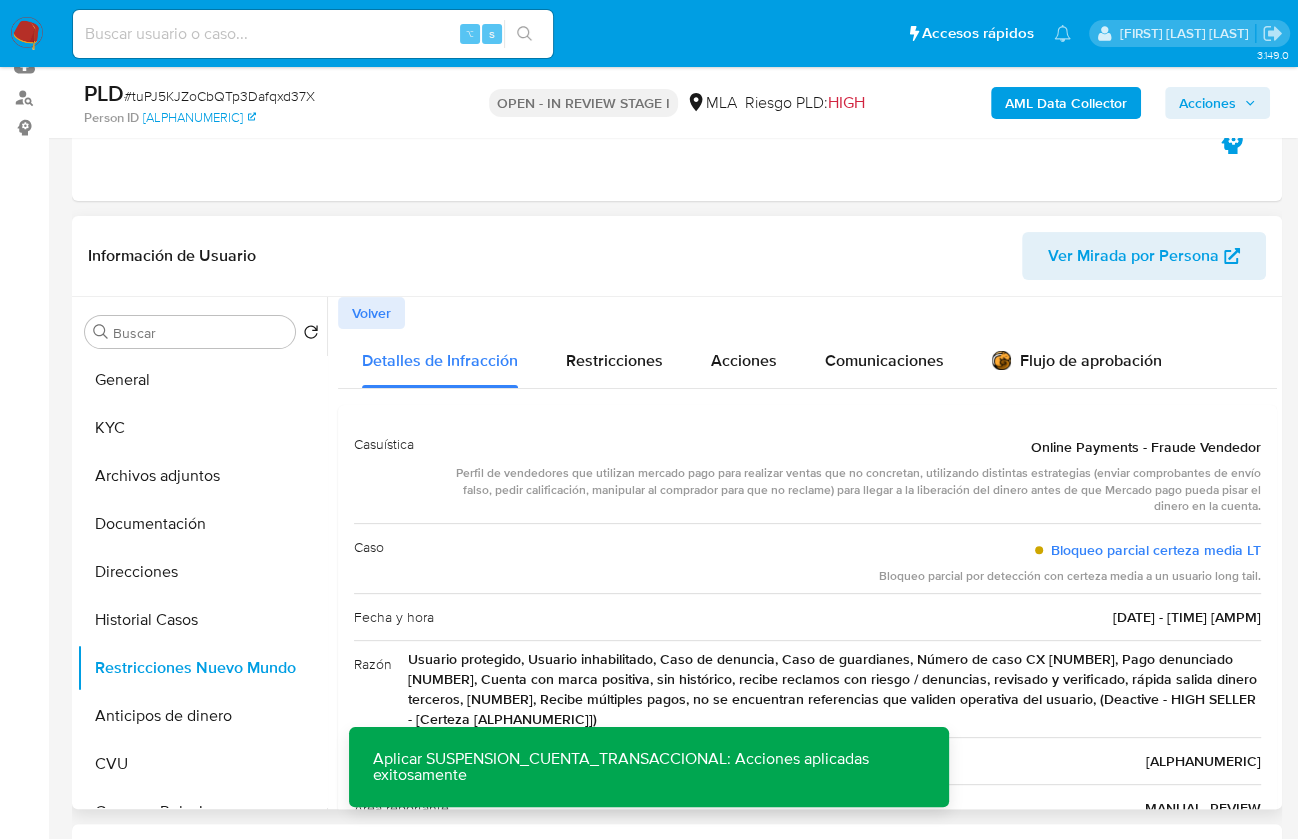 click on "Volver" at bounding box center [371, 313] 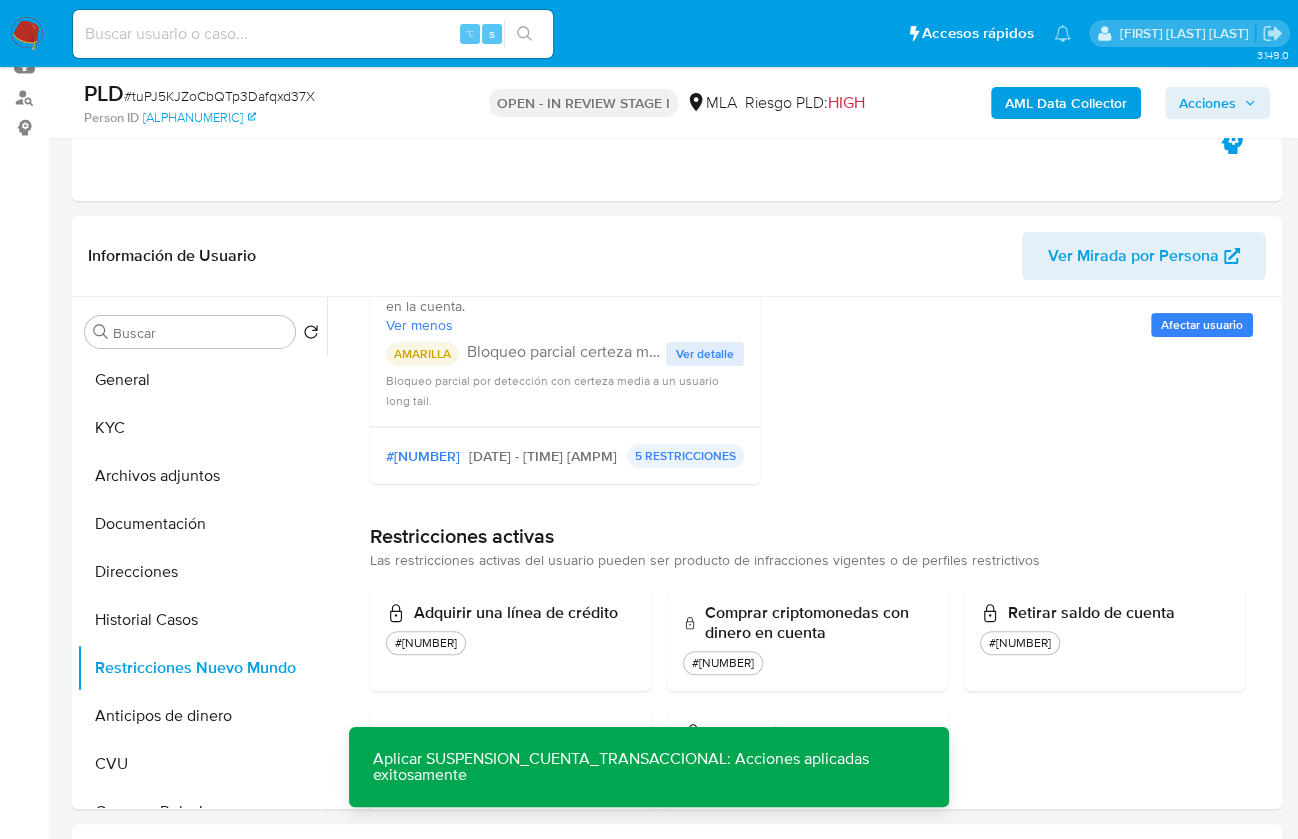 scroll, scrollTop: 427, scrollLeft: 0, axis: vertical 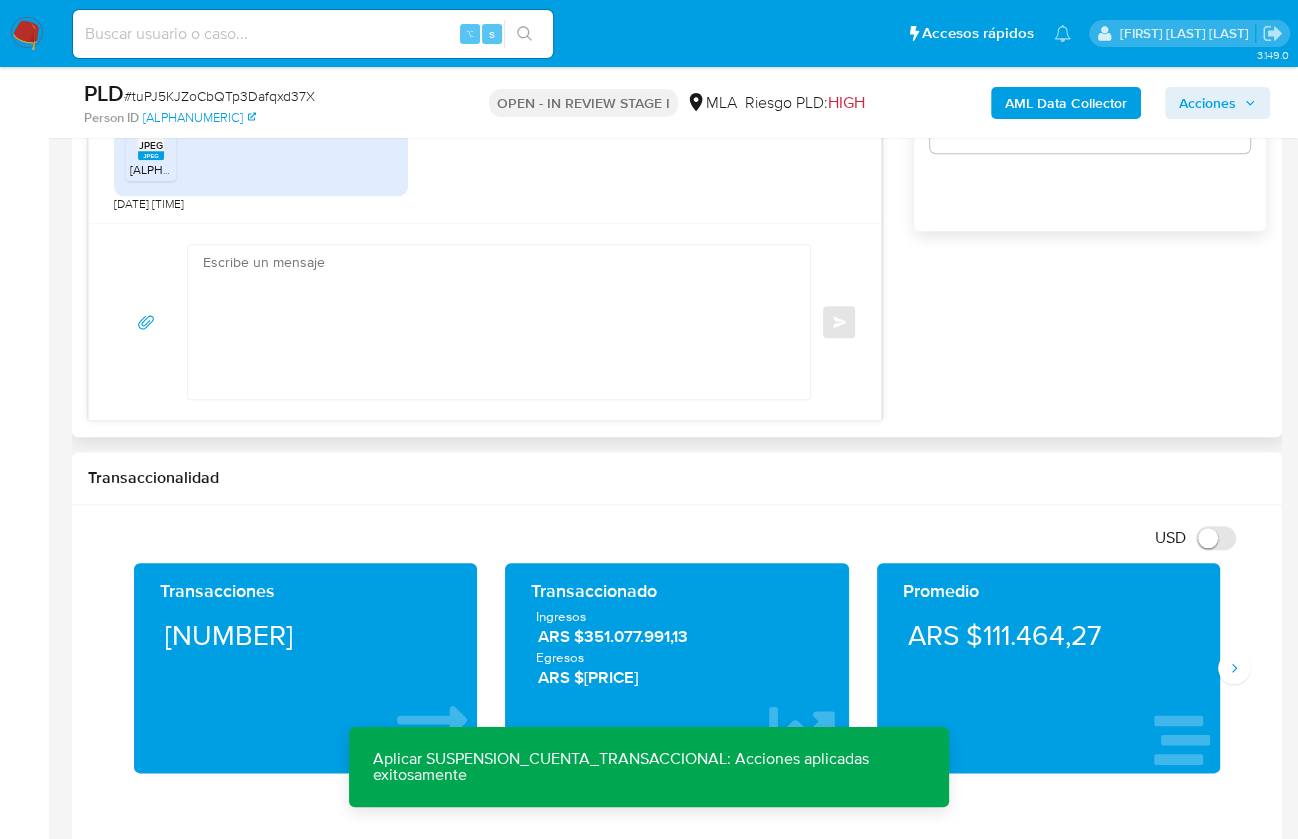 click at bounding box center [494, 322] 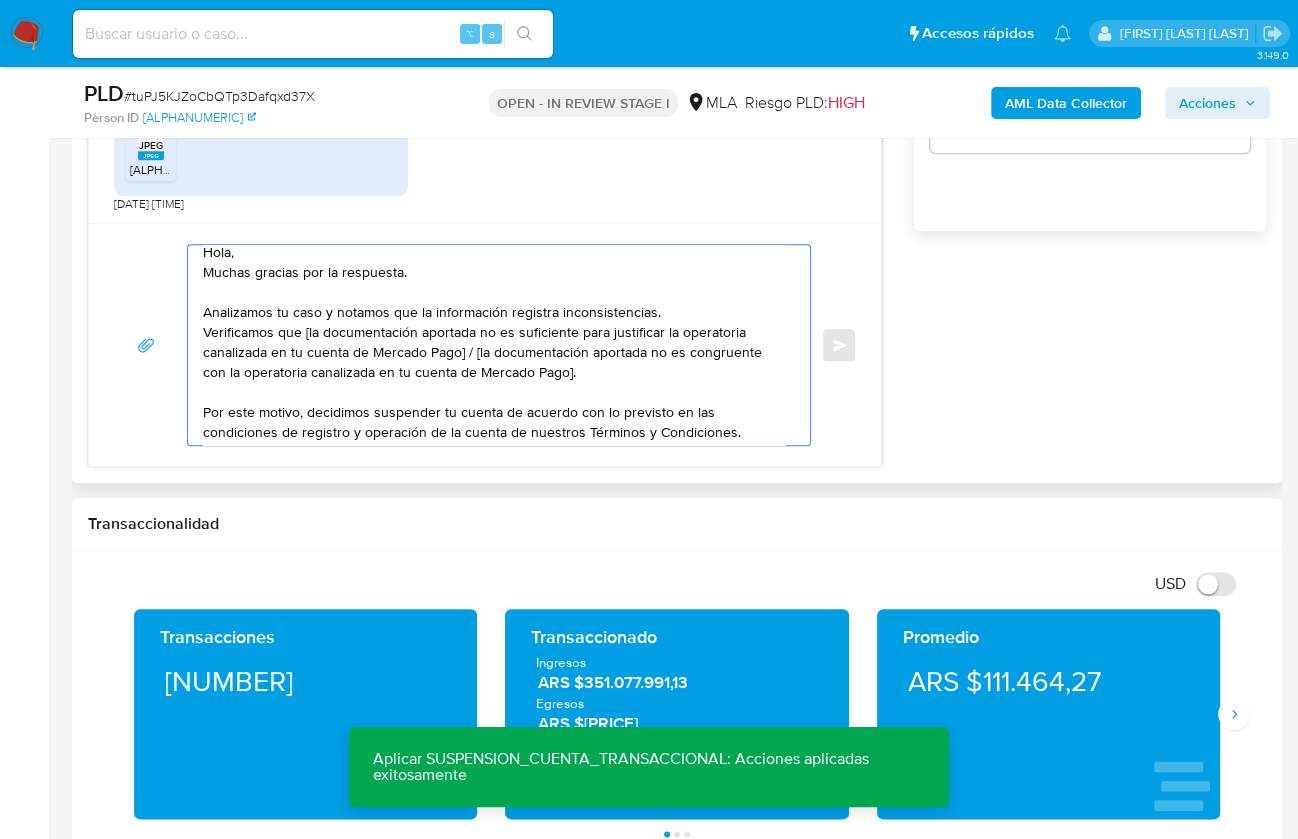 scroll, scrollTop: 0, scrollLeft: 0, axis: both 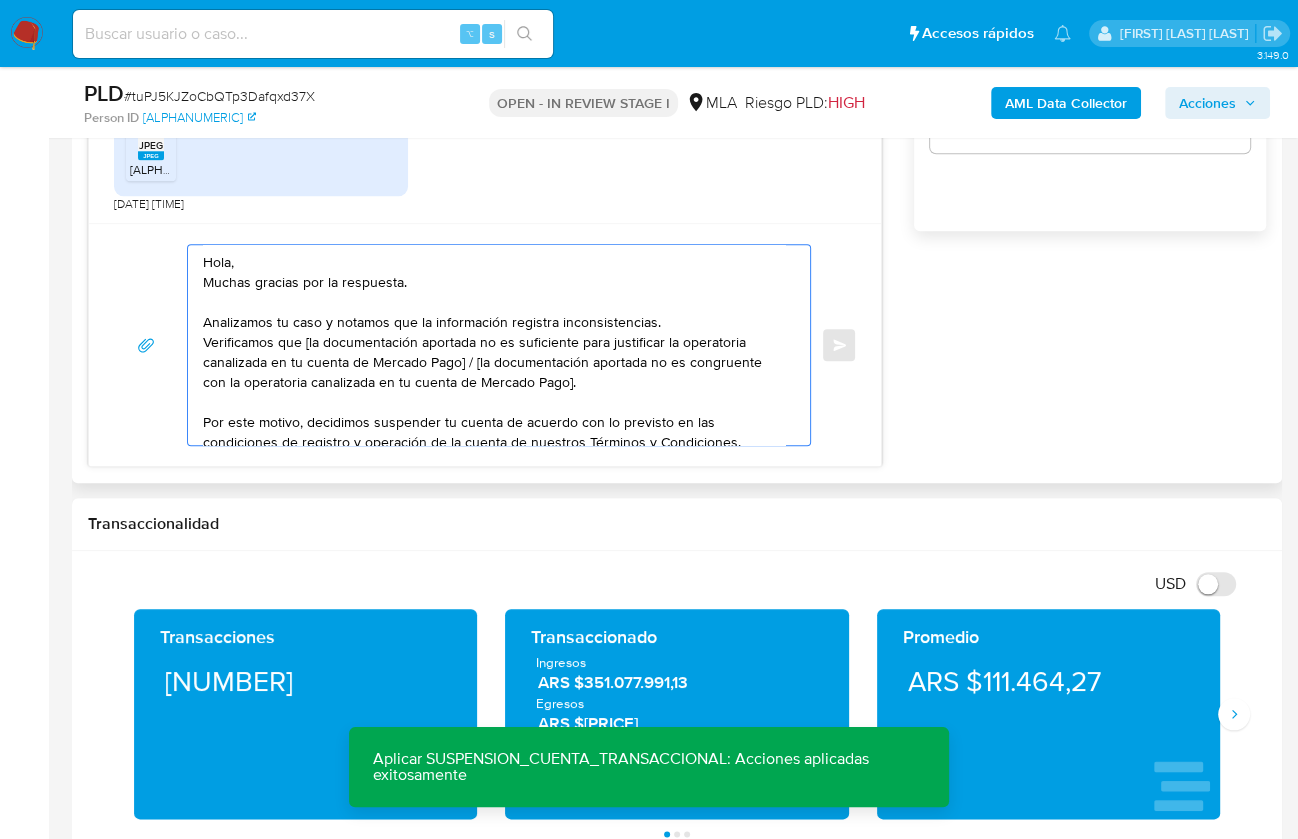 click on "Hola,
Muchas gracias por la respuesta.
Analizamos tu caso y notamos que la información registra inconsistencias.
Verificamos que [la documentación aportada no es suficiente para justificar la operatoria canalizada en tu cuenta de Mercado Pago] / [la documentación aportada no es congruente con la operatoria canalizada en tu cuenta de Mercado Pago].
Por este motivo, decidimos suspender tu cuenta de acuerdo con lo previsto en las condiciones de registro y operación de la cuenta de nuestros Términos y Condiciones.
Recordá que si tenés dinero en Mercado de Pago, podés retirarlo realizando una transferencia a una cuenta de tu preferencia. En caso de regularizar esta situación, podés contactarte a través de nuestro Portal de Ayuda.
Saludos, Equipo de Mercado Pago." at bounding box center (494, 345) 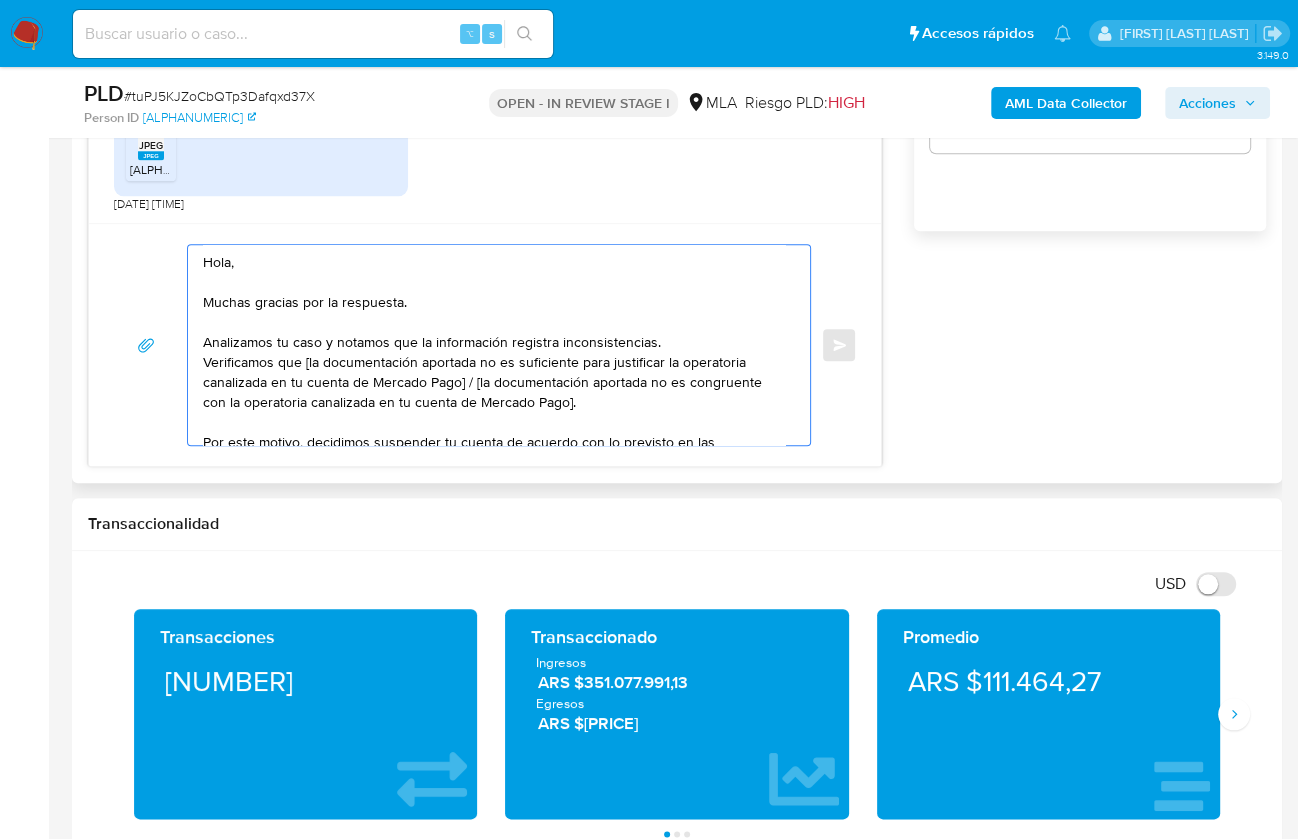 click on "Hola,
Muchas gracias por la respuesta.
Analizamos tu caso y notamos que la información registra inconsistencias.
Verificamos que [la documentación aportada no es suficiente para justificar la operatoria canalizada en tu cuenta de Mercado Pago] / [la documentación aportada no es congruente con la operatoria canalizada en tu cuenta de Mercado Pago].
Por este motivo, decidimos suspender tu cuenta de acuerdo con lo previsto en las condiciones de registro y operación de la cuenta de nuestros Términos y Condiciones.
Recordá que si tenés dinero en Mercado de Pago, podés retirarlo realizando una transferencia a una cuenta de tu preferencia. En caso de regularizar esta situación, podés contactarte a través de nuestro Portal de Ayuda.
Saludos, Equipo de Mercado Pago." at bounding box center (494, 345) 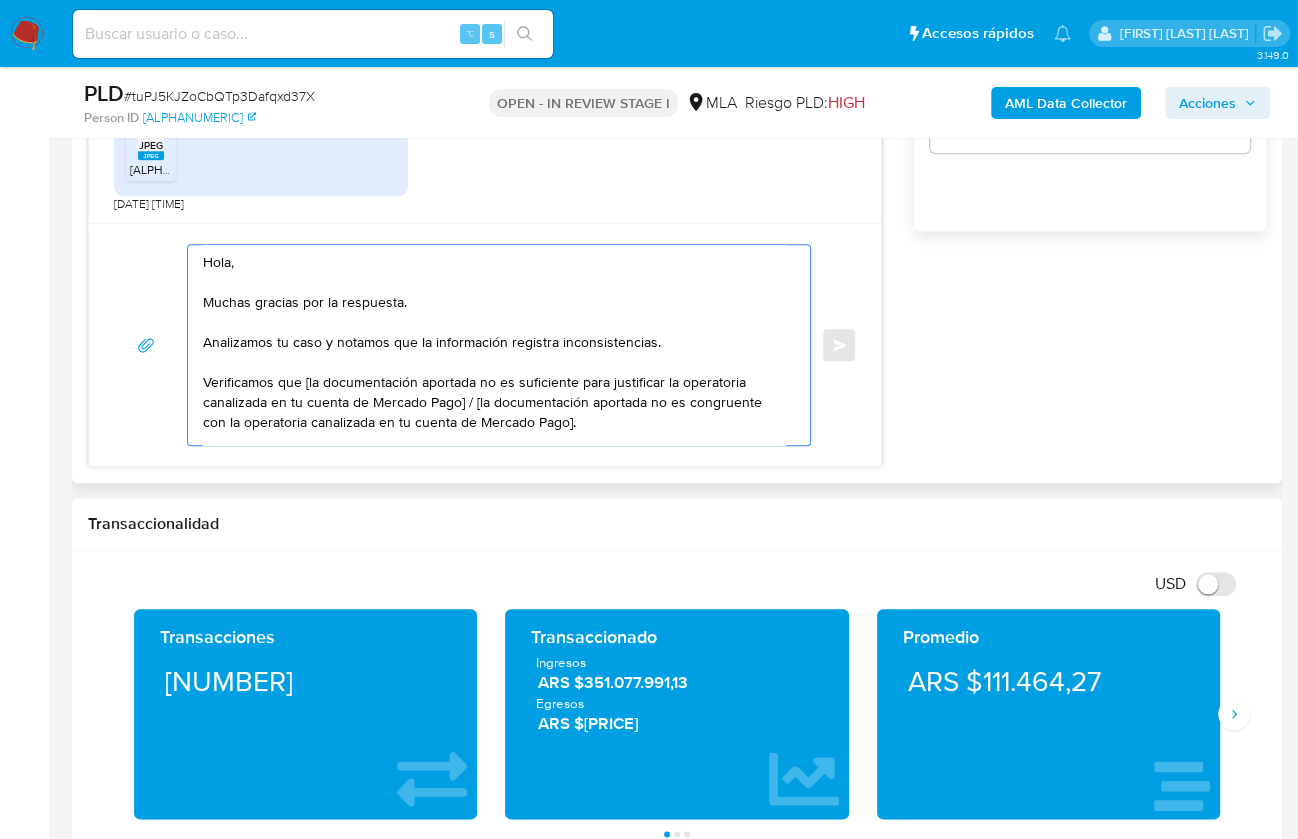 drag, startPoint x: 304, startPoint y: 377, endPoint x: 475, endPoint y: 399, distance: 172.4094 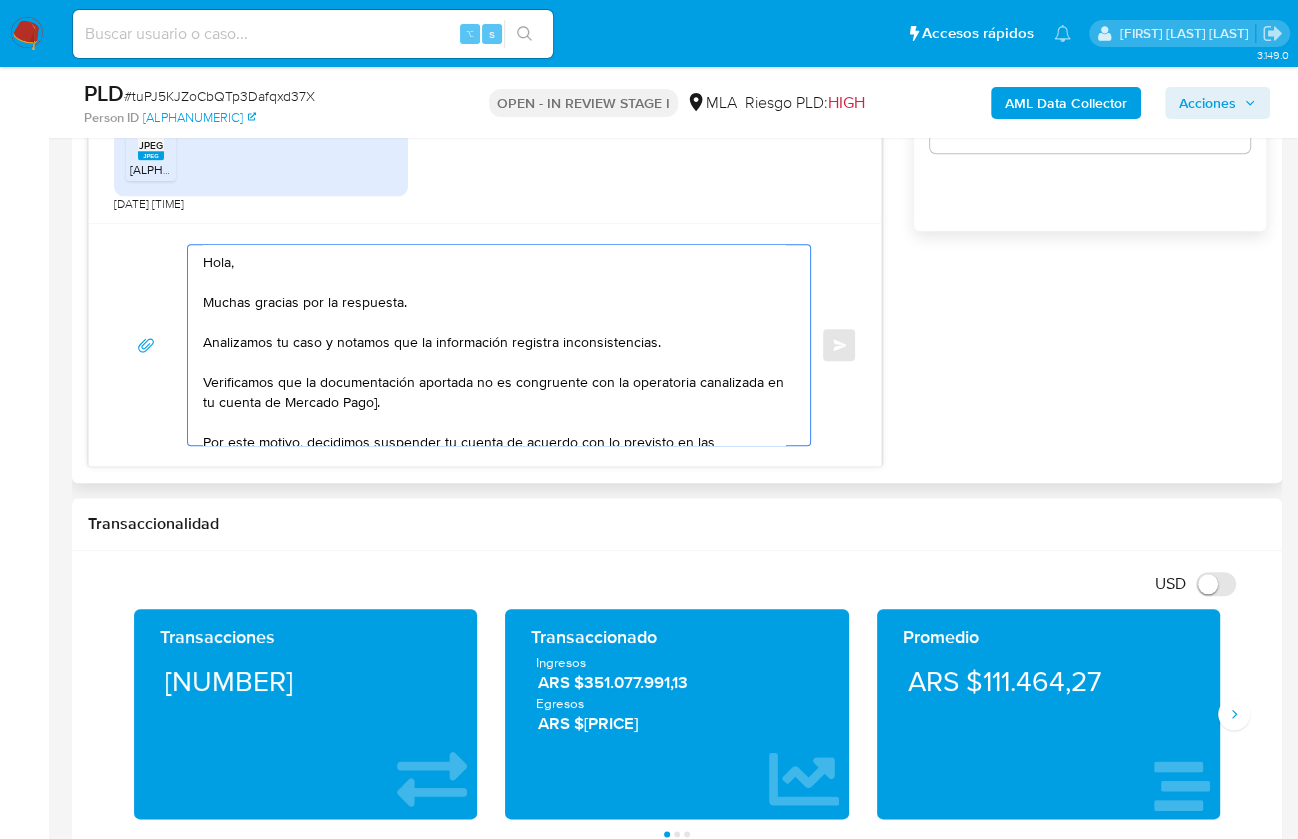 click on "Hola,
Muchas gracias por la respuesta.
Analizamos tu caso y notamos que la información registra inconsistencias.
Verificamos que la documentación aportada no es congruente con la operatoria canalizada en tu cuenta de Mercado Pago].
Por este motivo, decidimos suspender tu cuenta de acuerdo con lo previsto en las condiciones de registro y operación de la cuenta de nuestros Términos y Condiciones.
Recordá que si tenés dinero en Mercado de Pago, podés retirarlo realizando una transferencia a una cuenta de tu preferencia. En caso de regularizar esta situación, podés contactarte a través de nuestro Portal de Ayuda.
Saludos, Equipo de Mercado Pago." at bounding box center (494, 345) 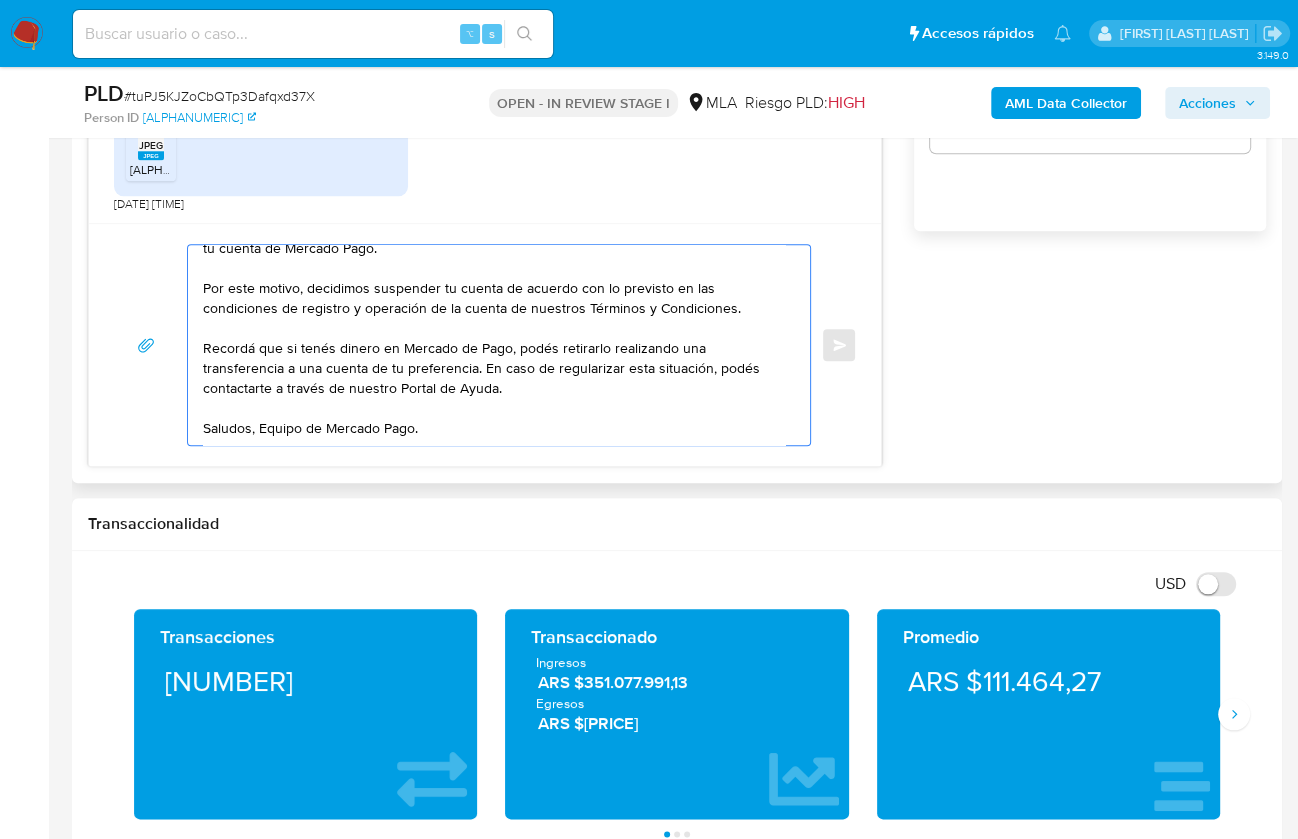 scroll, scrollTop: 173, scrollLeft: 0, axis: vertical 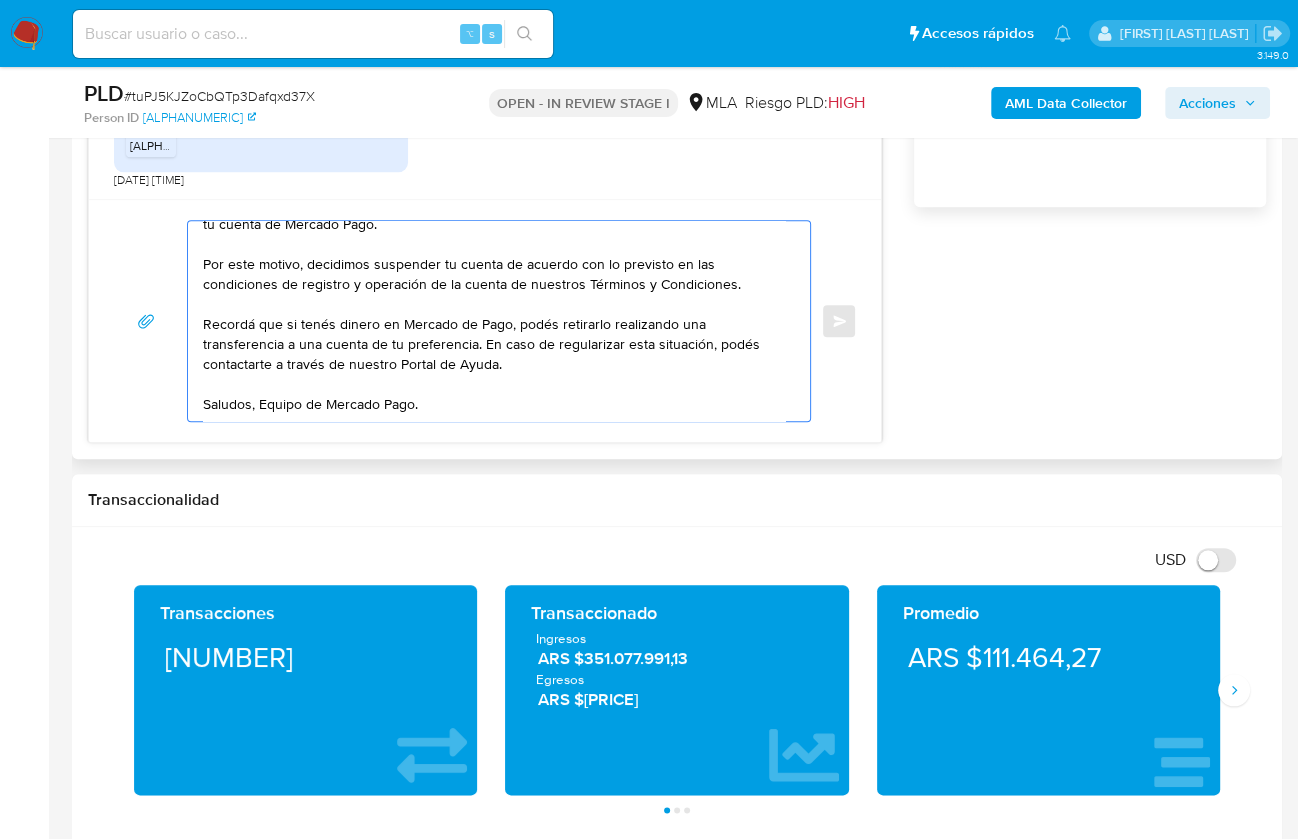 click on "Hola,
Muchas gracias por la respuesta.
Analizamos tu caso y notamos que la información registra inconsistencias.
Verificamos que la documentación aportada no es congruente con la operatoria canalizada en tu cuenta de Mercado Pago.
Por este motivo, decidimos suspender tu cuenta de acuerdo con lo previsto en las condiciones de registro y operación de la cuenta de nuestros Términos y Condiciones.
Recordá que si tenés dinero en Mercado de Pago, podés retirarlo realizando una transferencia a una cuenta de tu preferencia. En caso de regularizar esta situación, podés contactarte a través de nuestro Portal de Ayuda.
Saludos, Equipo de Mercado Pago." at bounding box center (494, 321) 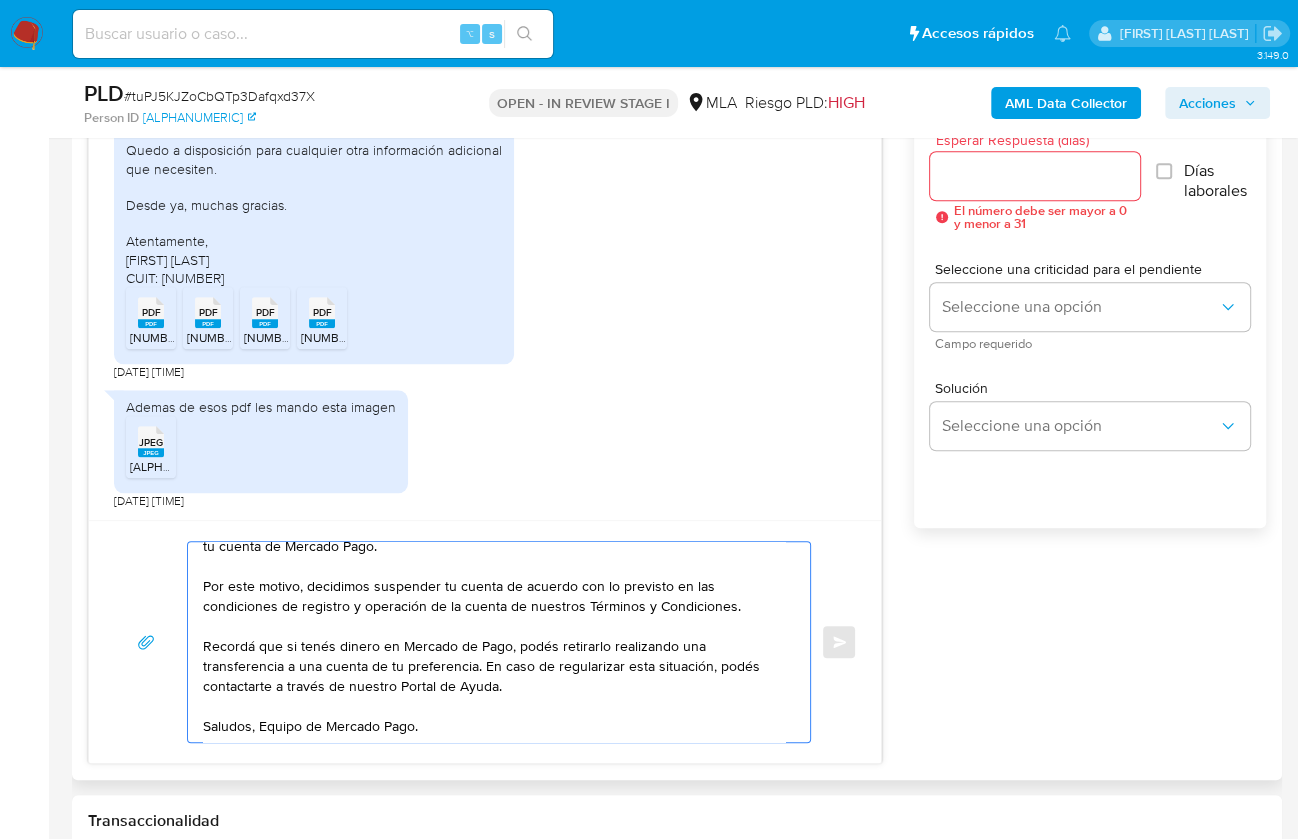 scroll, scrollTop: 1116, scrollLeft: 0, axis: vertical 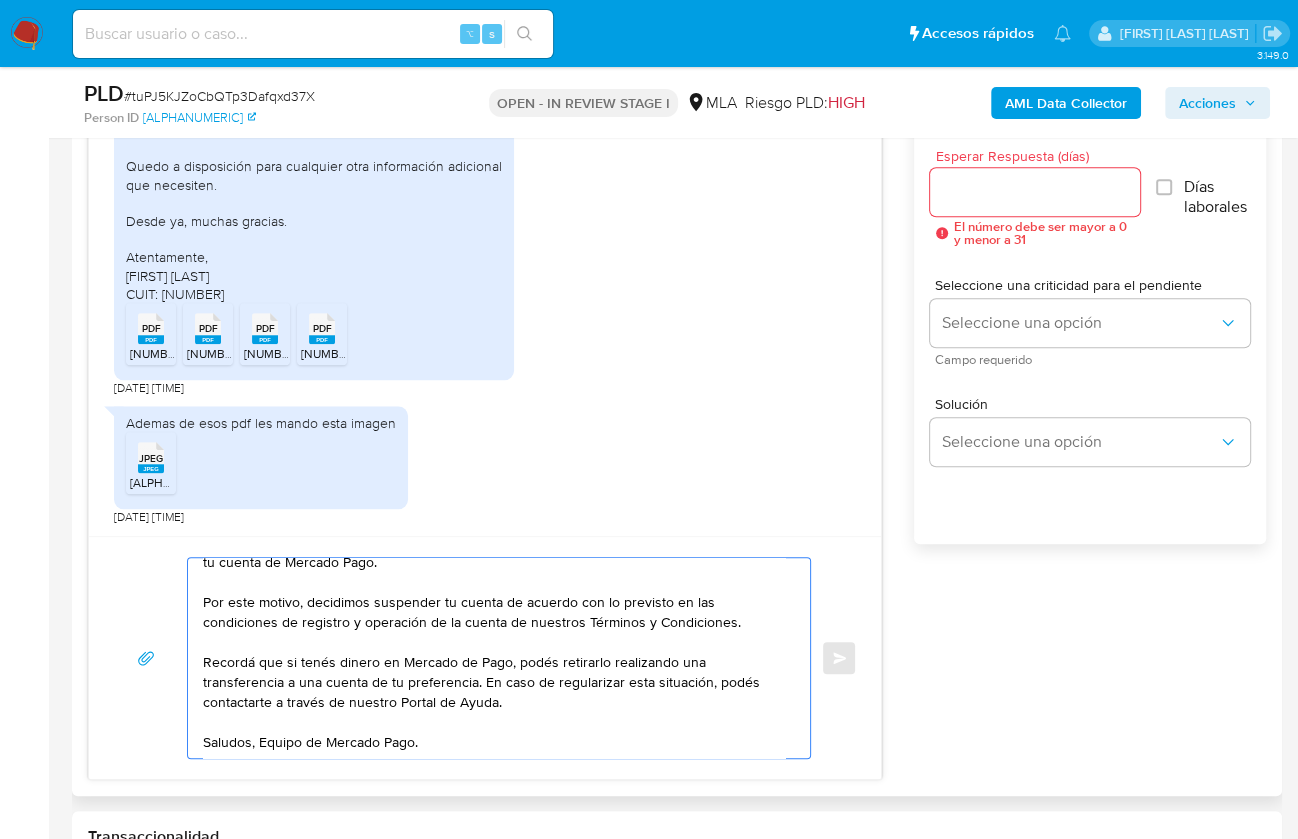 type on "Hola,
Muchas gracias por la respuesta.
Analizamos tu caso y notamos que la información registra inconsistencias.
Verificamos que la documentación aportada no es congruente con la operatoria canalizada en tu cuenta de Mercado Pago.
Por este motivo, decidimos suspender tu cuenta de acuerdo con lo previsto en las condiciones de registro y operación de la cuenta de nuestros Términos y Condiciones.
Recordá que si tenés dinero en Mercado de Pago, podés retirarlo realizando una transferencia a una cuenta de tu preferencia. En caso de regularizar esta situación, podés contactarte a través de nuestro Portal de Ayuda.
Saludos, Equipo de Mercado Pago." 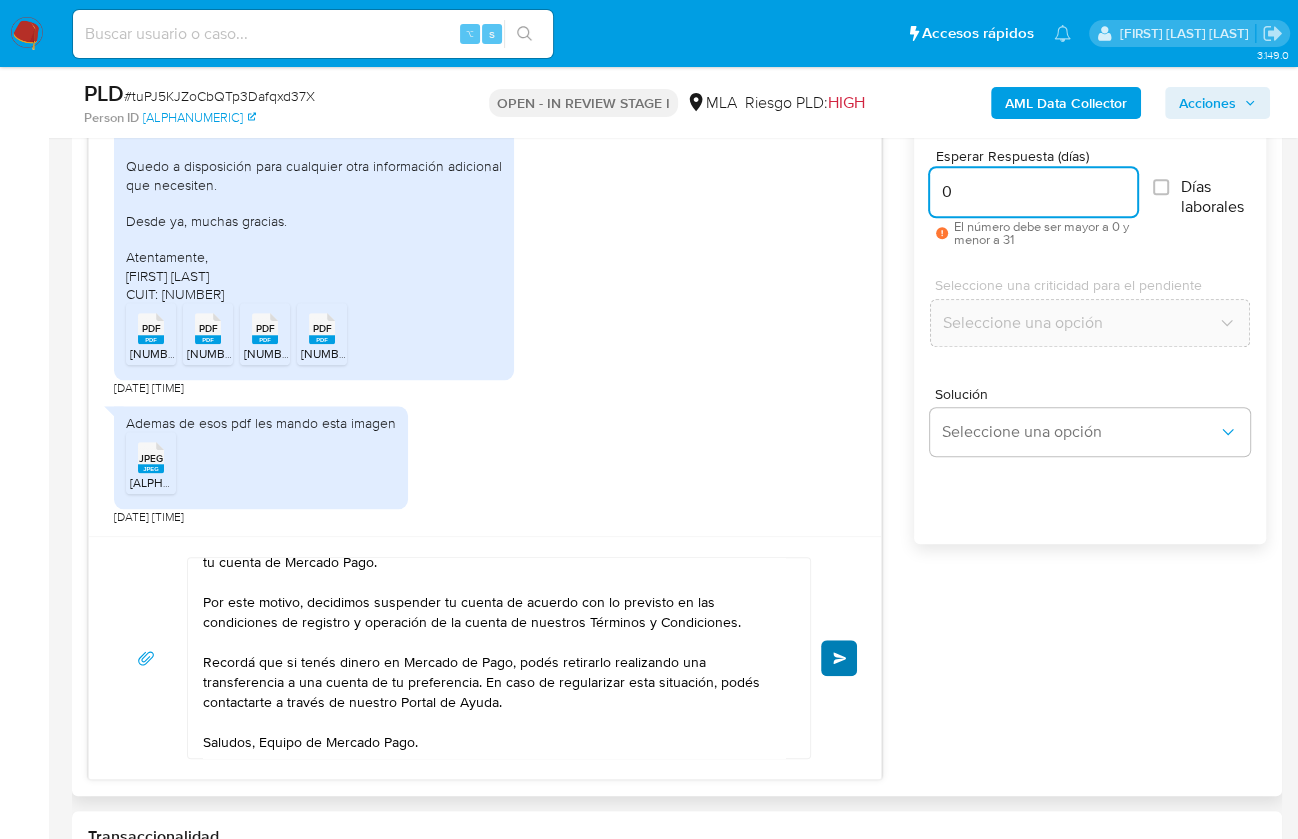 type on "0" 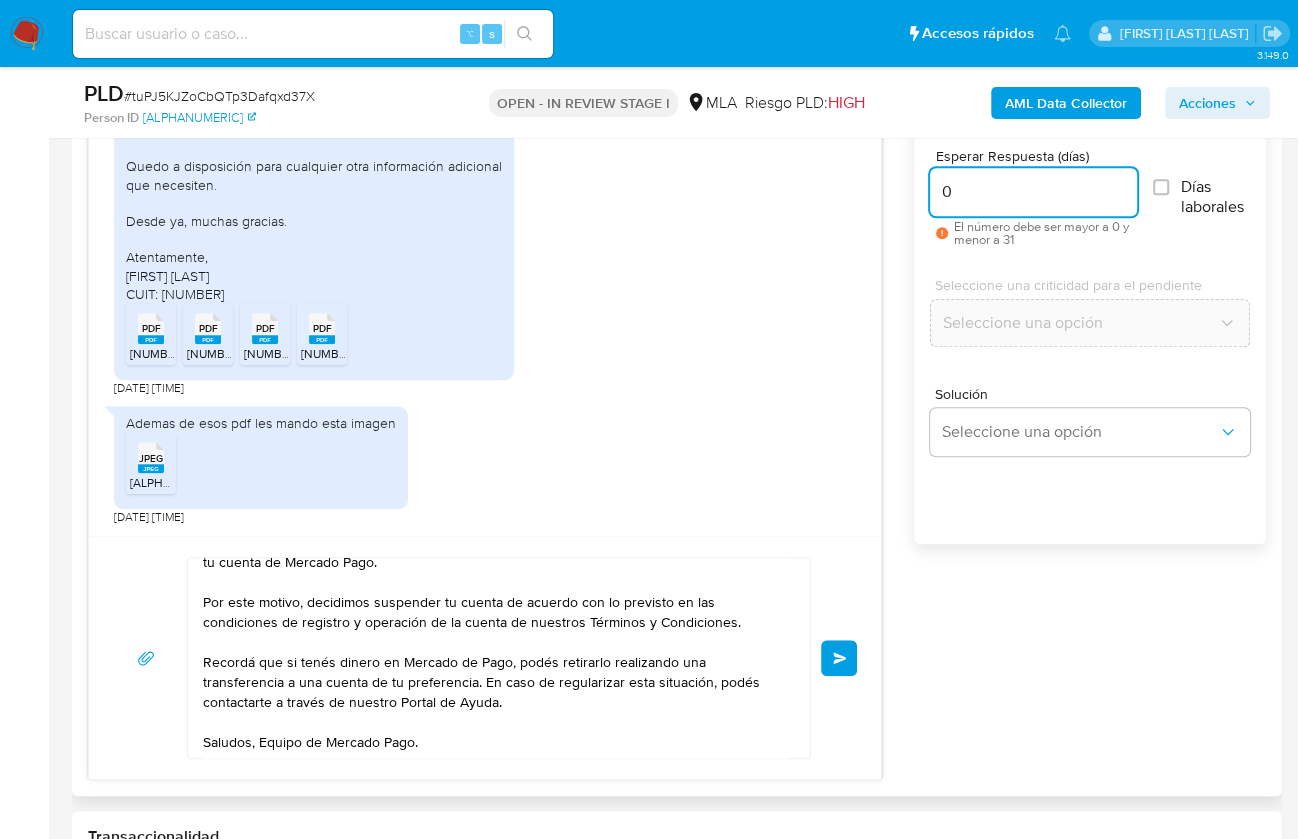 click on "Enviar" at bounding box center (840, 658) 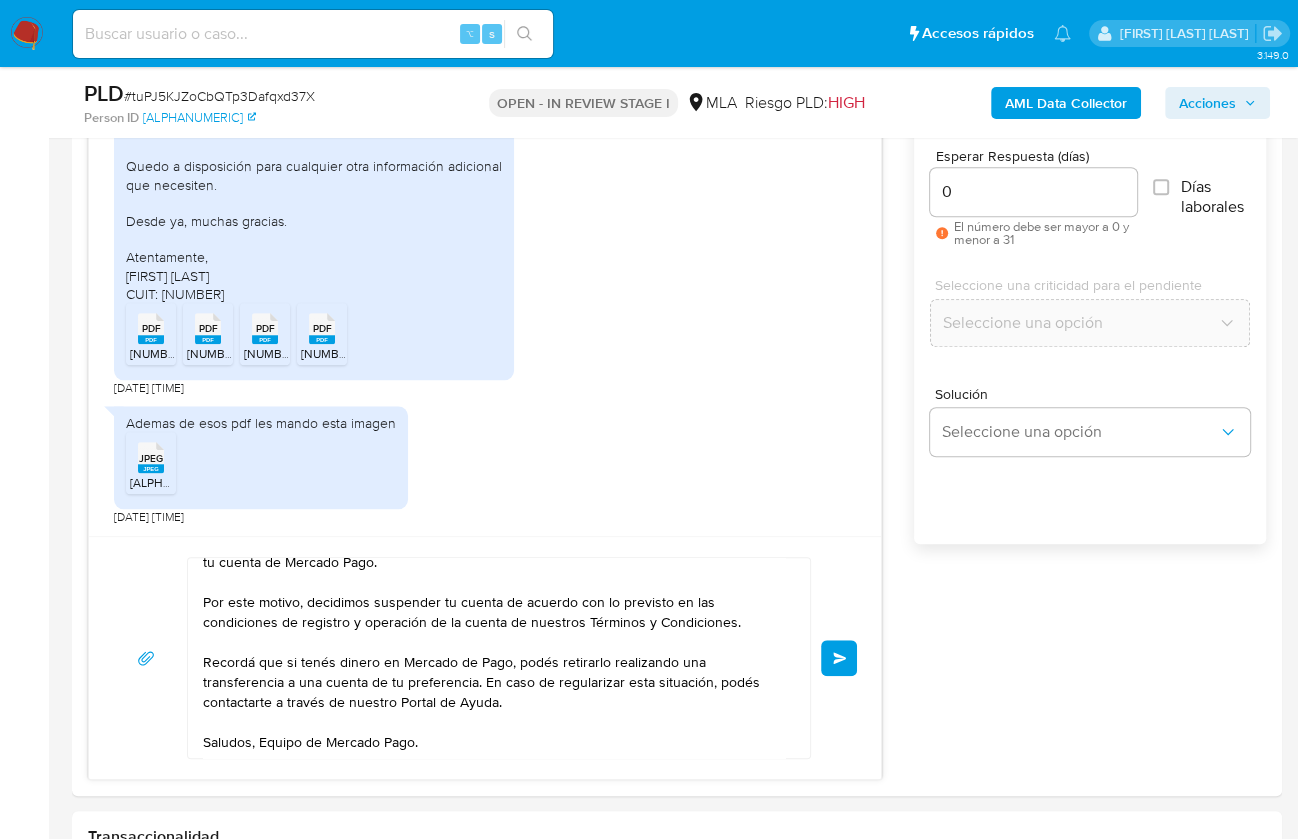 type 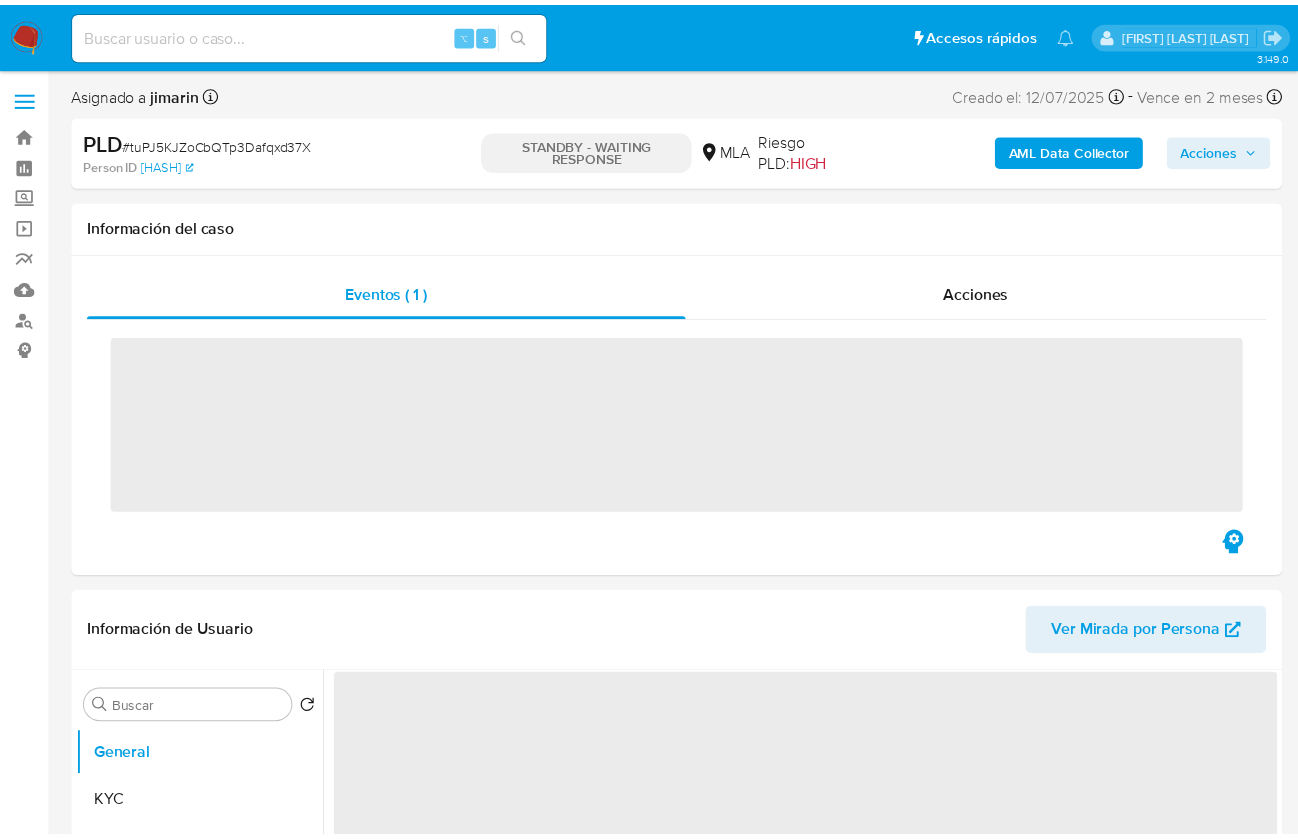 scroll, scrollTop: 0, scrollLeft: 0, axis: both 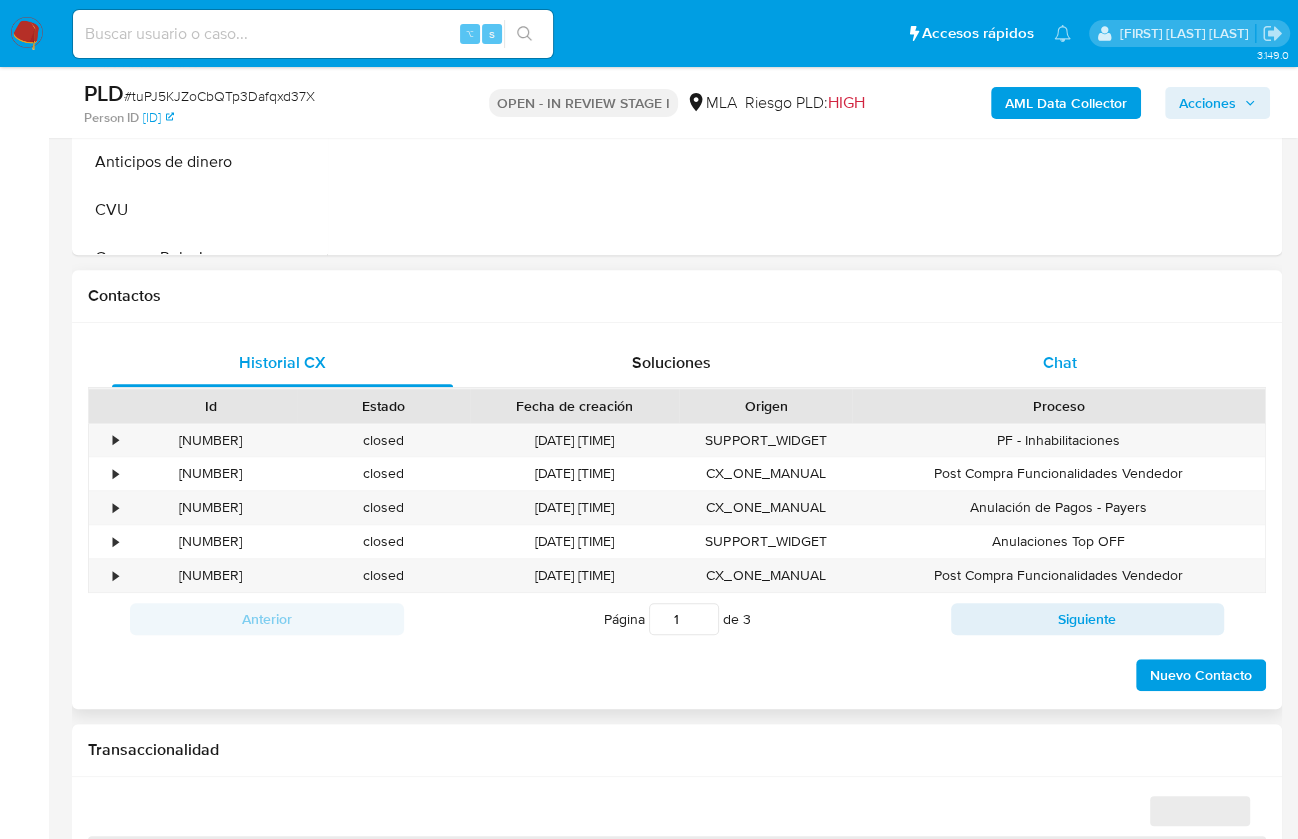 click on "Chat" at bounding box center [1059, 363] 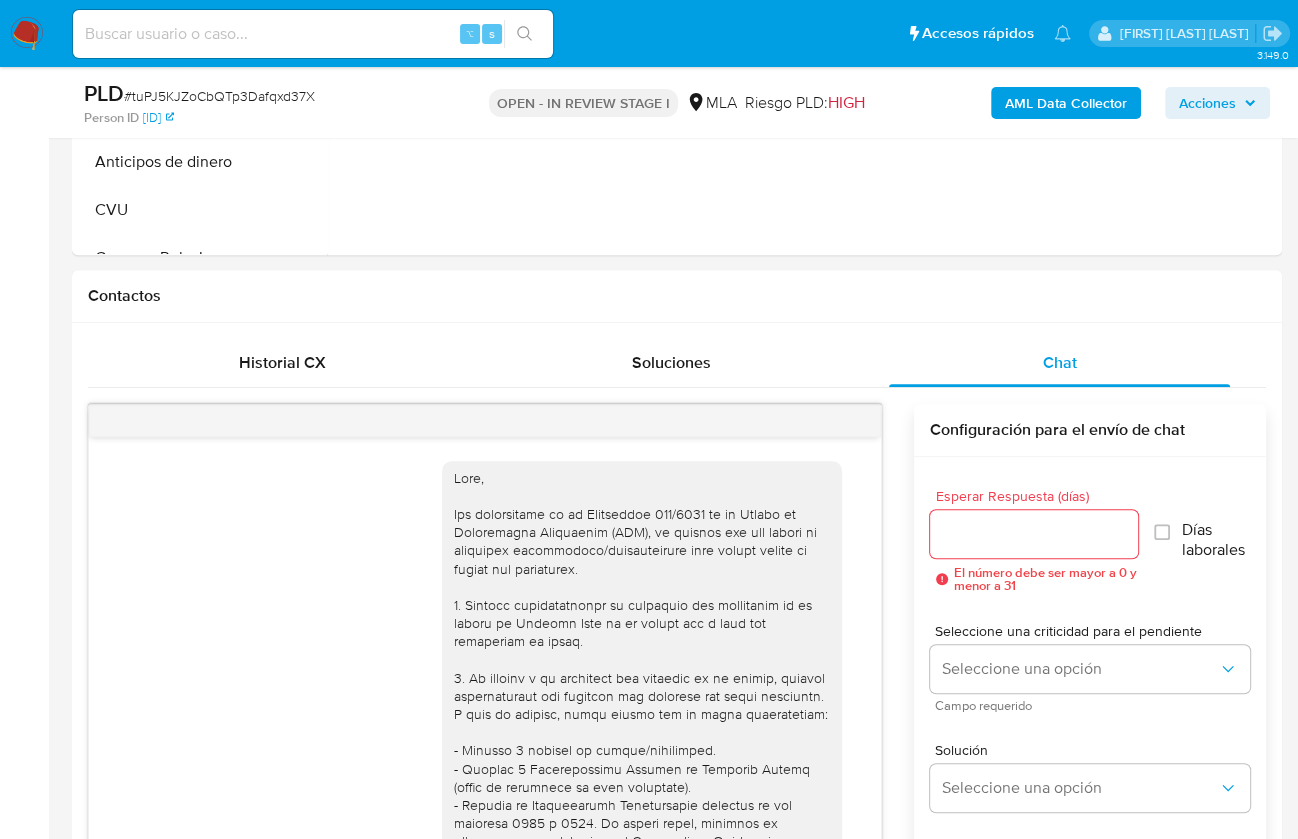 scroll, scrollTop: 1830, scrollLeft: 0, axis: vertical 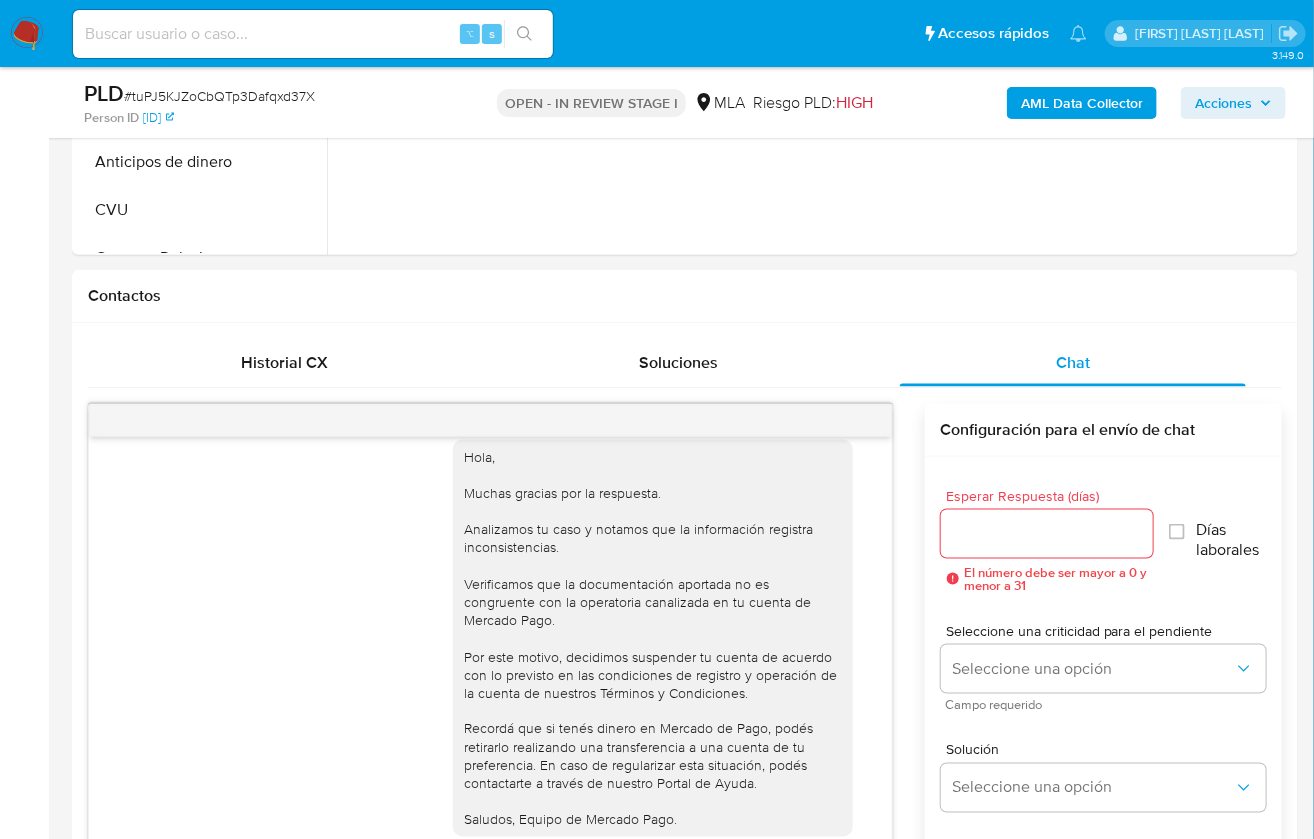 select on "10" 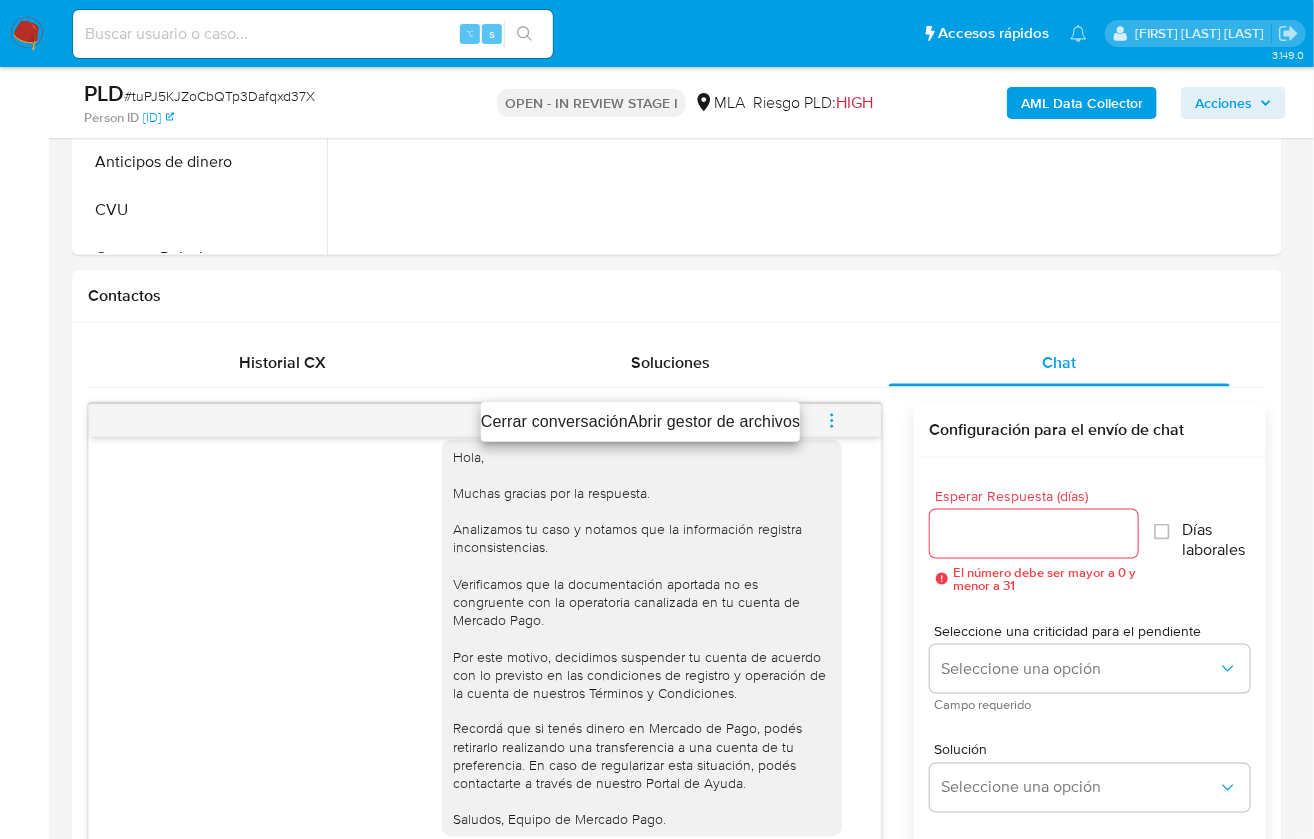 click on "Cerrar conversación" at bounding box center (554, 422) 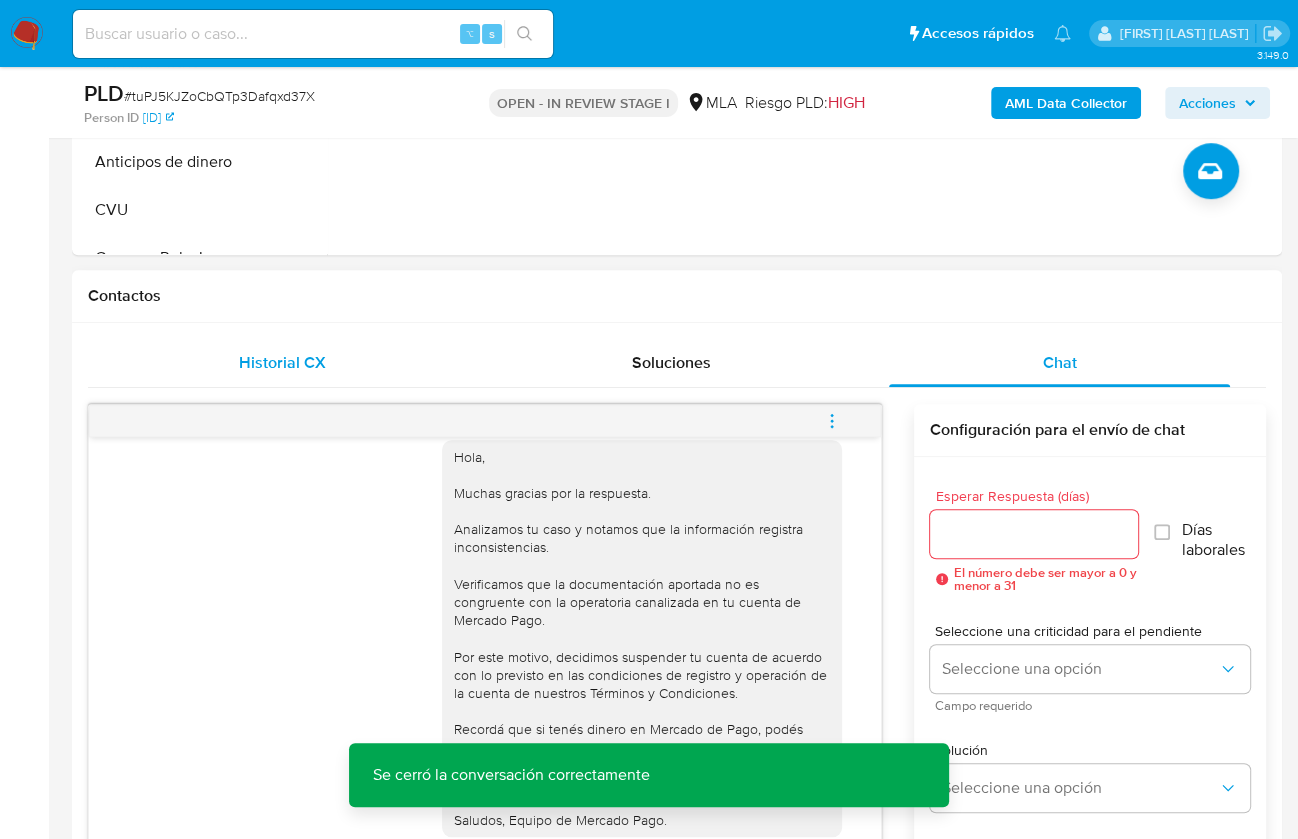 click on "Historial CX" at bounding box center [282, 362] 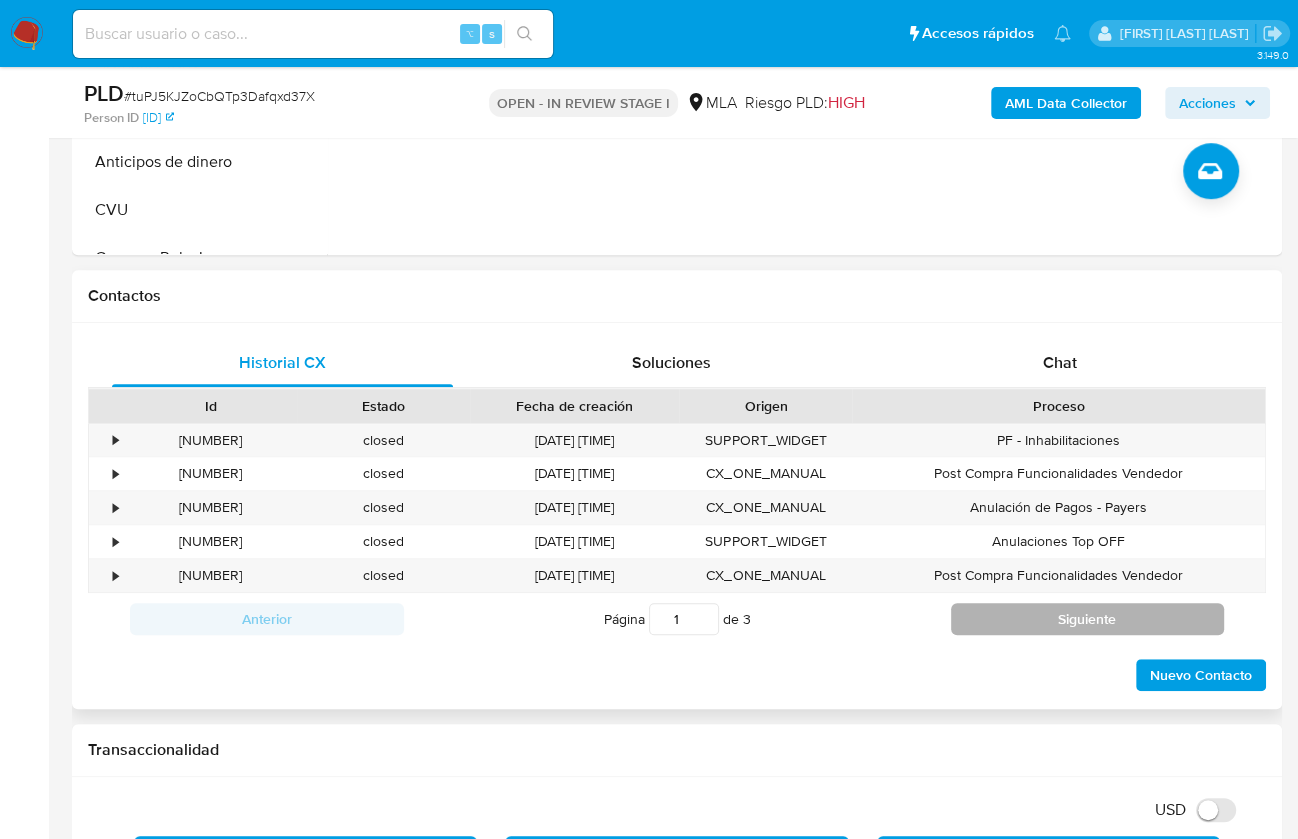 click on "Siguiente" at bounding box center [1088, 619] 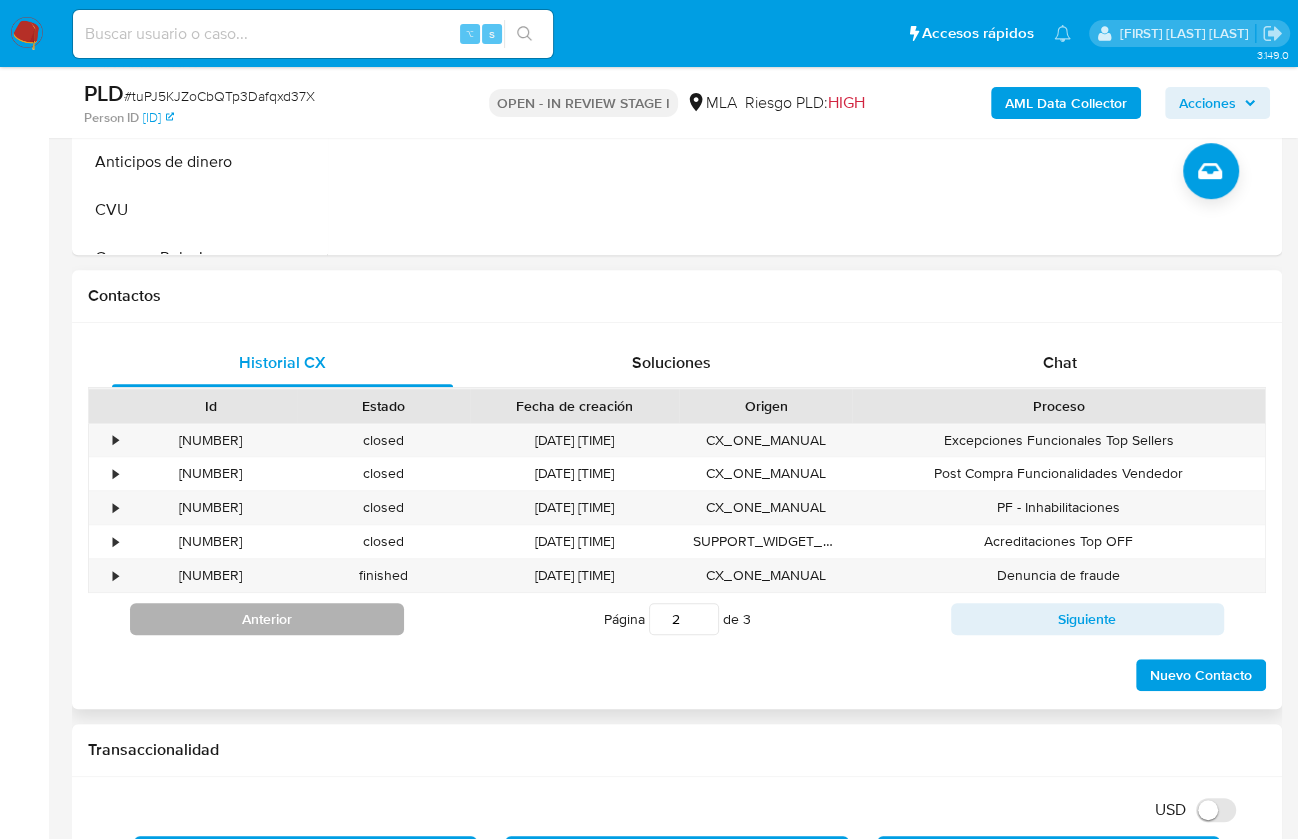 click on "Anterior" at bounding box center (267, 619) 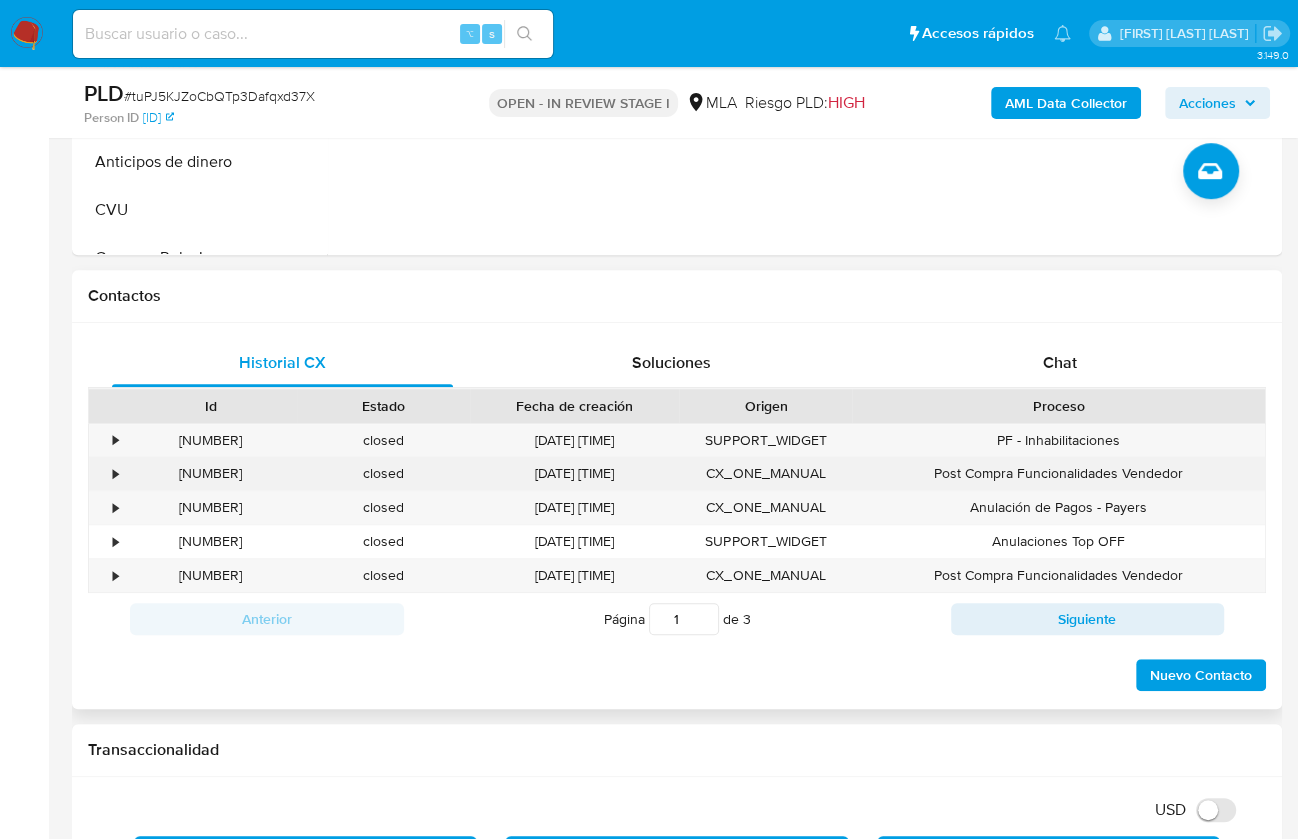 click on "[NUMBER]" at bounding box center (210, 473) 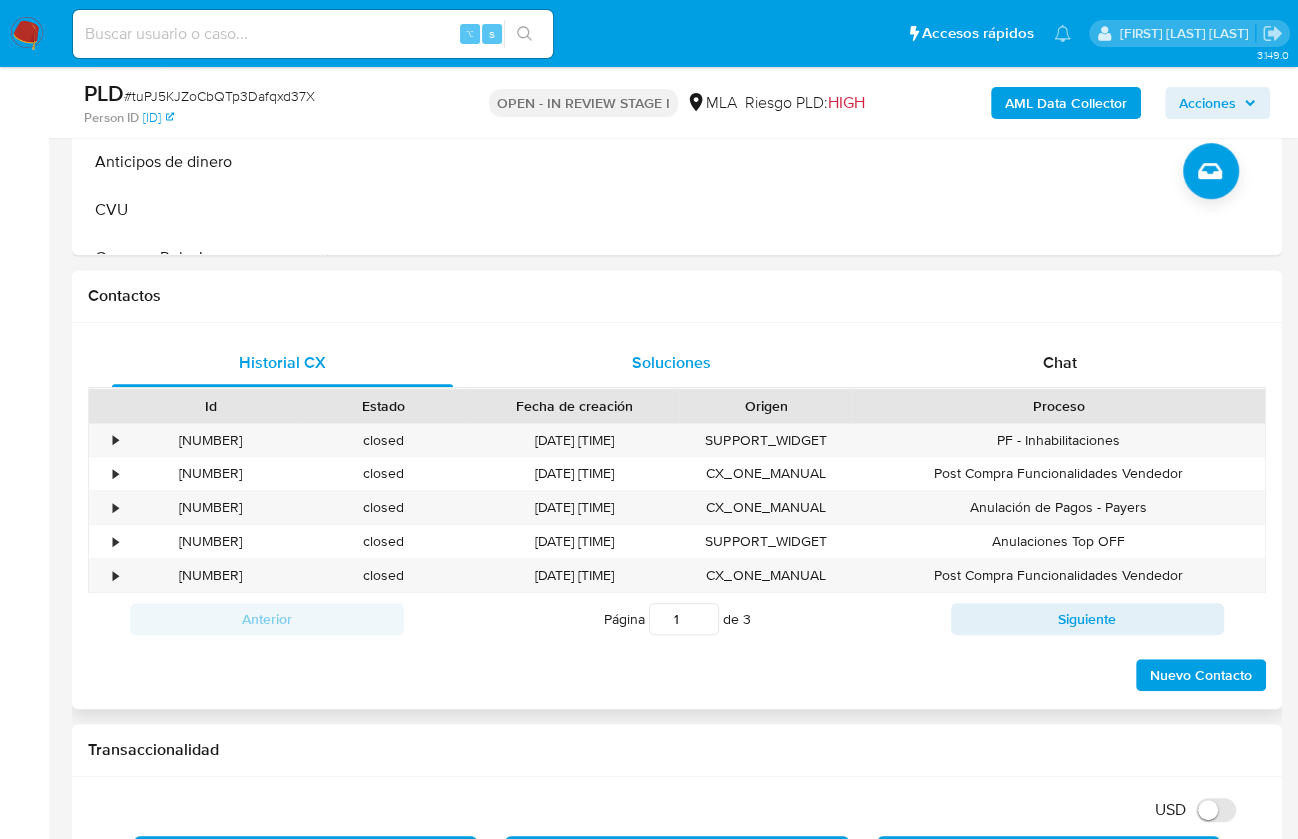 copy on "[NUMBER]" 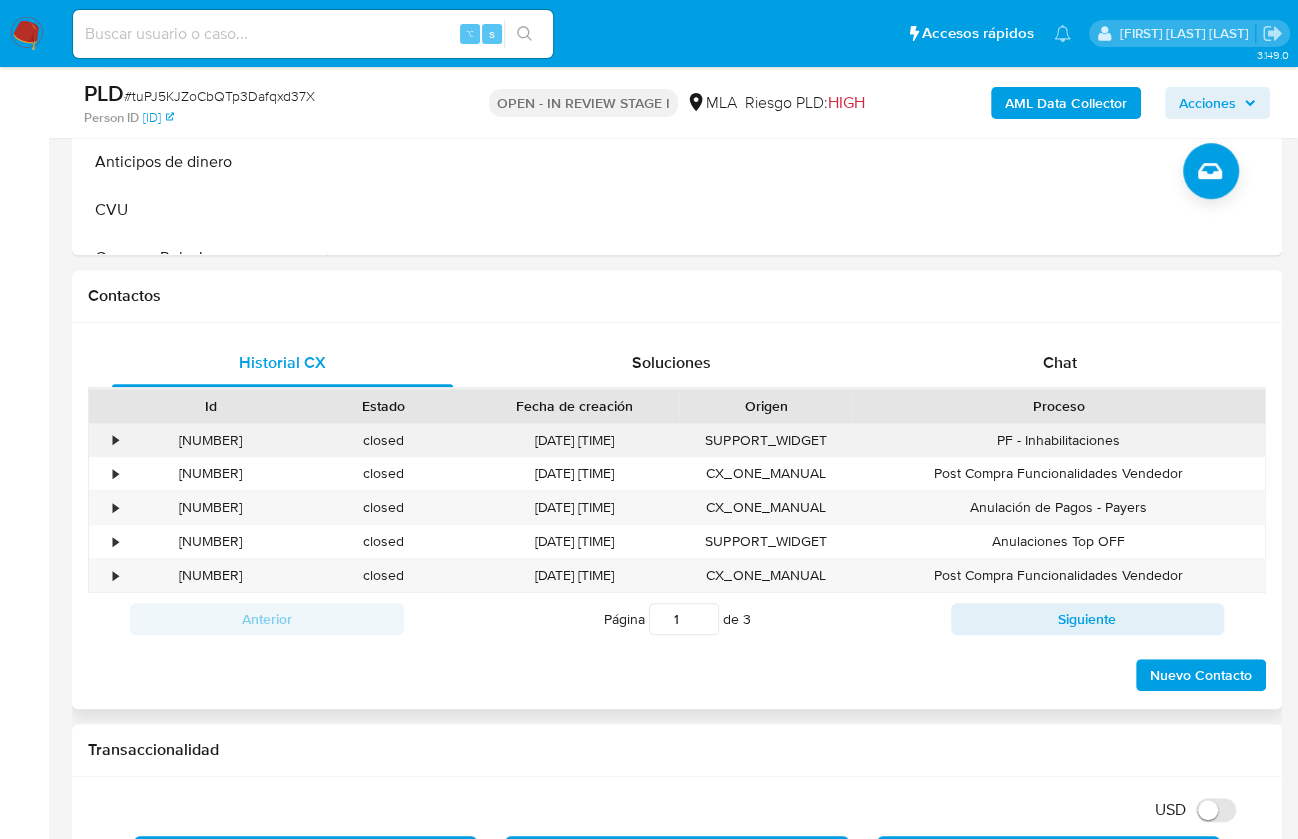 click on "[NUMBER]" at bounding box center (210, 440) 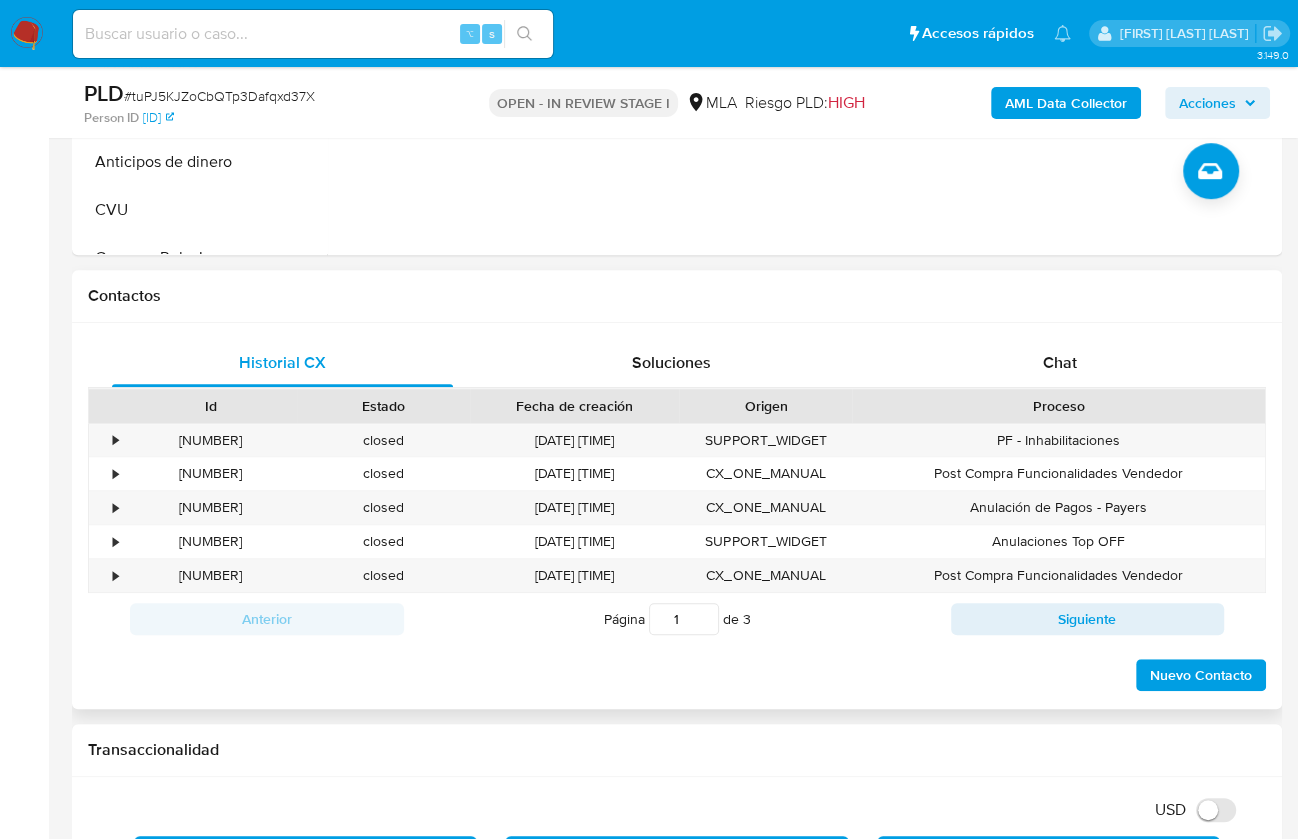 drag, startPoint x: 218, startPoint y: 434, endPoint x: 316, endPoint y: 404, distance: 102.48902 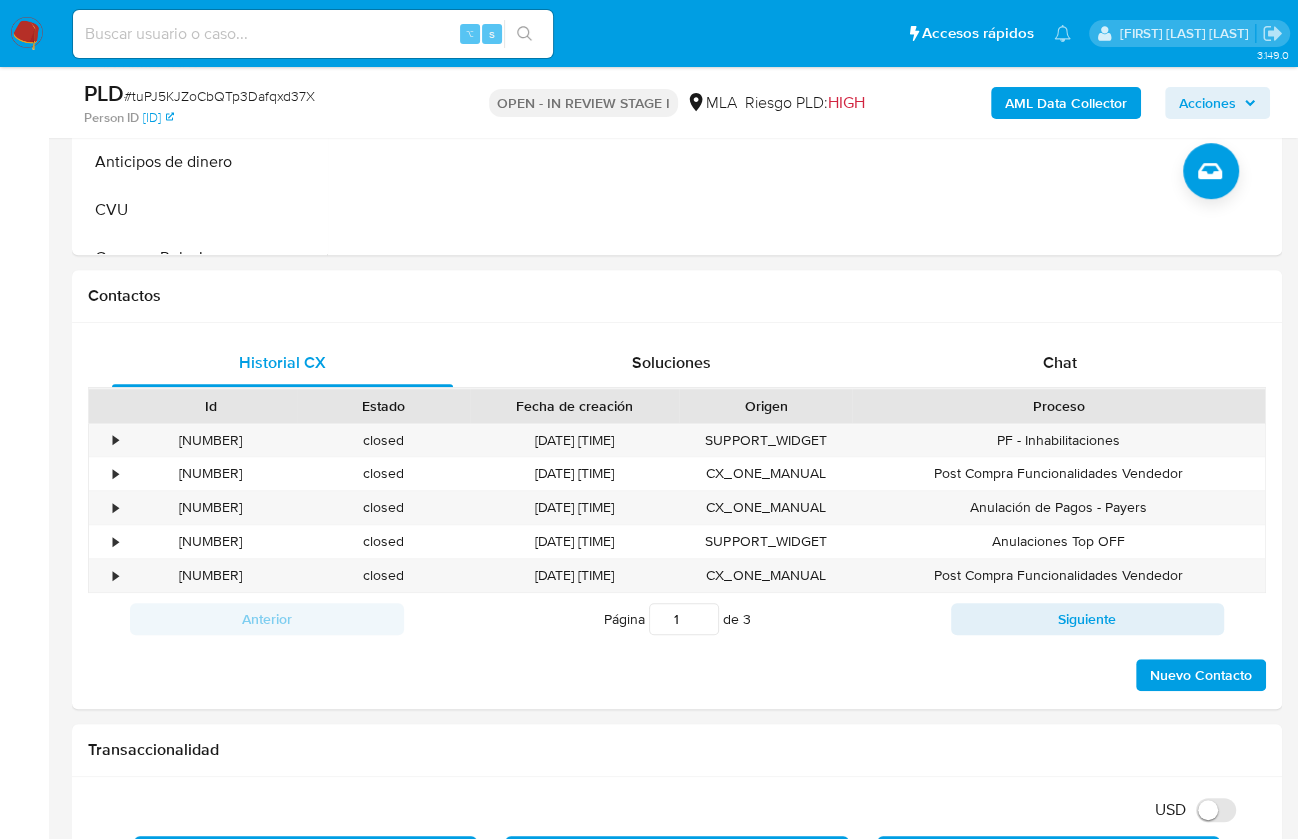 copy on "[NUMBER]" 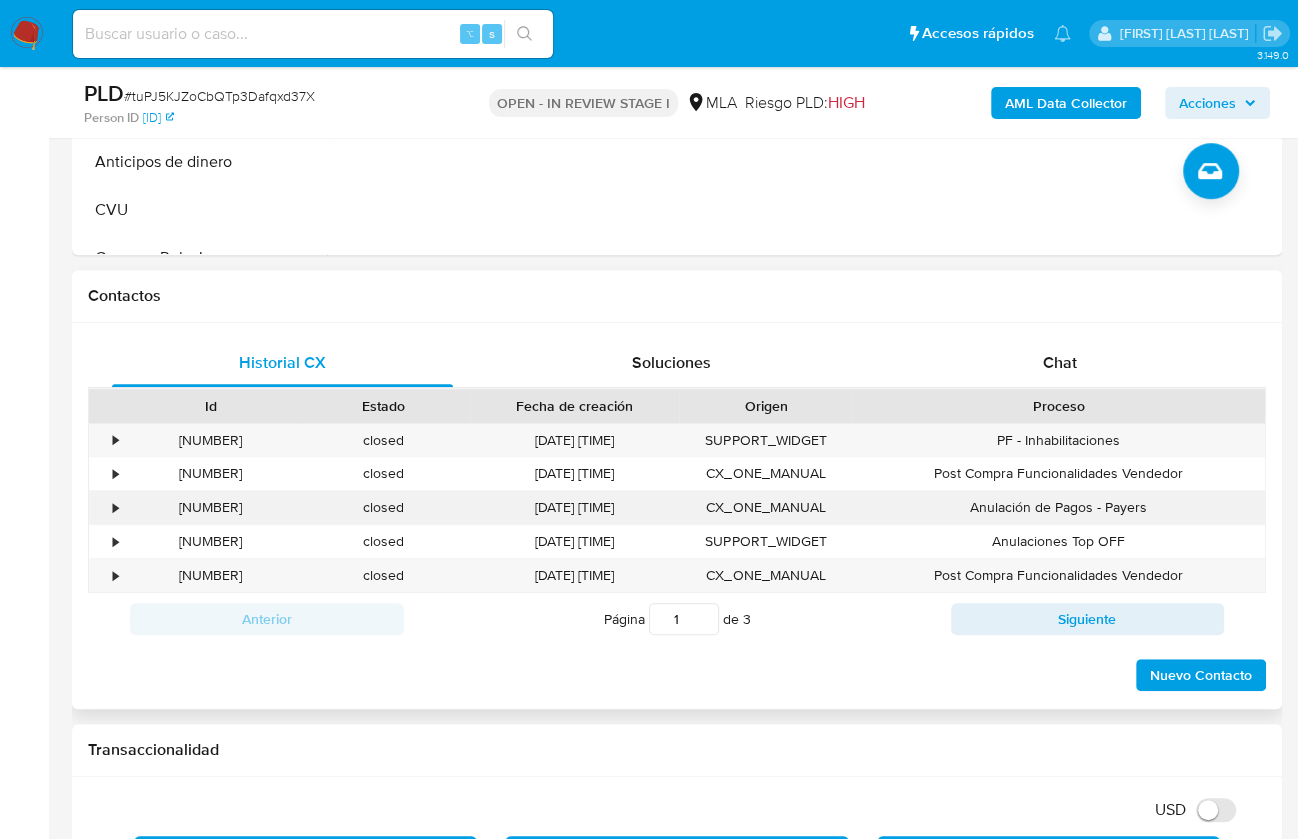 click on "[NUMBER]" at bounding box center (210, 507) 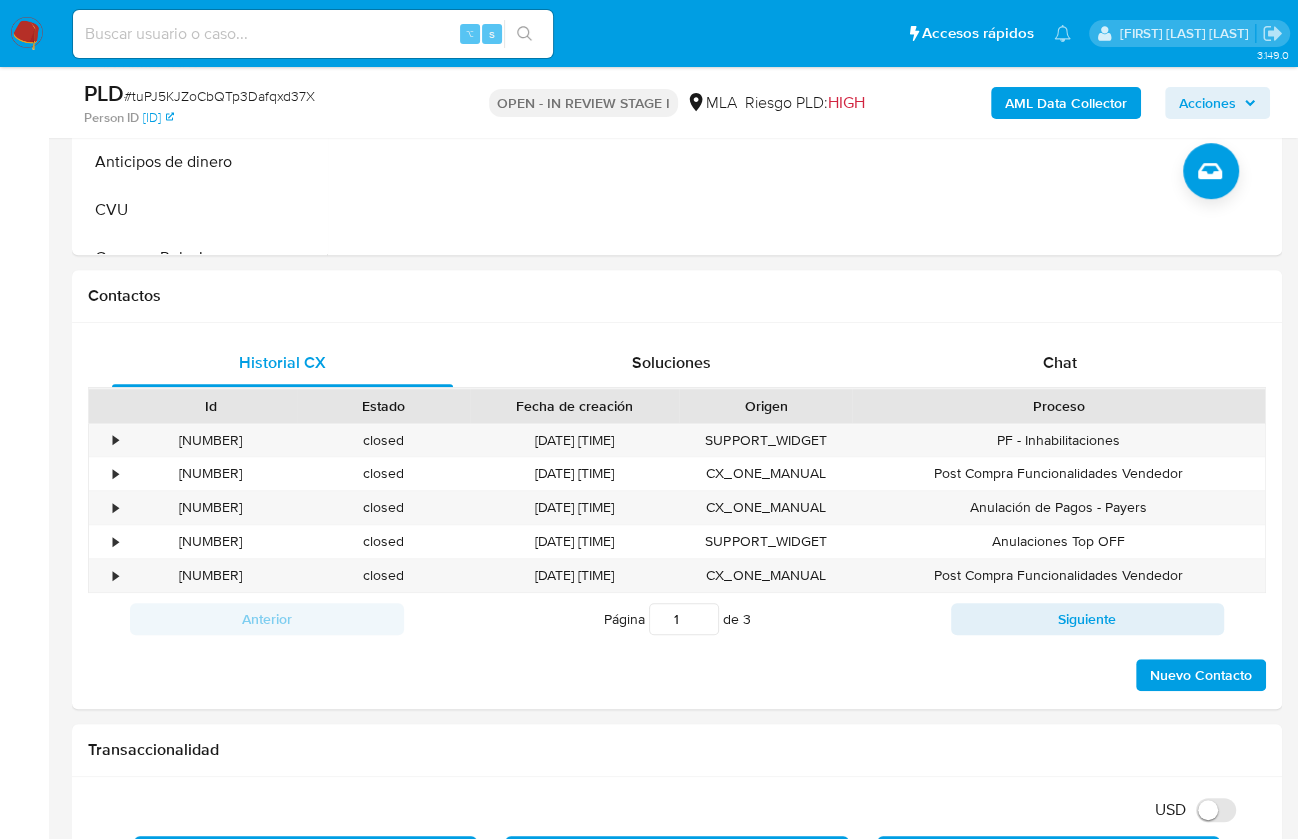 copy on "396294727" 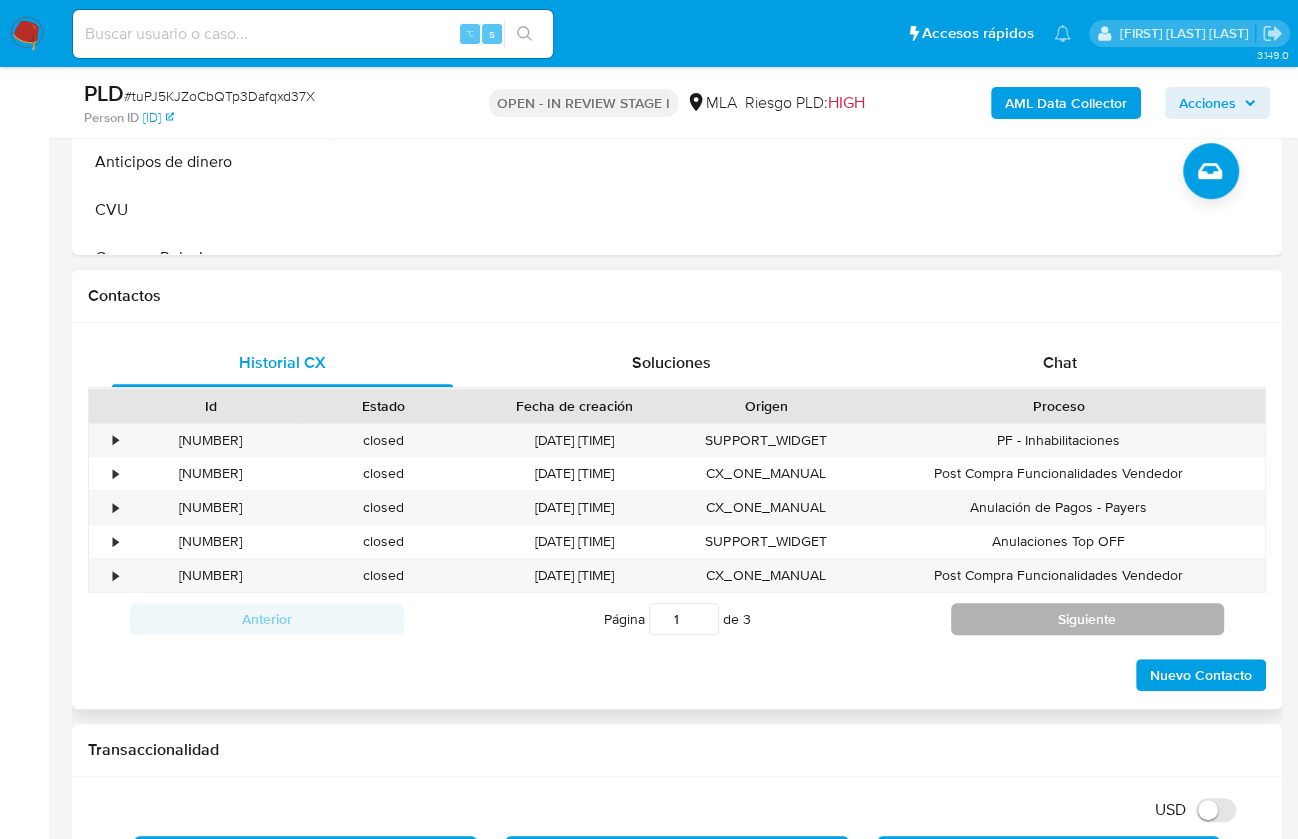 click on "Siguiente" at bounding box center [1088, 619] 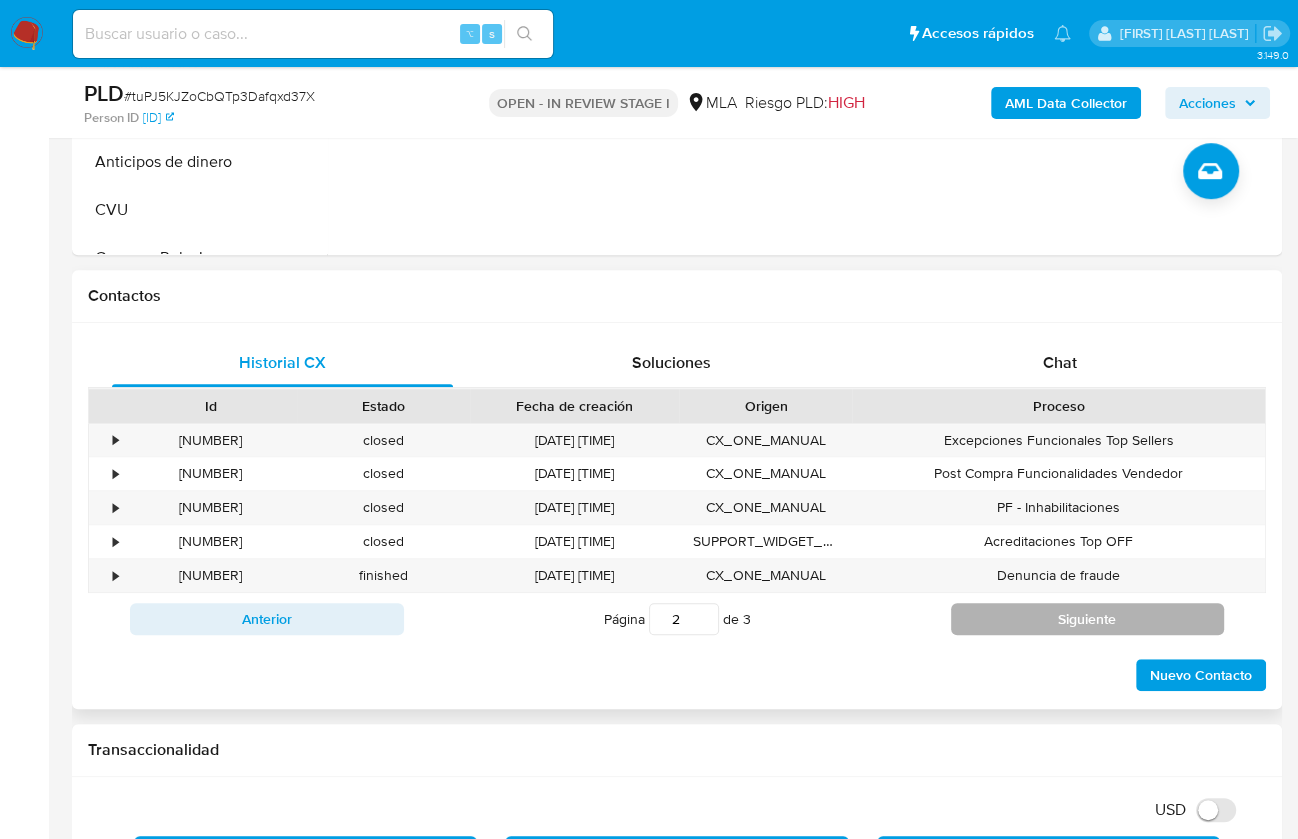 click on "Siguiente" at bounding box center (1088, 619) 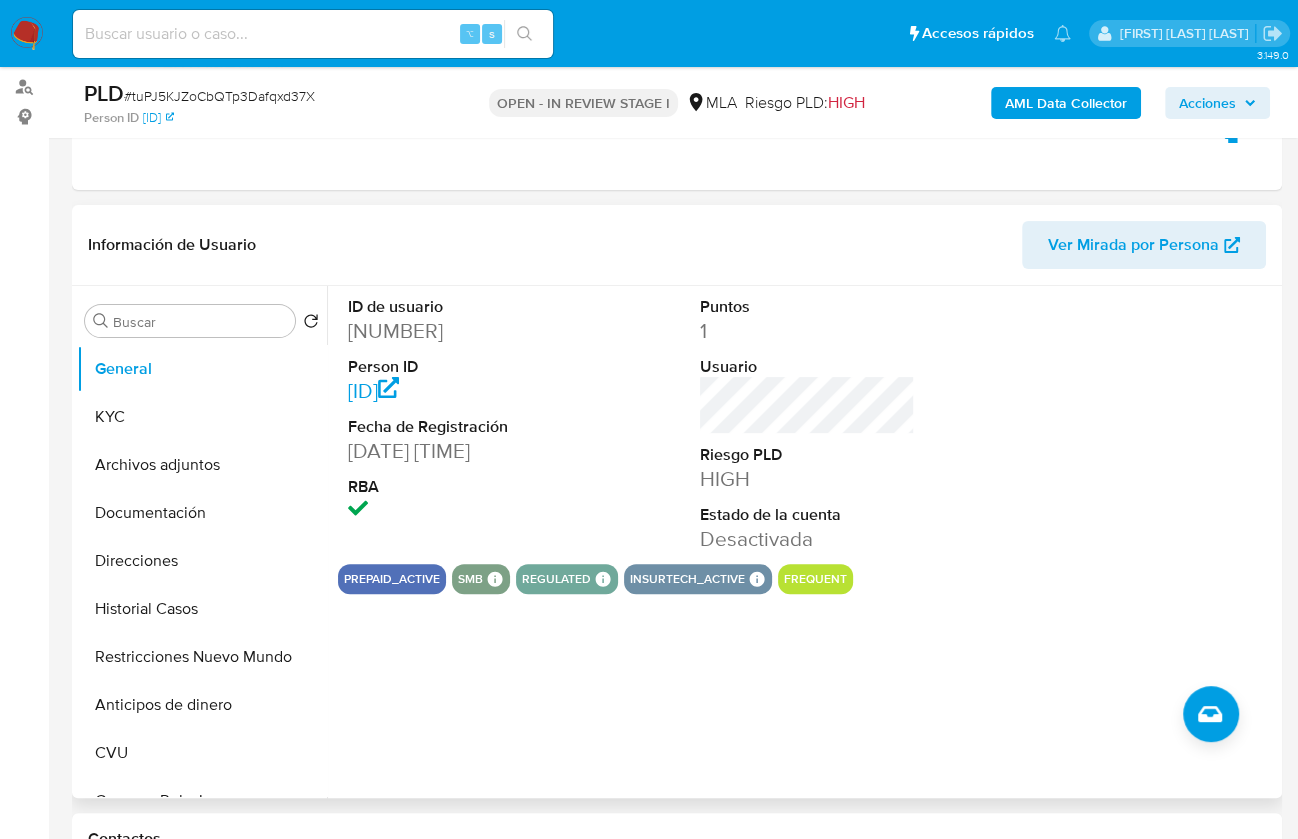 scroll, scrollTop: 195, scrollLeft: 0, axis: vertical 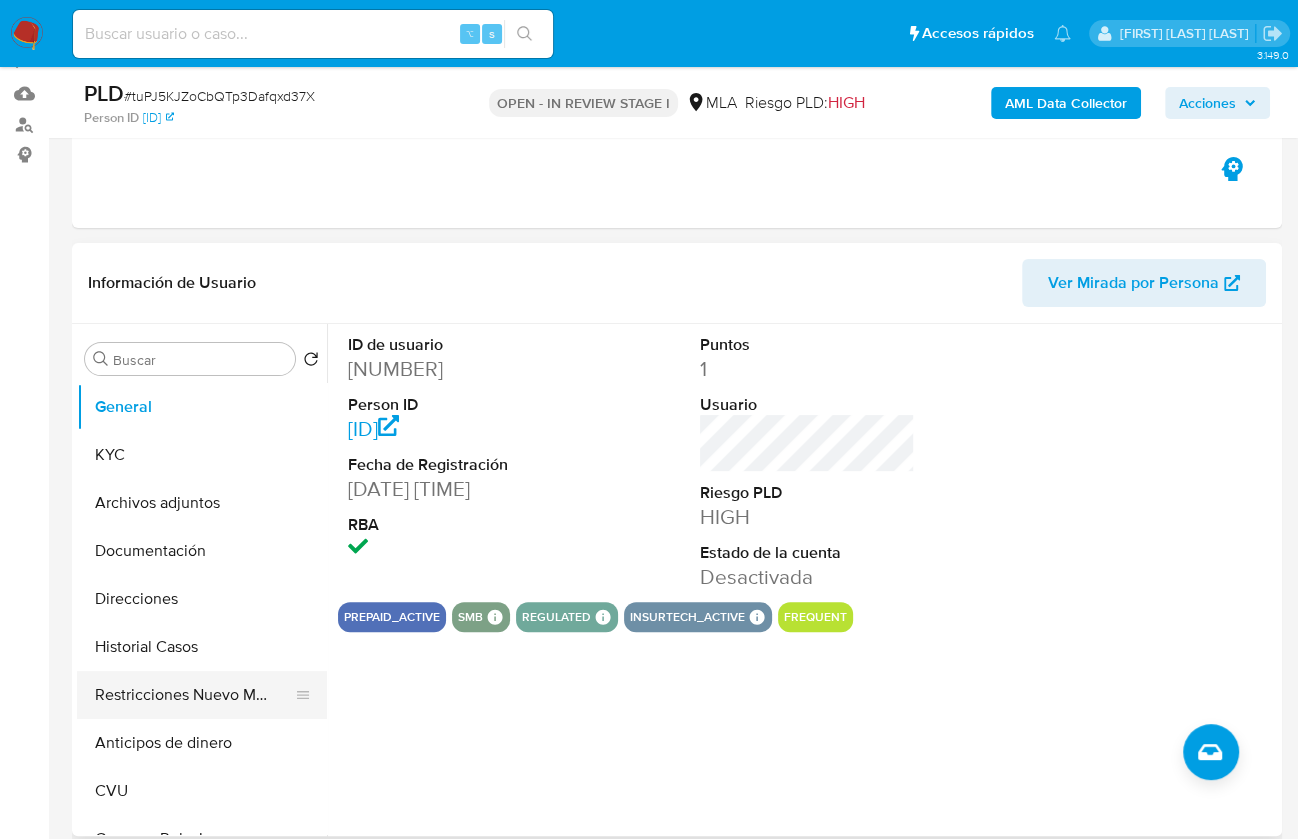 click on "Restricciones Nuevo Mundo" at bounding box center [194, 695] 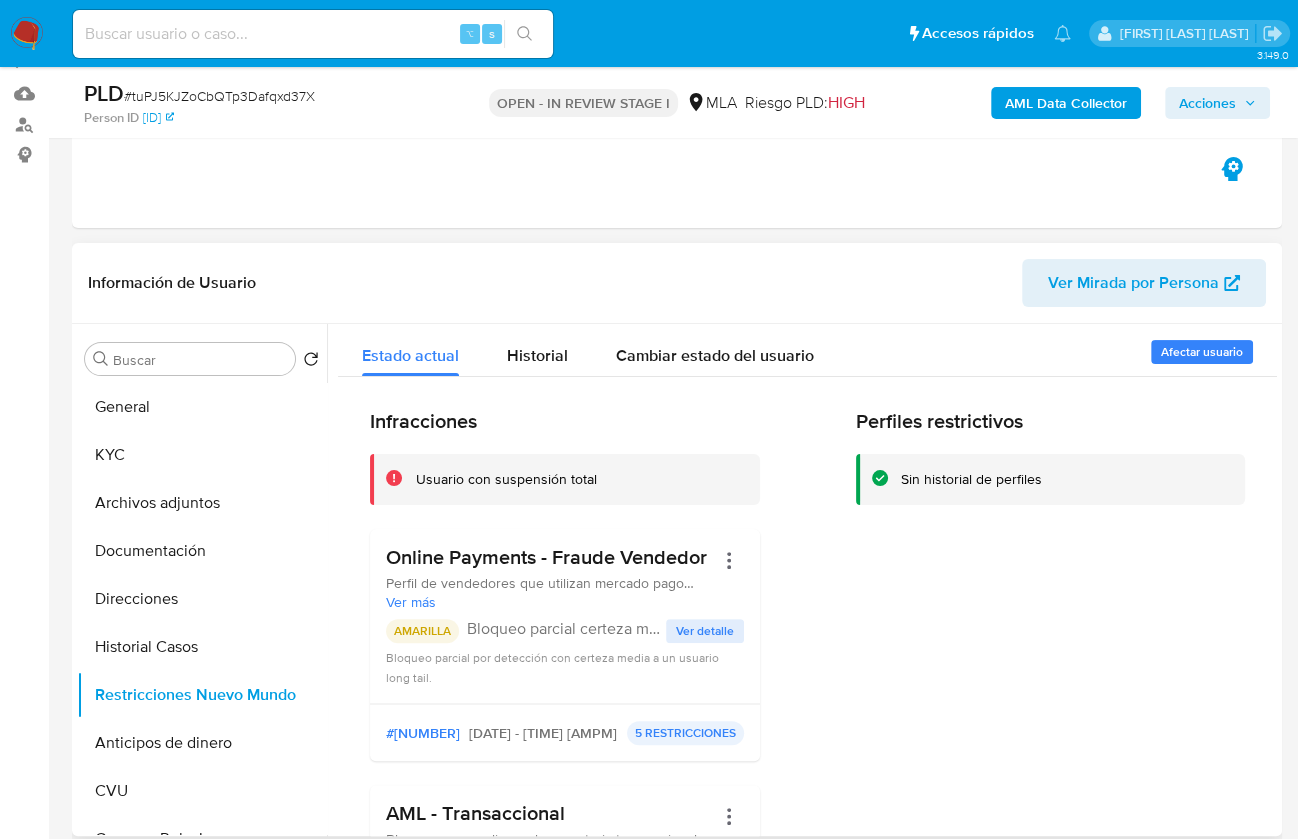 click on "Perfiles restrictivos Sin historial de perfiles" at bounding box center (1051, 724) 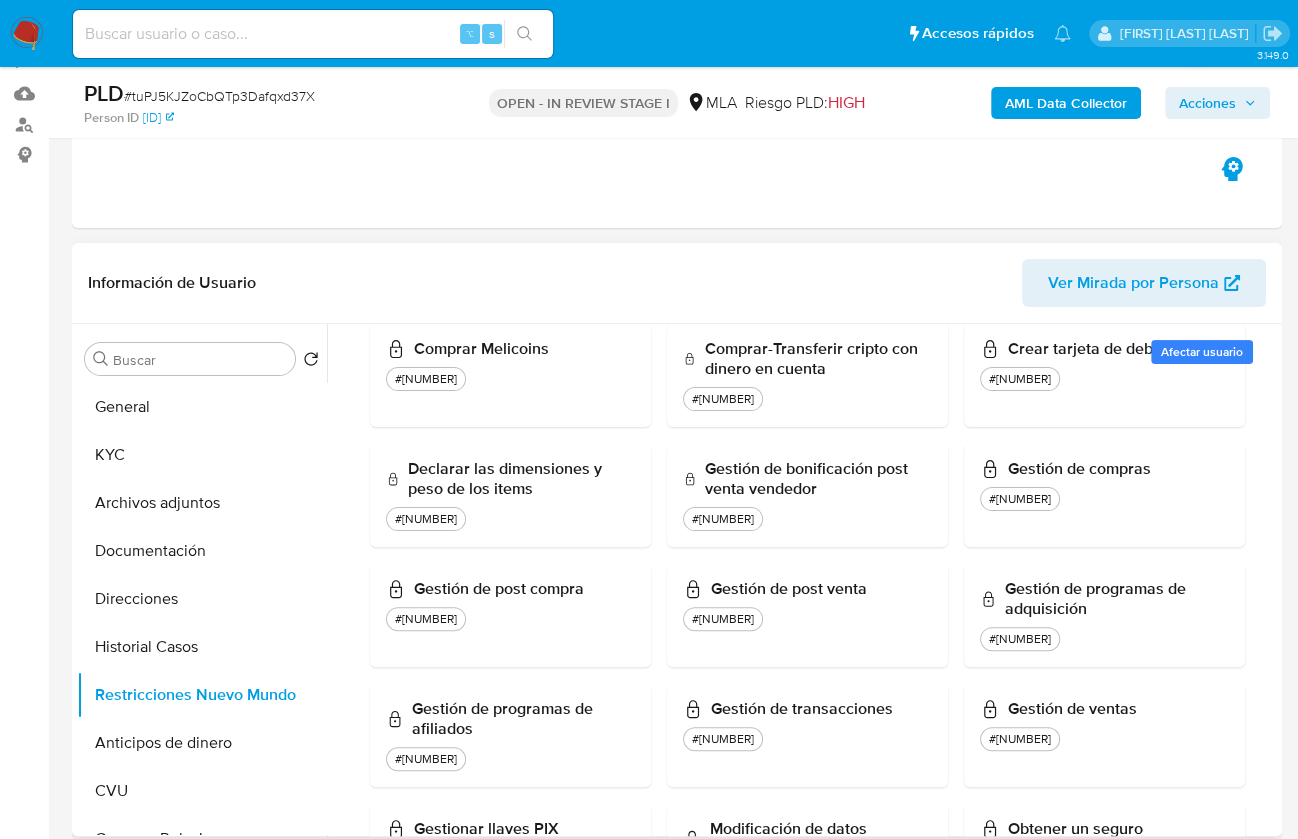 scroll, scrollTop: 1523, scrollLeft: 0, axis: vertical 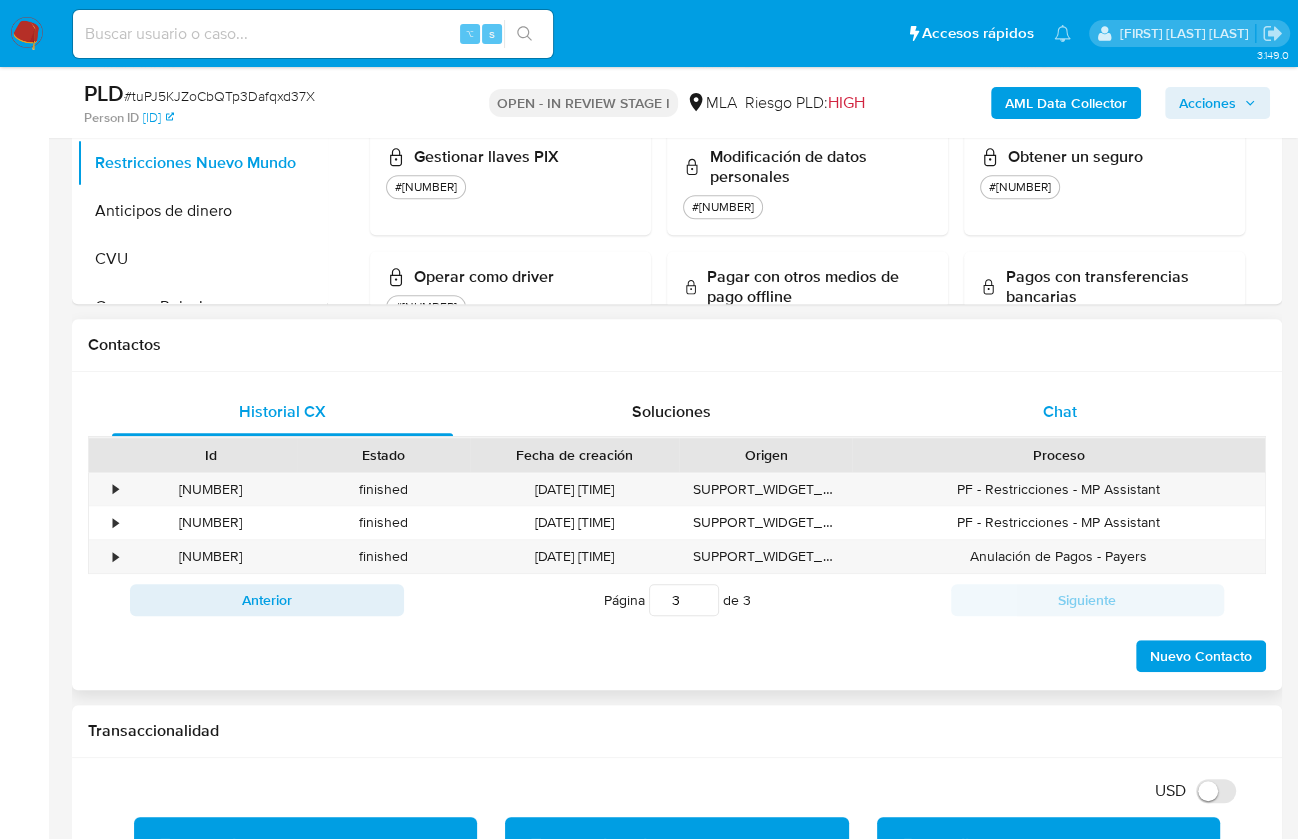 click on "Chat" at bounding box center [1060, 411] 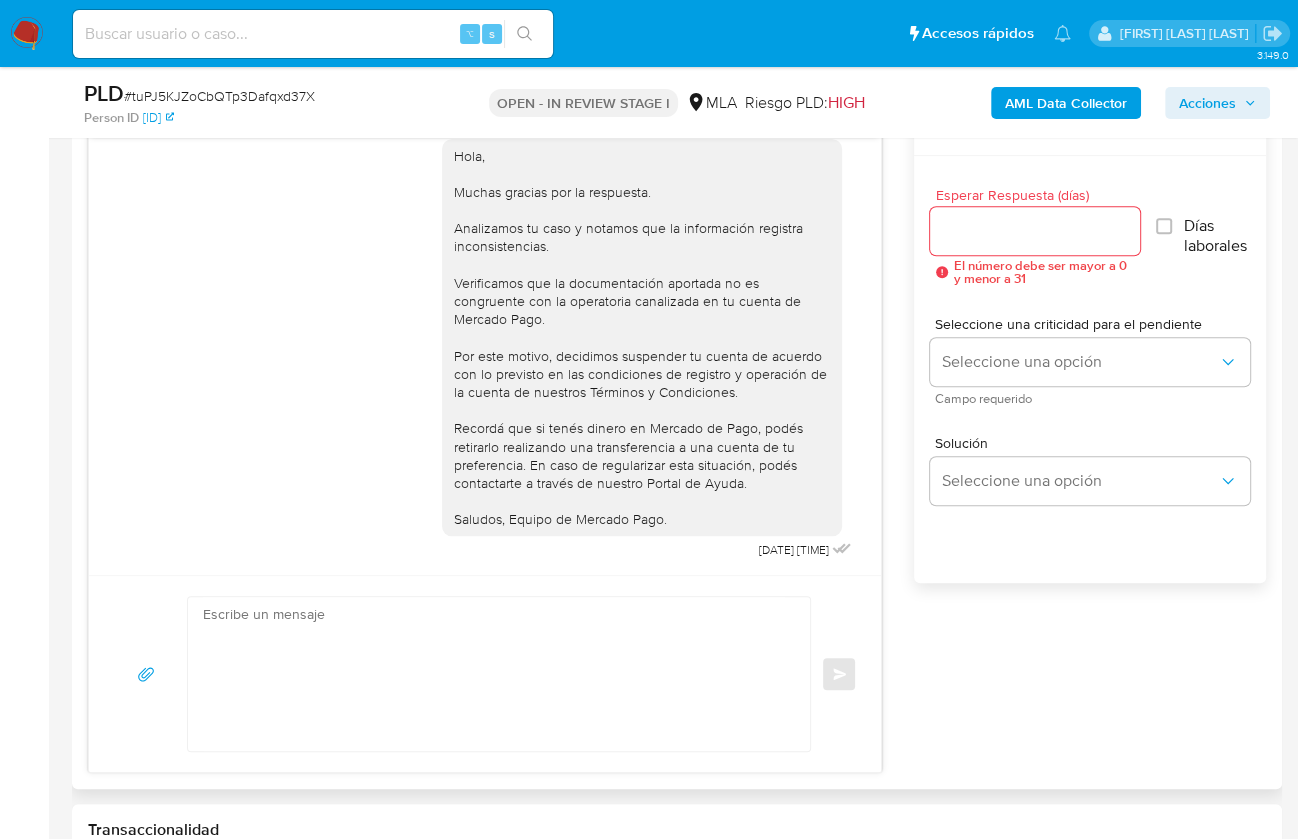 scroll, scrollTop: 1081, scrollLeft: 0, axis: vertical 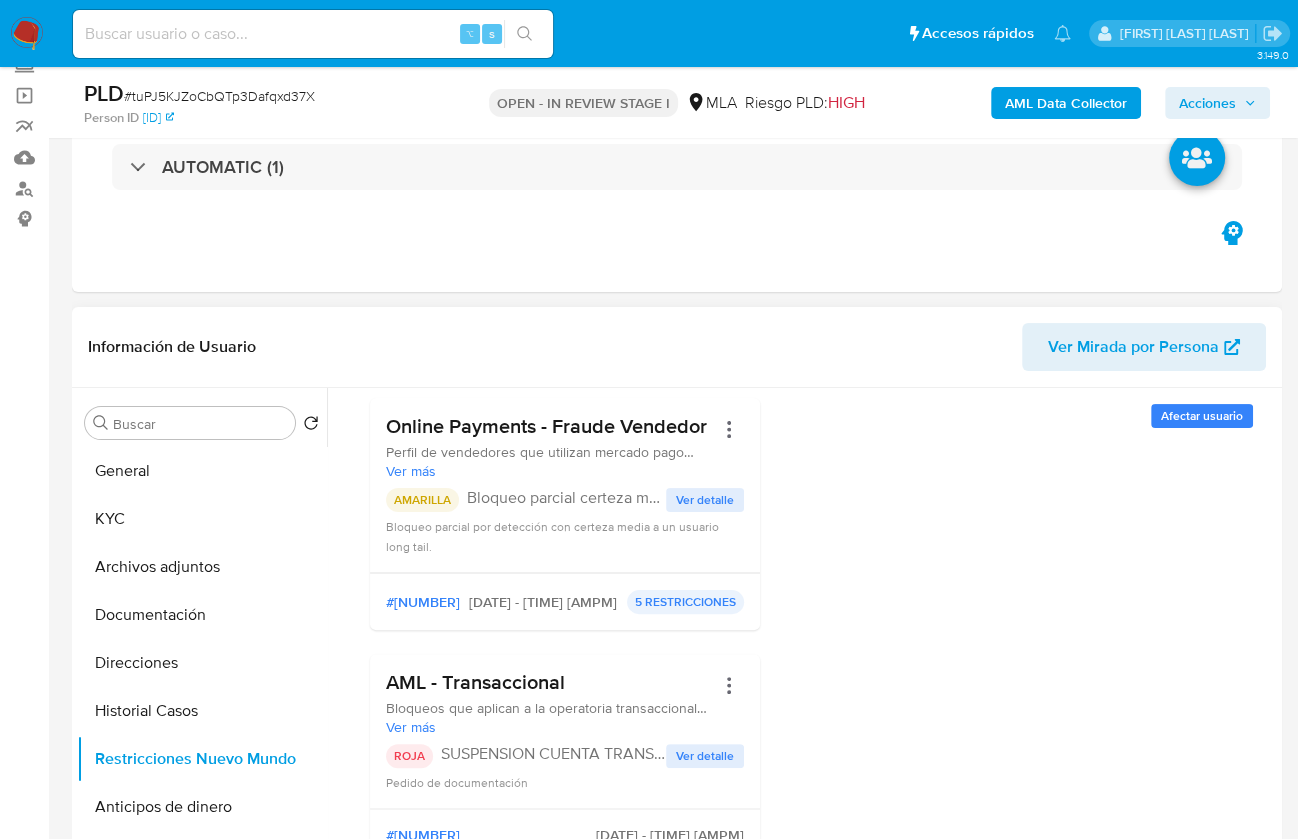 click on "Ver detalle" at bounding box center [705, 500] 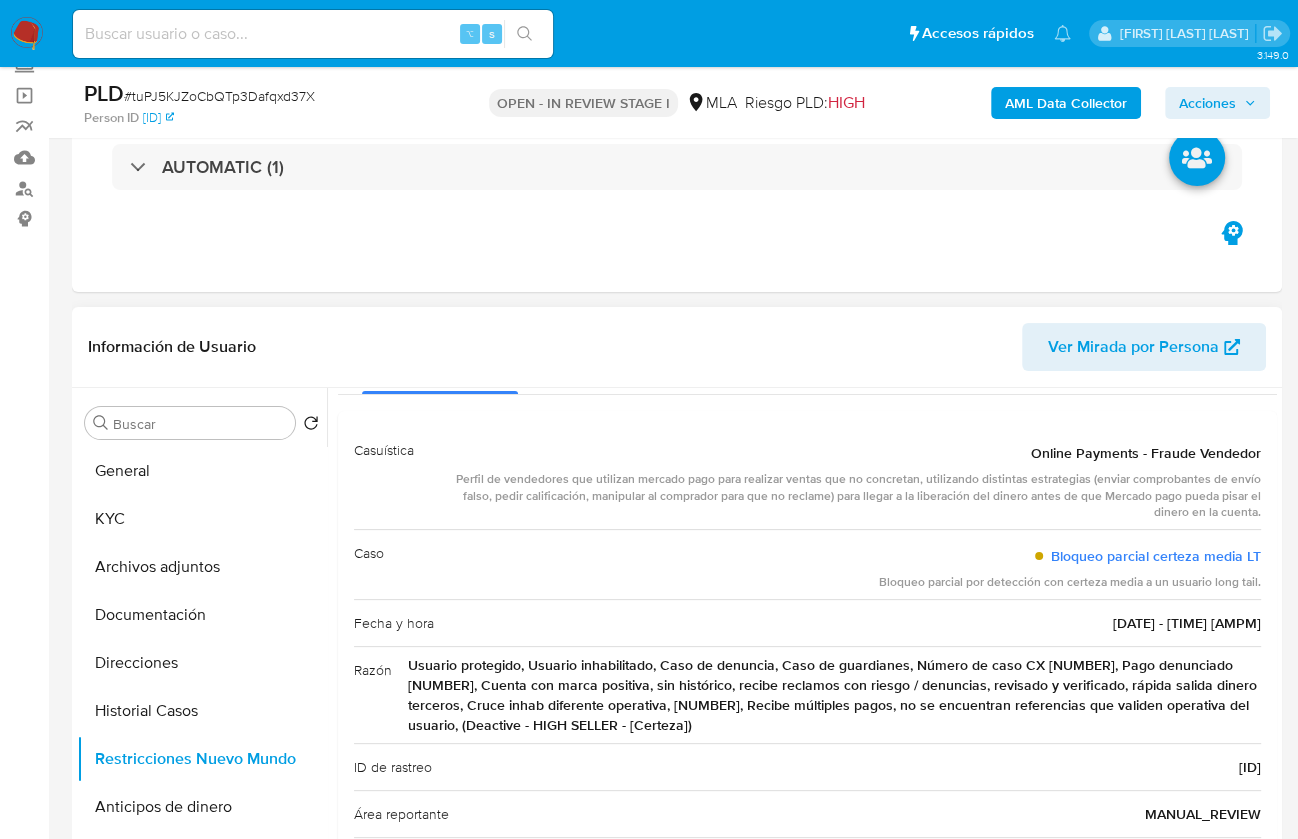scroll, scrollTop: 0, scrollLeft: 0, axis: both 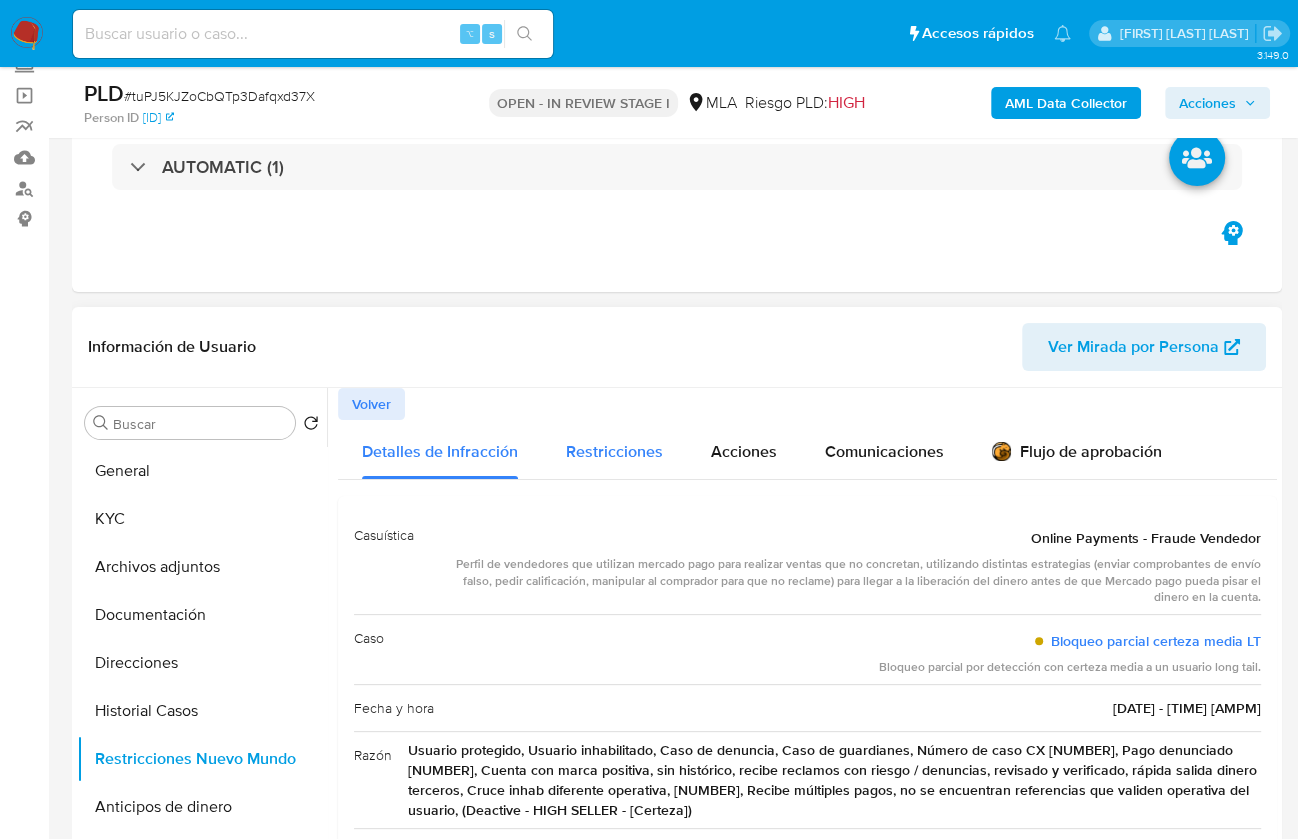 click on "Restricciones" at bounding box center [614, 451] 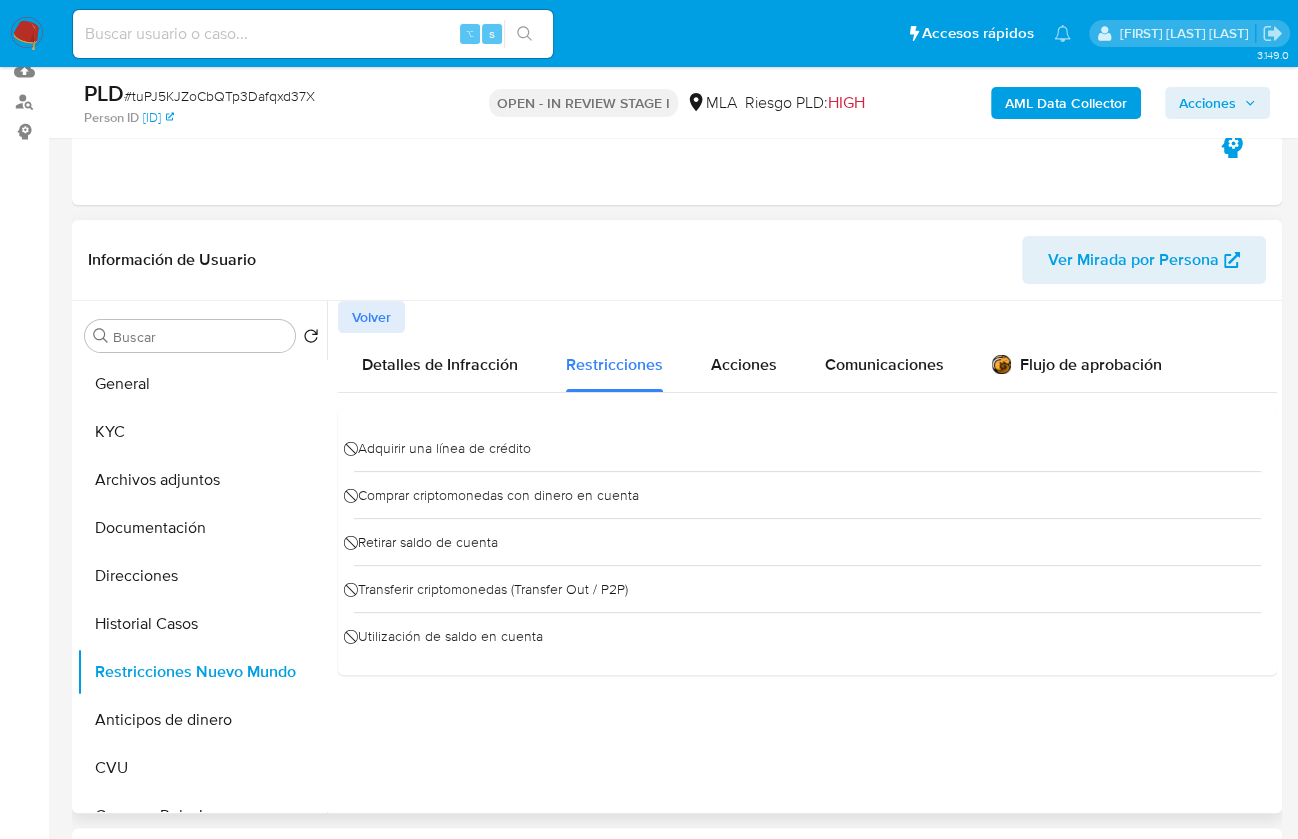scroll, scrollTop: 220, scrollLeft: 0, axis: vertical 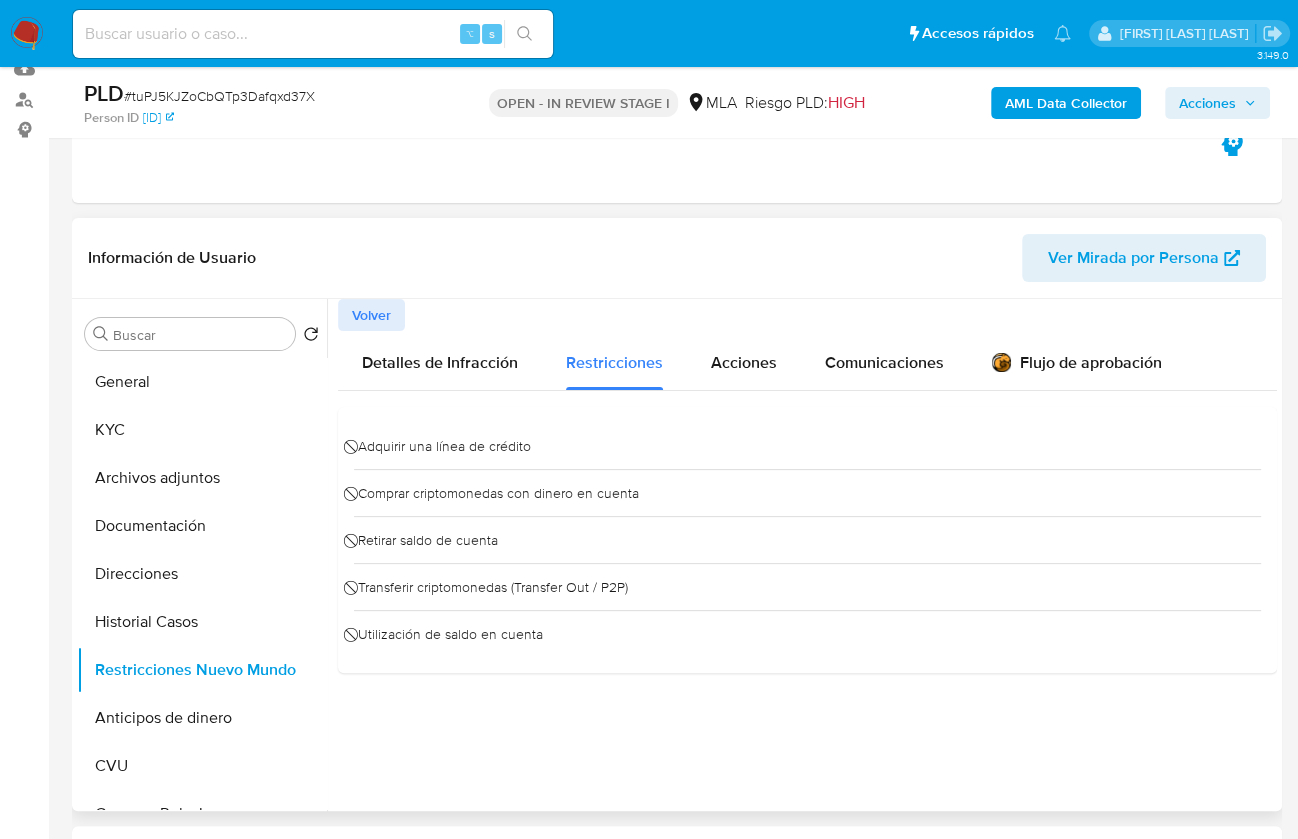 click on "⃠ Retirar saldo de cuenta" at bounding box center (807, 539) 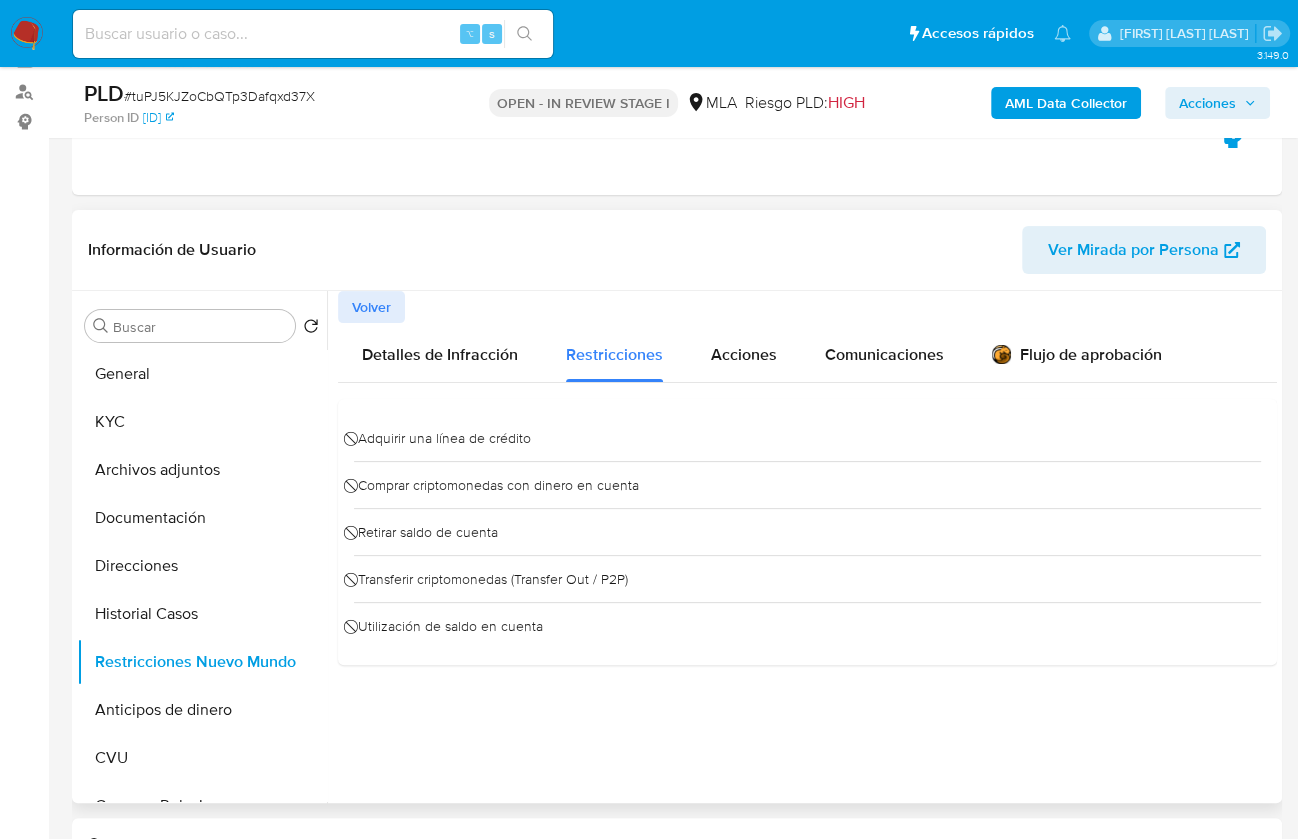 scroll, scrollTop: 229, scrollLeft: 0, axis: vertical 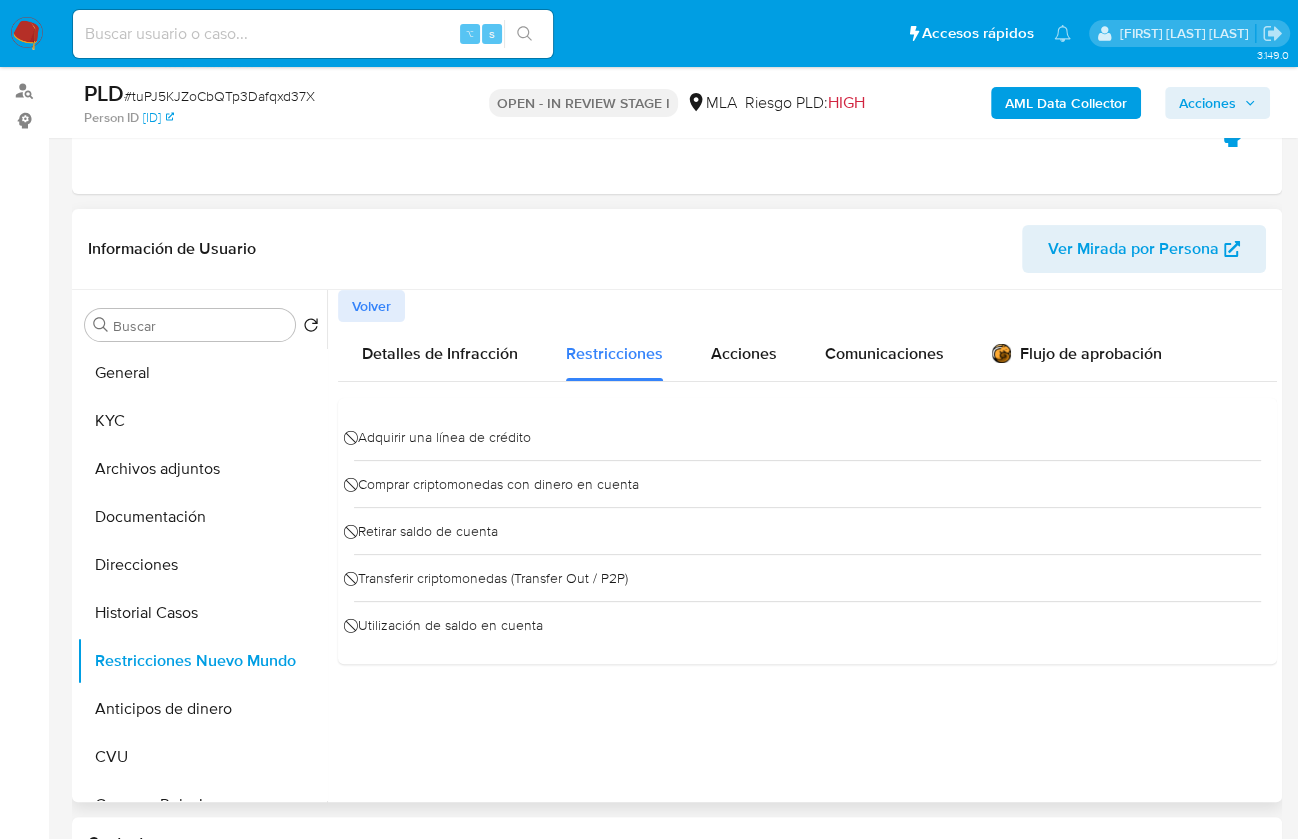 click on "Volver" at bounding box center [371, 306] 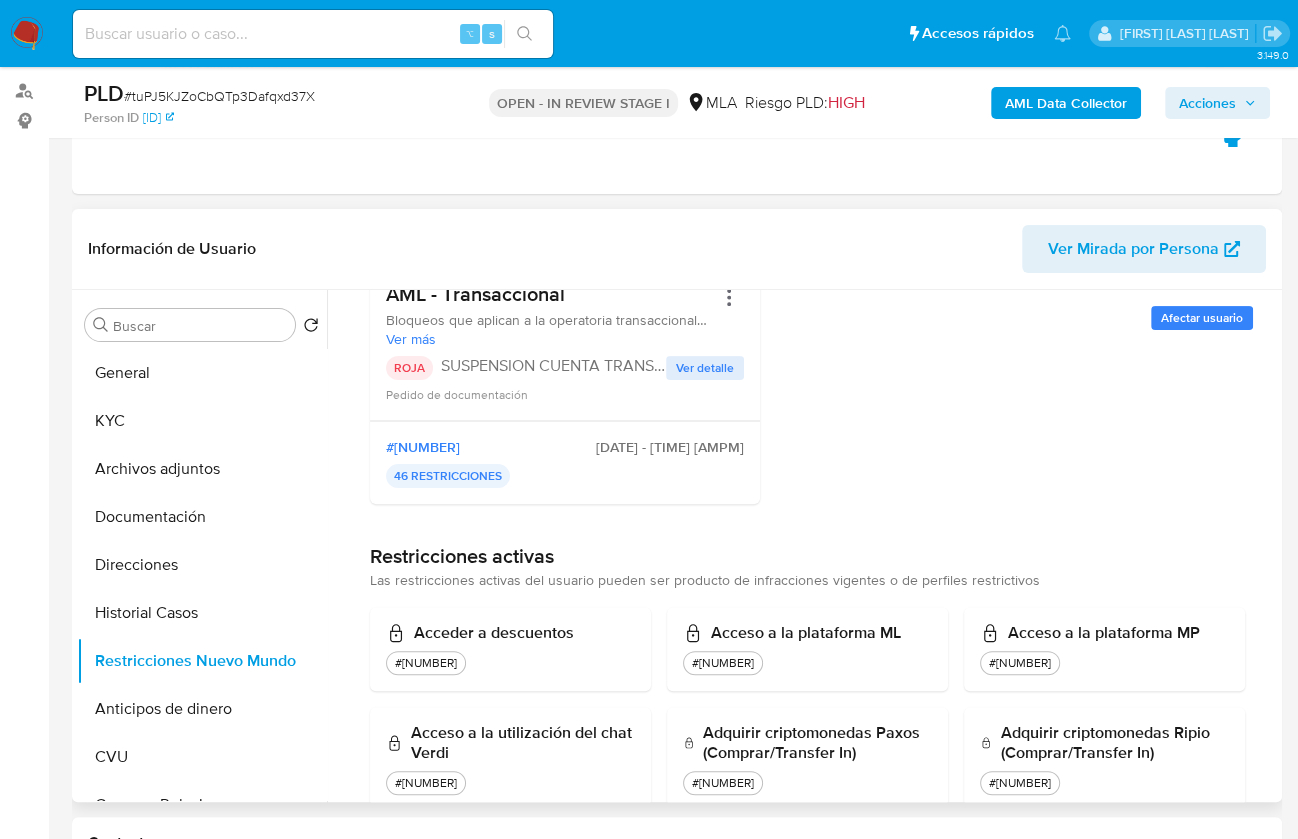 scroll, scrollTop: 532, scrollLeft: 0, axis: vertical 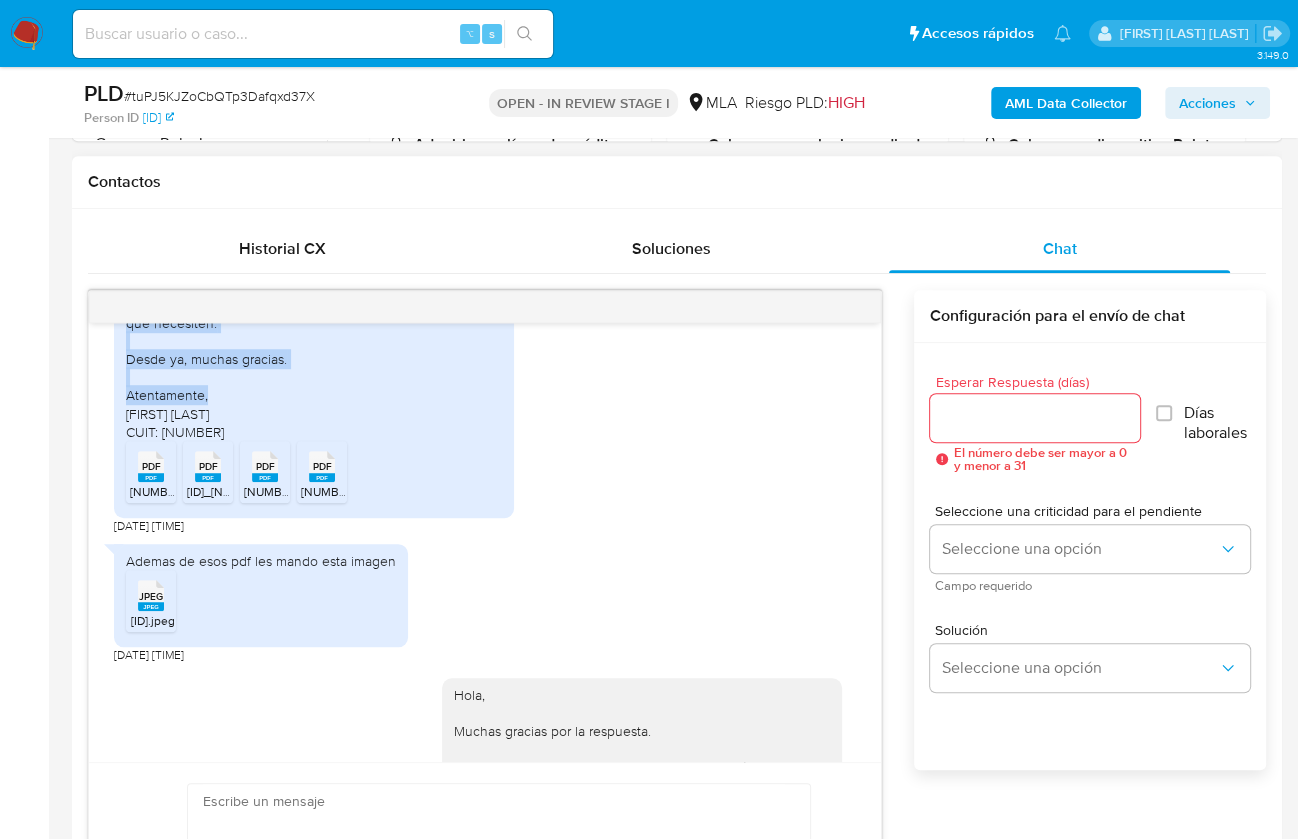 drag, startPoint x: 126, startPoint y: 413, endPoint x: 265, endPoint y: 441, distance: 141.7921 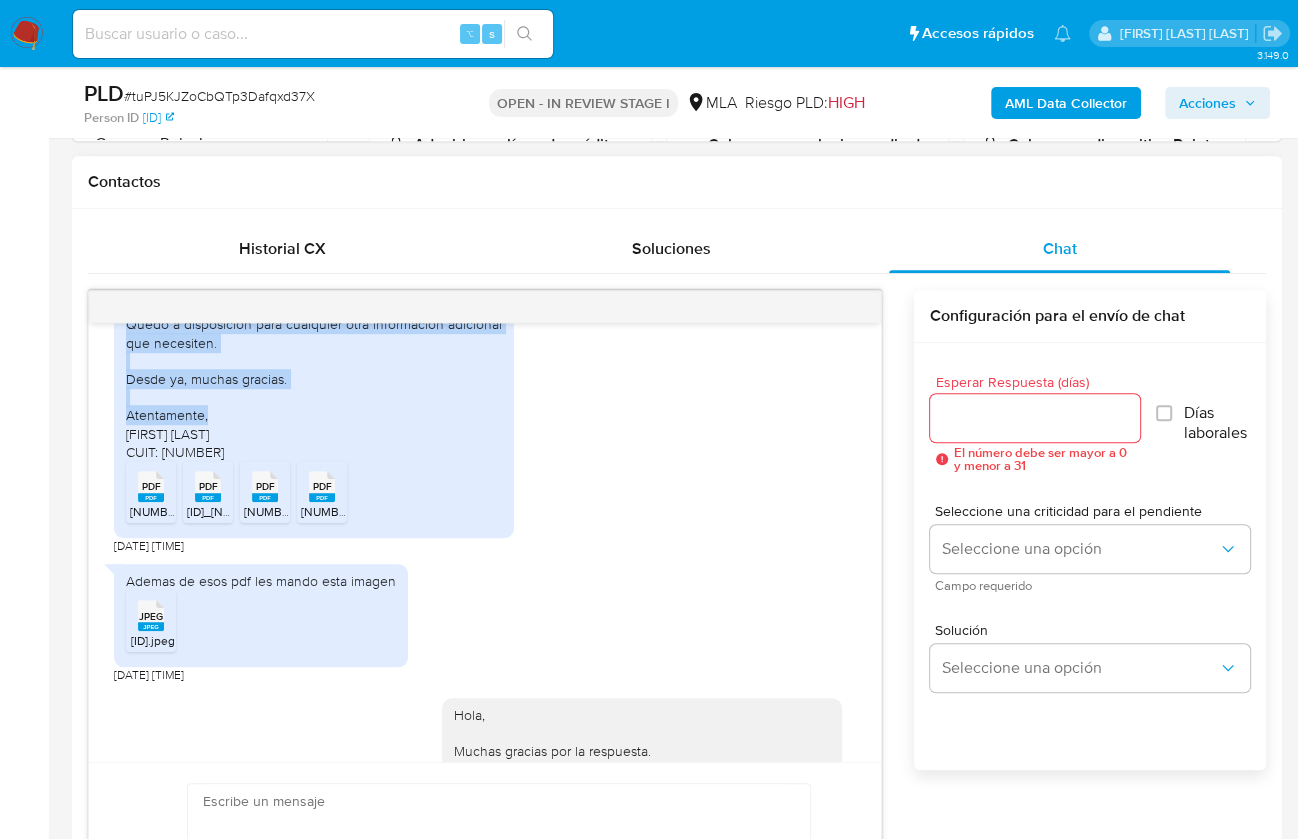 click on "Hola, buen día. Les escribo para dar respuesta al pedido de justificación de ingresos. Adjunto a este mensaje una serie de facturas emitidas a mi nombre como monotributista inscripto, que reflejan ventas reales y recientes realizadas durante el mes de junio de 2025.
Estas operaciones están completamente declaradas y corresponden a mi actividad comercial. No poseo otros servicios o propiedades a mi nombre, por lo cual las facturas emitidas son el respaldo principal de mis ingresos.
Les solicito por favor que las tengan en cuenta para finalizar el proceso de revisión y así poder volver a operar con normalidad, ya que estas demoras están afectando directamente mis operaciones.
Quedo a disposición para cualquier otra información adicional que necesiten.
Desde ya, muchas gracias.
Atentamente,
Naim Geraldo
CUIT: 20-45607133-4" at bounding box center (314, 242) 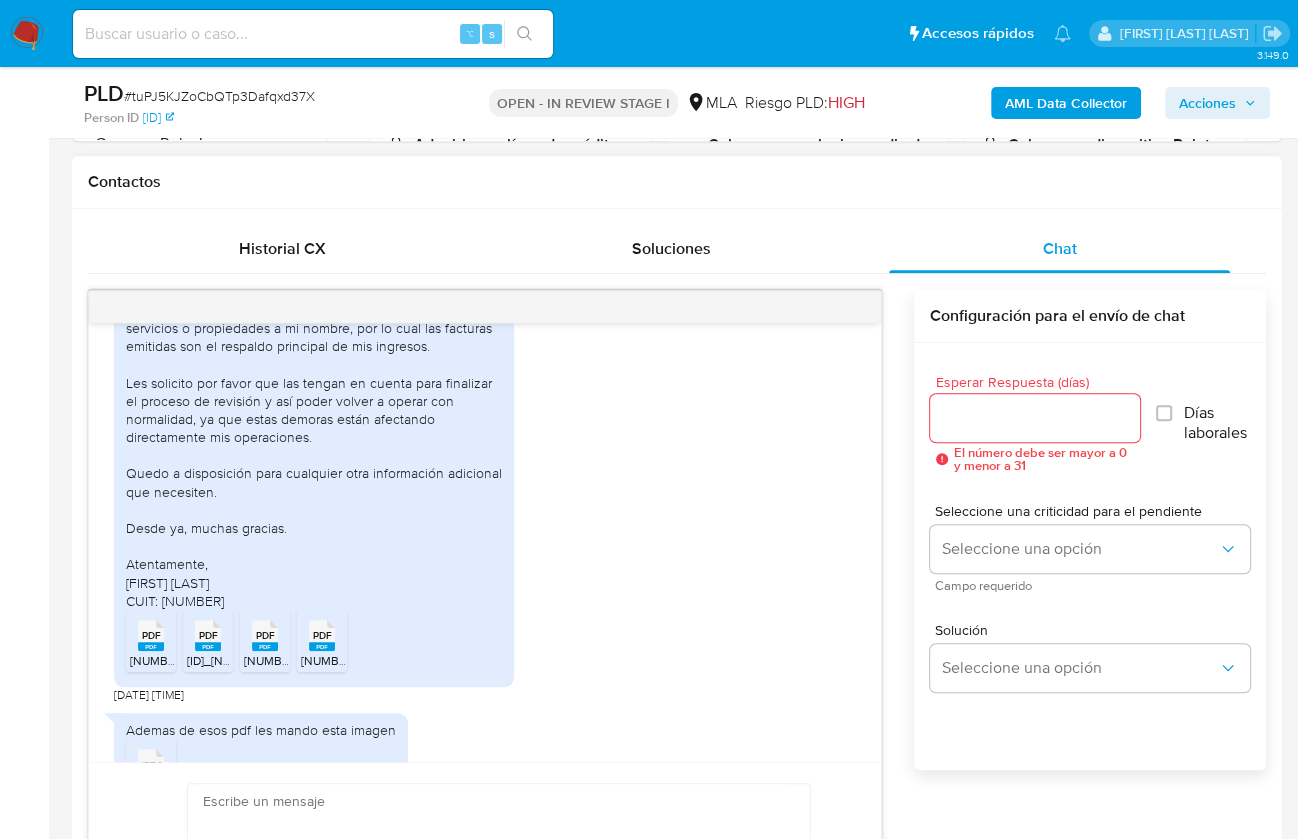 click on "Hola, buen día. Les escribo para dar respuesta al pedido de justificación de ingresos. Adjunto a este mensaje una serie de facturas emitidas a mi nombre como monotributista inscripto, que reflejan ventas reales y recientes realizadas durante el mes de junio de 2025.
Estas operaciones están completamente declaradas y corresponden a mi actividad comercial. No poseo otros servicios o propiedades a mi nombre, por lo cual las facturas emitidas son el respaldo principal de mis ingresos.
Les solicito por favor que las tengan en cuenta para finalizar el proceso de revisión y así poder volver a operar con normalidad, ya que estas demoras están afectando directamente mis operaciones.
Quedo a disposición para cualquier otra información adicional que necesiten.
Desde ya, muchas gracias.
Atentamente,
Naim Geraldo
CUIT: 20-45607133-4" at bounding box center (314, 391) 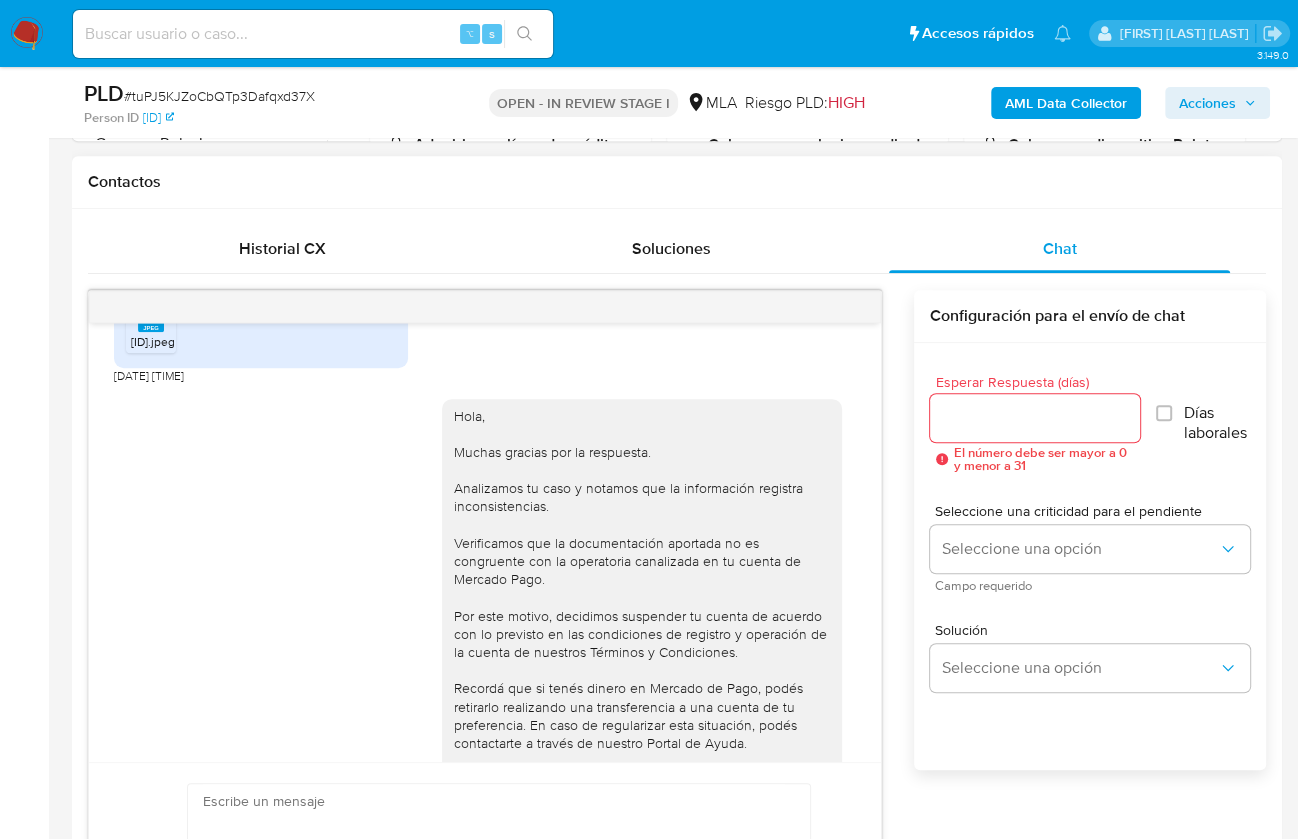 scroll, scrollTop: 1829, scrollLeft: 0, axis: vertical 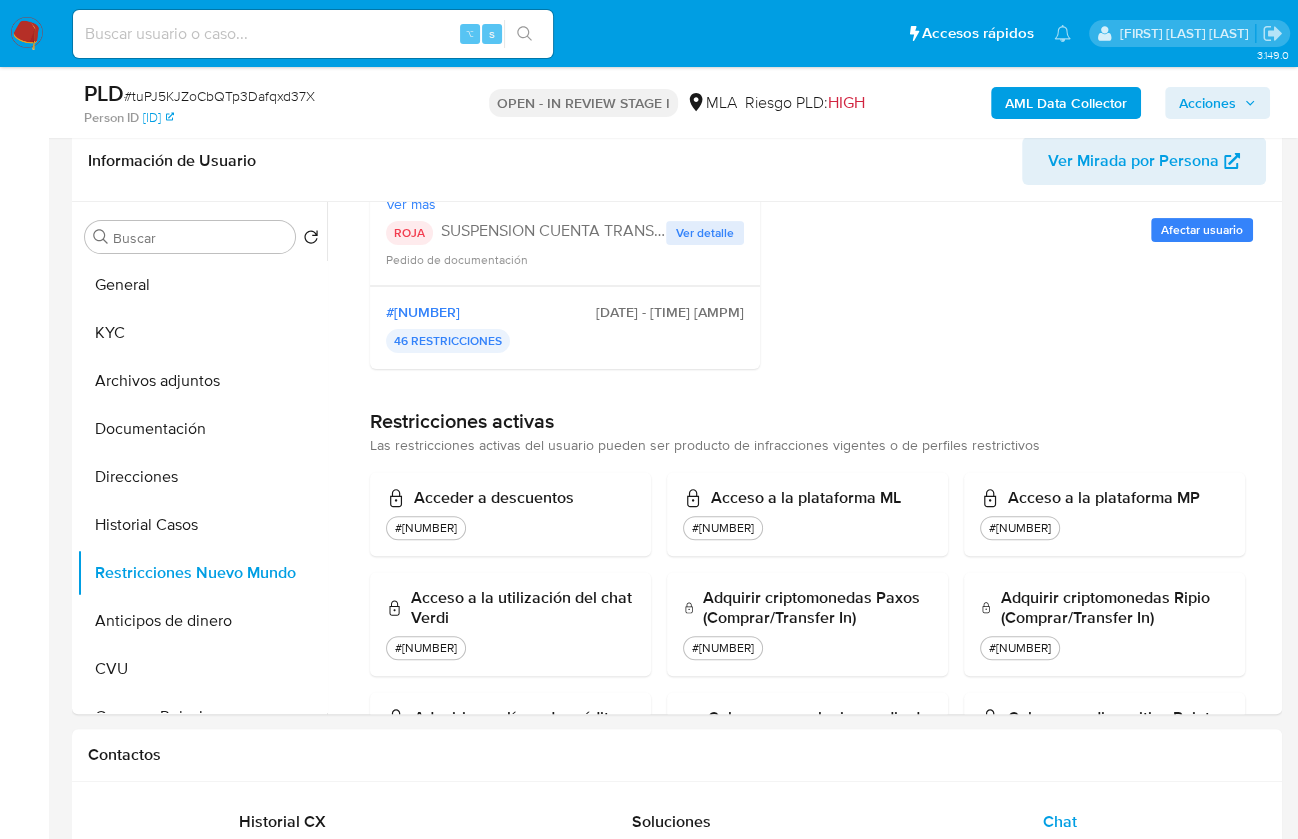 click on "AML Data Collector" at bounding box center (1066, 103) 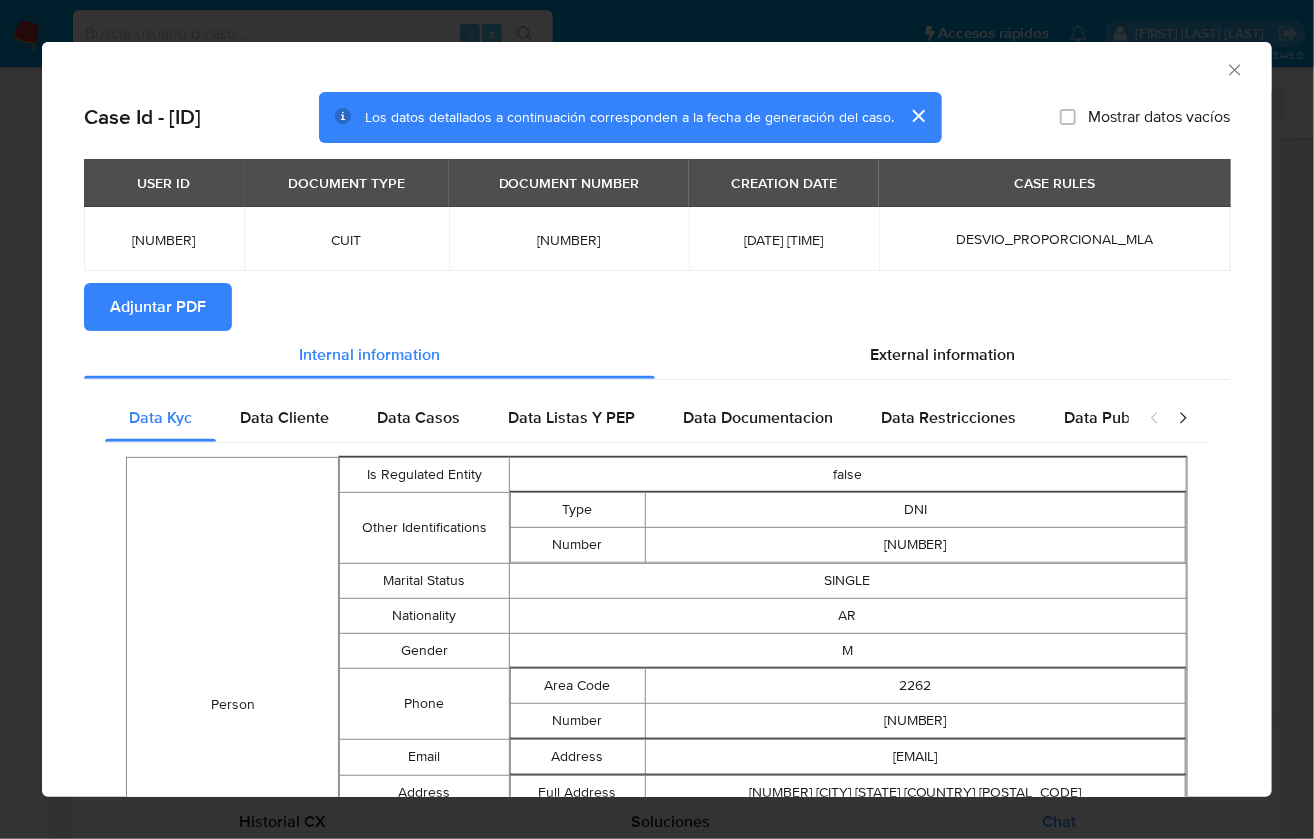 click on "Adjuntar PDF" at bounding box center (657, 307) 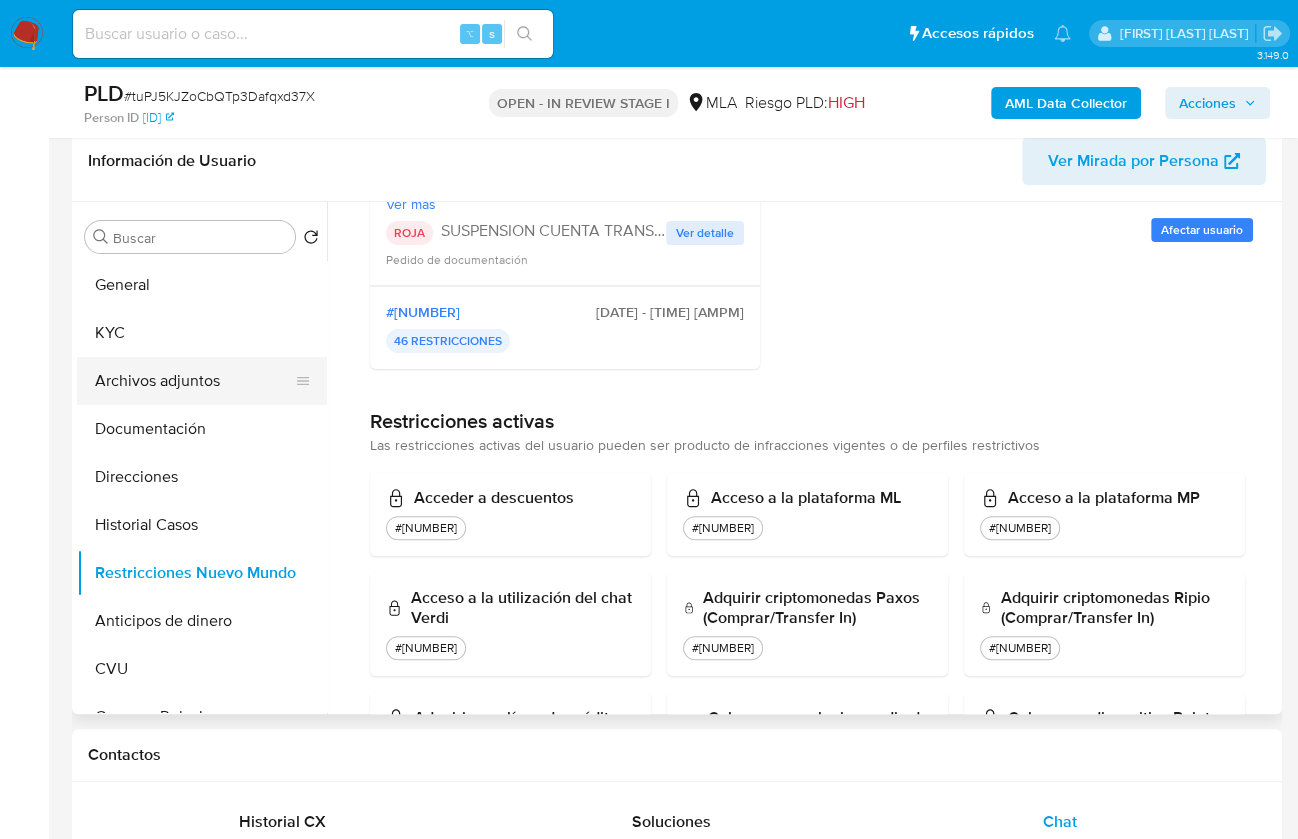 click on "Archivos adjuntos" at bounding box center (194, 381) 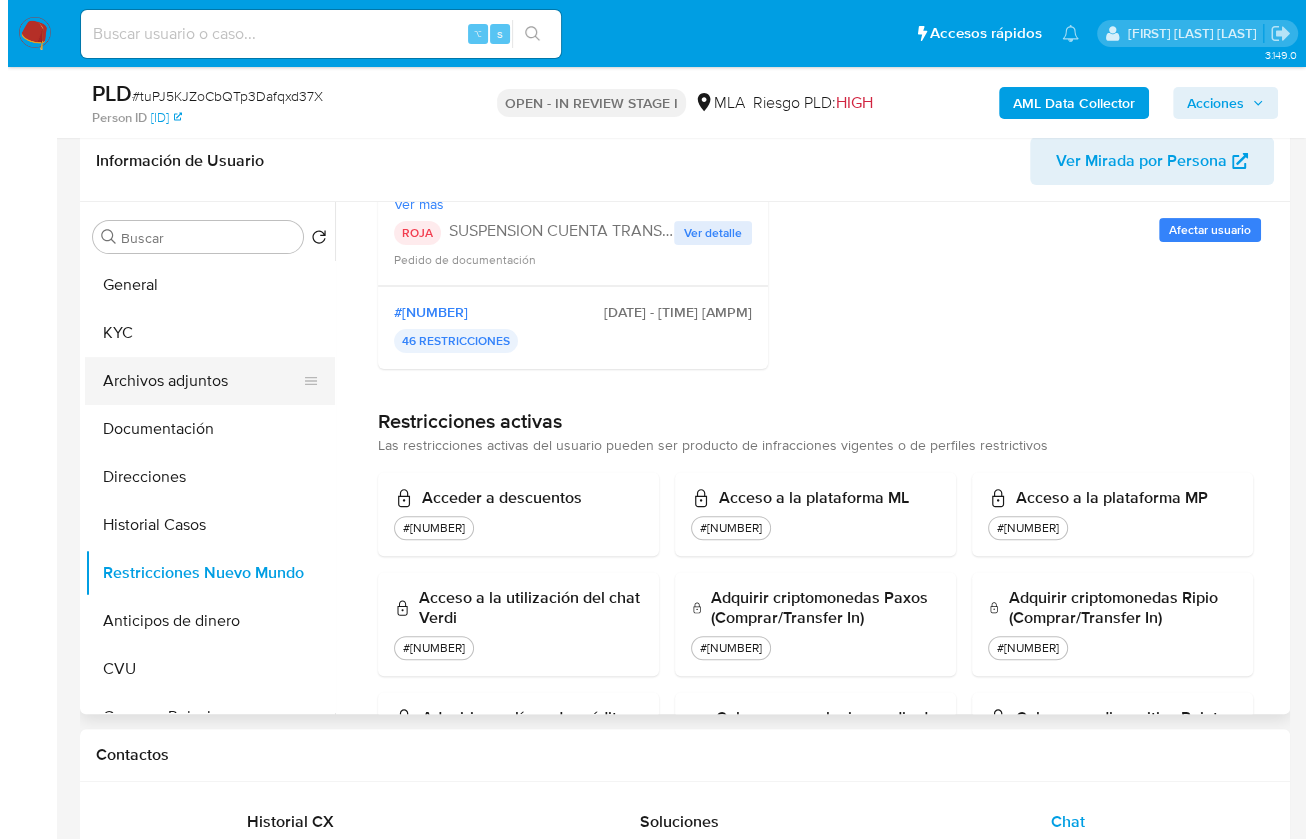scroll, scrollTop: 0, scrollLeft: 0, axis: both 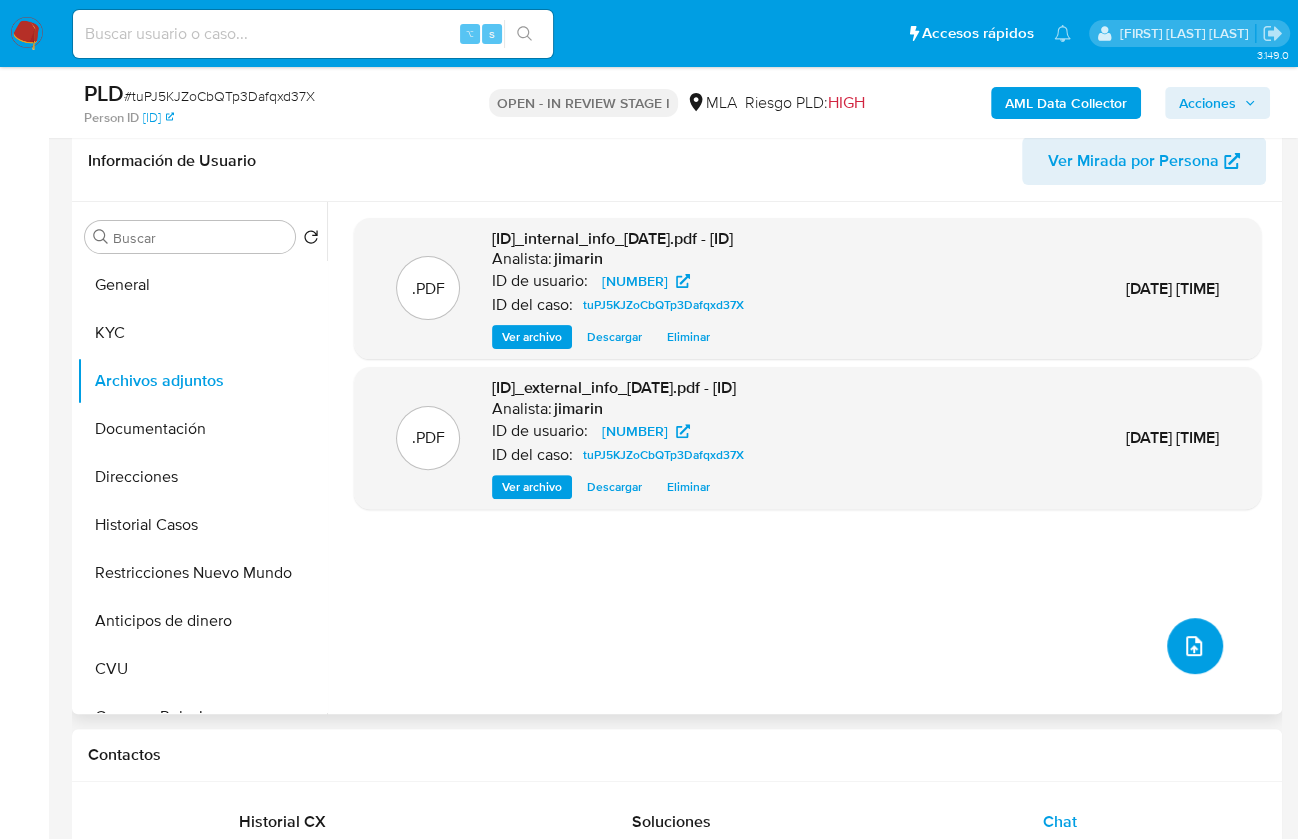 click at bounding box center (1195, 646) 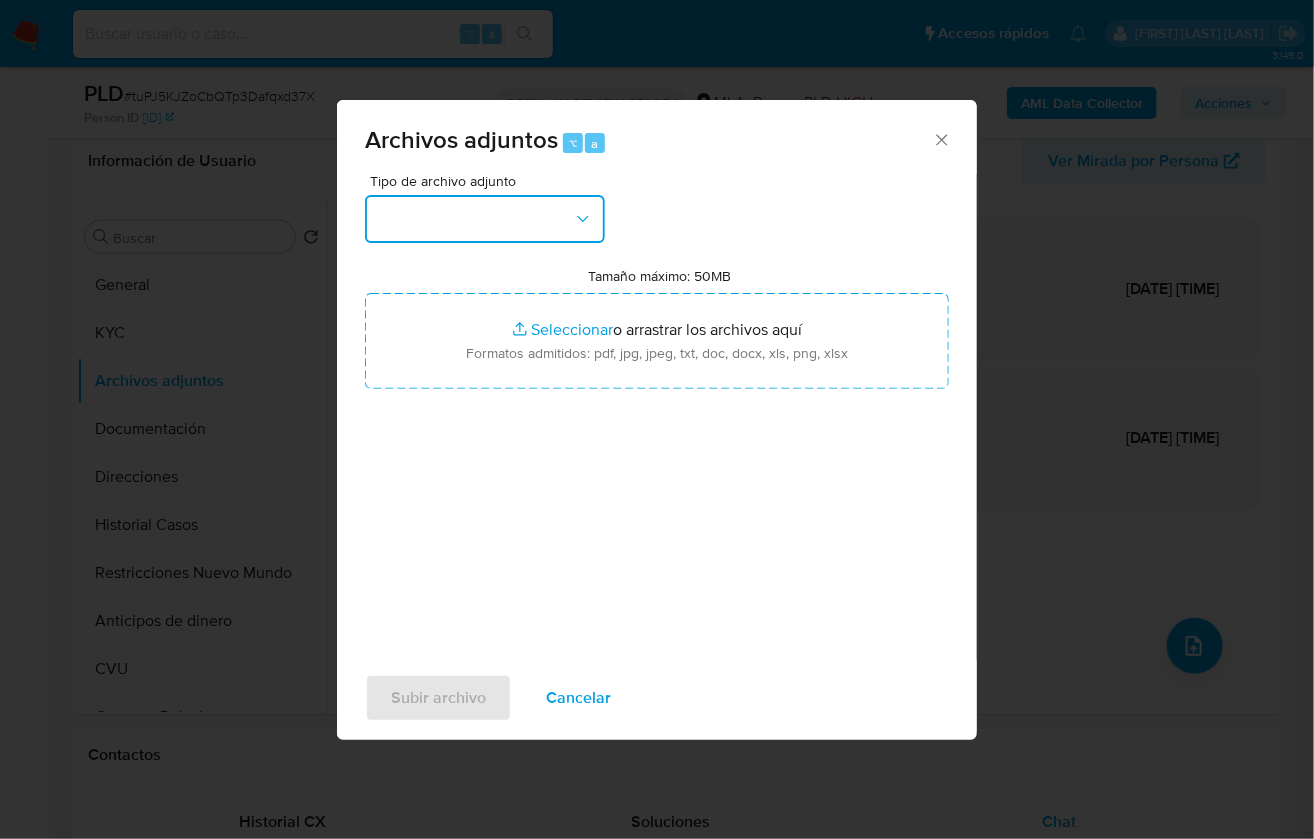 click at bounding box center (485, 219) 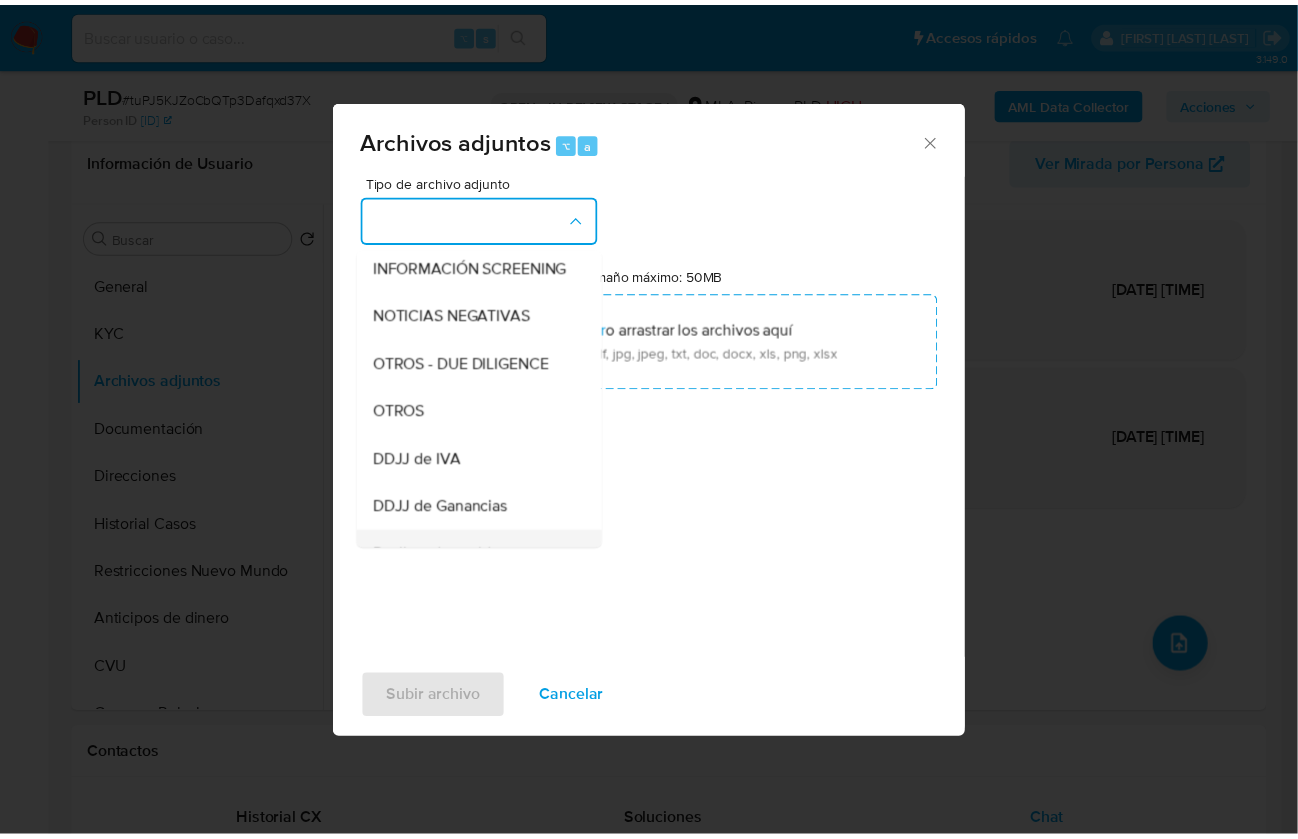 scroll, scrollTop: 403, scrollLeft: 0, axis: vertical 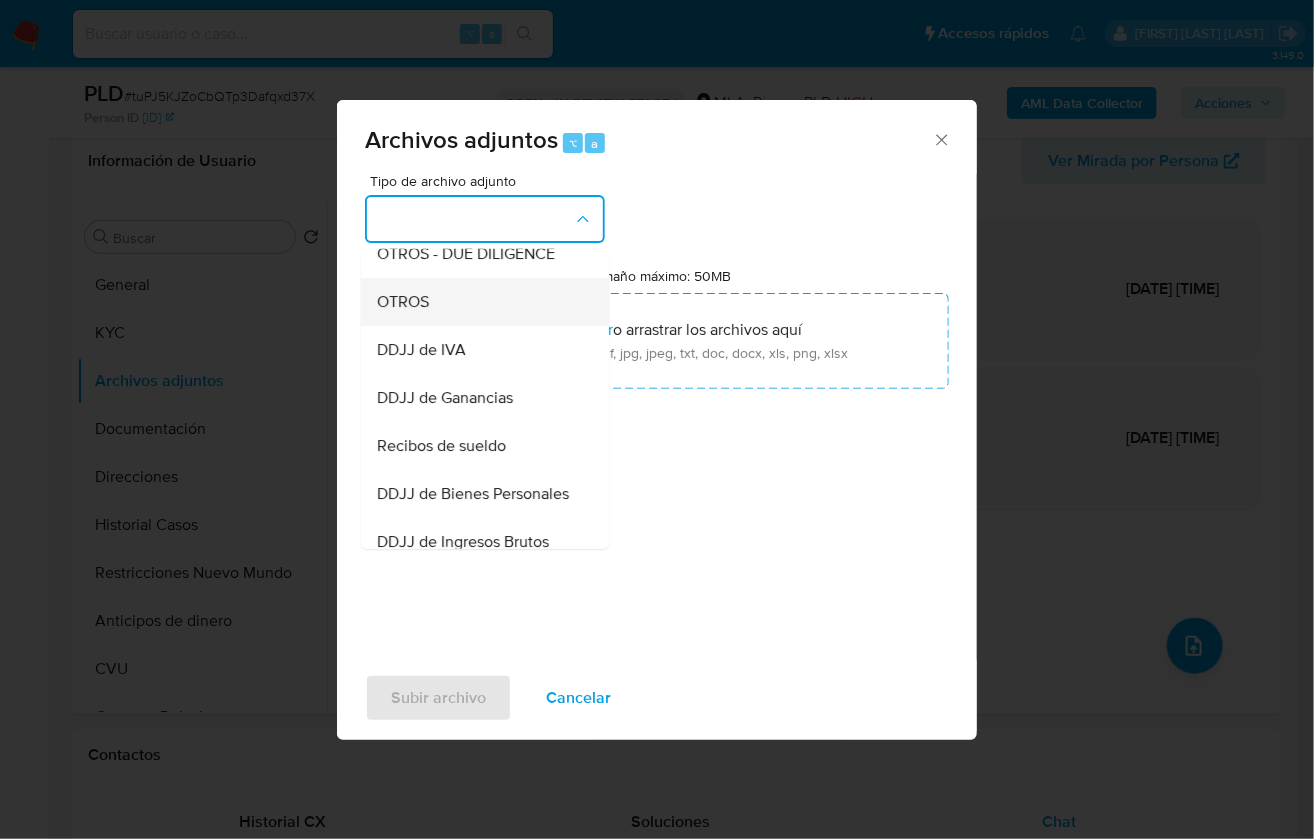 click on "OTROS" at bounding box center (479, 302) 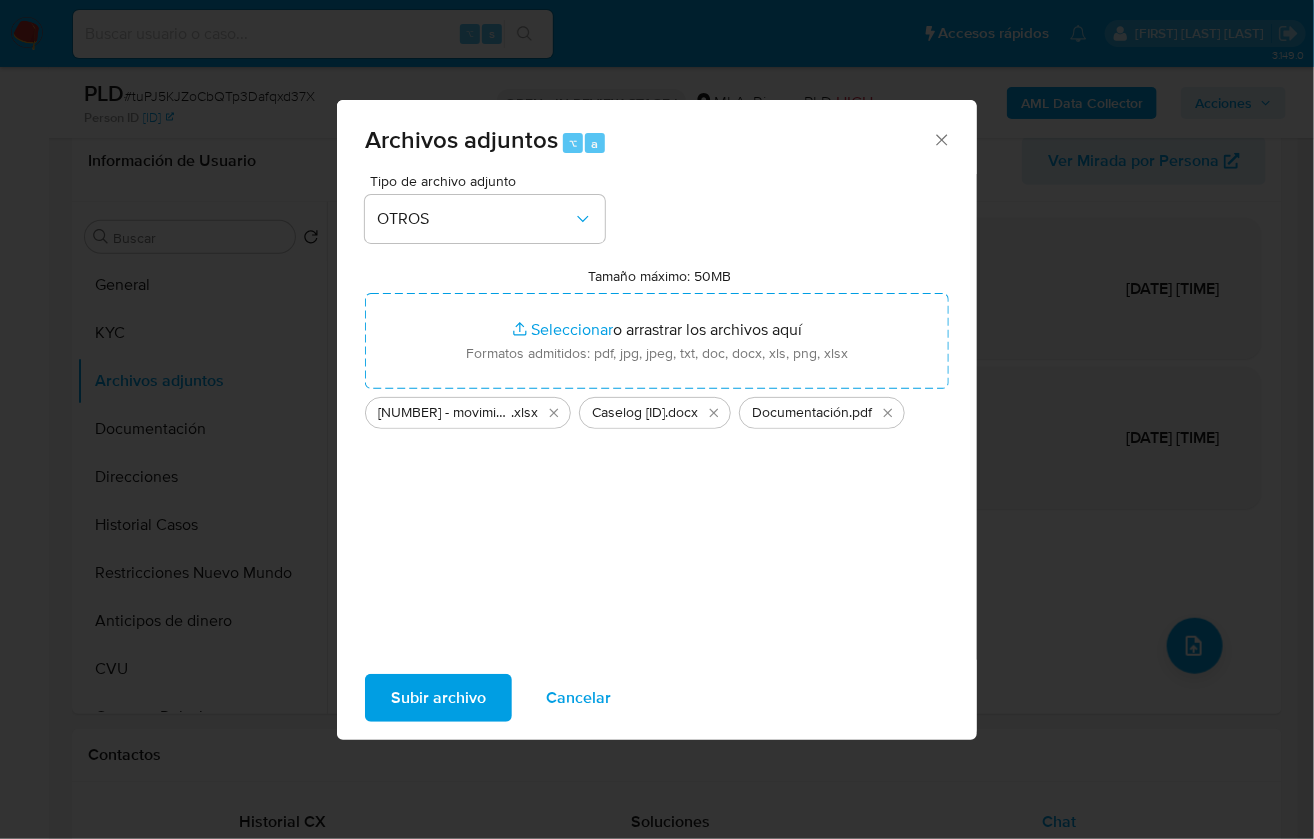 click on "Subir archivo" at bounding box center [438, 698] 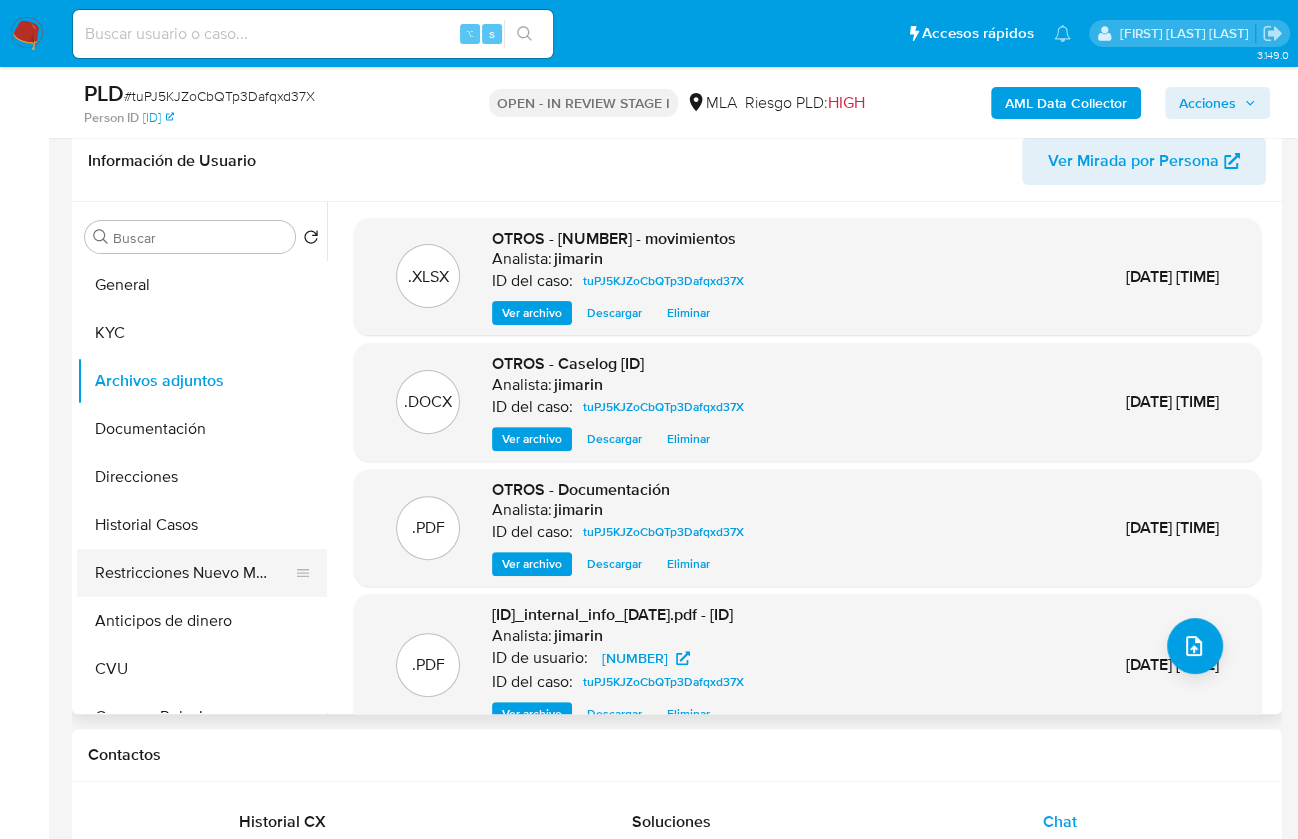 click on "Restricciones Nuevo Mundo" at bounding box center (194, 573) 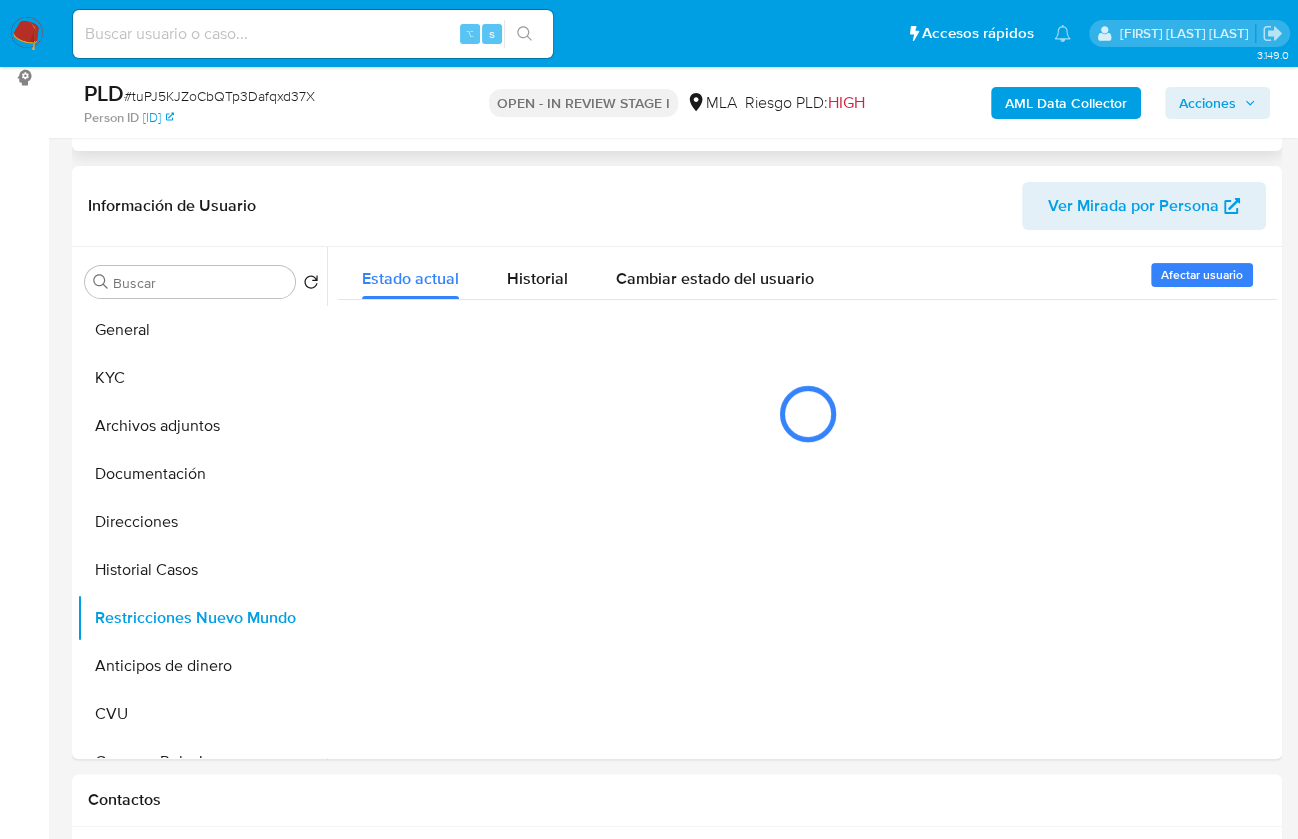 scroll, scrollTop: 216, scrollLeft: 0, axis: vertical 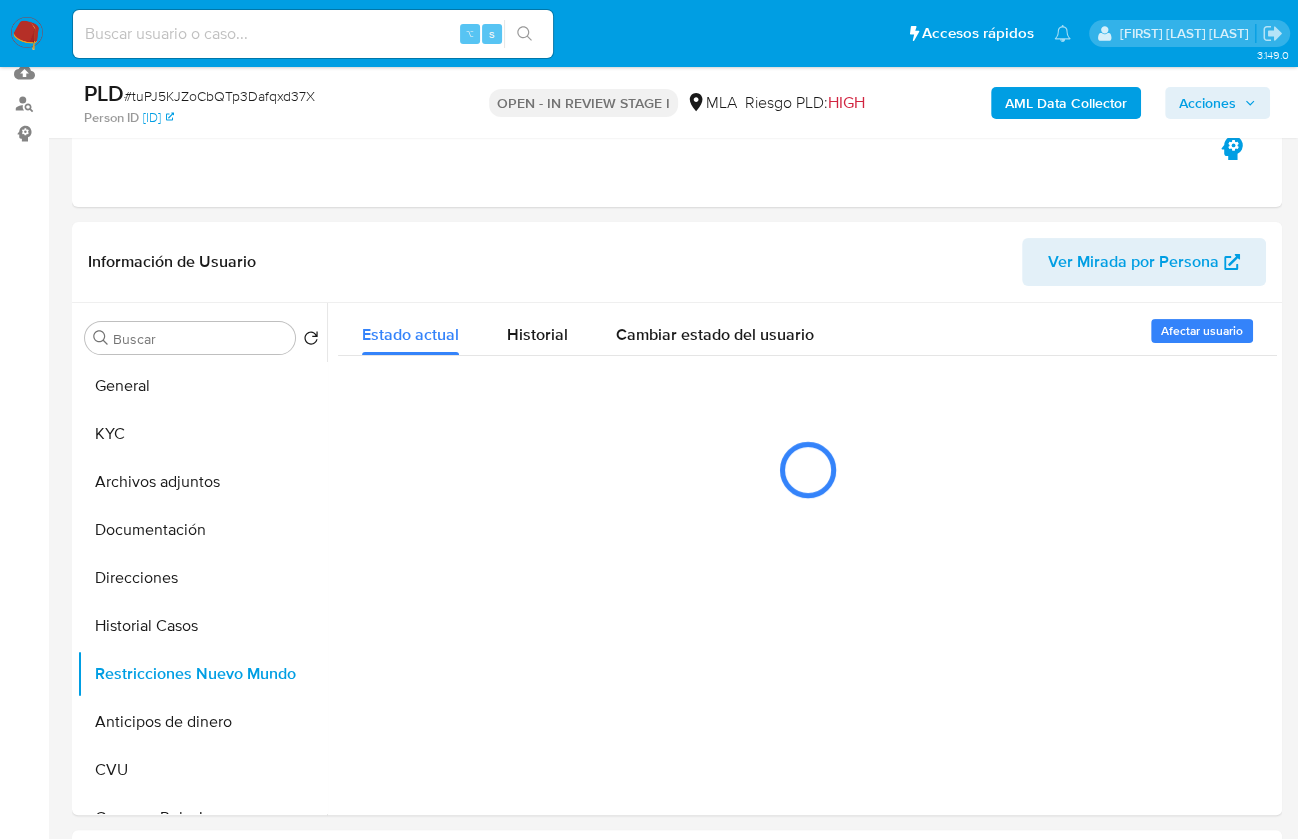 click on "PLD # tuPJ5KJZoCbQTp3Dafqxd37X Person ID bb98c5b1a6a56cc9379cb724e6ba2954 OPEN - IN REVIEW STAGE I  MLA Riesgo PLD:  HIGH AML Data Collector Acciones" at bounding box center (677, 102) 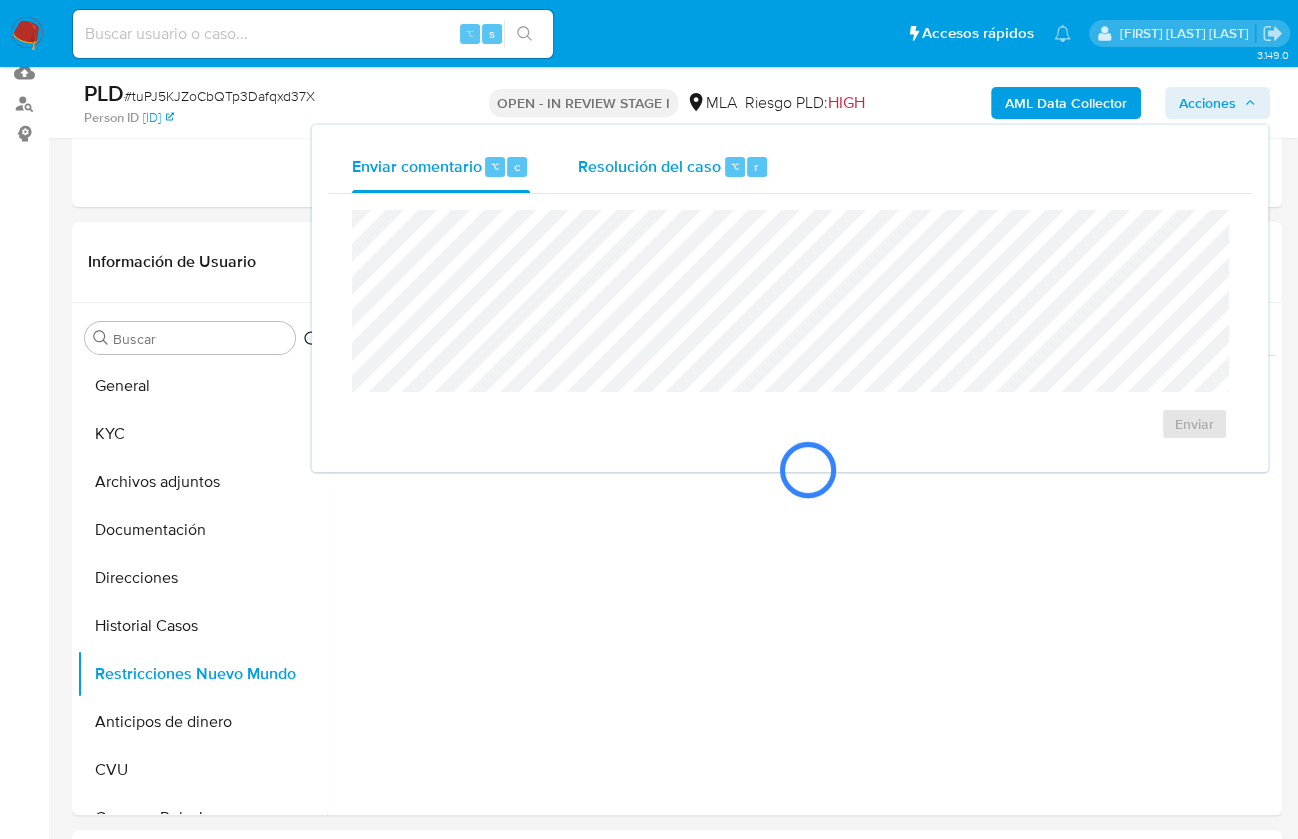 click on "Resolución del caso ⌥ r" at bounding box center [673, 167] 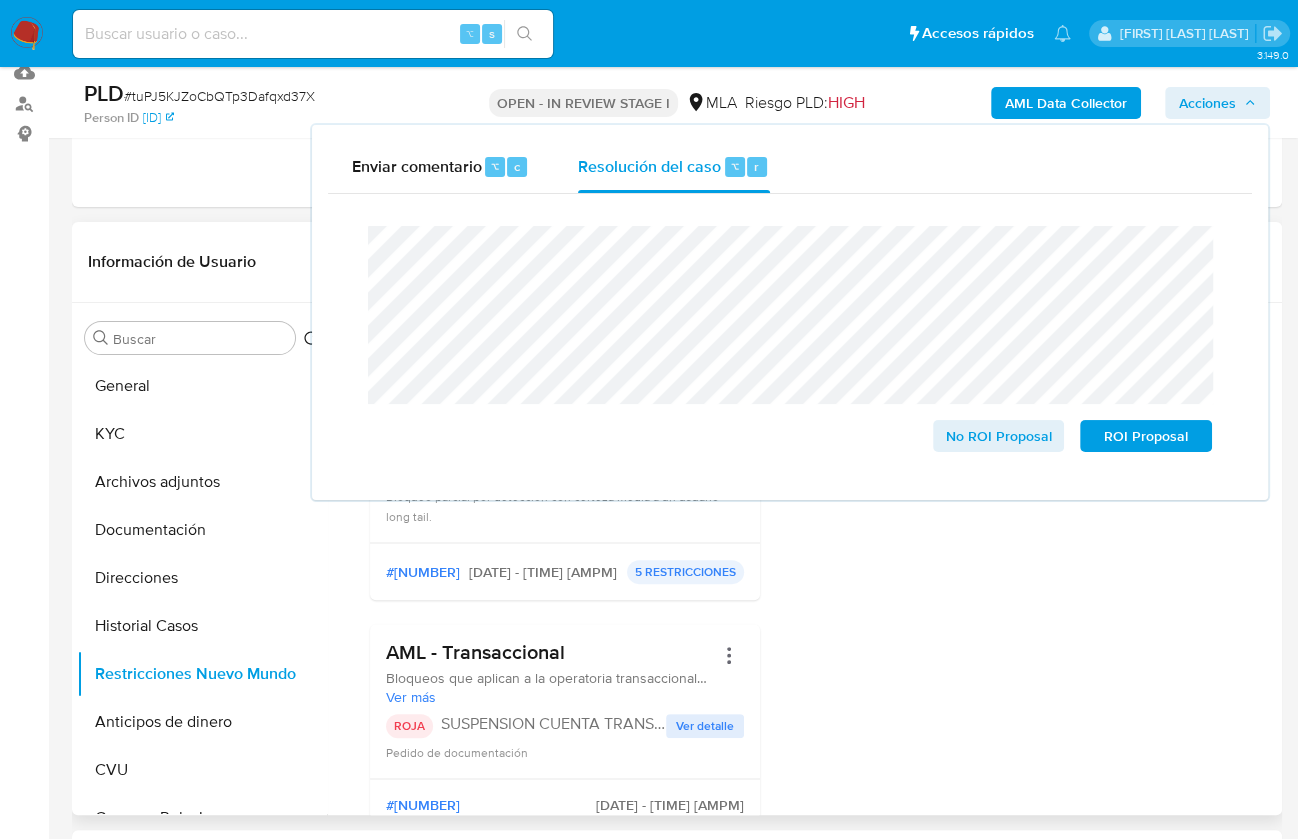 scroll, scrollTop: 147, scrollLeft: 0, axis: vertical 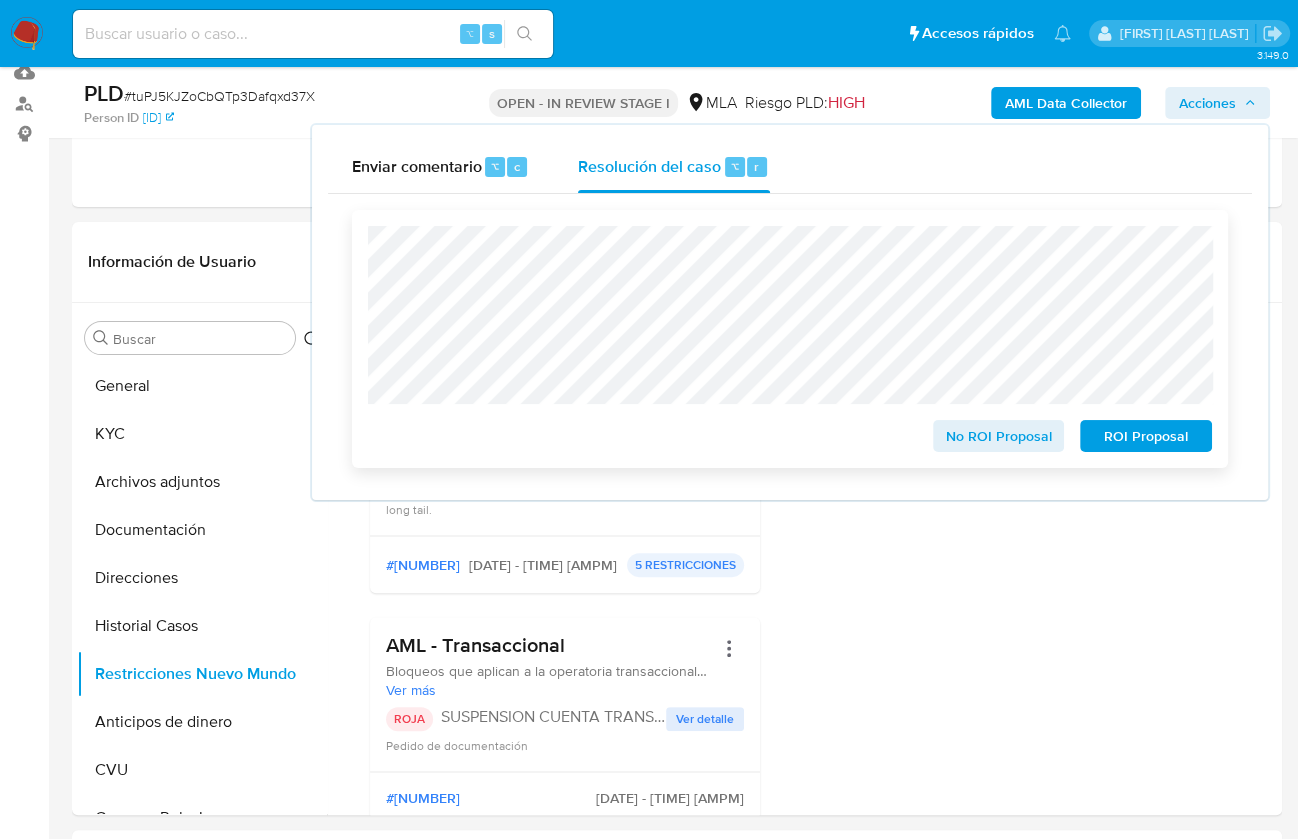click on "ROI Proposal" at bounding box center (1146, 436) 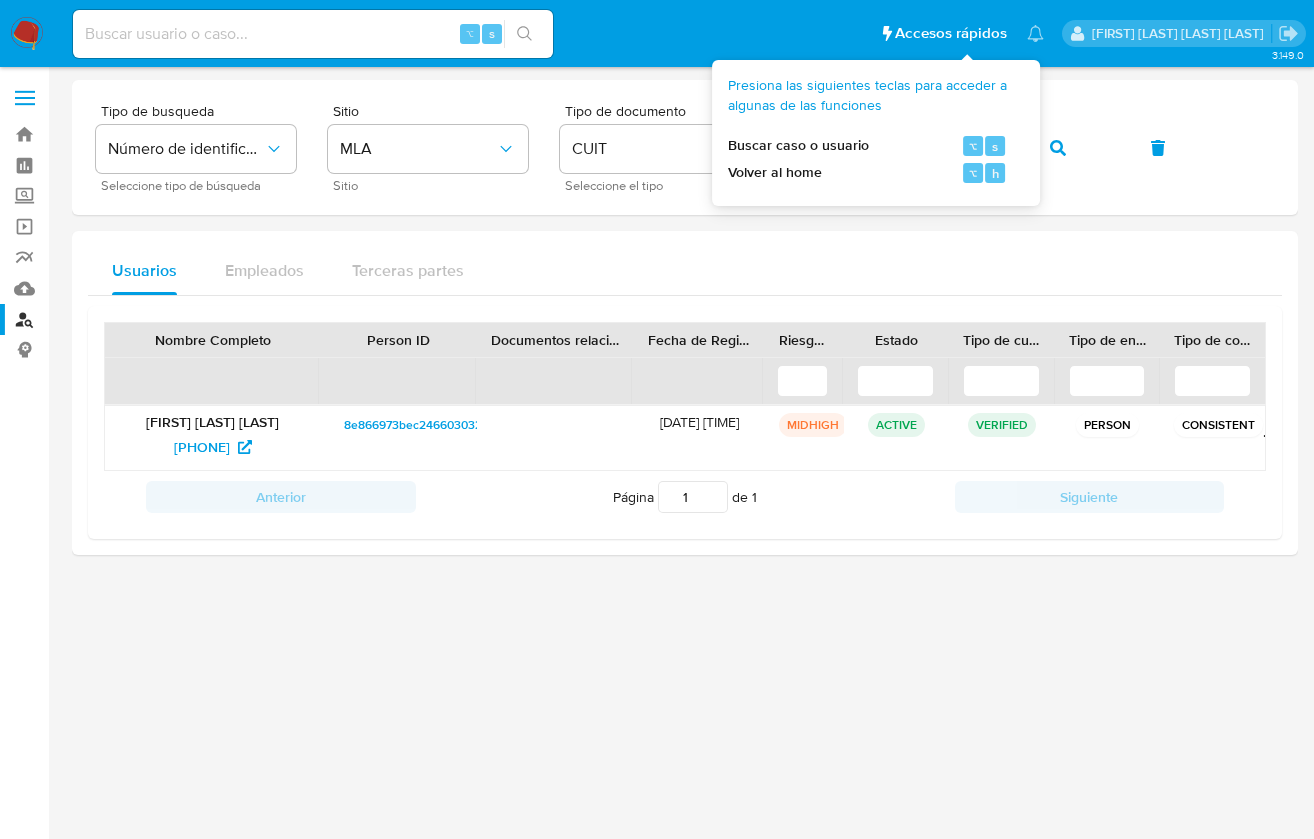 scroll, scrollTop: 0, scrollLeft: 0, axis: both 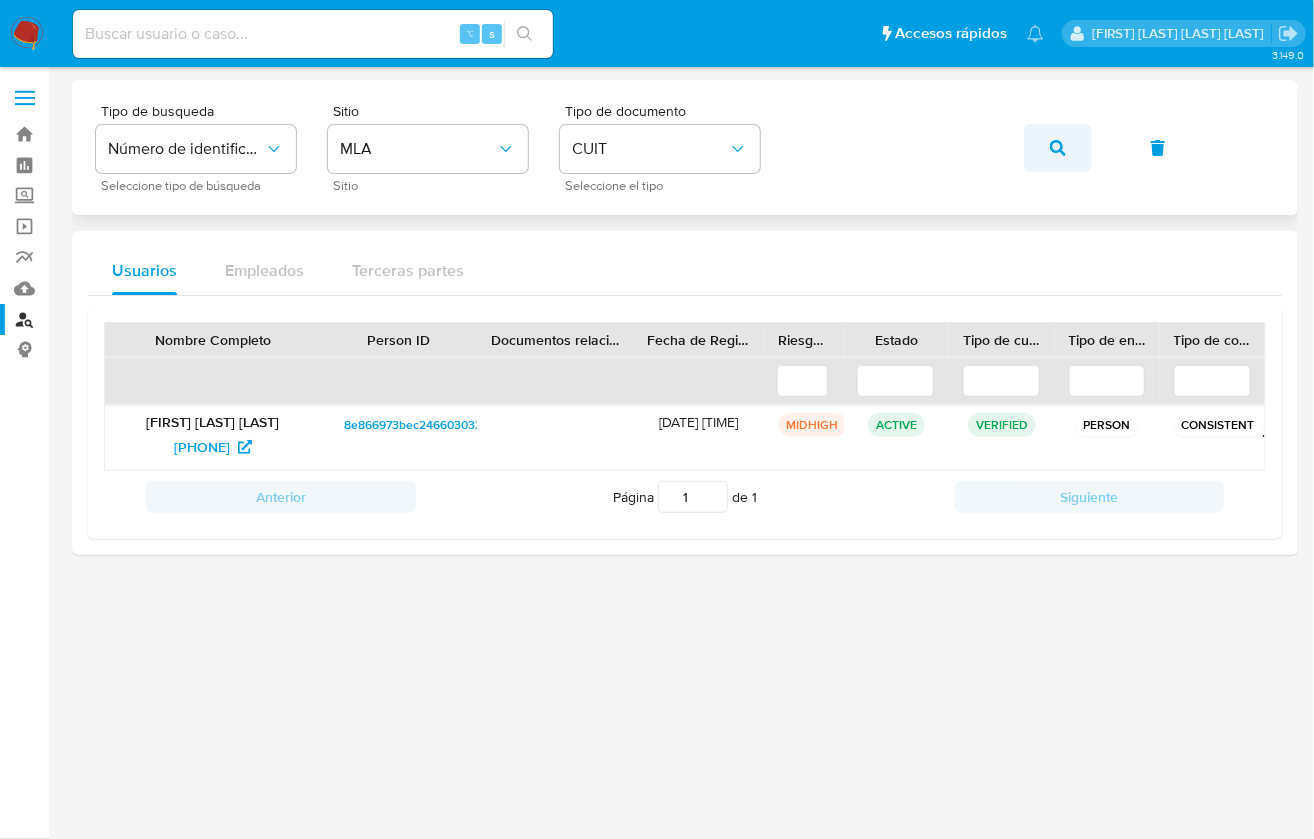 click at bounding box center [1058, 148] 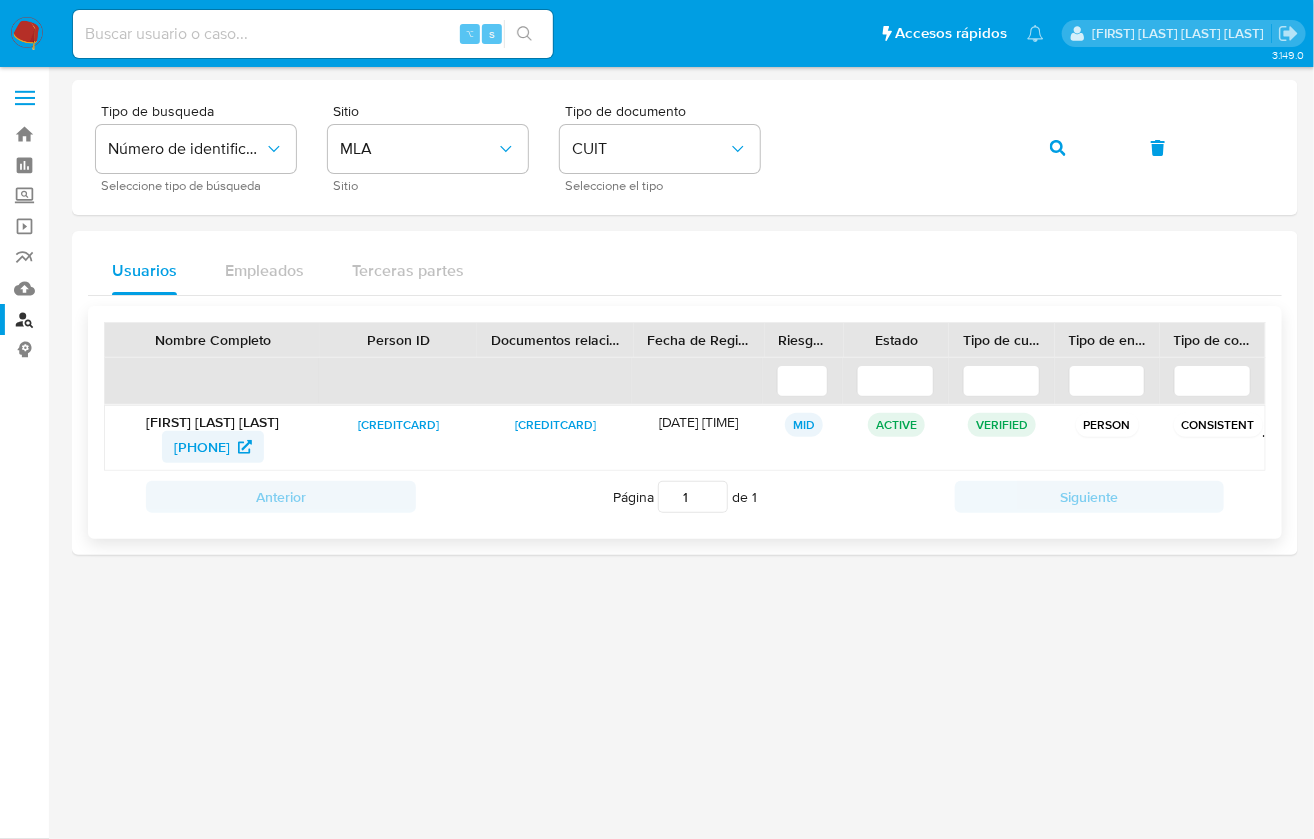 click on "[PHONE]" at bounding box center [202, 447] 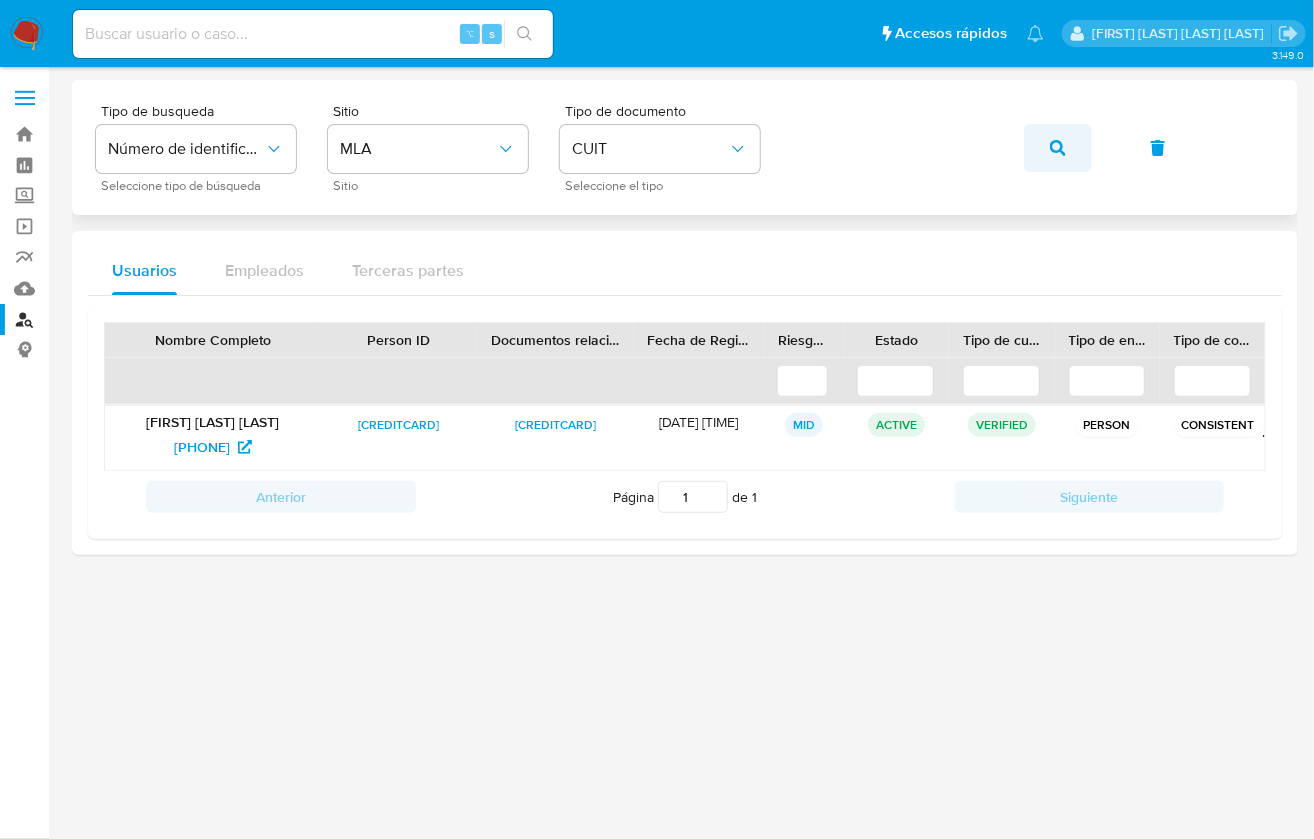 click at bounding box center [1058, 148] 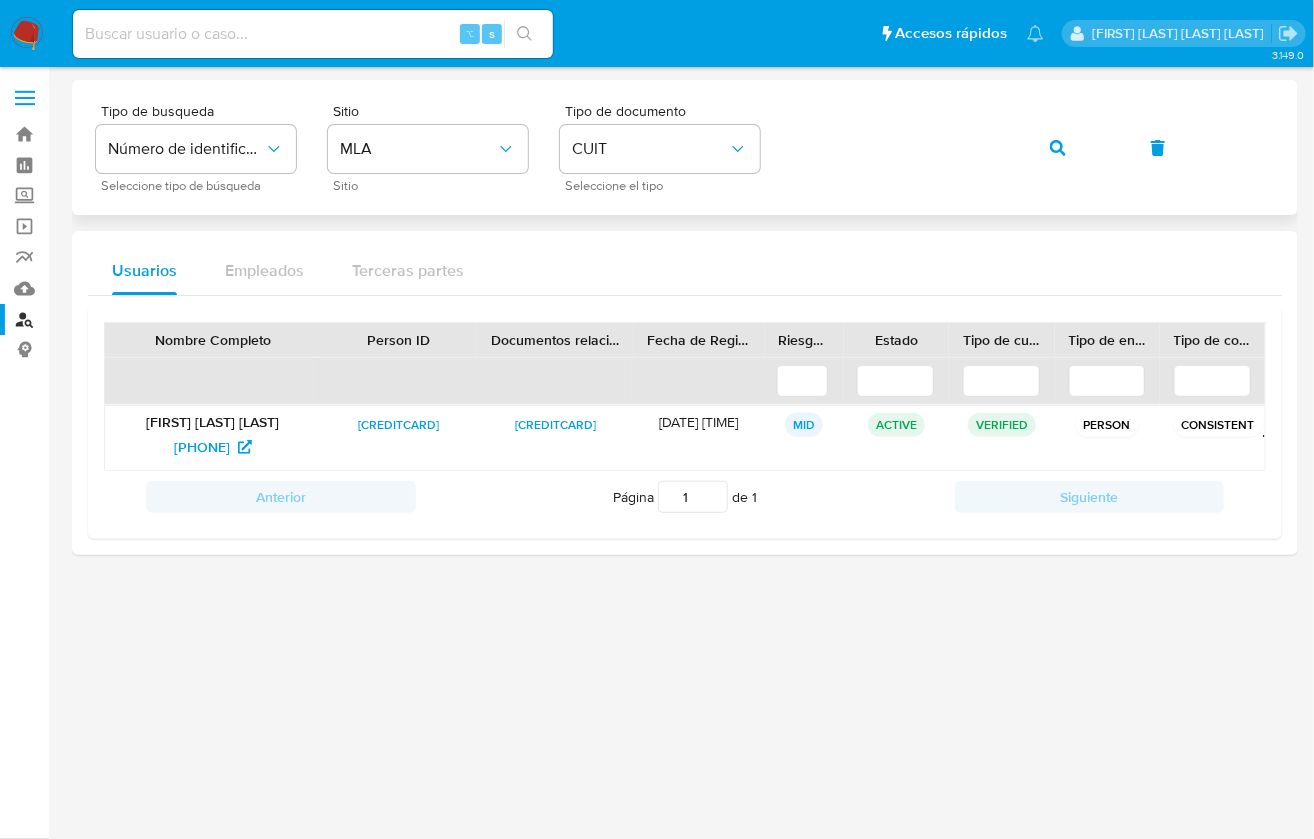 click on "Tipo de busqueda Número de identificación Seleccione tipo de búsqueda Sitio MLA Sitio Tipo de documento CUIT Seleccione el tipo" at bounding box center (685, 147) 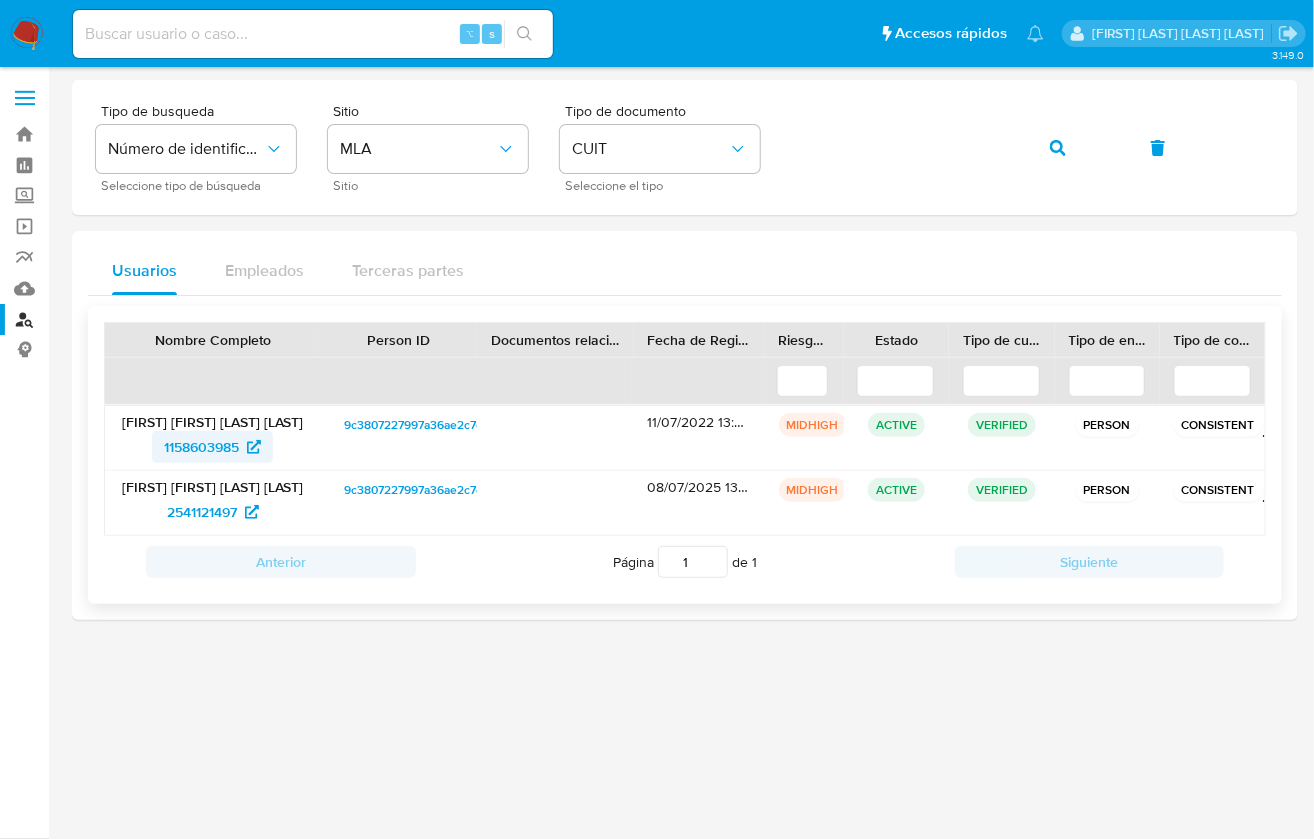 click on "1158603985" at bounding box center [201, 447] 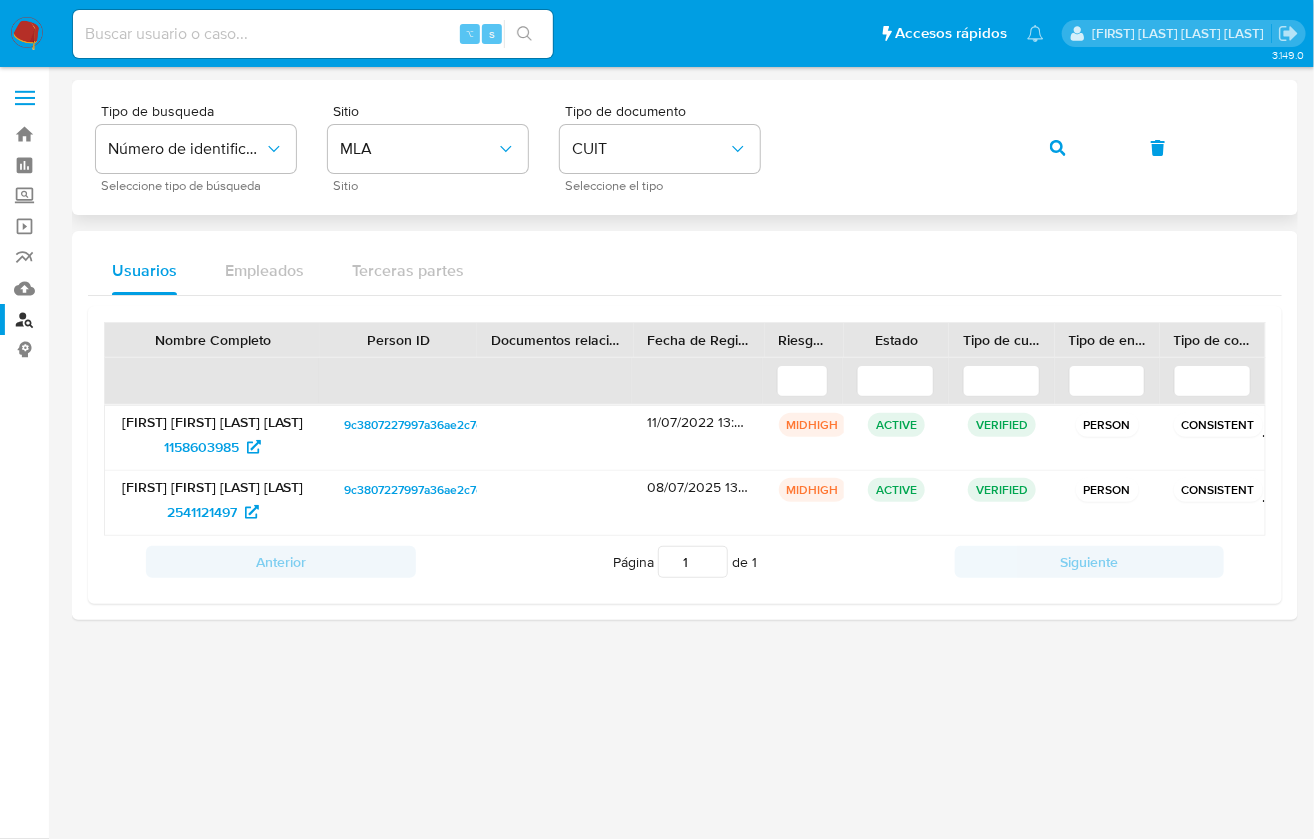 click at bounding box center (1058, 148) 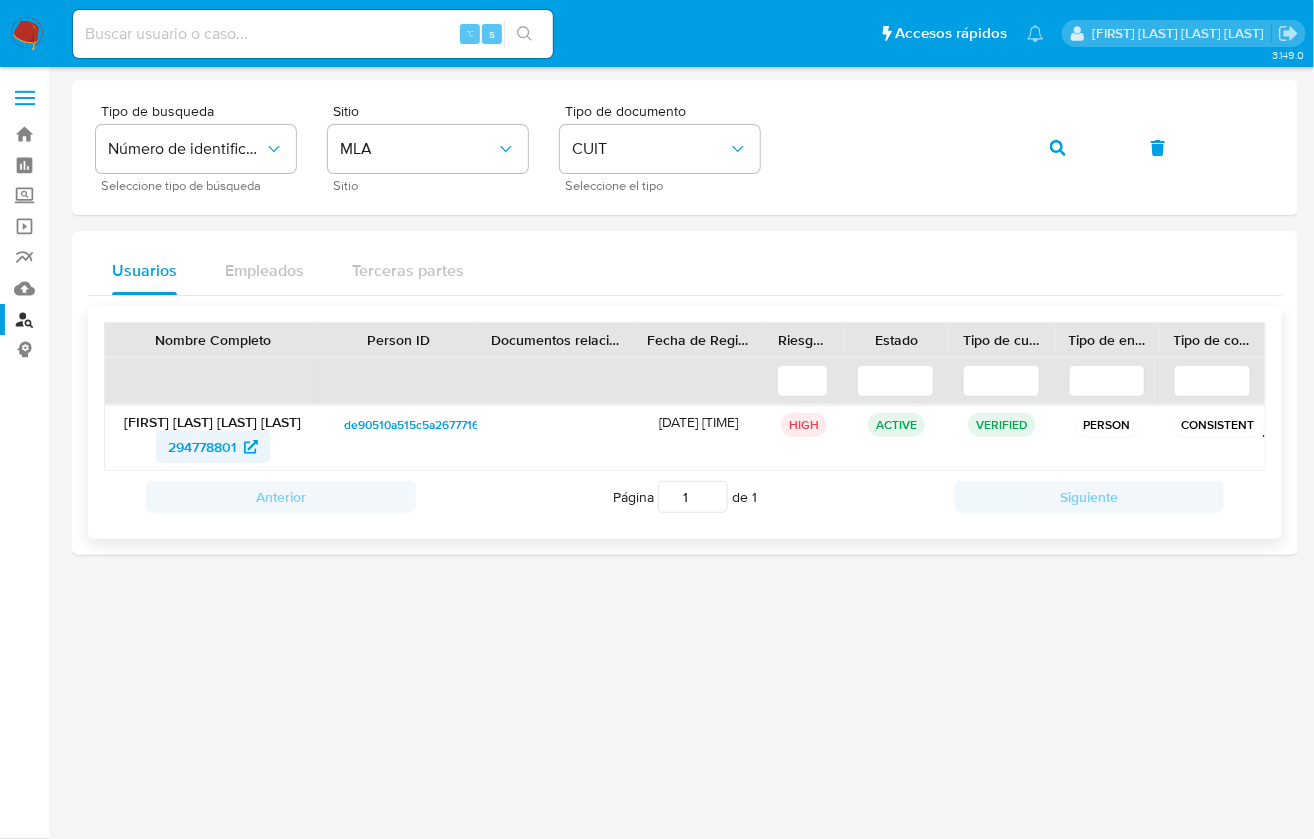 click on "294778801" at bounding box center [202, 447] 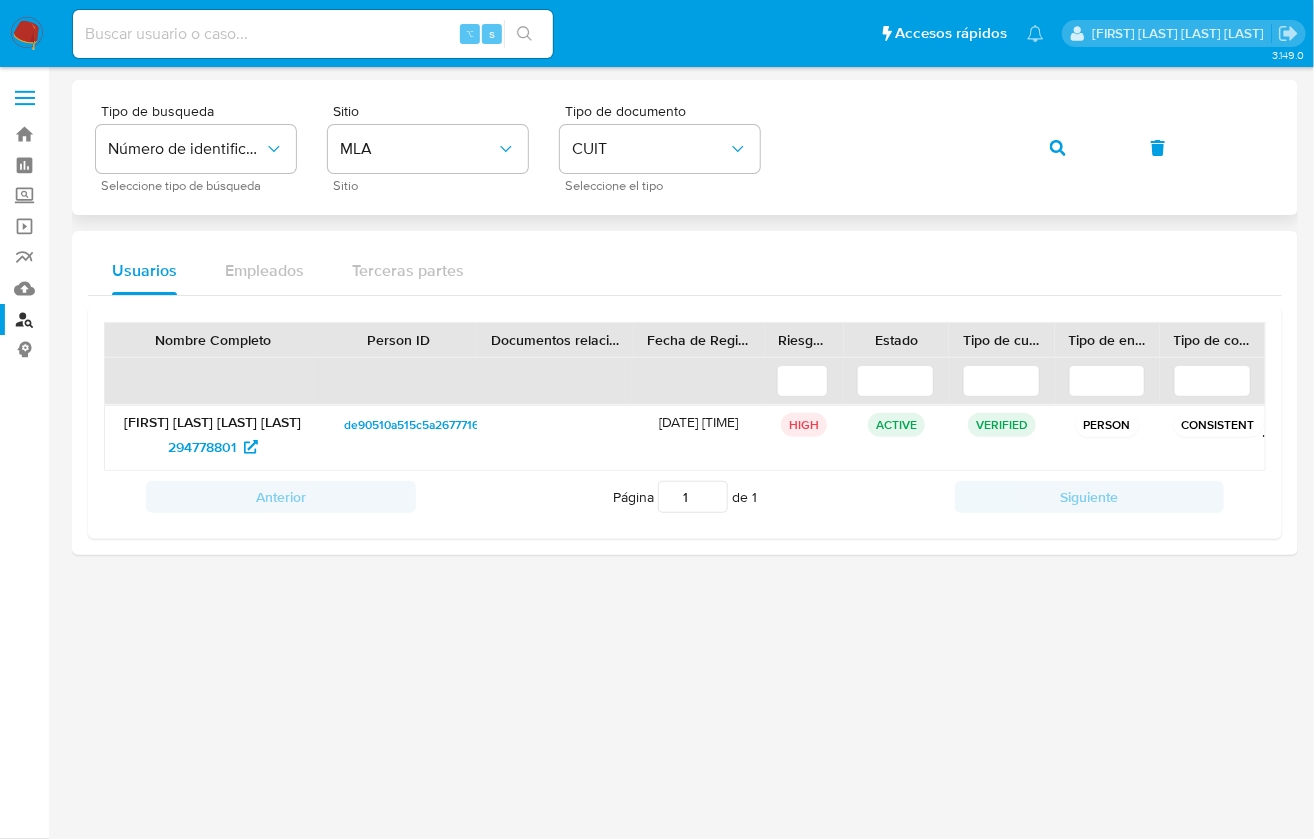 click 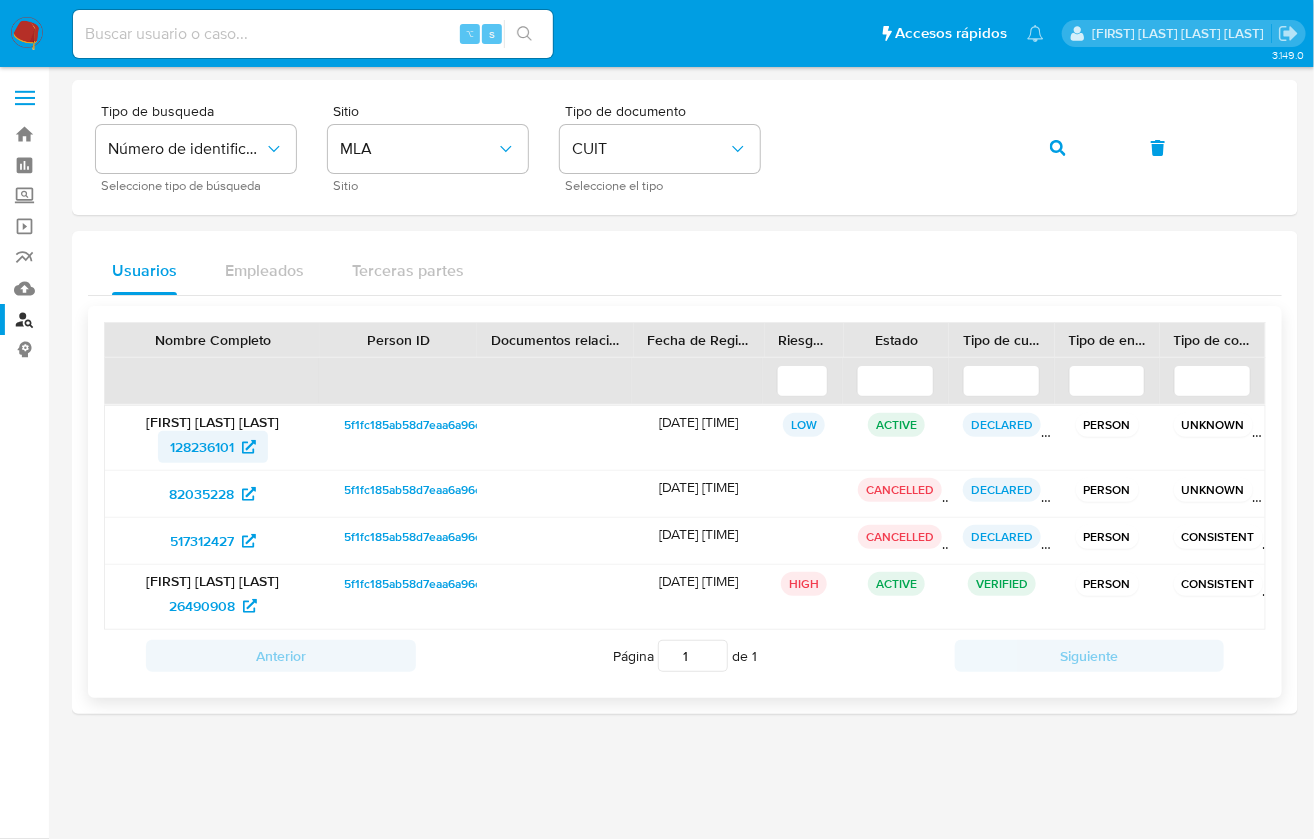 click on "128236101" at bounding box center (202, 447) 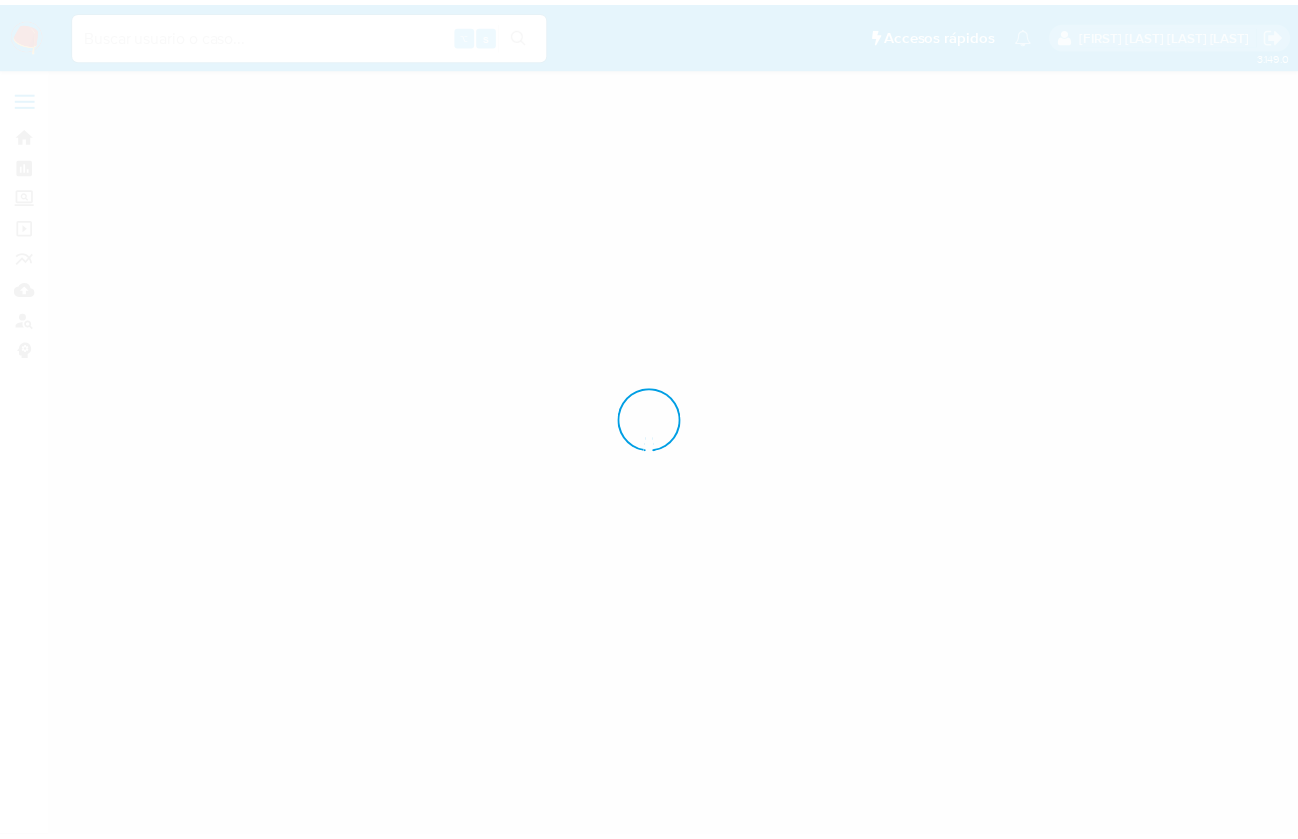 scroll, scrollTop: 0, scrollLeft: 0, axis: both 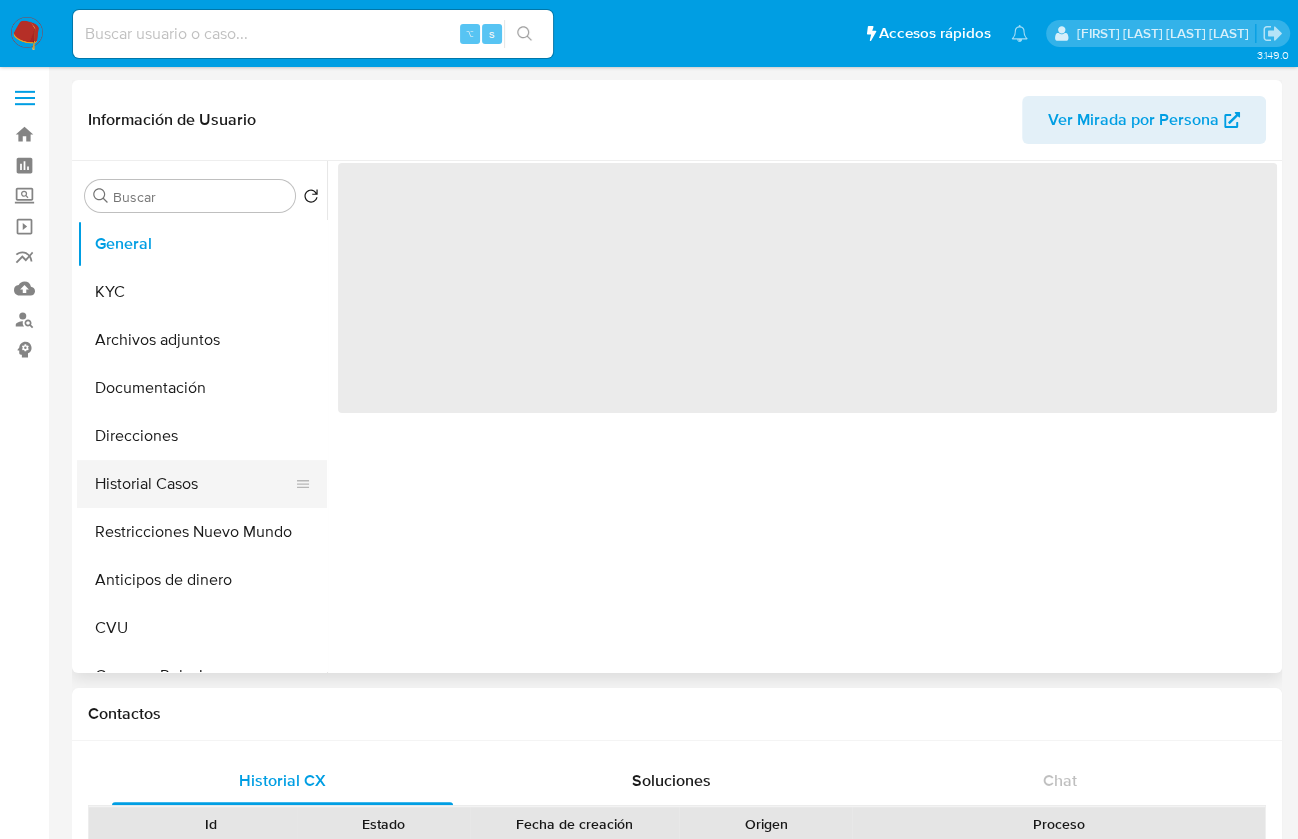 click on "Historial Casos" at bounding box center [194, 484] 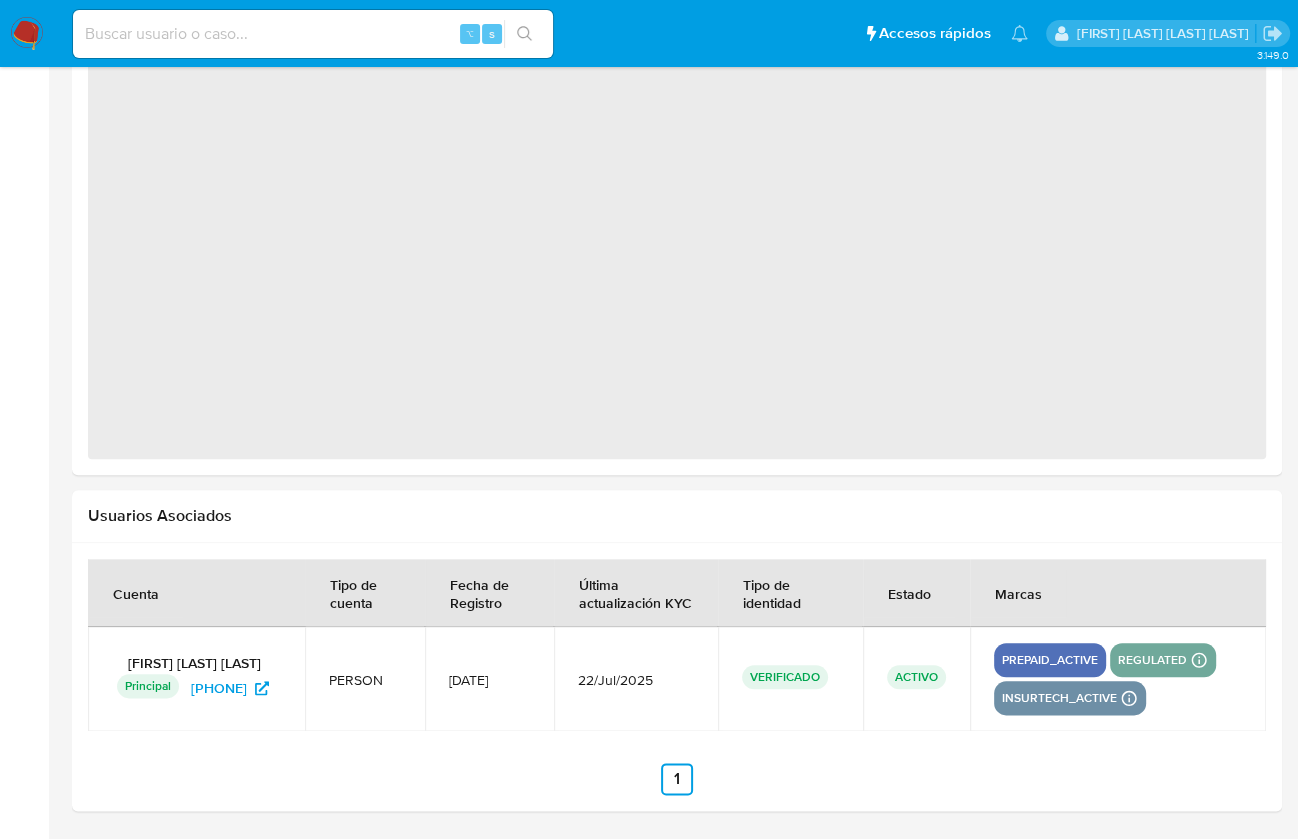 select on "10" 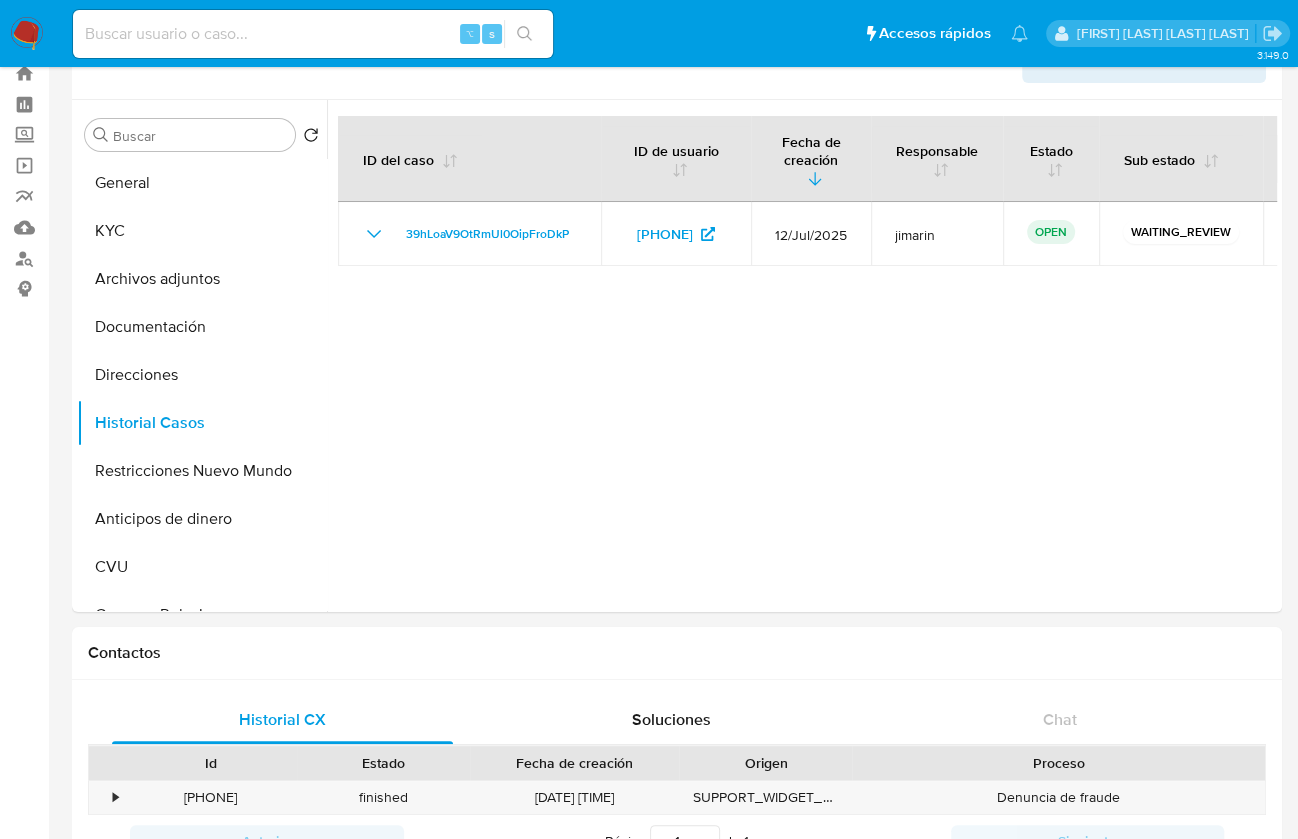 scroll, scrollTop: 60, scrollLeft: 0, axis: vertical 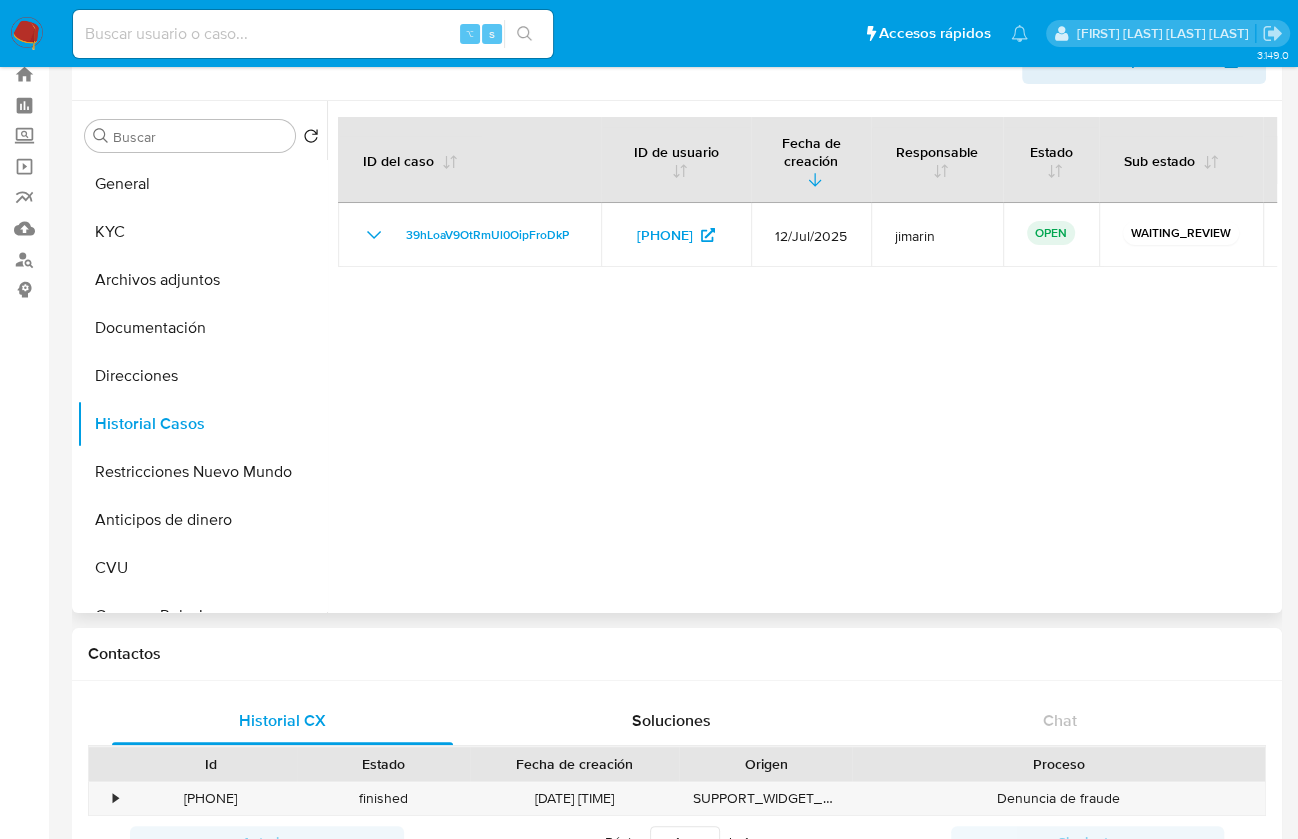 click at bounding box center (802, 357) 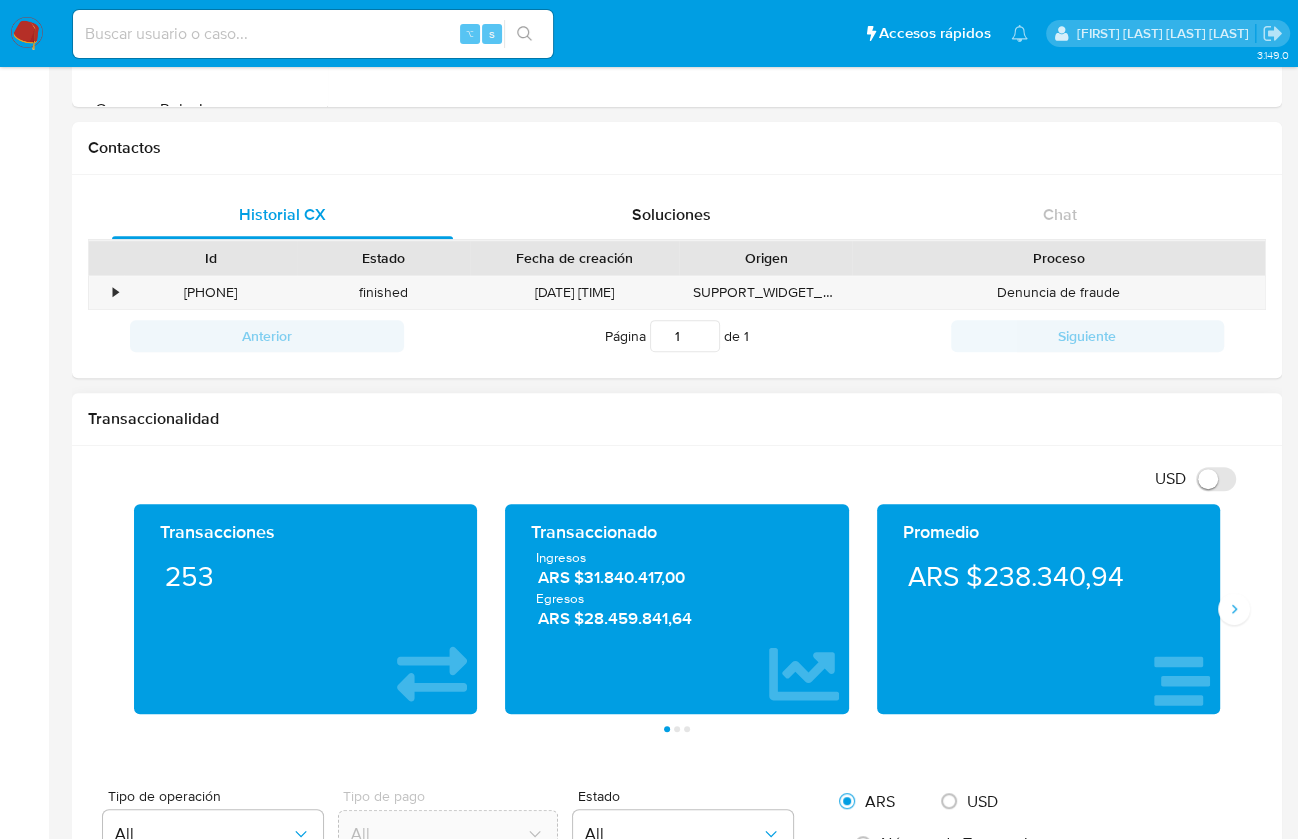 scroll, scrollTop: 840, scrollLeft: 0, axis: vertical 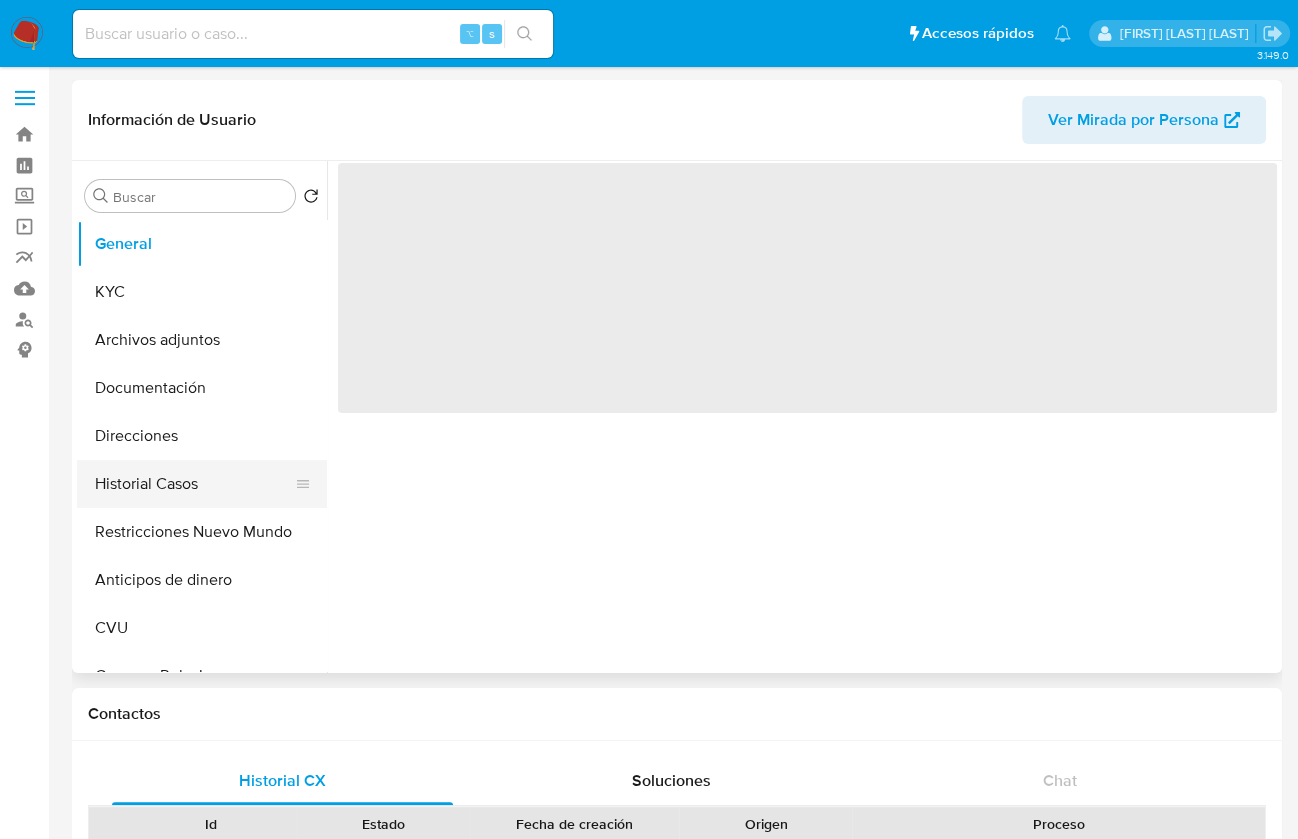 click on "Historial Casos" at bounding box center (194, 484) 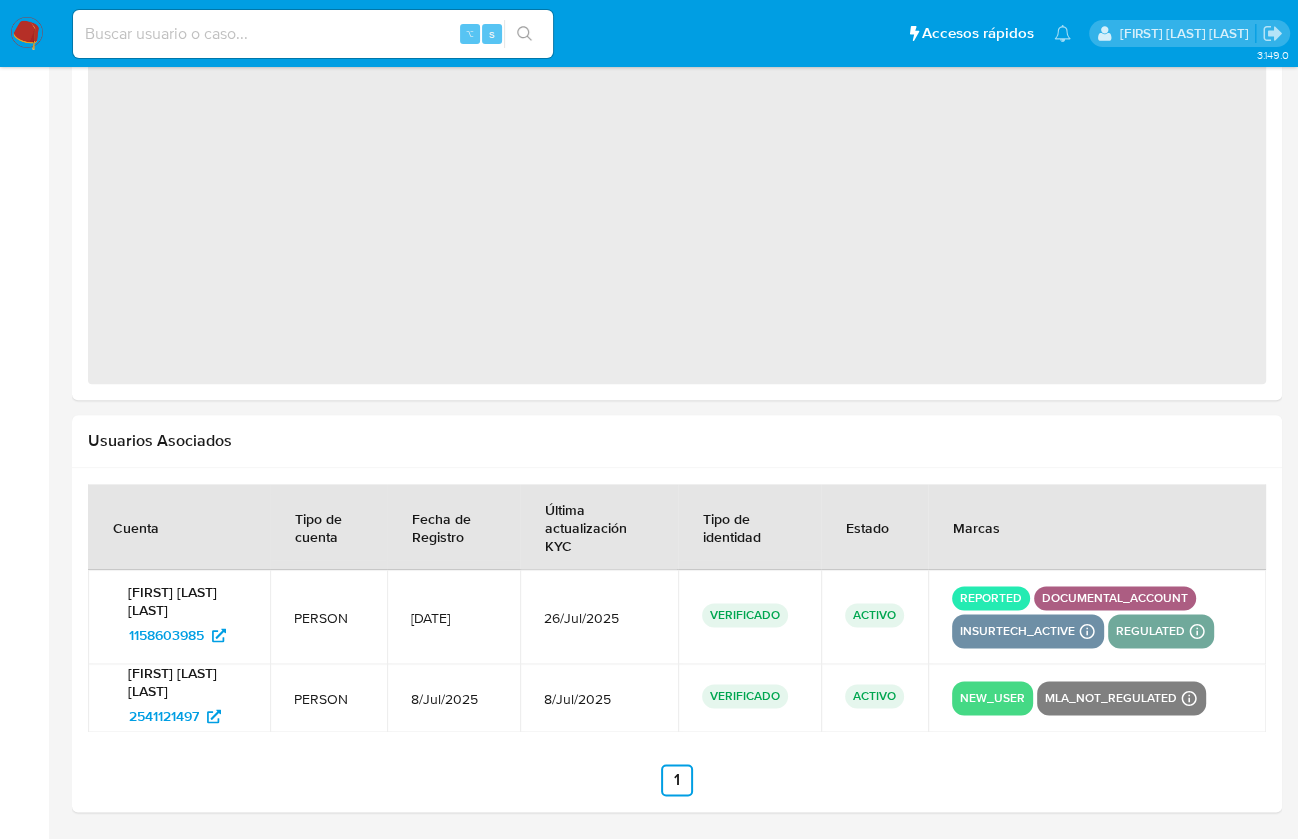 select on "10" 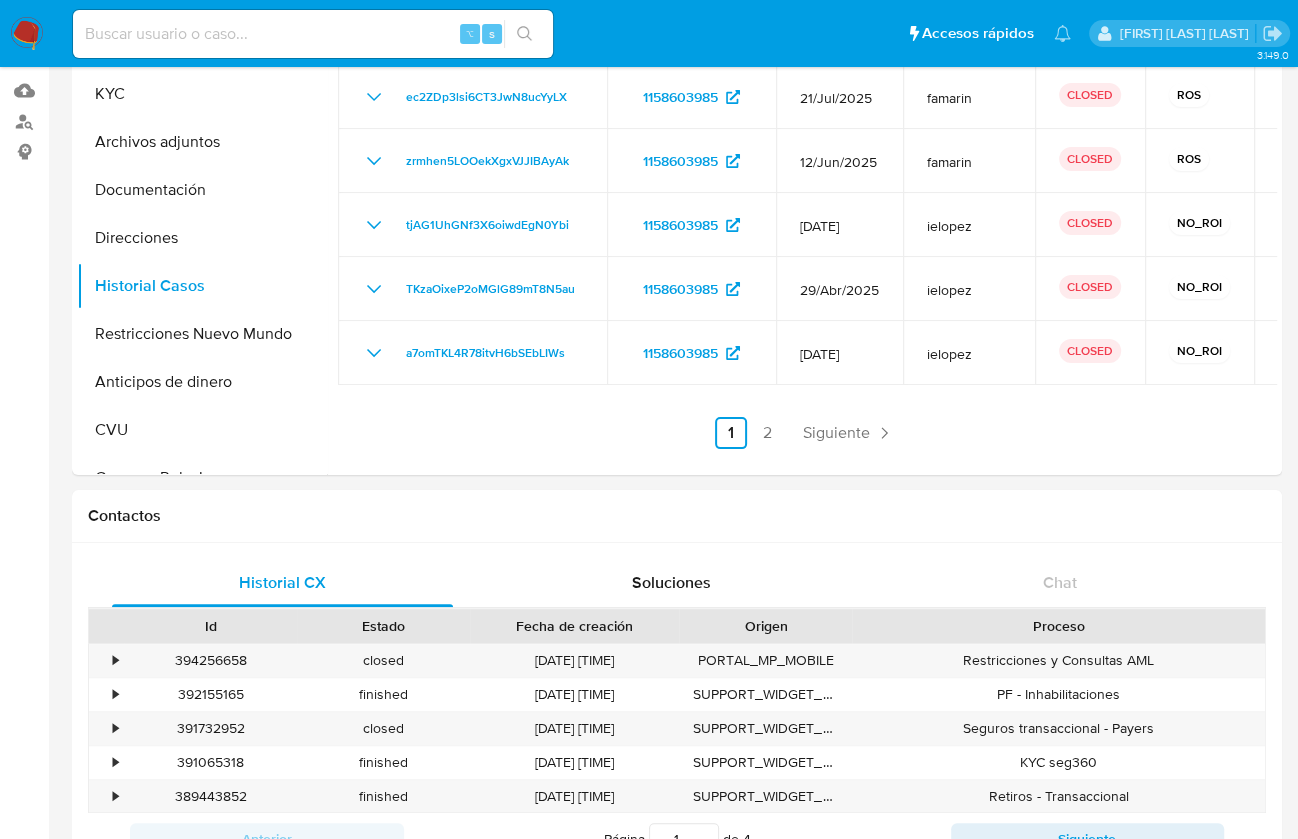scroll, scrollTop: 0, scrollLeft: 0, axis: both 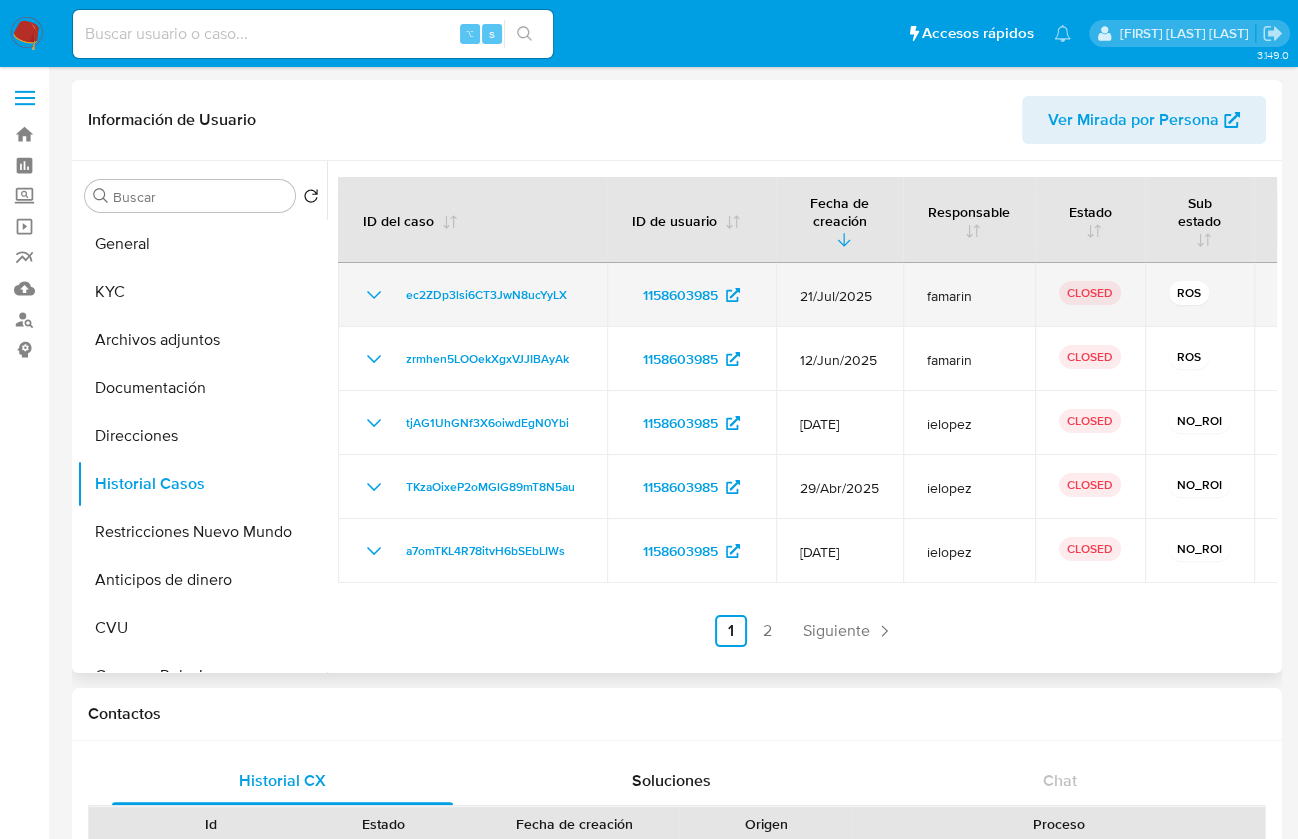 click on "ec2ZDp3lsi6CT3JwN8ucYyLX" at bounding box center (472, 295) 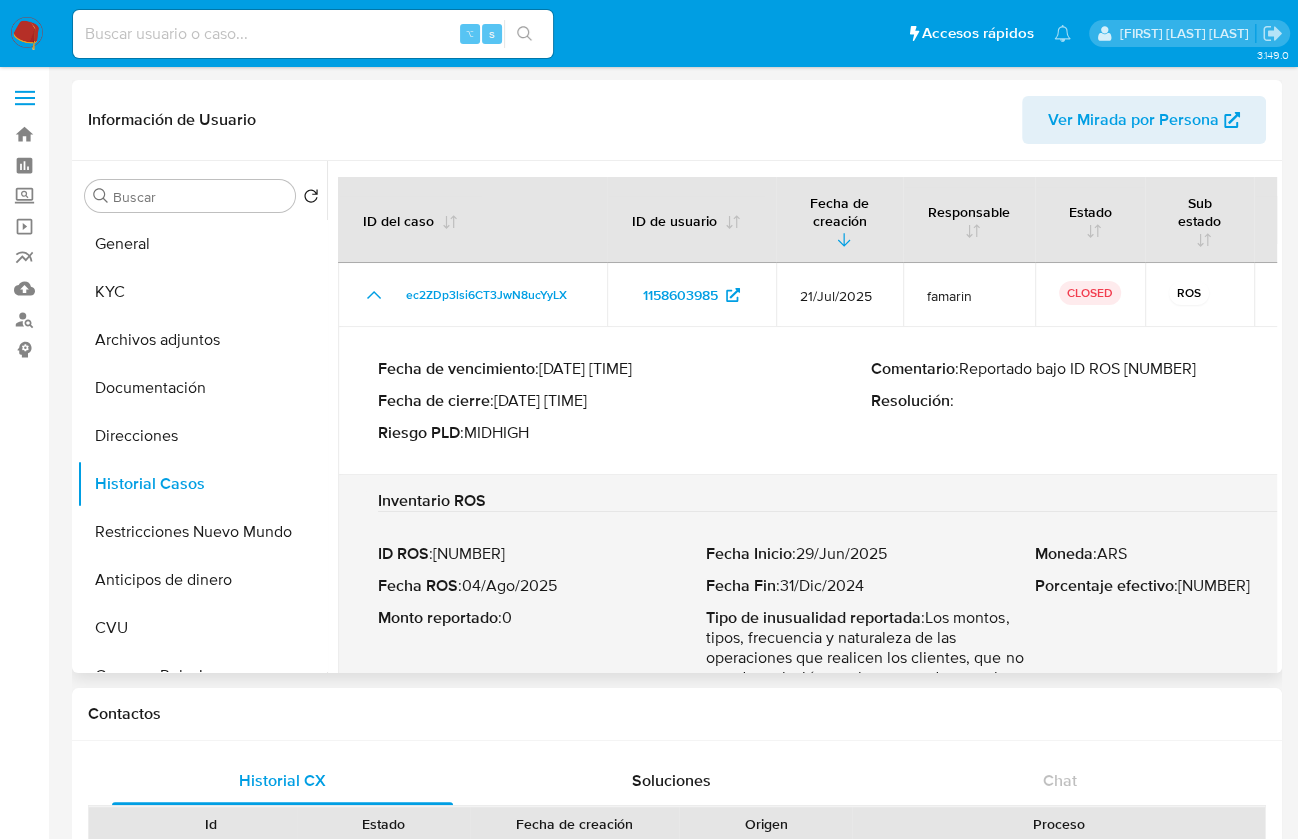 drag, startPoint x: 1188, startPoint y: 373, endPoint x: 964, endPoint y: 372, distance: 224.00223 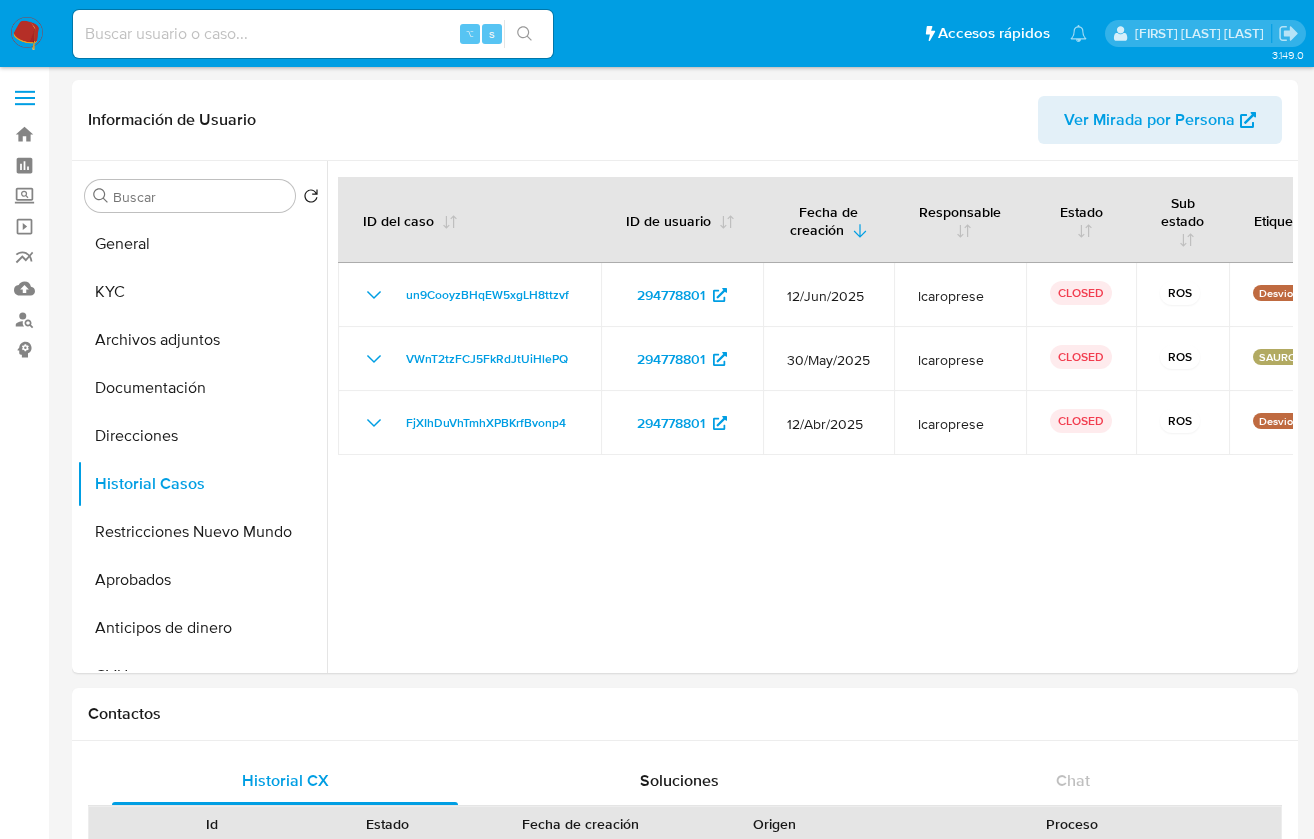 select on "10" 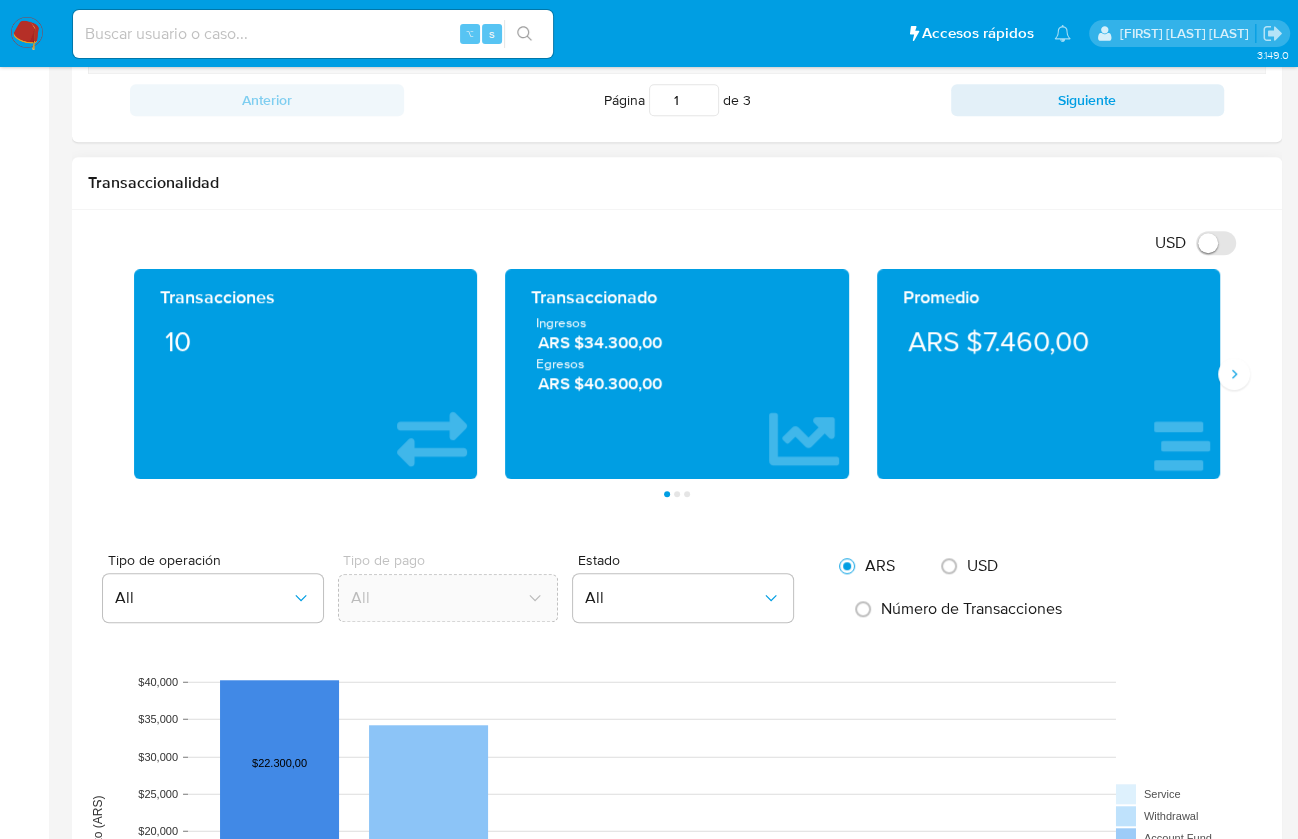 scroll, scrollTop: 0, scrollLeft: 0, axis: both 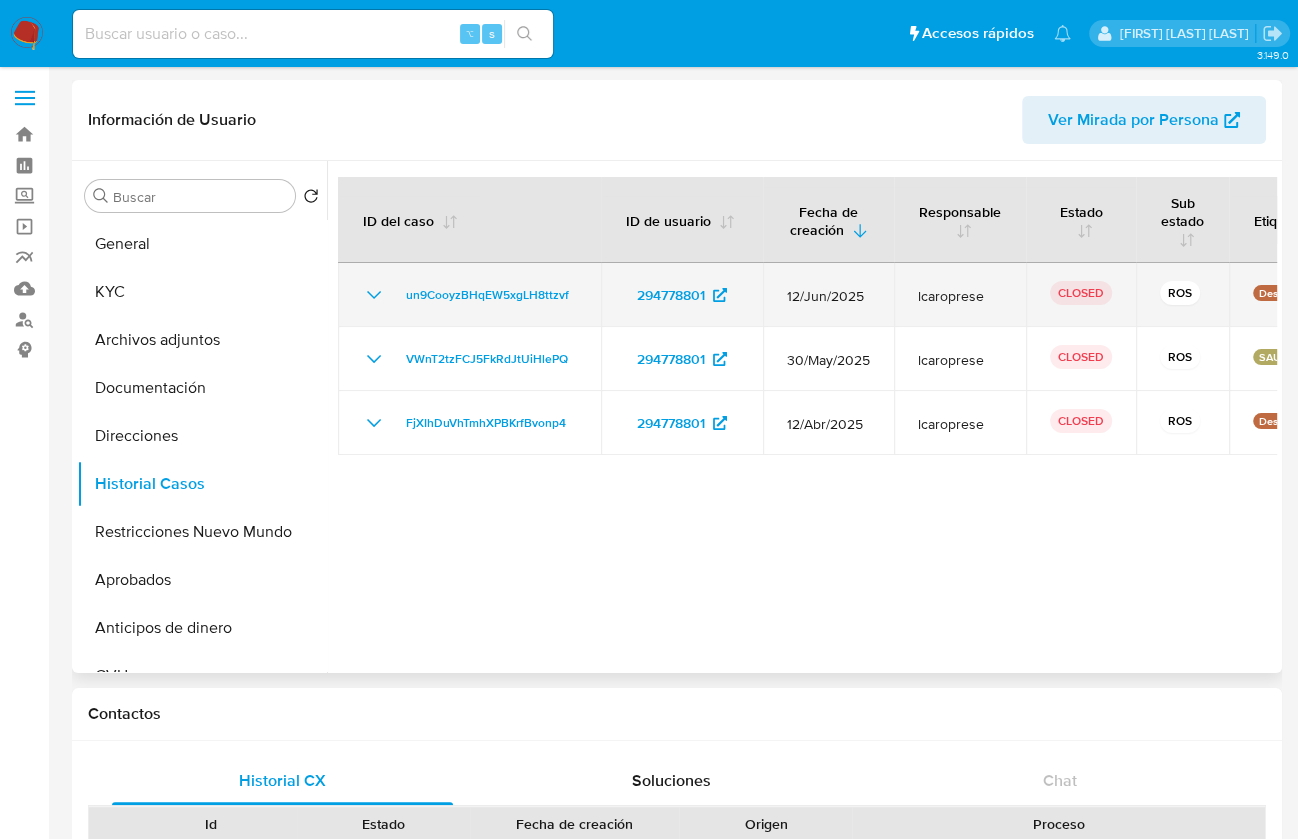 click 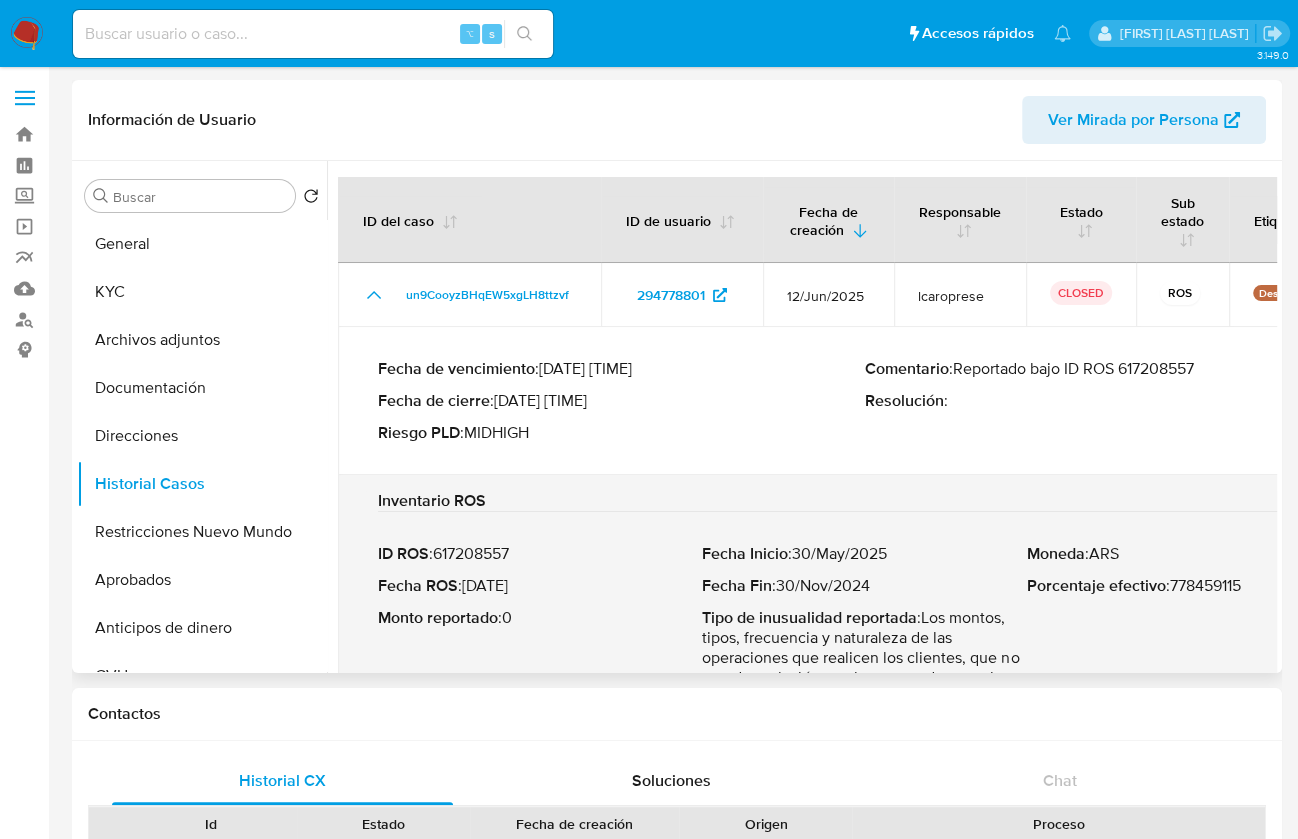 drag, startPoint x: 1206, startPoint y: 370, endPoint x: 960, endPoint y: 368, distance: 246.00813 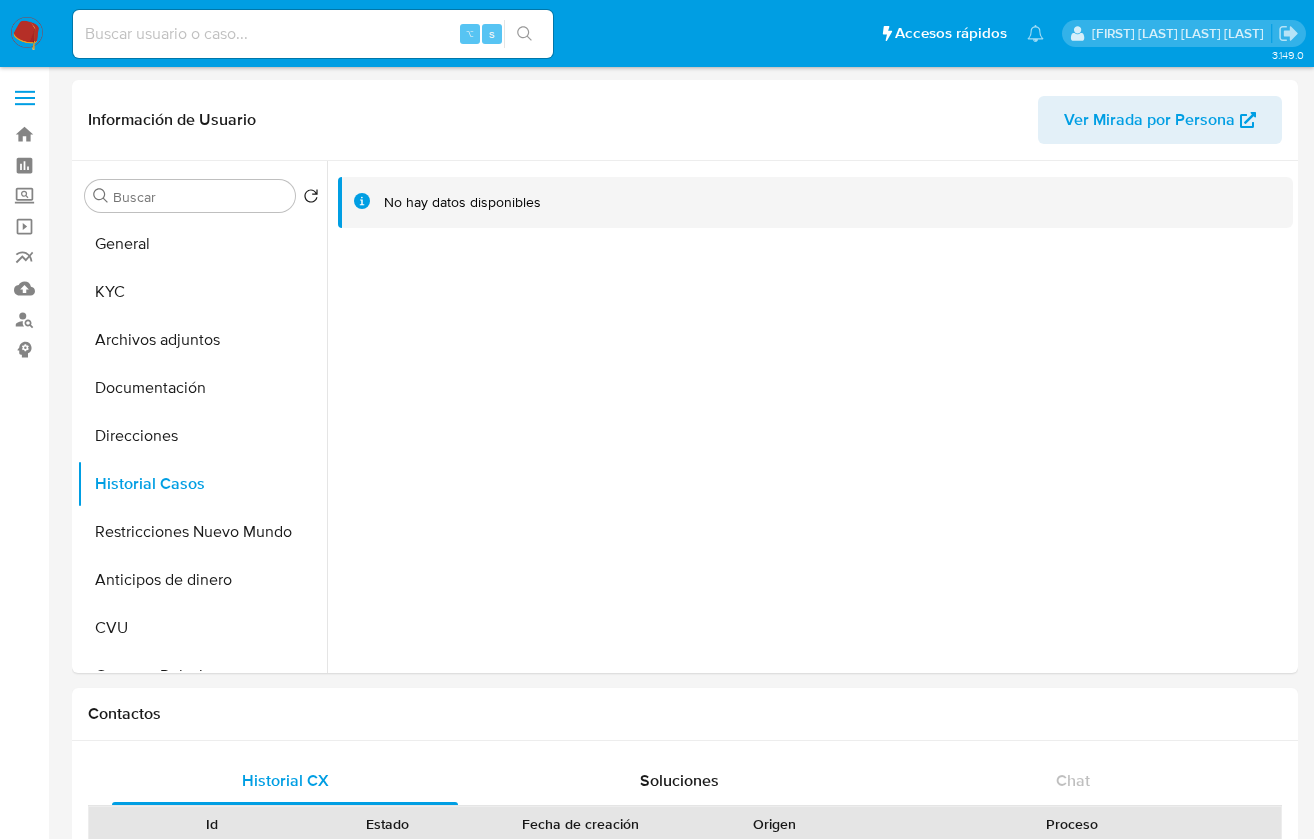 select on "10" 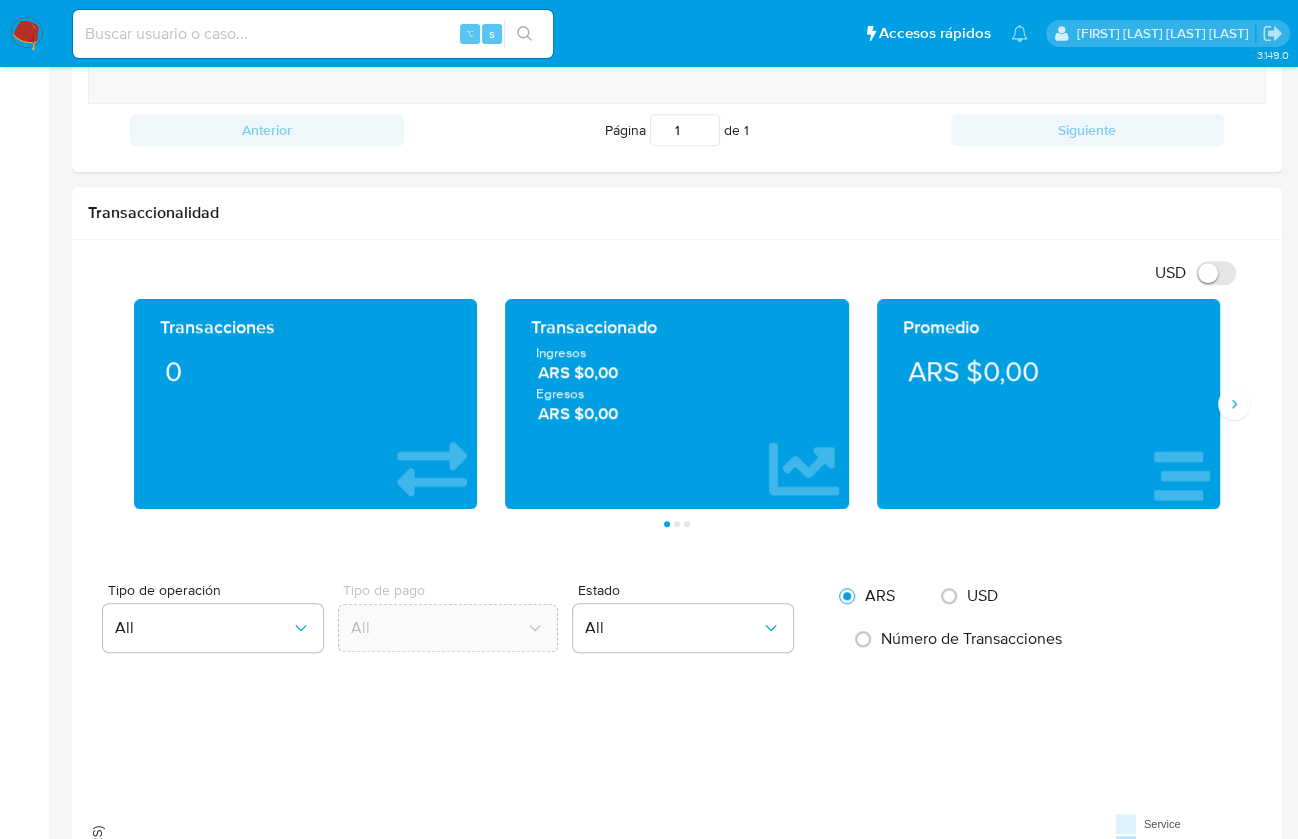 scroll, scrollTop: 0, scrollLeft: 0, axis: both 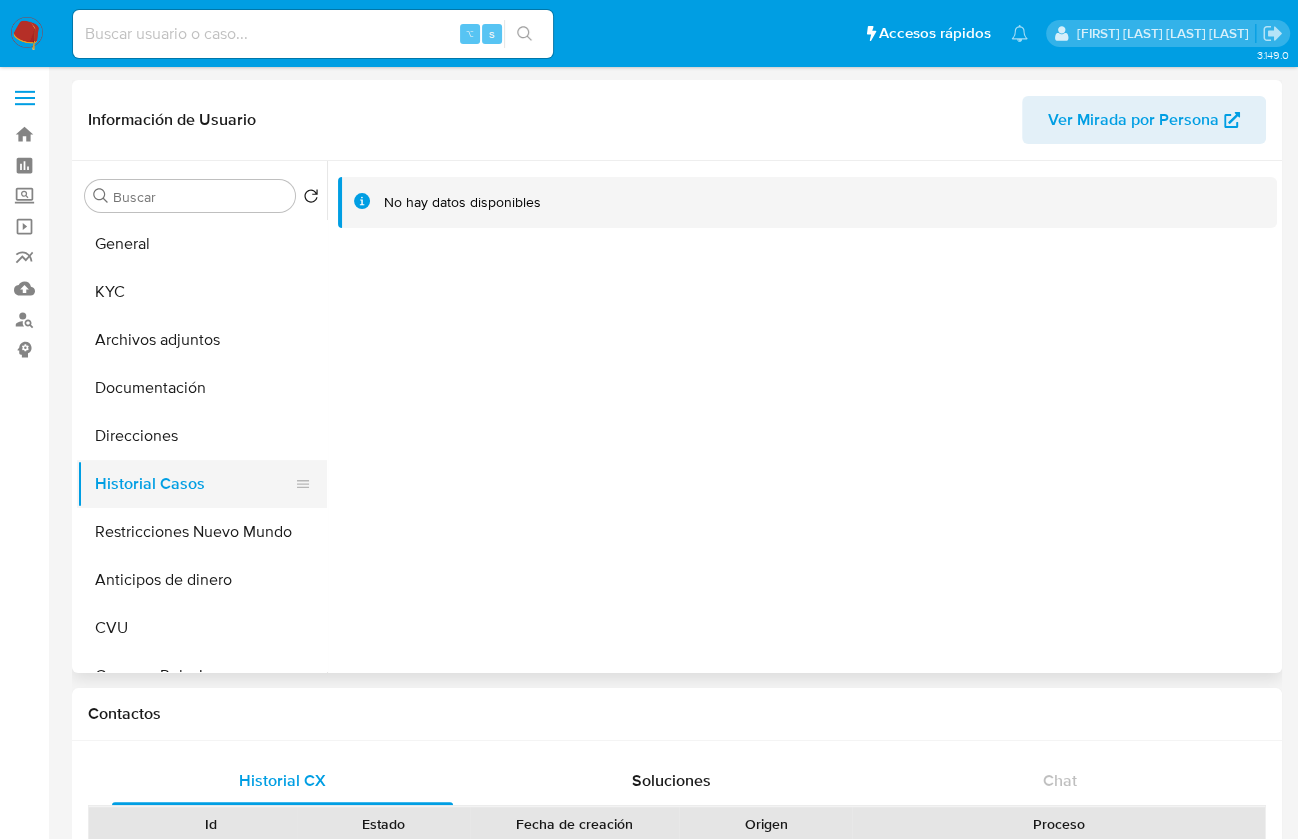 click on "Historial Casos" at bounding box center [194, 484] 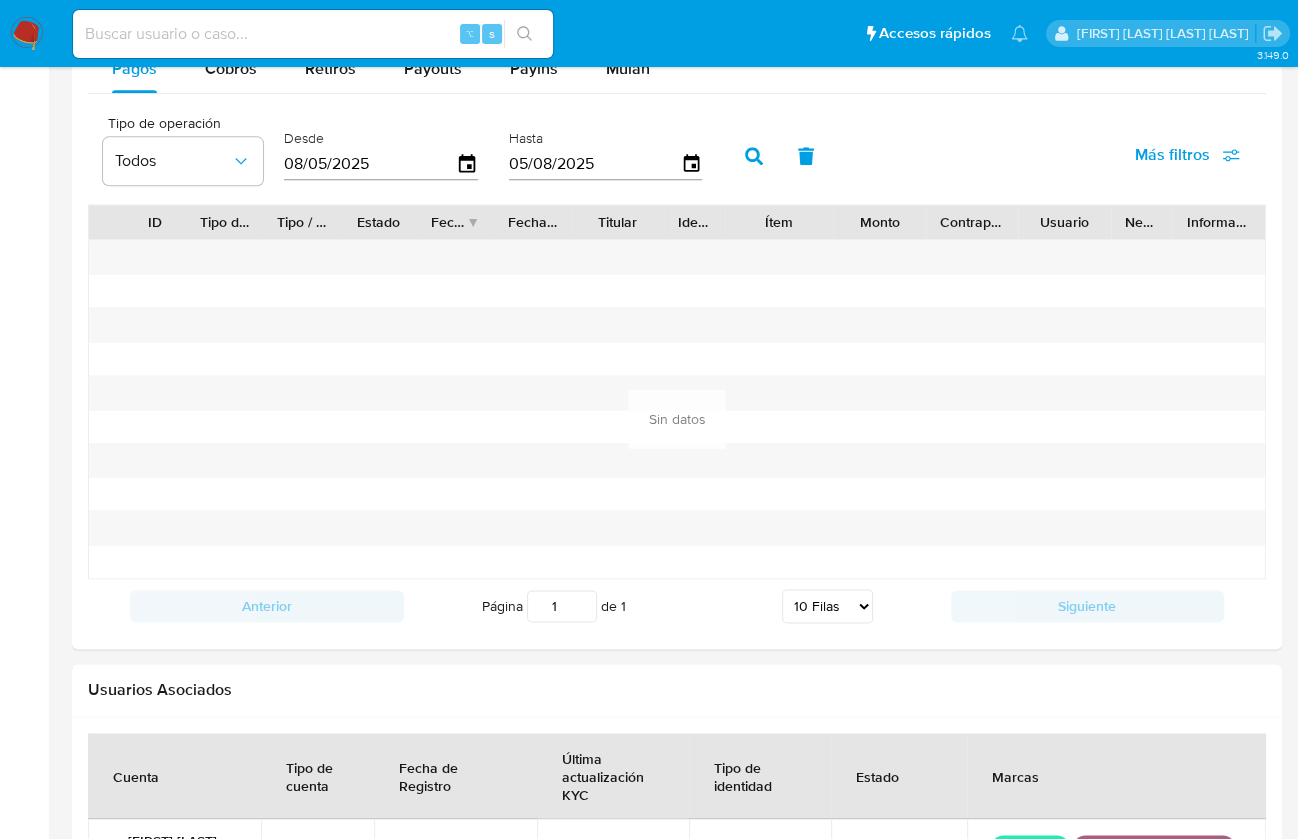 scroll, scrollTop: 2287, scrollLeft: 0, axis: vertical 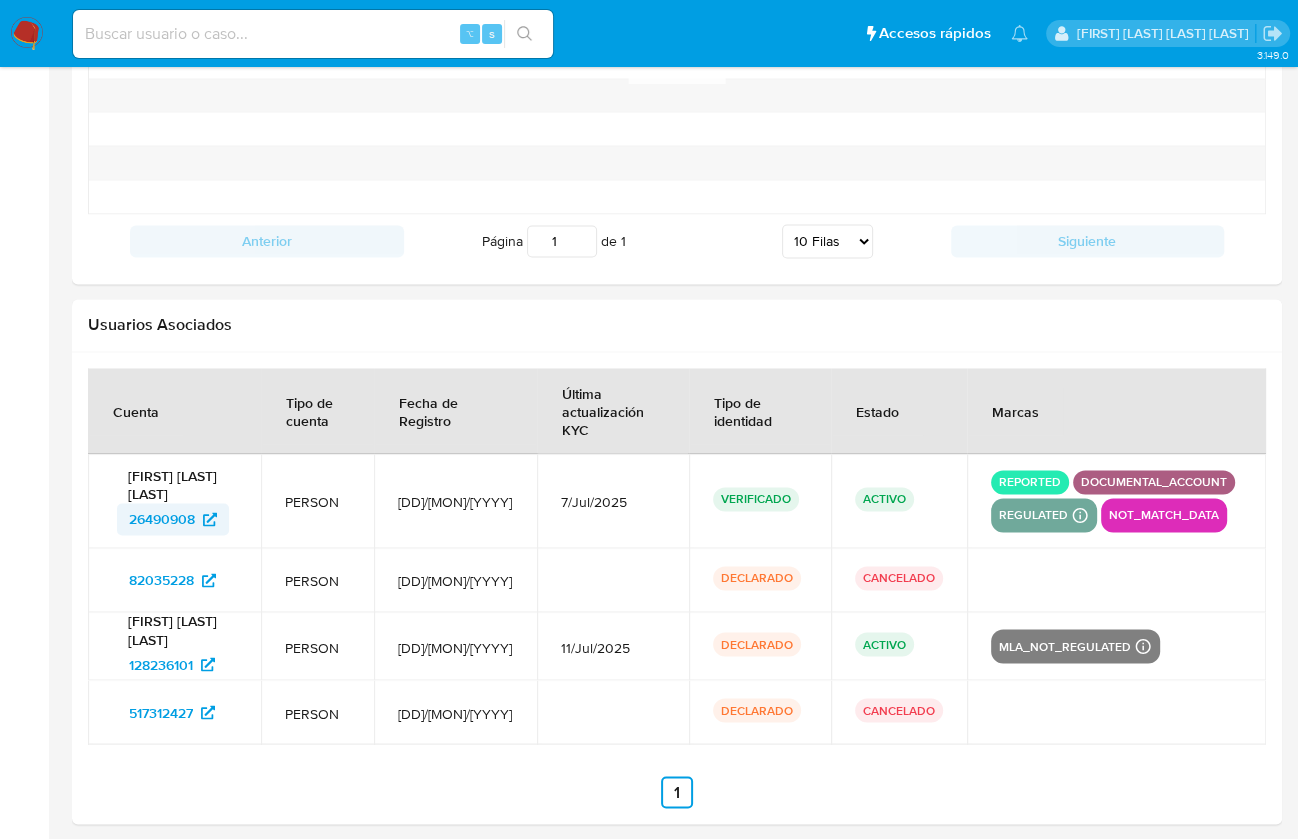 click on "26490908" at bounding box center [162, 519] 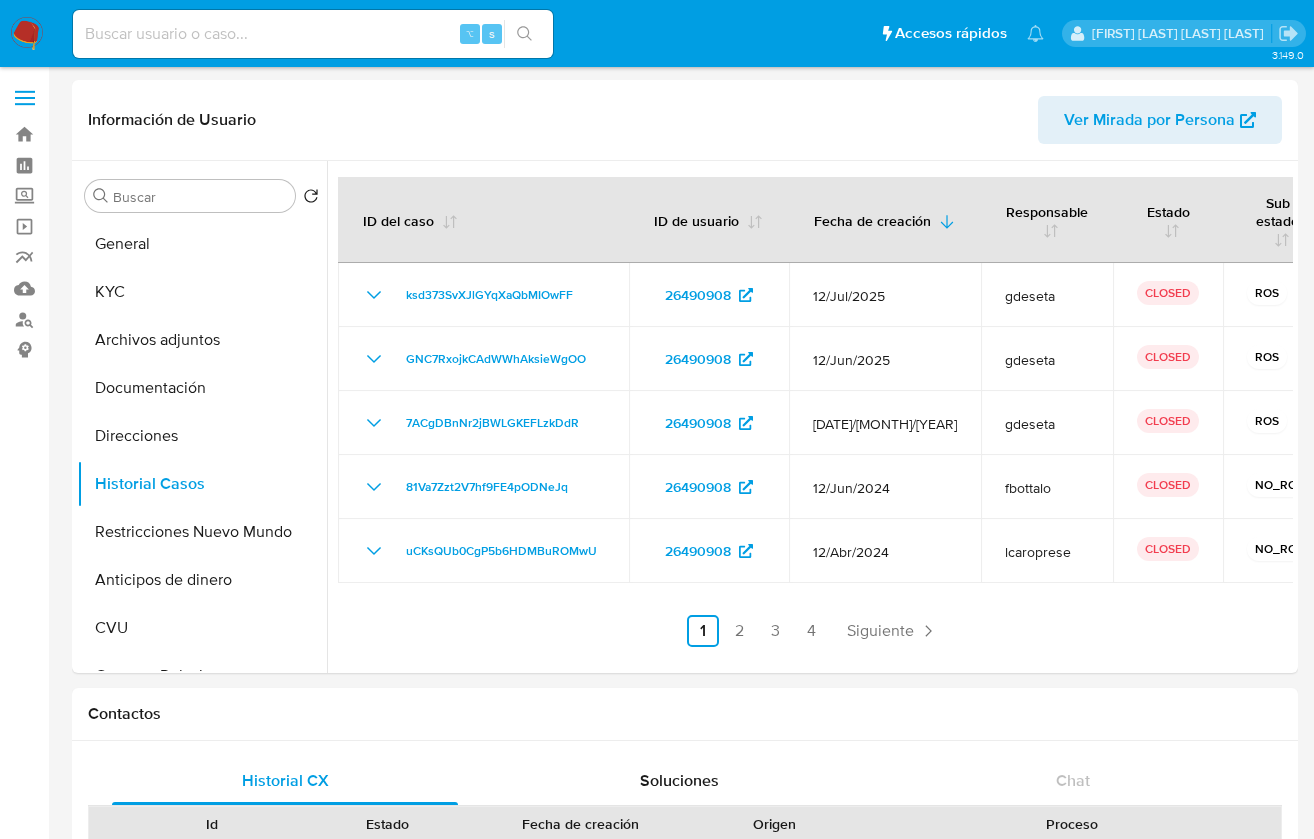 select on "10" 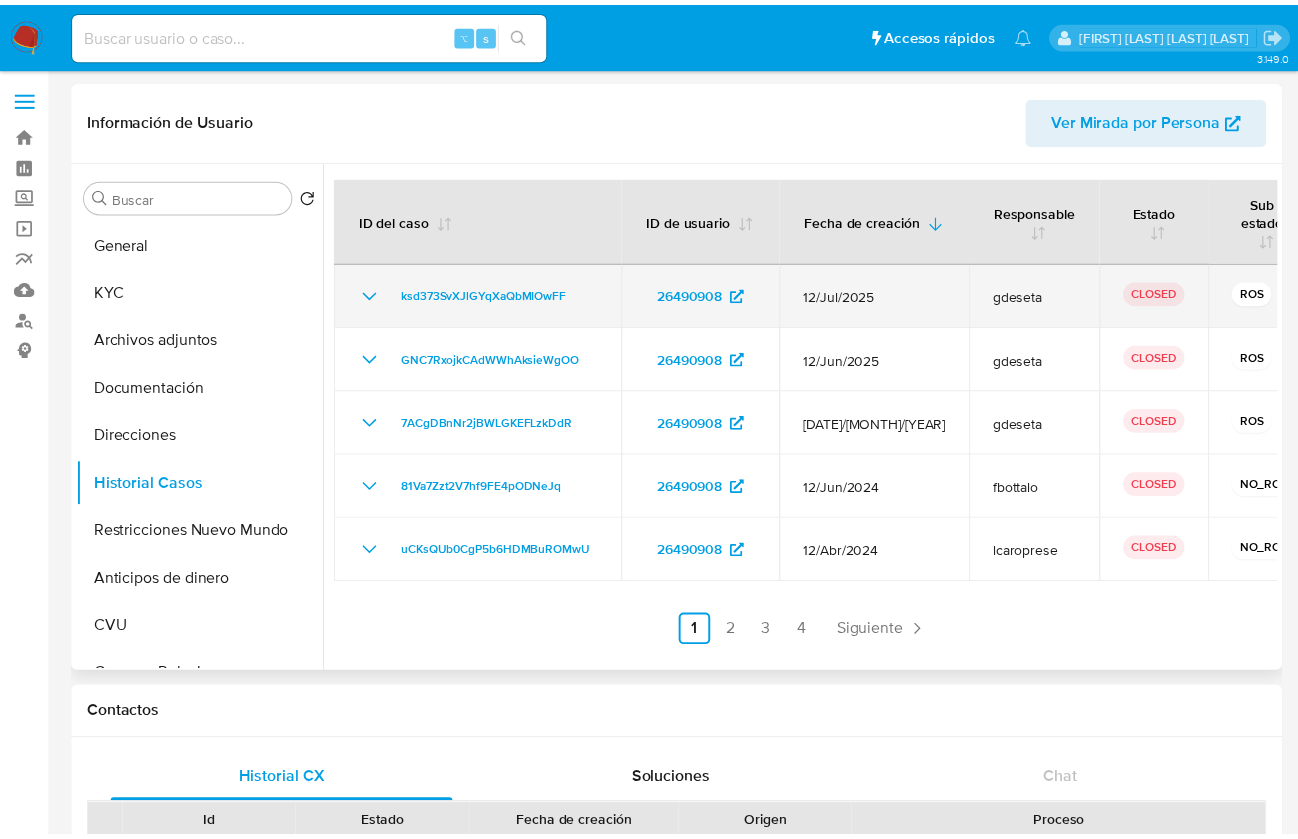 scroll, scrollTop: 0, scrollLeft: 0, axis: both 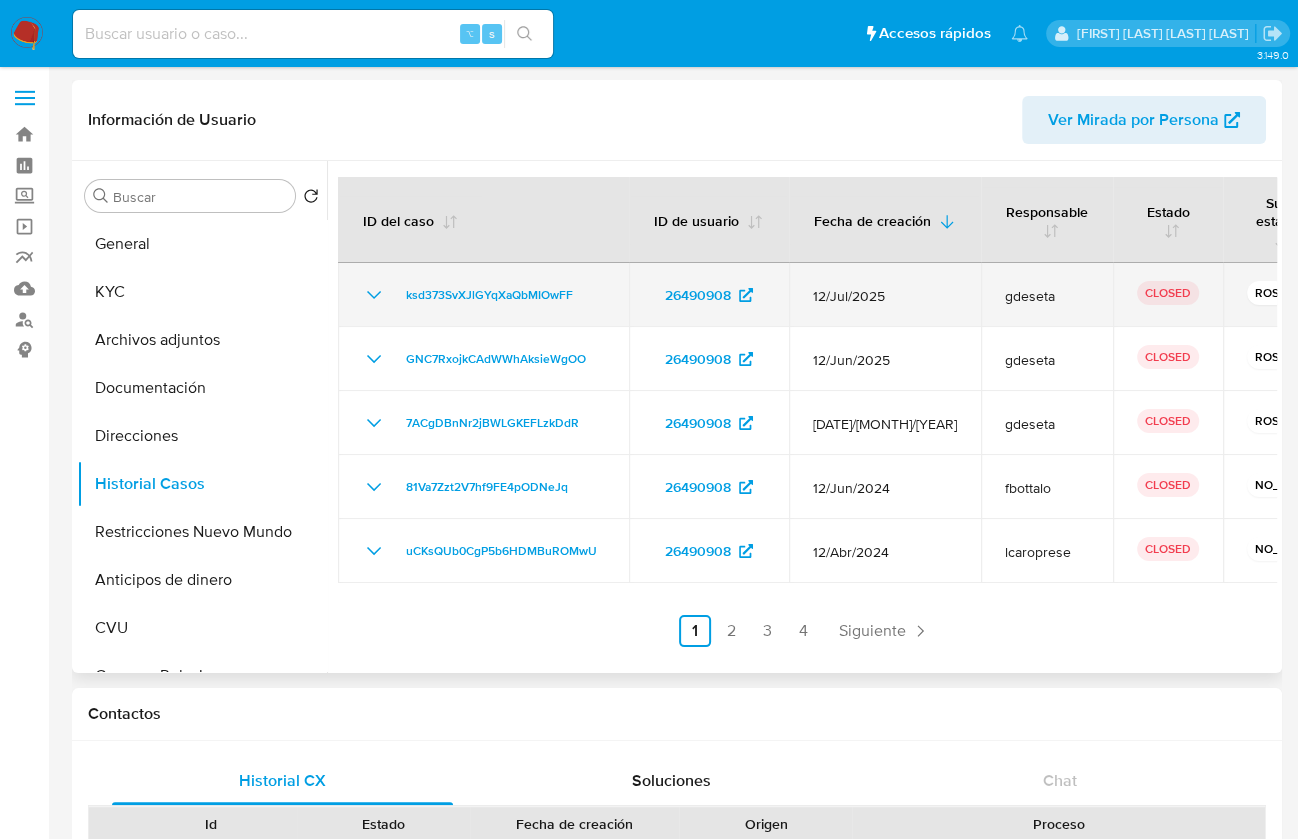 click 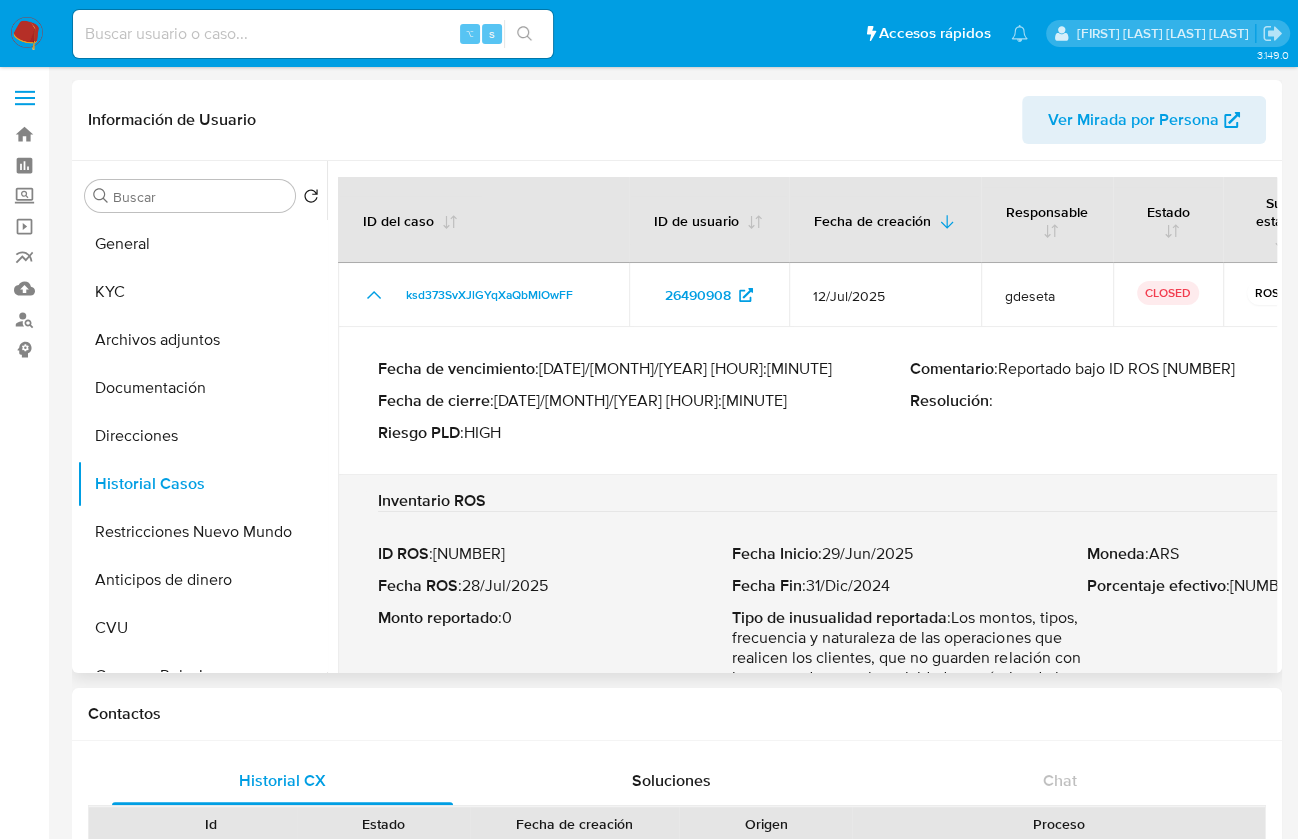 drag, startPoint x: 1215, startPoint y: 369, endPoint x: 973, endPoint y: 371, distance: 242.00827 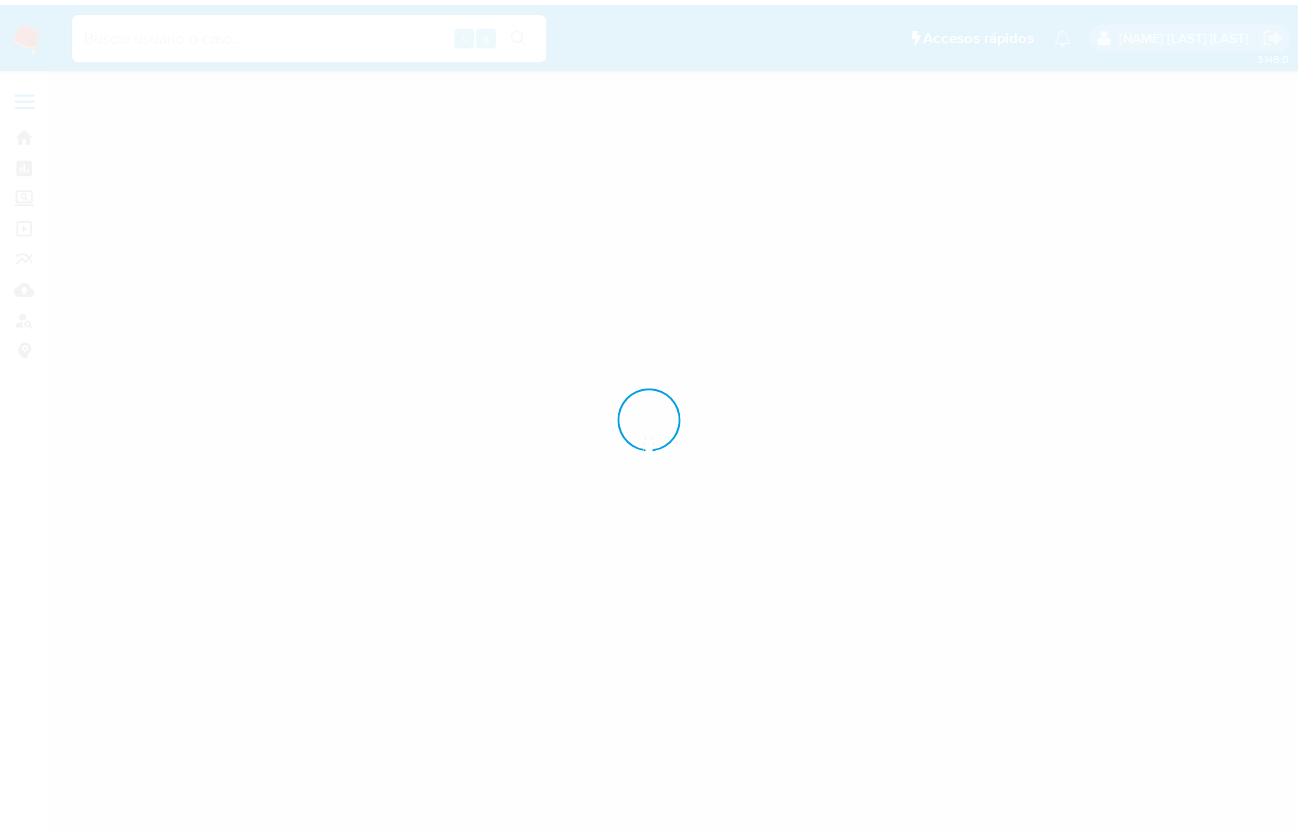 scroll, scrollTop: 0, scrollLeft: 0, axis: both 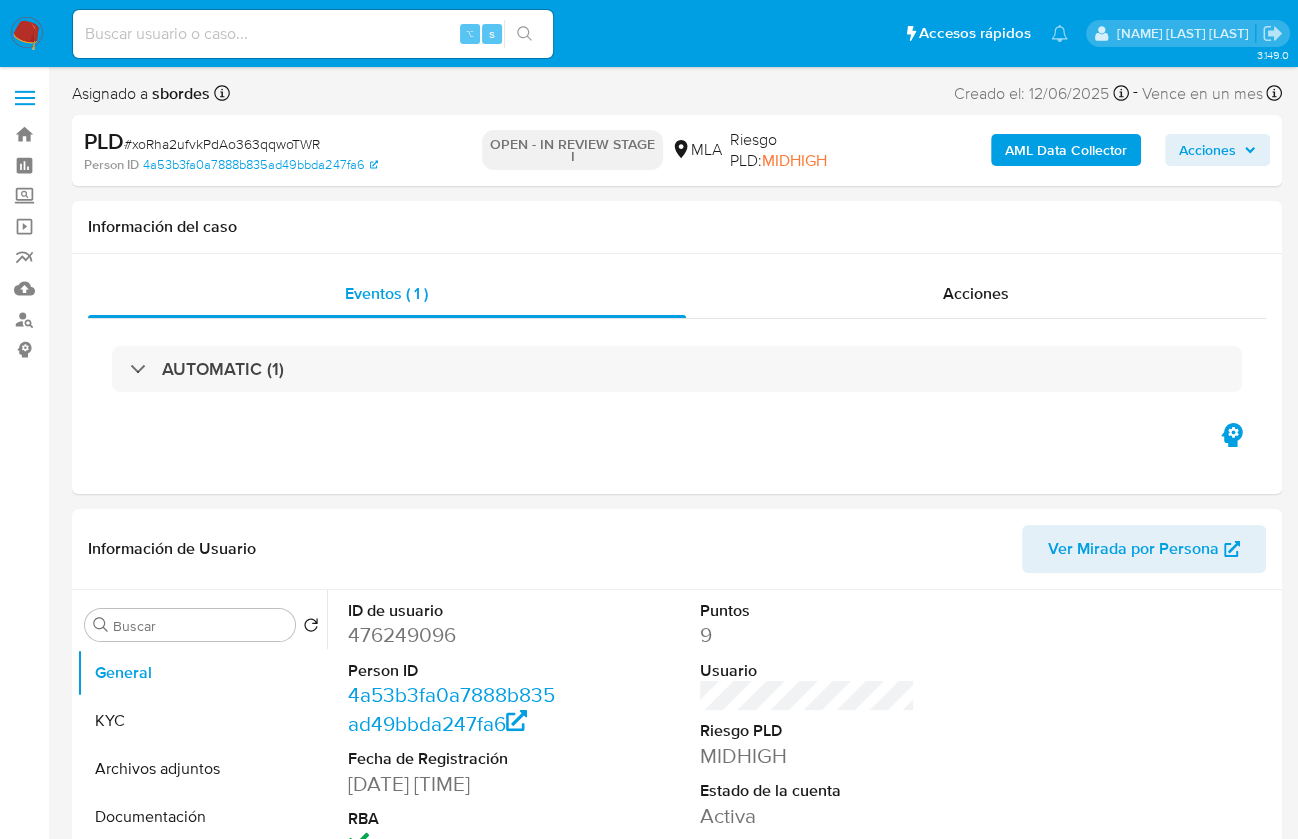 select on "10" 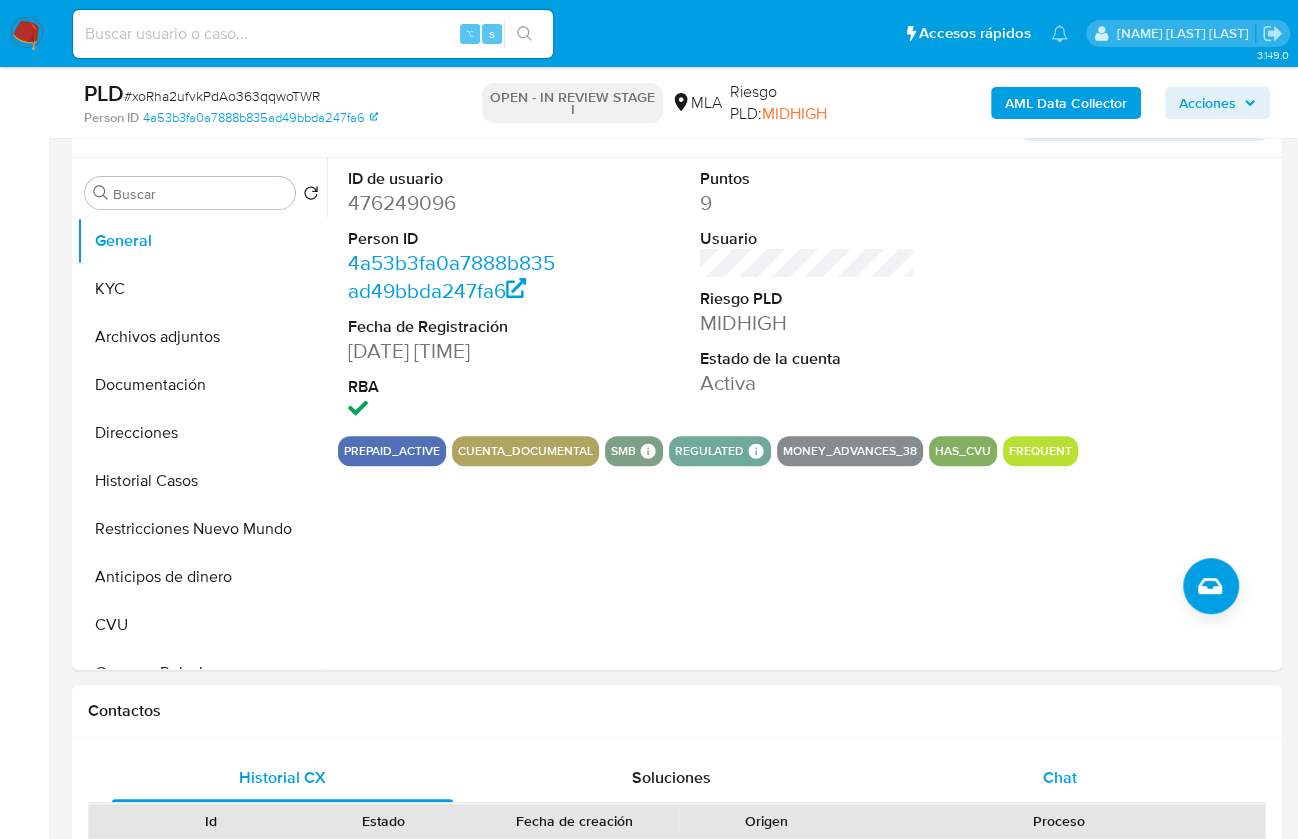 drag, startPoint x: 1080, startPoint y: 782, endPoint x: 1088, endPoint y: 764, distance: 19.697716 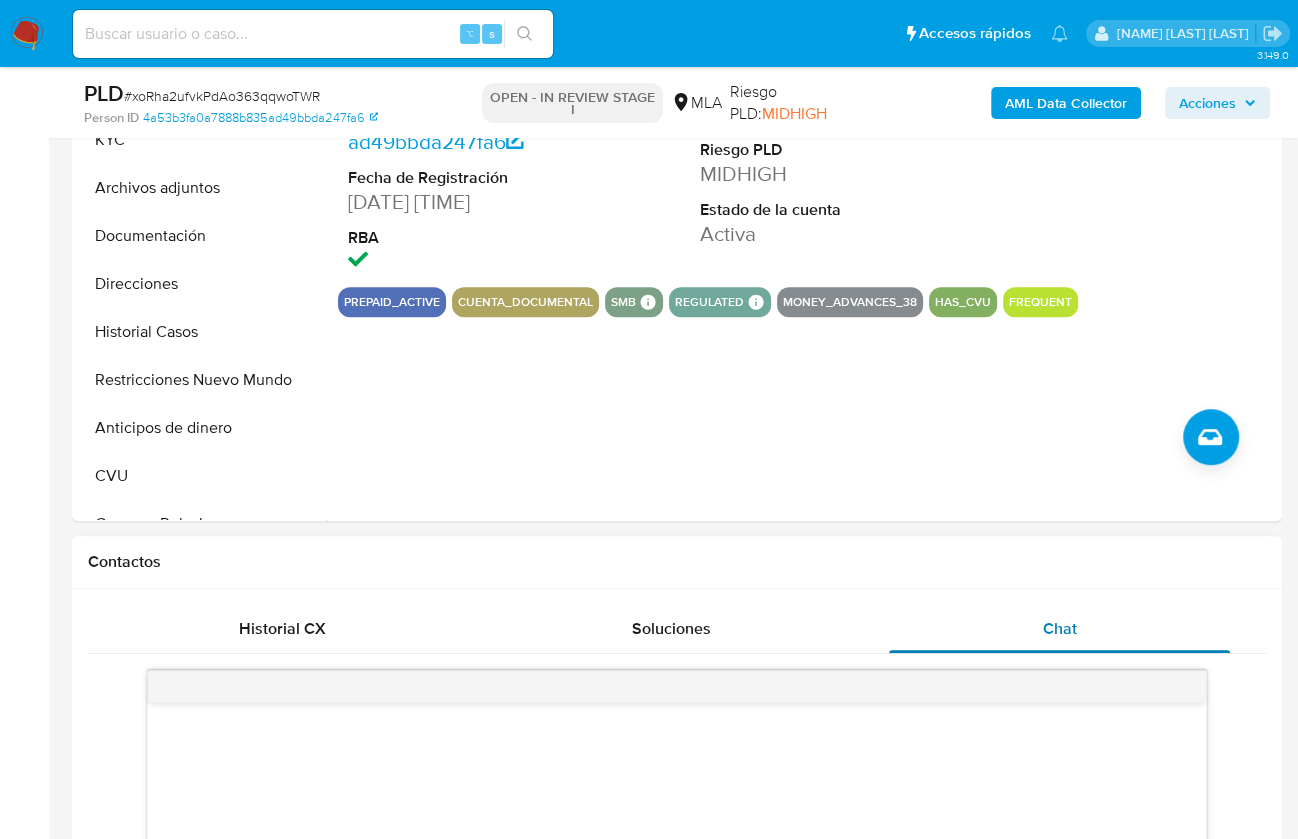 scroll, scrollTop: 912, scrollLeft: 0, axis: vertical 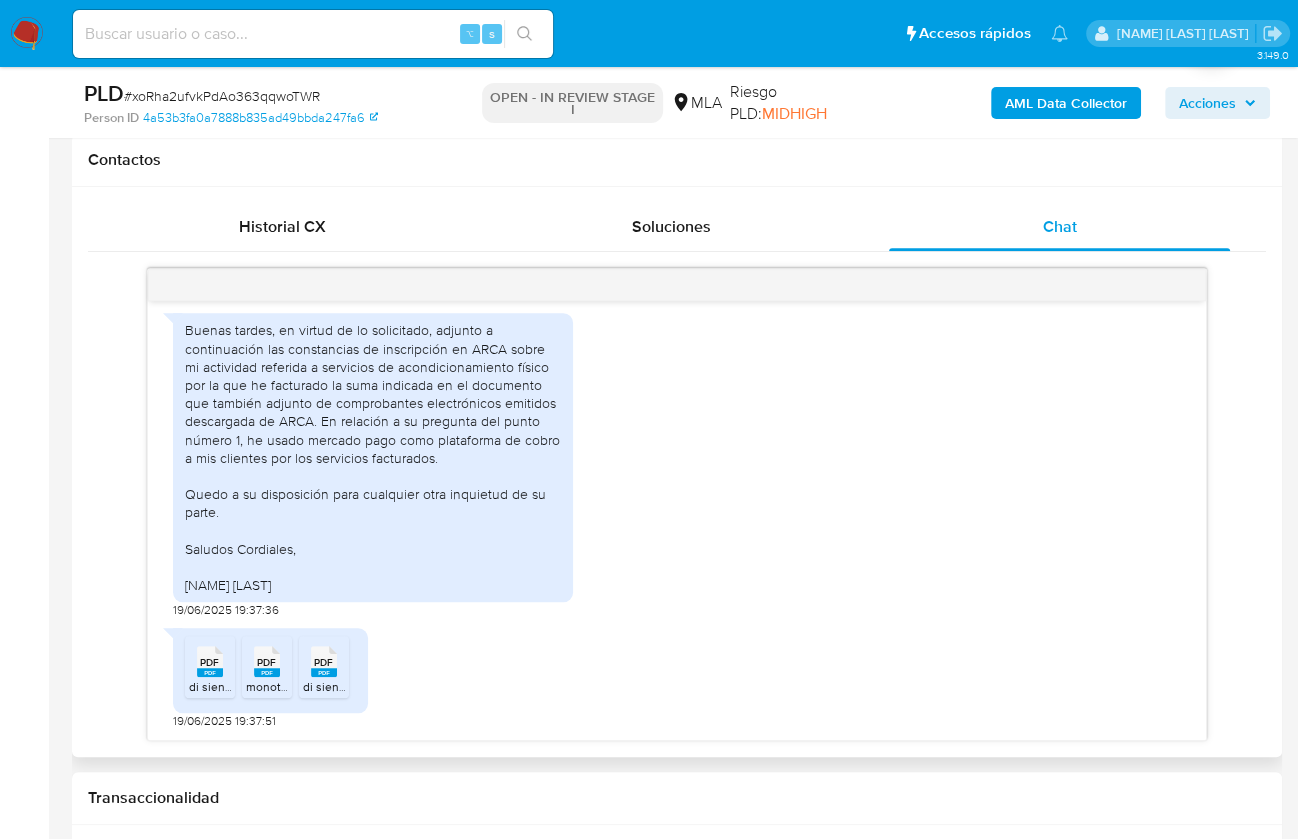 click on "PDF" at bounding box center [209, 662] 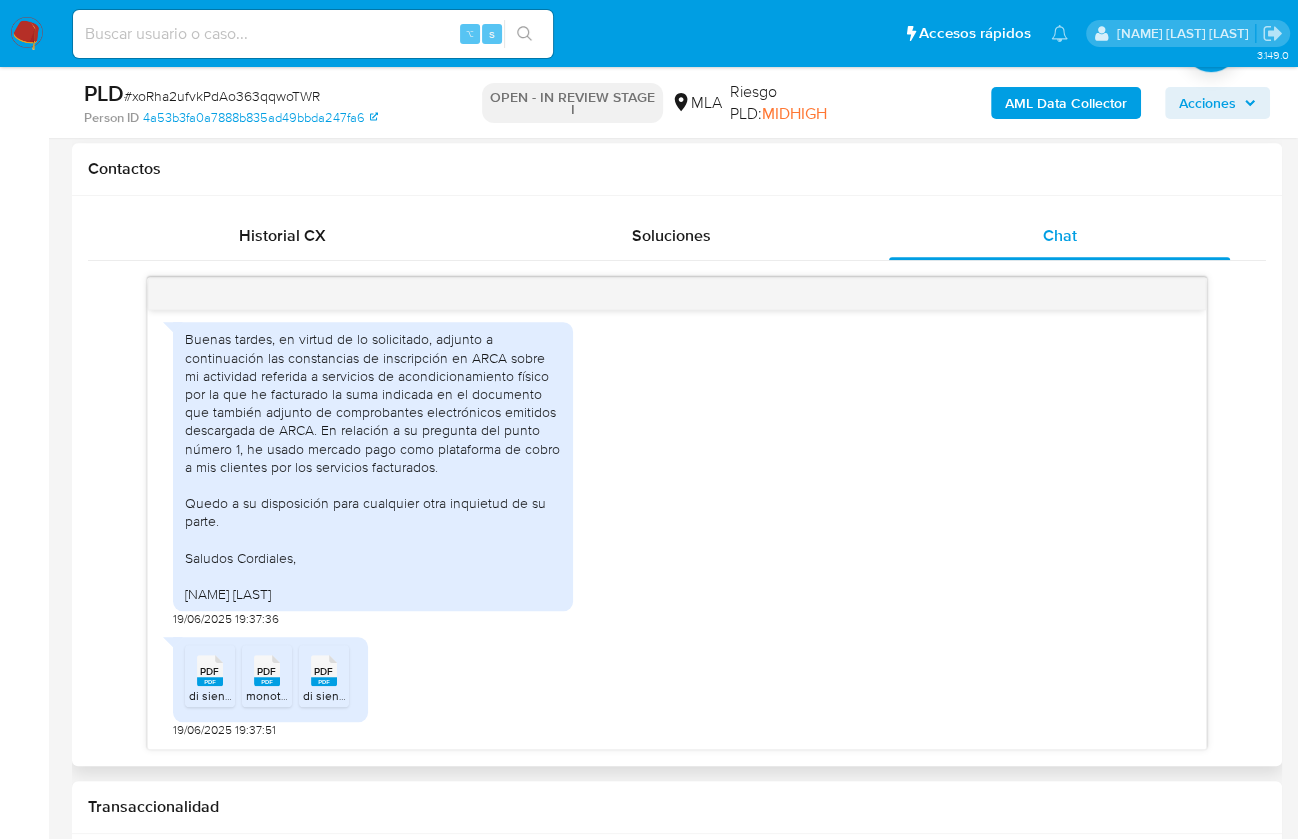 scroll, scrollTop: 886, scrollLeft: 0, axis: vertical 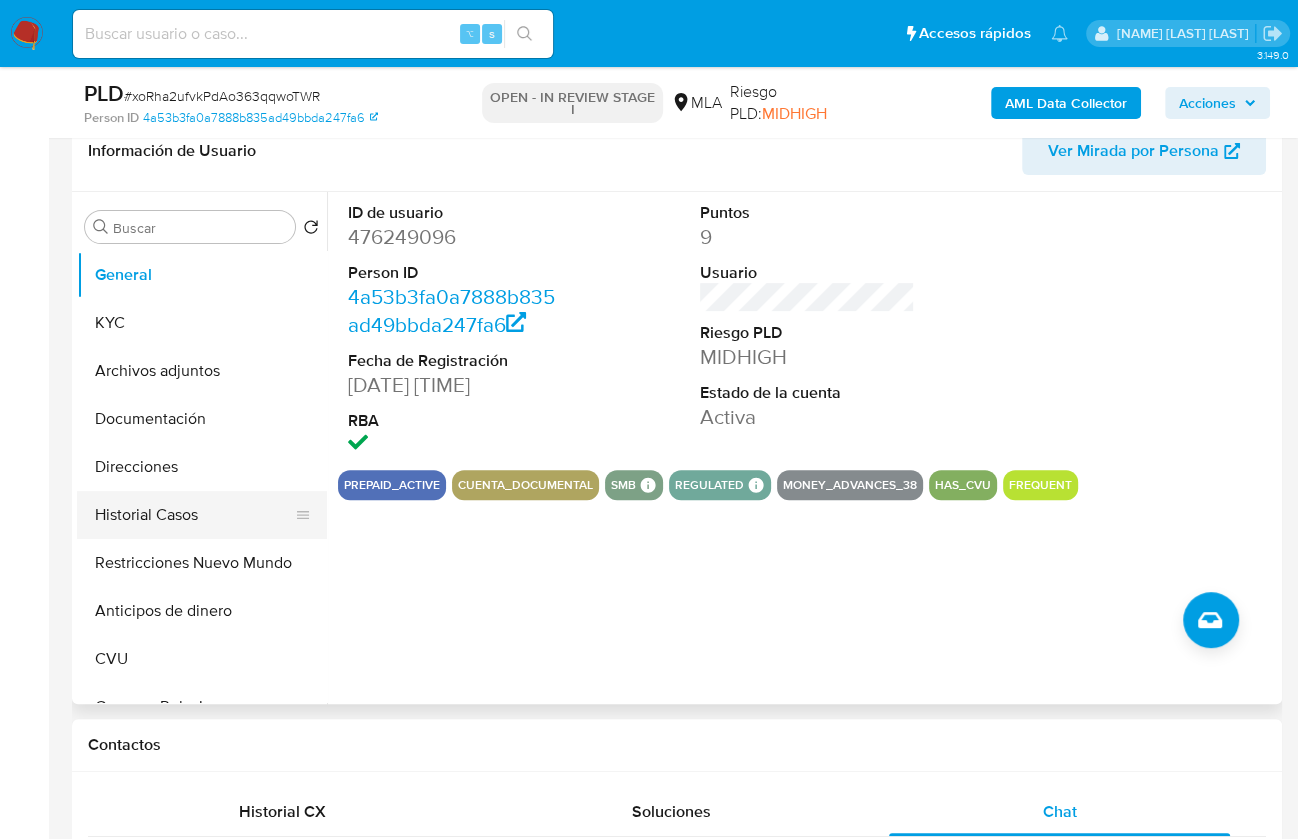click on "Historial Casos" at bounding box center (194, 515) 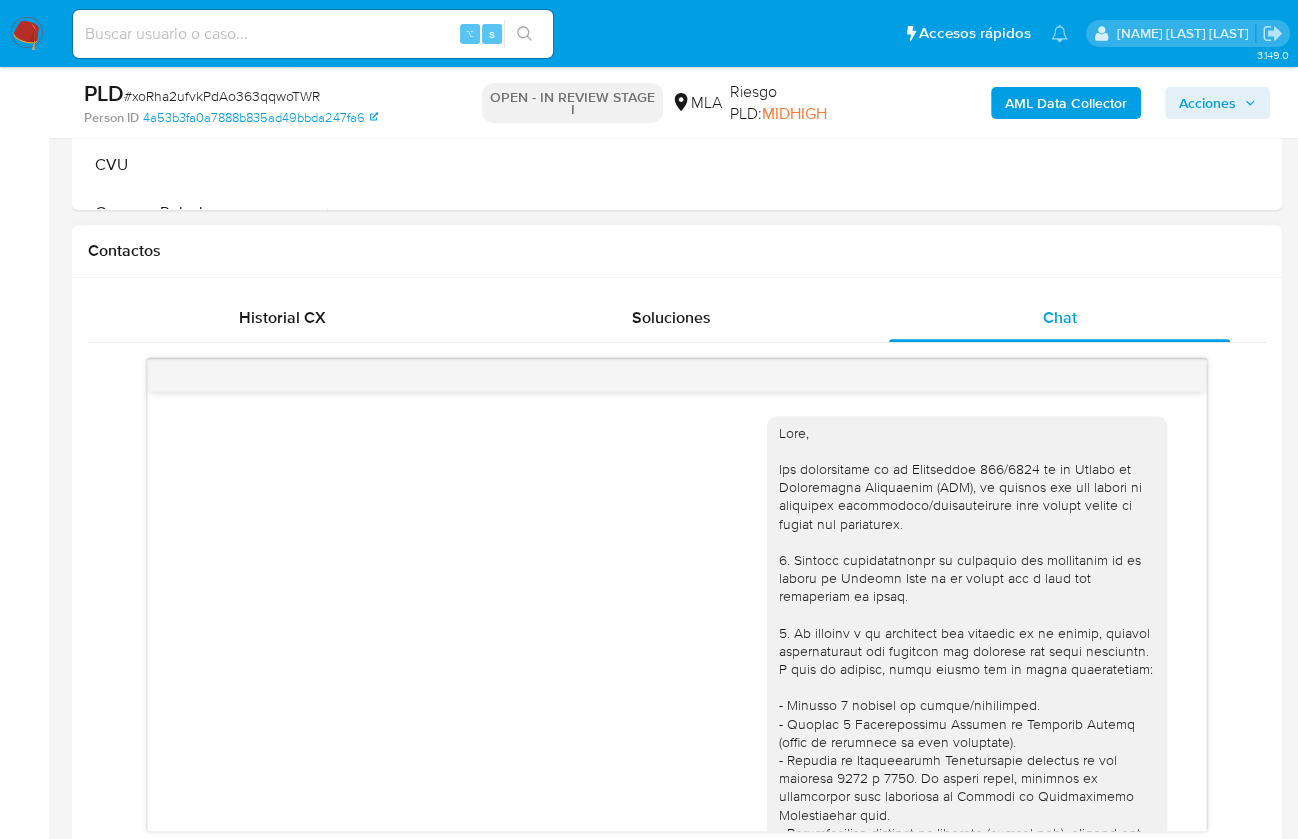 scroll, scrollTop: 866, scrollLeft: 0, axis: vertical 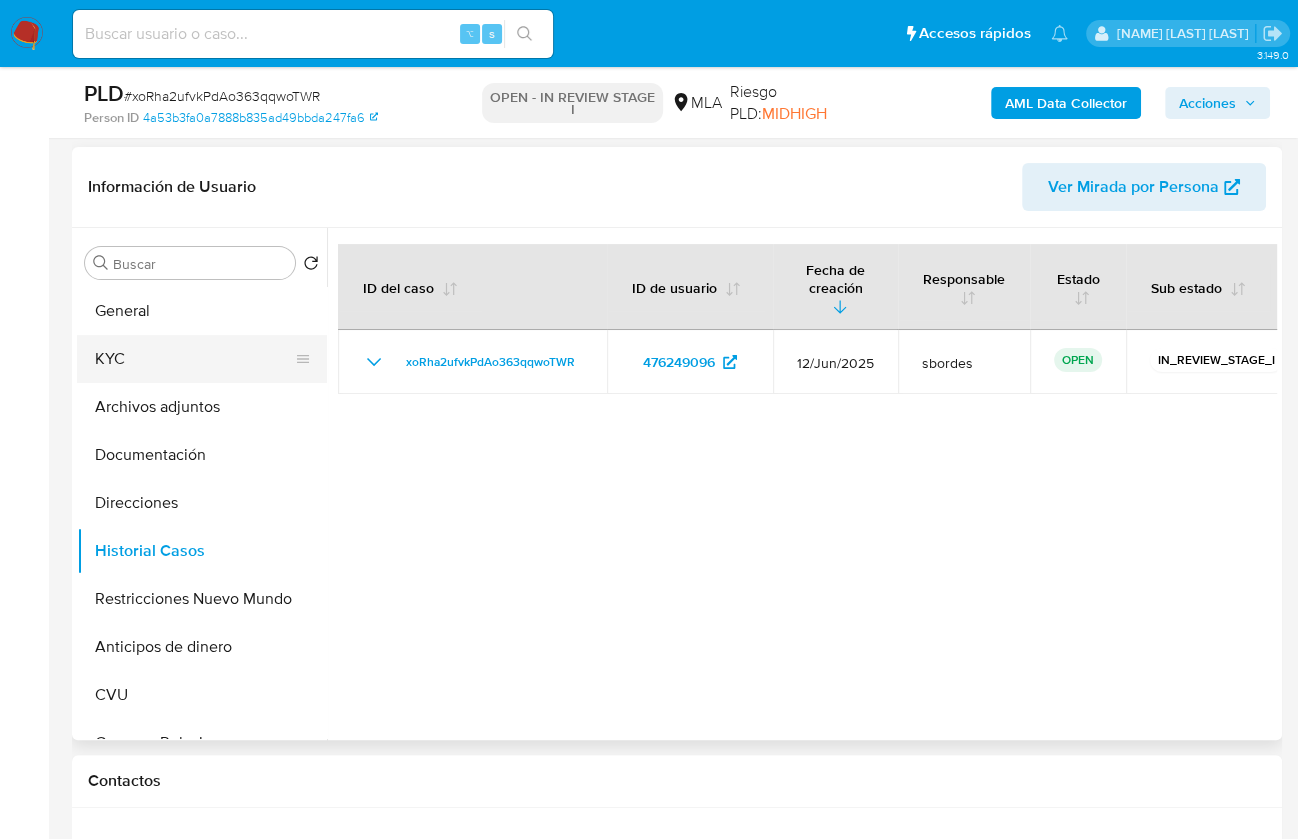 click on "KYC" at bounding box center (194, 359) 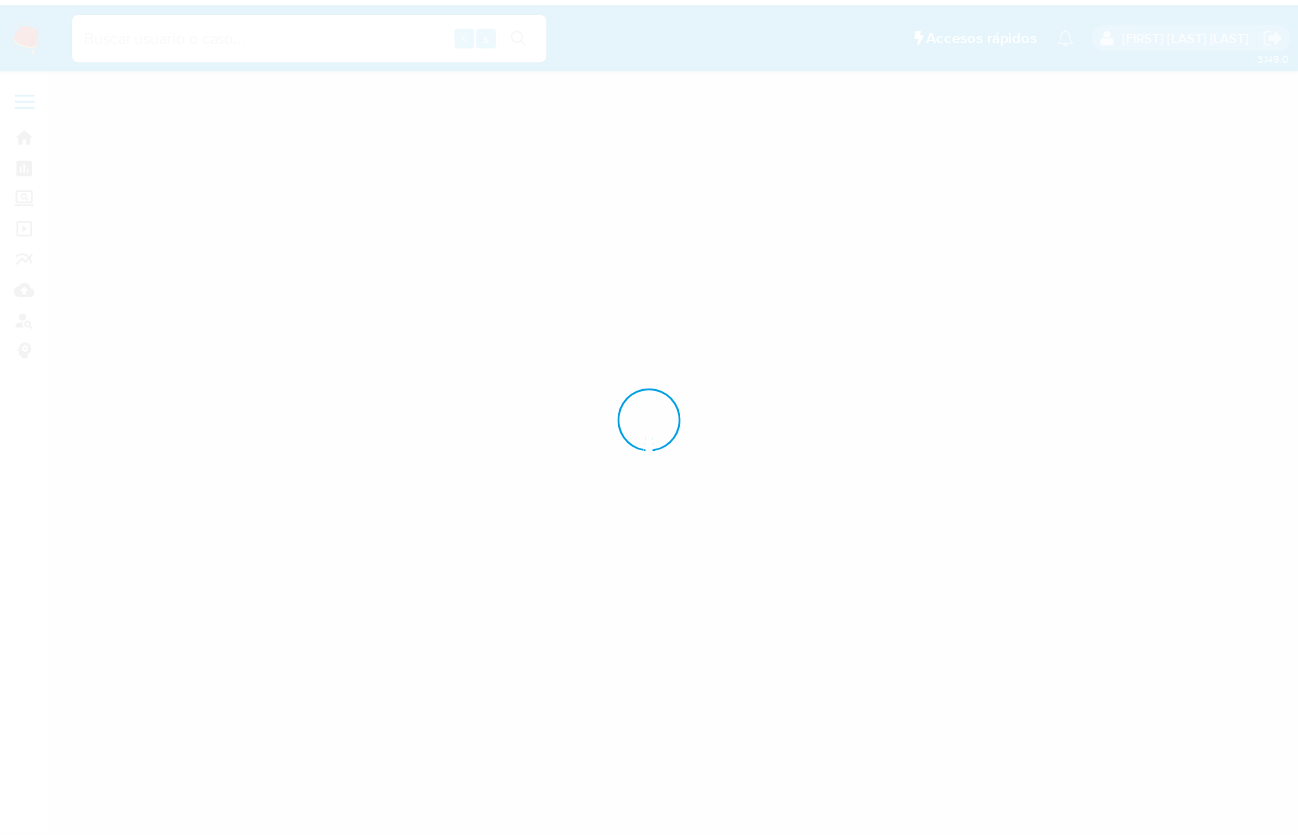 scroll, scrollTop: 0, scrollLeft: 0, axis: both 